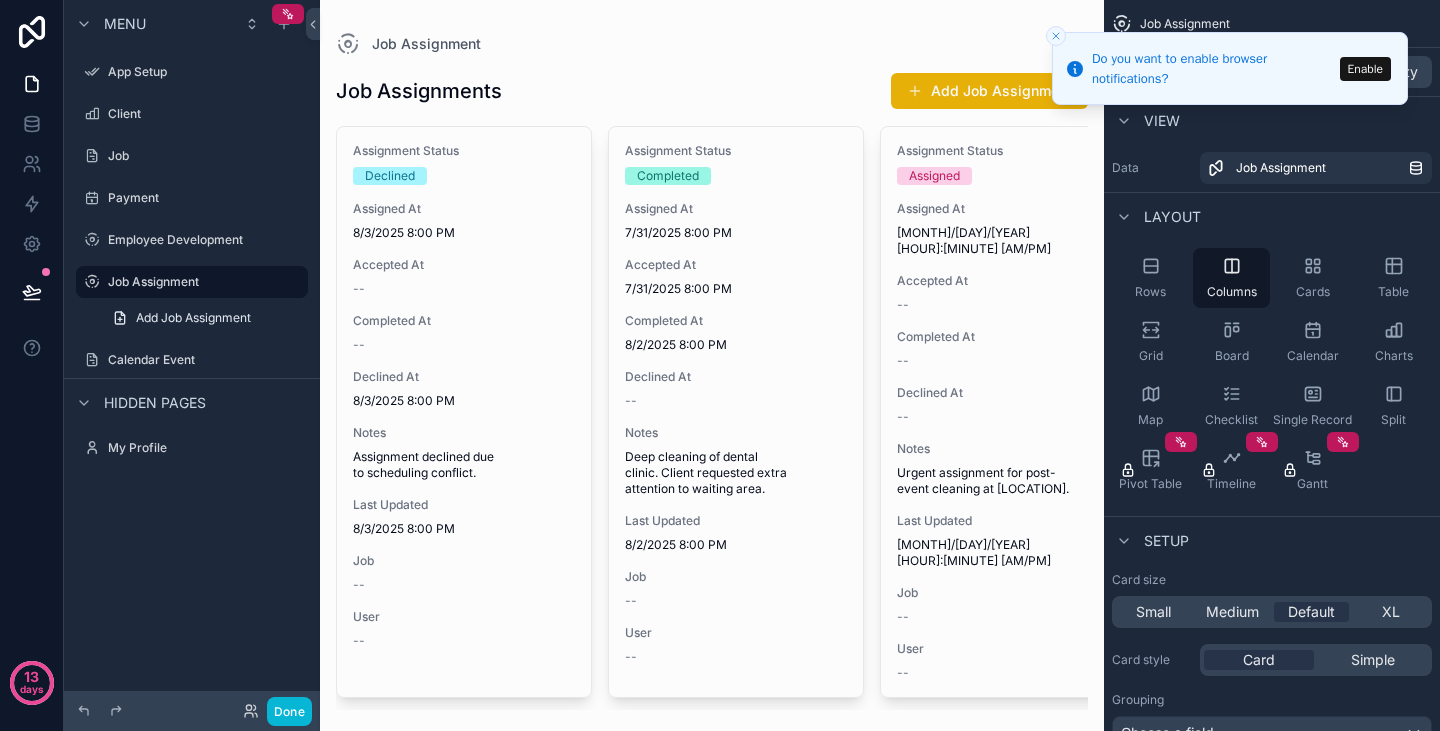 scroll, scrollTop: 0, scrollLeft: 0, axis: both 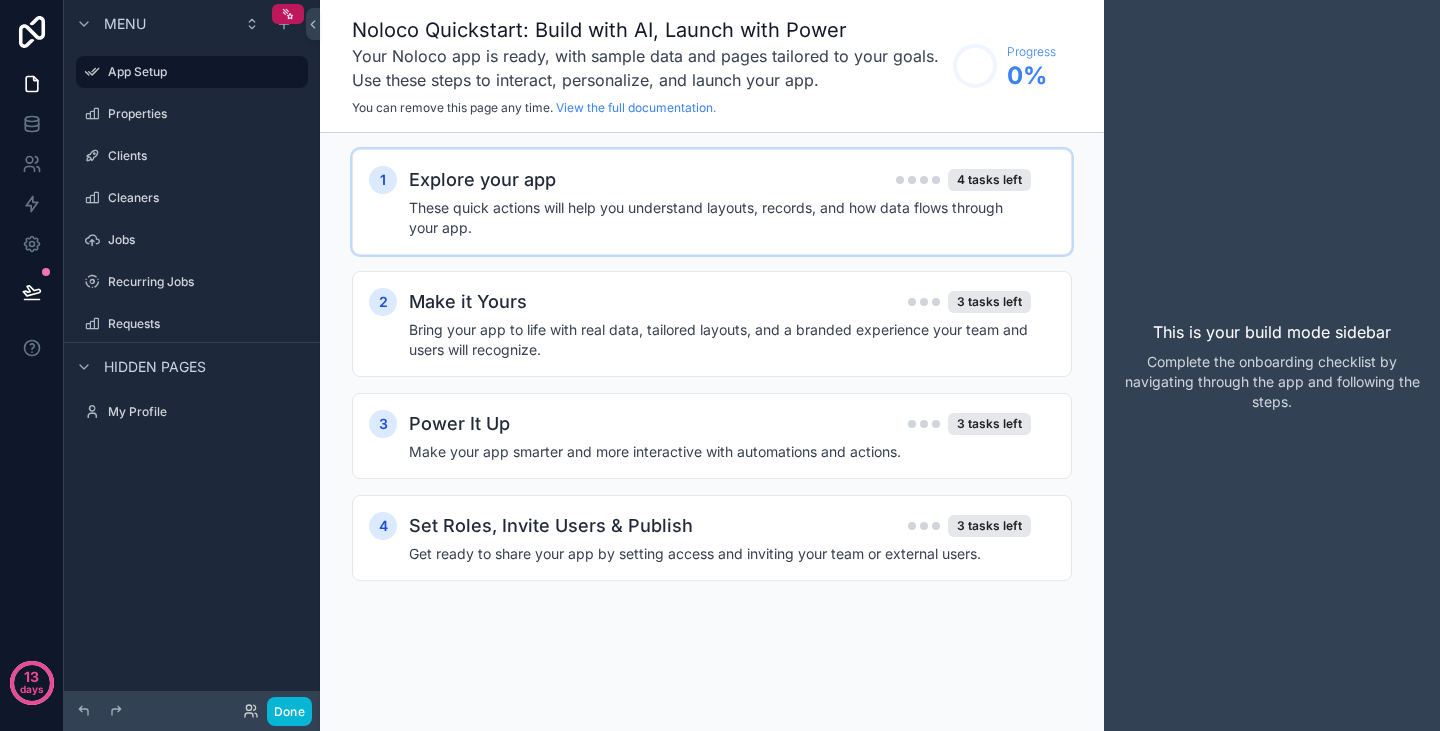 click on "These quick actions will help you understand layouts, records, and how data flows through your app." at bounding box center (720, 218) 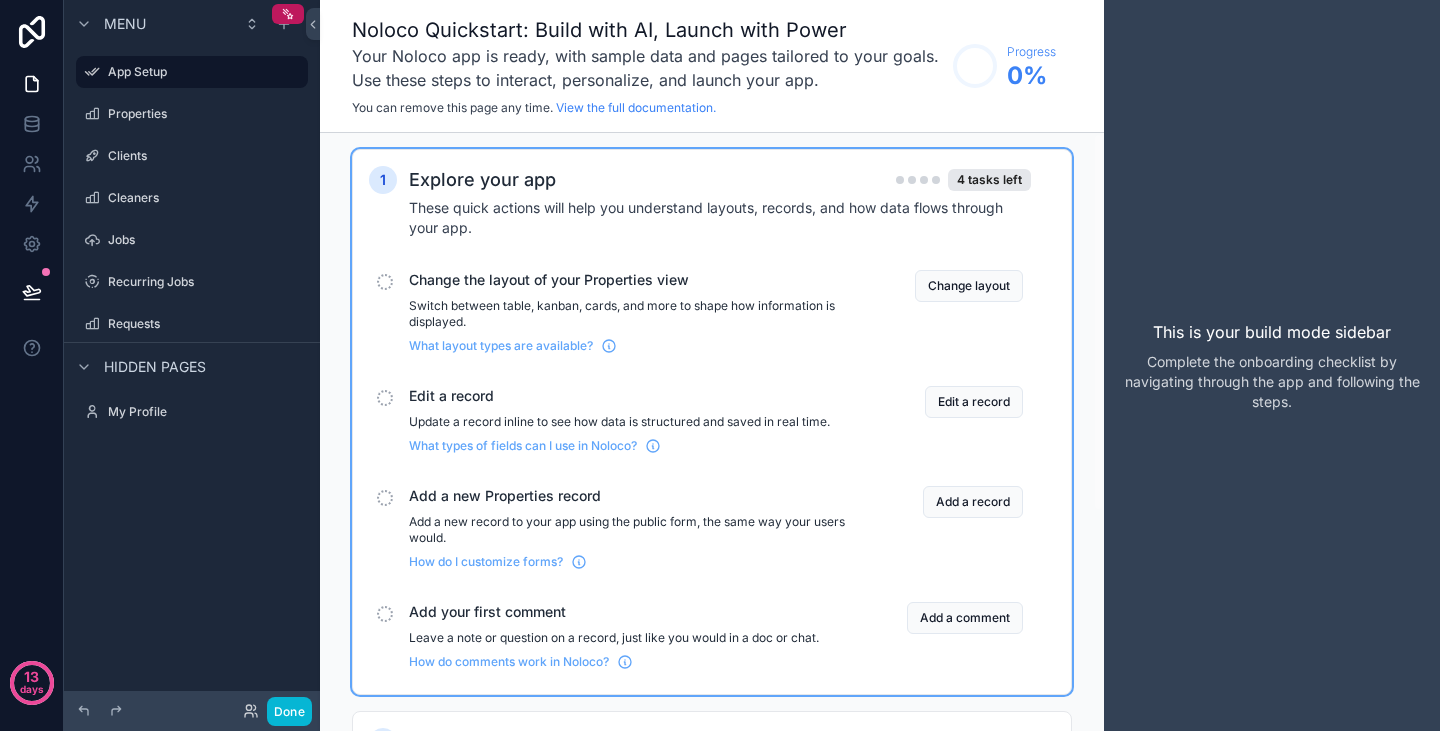 click on "Change the layout of your Properties view Switch between table, kanban, cards, and more to shape how information is displayed. What layout types are available?" at bounding box center [628, 312] 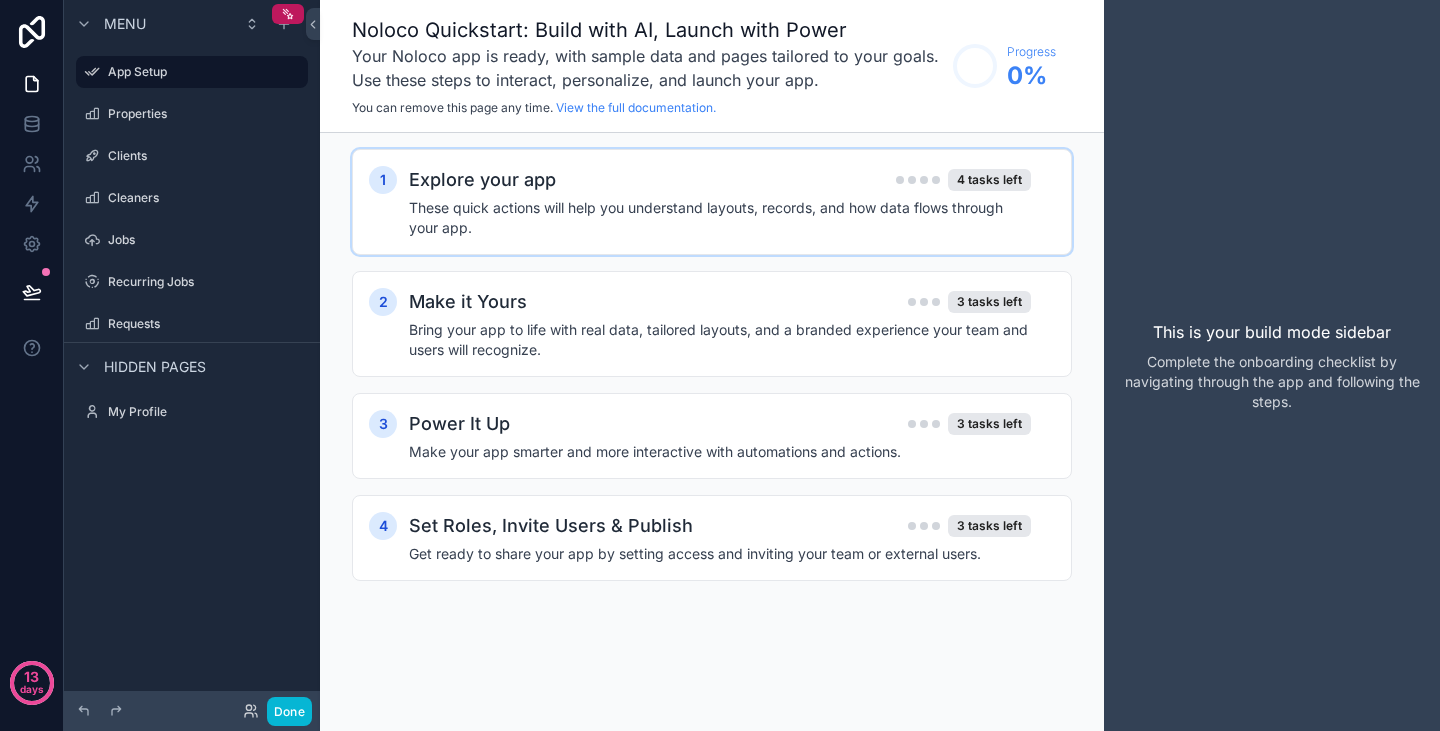 click on "These quick actions will help you understand layouts, records, and how data flows through your app." at bounding box center (720, 218) 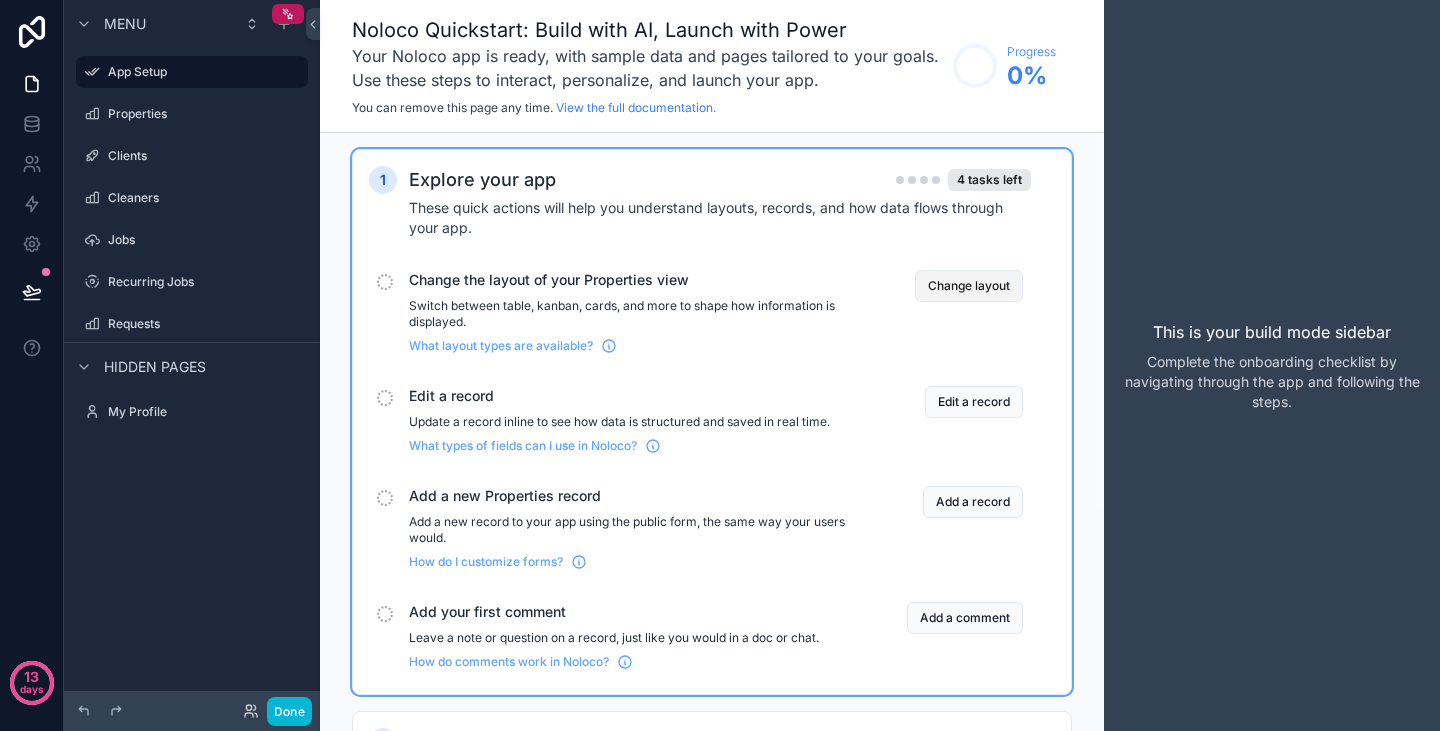 click on "Change layout" at bounding box center (969, 286) 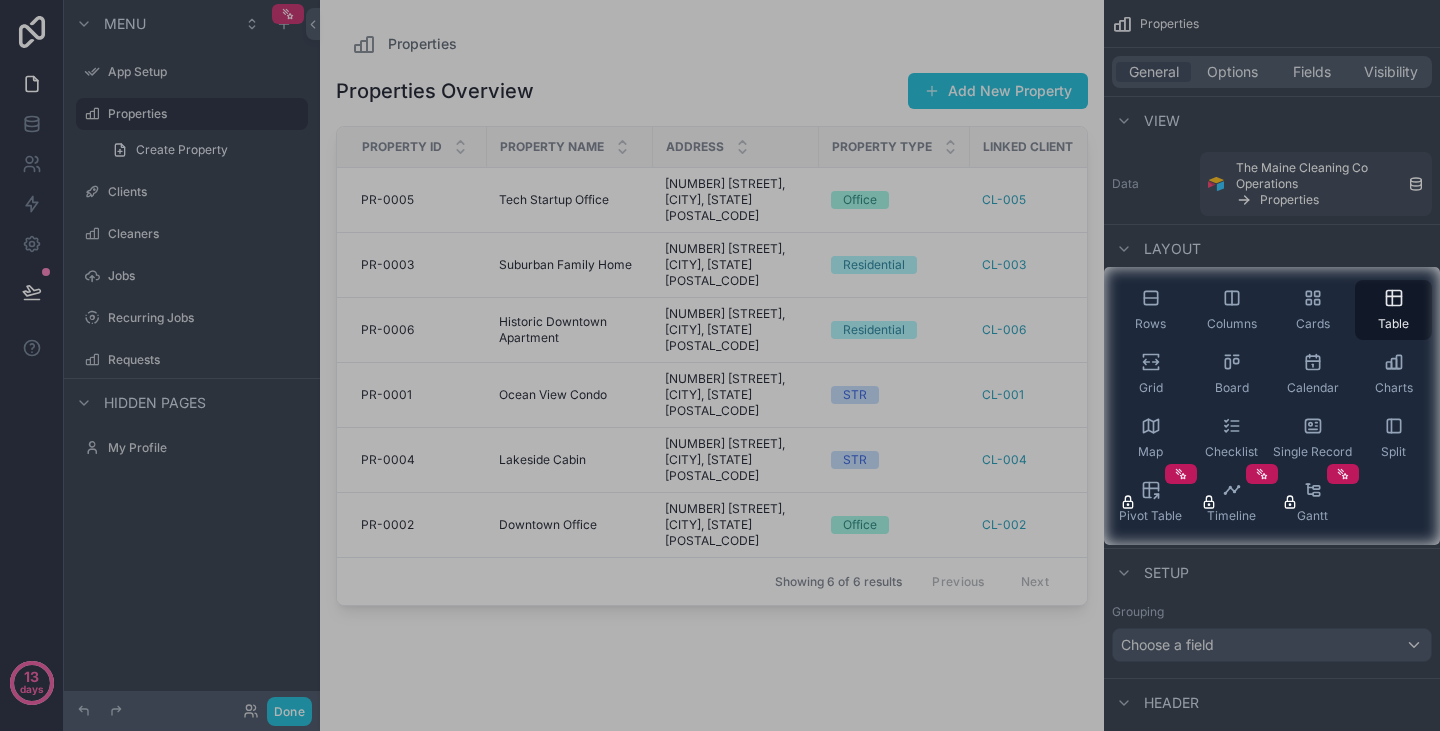 click at bounding box center (720, 133) 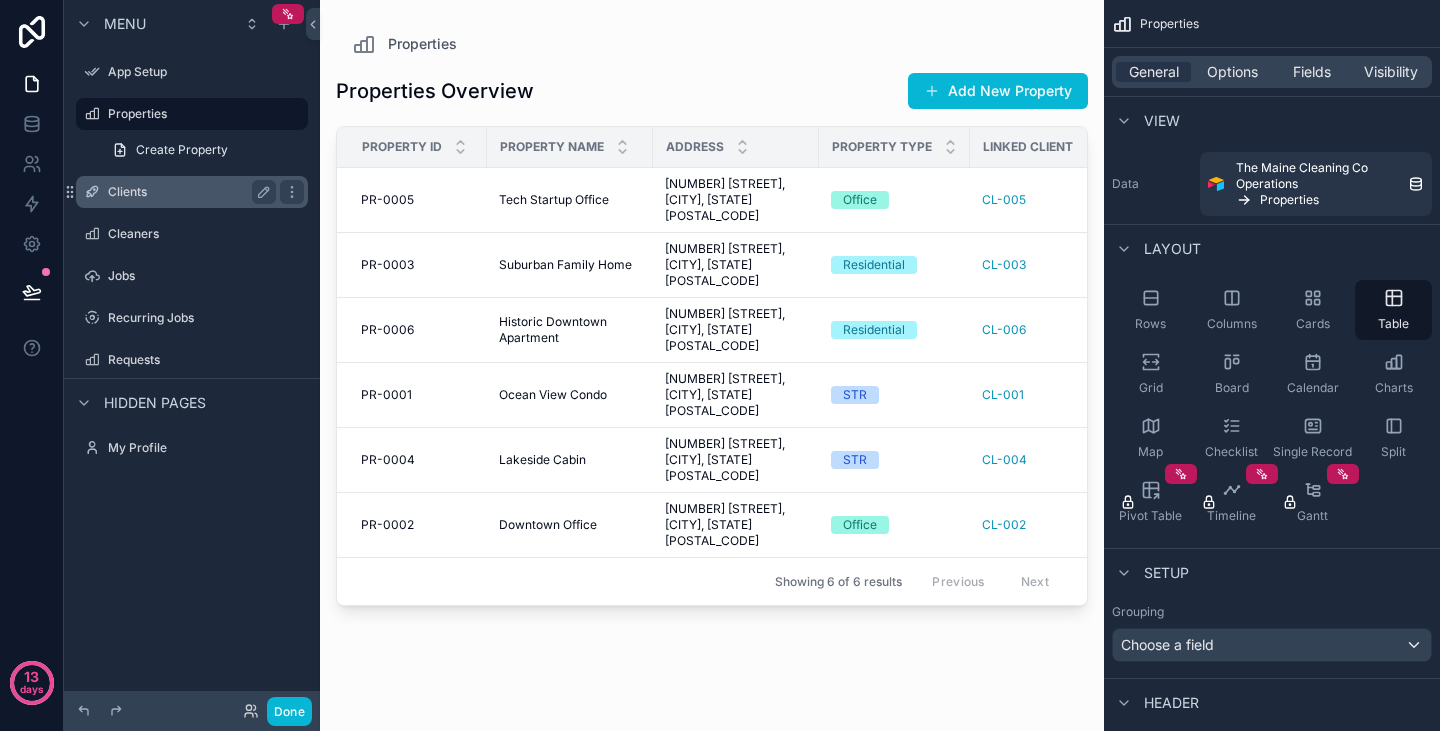 click on "Clients" at bounding box center [192, 192] 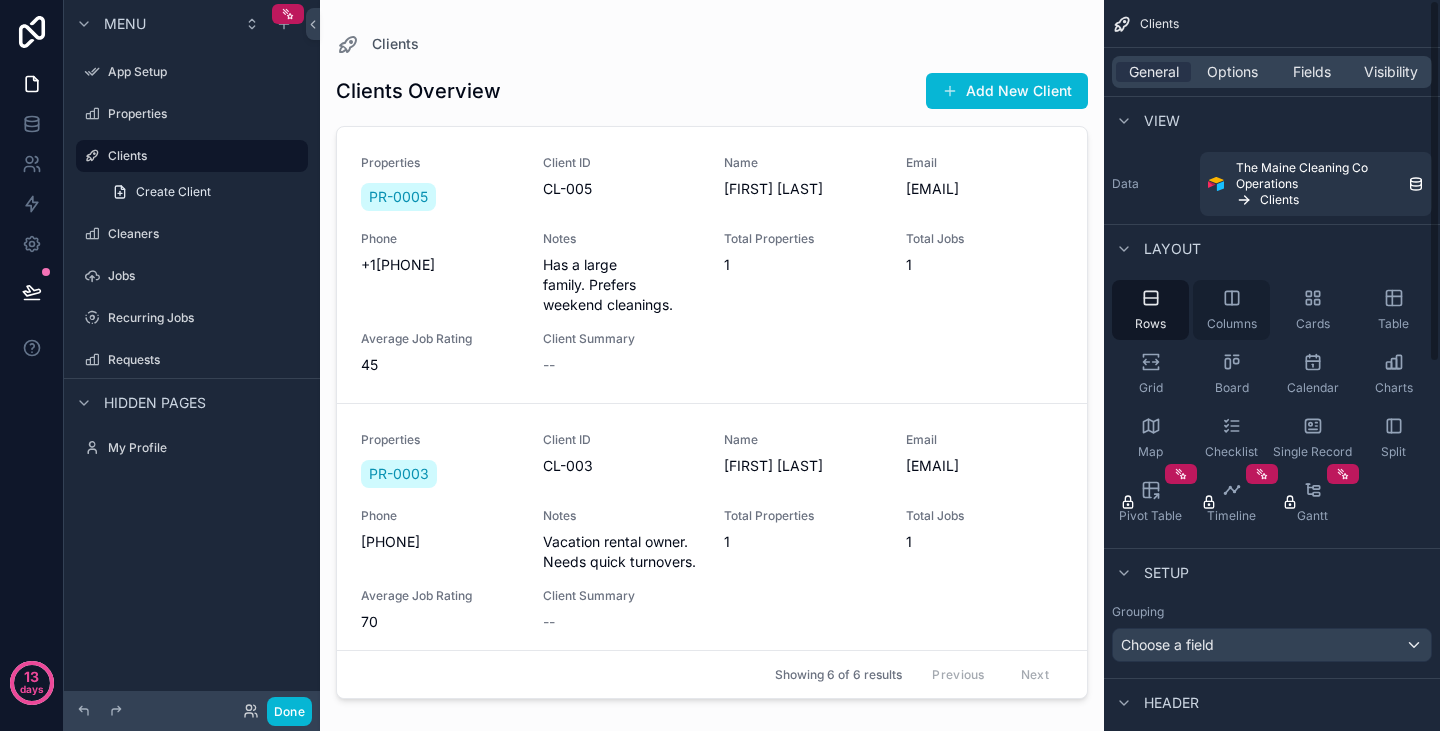click 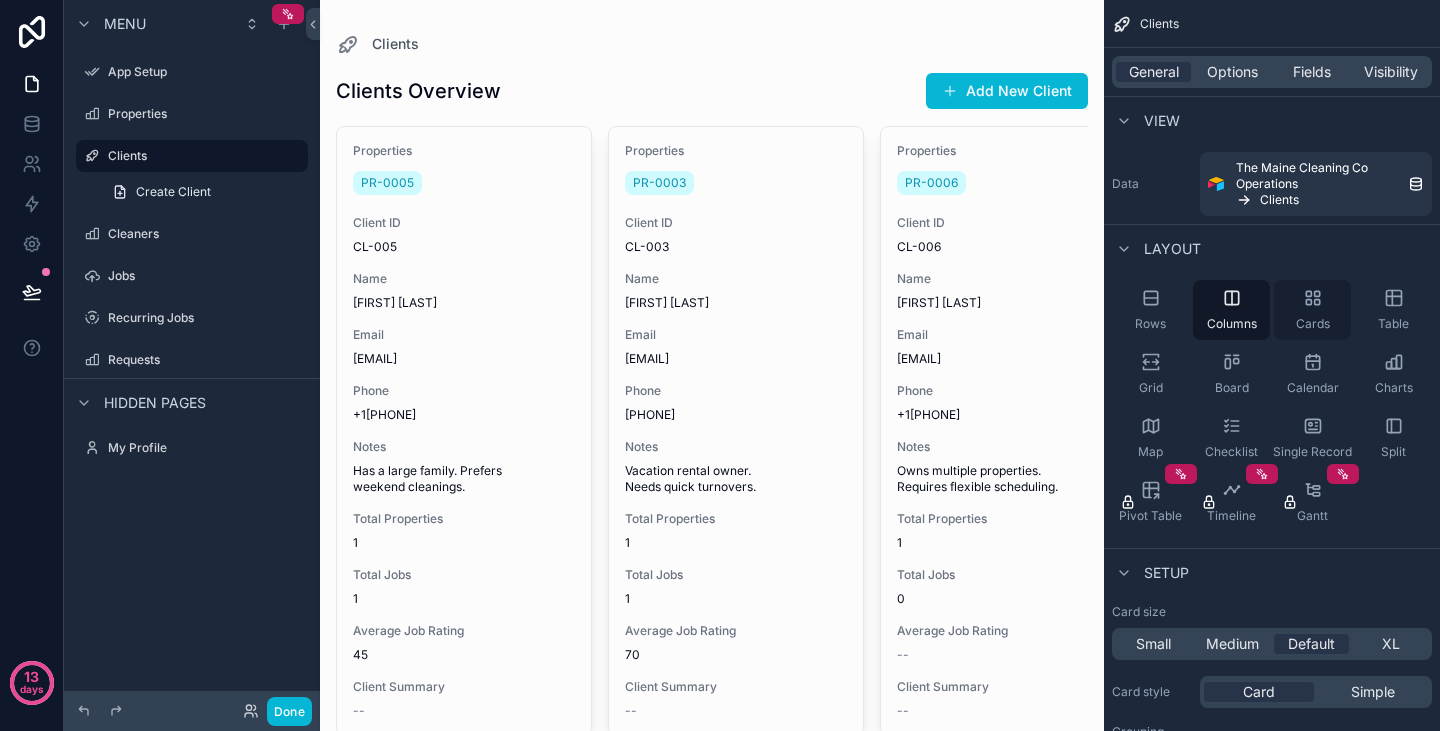 click 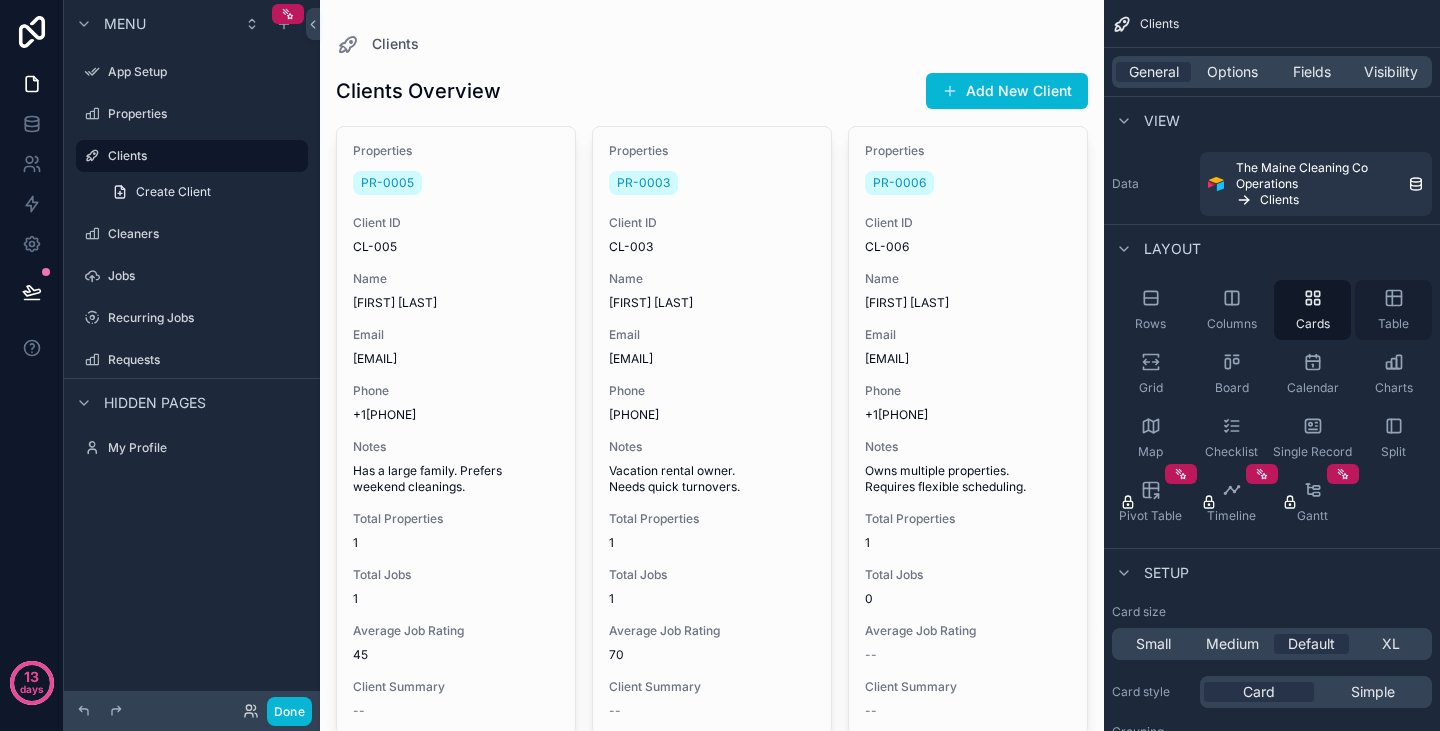 click on "Table" at bounding box center (1393, 310) 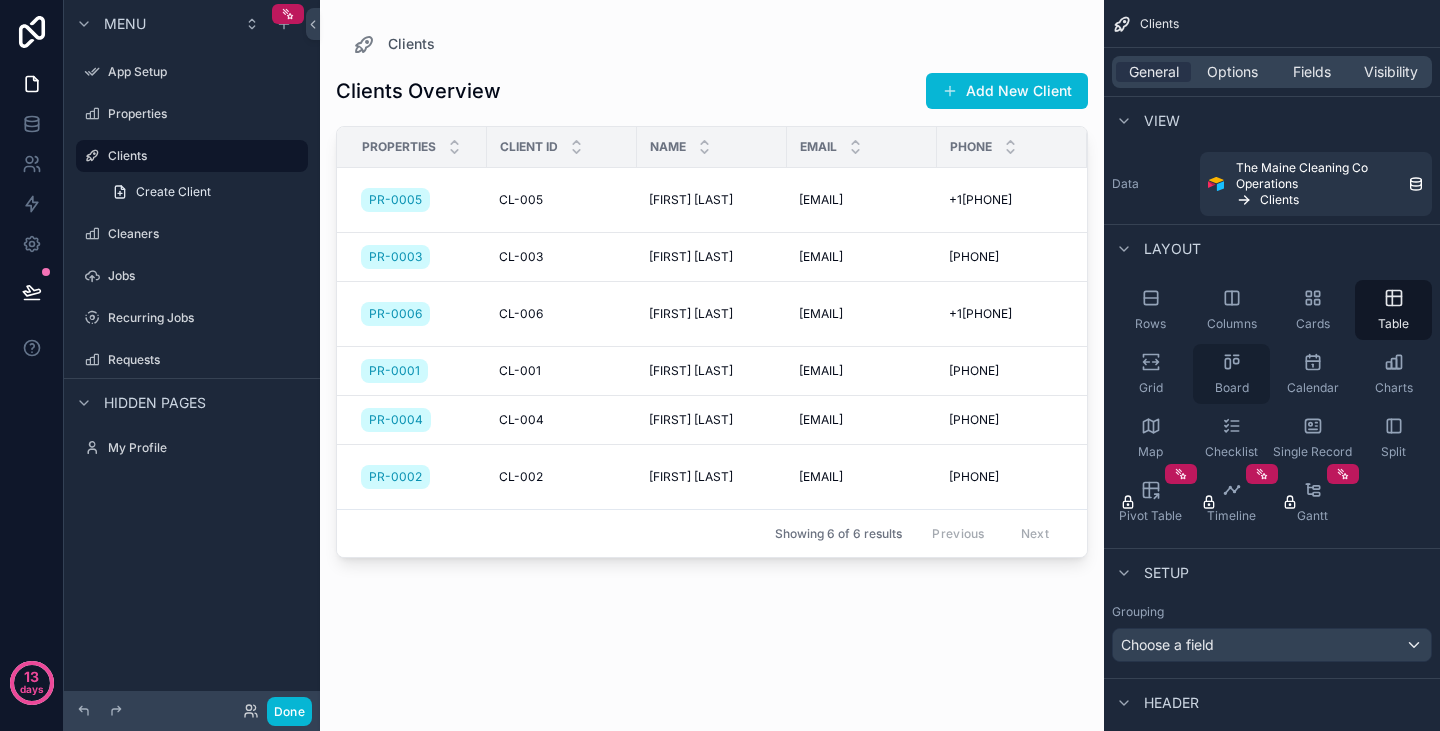 click 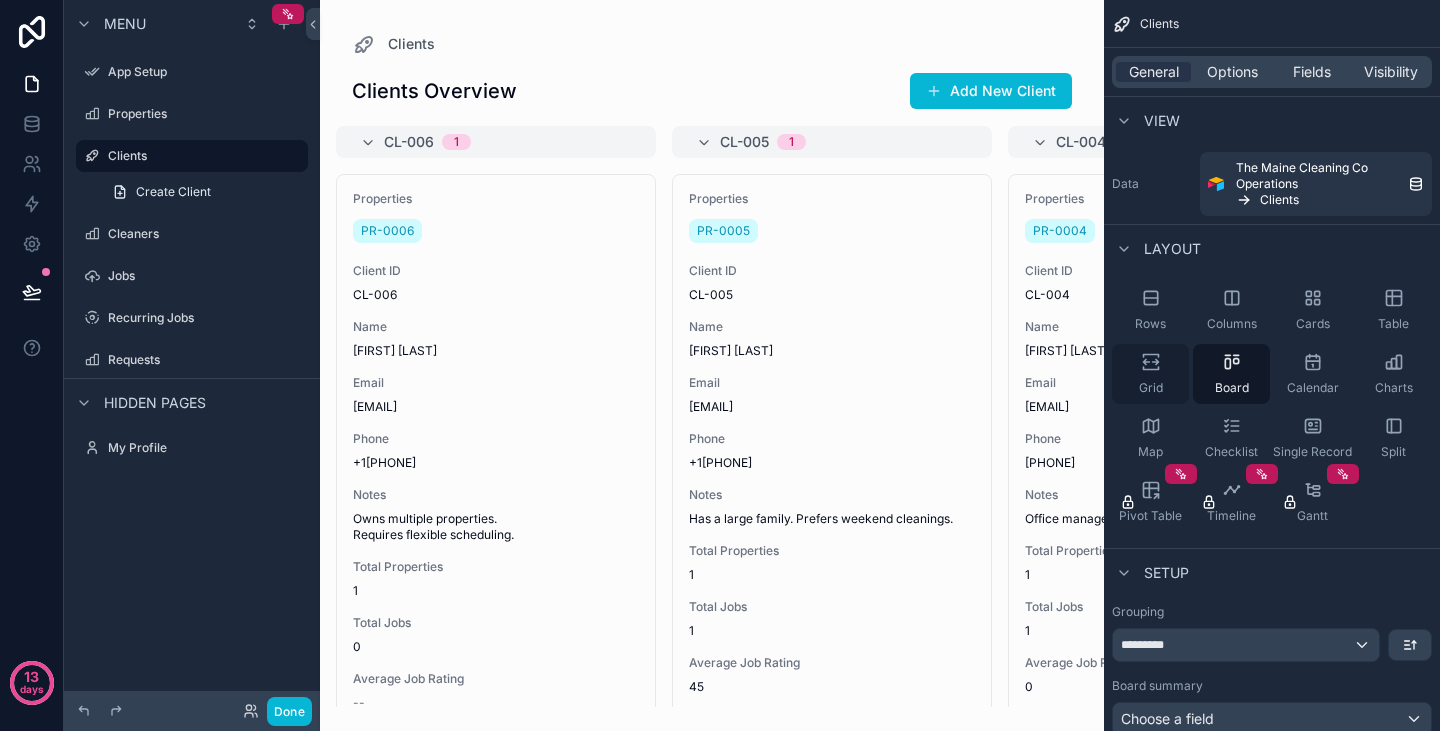 click on "Grid" at bounding box center [1150, 374] 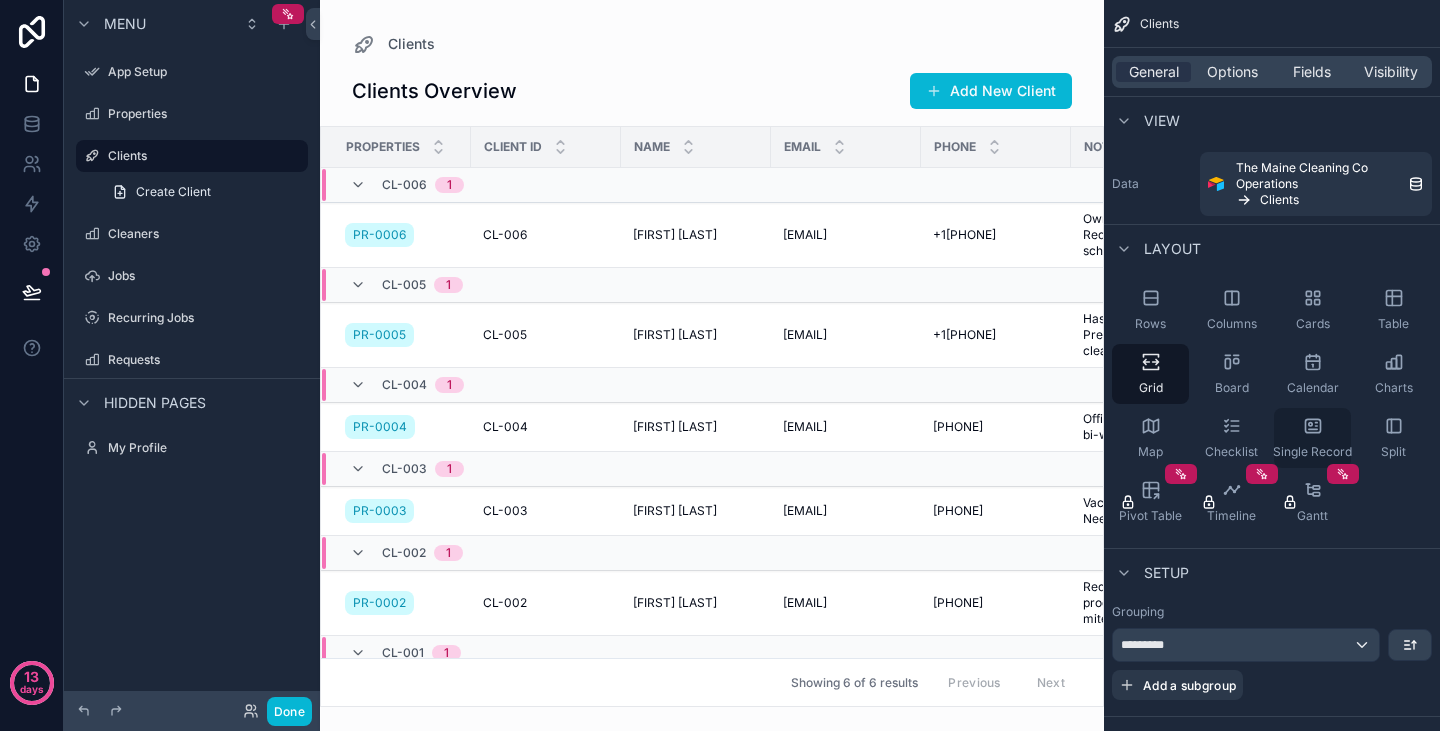 click 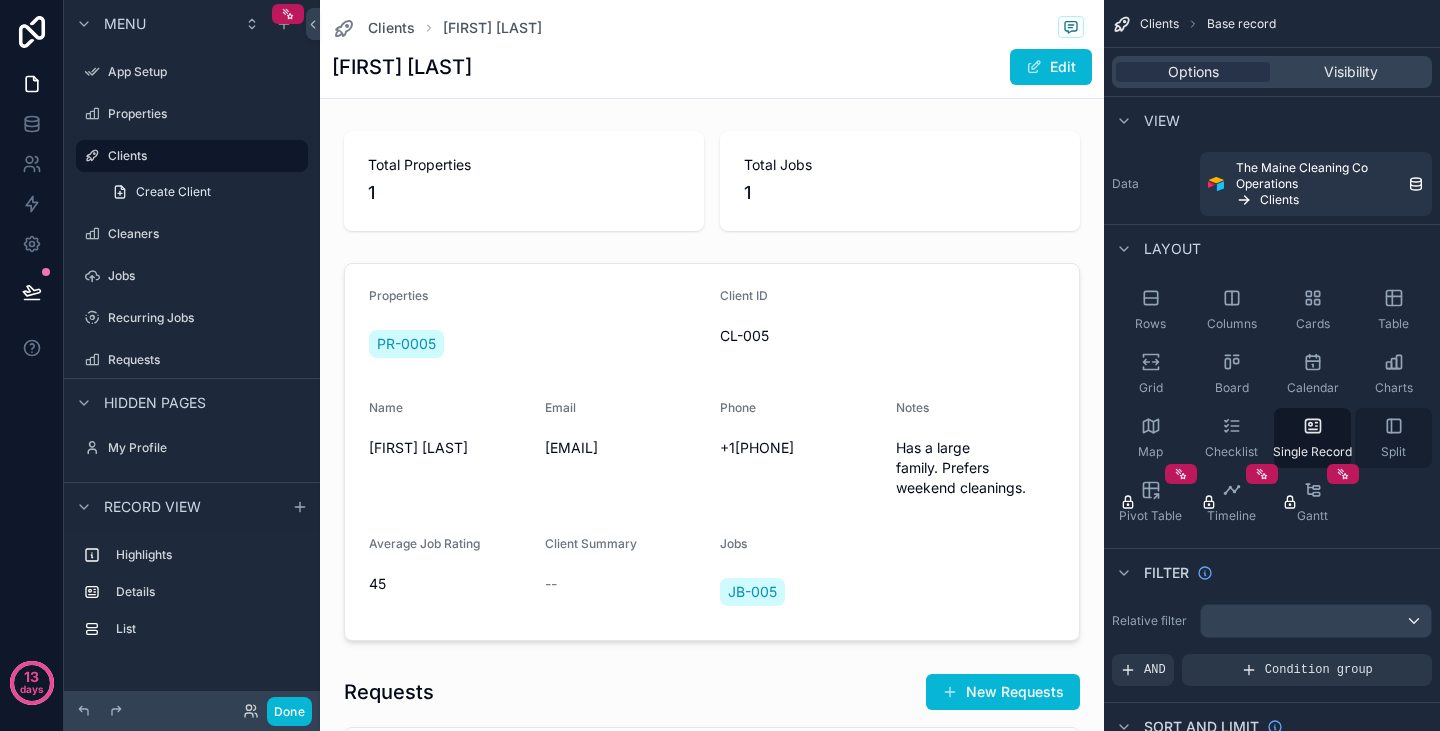 click on "Split" at bounding box center [1393, 438] 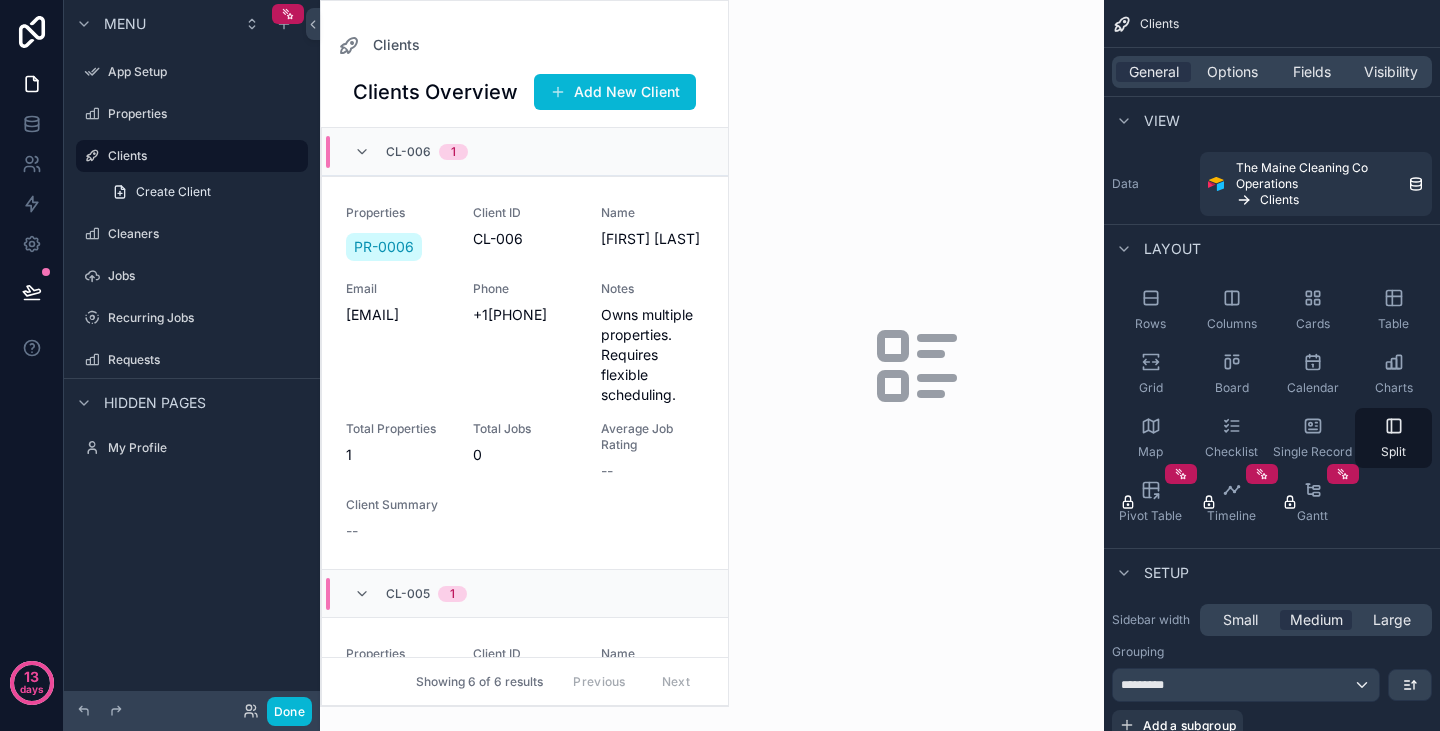 click at bounding box center [916, 365] 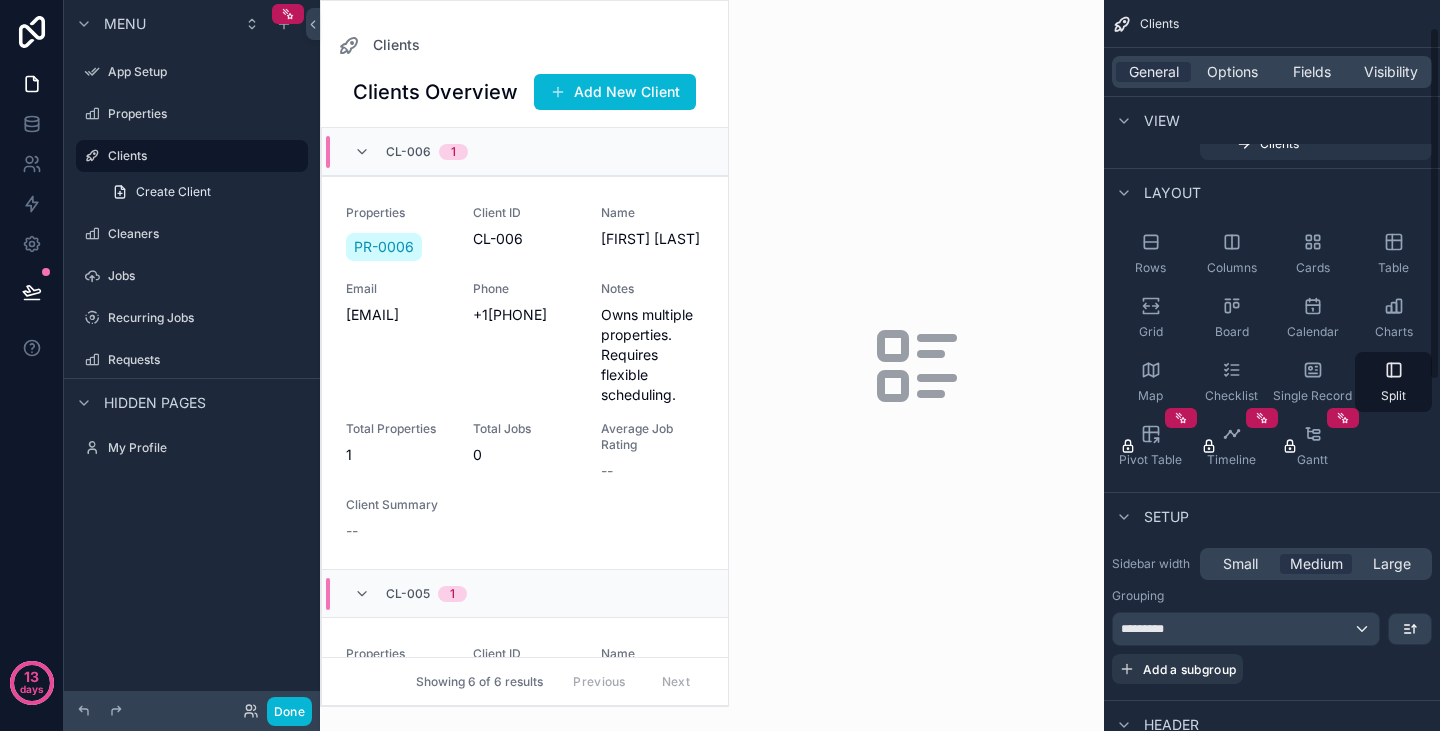 scroll, scrollTop: 57, scrollLeft: 0, axis: vertical 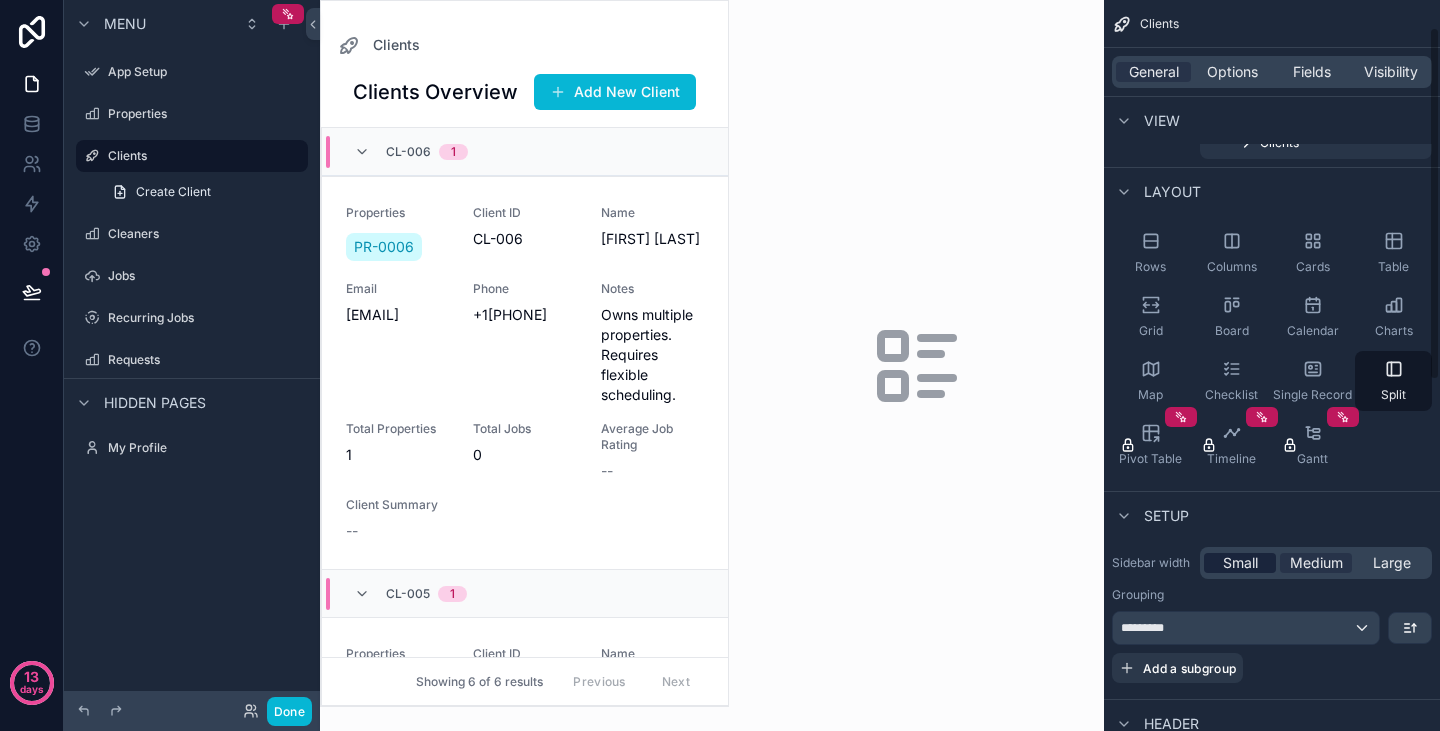 click on "Small" at bounding box center (1240, 563) 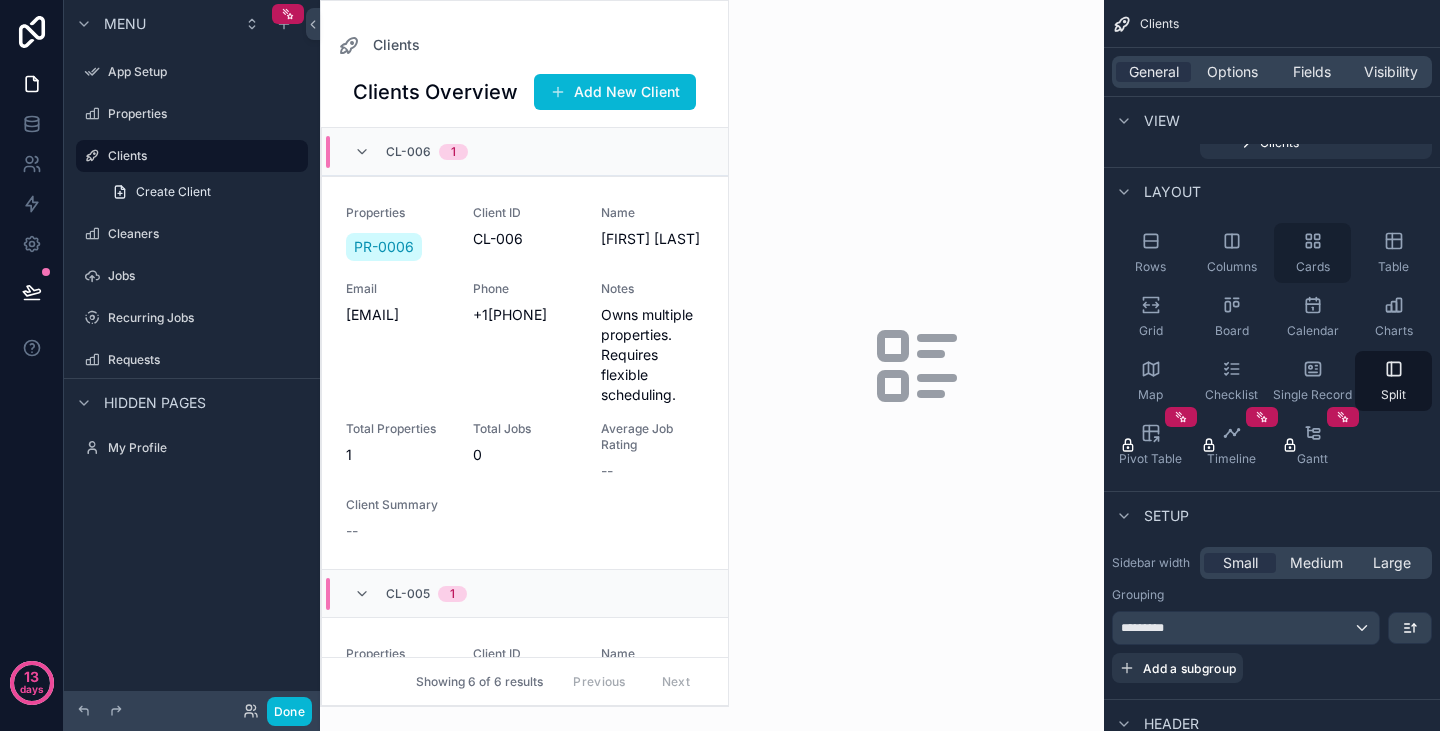 click 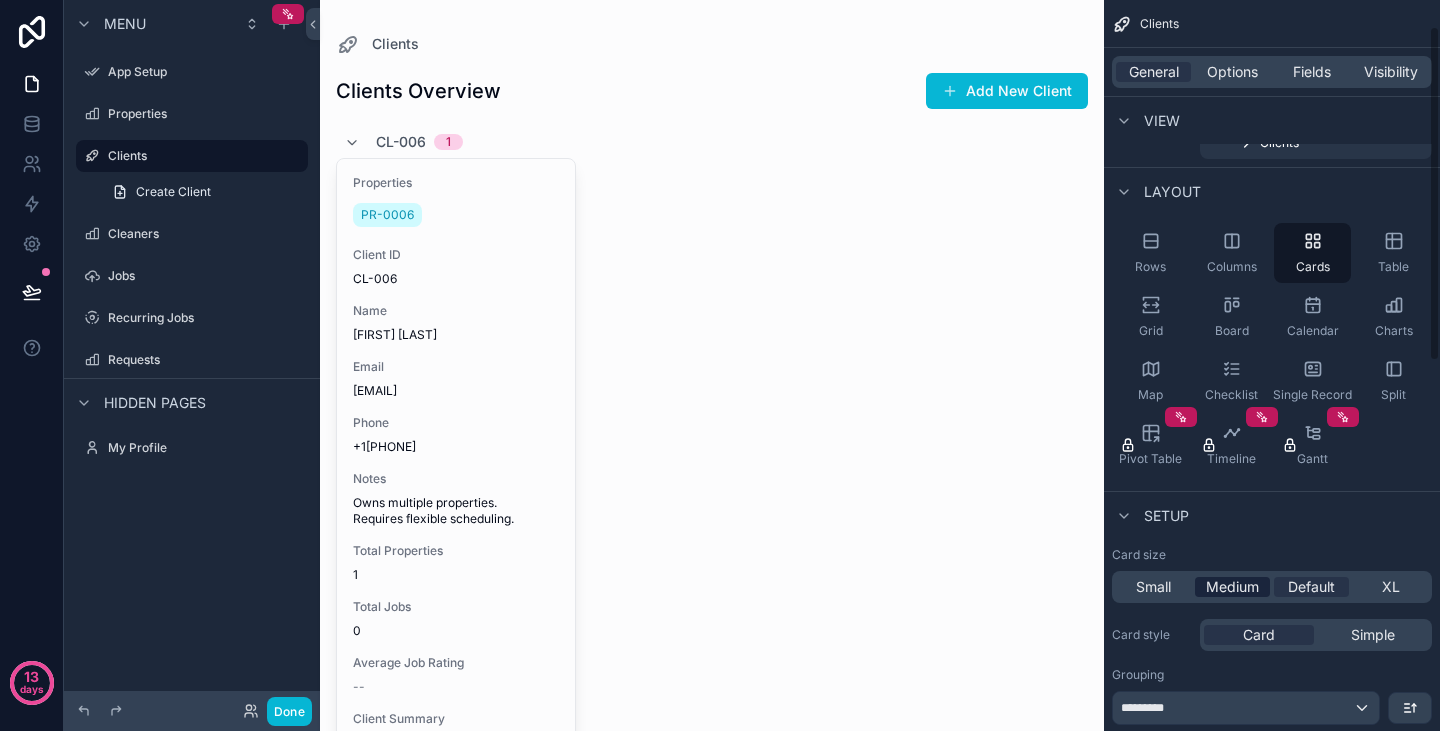 click on "Medium" at bounding box center (1232, 587) 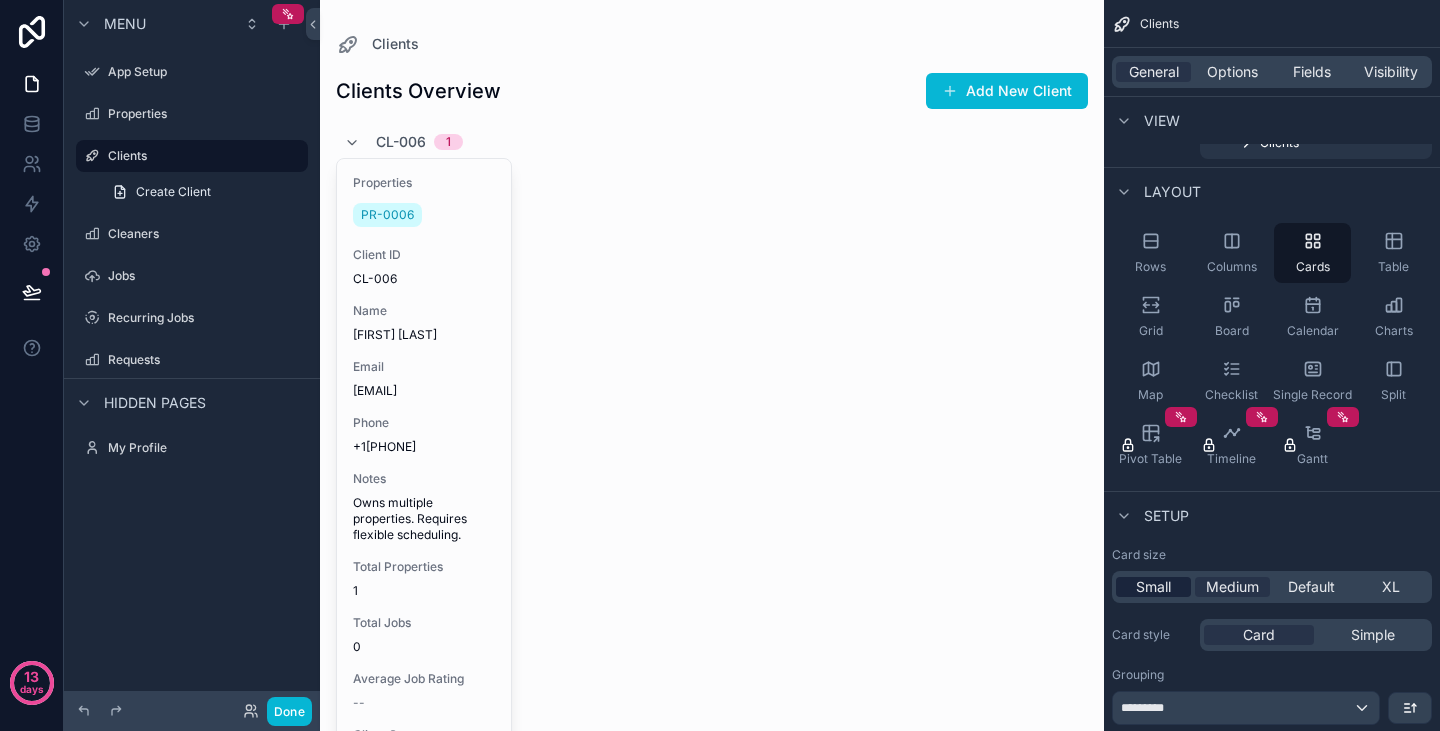 click on "Small" at bounding box center [1153, 587] 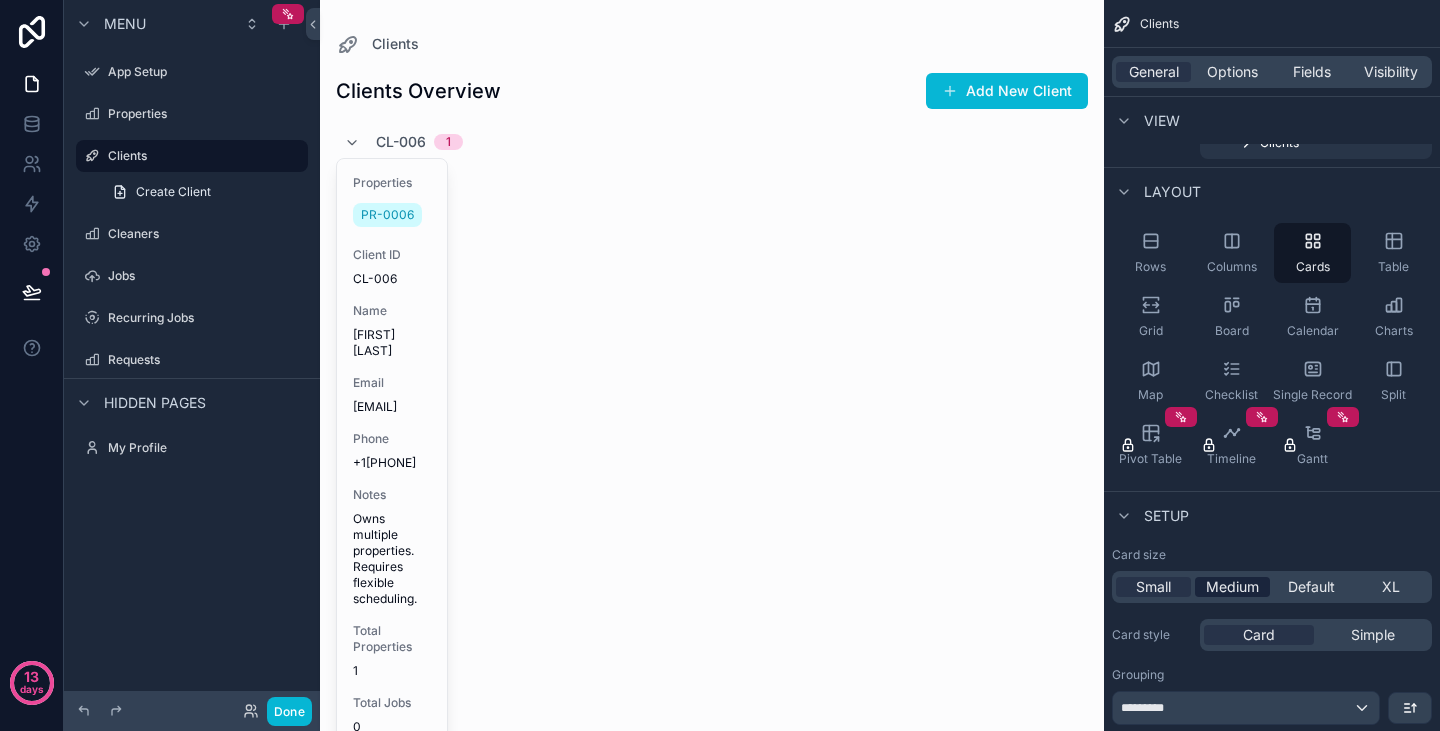 click on "Medium" at bounding box center [1232, 587] 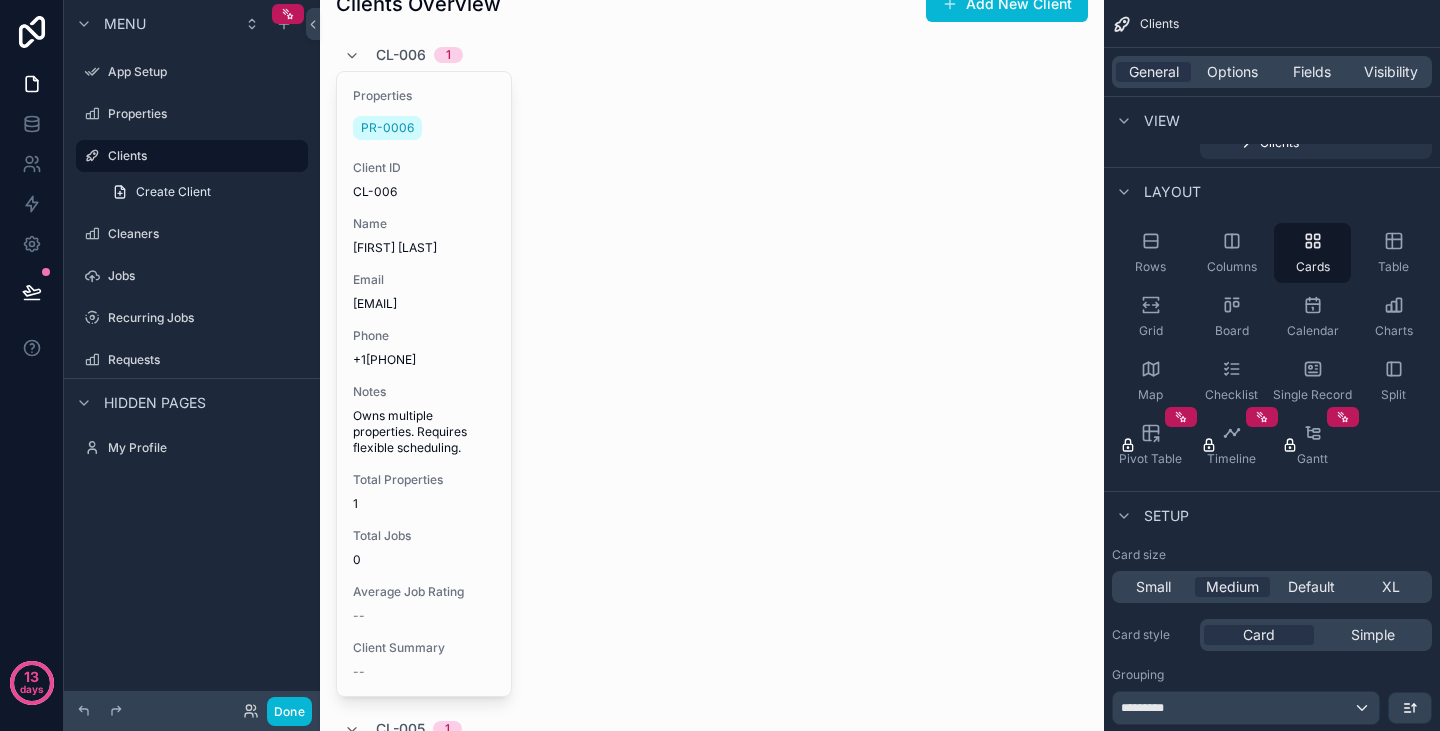 scroll, scrollTop: 0, scrollLeft: 0, axis: both 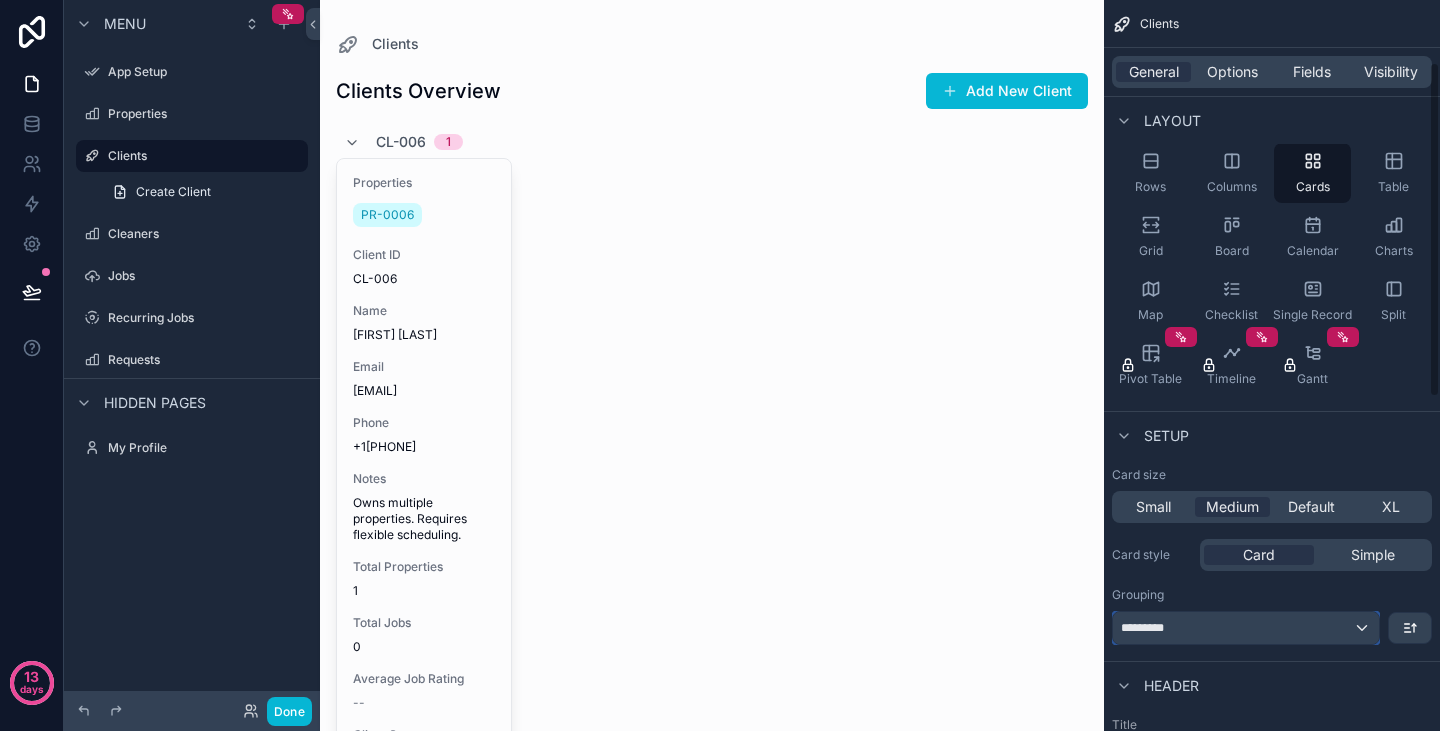 click on "*********" at bounding box center [1246, 628] 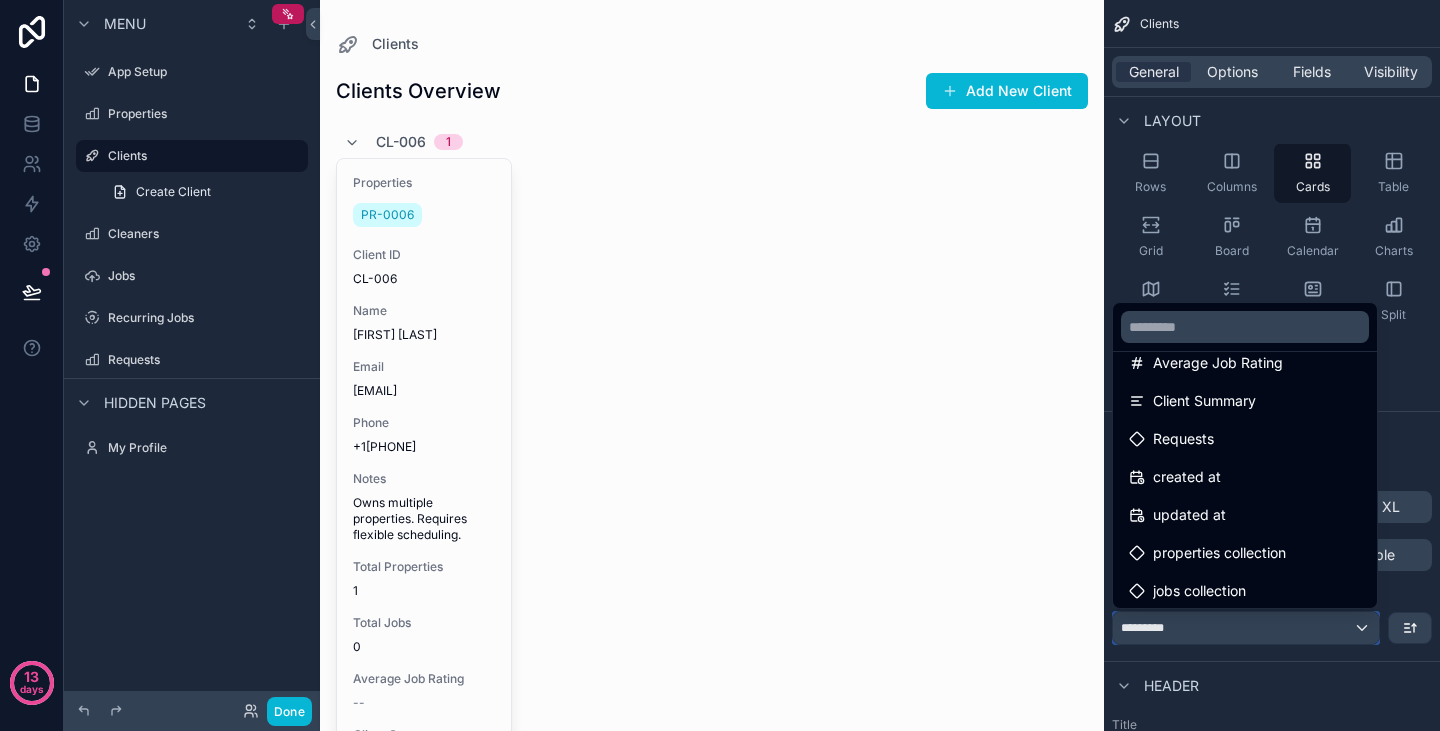 scroll, scrollTop: 404, scrollLeft: 0, axis: vertical 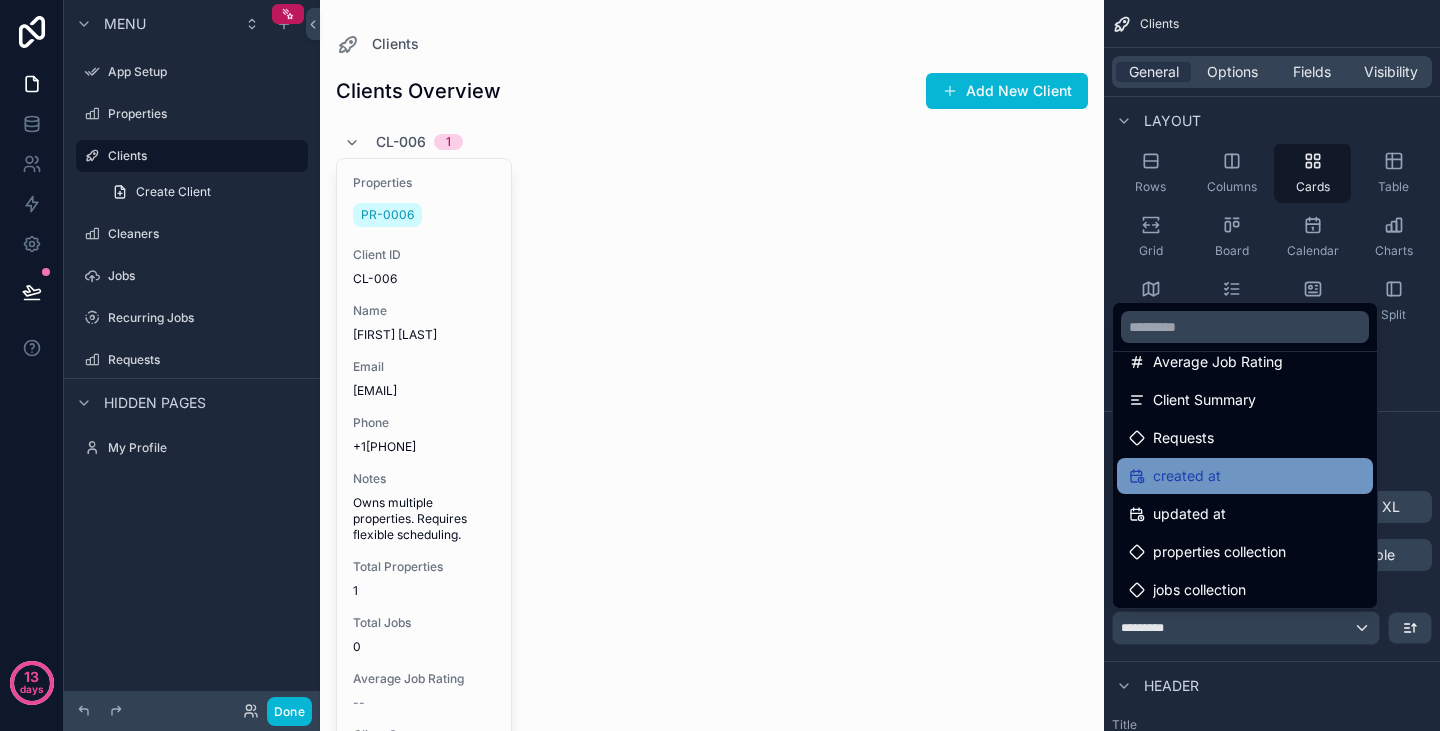 click on "created at" at bounding box center [1187, 476] 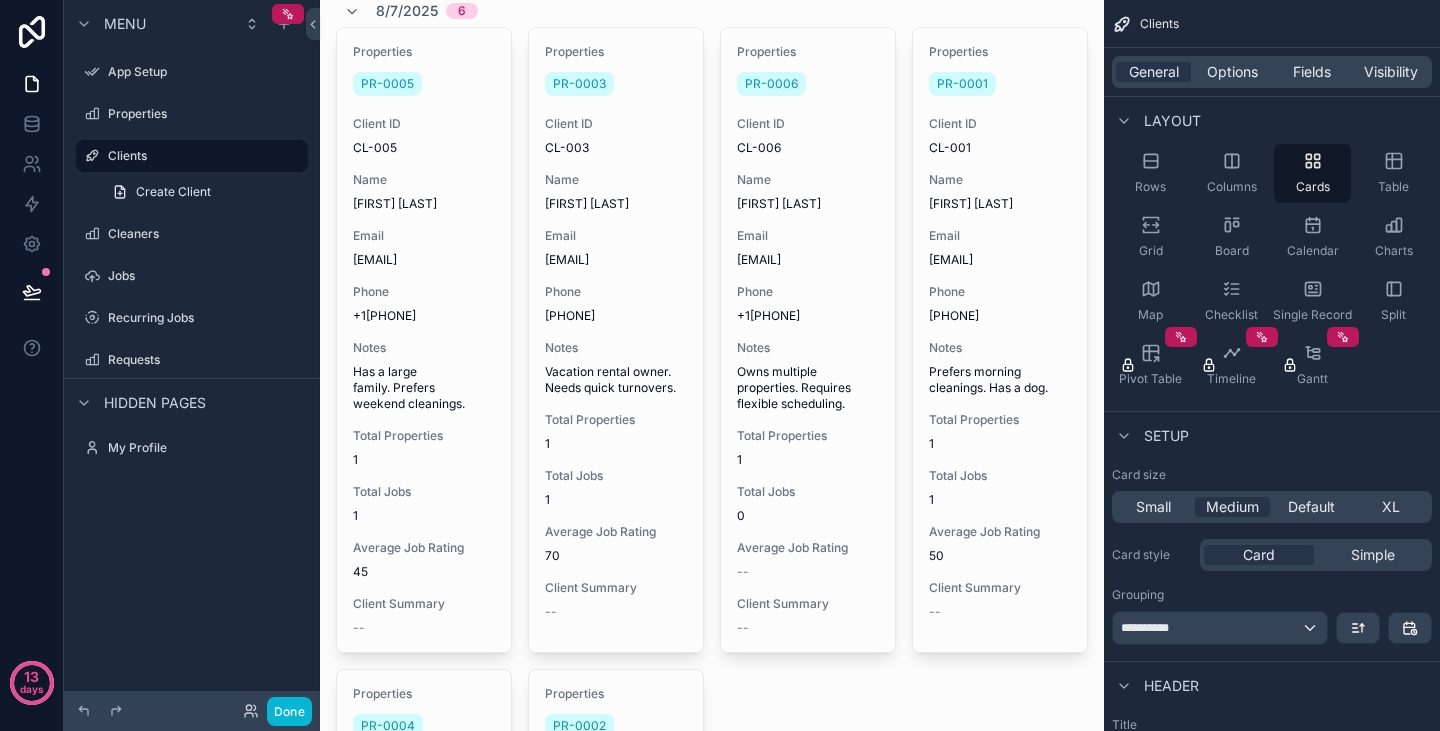 scroll, scrollTop: 132, scrollLeft: 0, axis: vertical 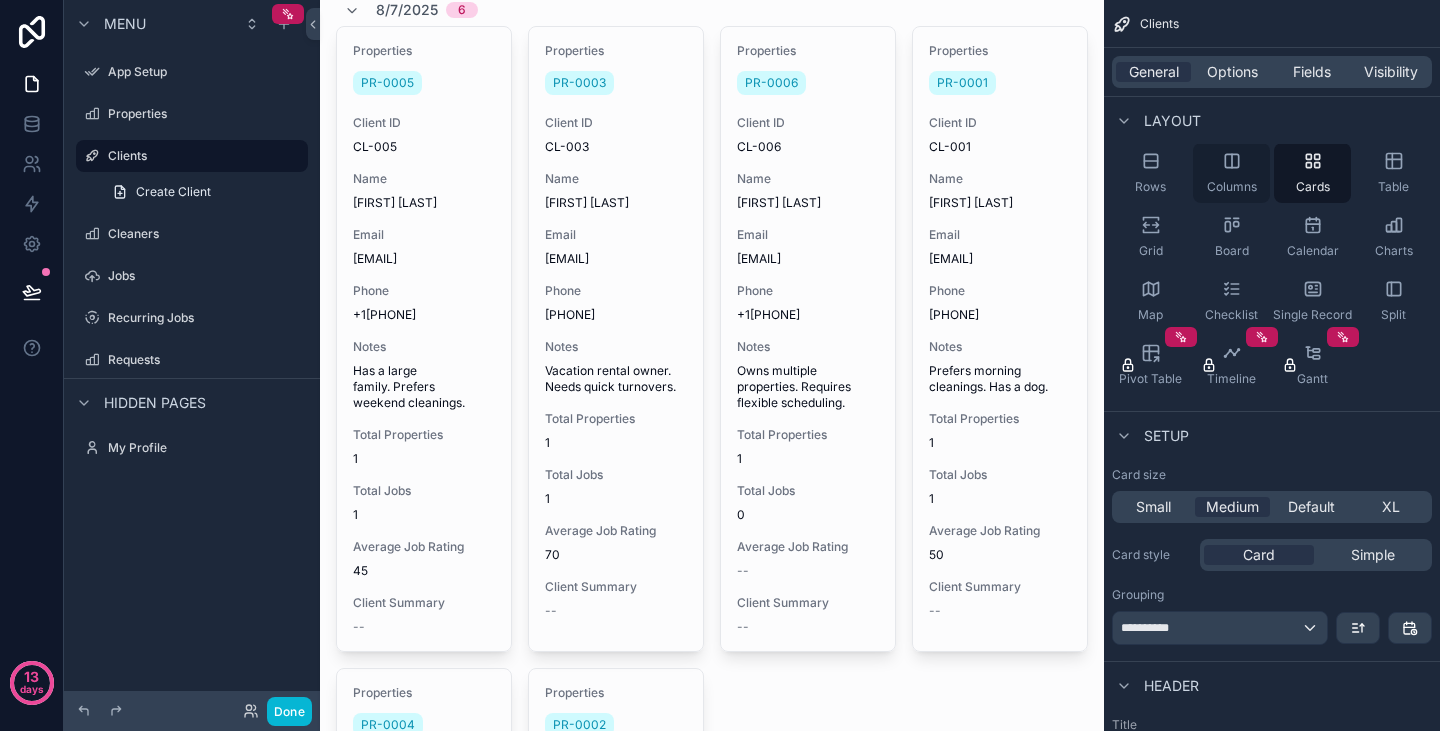 click 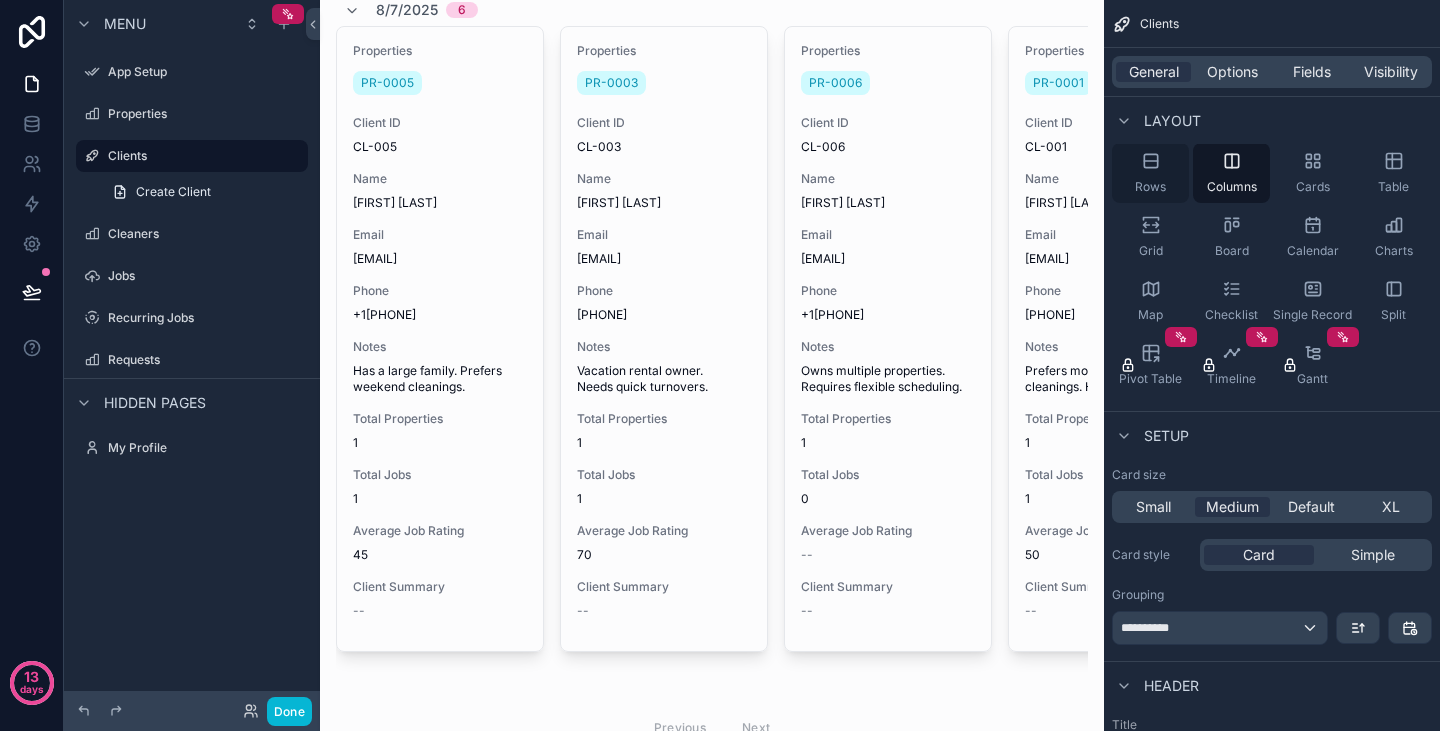 click on "Rows" at bounding box center [1150, 173] 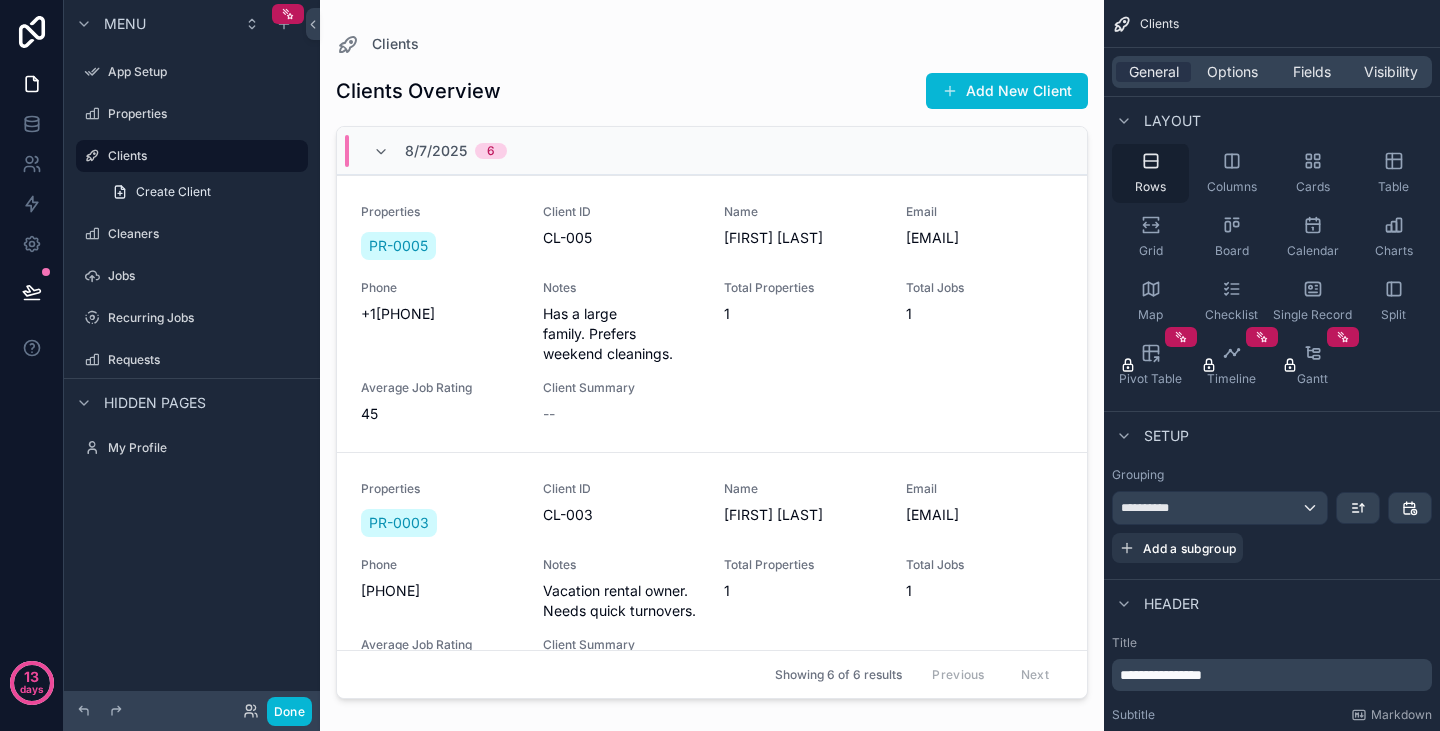 scroll, scrollTop: 0, scrollLeft: 0, axis: both 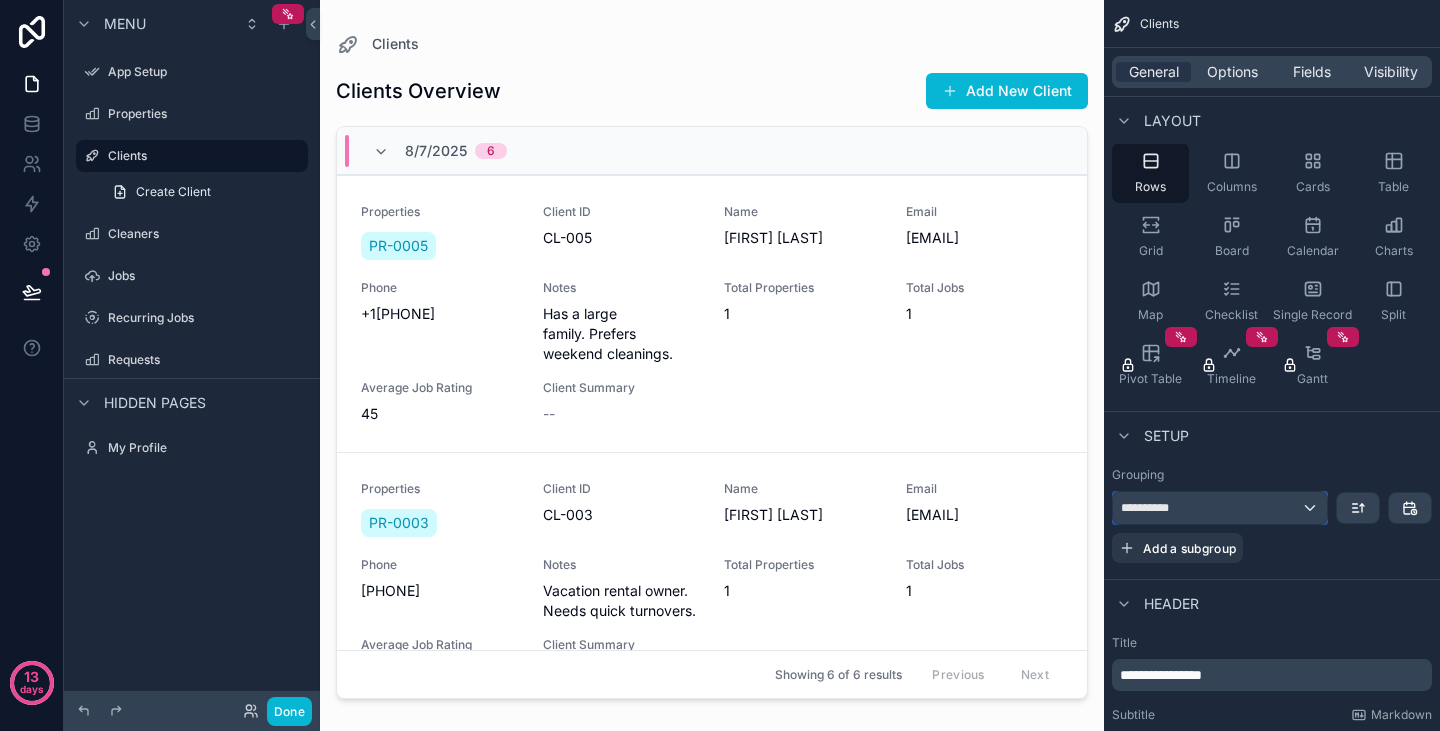 click on "**********" at bounding box center (1220, 508) 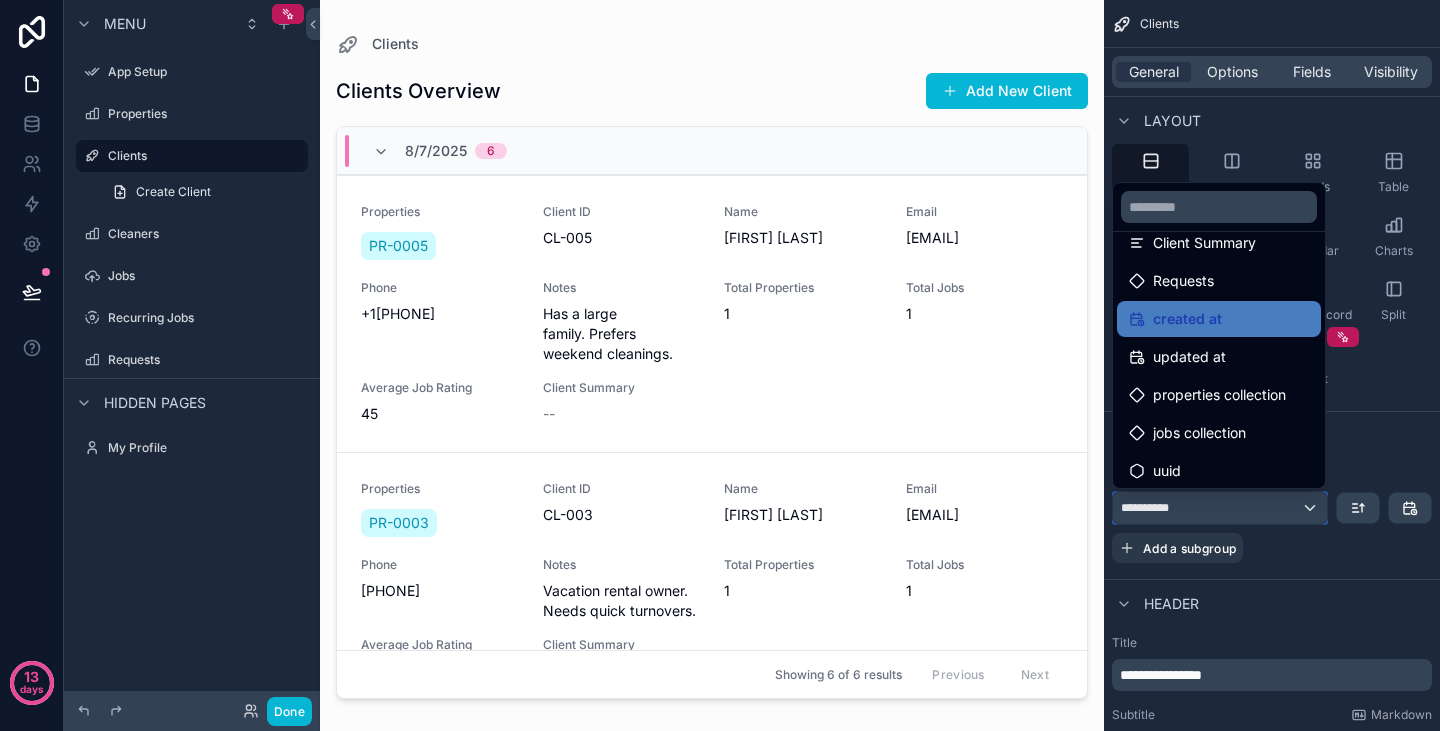 scroll, scrollTop: 446, scrollLeft: 0, axis: vertical 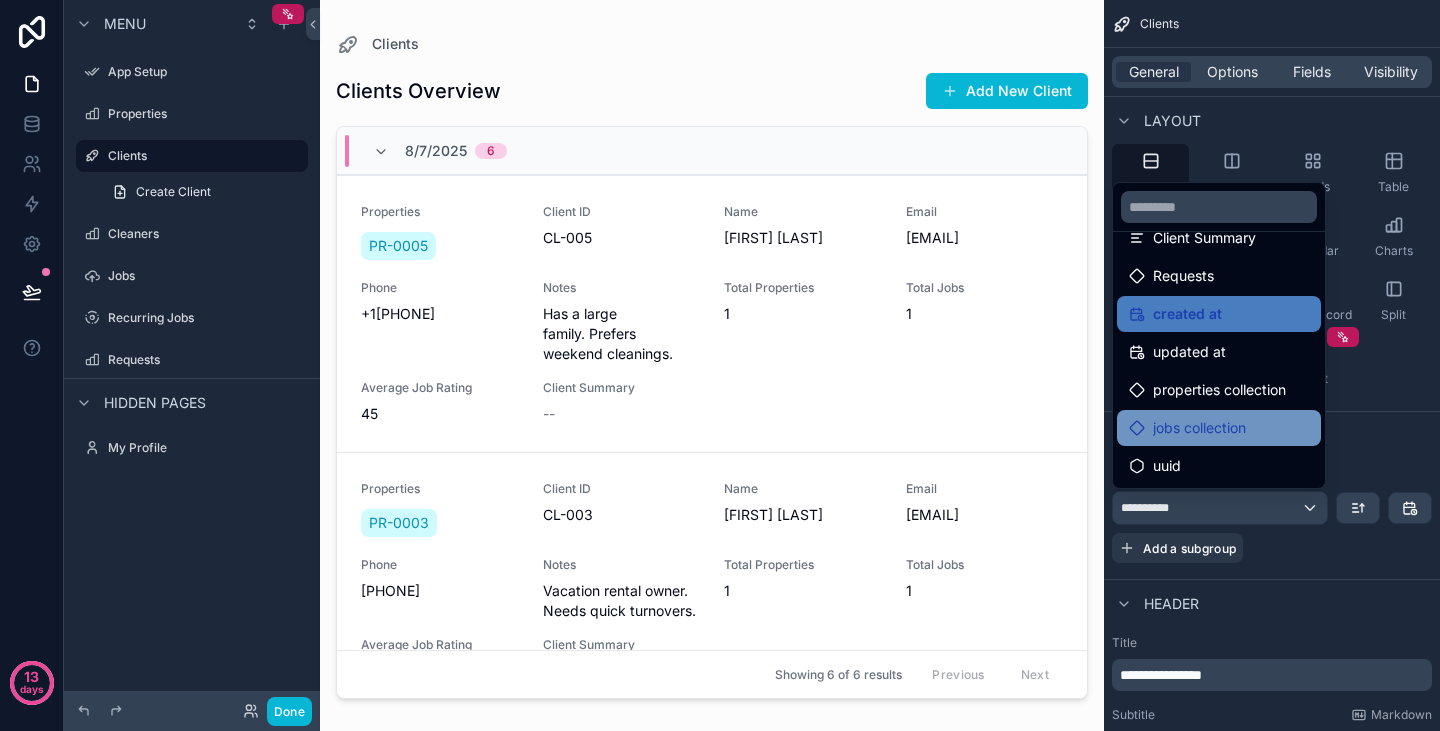 click on "jobs collection" at bounding box center [1199, 428] 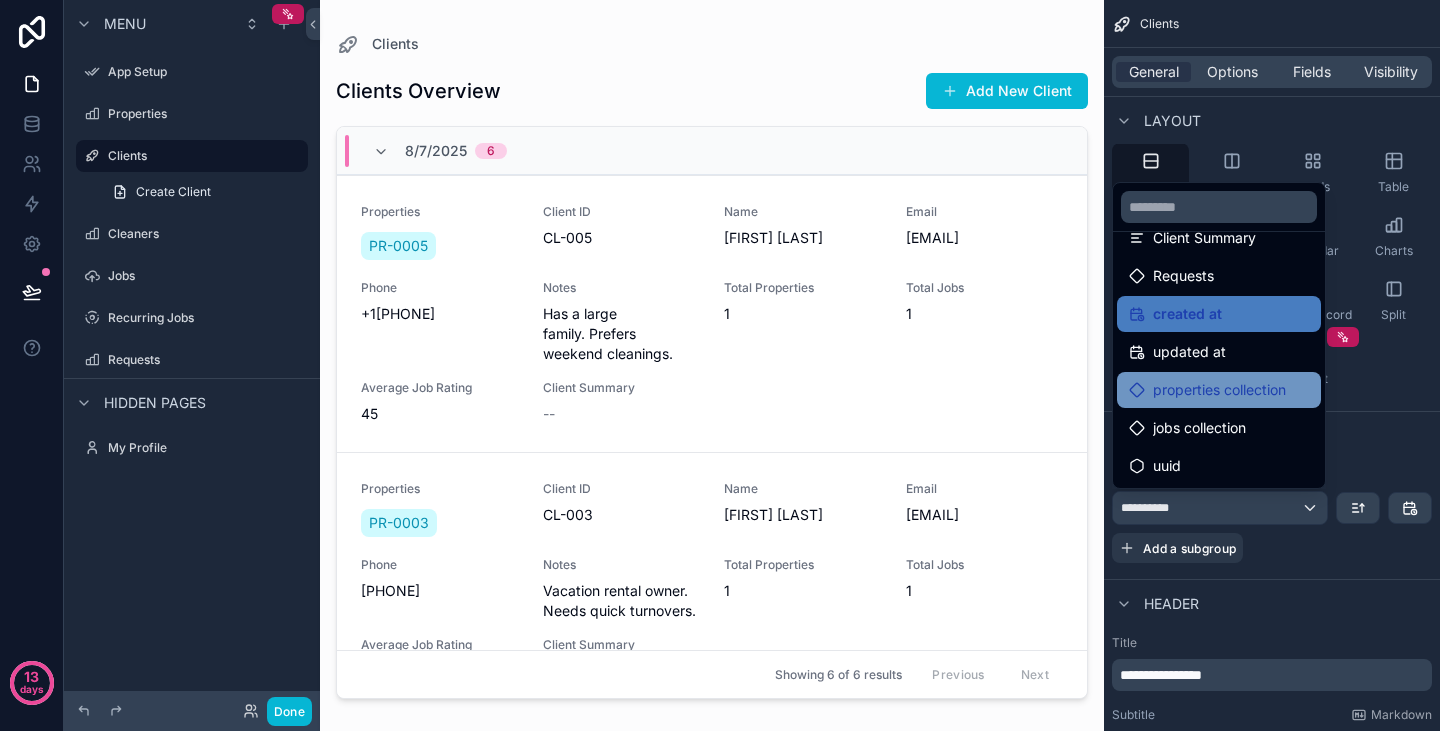 click on "properties collection" at bounding box center [1219, 390] 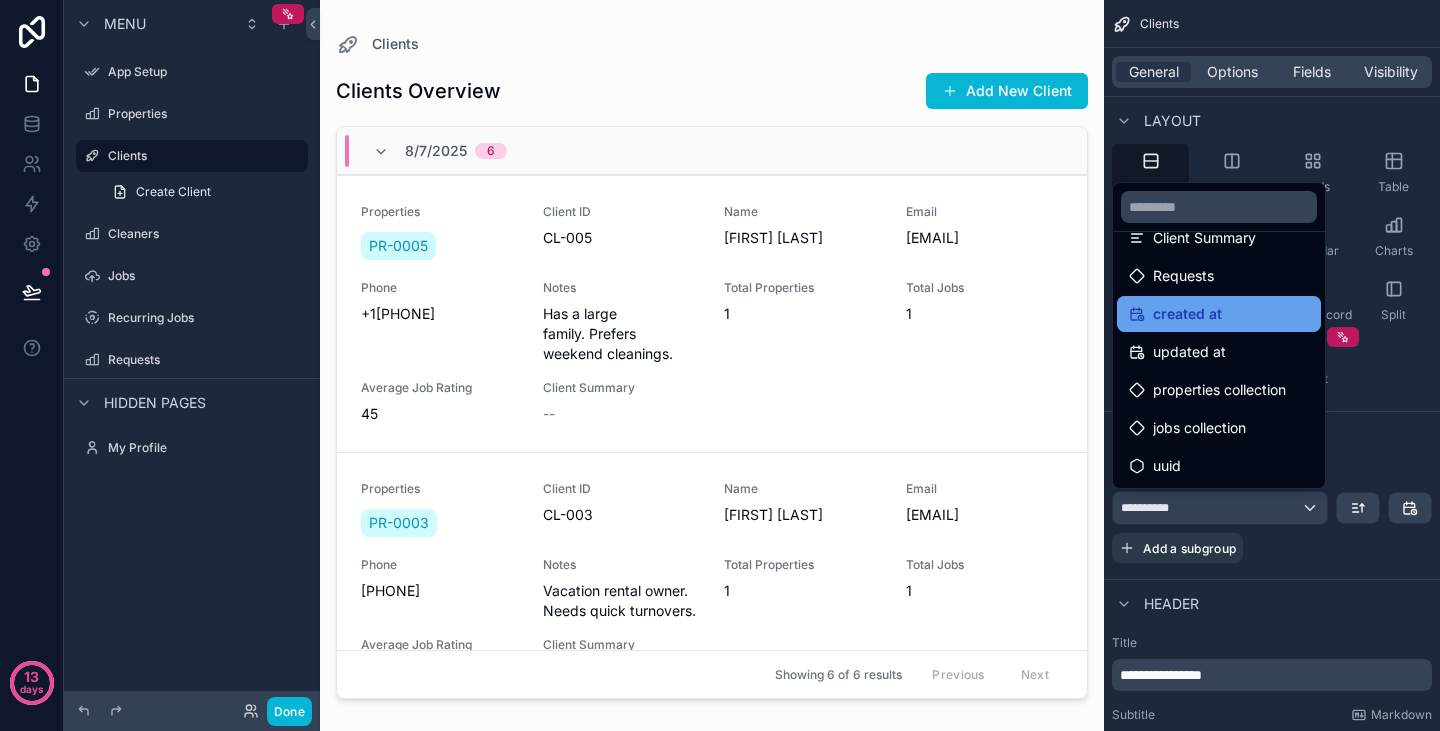 scroll, scrollTop: 432, scrollLeft: 0, axis: vertical 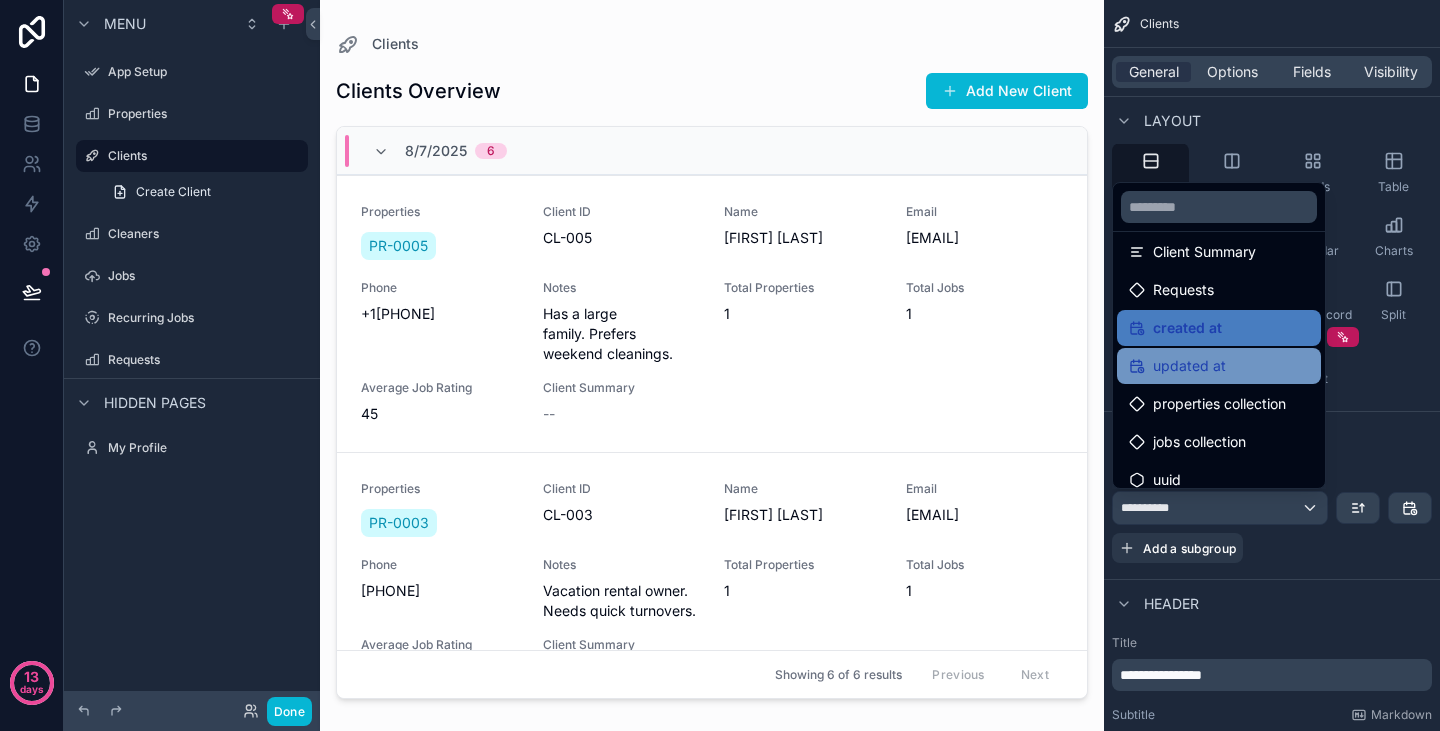 click on "updated at" at bounding box center [1189, 366] 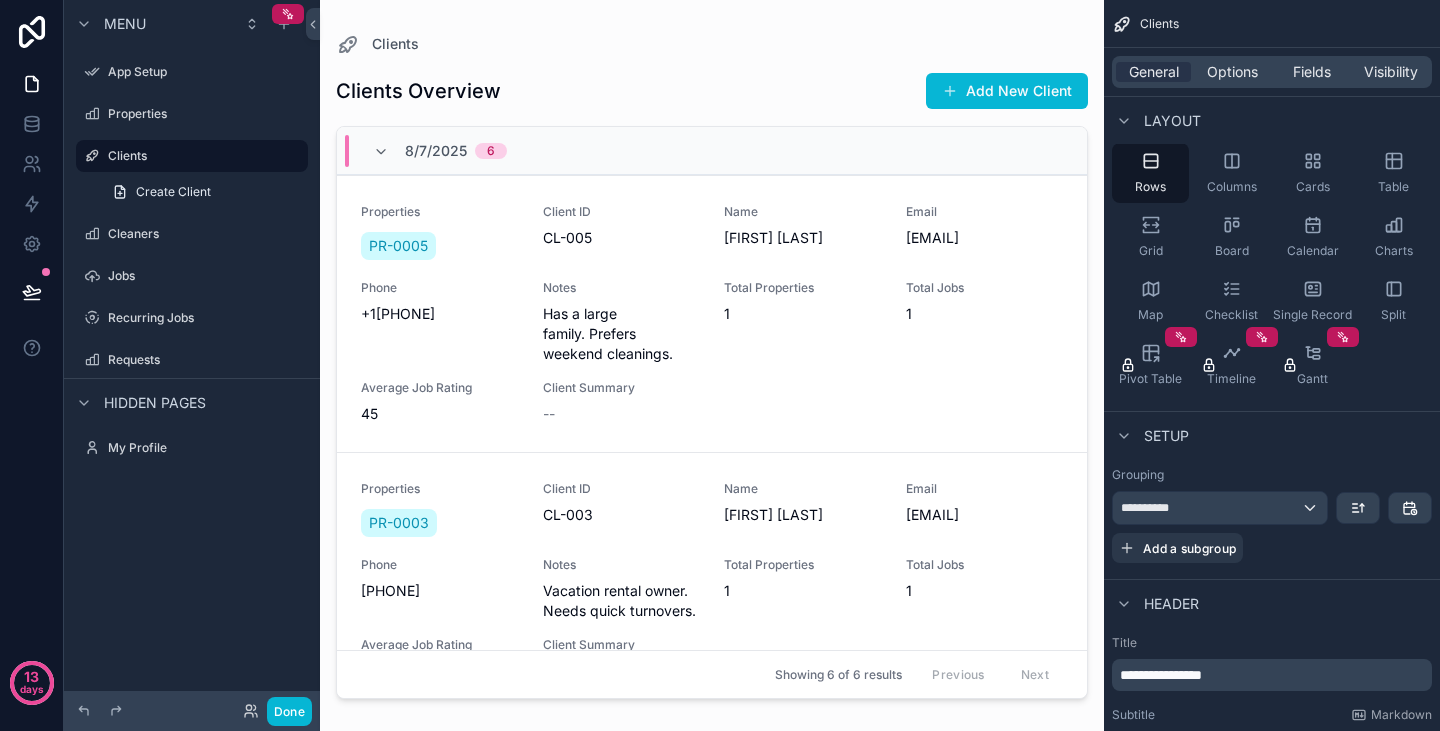click at bounding box center (712, 353) 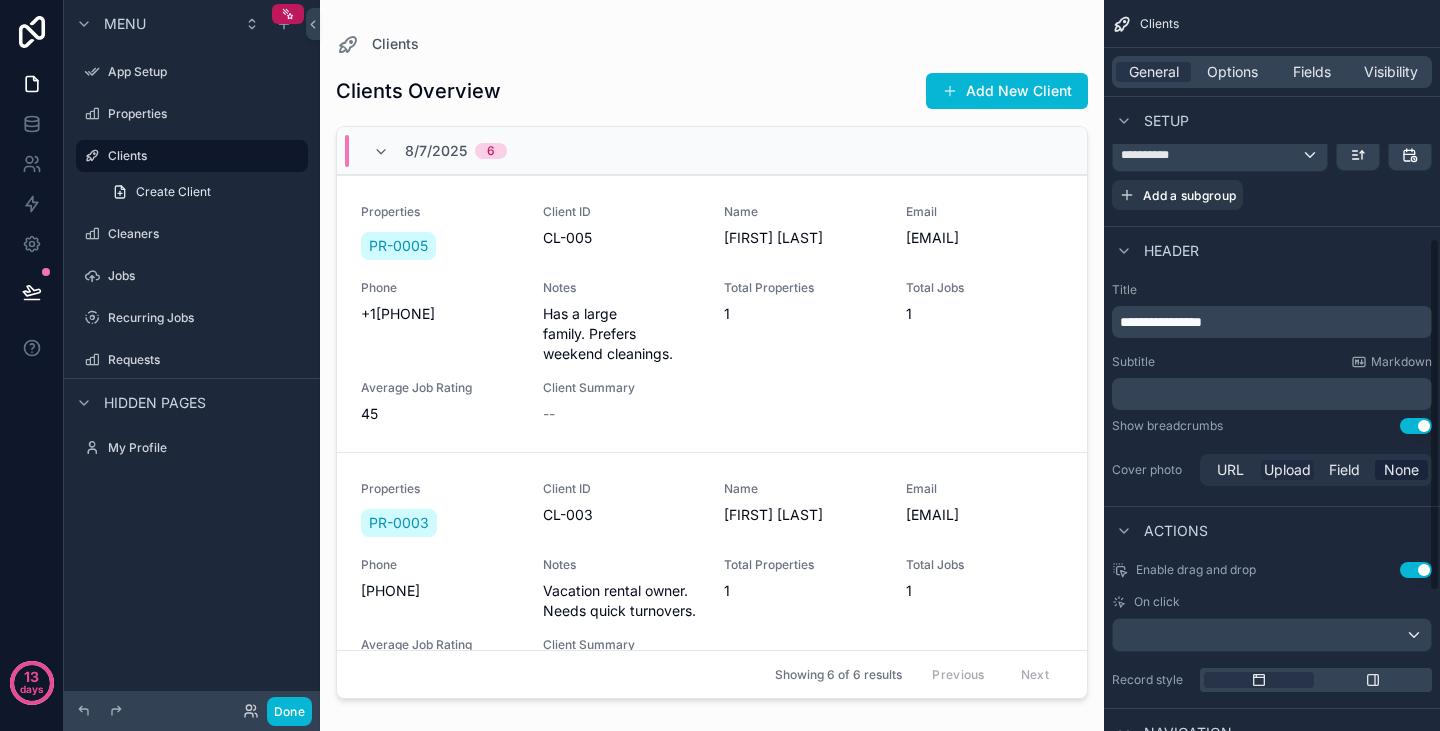 scroll, scrollTop: 492, scrollLeft: 0, axis: vertical 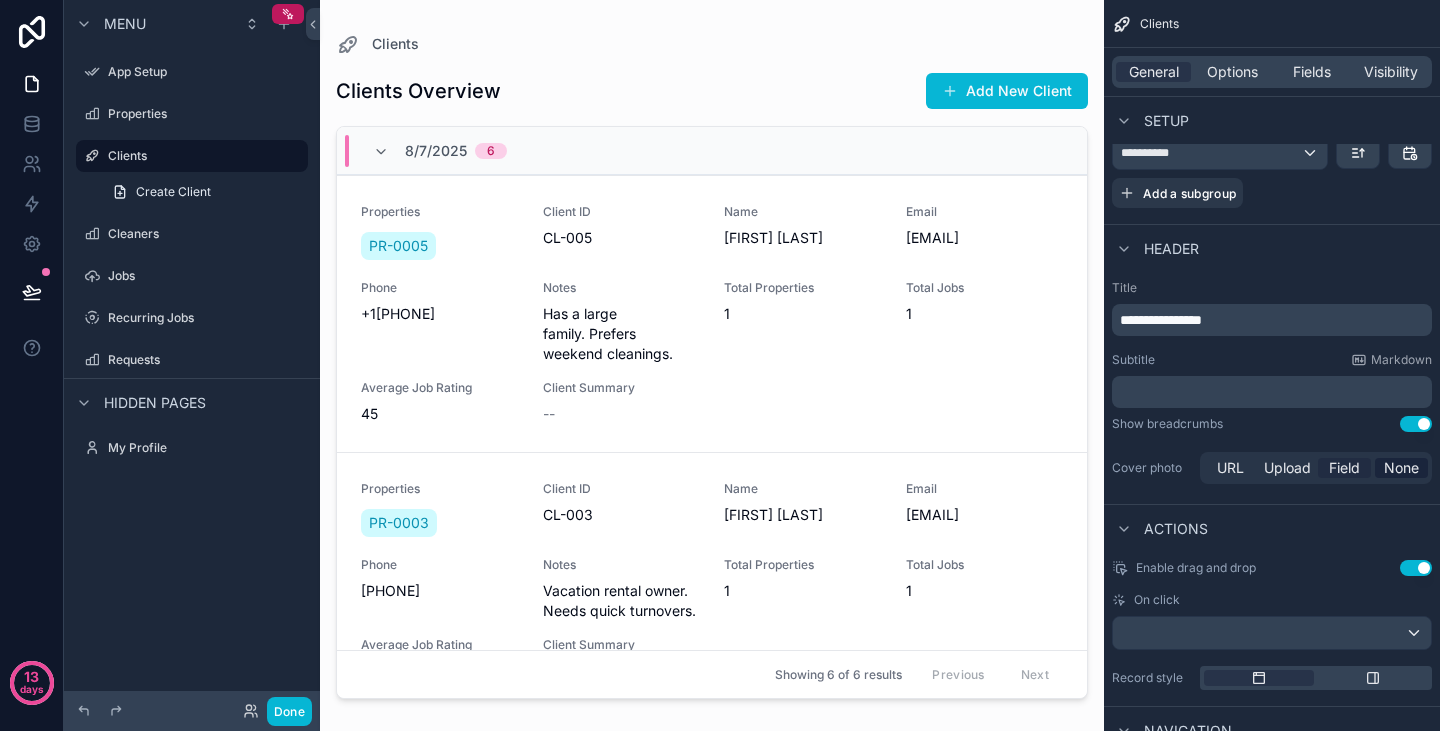click on "Field" at bounding box center [1344, 468] 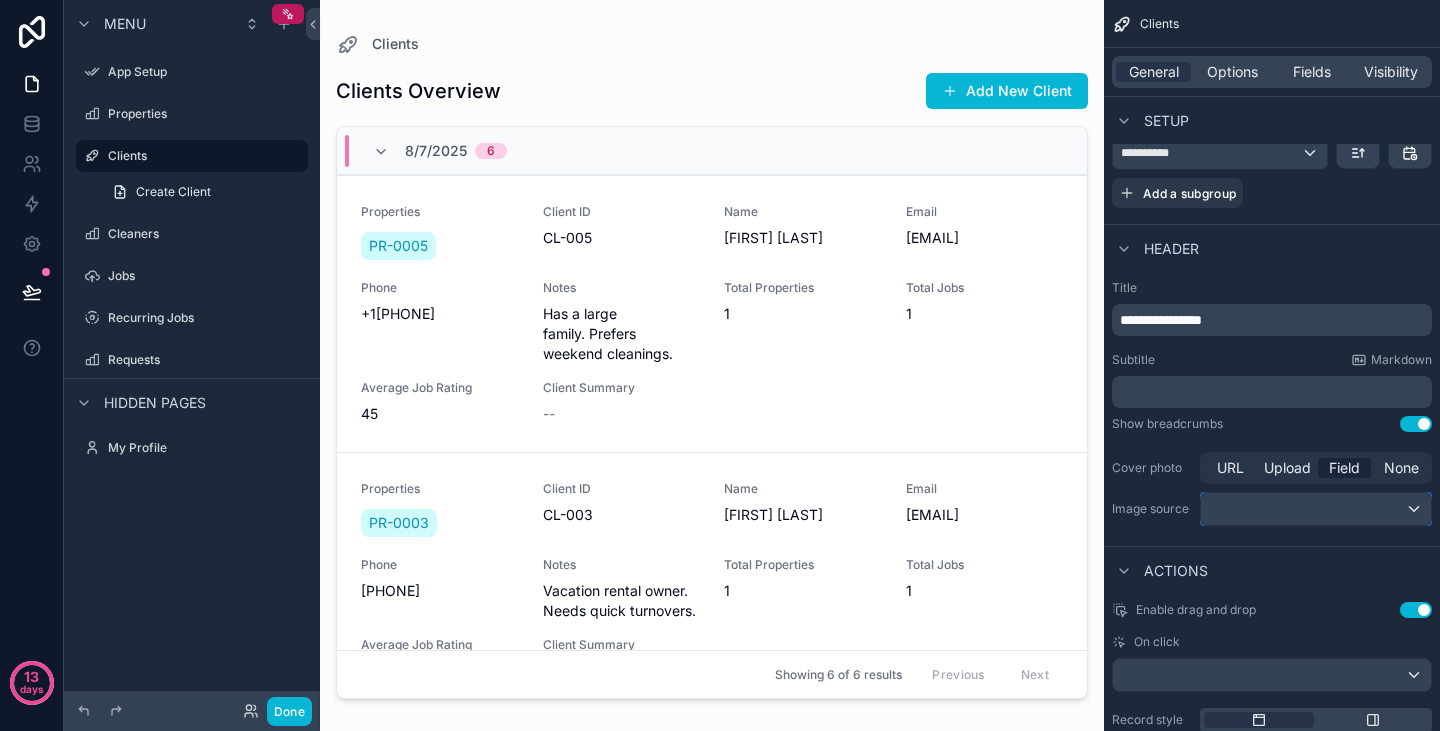 click at bounding box center [1316, 509] 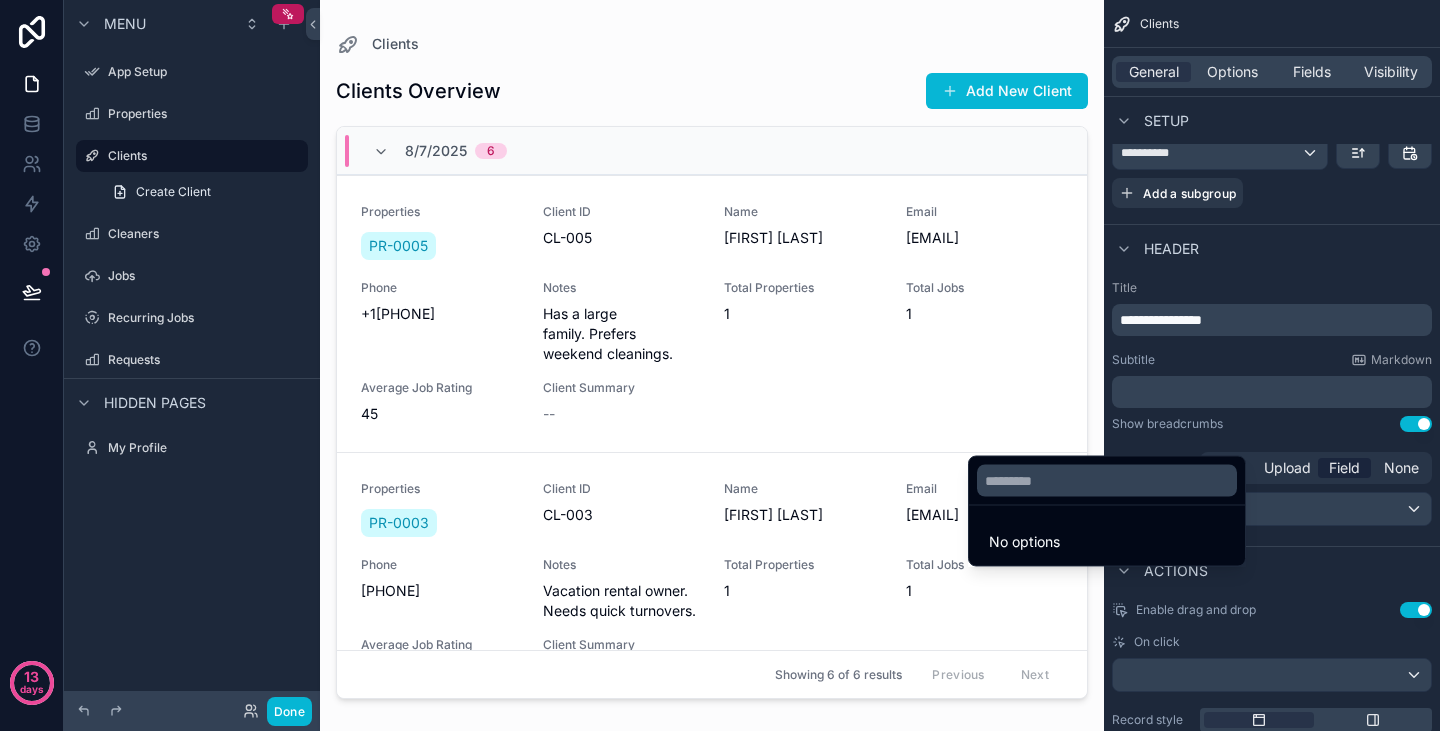 click at bounding box center [720, 365] 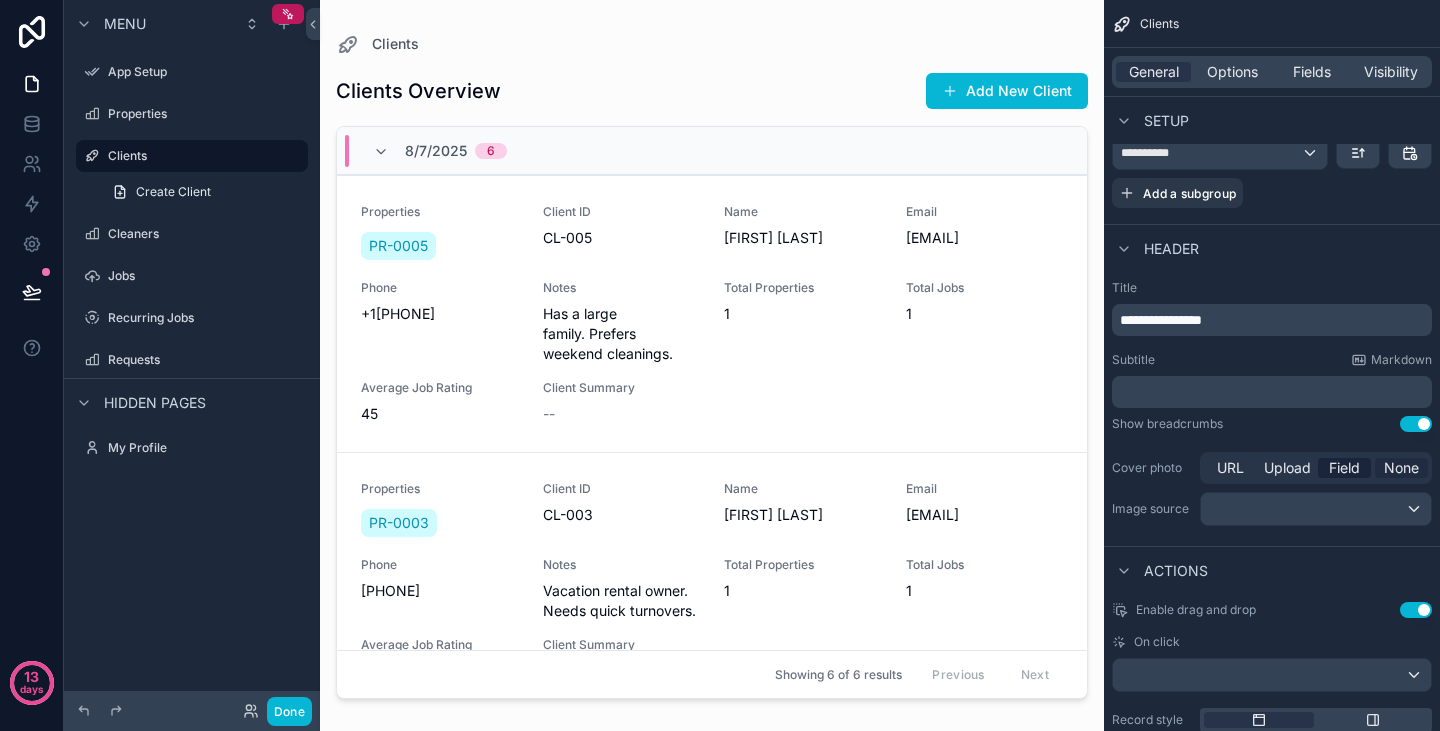 click on "None" at bounding box center [1401, 468] 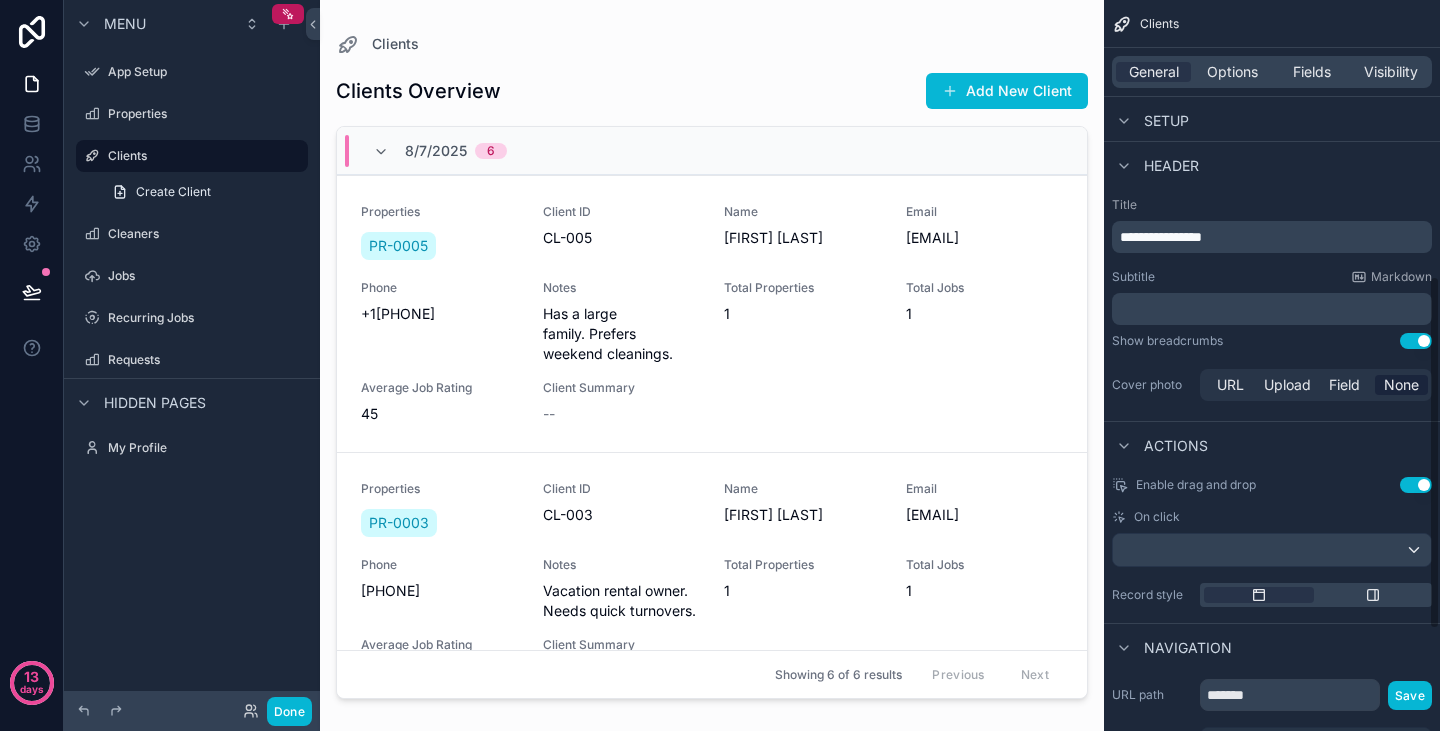 scroll, scrollTop: 584, scrollLeft: 0, axis: vertical 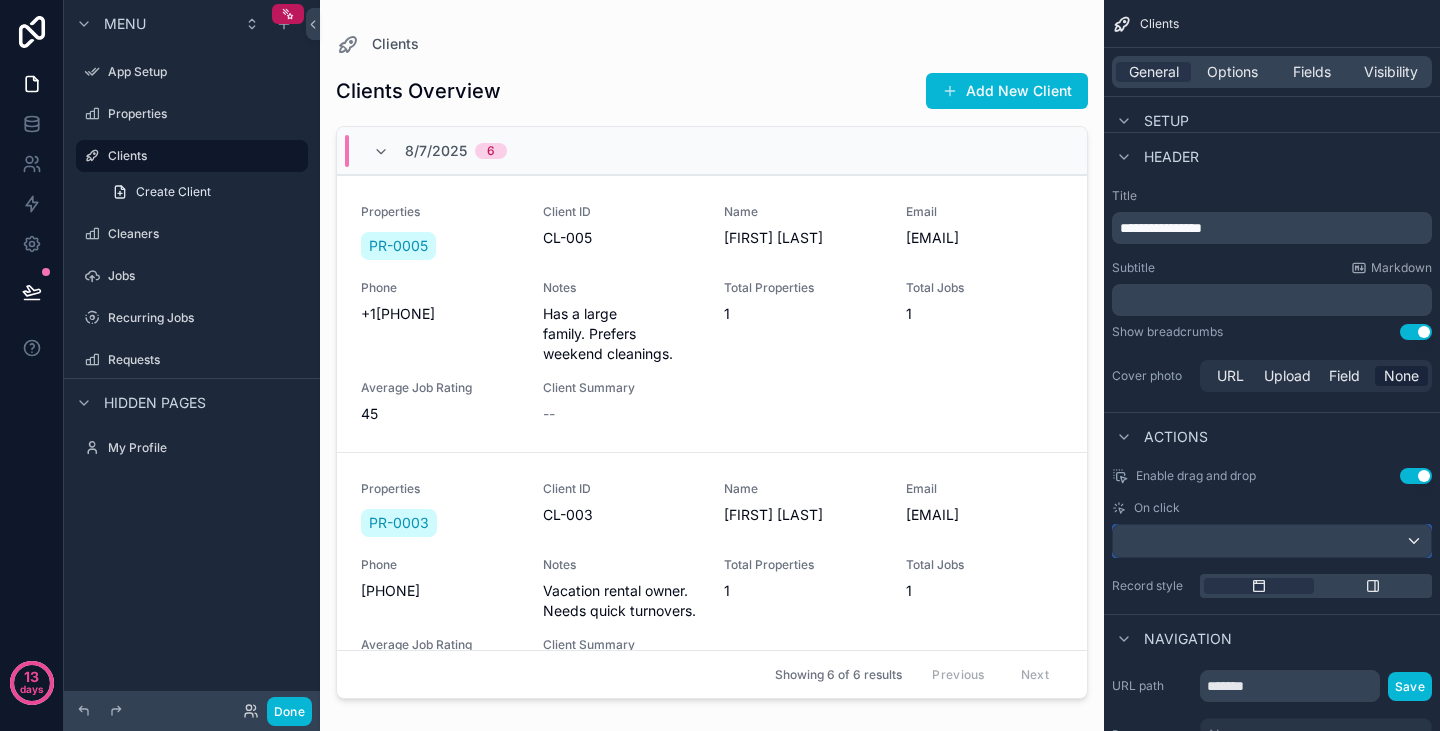 click at bounding box center (1272, 541) 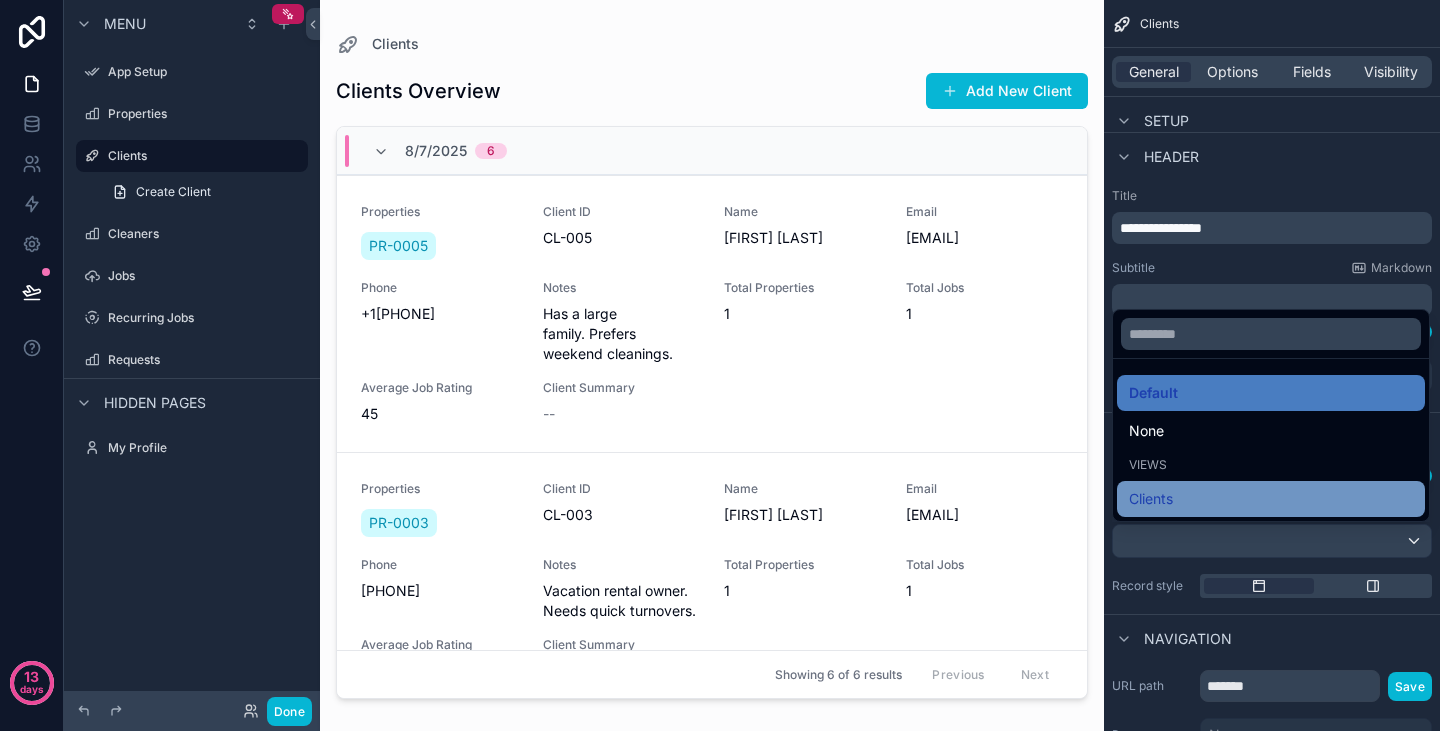click on "Clients" at bounding box center [1271, 499] 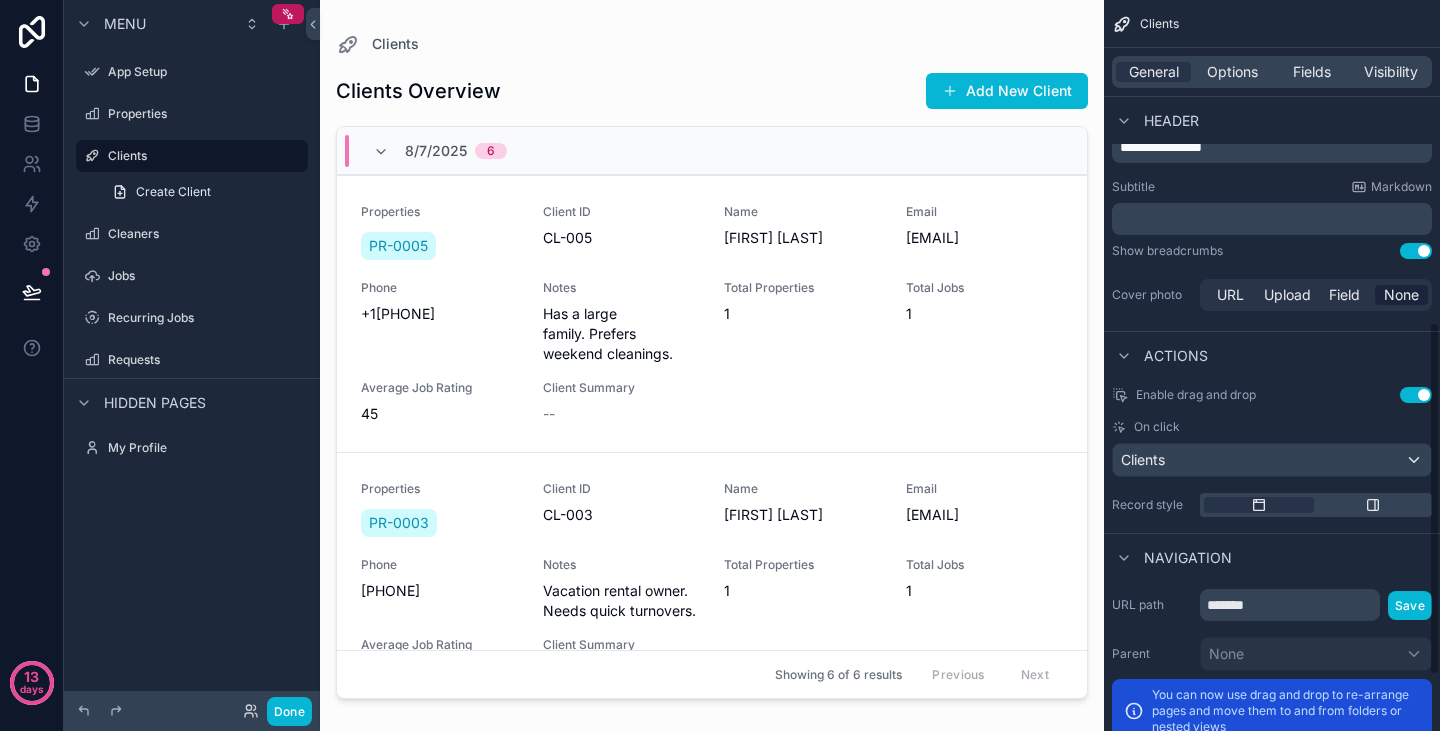 scroll, scrollTop: 668, scrollLeft: 0, axis: vertical 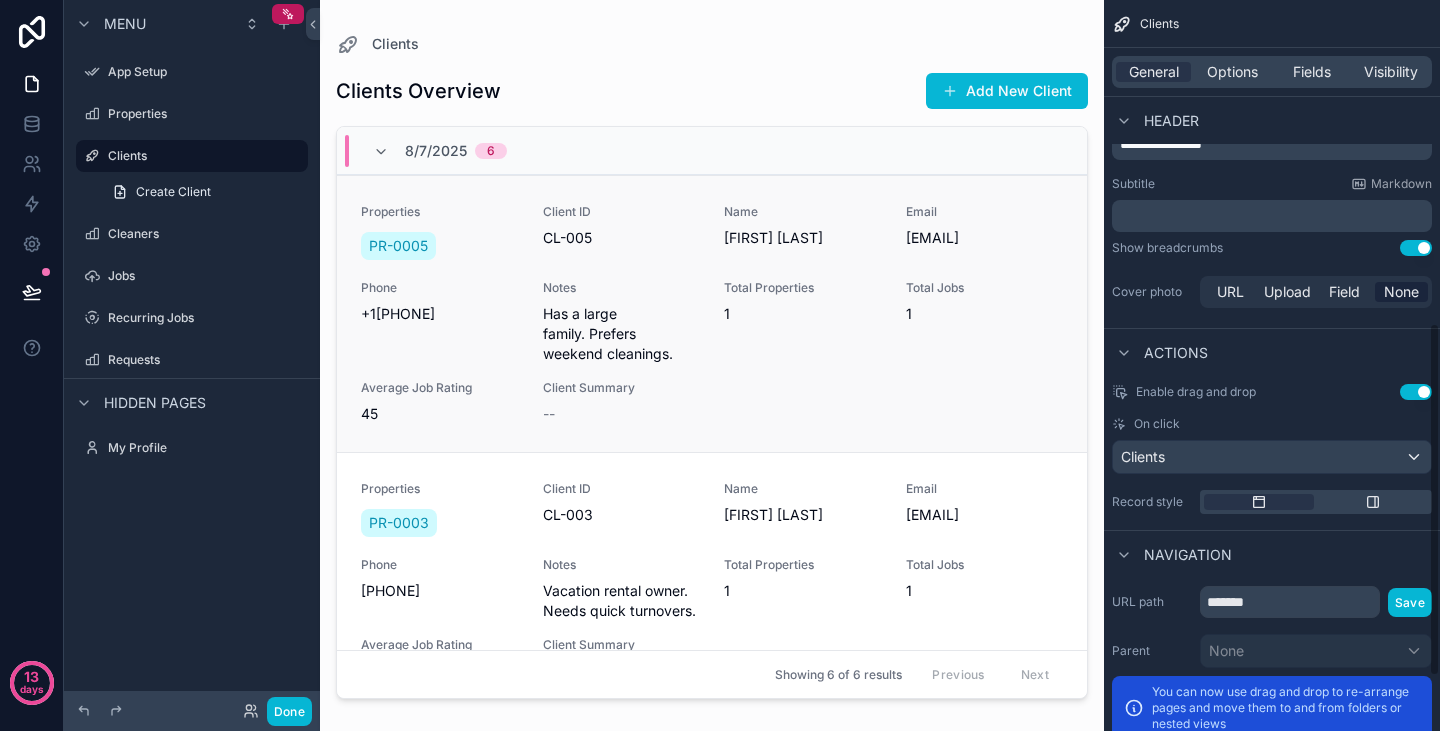 click on "Has a large family. Prefers weekend cleanings." at bounding box center [622, 334] 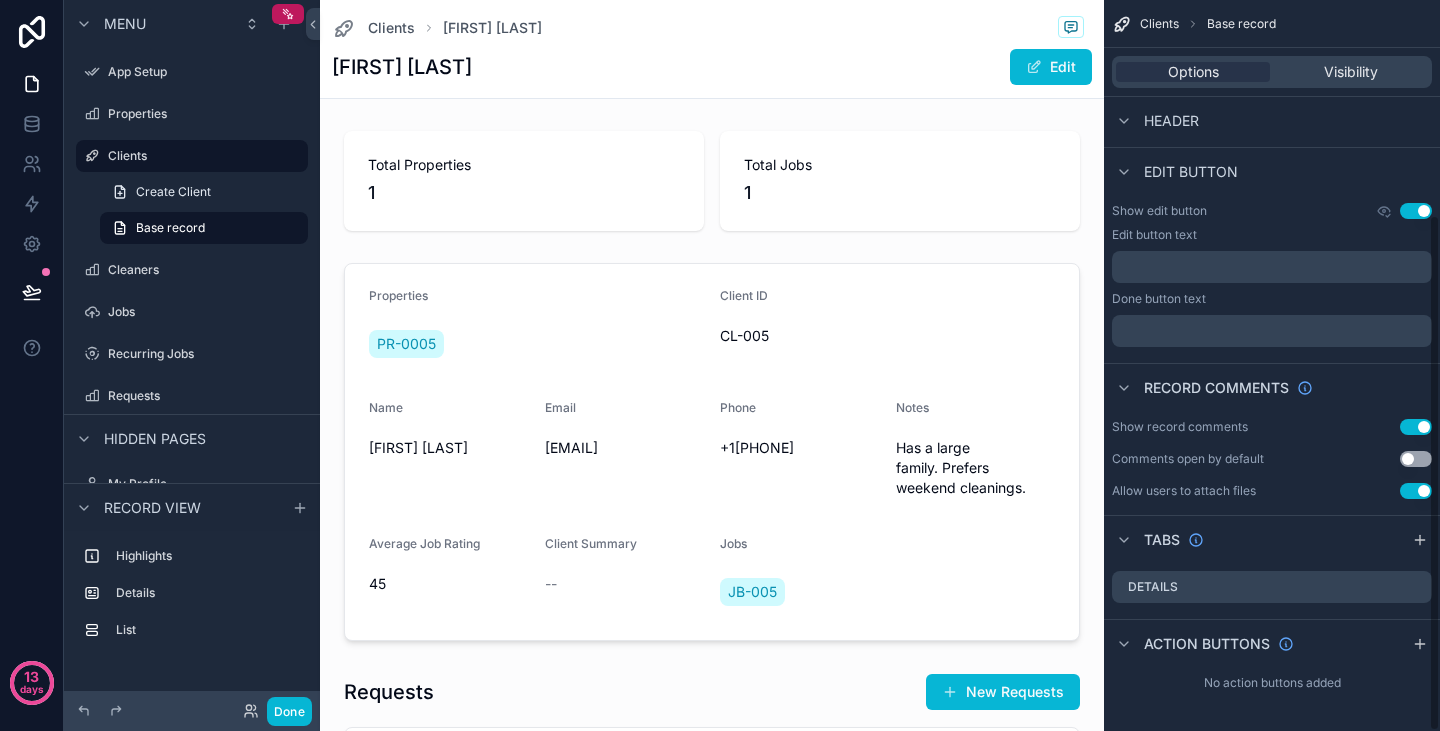 scroll, scrollTop: 303, scrollLeft: 0, axis: vertical 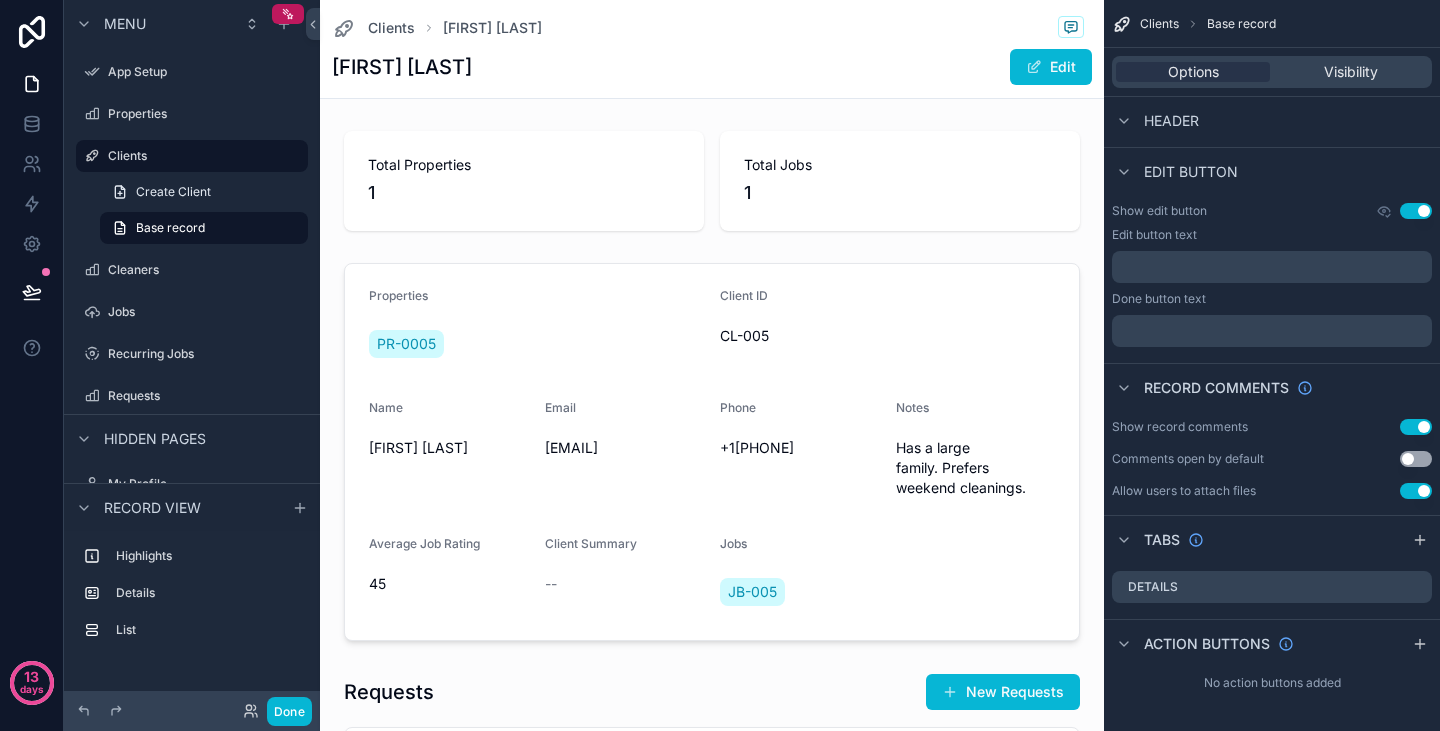 click on "Header" at bounding box center [1272, 120] 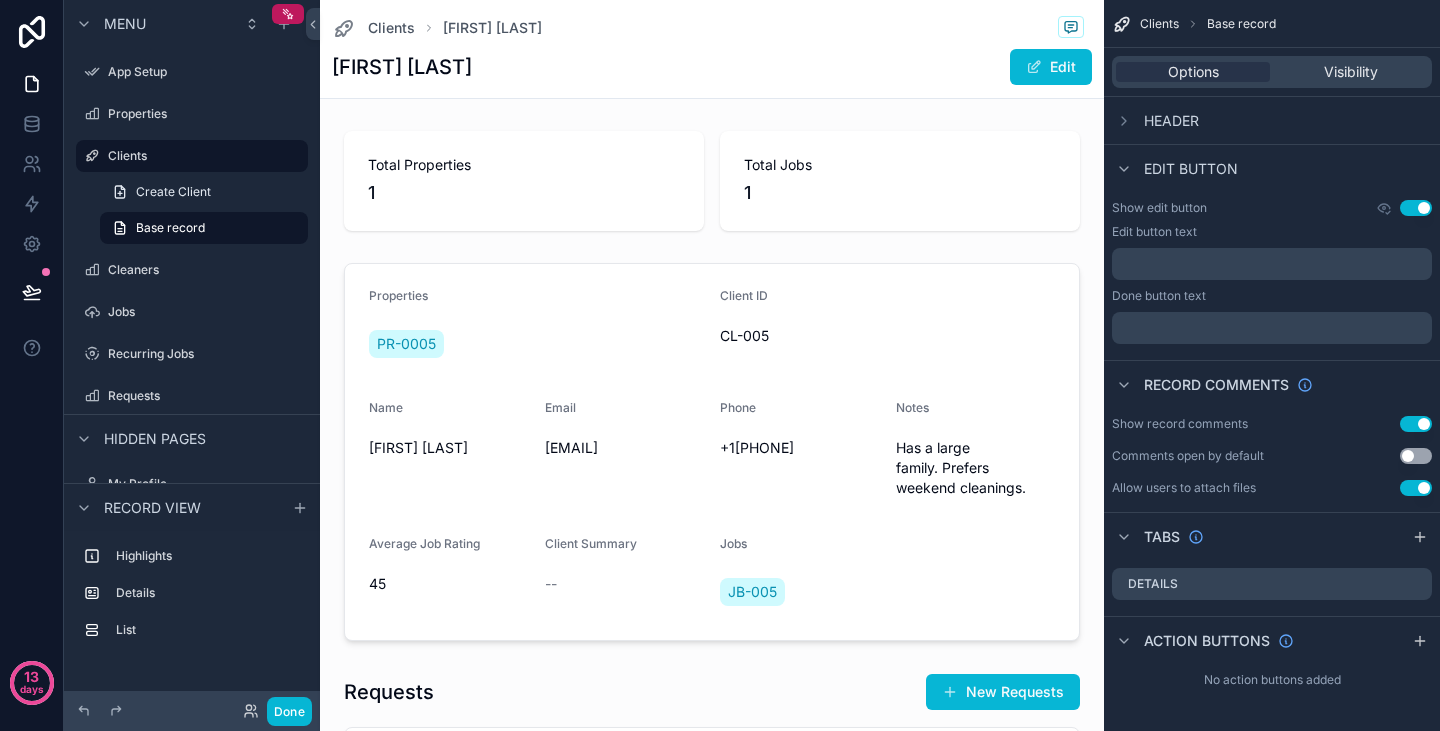 scroll, scrollTop: 0, scrollLeft: 0, axis: both 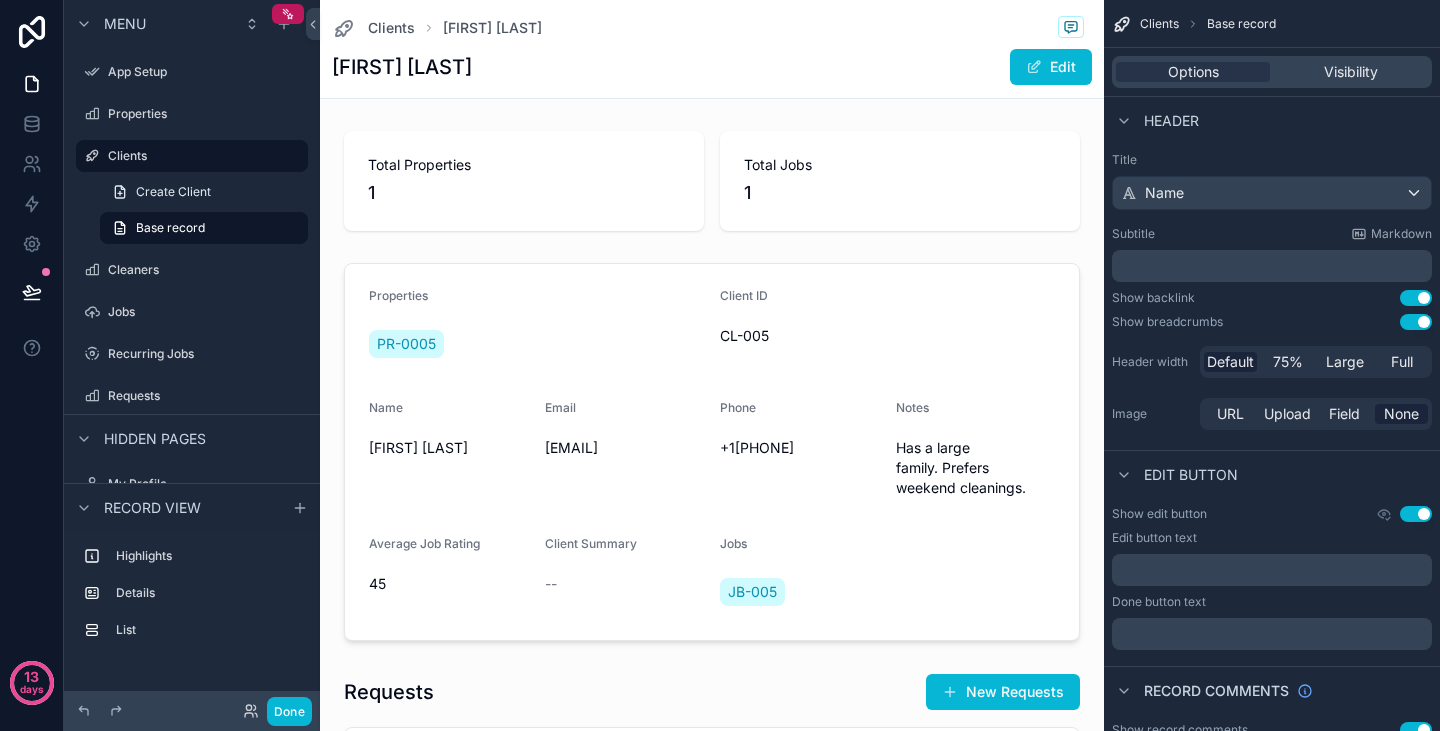click on "﻿" at bounding box center [1274, 266] 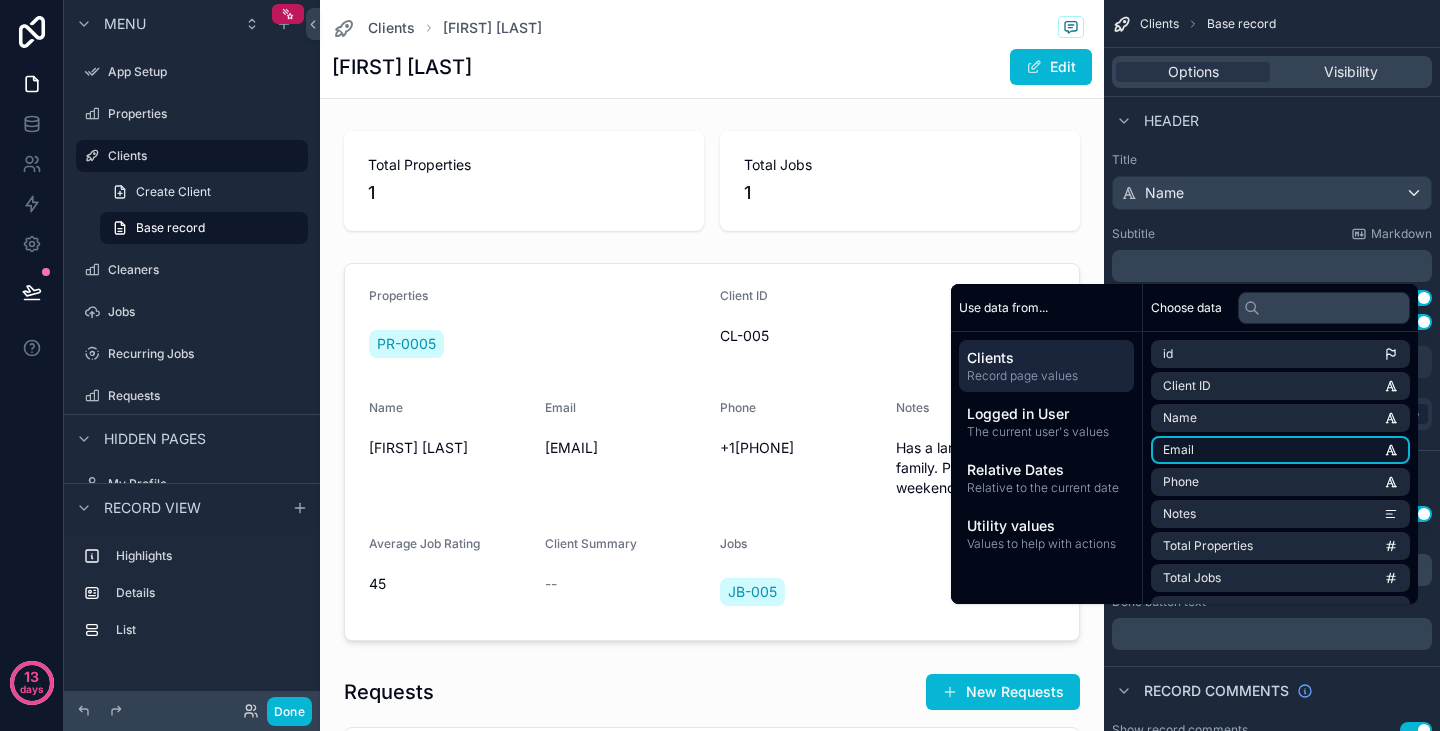 click on "Email" at bounding box center (1280, 450) 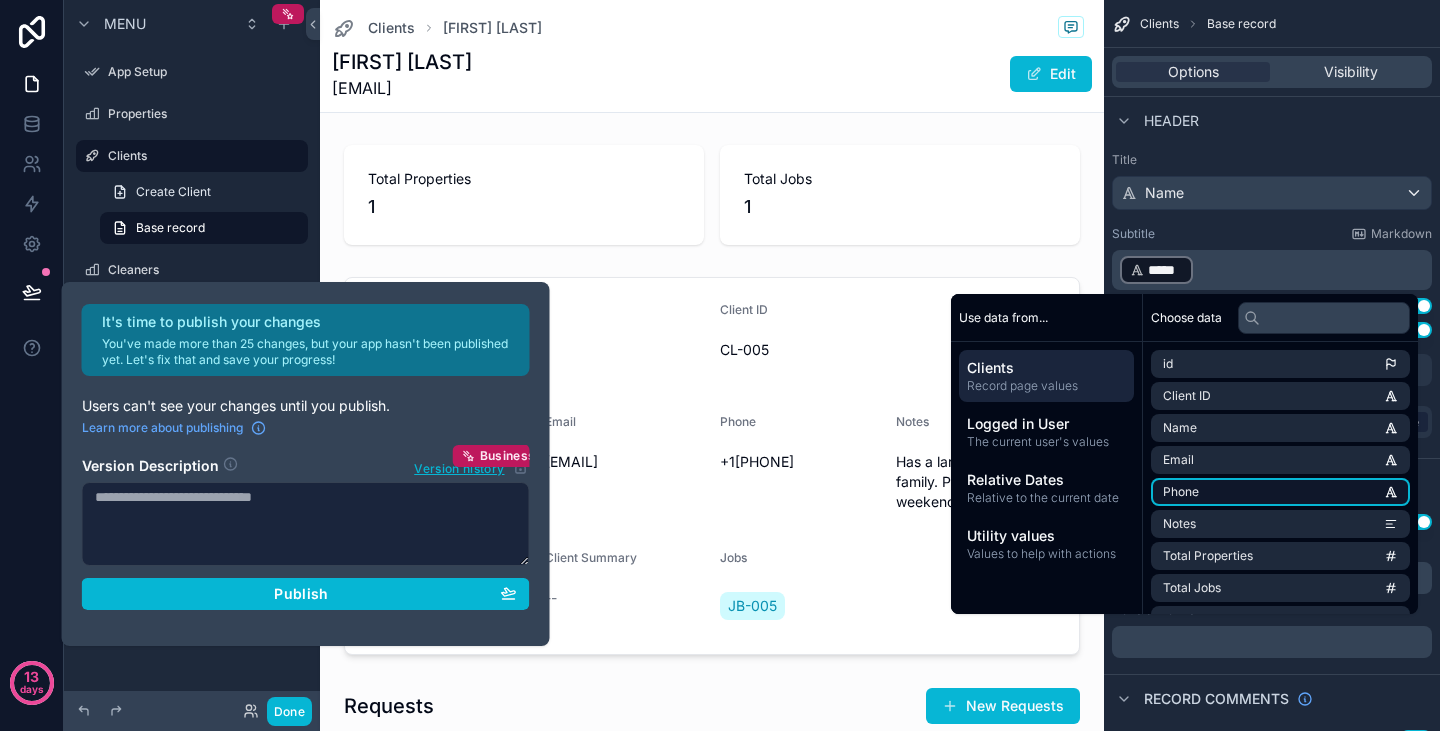 click on "Phone" at bounding box center [1280, 492] 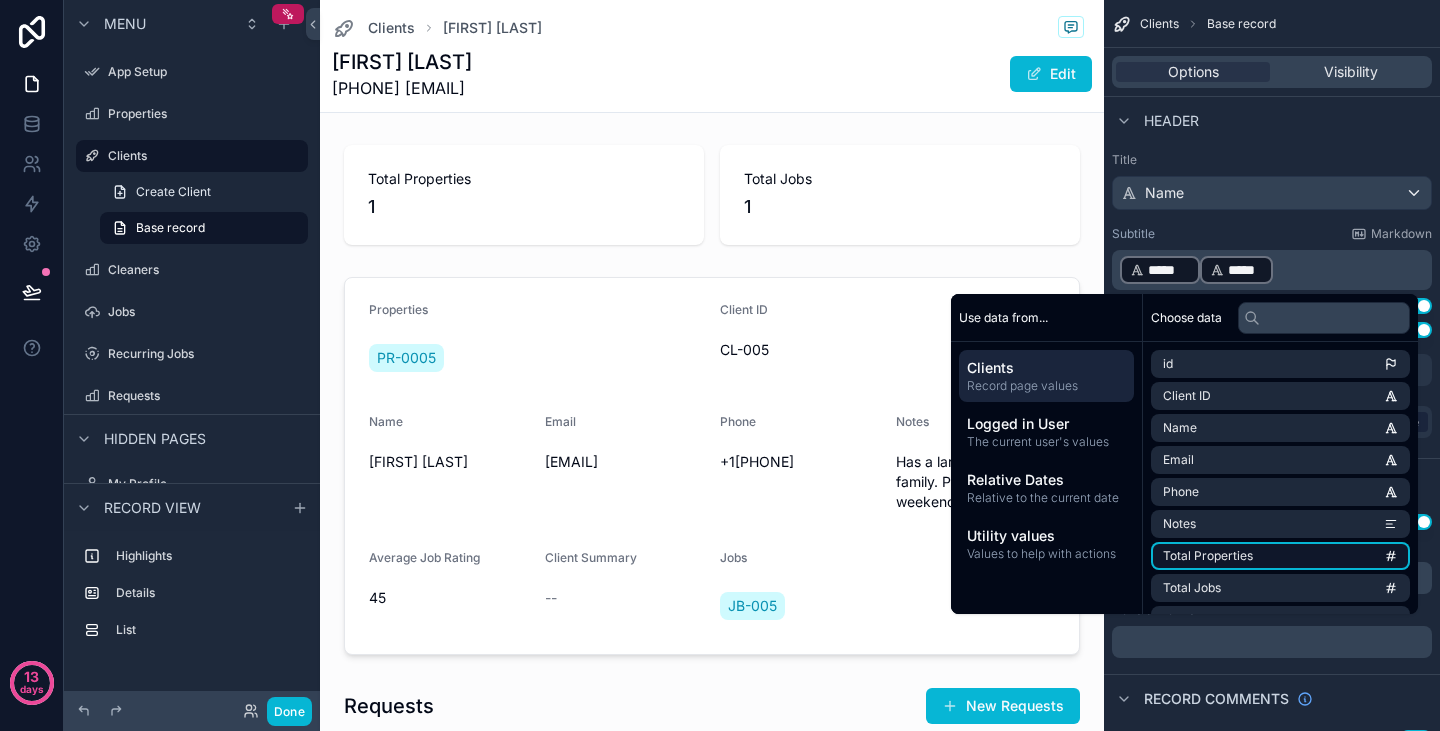 click on "Total Properties" at bounding box center (1280, 556) 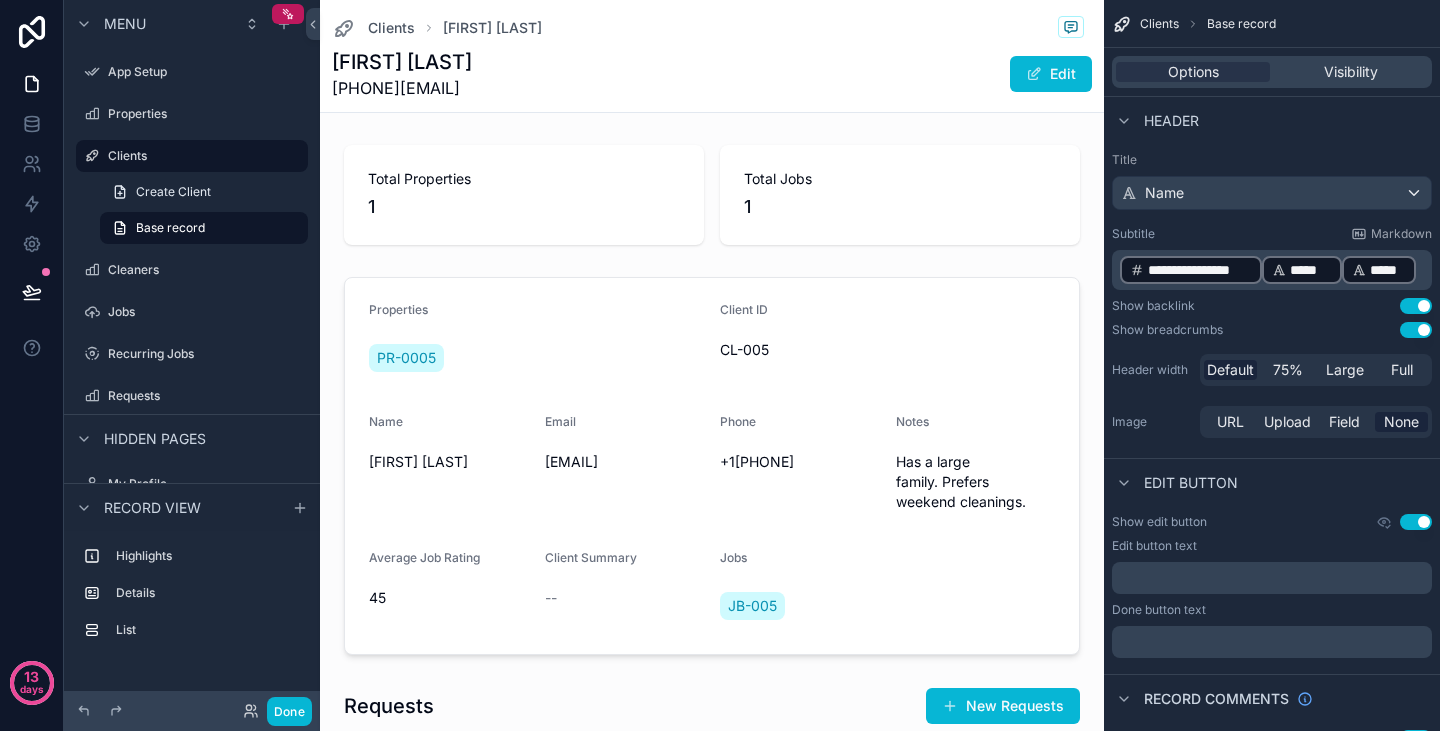 click on "*****" at bounding box center [1311, 270] 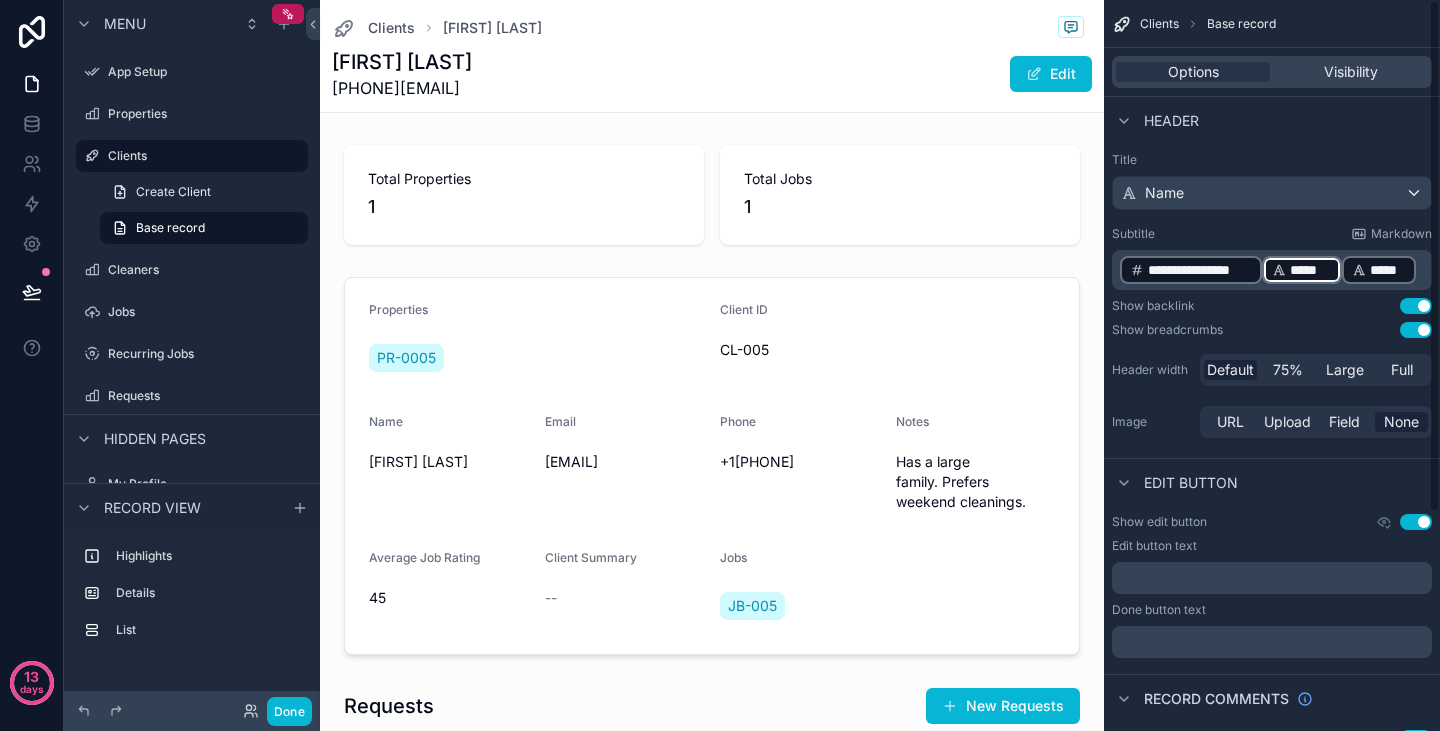 click on "*****" at bounding box center (1311, 270) 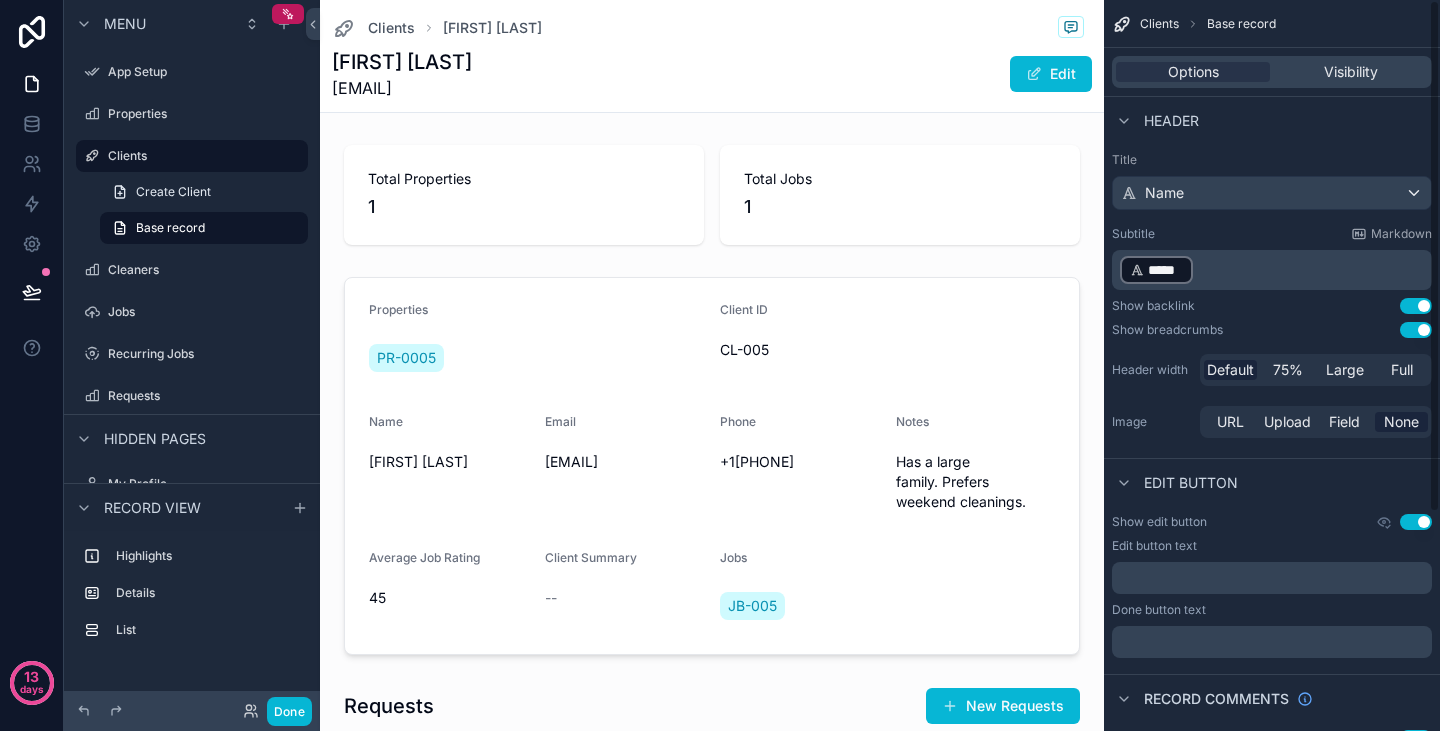 click on "﻿ ***** ﻿ ﻿" at bounding box center (1274, 270) 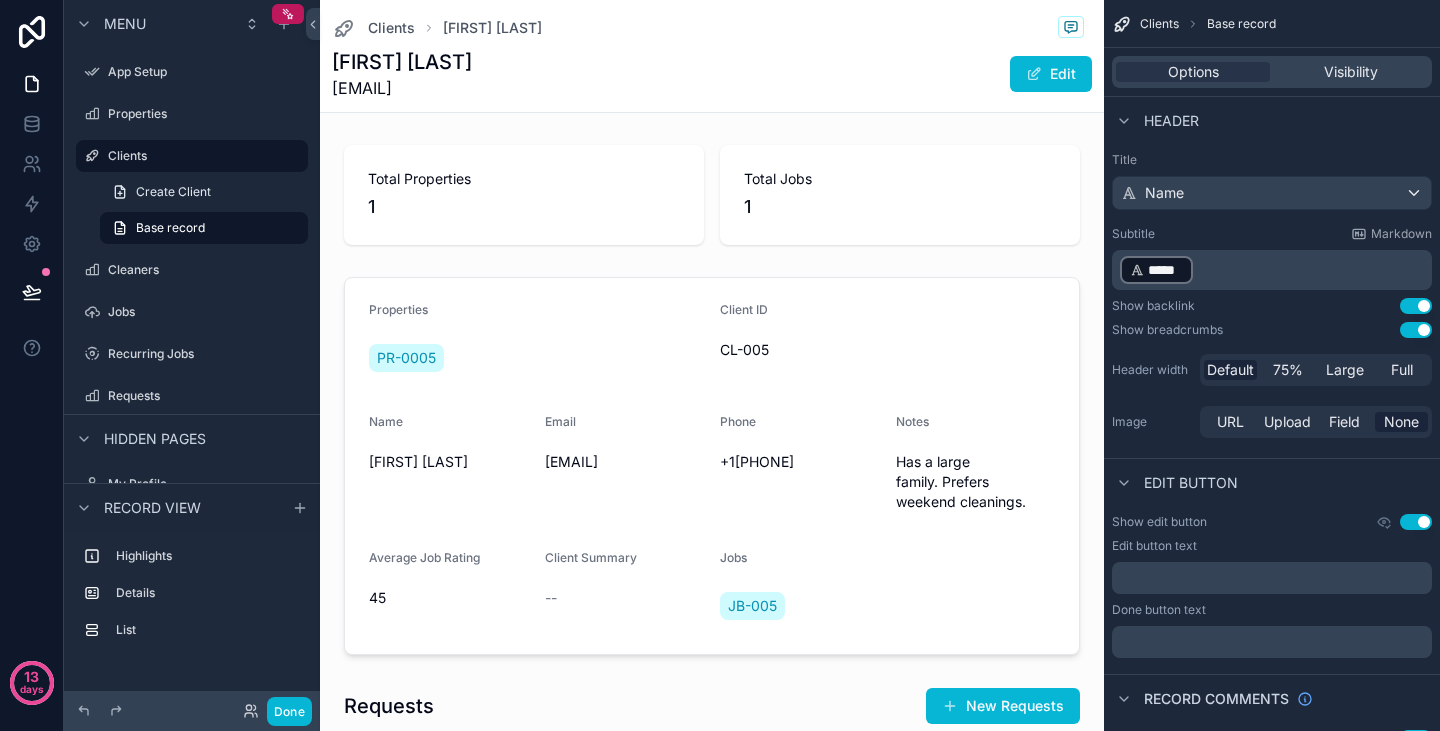 click on "Subtitle Markdown" at bounding box center (1272, 234) 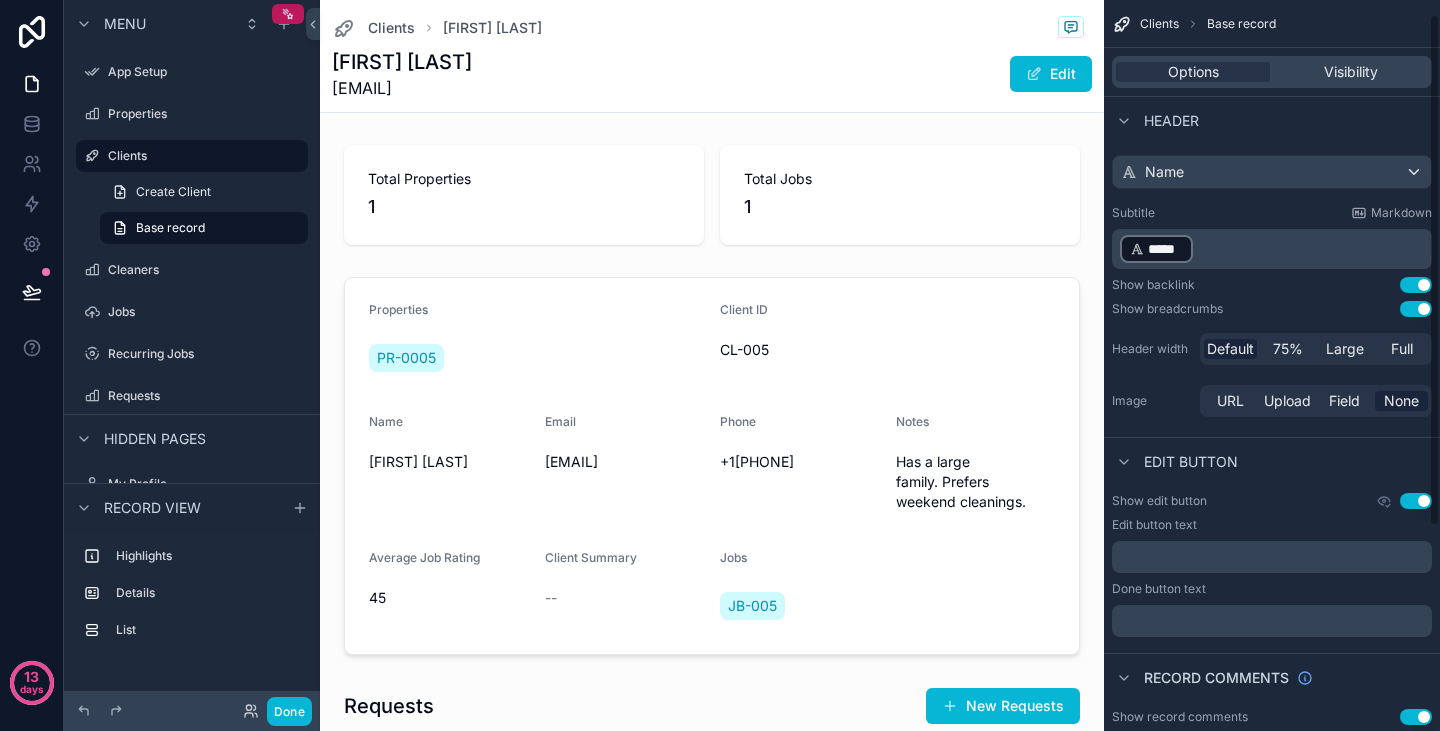 scroll, scrollTop: 26, scrollLeft: 0, axis: vertical 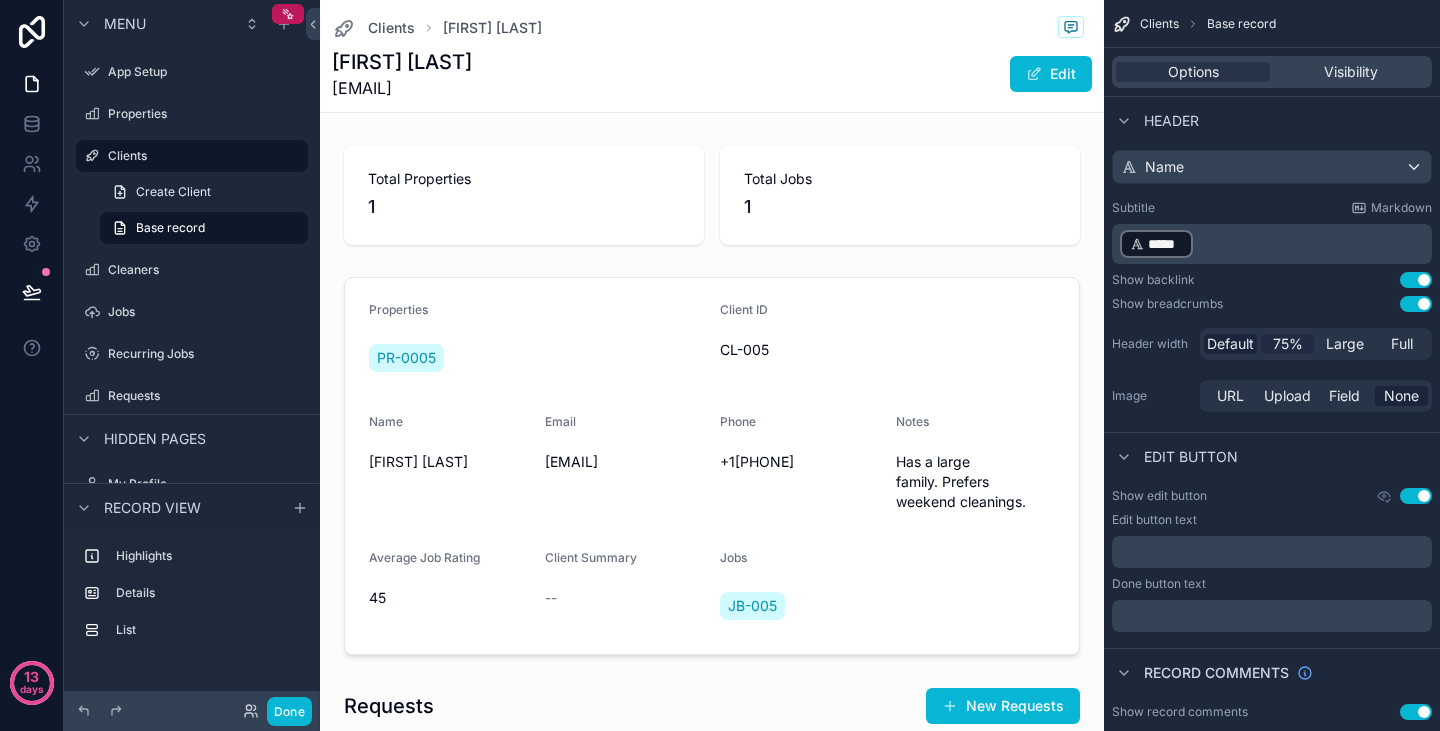 click on "75%" at bounding box center [1288, 344] 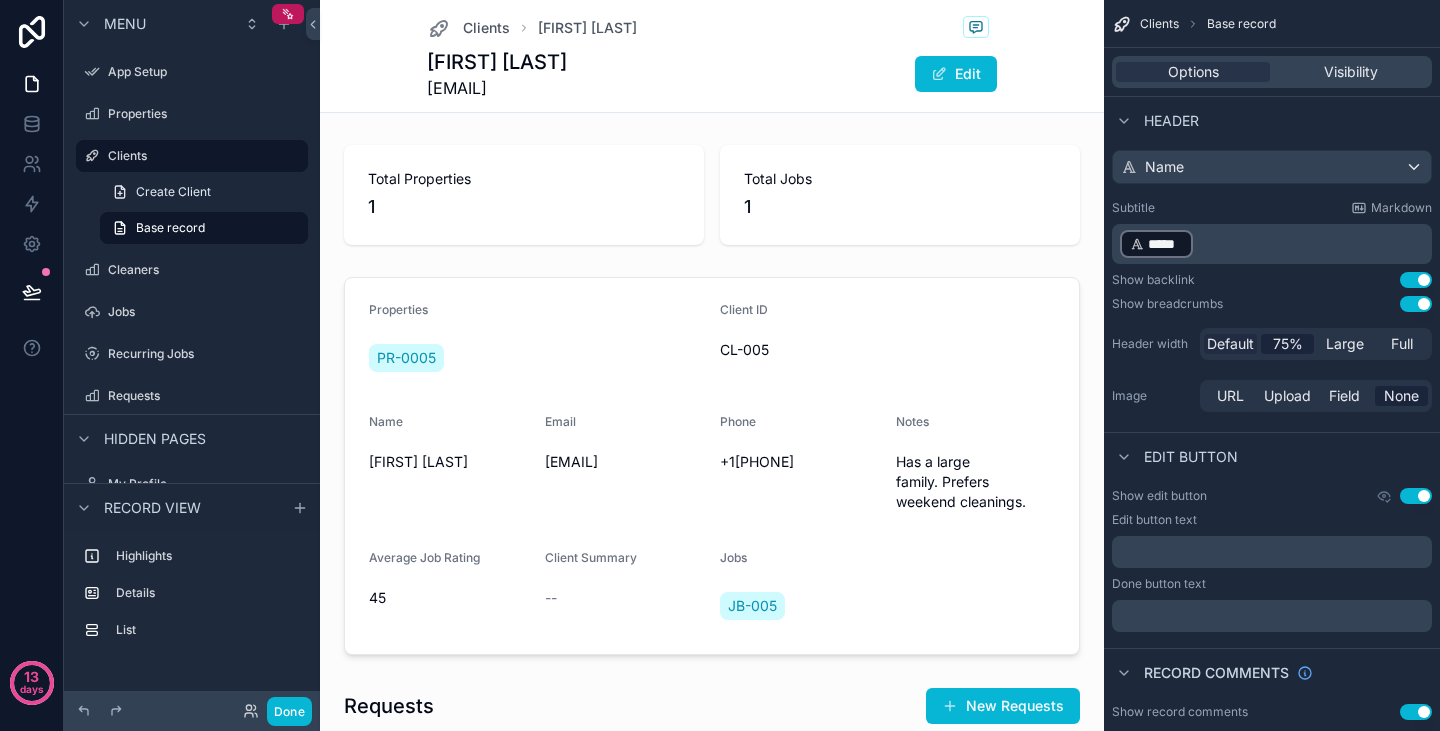 click on "Default" at bounding box center (1230, 344) 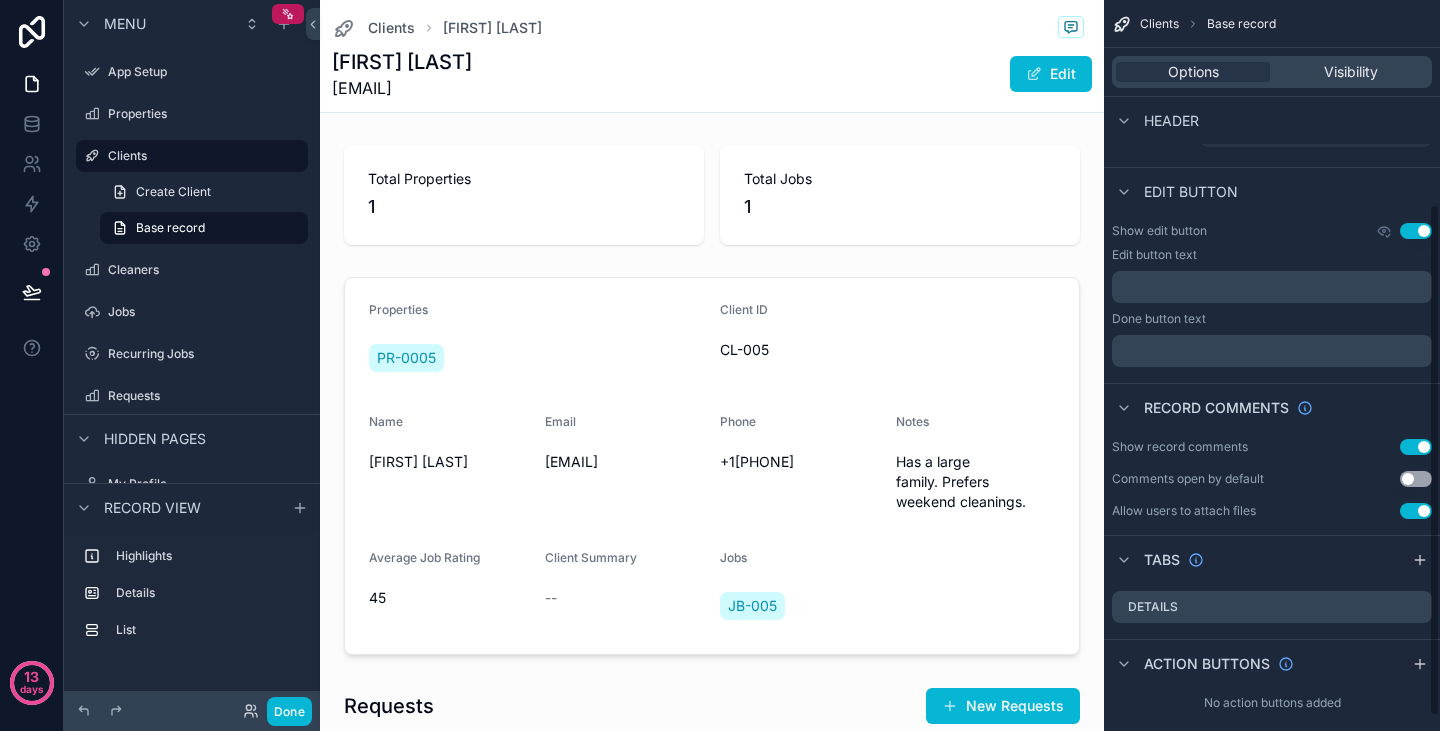 scroll, scrollTop: 311, scrollLeft: 0, axis: vertical 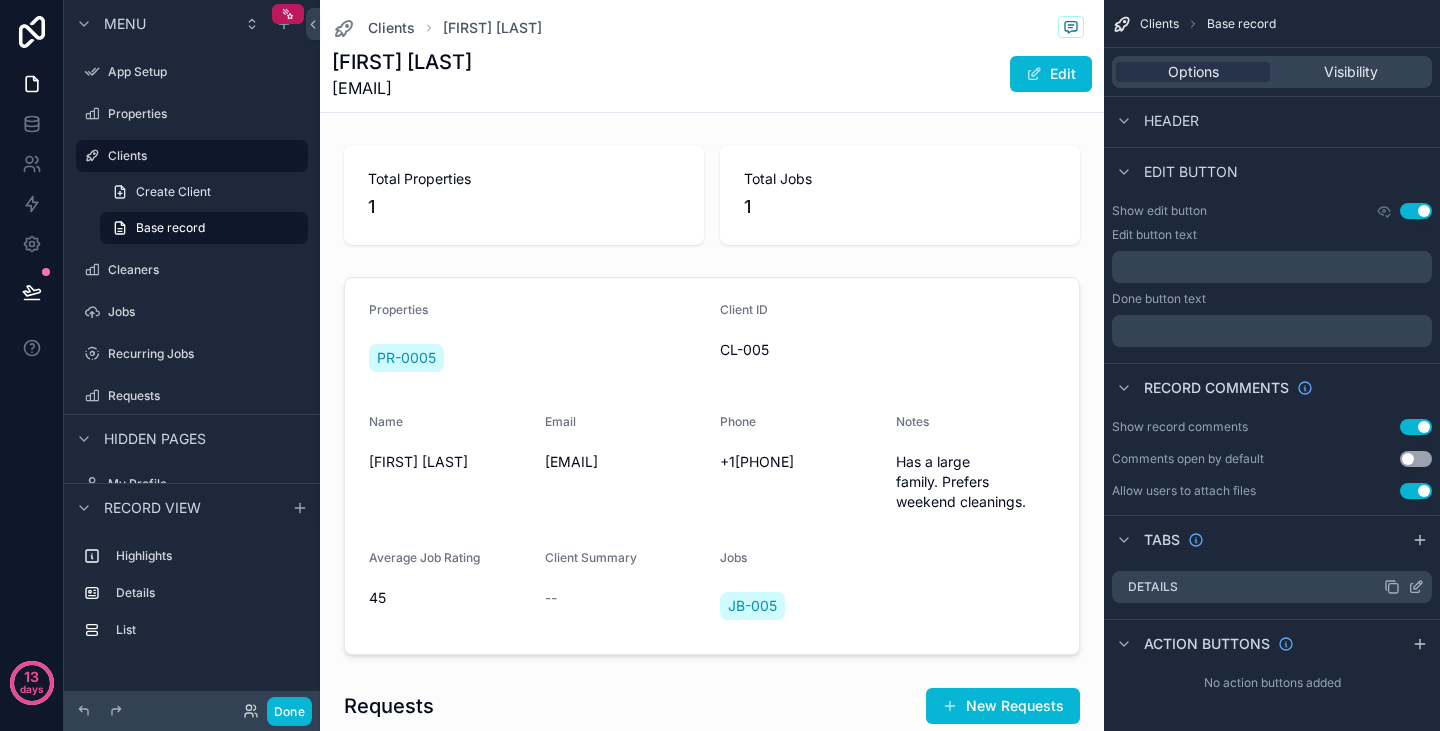 click on "Details" at bounding box center (1272, 587) 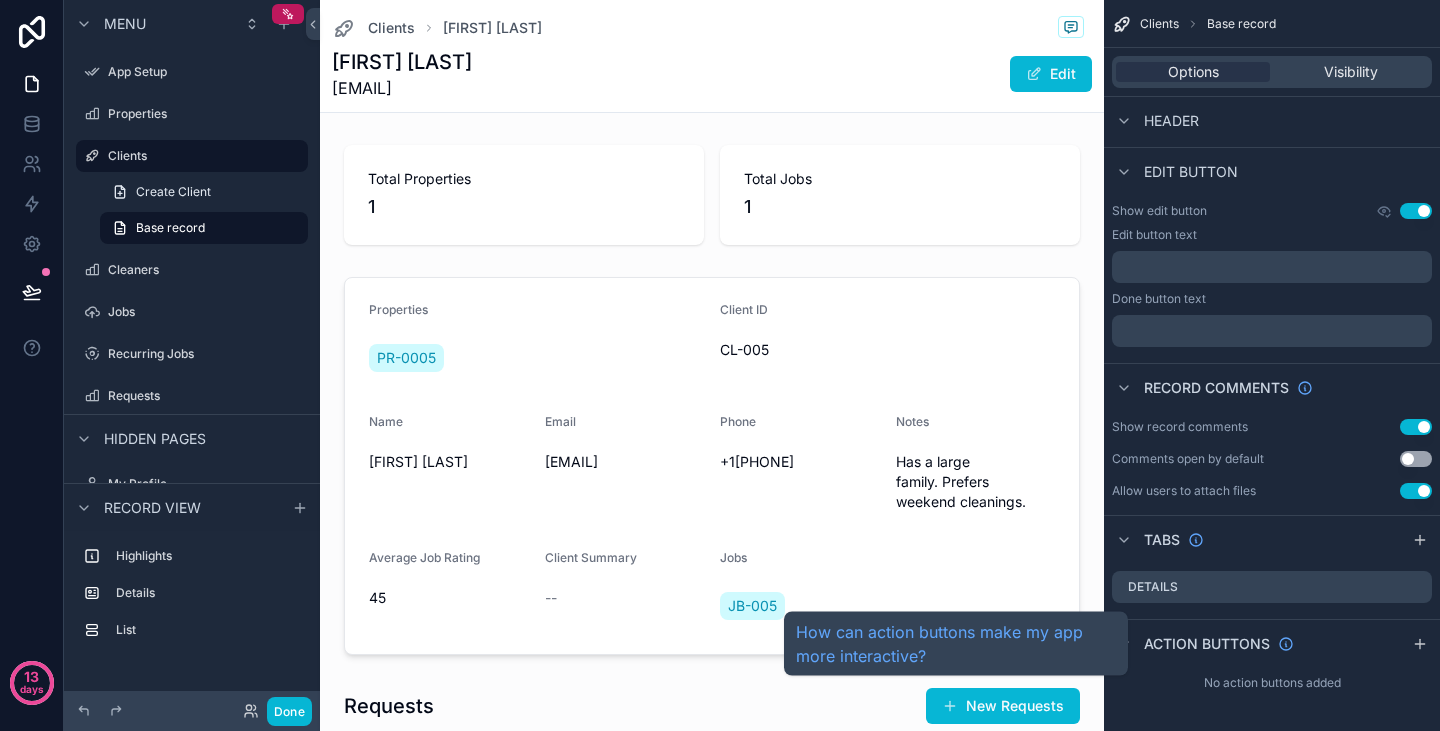 click on "Action buttons" at bounding box center (1207, 644) 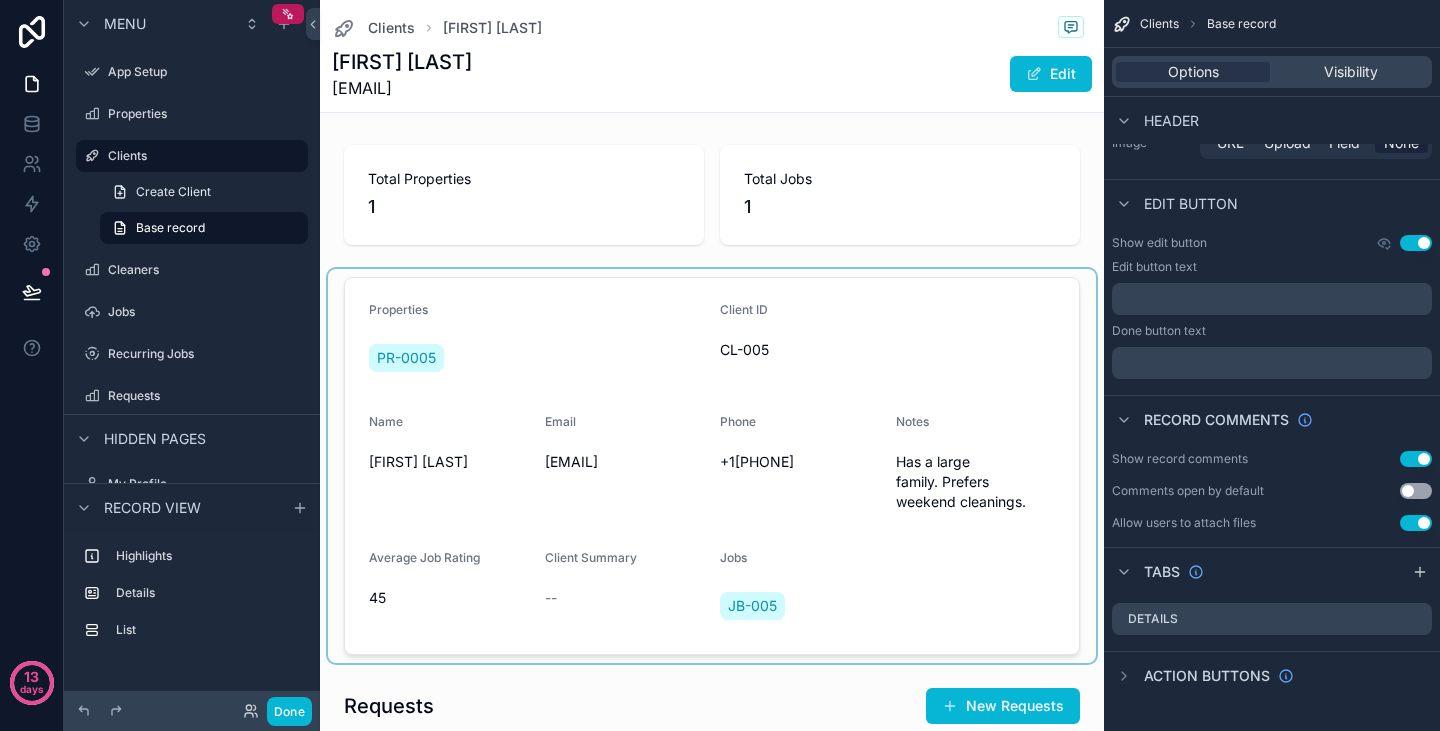 click at bounding box center (712, 466) 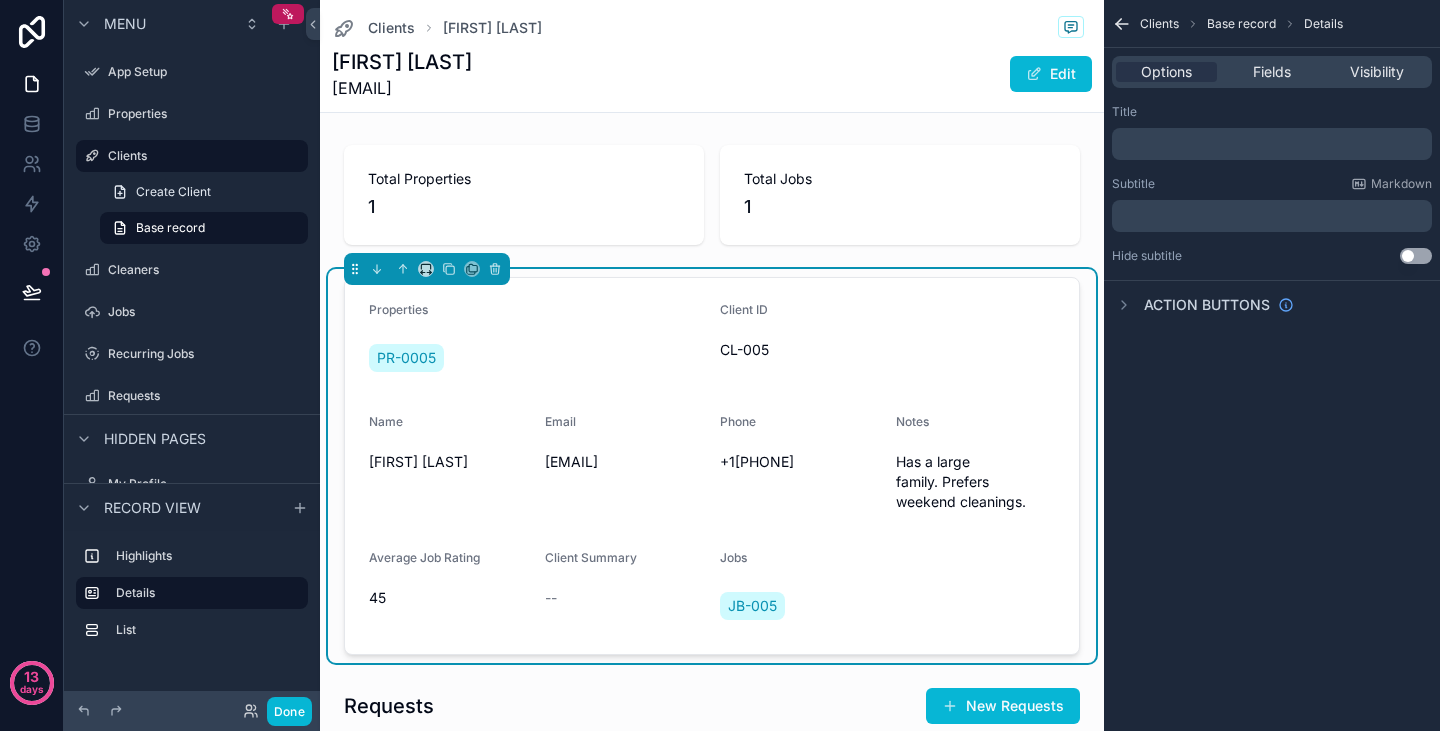 scroll, scrollTop: 0, scrollLeft: 0, axis: both 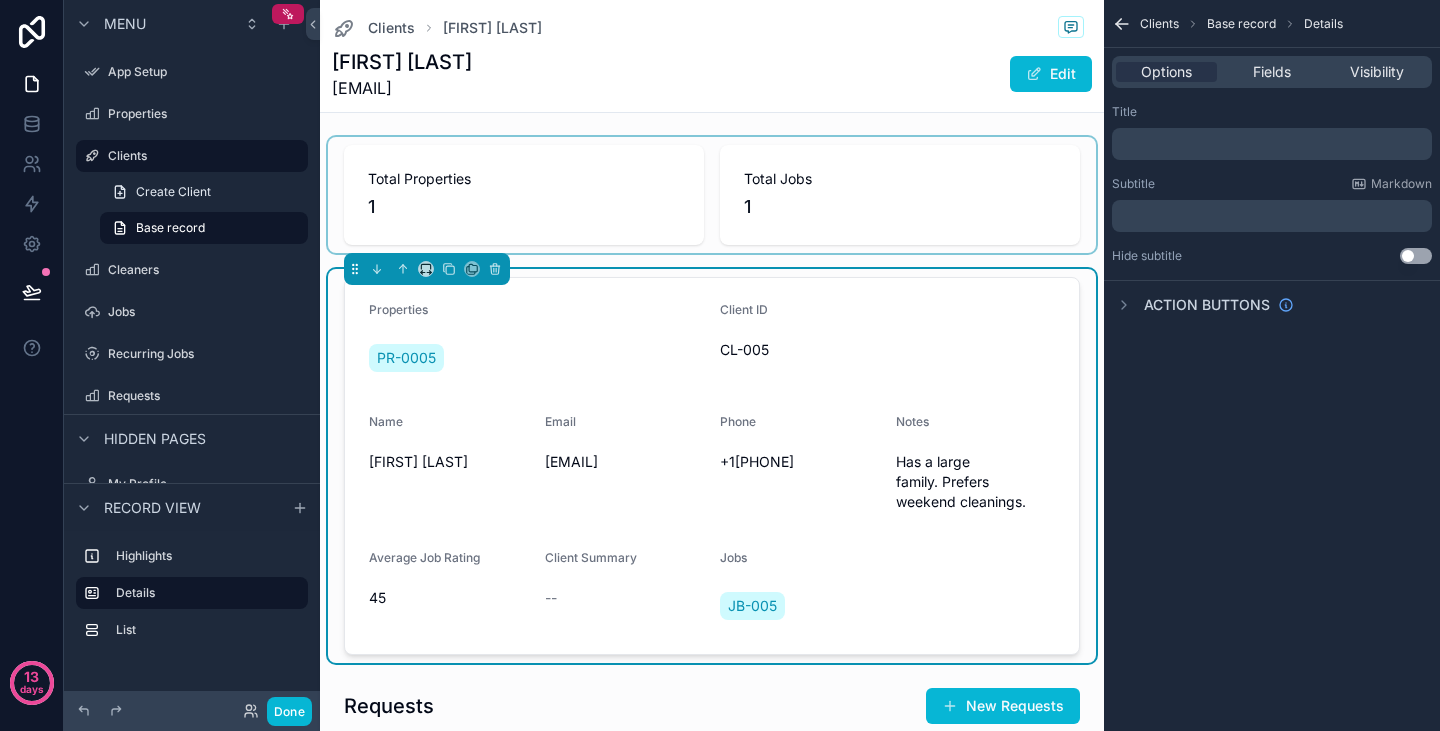 click at bounding box center [712, 195] 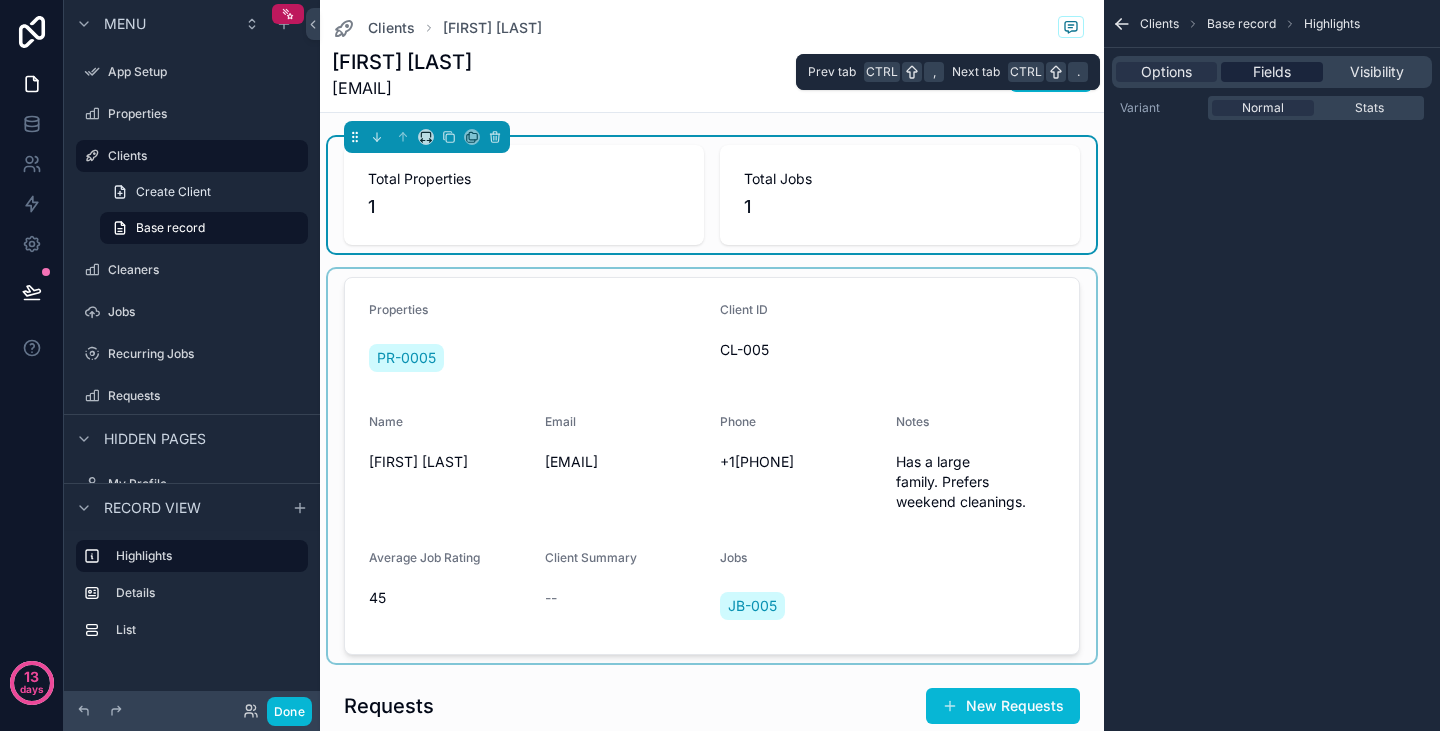 click on "Fields" at bounding box center [1272, 72] 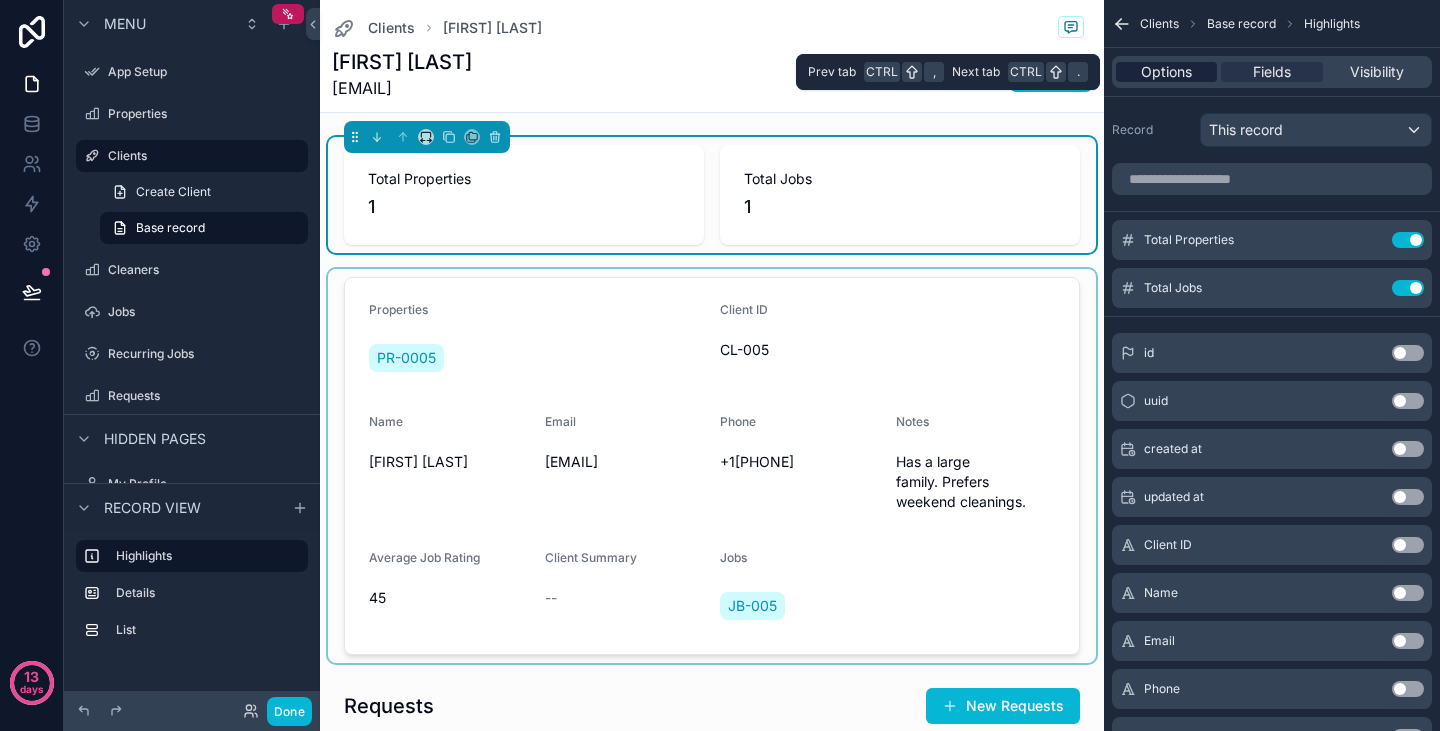 click on "Options" at bounding box center [1166, 72] 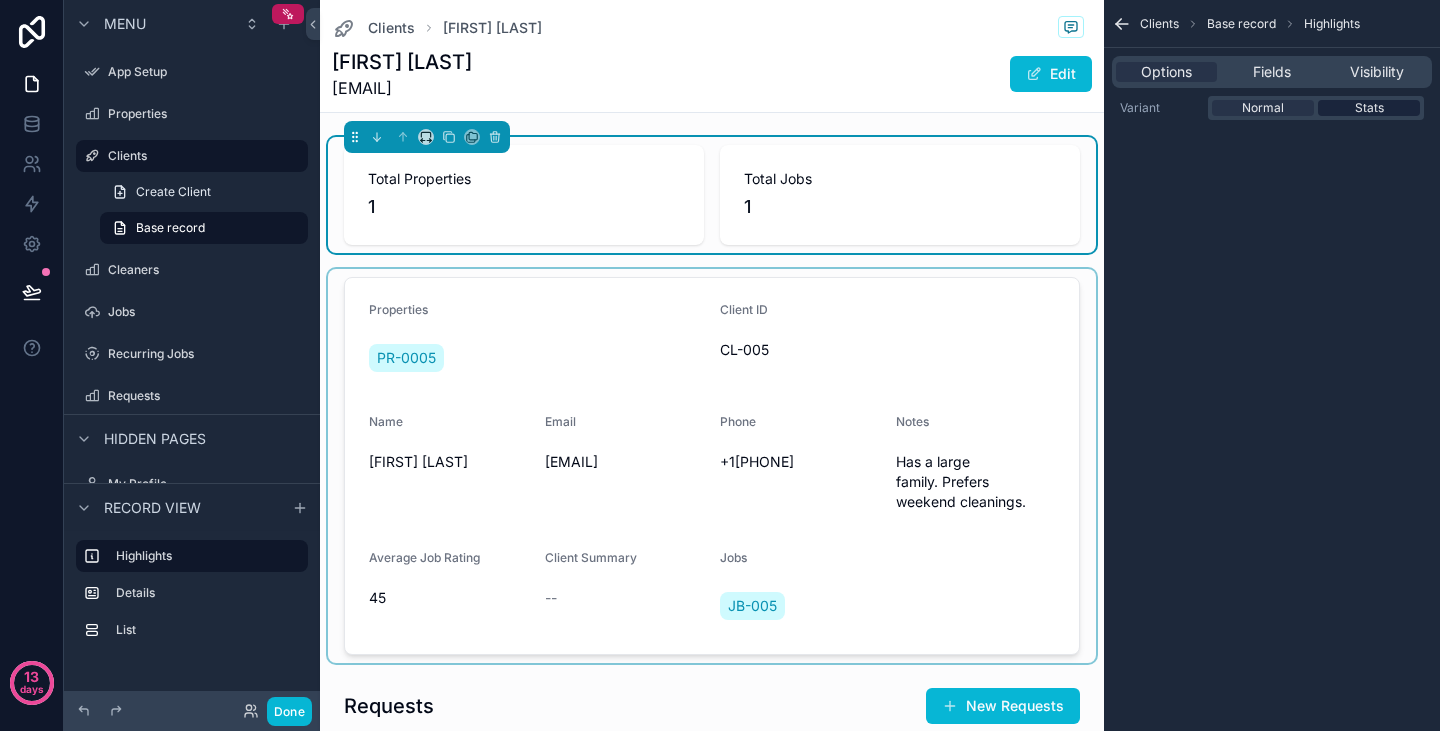 click on "Stats" at bounding box center (1369, 108) 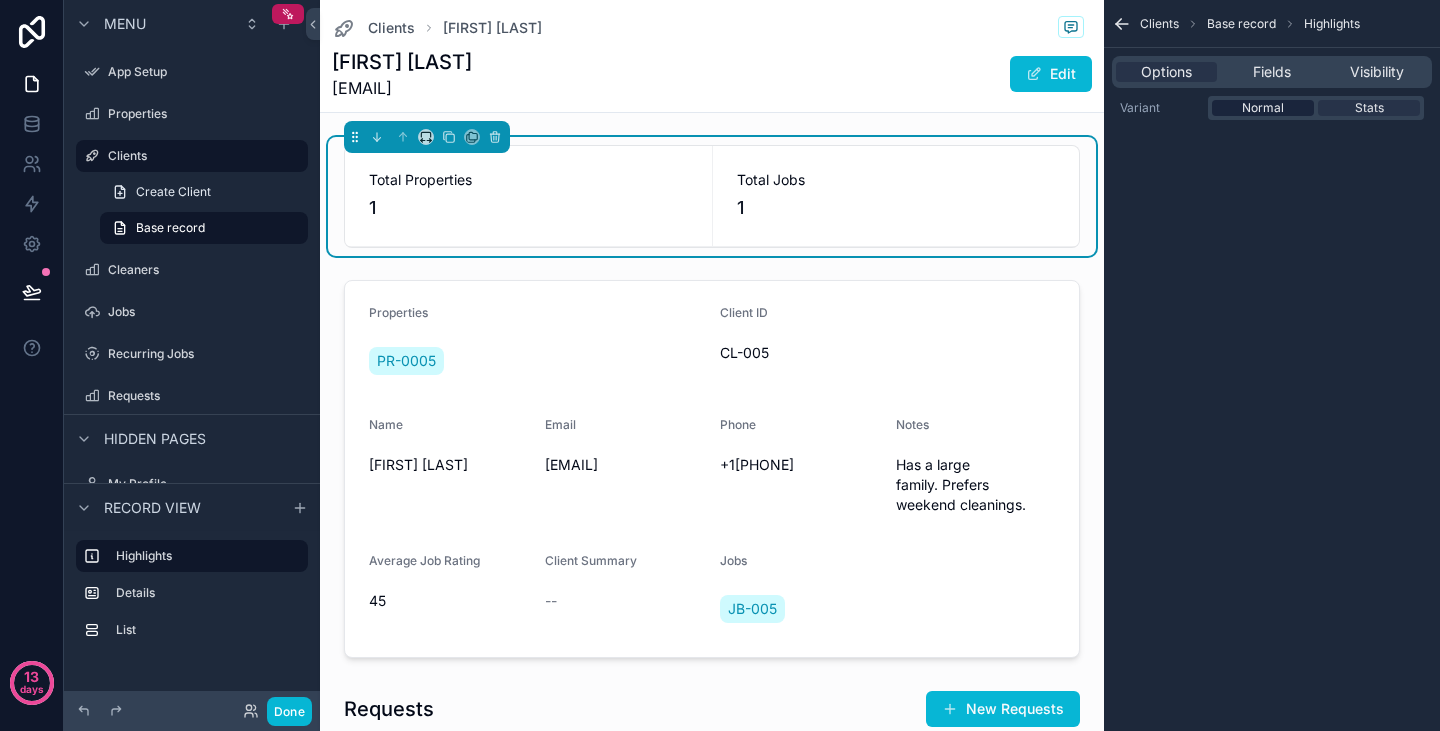 click on "Normal" at bounding box center (1263, 108) 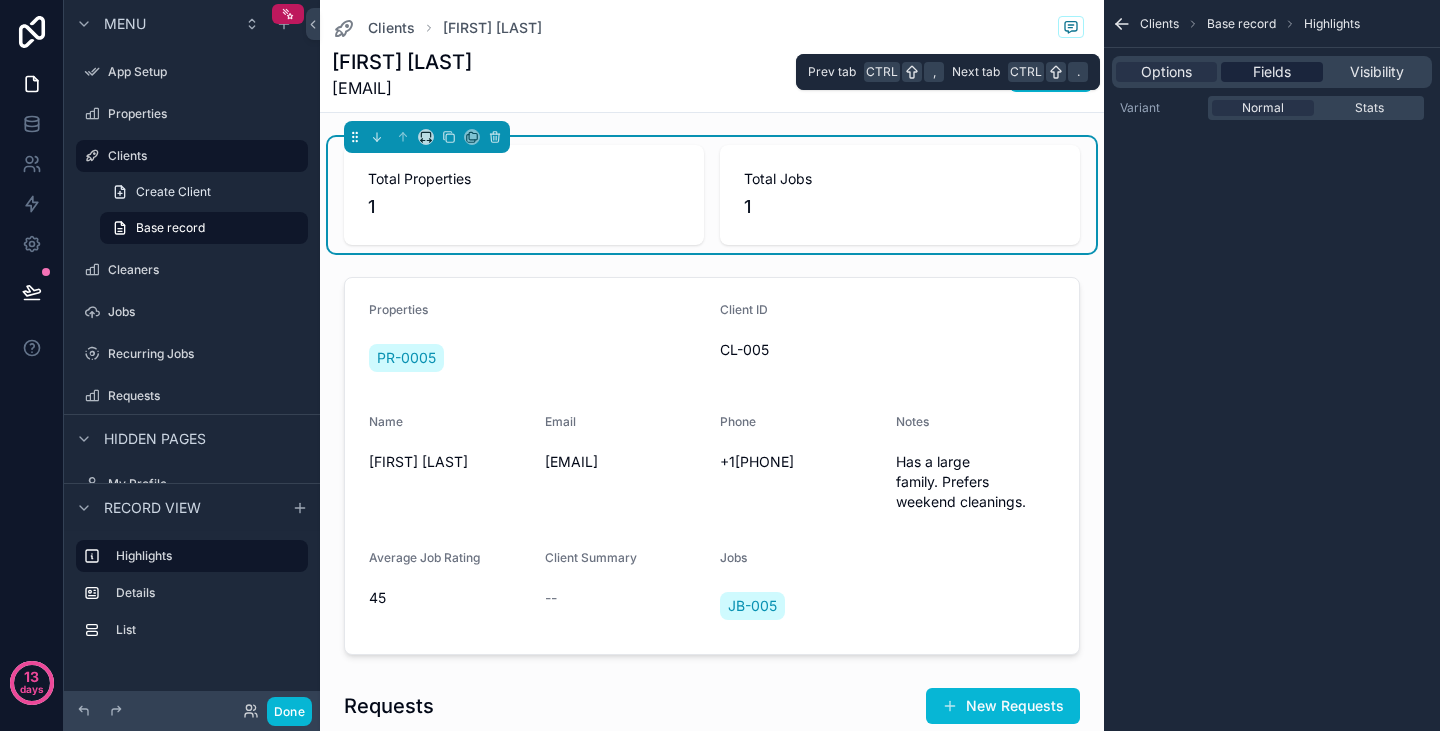 click on "Fields" at bounding box center (1272, 72) 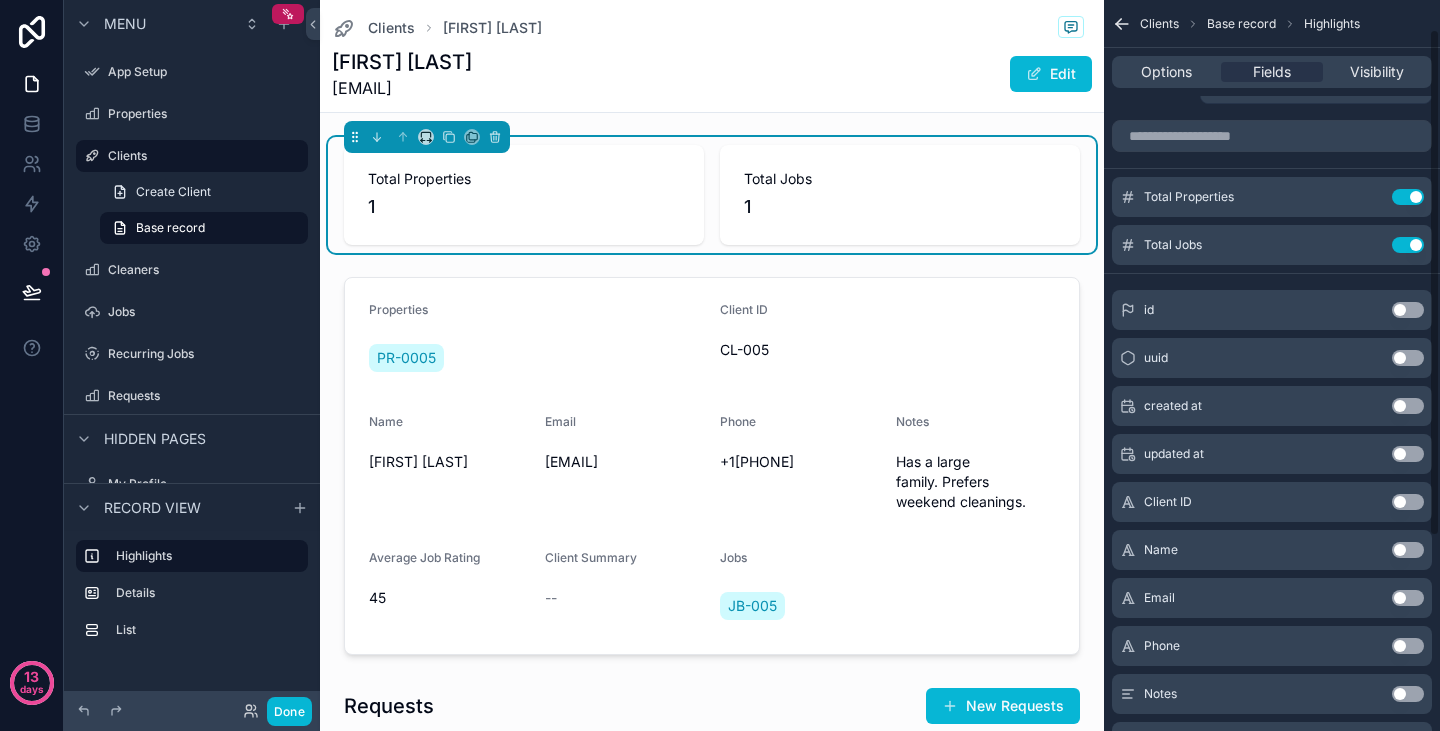 scroll, scrollTop: 44, scrollLeft: 0, axis: vertical 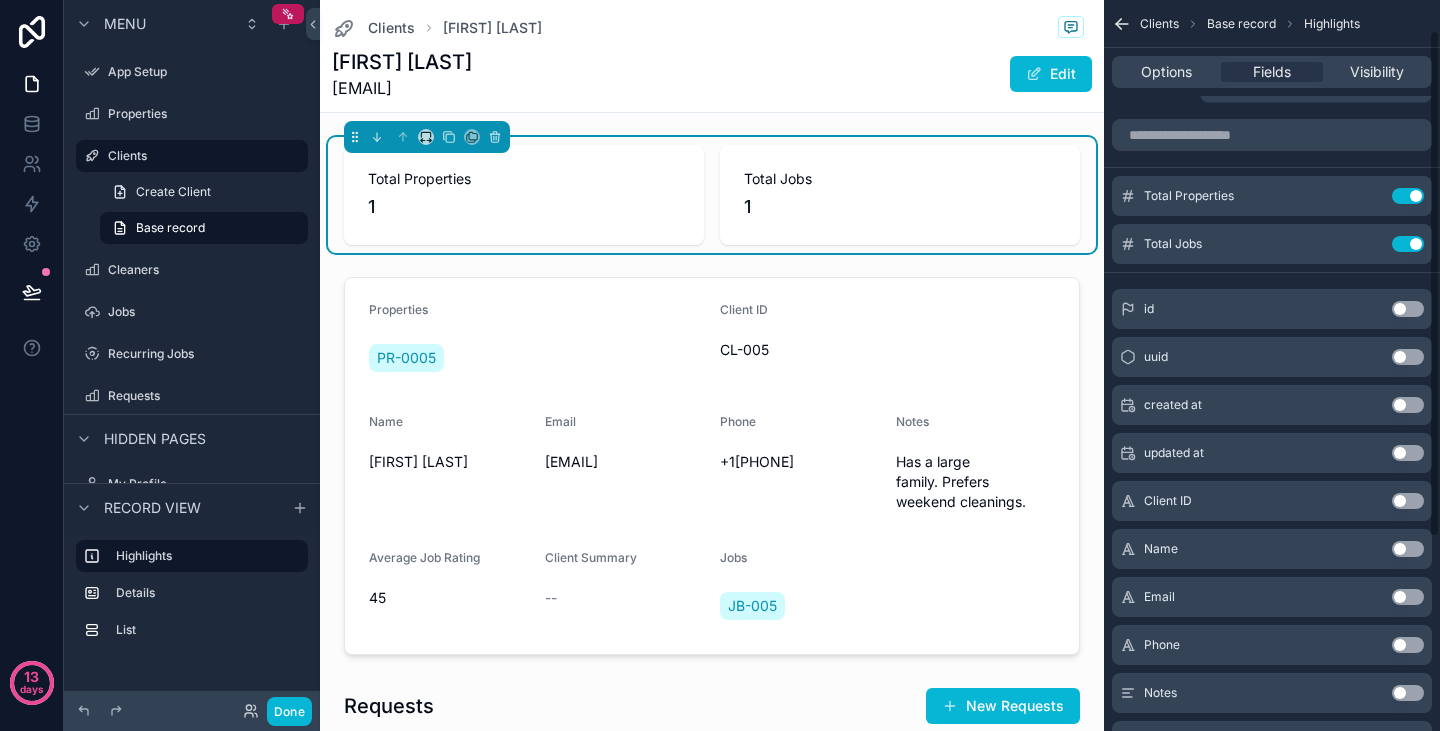 click on "Use setting" at bounding box center [1408, 405] 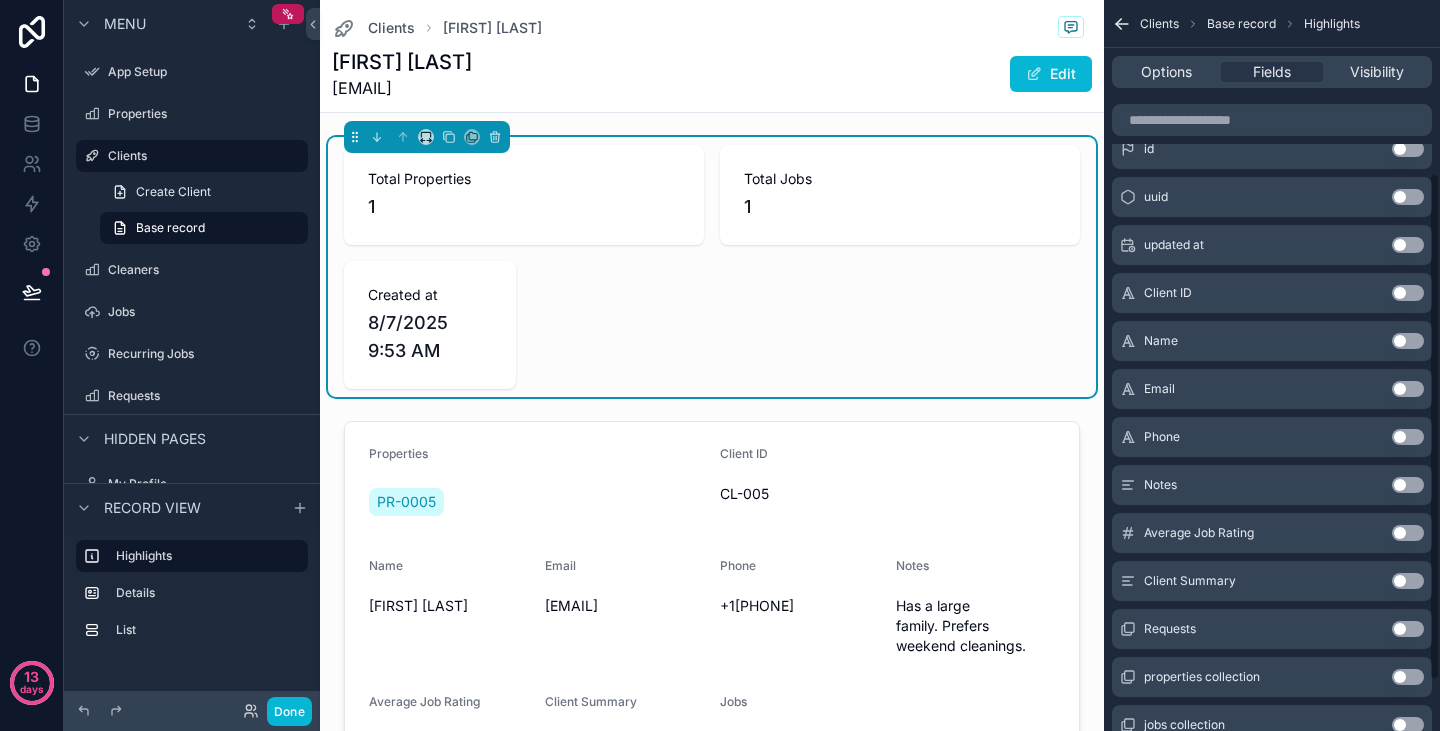 scroll, scrollTop: 253, scrollLeft: 0, axis: vertical 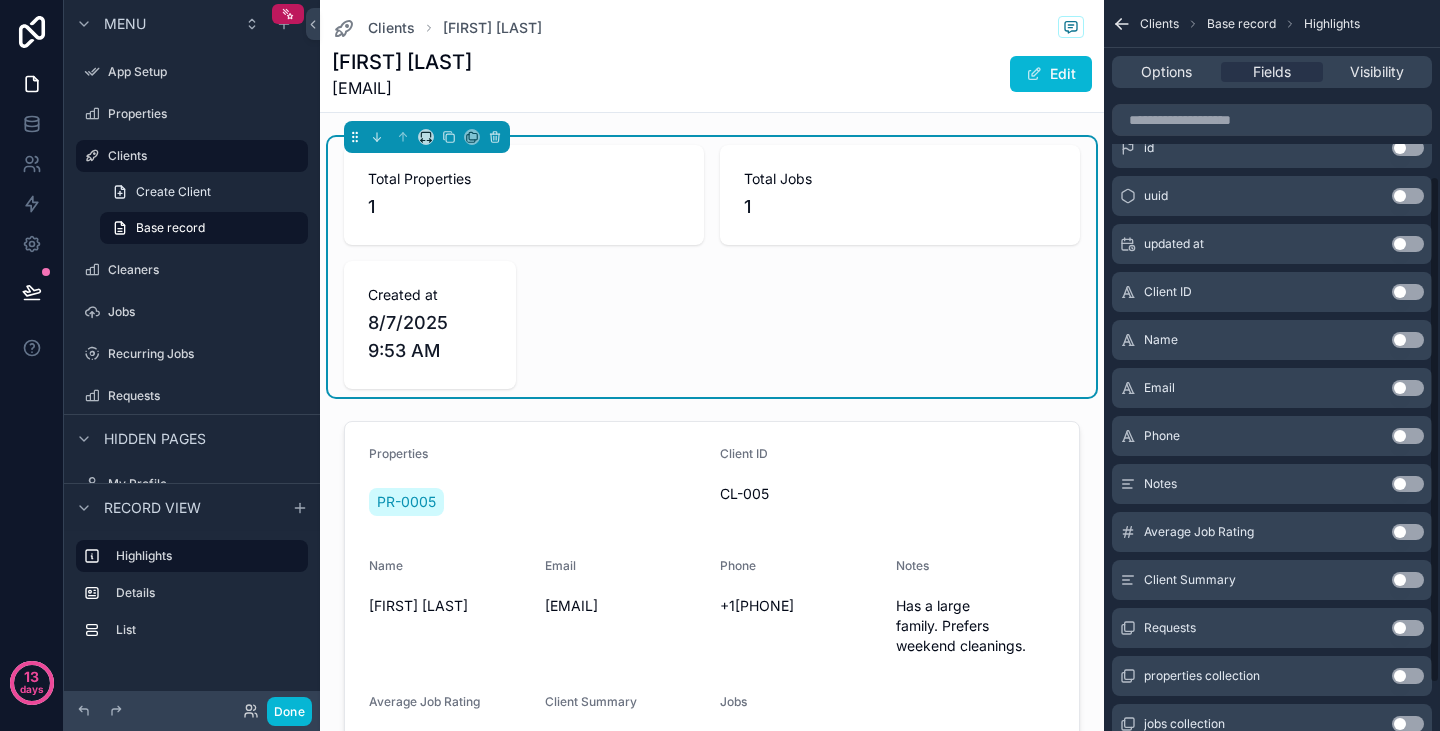 click on "Use setting" at bounding box center [1408, 532] 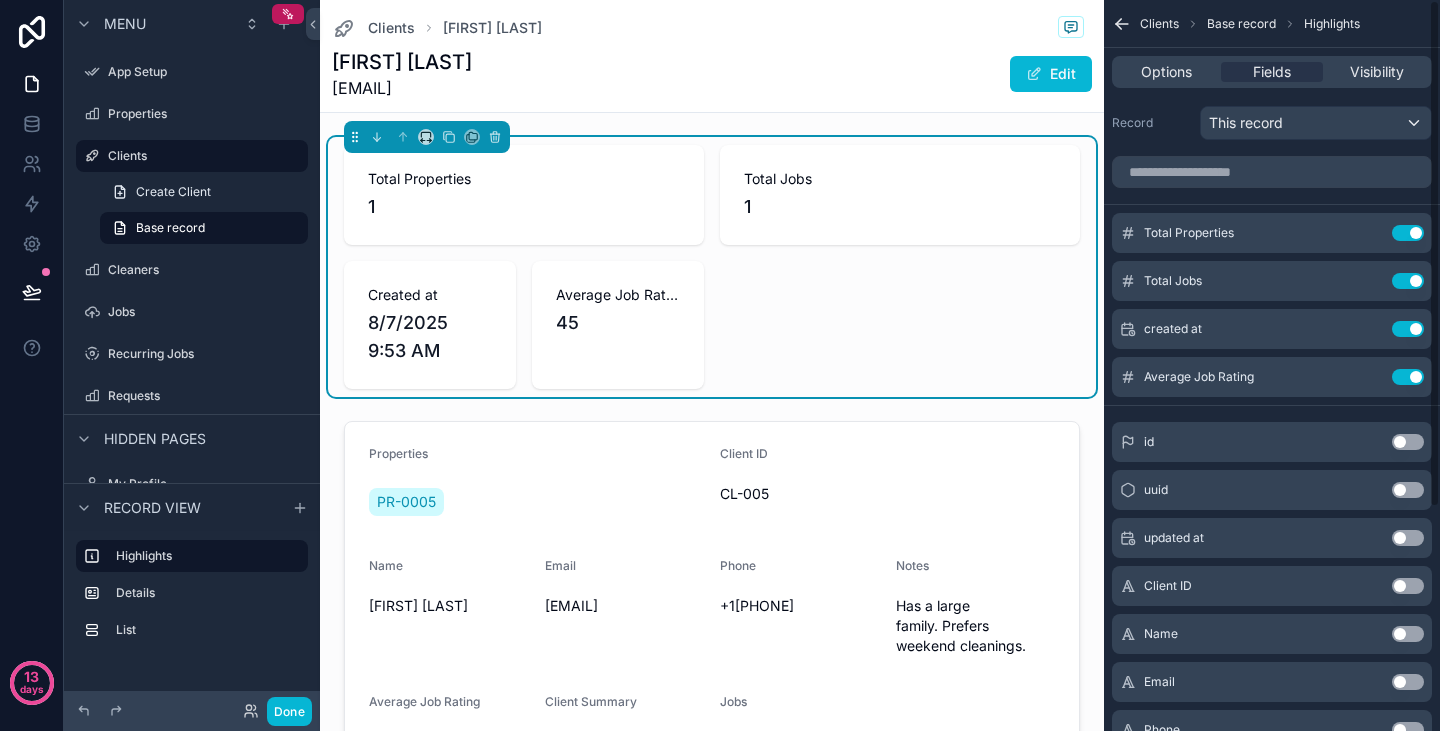 scroll, scrollTop: 0, scrollLeft: 0, axis: both 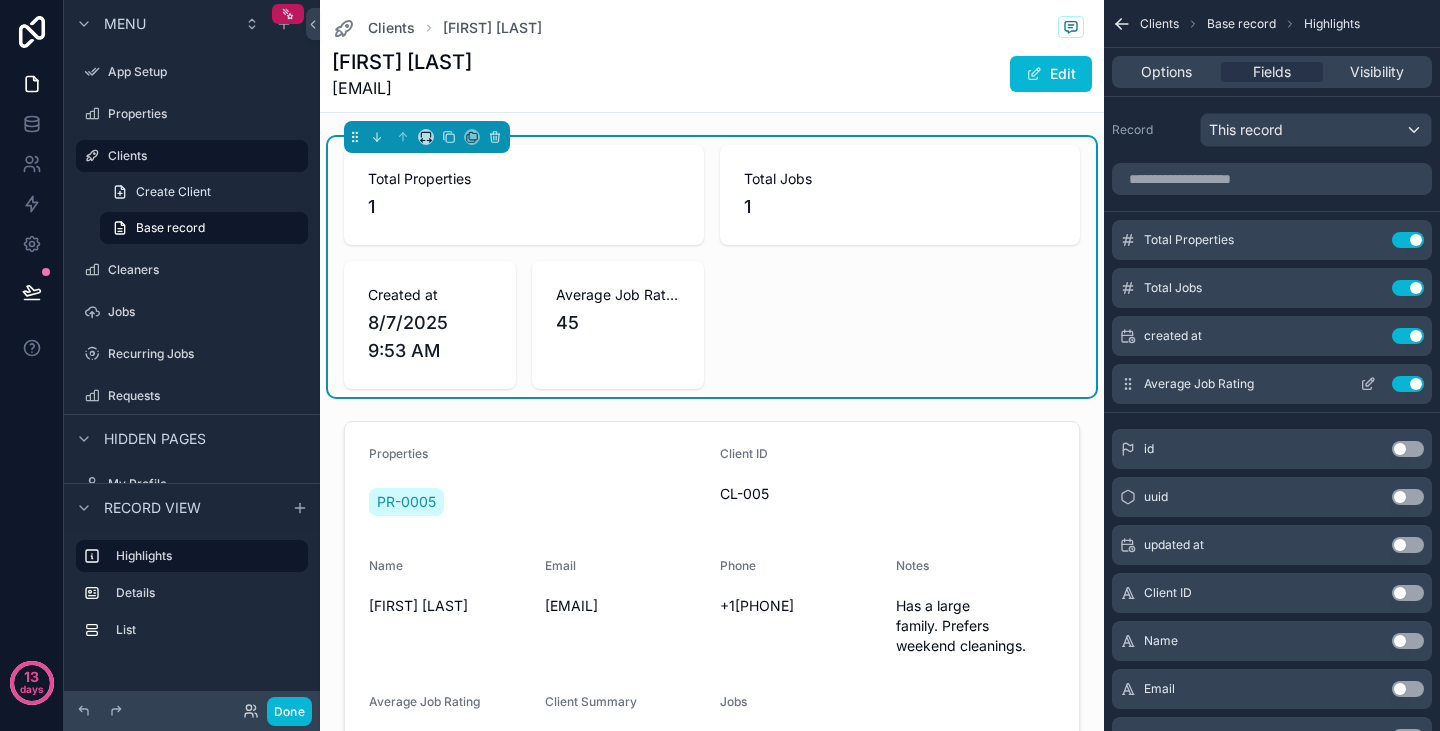 click on "Use setting" at bounding box center [1408, 384] 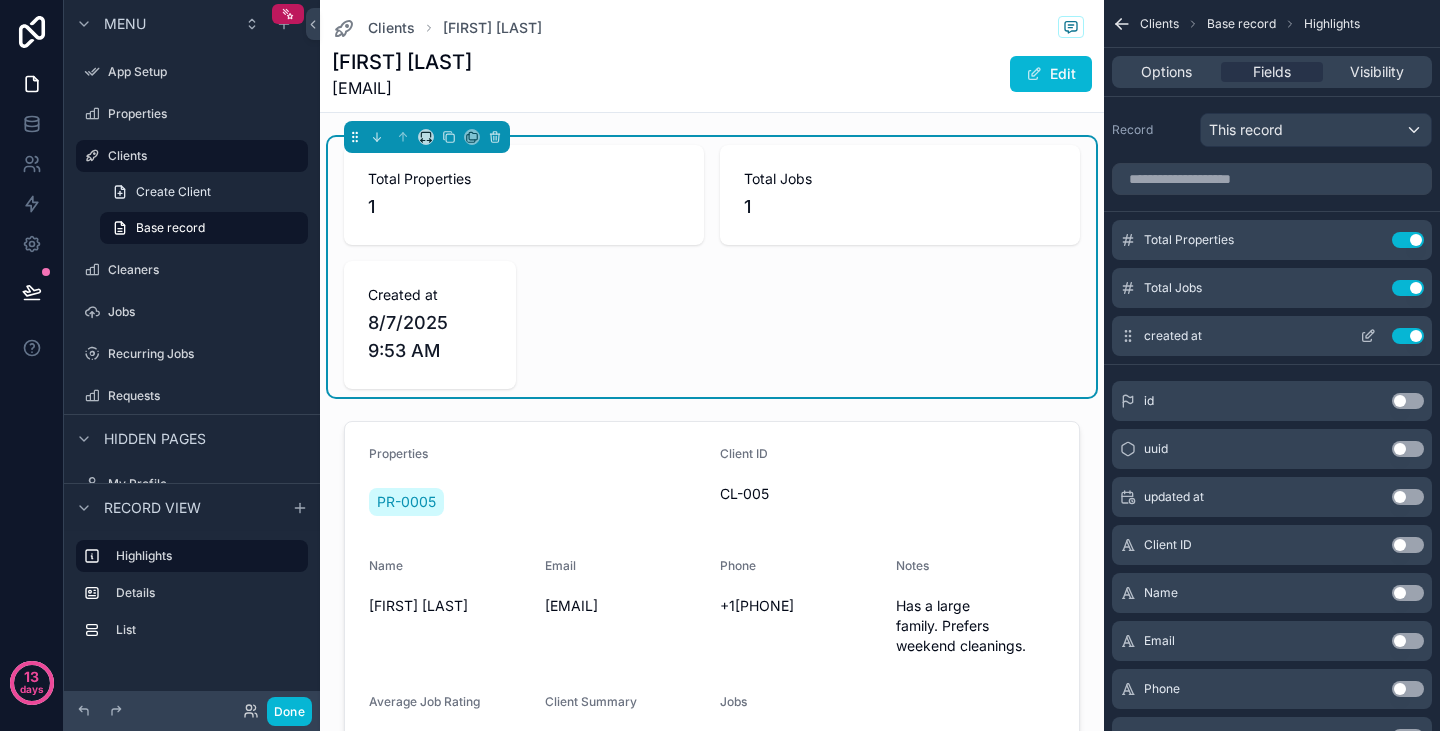 click on "Use setting" at bounding box center [1408, 336] 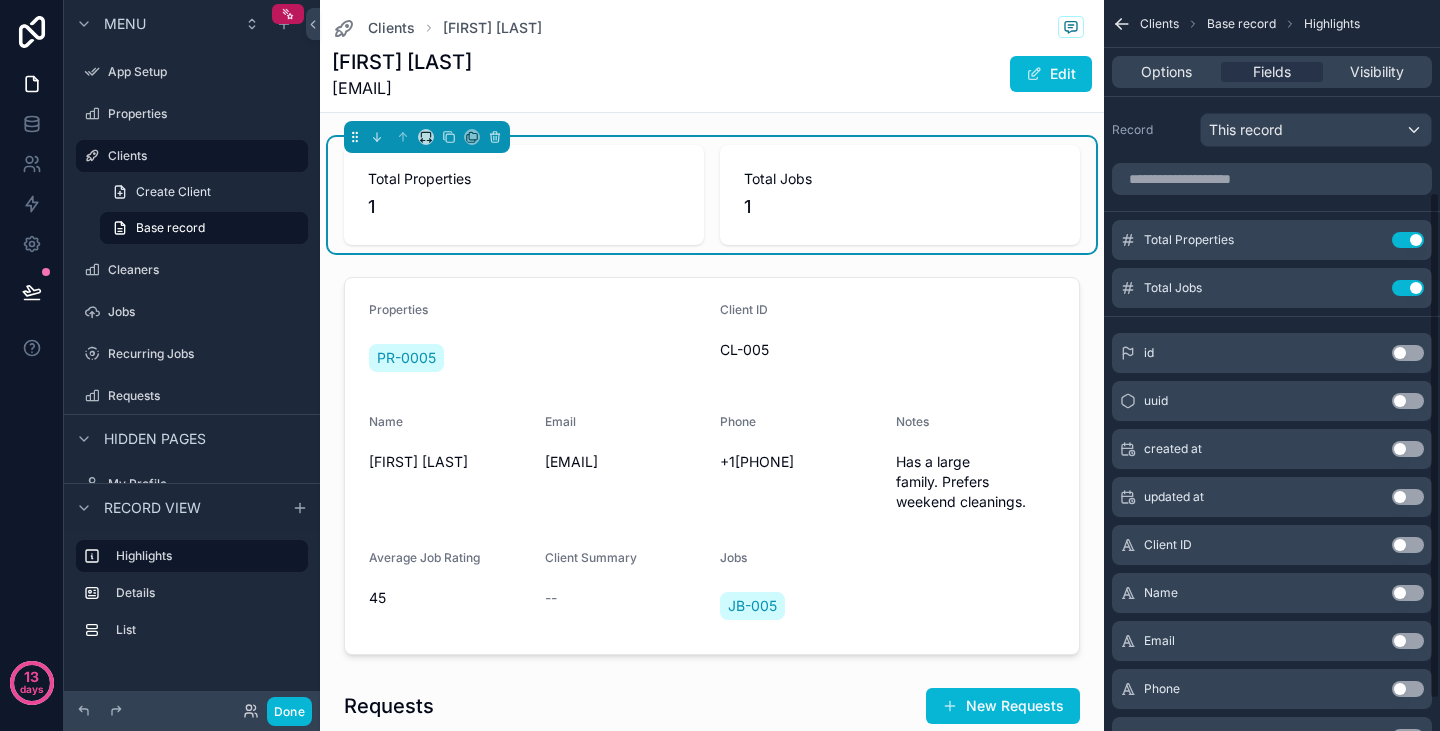scroll, scrollTop: 322, scrollLeft: 0, axis: vertical 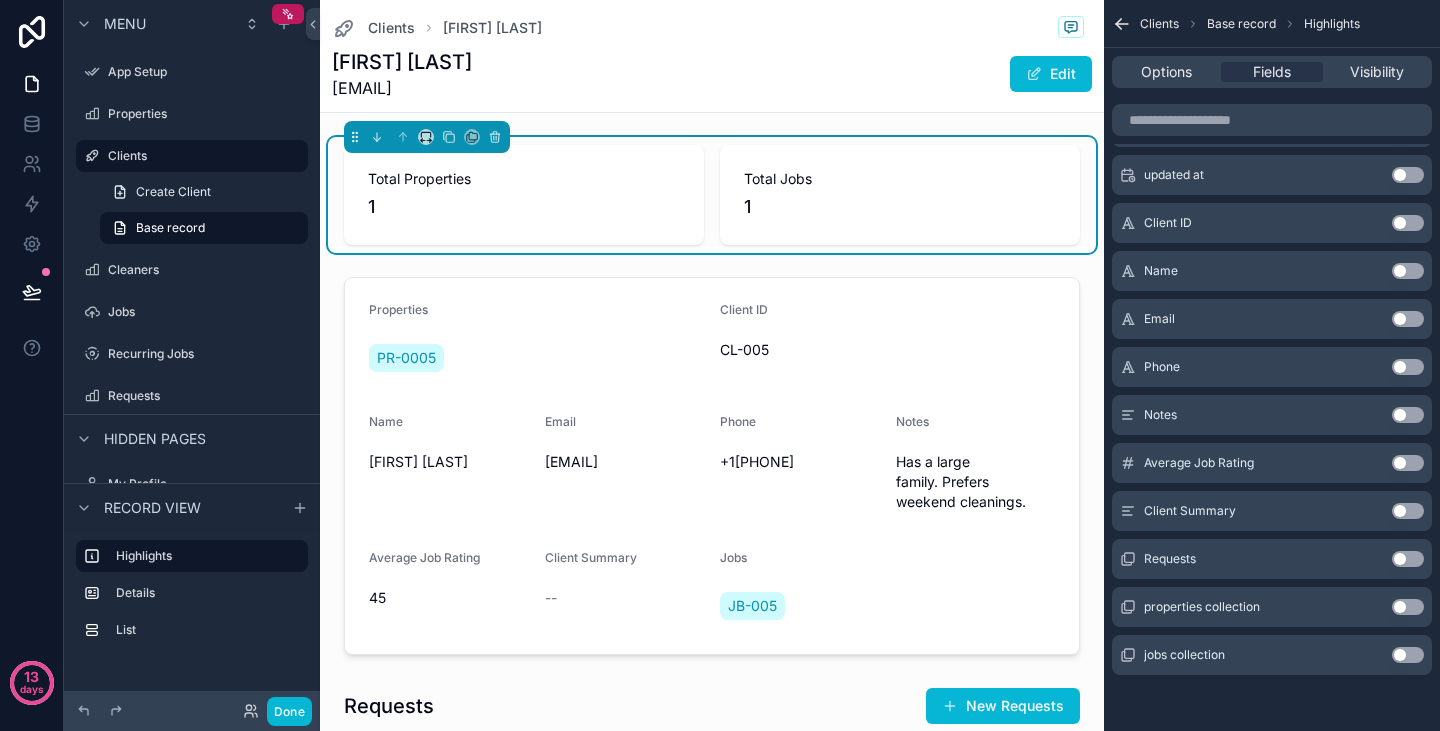 click on "Use setting" at bounding box center [1408, 655] 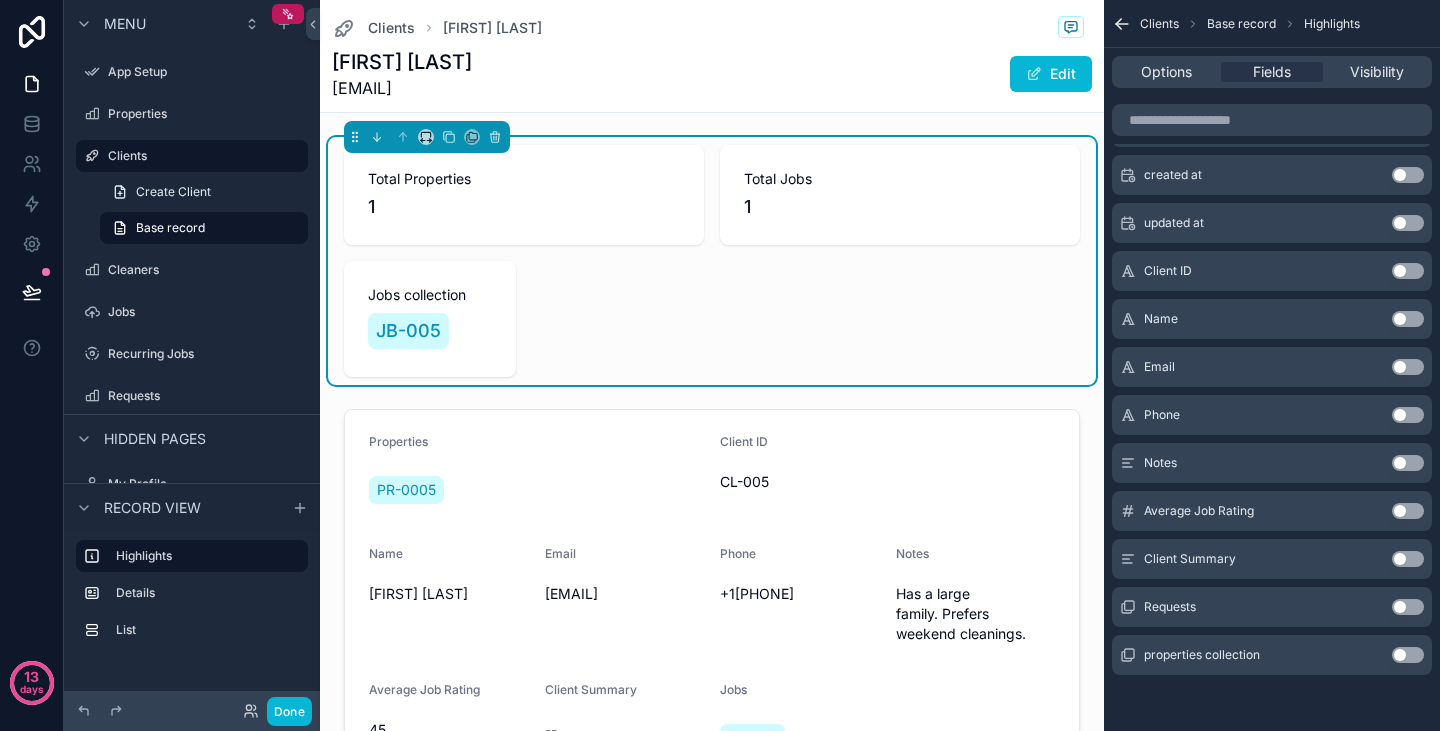 click on "Use setting" at bounding box center (1408, 607) 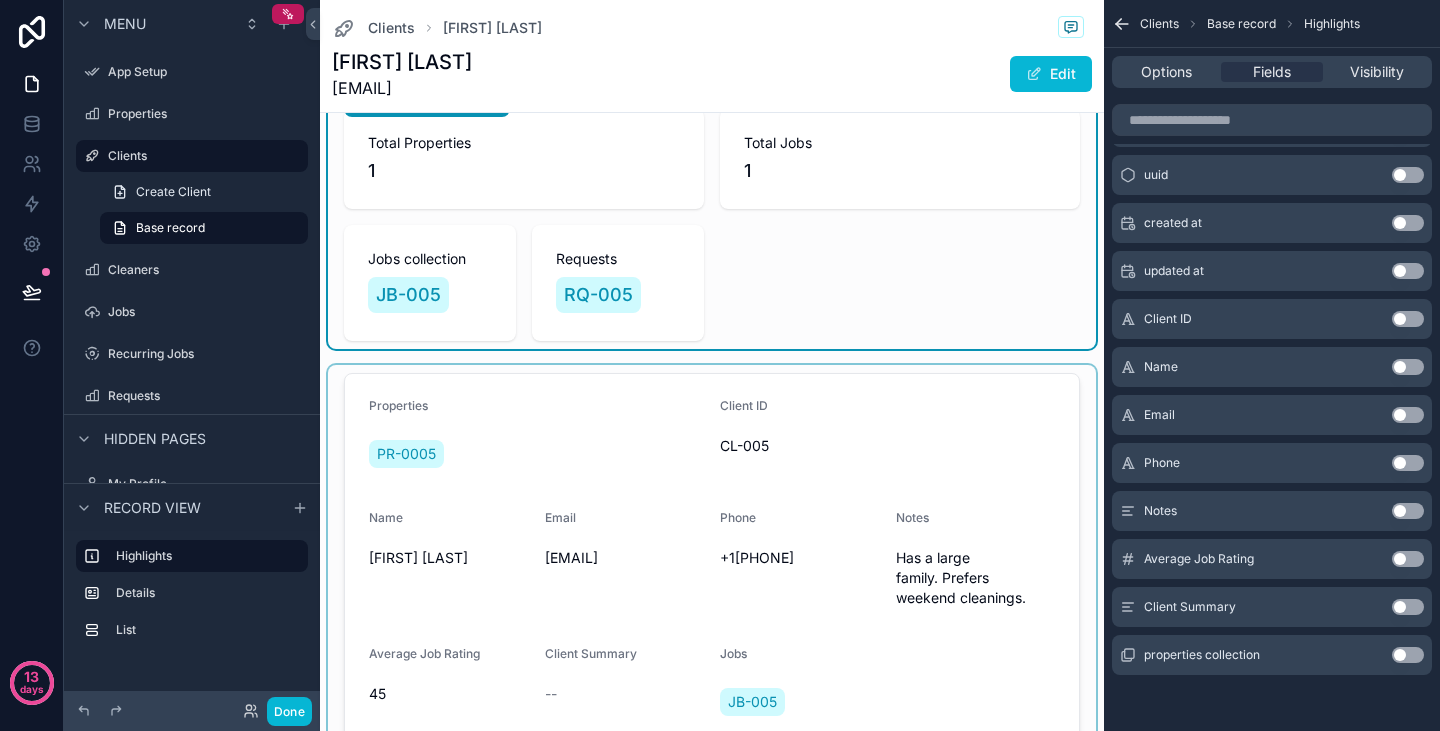 scroll, scrollTop: 0, scrollLeft: 0, axis: both 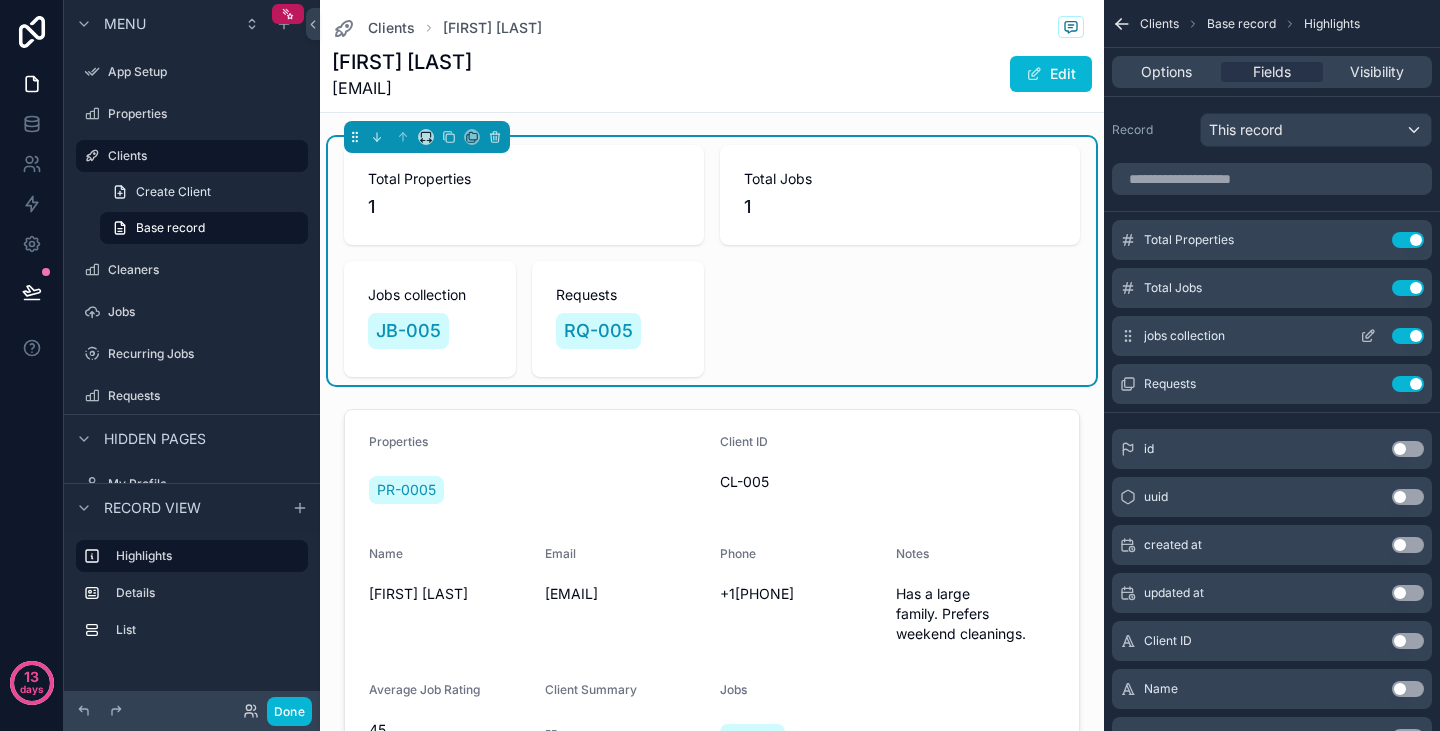 click on "Use setting" at bounding box center [1408, 336] 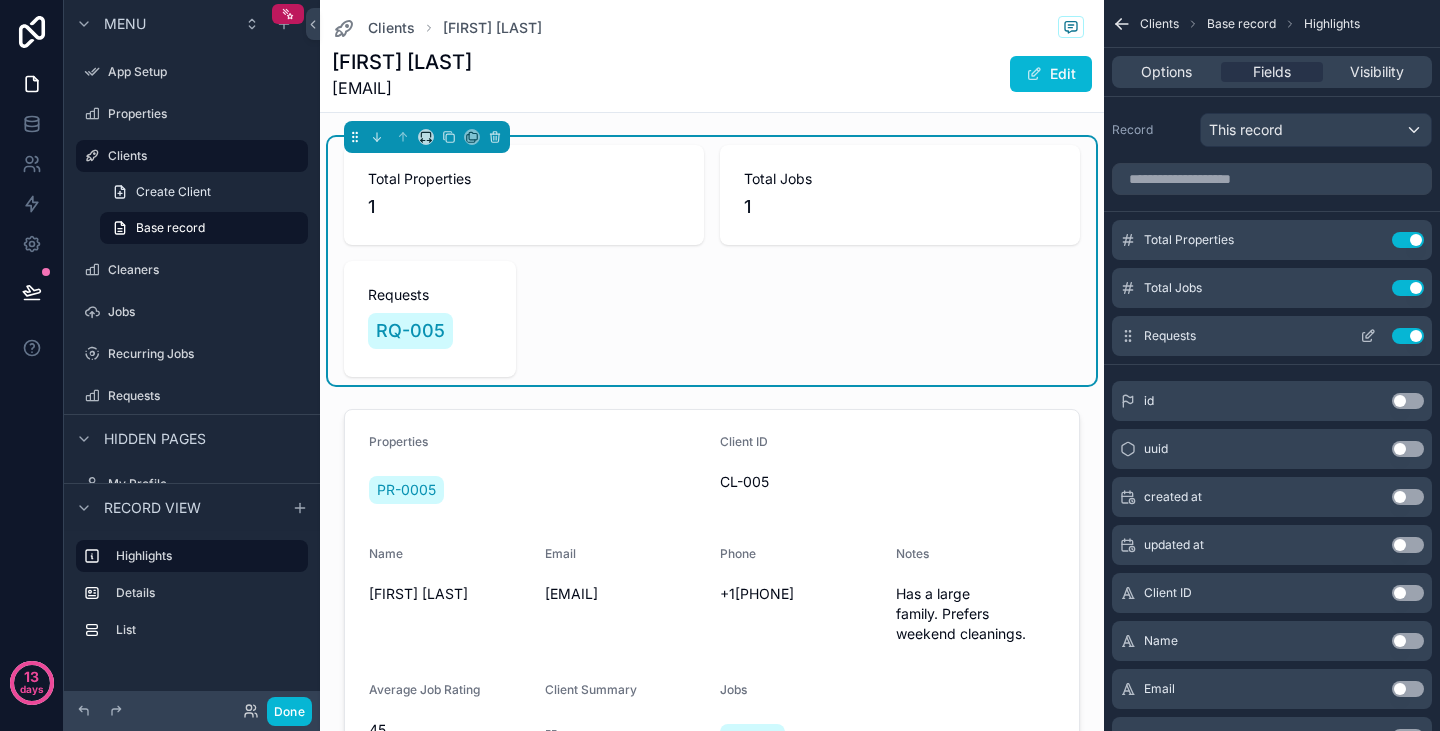 click on "Use setting" at bounding box center [1408, 336] 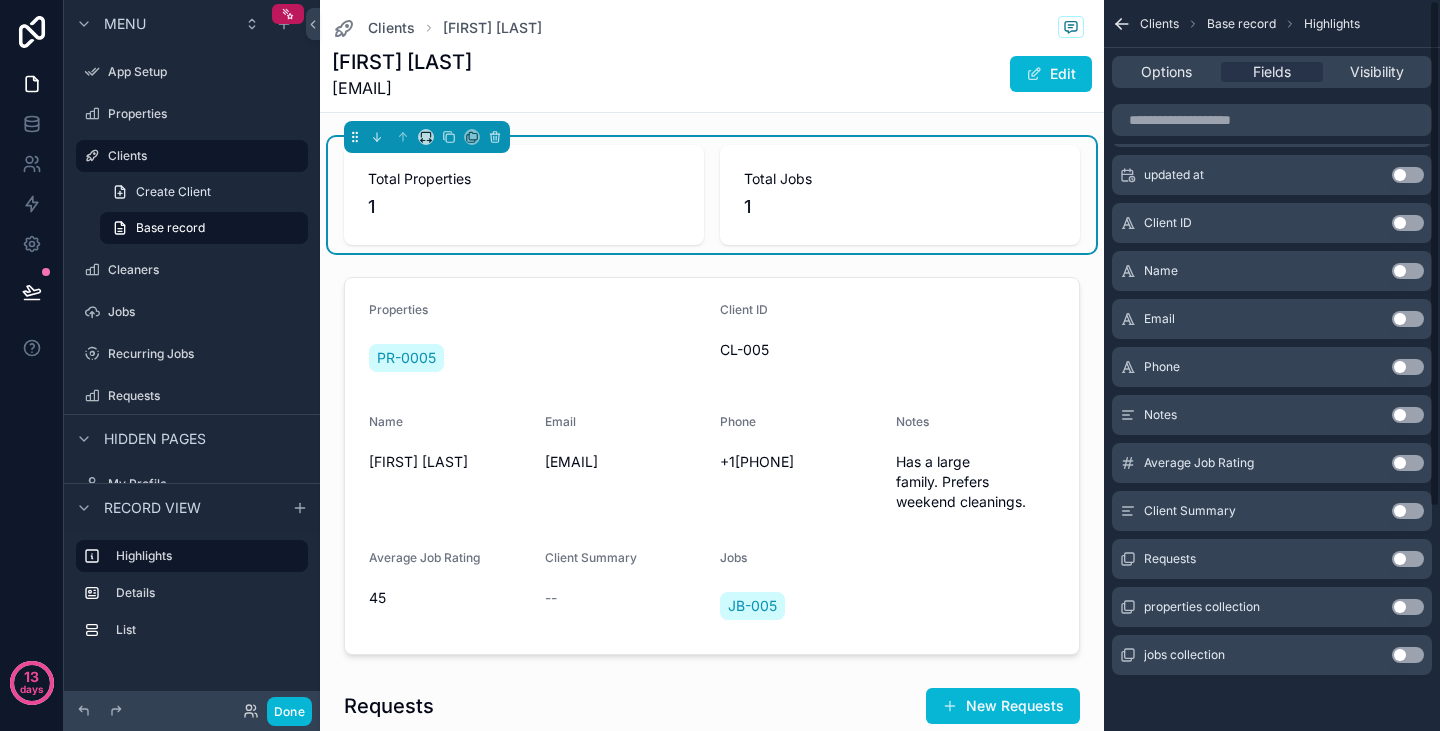 scroll, scrollTop: 0, scrollLeft: 0, axis: both 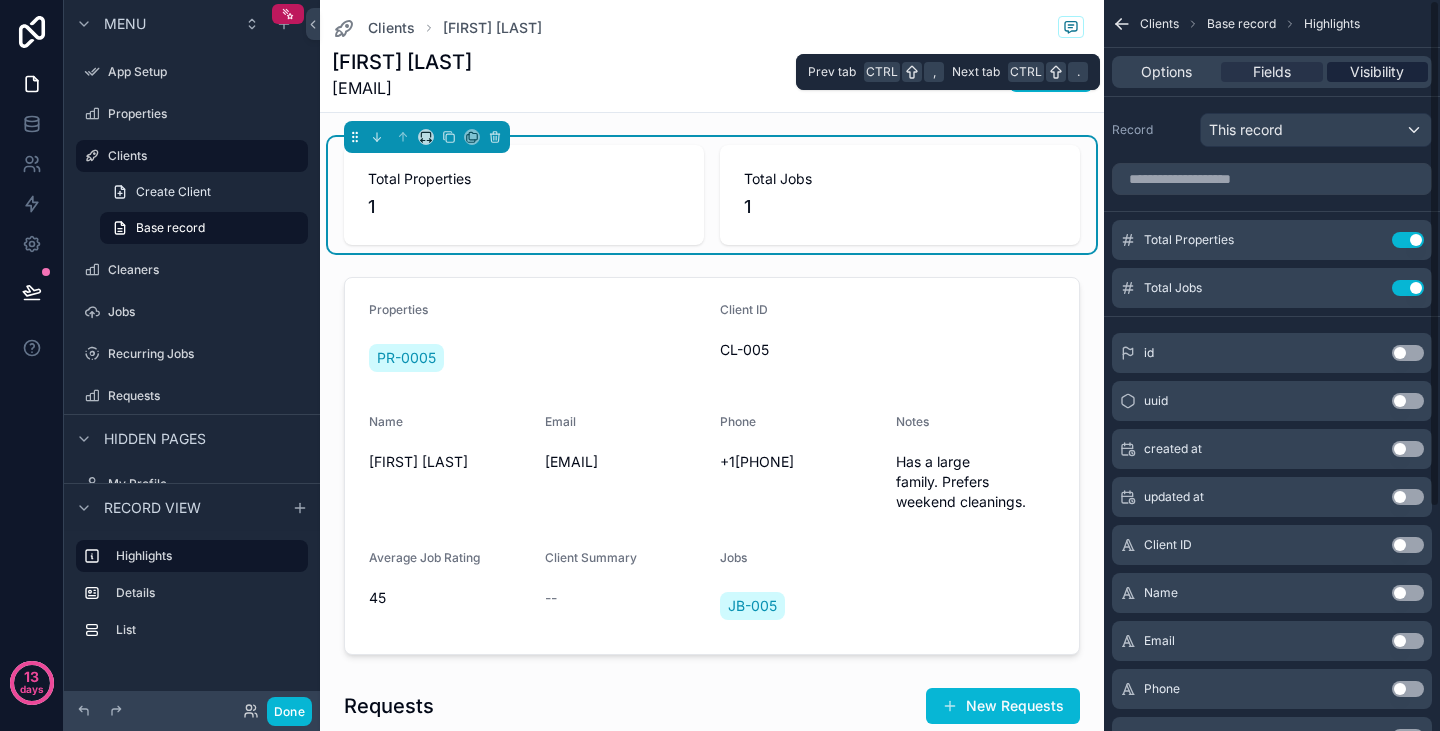 click on "Visibility" at bounding box center (1377, 72) 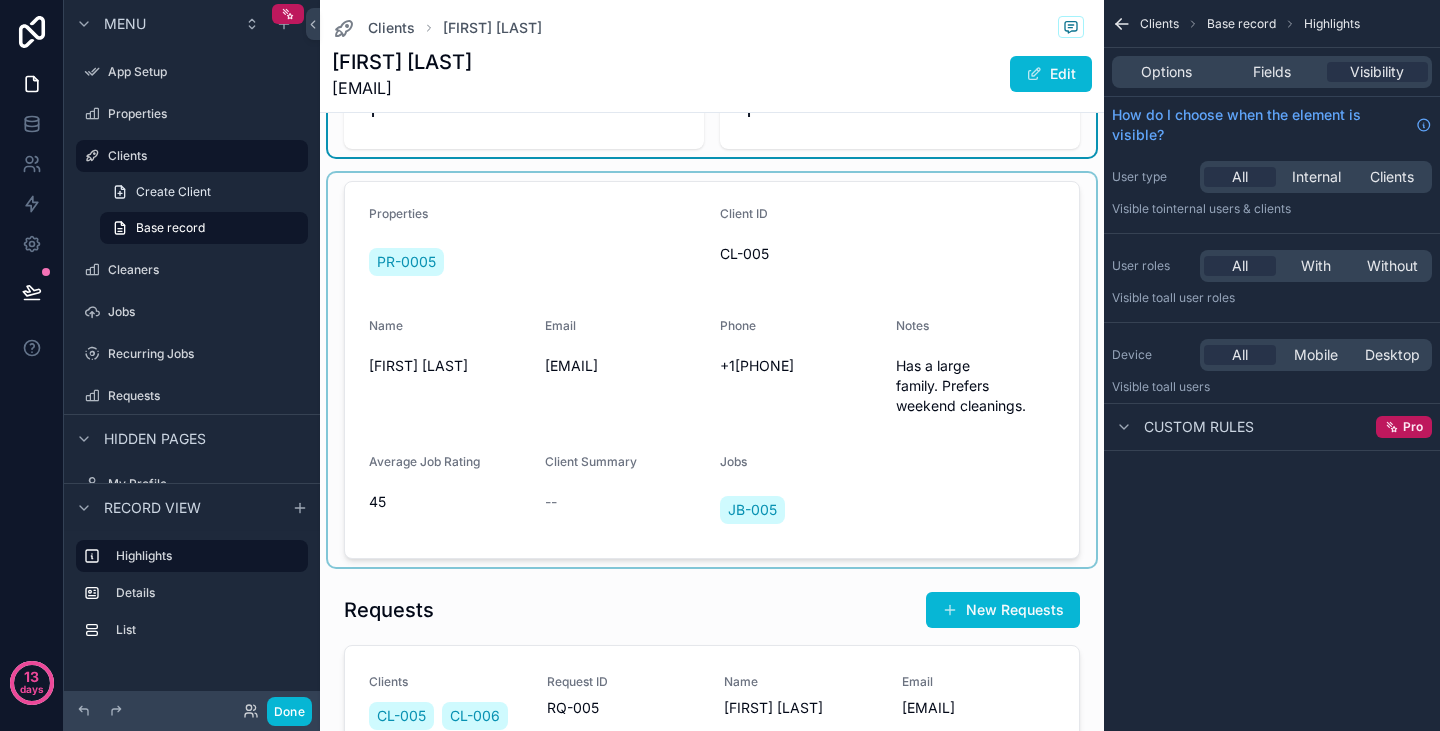 scroll, scrollTop: 98, scrollLeft: 0, axis: vertical 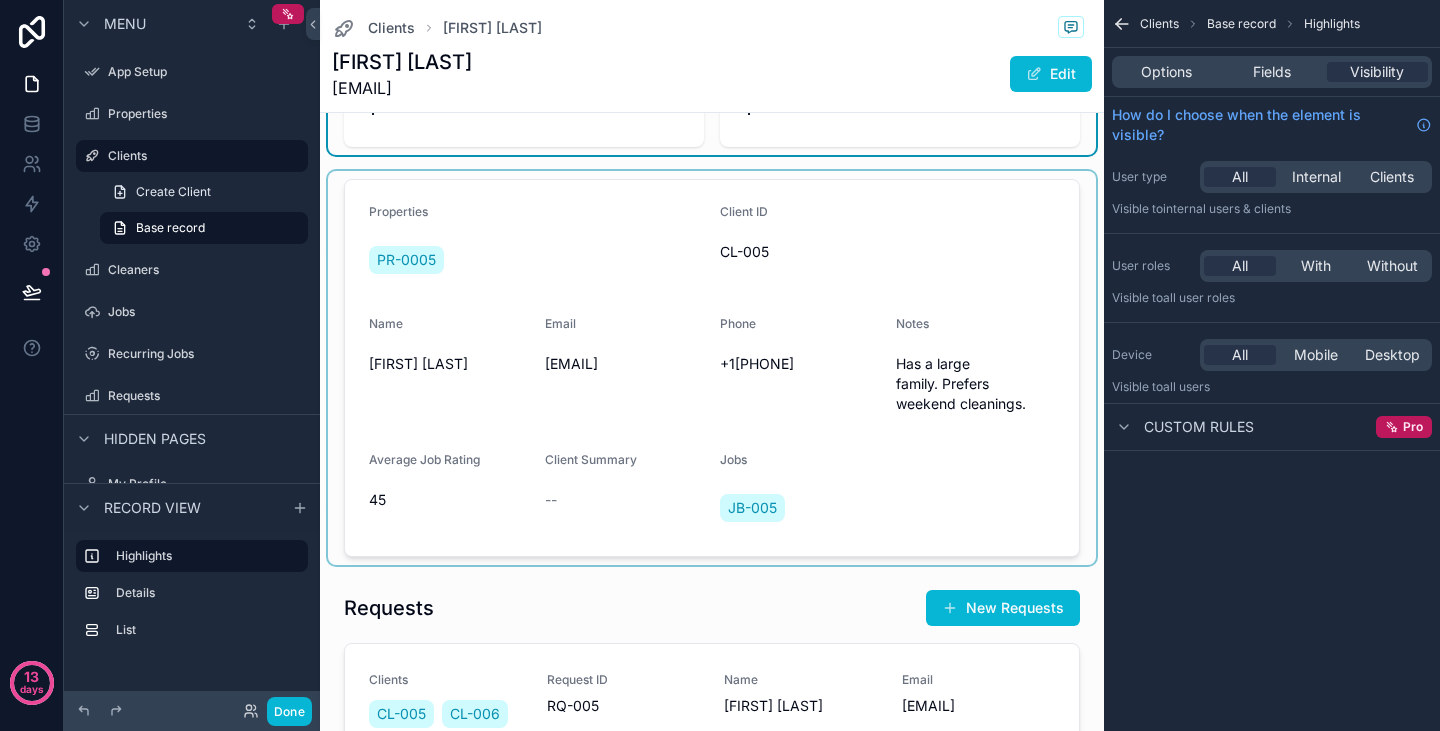 click at bounding box center (712, 368) 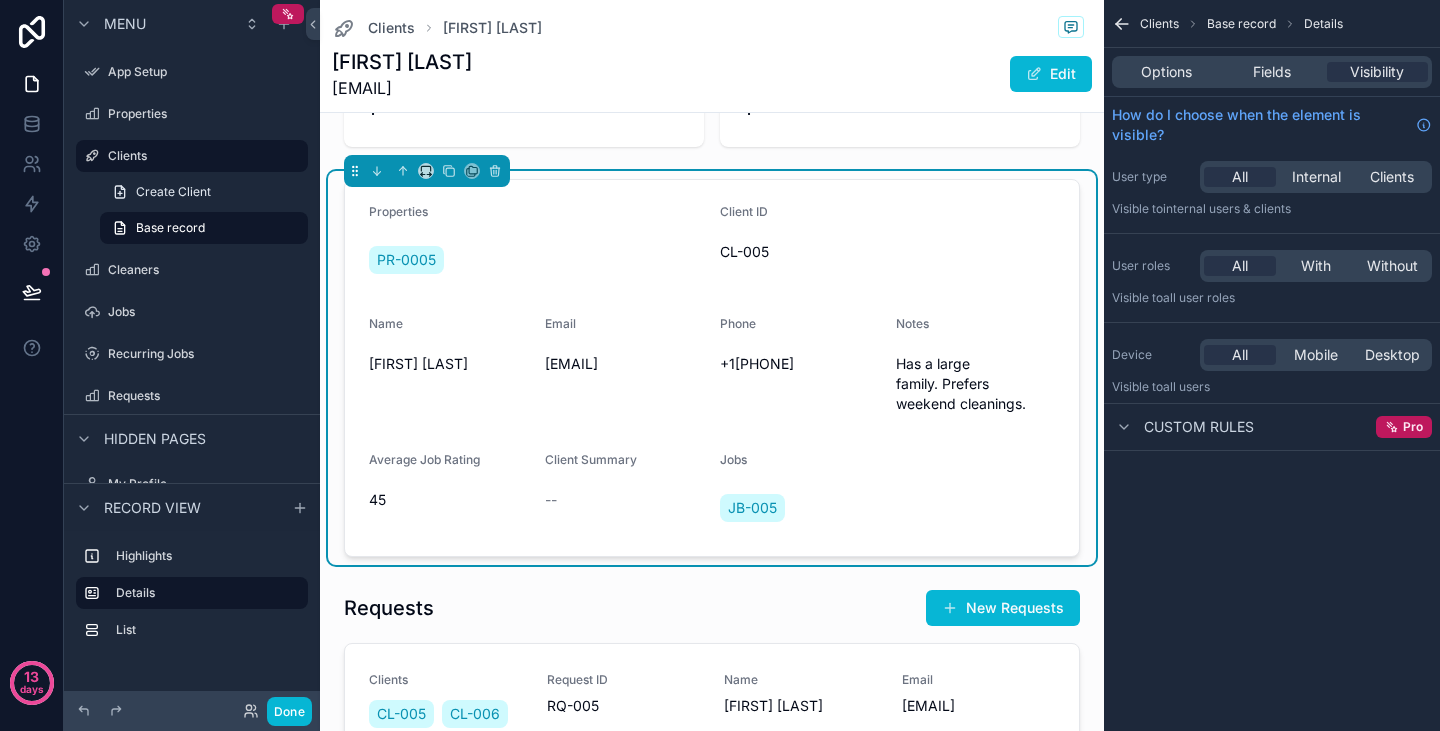 click on "Client ID CL-005" at bounding box center [887, 244] 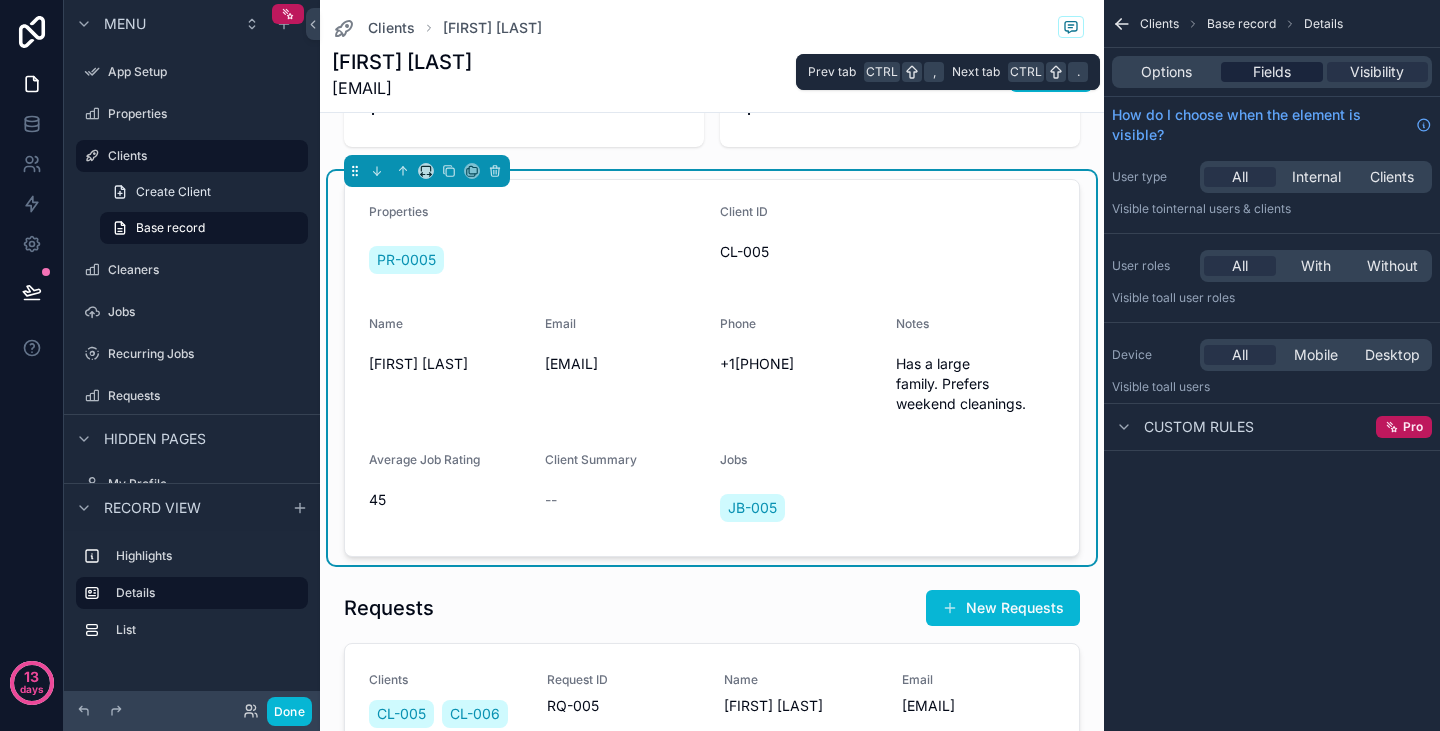click on "Fields" at bounding box center [1272, 72] 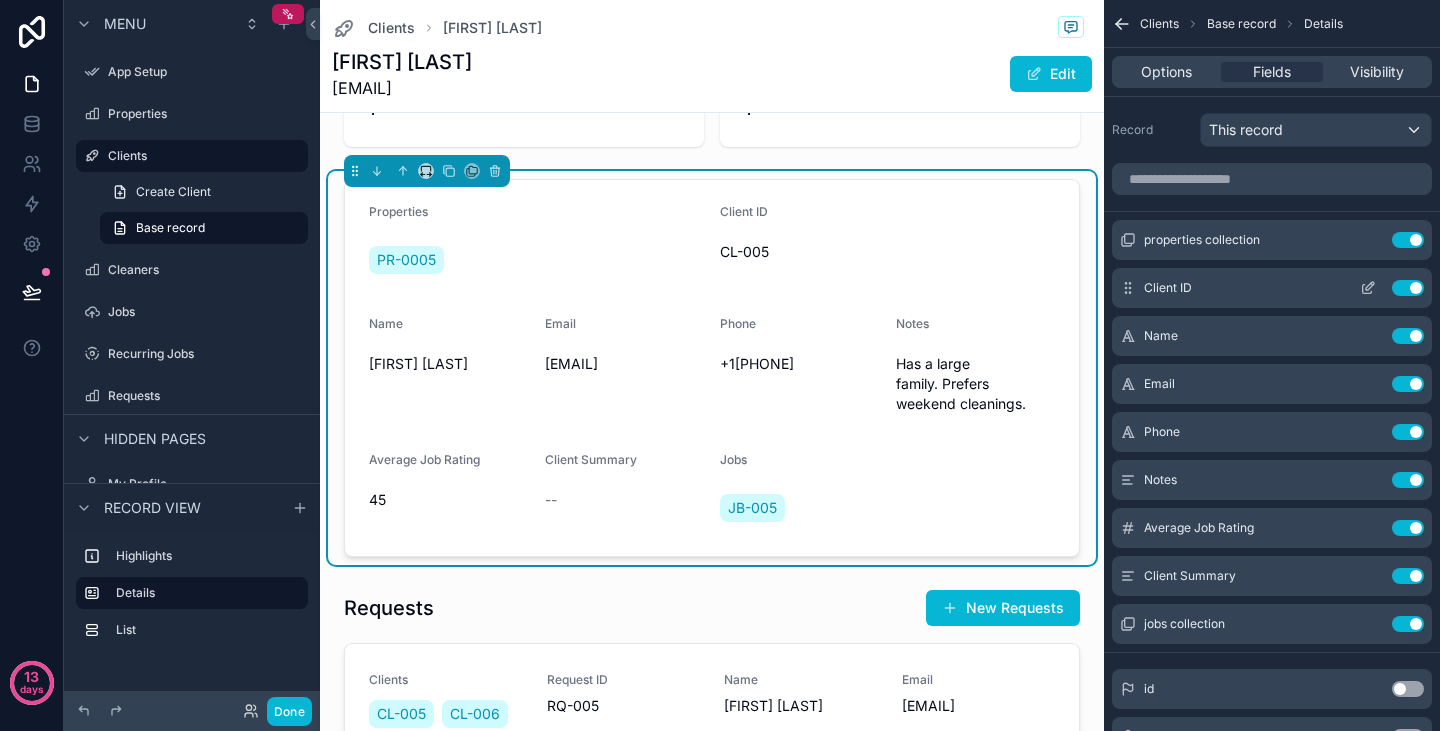 click on "Use setting" at bounding box center (1408, 288) 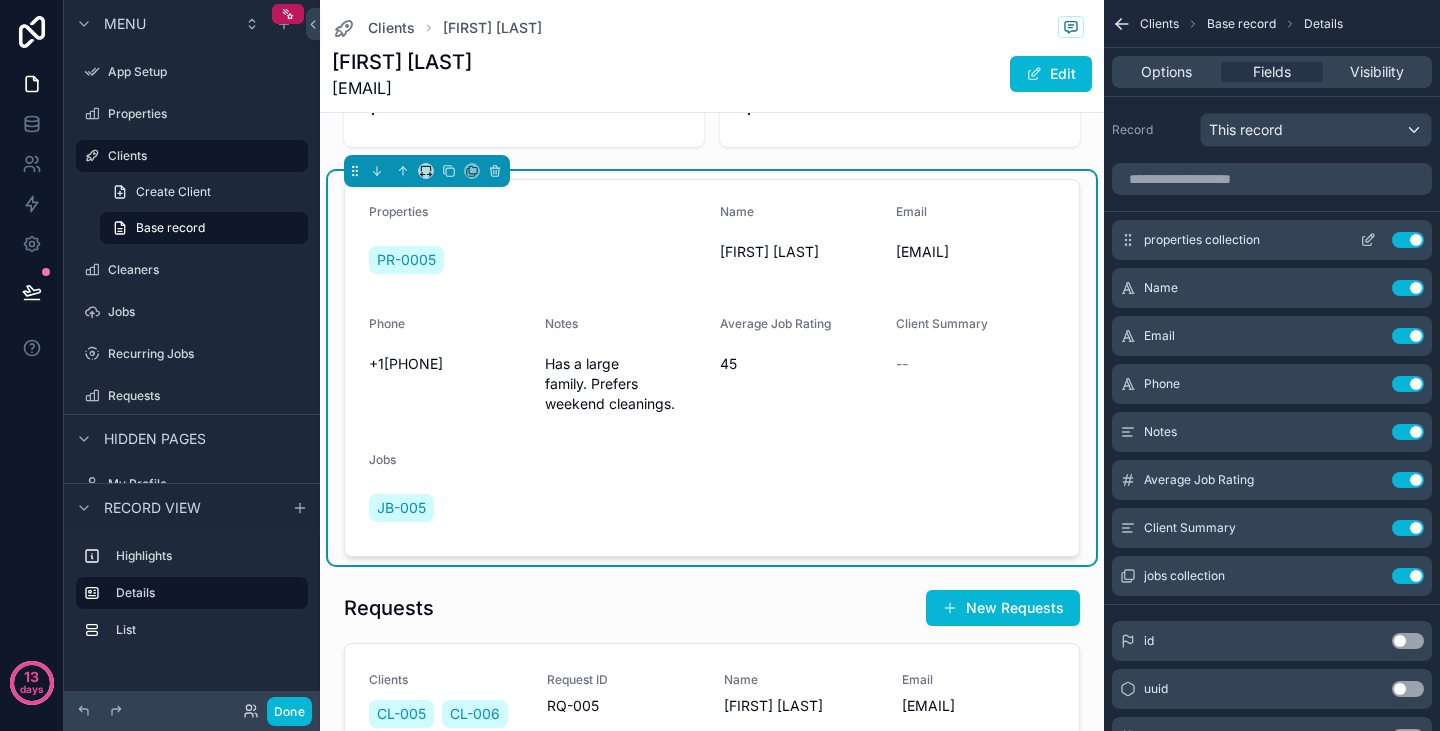 click 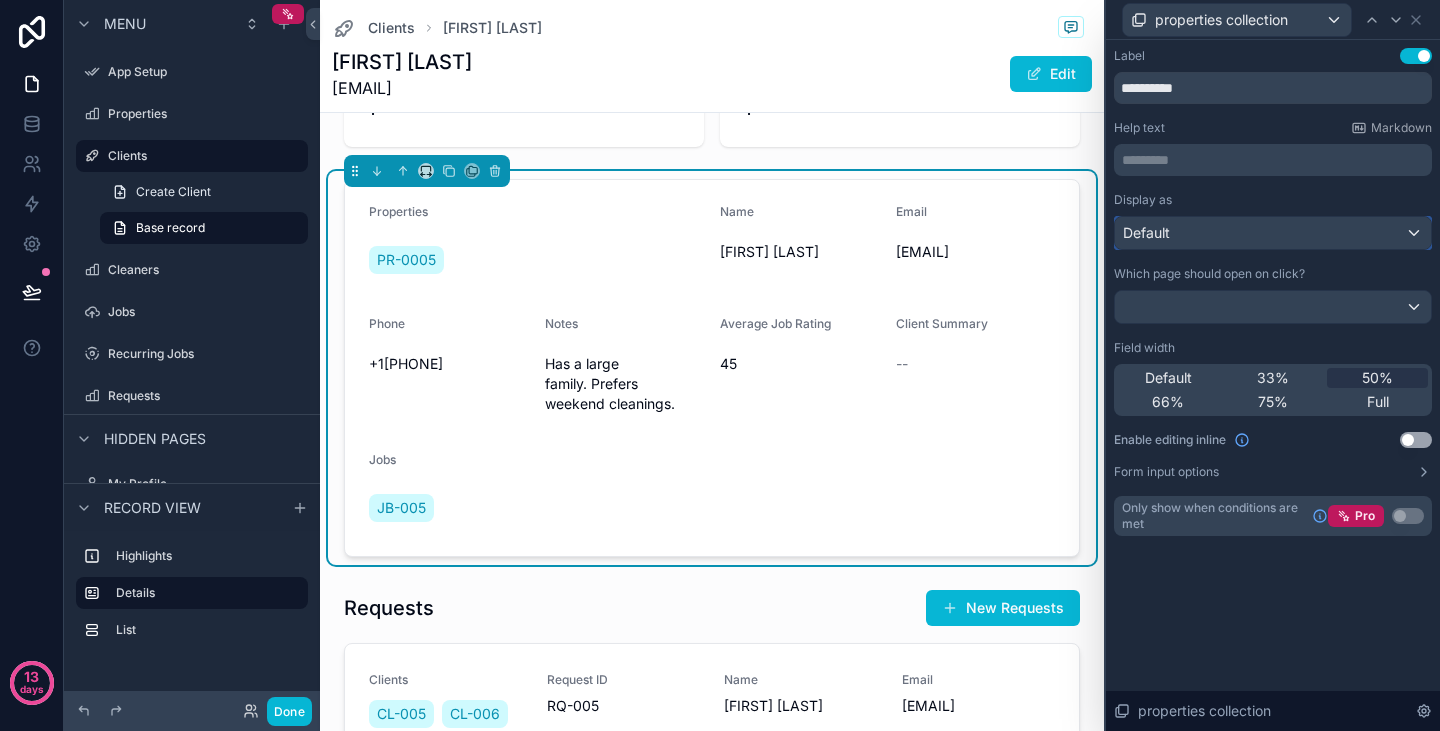 click on "Default" at bounding box center (1273, 233) 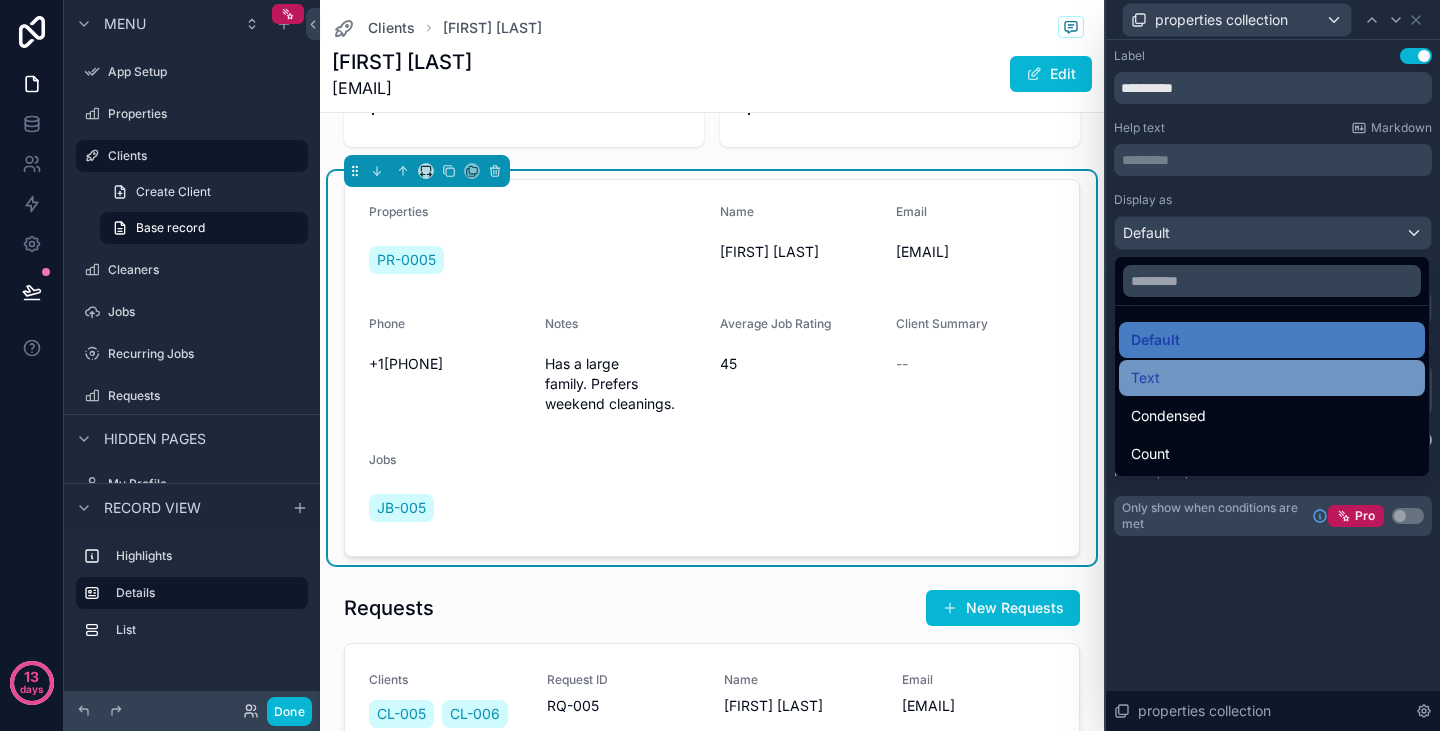 click on "Text" at bounding box center [1272, 378] 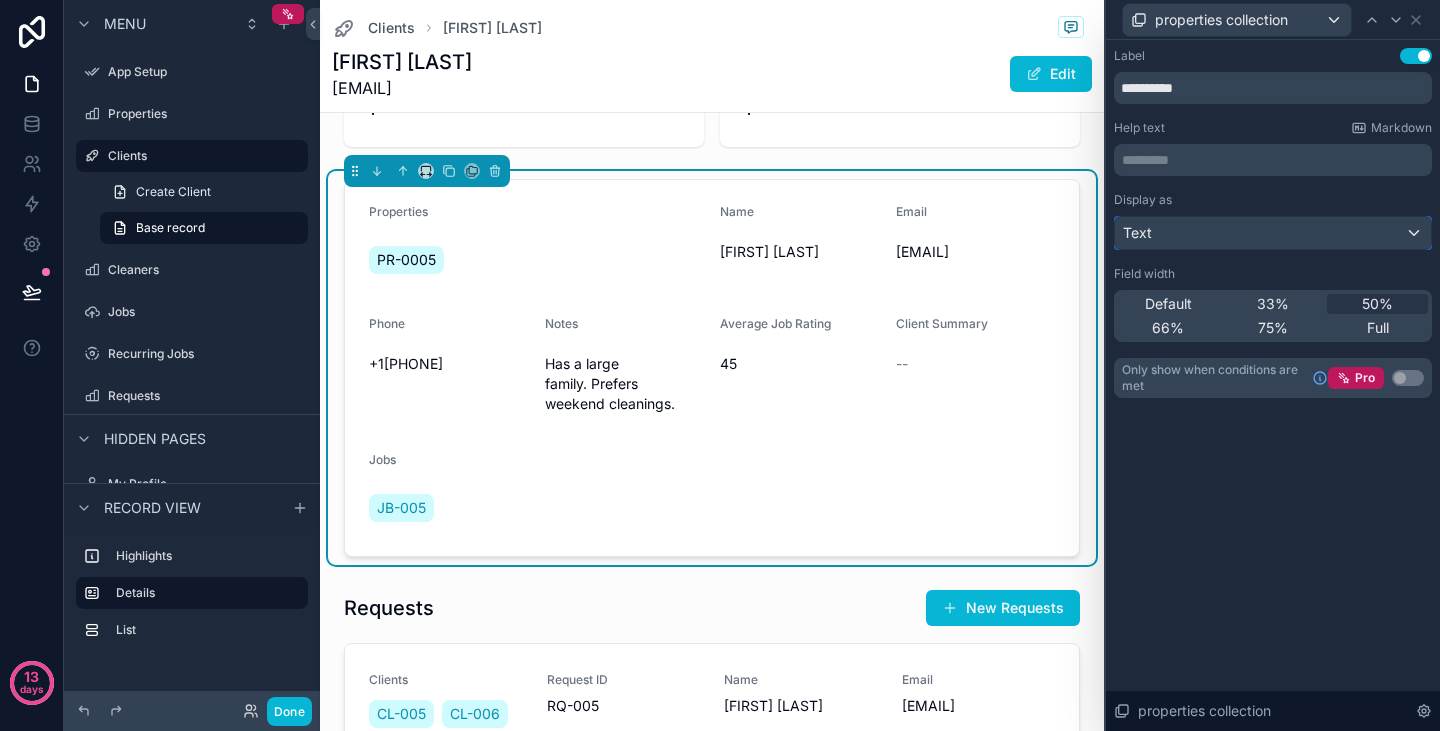 click on "Text" at bounding box center [1273, 233] 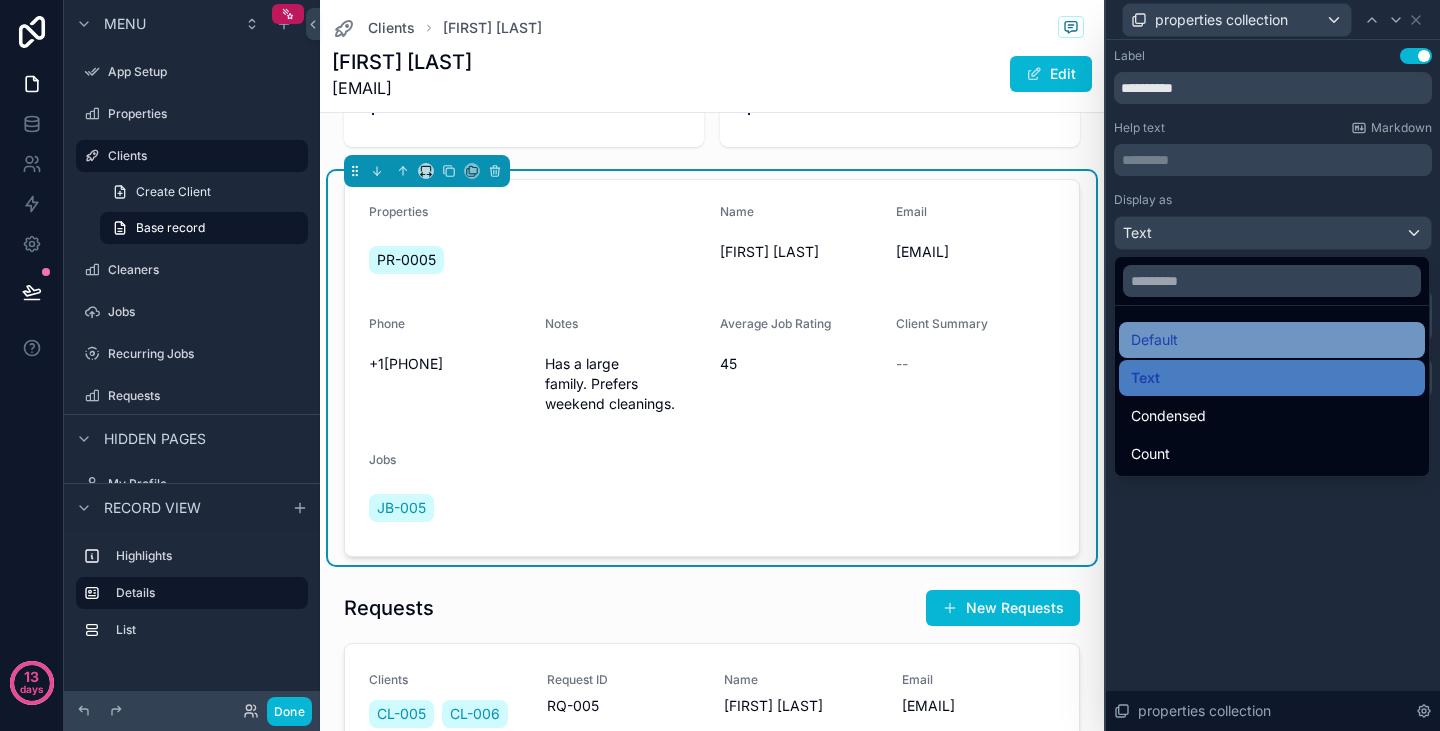 click on "Default" at bounding box center (1272, 340) 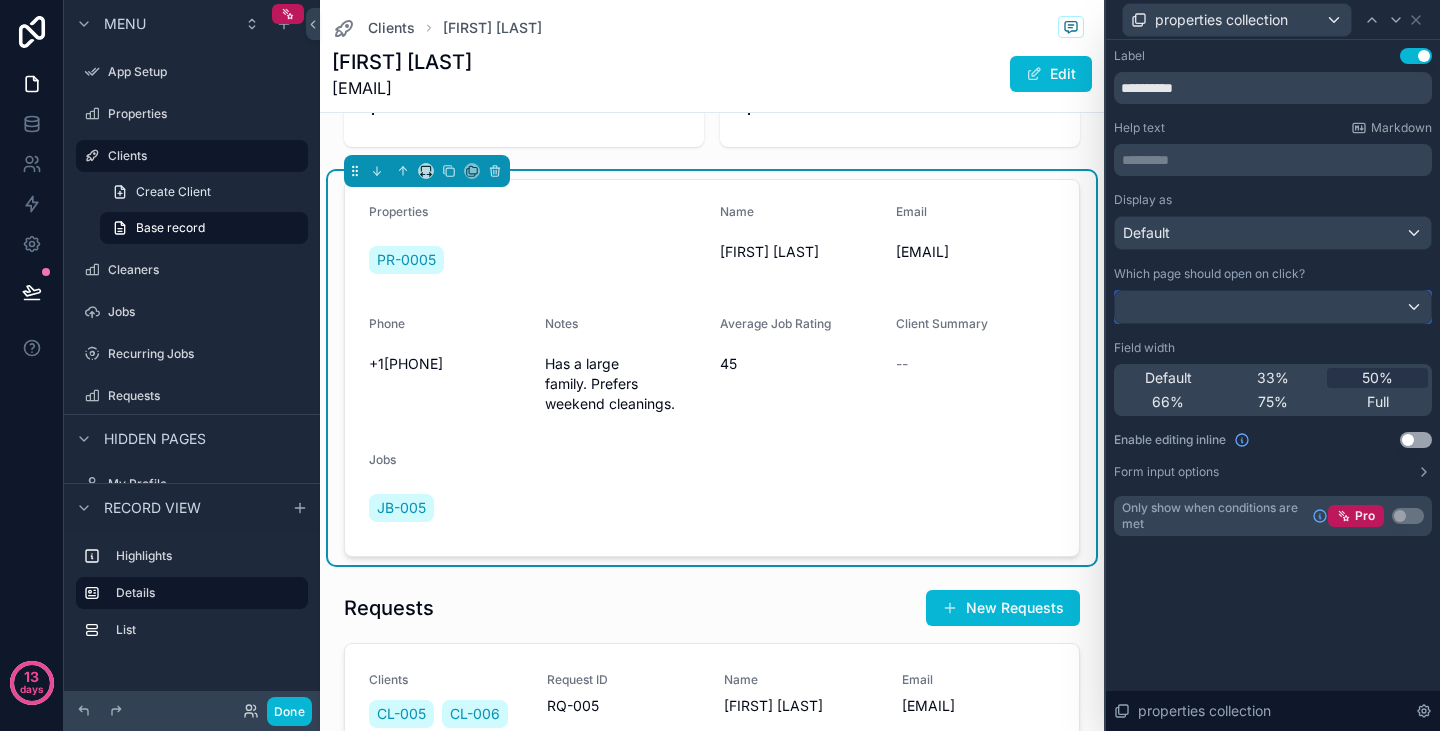 click at bounding box center (1273, 307) 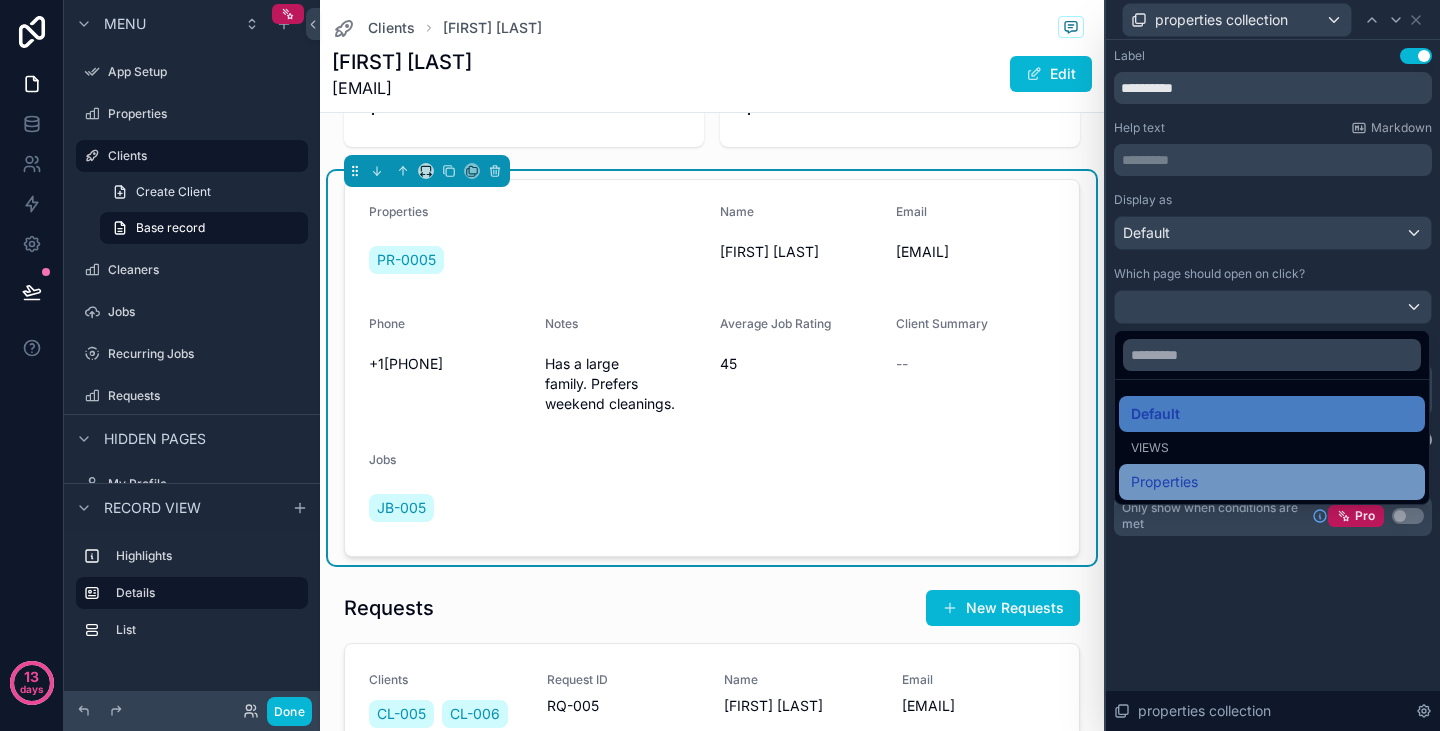 click on "Properties" at bounding box center (1164, 482) 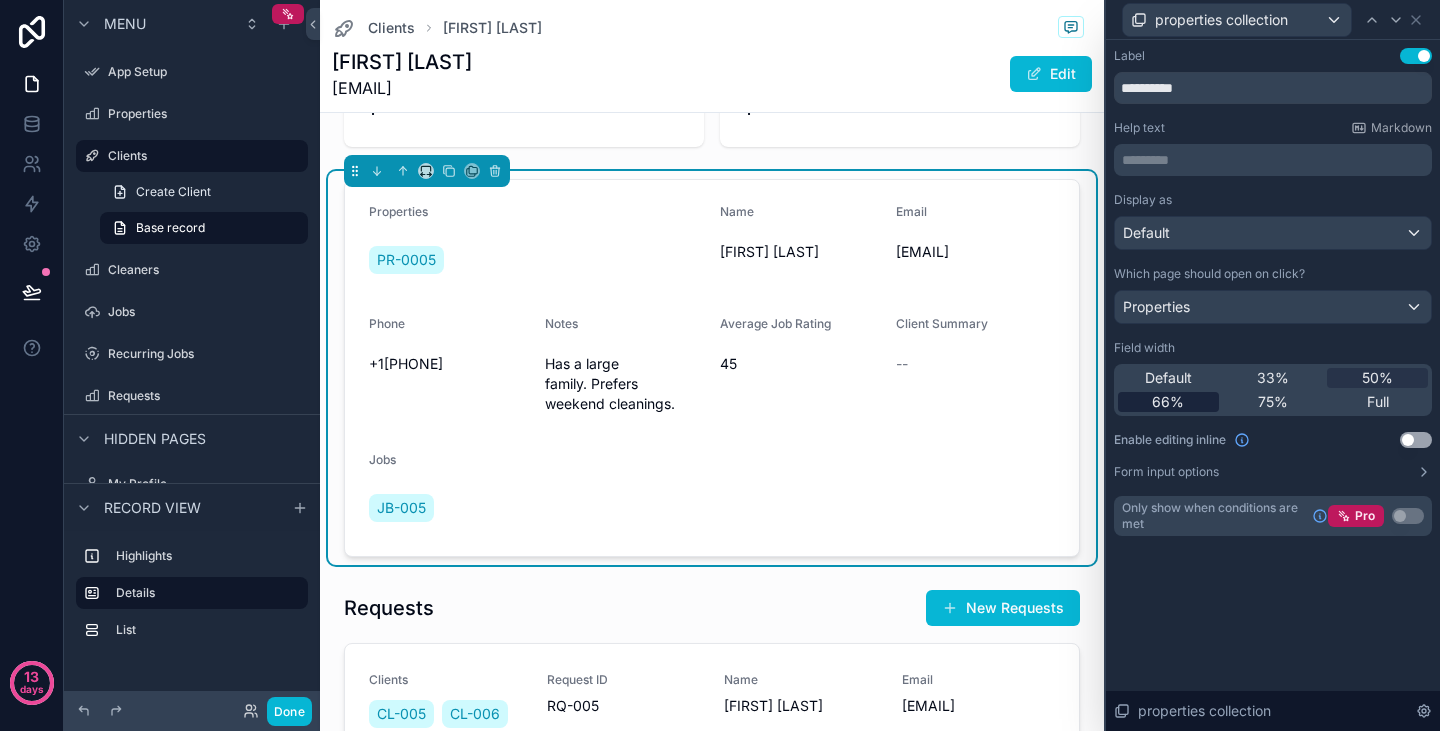 click on "66%" at bounding box center (1168, 402) 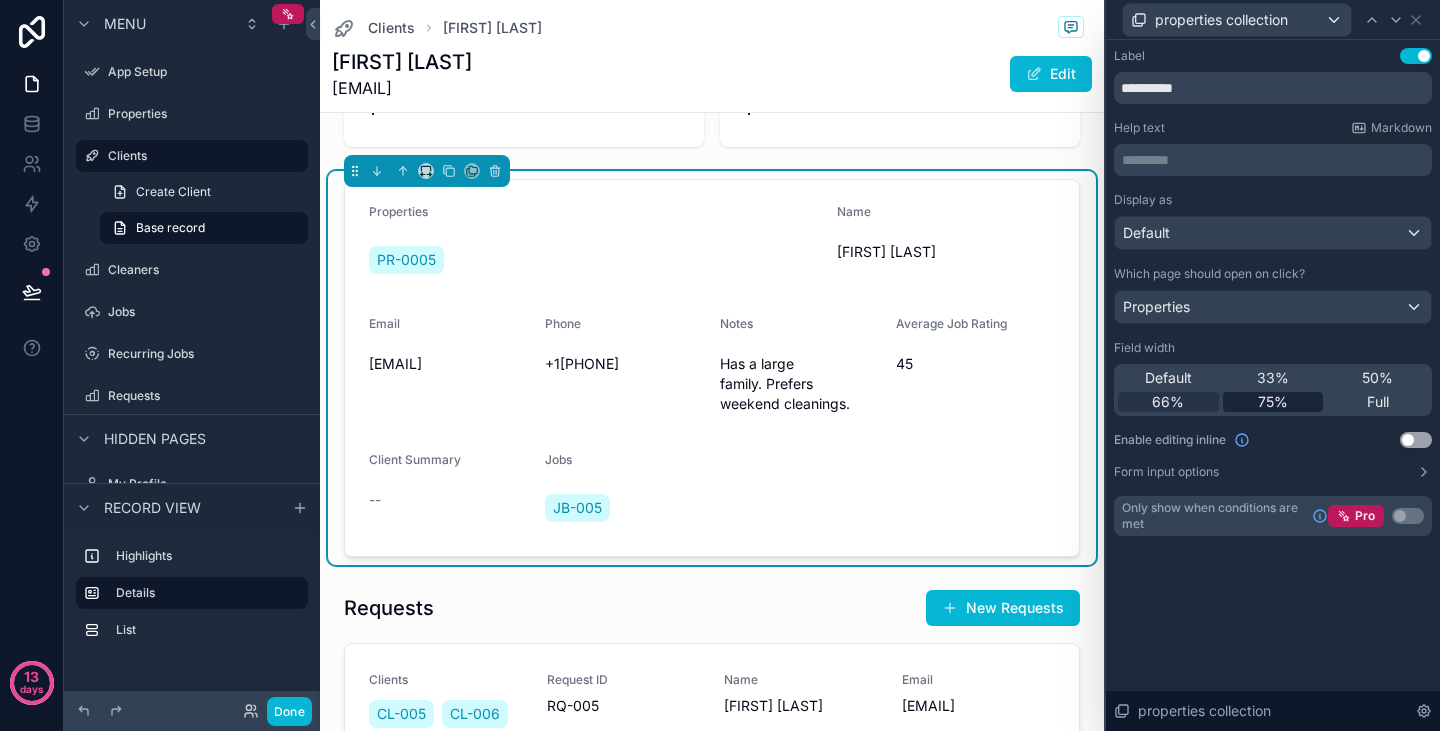 click on "75%" at bounding box center [1273, 402] 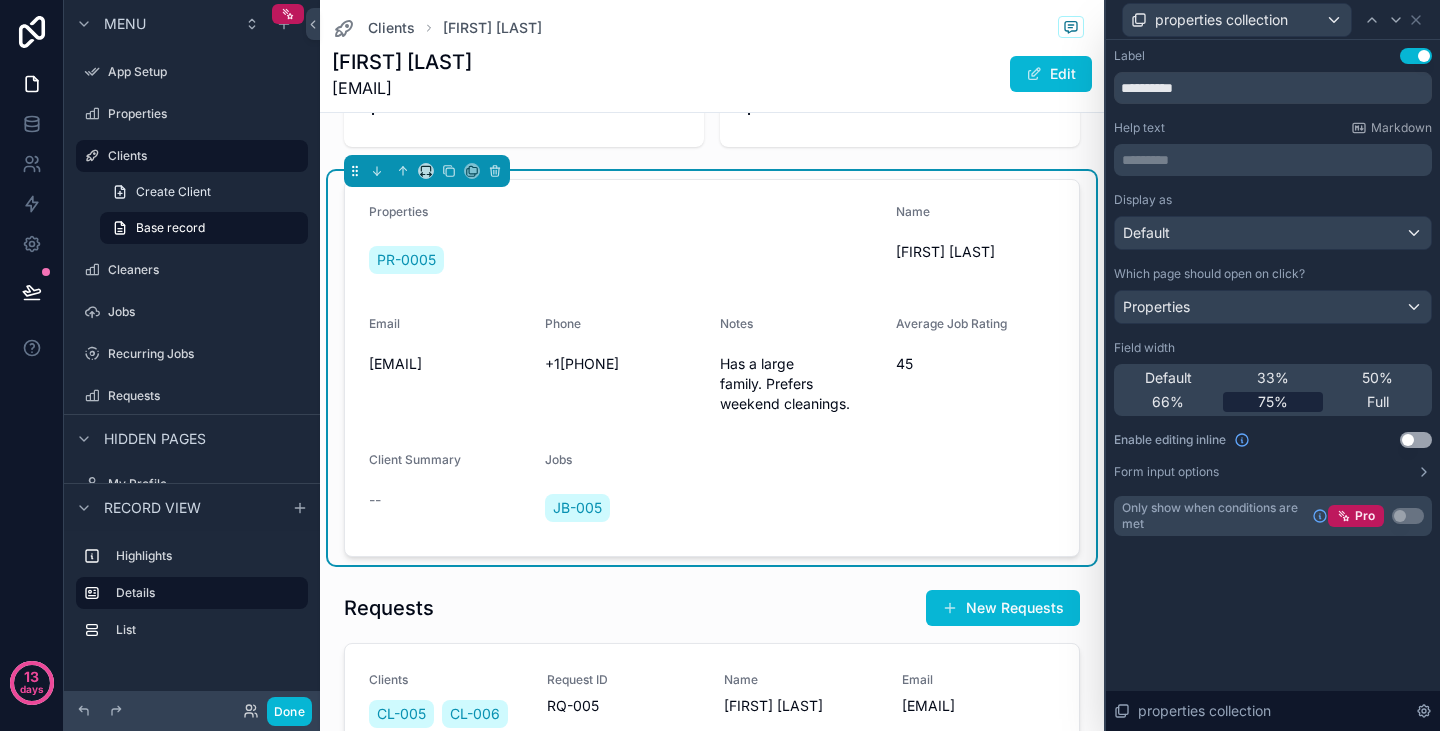 click on "75%" at bounding box center [1273, 402] 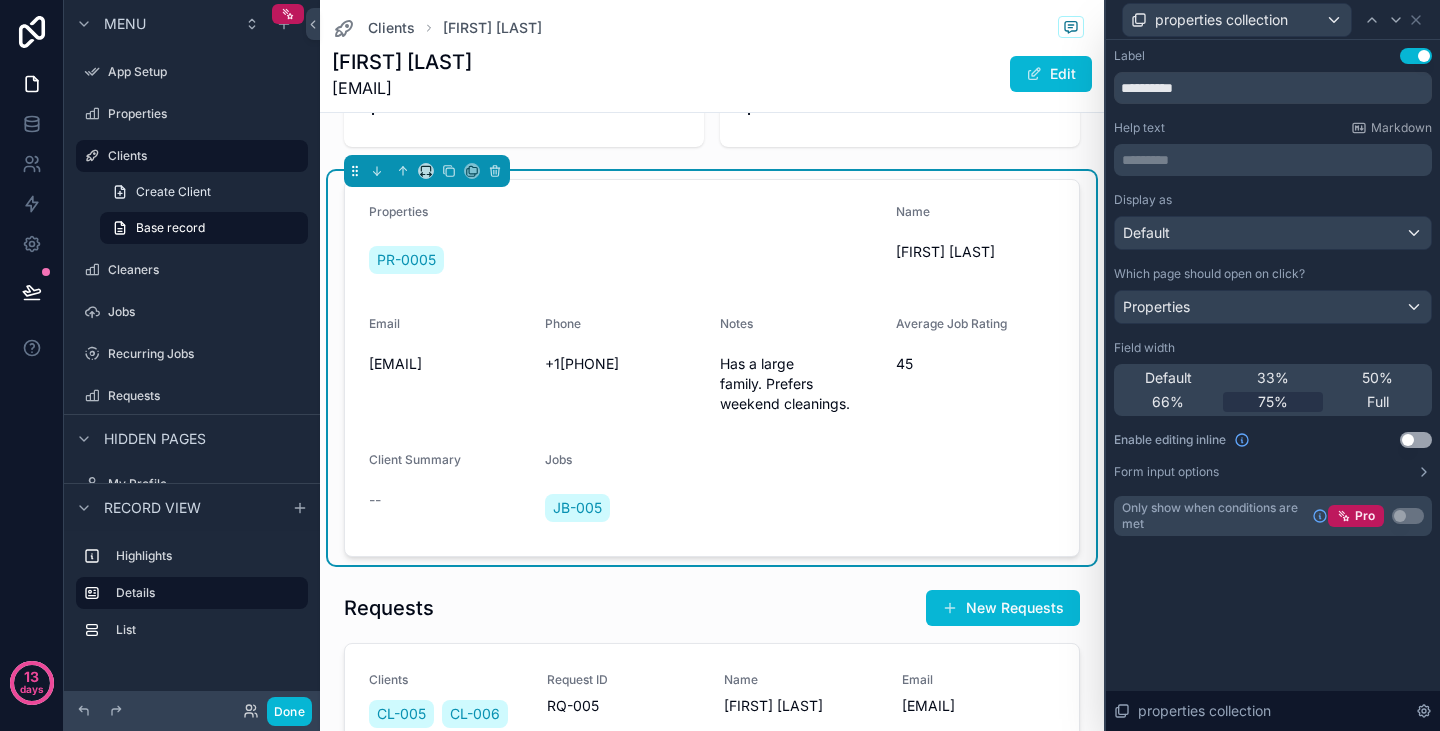 click on "Default 33% 50% 66% 75% Full" at bounding box center (1273, 390) 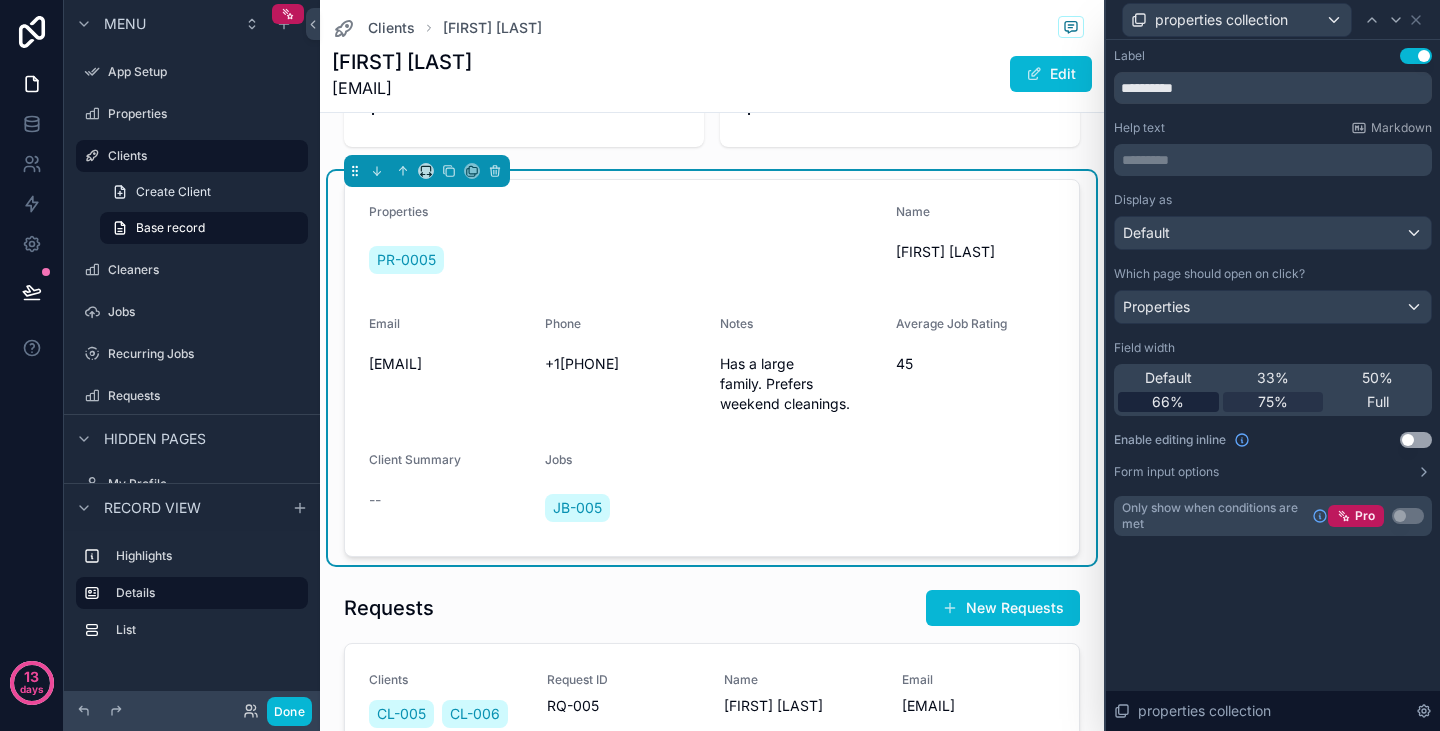 click on "66%" at bounding box center (1168, 402) 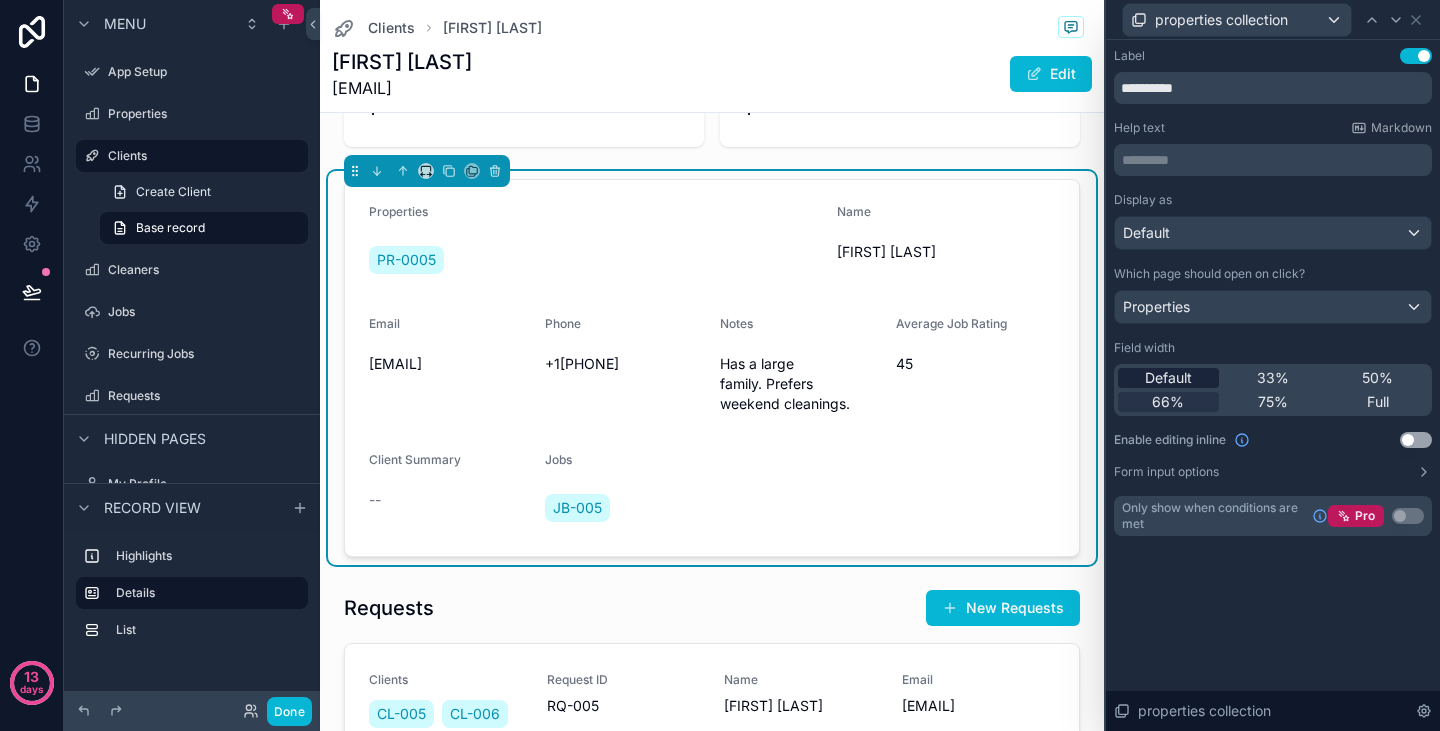 click on "Default" at bounding box center (1168, 378) 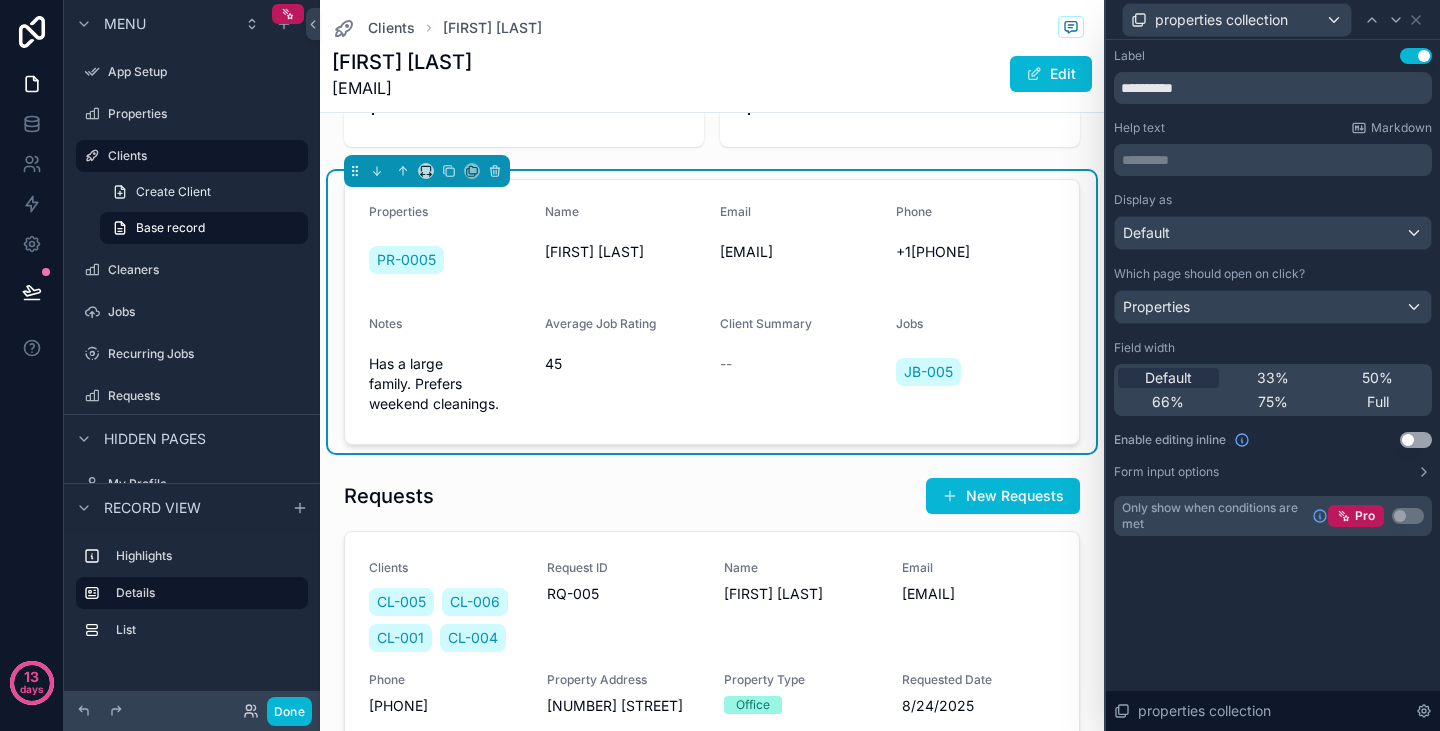 click on "Use setting" at bounding box center (1416, 440) 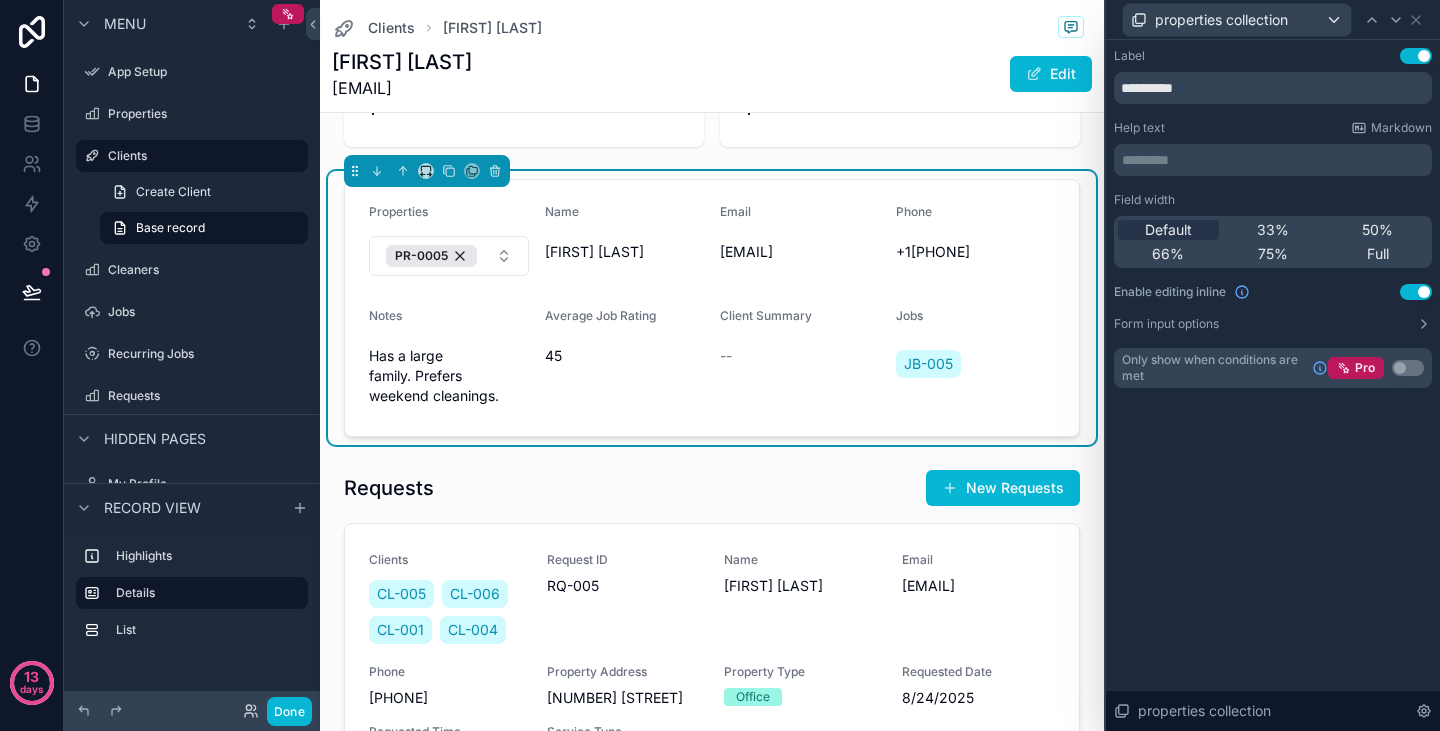 click on "Use setting" at bounding box center [1416, 292] 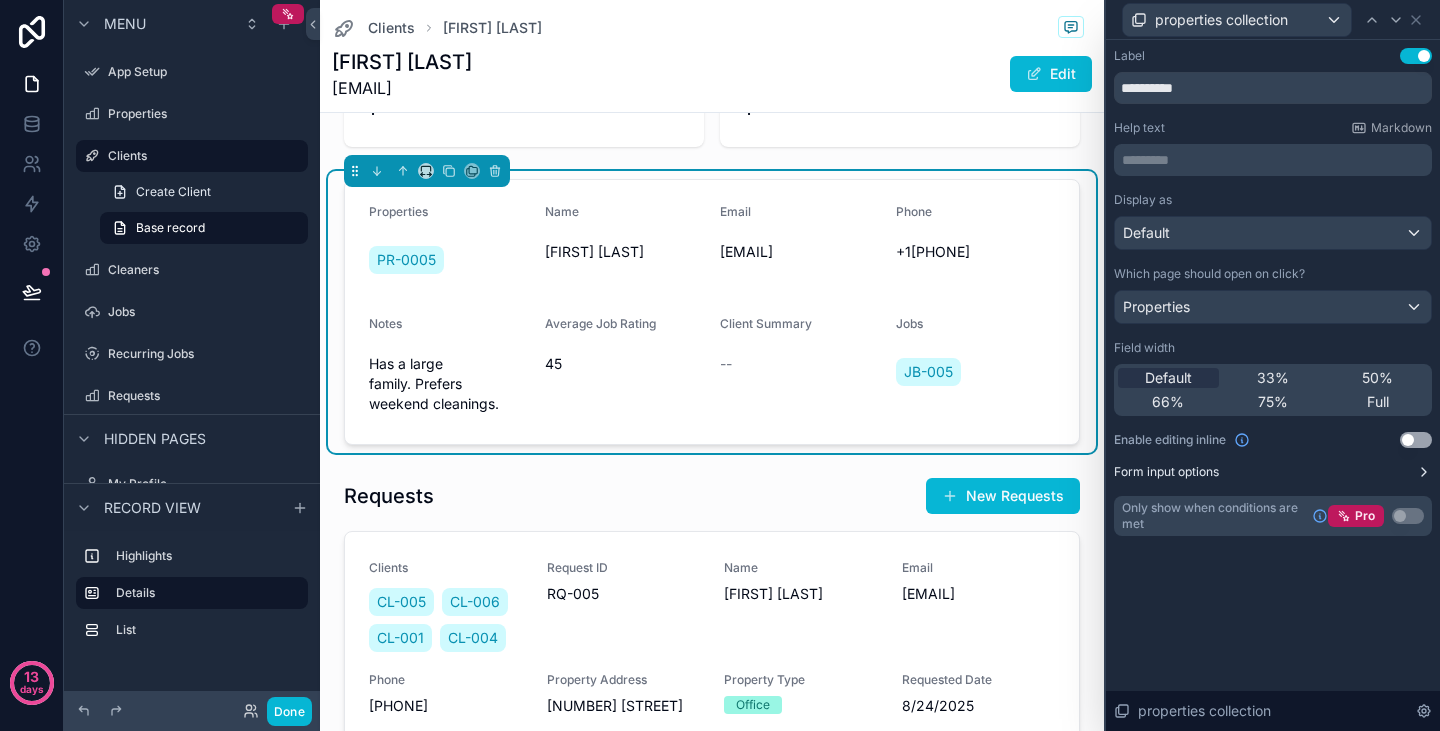 click on "Form input options" at bounding box center (1273, 472) 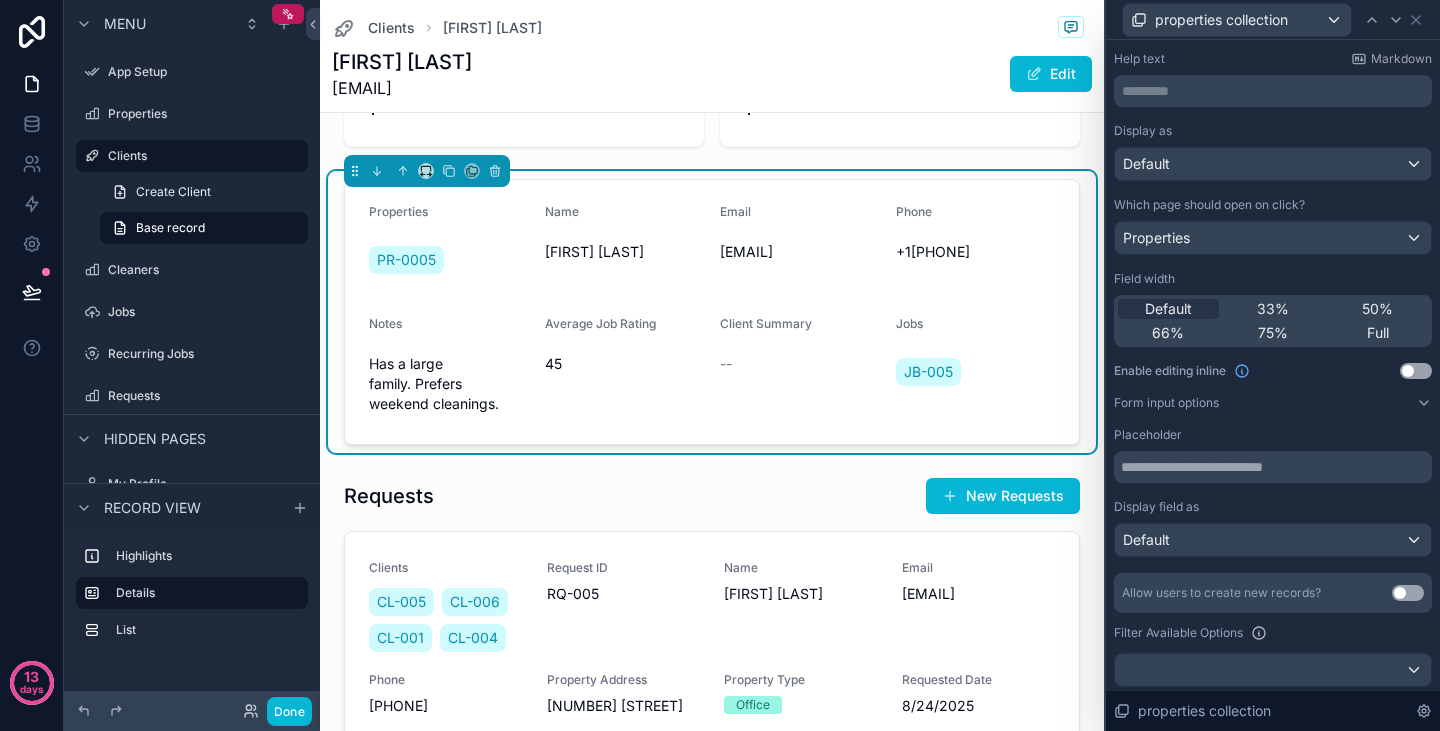 scroll, scrollTop: 76, scrollLeft: 0, axis: vertical 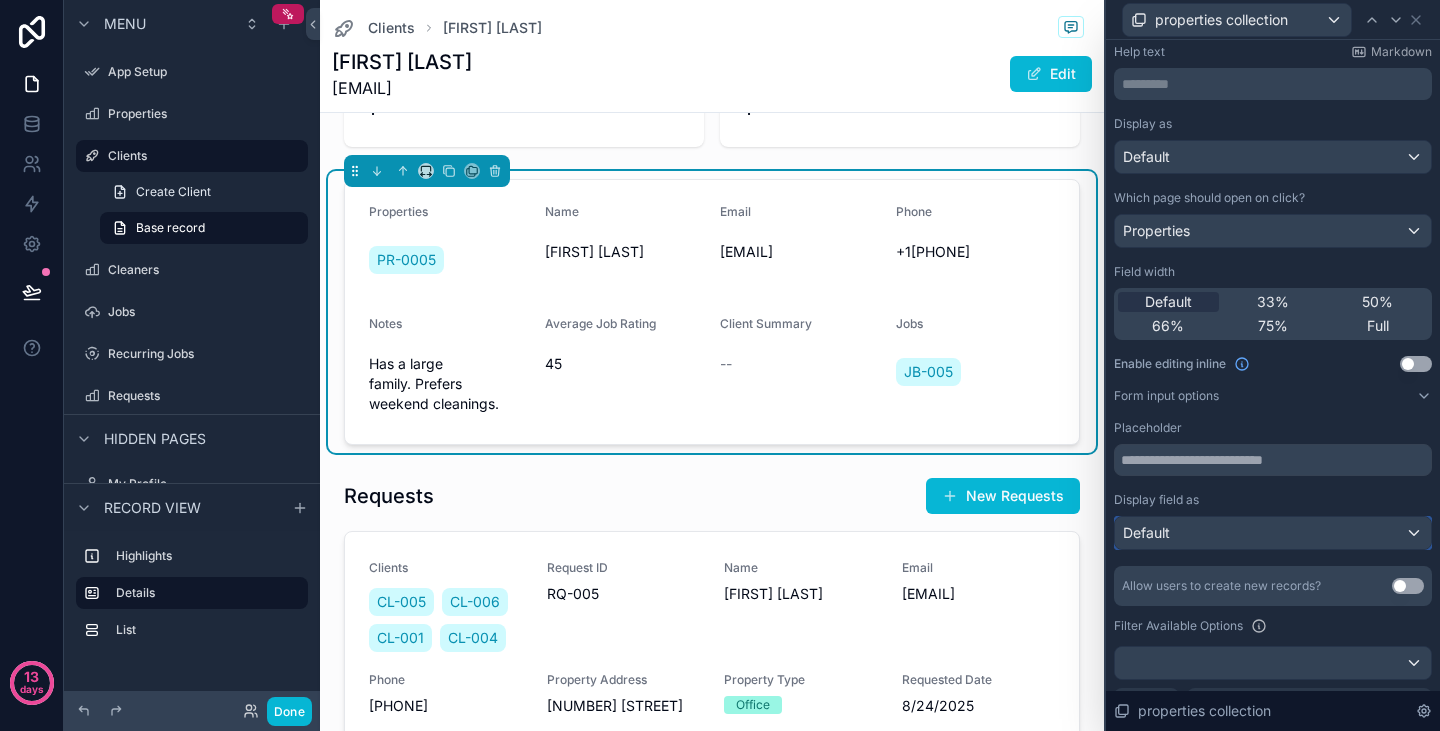 click on "Default" at bounding box center [1273, 533] 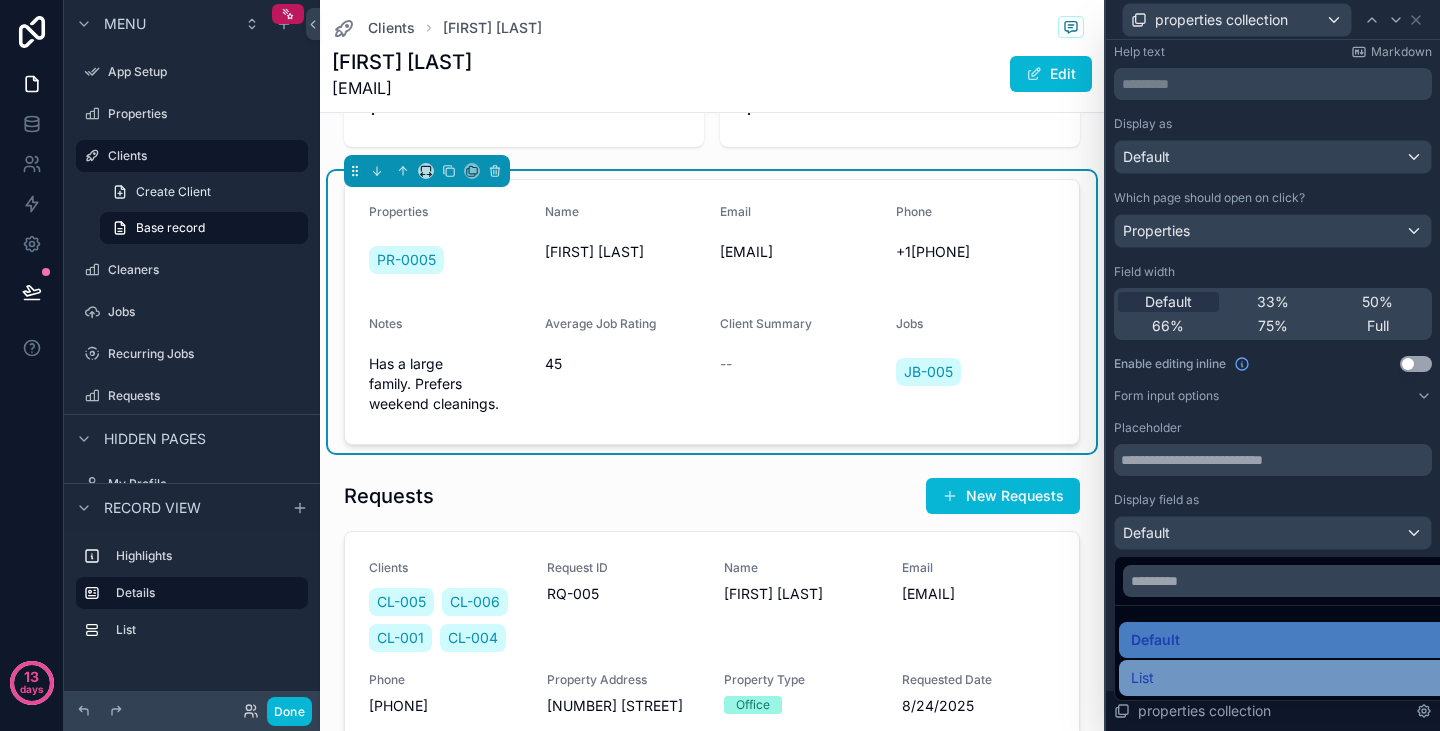 click on "List" at bounding box center [1288, 678] 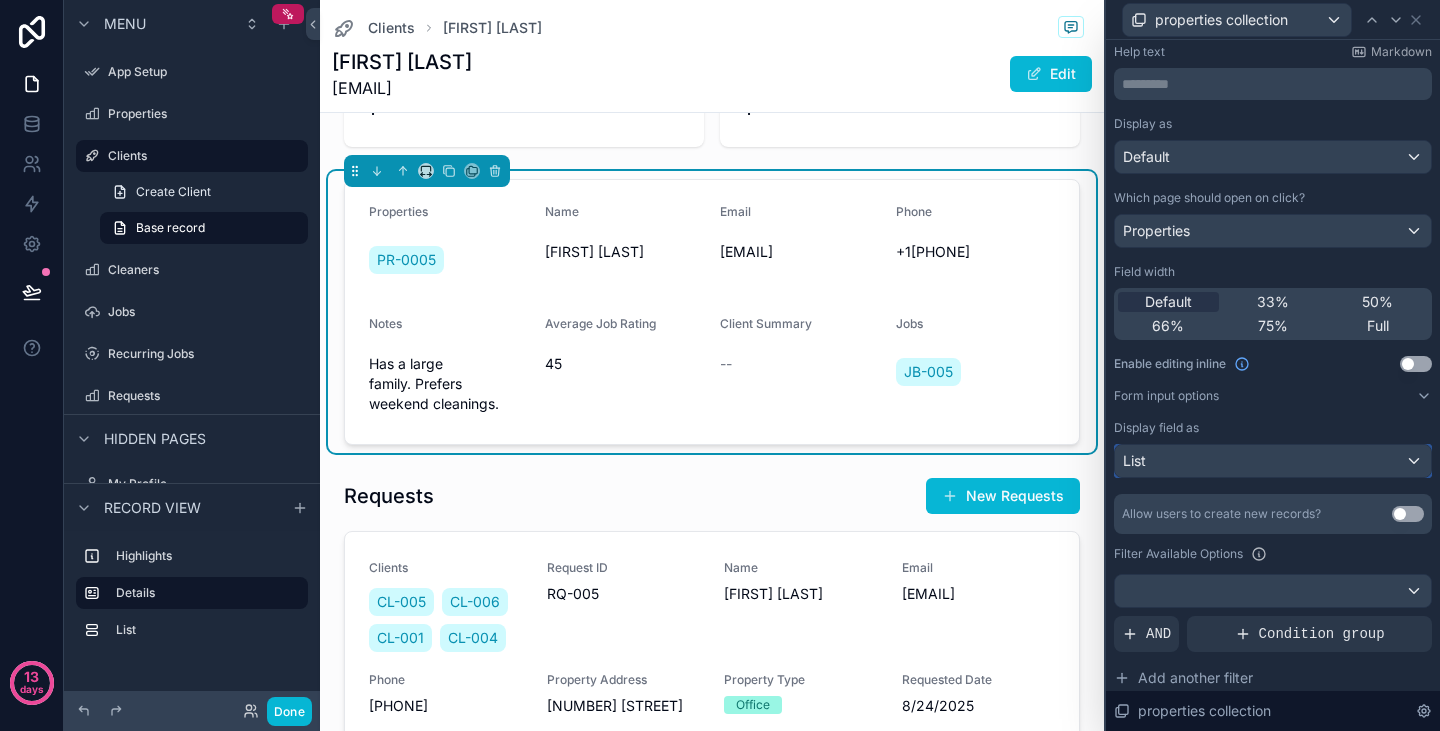 click on "List" at bounding box center (1273, 461) 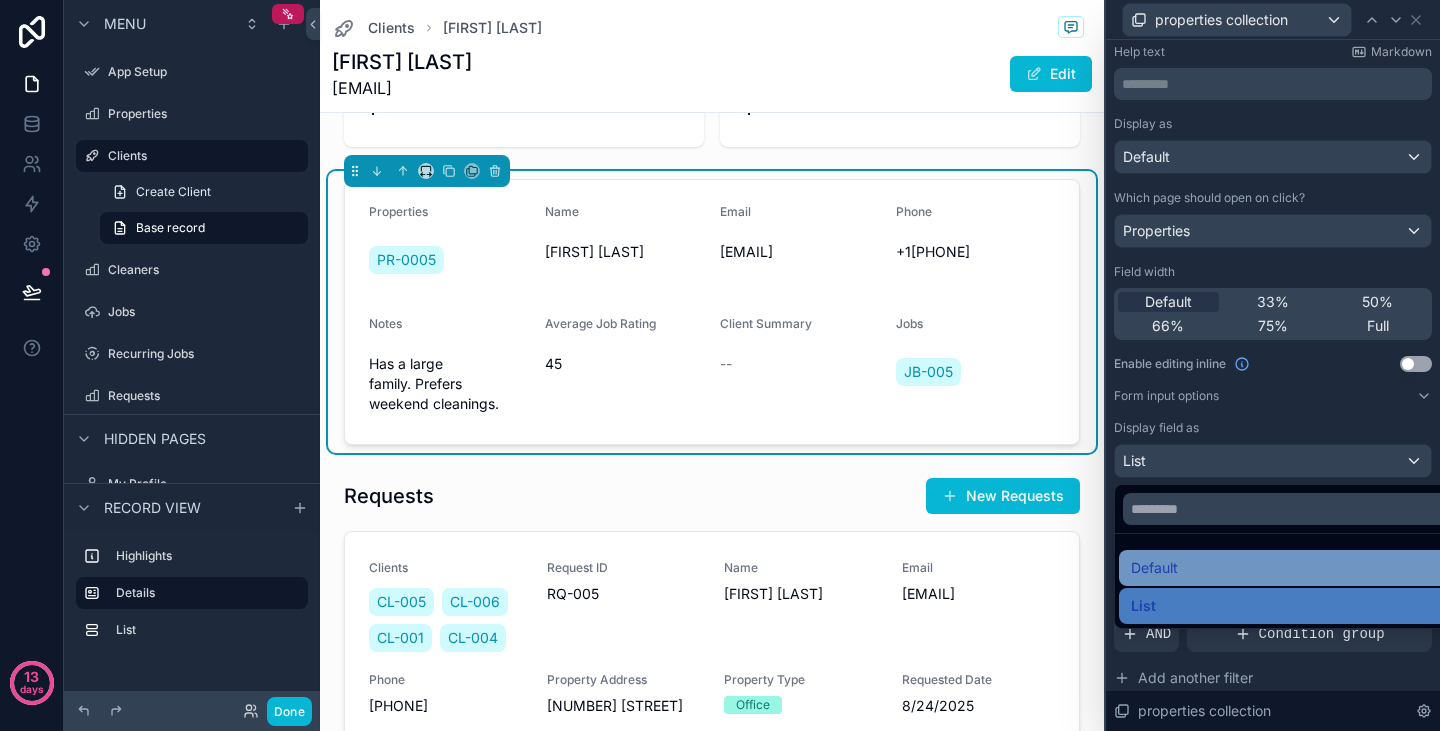 click on "Default" at bounding box center (1288, 568) 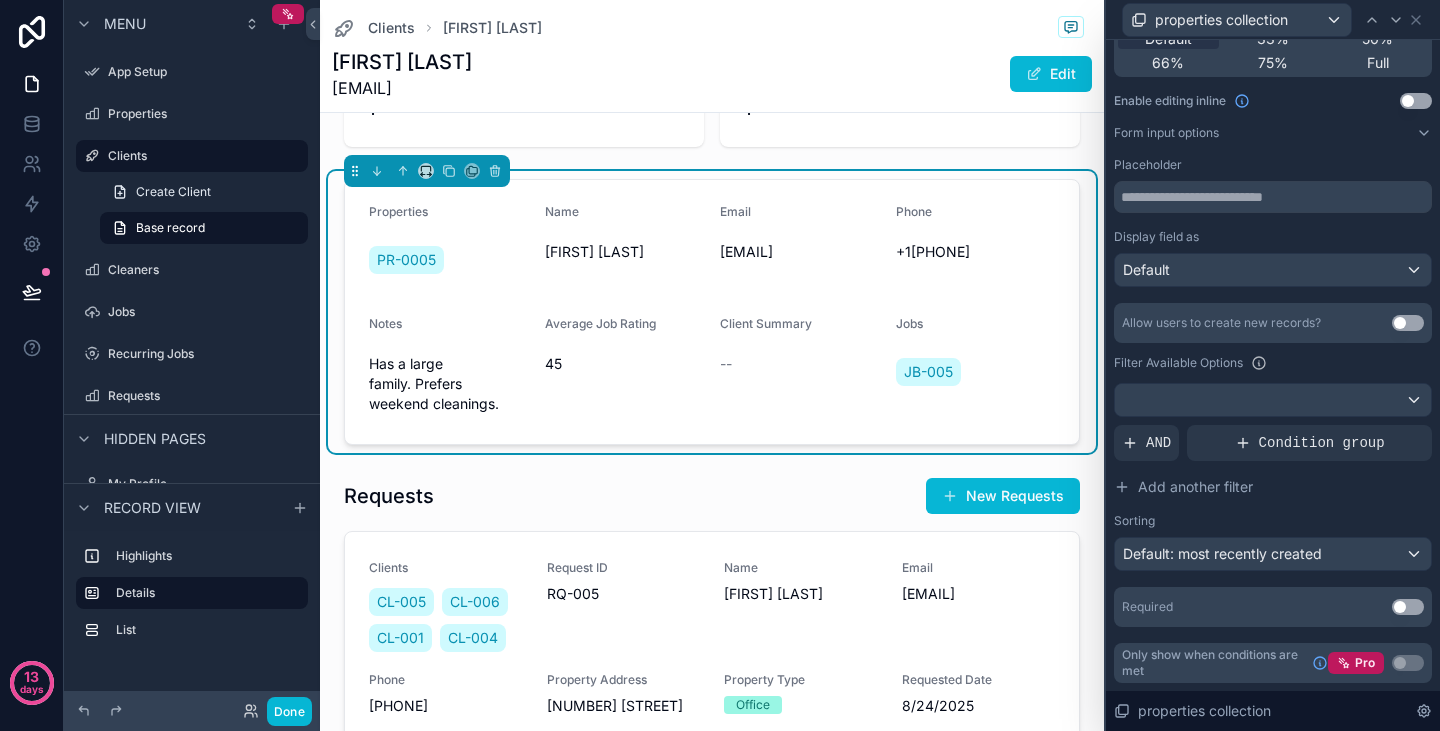 scroll, scrollTop: 0, scrollLeft: 0, axis: both 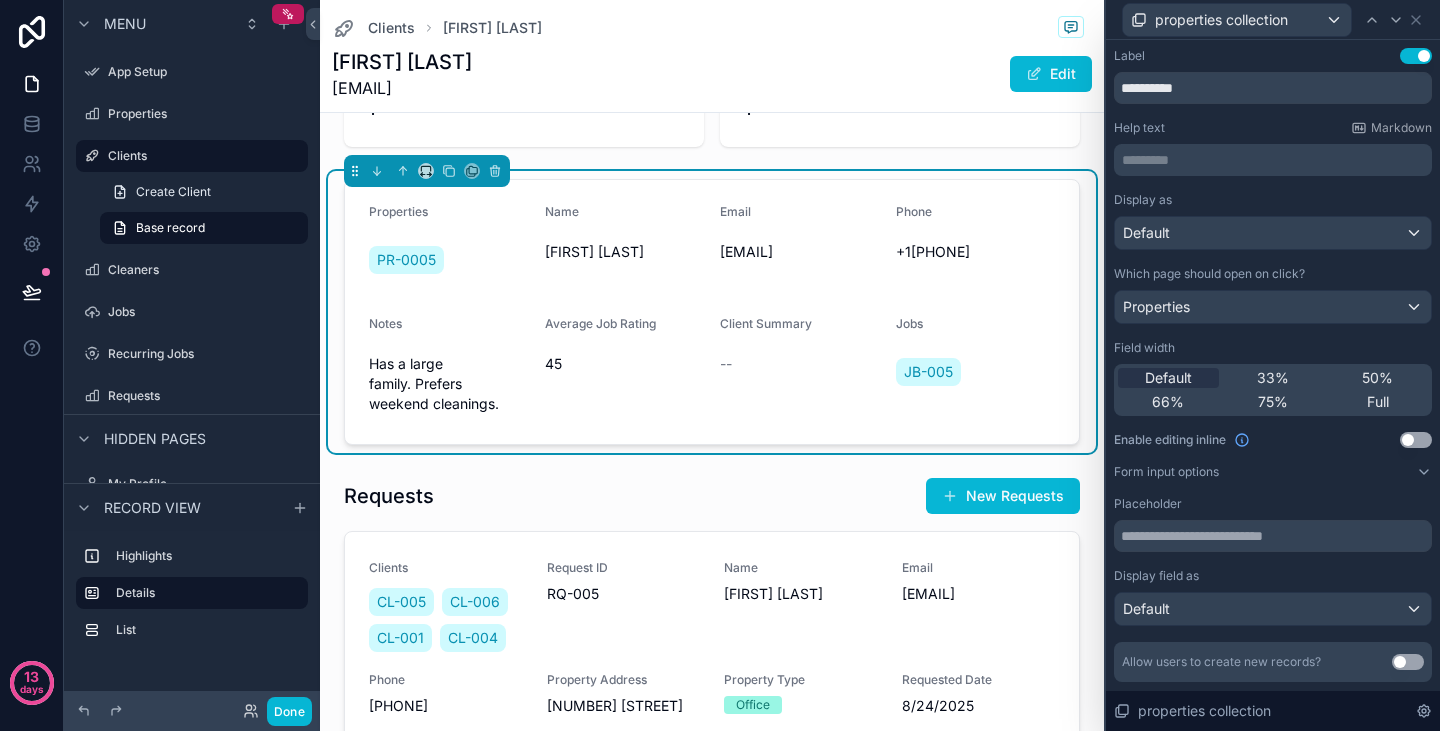 click on "Properties PR-0005 Name [FIRST] [LAST] Email [EMAIL] Phone [PHONE] Notes Has a large family. Prefers weekend cleanings. Average Job Rating 45 Client Summary -- Jobs JB-005" at bounding box center (712, 312) 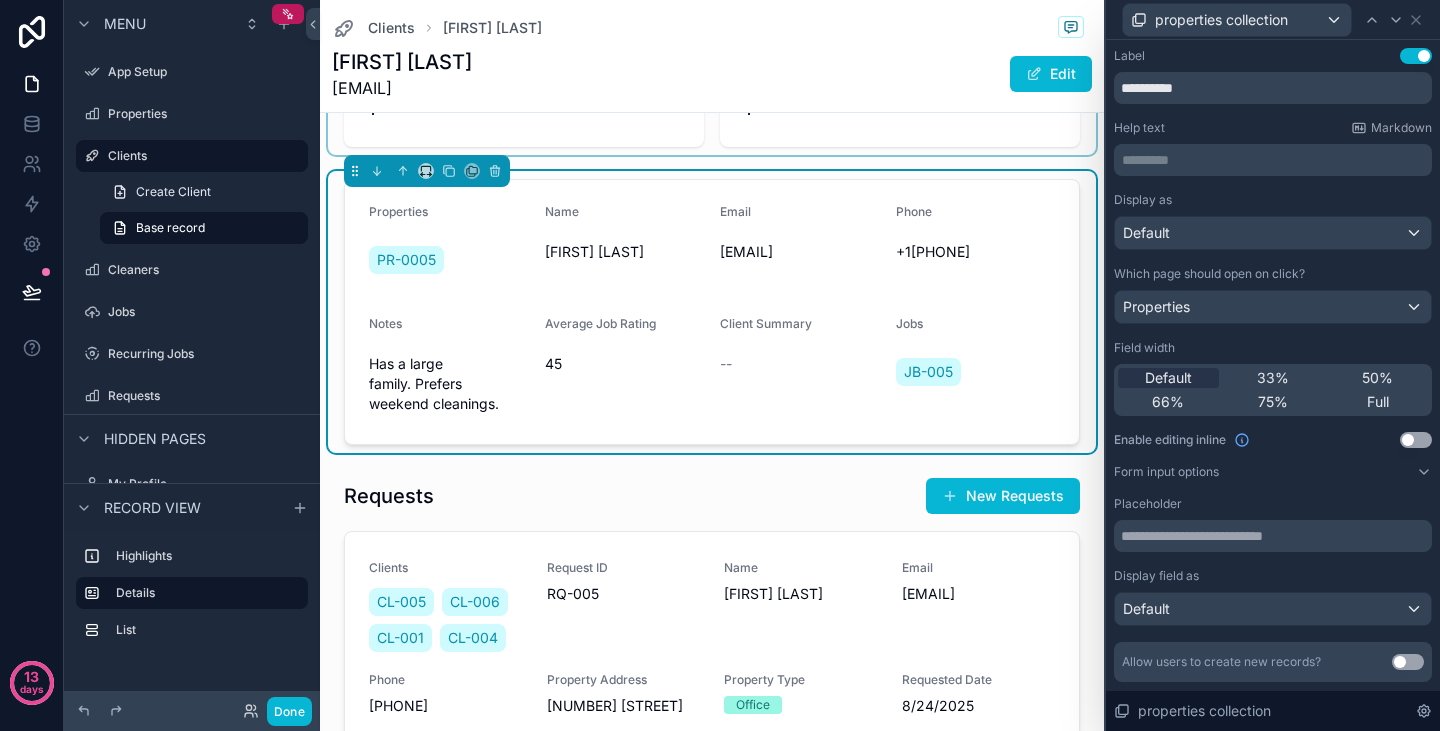 click at bounding box center [712, 97] 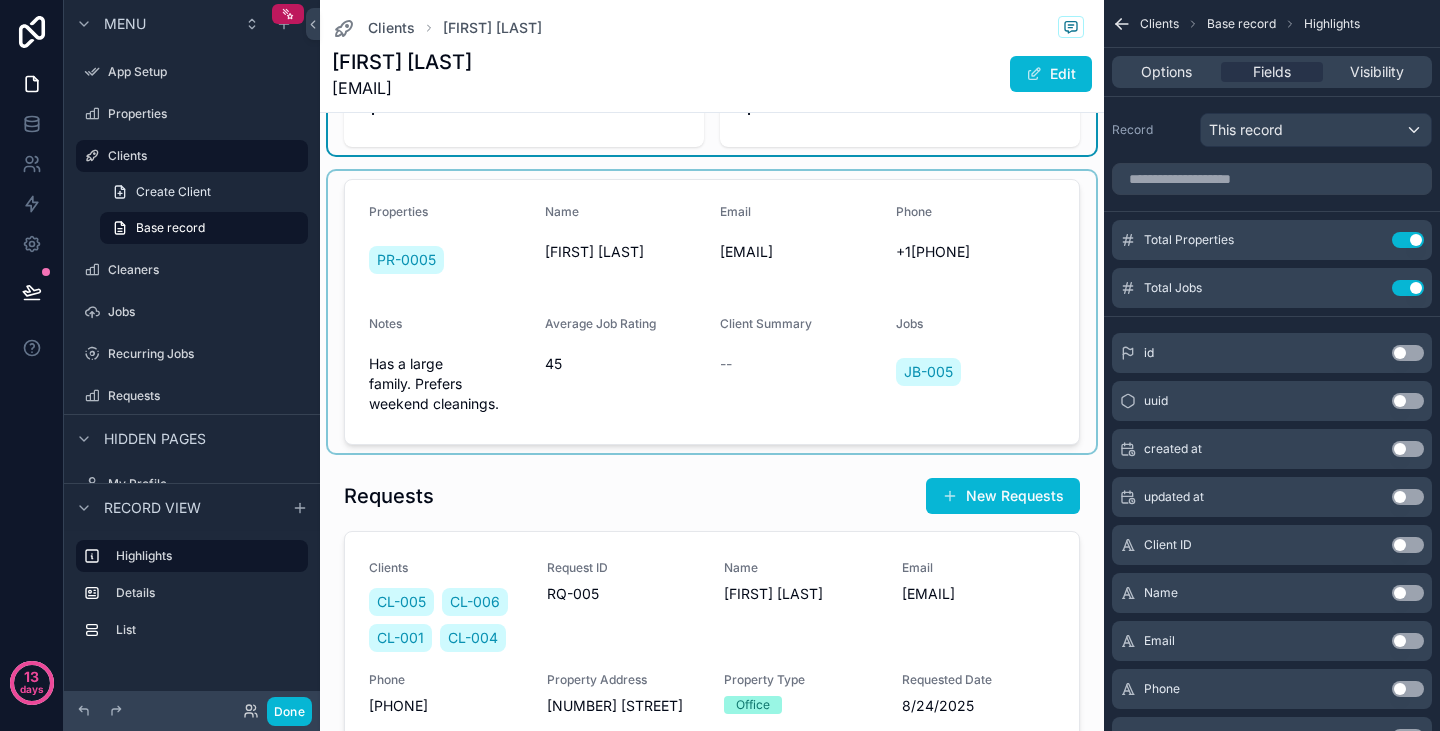 click at bounding box center (712, 312) 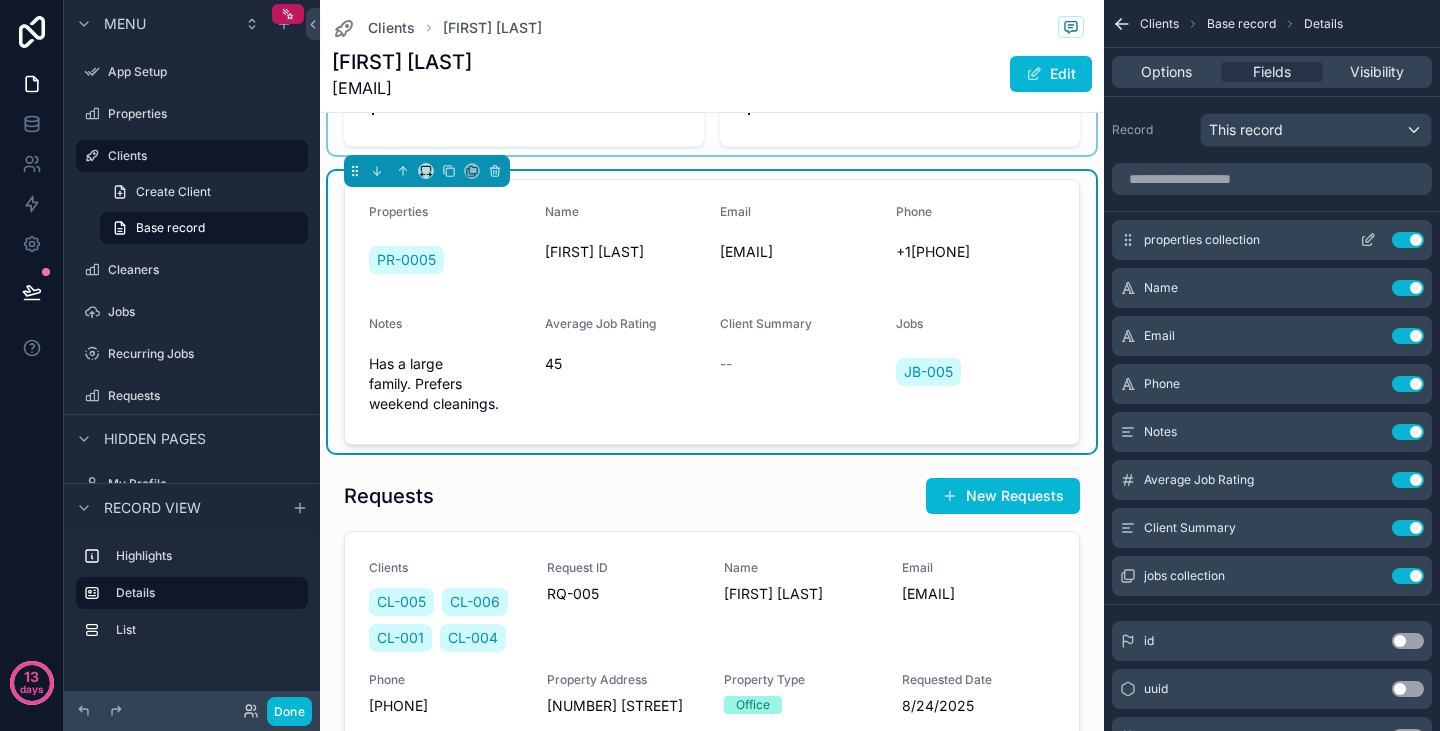 drag, startPoint x: 1128, startPoint y: 285, endPoint x: 1135, endPoint y: 255, distance: 30.805843 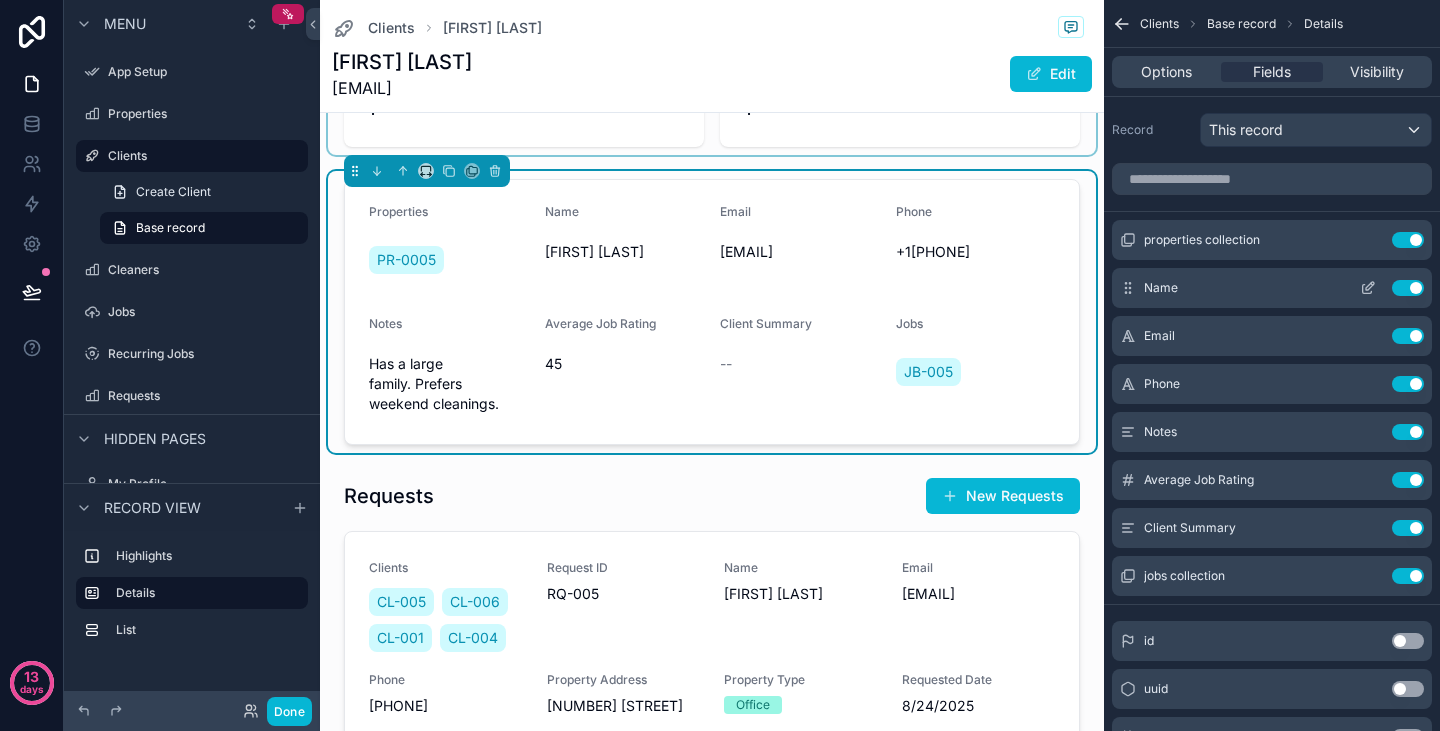 drag, startPoint x: 1135, startPoint y: 255, endPoint x: 1187, endPoint y: 297, distance: 66.8431 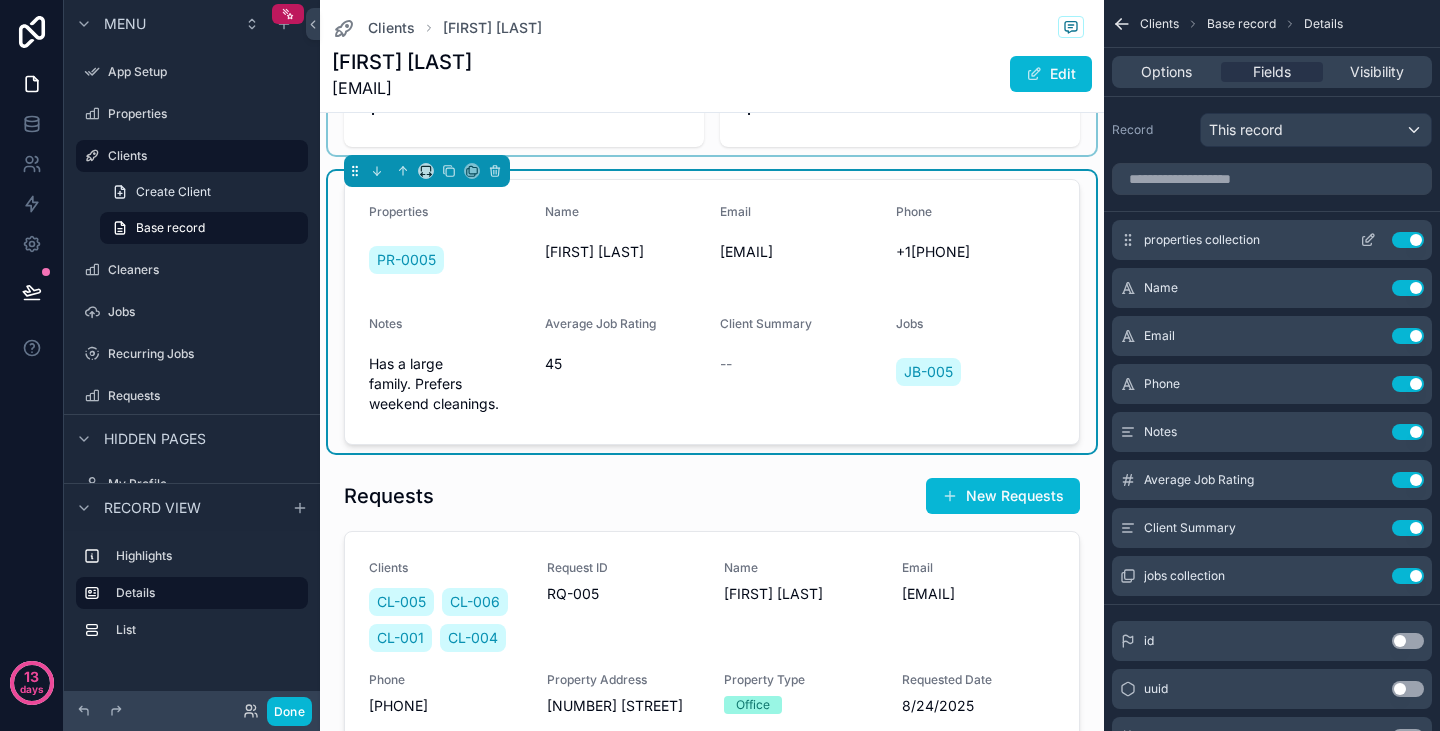 drag, startPoint x: 1124, startPoint y: 290, endPoint x: 1129, endPoint y: 244, distance: 46.270943 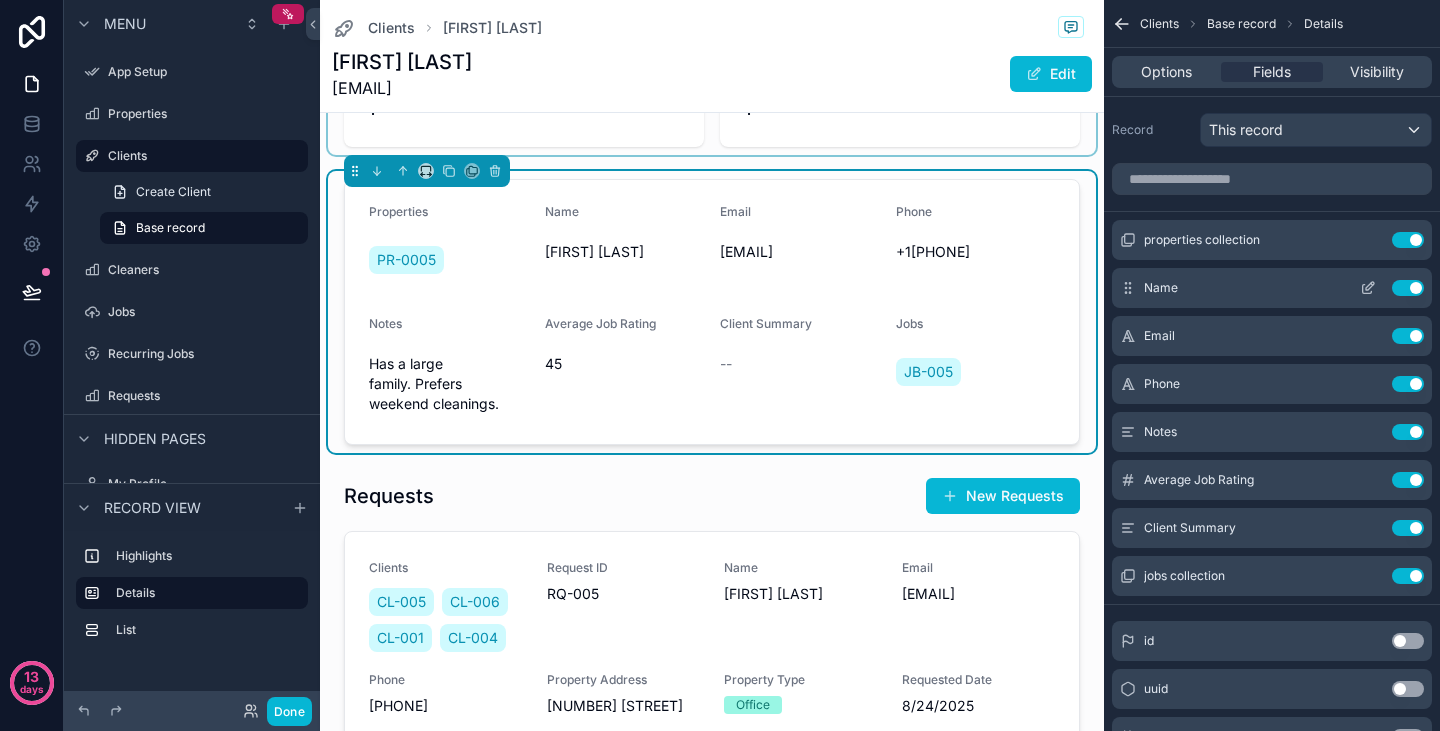 drag, startPoint x: 1129, startPoint y: 244, endPoint x: 1176, endPoint y: 276, distance: 56.859474 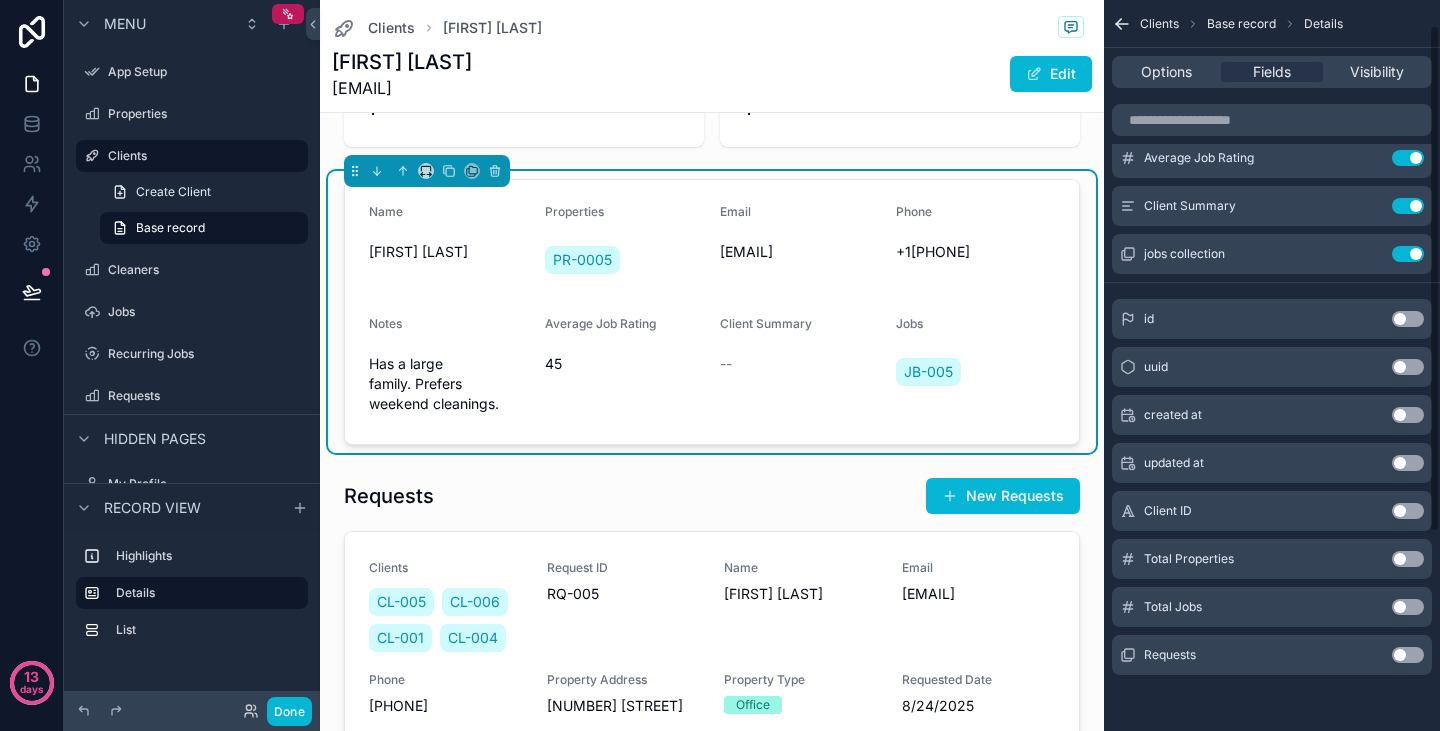 scroll, scrollTop: 0, scrollLeft: 0, axis: both 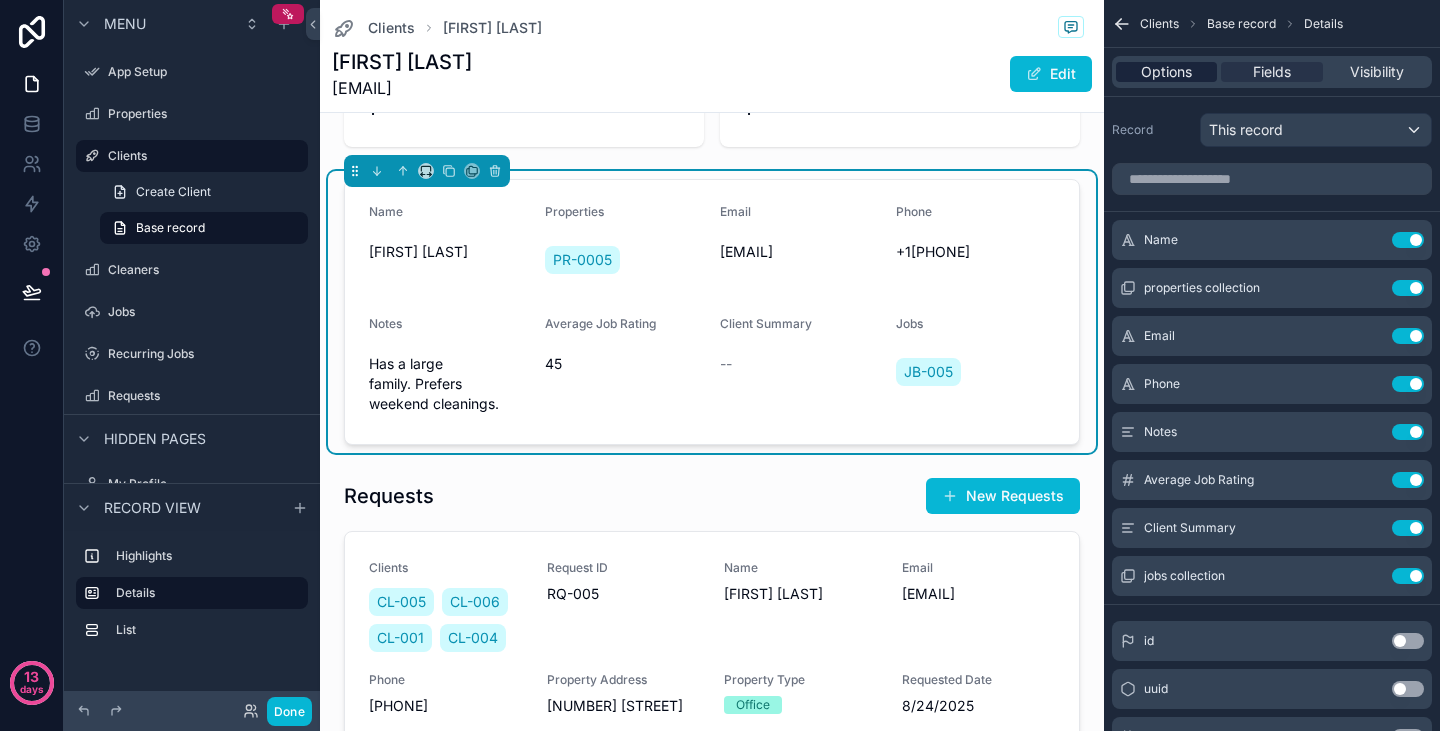 click on "Options" at bounding box center (1166, 72) 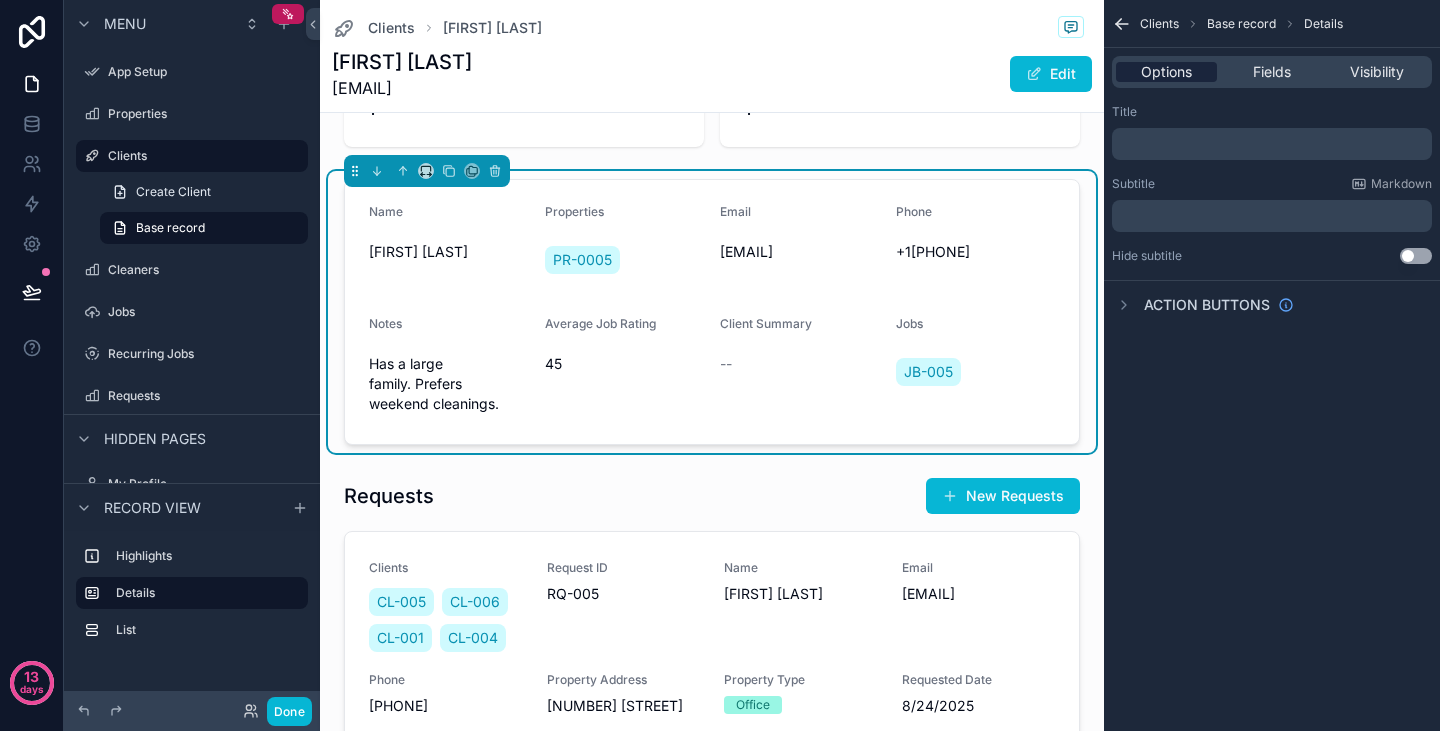 click on "Options" at bounding box center (1166, 72) 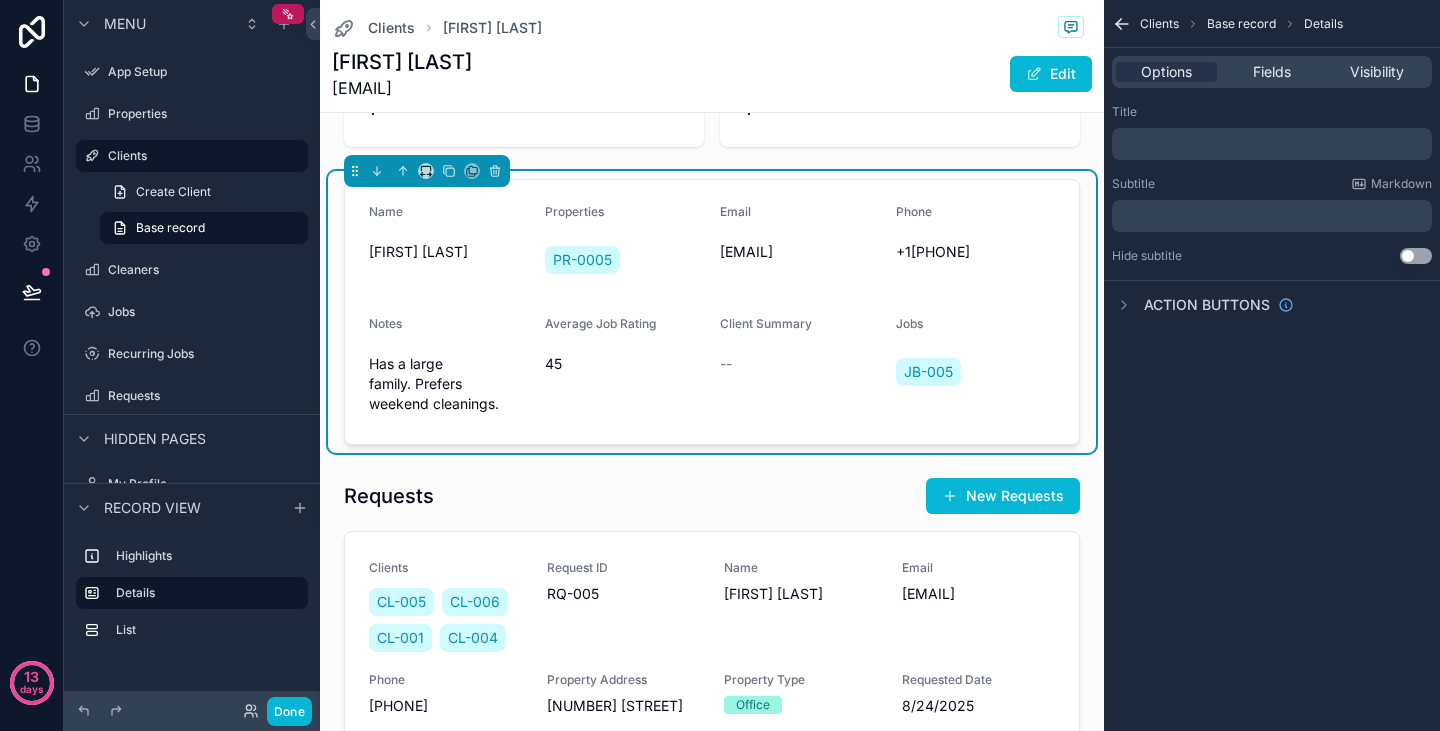 click on "Base record" at bounding box center [1241, 24] 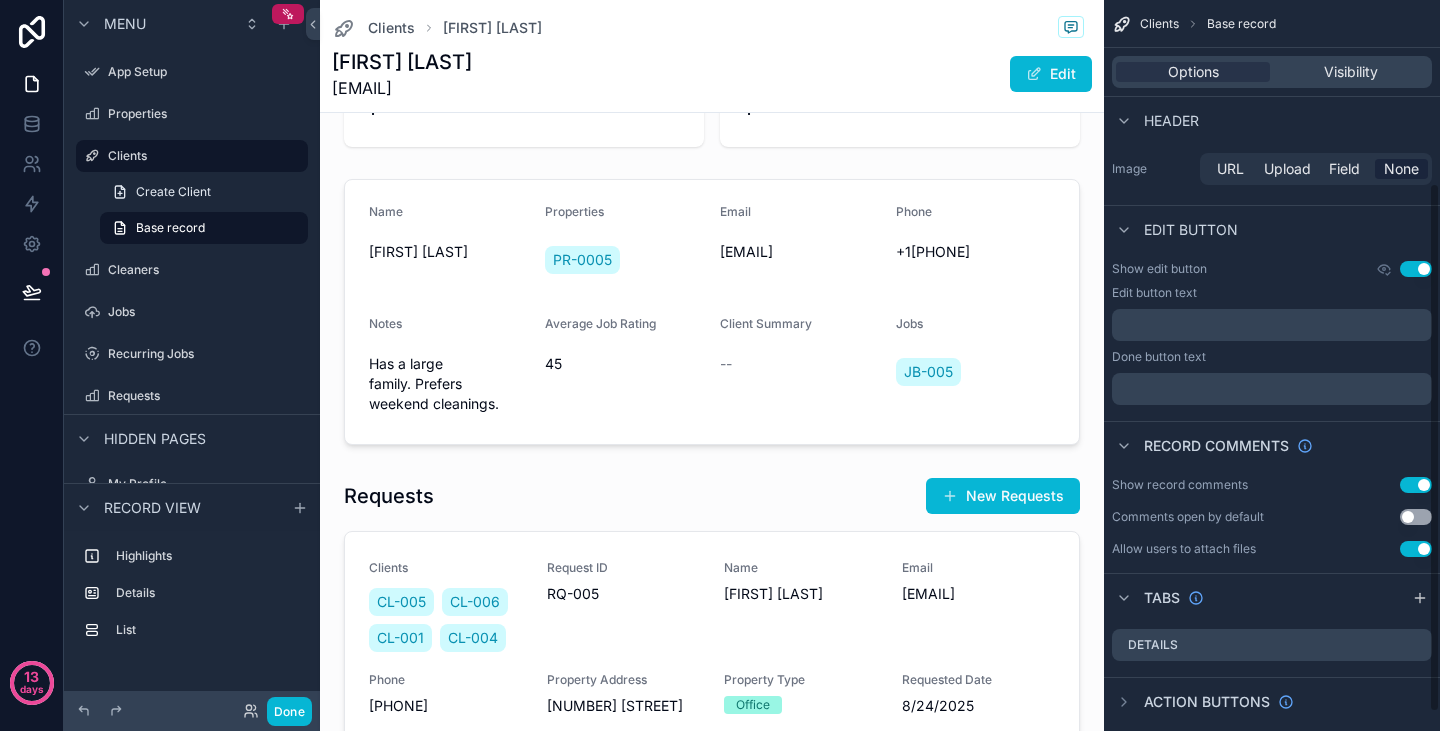 scroll, scrollTop: 279, scrollLeft: 0, axis: vertical 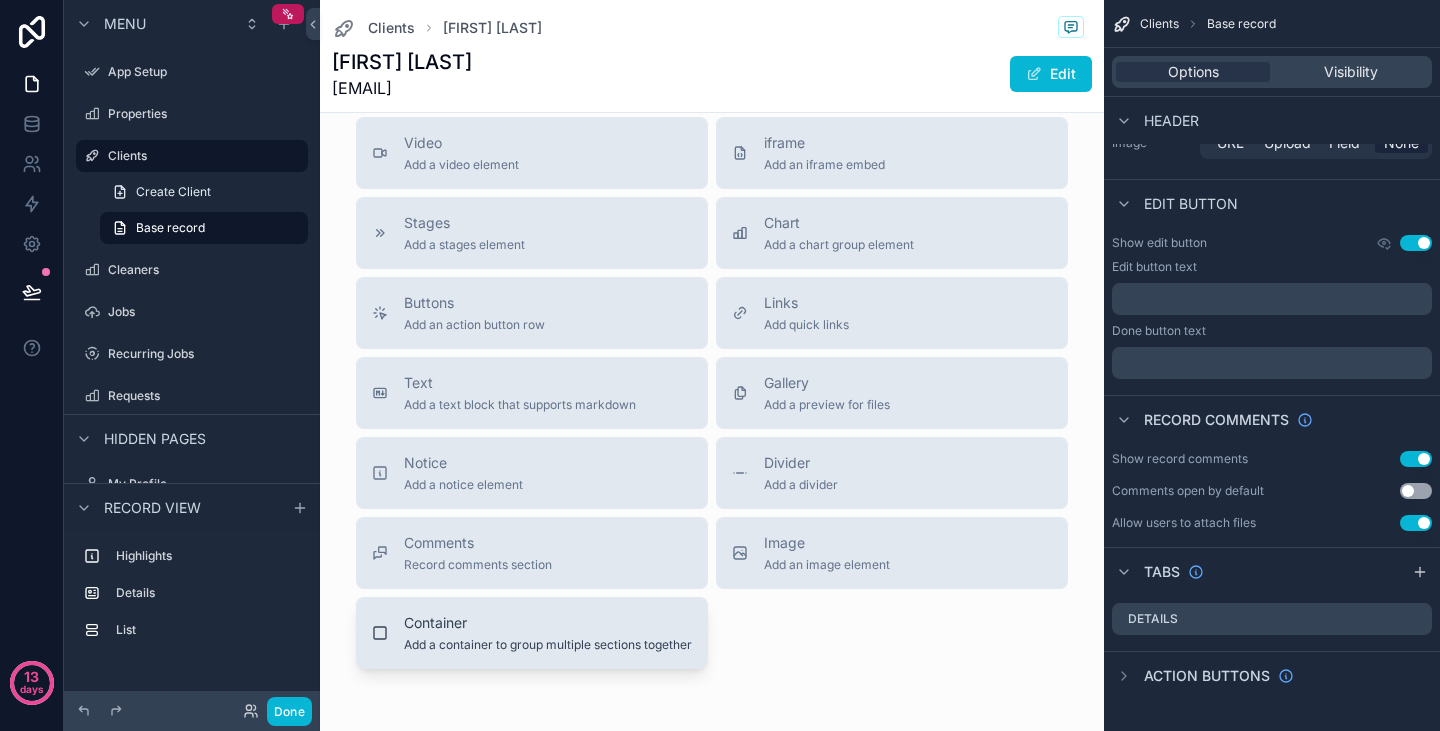 click on "Container" at bounding box center [548, 623] 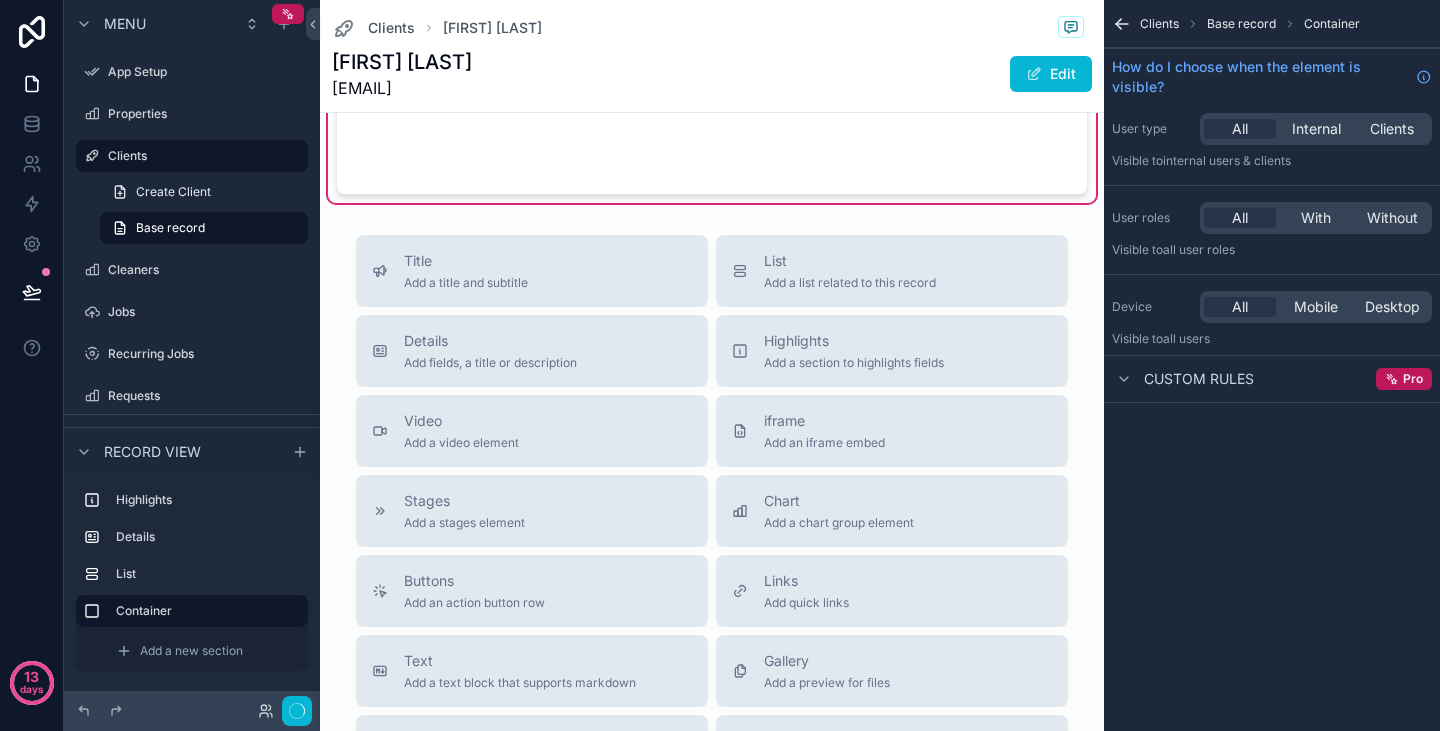 scroll, scrollTop: 0, scrollLeft: 0, axis: both 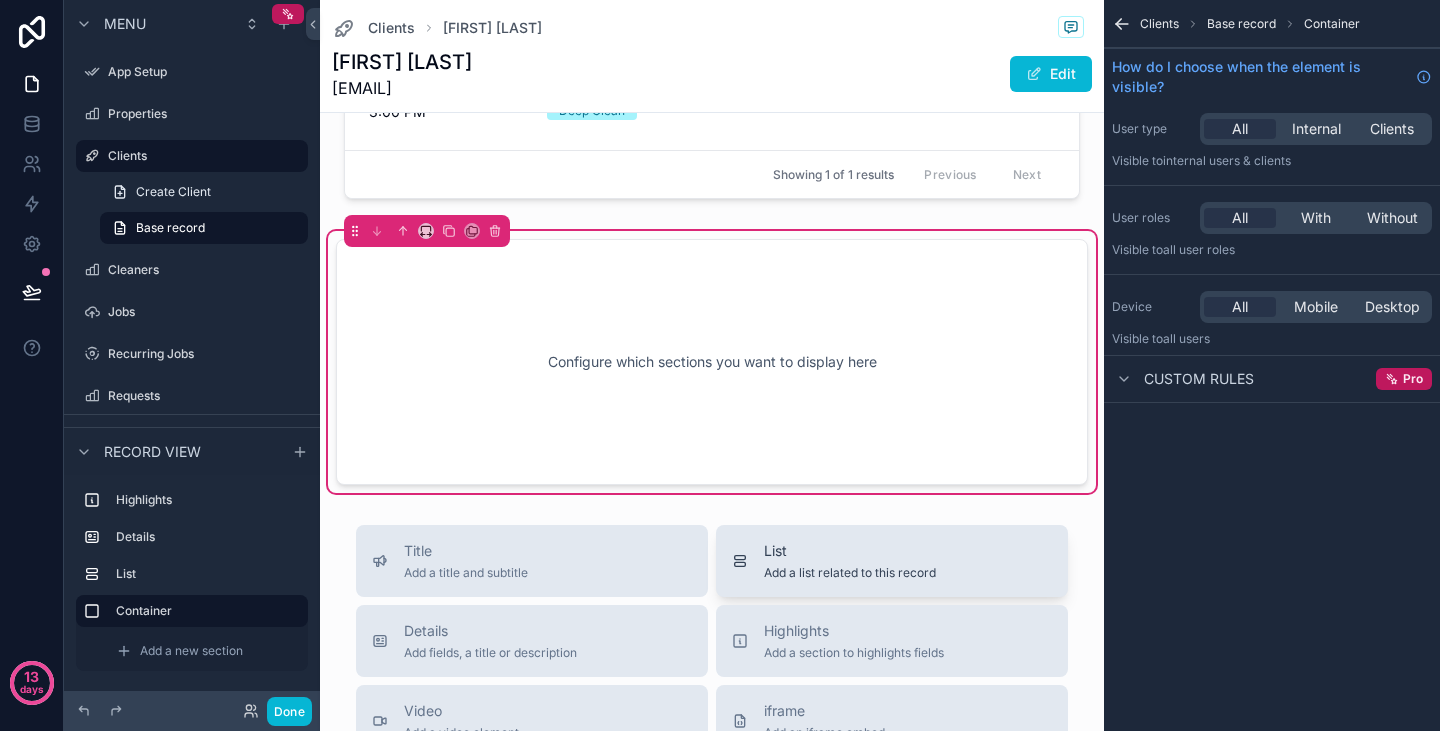 click on "List Add a list related to this record" at bounding box center [850, 561] 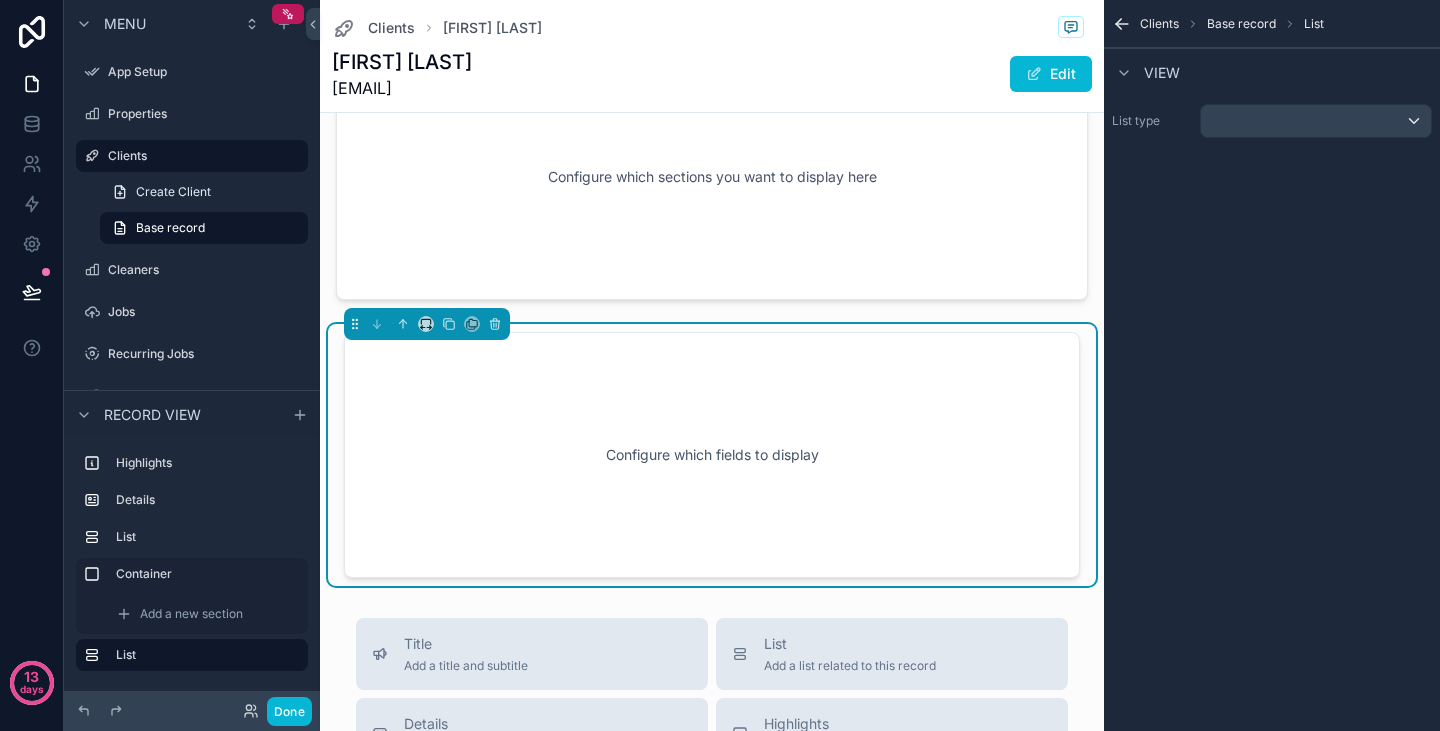 scroll, scrollTop: 1030, scrollLeft: 0, axis: vertical 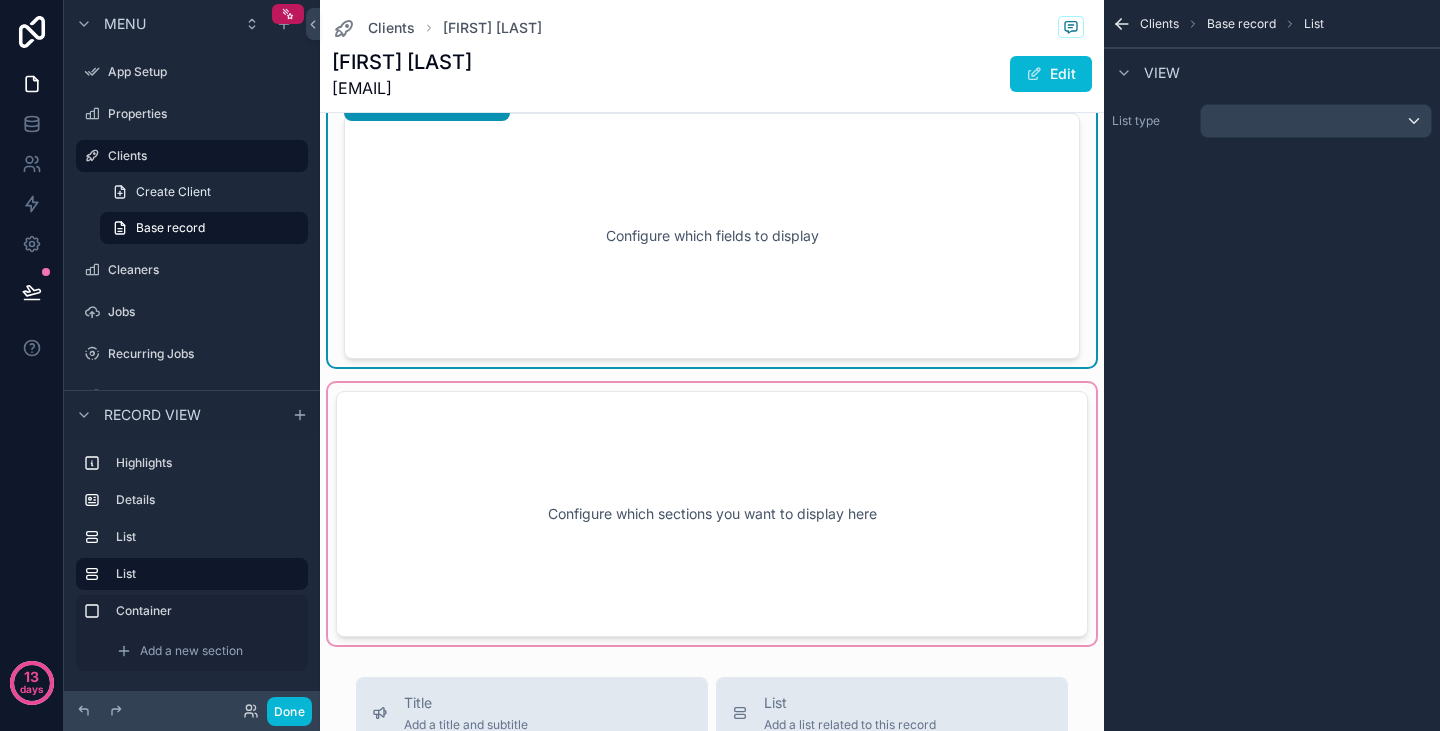 click at bounding box center [712, 514] 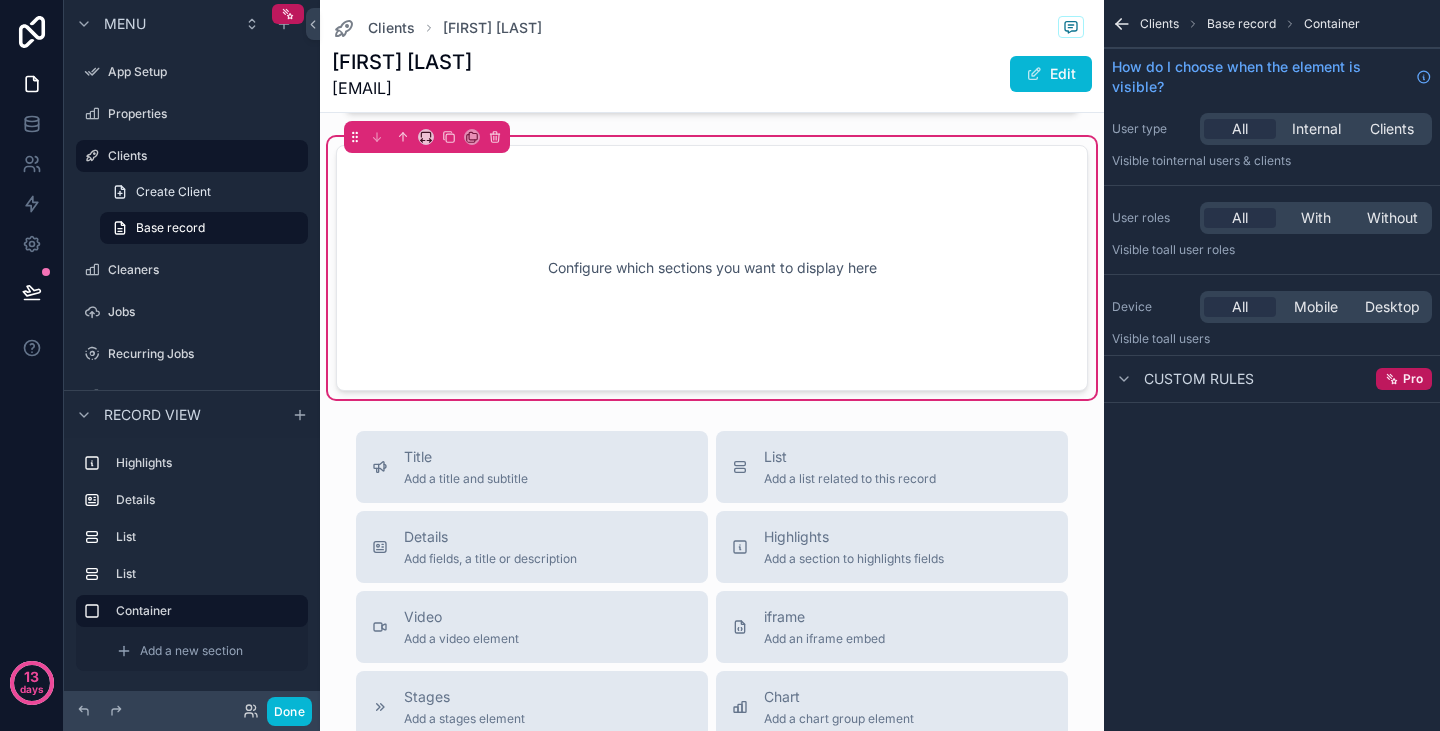 scroll, scrollTop: 1128, scrollLeft: 0, axis: vertical 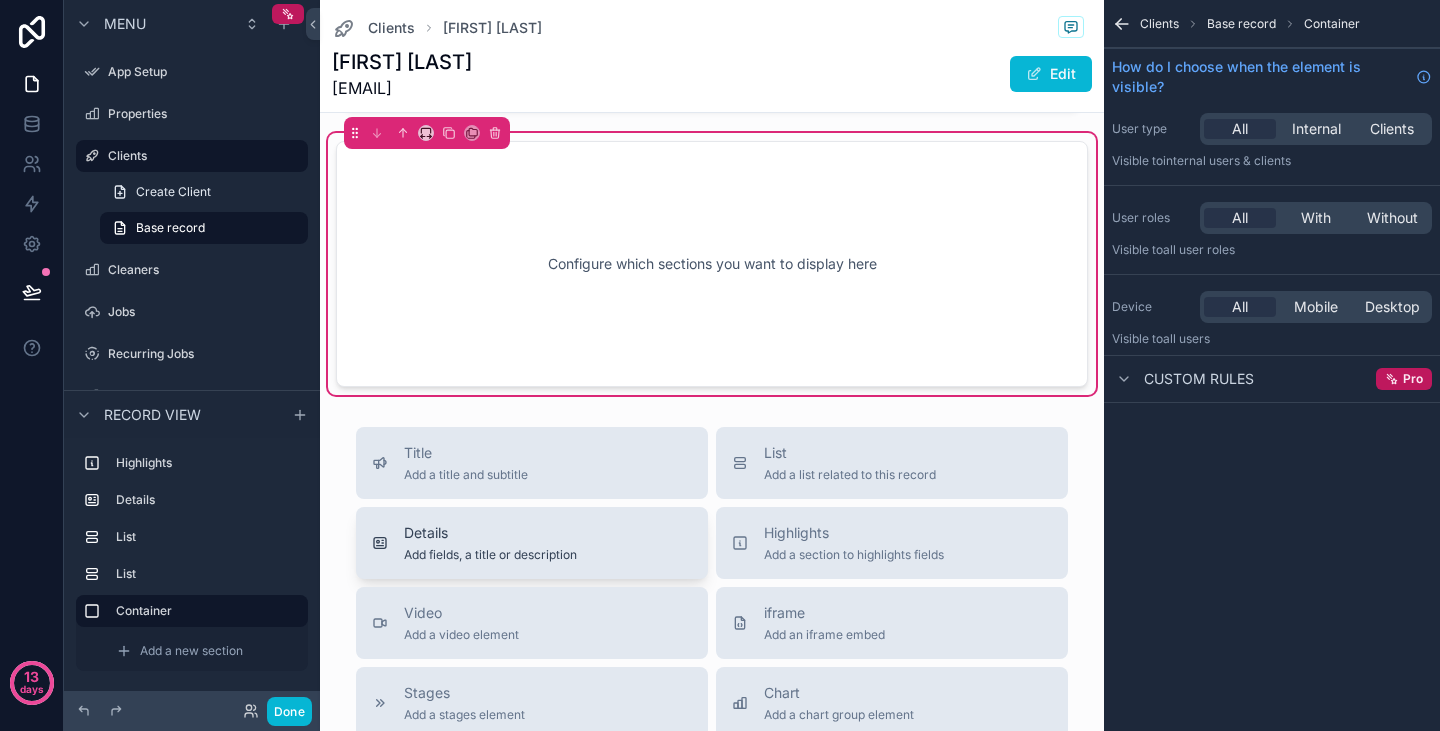 click on "Details Add fields, a title or description" at bounding box center [532, 543] 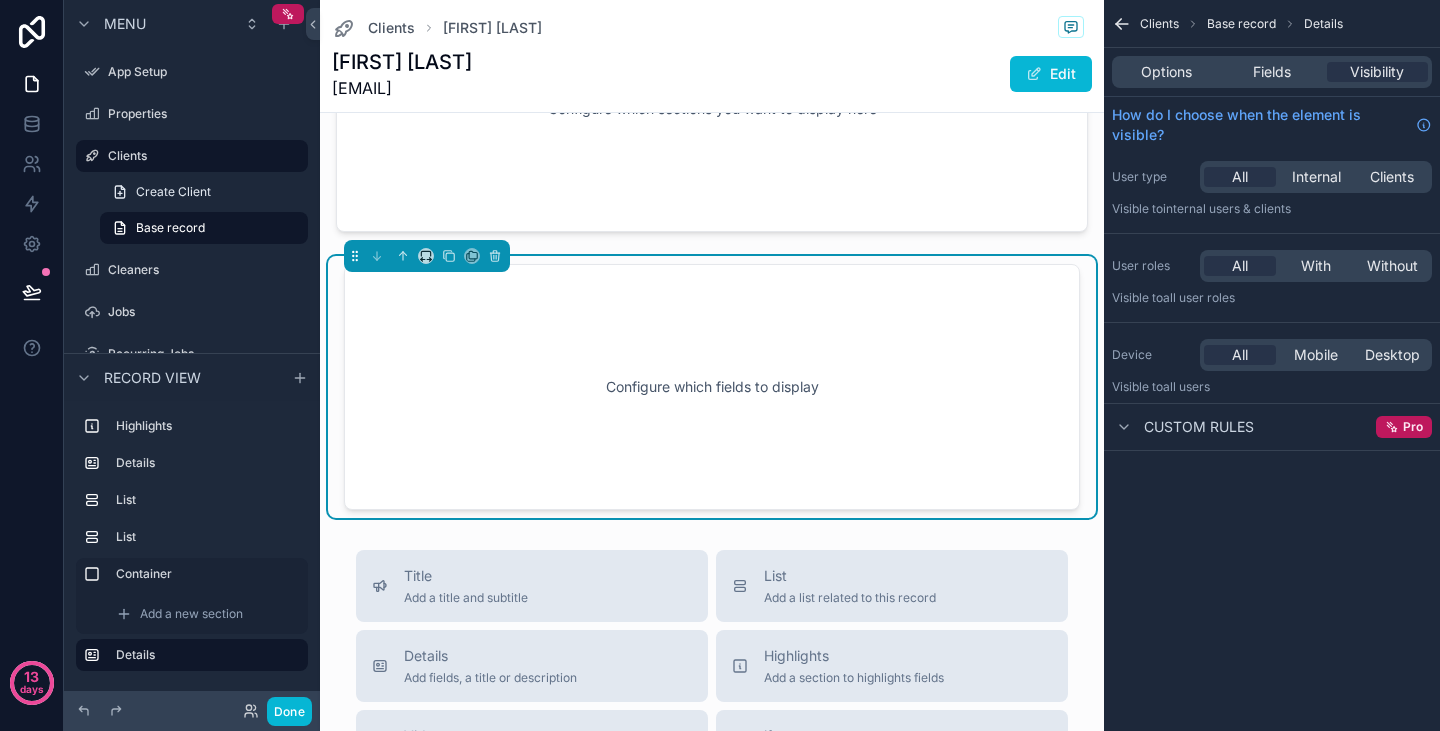scroll, scrollTop: 1308, scrollLeft: 0, axis: vertical 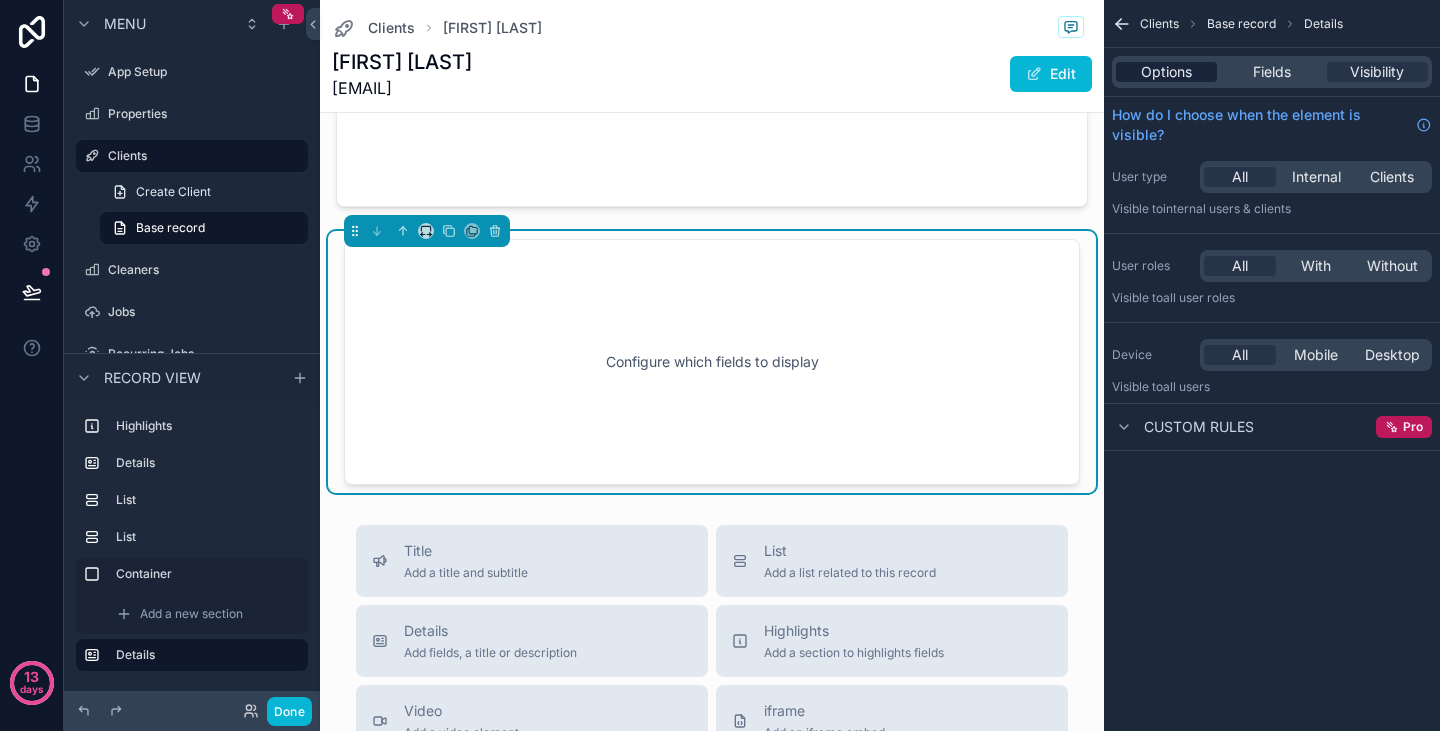 click on "Options" at bounding box center (1166, 72) 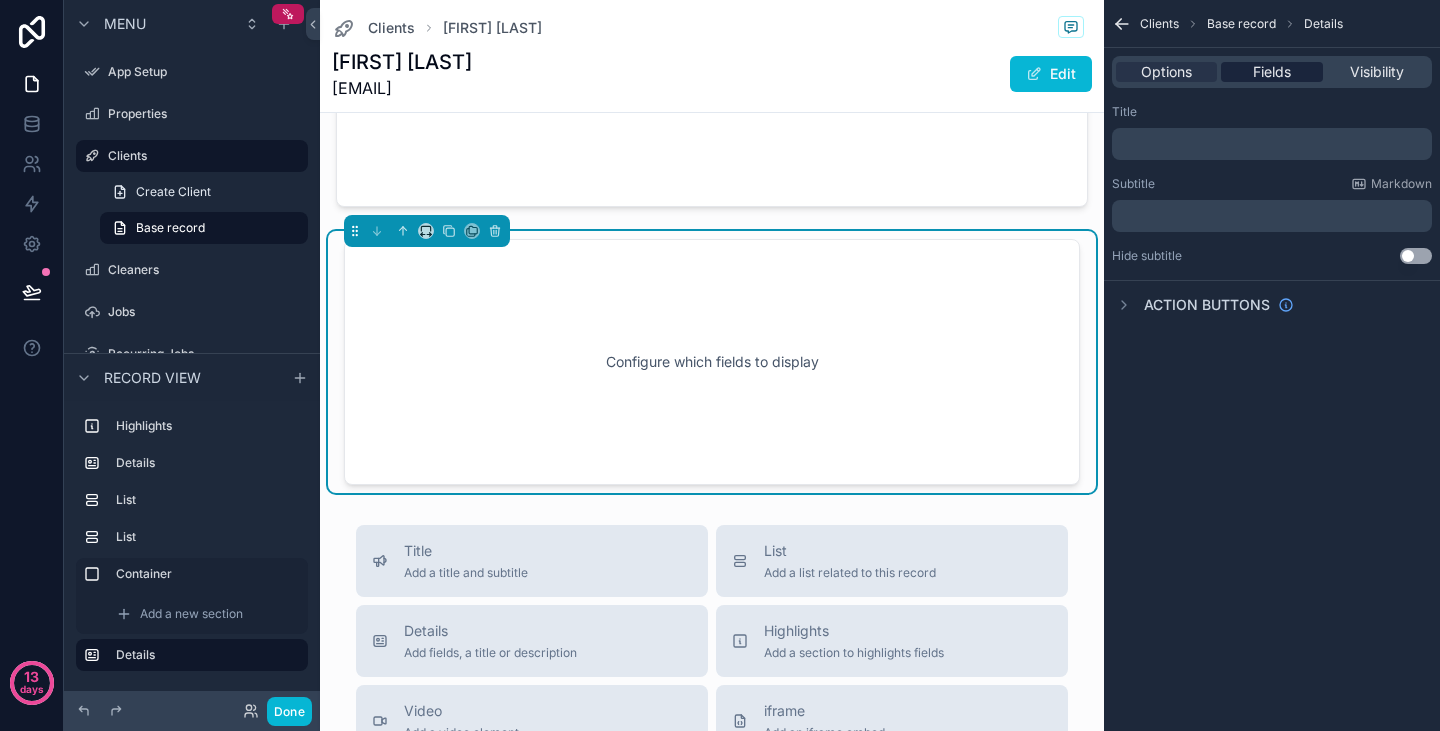 click on "Fields" at bounding box center [1271, 72] 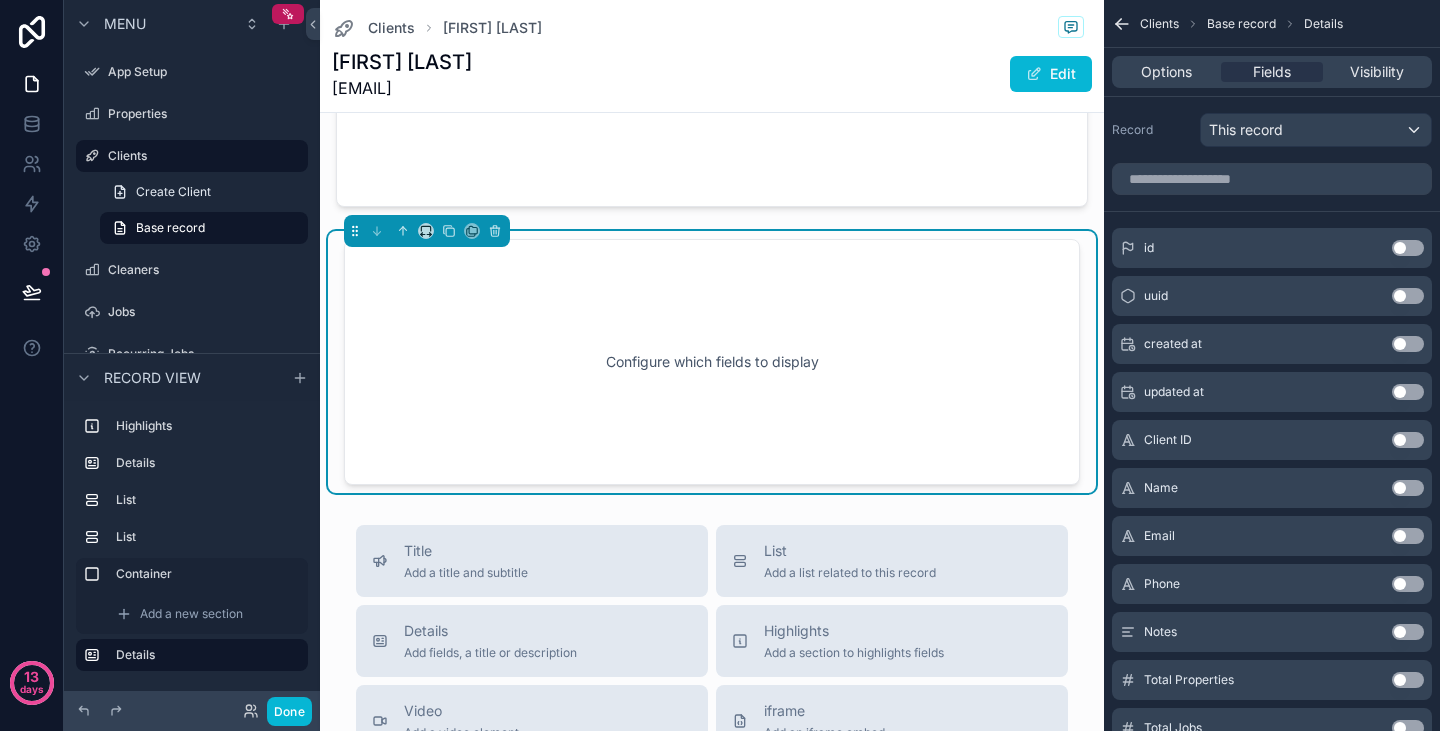 click on "Use setting" at bounding box center (1408, 488) 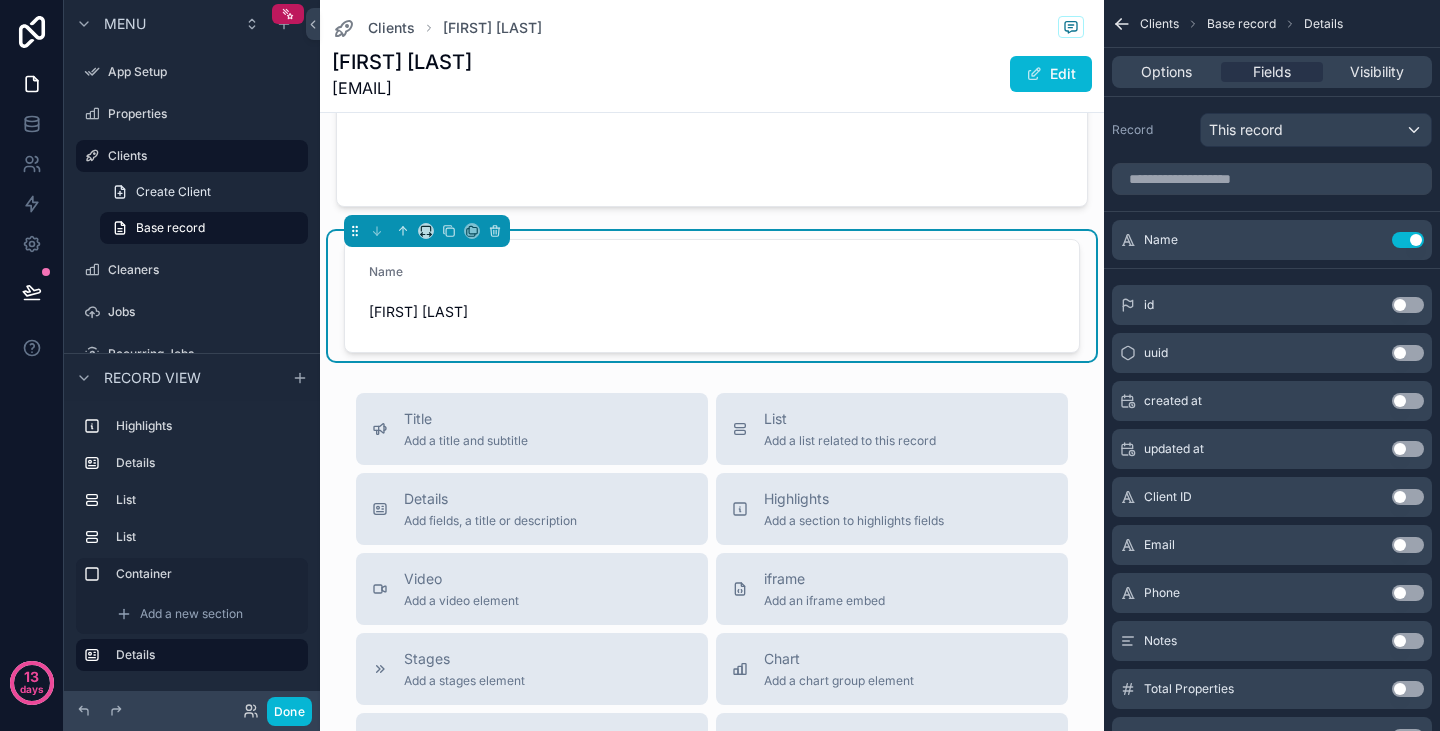 click on "Use setting" at bounding box center (1408, 545) 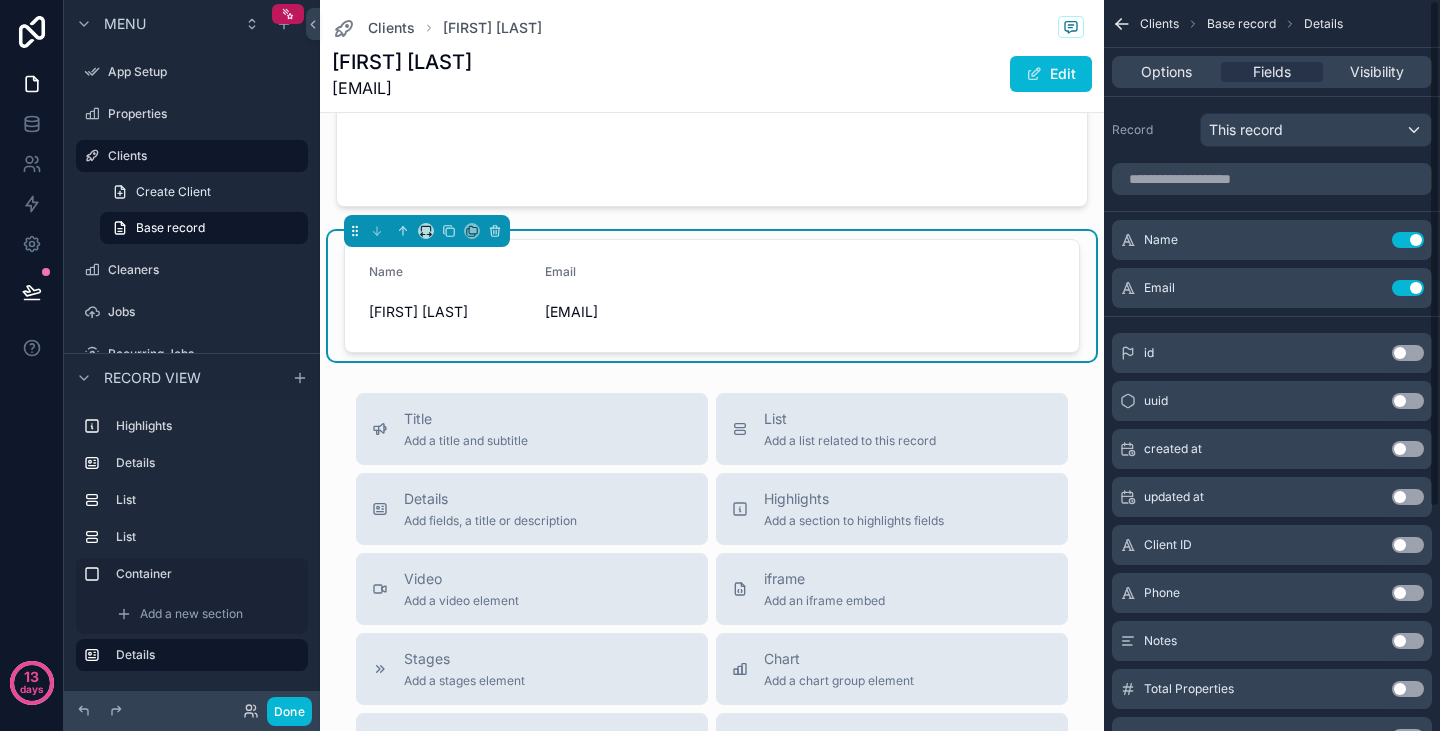 click on "Use setting" at bounding box center (1408, 593) 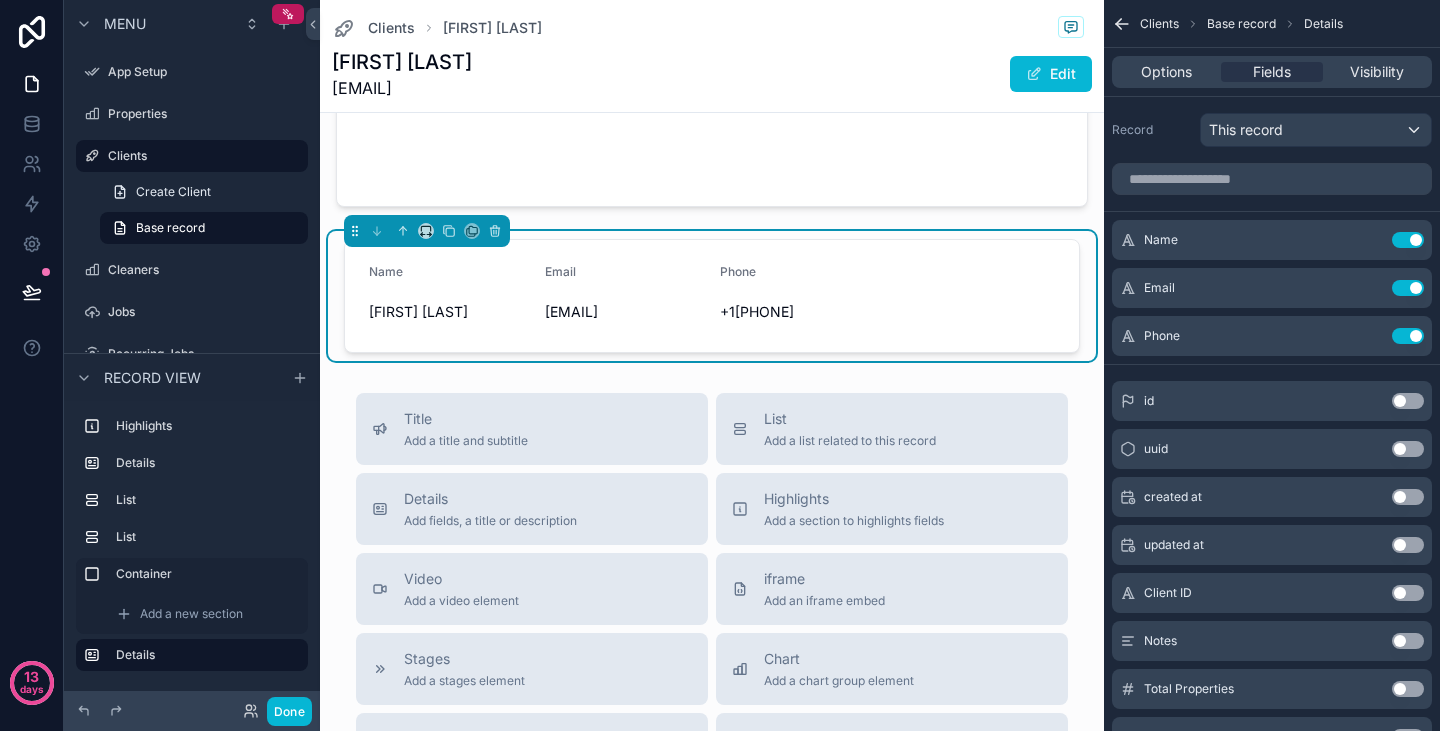 click on "Use setting" at bounding box center [1408, 497] 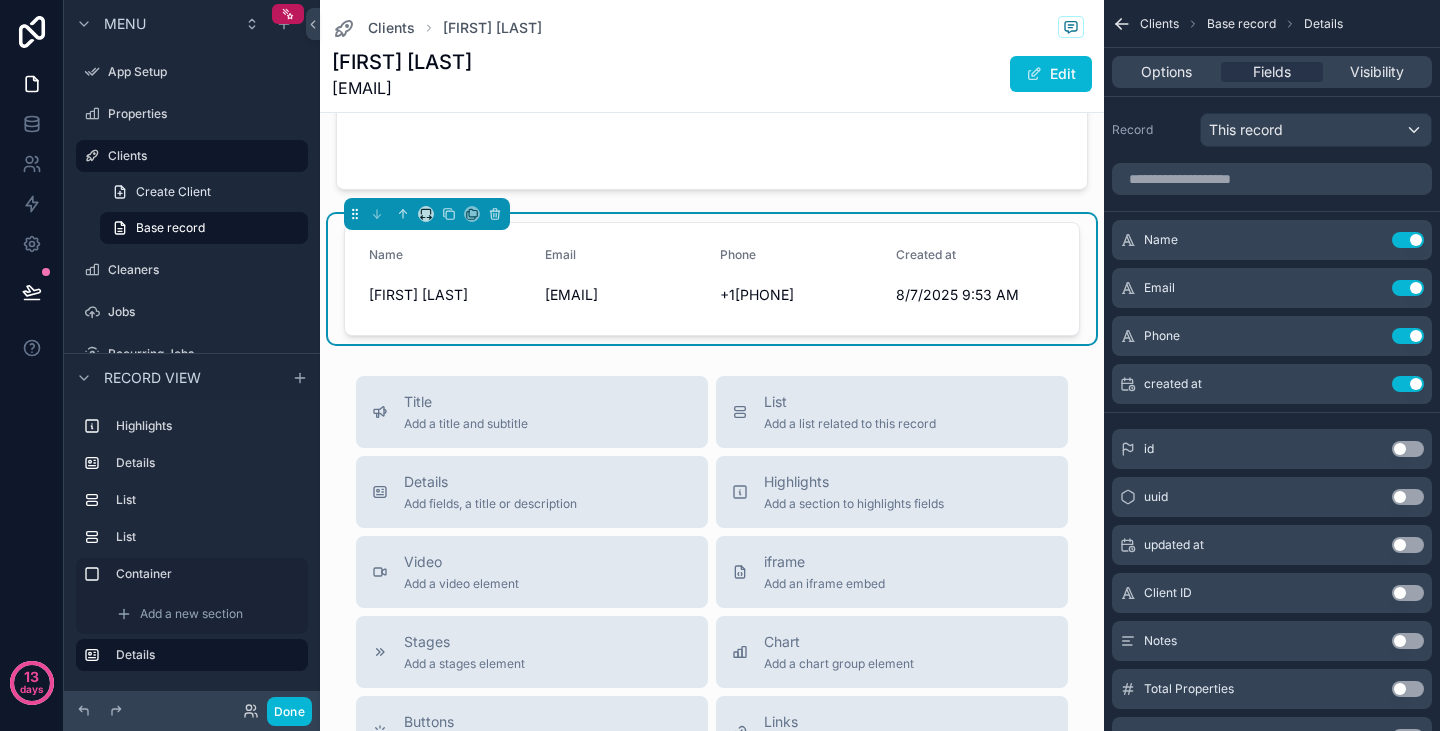 scroll, scrollTop: 1331, scrollLeft: 0, axis: vertical 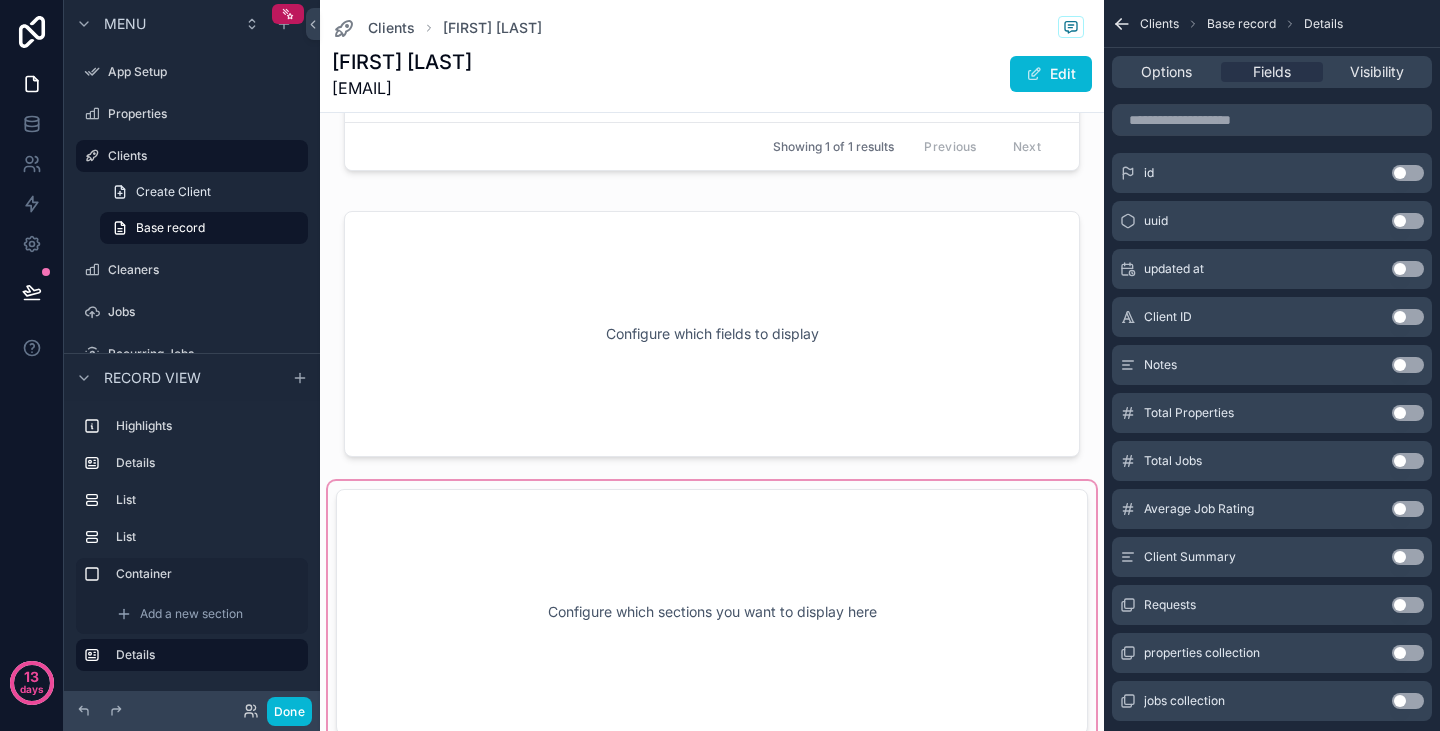 click at bounding box center [712, 334] 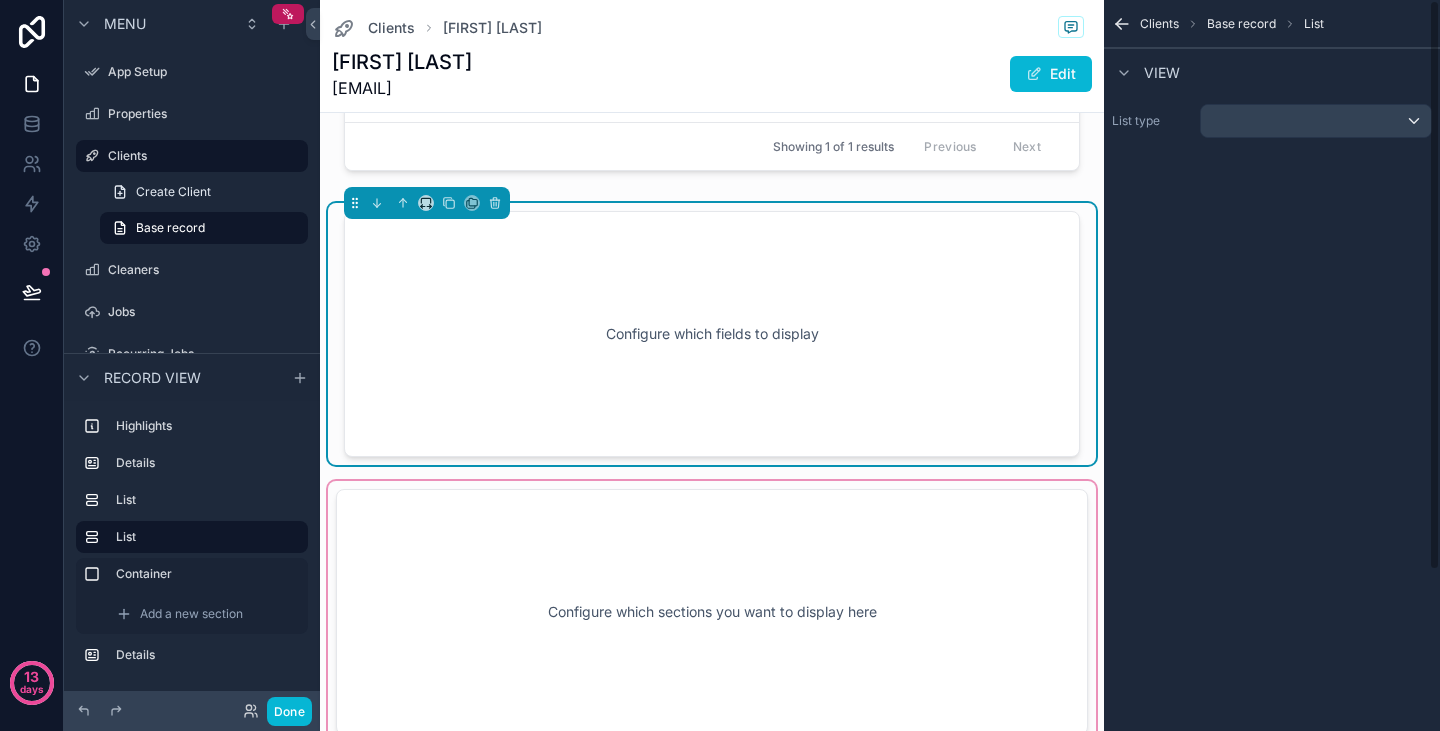 scroll, scrollTop: 0, scrollLeft: 0, axis: both 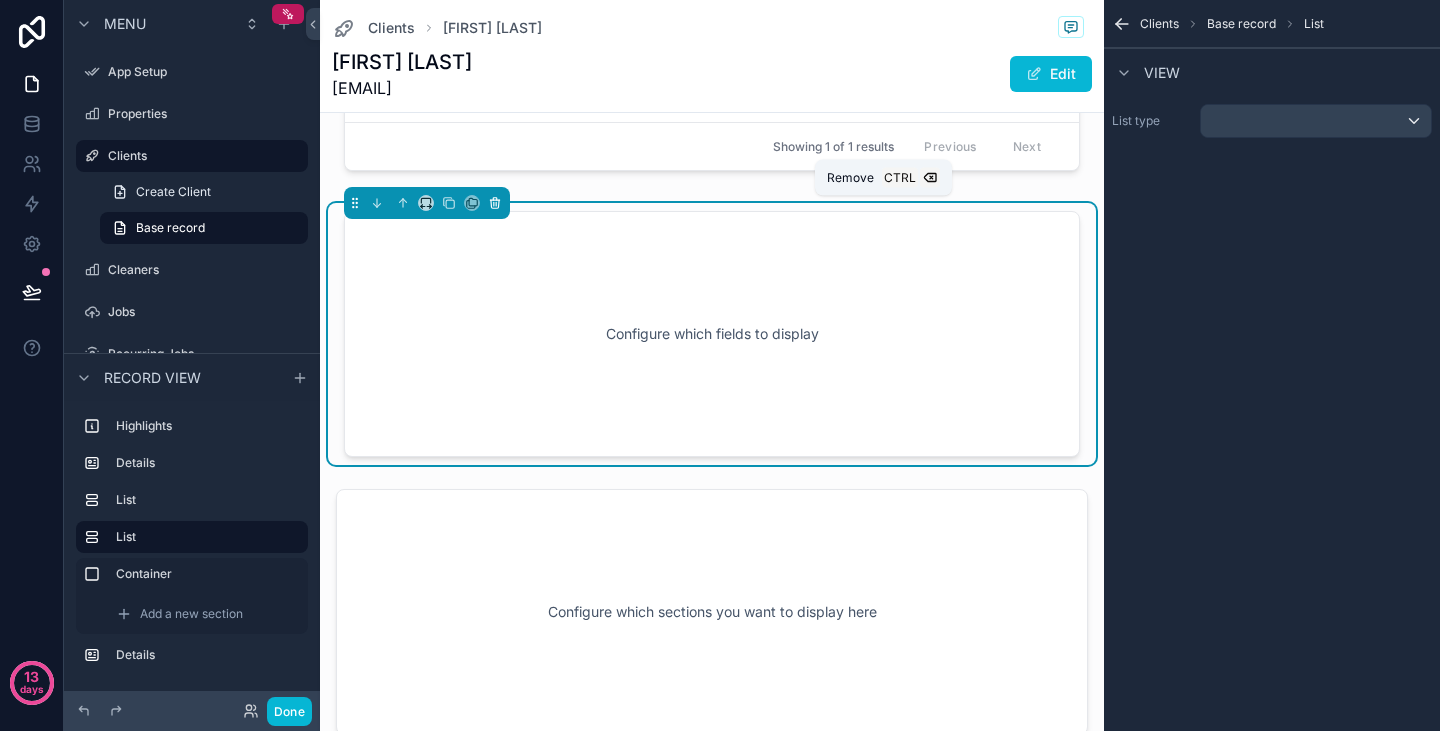 click 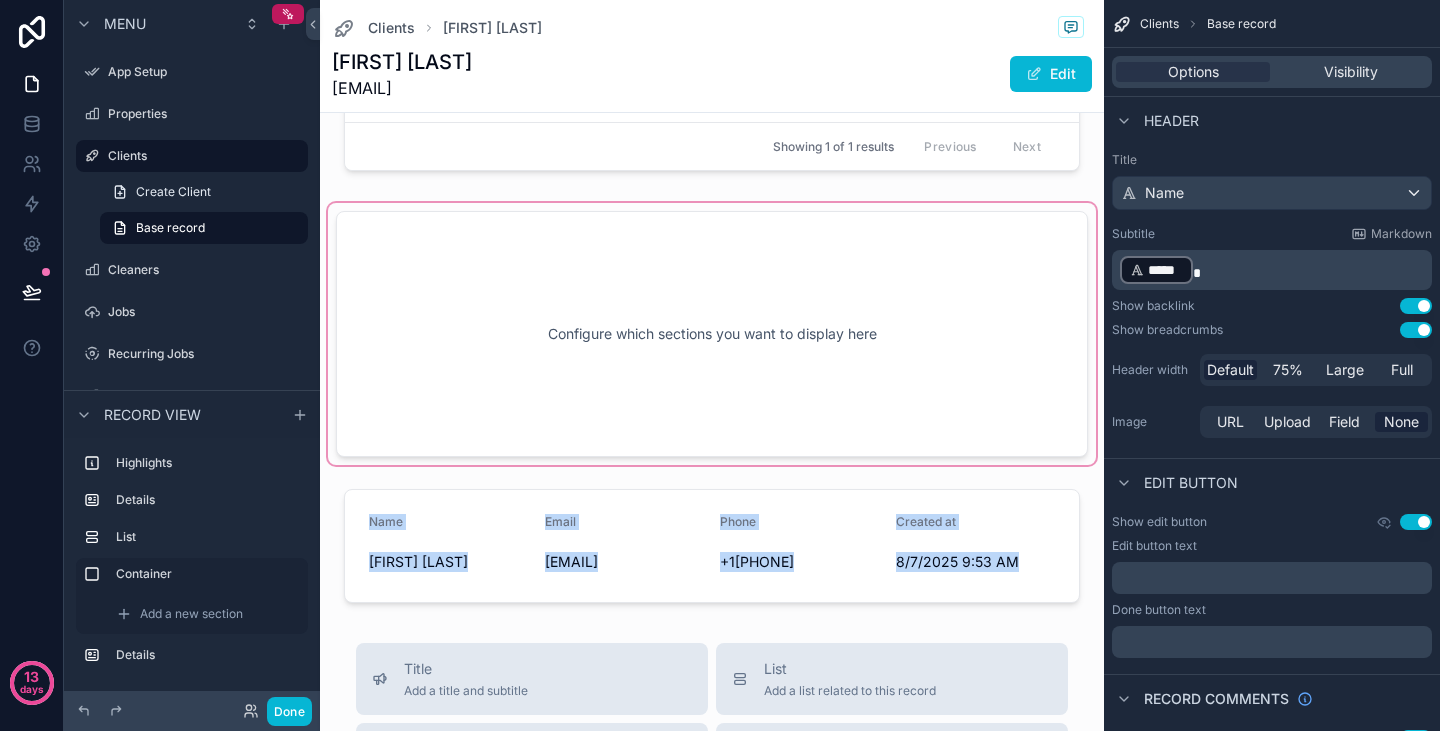 drag, startPoint x: 492, startPoint y: 497, endPoint x: 535, endPoint y: 328, distance: 174.38463 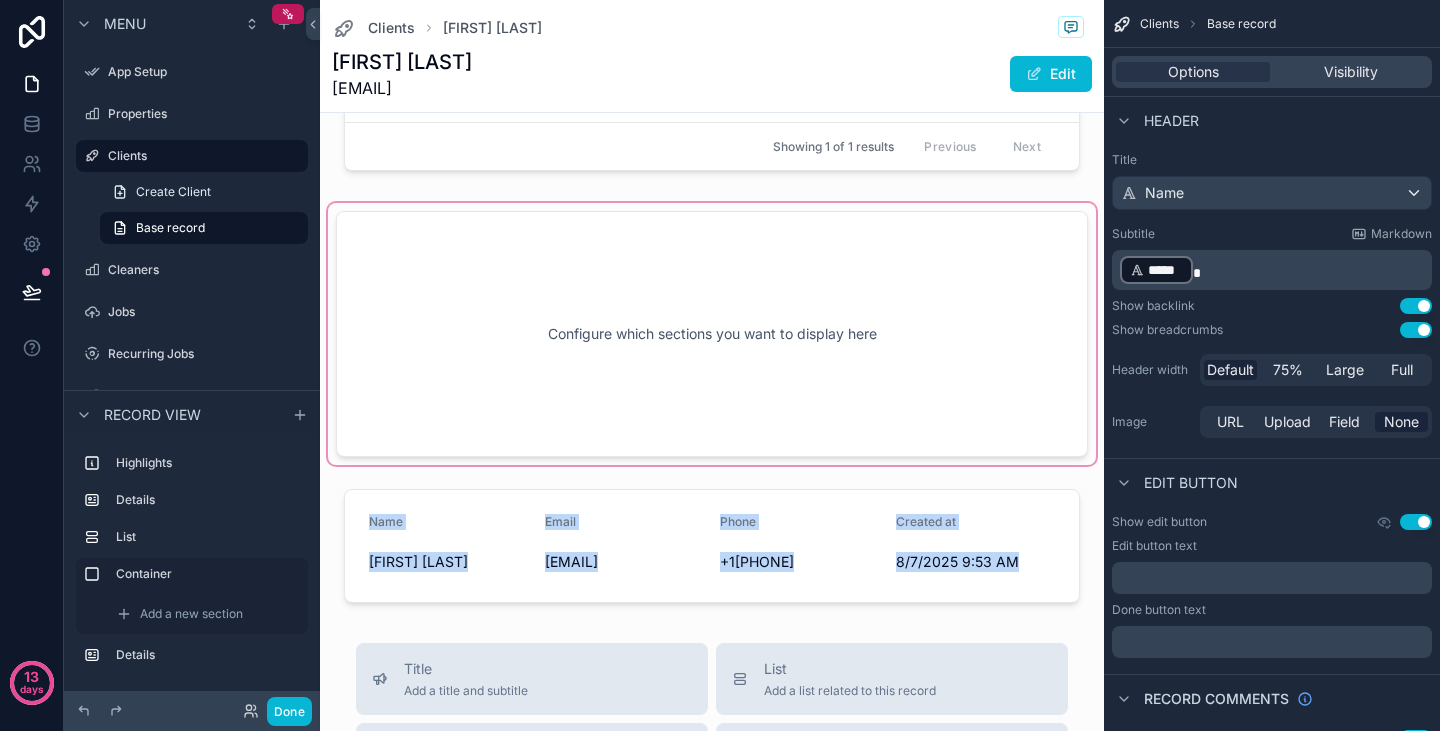 type on "**********" 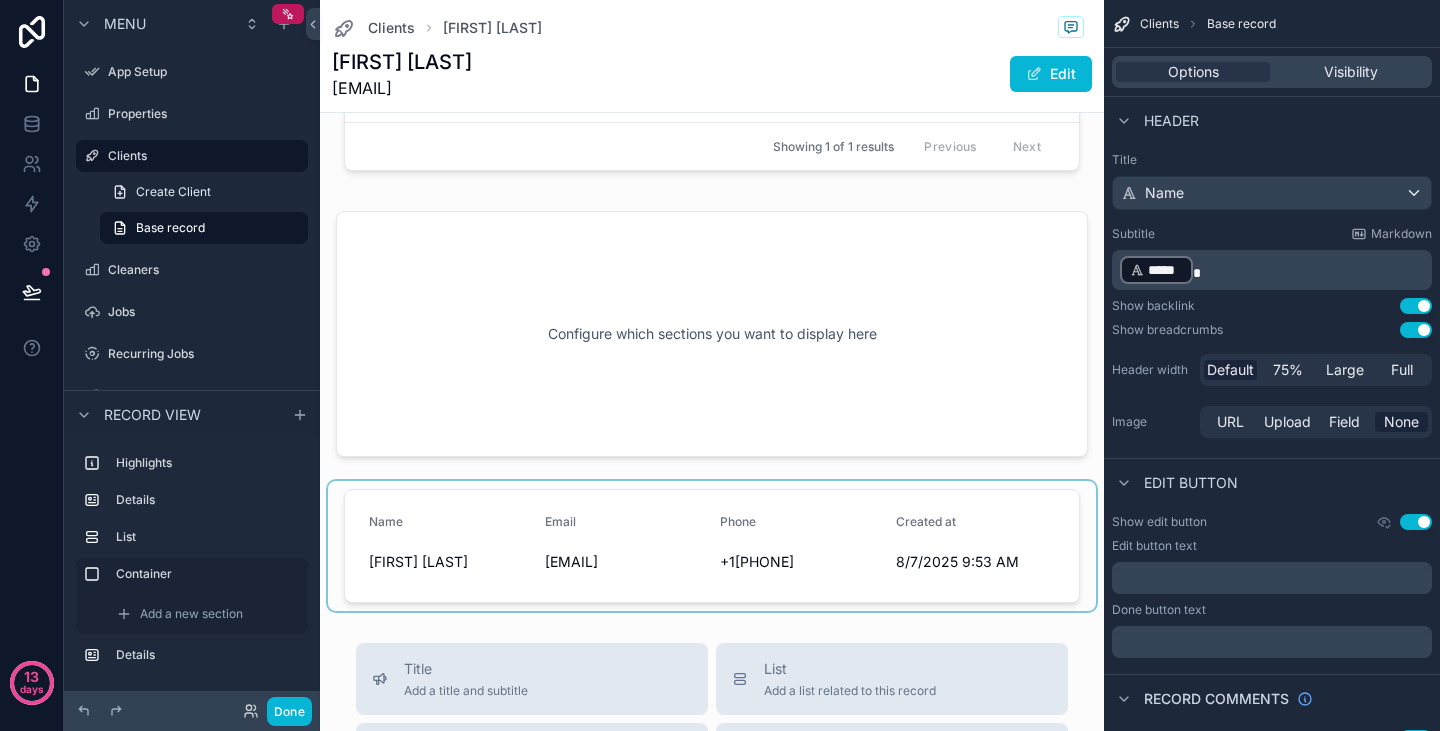 click at bounding box center (712, 546) 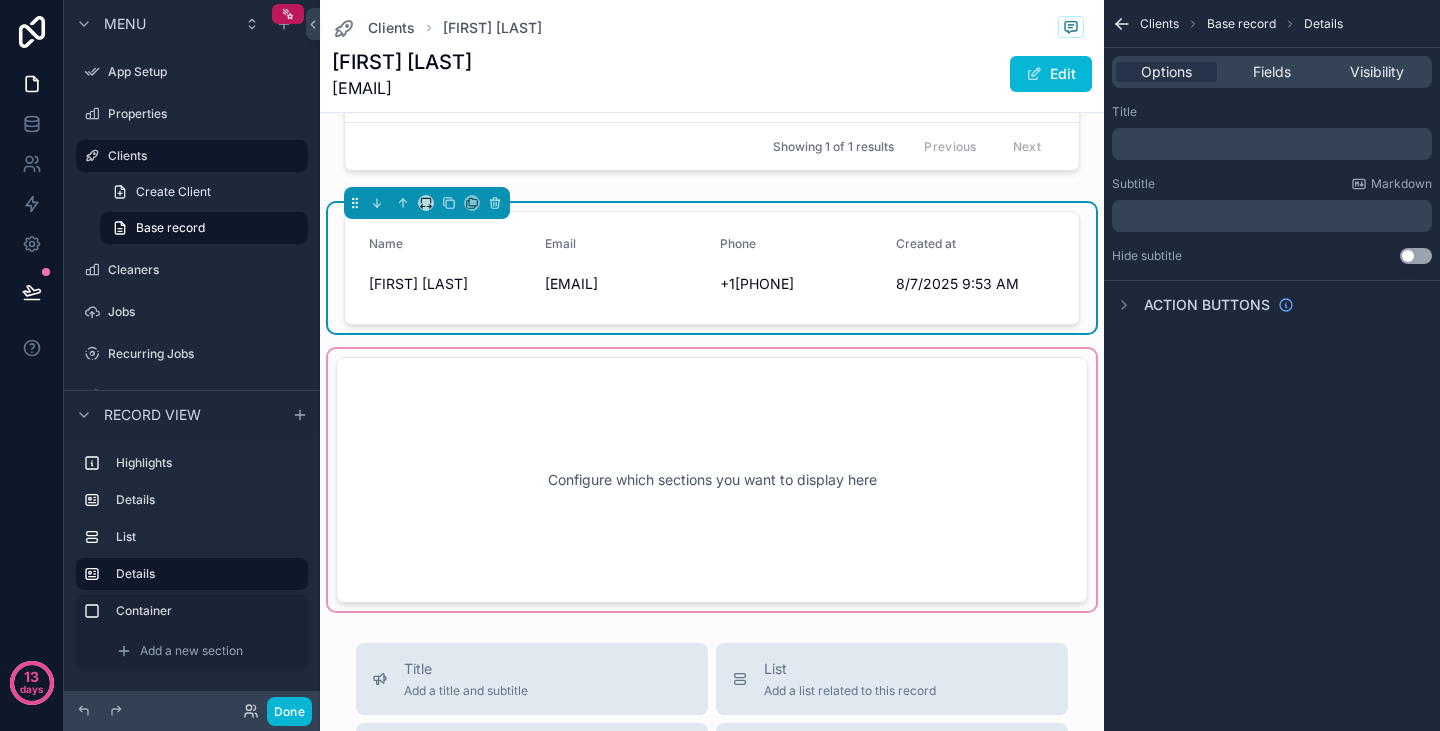 drag, startPoint x: 485, startPoint y: 450, endPoint x: 482, endPoint y: 420, distance: 30.149628 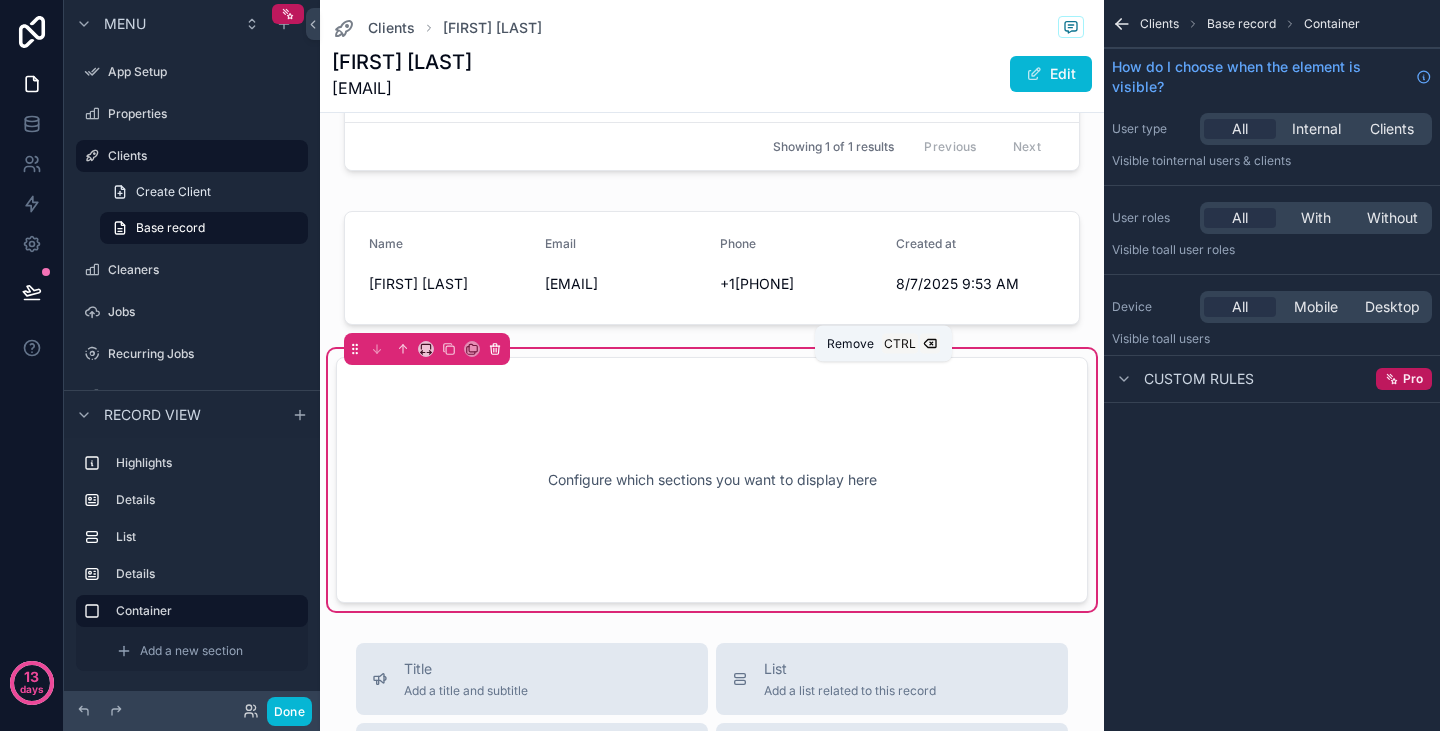 click 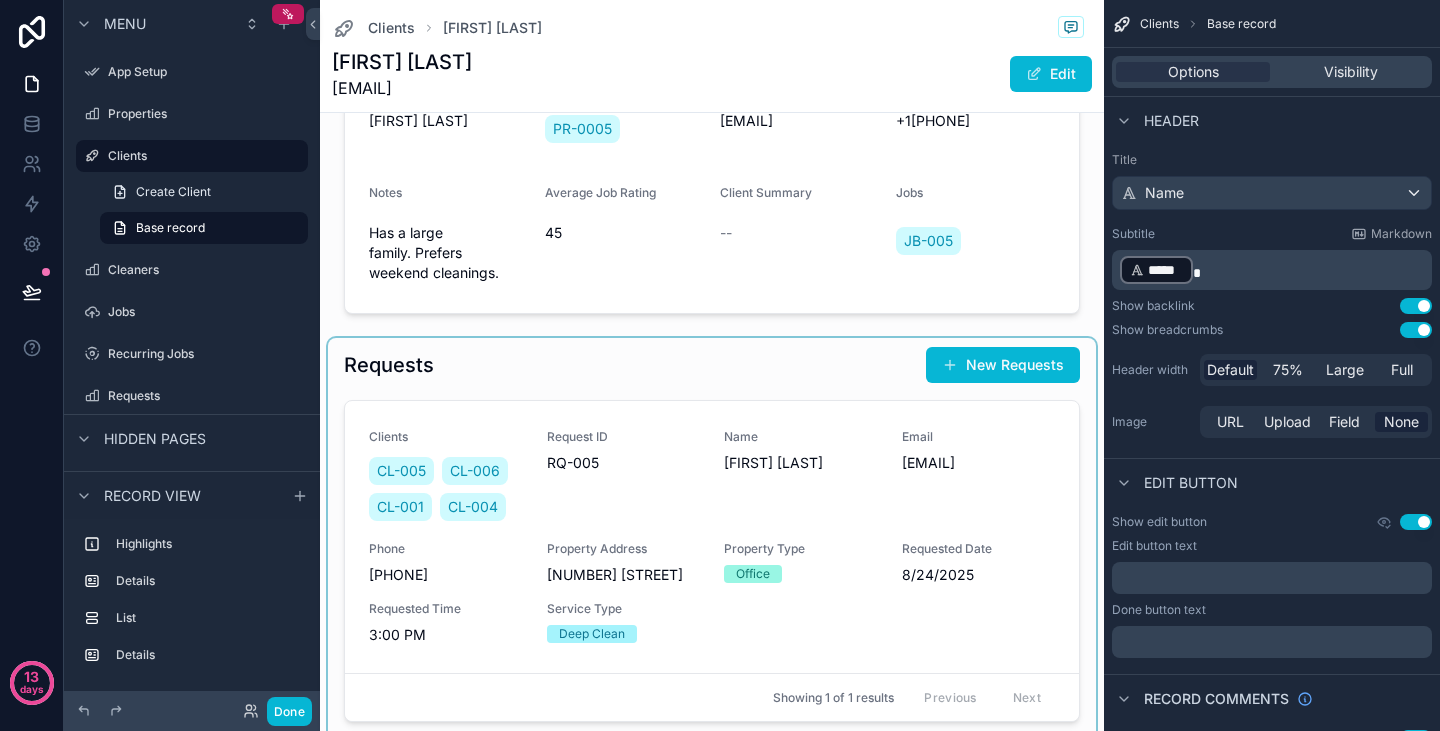 scroll, scrollTop: 234, scrollLeft: 0, axis: vertical 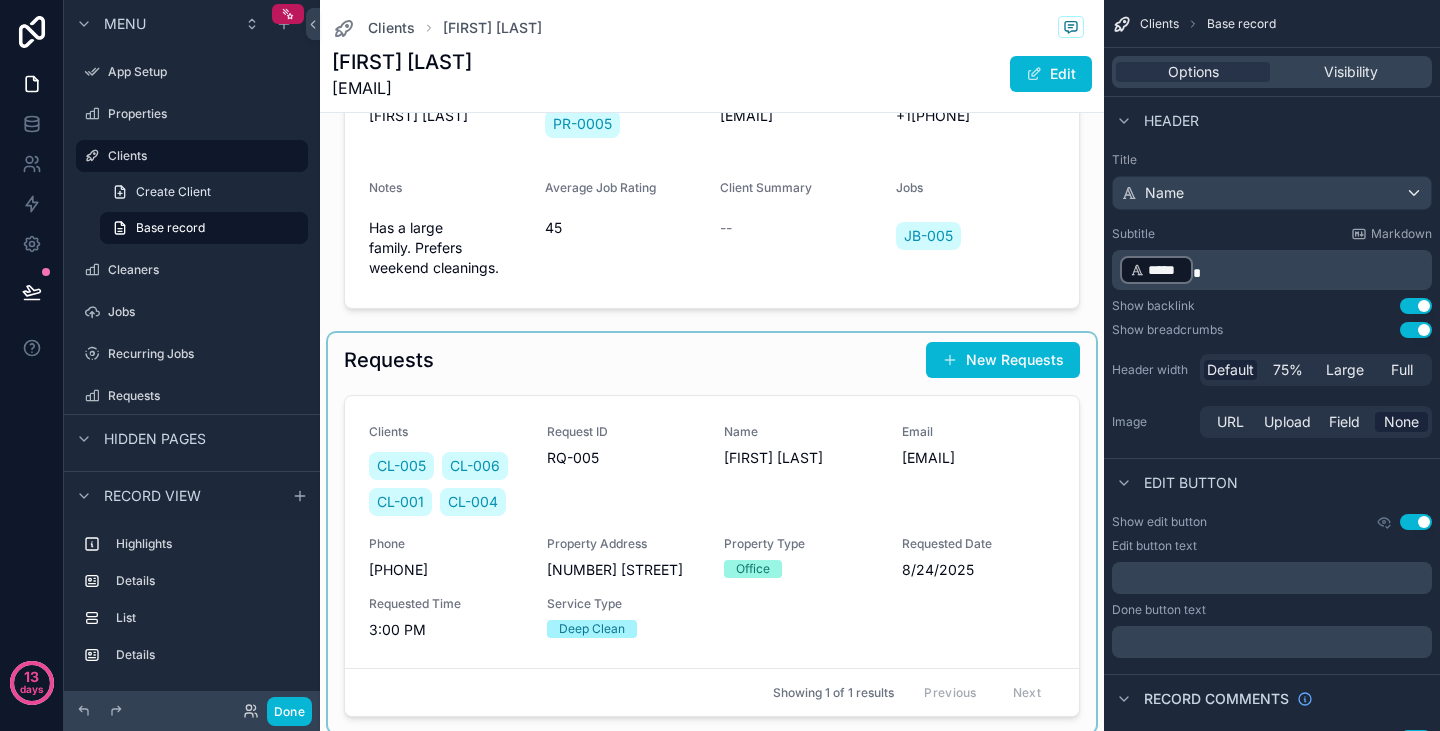 click at bounding box center (712, 533) 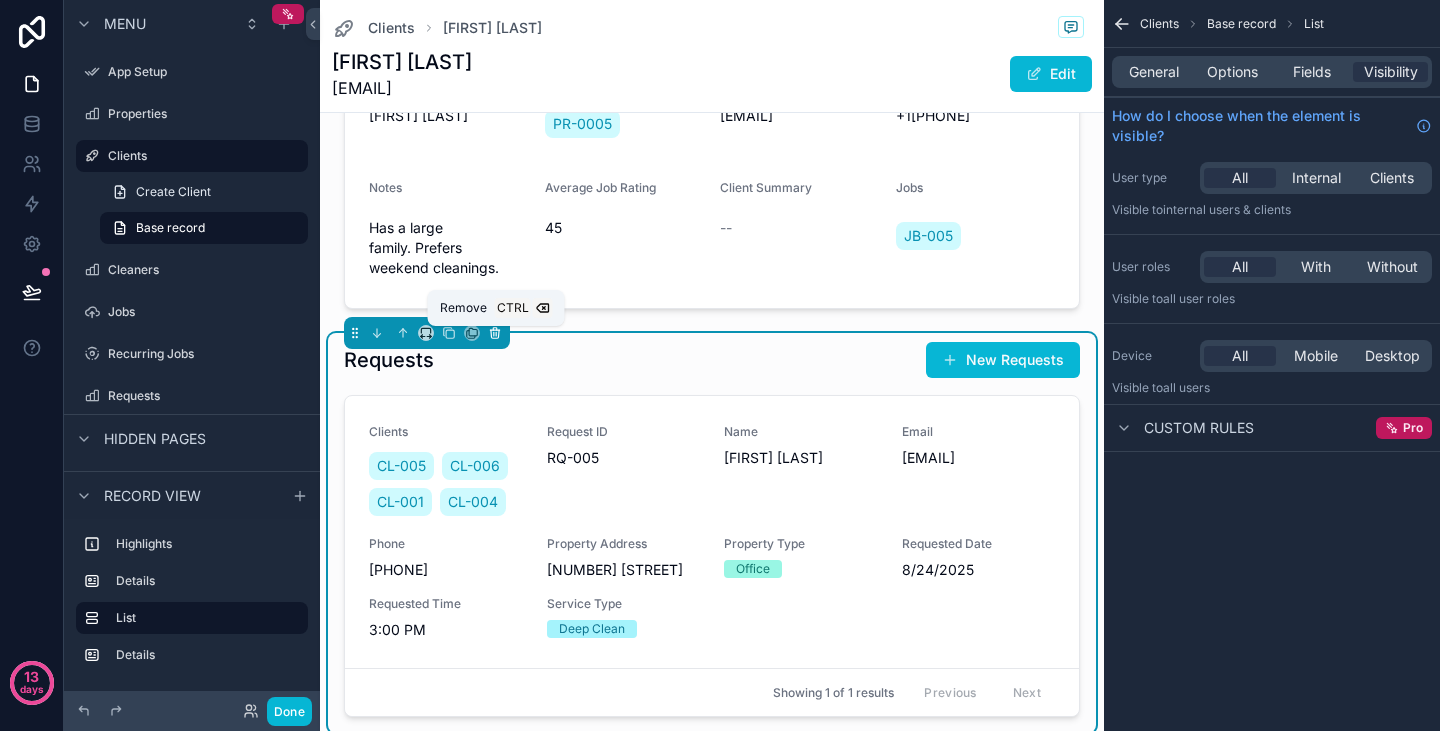 click 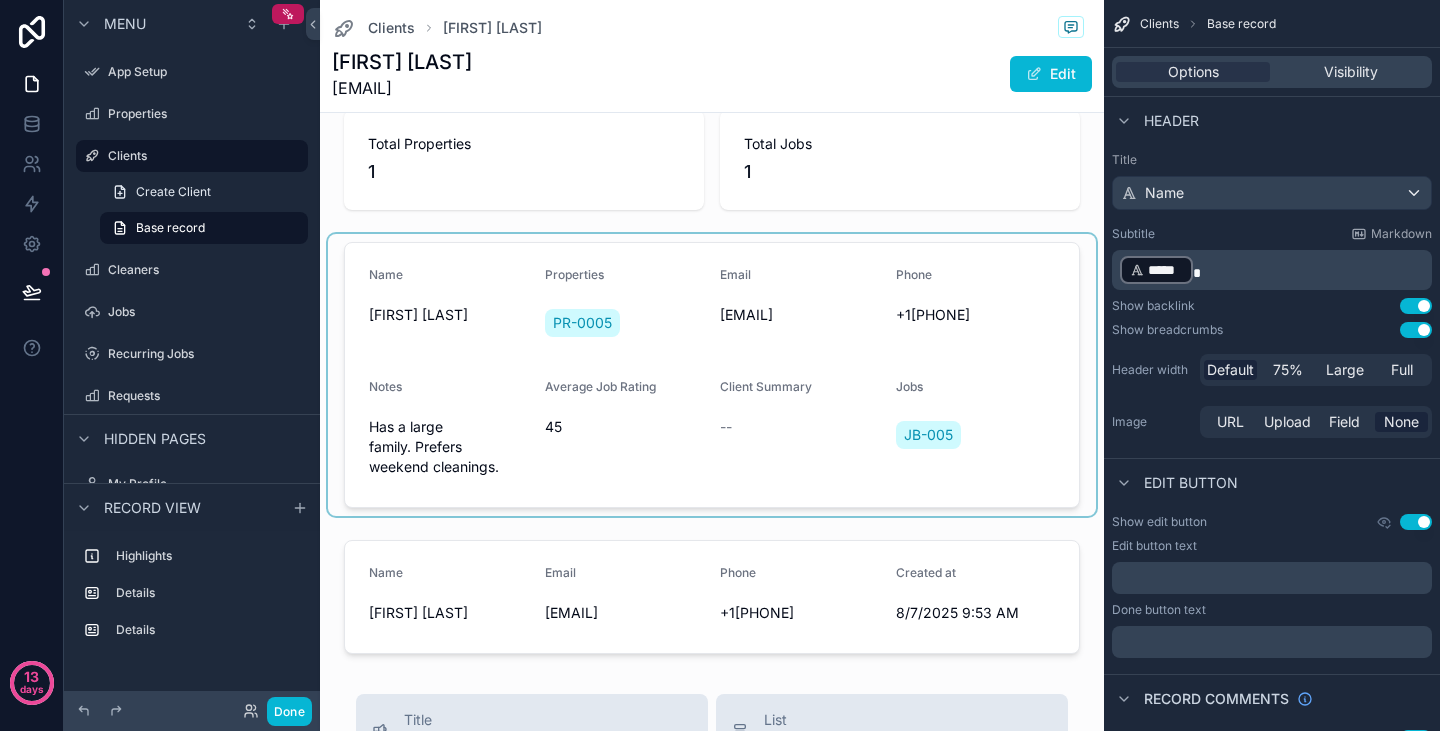 scroll, scrollTop: 0, scrollLeft: 0, axis: both 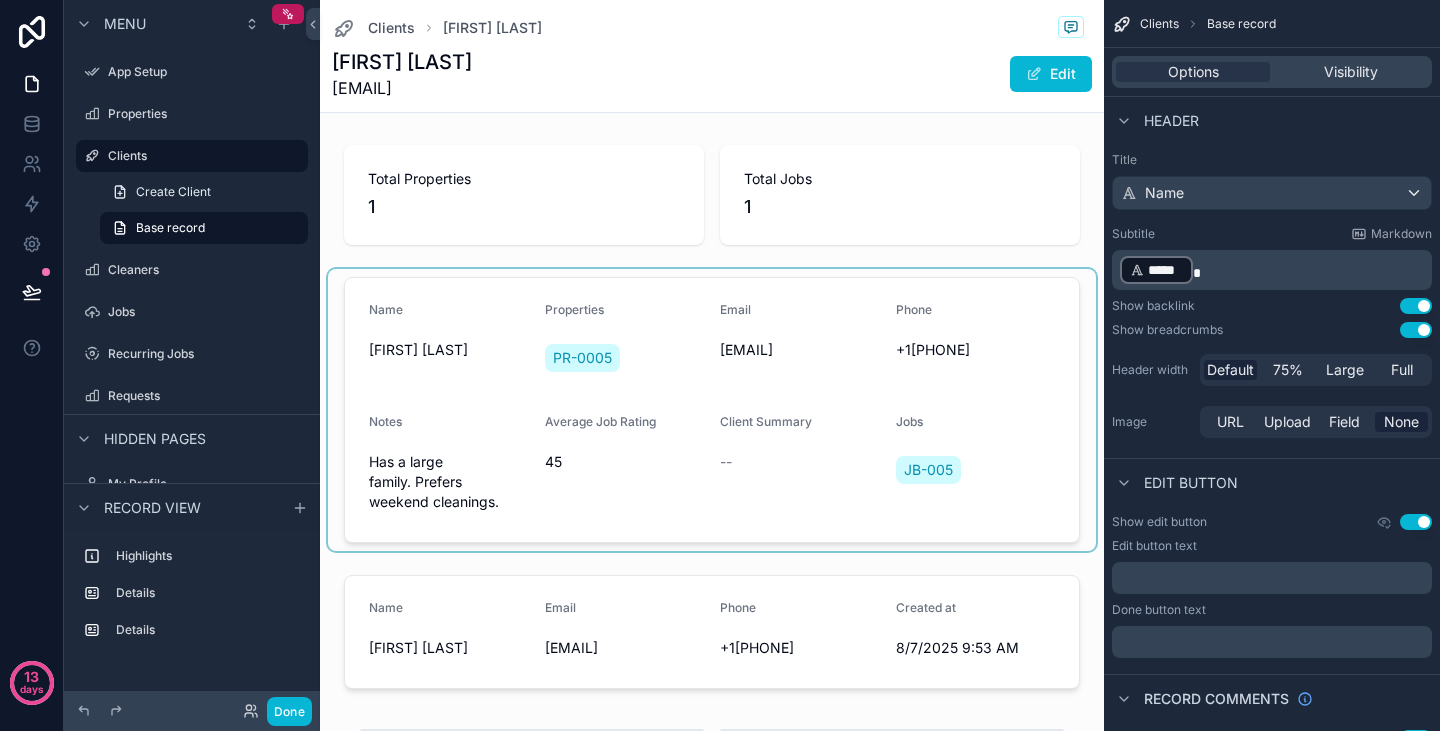 click at bounding box center [712, 410] 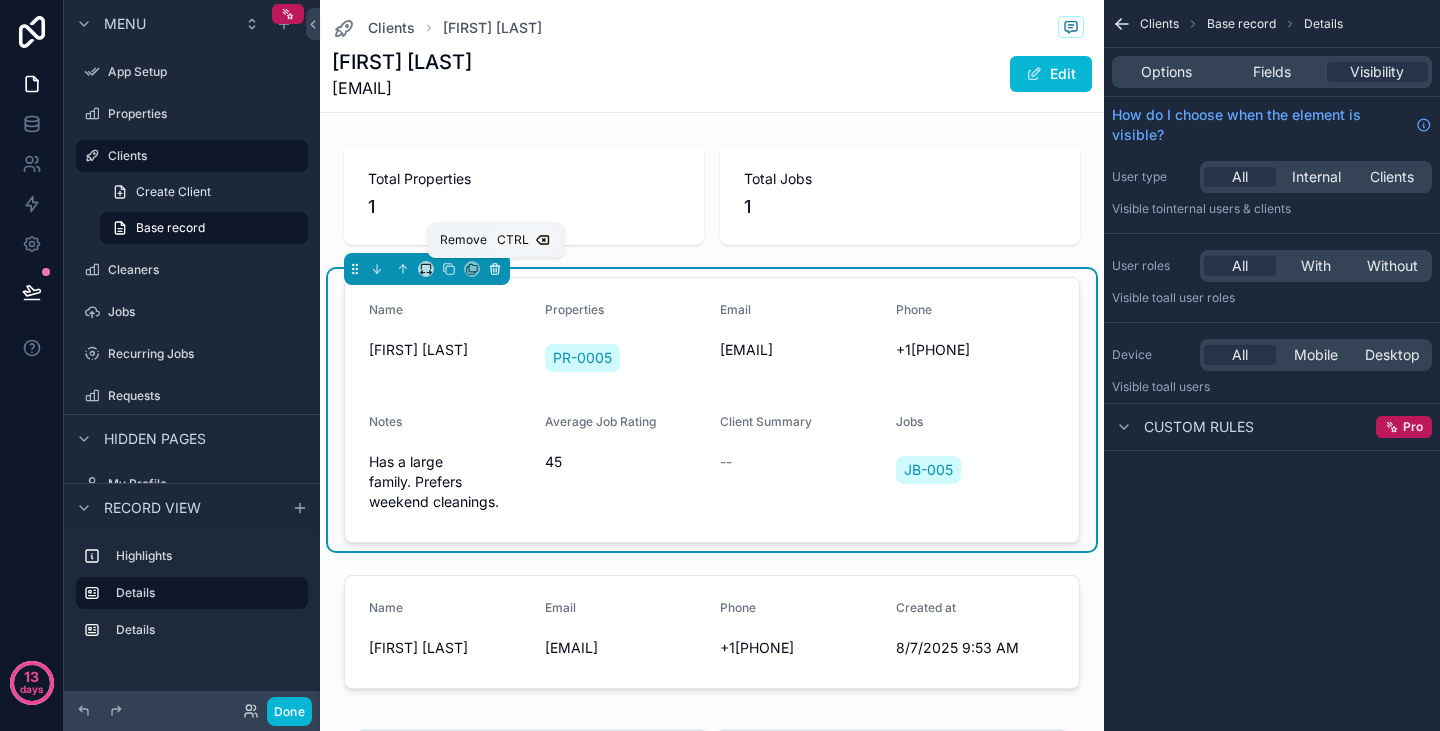 click 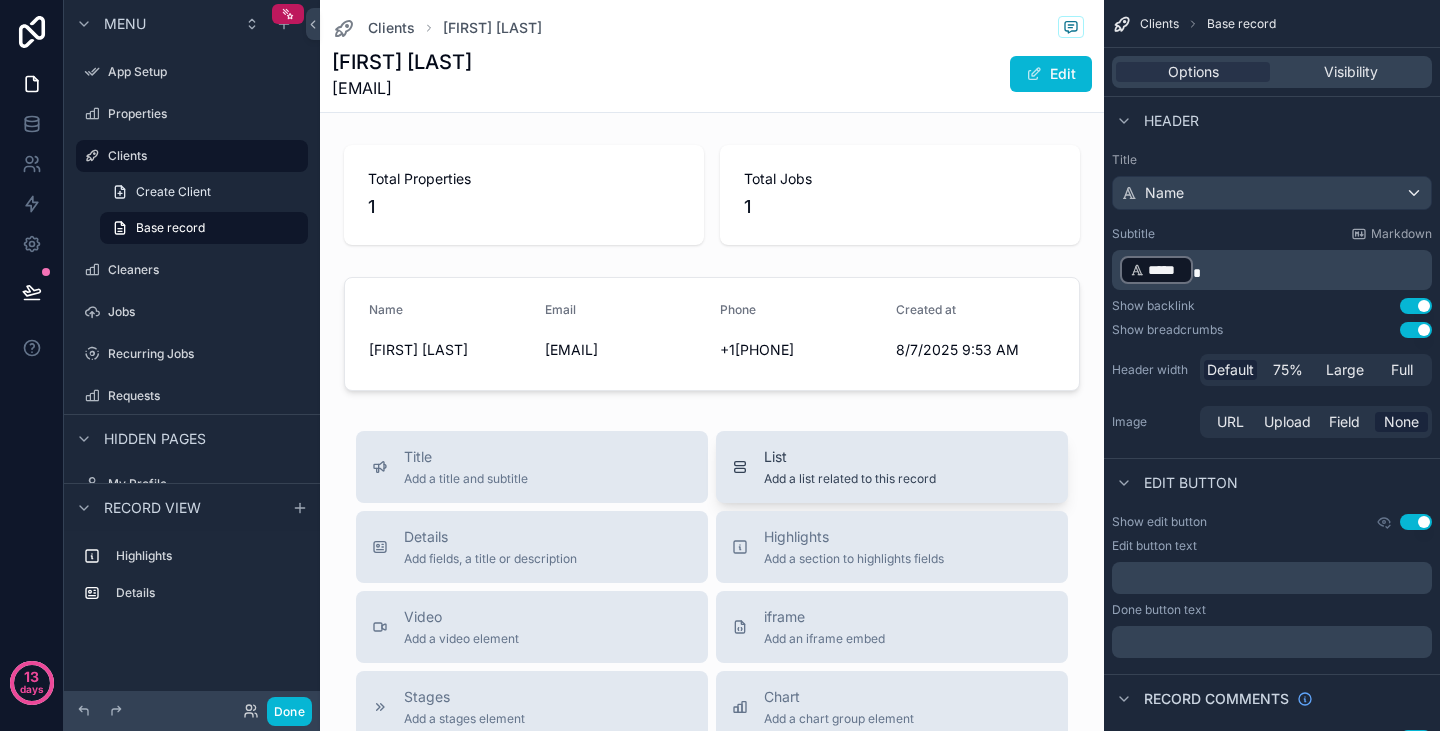 click on "List Add a list related to this record" at bounding box center [850, 467] 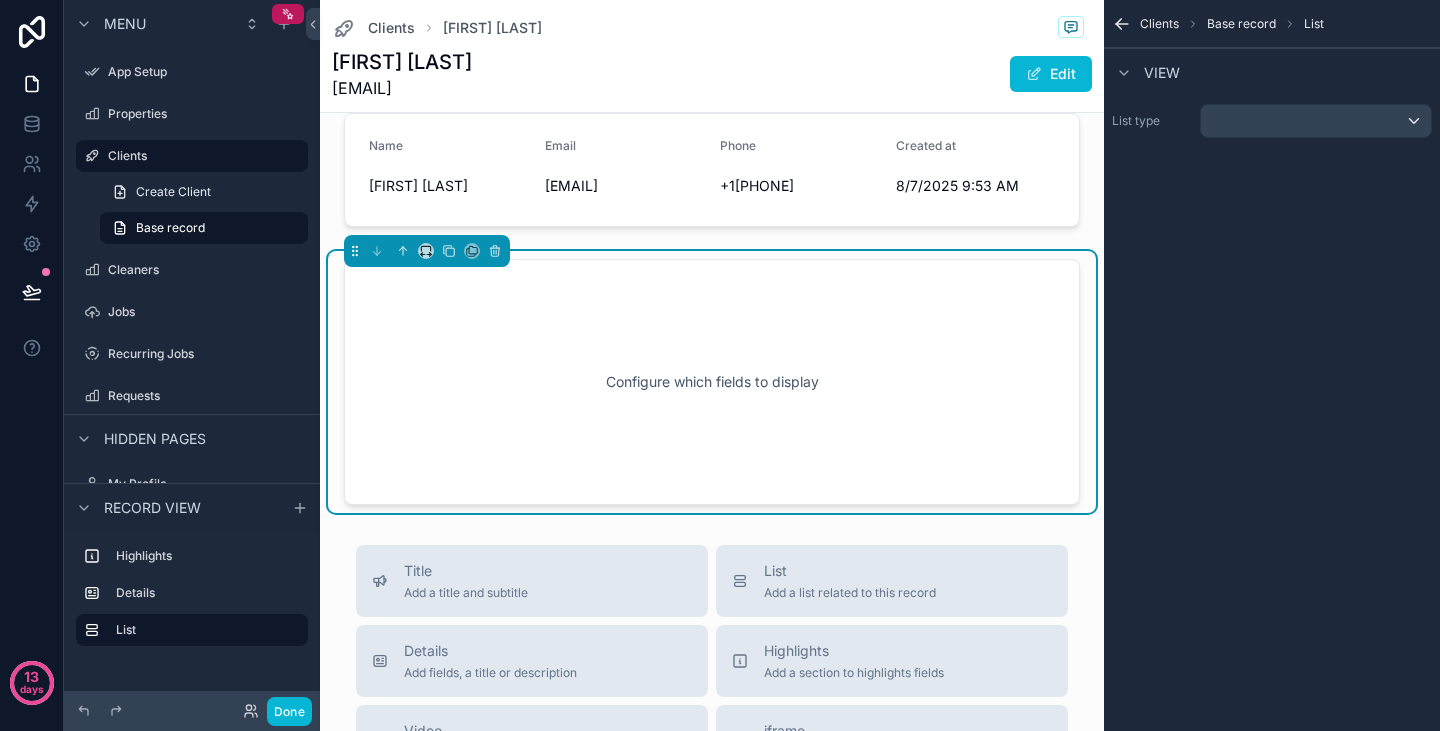 scroll, scrollTop: 200, scrollLeft: 0, axis: vertical 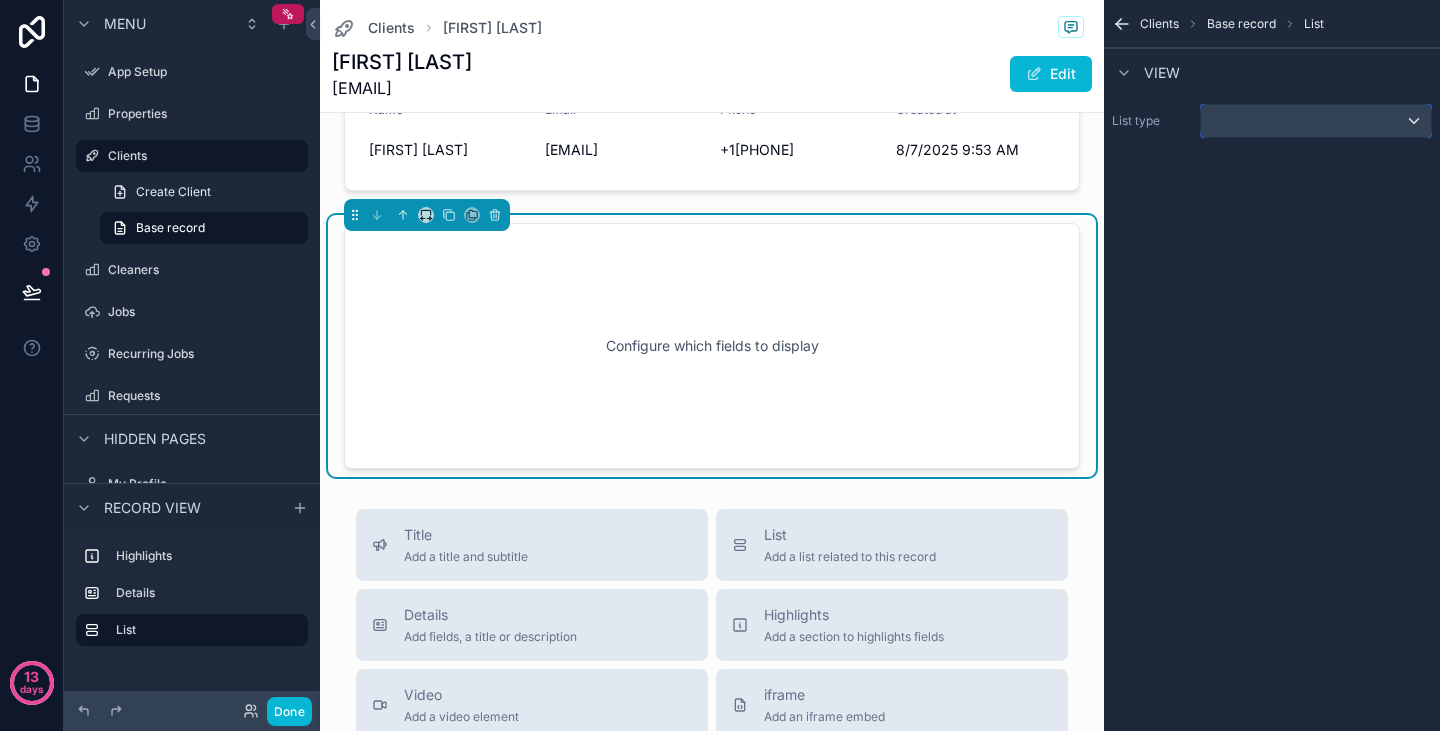 click at bounding box center (1316, 121) 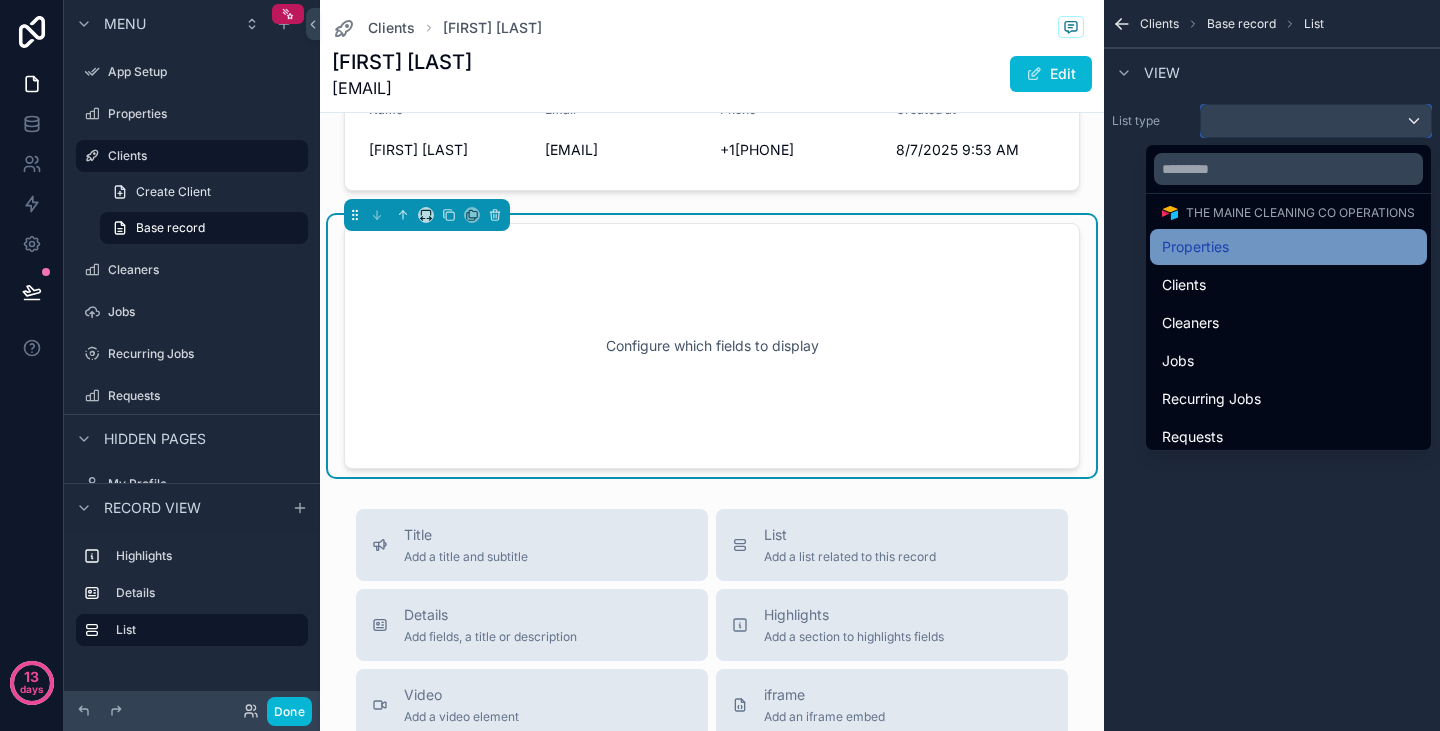 scroll, scrollTop: 88, scrollLeft: 0, axis: vertical 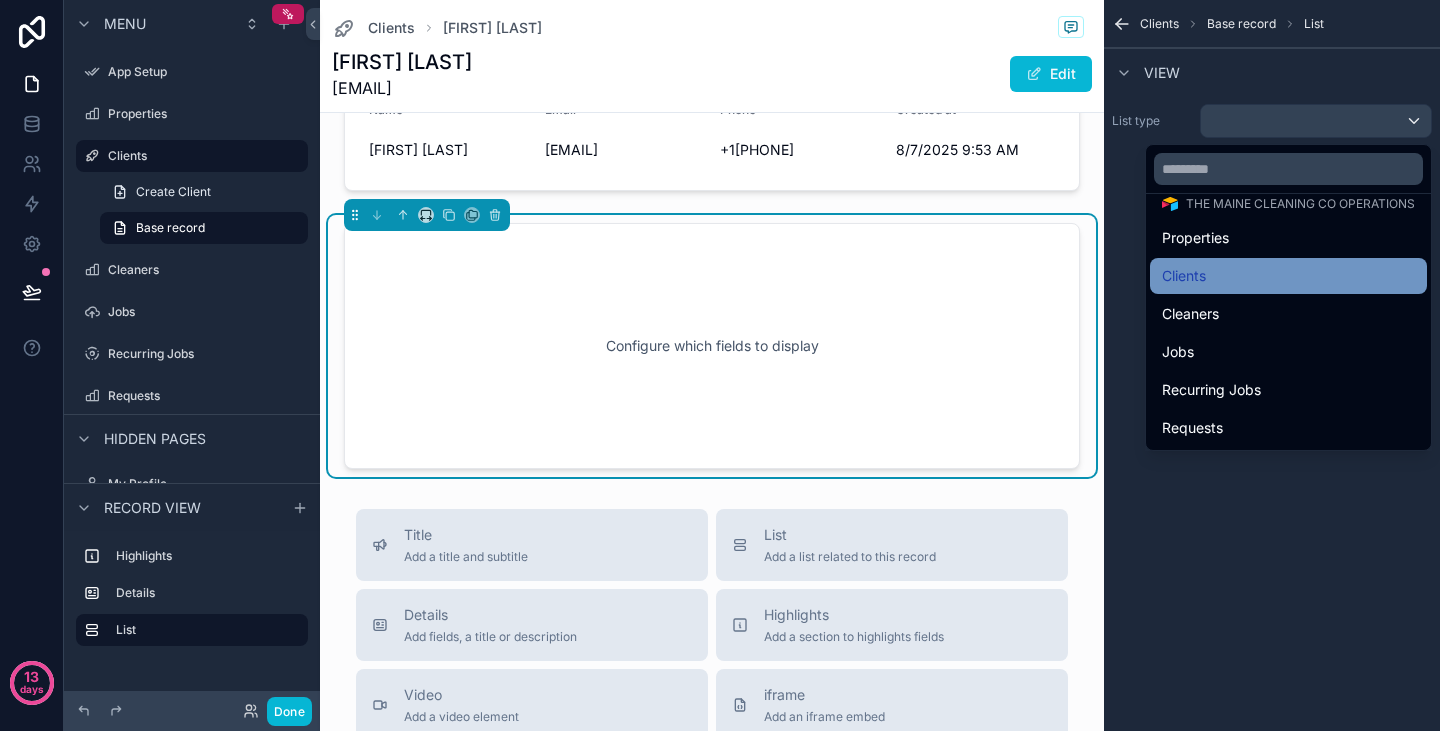 click on "Clients" at bounding box center [1288, 276] 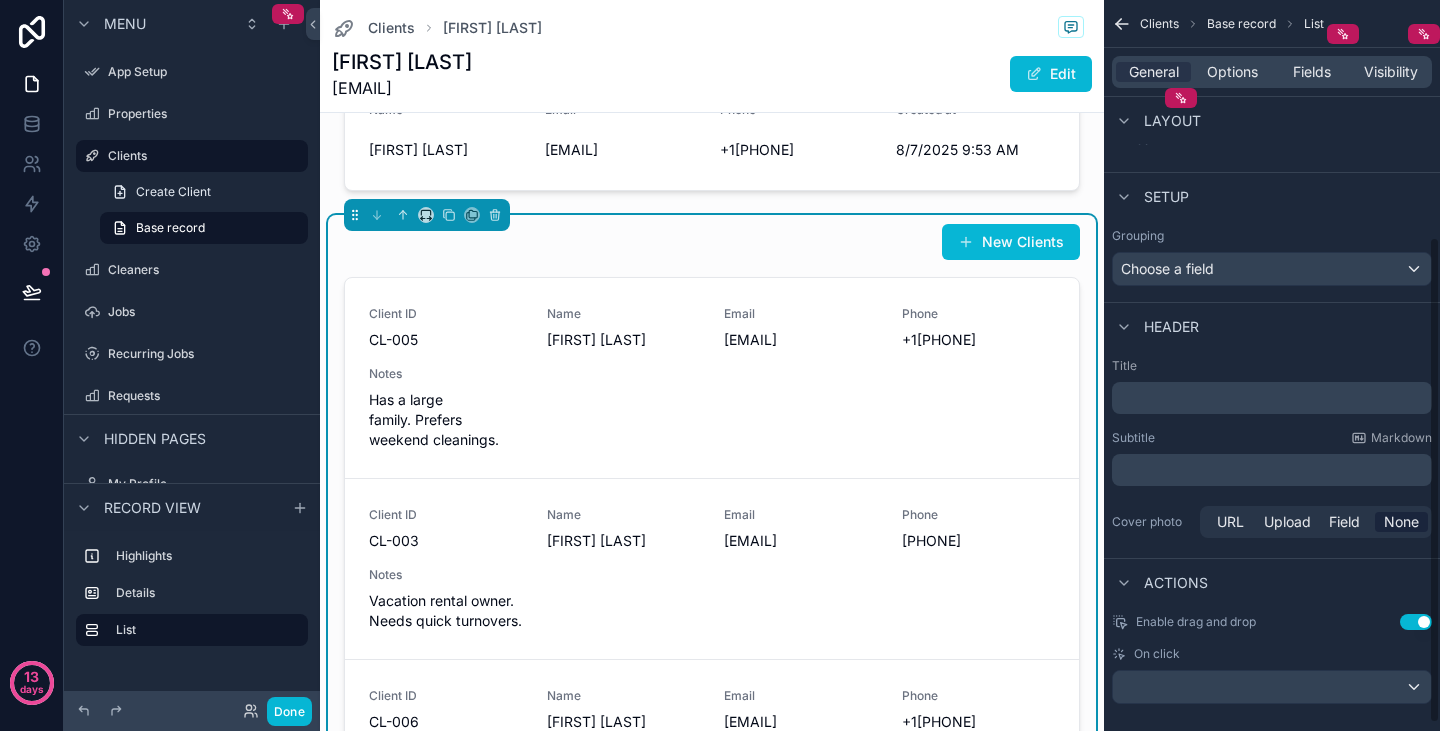 scroll, scrollTop: 368, scrollLeft: 0, axis: vertical 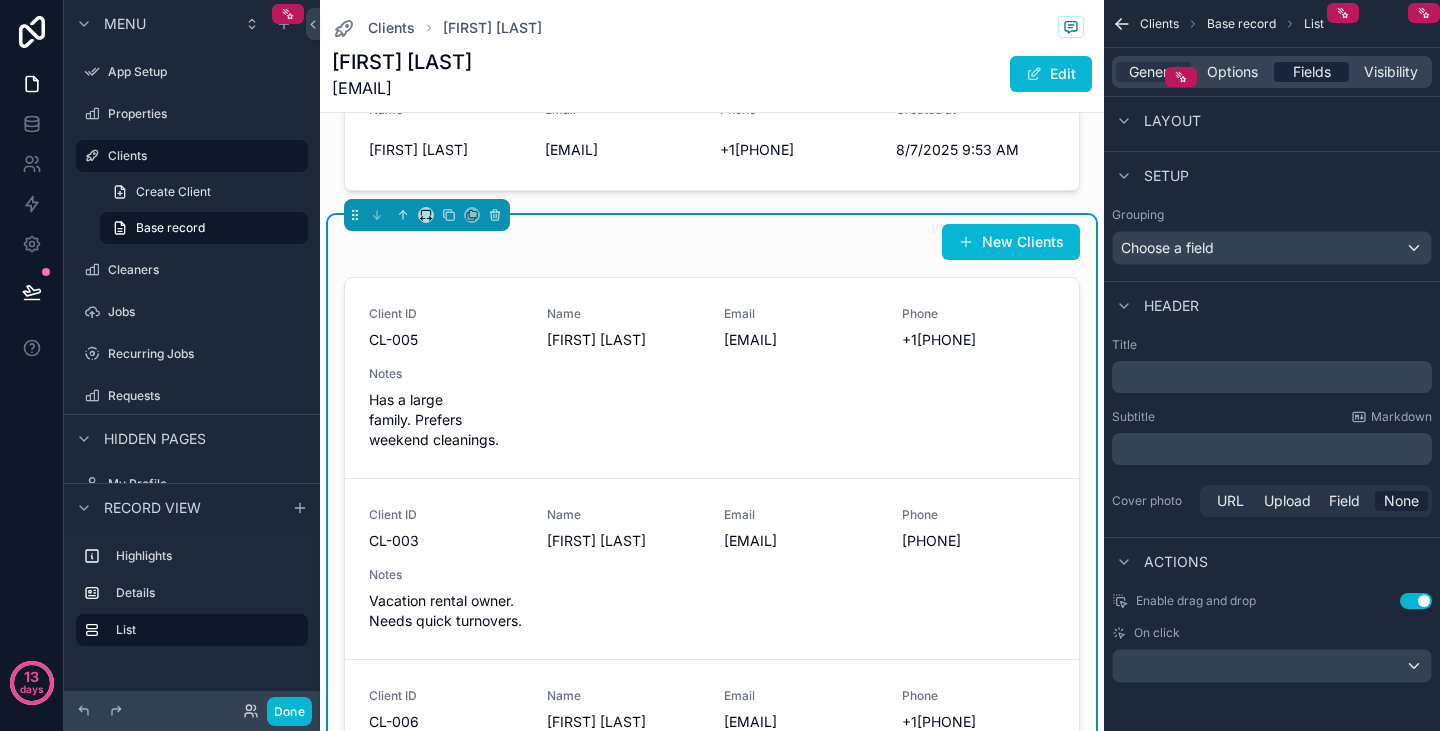 click on "Fields" at bounding box center (1312, 72) 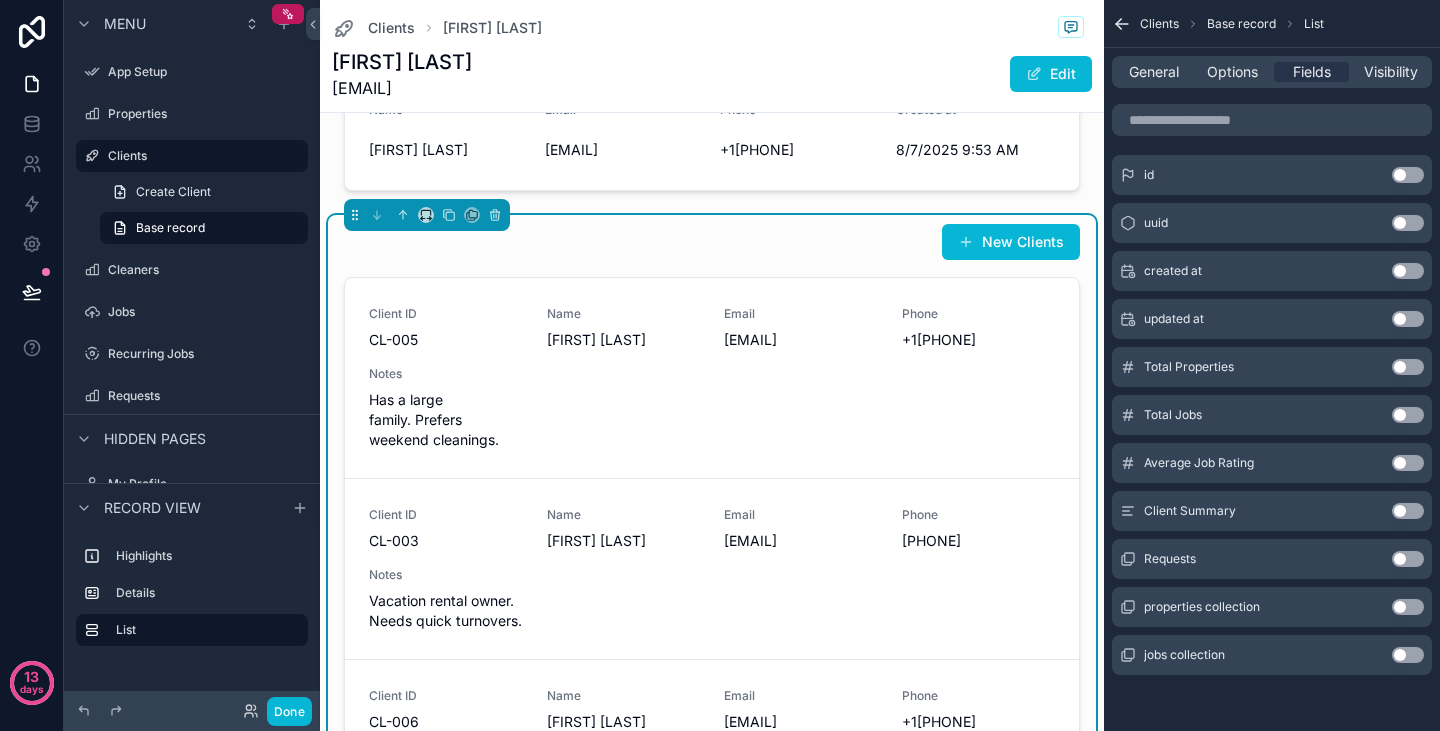 click on "Use setting" at bounding box center (1408, 511) 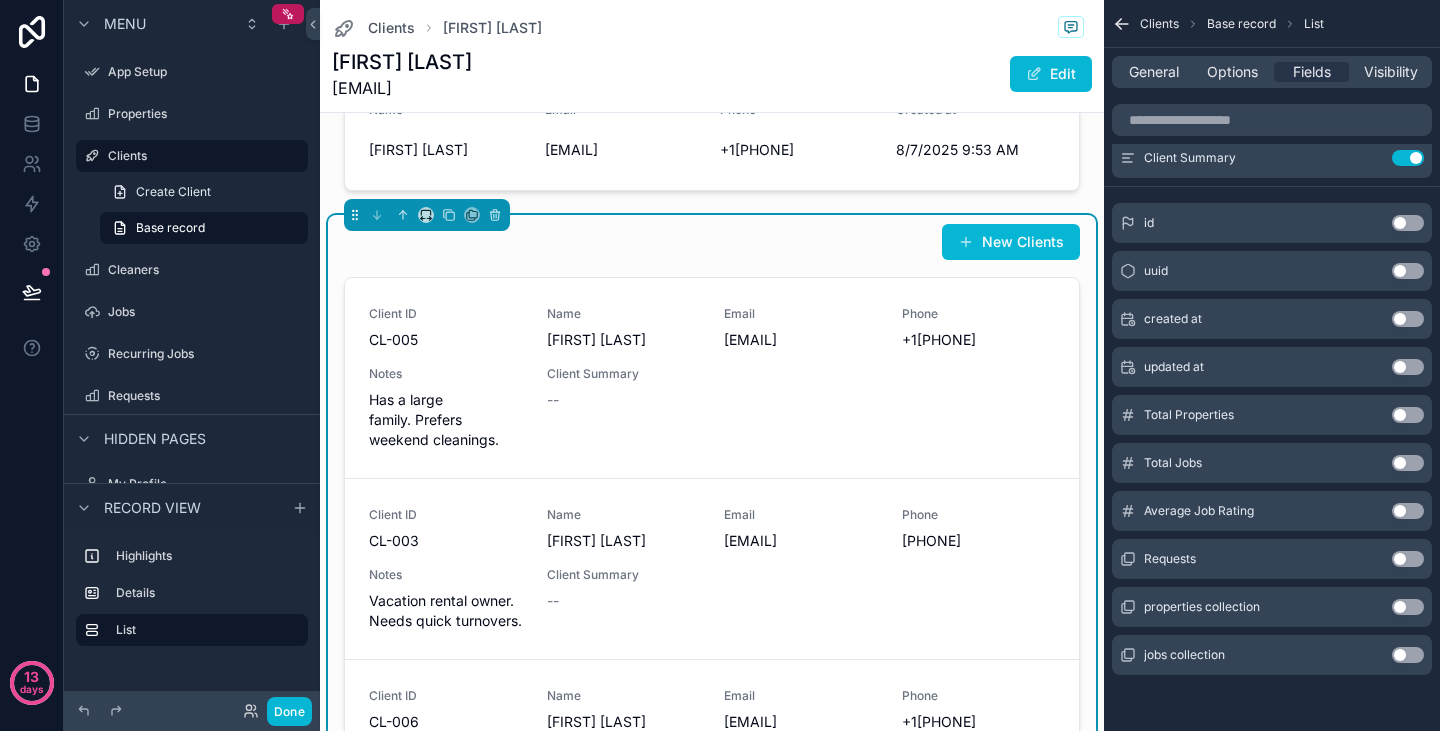 click on "New Clients Client ID CL-005 Name [FIRST] [LAST] Email [EMAIL] Phone [PHONE] Notes Has a large family. Prefers weekend cleanings. Client Summary -- Client ID CL-003 Name [FIRST] [LAST] Email [EMAIL] Phone [PHONE] Notes Vacation rental owner. Needs quick turnovers. Client Summary -- Client ID CL-006 Name [FIRST] [LAST] Email [EMAIL] Phone [PHONE] Notes Owns multiple properties. Requires flexible scheduling. Client Summary -- Client ID CL-001 Name [FIRST] [LAST] Email [EMAIL] Phone [PHONE] Notes Prefers morning cleanings. Has a dog. Client Summary -- Client ID CL-004 Name [FIRST] [LAST] Email [EMAIL] Phone [PHONE] Notes Office manager. Needs bi-weekly cleanings. Client Summary -- Client ID CL-002 Name [FIRST] [LAST] Email [EMAIL] Phone [PHONE] Notes Requires eco-friendly products. Allergic to dust mites. Client Summary -- Showing 6 of 6 results Previous Next" at bounding box center (712, 524) 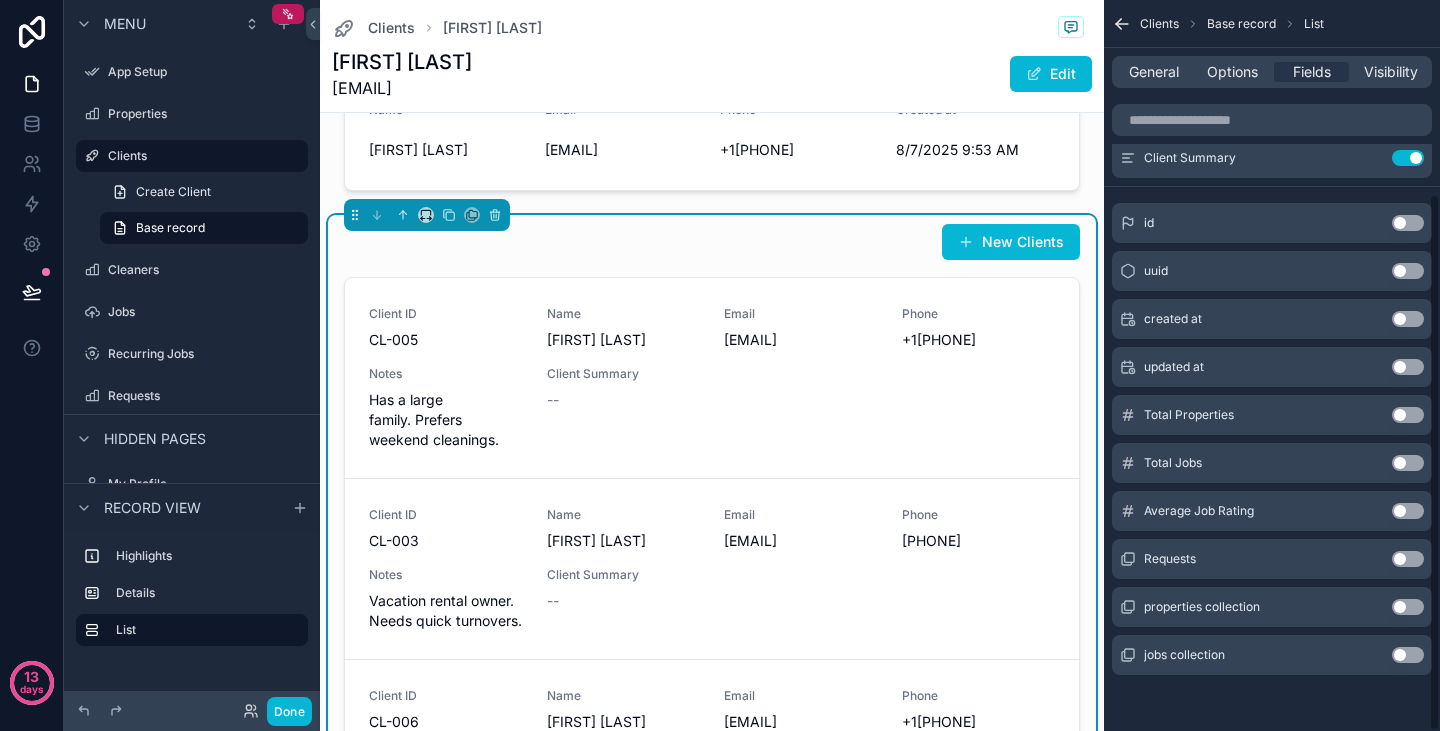 click on "Clients Base record List" at bounding box center (1272, 24) 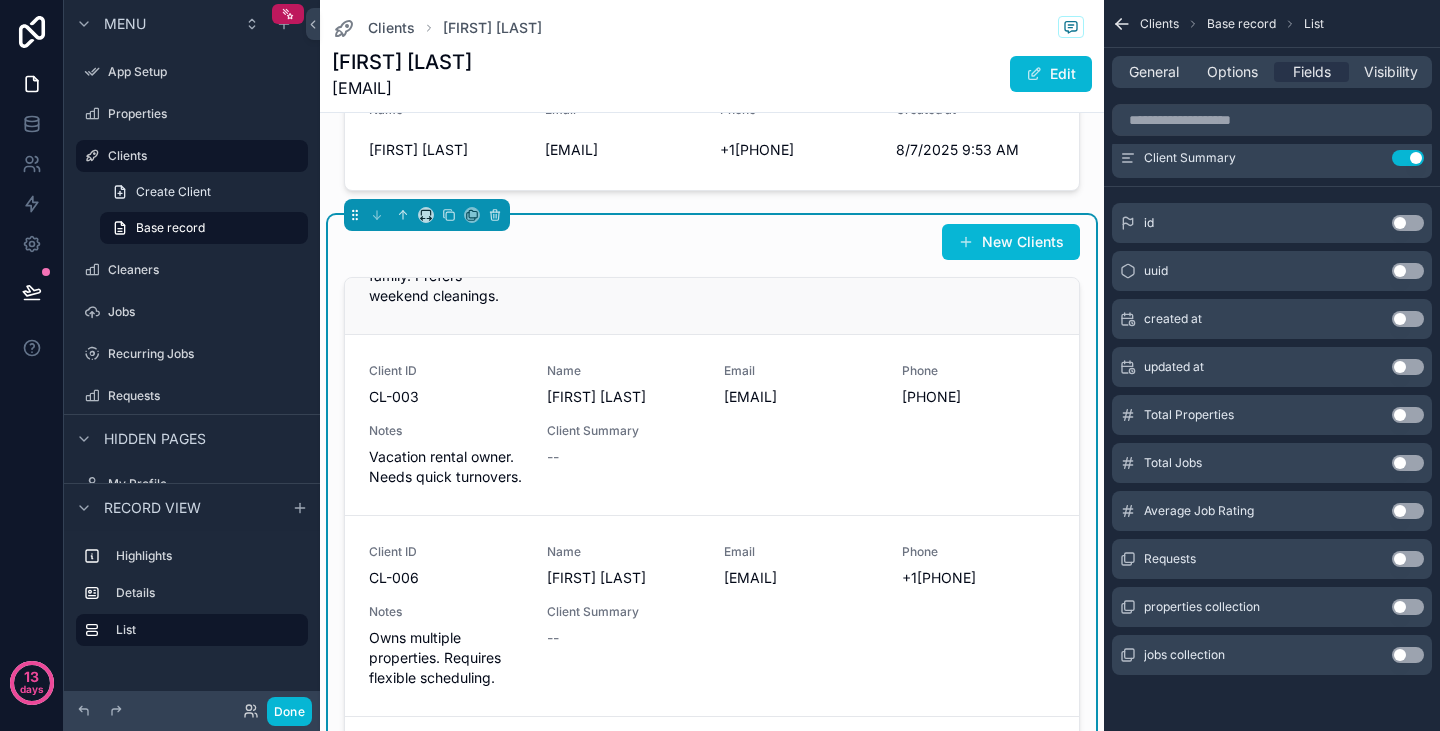scroll, scrollTop: 255, scrollLeft: 0, axis: vertical 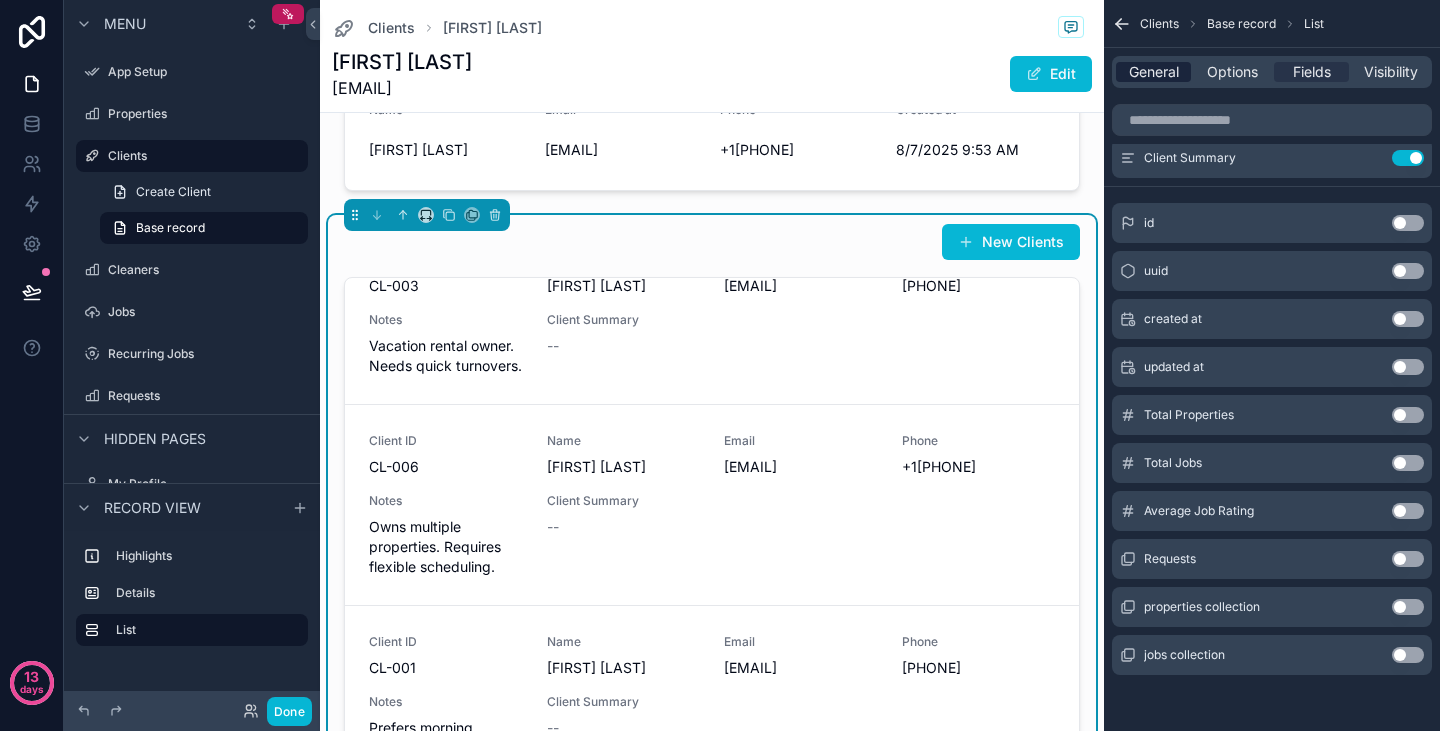 click on "General" at bounding box center [1153, 72] 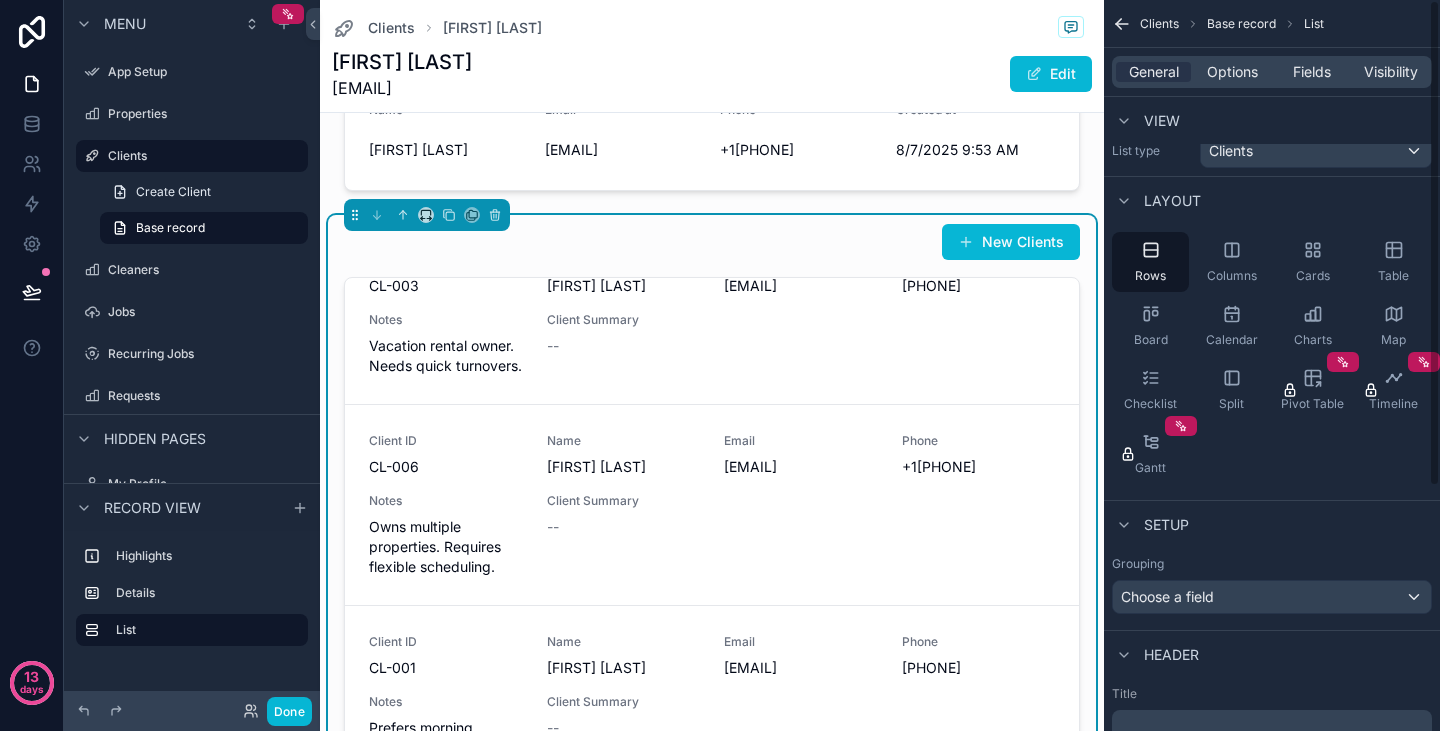 scroll, scrollTop: 0, scrollLeft: 0, axis: both 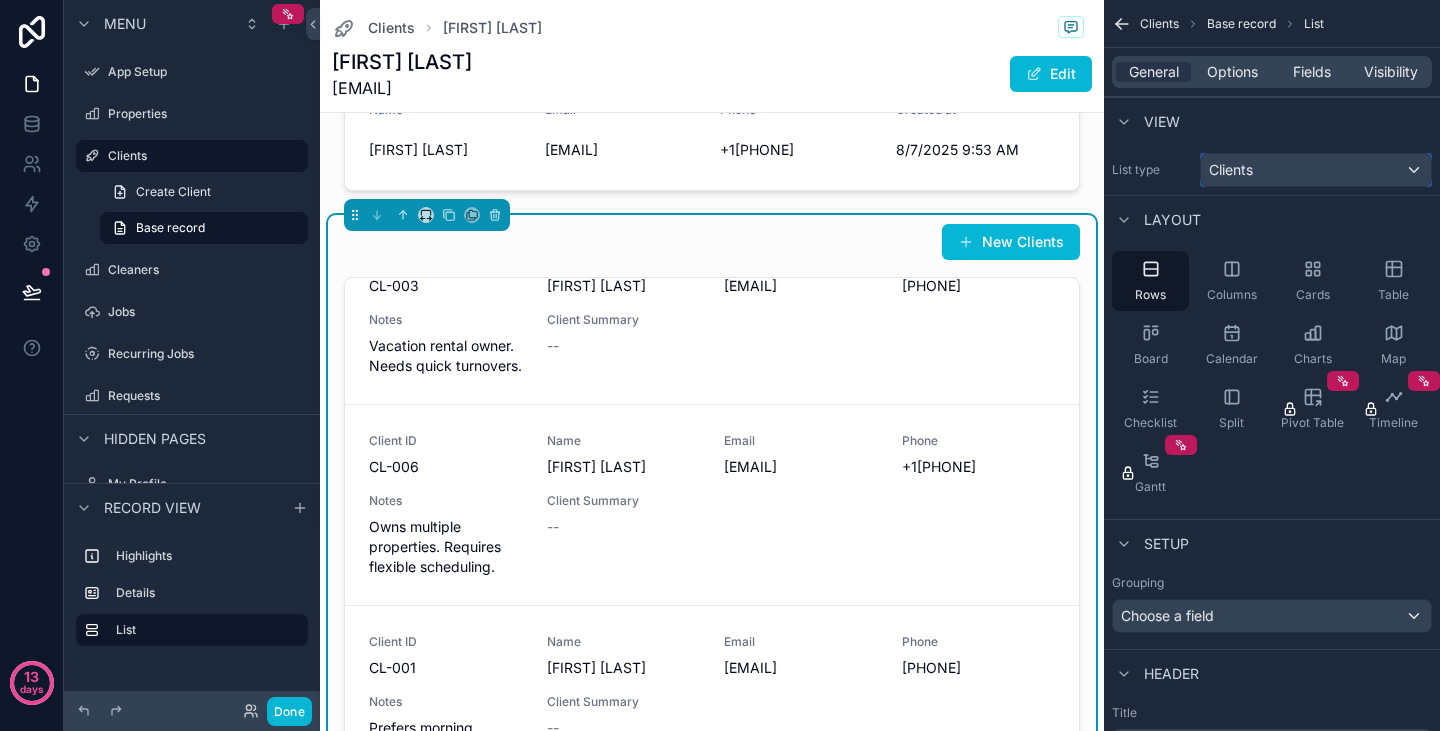 click on "Clients" at bounding box center [1231, 170] 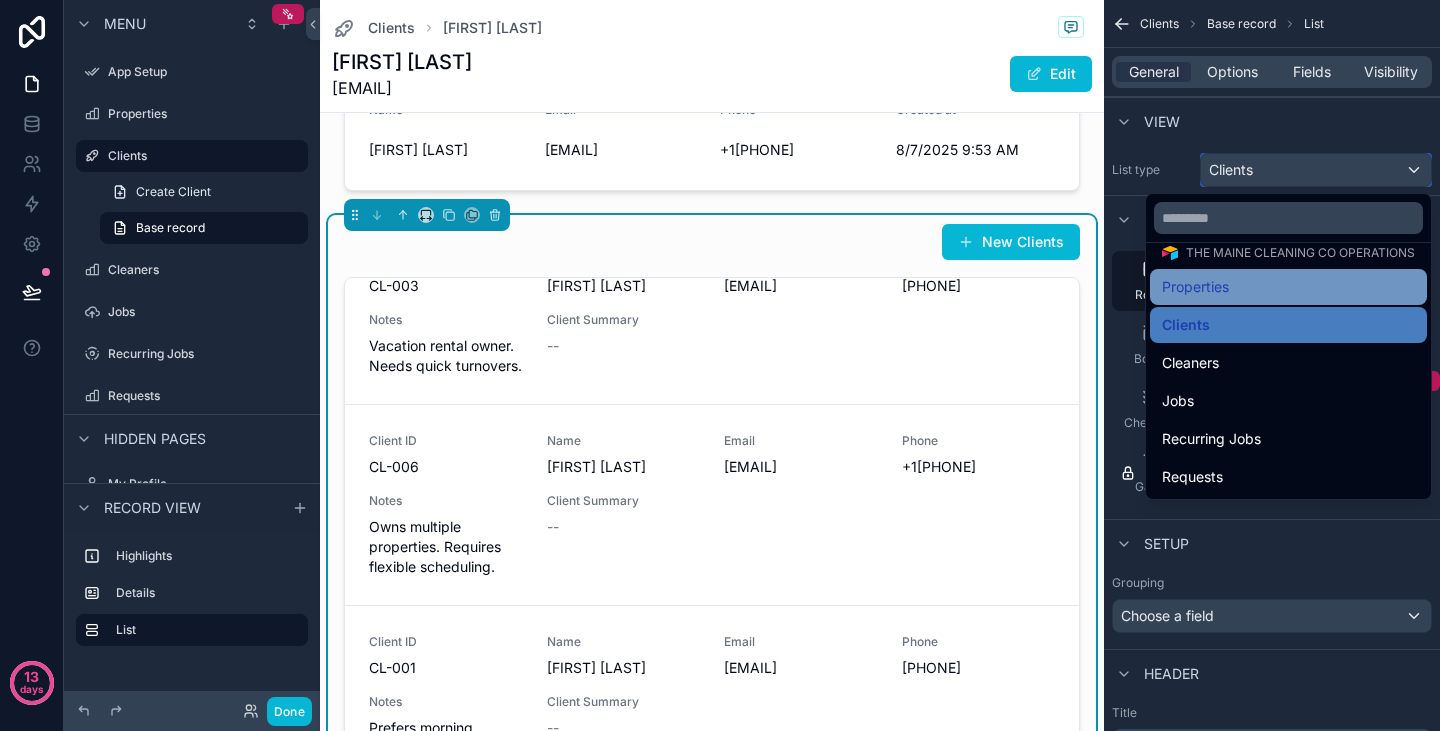 scroll, scrollTop: 0, scrollLeft: 0, axis: both 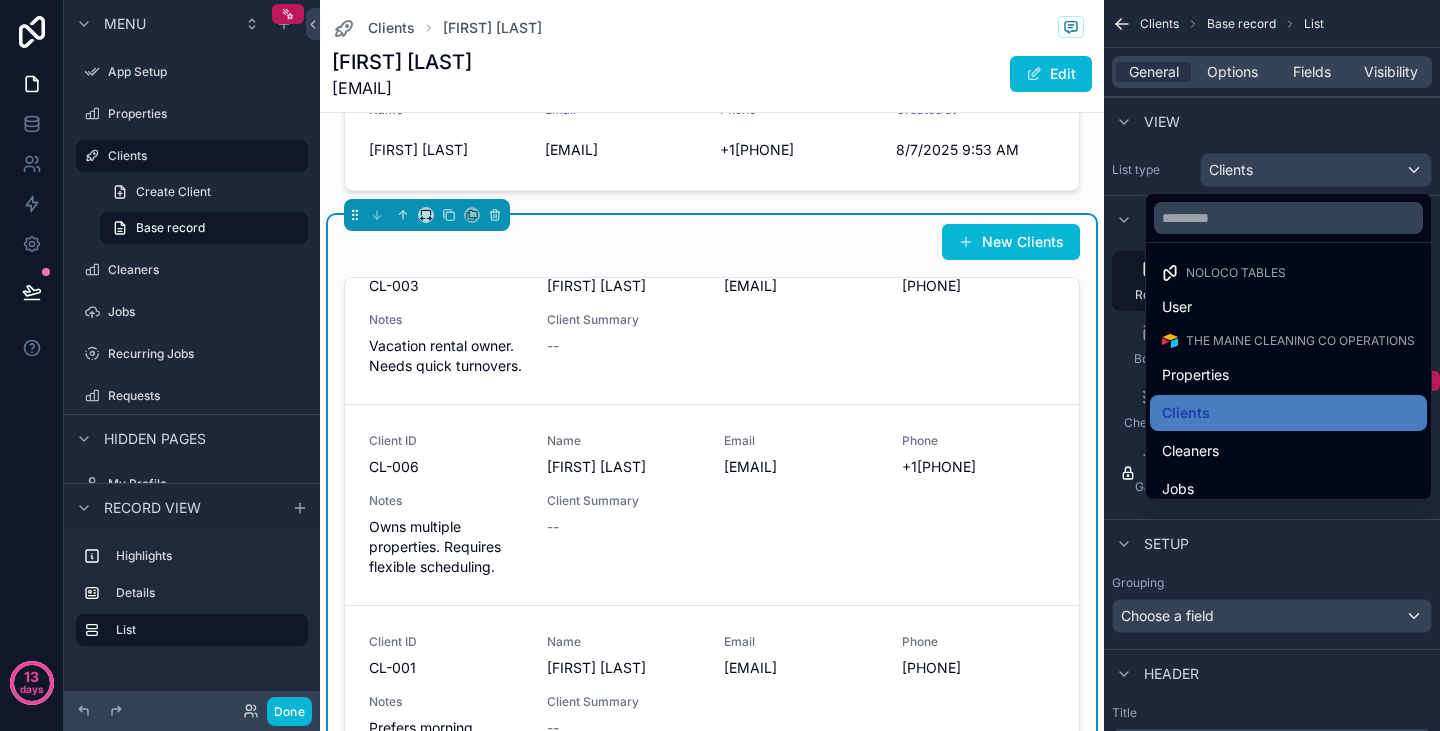 click on "Noloco tables" at bounding box center [1236, 273] 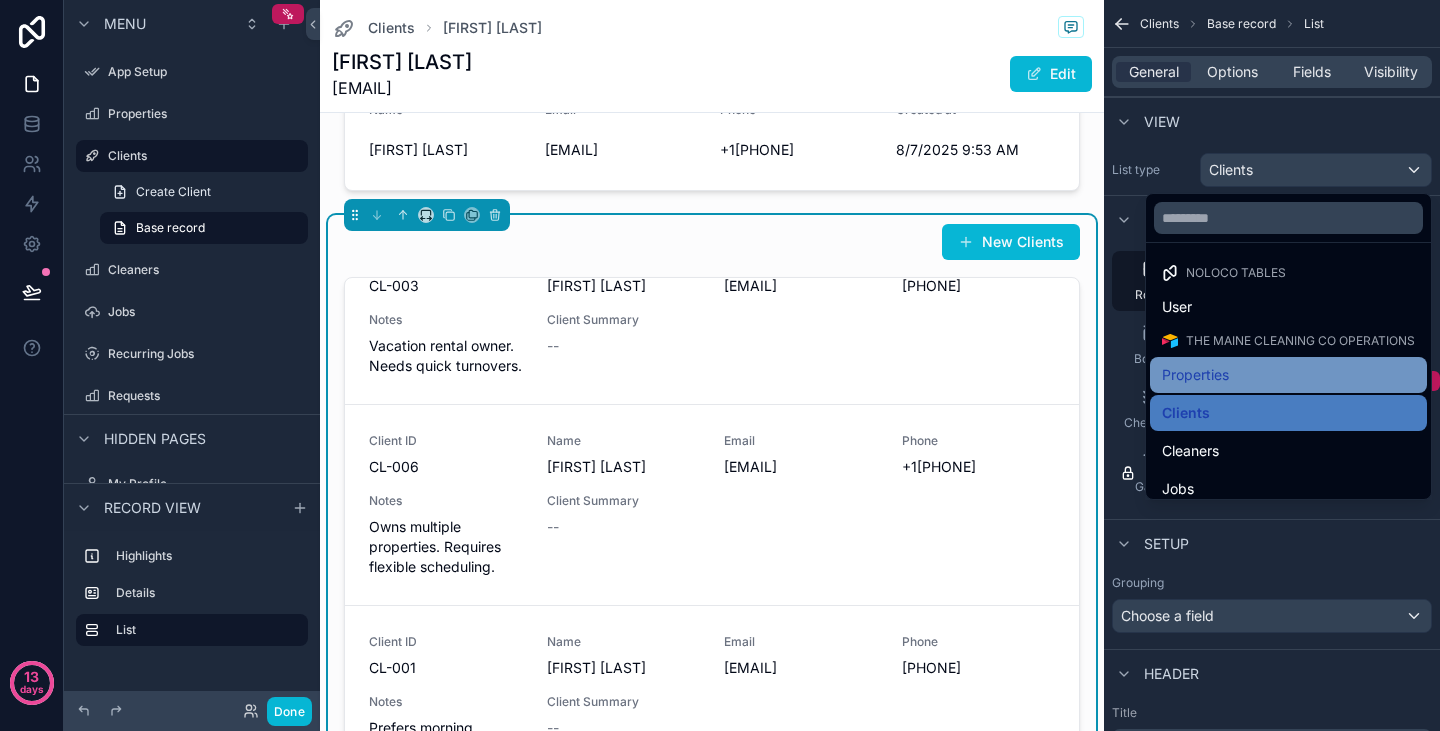 click on "Properties" at bounding box center (1195, 375) 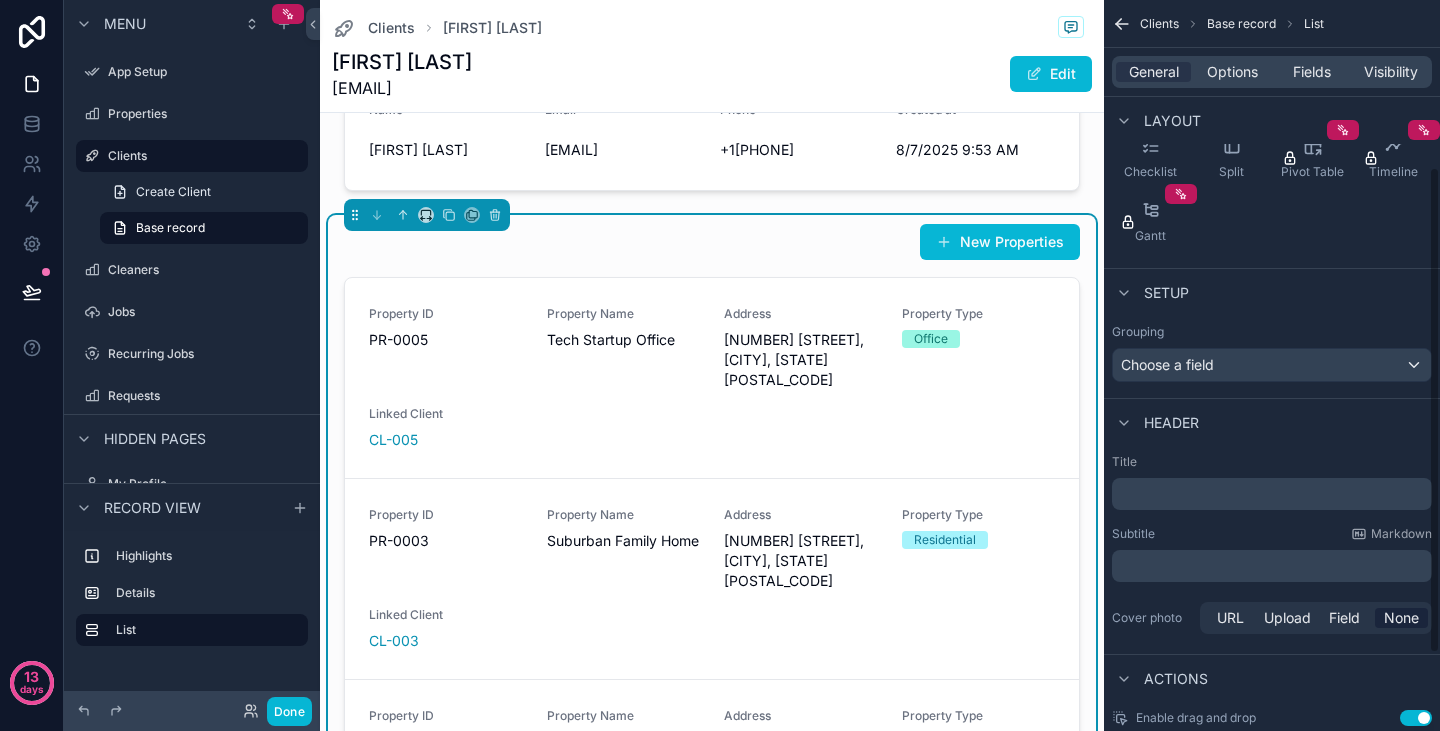 scroll, scrollTop: 252, scrollLeft: 0, axis: vertical 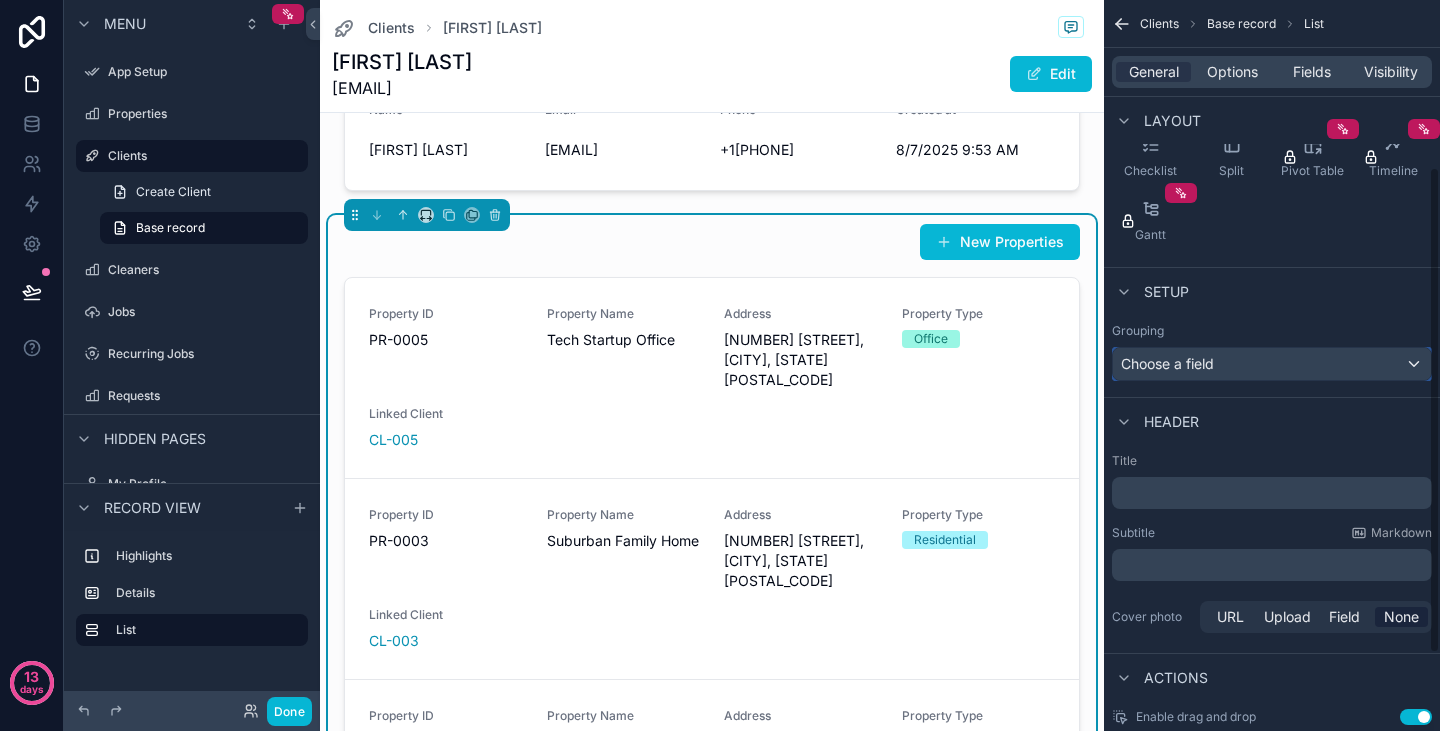 click on "Choose a field" at bounding box center (1272, 364) 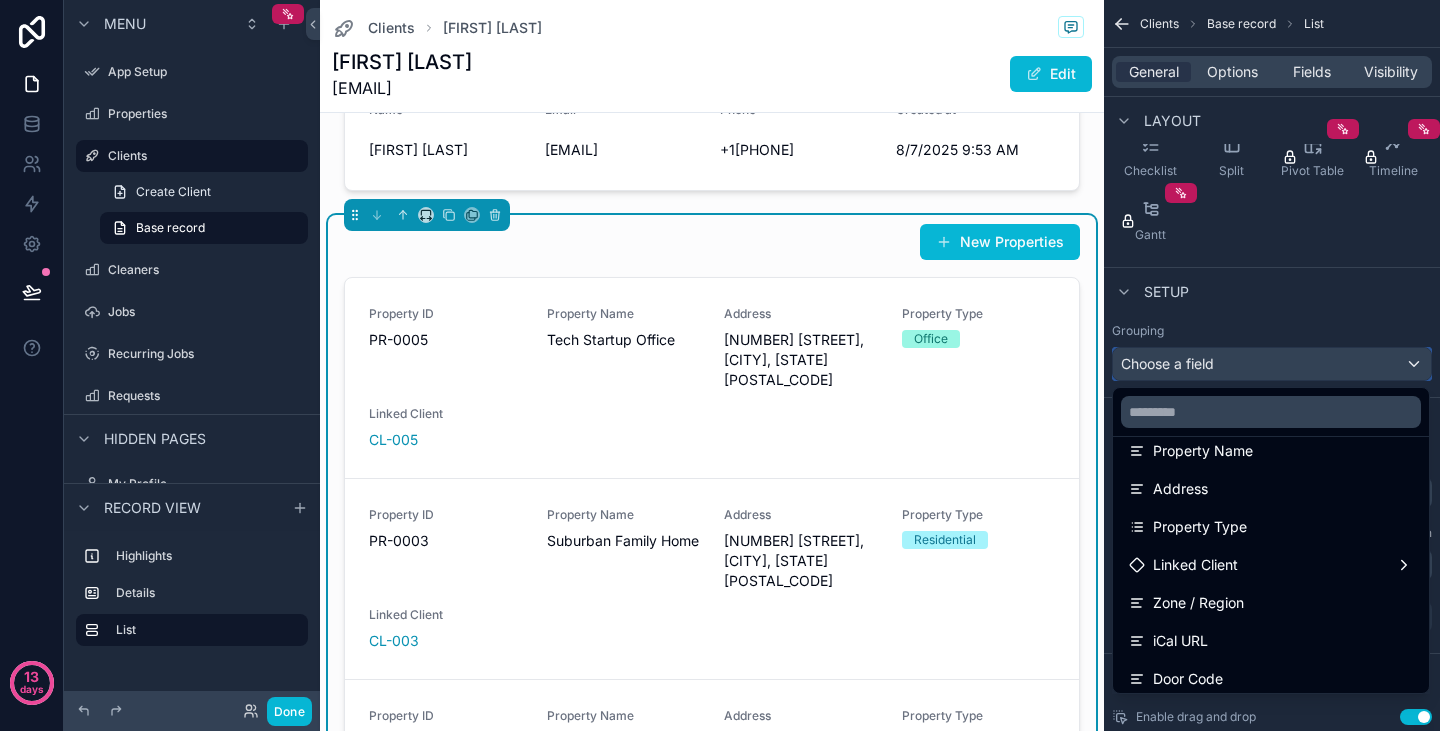 scroll, scrollTop: 173, scrollLeft: 0, axis: vertical 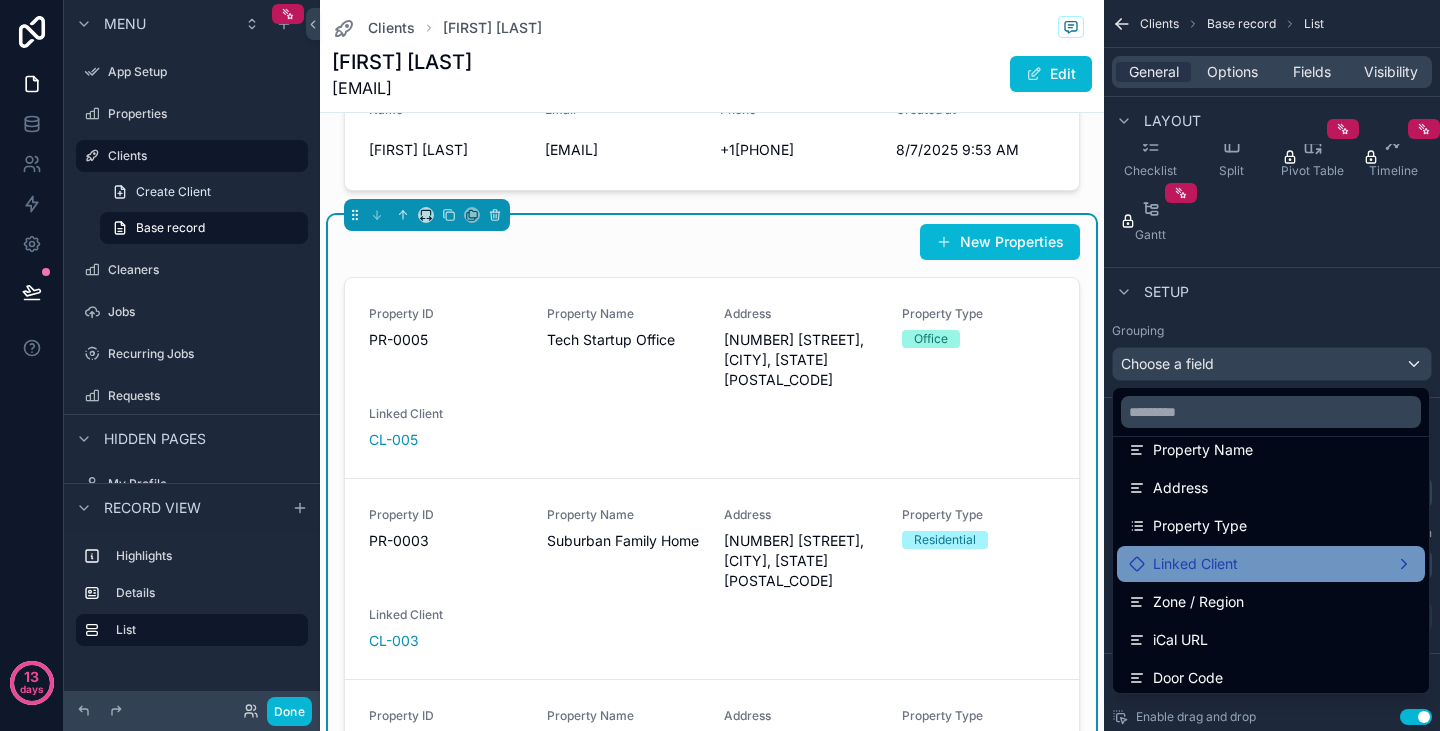 click on "Linked Client" at bounding box center [1195, 564] 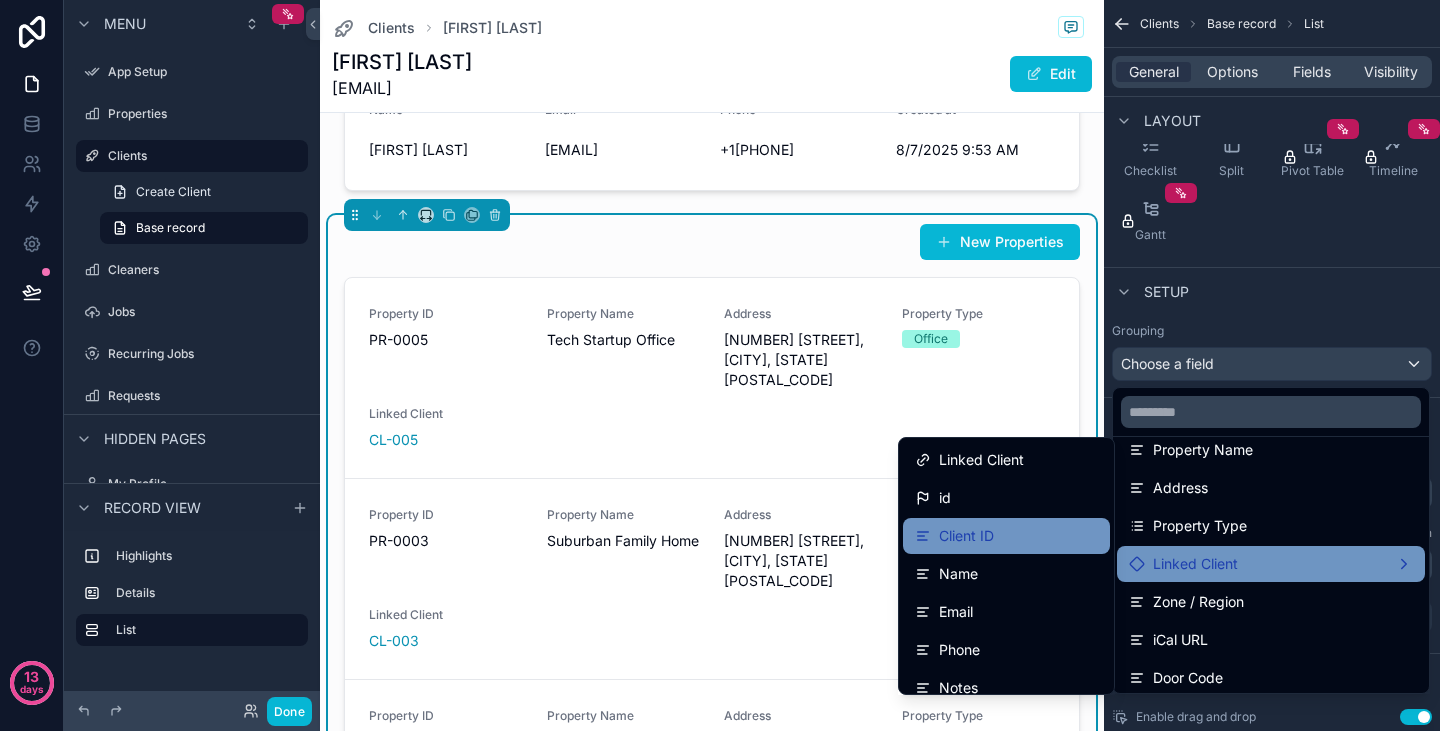 click on "Client ID" at bounding box center (1006, 536) 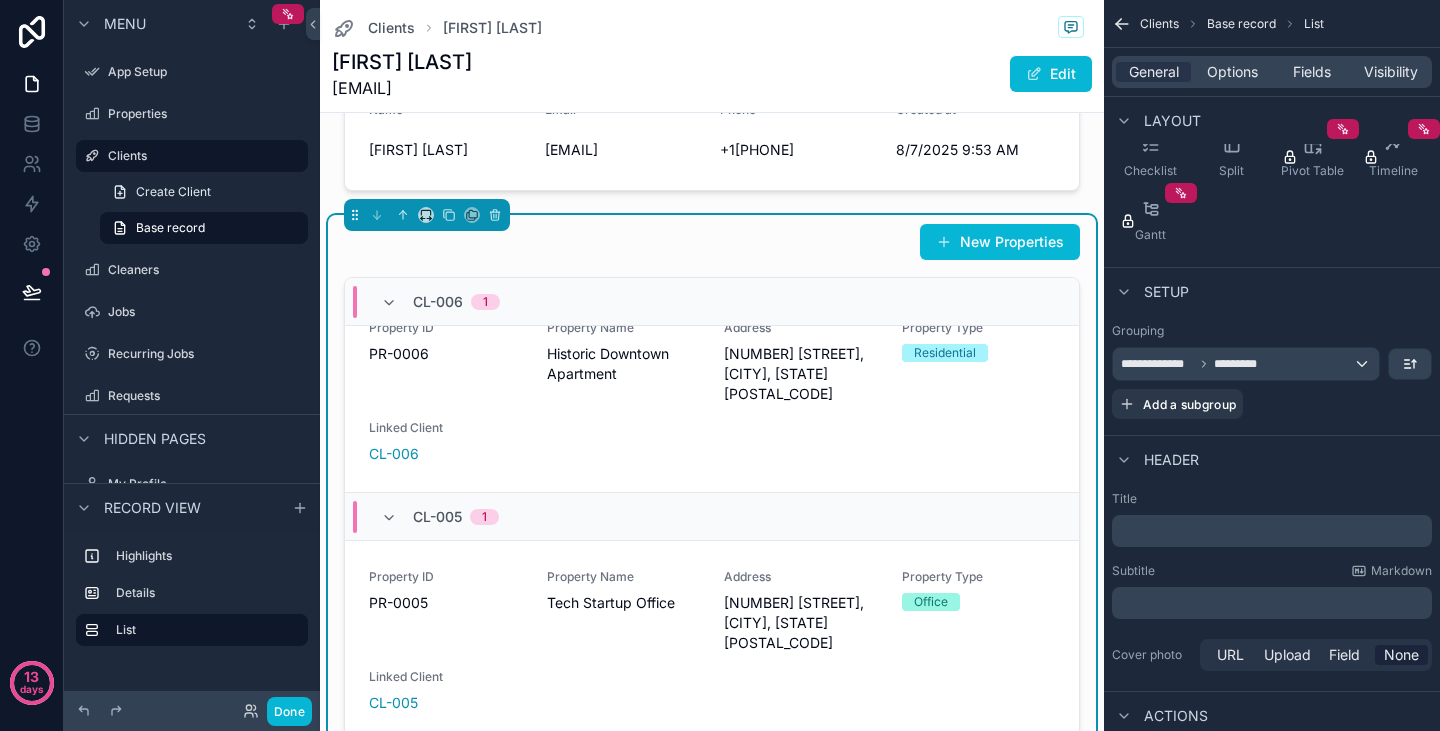 scroll, scrollTop: 0, scrollLeft: 0, axis: both 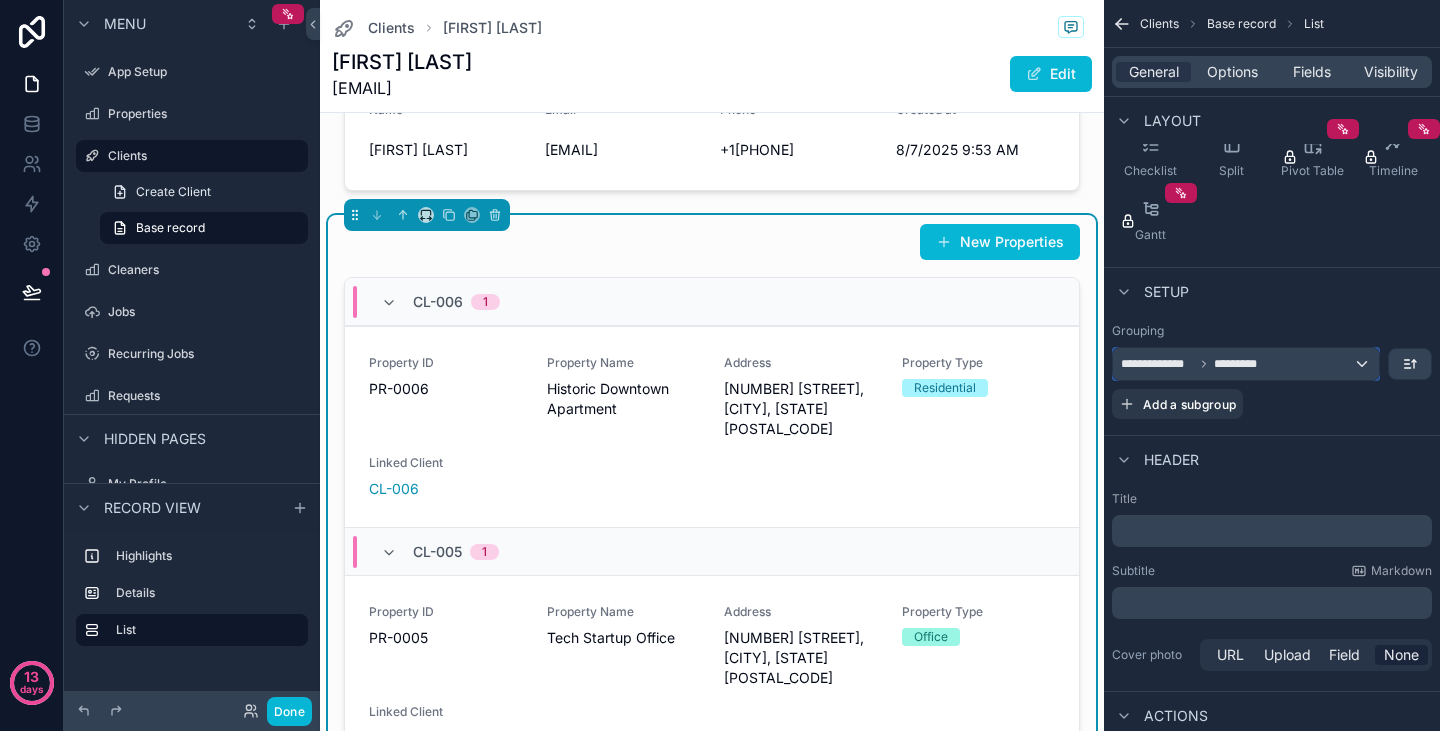 click on "**********" at bounding box center (1246, 364) 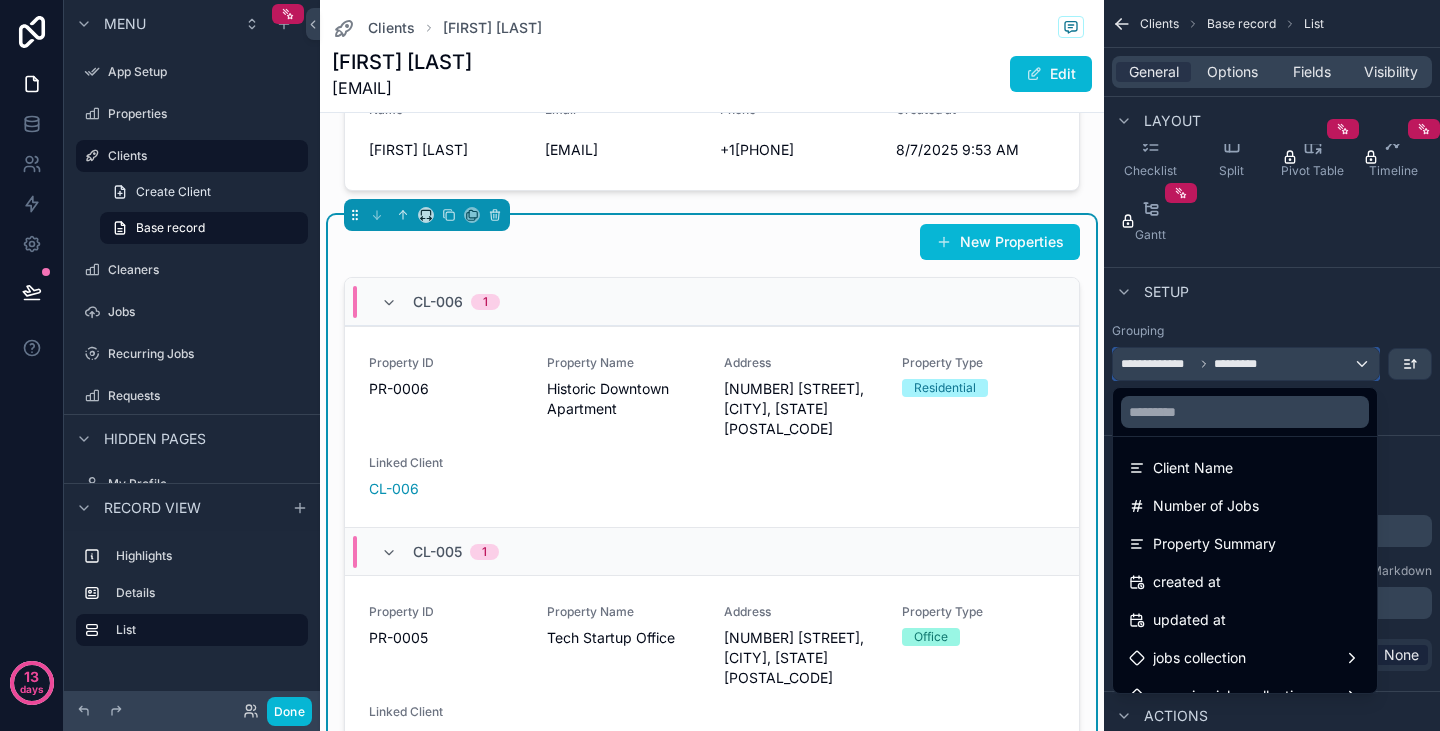 scroll, scrollTop: 522, scrollLeft: 0, axis: vertical 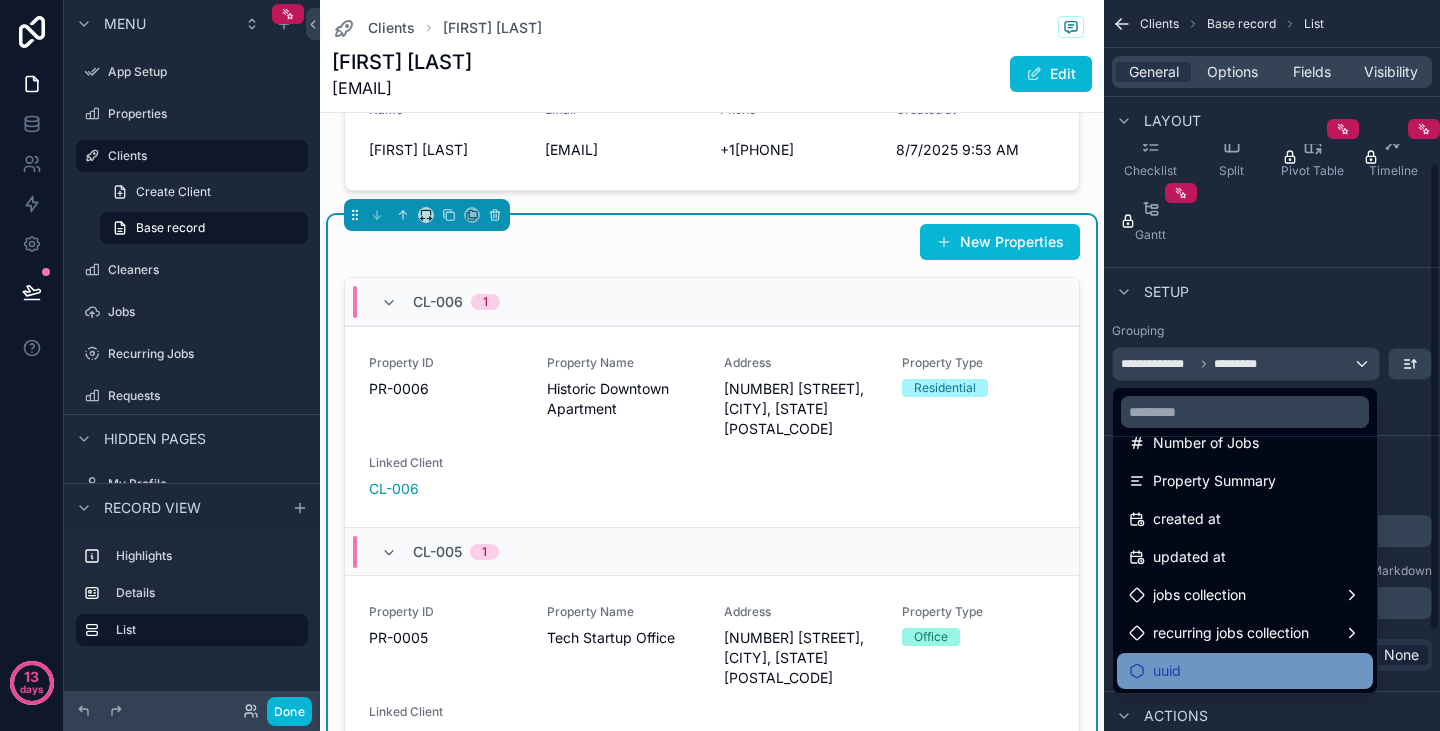click on "uuid" at bounding box center (1245, 671) 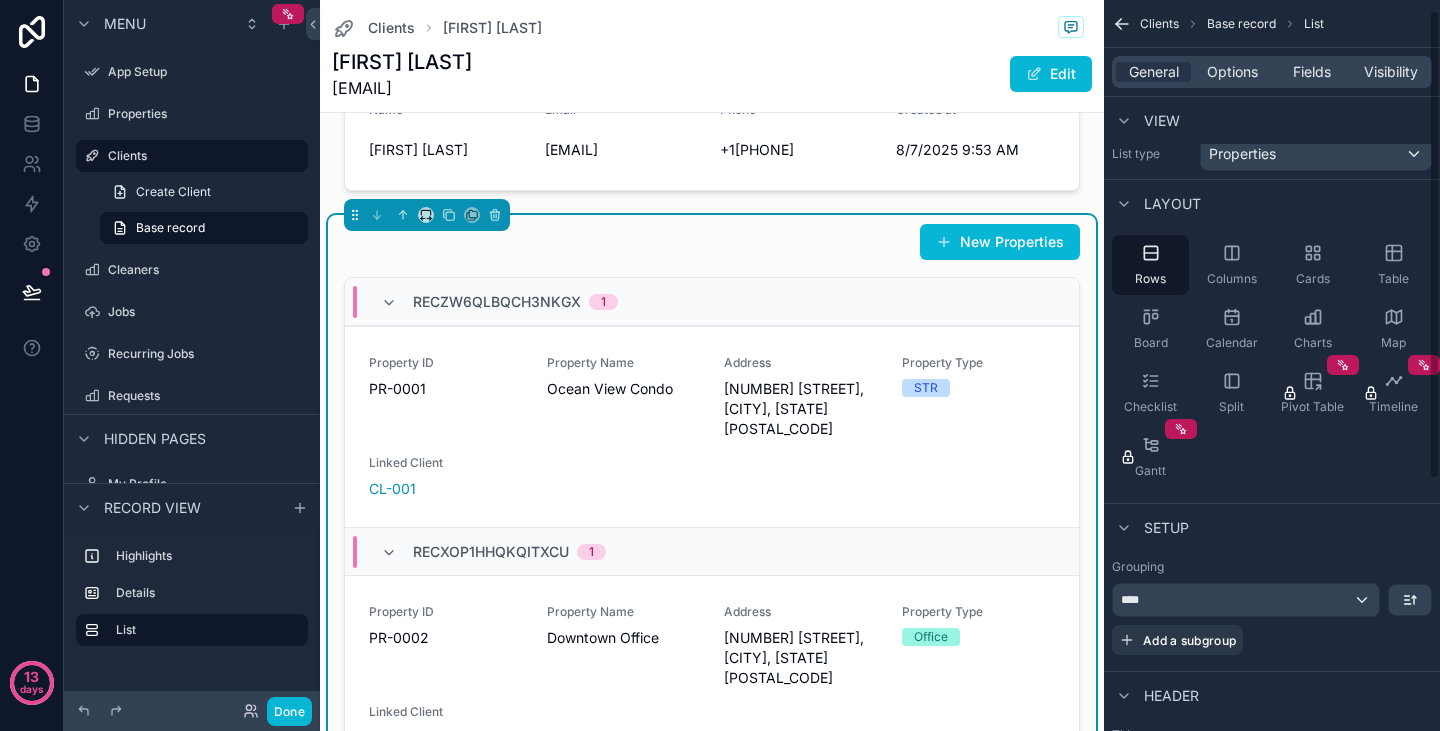 scroll, scrollTop: 0, scrollLeft: 0, axis: both 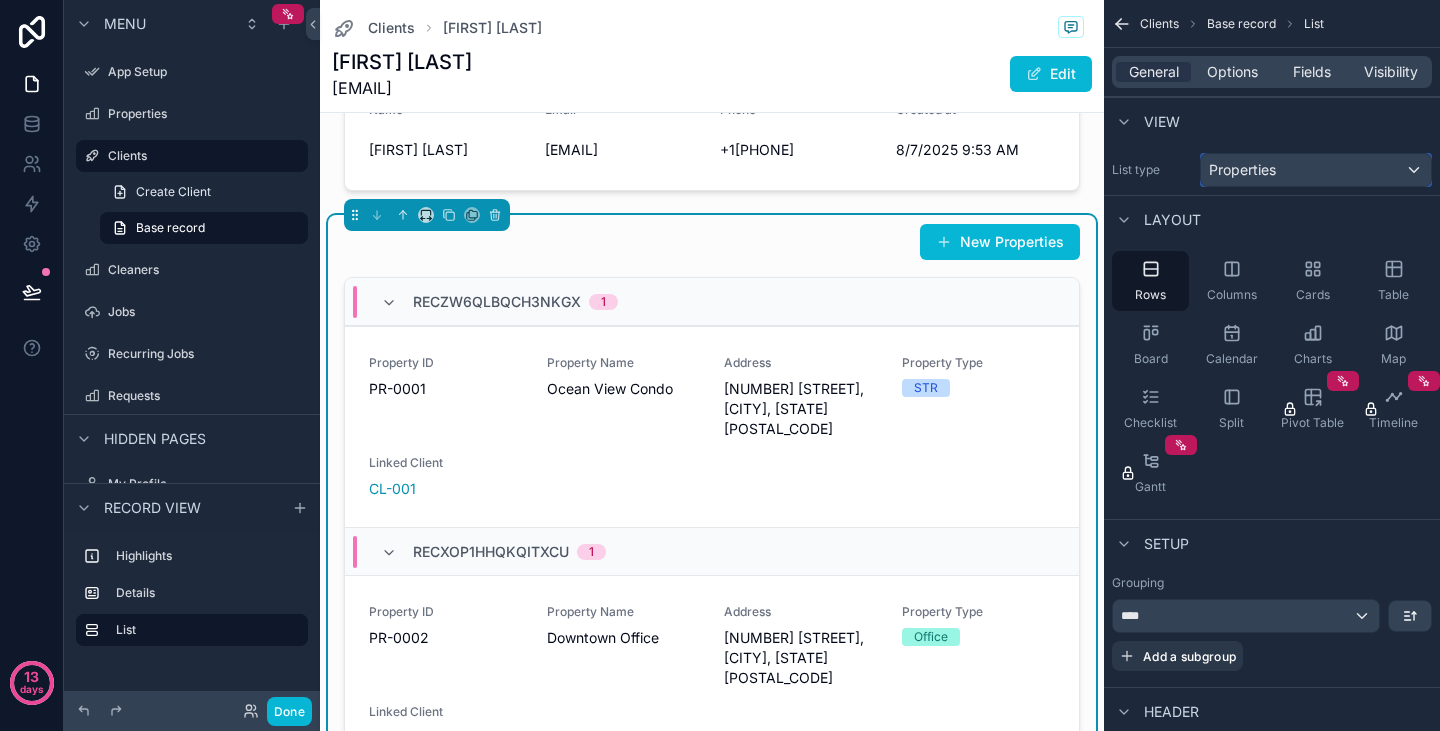 click on "Properties" at bounding box center [1316, 170] 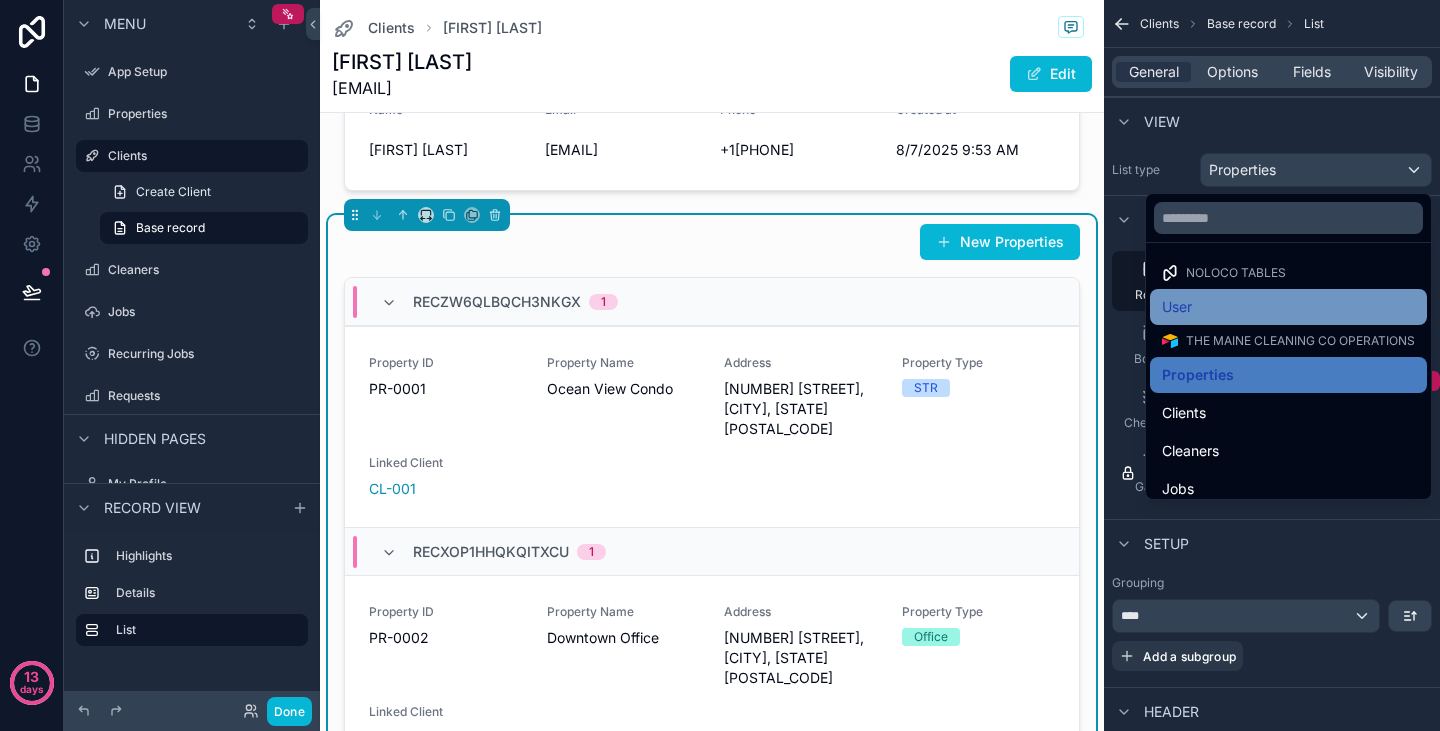 click on "User" at bounding box center (1177, 307) 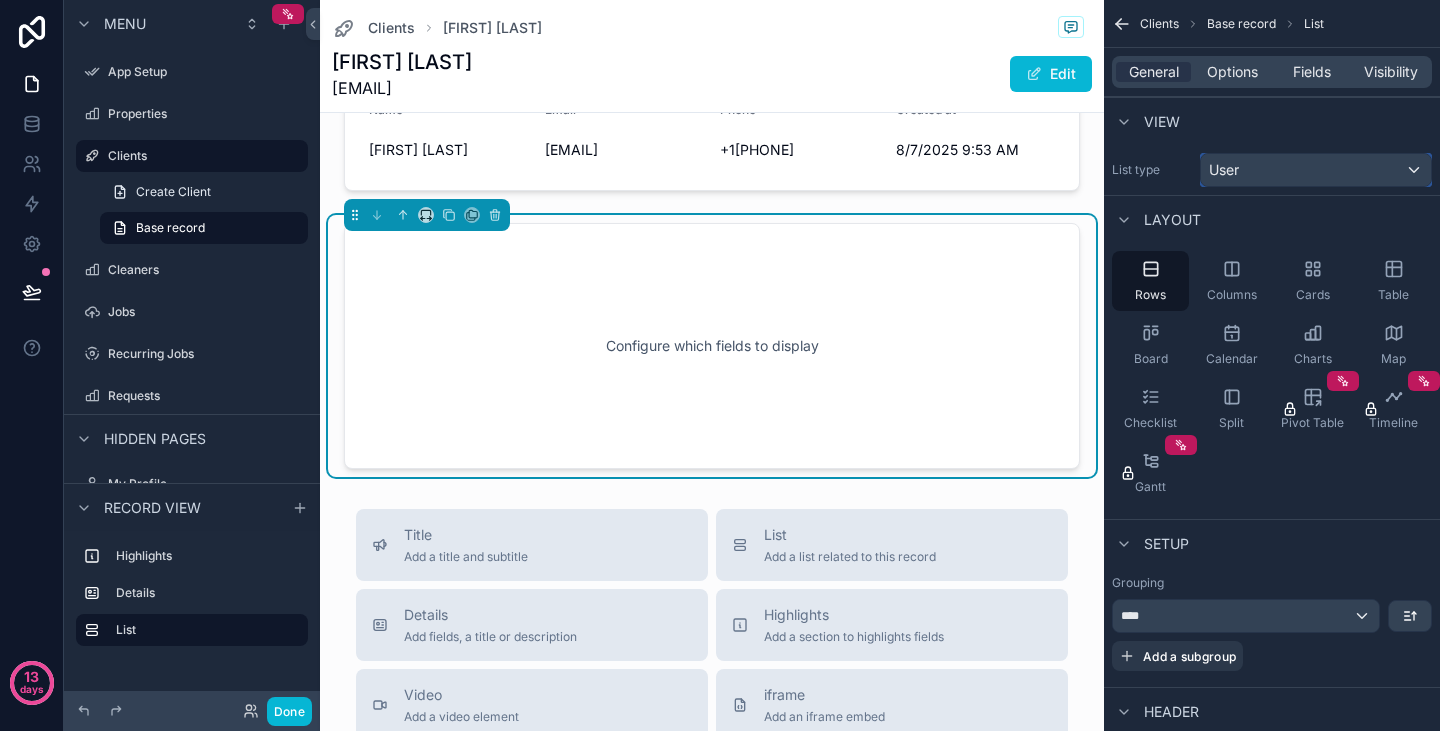 click on "User" at bounding box center [1316, 170] 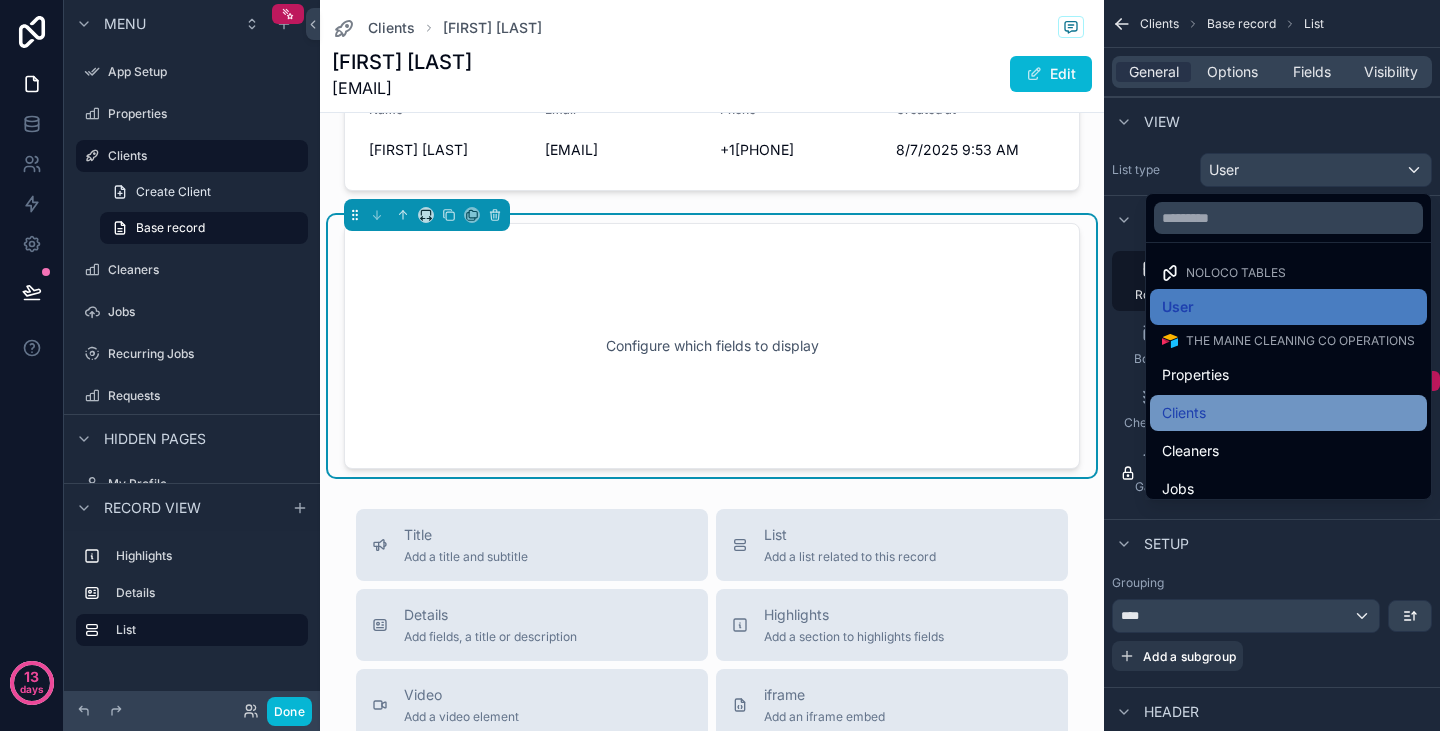 click on "Clients" at bounding box center [1184, 413] 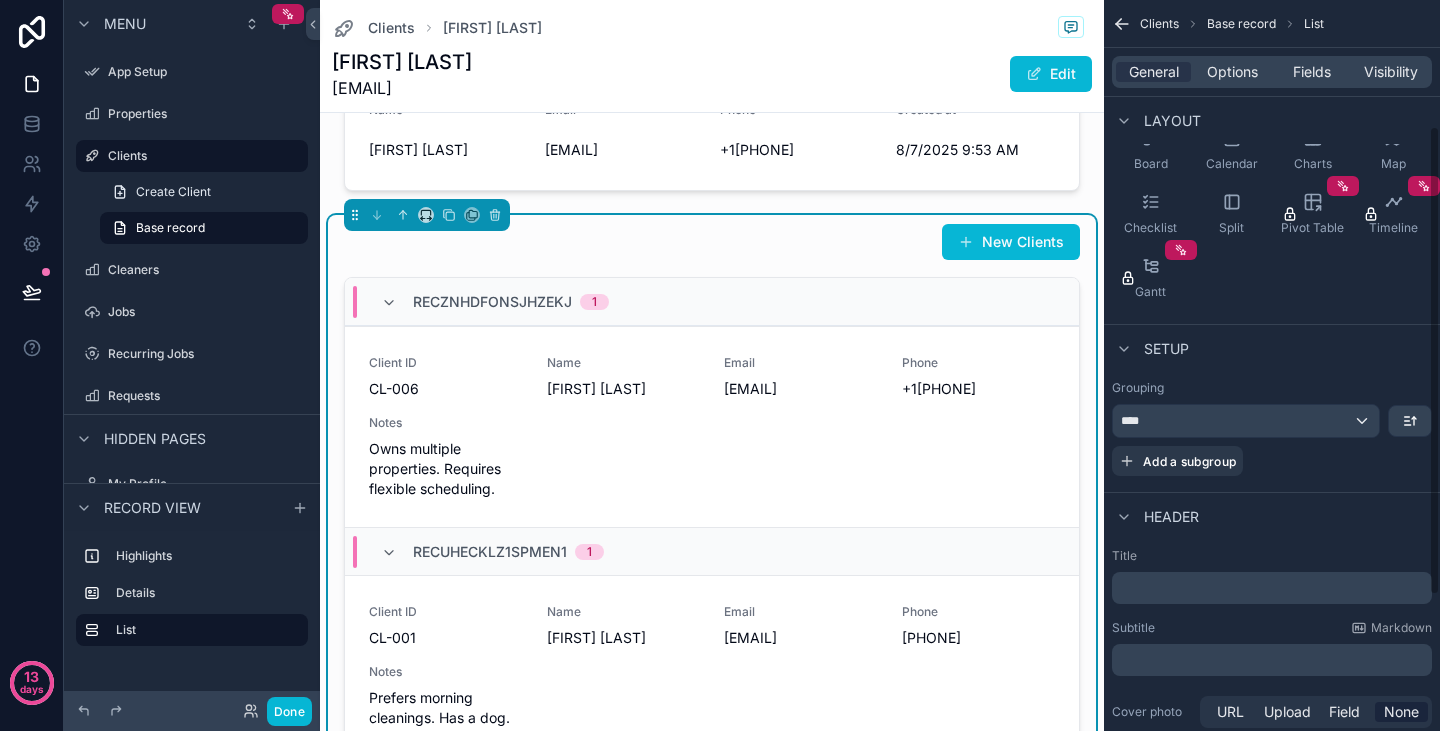 scroll, scrollTop: 197, scrollLeft: 0, axis: vertical 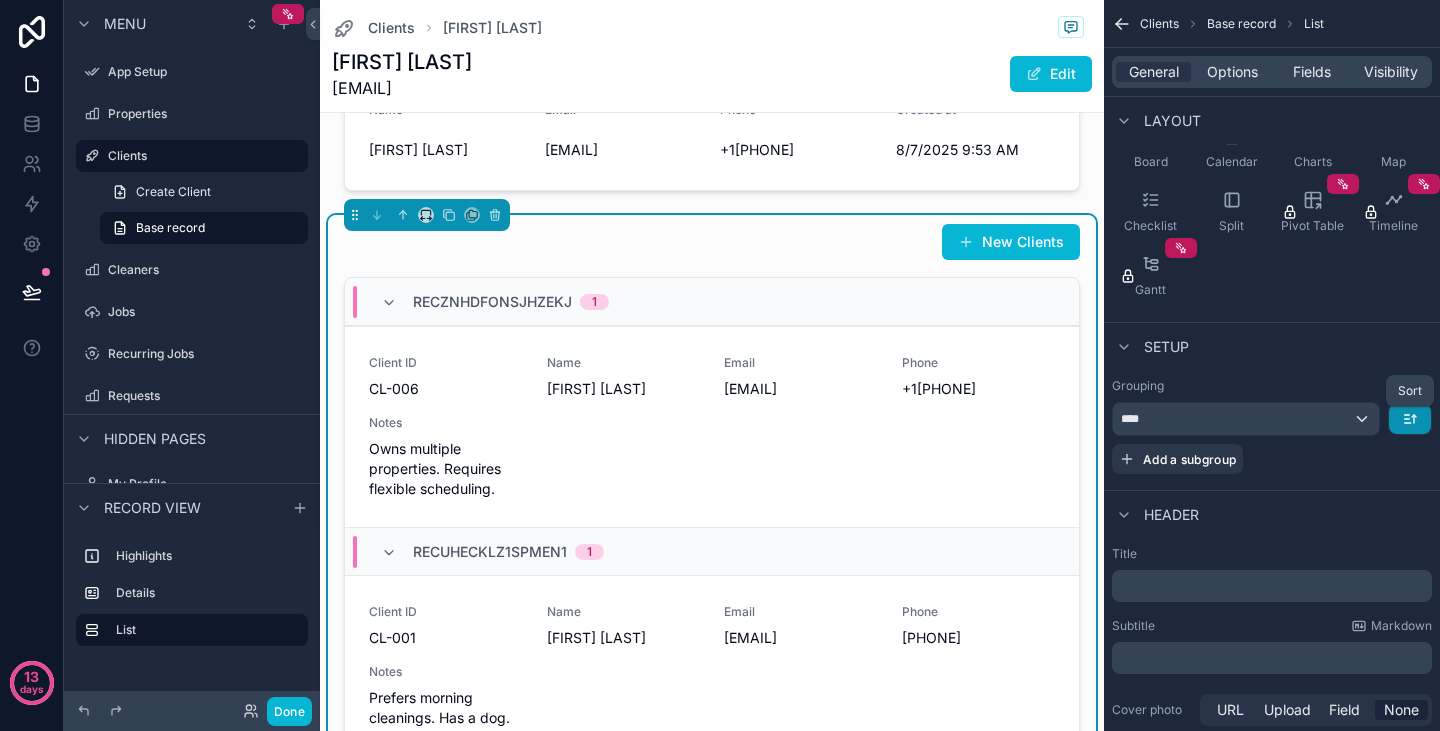 click 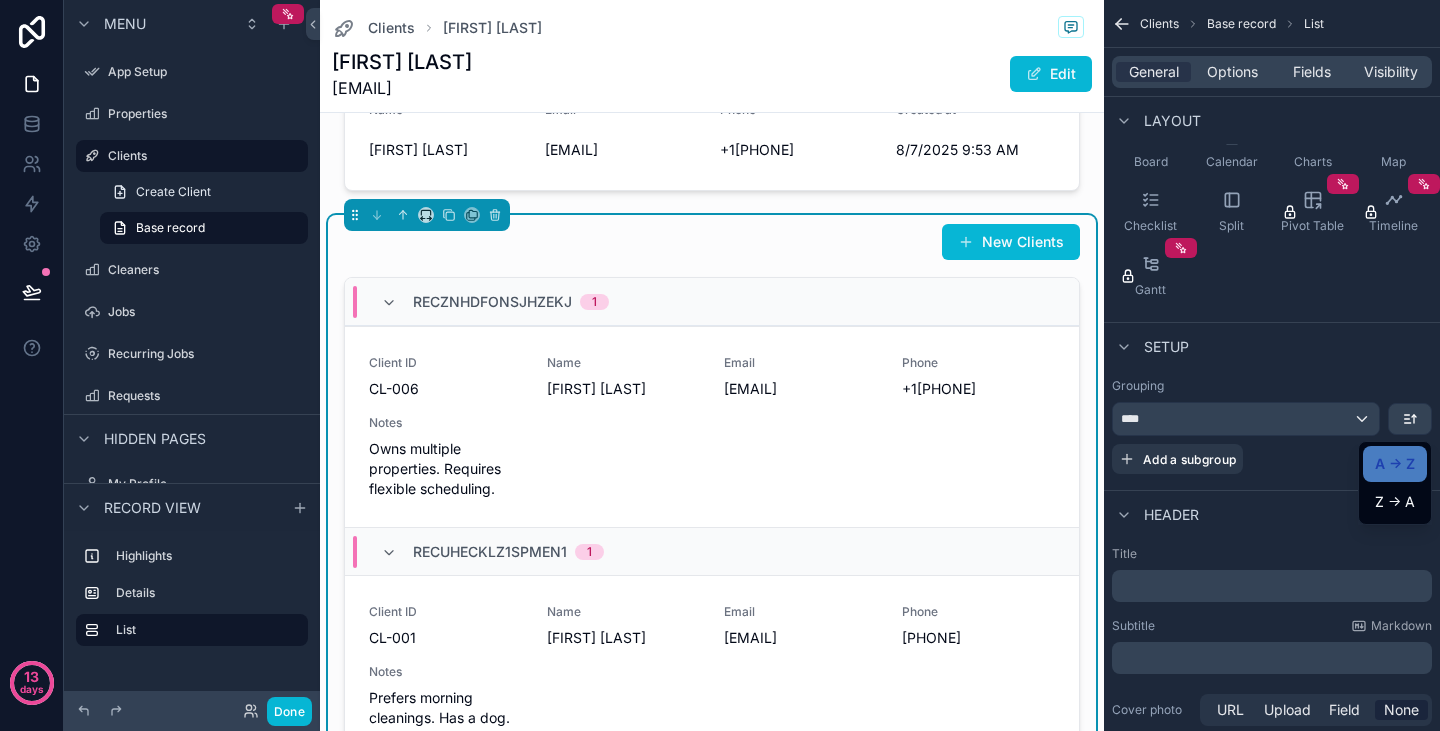 click at bounding box center (720, 365) 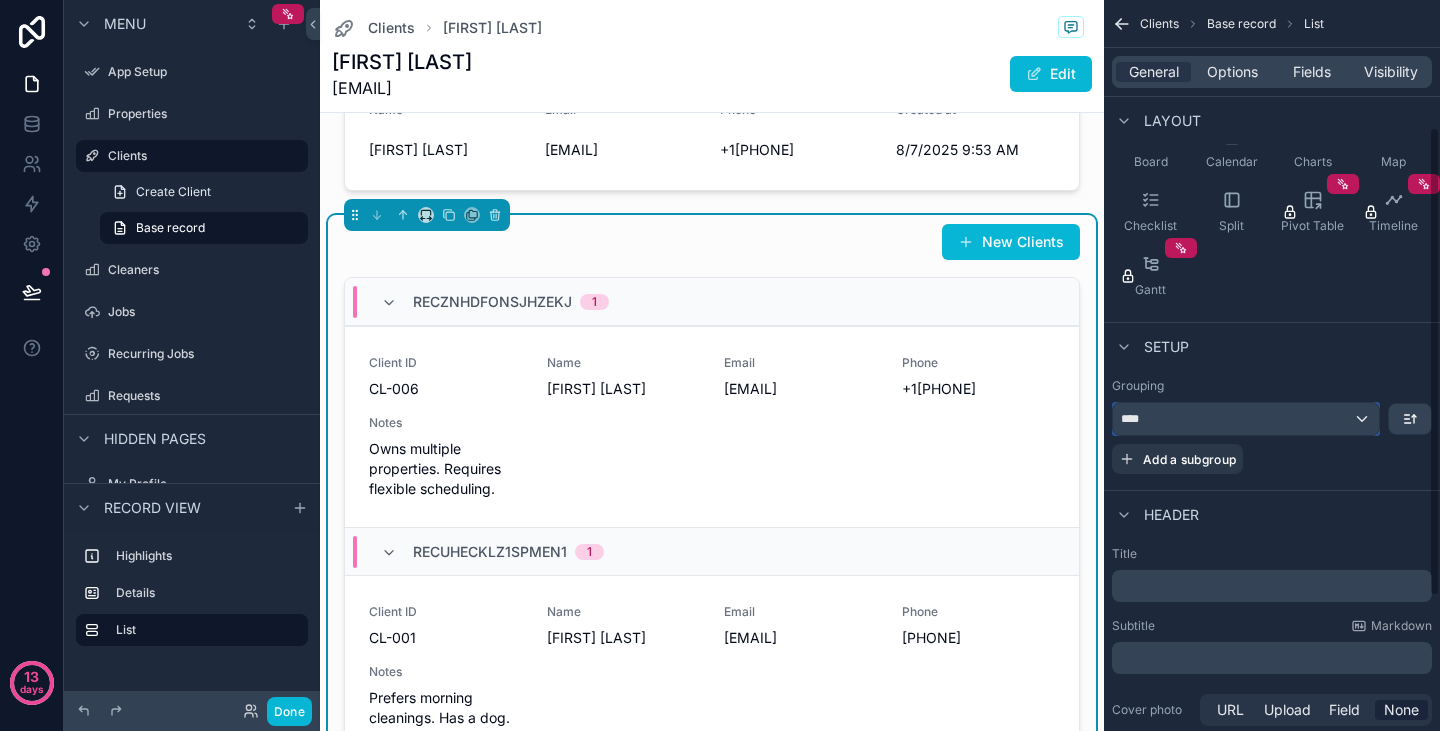 click on "****" at bounding box center (1246, 419) 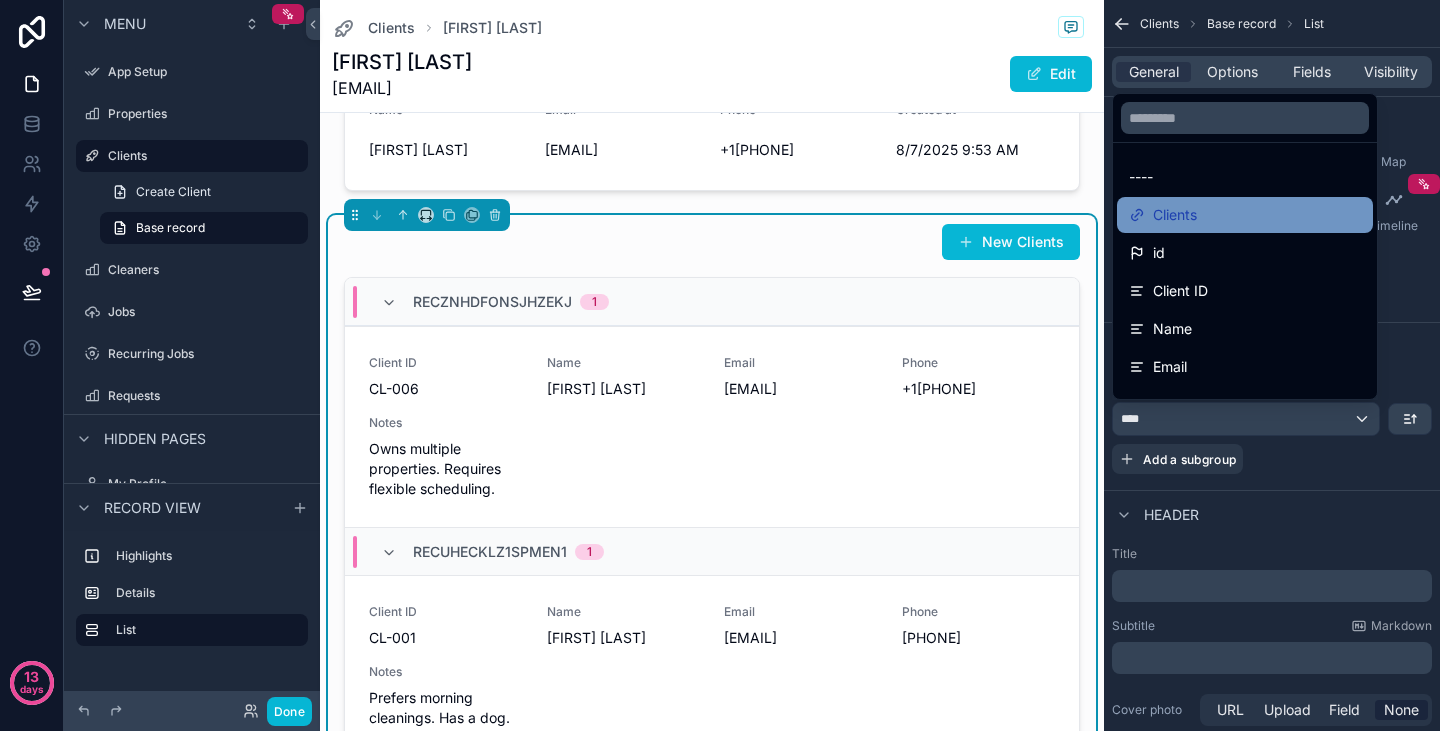 click on "Clients" at bounding box center [1245, 215] 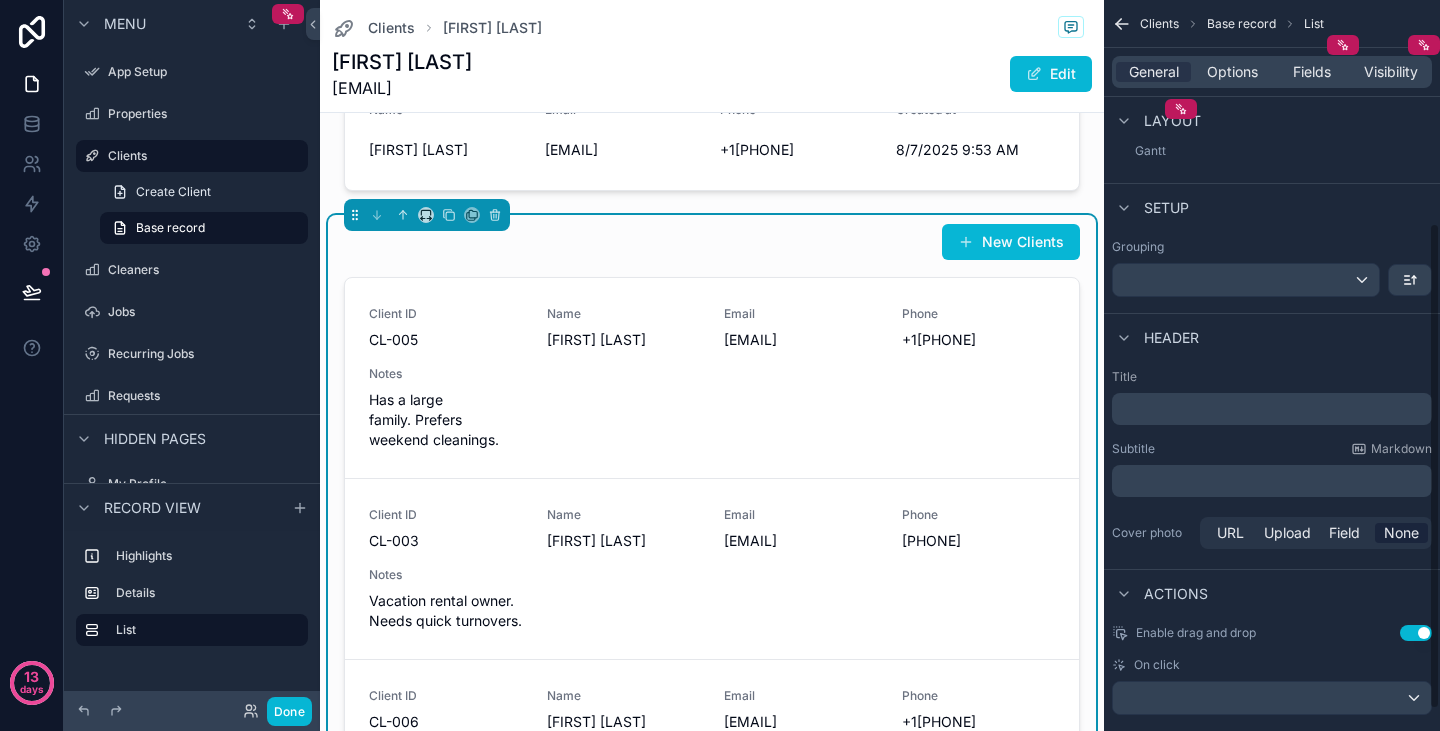 scroll, scrollTop: 334, scrollLeft: 0, axis: vertical 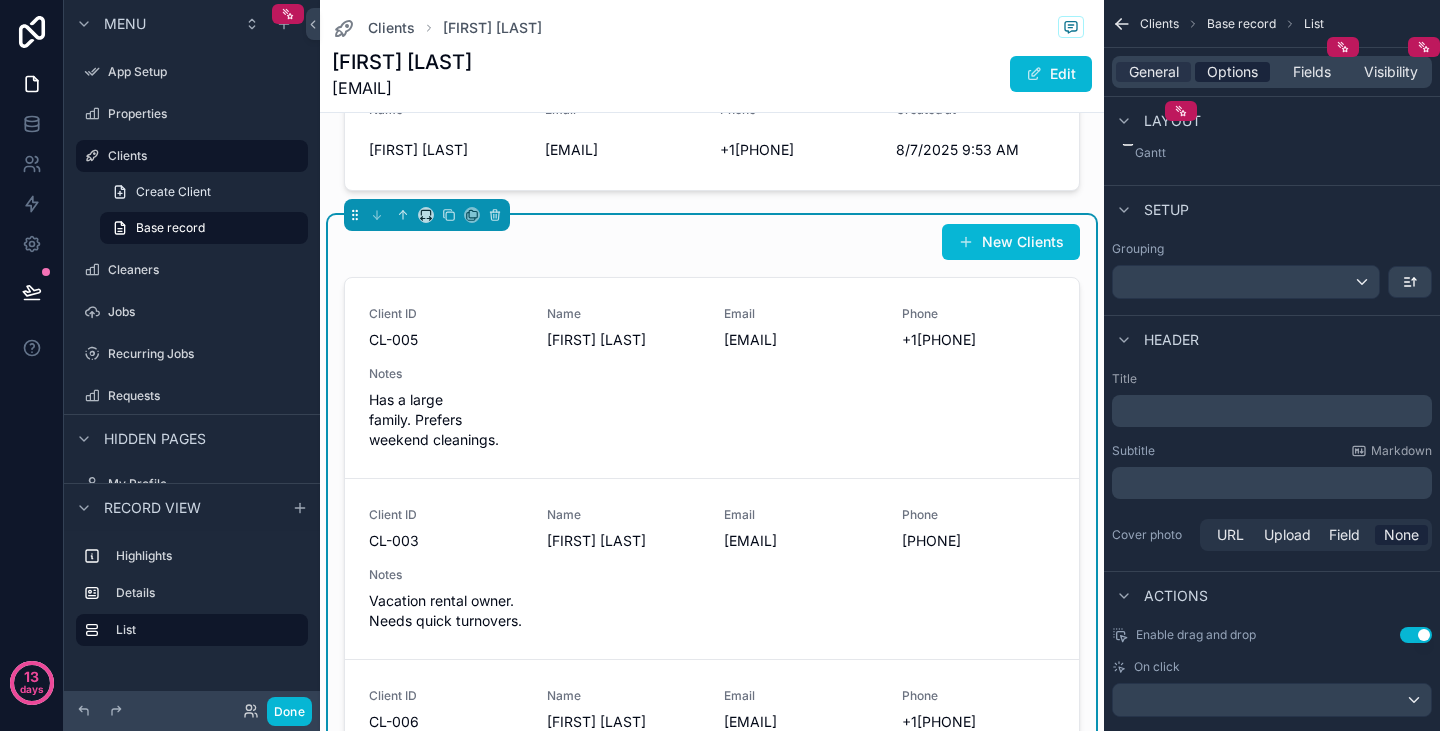 click on "Options" at bounding box center [1232, 72] 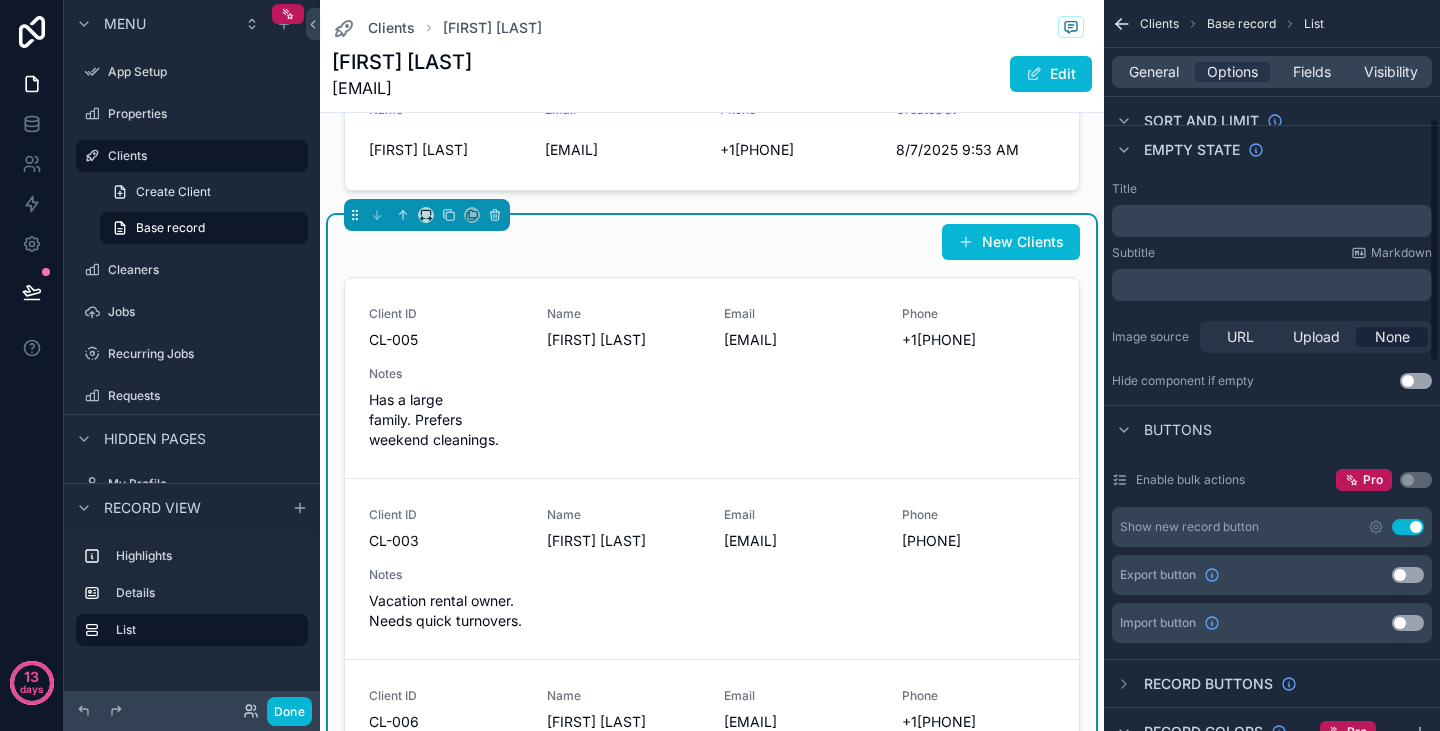 scroll, scrollTop: 304, scrollLeft: 0, axis: vertical 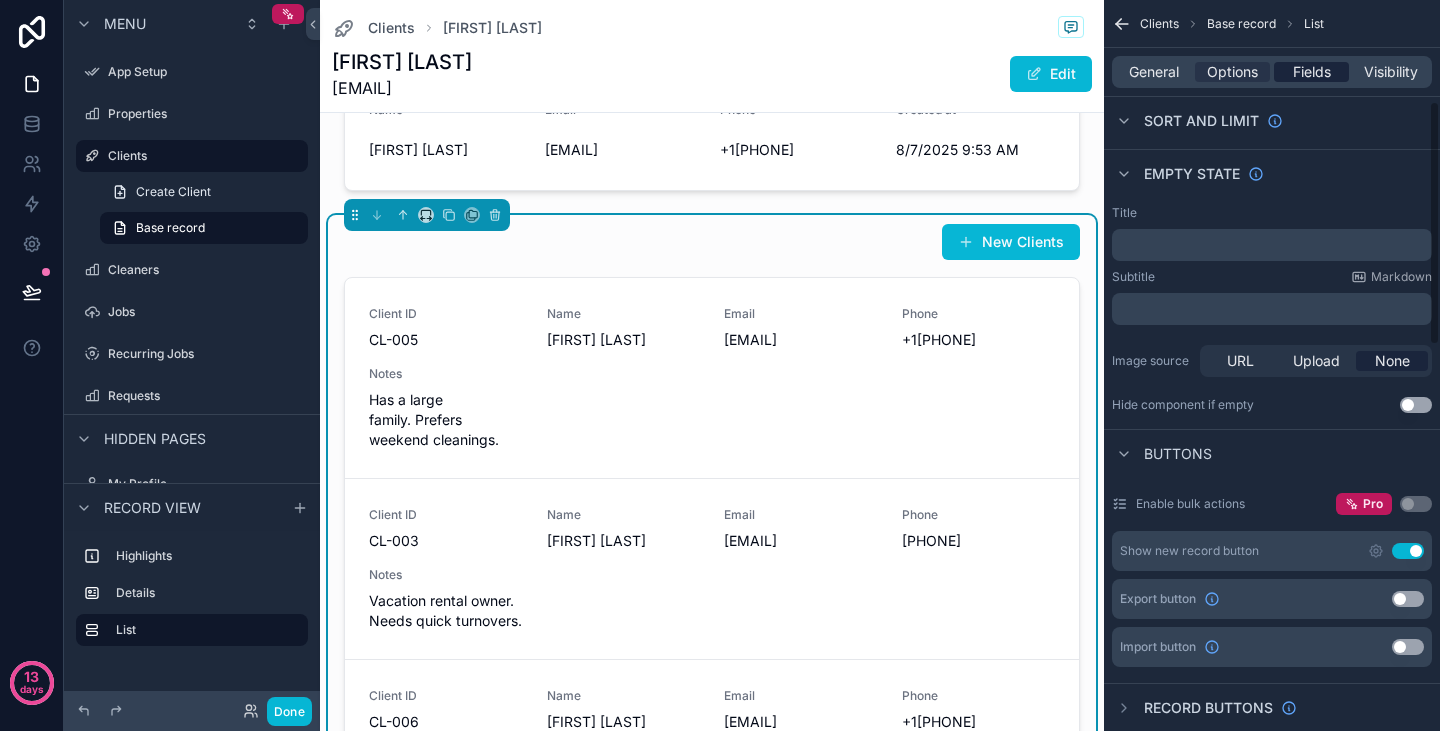 click on "Fields" at bounding box center (1312, 72) 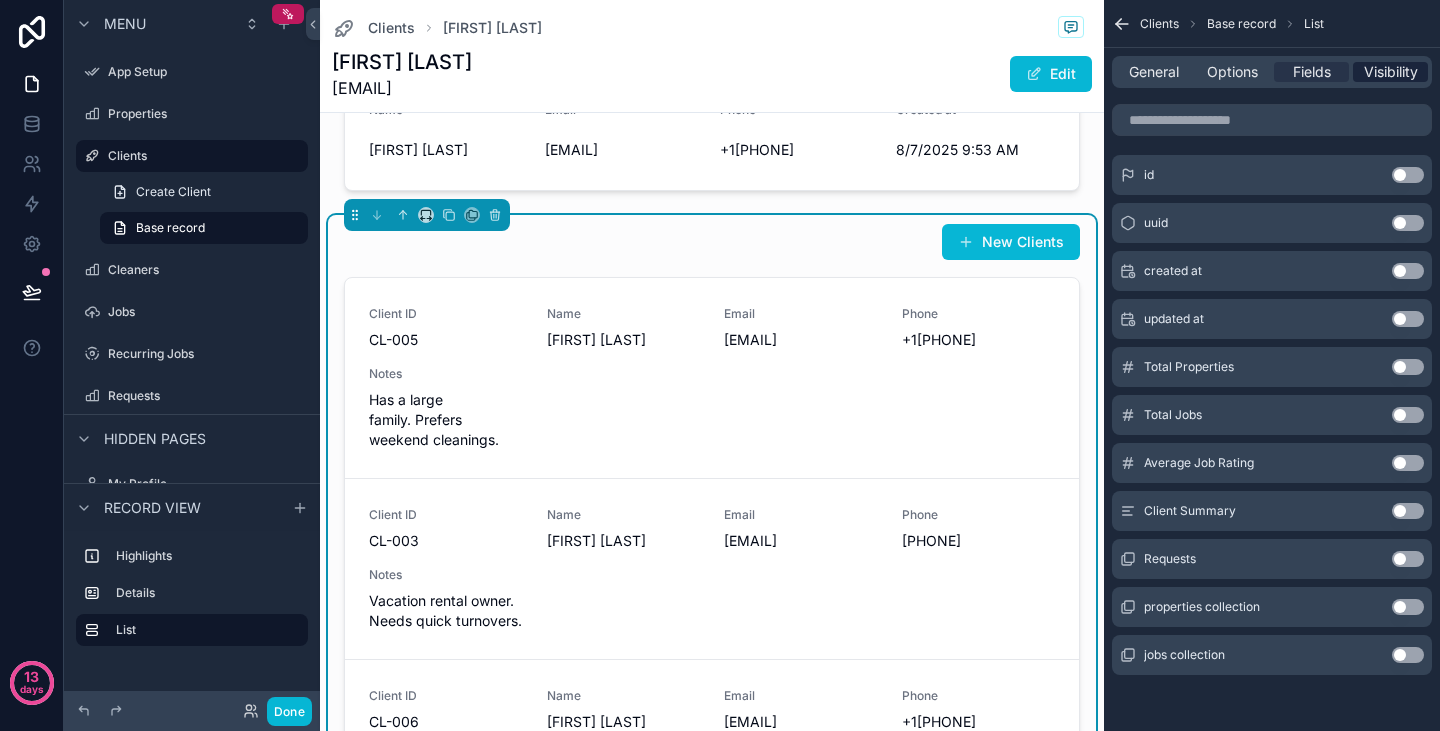 click on "Visibility" at bounding box center [1391, 72] 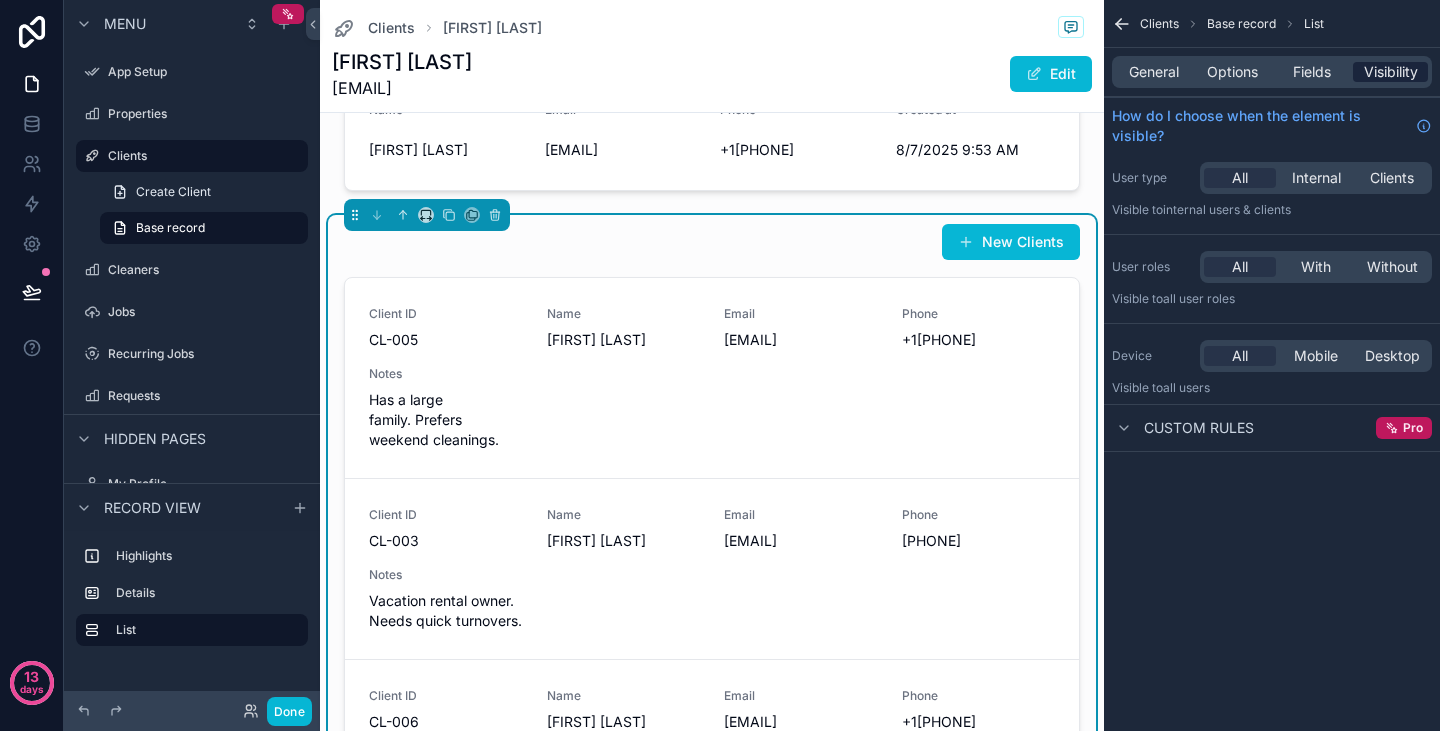 scroll, scrollTop: 0, scrollLeft: 0, axis: both 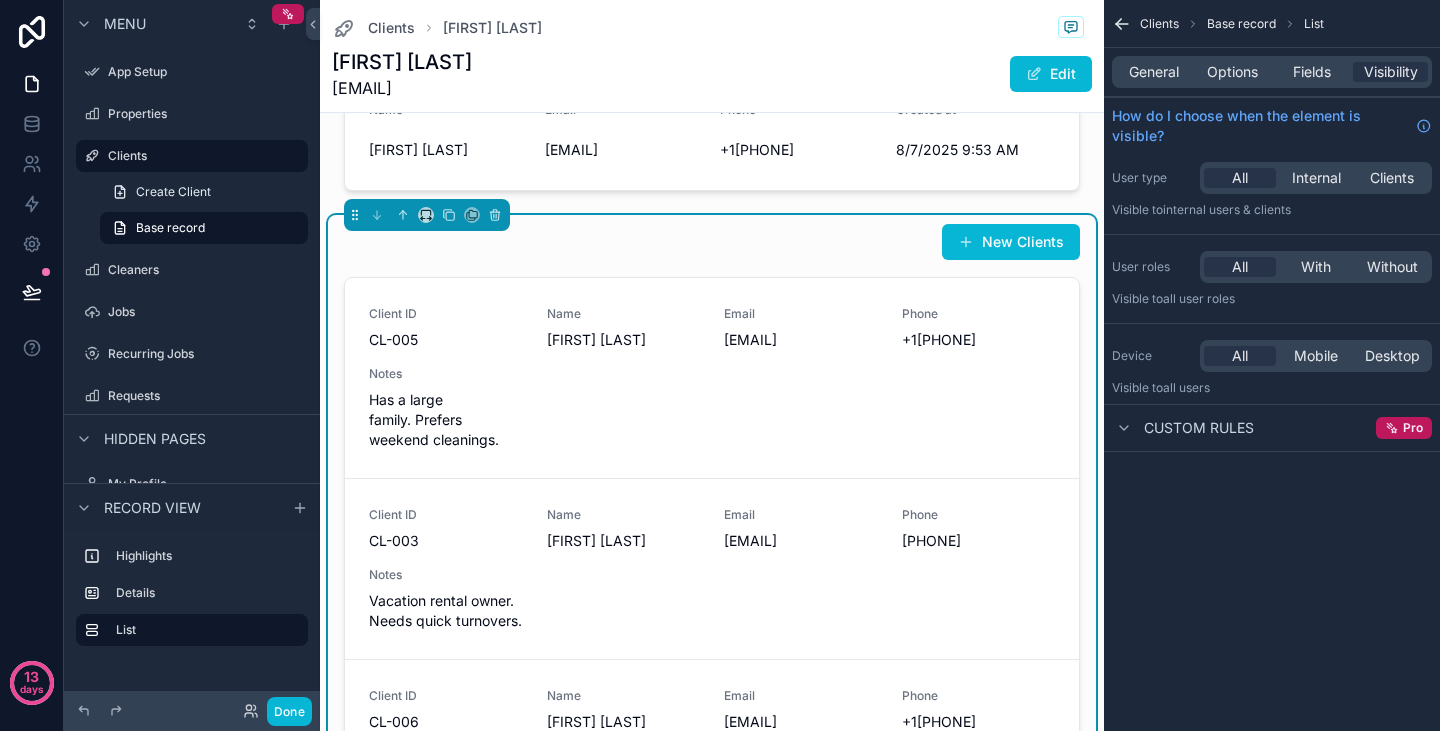 click on "Custom rules Pro" at bounding box center (1272, 428) 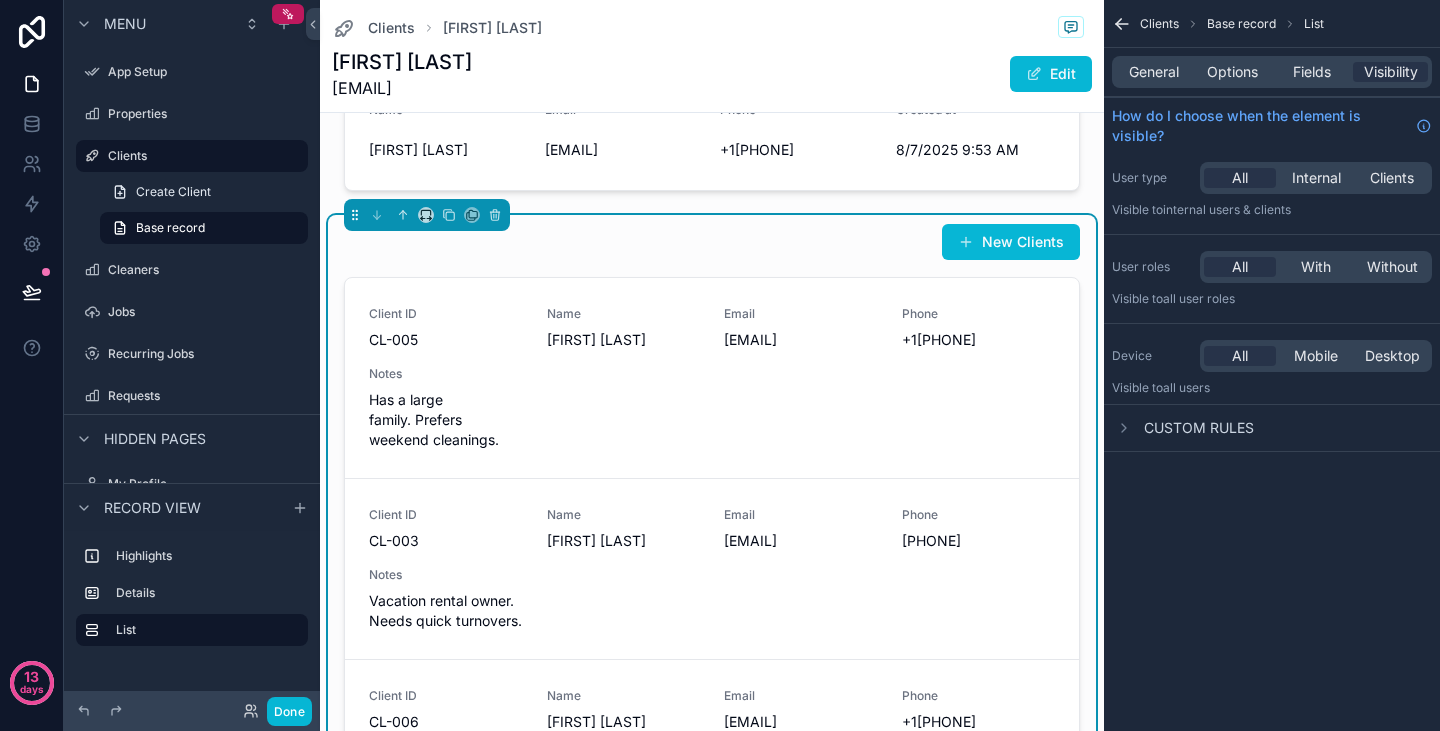 click on "Custom rules" at bounding box center [1199, 428] 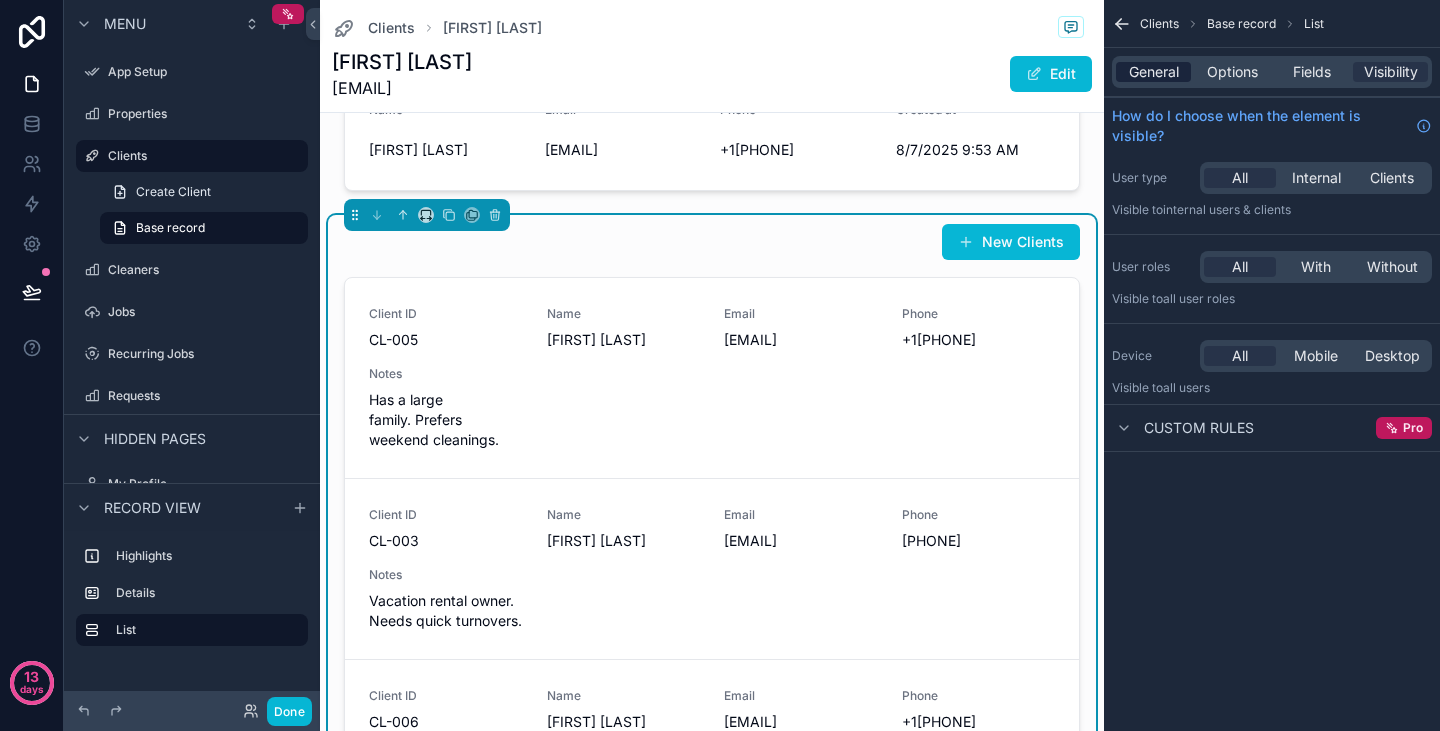 click on "General" at bounding box center (1154, 72) 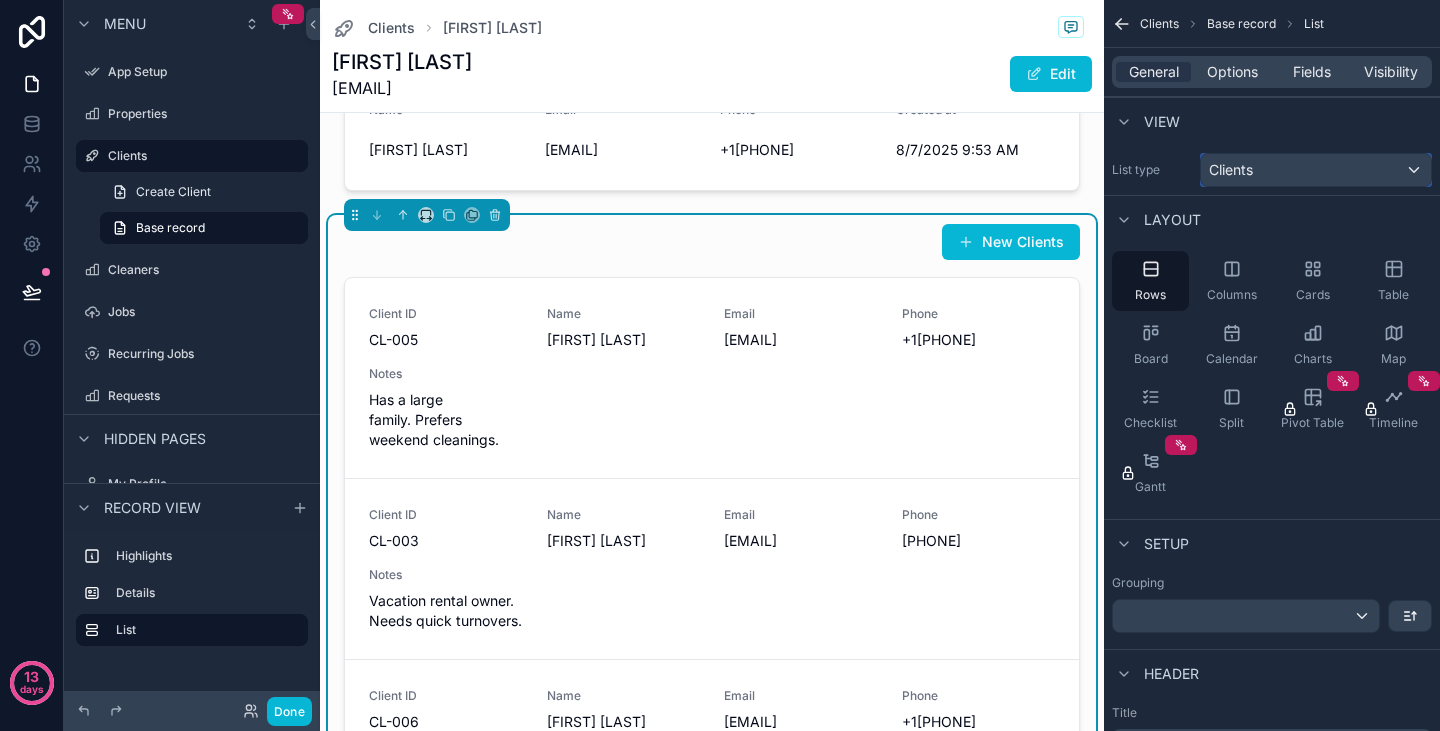 click on "Clients" at bounding box center (1231, 170) 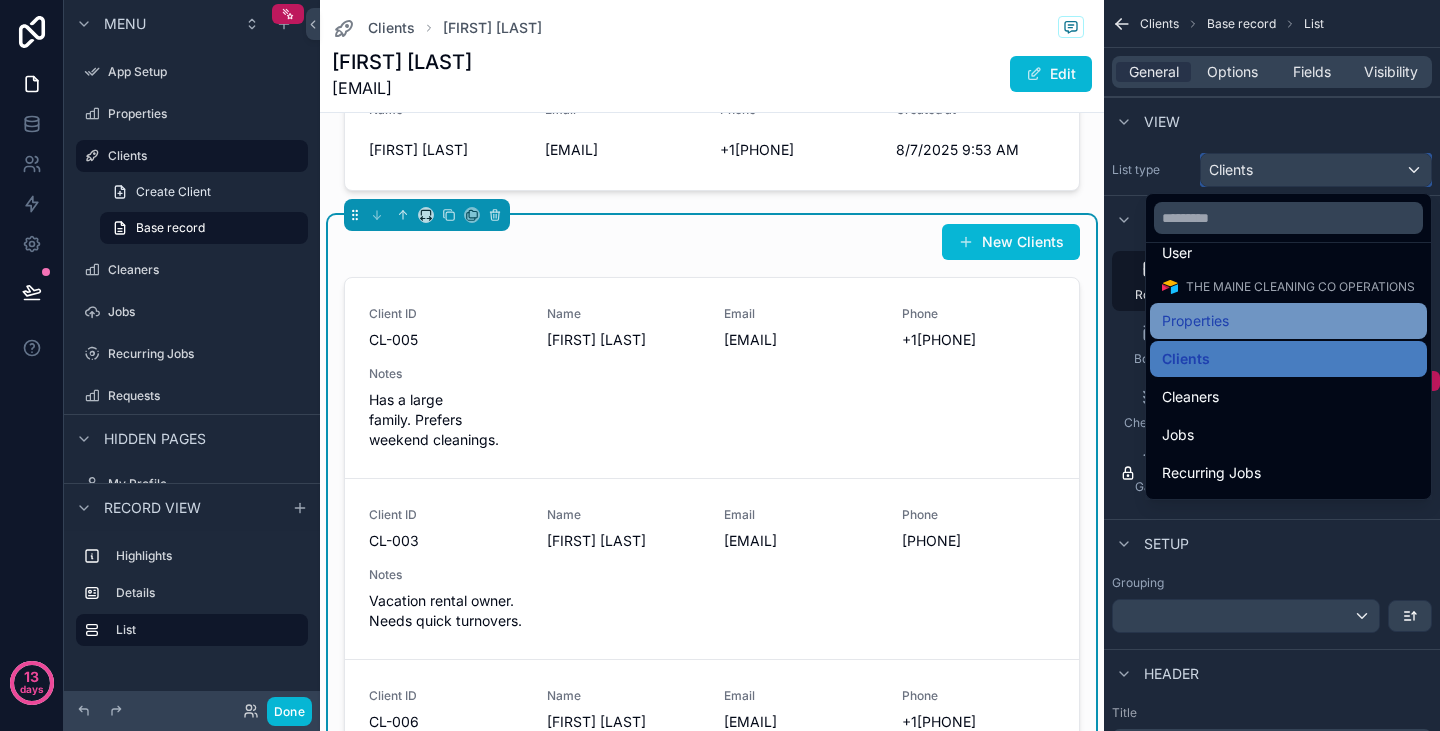 scroll, scrollTop: 57, scrollLeft: 0, axis: vertical 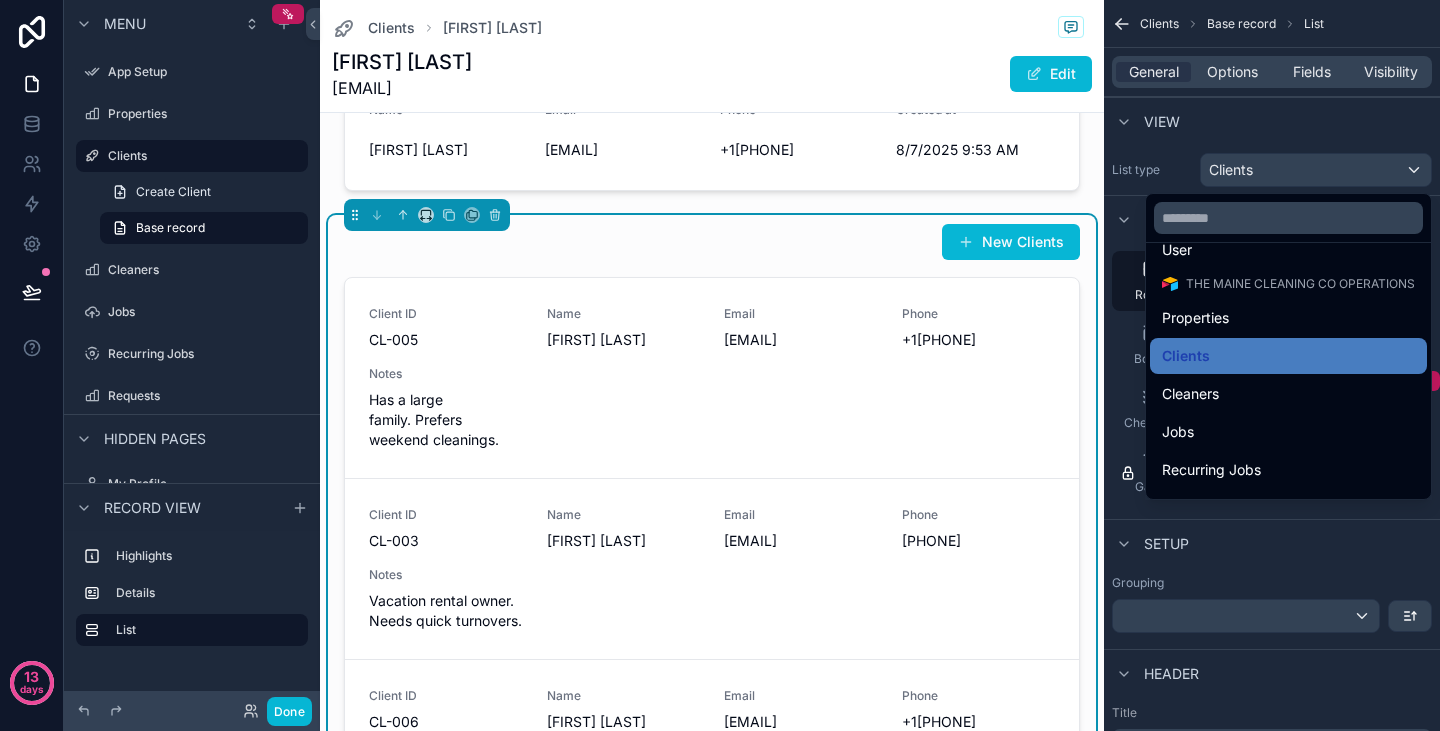 click on "New Clients" at bounding box center (712, 242) 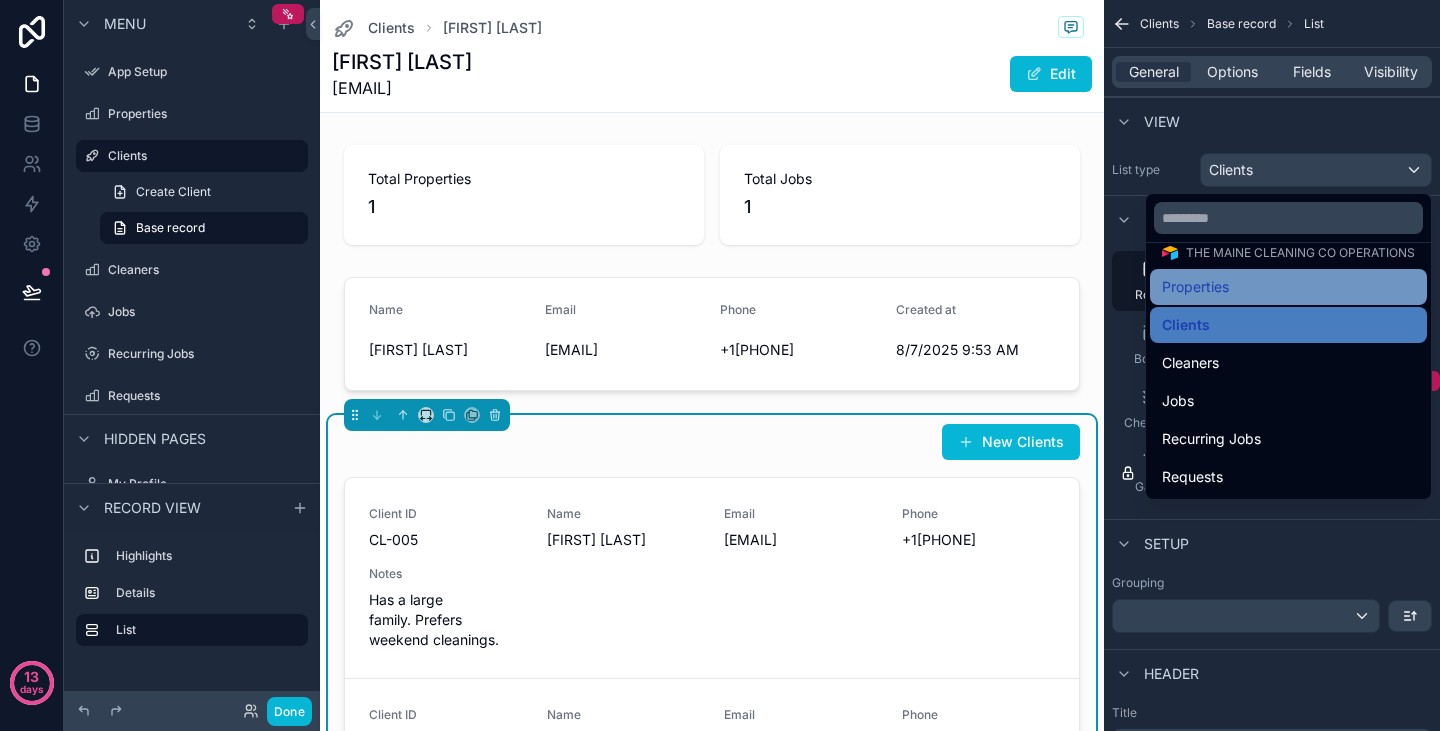 scroll, scrollTop: 0, scrollLeft: 0, axis: both 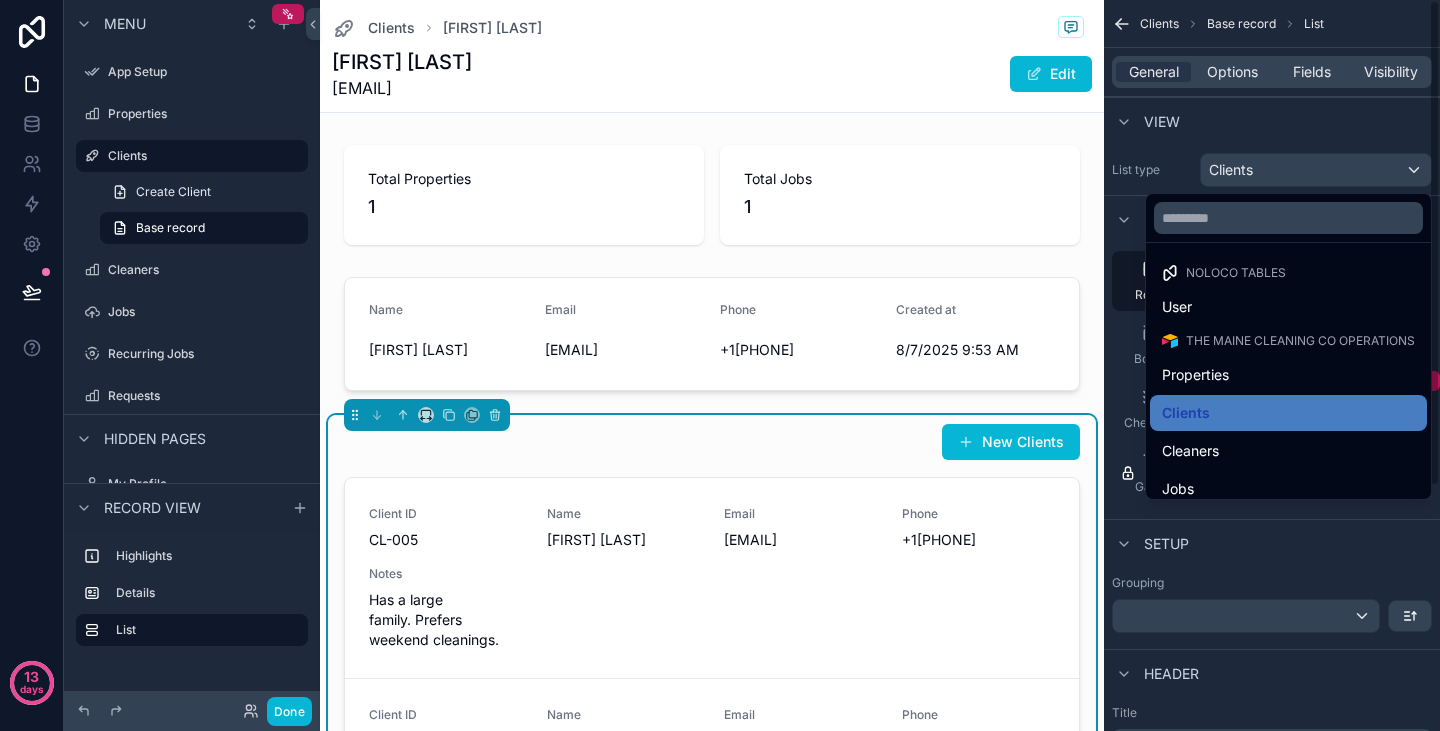 click on "New Clients" at bounding box center [712, 442] 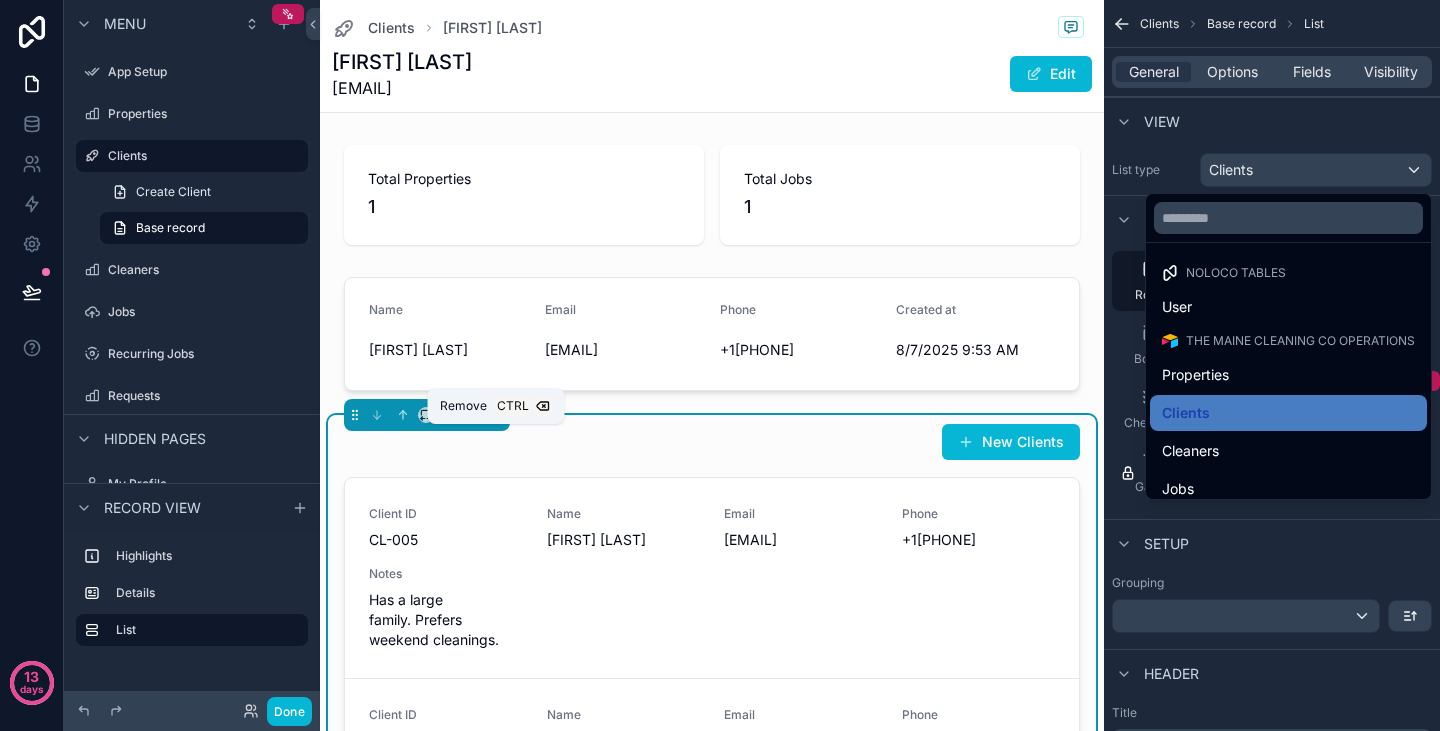 click 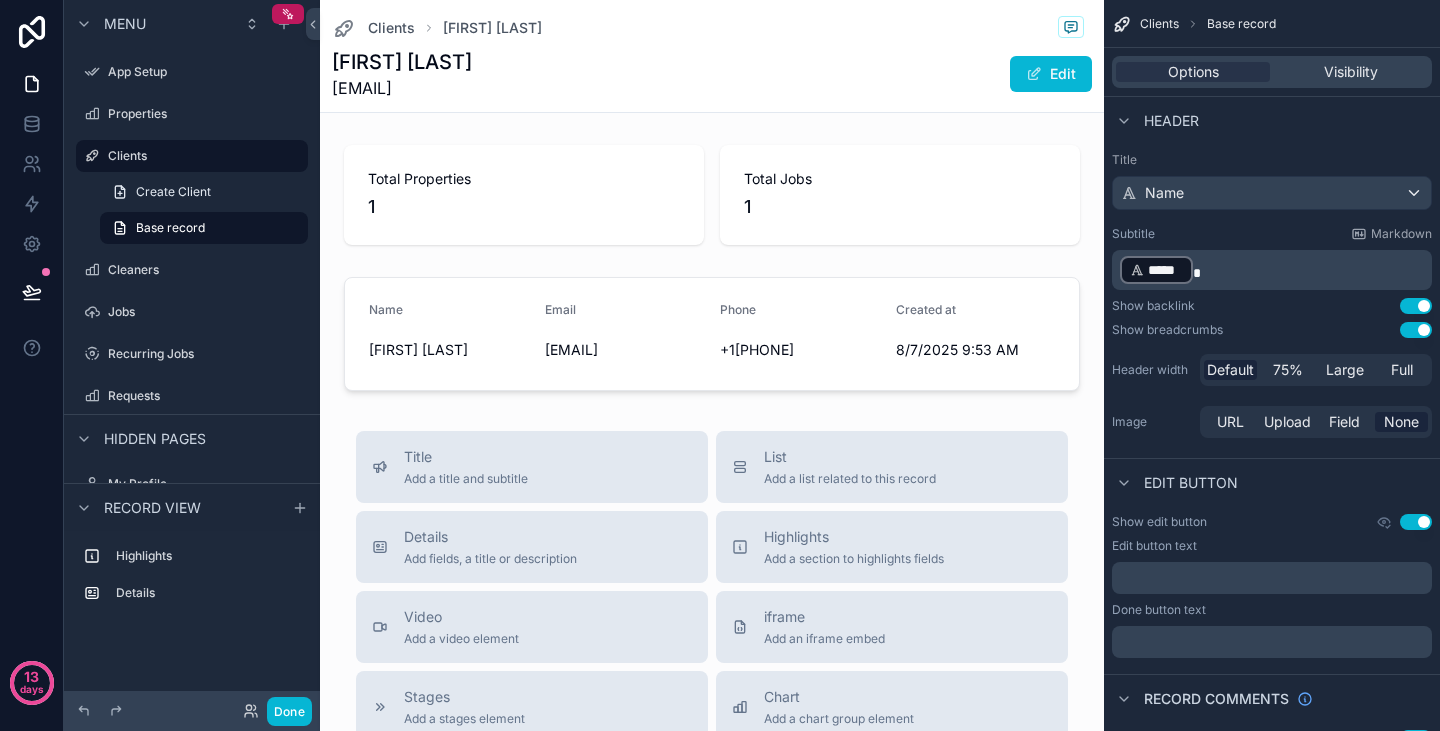 click on "Base record" at bounding box center [1241, 24] 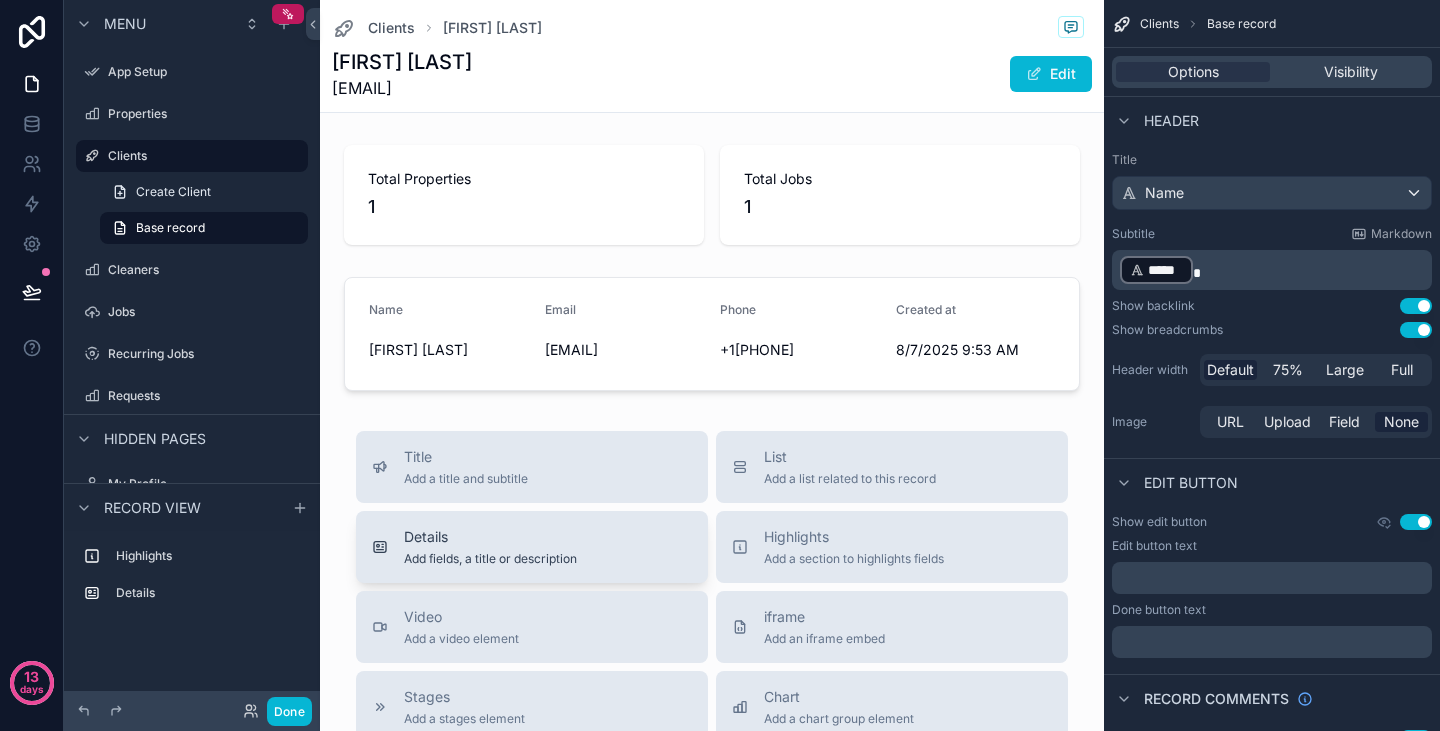 click on "Details Add fields, a title or description" at bounding box center (490, 547) 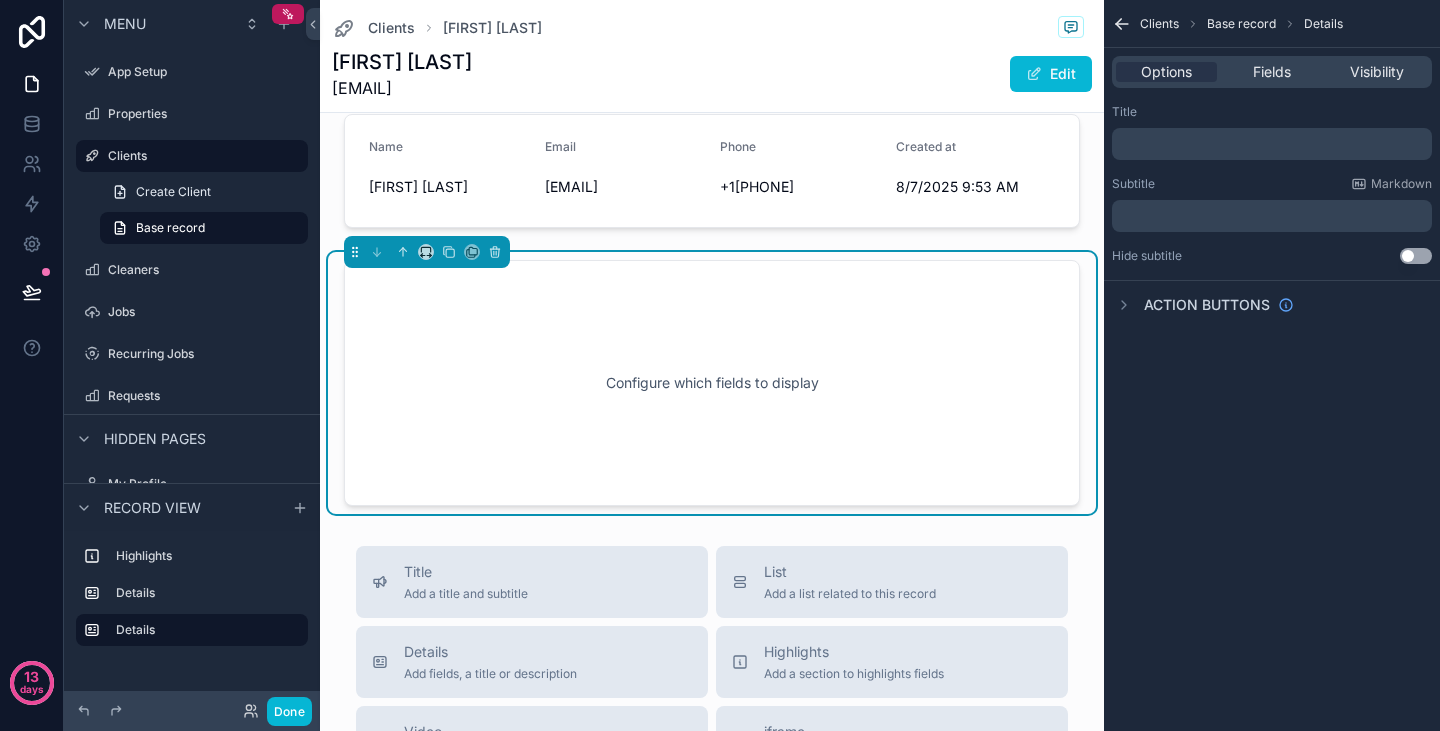 scroll, scrollTop: 200, scrollLeft: 0, axis: vertical 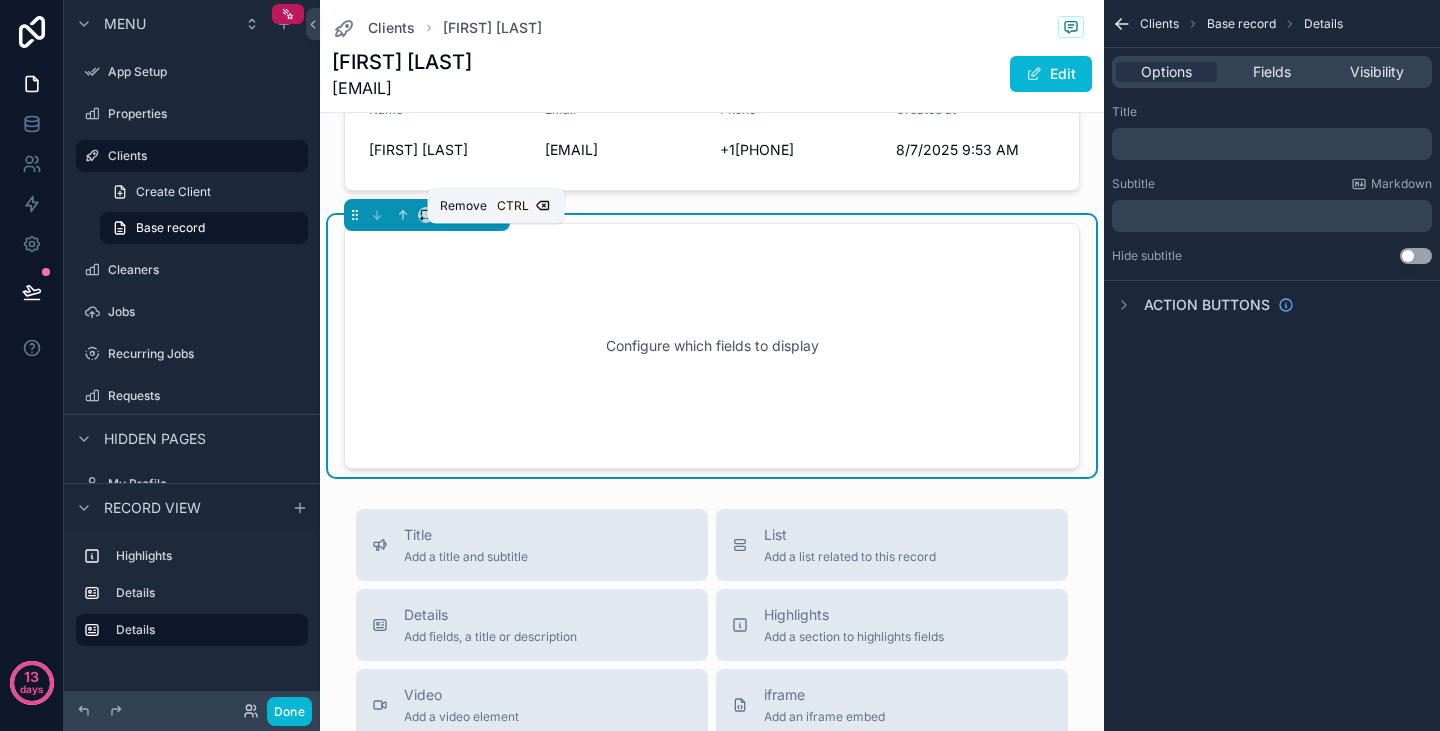 click 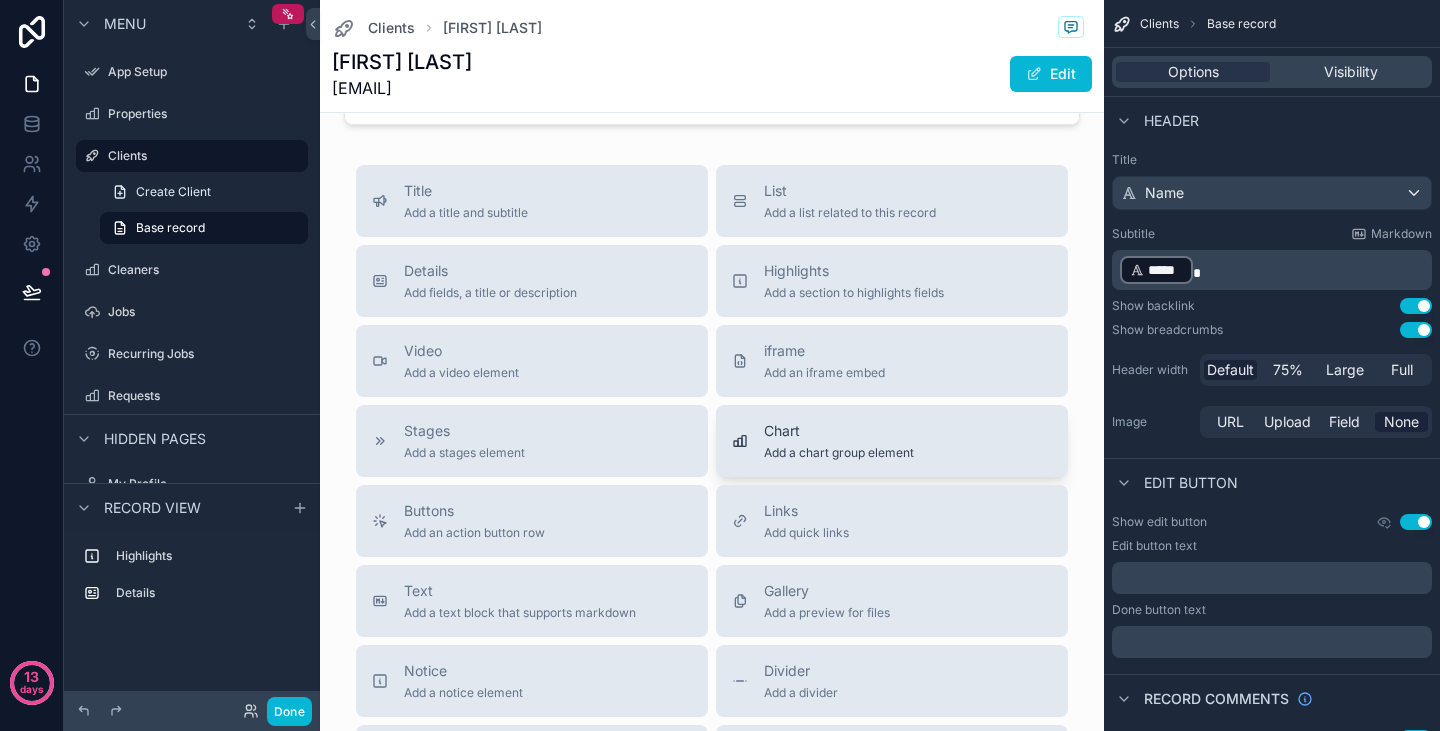 scroll, scrollTop: 265, scrollLeft: 0, axis: vertical 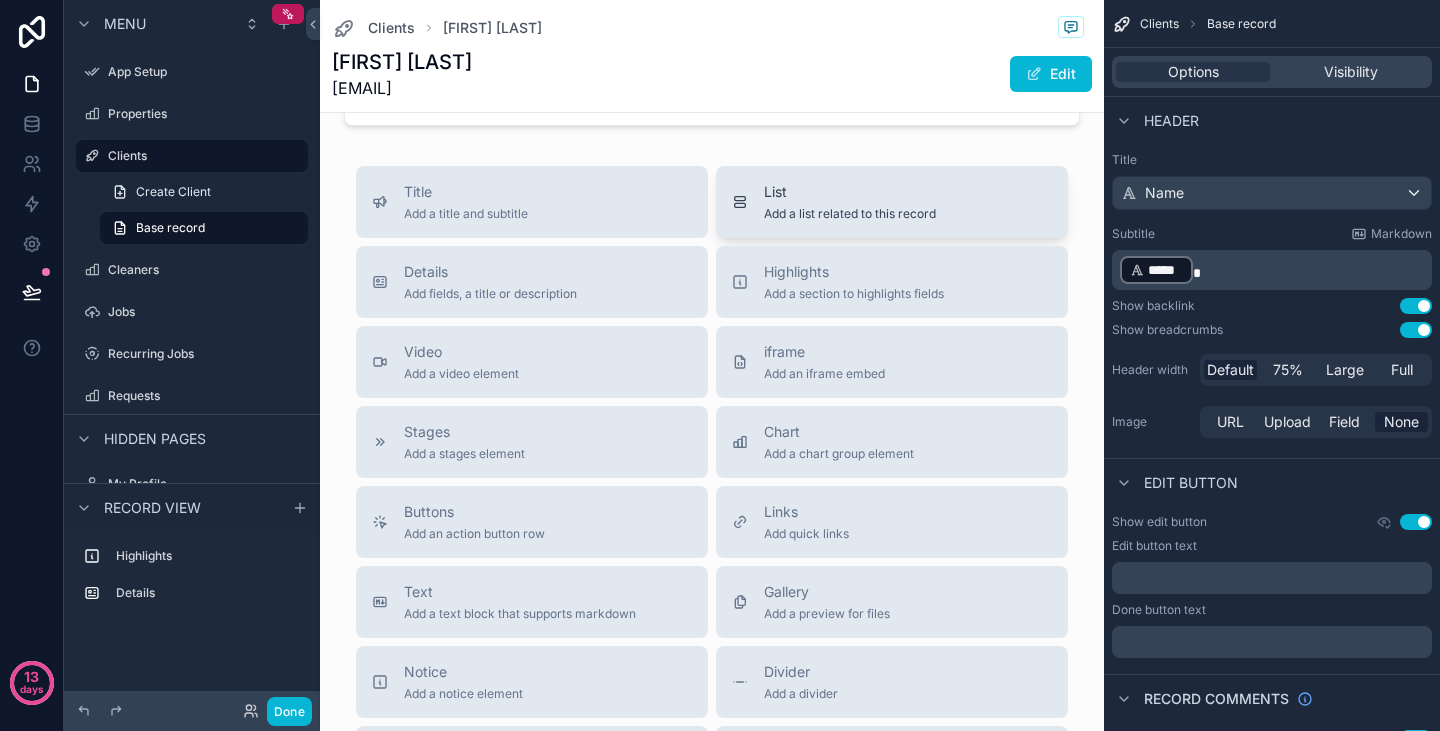 click on "List Add a list related to this record" at bounding box center (892, 202) 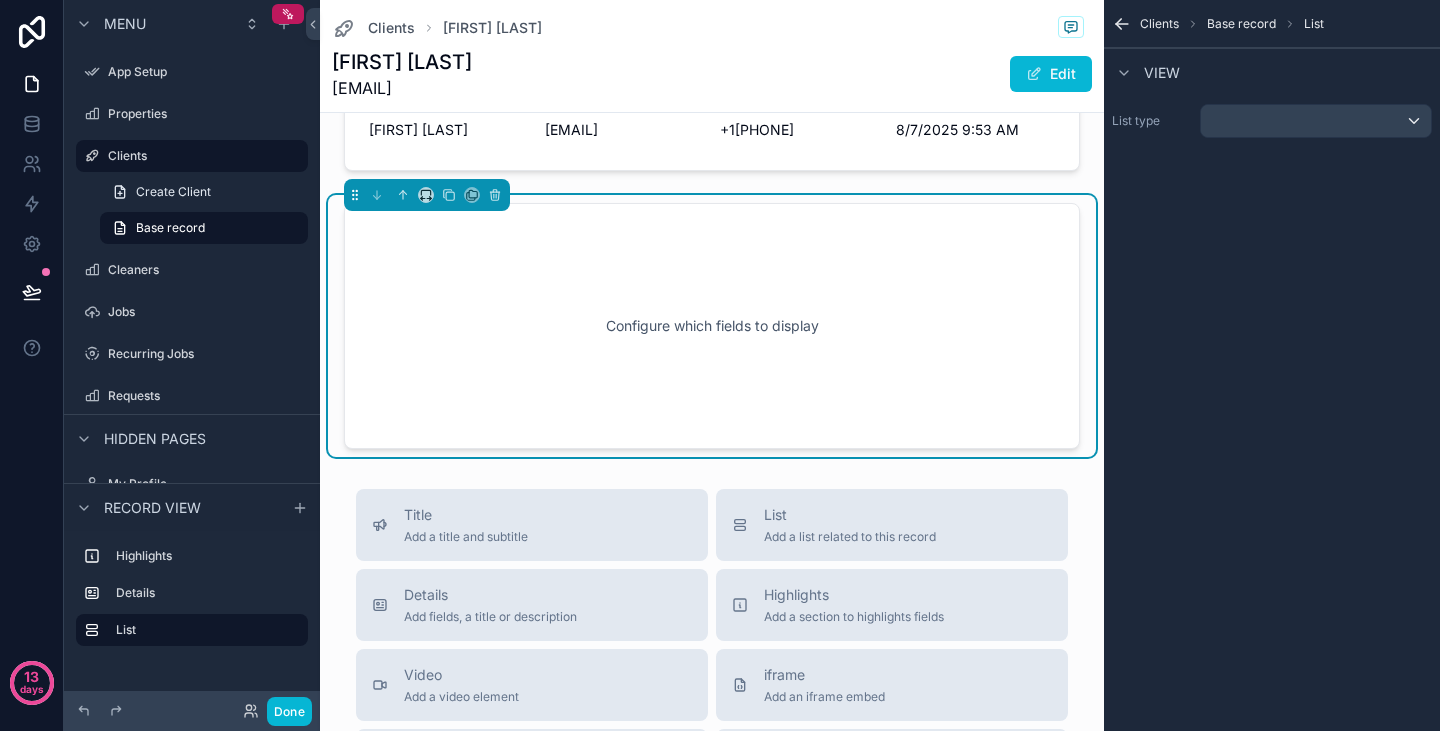 scroll, scrollTop: 200, scrollLeft: 0, axis: vertical 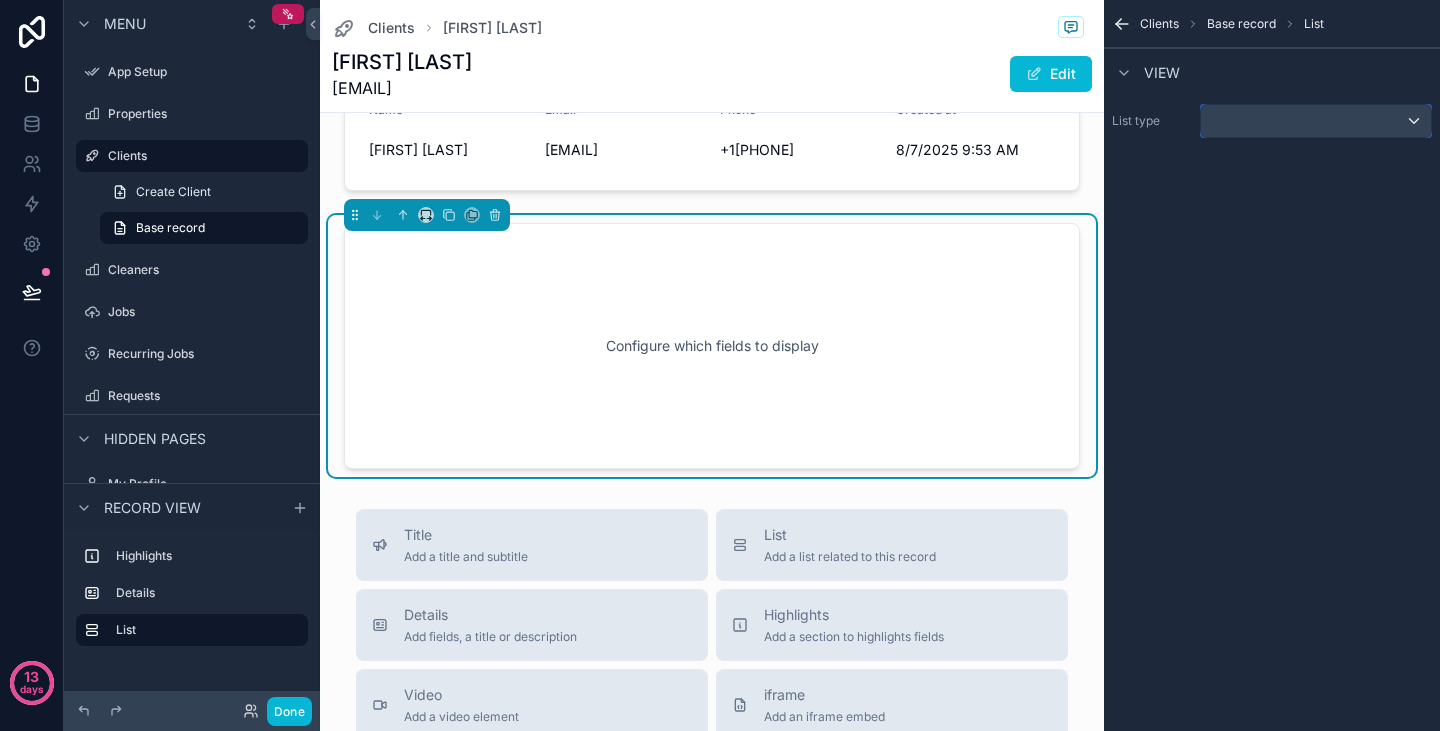 click at bounding box center (1316, 121) 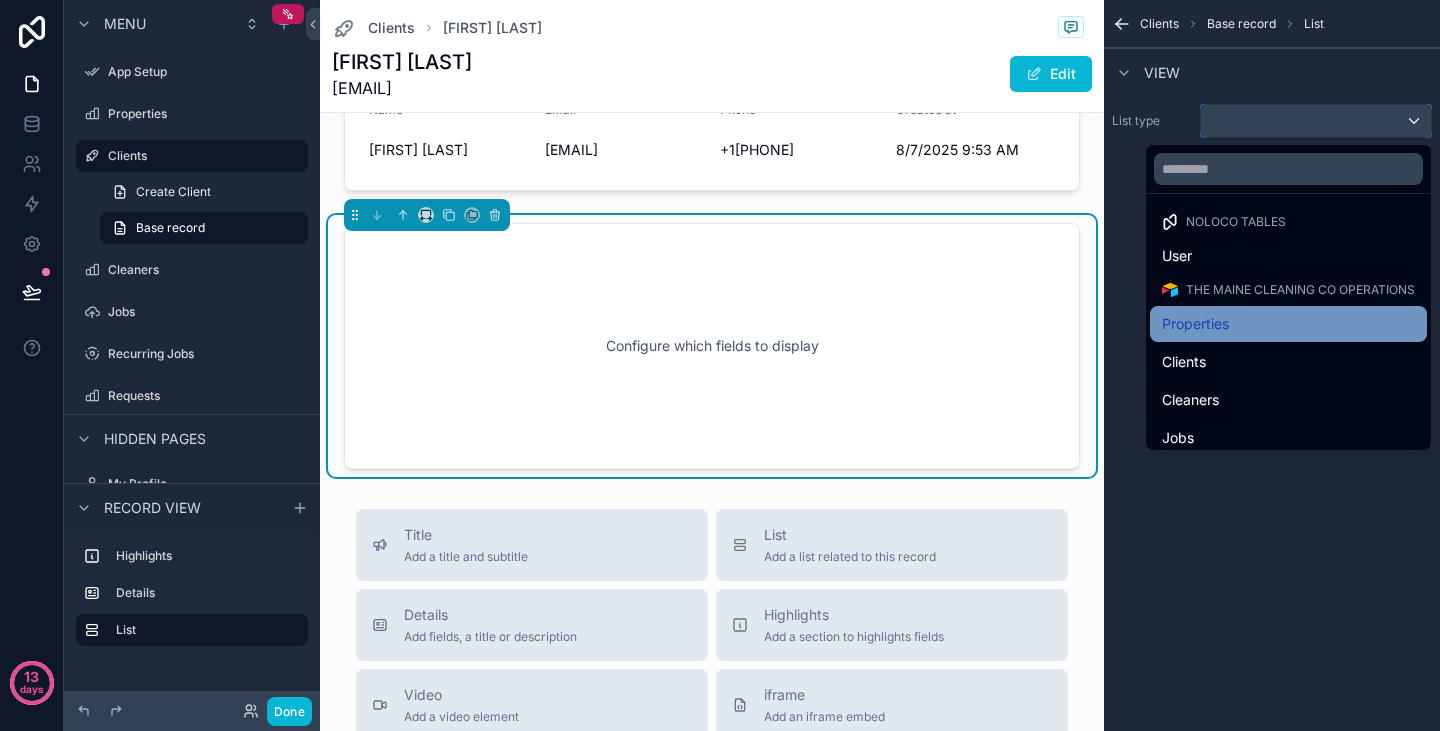 scroll, scrollTop: 3, scrollLeft: 0, axis: vertical 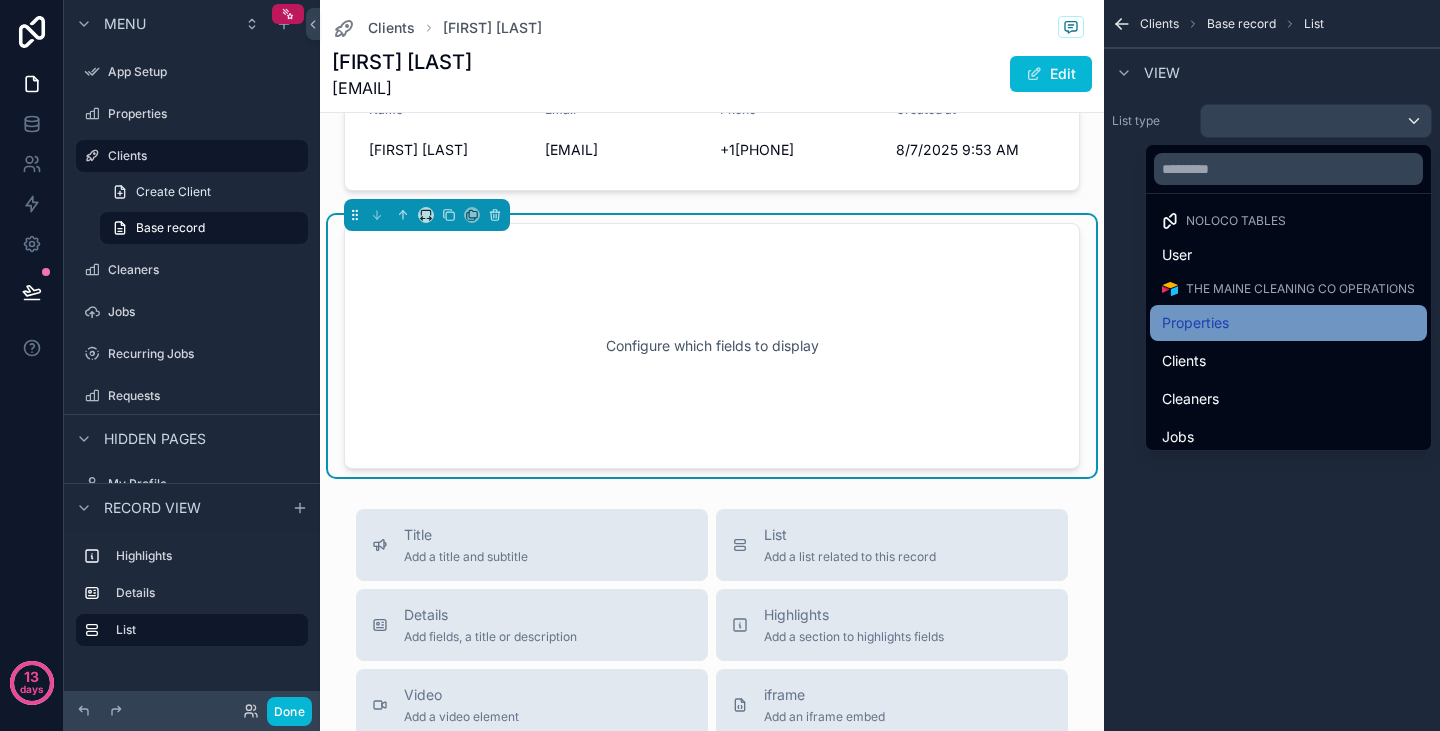 click on "Properties" at bounding box center (1288, 323) 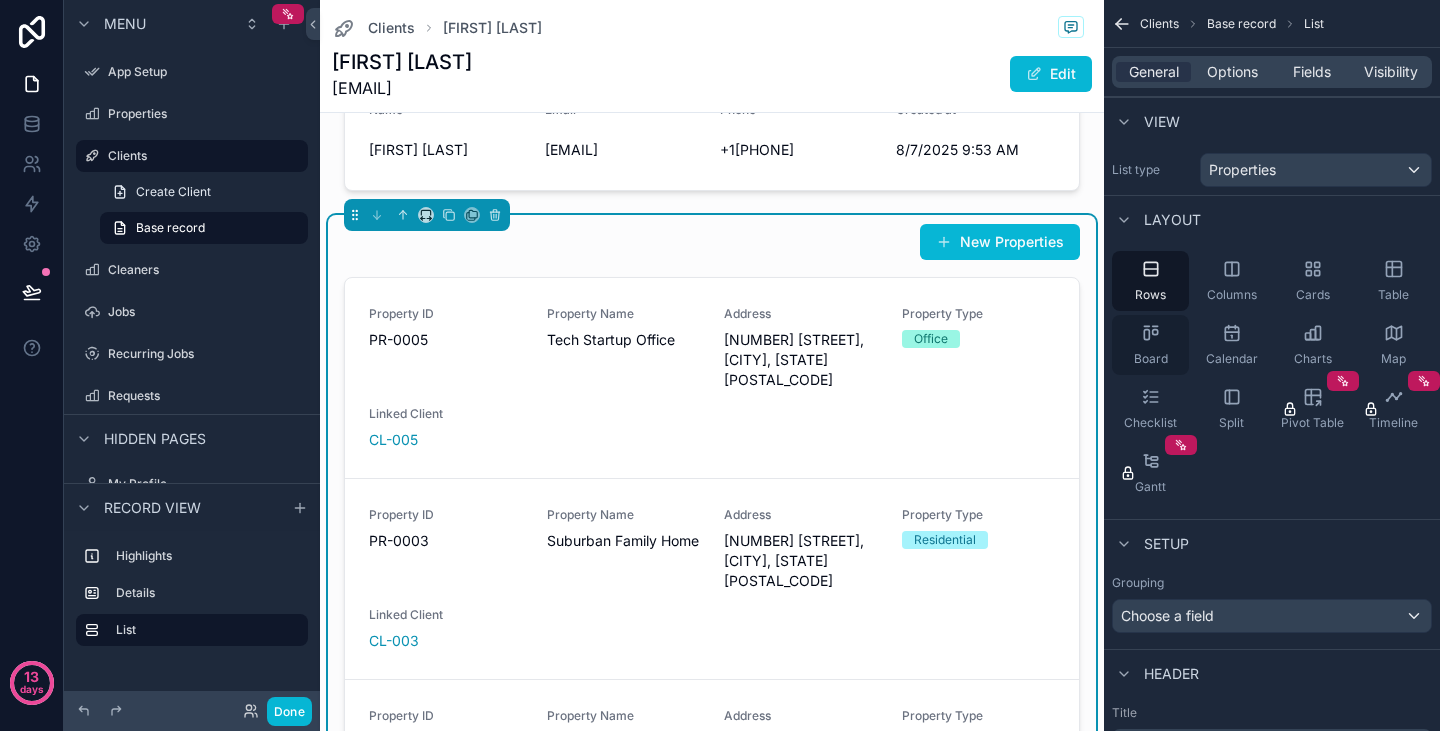 click on "Board" at bounding box center [1151, 359] 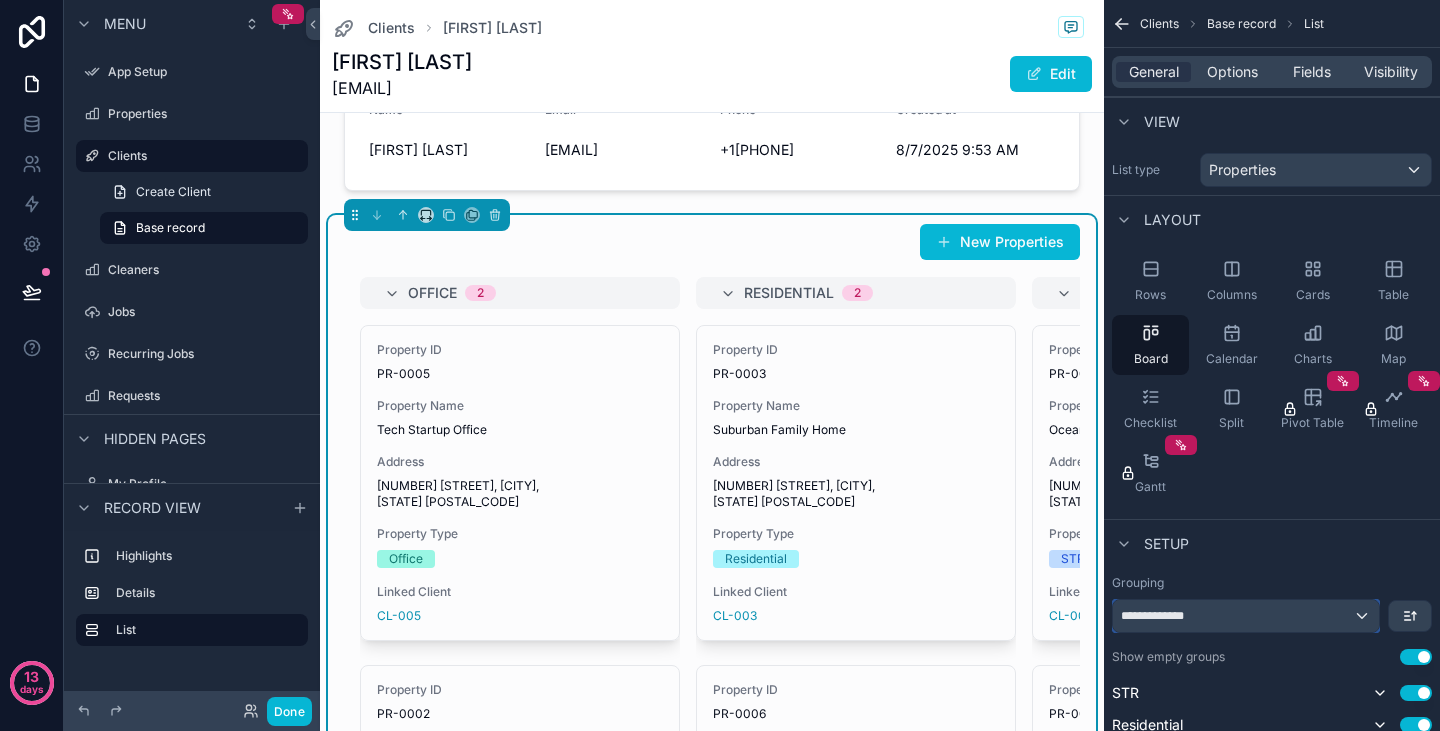 click on "**********" at bounding box center [1246, 616] 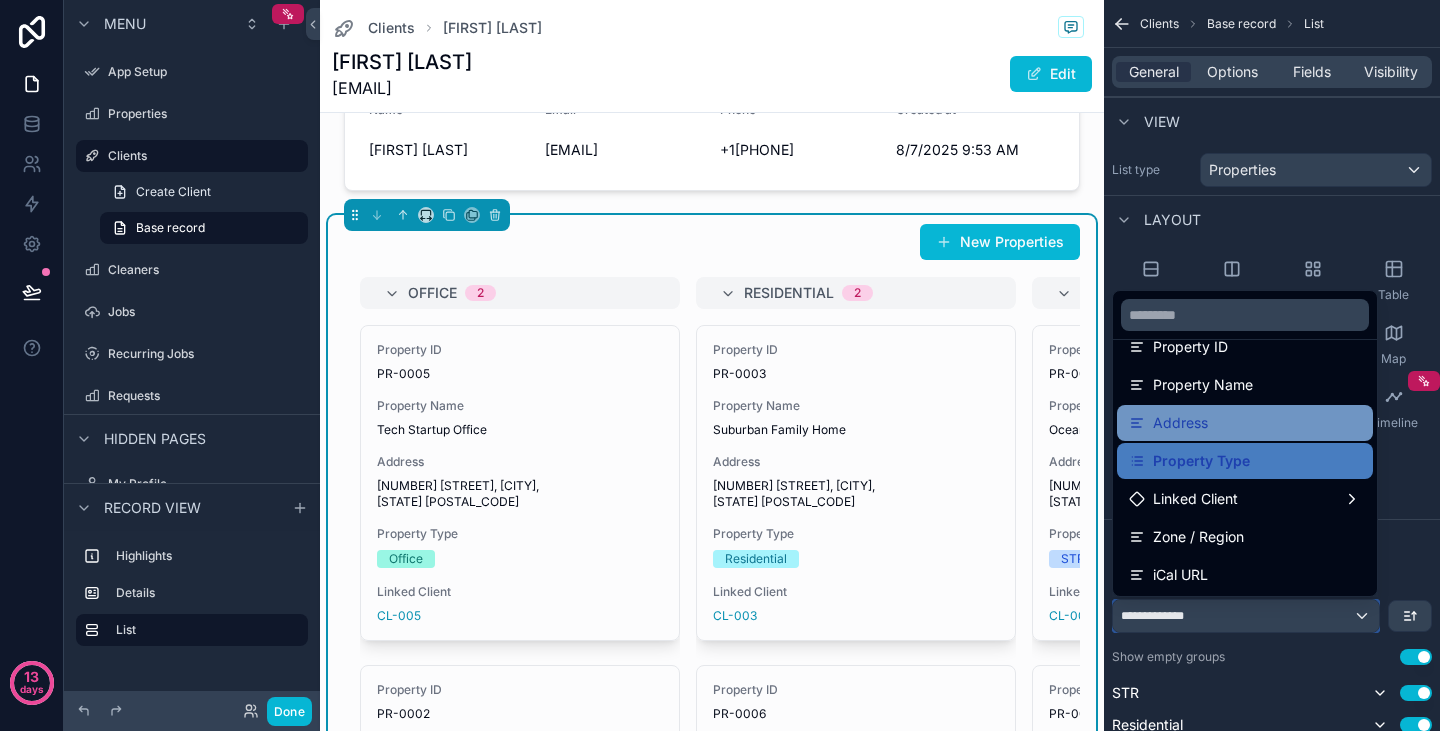 scroll, scrollTop: 142, scrollLeft: 0, axis: vertical 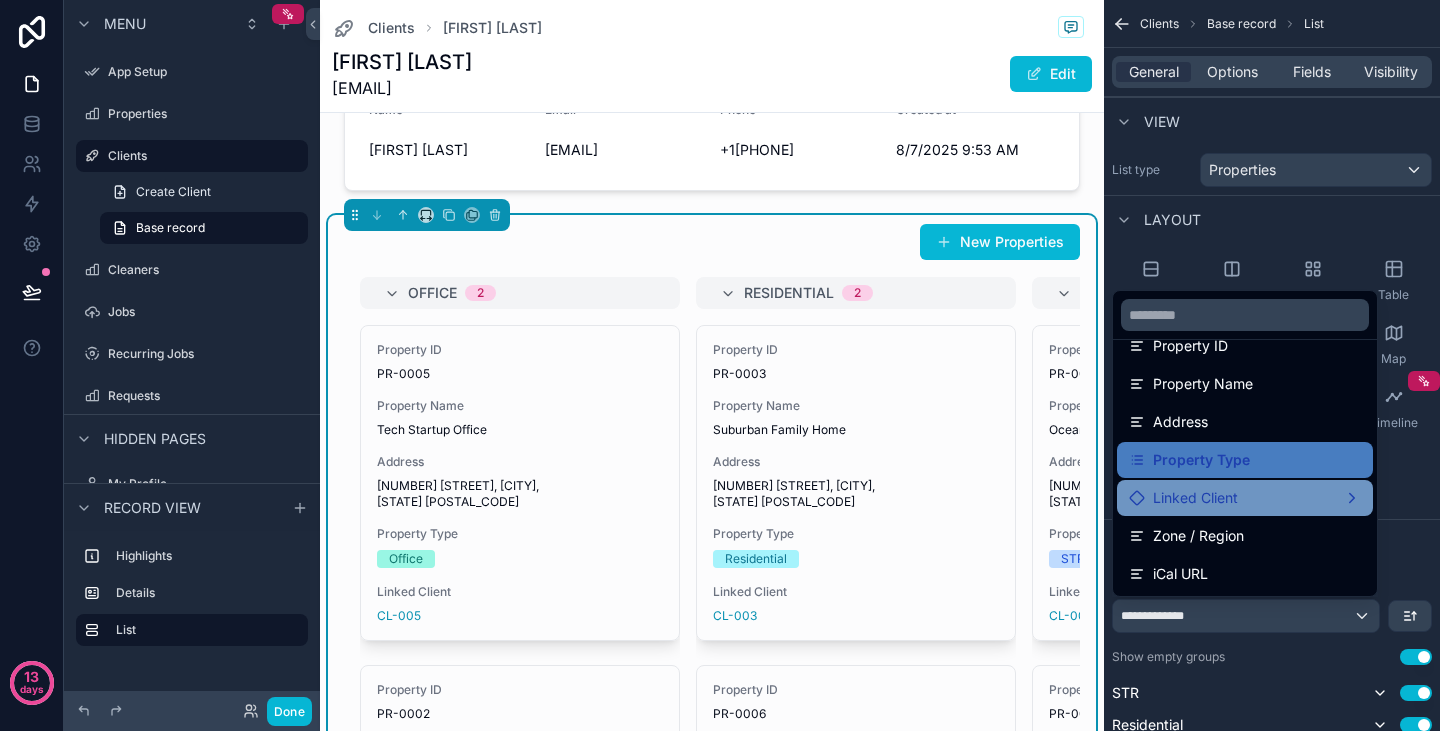 click on "Linked Client" at bounding box center [1245, 498] 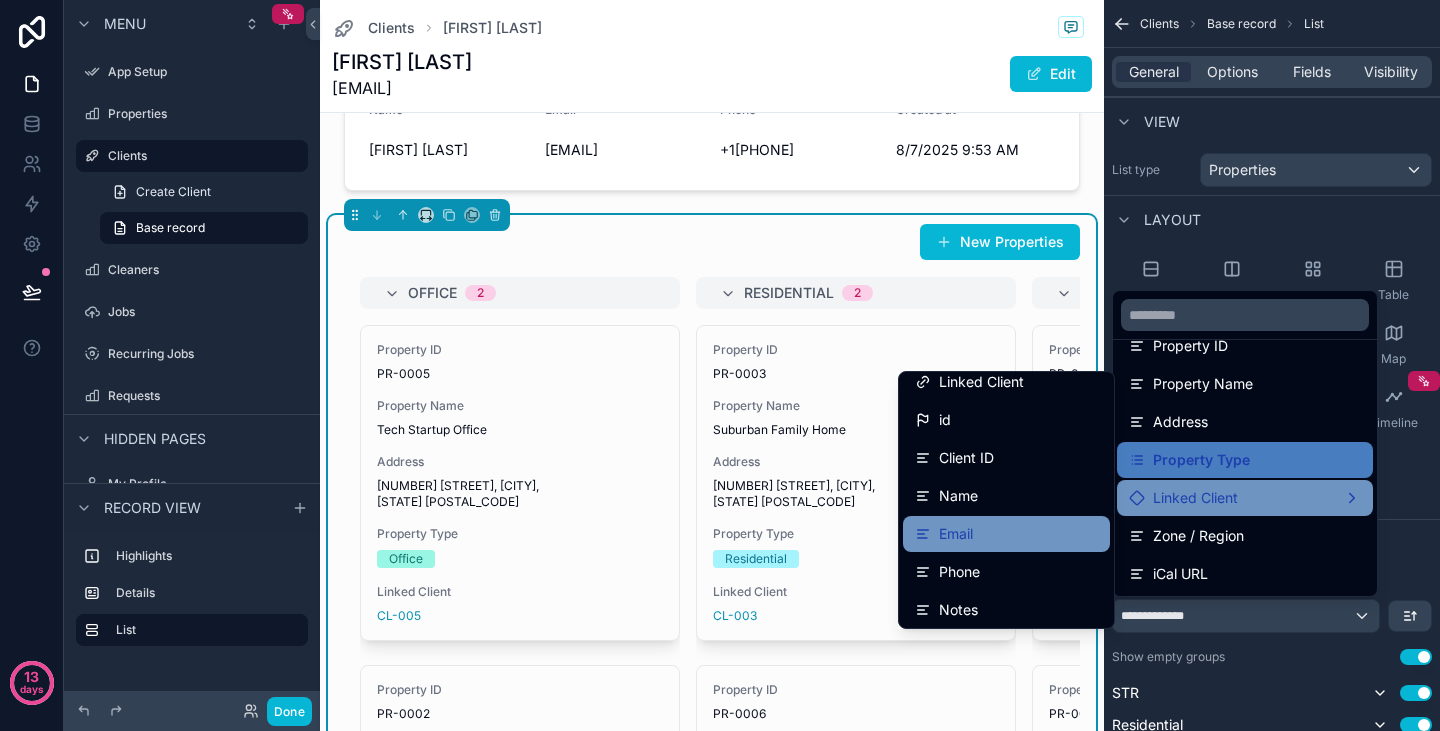 scroll, scrollTop: 0, scrollLeft: 0, axis: both 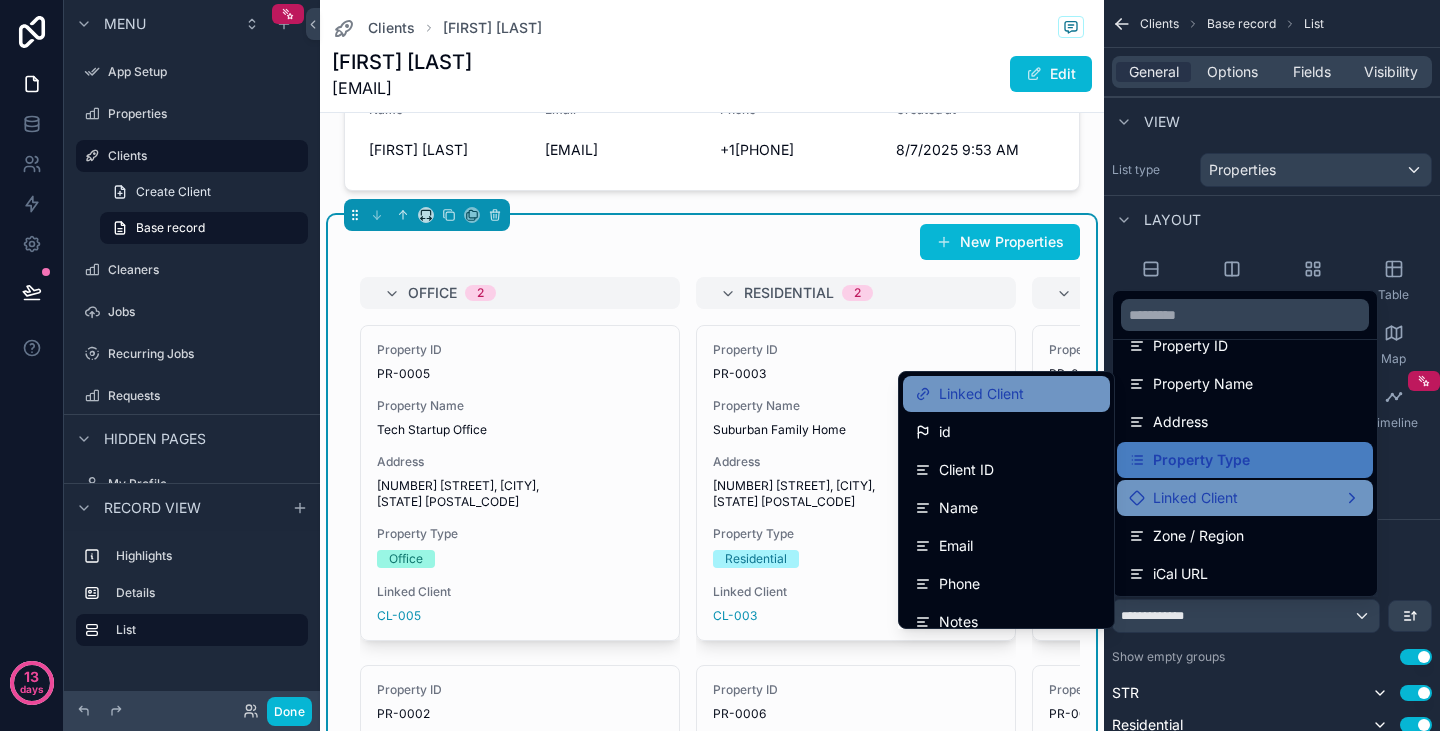 click on "Linked Client" at bounding box center [981, 394] 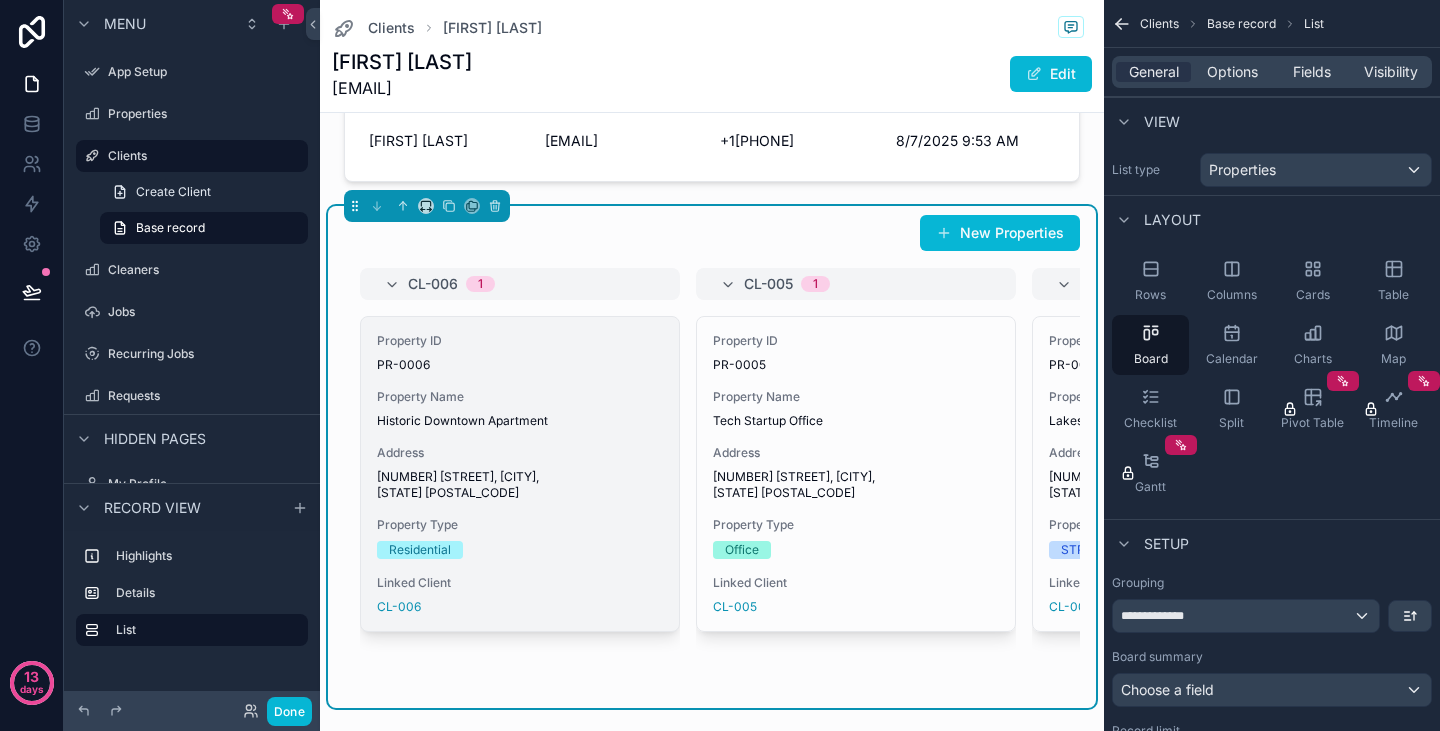 scroll, scrollTop: 201, scrollLeft: 0, axis: vertical 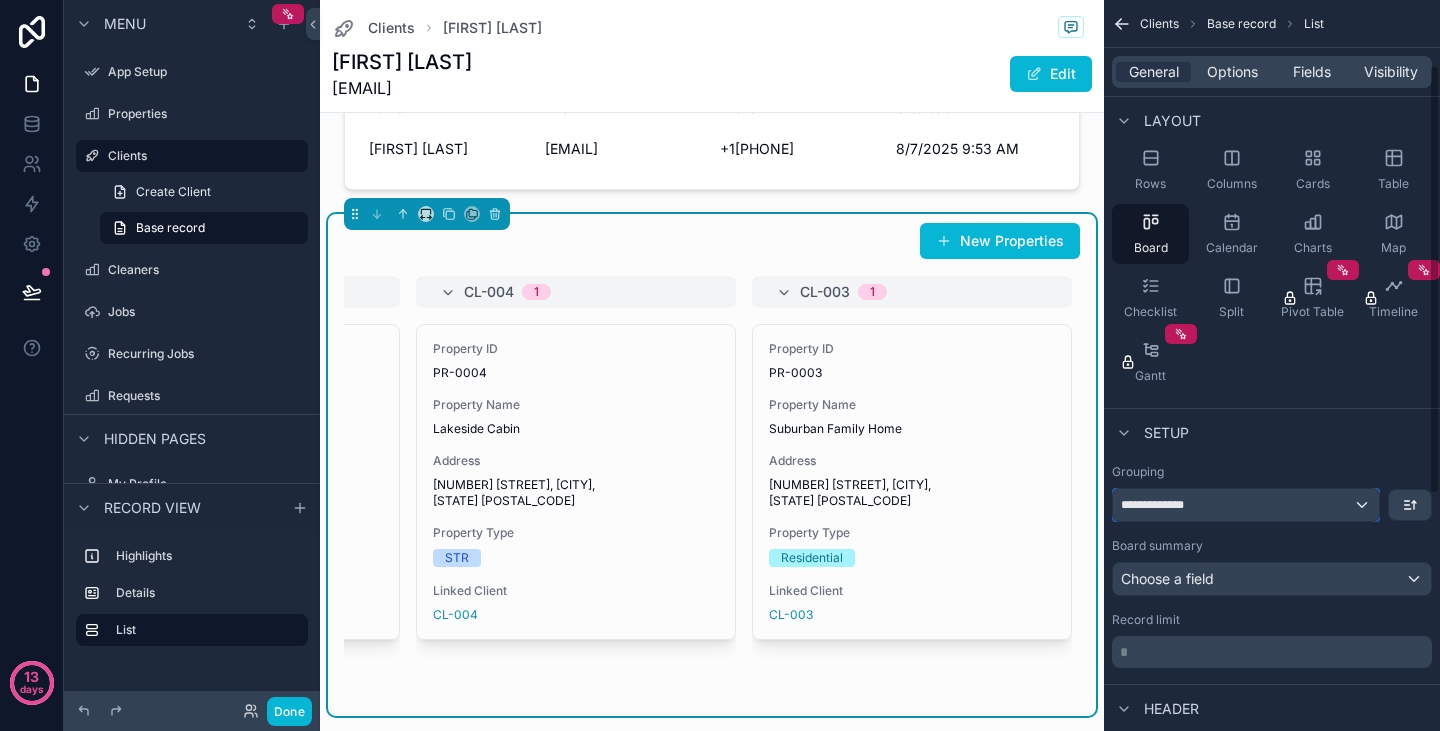 click on "**********" at bounding box center (1246, 505) 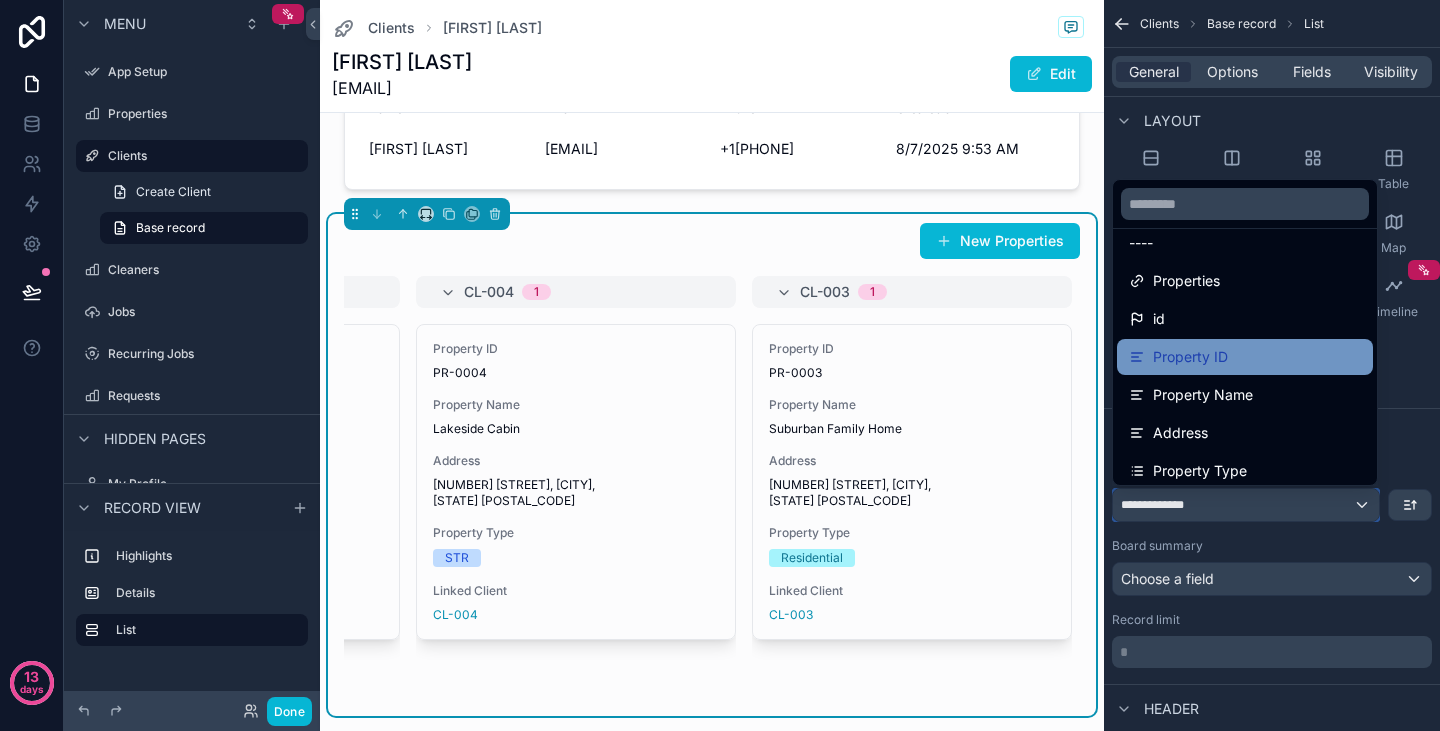 scroll, scrollTop: 21, scrollLeft: 0, axis: vertical 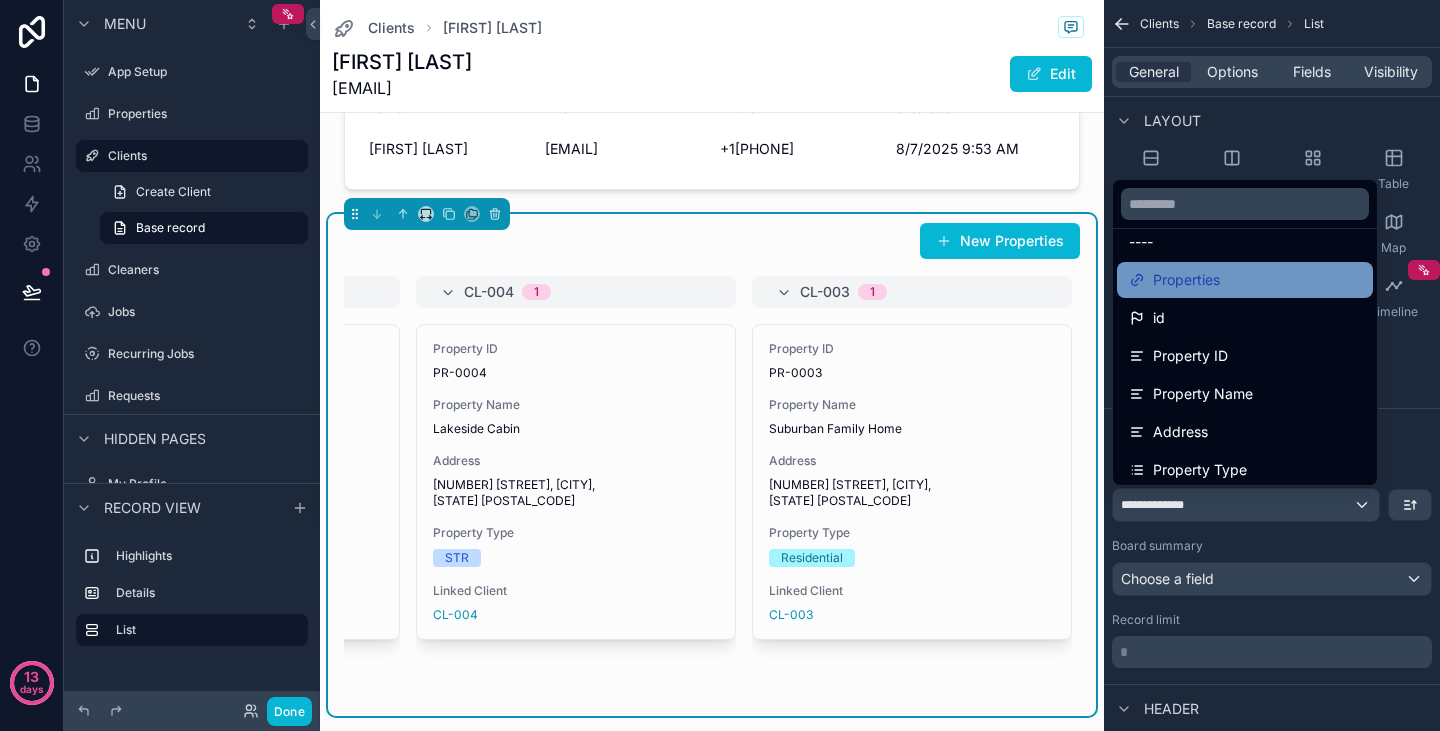 click on "Properties" at bounding box center [1186, 280] 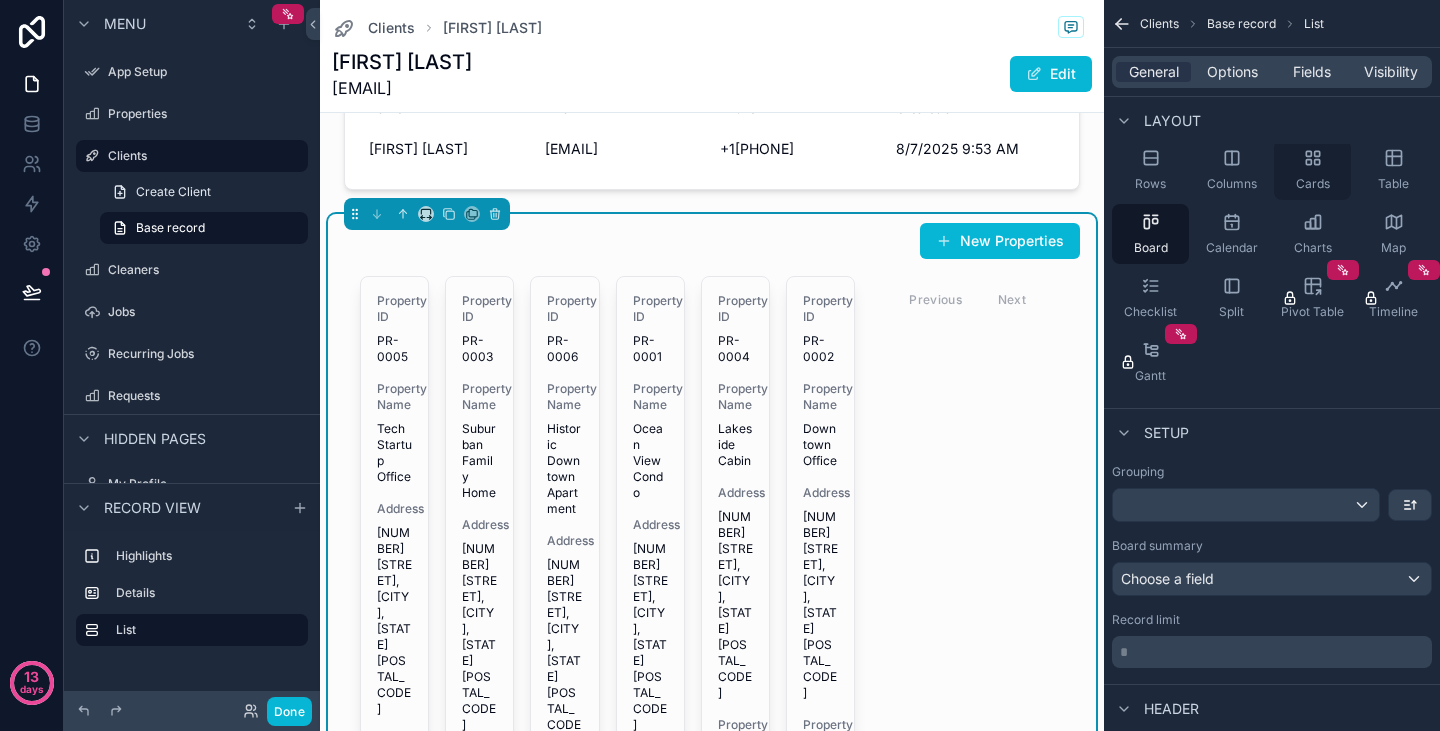 click 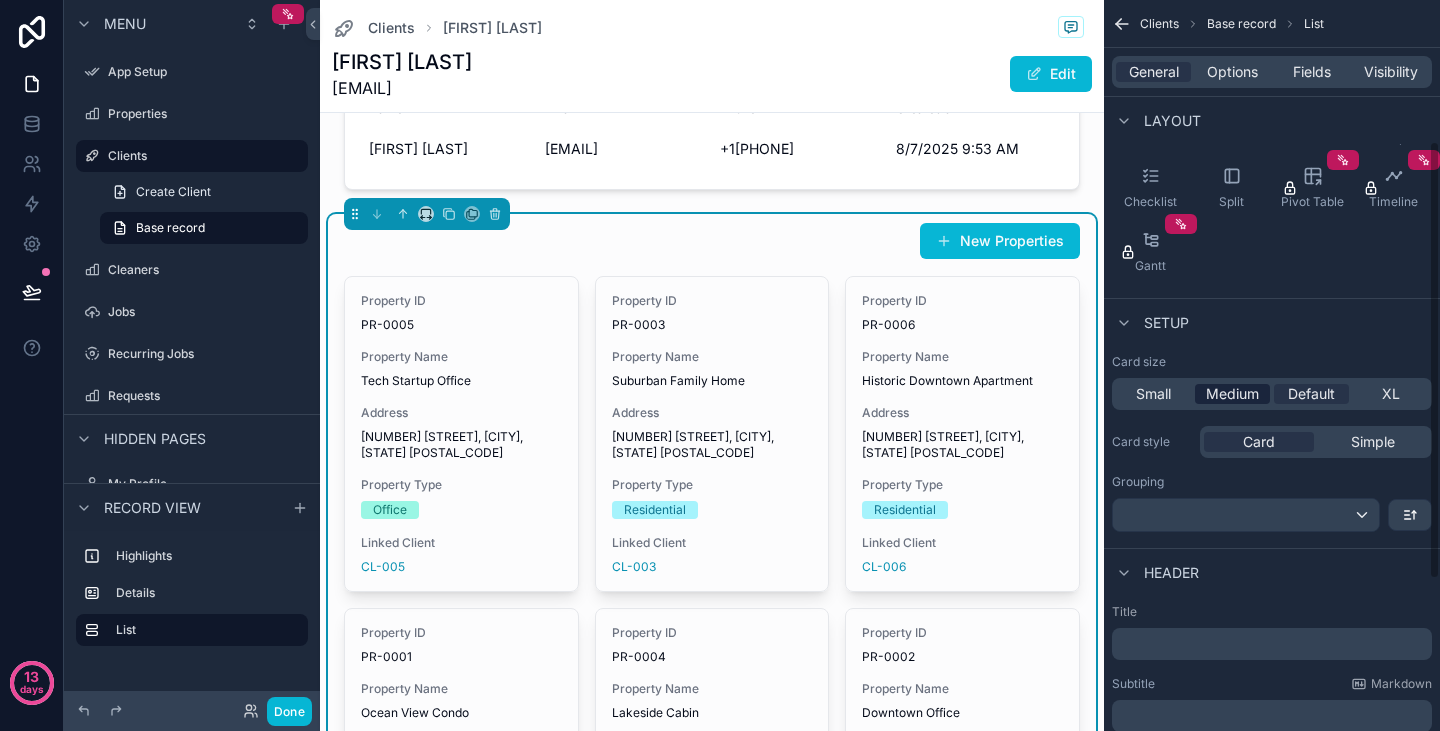 scroll, scrollTop: 238, scrollLeft: 0, axis: vertical 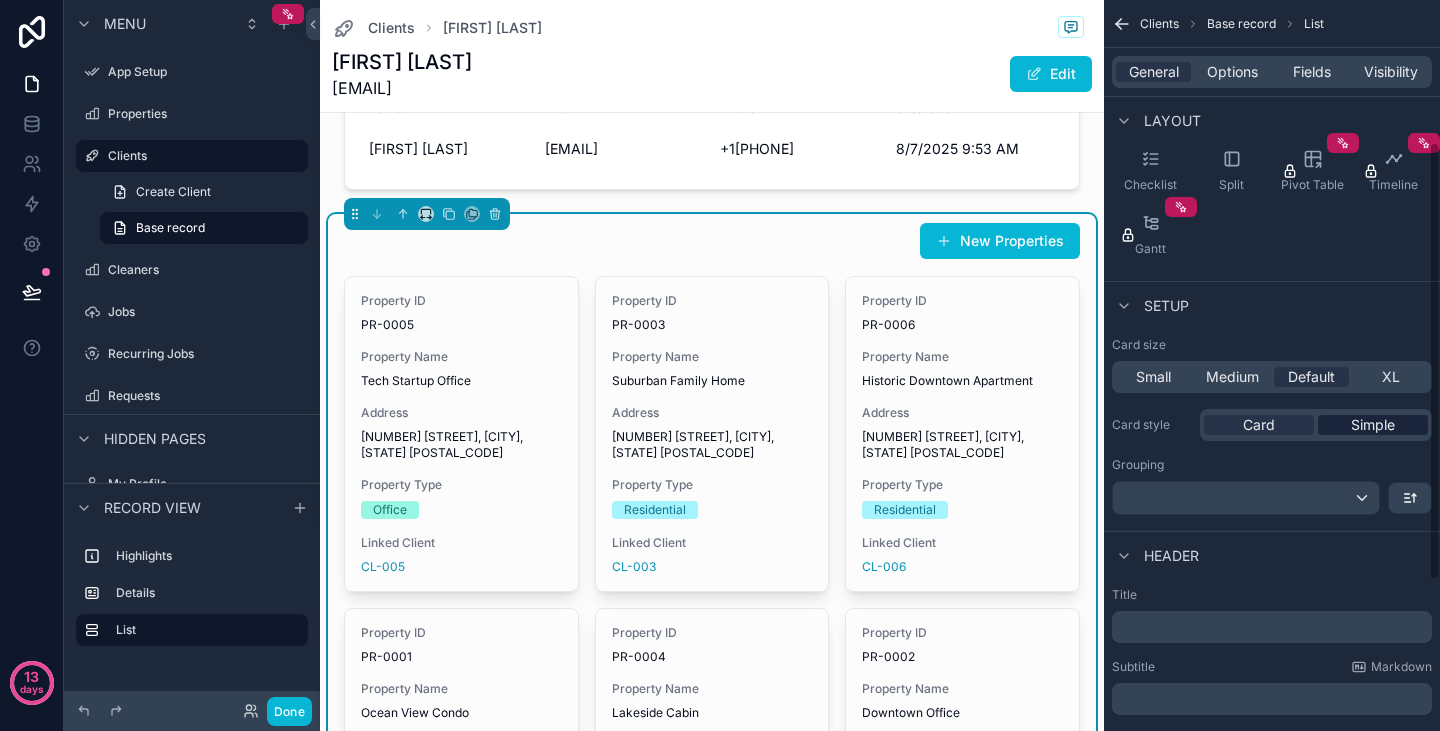 click on "Simple" at bounding box center [1373, 425] 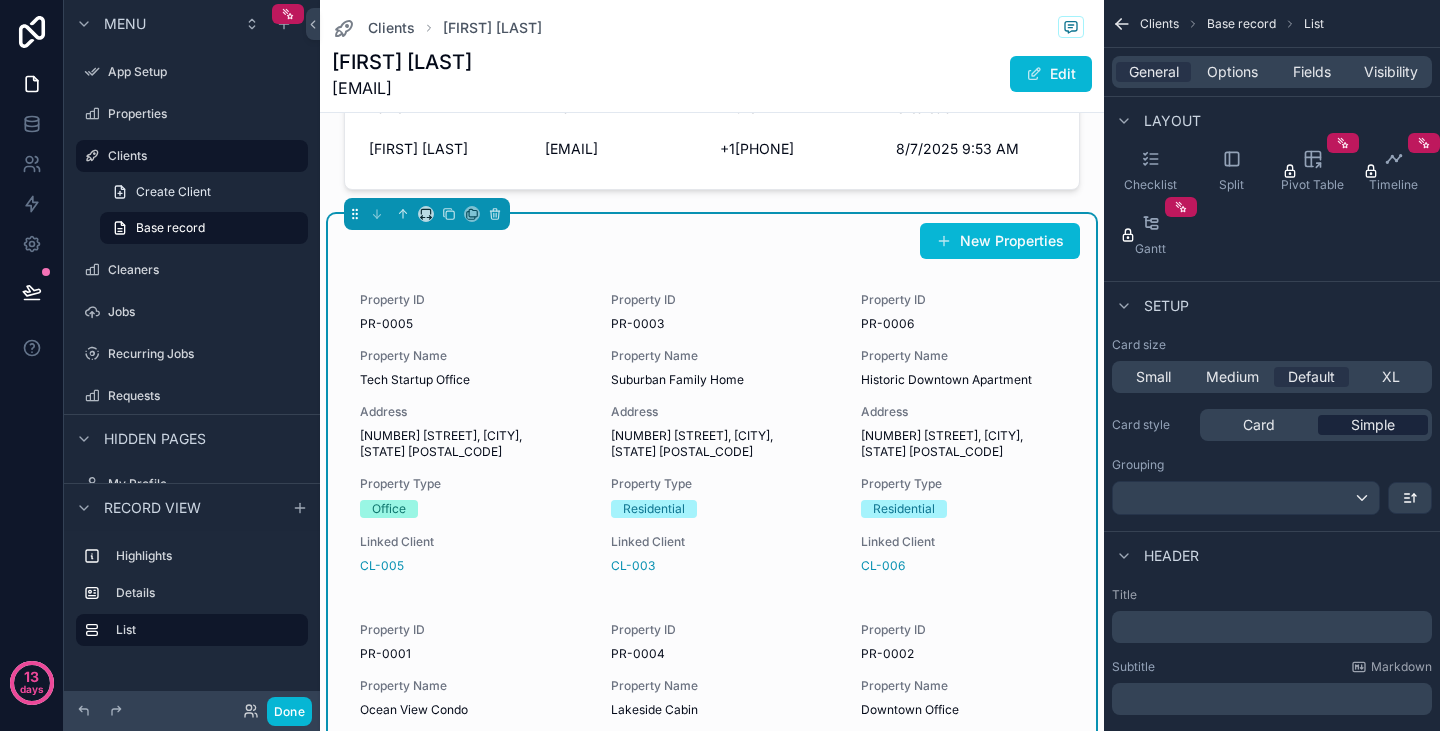click on "Simple" at bounding box center [1373, 425] 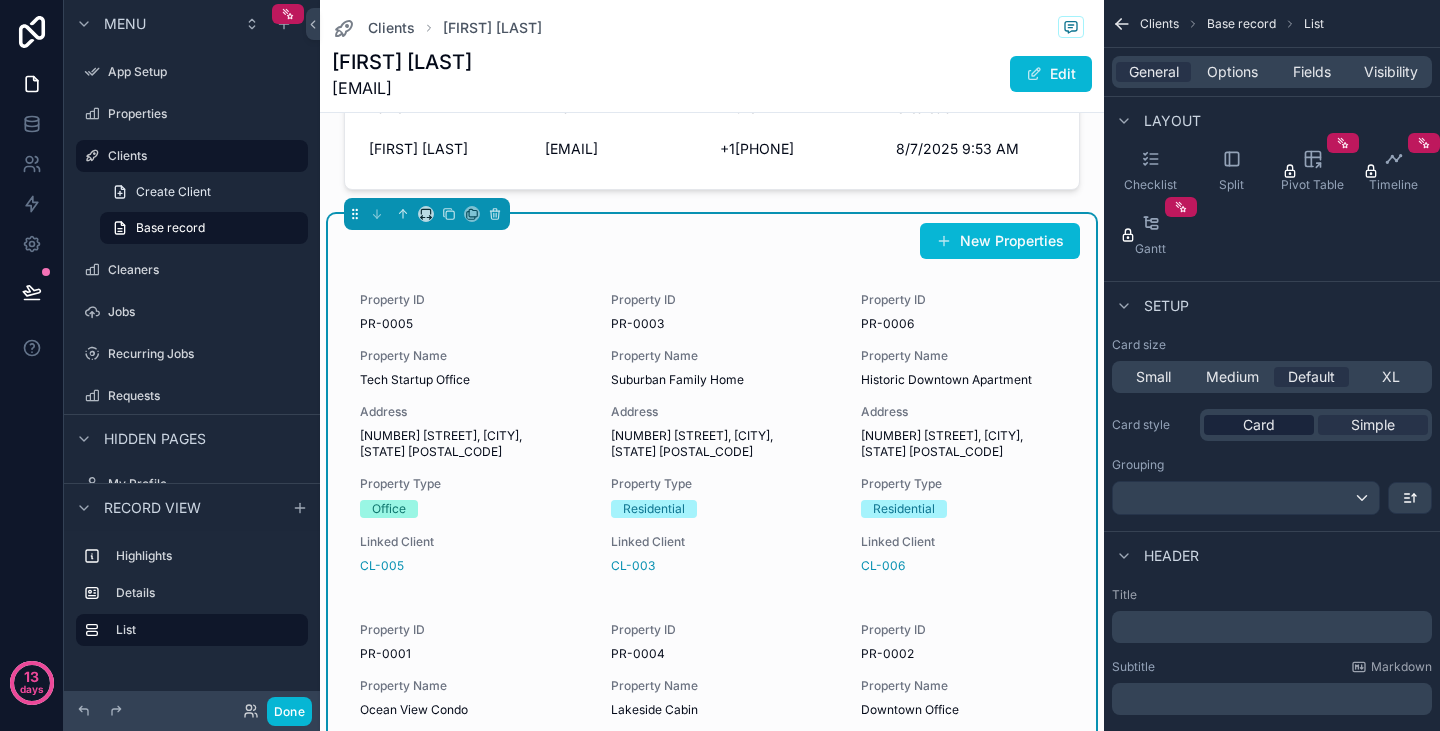 click on "Card" at bounding box center [1259, 425] 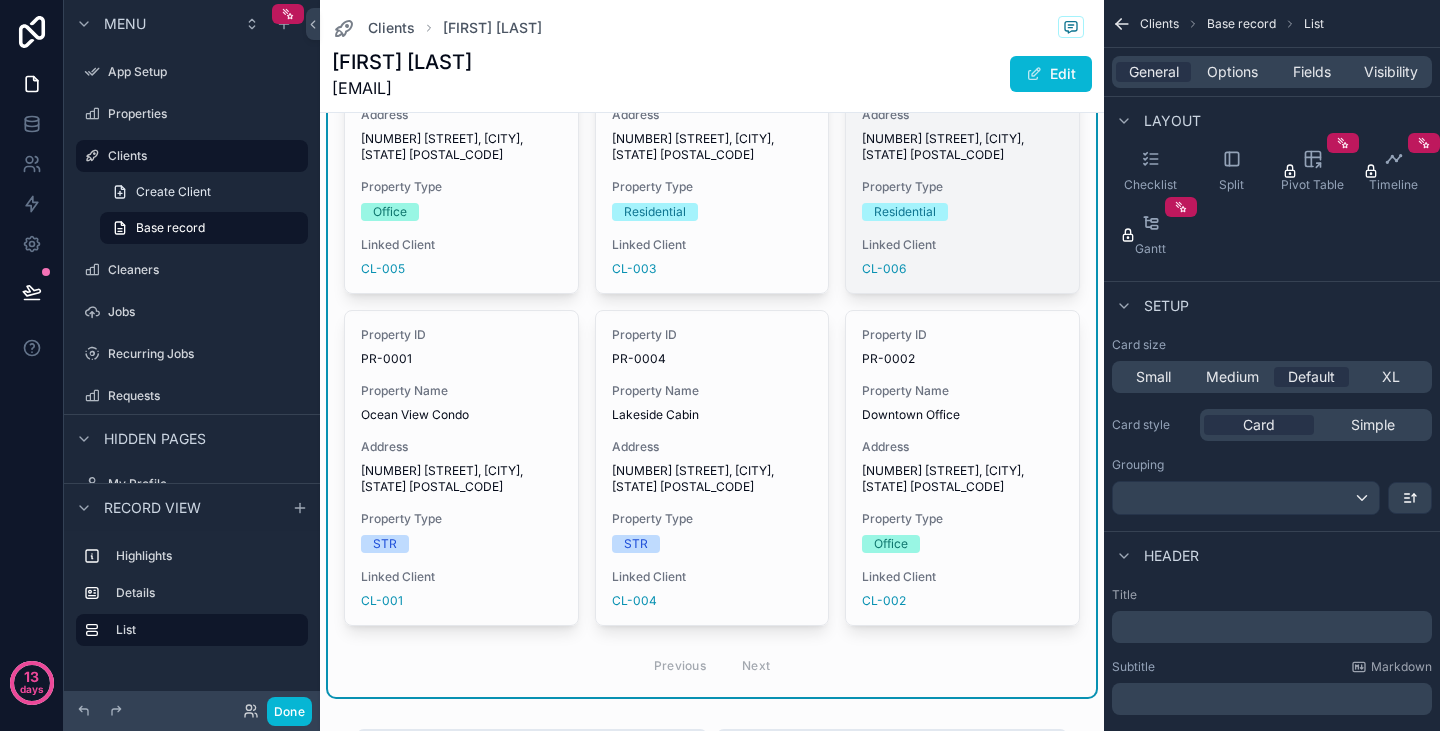 scroll, scrollTop: 499, scrollLeft: 0, axis: vertical 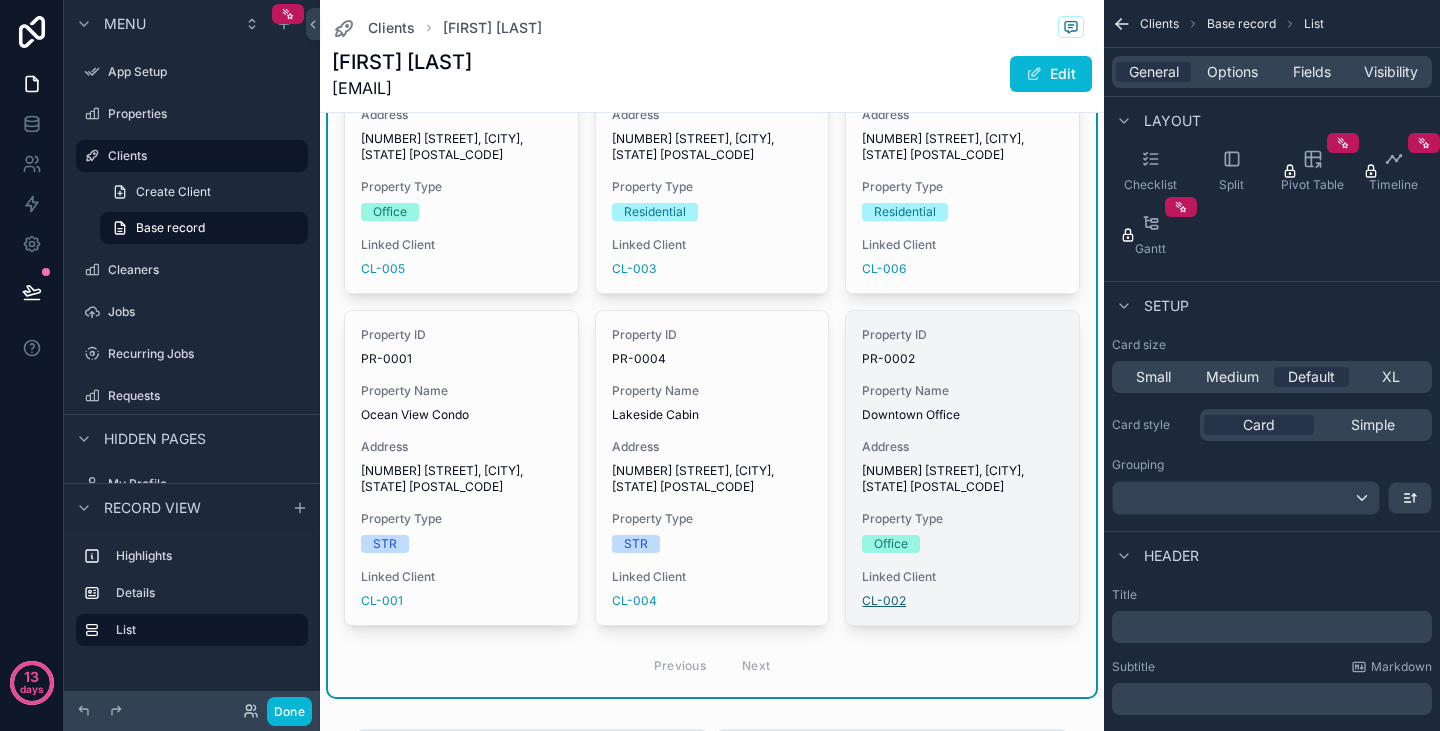 click on "CL-002" at bounding box center (884, 601) 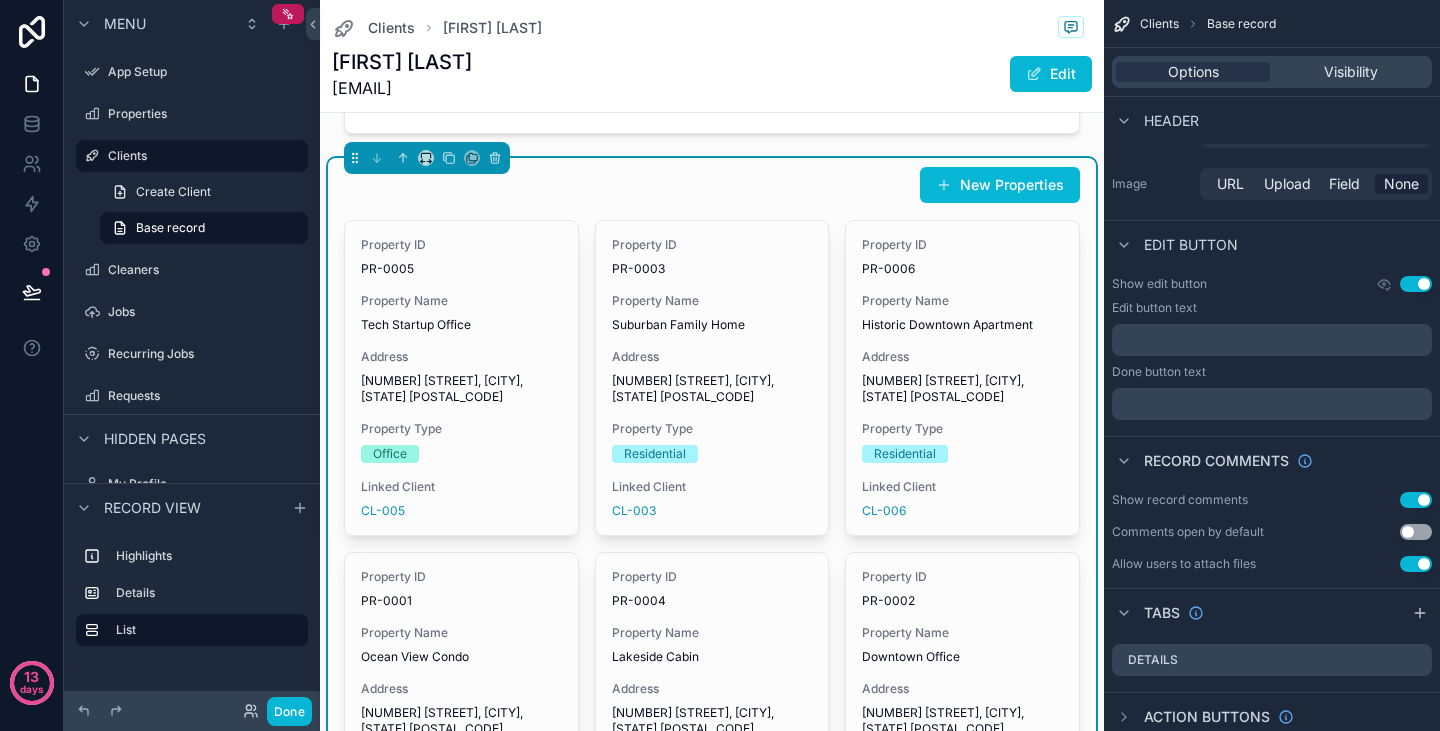 scroll, scrollTop: 258, scrollLeft: 0, axis: vertical 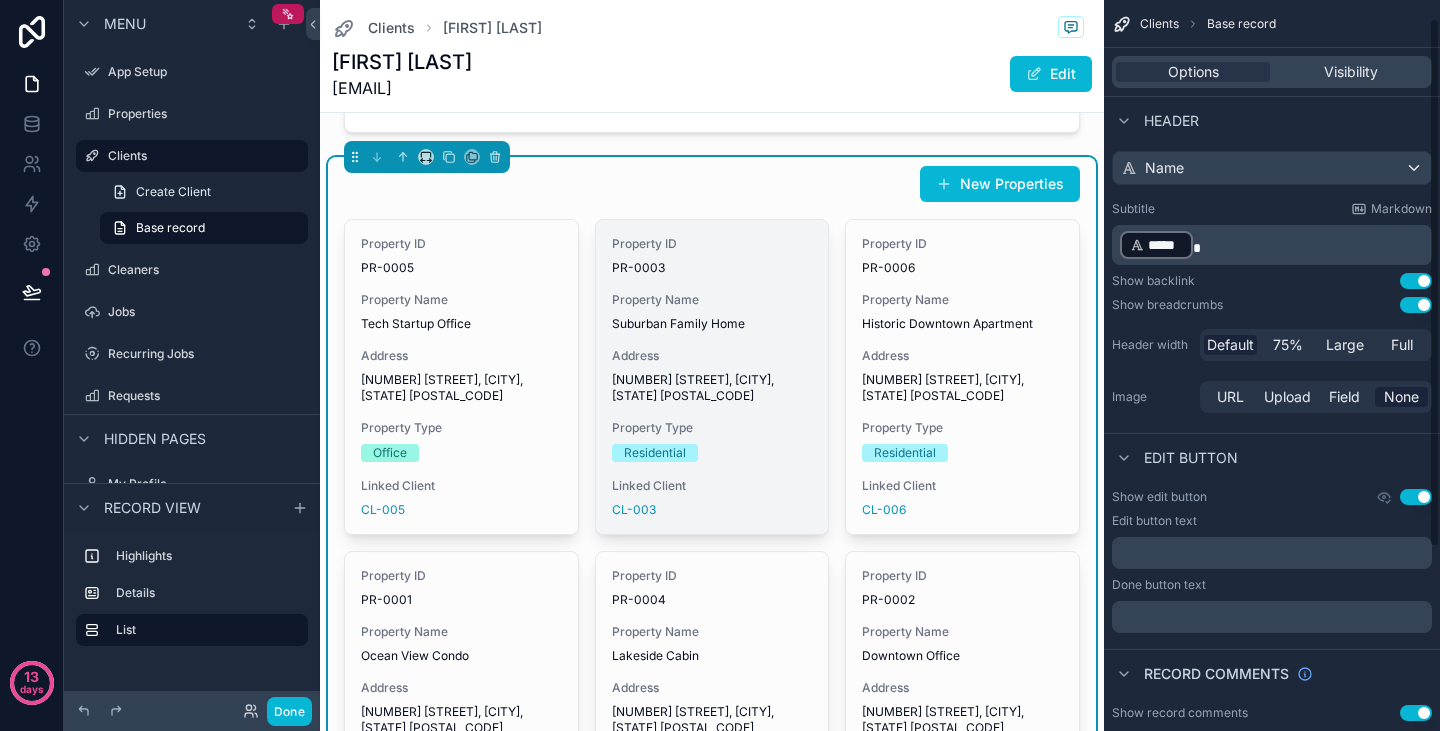 click on "Property ID PR-0003 Property Name Suburban Family Home Address [NUMBER] [STREET], [CITY], [STATE] [ZIP] Property Type Residential Linked Client CL-003" at bounding box center [712, 377] 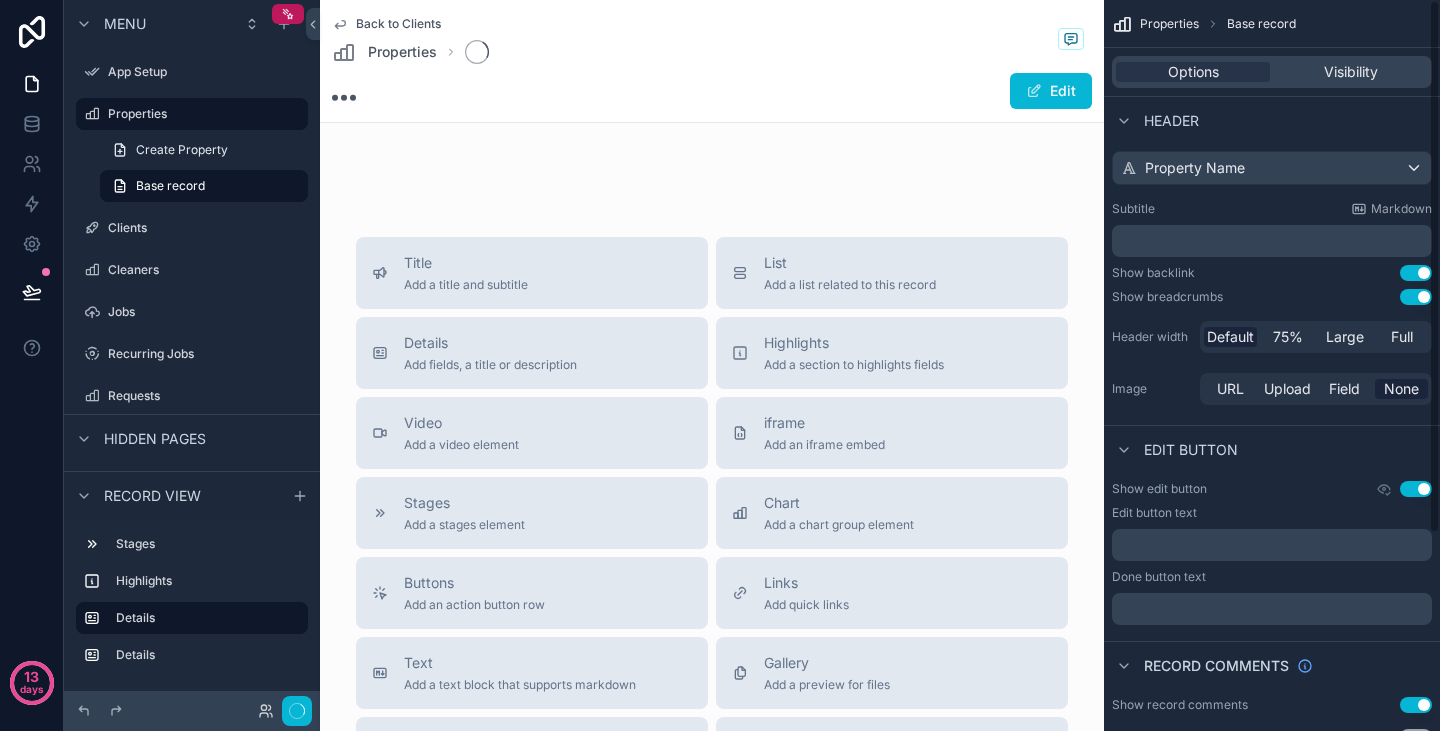 scroll, scrollTop: 0, scrollLeft: 0, axis: both 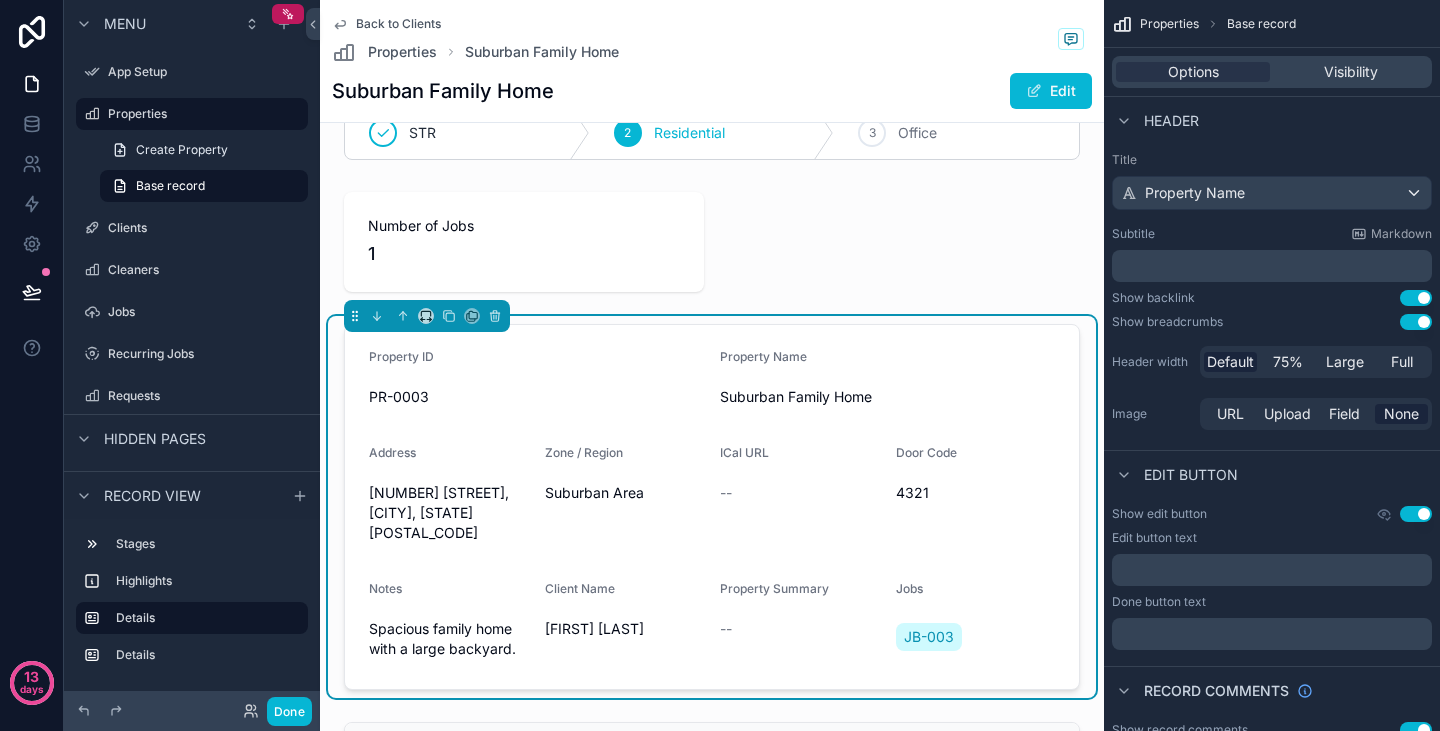click on "Property ID" at bounding box center [536, 361] 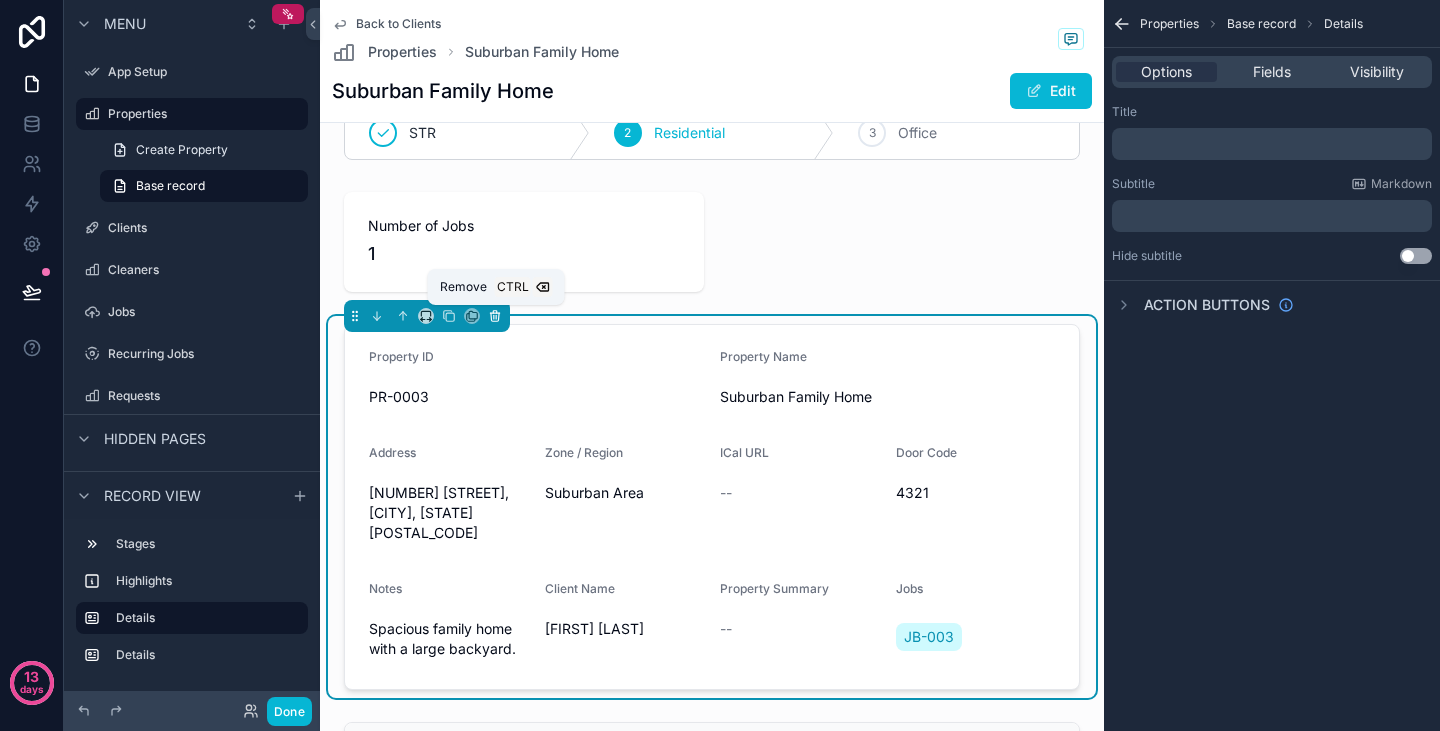 click 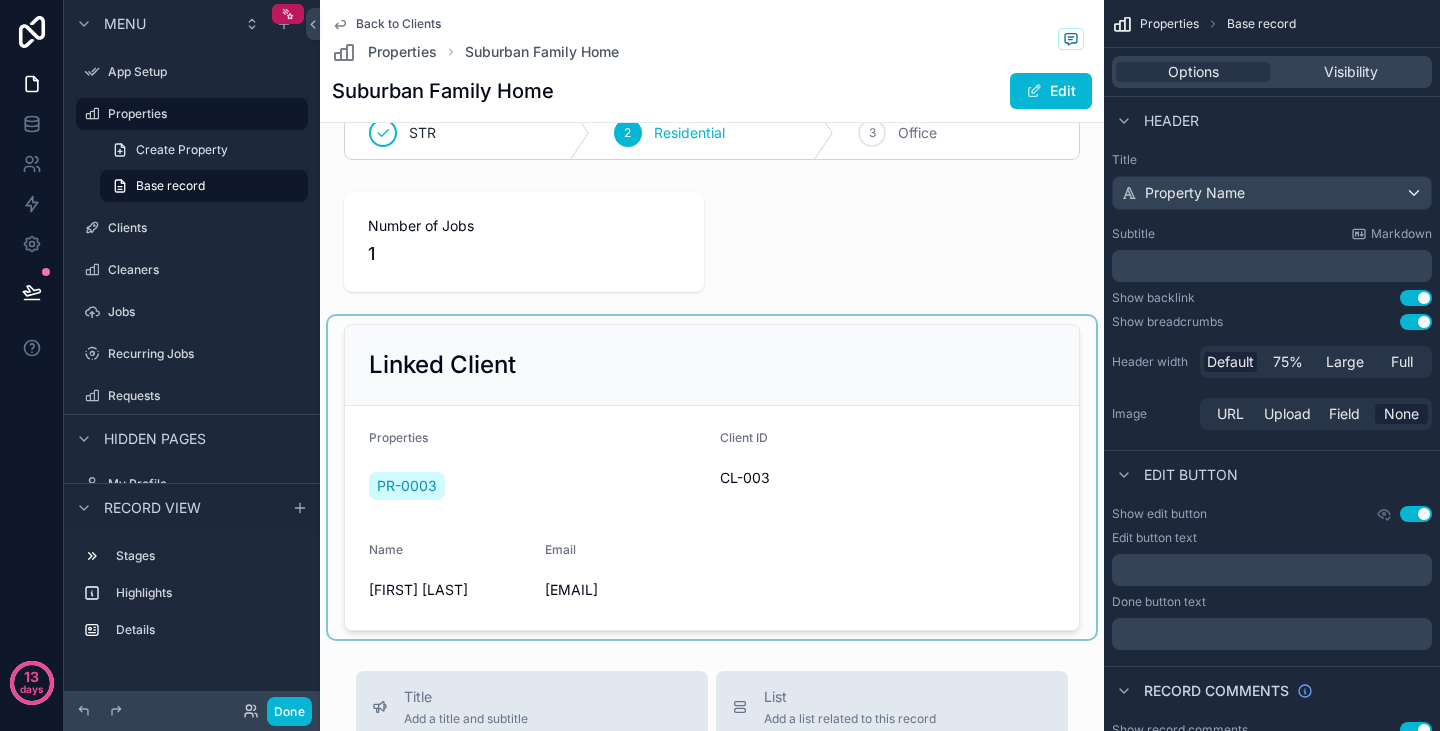 click at bounding box center [712, 477] 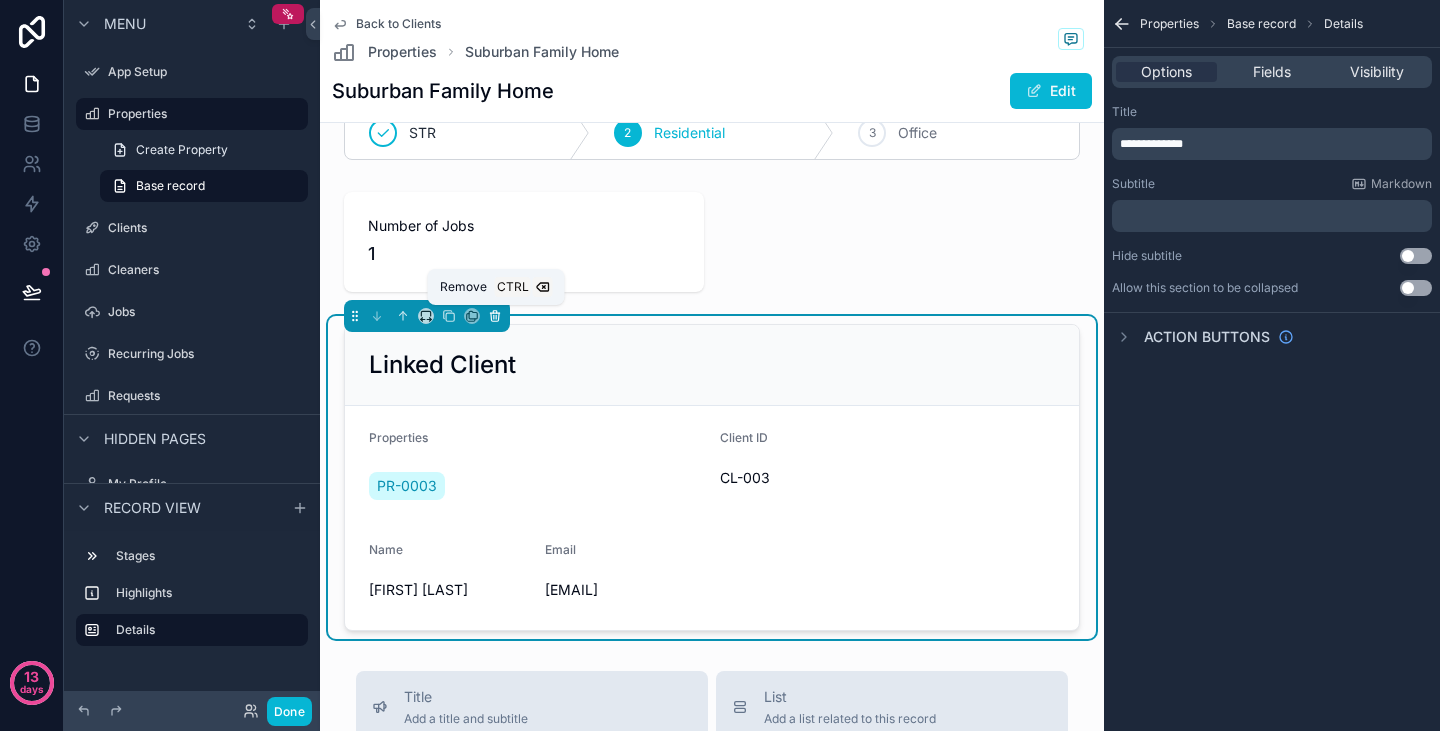 click 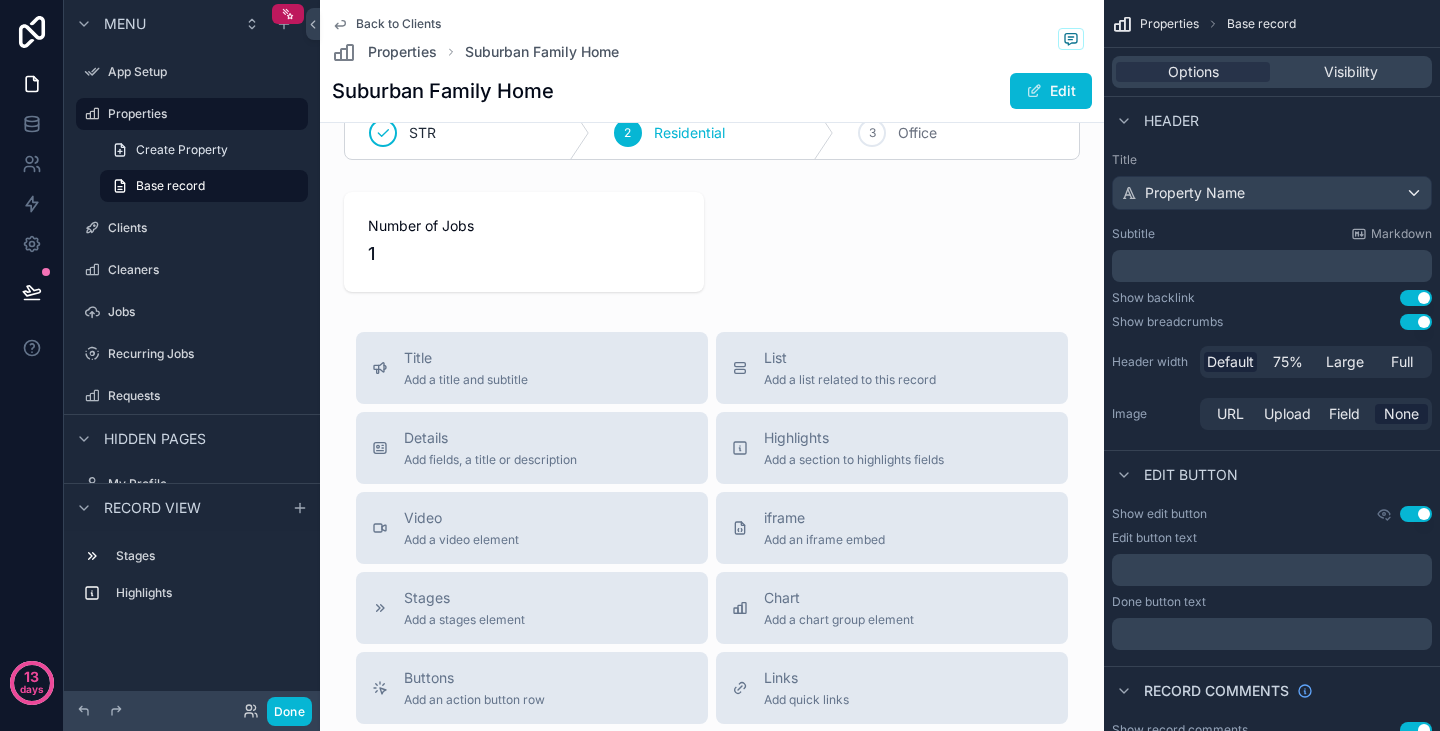 scroll, scrollTop: 0, scrollLeft: 0, axis: both 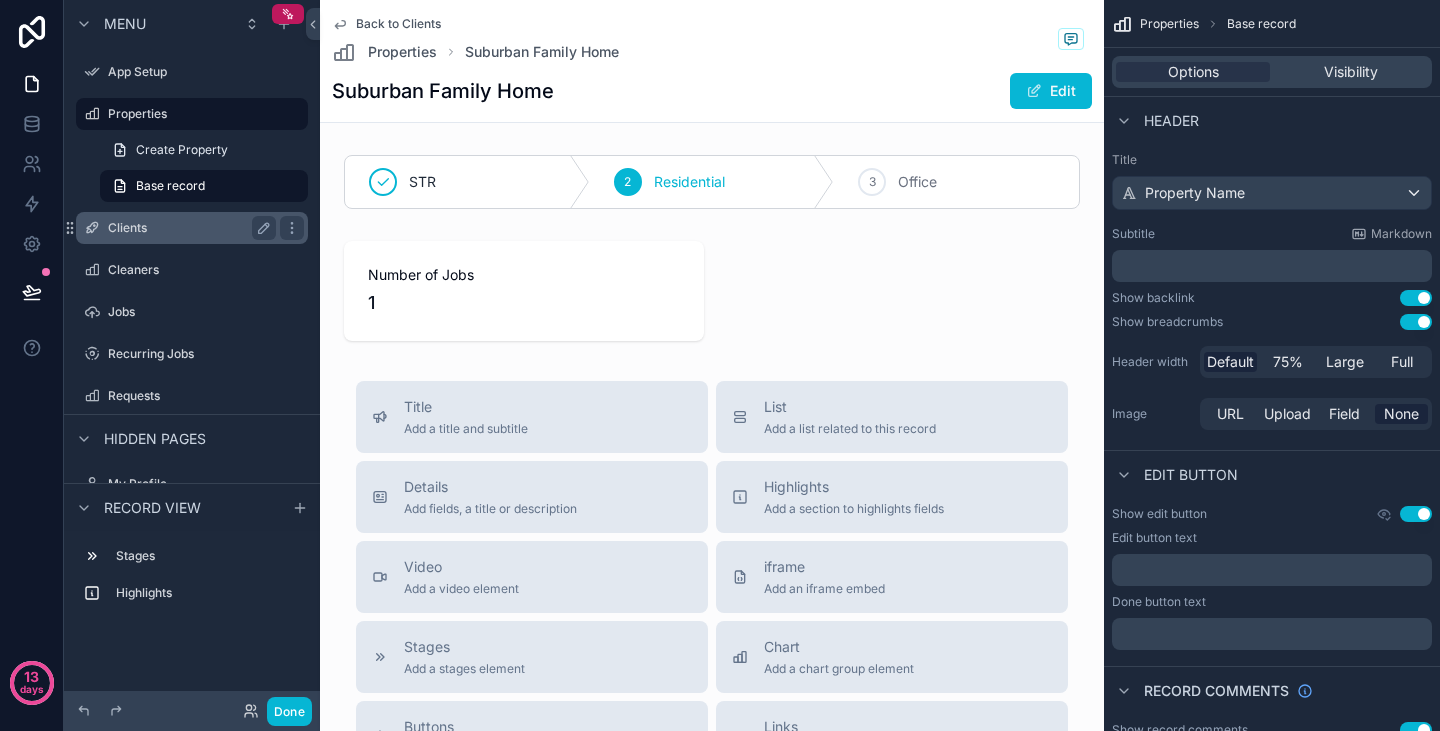 click on "Clients" at bounding box center [188, 228] 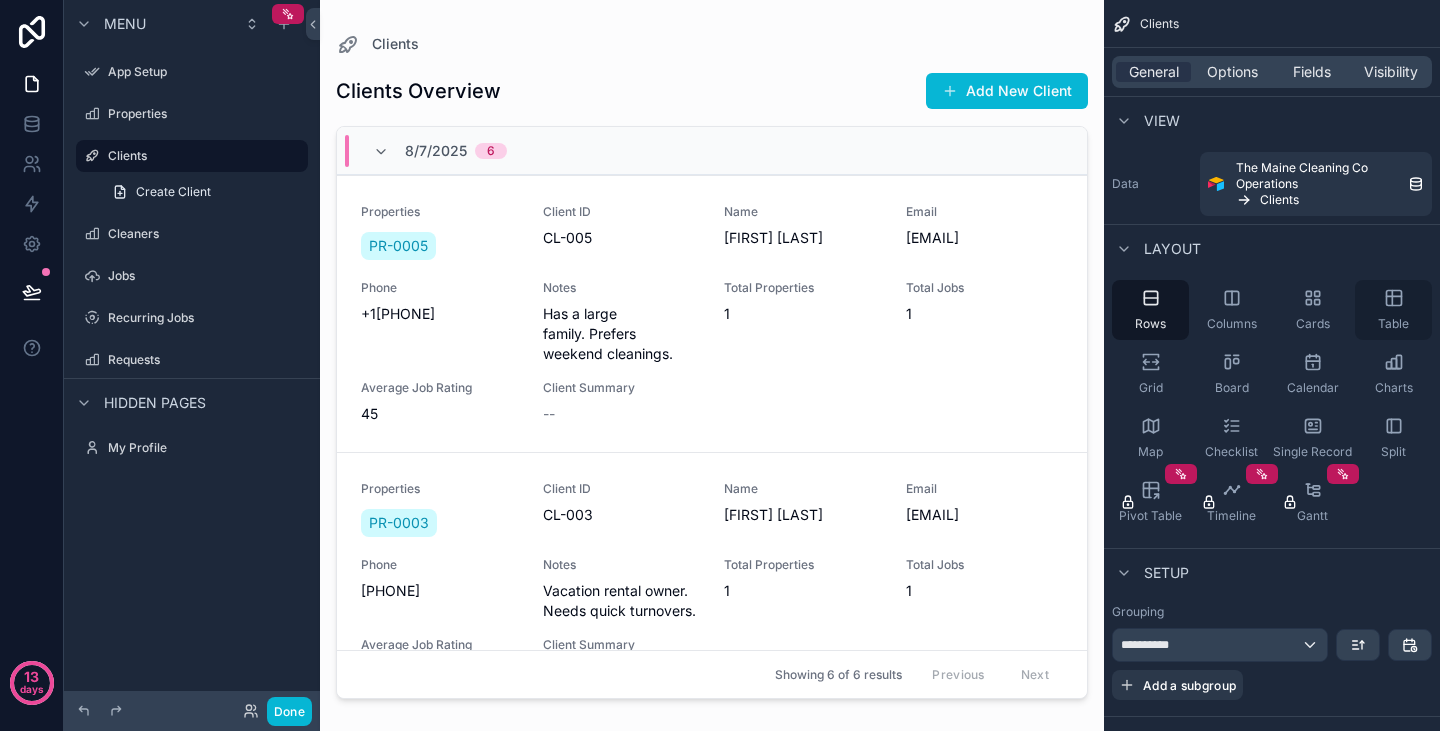 click on "Table" at bounding box center (1393, 310) 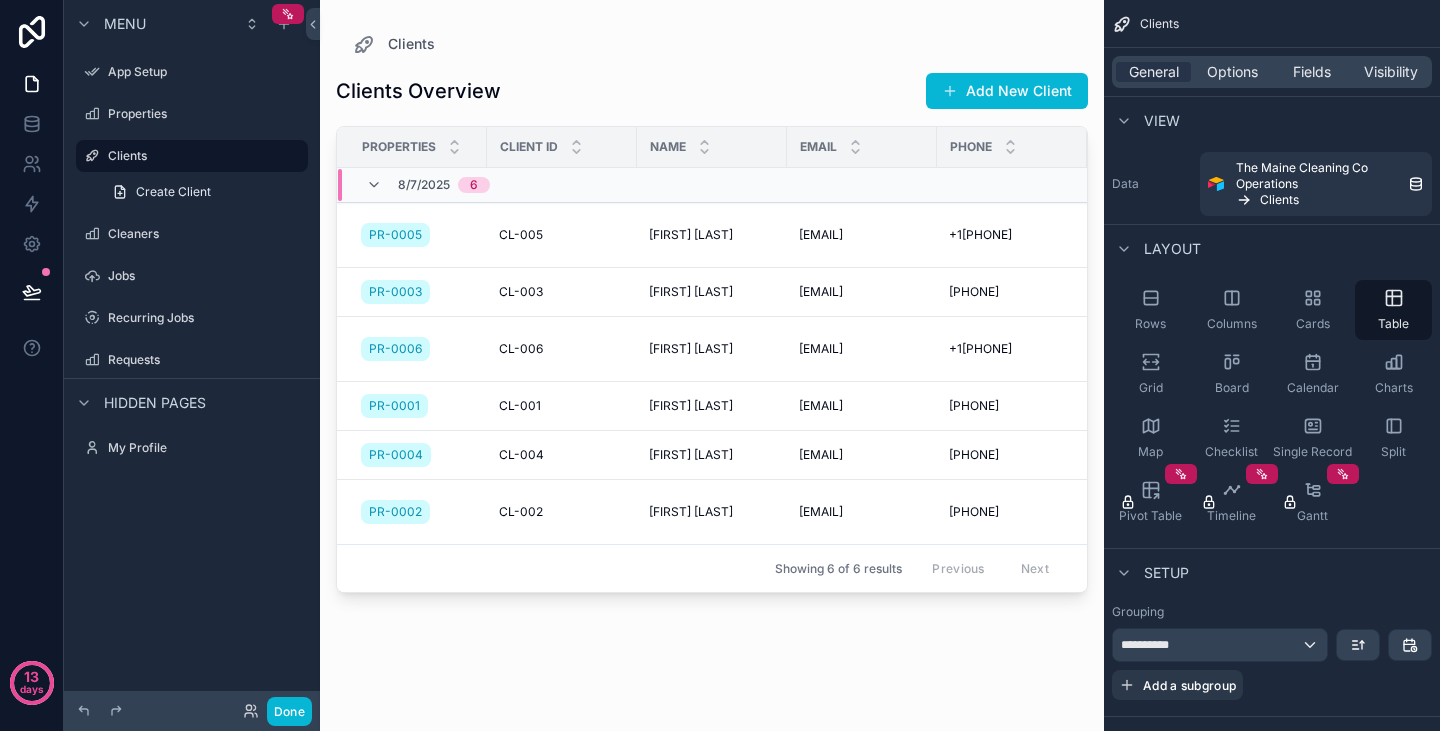 click at bounding box center (712, 353) 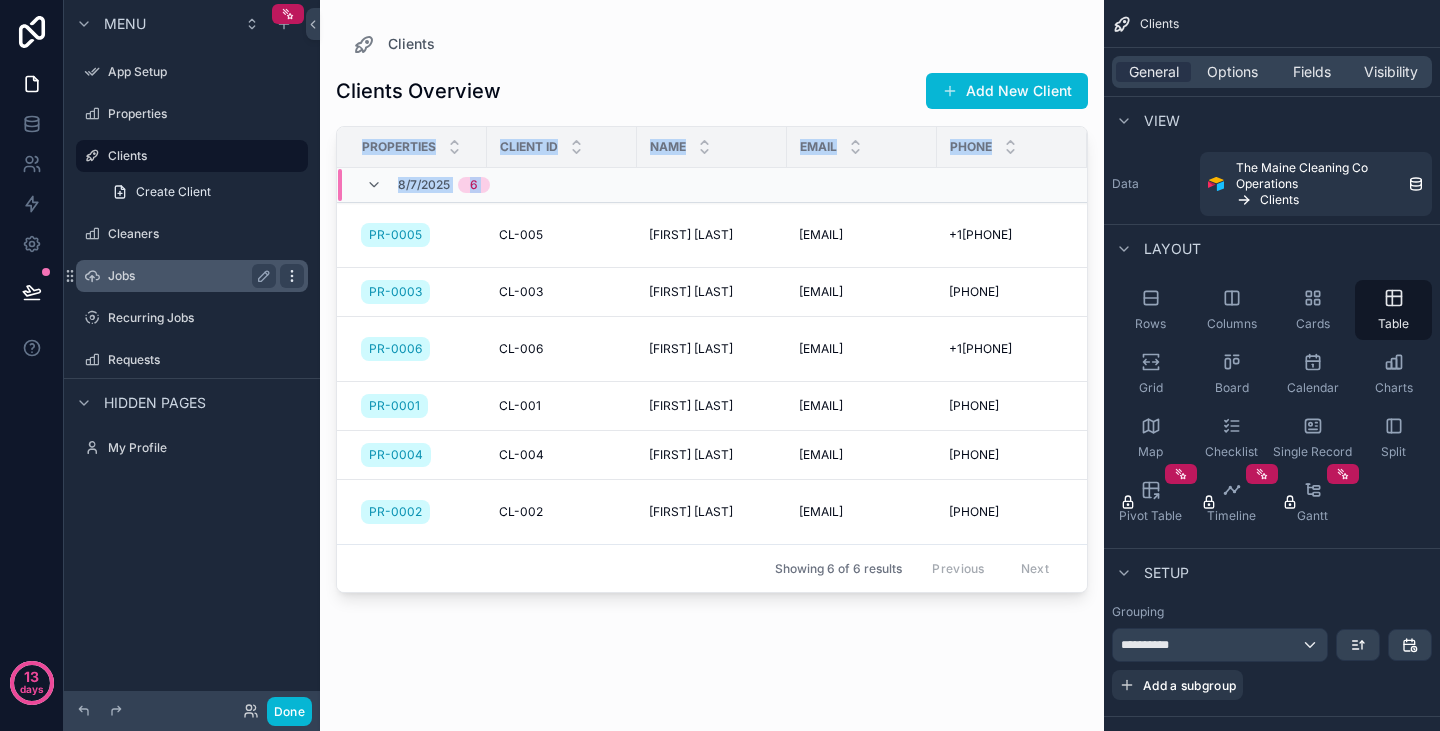 drag, startPoint x: 550, startPoint y: 650, endPoint x: 298, endPoint y: 282, distance: 446.01346 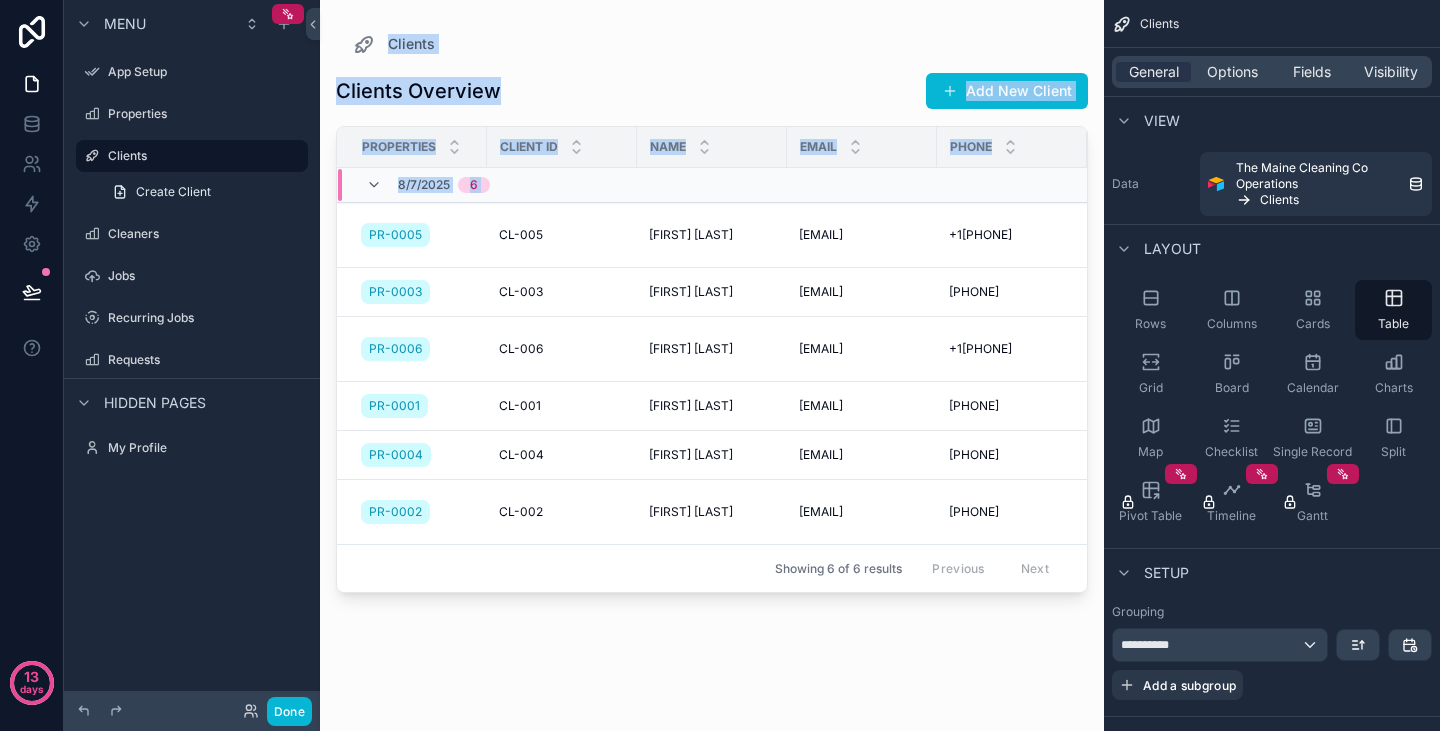 click on "Clients Overview Add New Client Properties Client ID Name Email Phone Notes Total Properties Total Jobs Average Job Rating Client Summary 8/7/2025 6 PR-0005 CL-005 CL-005 Jessica Davis Jessica Davis jessica.d@example5adf.com jessica.d@example5adf.com +1[PHONE] +1[PHONE] Has a large family. Prefers weekend cleanings. Has a large family. Prefers weekend cleanings. 1 1 1 1 45 45 -- PR-0003 CL-003 CL-003 Emily Johnson Emily Johnson emily.j@exampled213.com emily.j@exampled213.com +1122334455 +1122334455 Vacation rental owner. Needs quick turnovers. Vacation rental owner. Needs quick turnovers. 1 1 1 1 70 70 -- PR-0006 CL-006 CL-006 David Wilson David Wilson david.w@examplef3a6.com david.w@examplef3a6.com +1556677889 +1556677889 Owns multiple properties. Requires flexible scheduling. Owns multiple properties. Requires flexible scheduling. 1 1 0 0 -- -- PR-0001 CL-001 CL-001 John Doe John Doe john.doe@examplee870.com john.doe@examplee870.com +1234567890 +1234567890 Prefers morning cleanings. Has a dog. 1 1 1 1 1" at bounding box center (712, 381) 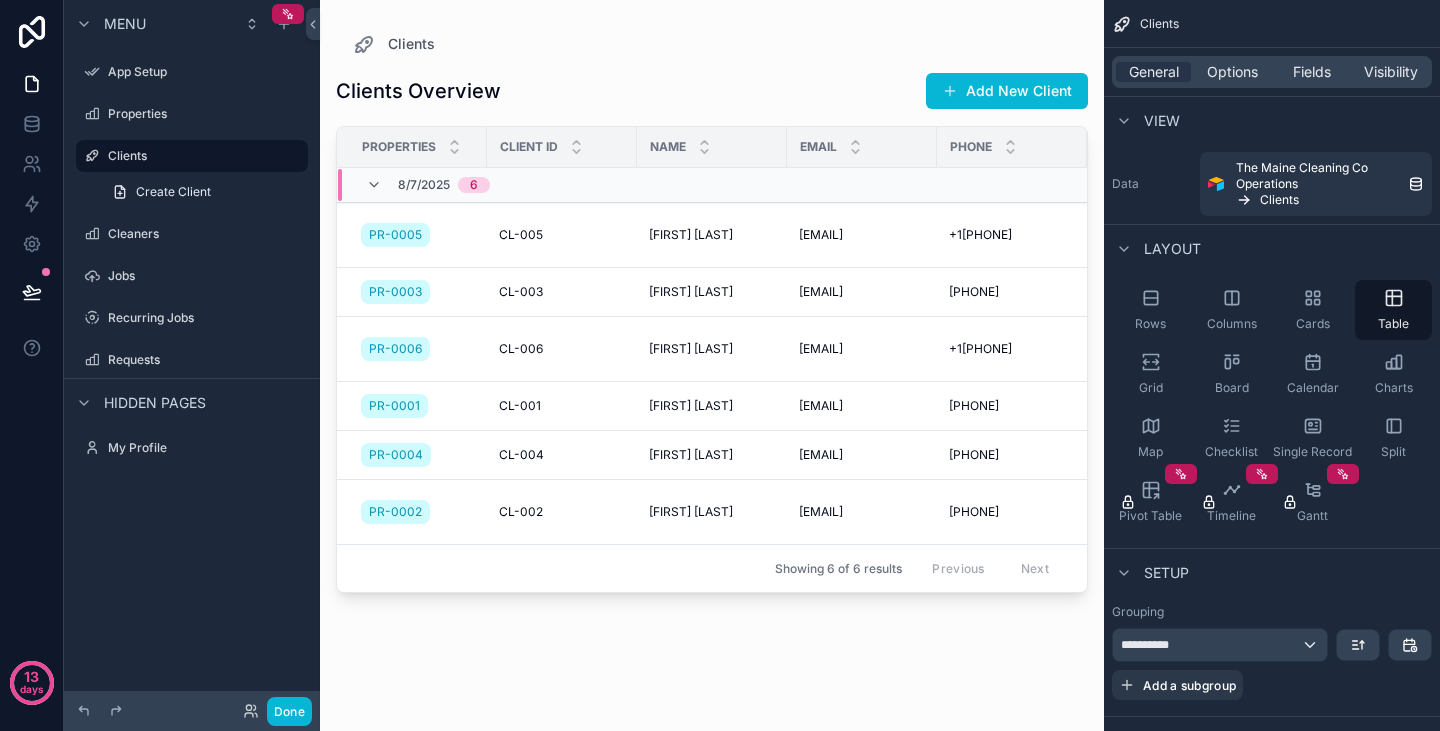 click on "Properties" at bounding box center (399, 147) 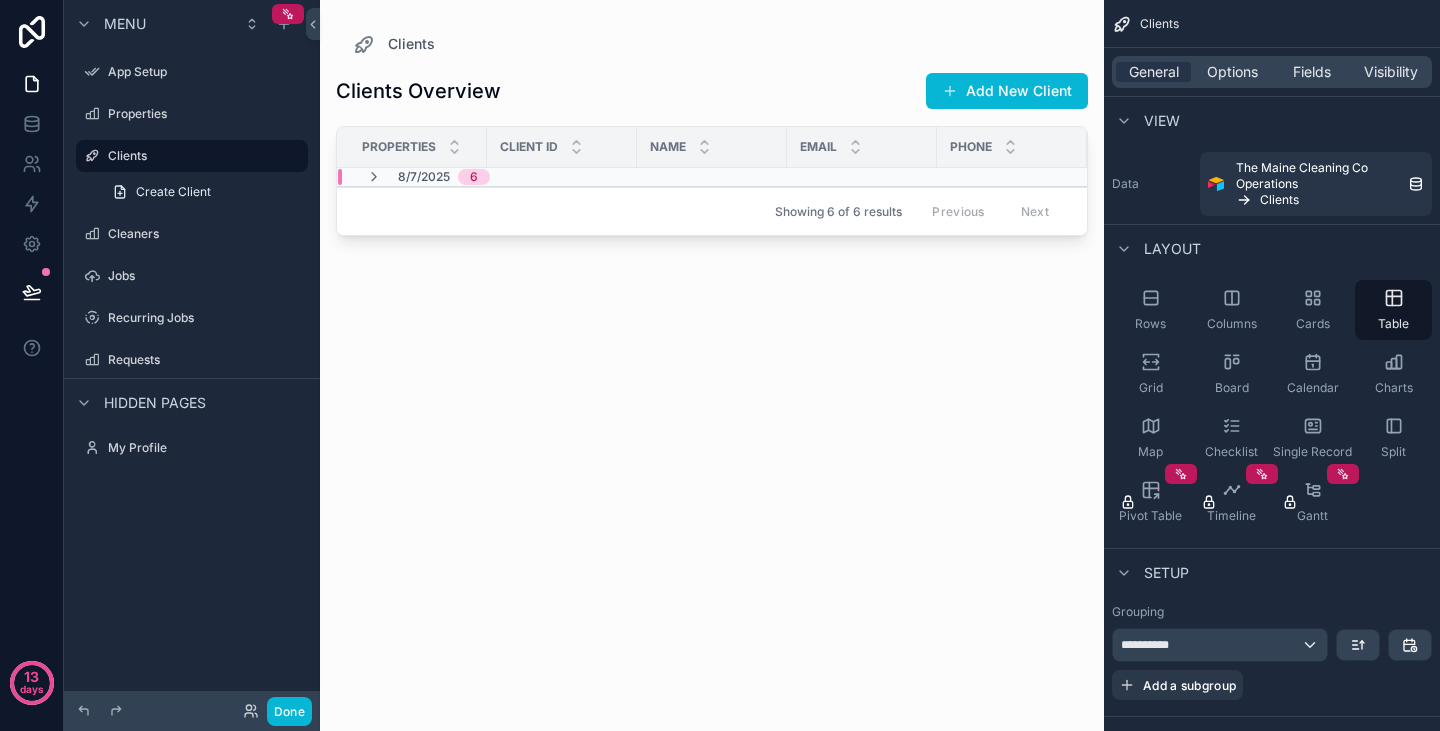 click on "8/7/2025" at bounding box center (424, 177) 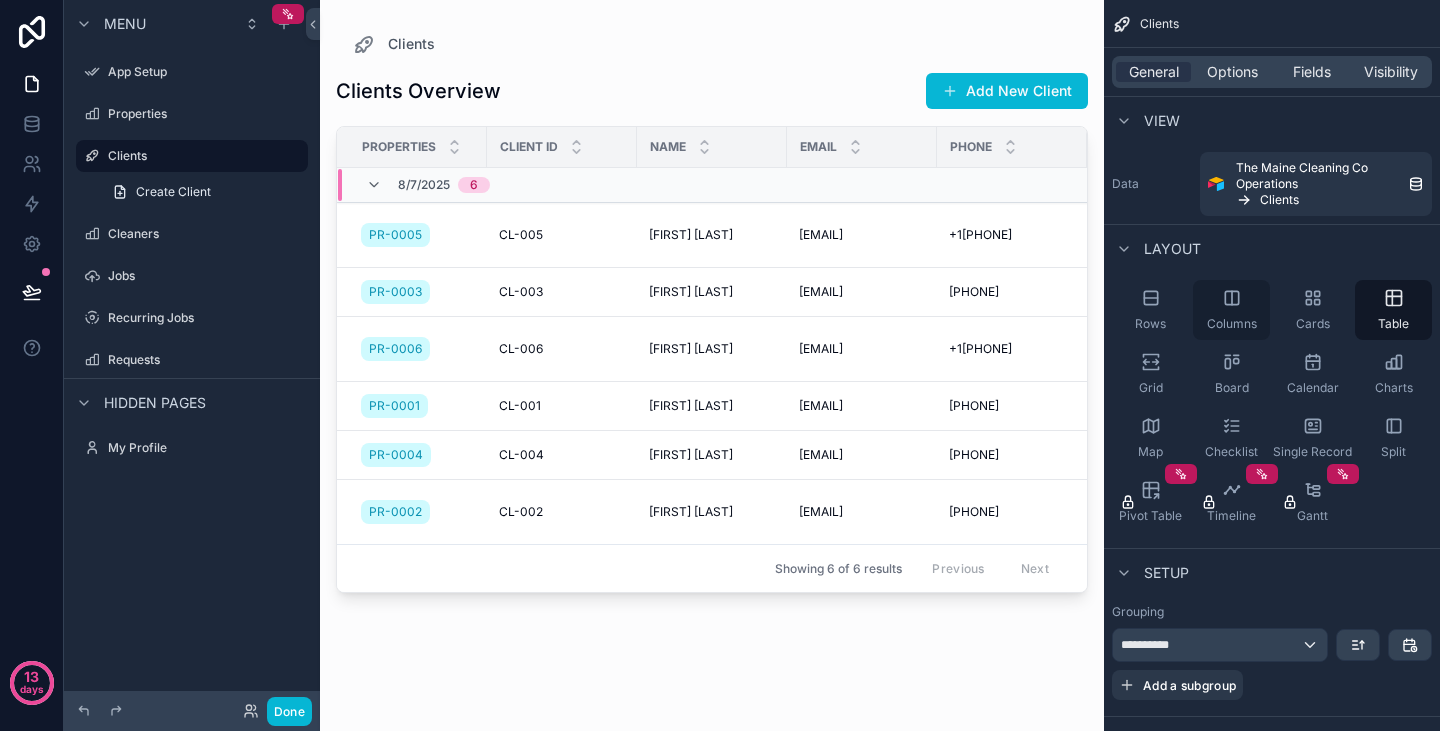 click 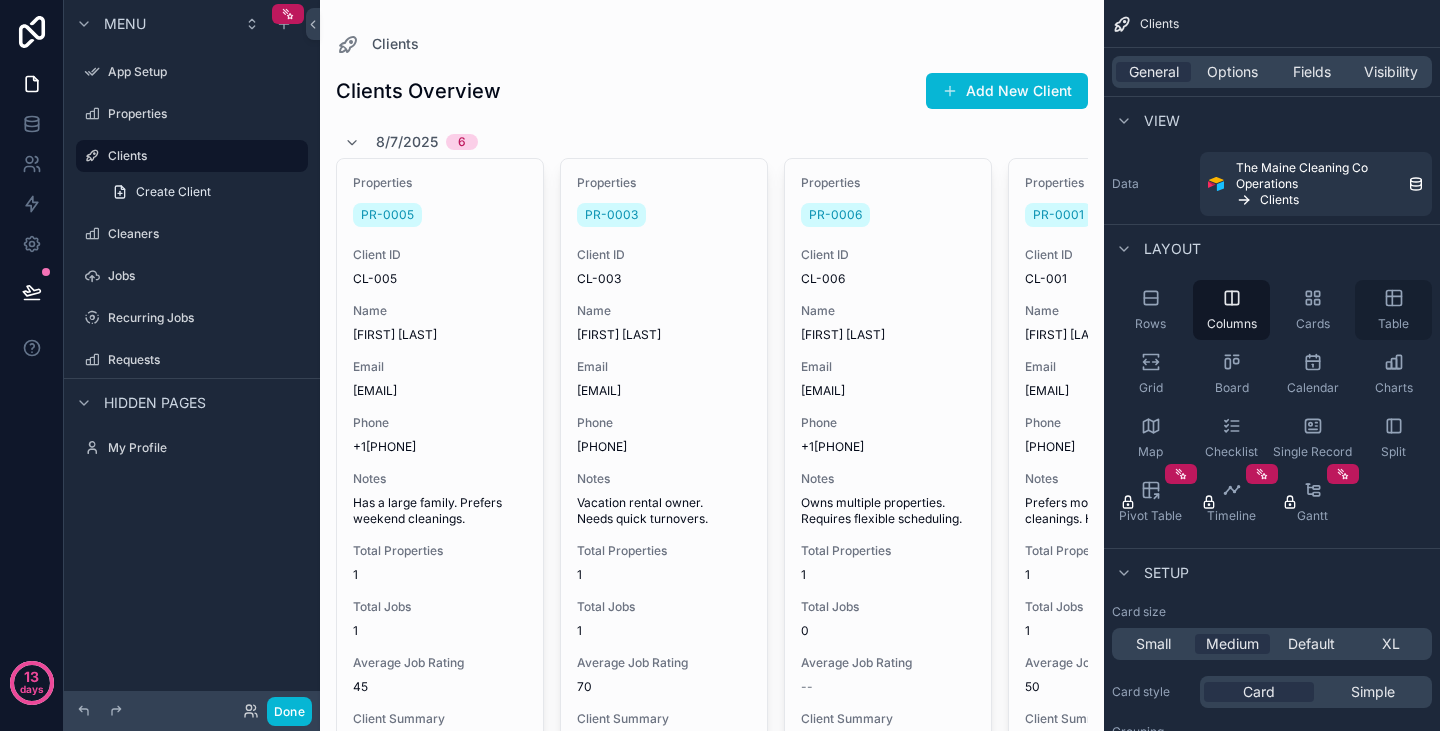 click 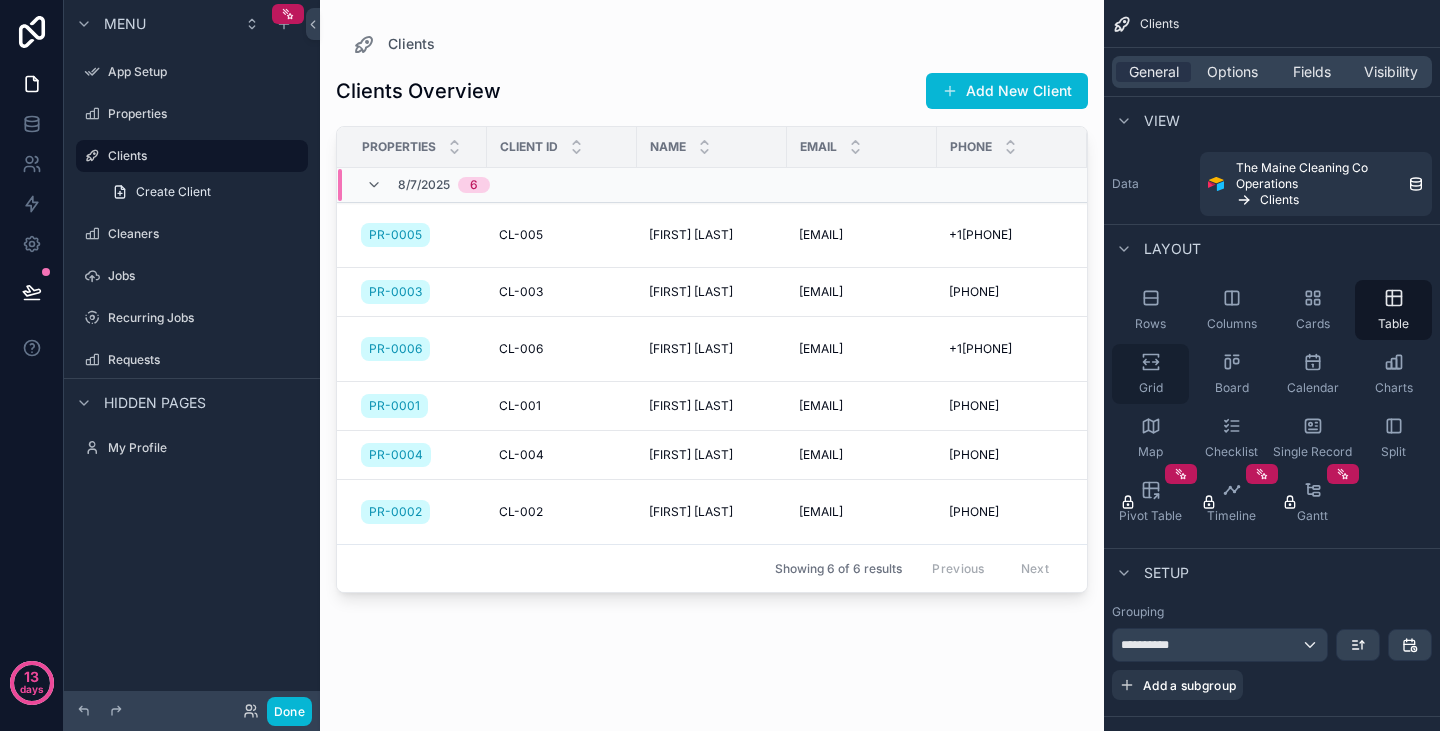click 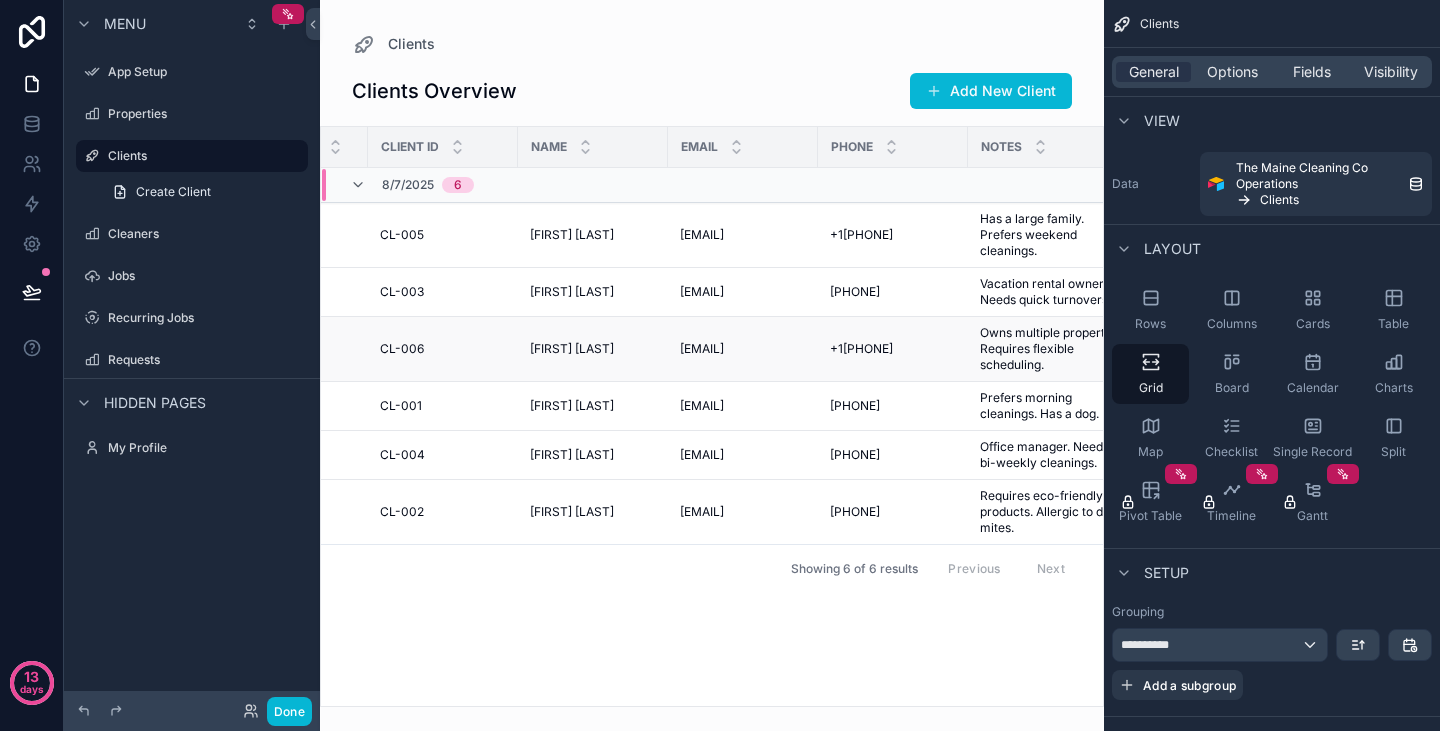 scroll, scrollTop: 0, scrollLeft: 0, axis: both 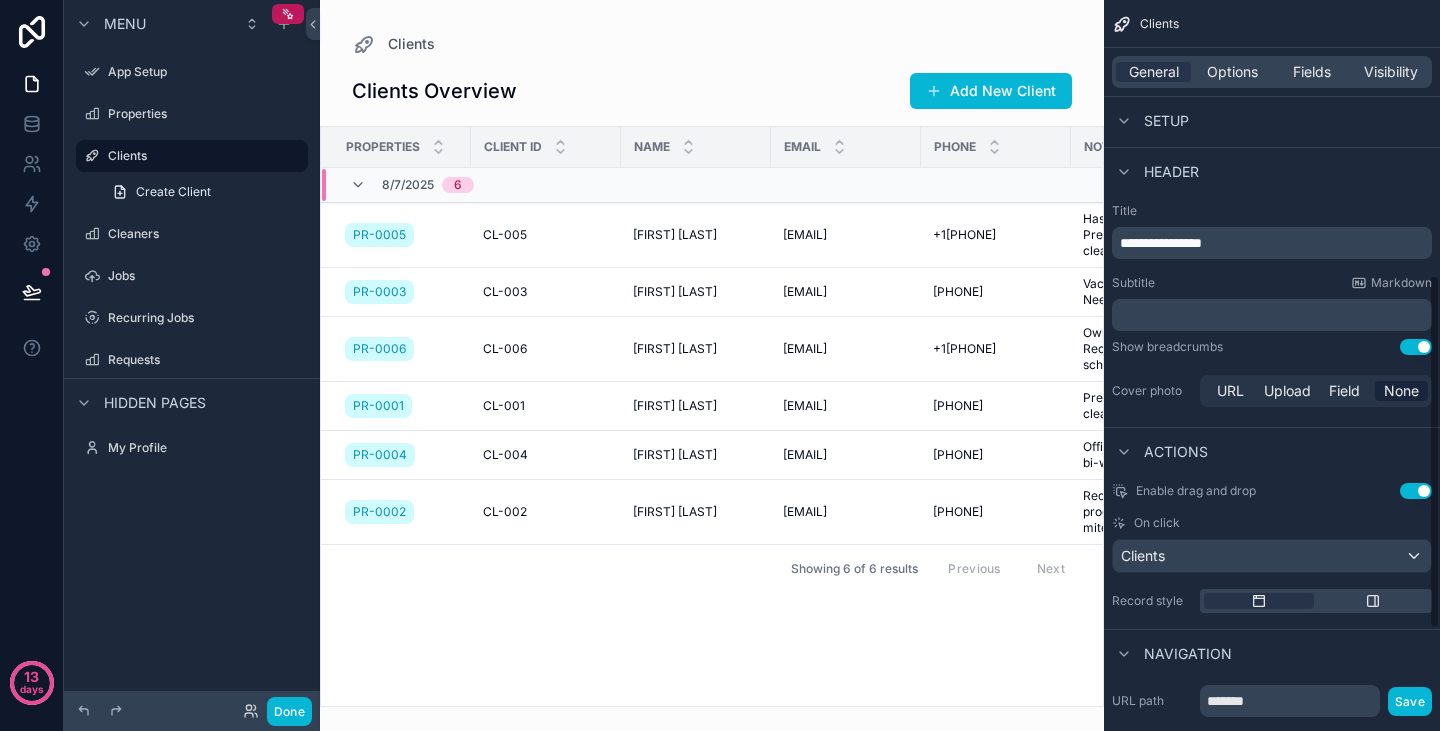 click on "**********" at bounding box center (1161, 243) 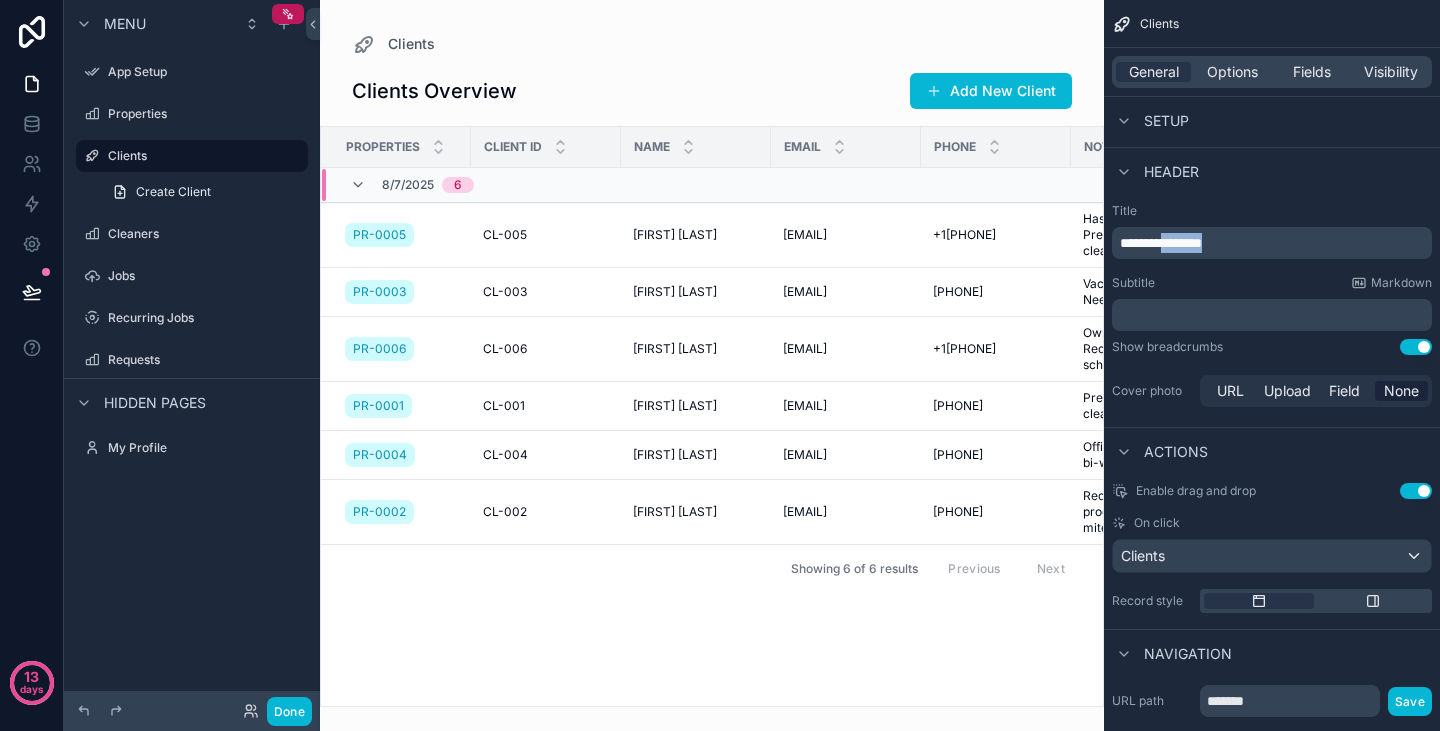 click on "**********" at bounding box center [1161, 243] 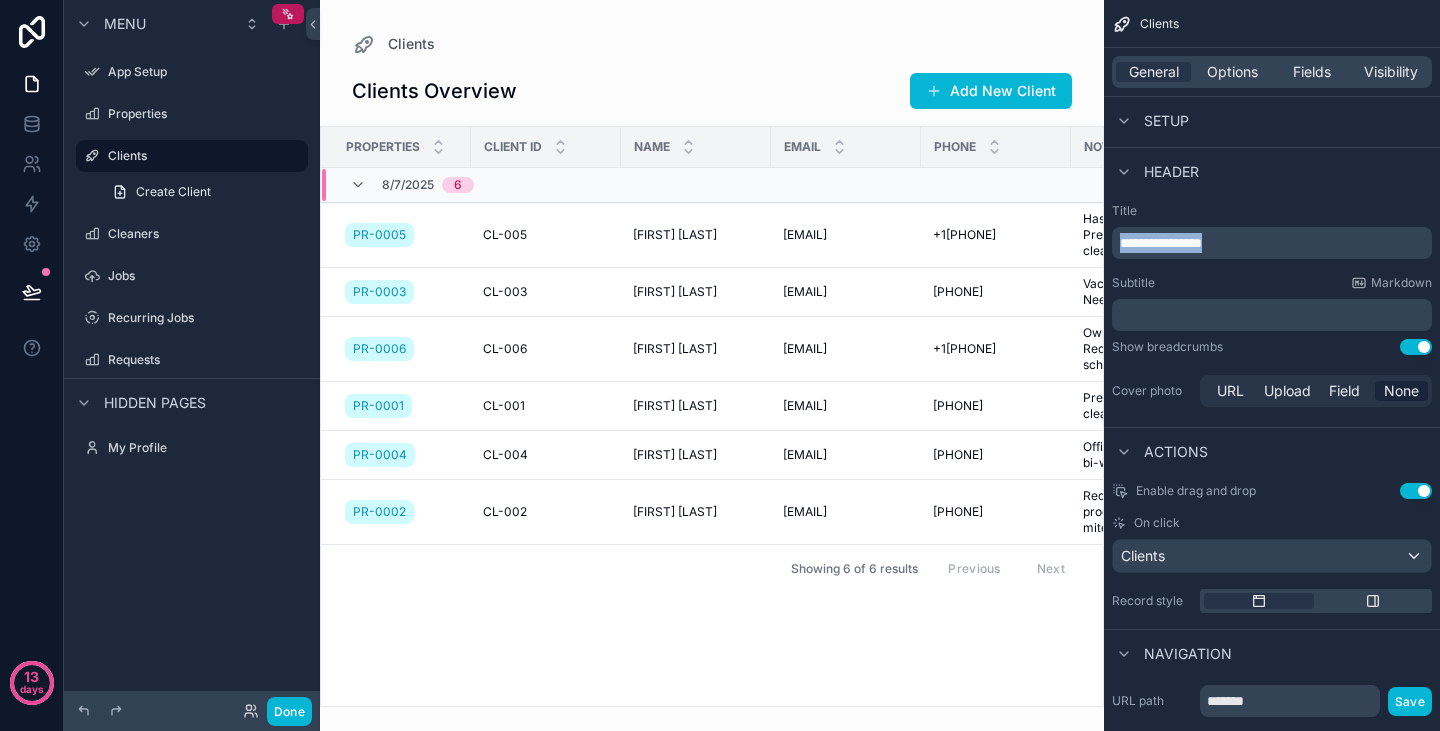 click on "**********" at bounding box center [1161, 243] 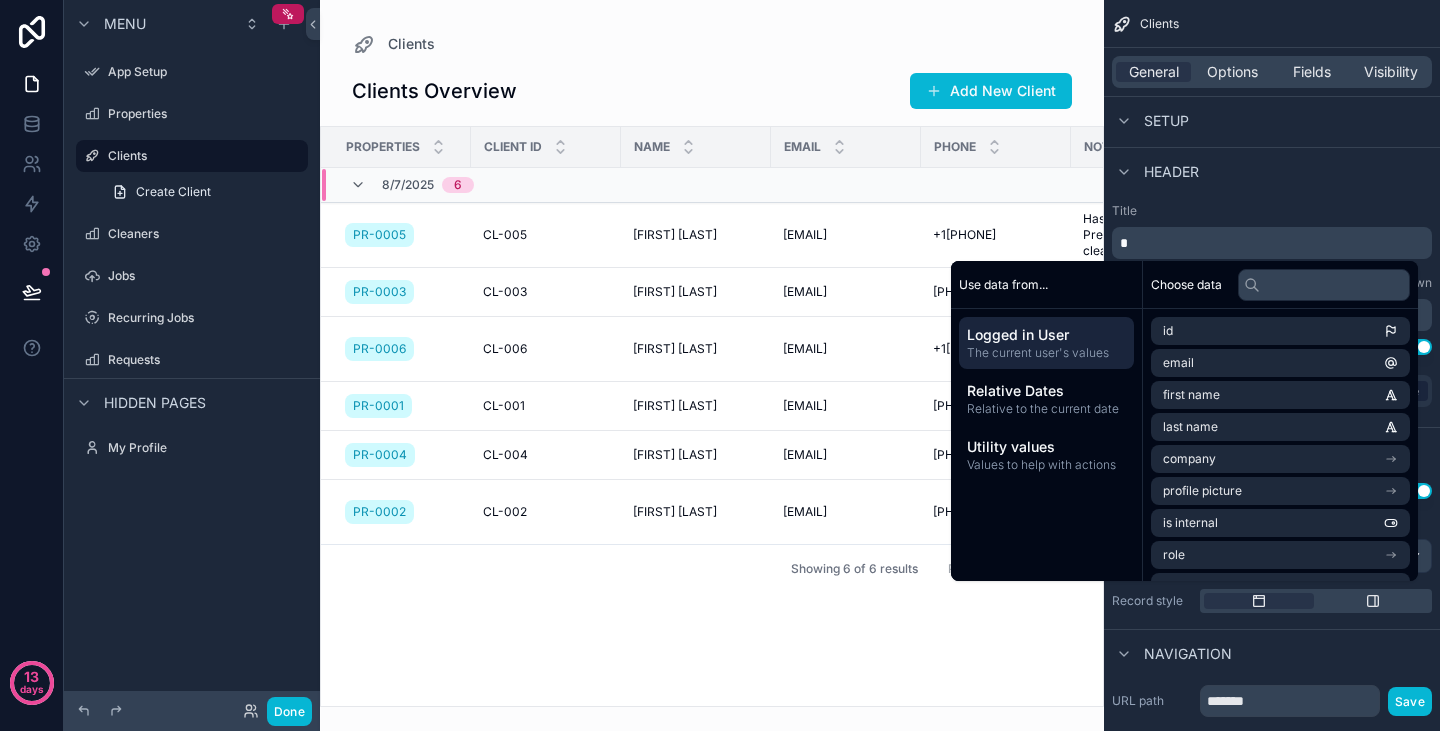 type 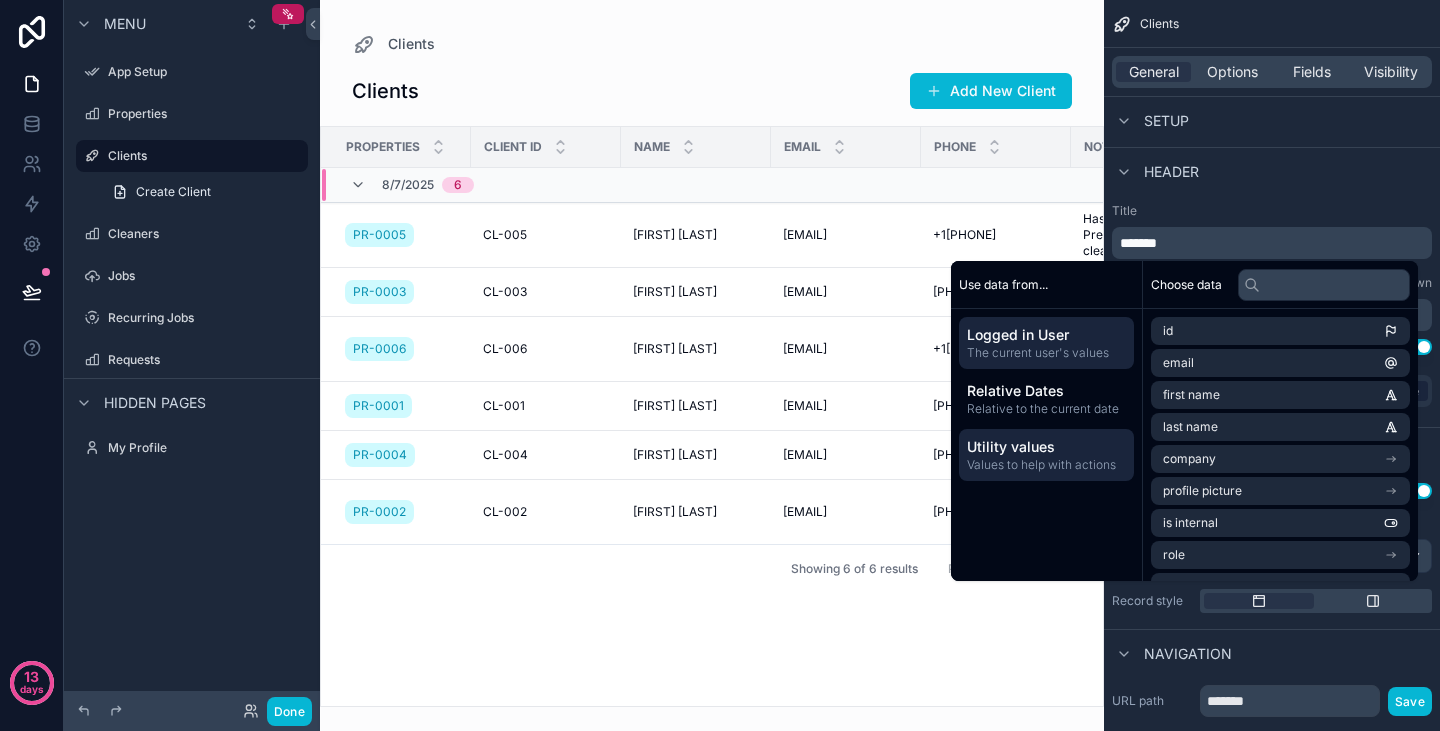click on "Utility values" at bounding box center [1046, 447] 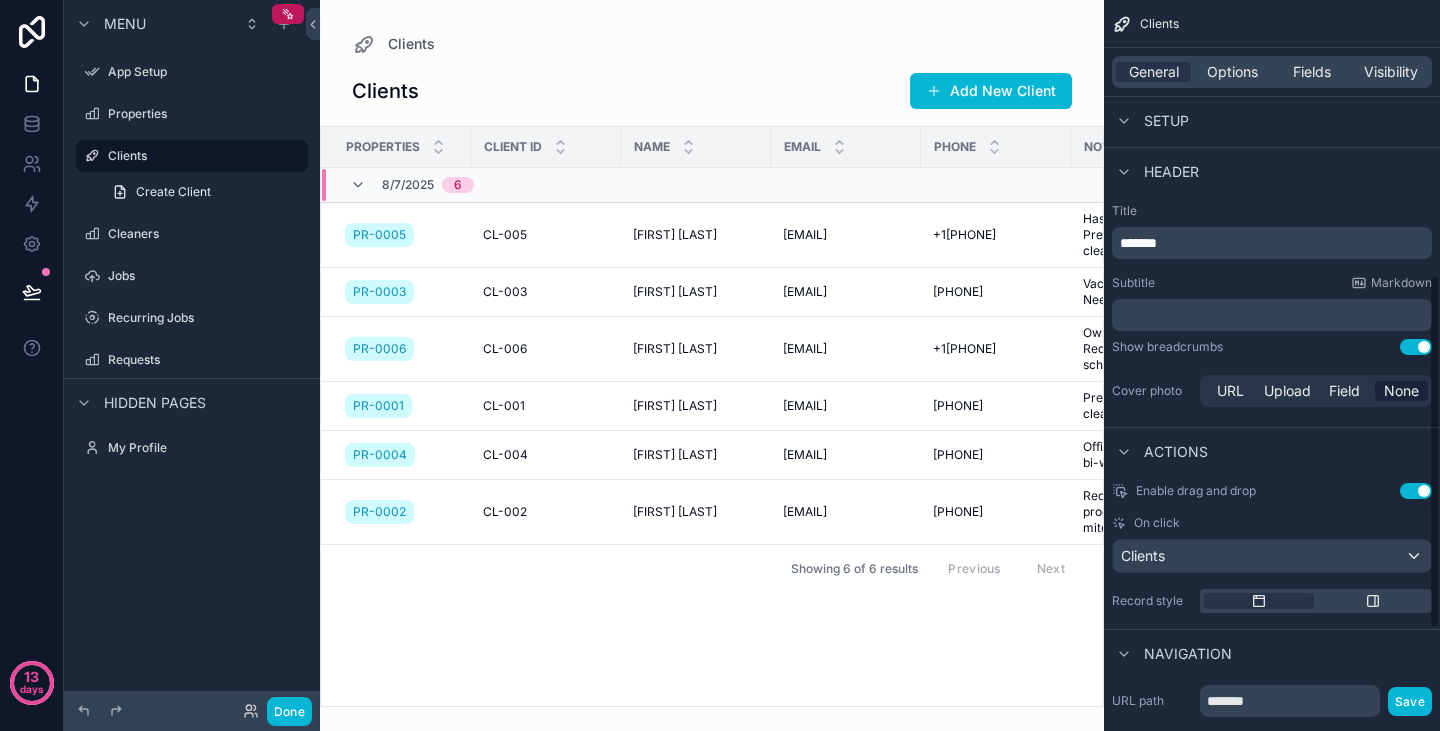 click on "Header" at bounding box center [1272, 171] 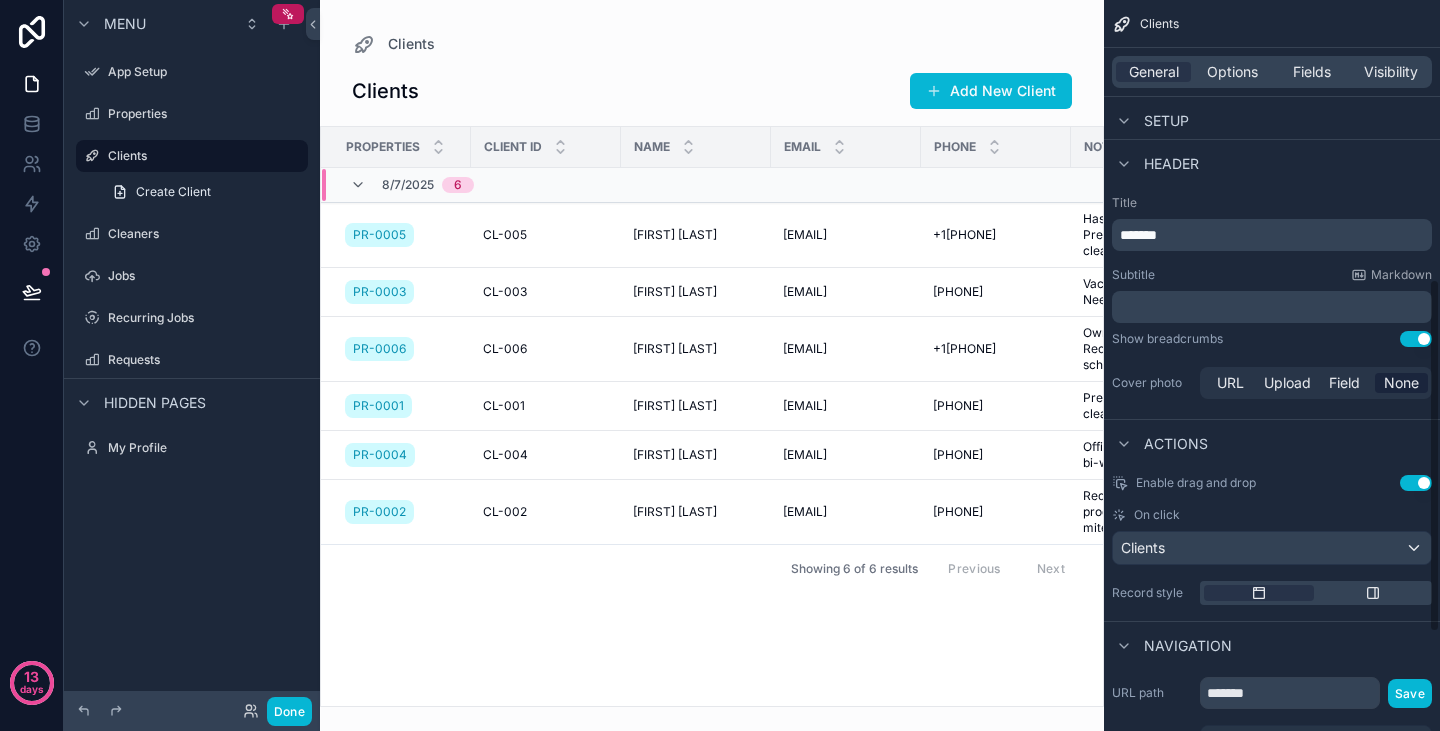 scroll, scrollTop: 578, scrollLeft: 0, axis: vertical 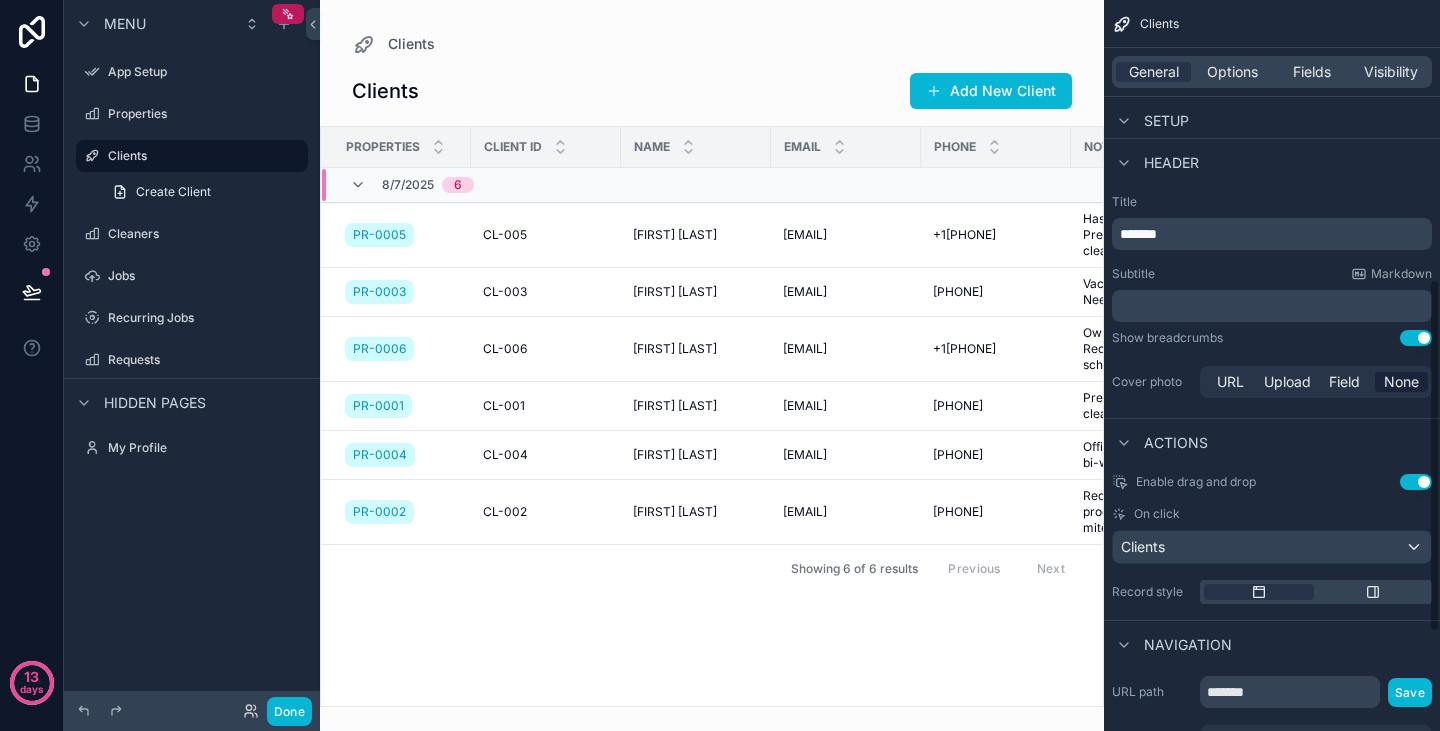 click on "Setup" at bounding box center (1166, 121) 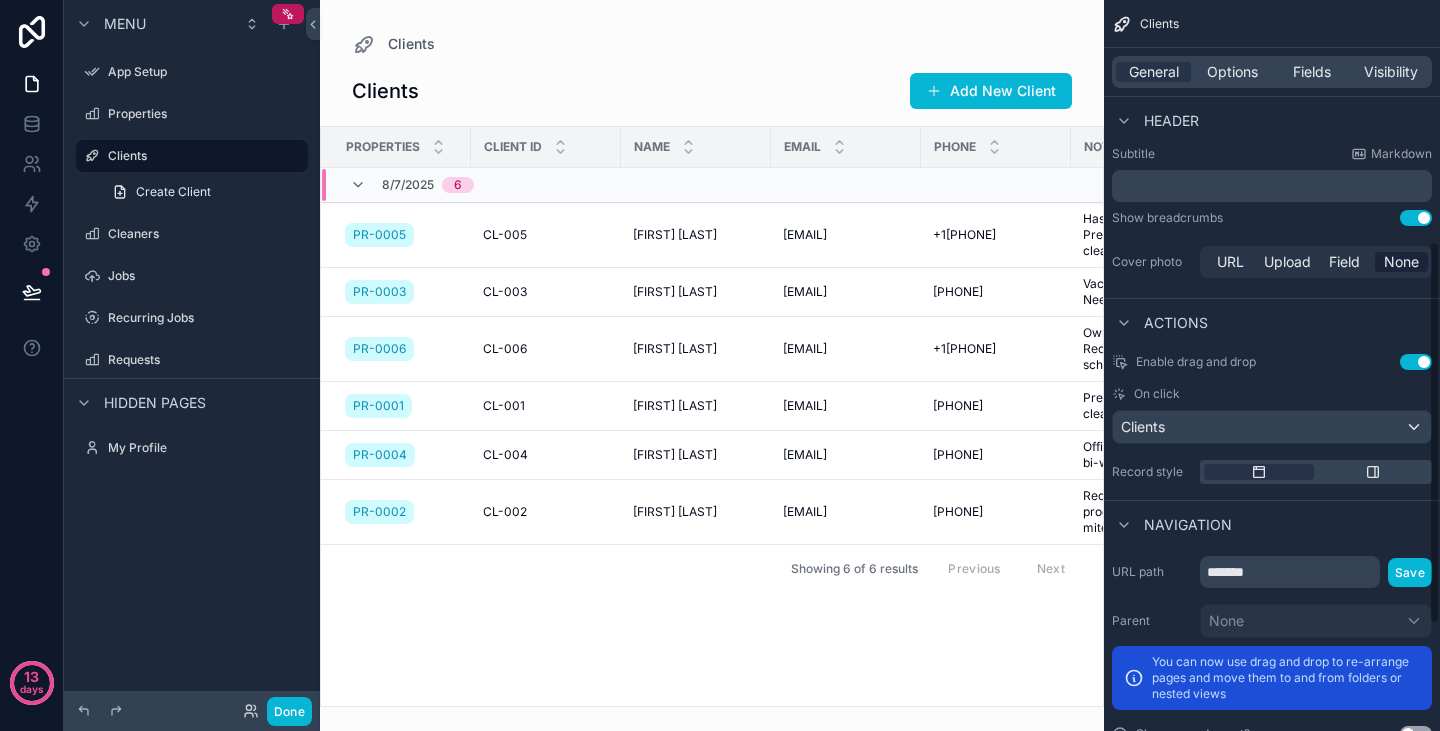 scroll, scrollTop: 458, scrollLeft: 0, axis: vertical 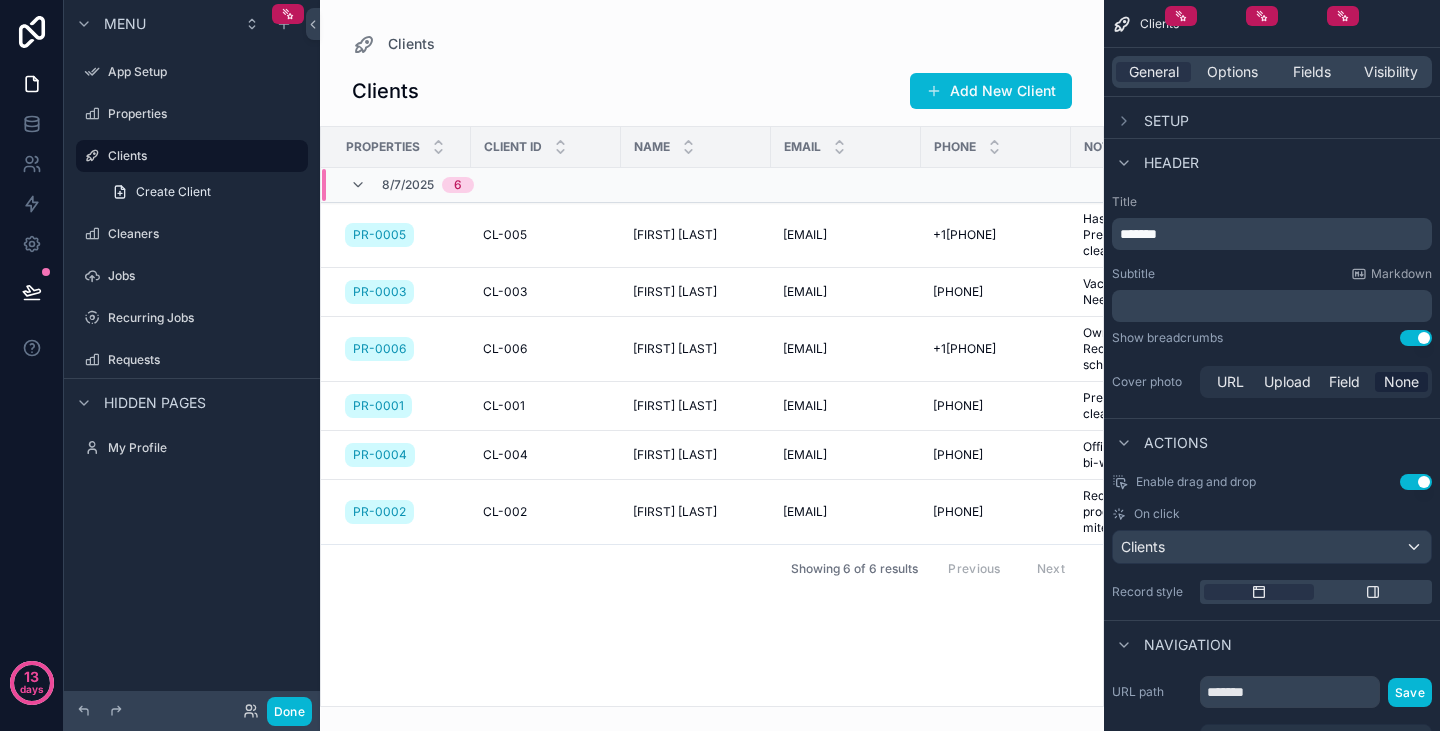 click on "Setup" at bounding box center (1166, 121) 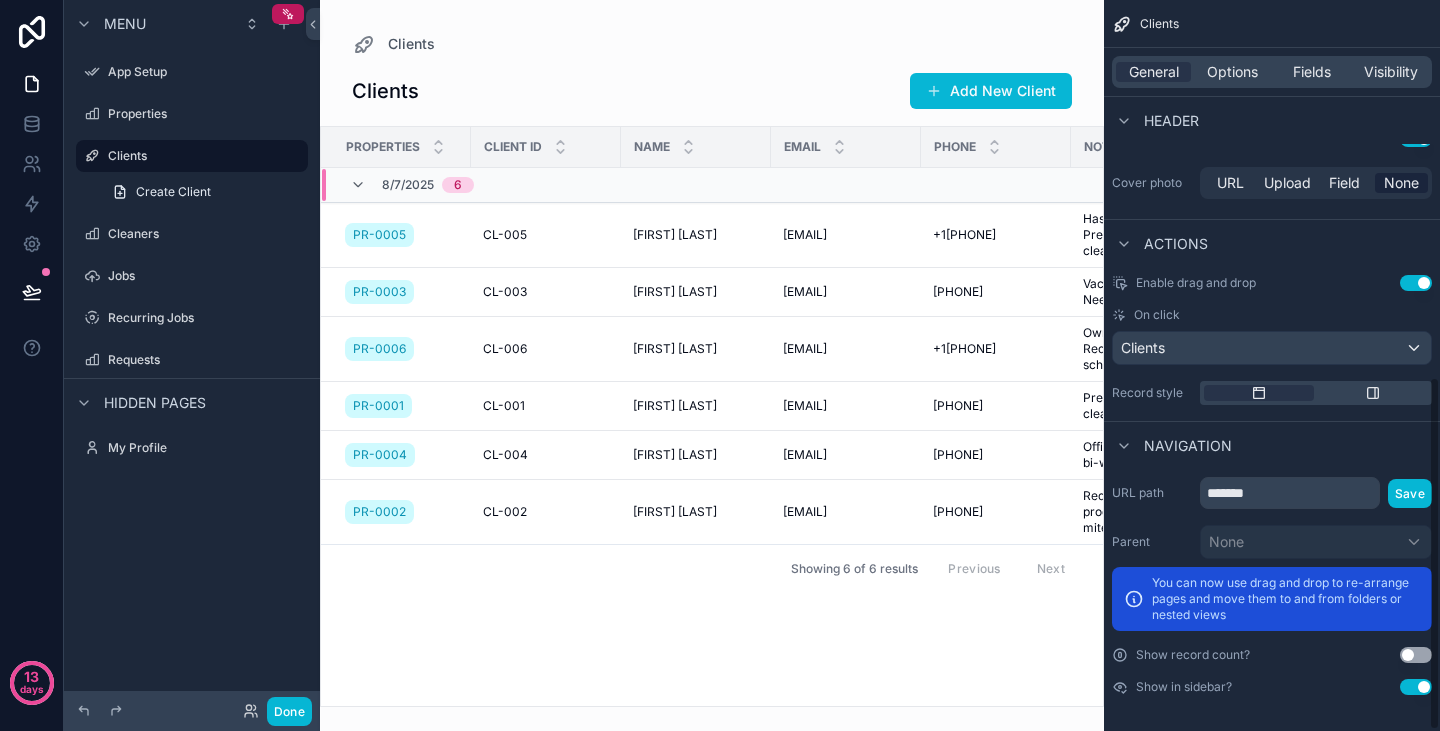 scroll, scrollTop: 781, scrollLeft: 0, axis: vertical 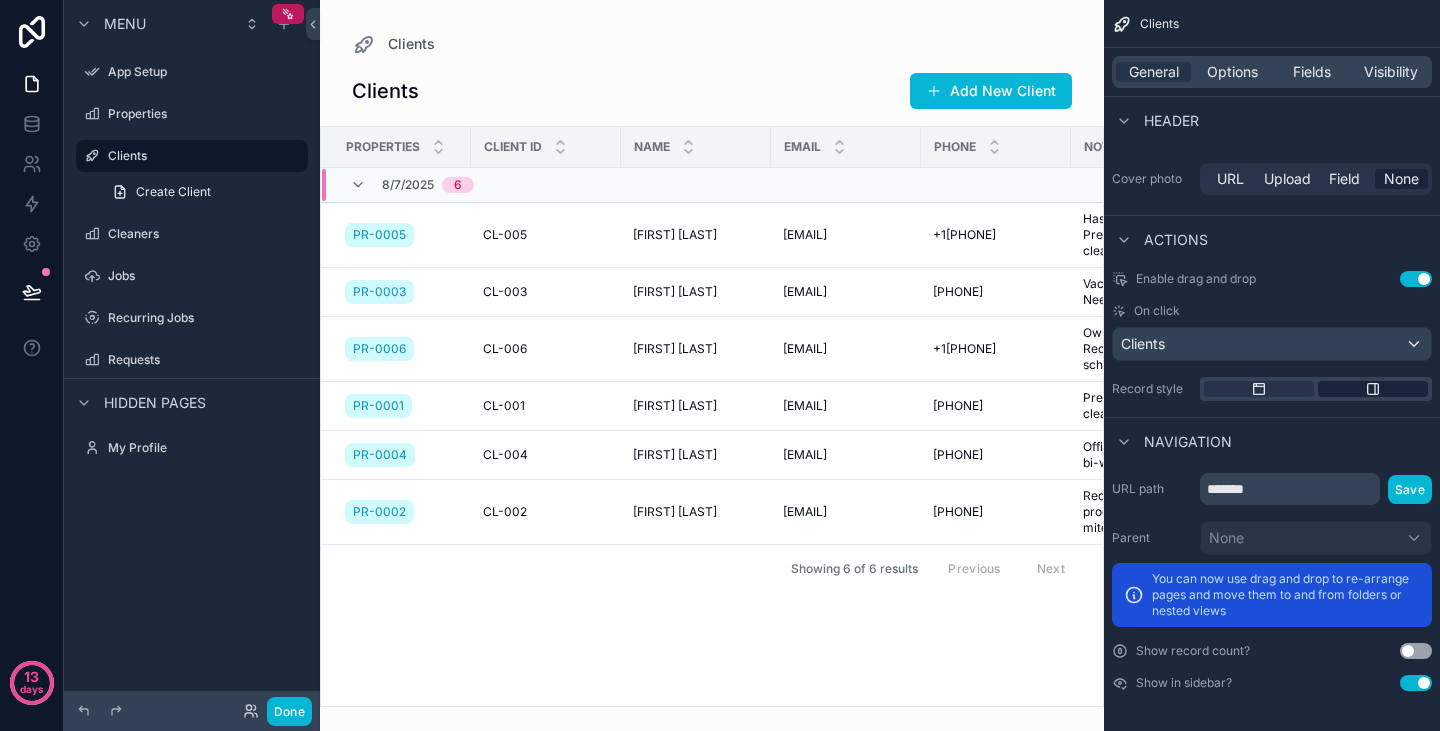 click 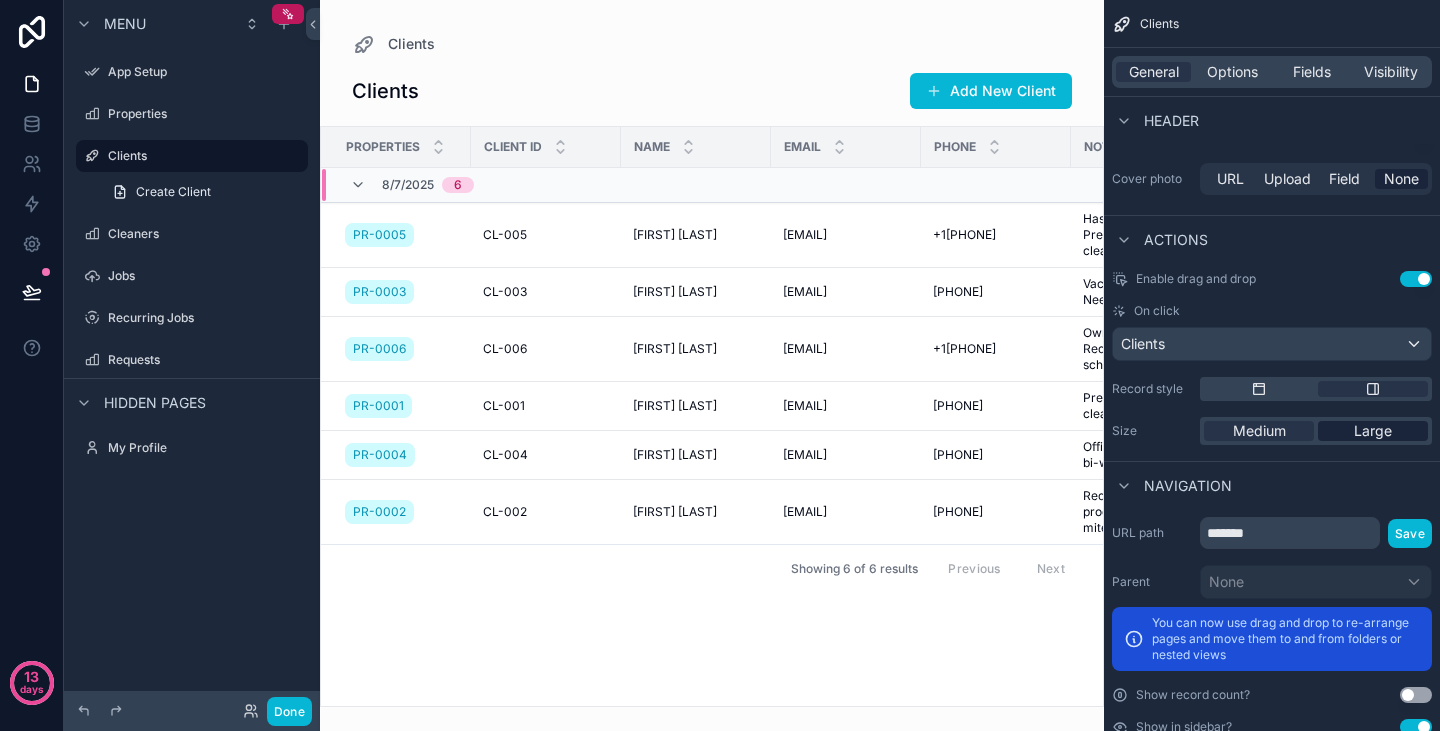 click on "Large" at bounding box center (1373, 431) 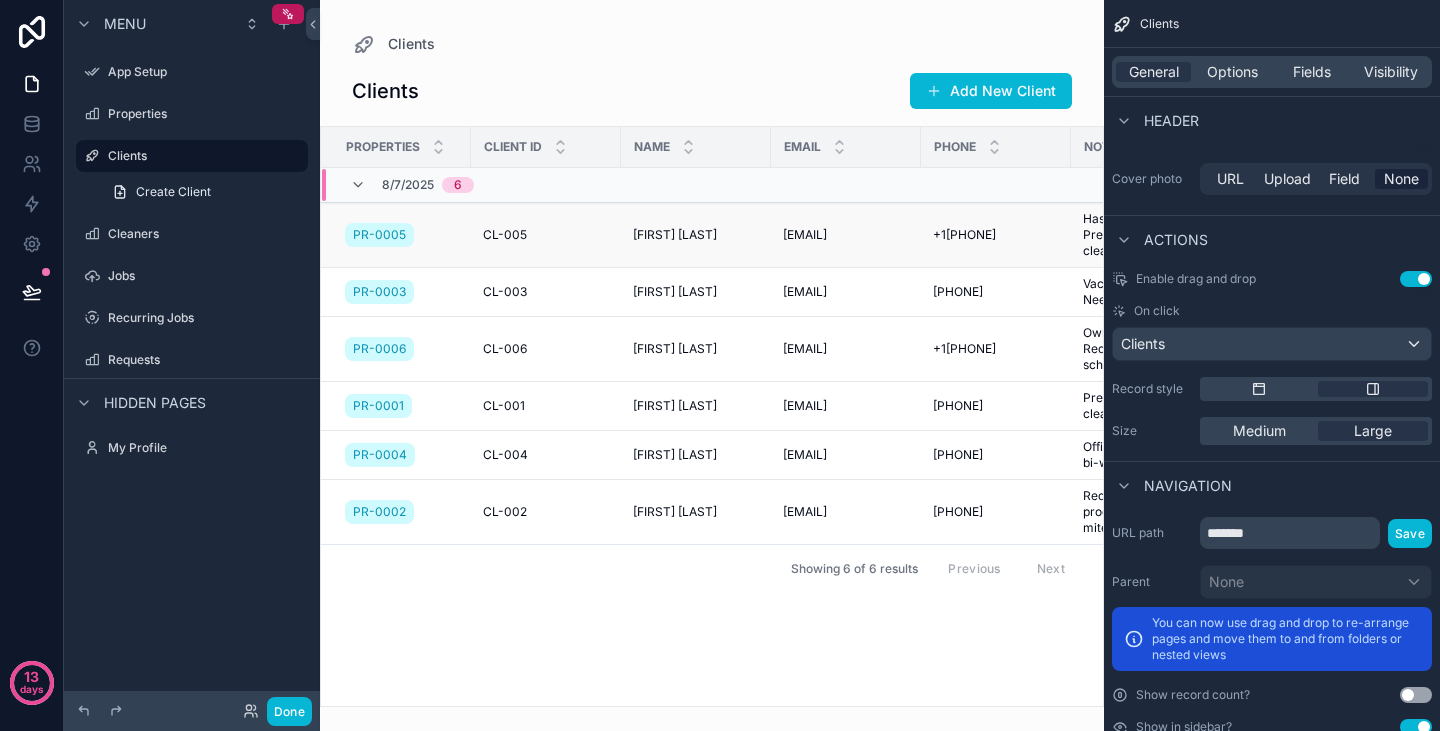 click on "[EMAIL]" at bounding box center (805, 235) 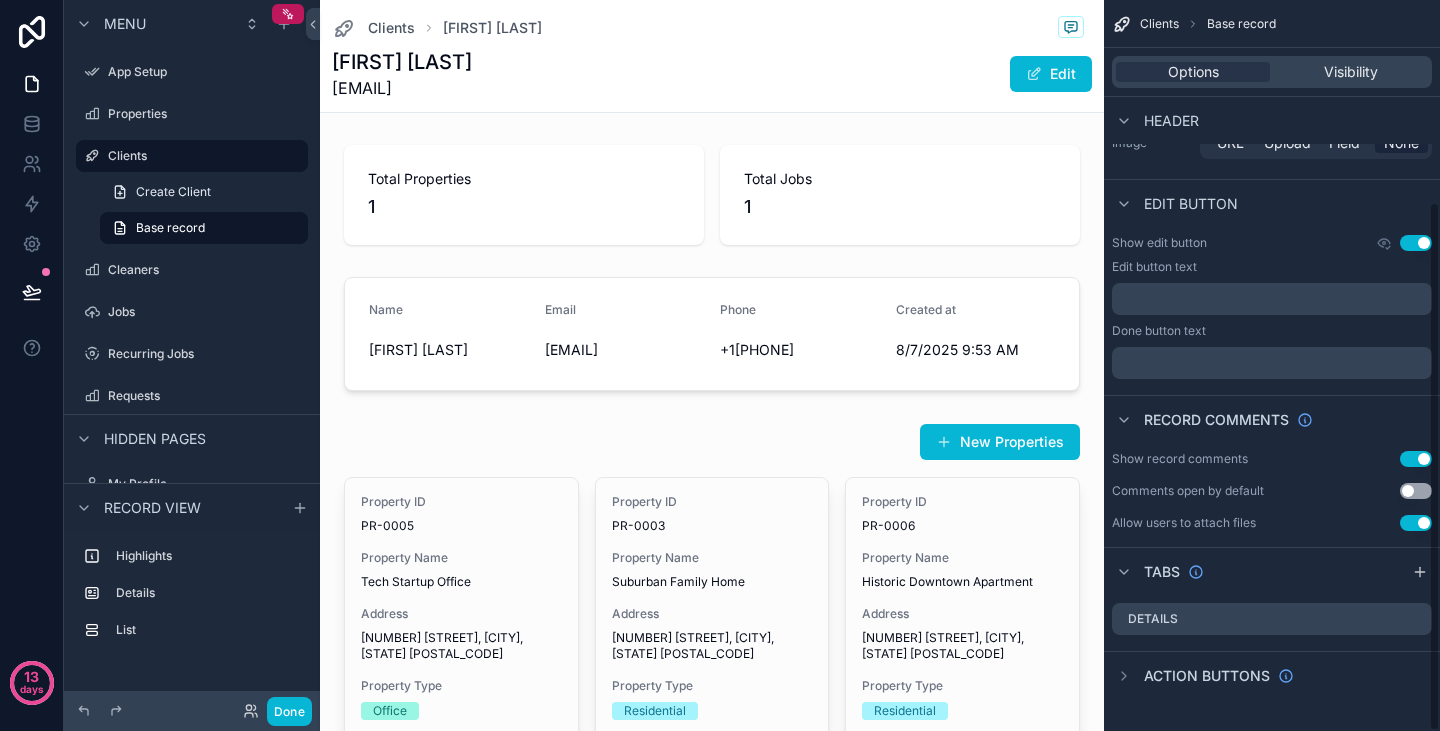 scroll, scrollTop: 279, scrollLeft: 0, axis: vertical 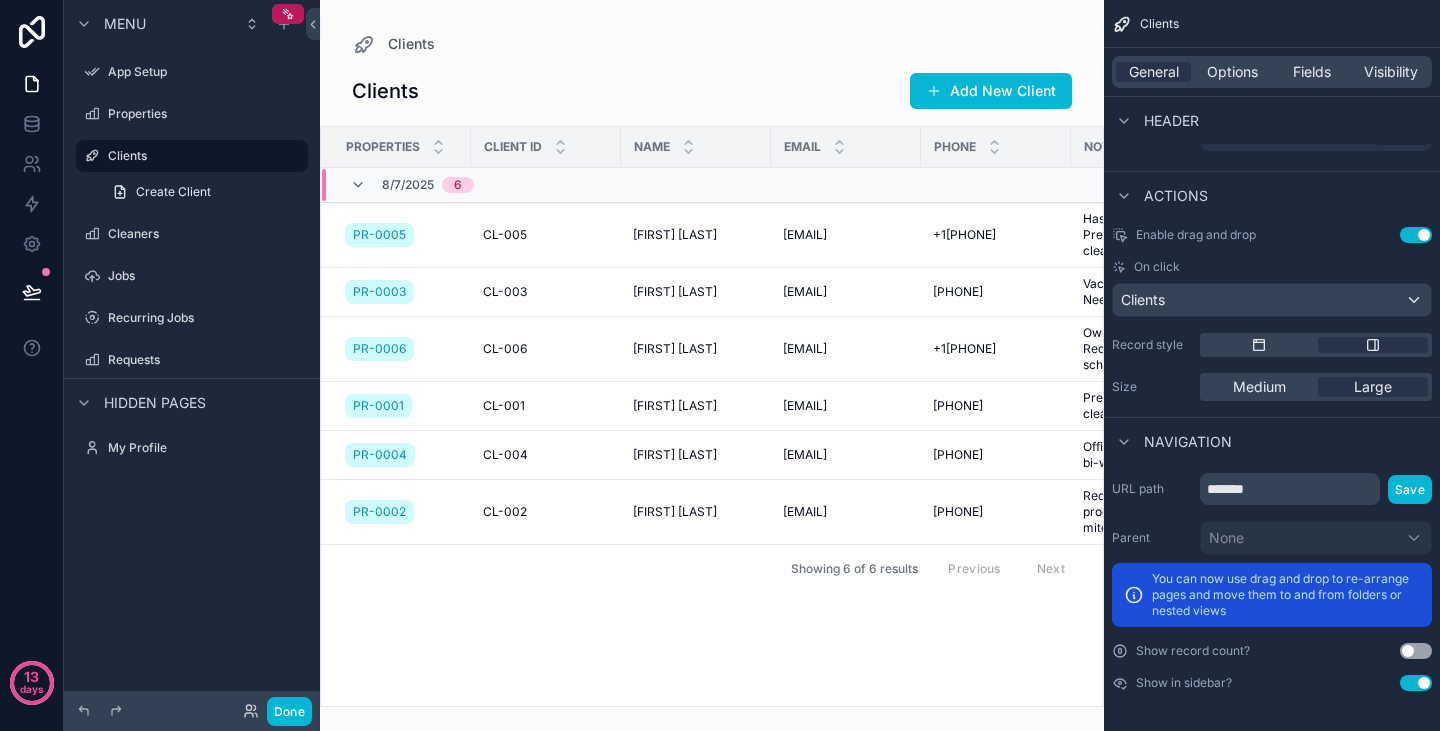 click on "Use setting" at bounding box center [1416, 651] 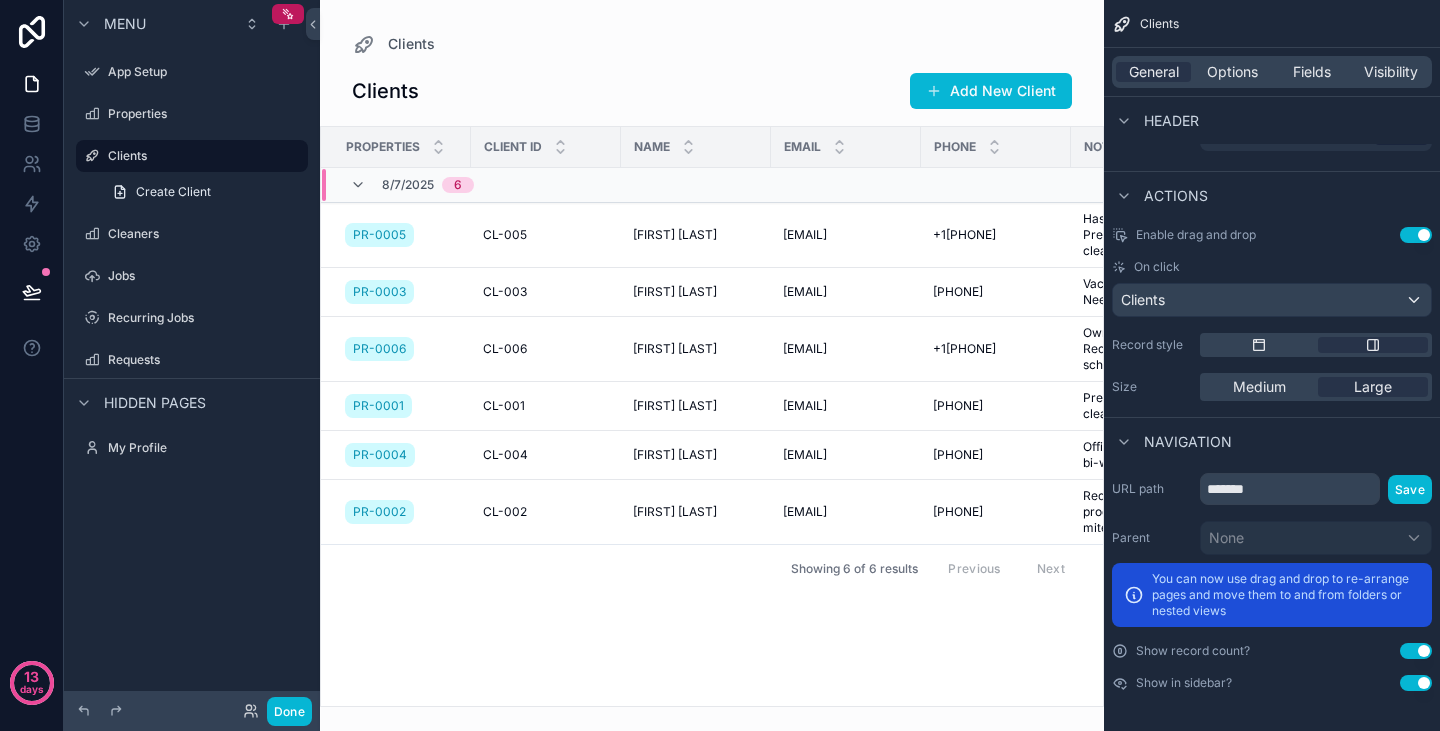 click on "Use setting" at bounding box center [1416, 651] 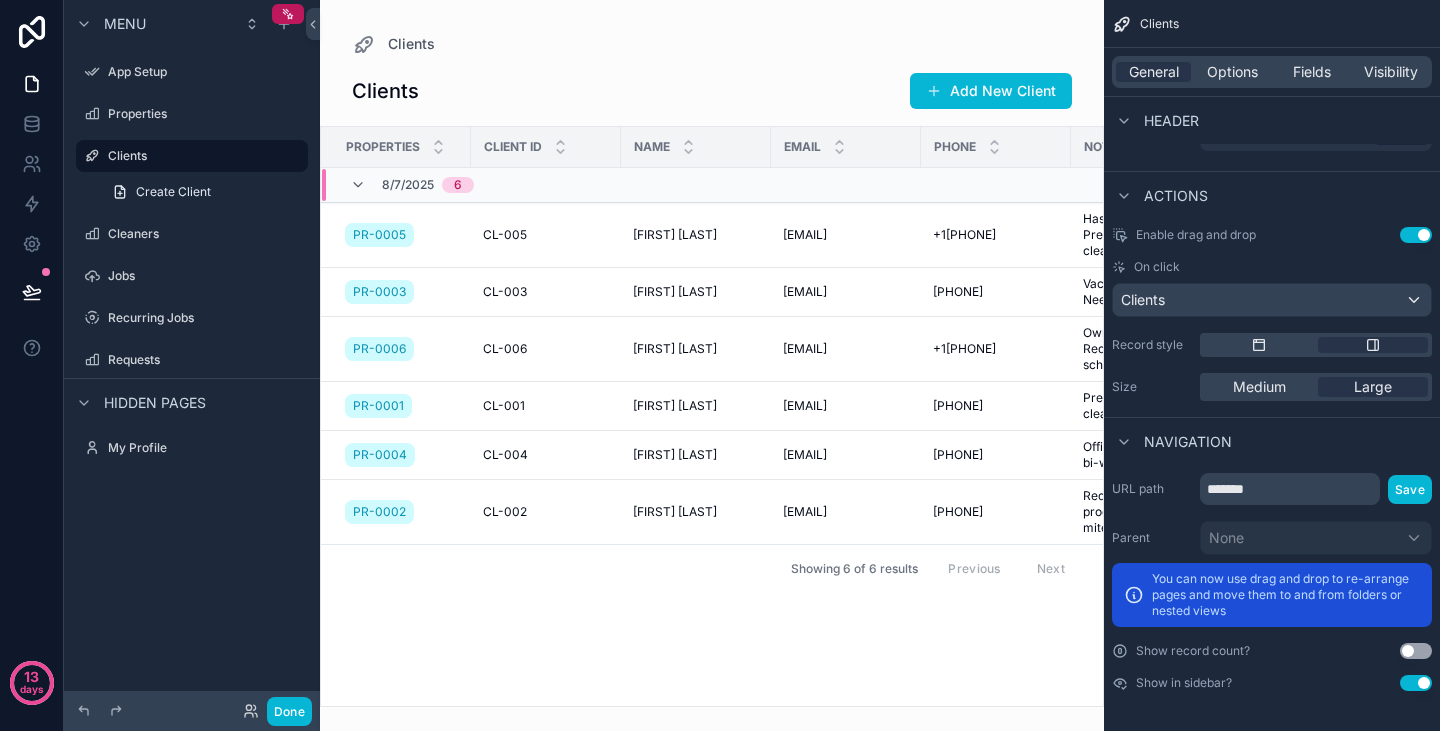 click 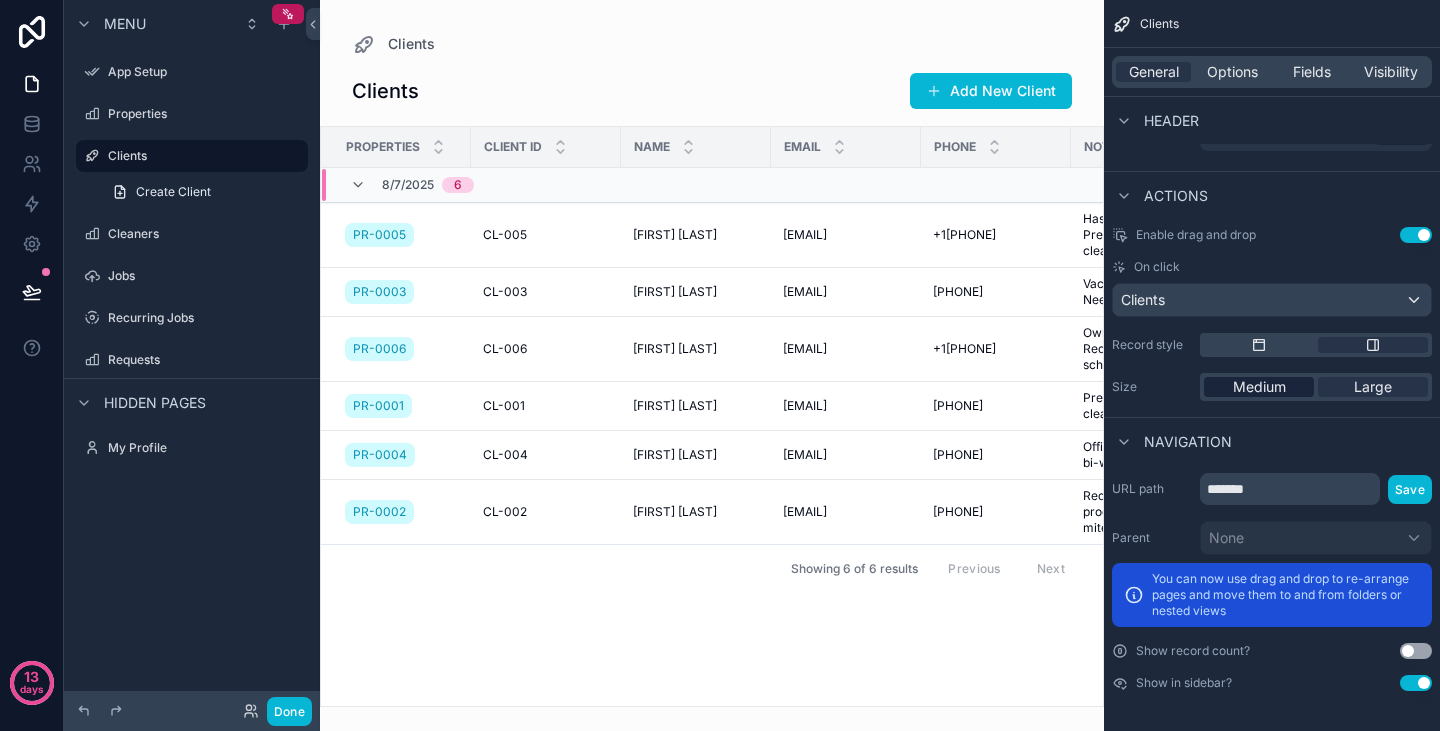 click on "Medium" at bounding box center [1259, 387] 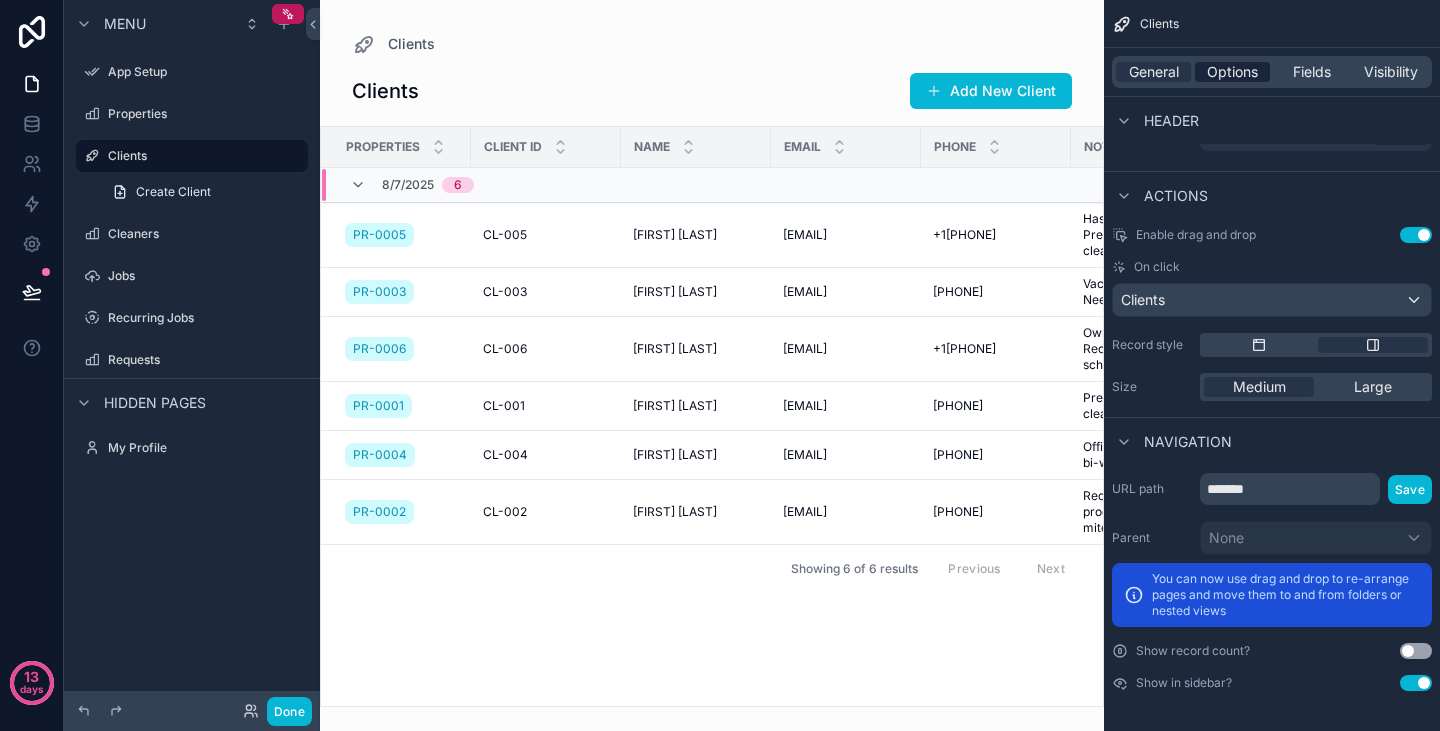 click on "Options" at bounding box center (1232, 72) 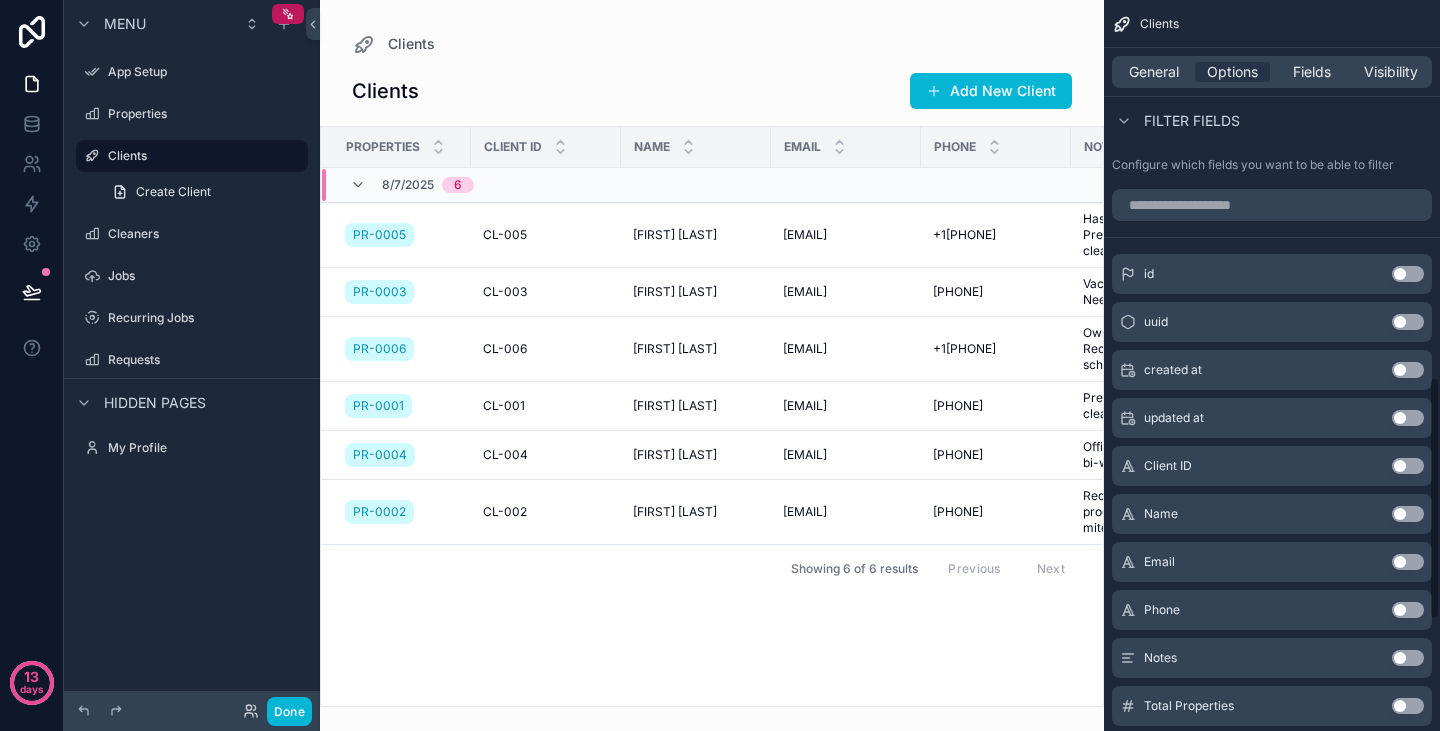 scroll, scrollTop: 1136, scrollLeft: 0, axis: vertical 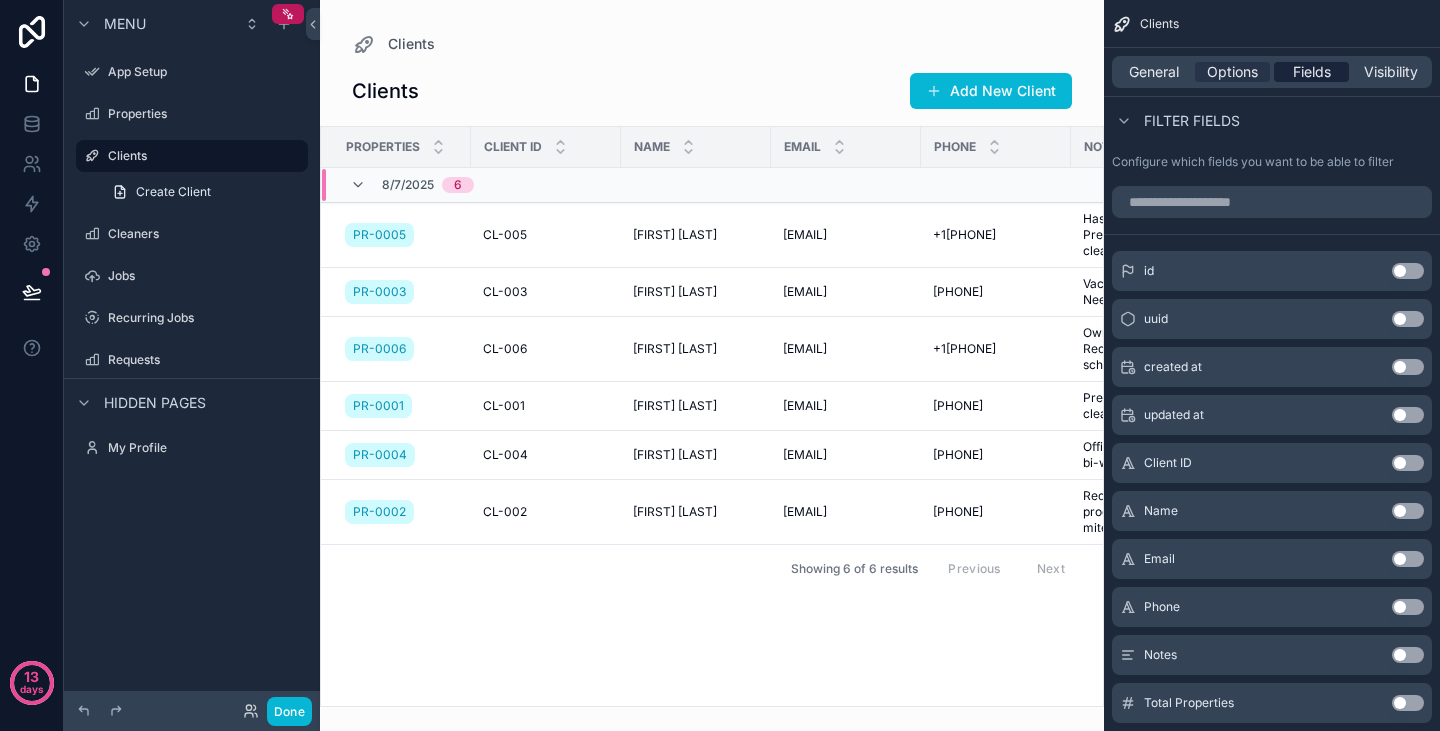 click on "Fields" at bounding box center (1312, 72) 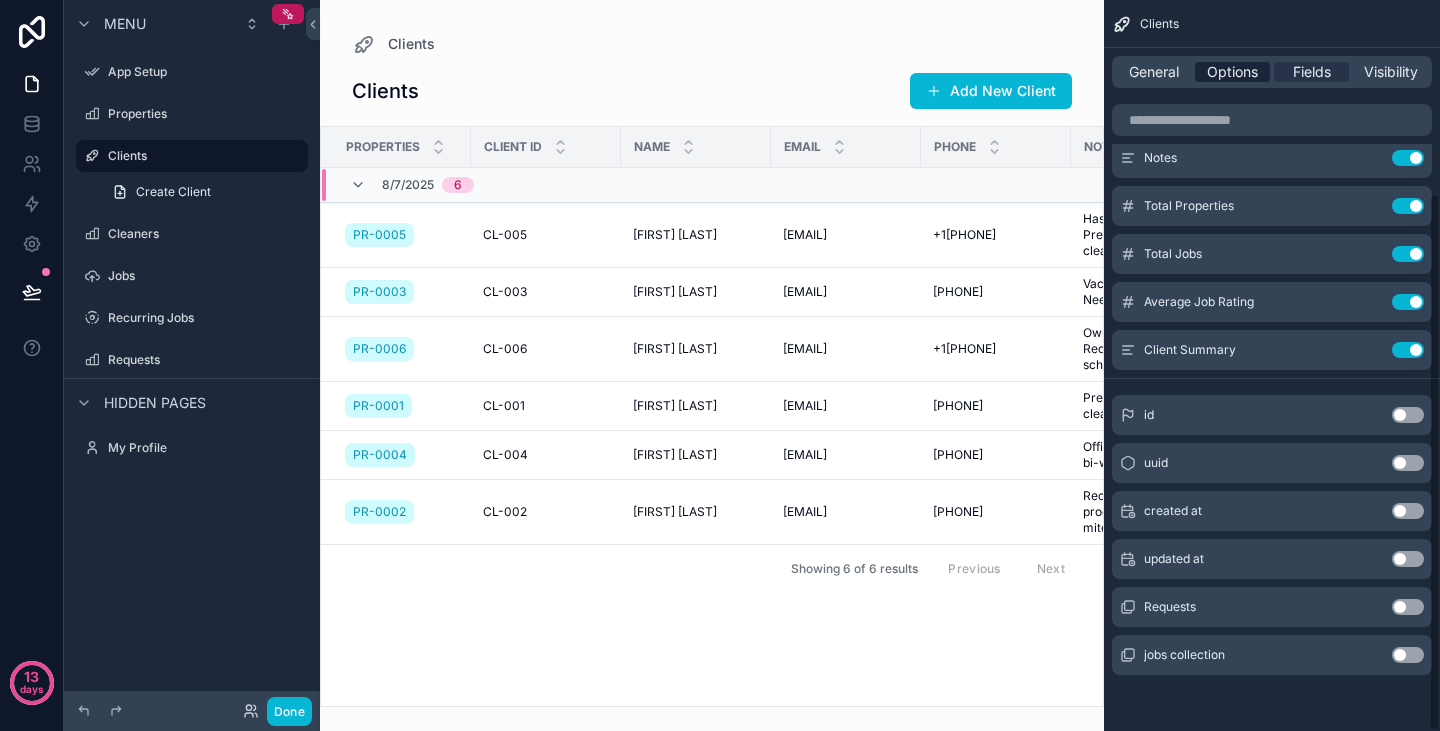 click on "Options" at bounding box center [1232, 72] 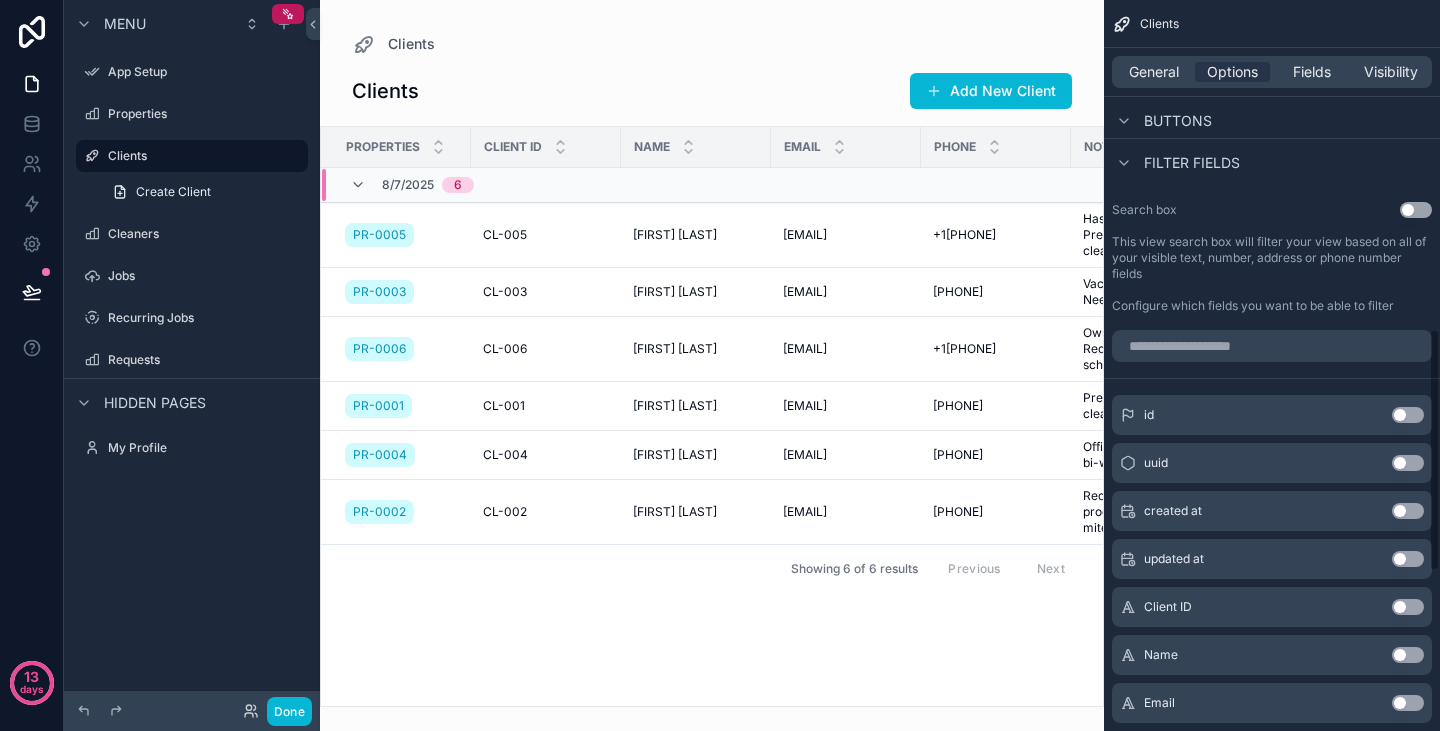 scroll, scrollTop: 991, scrollLeft: 0, axis: vertical 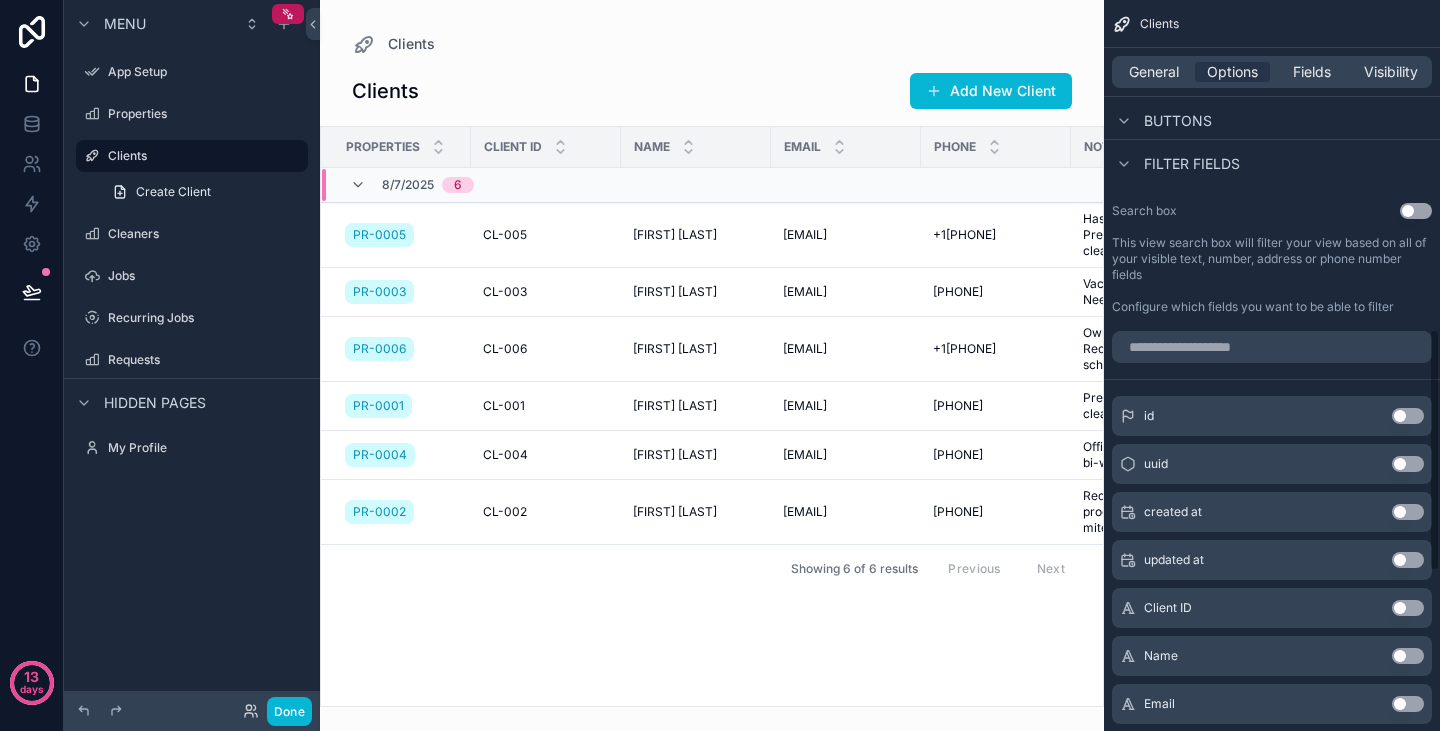 click on "Use setting" at bounding box center [1416, 211] 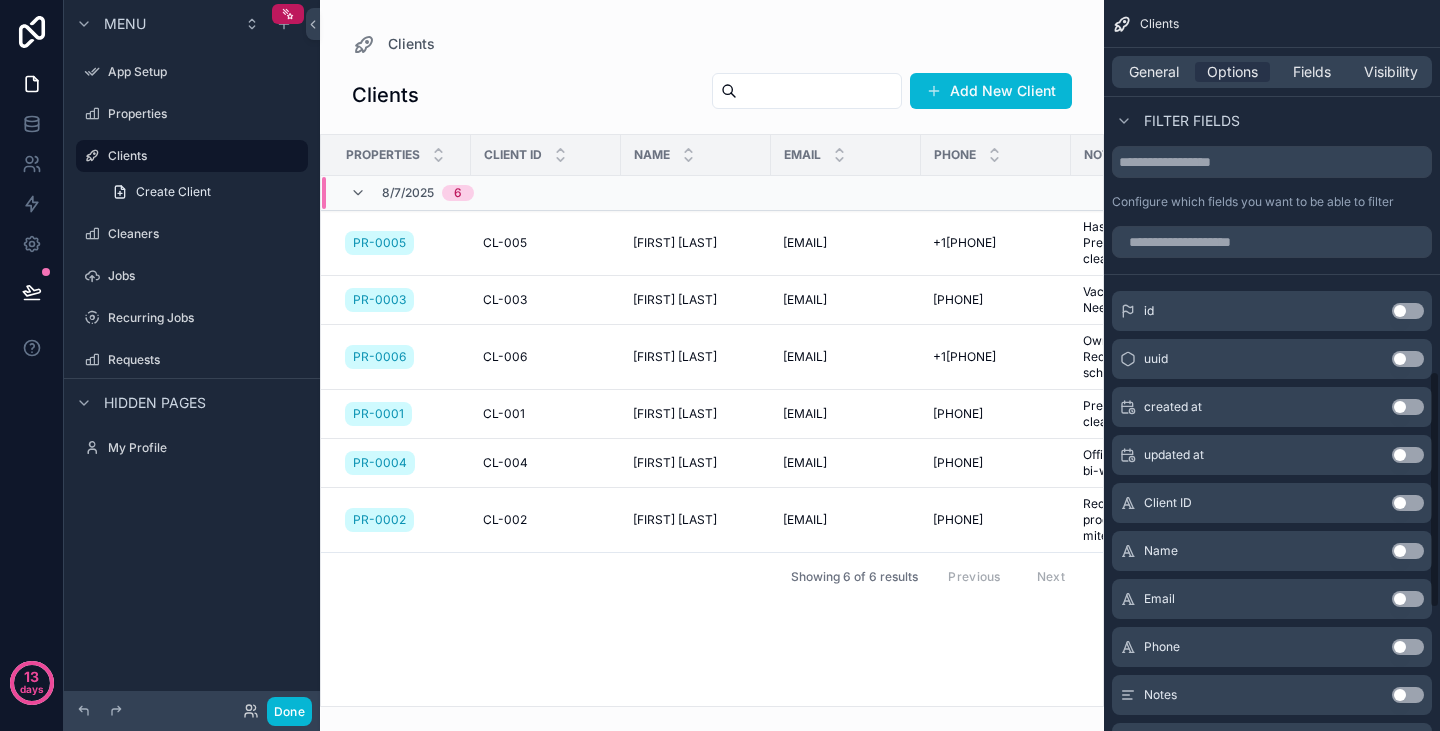 scroll, scrollTop: 1145, scrollLeft: 0, axis: vertical 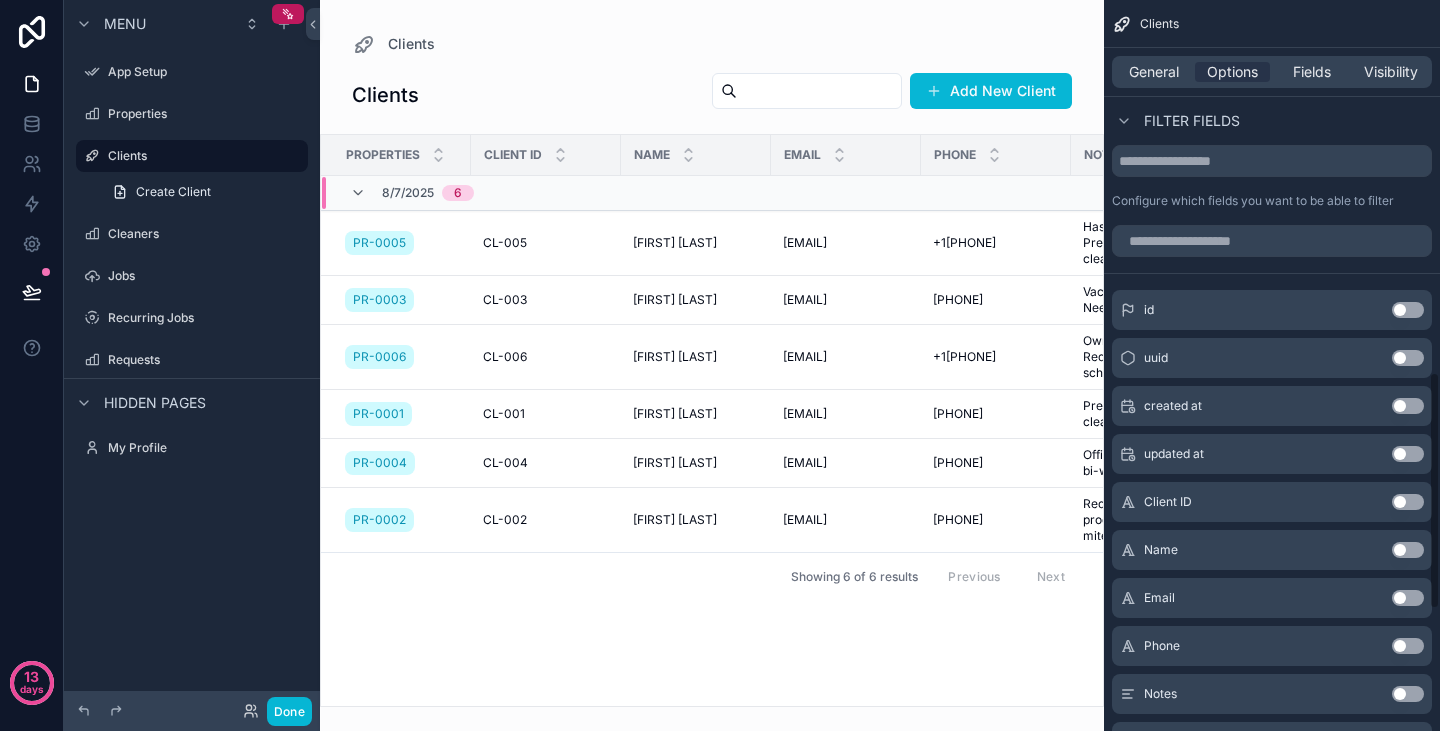 click on "Use setting" at bounding box center [1408, 550] 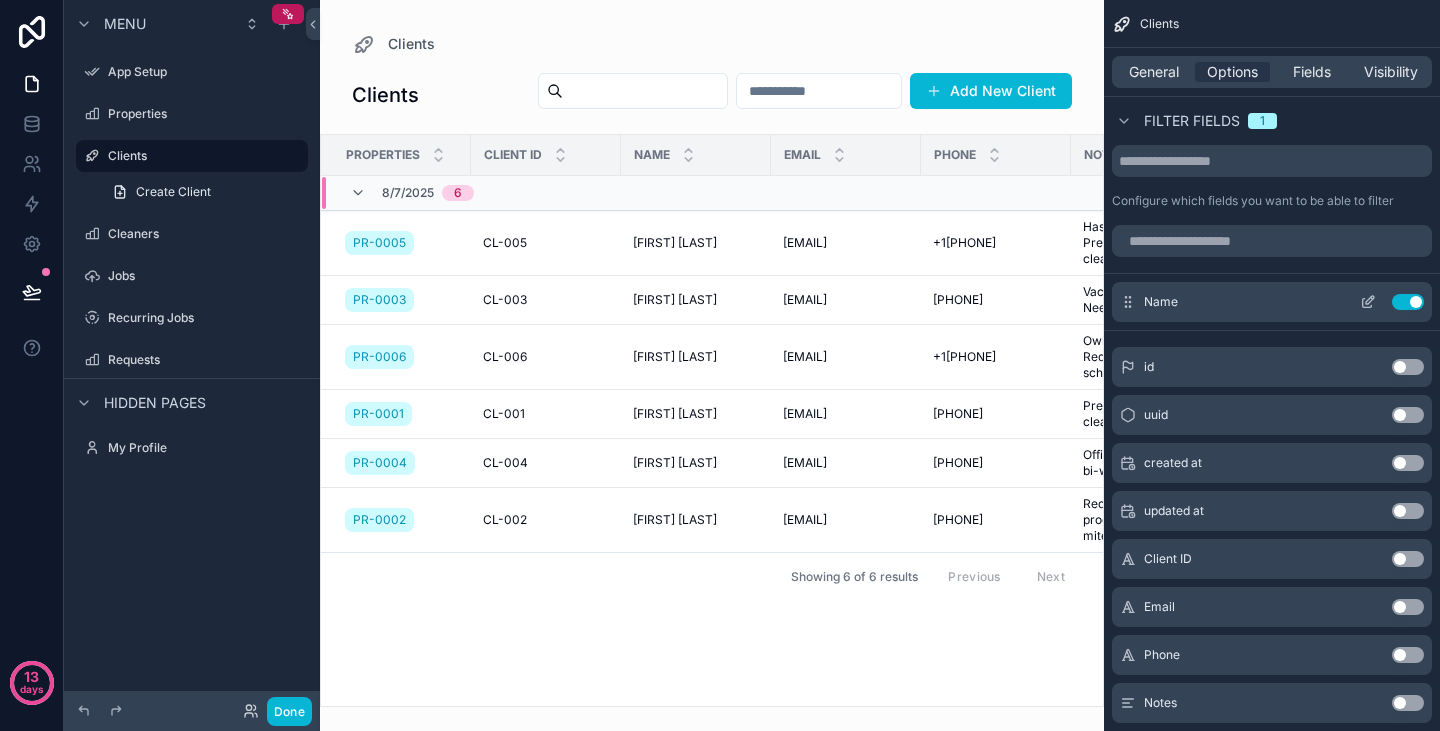 click on "Use setting" at bounding box center [1408, 302] 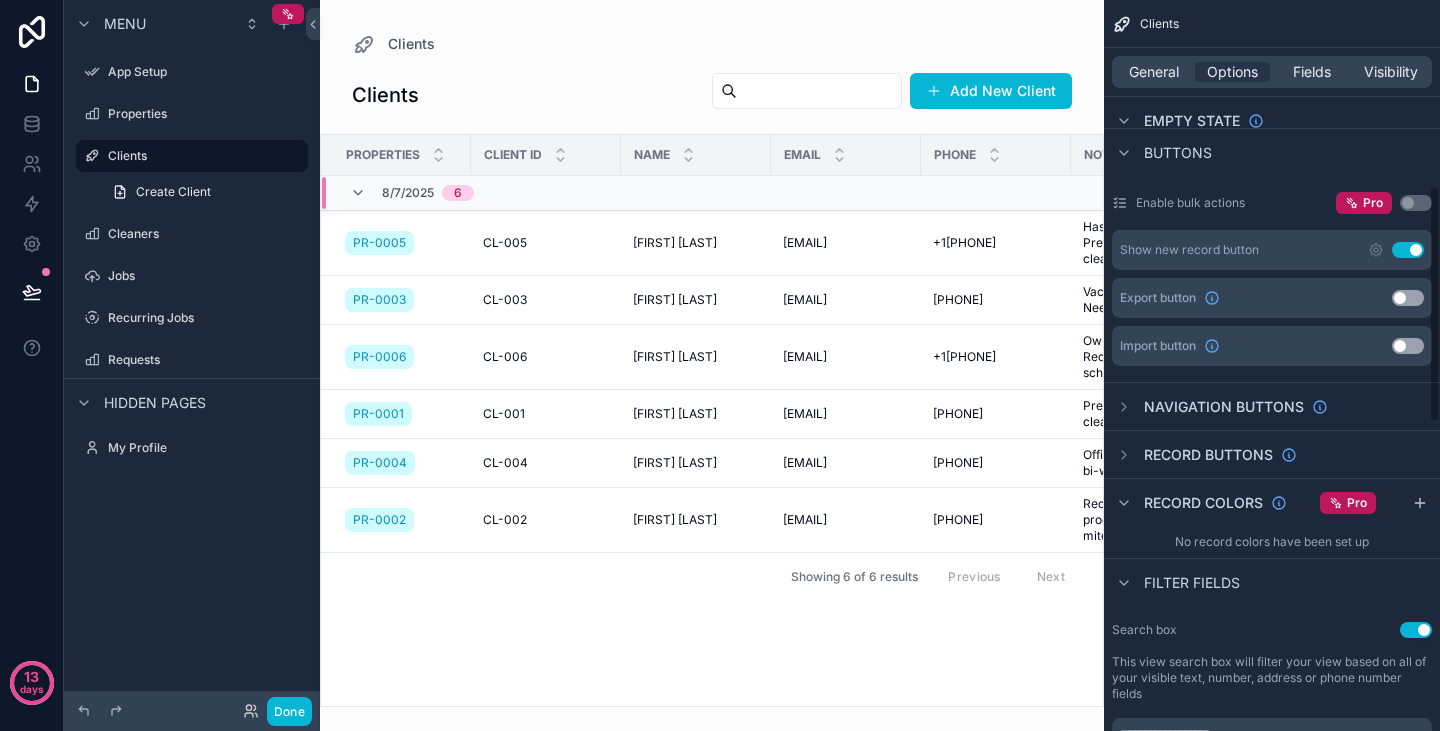 scroll, scrollTop: 571, scrollLeft: 0, axis: vertical 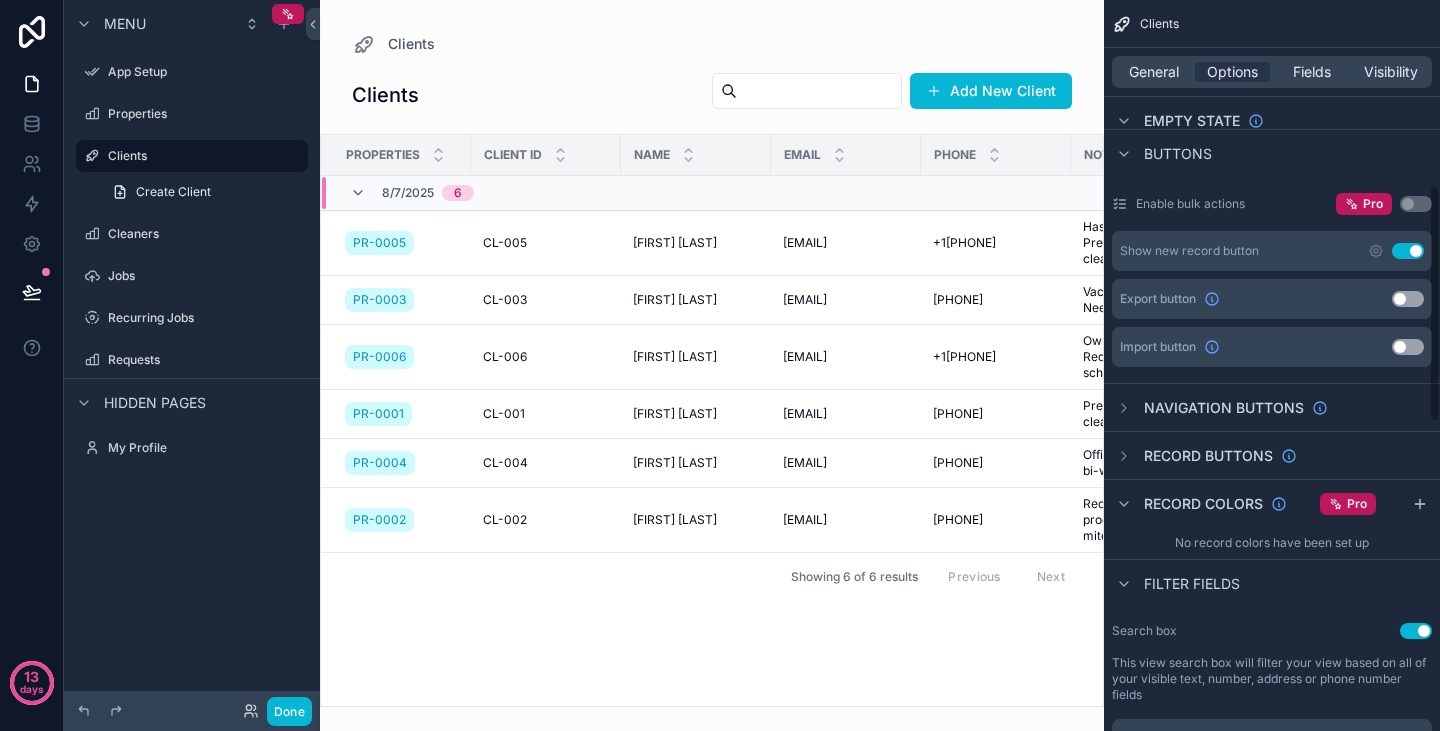 click on "Use setting" at bounding box center [1408, 347] 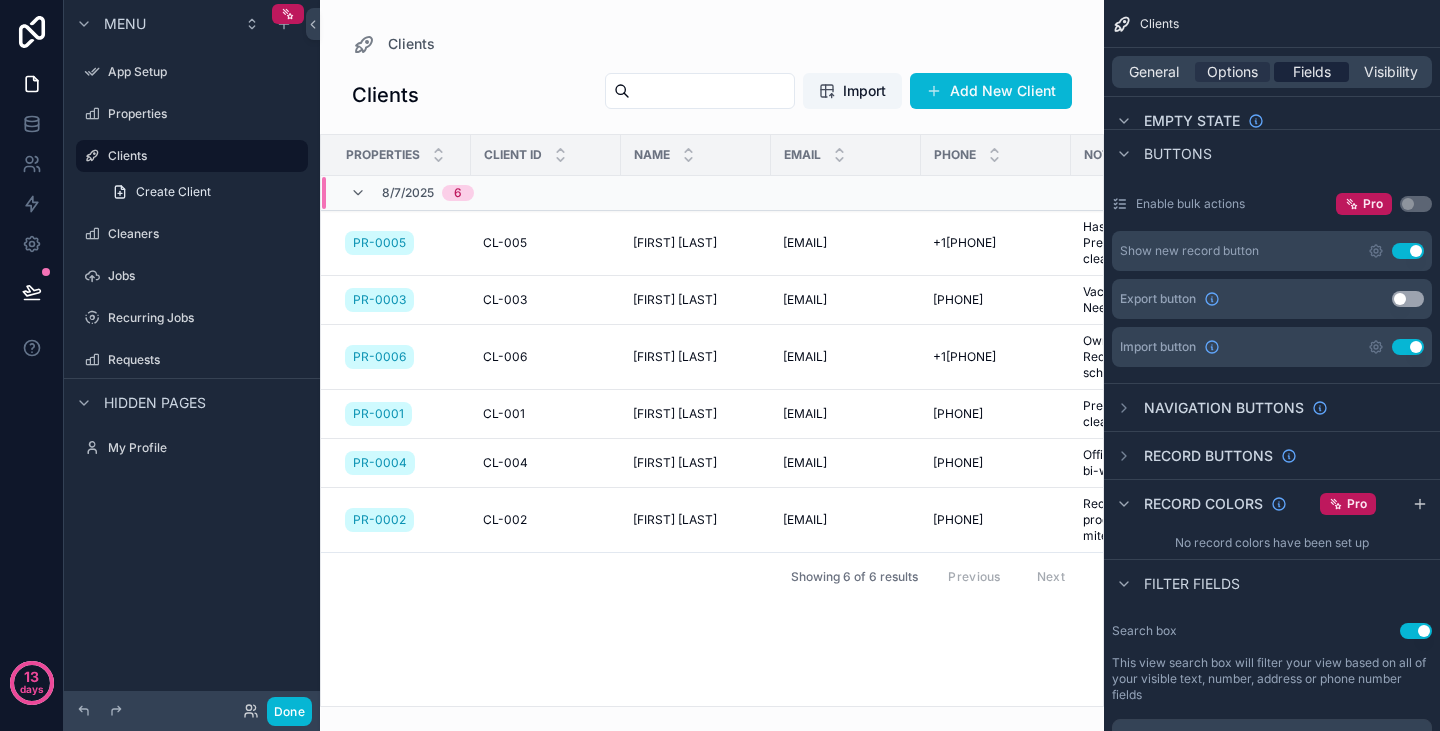 click on "Fields" at bounding box center [1312, 72] 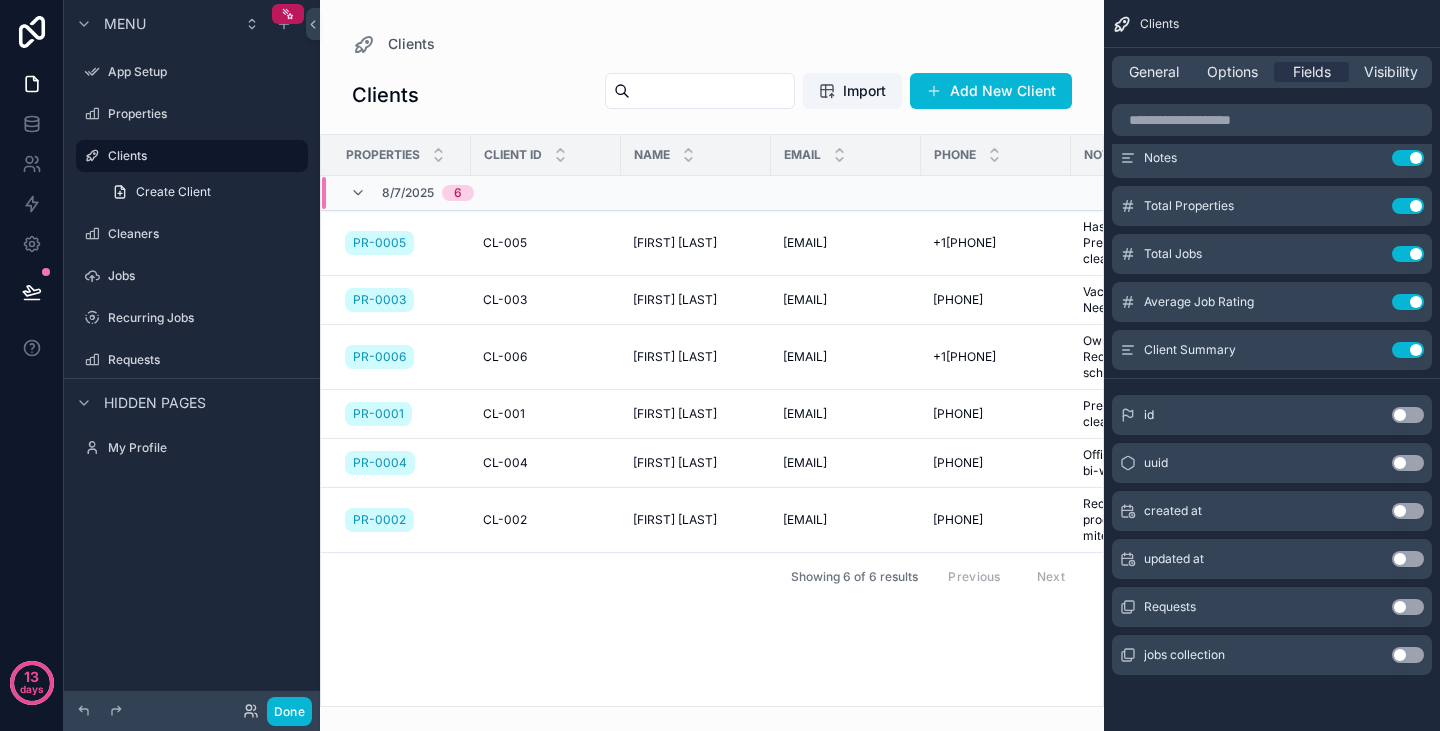 click on "General Options Fields Visibility" at bounding box center [1272, 72] 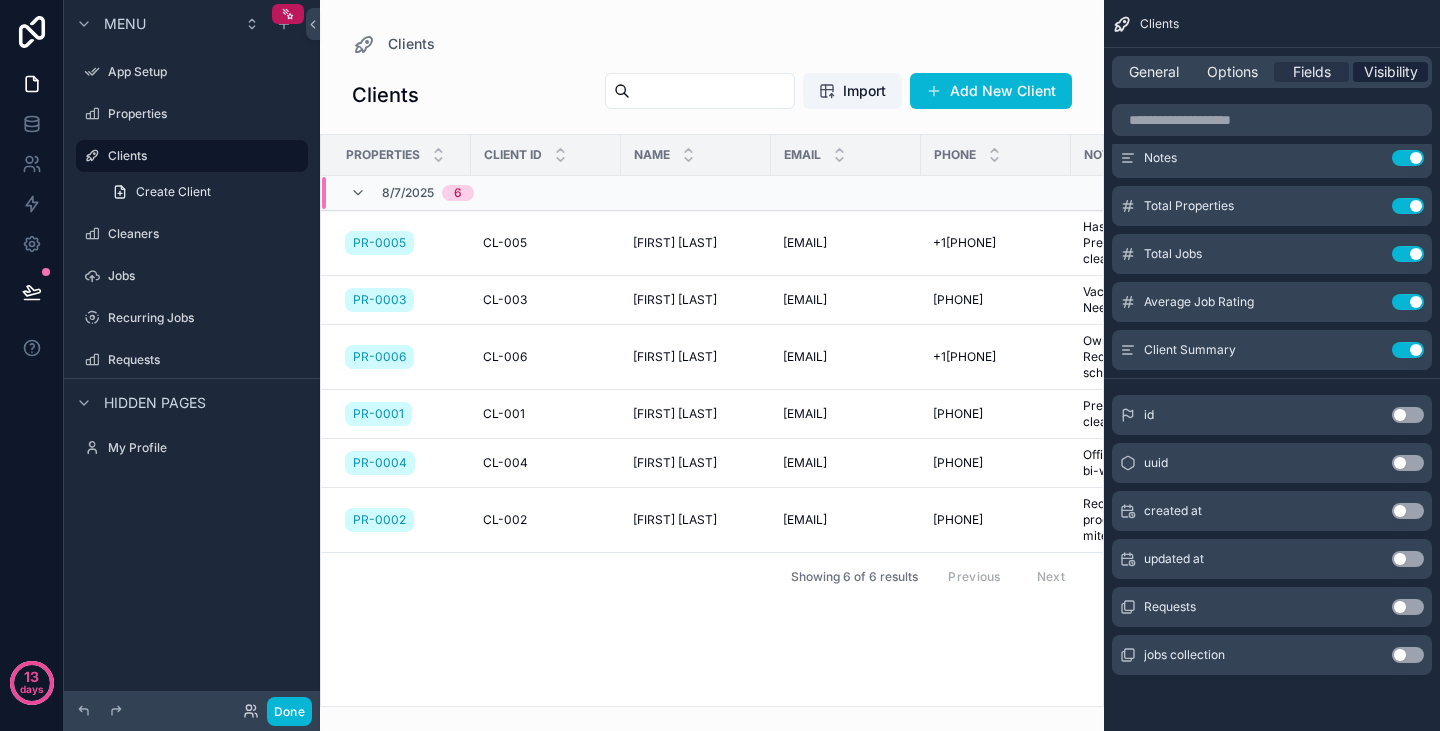 click on "Visibility" at bounding box center (1391, 72) 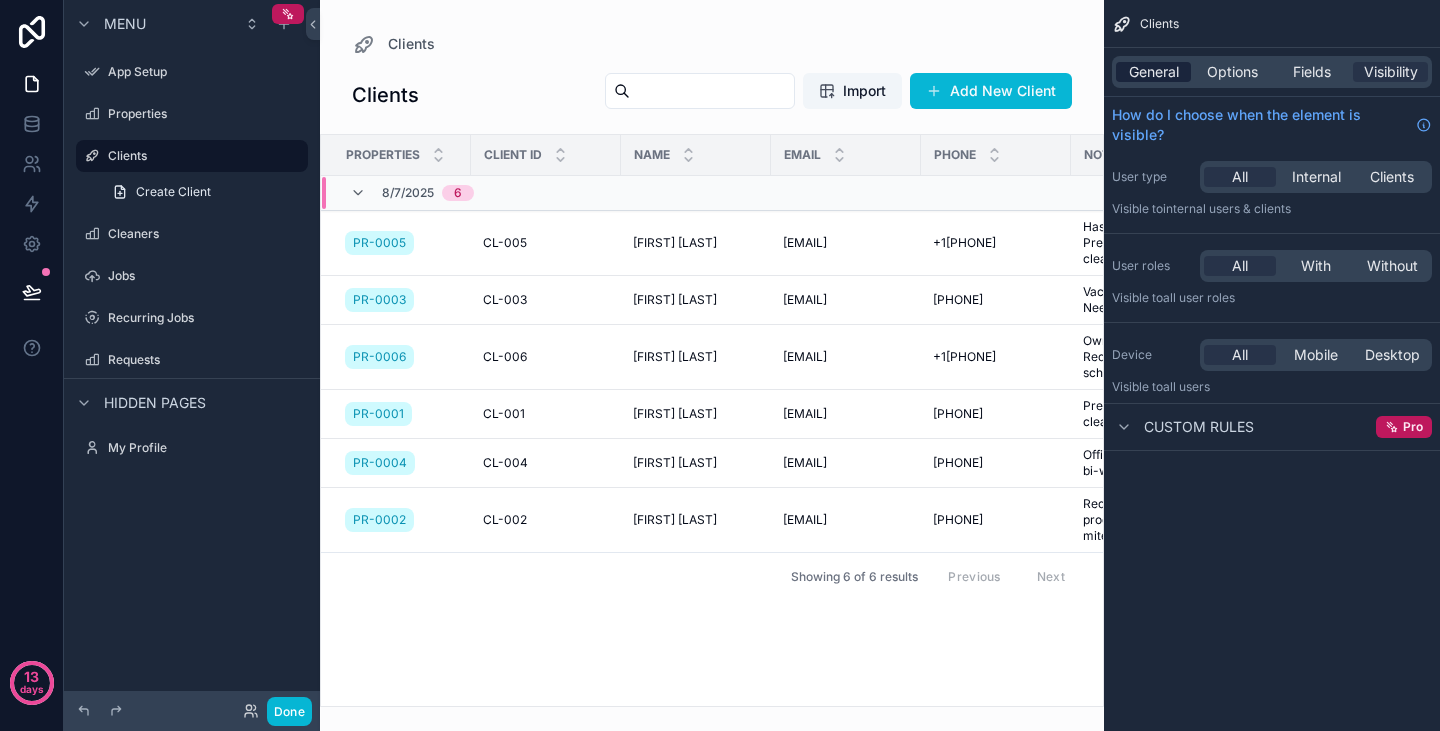 click on "General" at bounding box center [1154, 72] 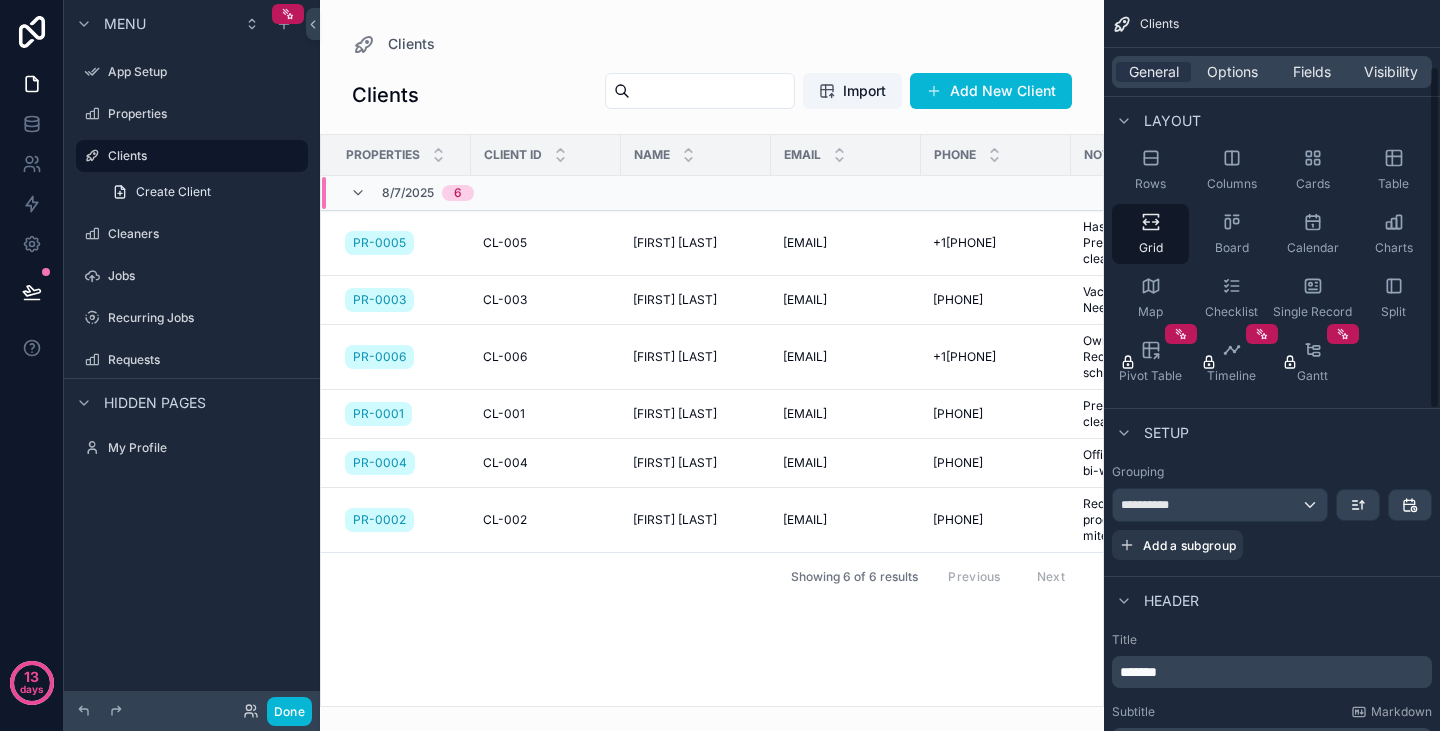 scroll, scrollTop: 141, scrollLeft: 0, axis: vertical 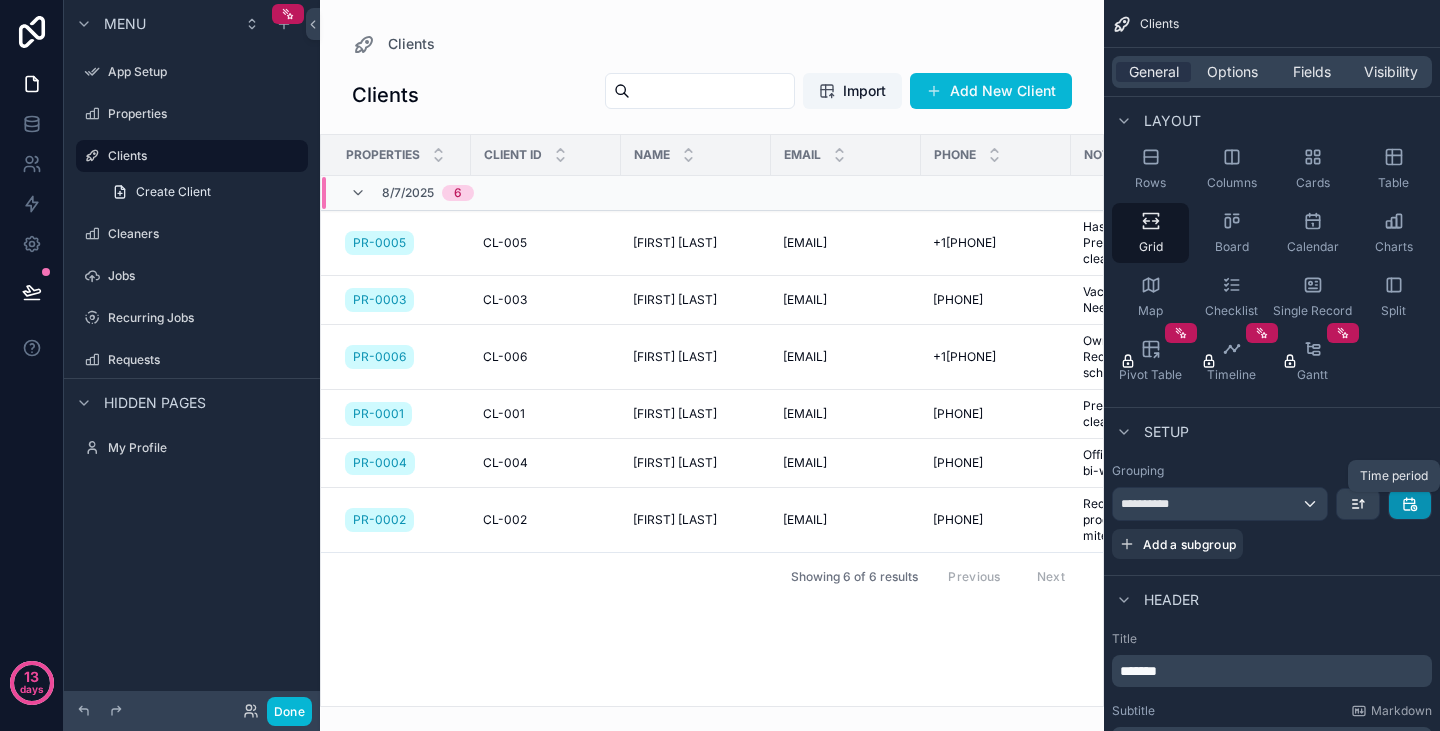click 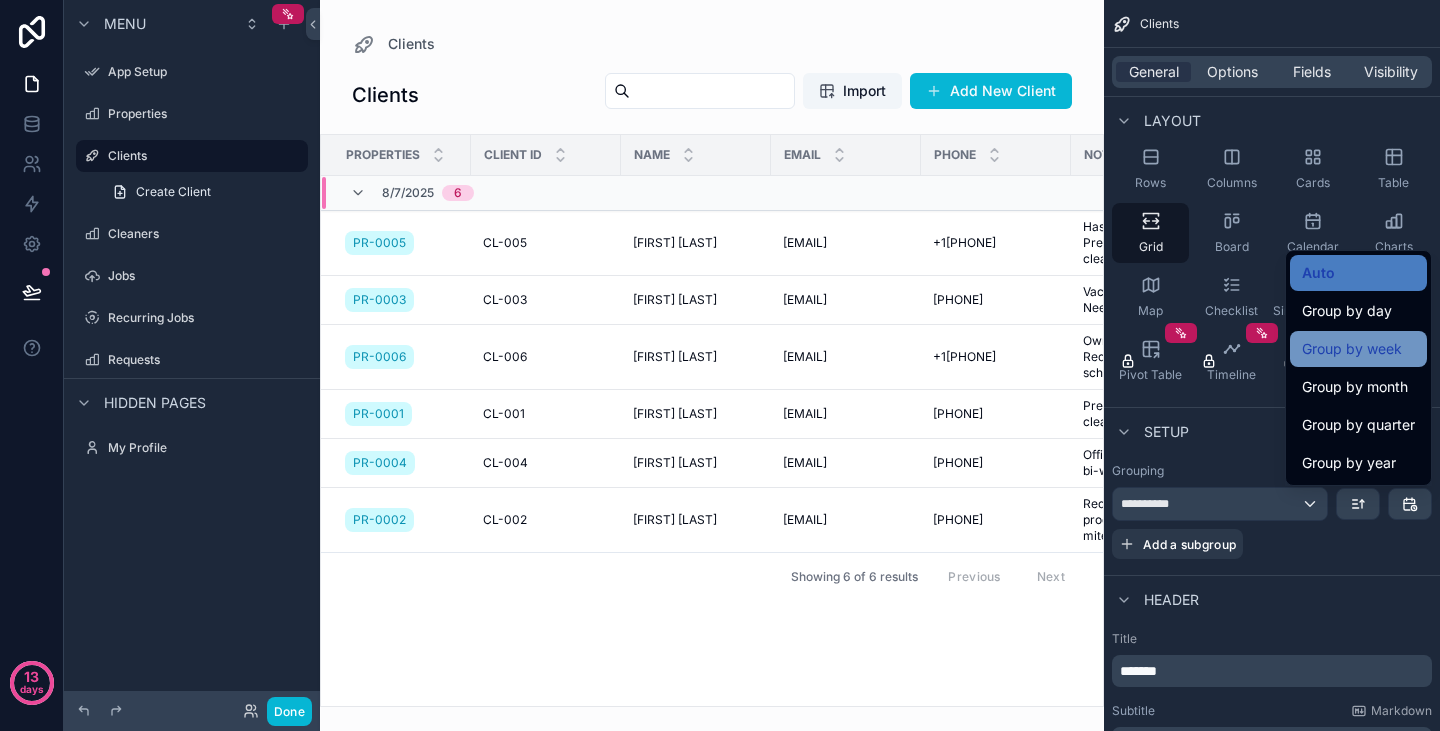 click on "Group by week" at bounding box center [1352, 349] 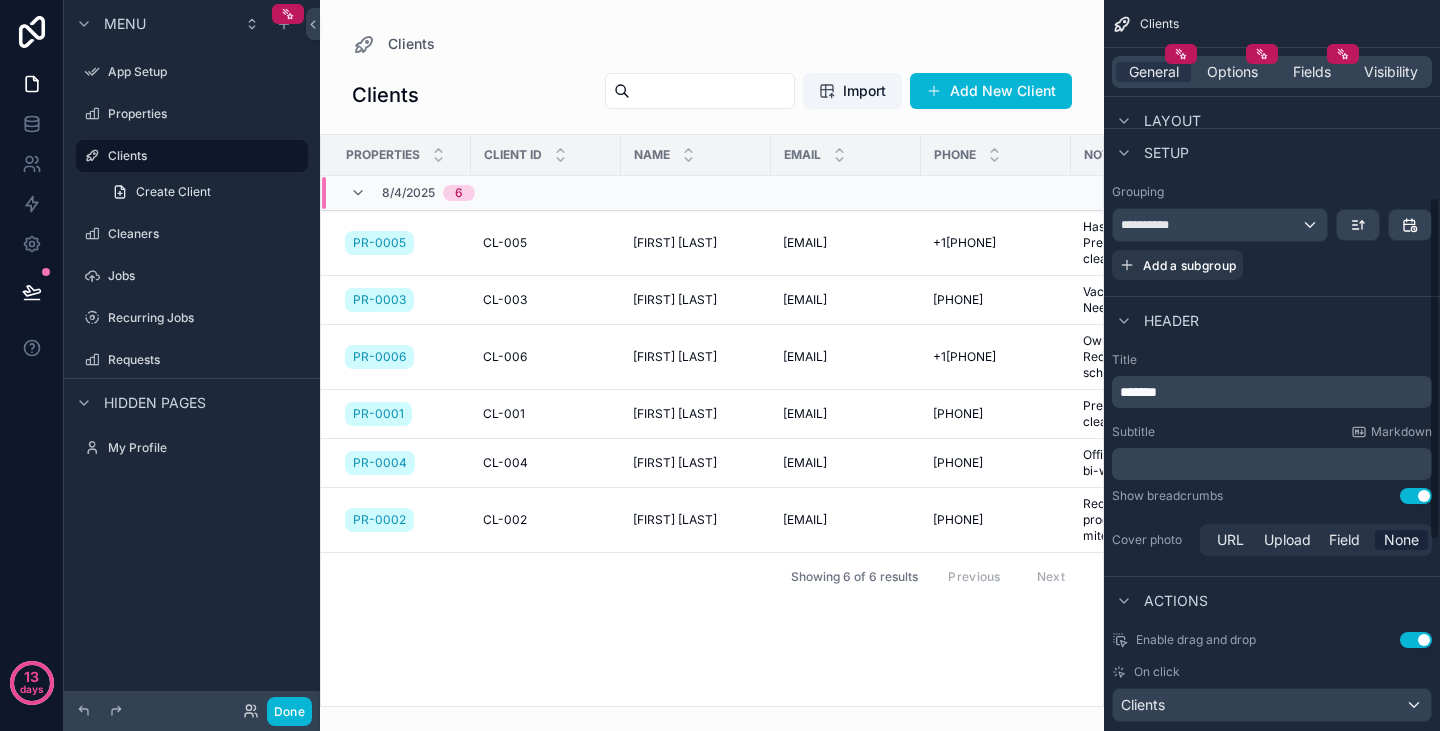 scroll, scrollTop: 421, scrollLeft: 0, axis: vertical 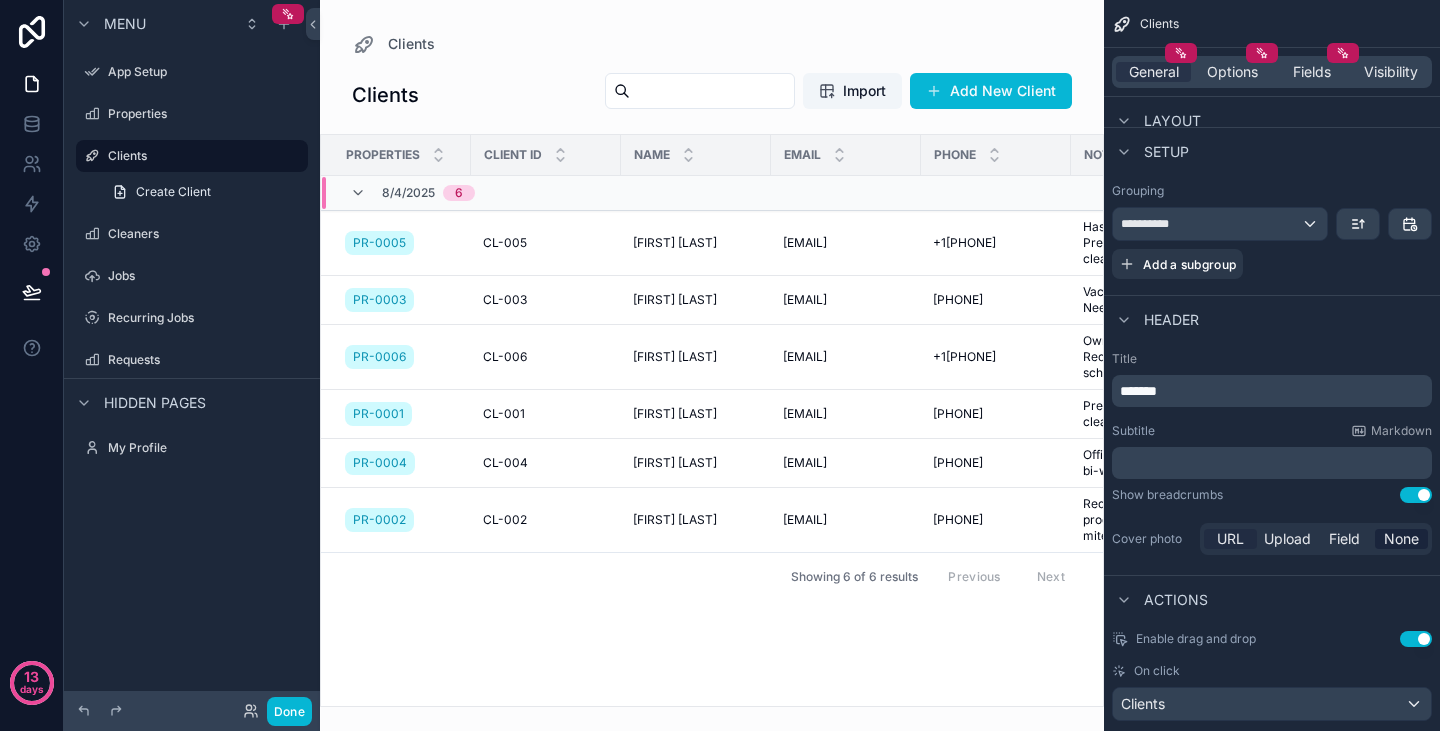 click on "URL" at bounding box center [1230, 539] 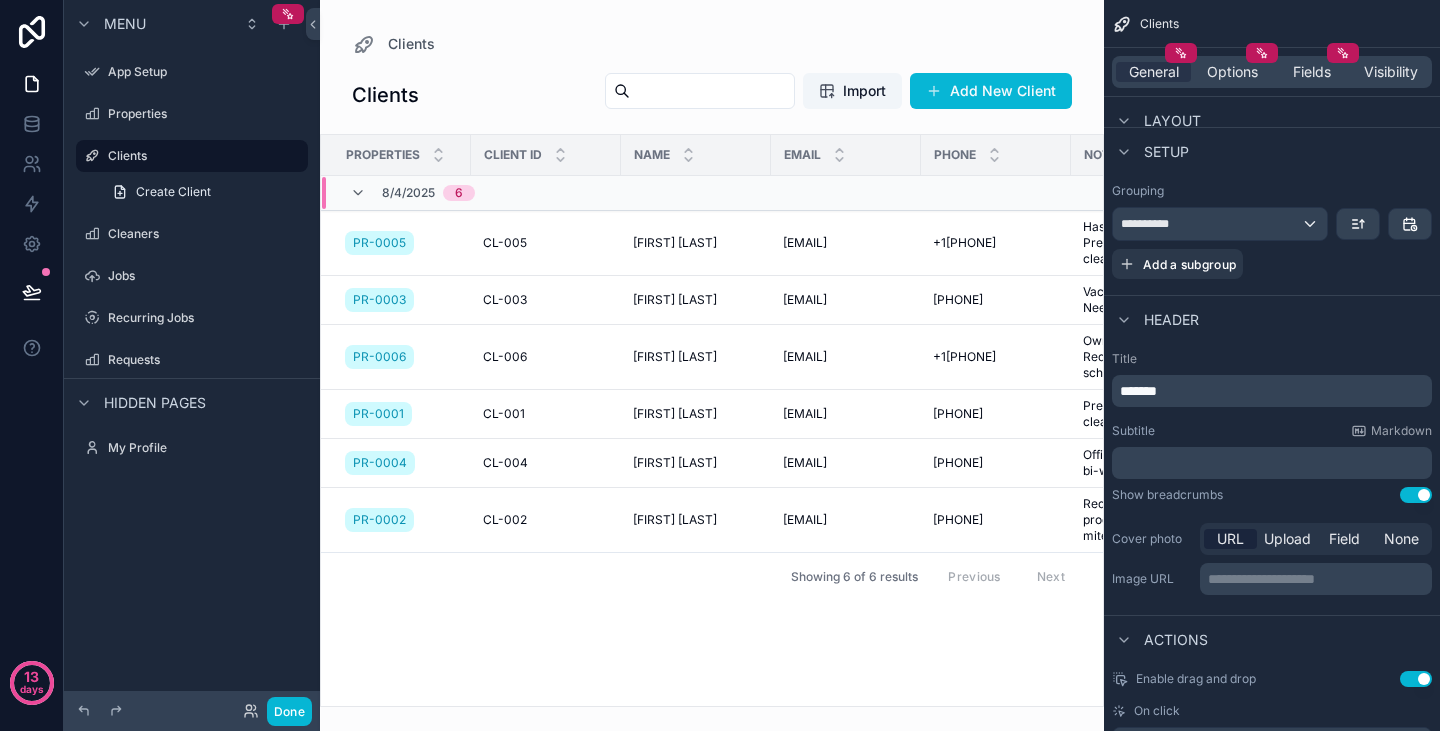 click on "URL" at bounding box center [1230, 539] 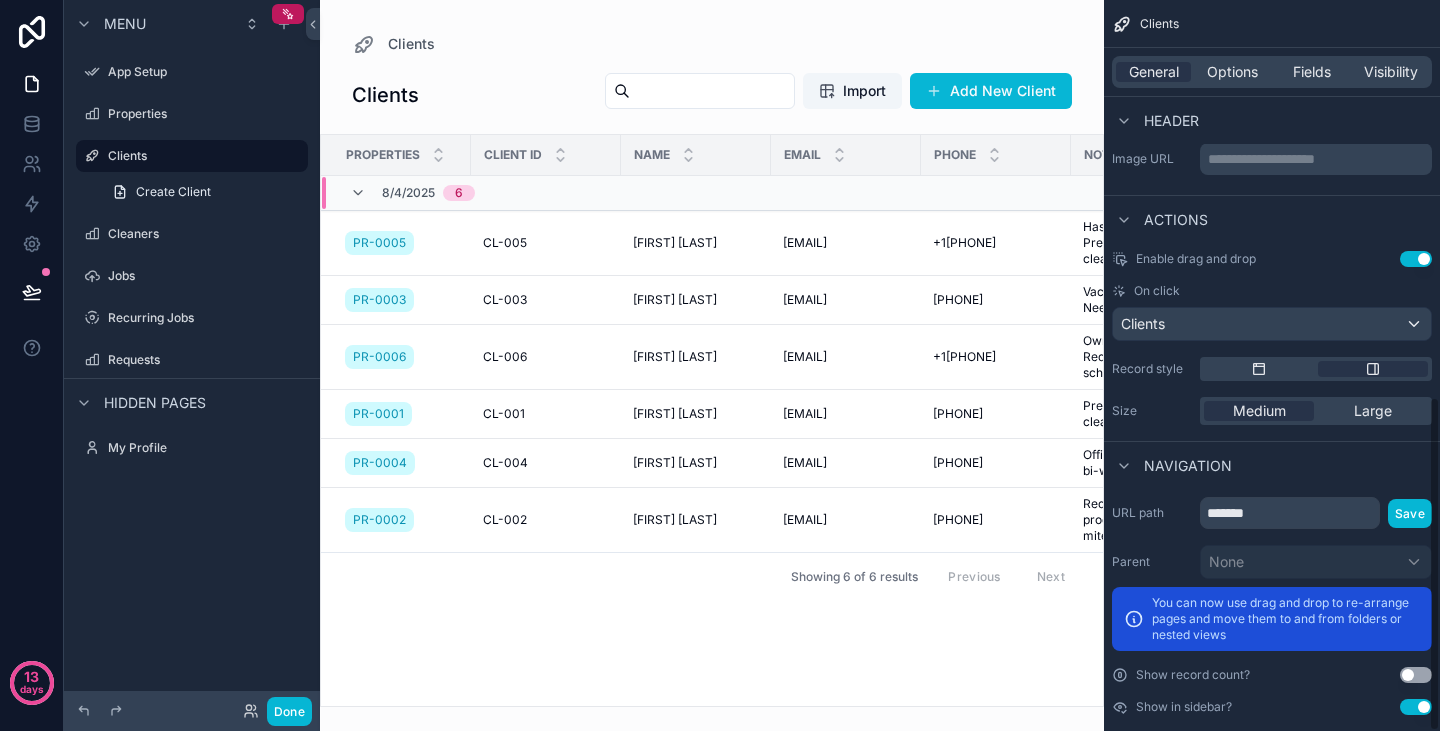 scroll, scrollTop: 865, scrollLeft: 0, axis: vertical 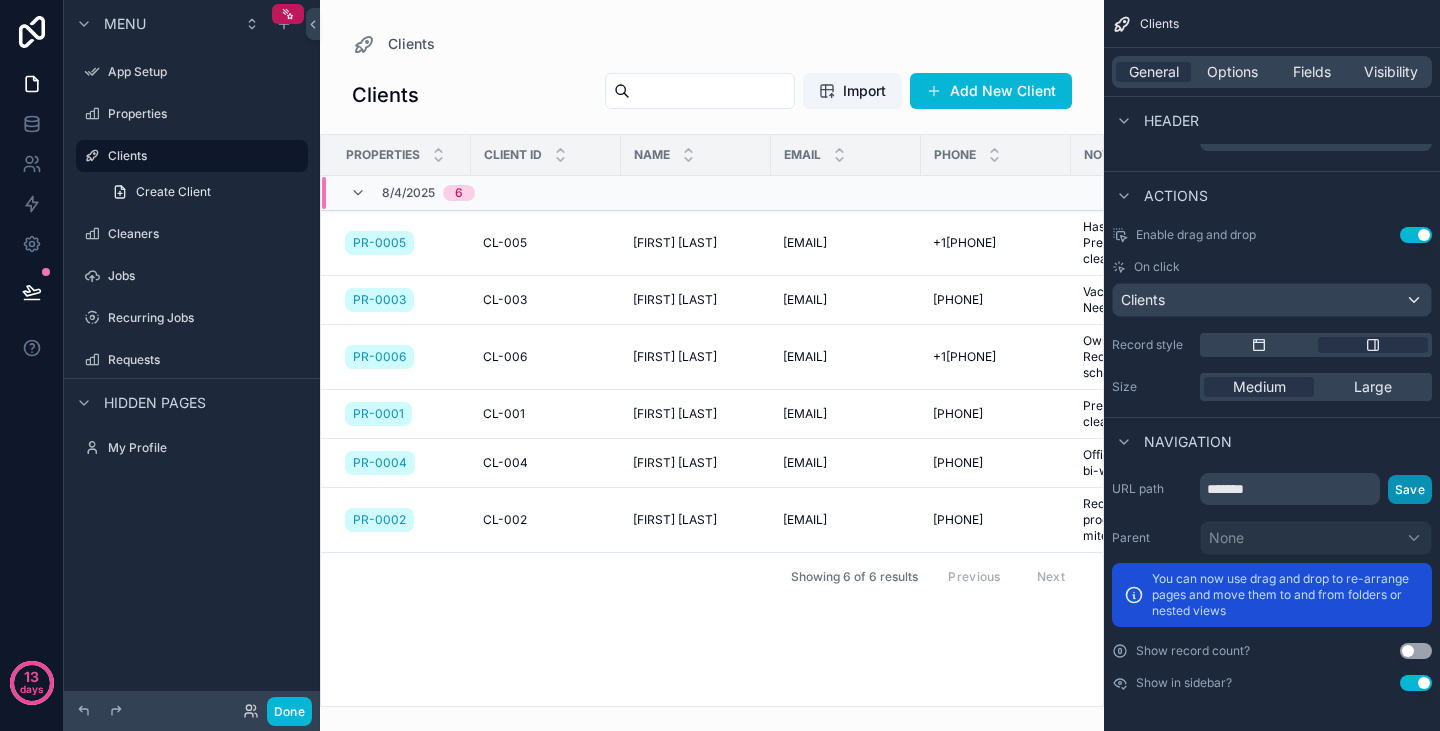 click on "Save" at bounding box center [1410, 489] 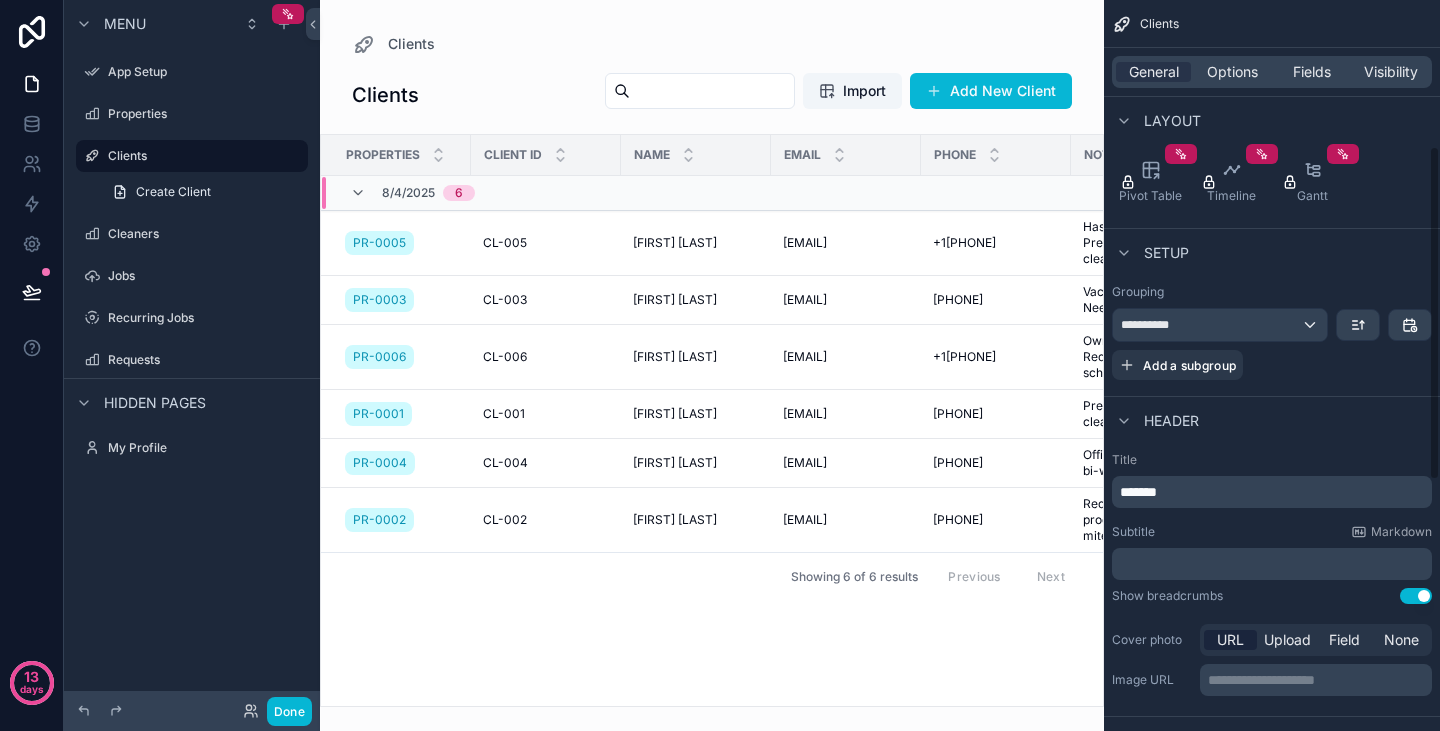 scroll, scrollTop: 0, scrollLeft: 0, axis: both 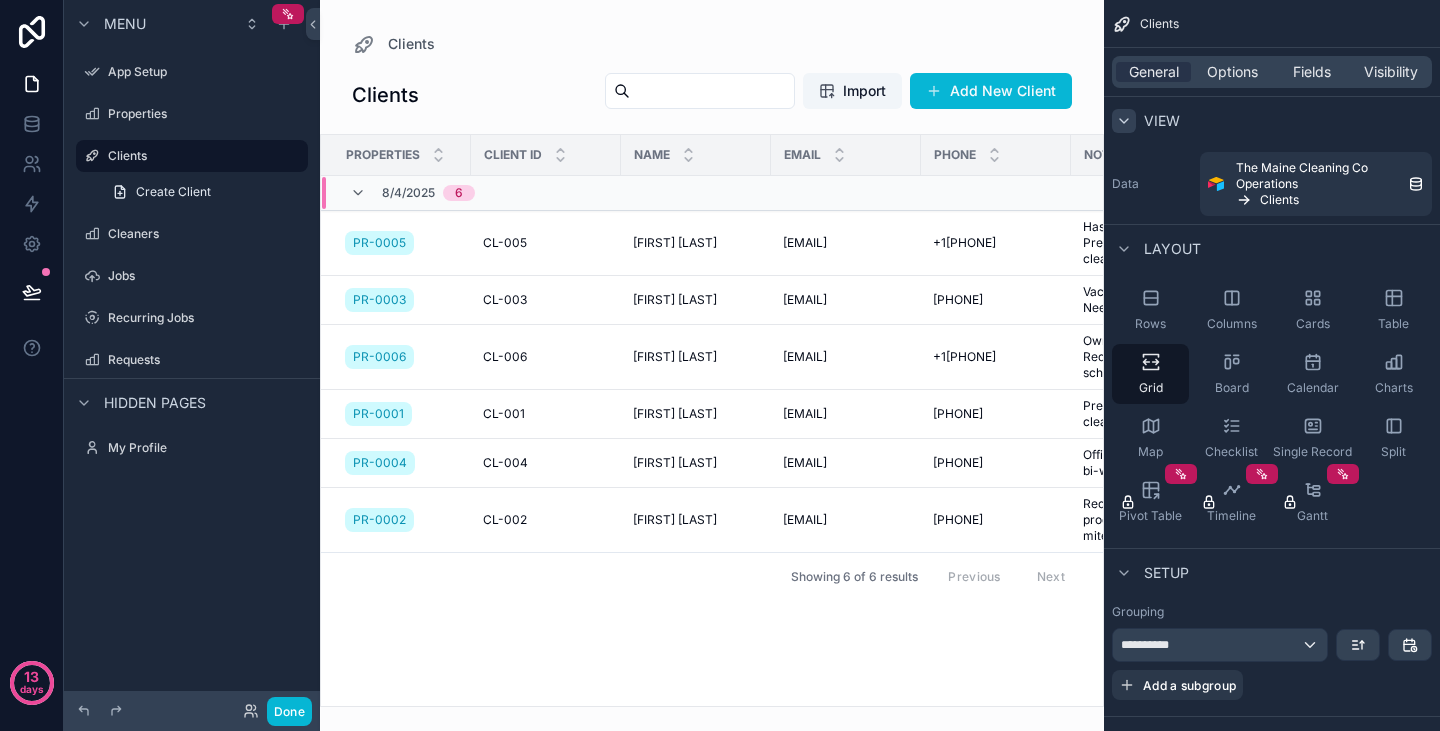 click 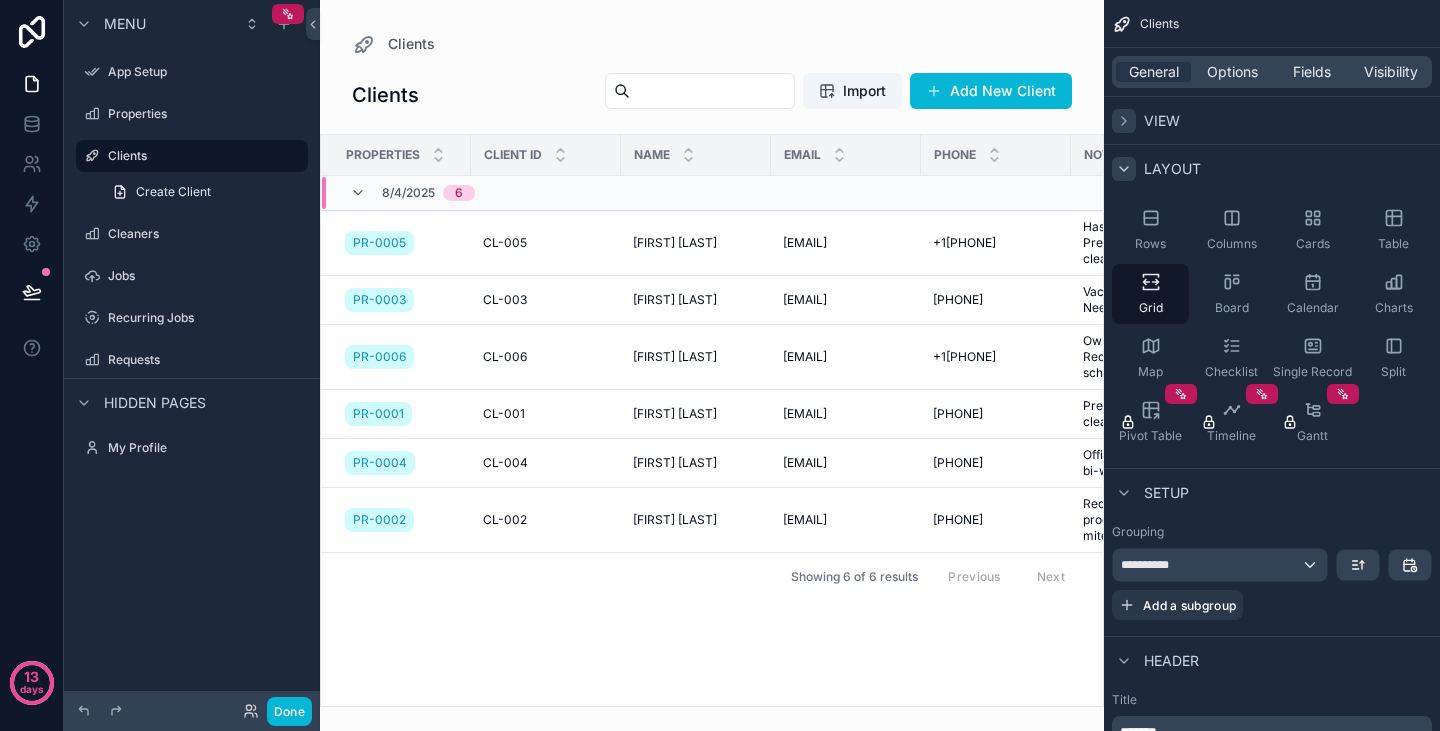 click 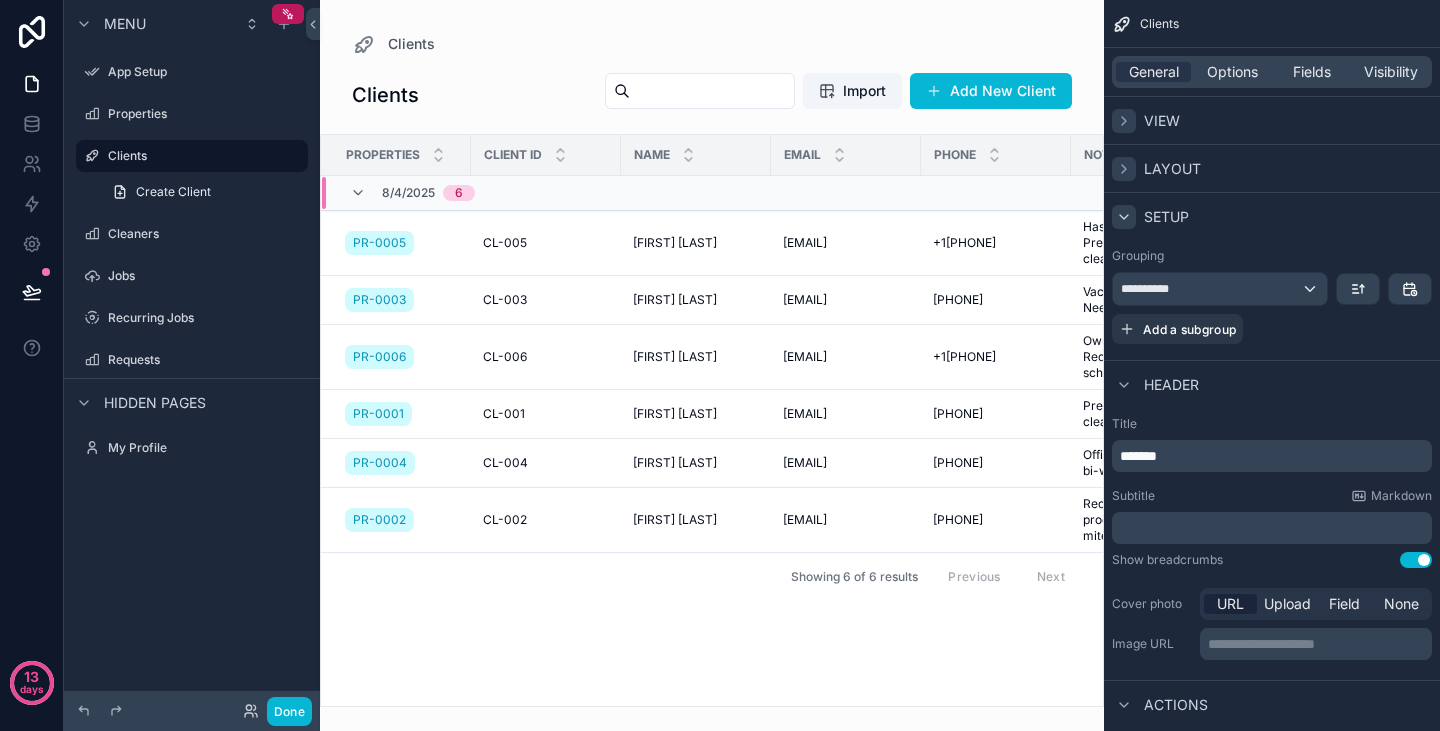 click 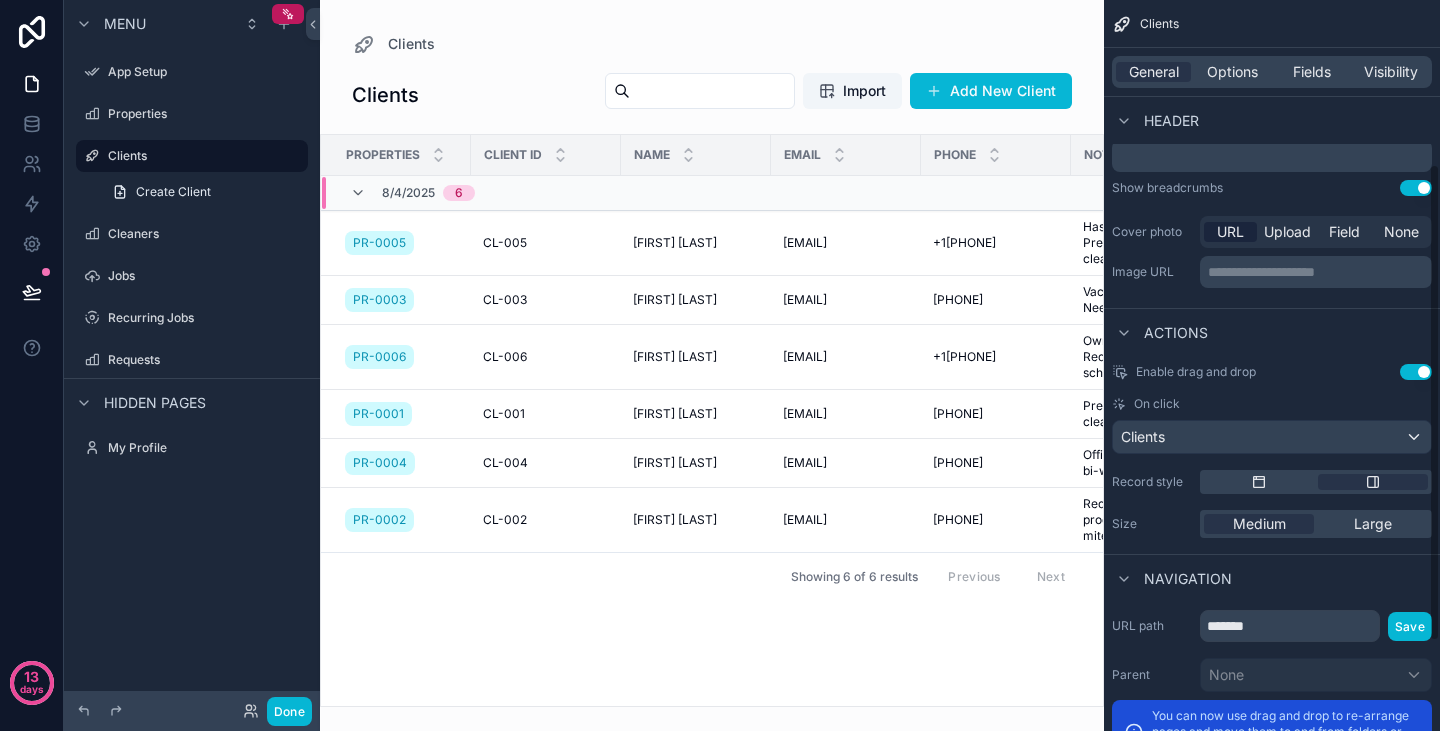 scroll, scrollTop: 389, scrollLeft: 0, axis: vertical 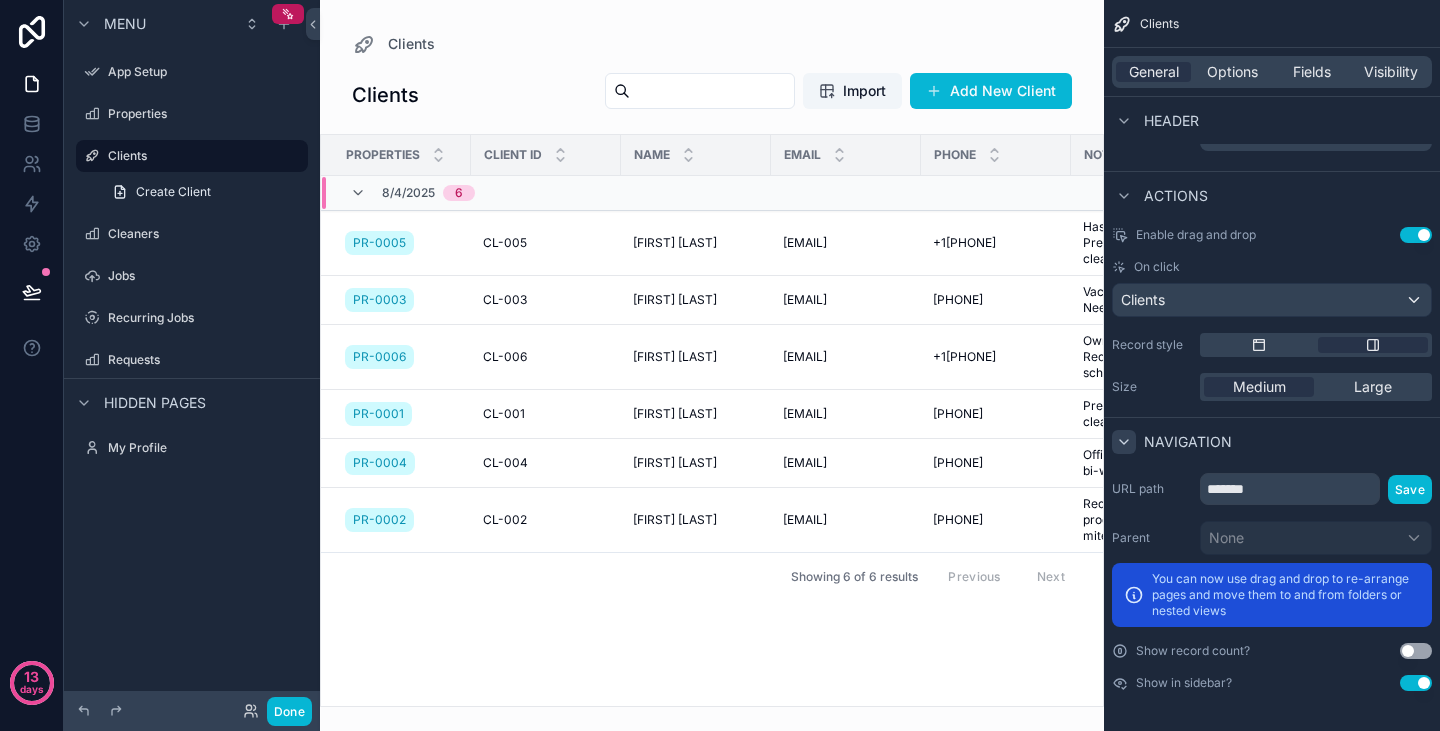 click 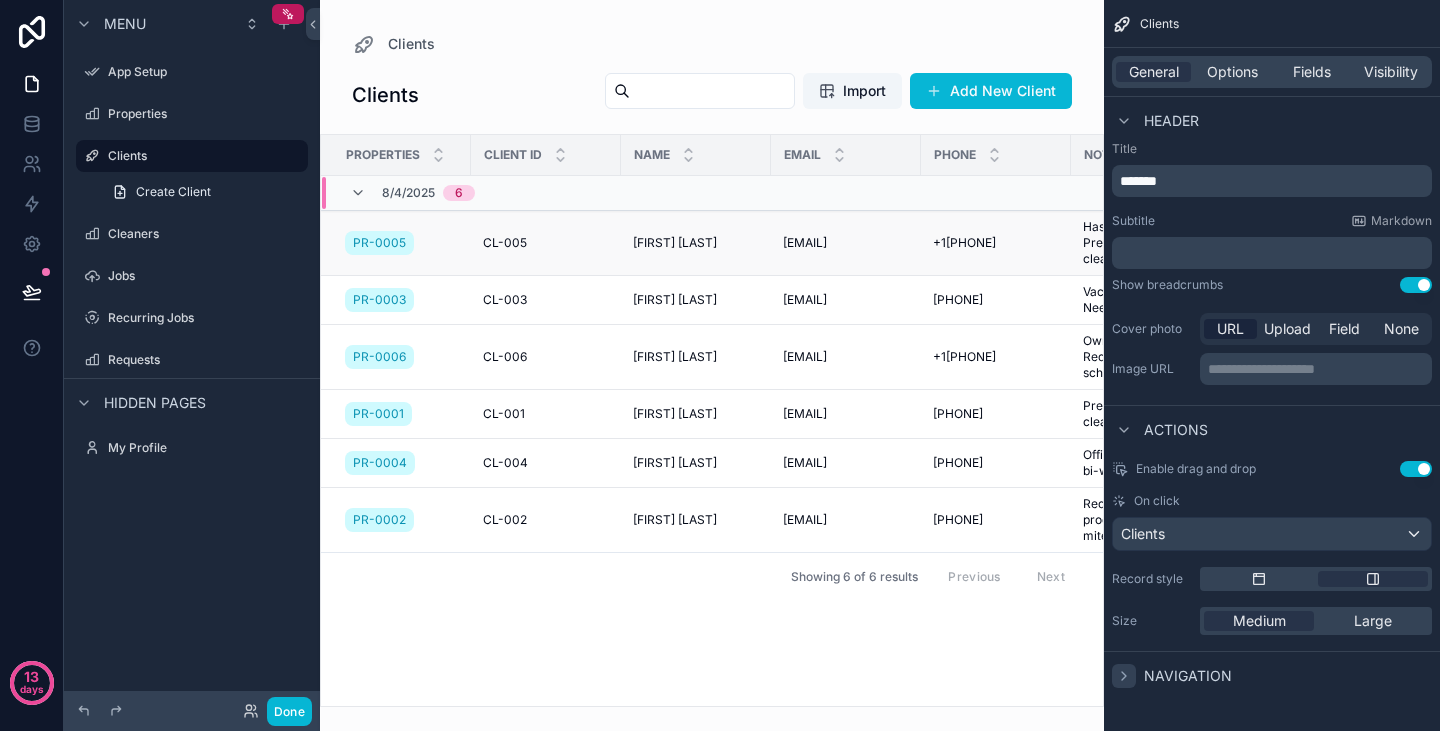 click on "[EMAIL]" at bounding box center [805, 243] 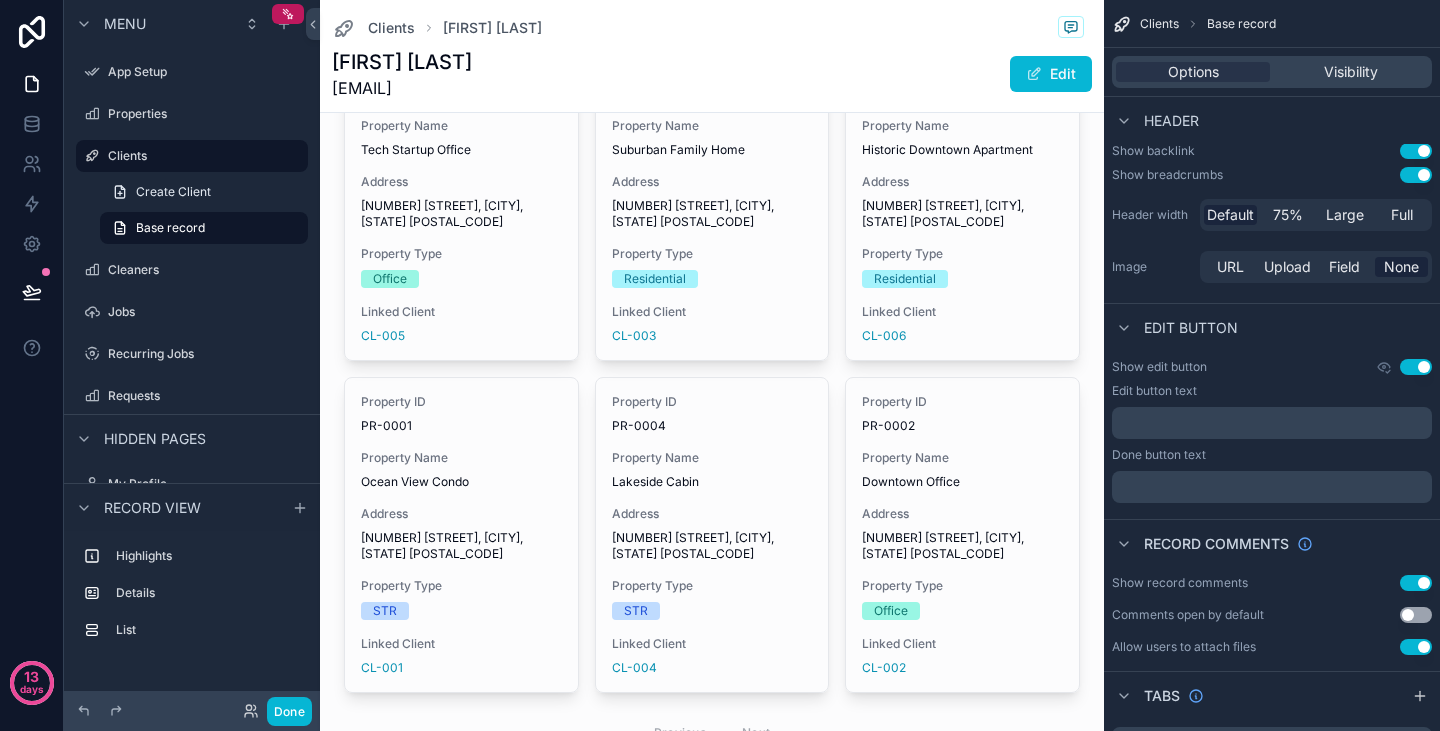 scroll, scrollTop: 433, scrollLeft: 0, axis: vertical 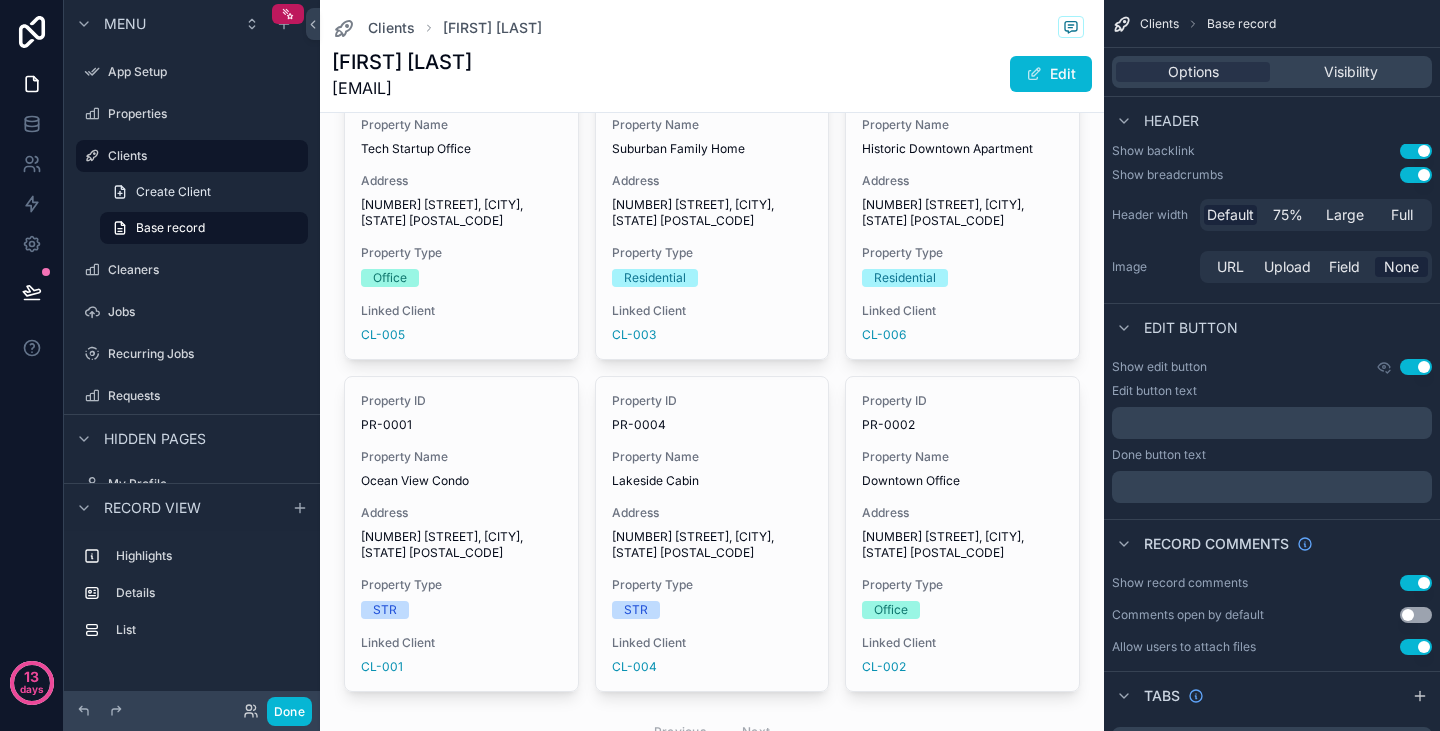 click at bounding box center (712, 372) 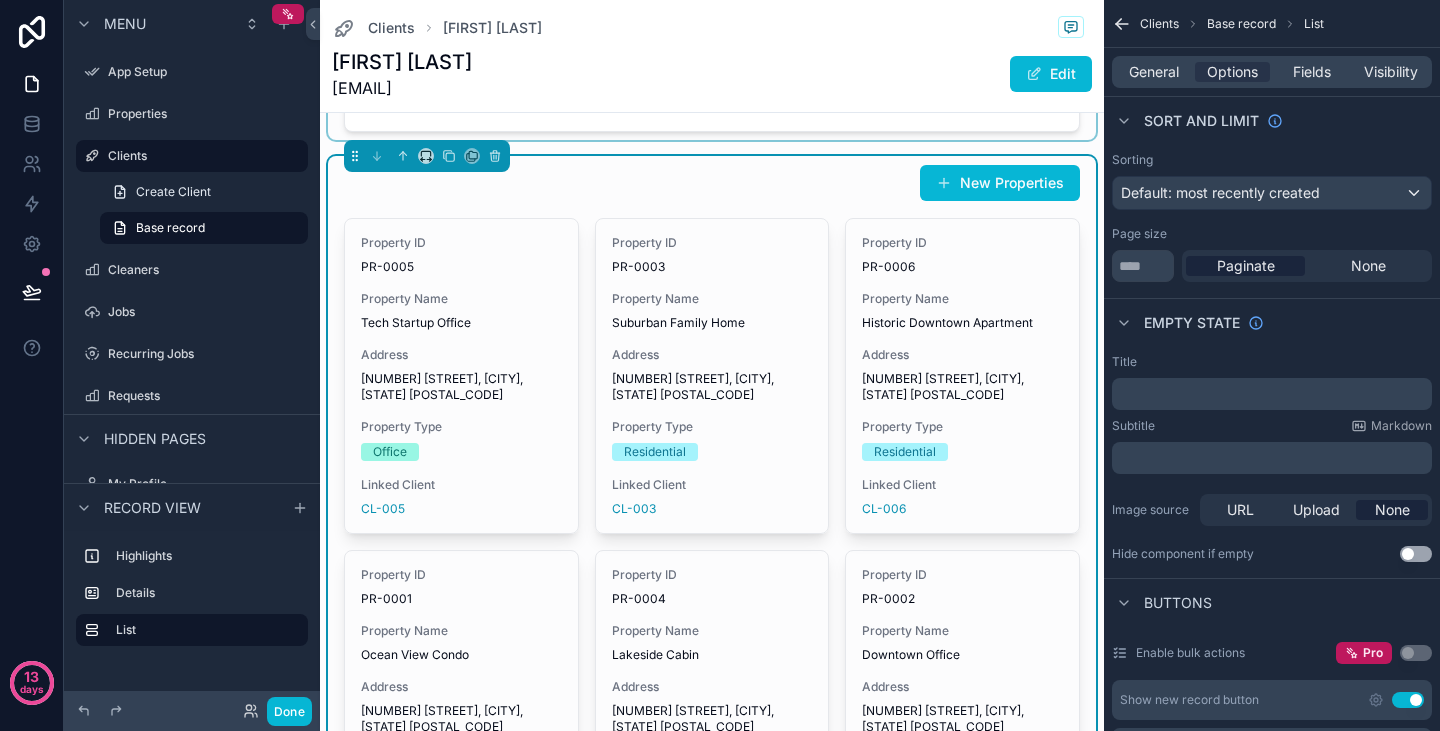 scroll, scrollTop: 0, scrollLeft: 0, axis: both 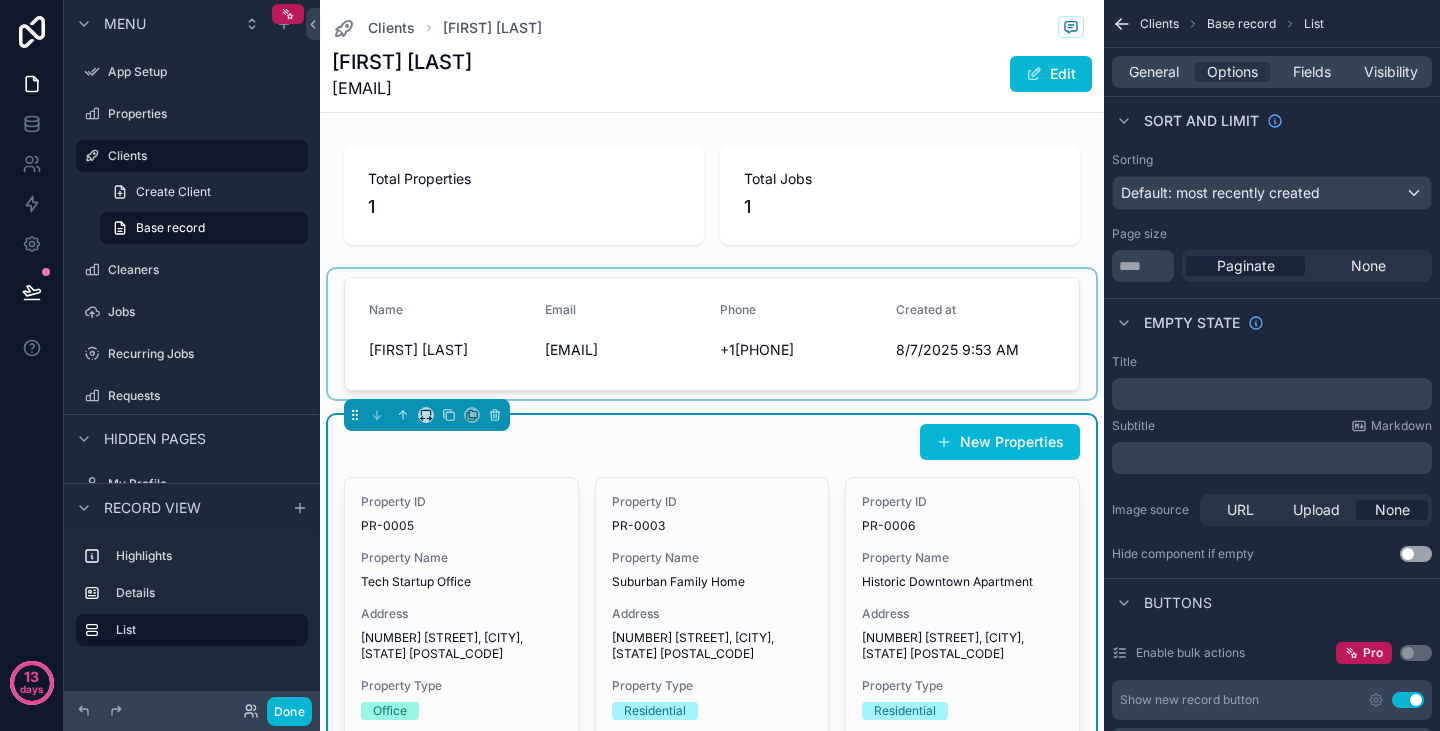 click at bounding box center (712, 334) 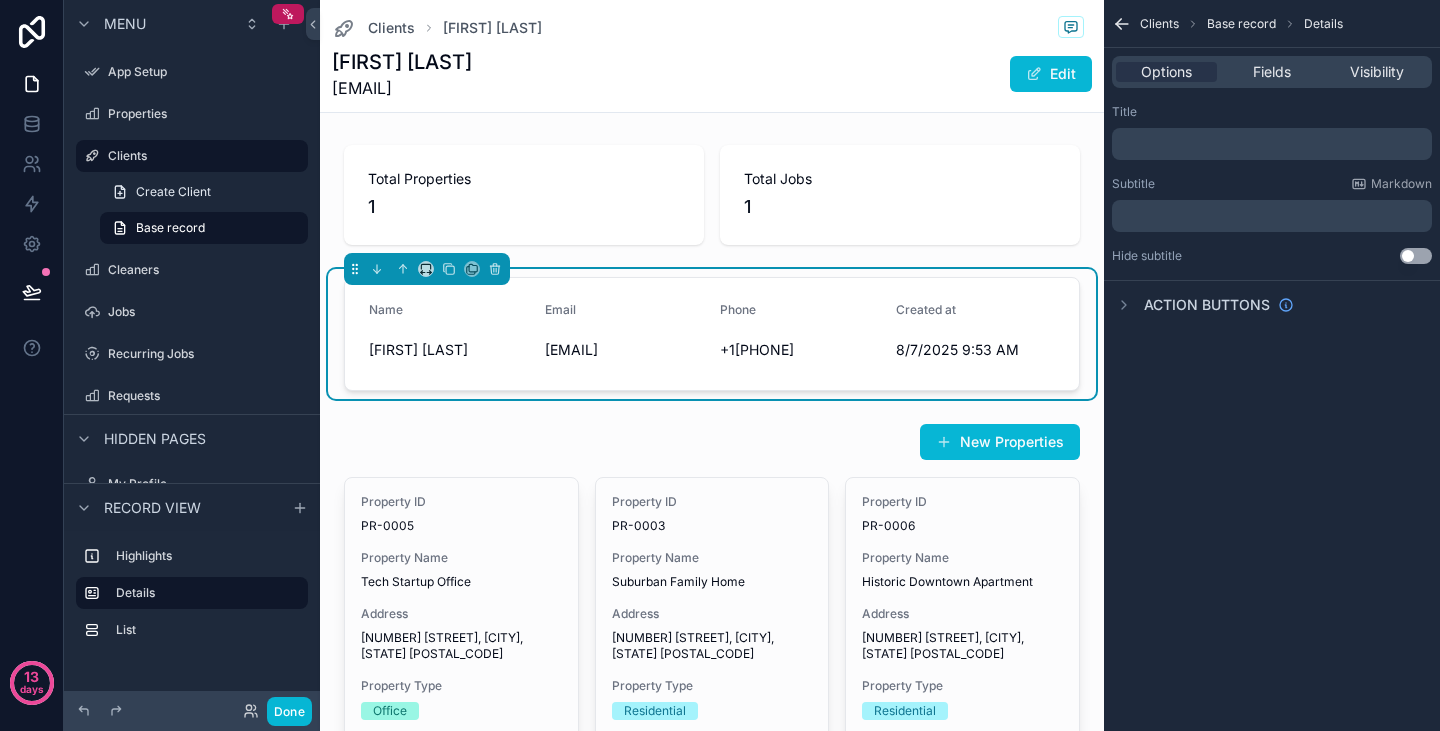 scroll, scrollTop: 0, scrollLeft: 0, axis: both 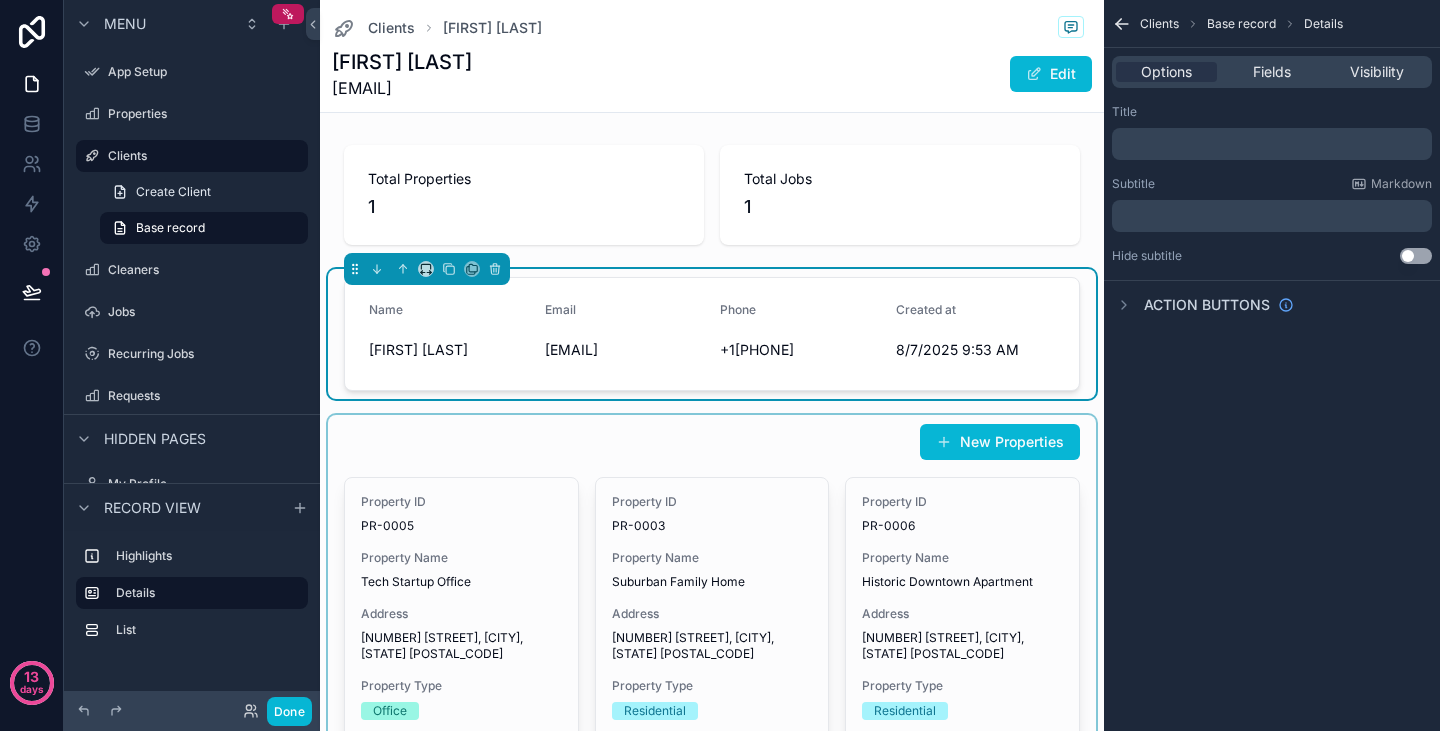 click at bounding box center [712, 805] 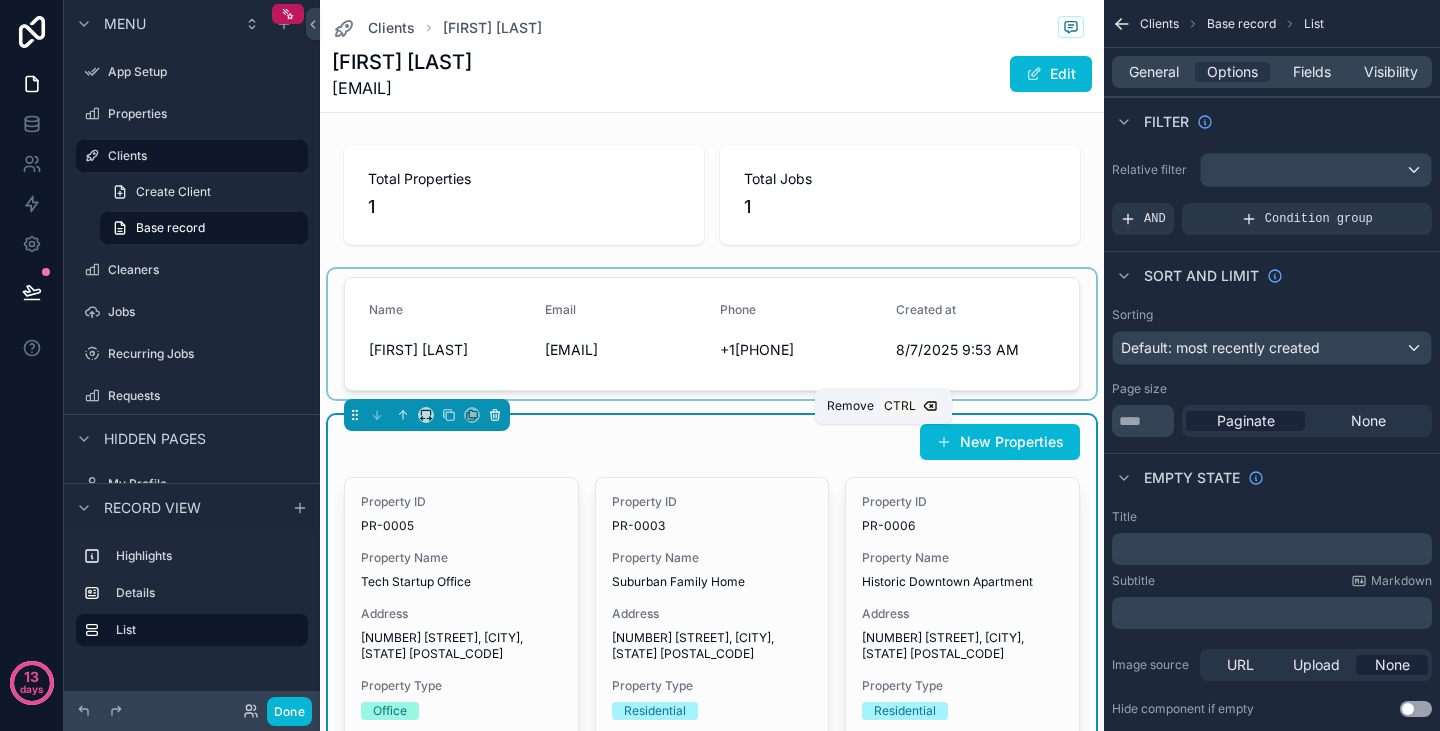 click 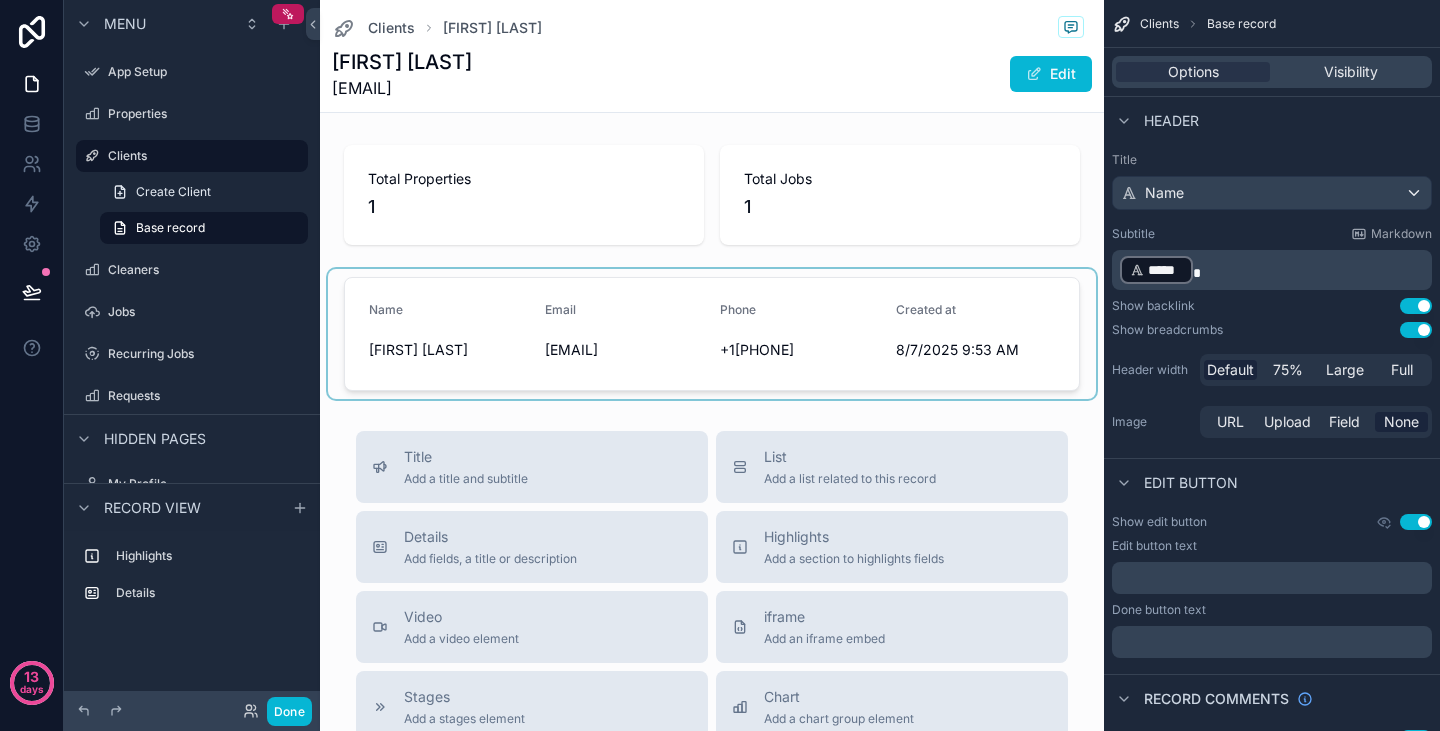 click at bounding box center [712, 334] 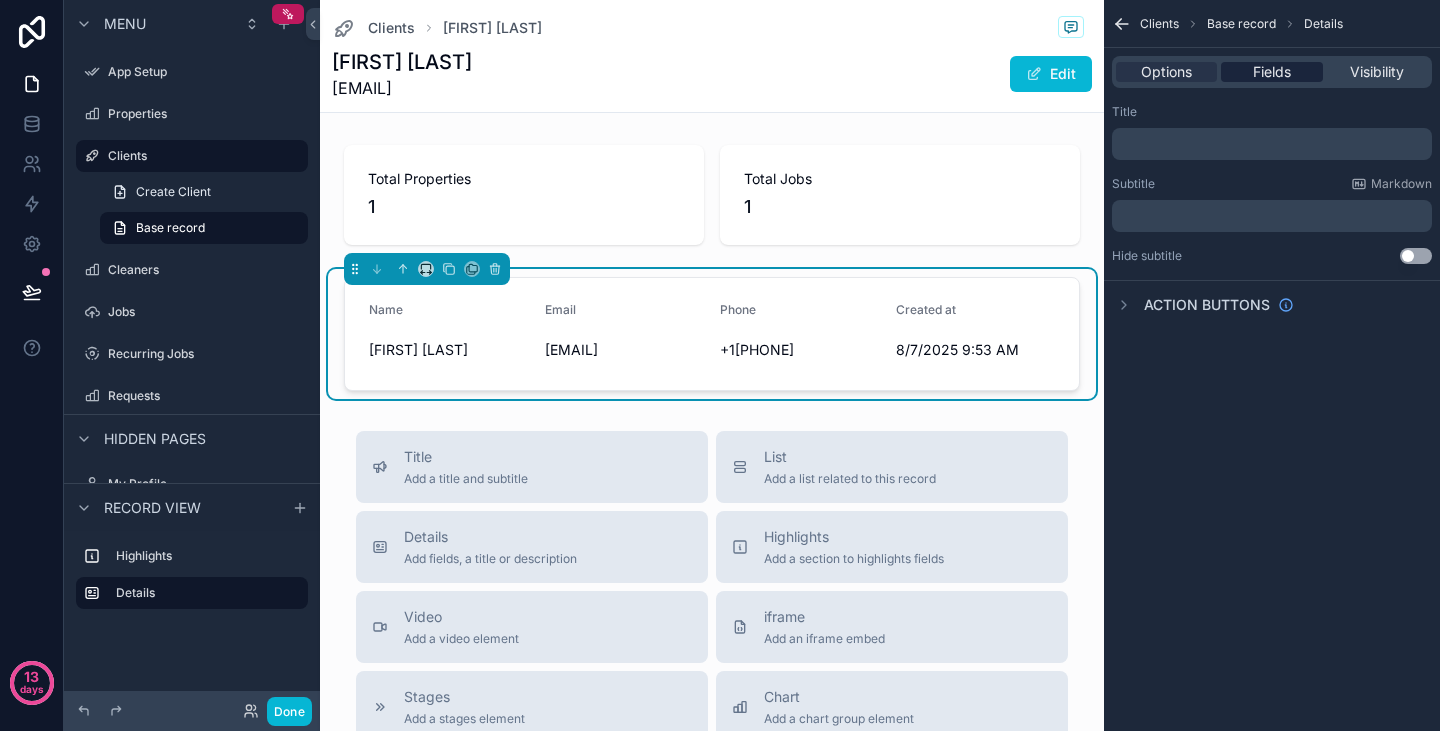 click on "Fields" at bounding box center [1272, 72] 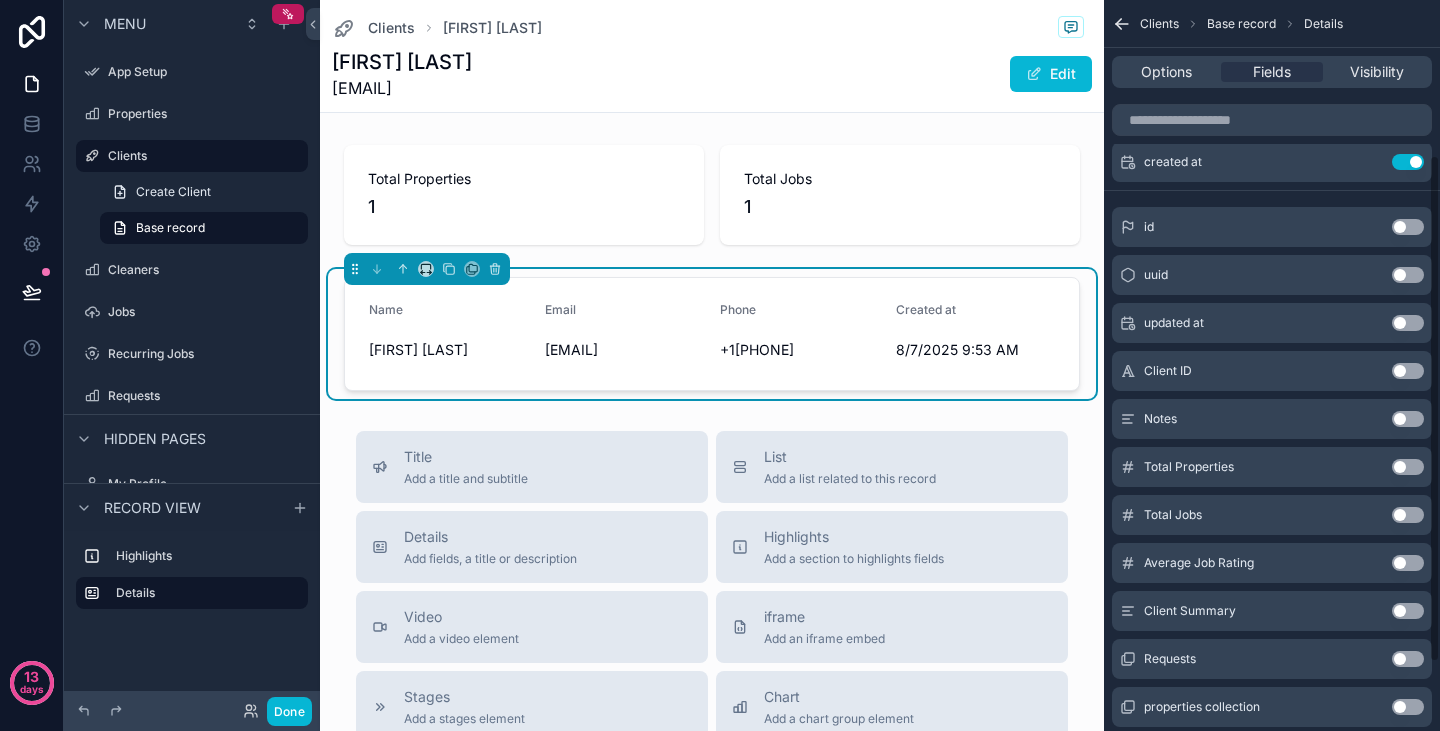 scroll, scrollTop: 223, scrollLeft: 0, axis: vertical 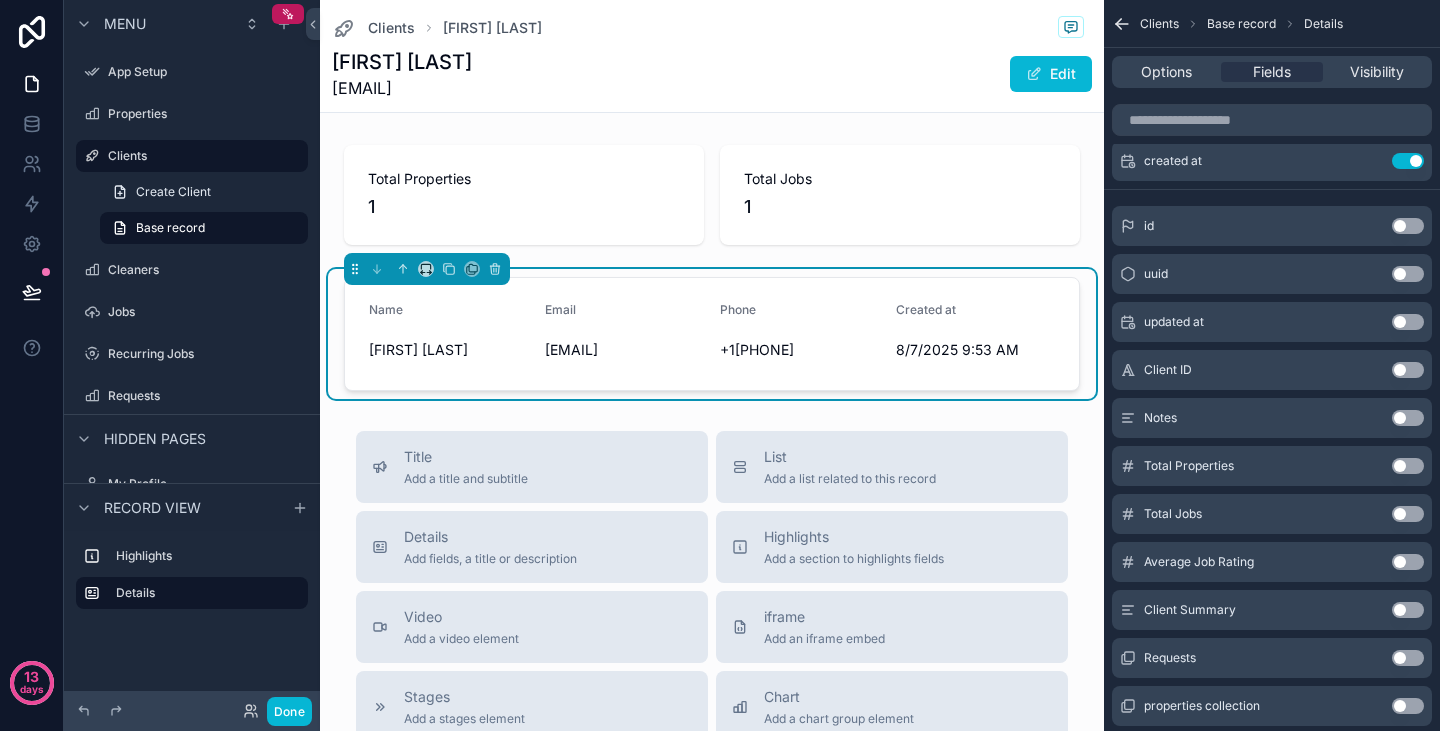 click on "Use setting" at bounding box center [1408, 418] 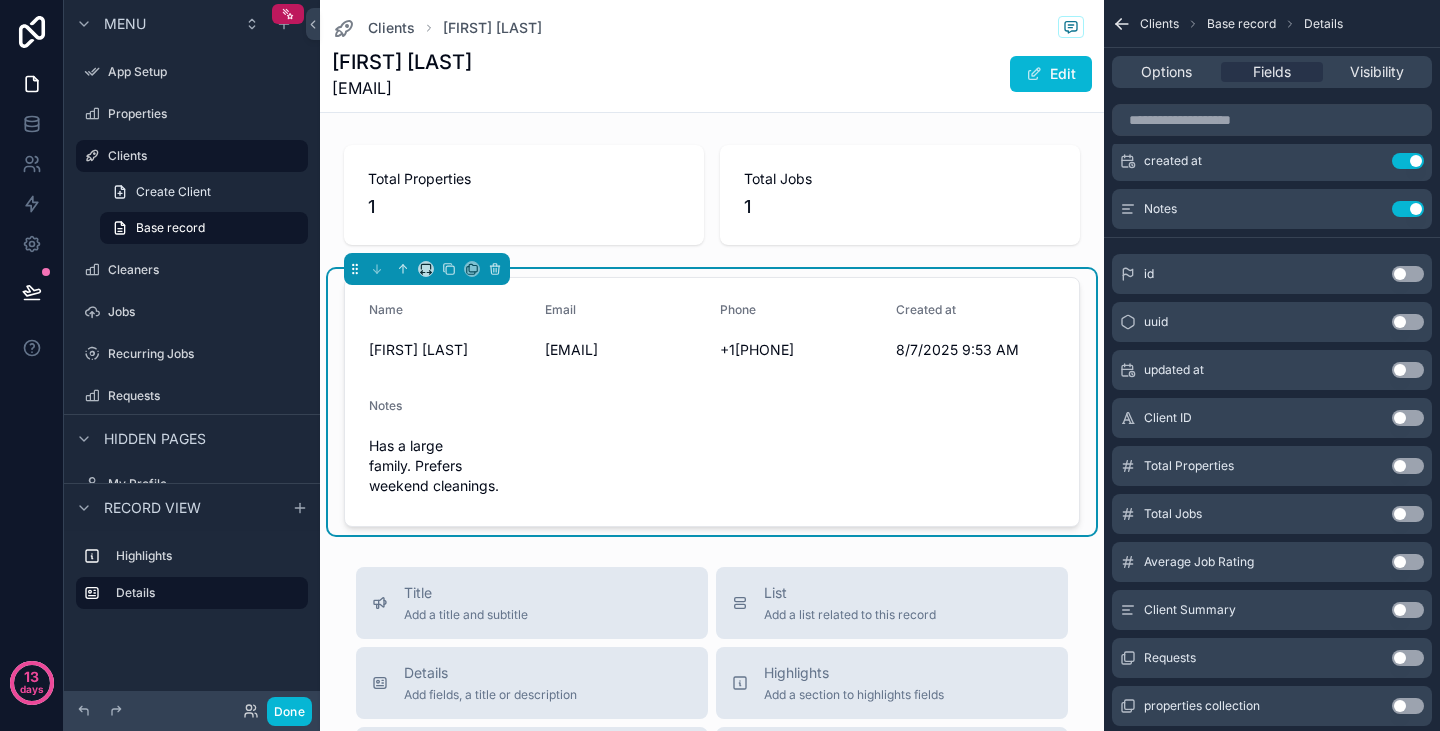 click on "Use setting" at bounding box center [1408, 658] 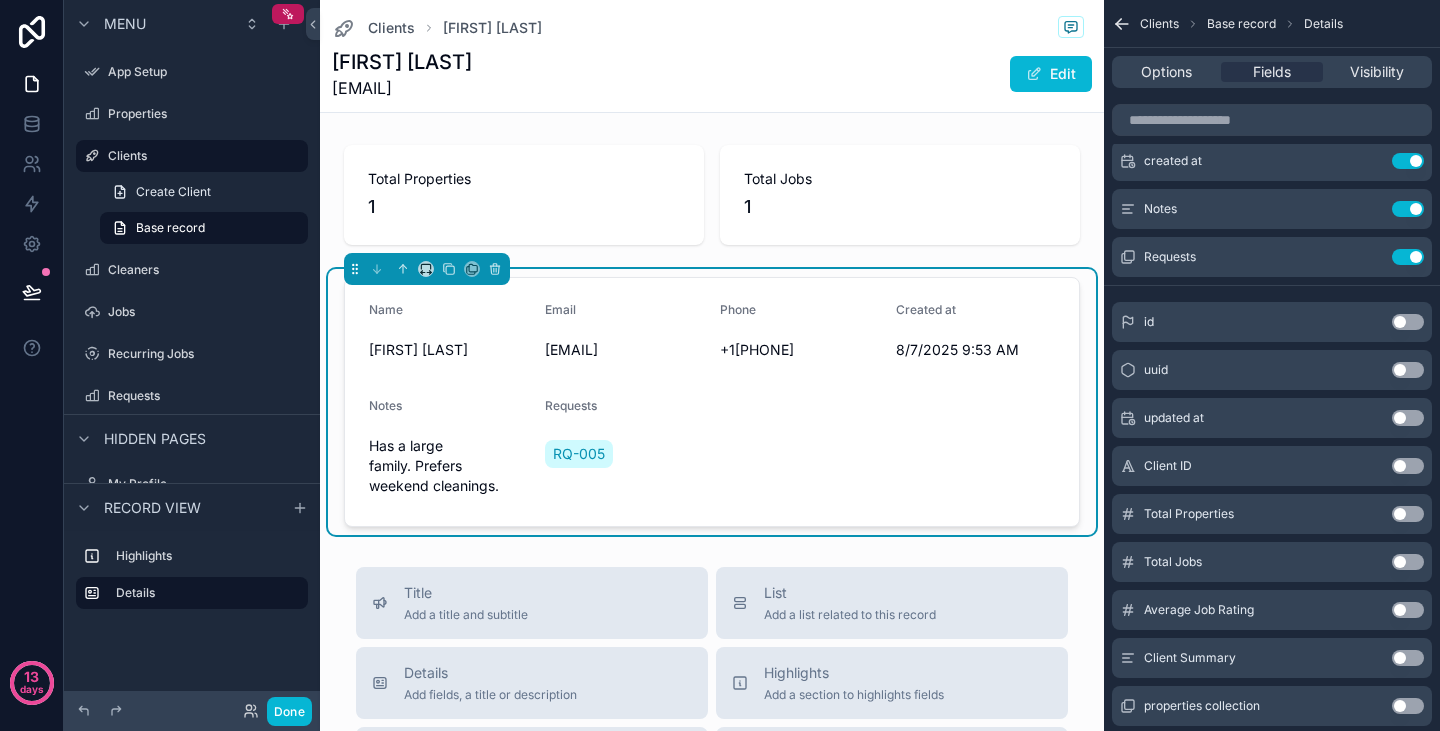 click on "Use setting" at bounding box center (1408, 610) 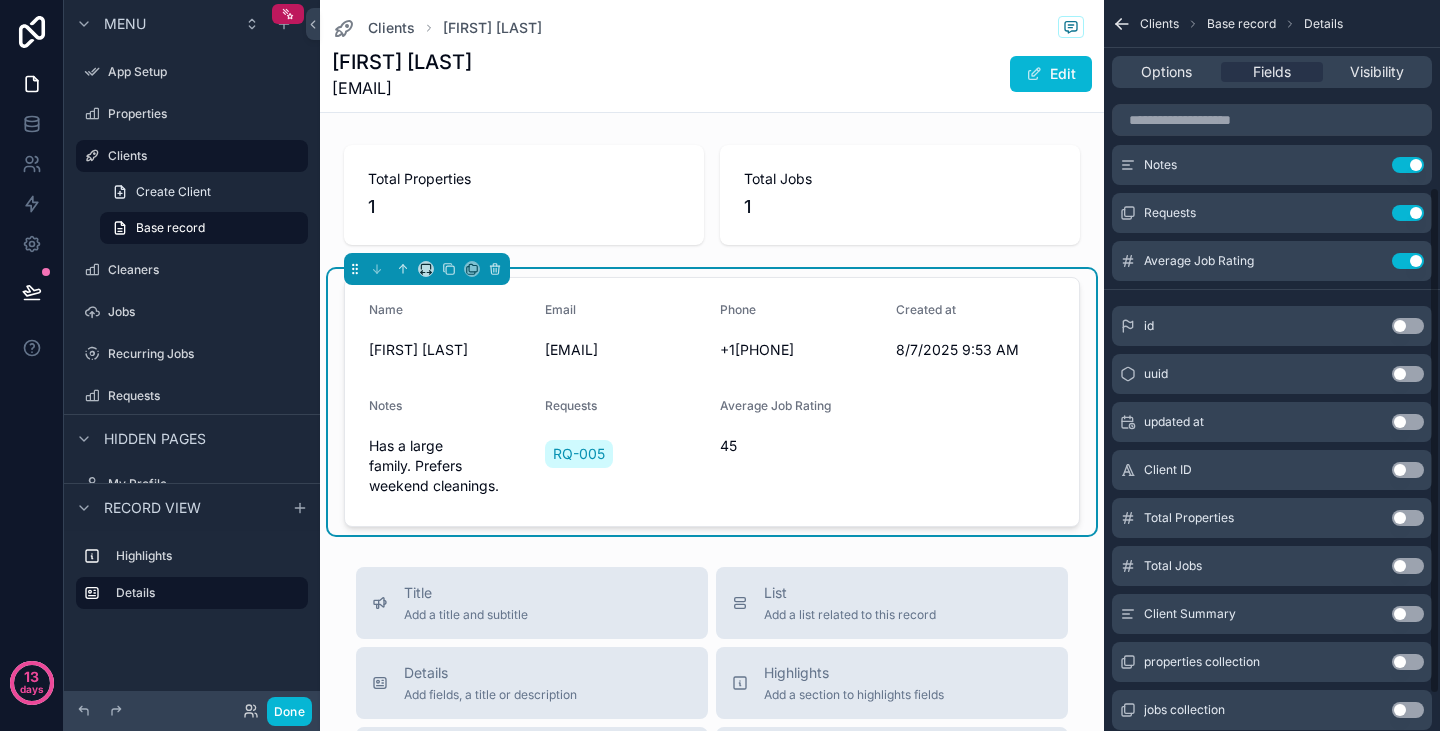 scroll, scrollTop: 271, scrollLeft: 0, axis: vertical 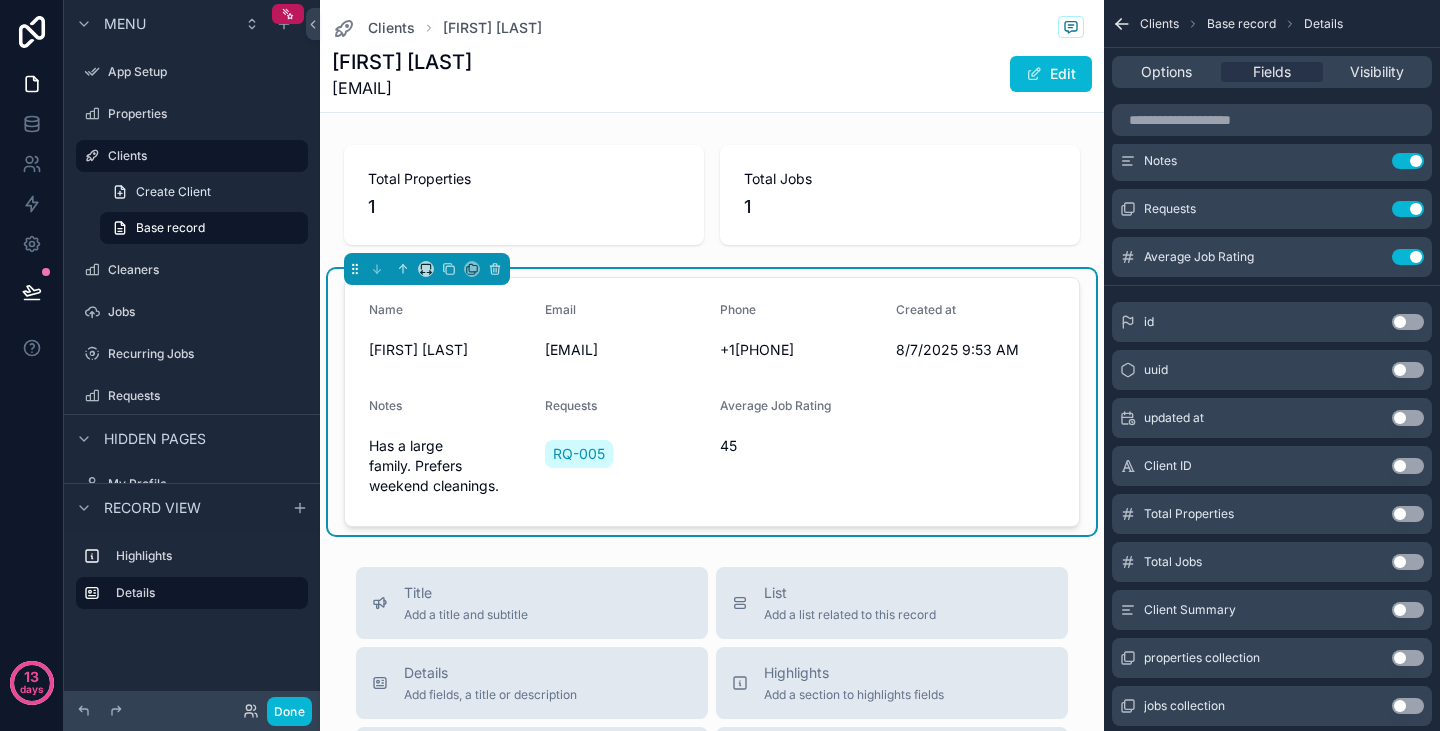 click on "Use setting" at bounding box center (1408, 706) 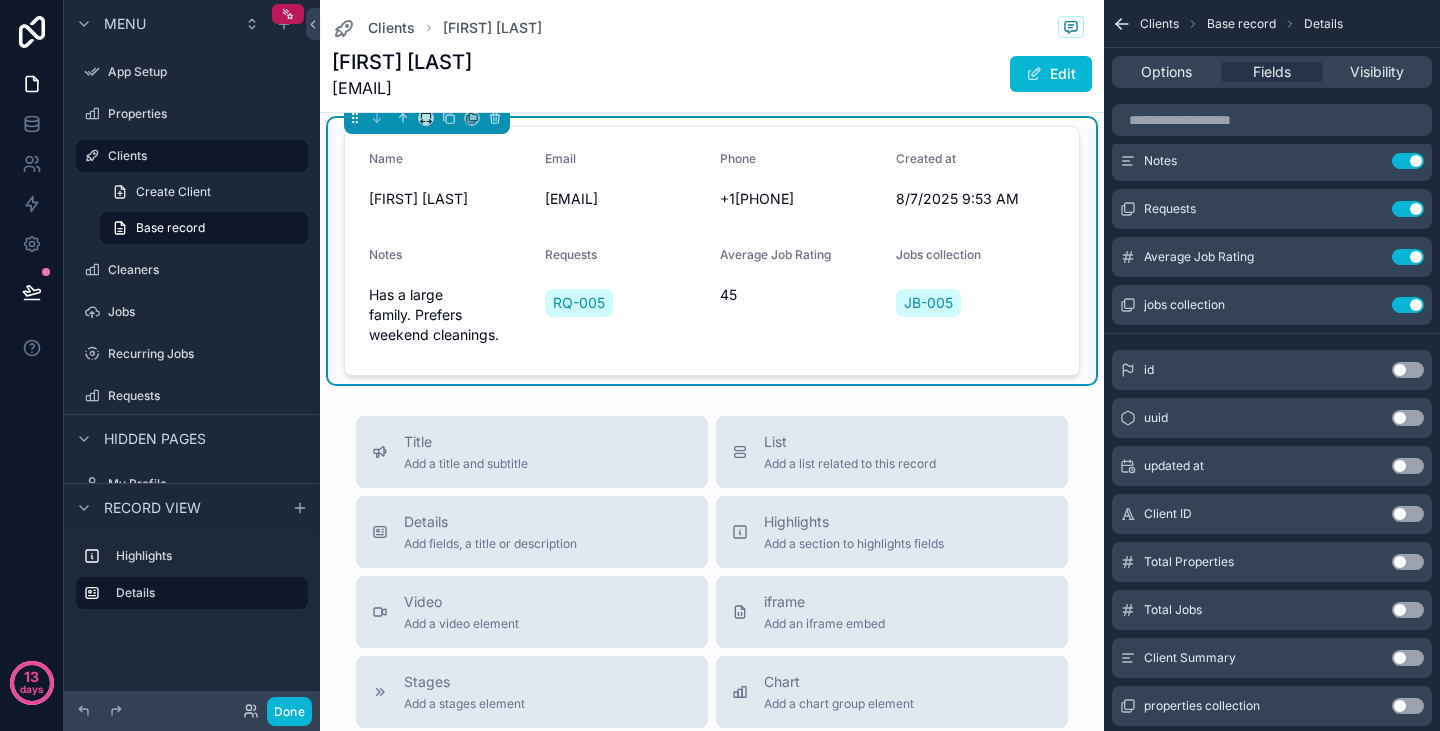 scroll, scrollTop: 153, scrollLeft: 0, axis: vertical 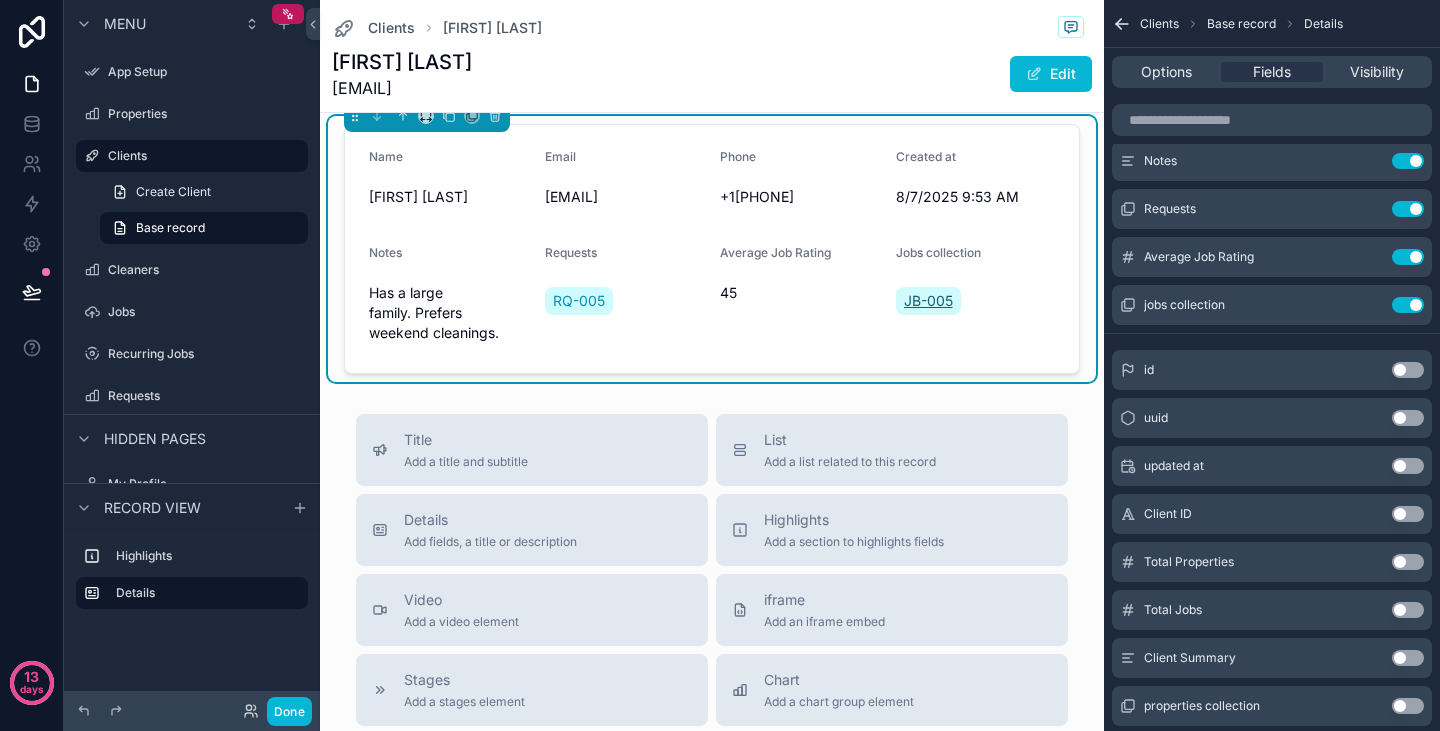 click on "JB-005" at bounding box center [928, 301] 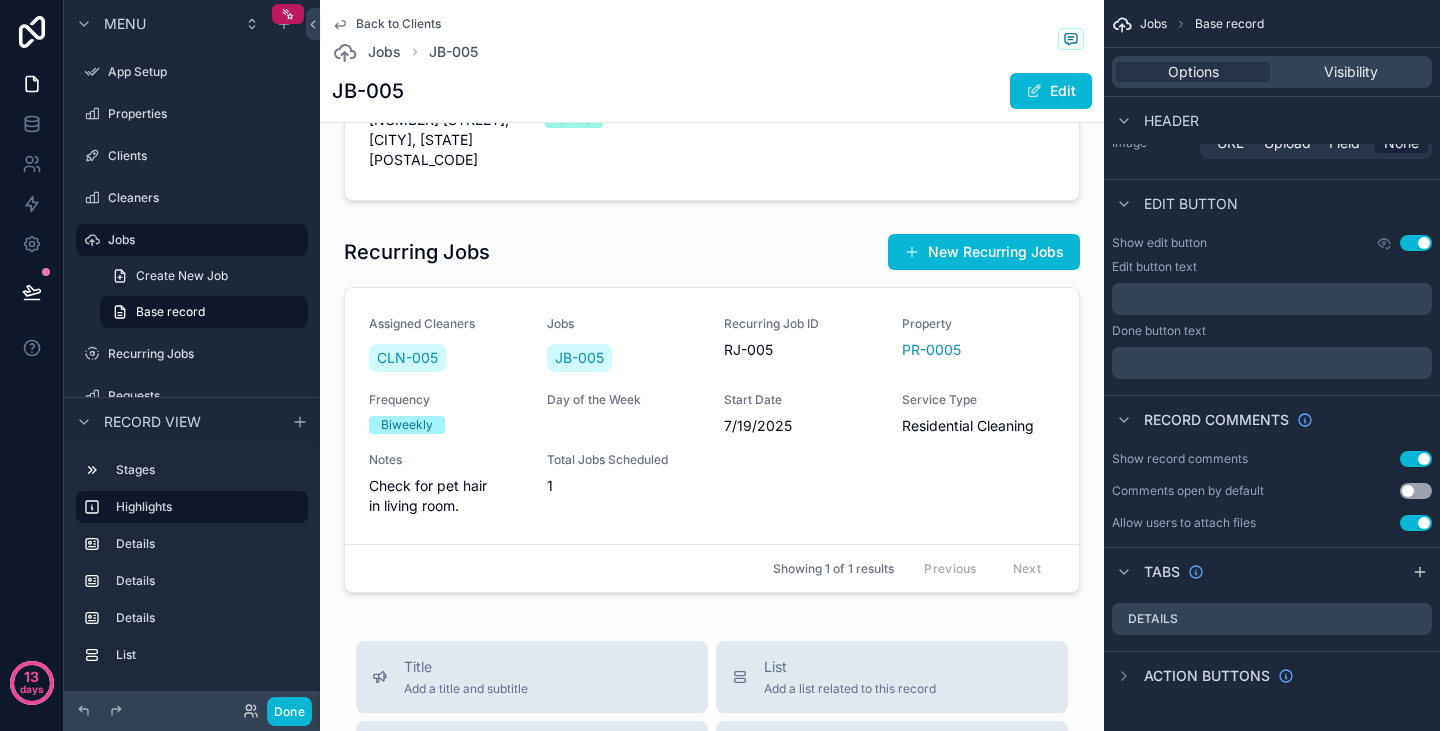 scroll, scrollTop: 1173, scrollLeft: 0, axis: vertical 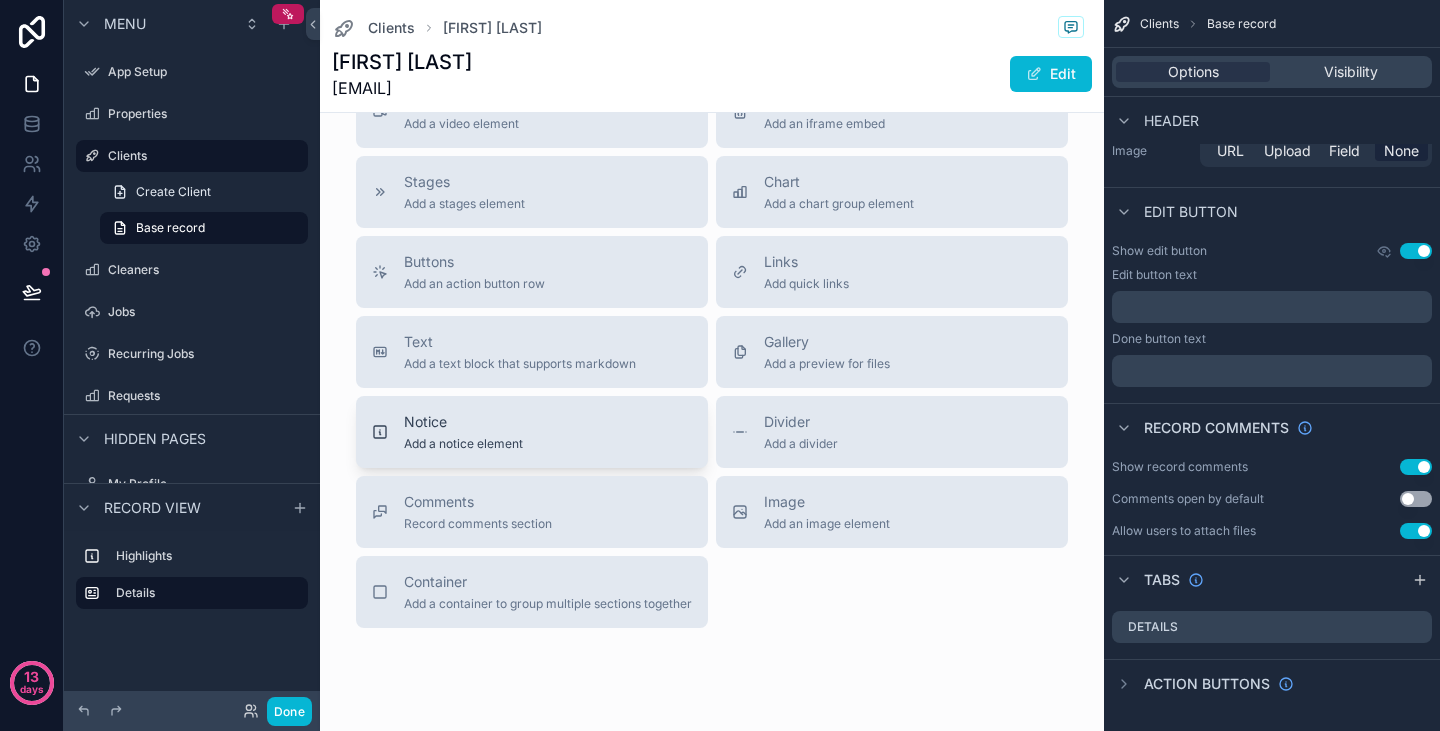 click on "Notice Add a notice element" at bounding box center (532, 432) 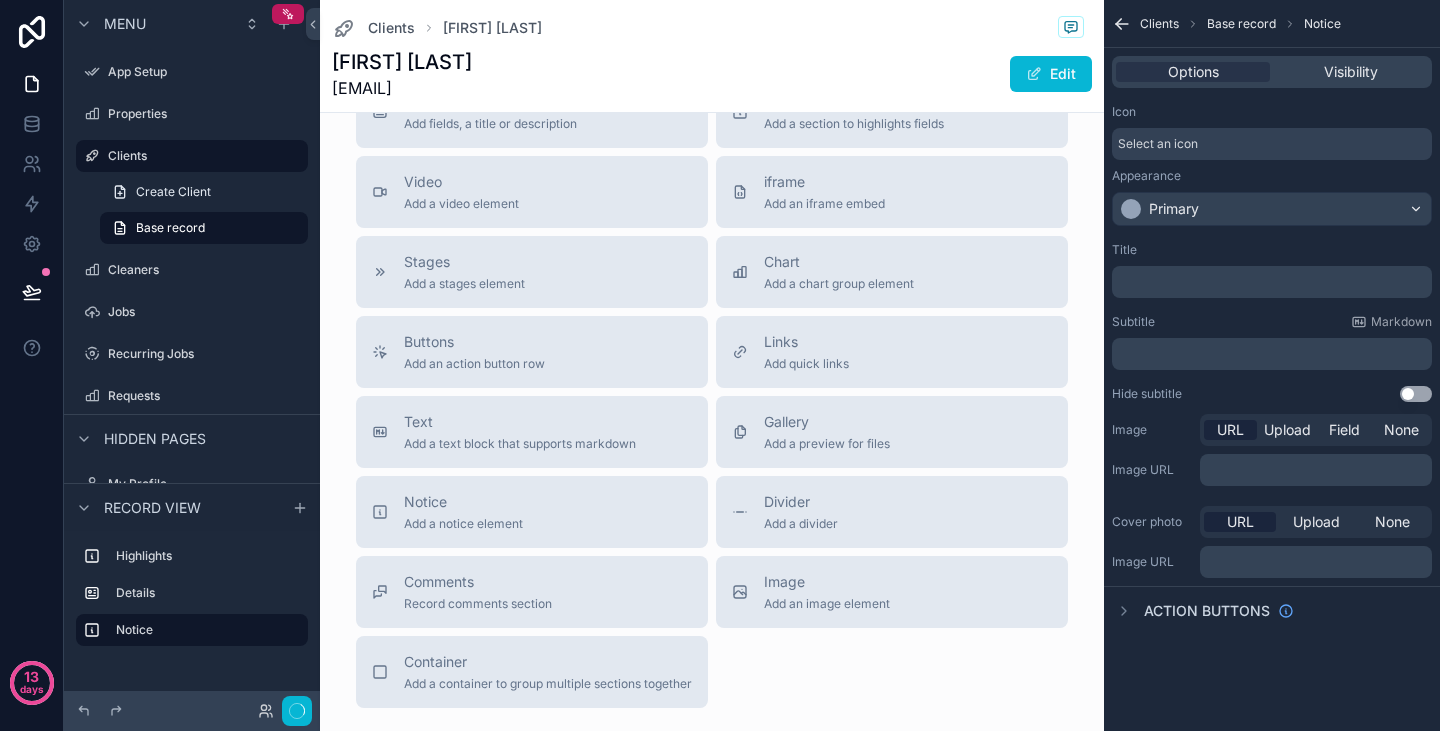 scroll, scrollTop: 0, scrollLeft: 0, axis: both 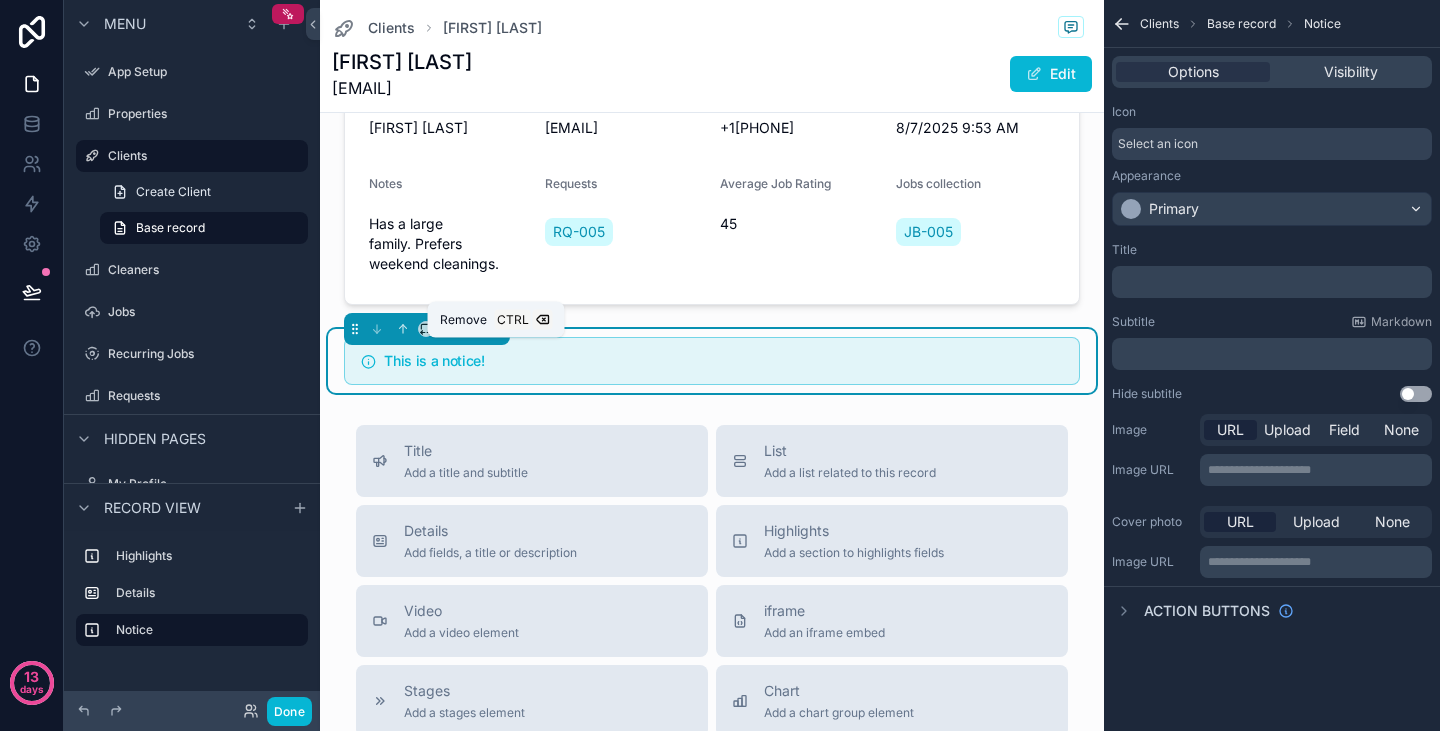 click at bounding box center [495, 329] 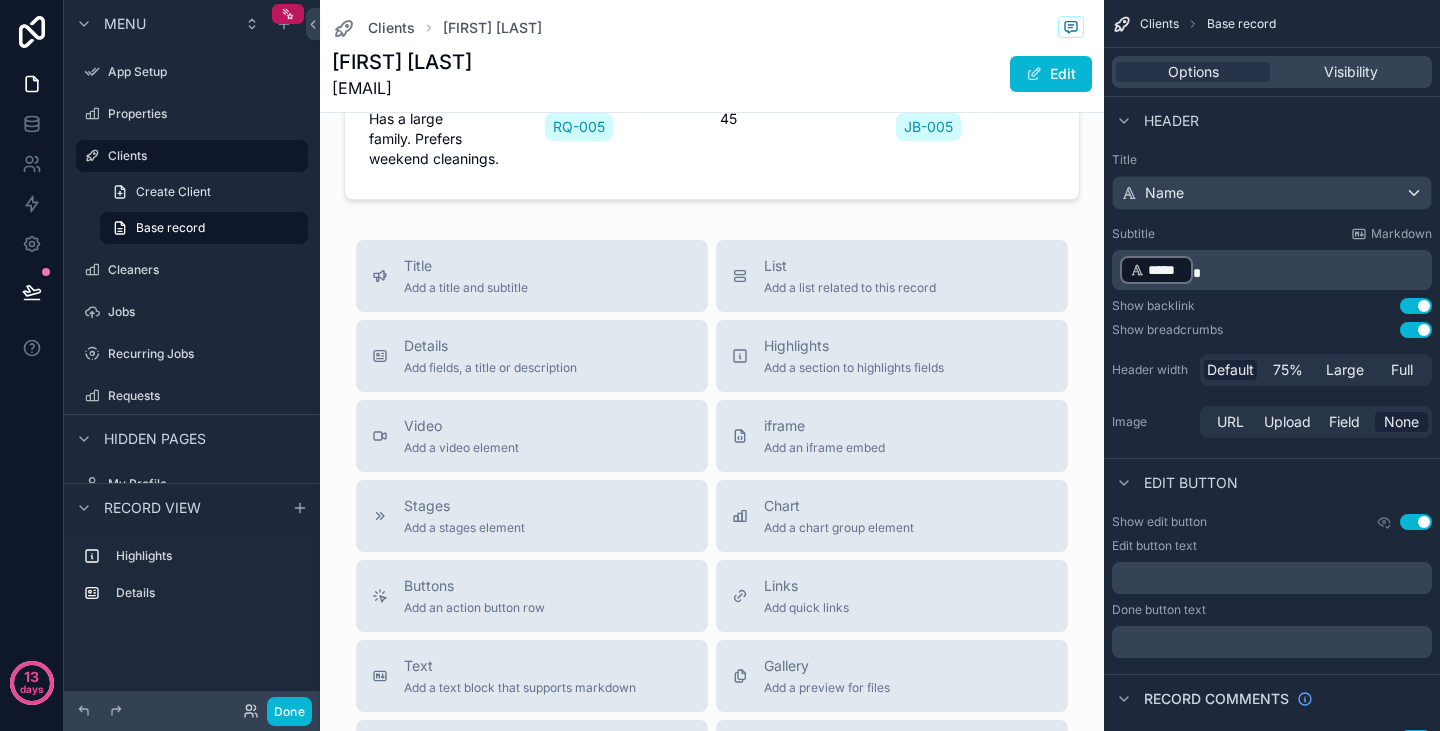 scroll, scrollTop: 0, scrollLeft: 0, axis: both 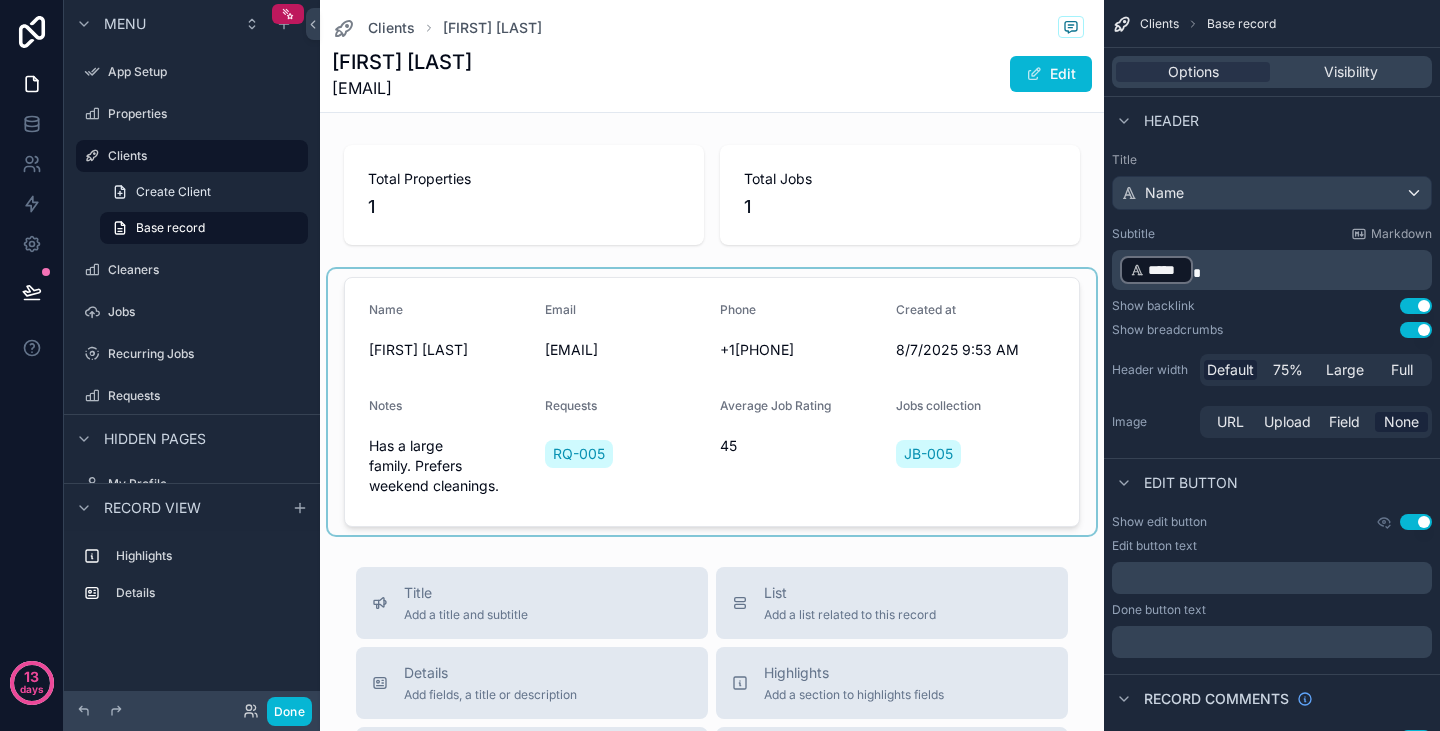 click at bounding box center (712, 402) 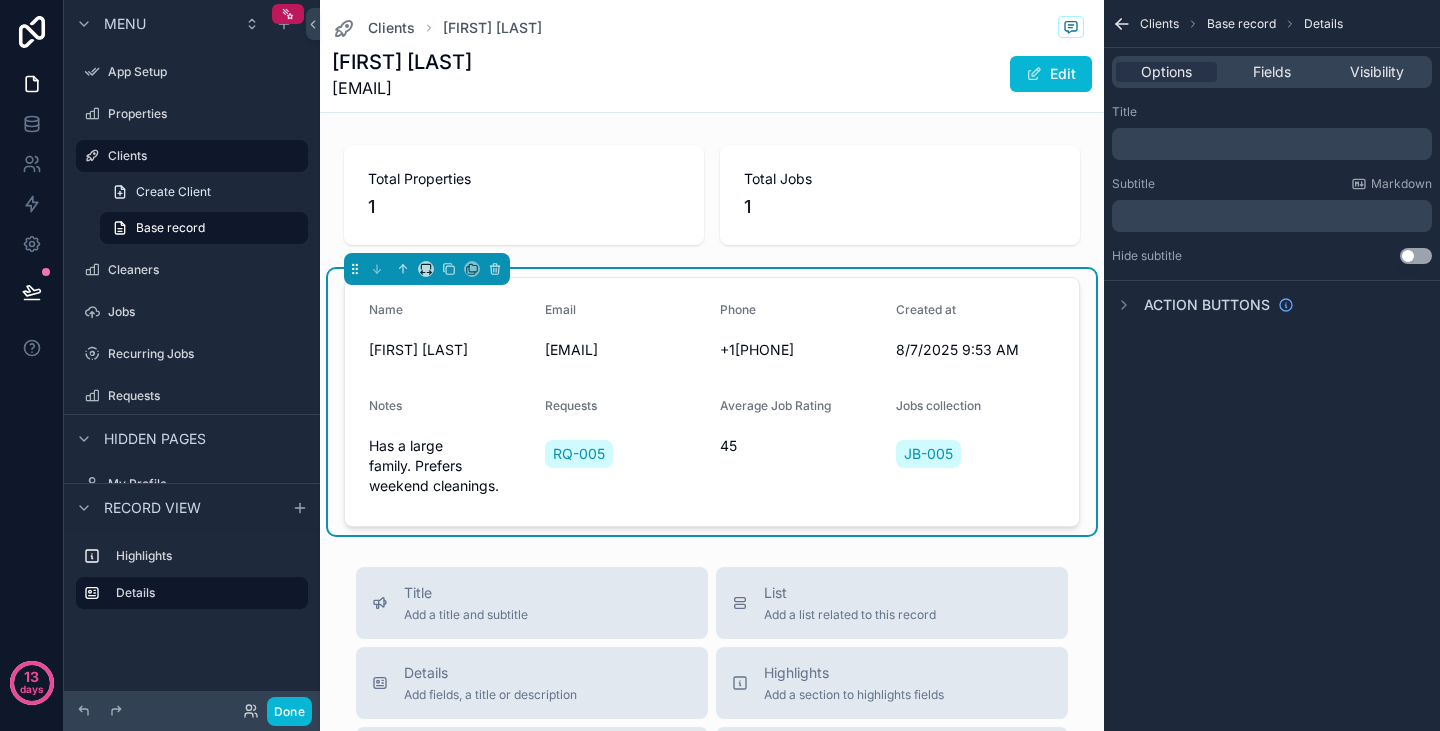 click on "Clients [FIRST] [LAST] [FIRST] [LAST] [EMAIL] Edit Total Properties 1 Total Jobs 1 Name [FIRST] [LAST] Email [EMAIL] Phone [PHONE] Created at 8/[DAY]/2025 9:53 AM Notes Has a large family. Prefers weekend cleanings. Requests RQ-005 Average Job Rating 45 Jobs collection JB-005 Title Add a title and subtitle List Add a list related to this record Details Add fields, a title or description Highlights Add a section to highlights fields Video Add a video element iframe Add an iframe embed Stages Add a stages element Chart Add a chart group element Buttons Add an action button row Links Add quick links Text Add a text block that supports markdown Gallery Add a preview for files Notice Add a notice element Divider Add a divider Comments Record comments section Image Add an image element Container Add a container to group multiple sections together" at bounding box center [712, 719] 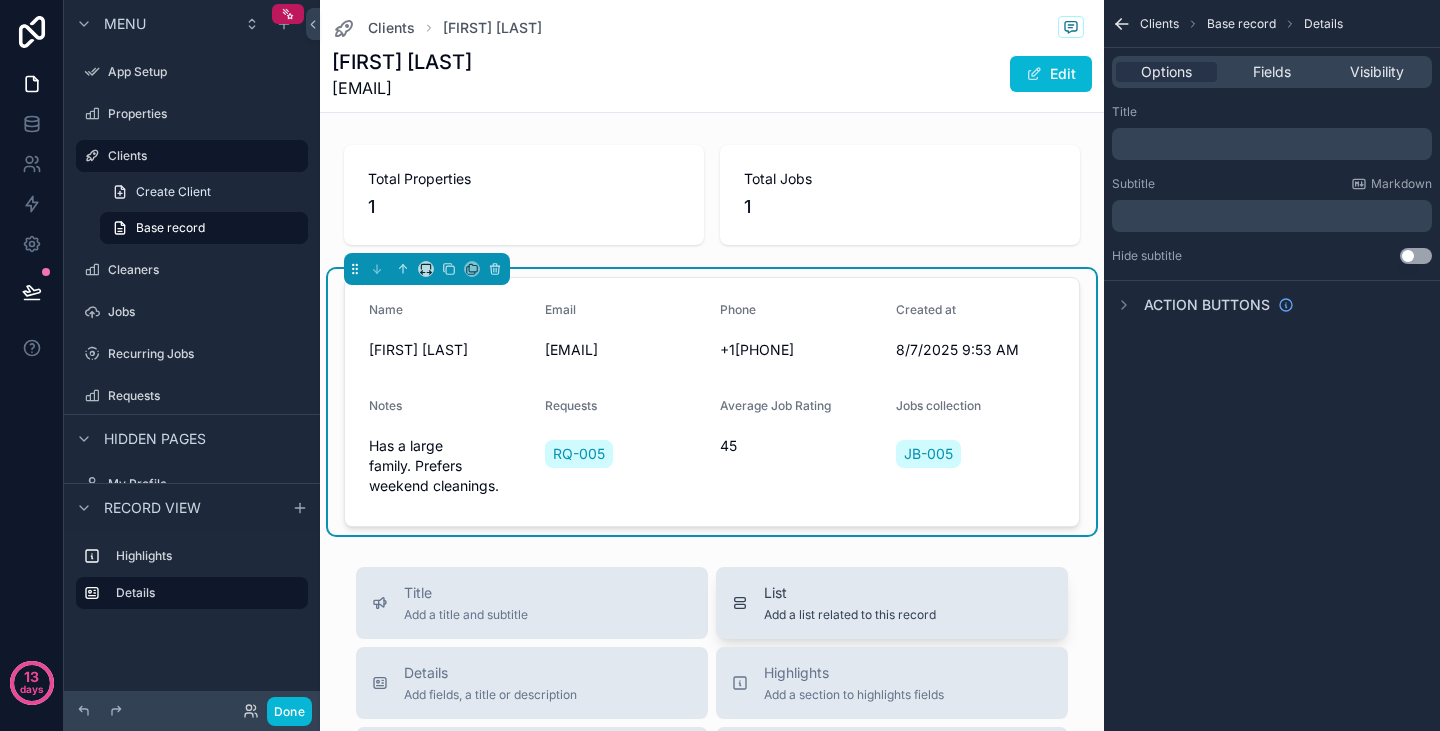 click on "List" at bounding box center [850, 593] 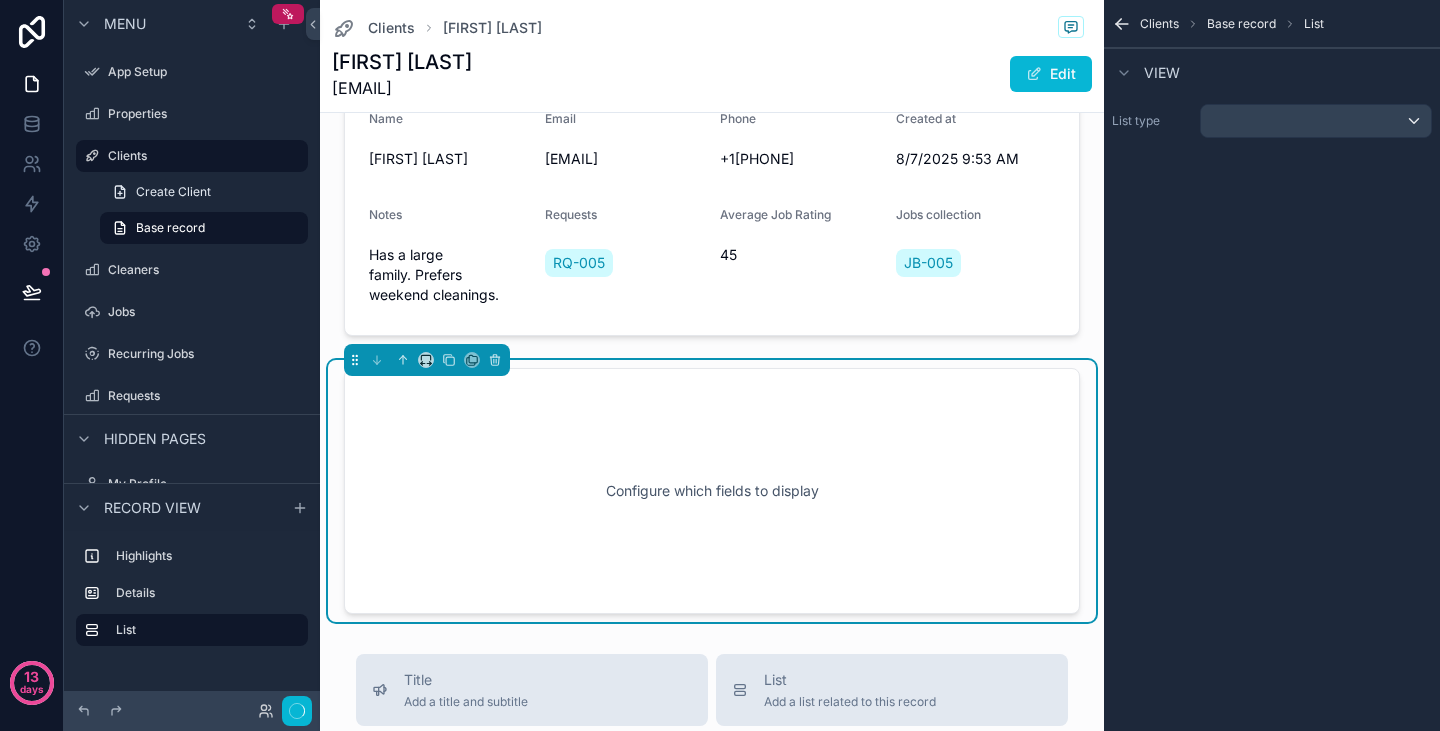 scroll, scrollTop: 336, scrollLeft: 0, axis: vertical 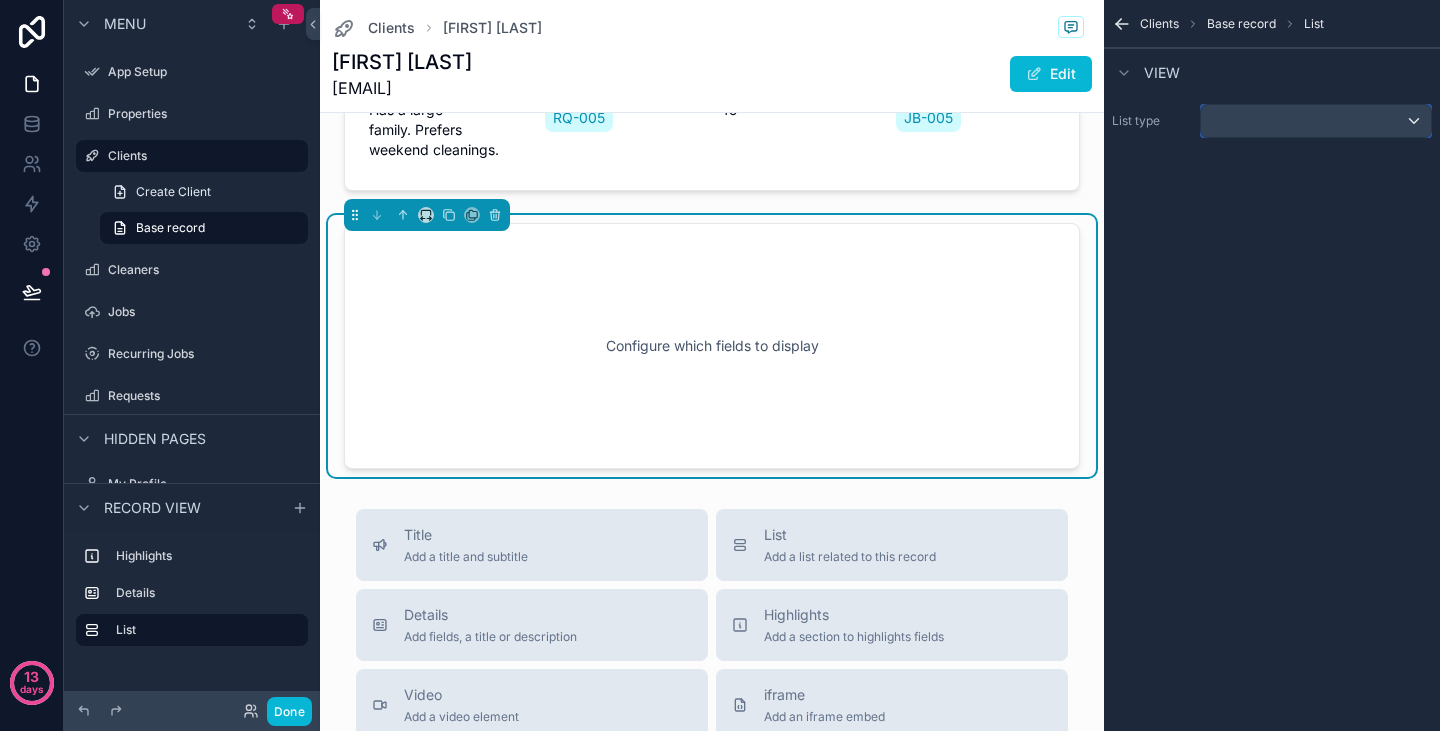 click at bounding box center [1316, 121] 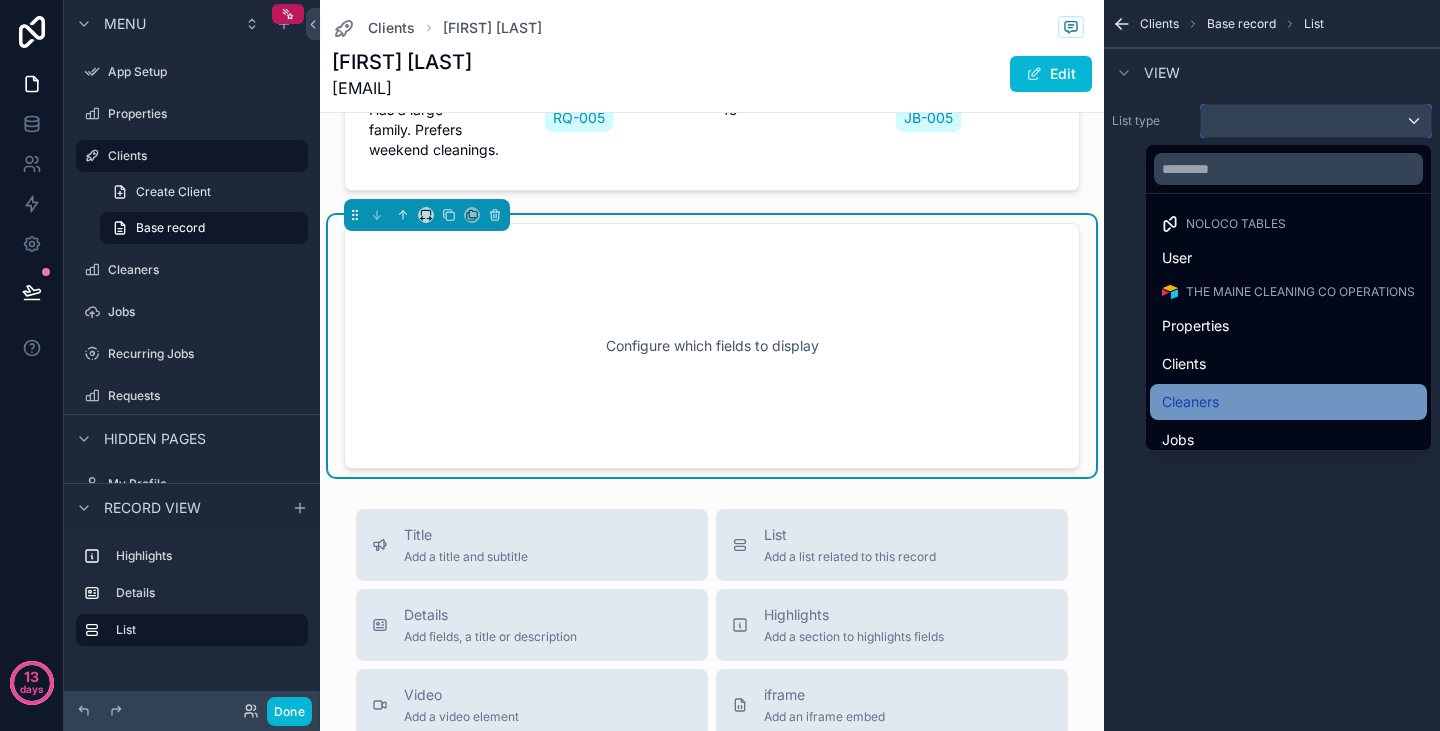 scroll, scrollTop: 88, scrollLeft: 0, axis: vertical 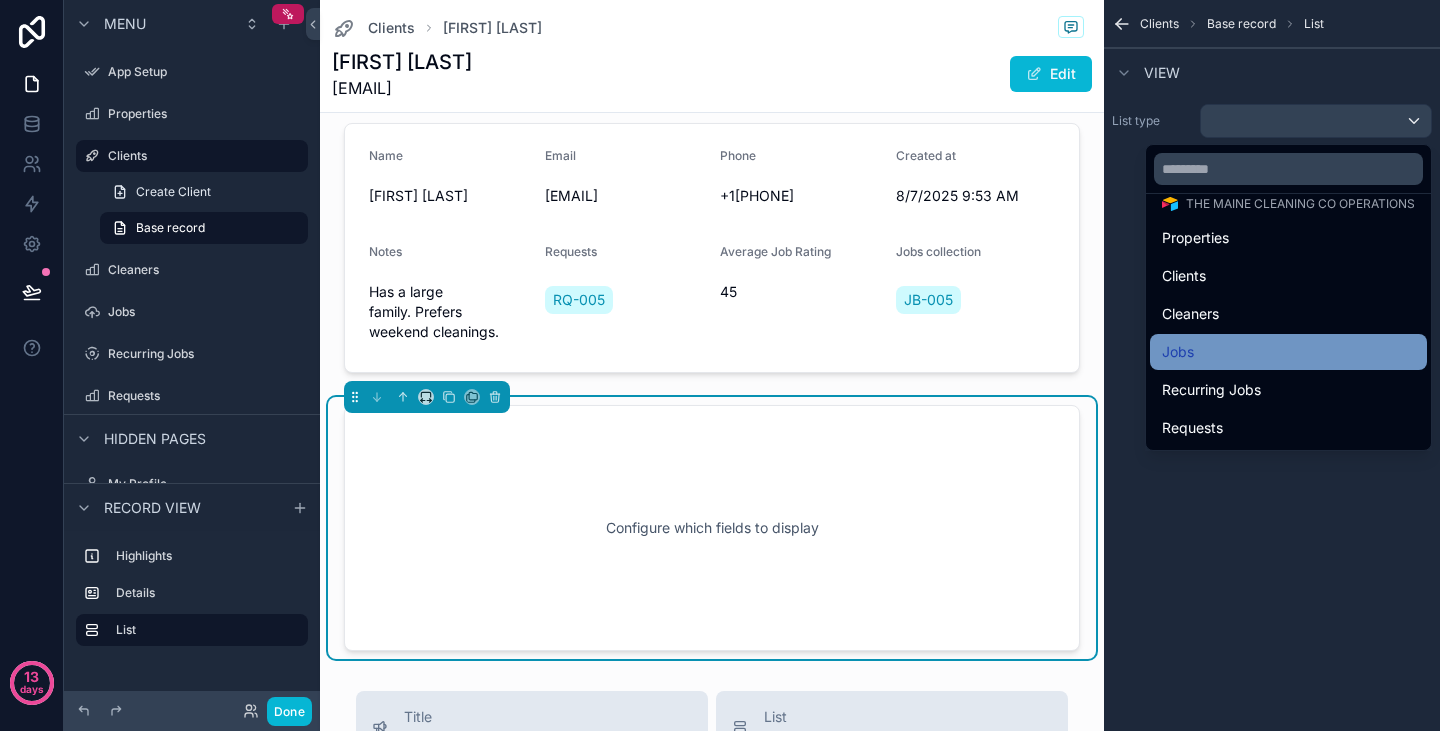 click on "Jobs" at bounding box center (1288, 352) 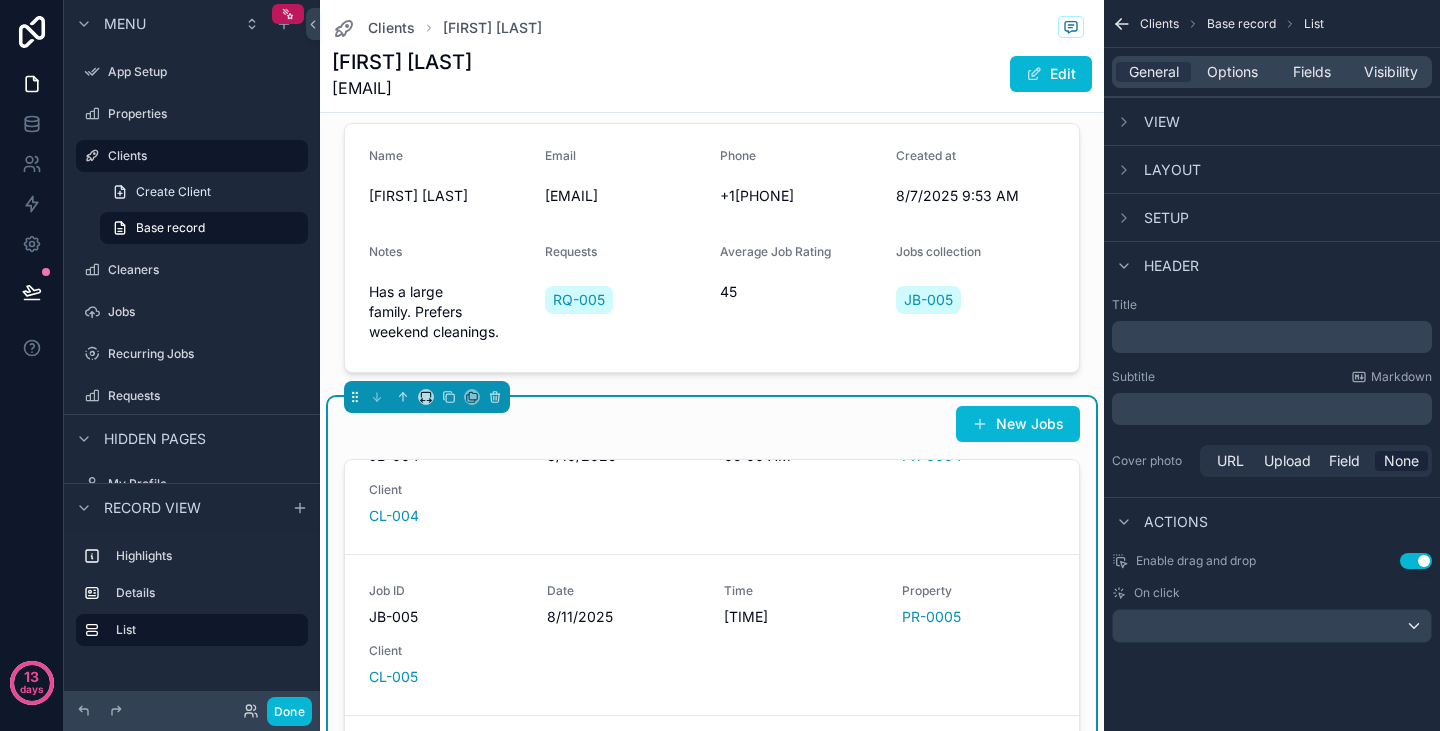 scroll, scrollTop: 305, scrollLeft: 0, axis: vertical 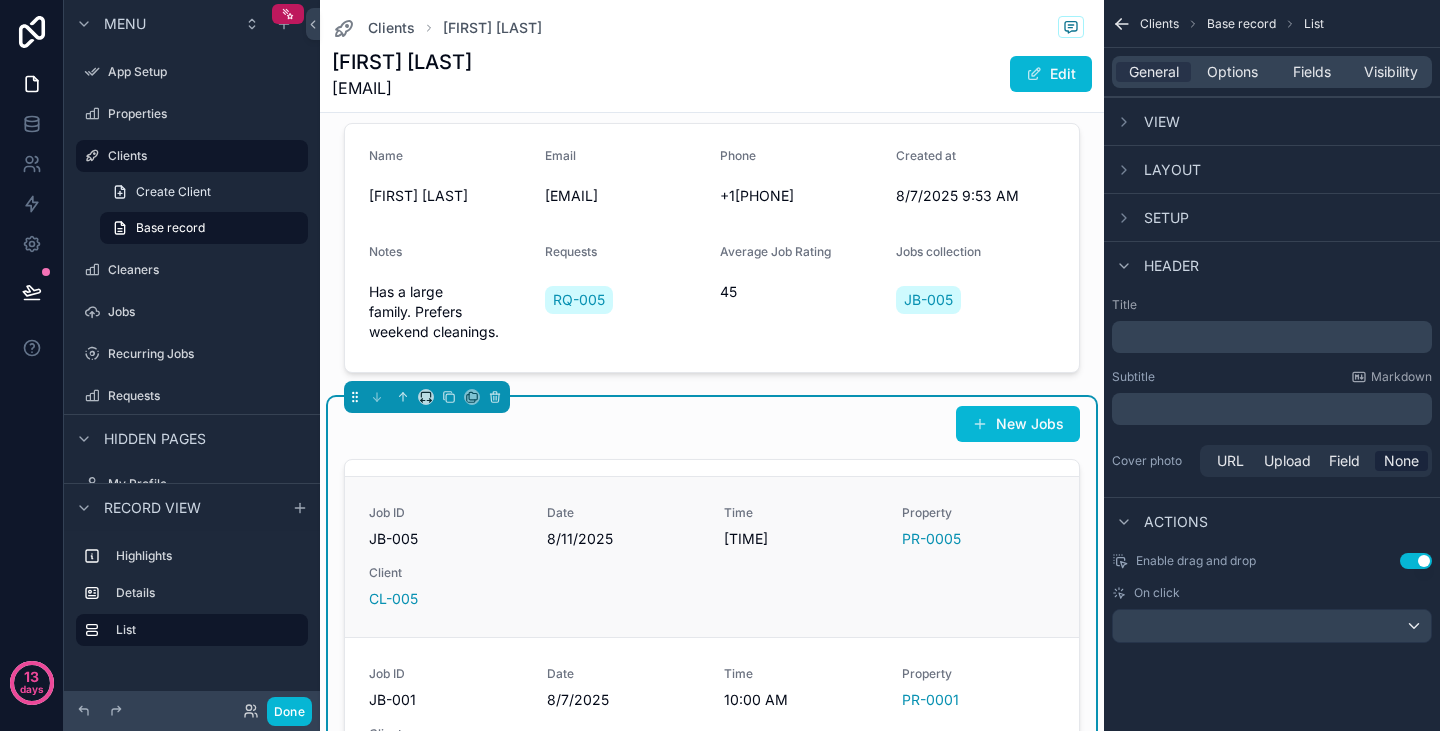click on "Date" at bounding box center [624, 513] 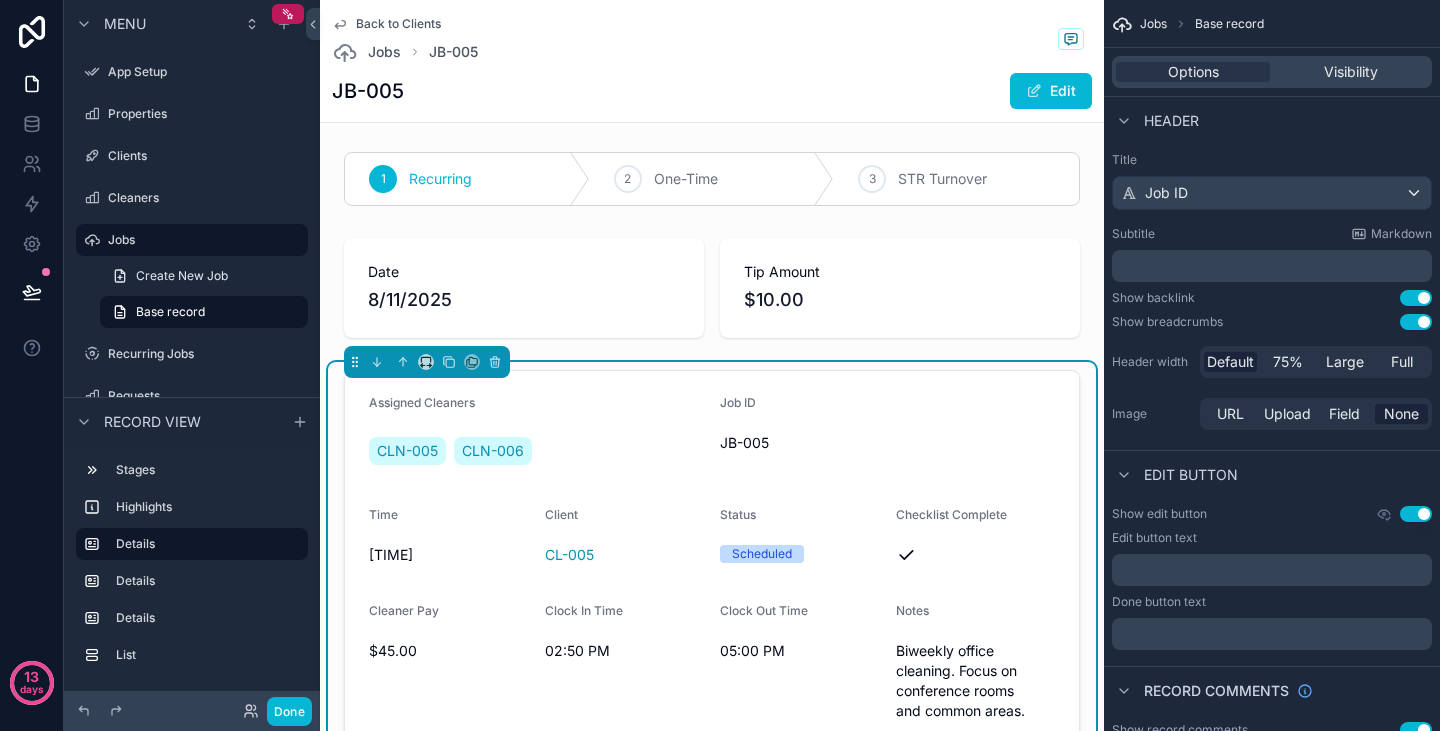 scroll, scrollTop: 0, scrollLeft: 0, axis: both 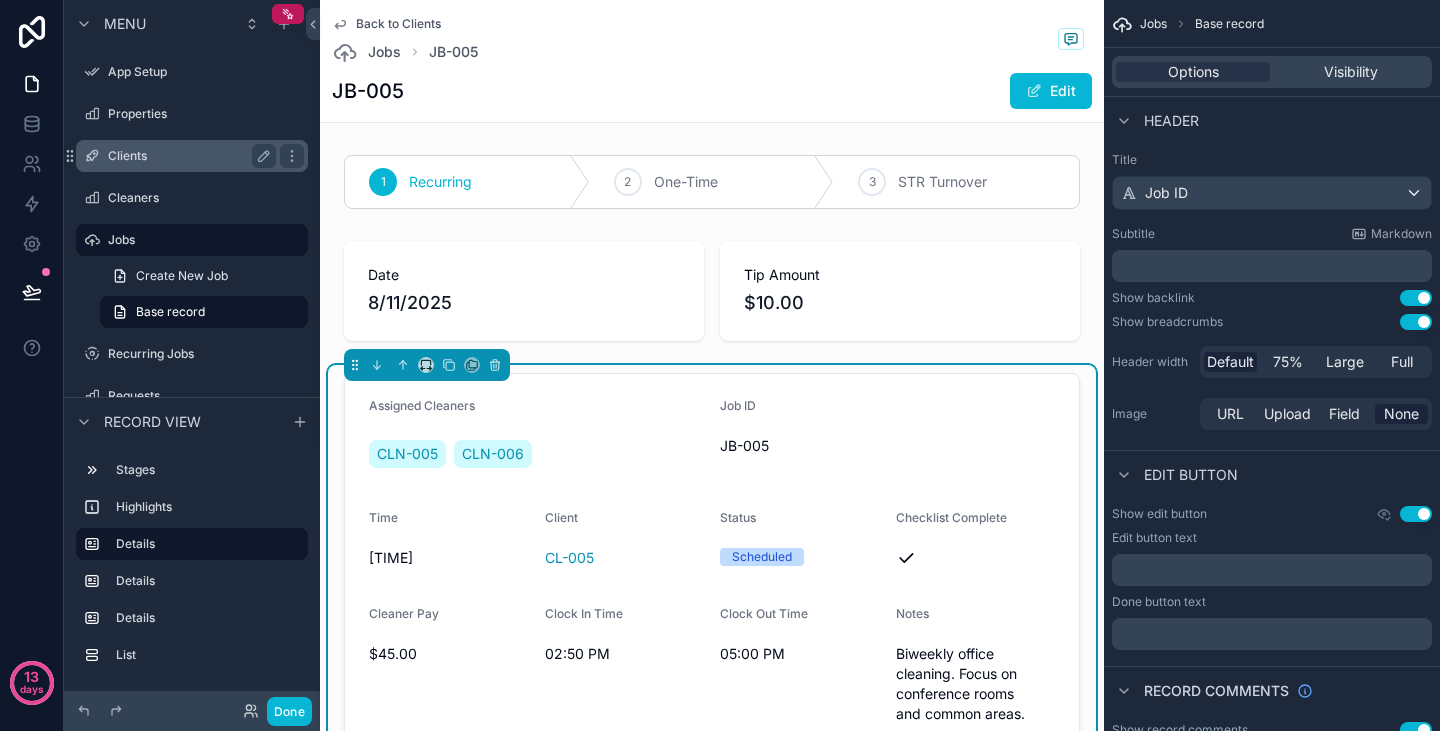 click on "Clients" at bounding box center [188, 156] 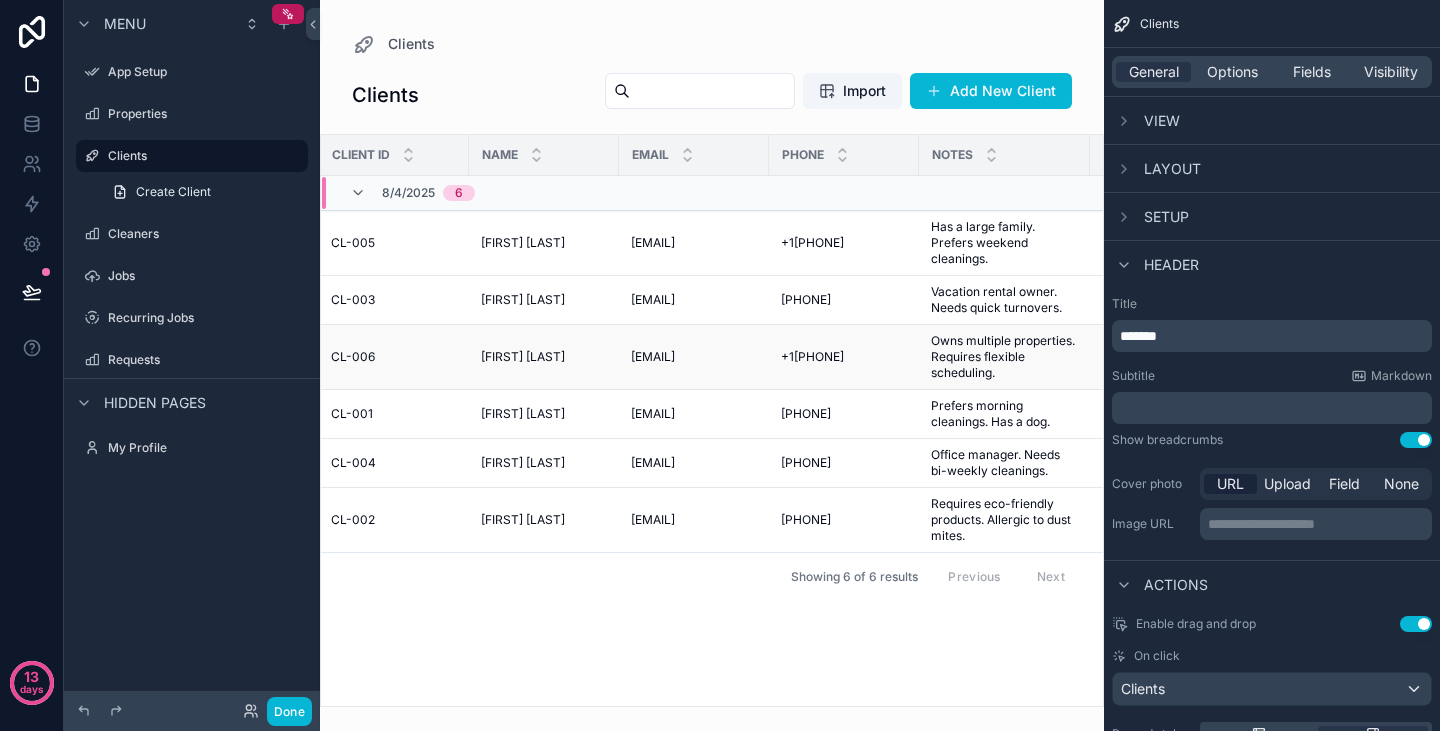 scroll, scrollTop: 0, scrollLeft: 0, axis: both 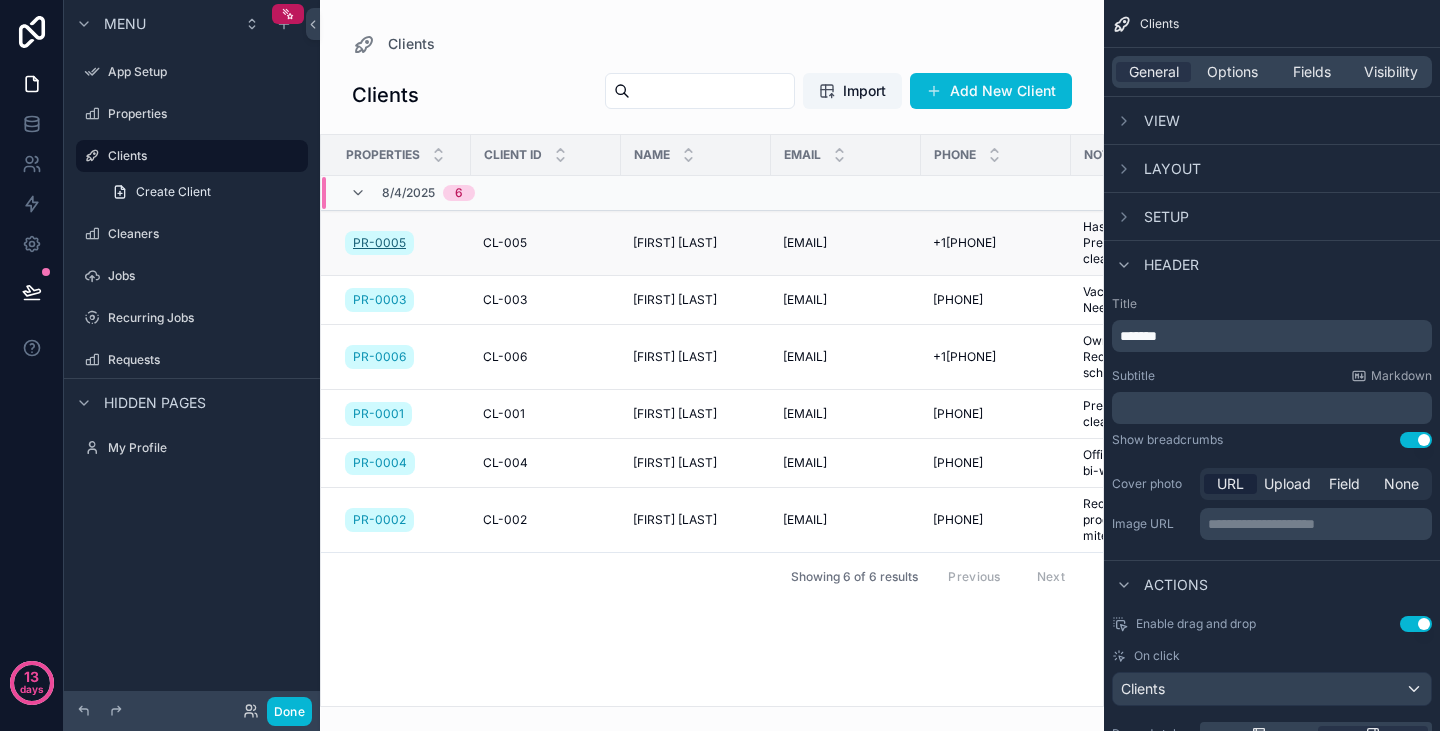click on "PR-0005" at bounding box center (379, 243) 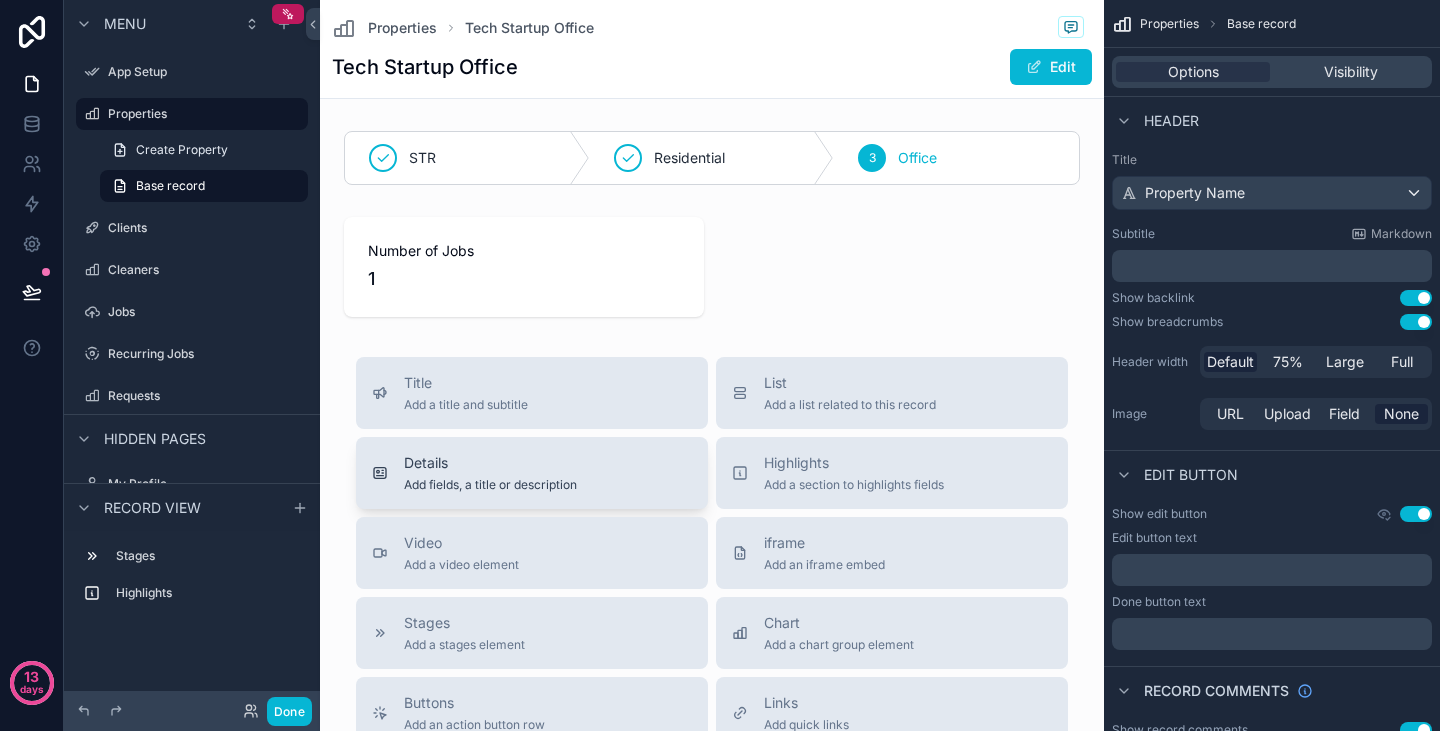 click on "Details Add fields, a title or description" at bounding box center (532, 473) 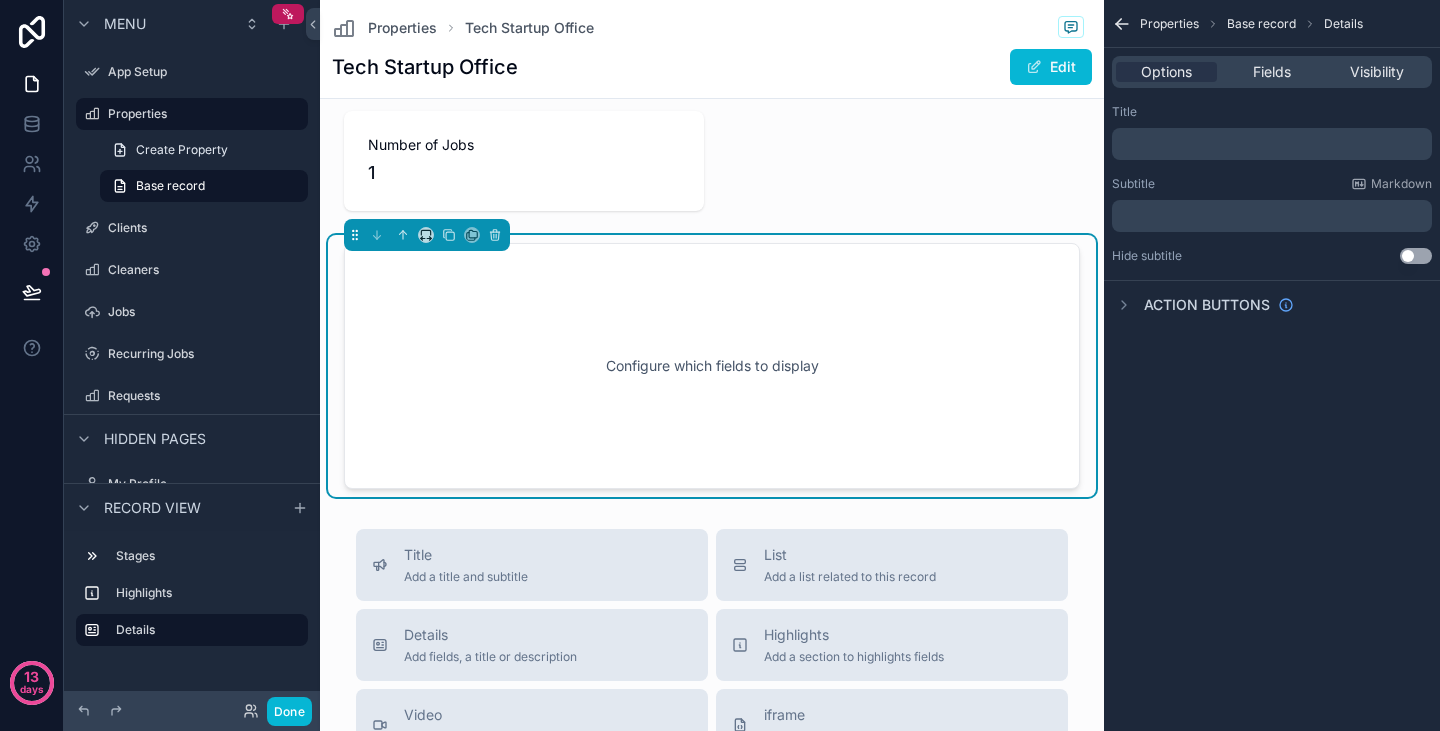 scroll, scrollTop: 106, scrollLeft: 0, axis: vertical 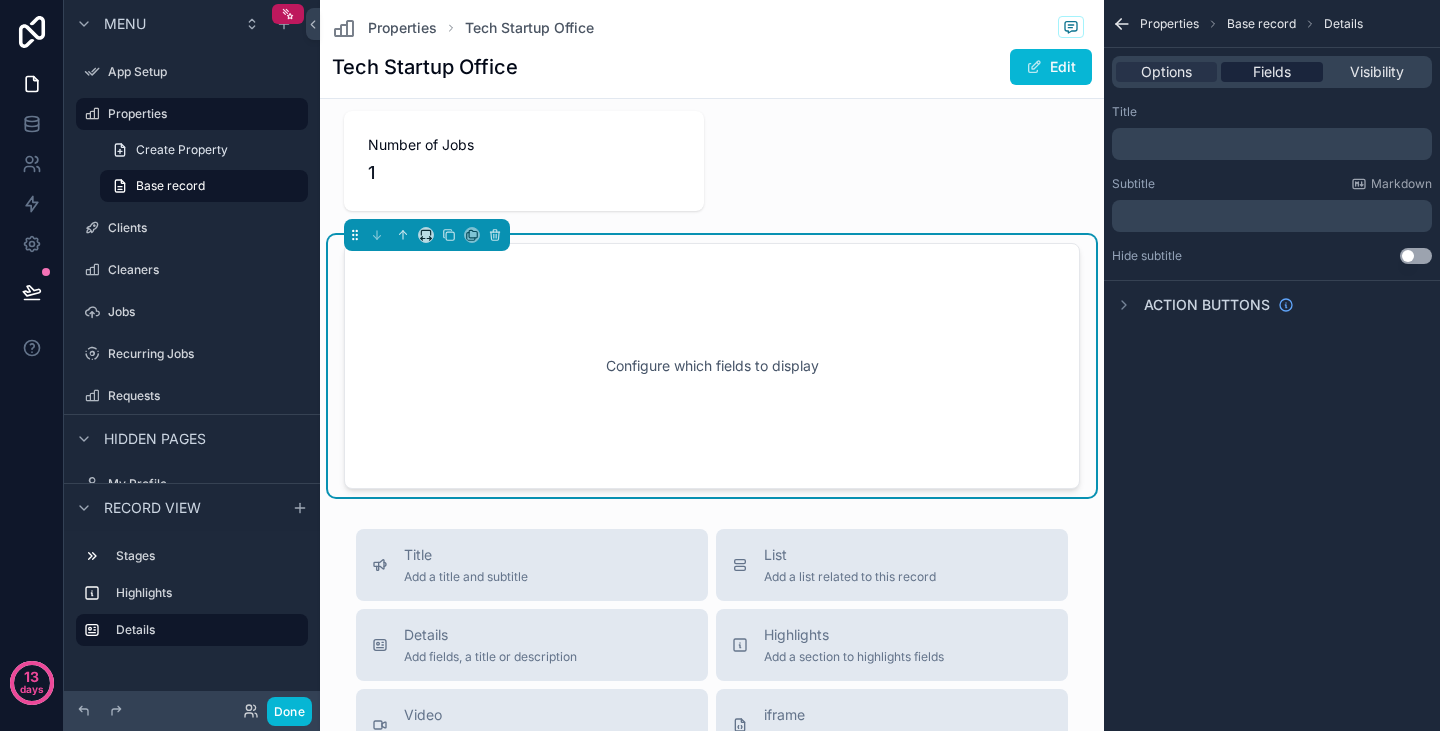 click on "Fields" at bounding box center [1272, 72] 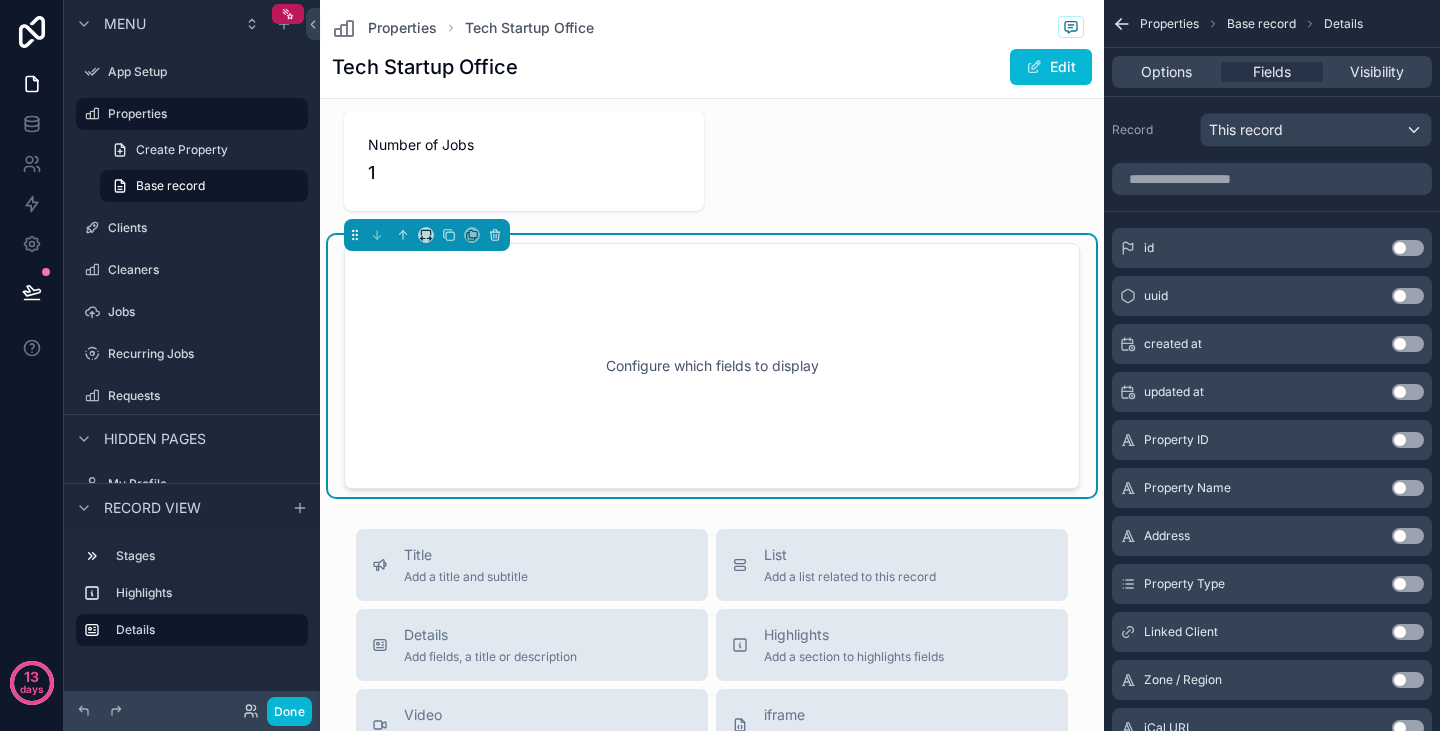click on "Use setting" at bounding box center (1408, 296) 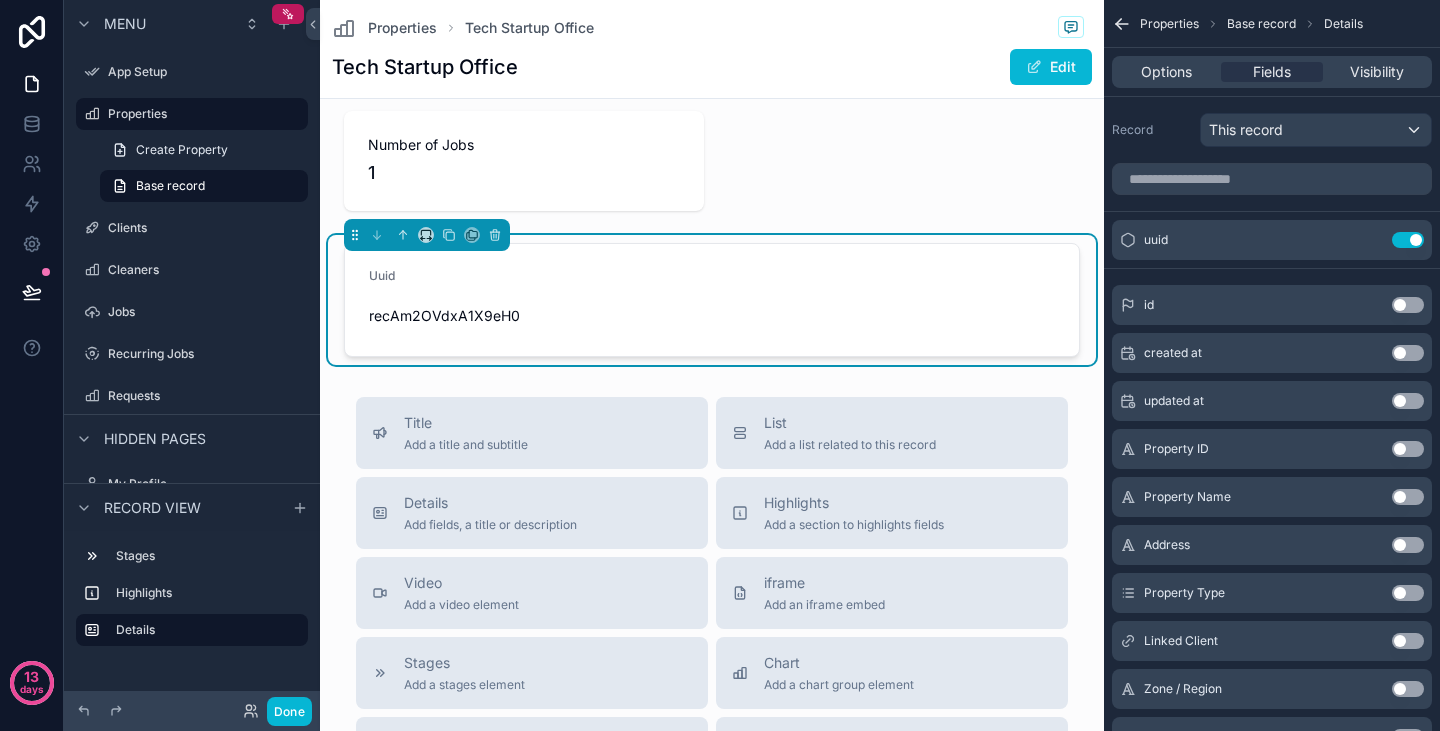 click on "Use setting" at bounding box center (1408, 353) 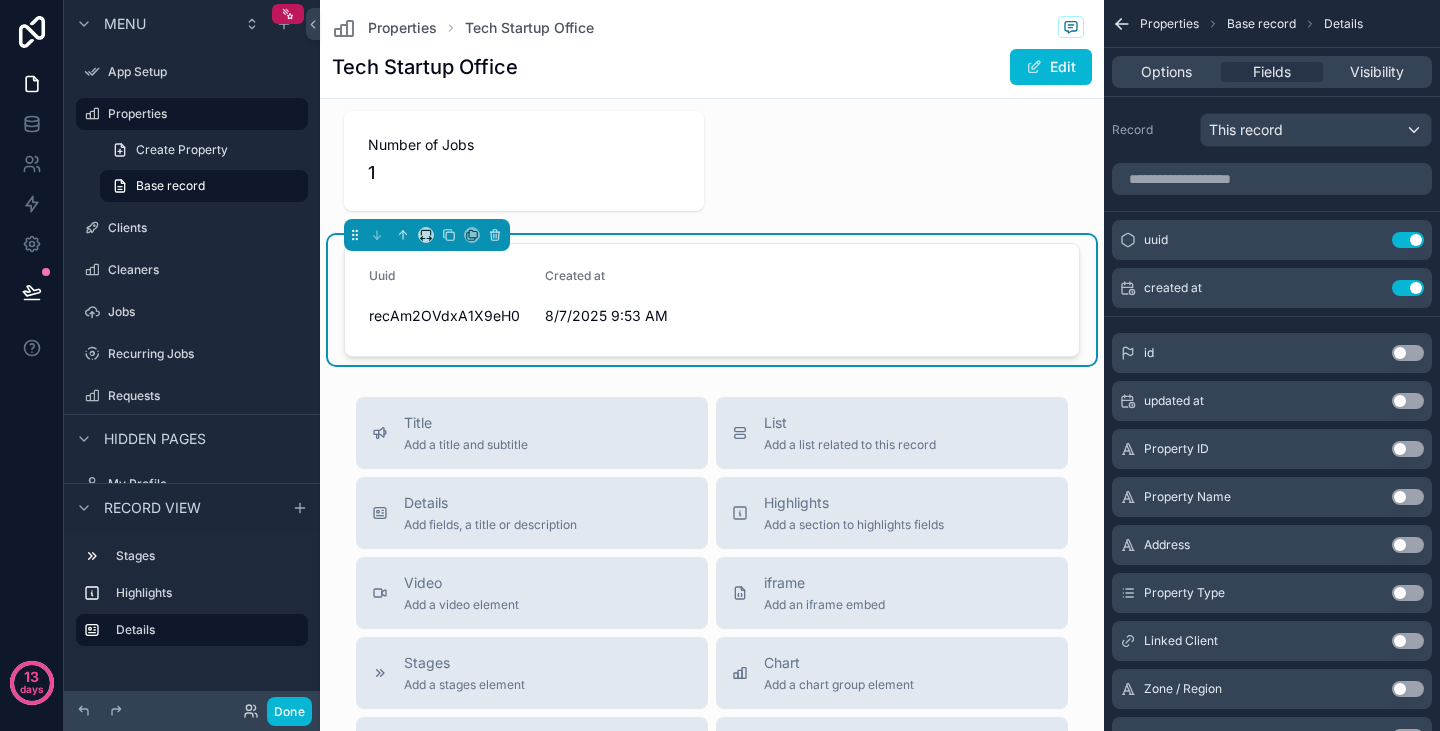 click on "Use setting" at bounding box center (1408, 401) 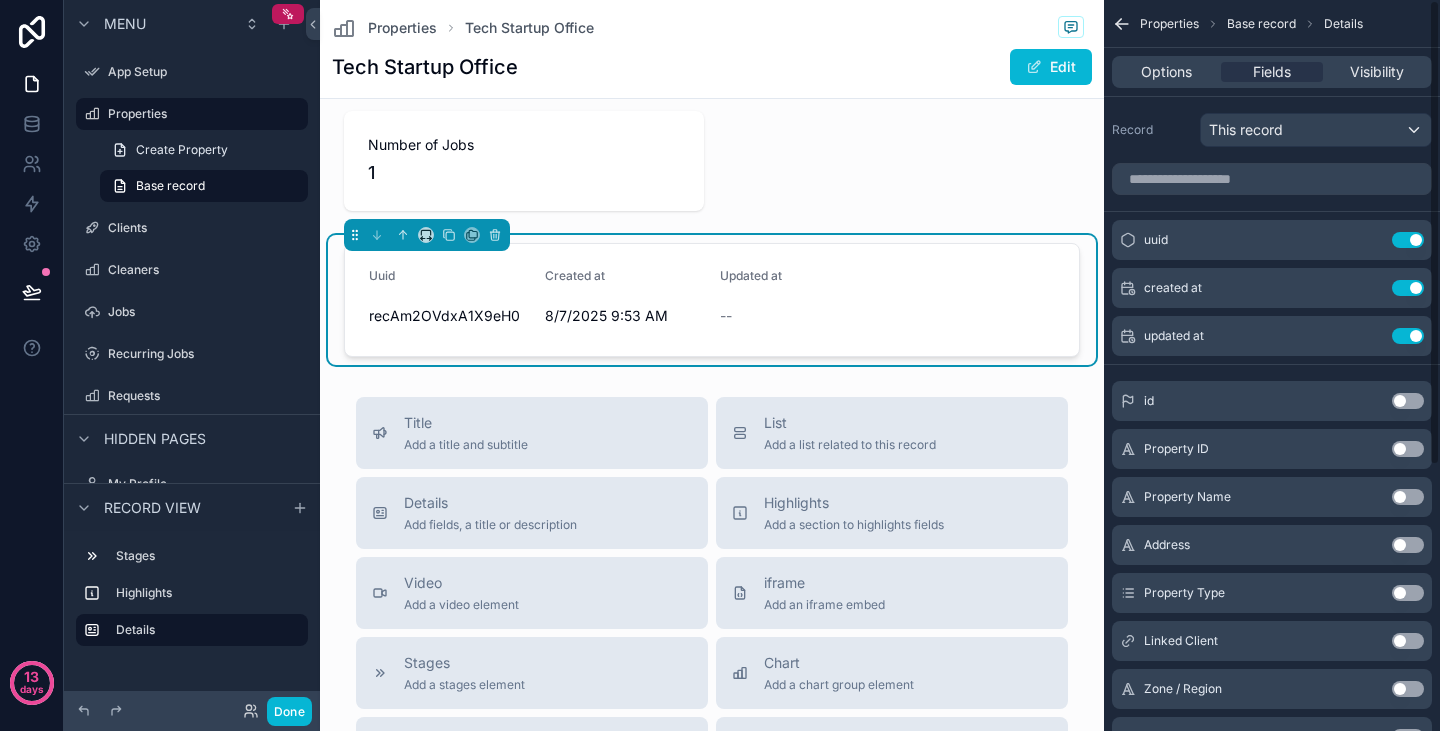 click on "Use setting" at bounding box center [1408, 449] 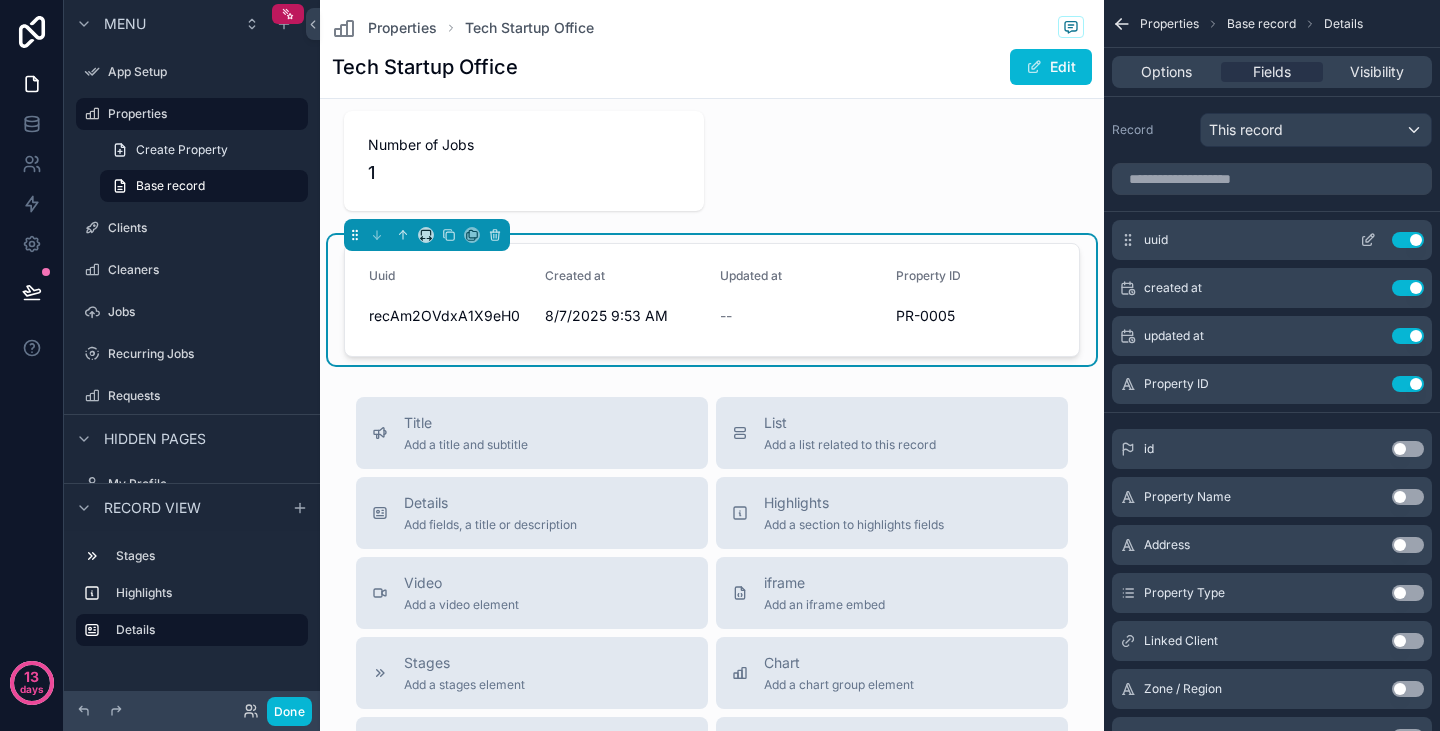click on "Use setting" at bounding box center [1408, 240] 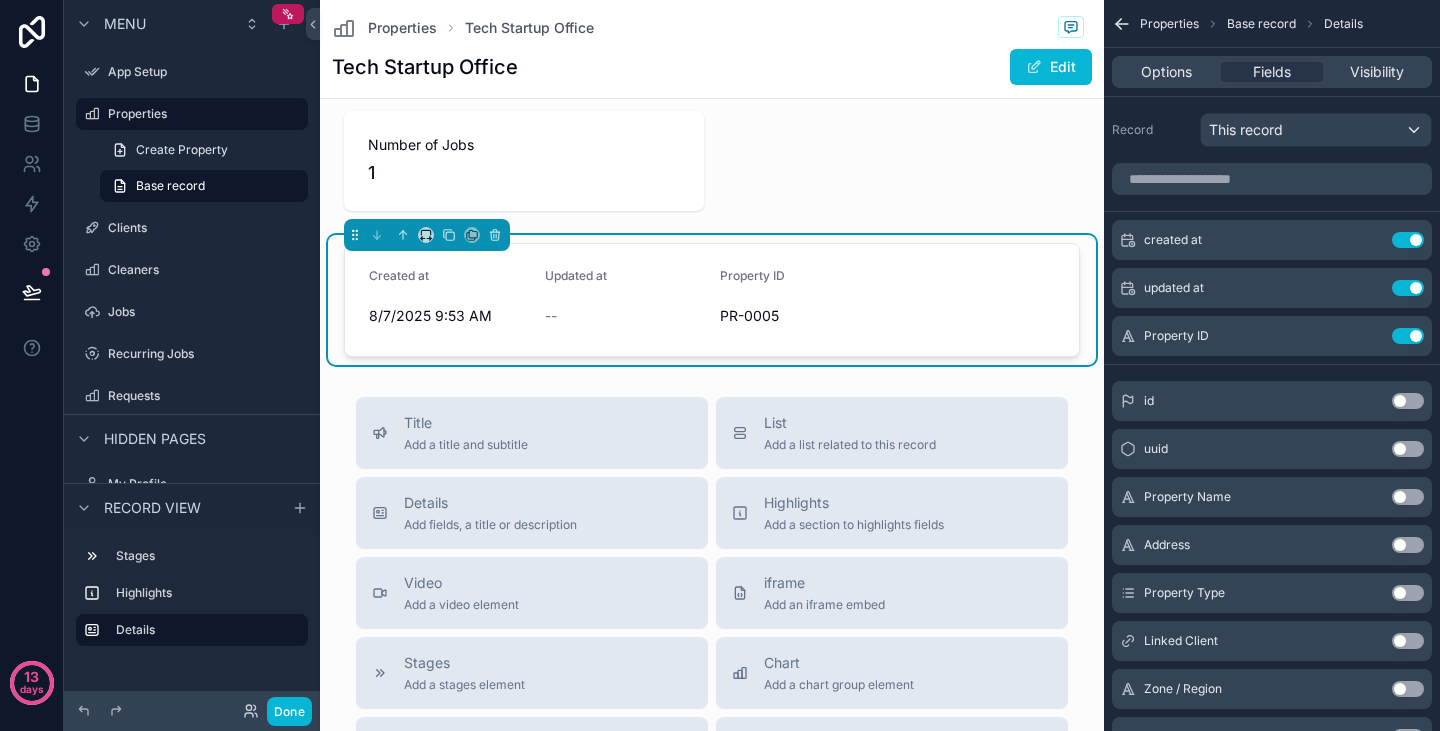 click on "Use setting" at bounding box center (1408, 593) 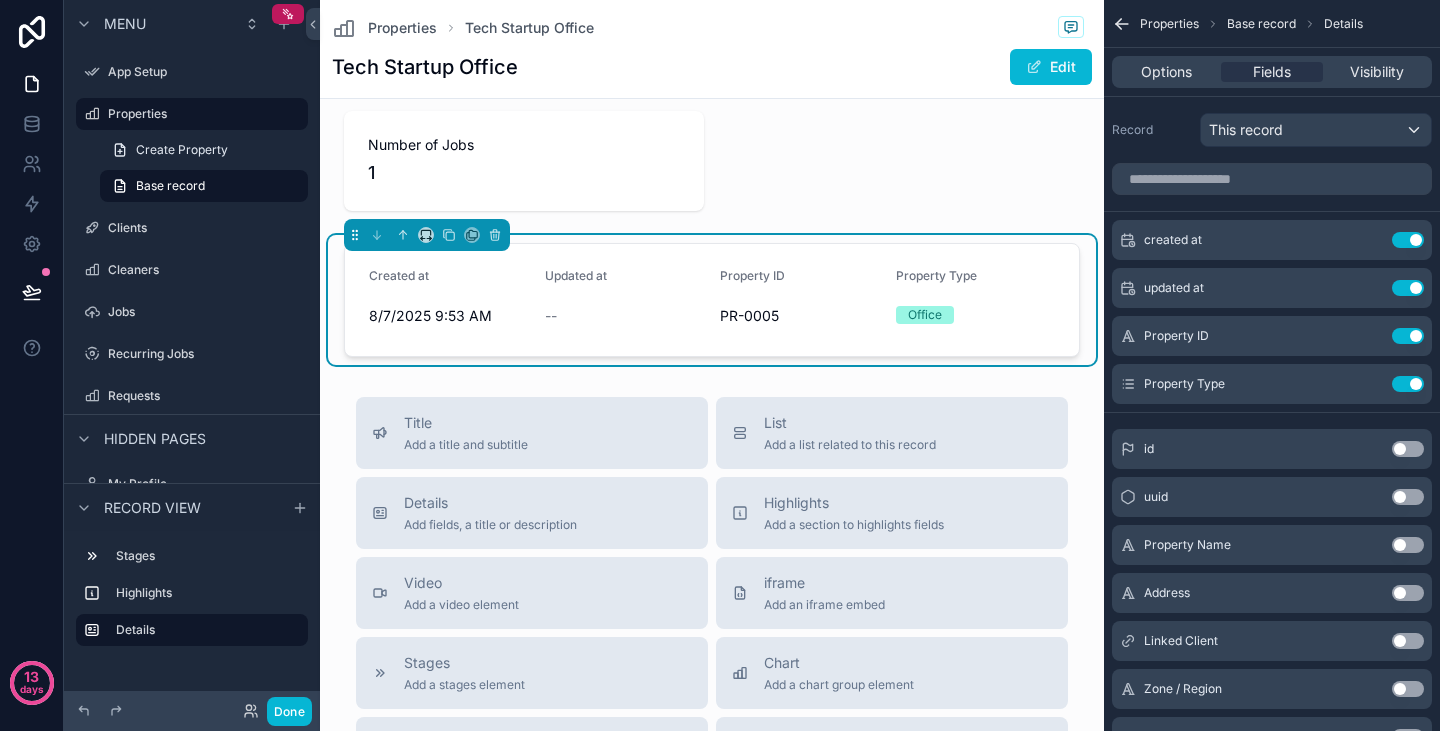 click on "Use setting" at bounding box center [1408, 545] 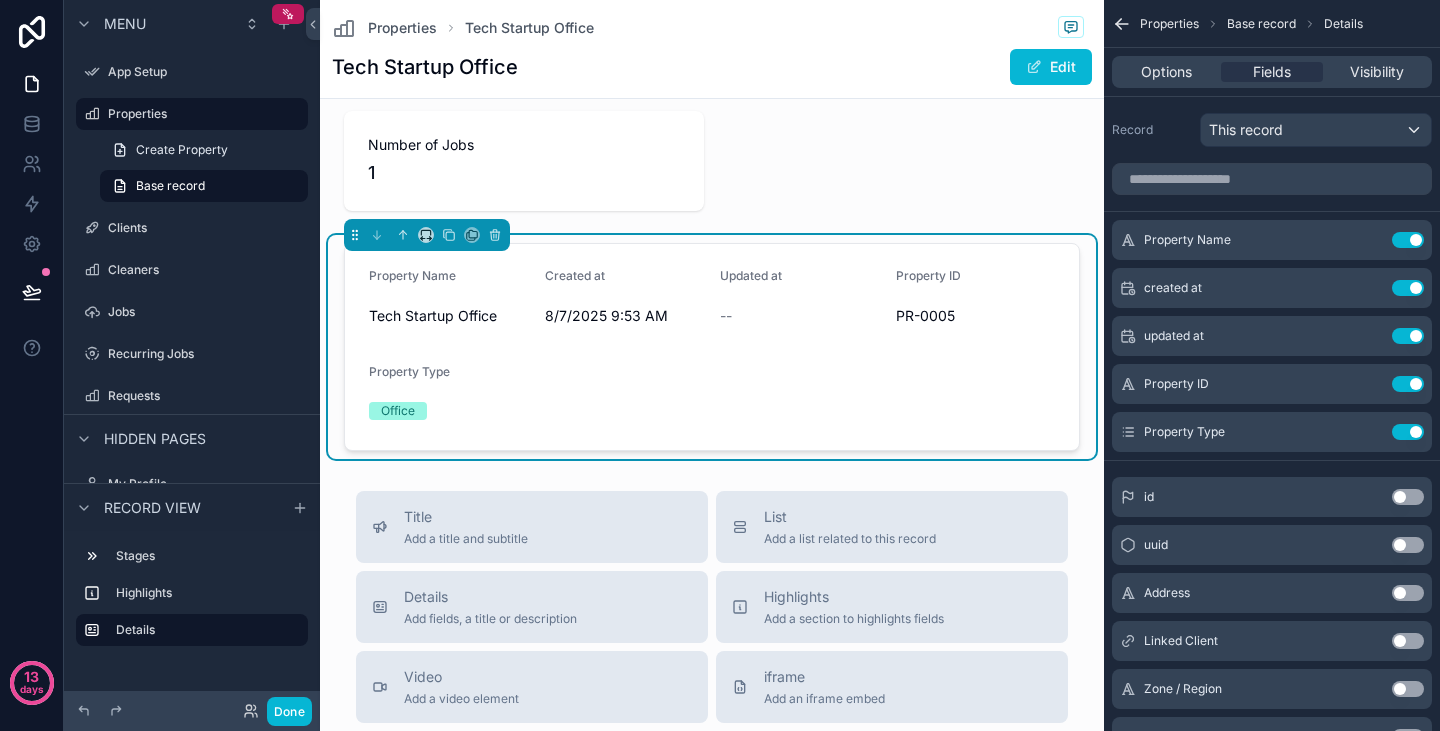 scroll, scrollTop: 0, scrollLeft: 0, axis: both 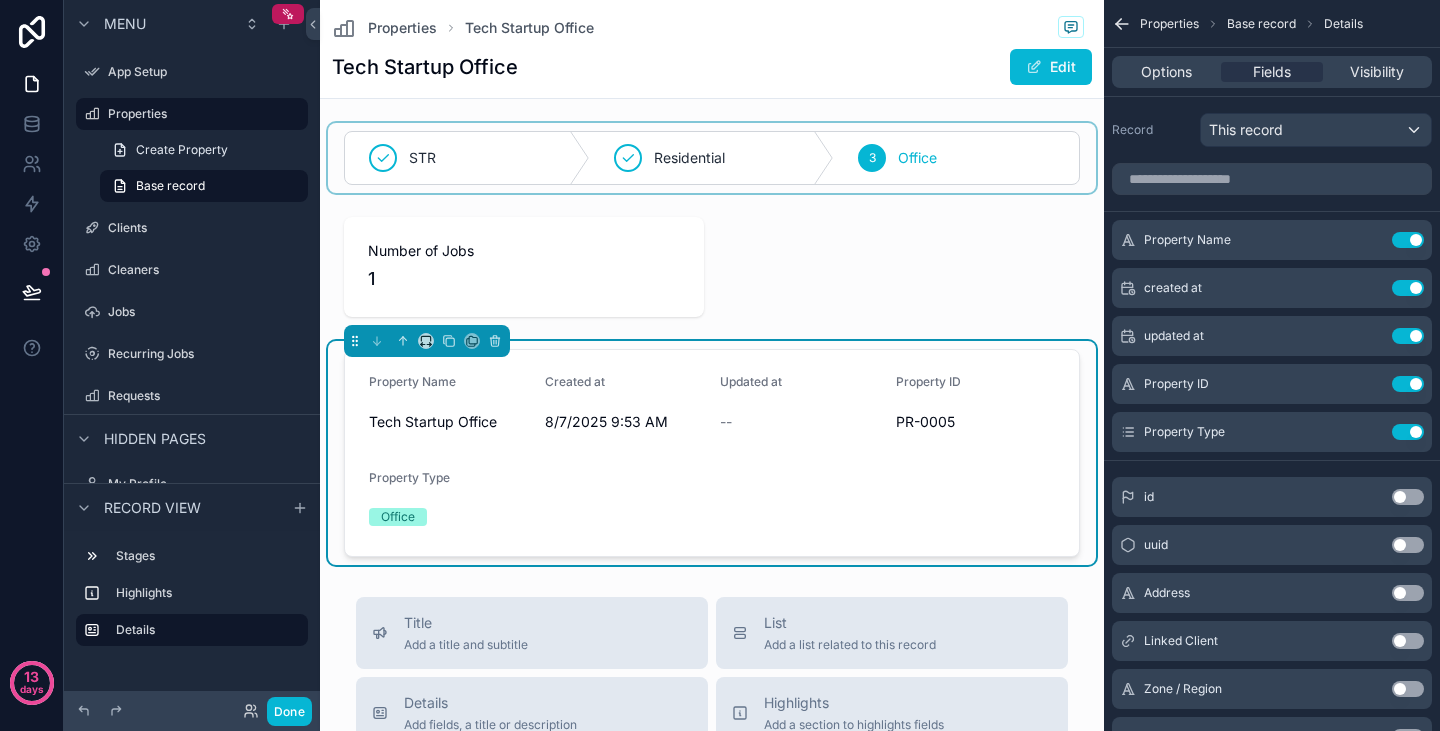 click at bounding box center (712, 158) 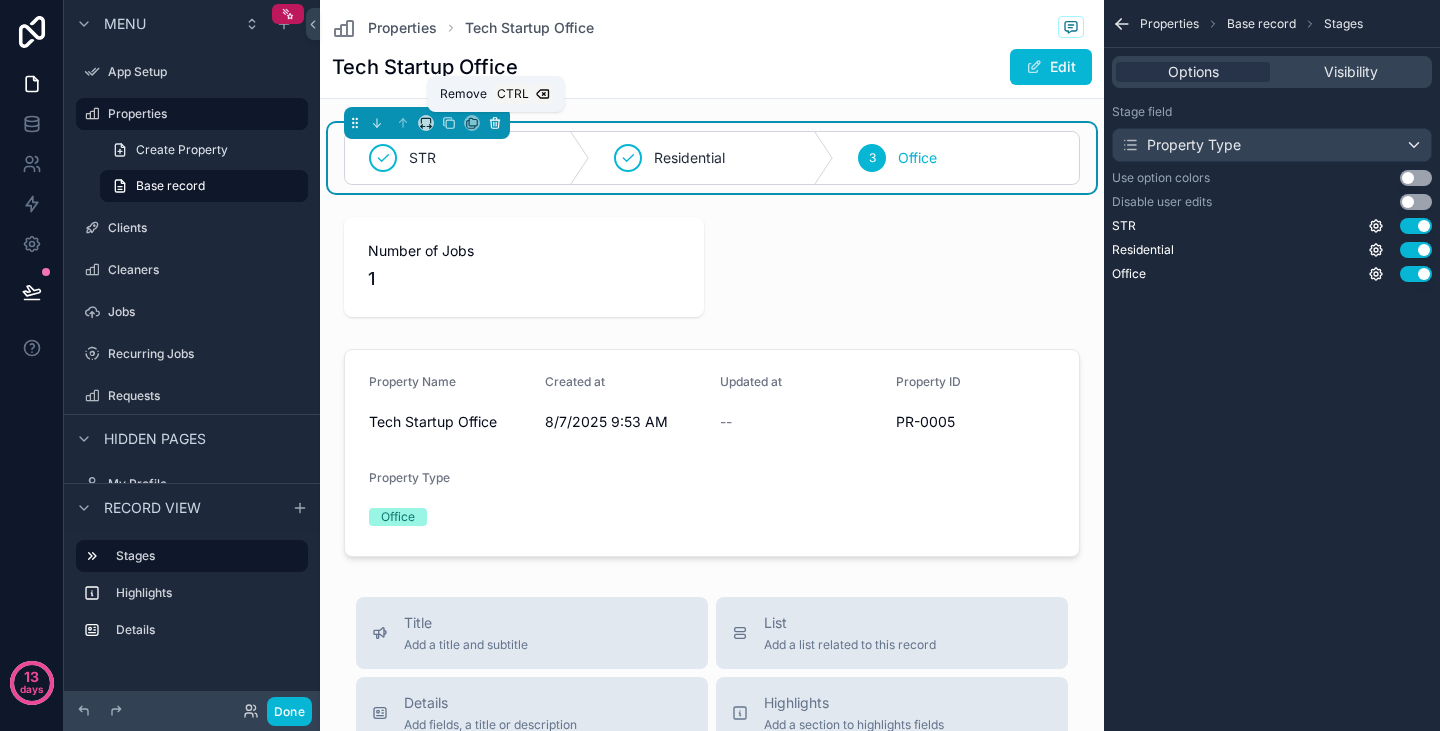 click 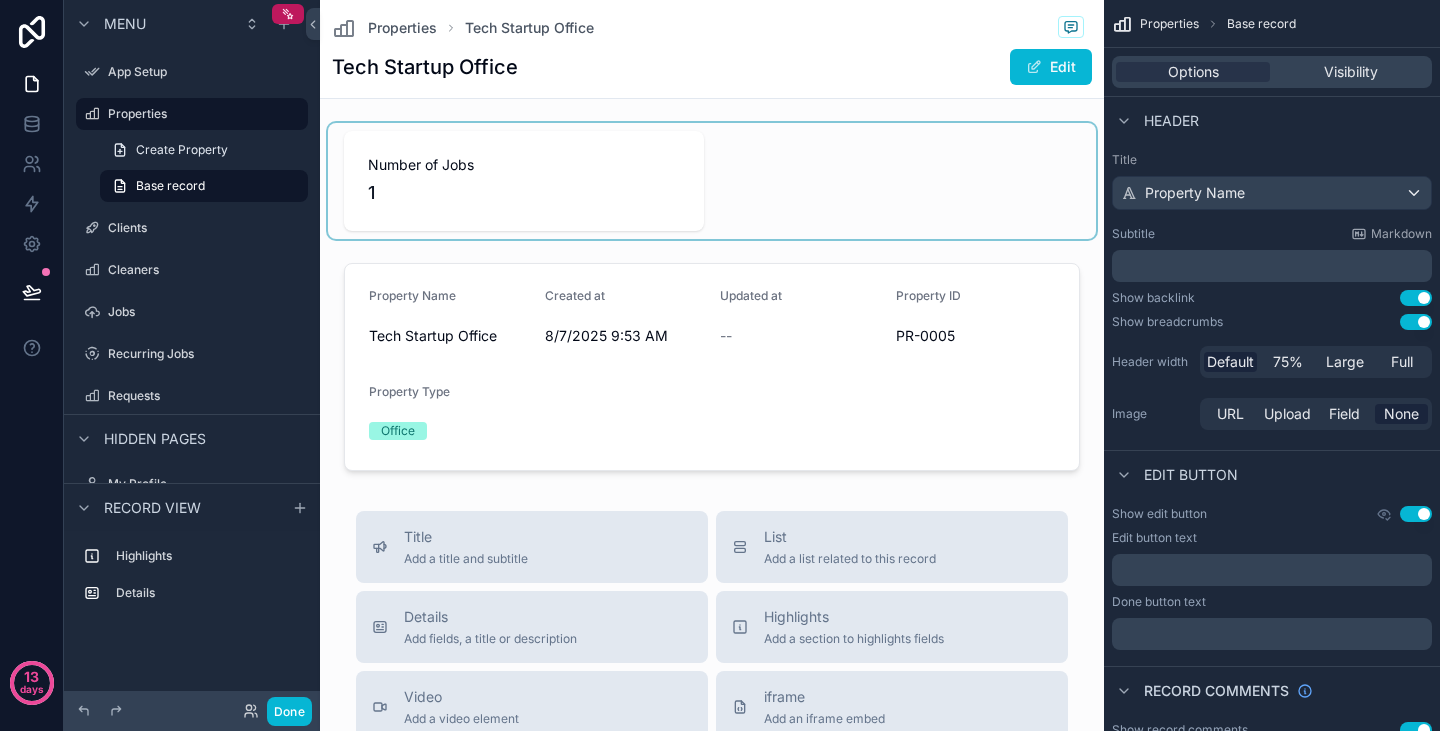 click at bounding box center (712, 181) 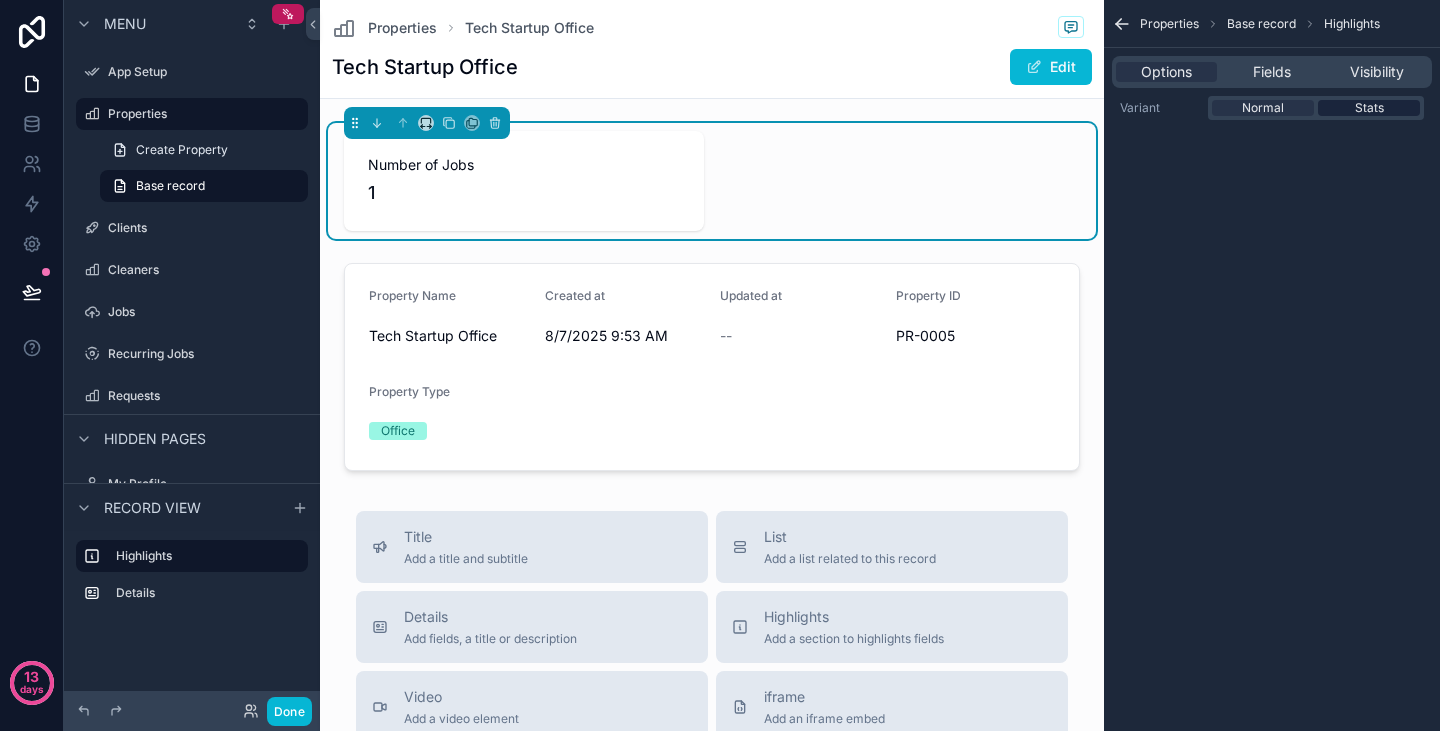 click on "Stats" at bounding box center [1369, 108] 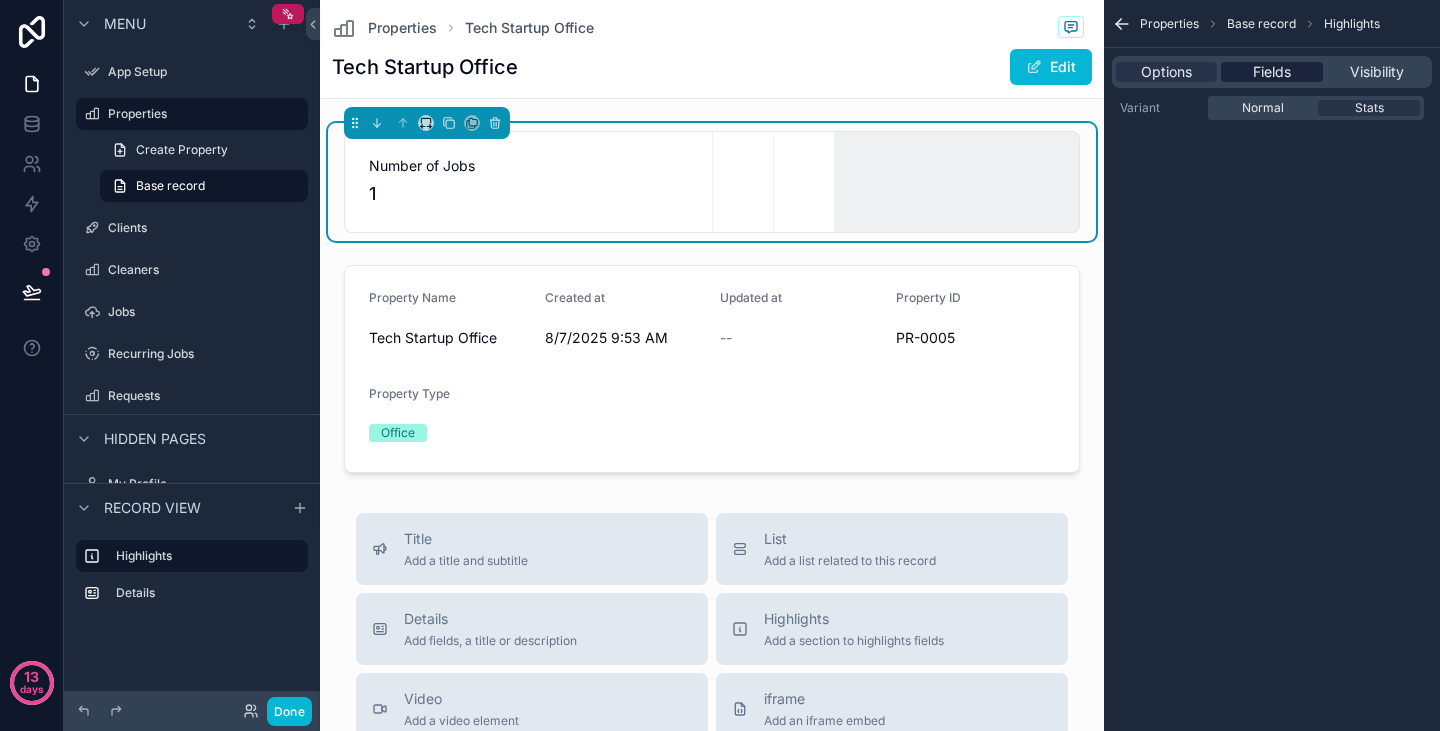 click on "Fields" at bounding box center (1272, 72) 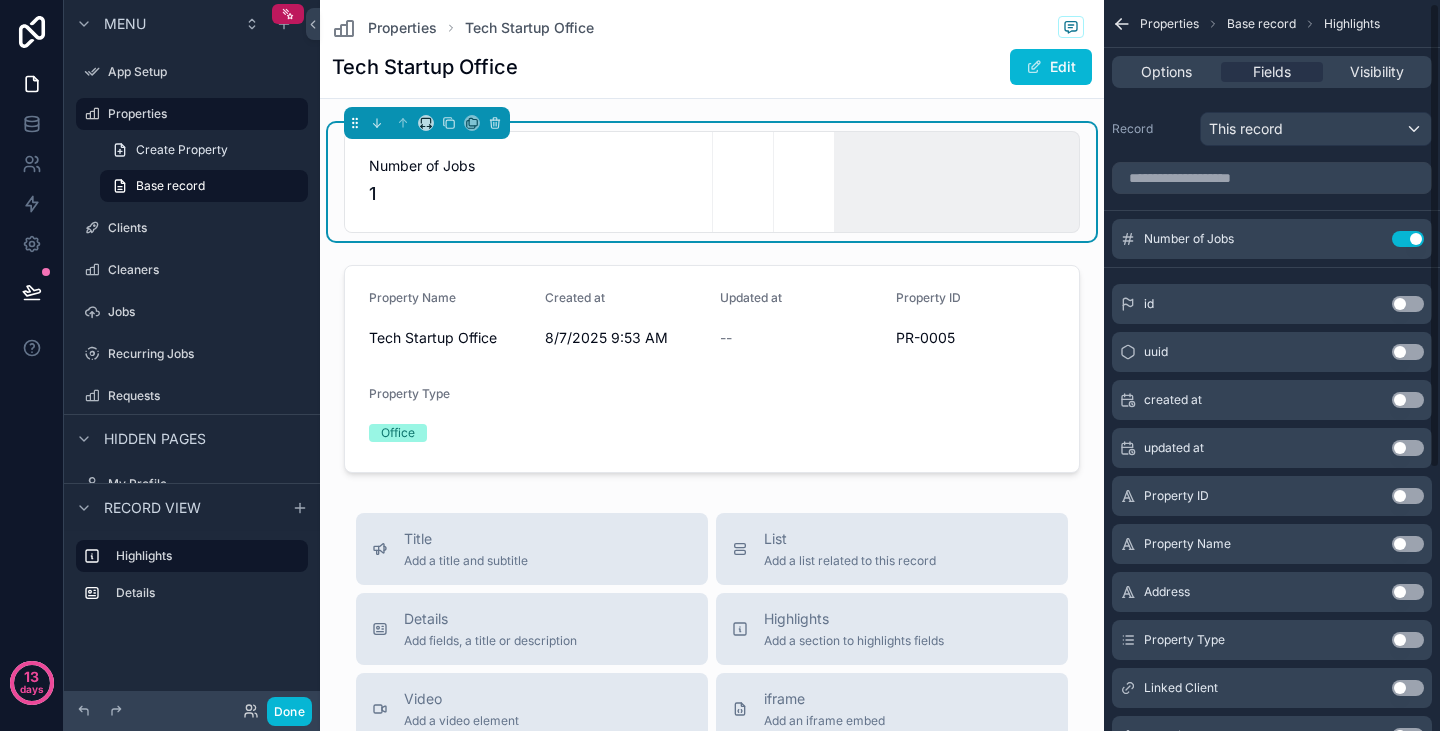 scroll, scrollTop: 0, scrollLeft: 0, axis: both 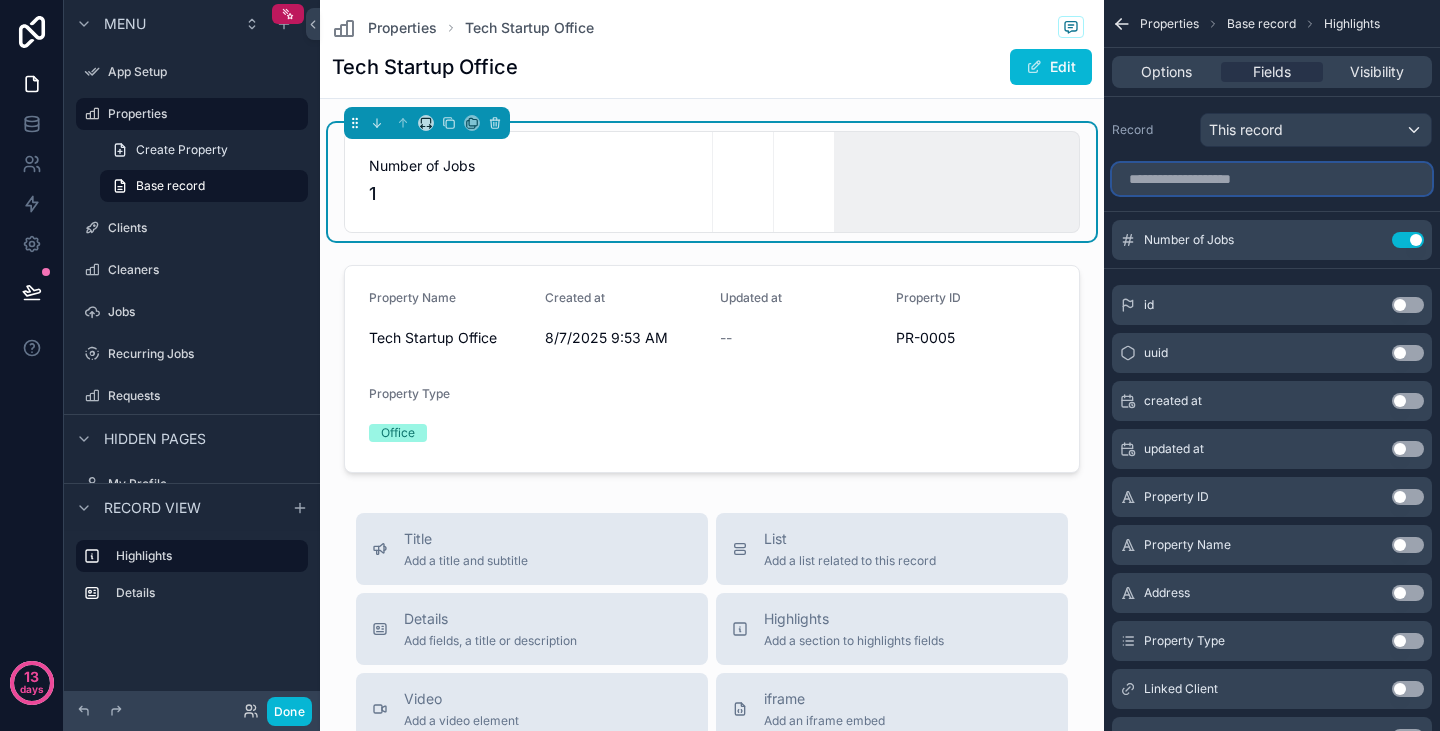 click at bounding box center [1272, 179] 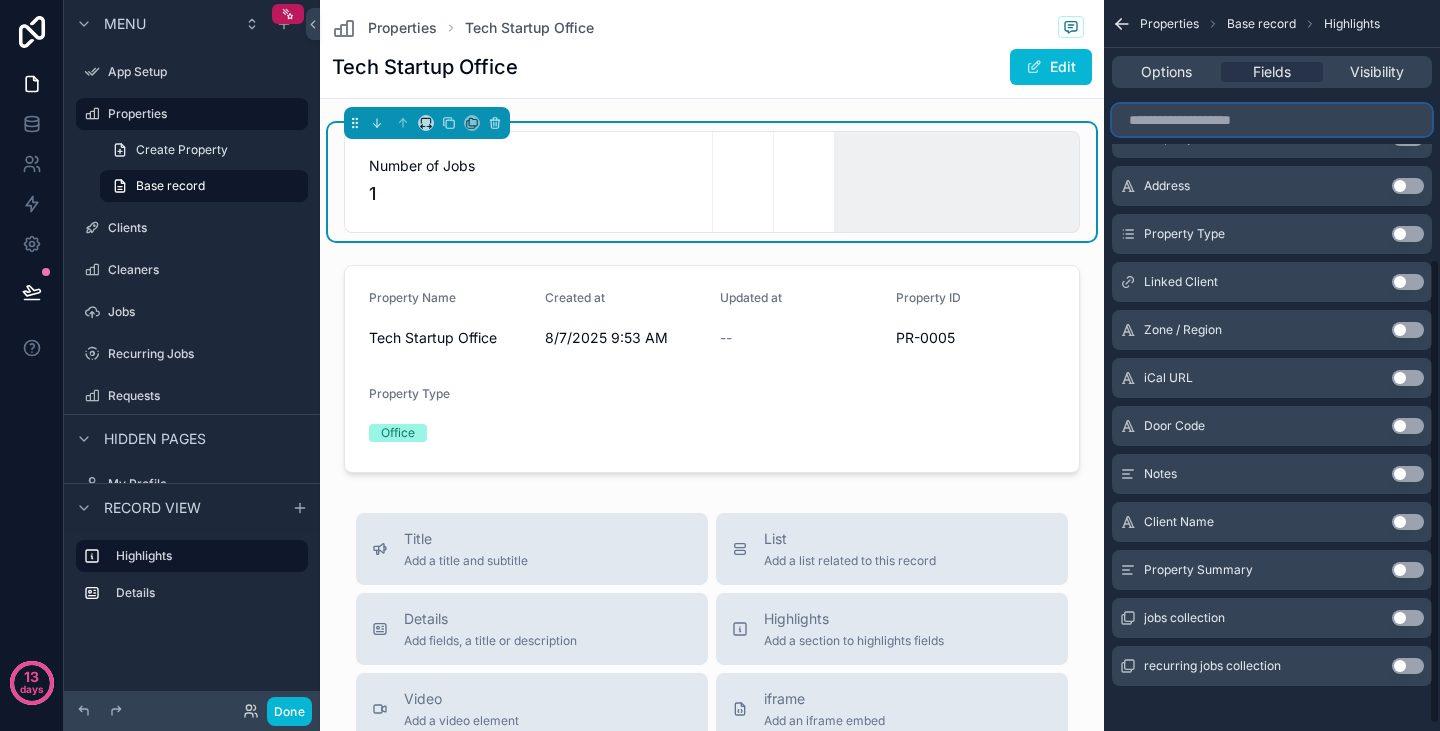 scroll, scrollTop: 418, scrollLeft: 0, axis: vertical 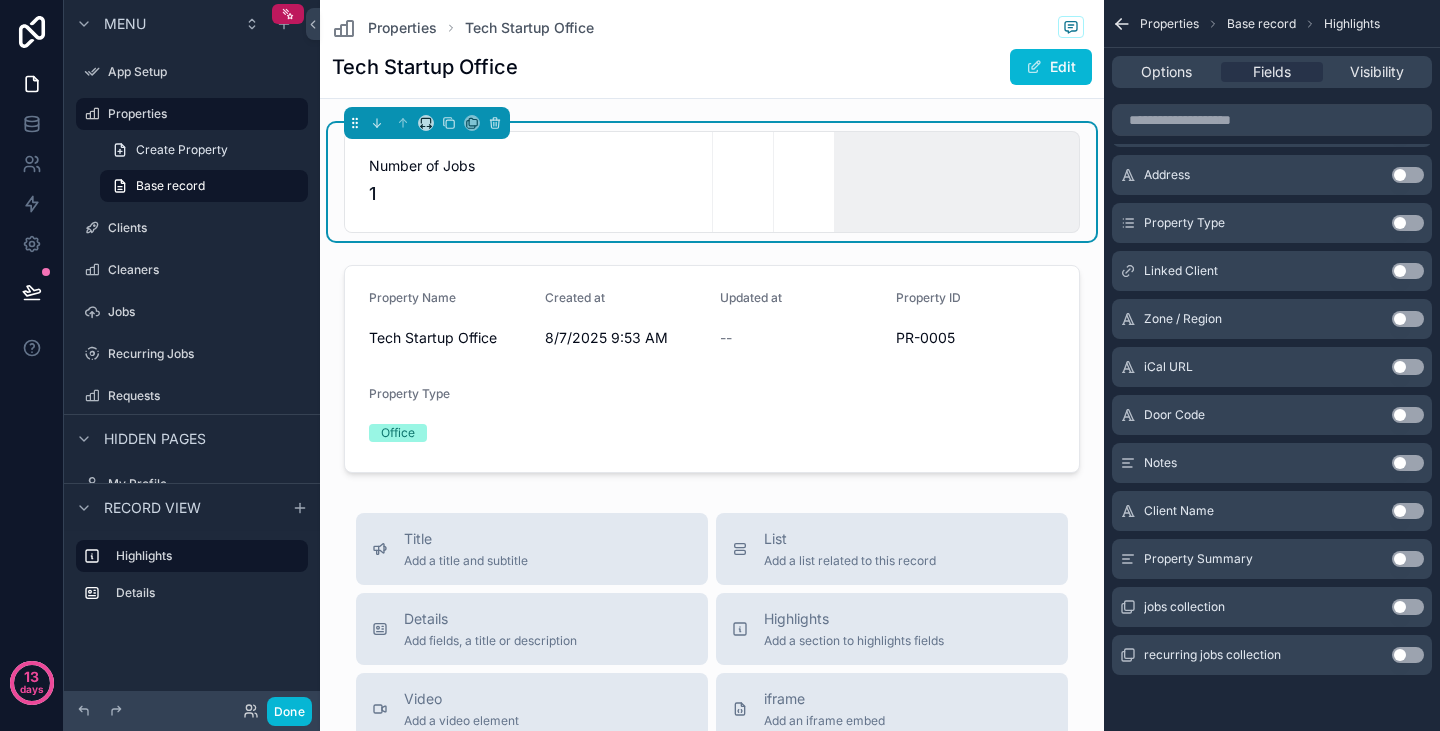 click on "Use setting" at bounding box center [1408, 655] 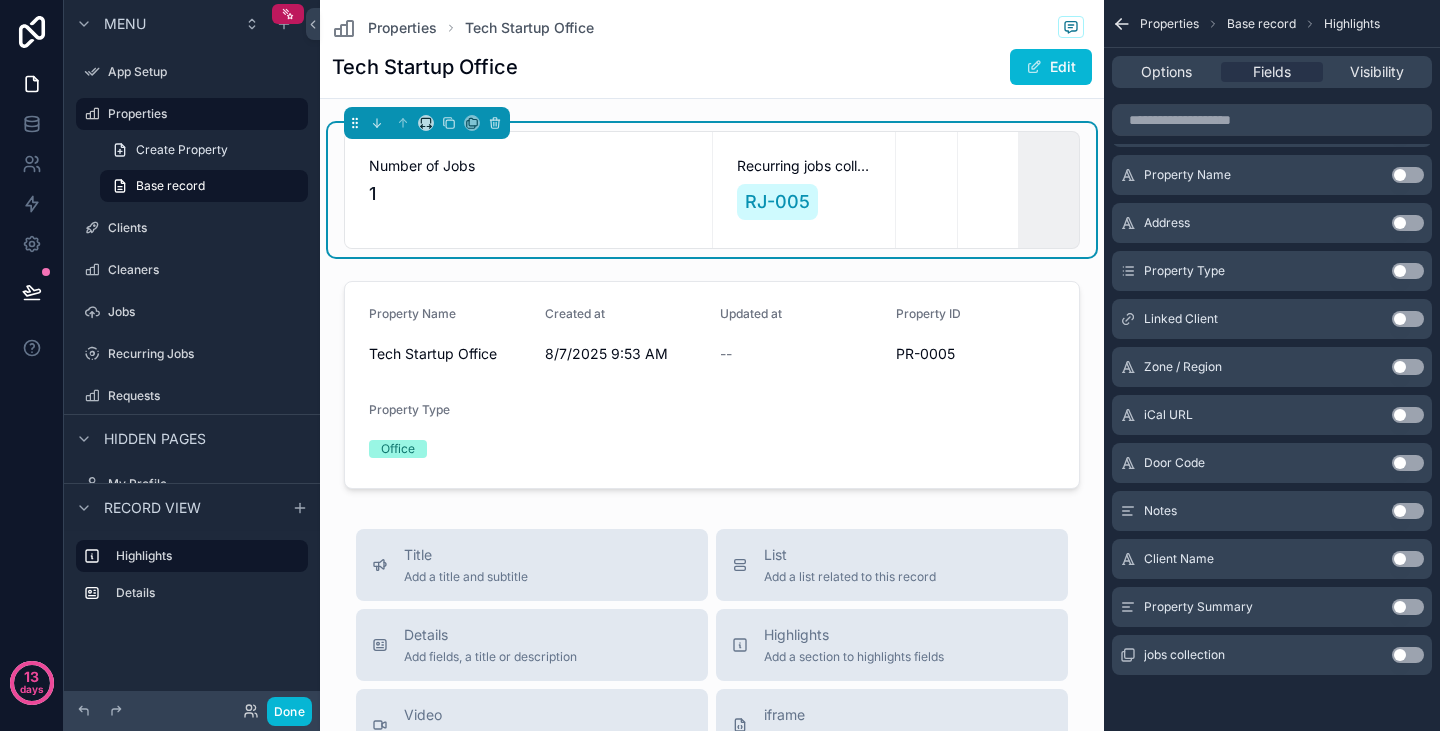 click on "Use setting" at bounding box center (1408, 655) 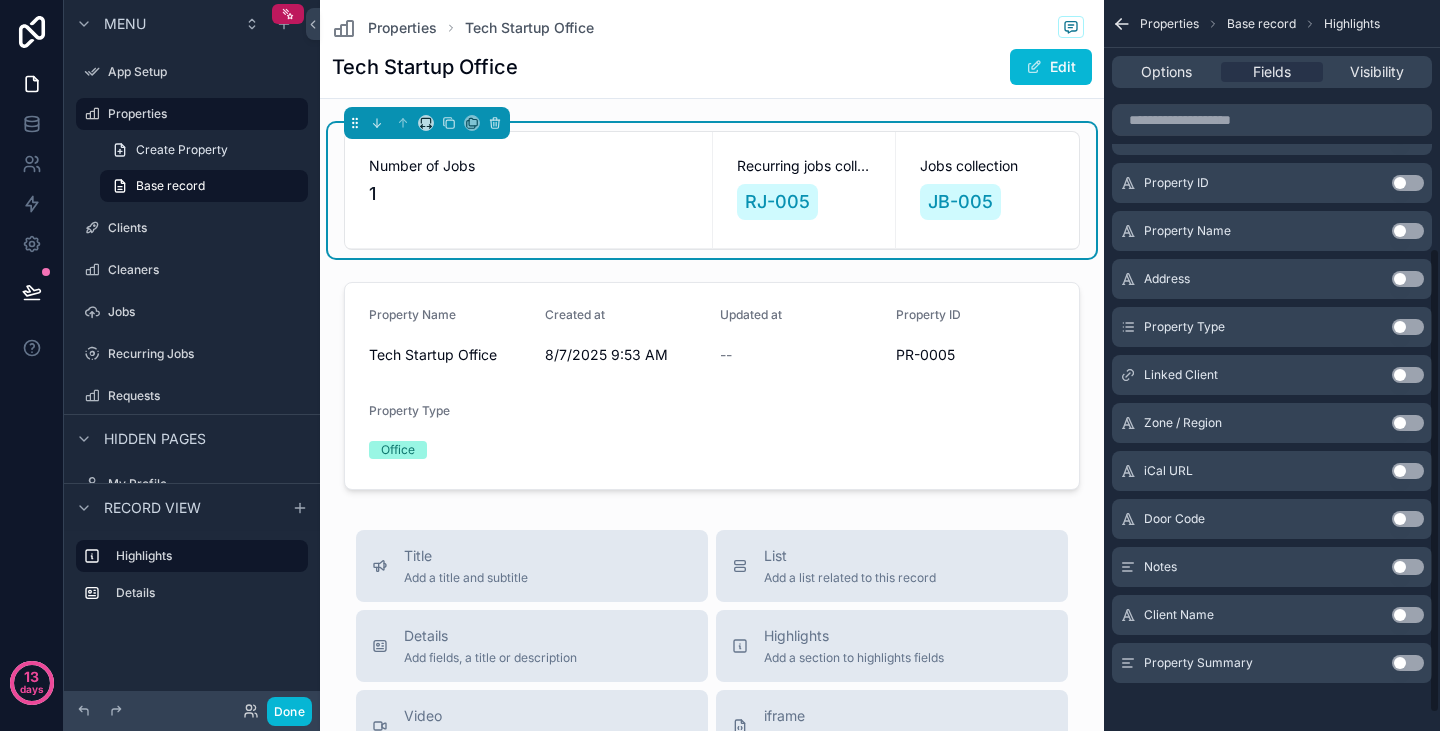 scroll, scrollTop: 418, scrollLeft: 0, axis: vertical 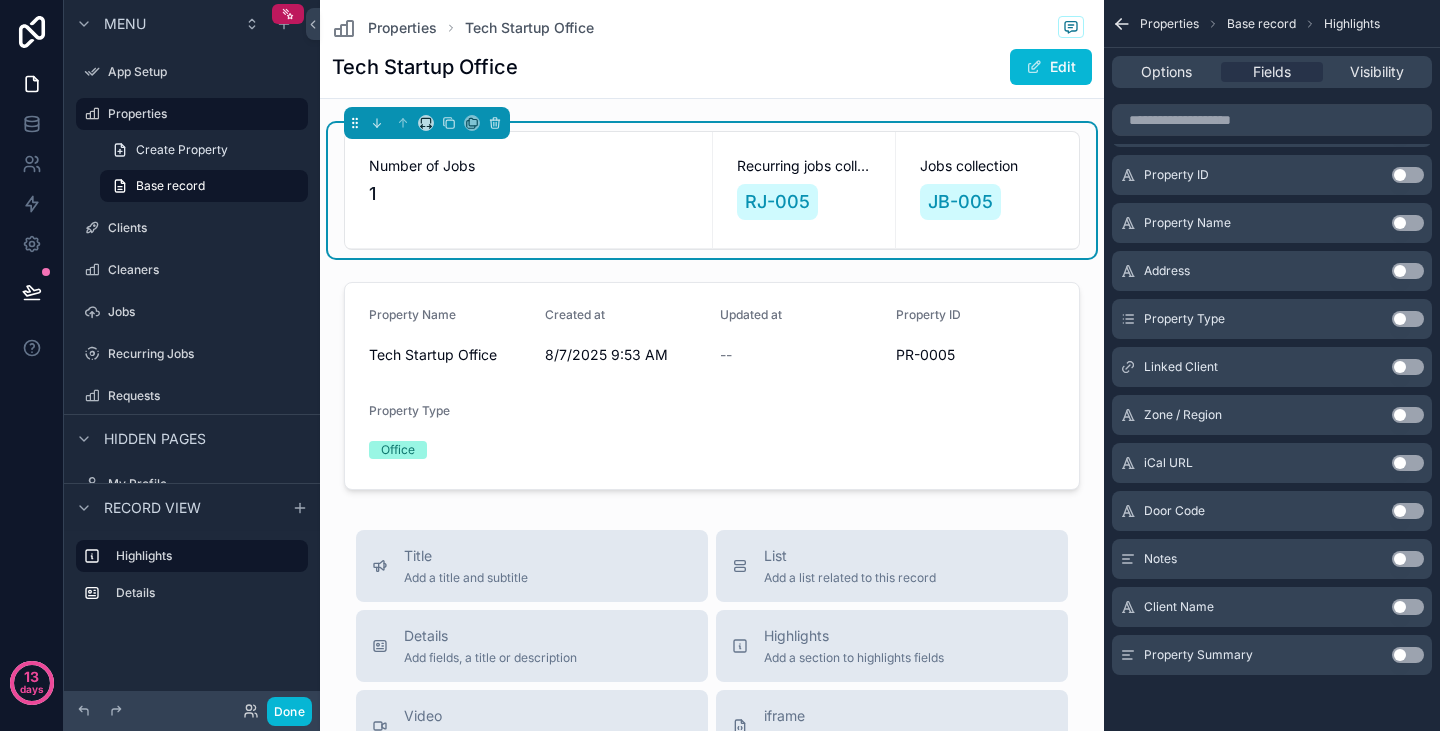 click on "Use setting" at bounding box center (1408, 415) 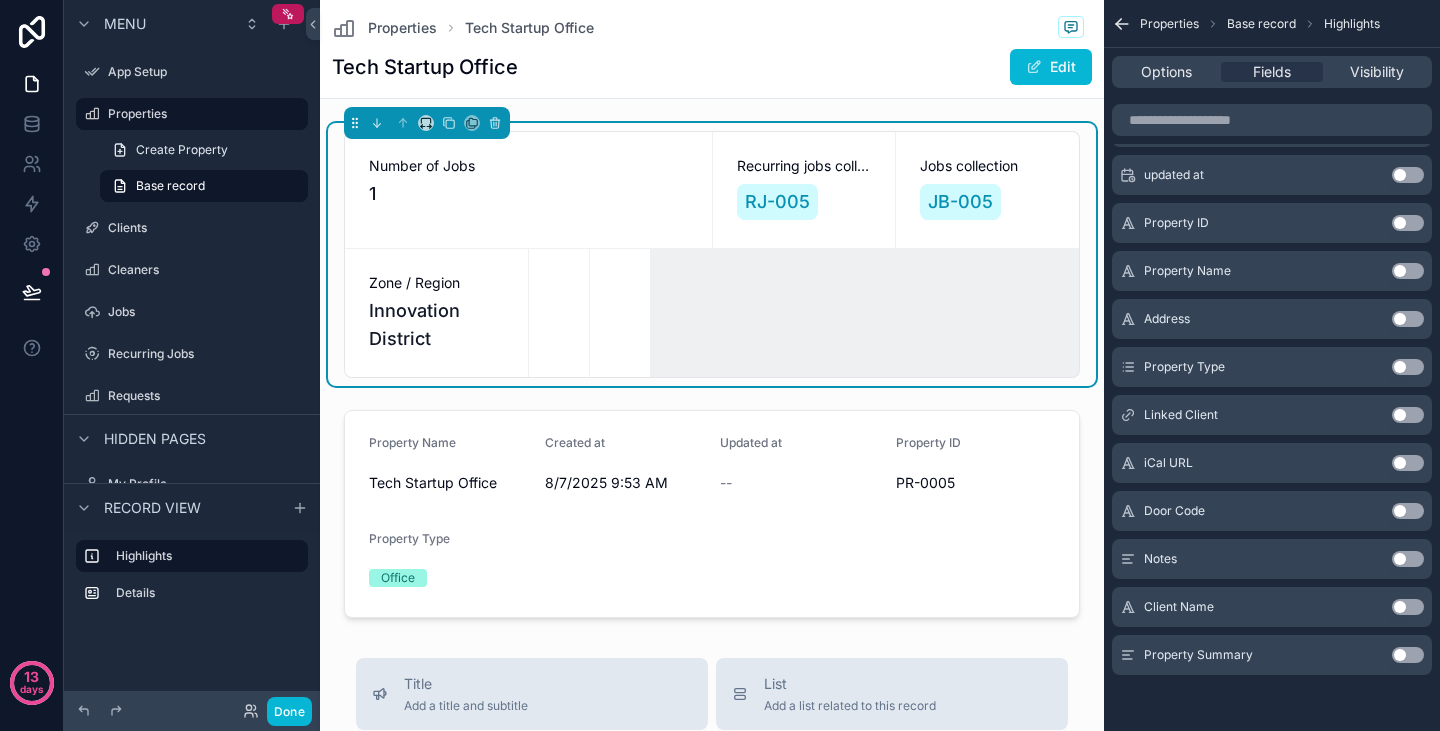 click on "Use setting" at bounding box center [1408, 415] 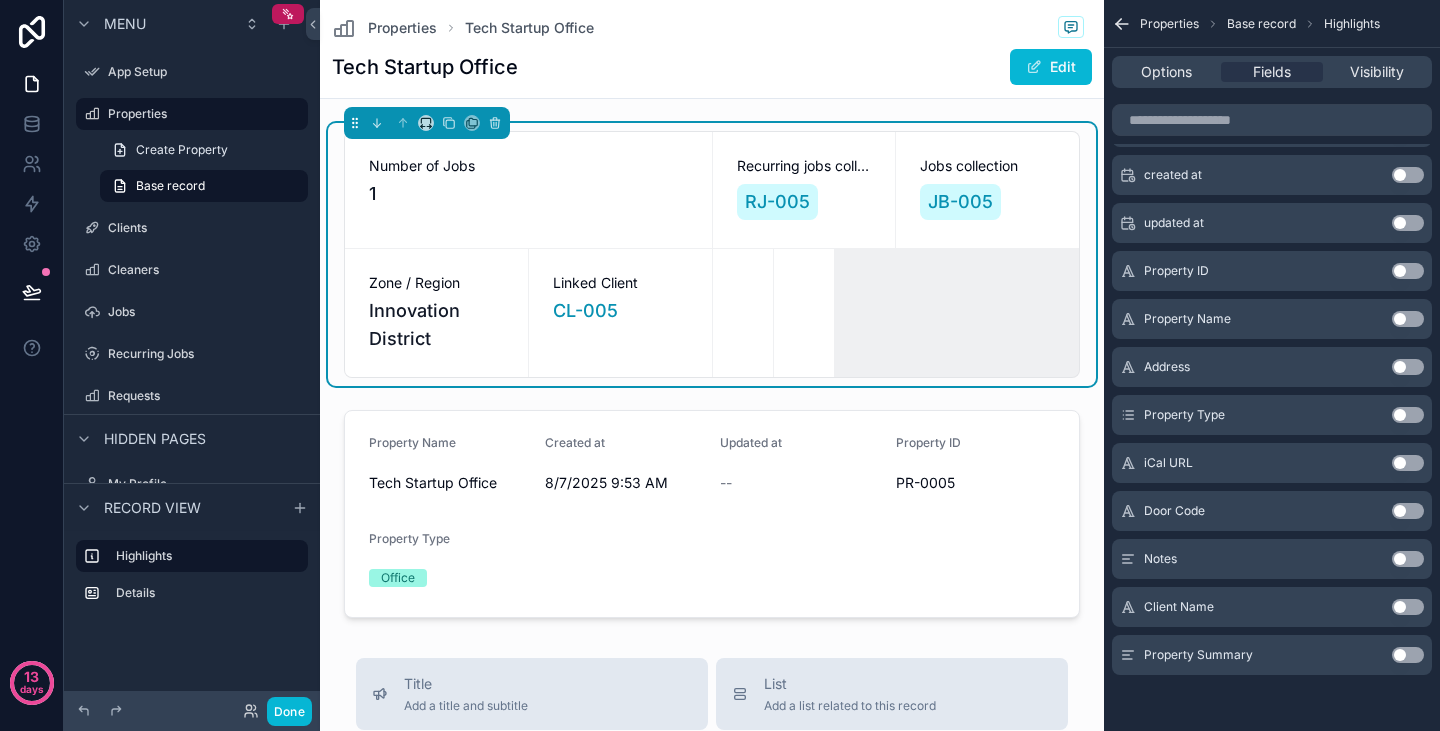 click on "Use setting" at bounding box center [1408, 463] 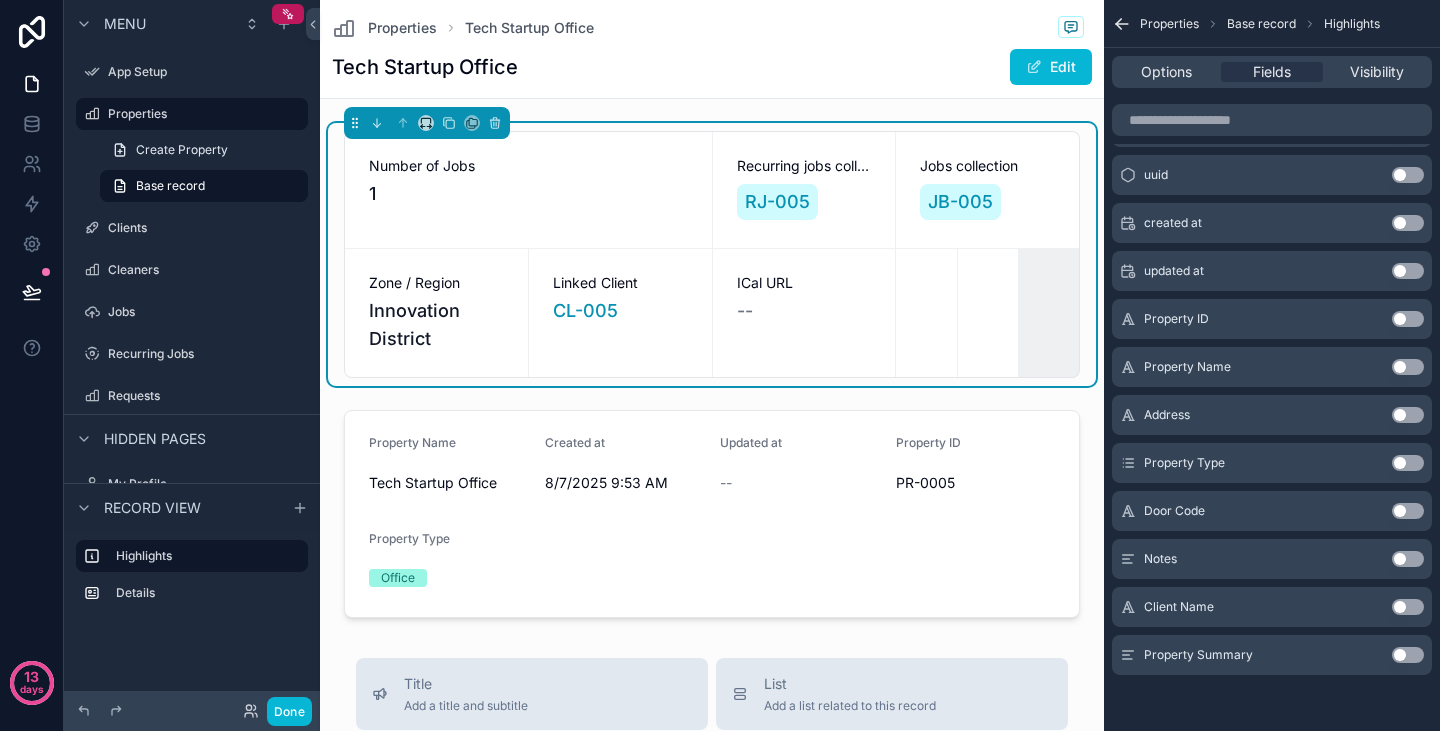 click on "Use setting" at bounding box center [1408, 463] 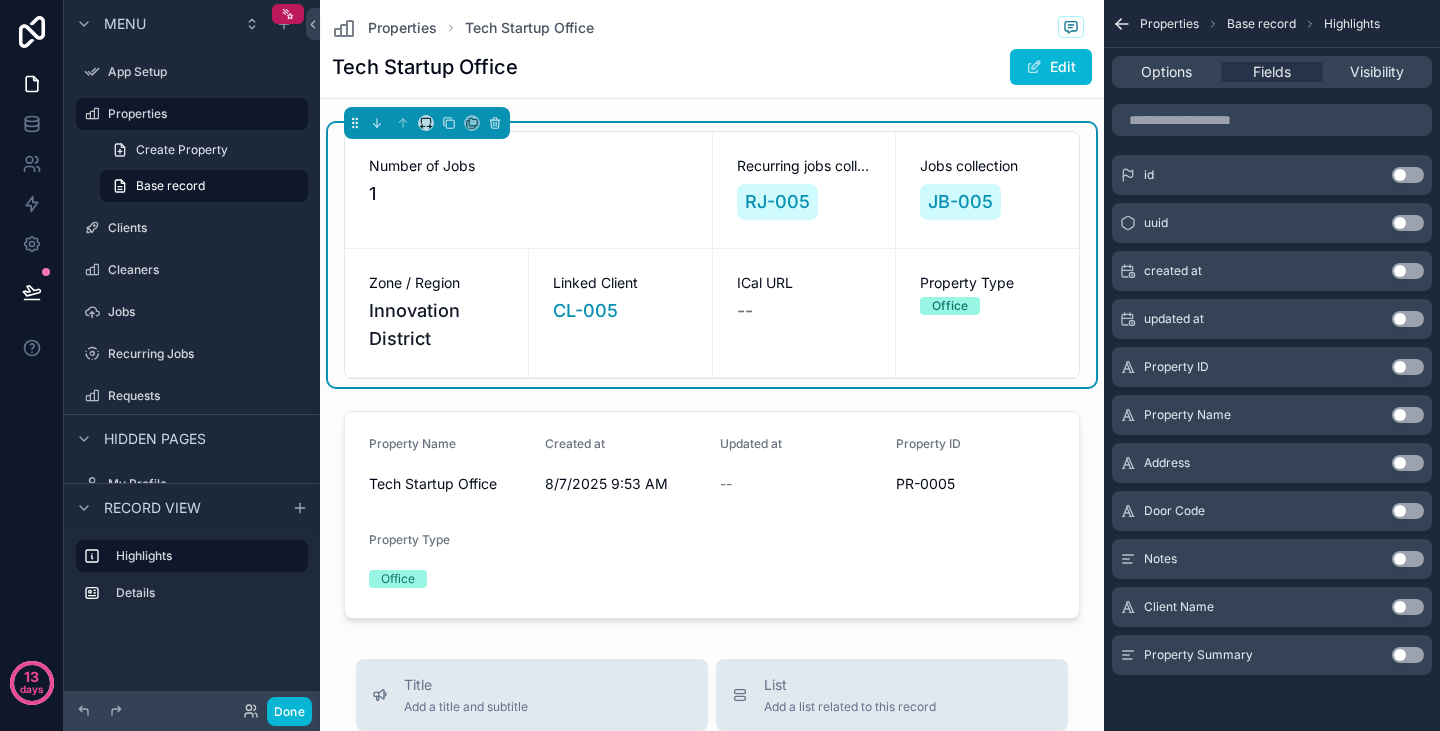 click on "Use setting" at bounding box center (1408, 463) 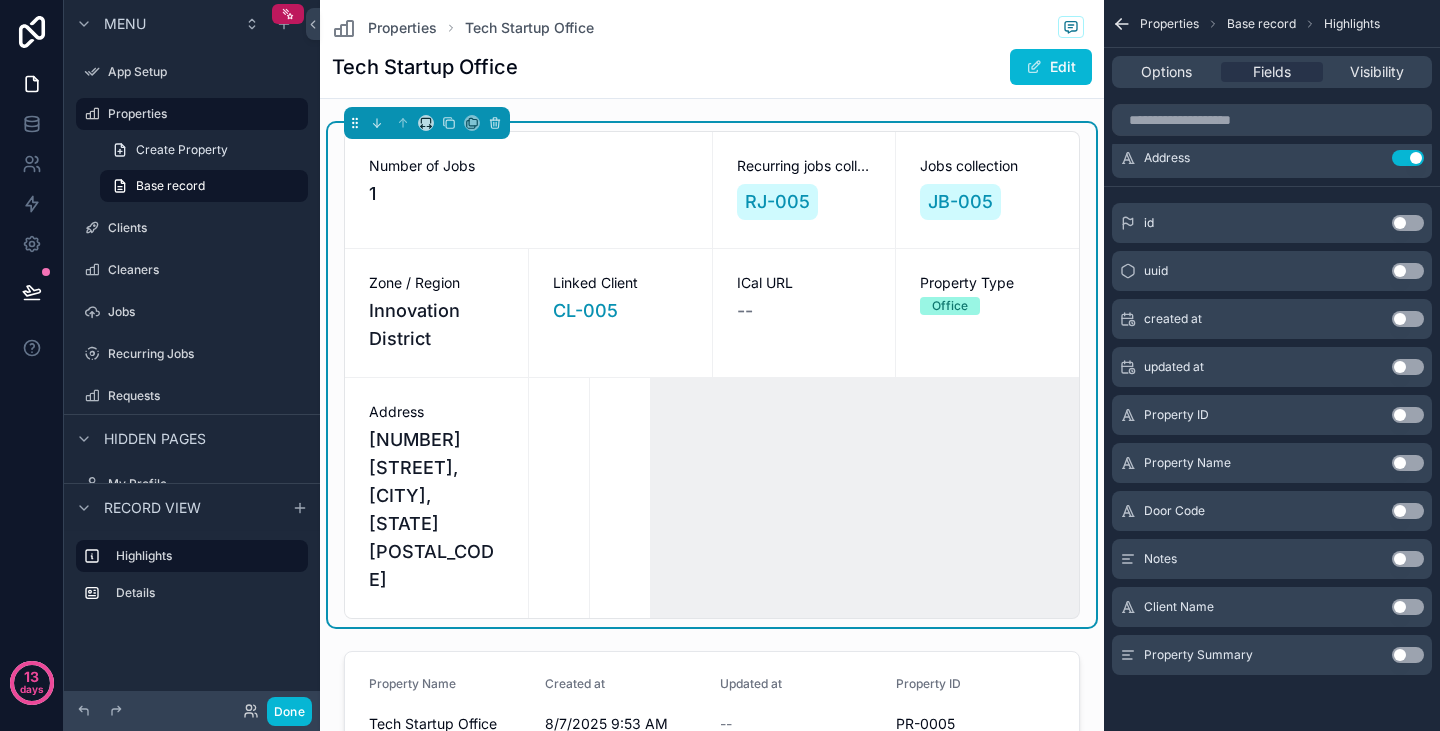 click on "Use setting" at bounding box center (1408, 607) 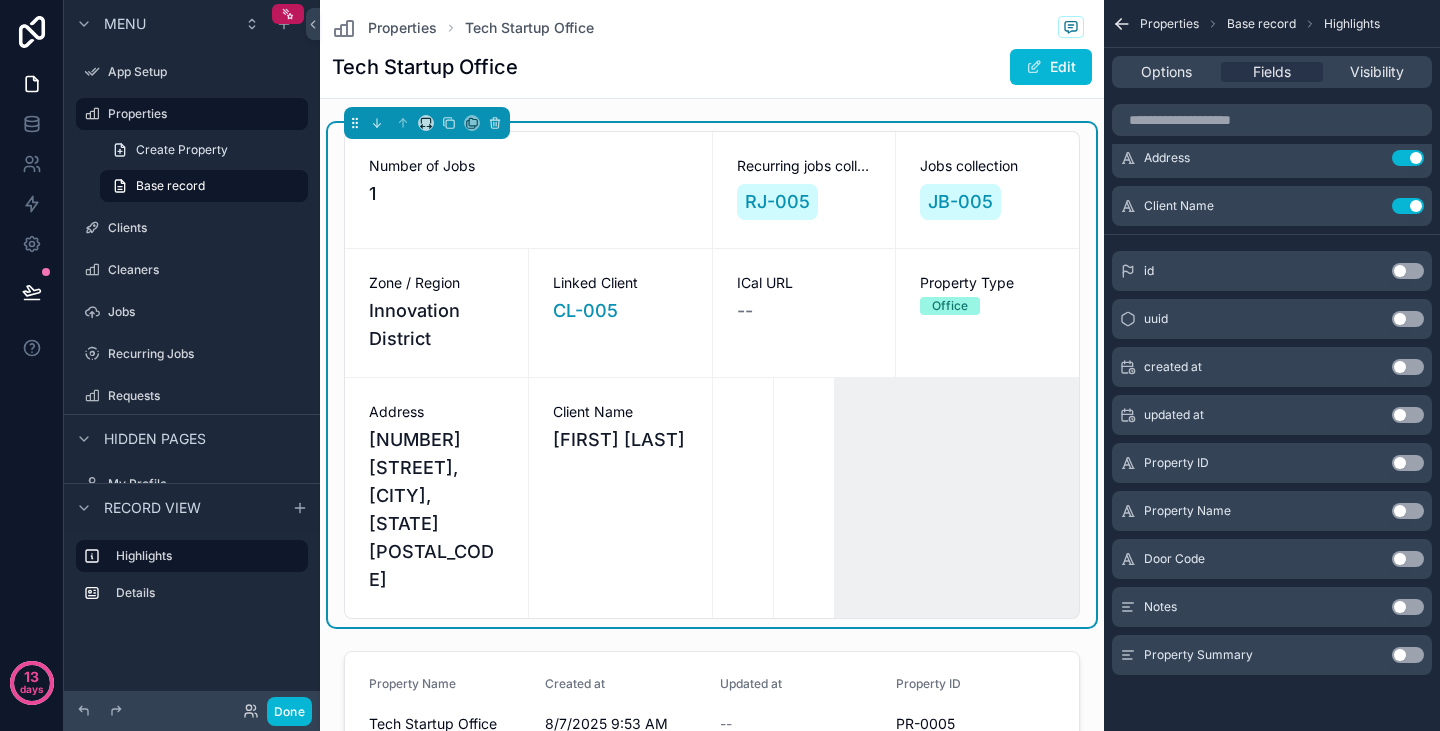 click on "Use setting" at bounding box center (1408, 559) 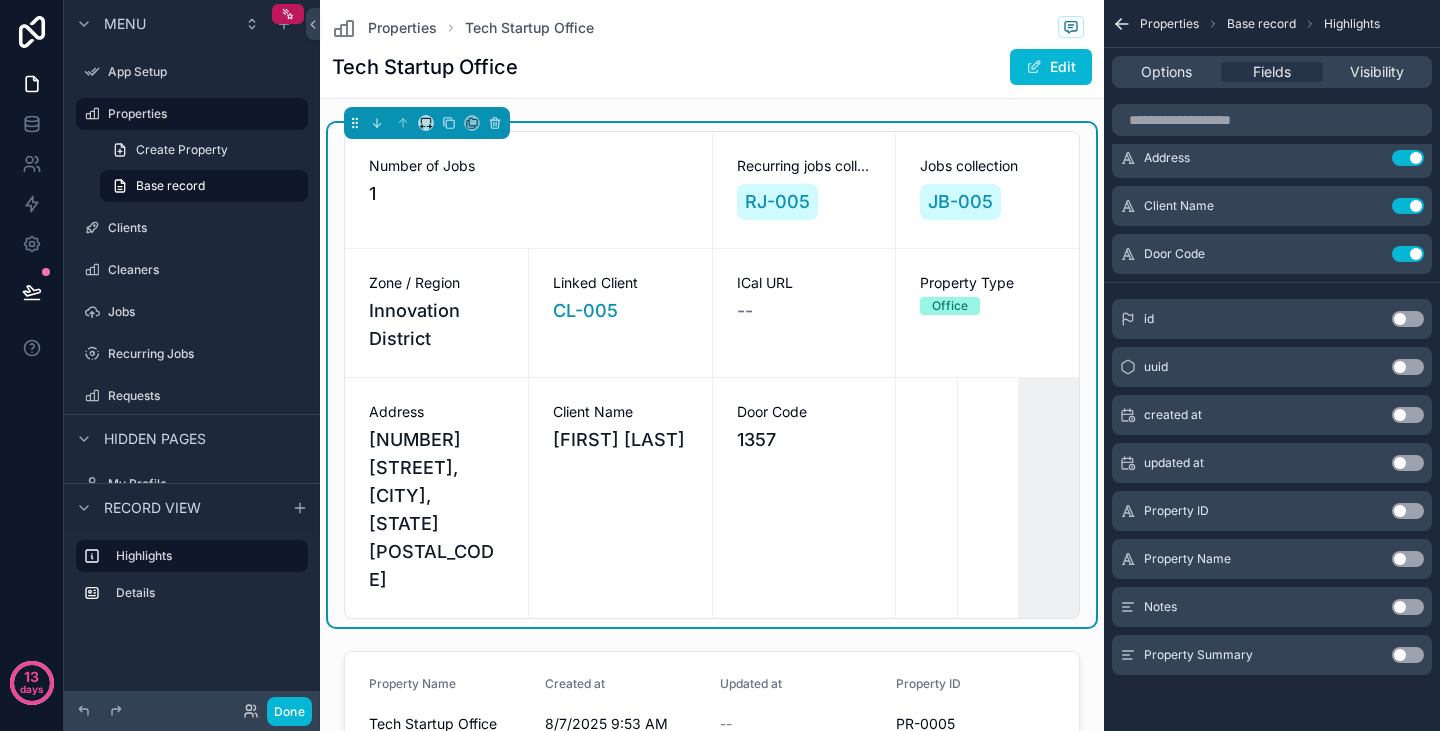 click on "Use setting" at bounding box center [1408, 607] 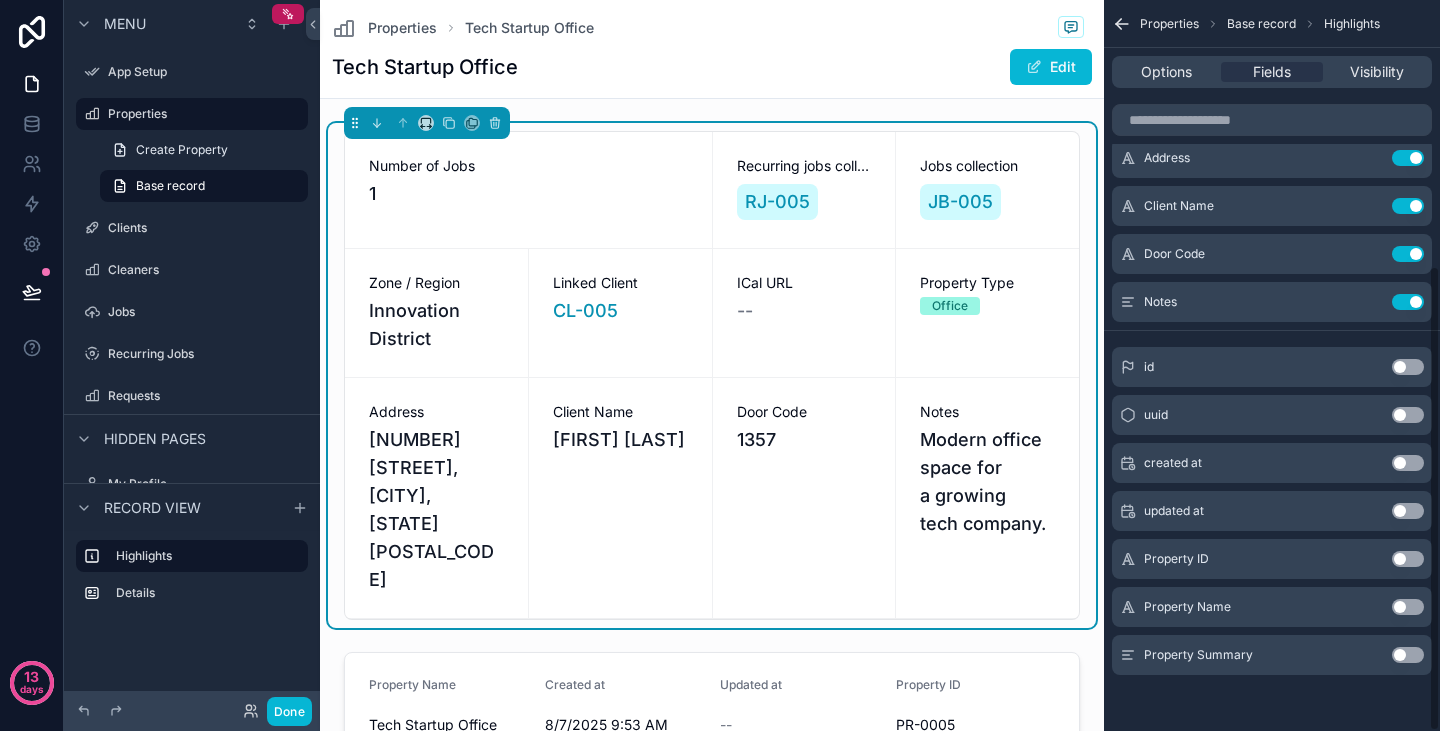 click on "Use setting" at bounding box center [1408, 655] 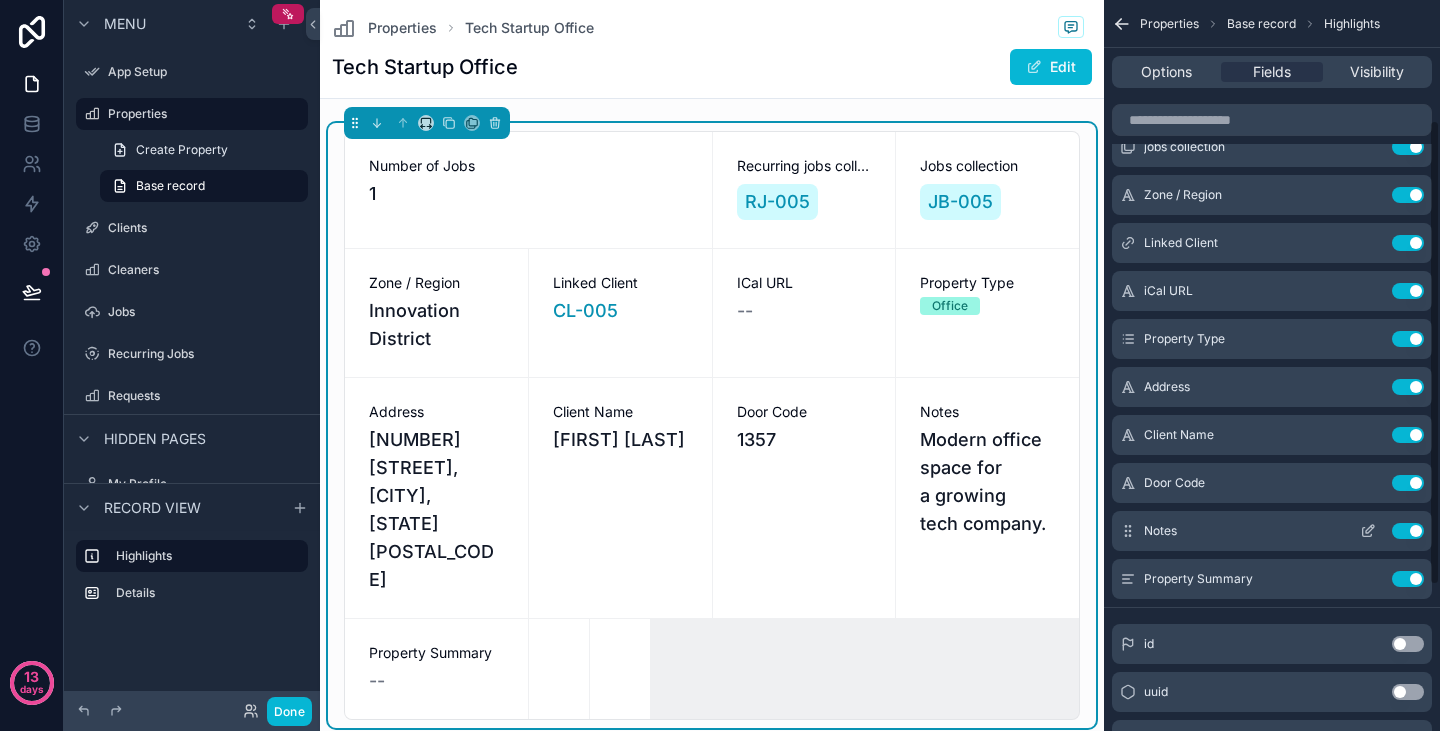 scroll, scrollTop: 147, scrollLeft: 0, axis: vertical 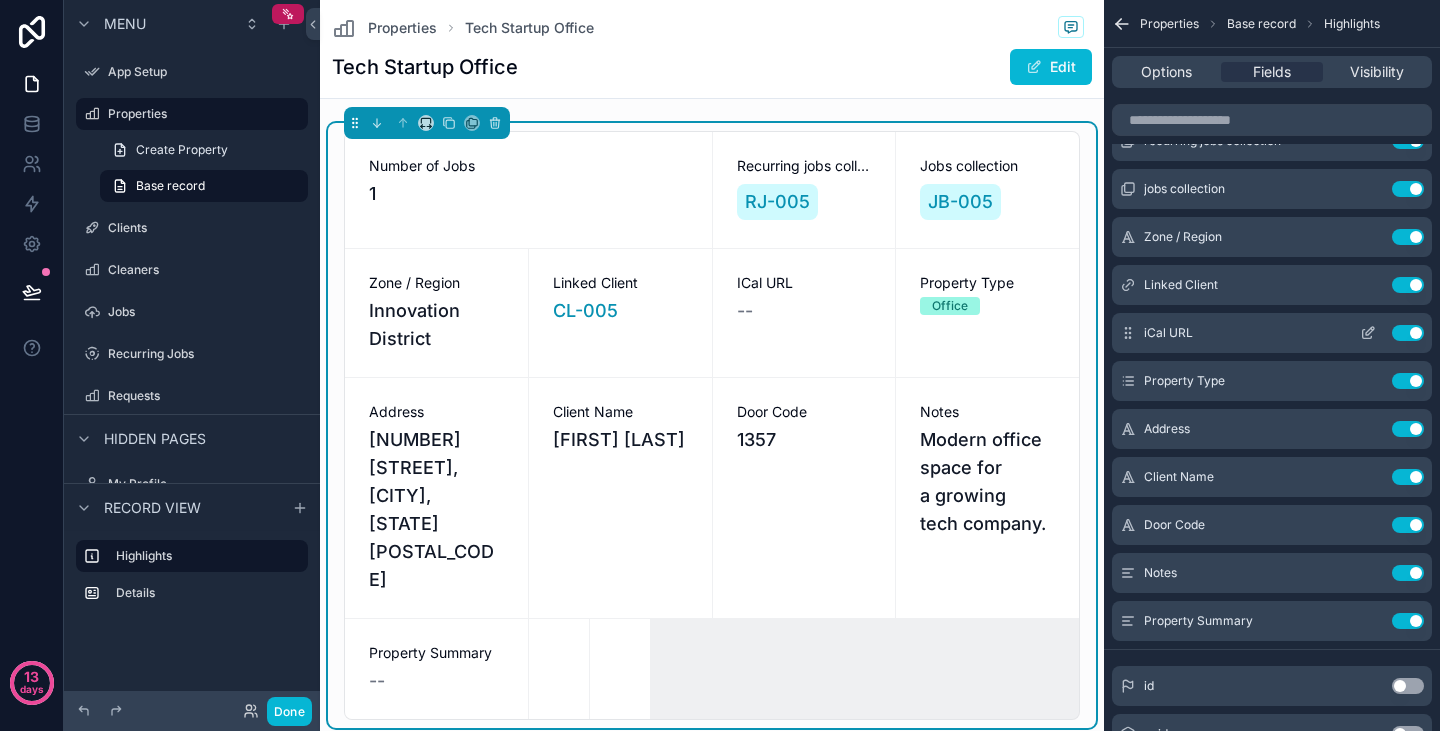 click on "Use setting" at bounding box center (1408, 333) 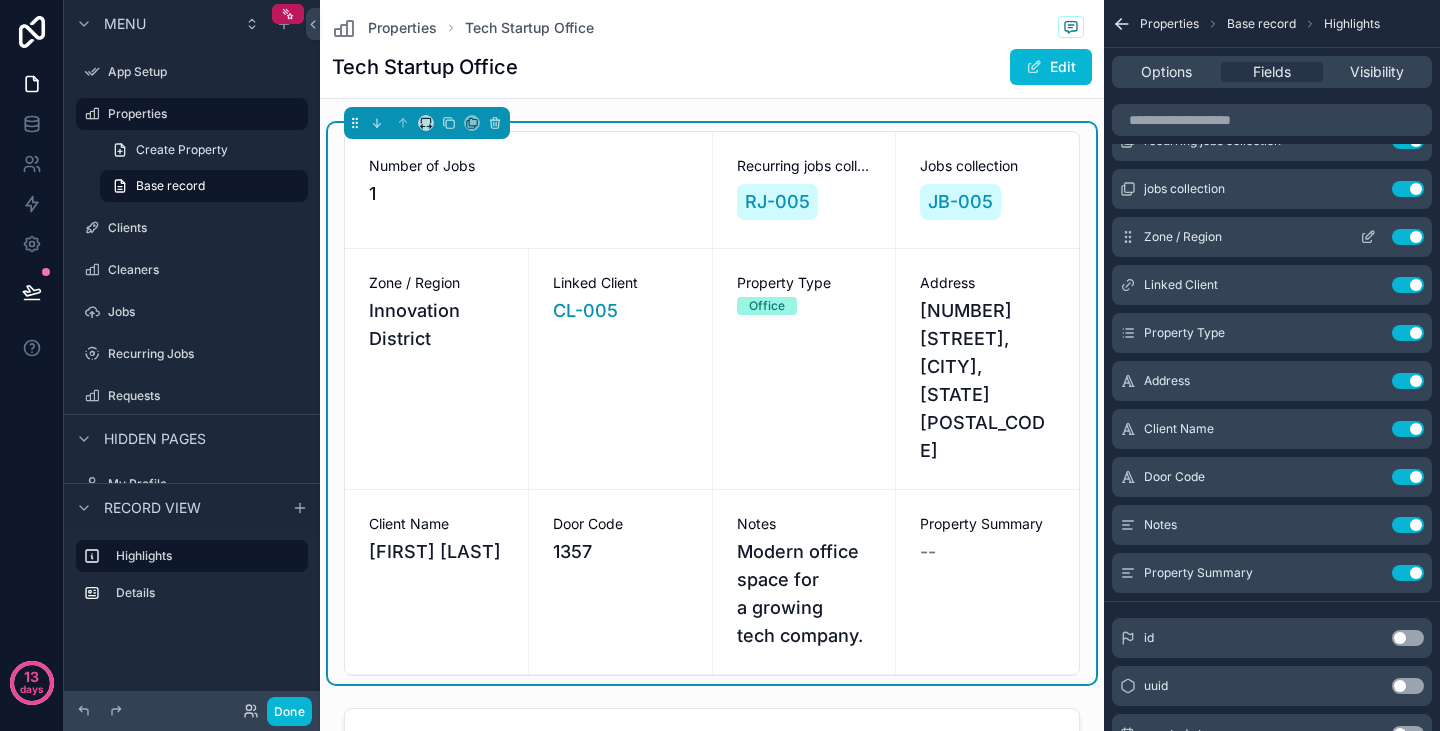 click on "Use setting" at bounding box center (1408, 237) 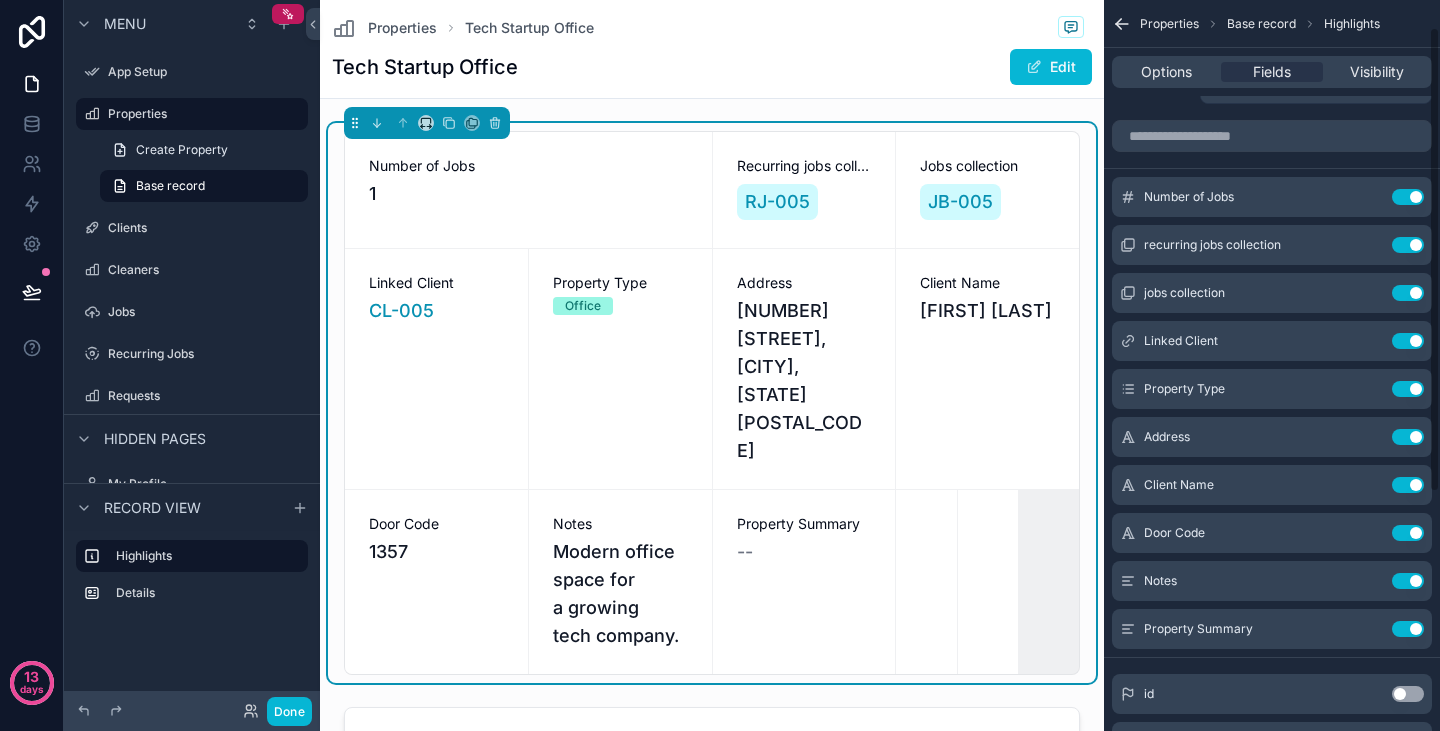 scroll, scrollTop: 0, scrollLeft: 0, axis: both 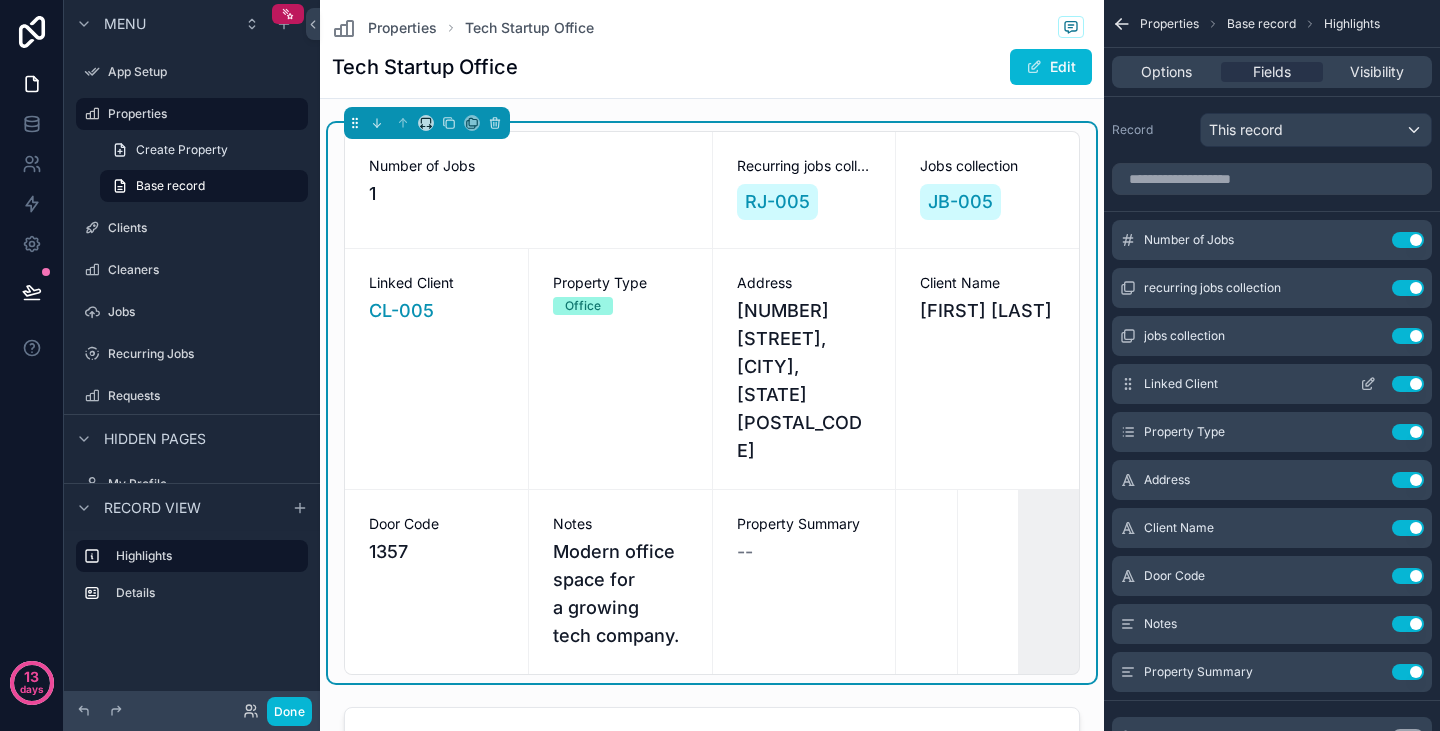 click on "Use setting" at bounding box center [1408, 384] 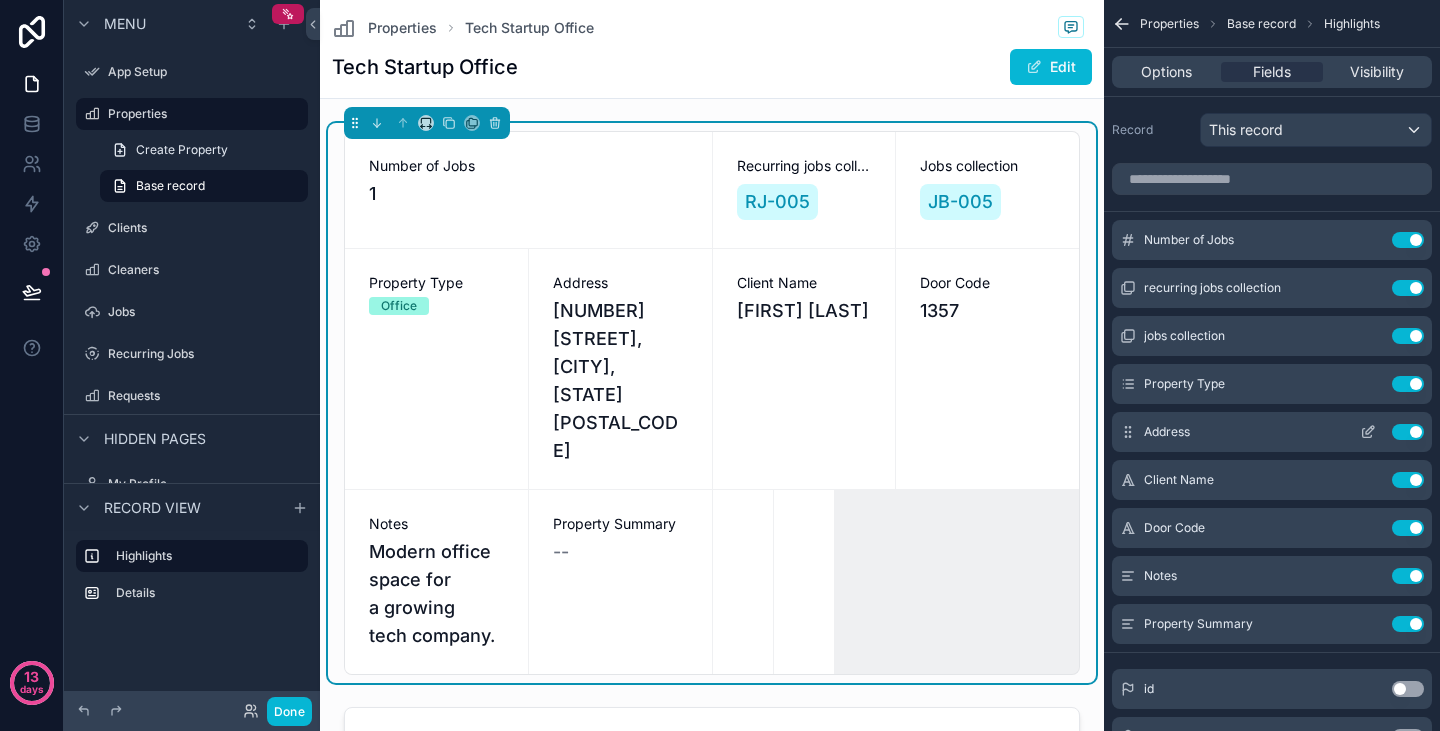 click on "Use setting" at bounding box center (1408, 432) 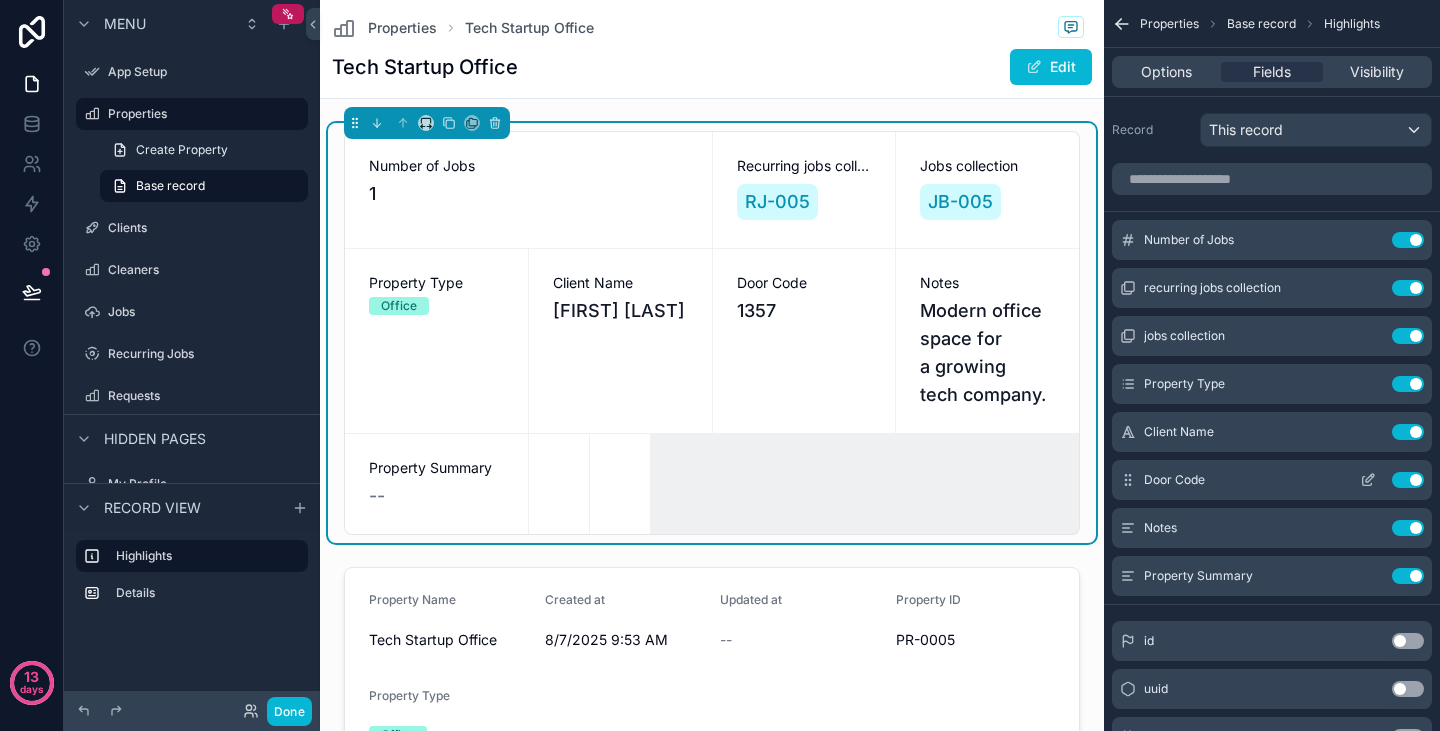 click on "Use setting" at bounding box center (1408, 480) 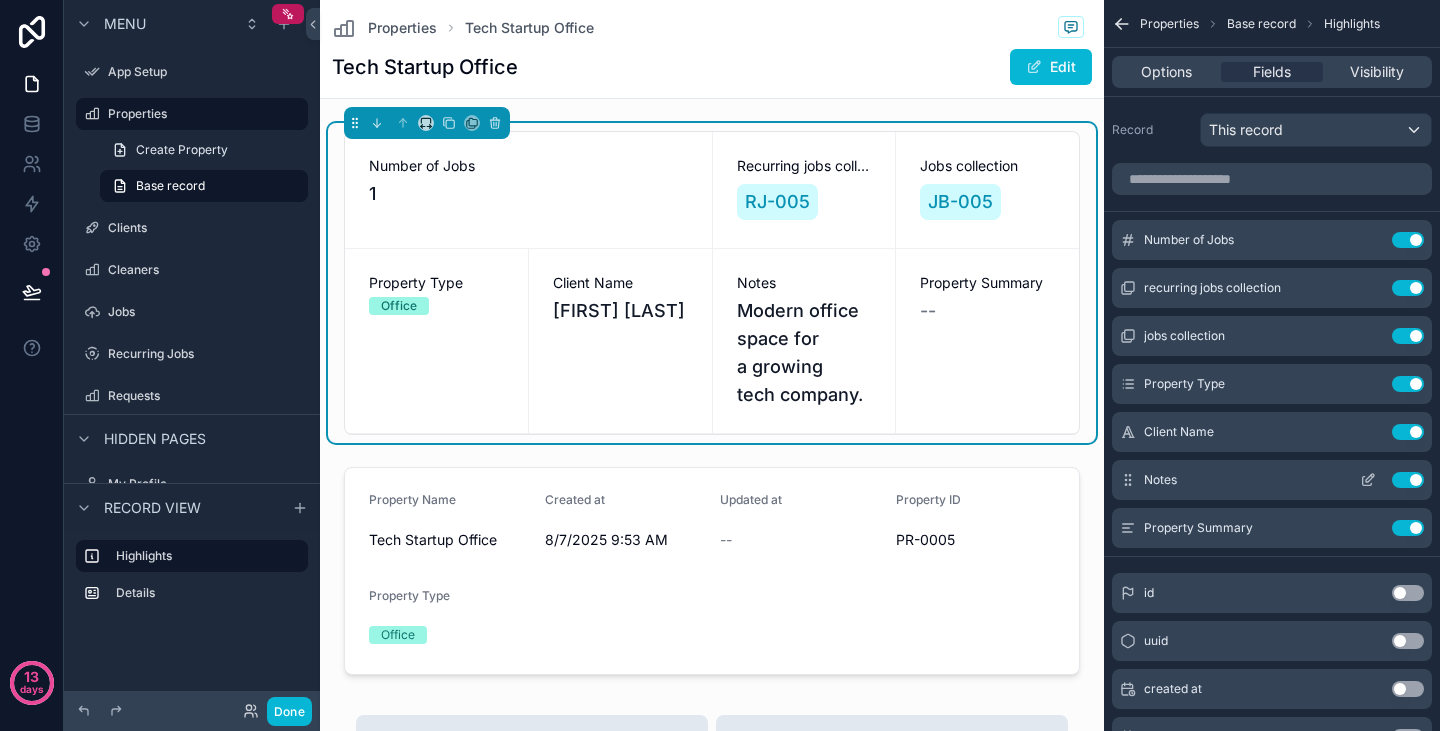click on "Use setting" at bounding box center (1408, 480) 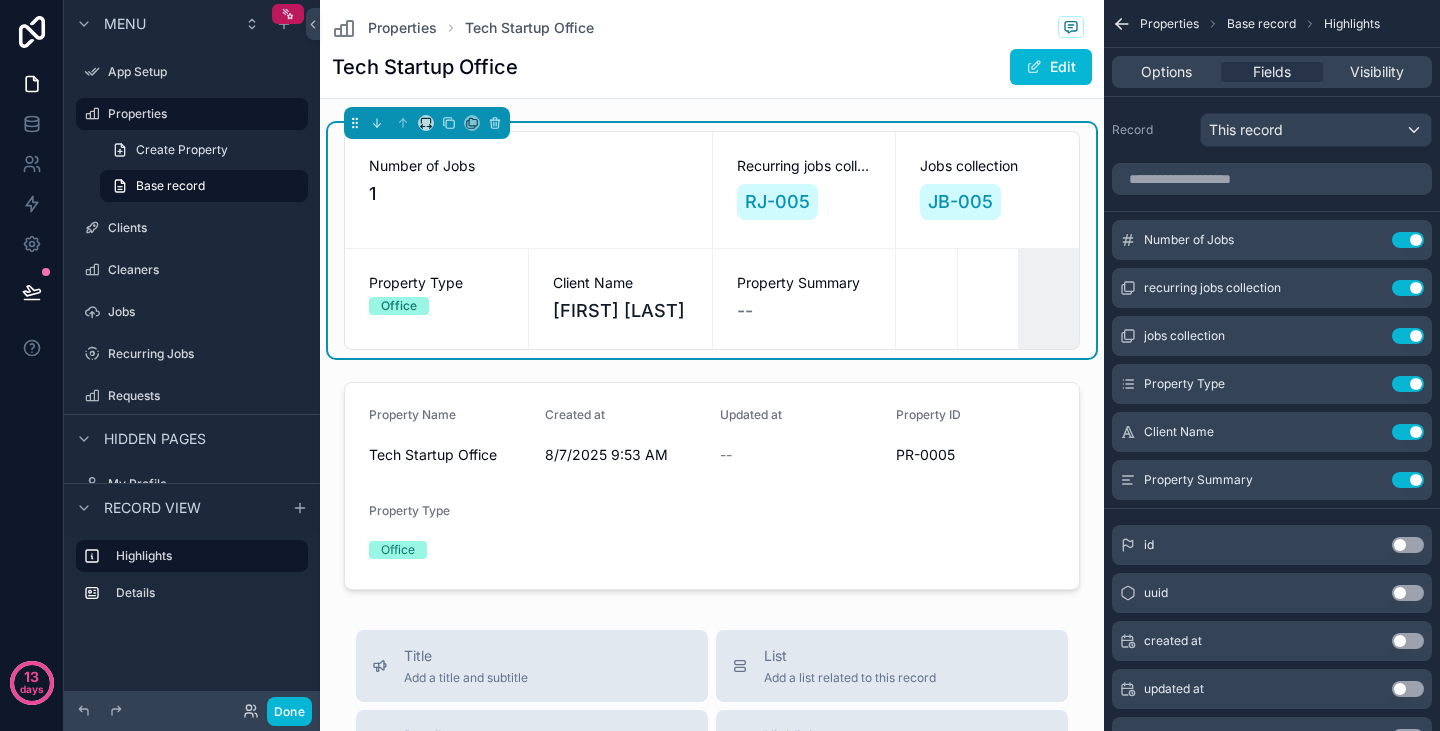 click on "Use setting" at bounding box center [1408, 480] 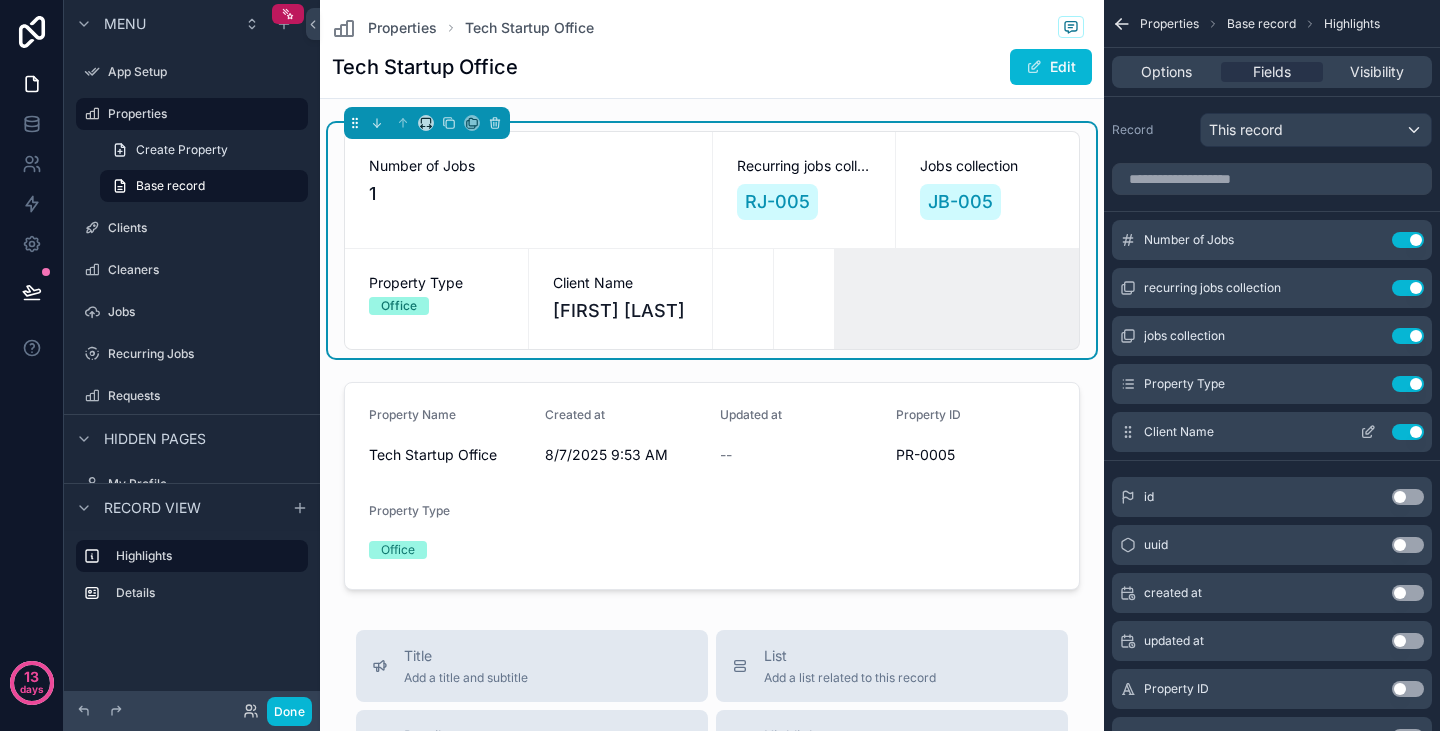 click on "Use setting" at bounding box center [1408, 432] 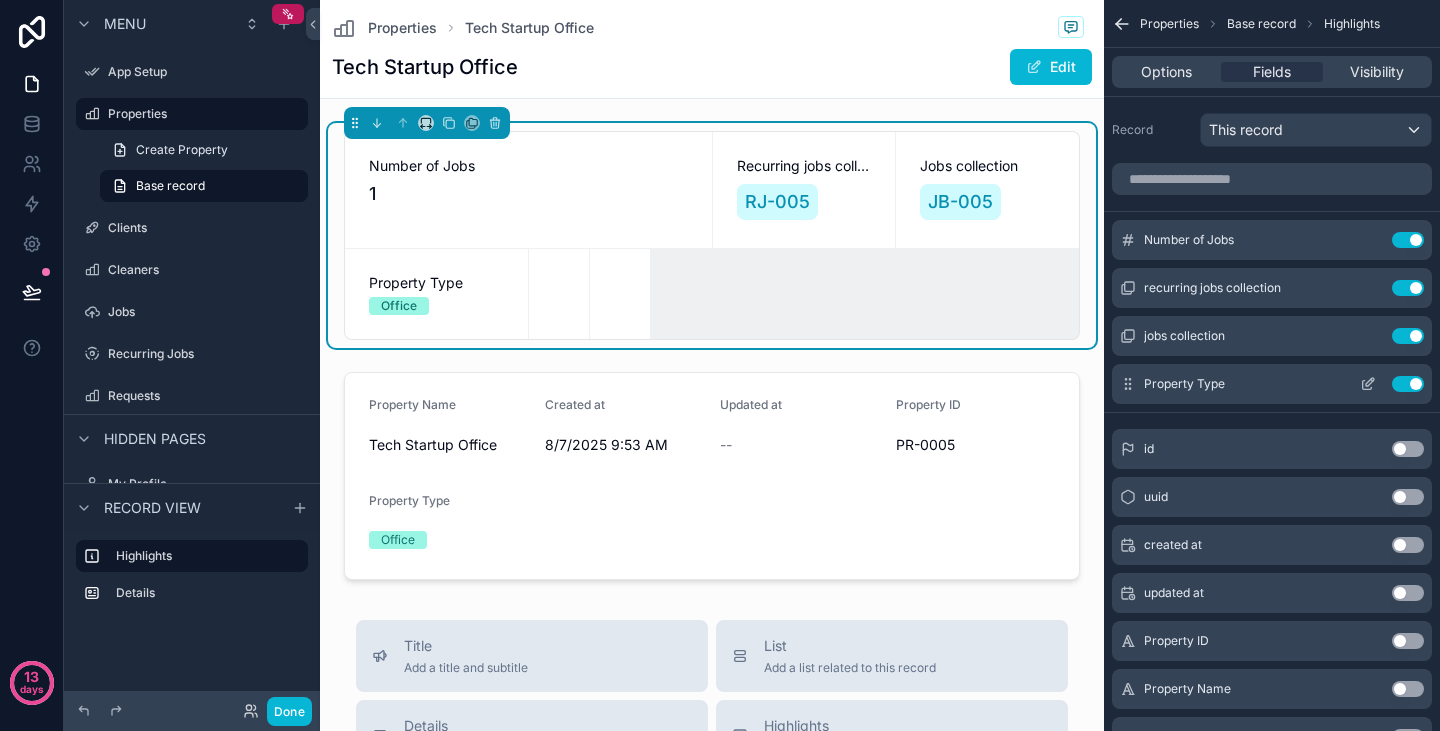 click on "Use setting" at bounding box center [1408, 384] 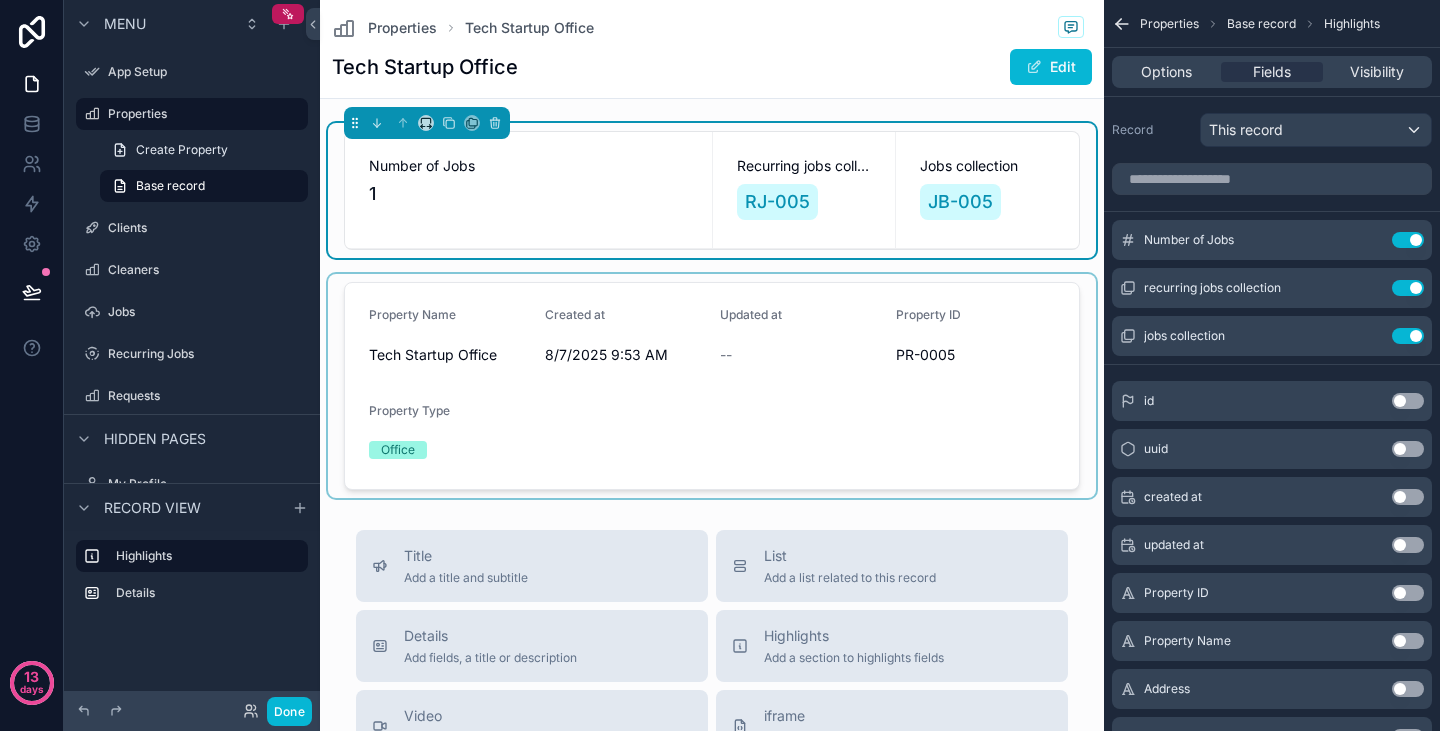 click at bounding box center [712, 386] 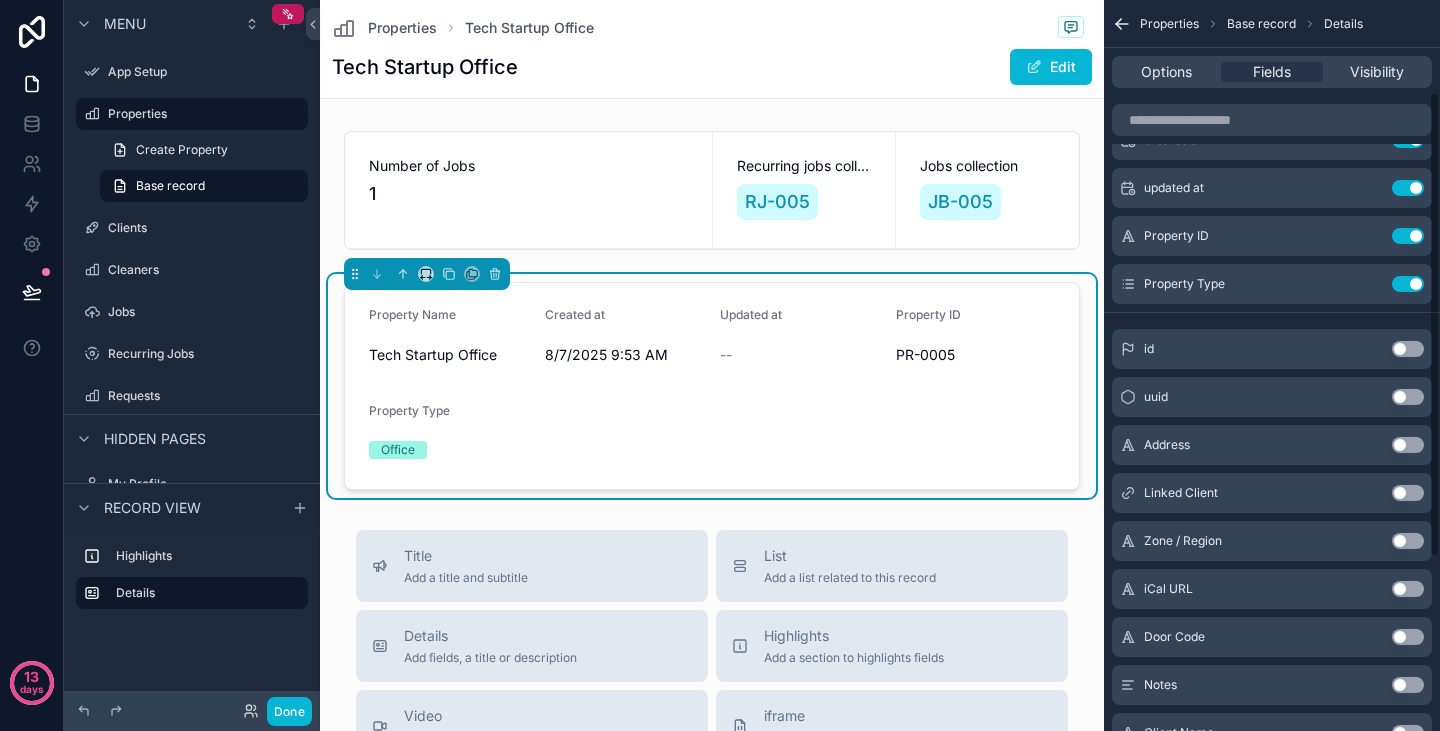 scroll, scrollTop: 153, scrollLeft: 0, axis: vertical 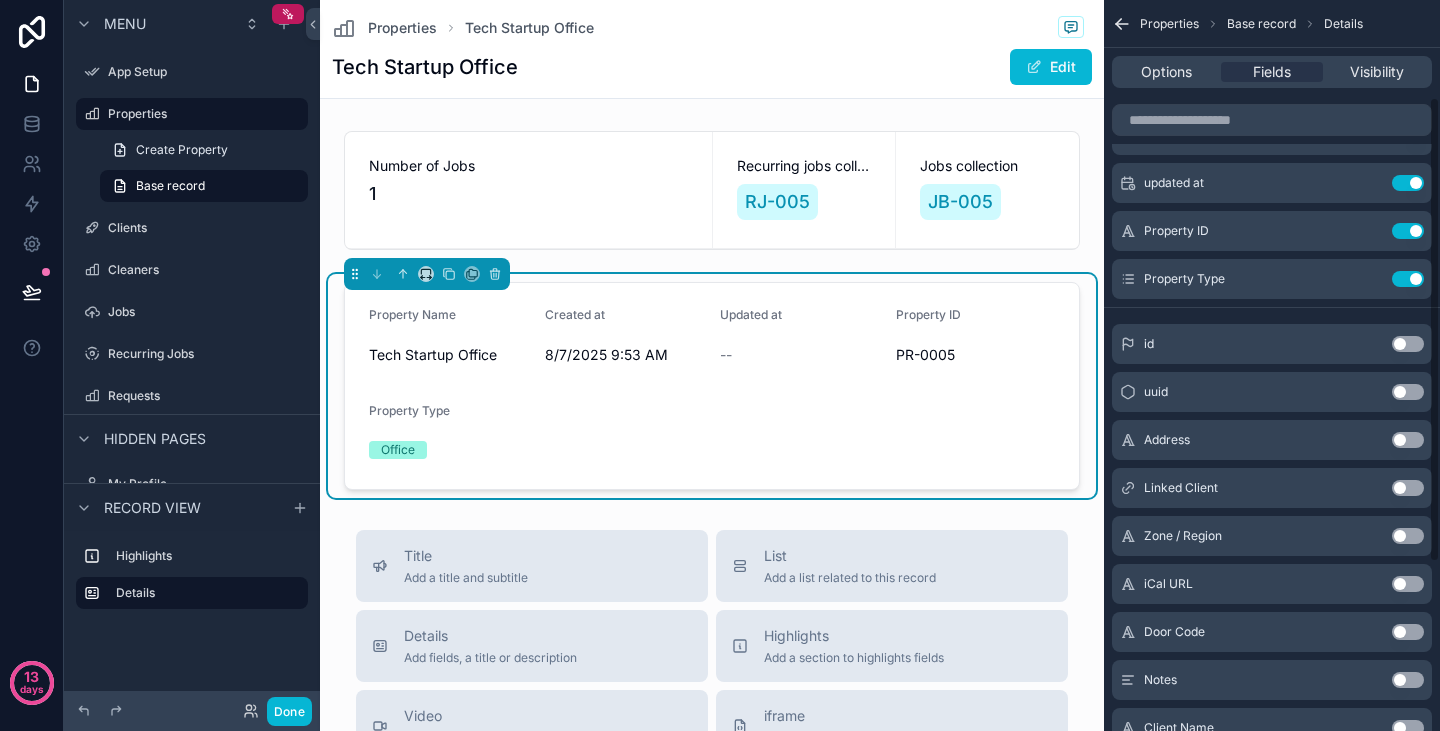 click on "Use setting" at bounding box center [1408, 488] 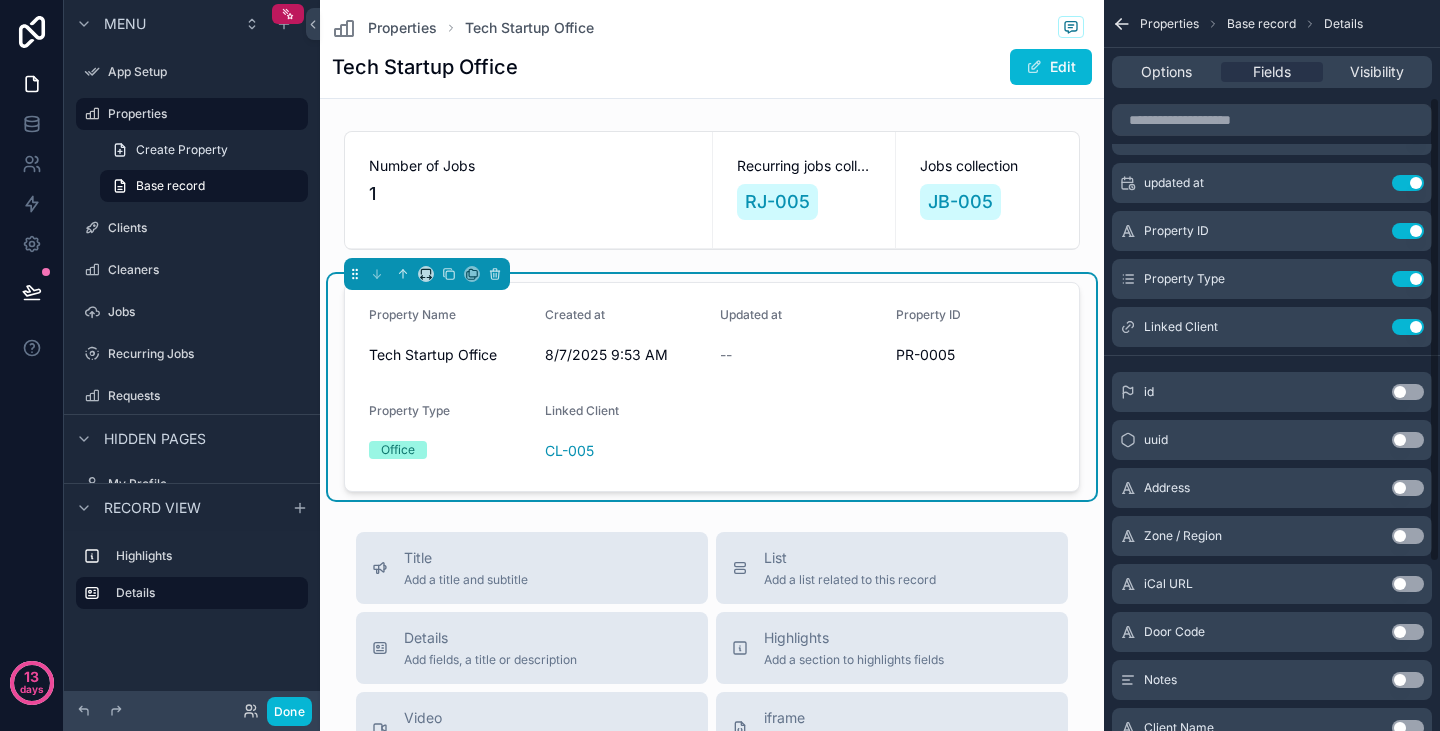 click on "Use setting" at bounding box center [1408, 440] 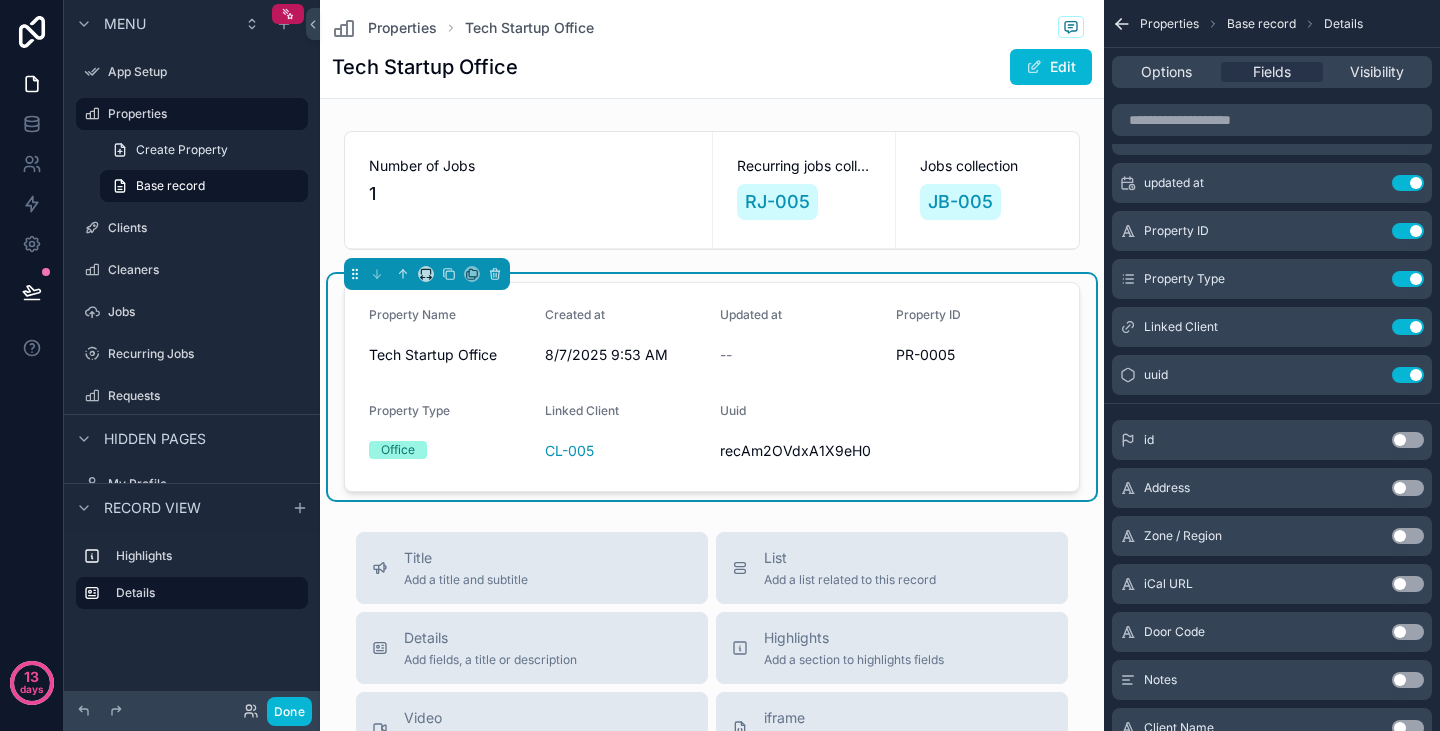 click on "Use setting" at bounding box center [1408, 488] 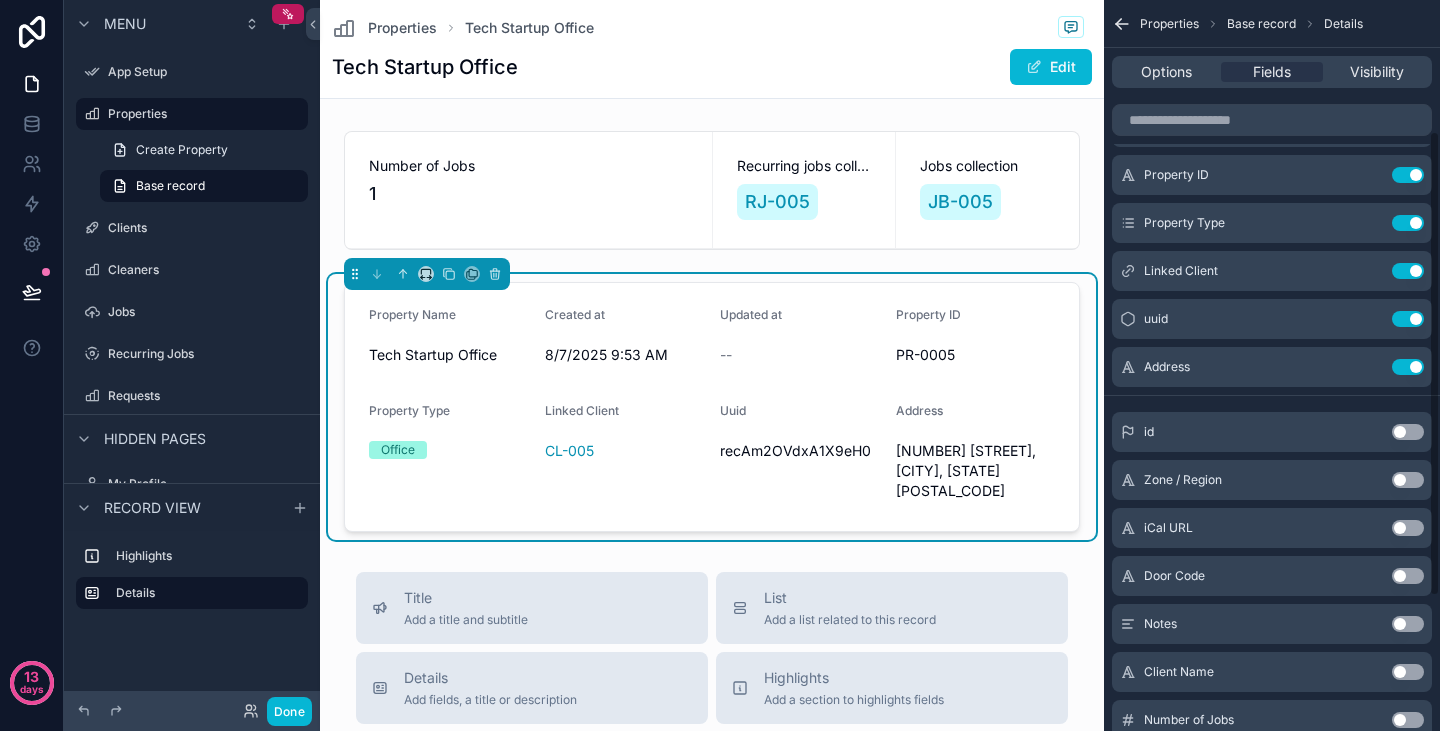 scroll, scrollTop: 210, scrollLeft: 0, axis: vertical 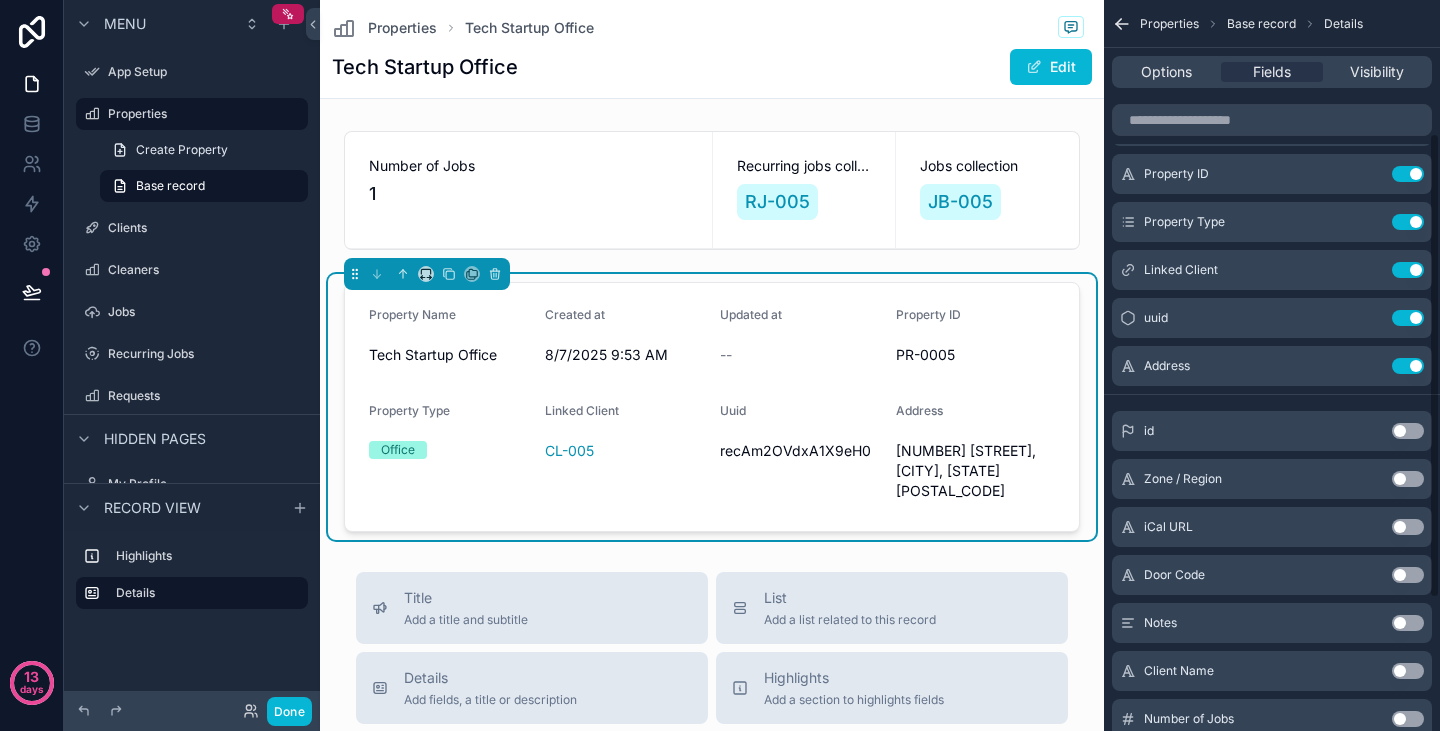 click on "Door Code Use setting" at bounding box center (1272, 575) 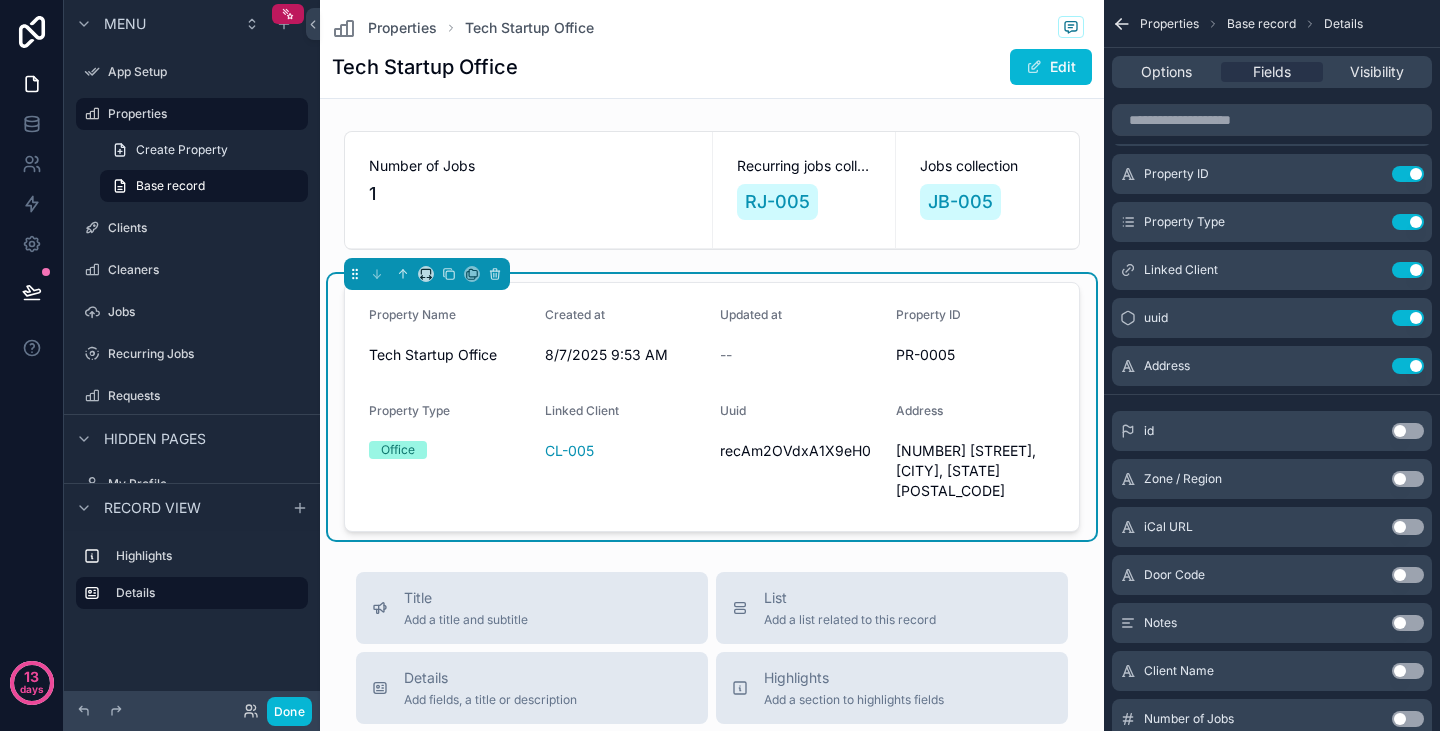 click on "Use setting" at bounding box center (1408, 623) 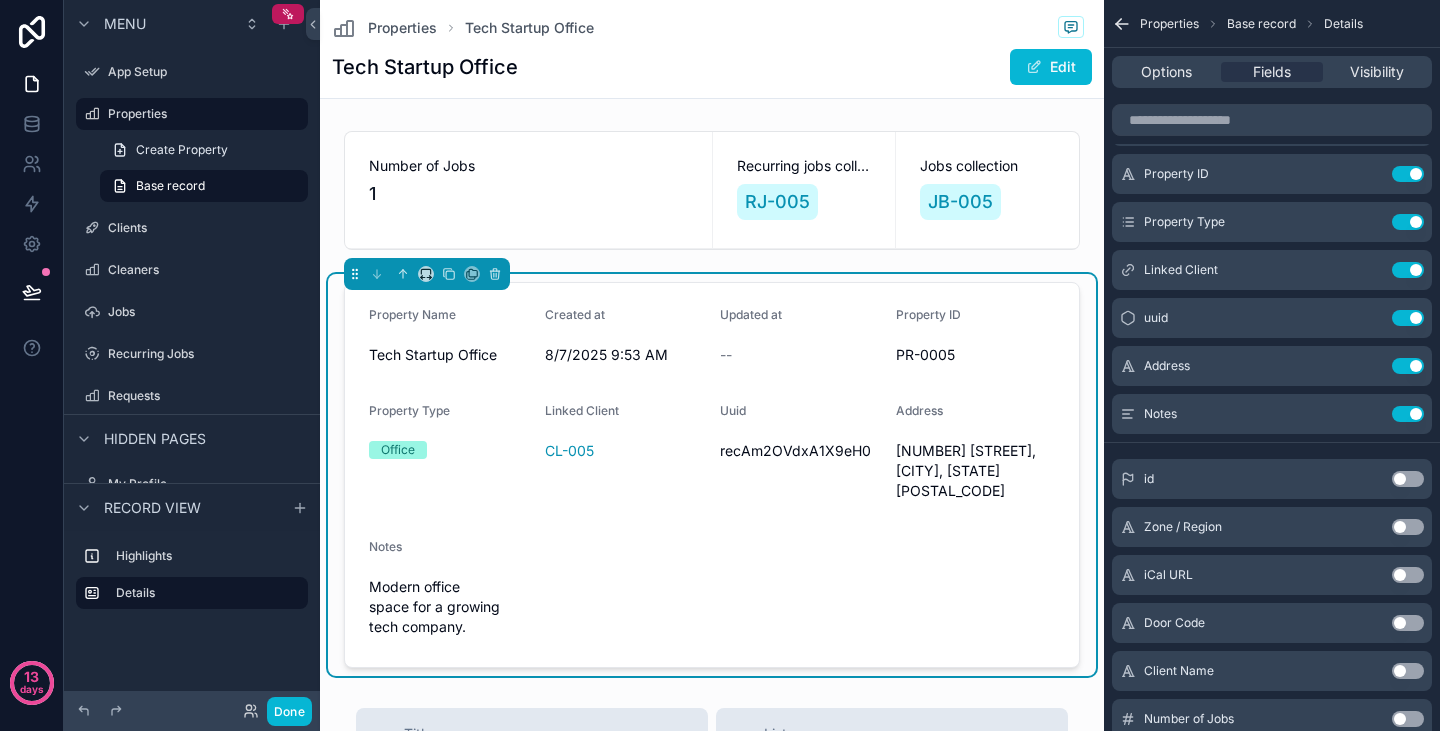 click on "Use setting" at bounding box center (1408, 623) 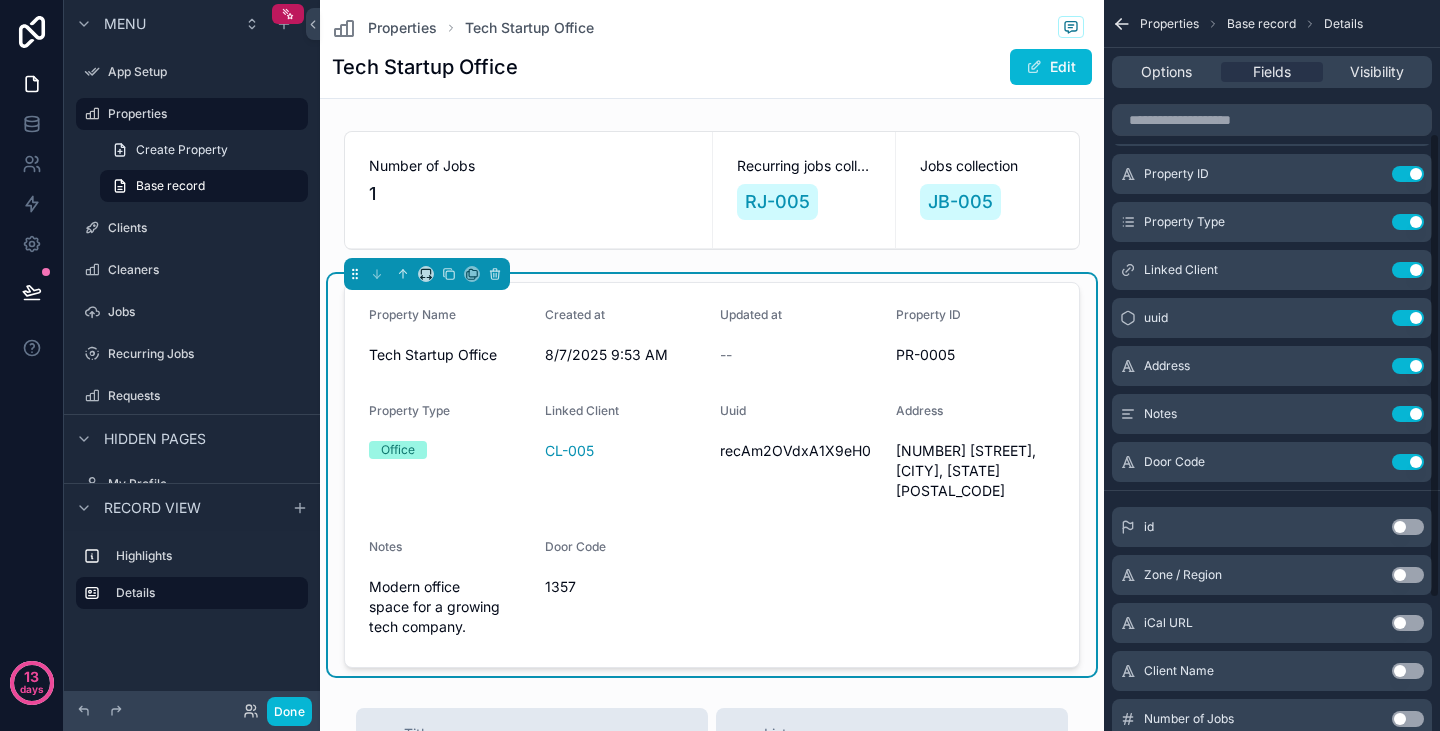 click on "Use setting" at bounding box center [1408, 671] 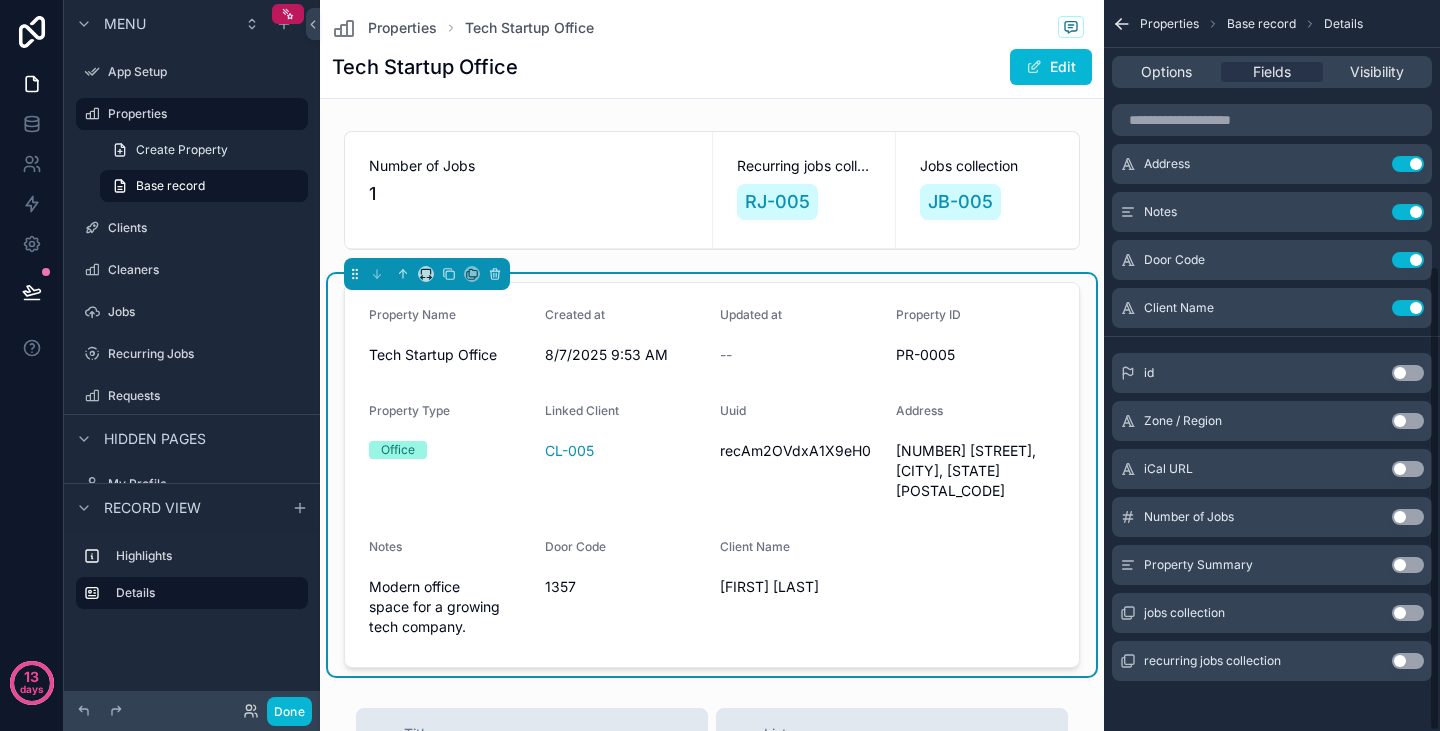 scroll, scrollTop: 418, scrollLeft: 0, axis: vertical 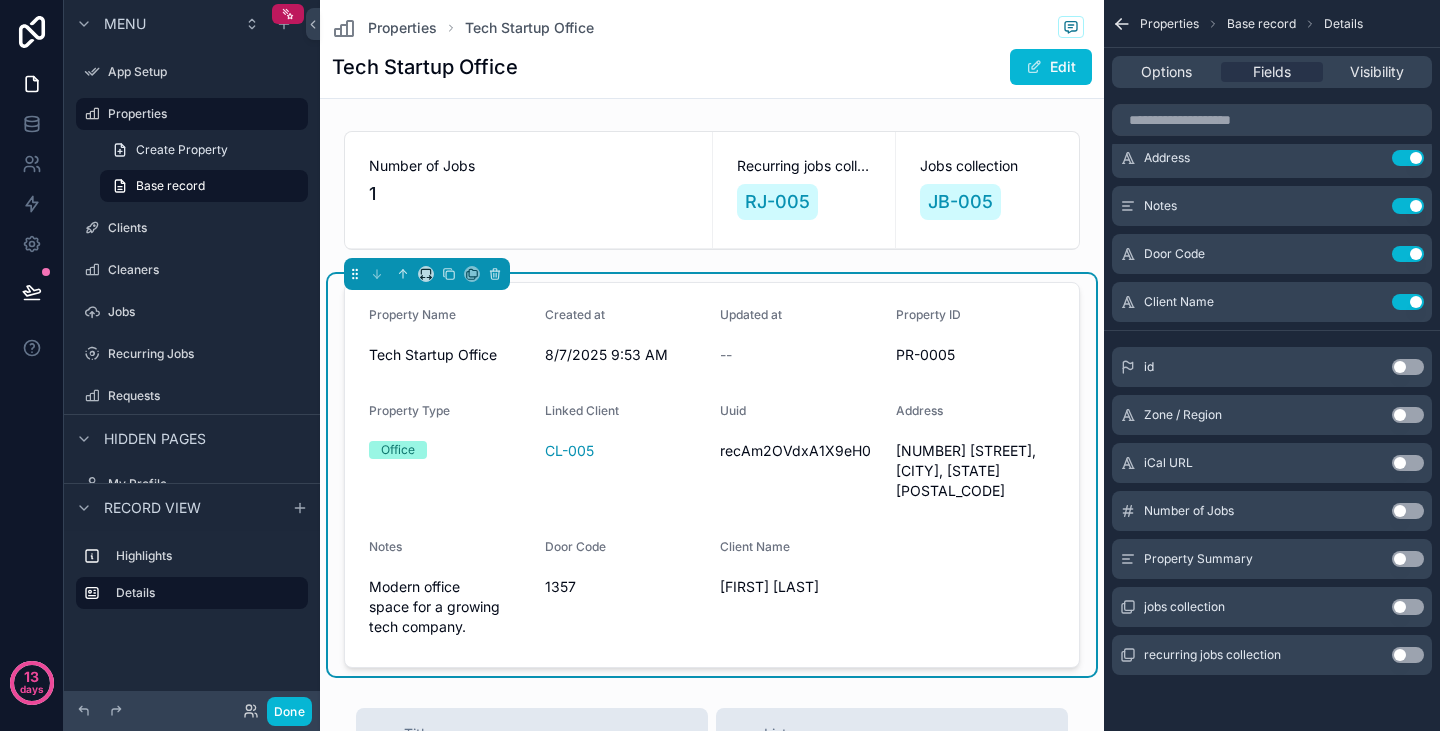 click on "Use setting" at bounding box center [1408, 559] 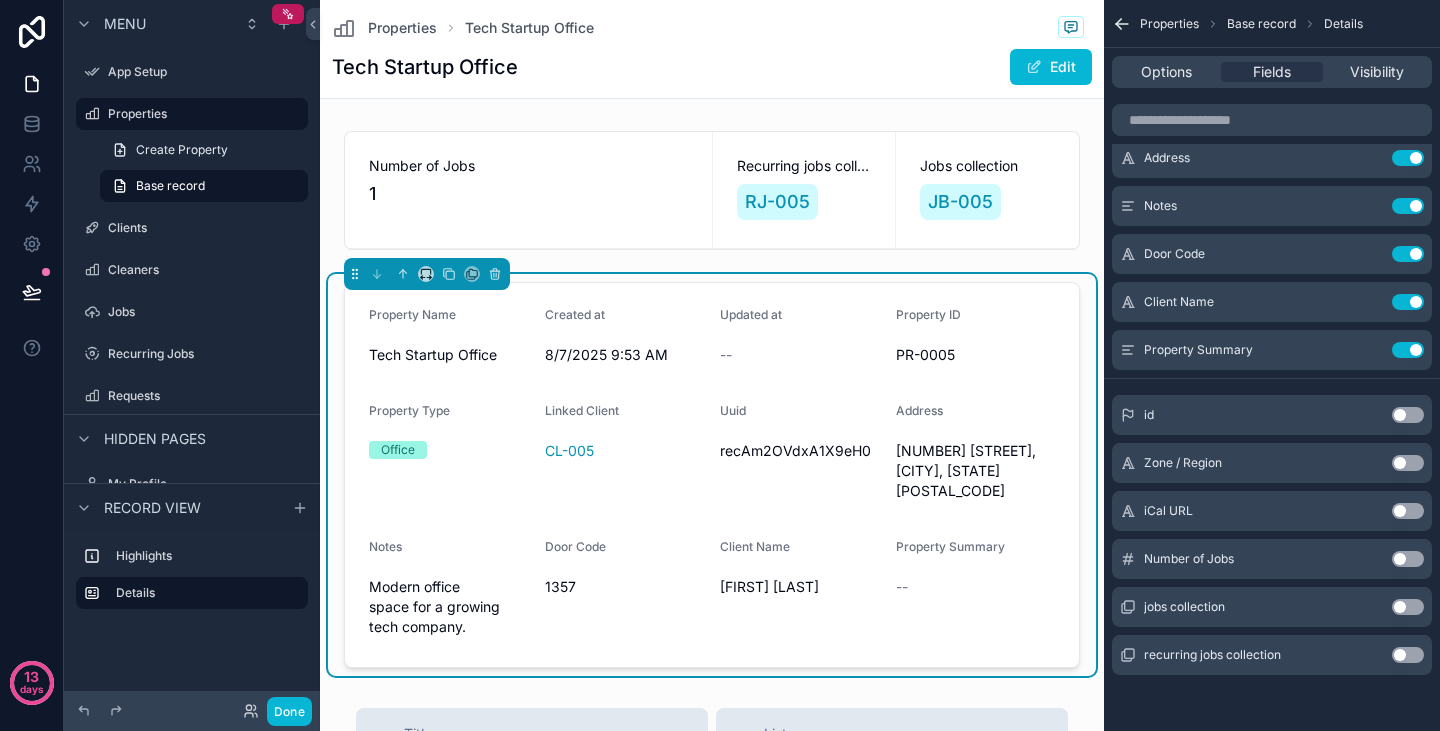 click on "Use setting" at bounding box center [1408, 655] 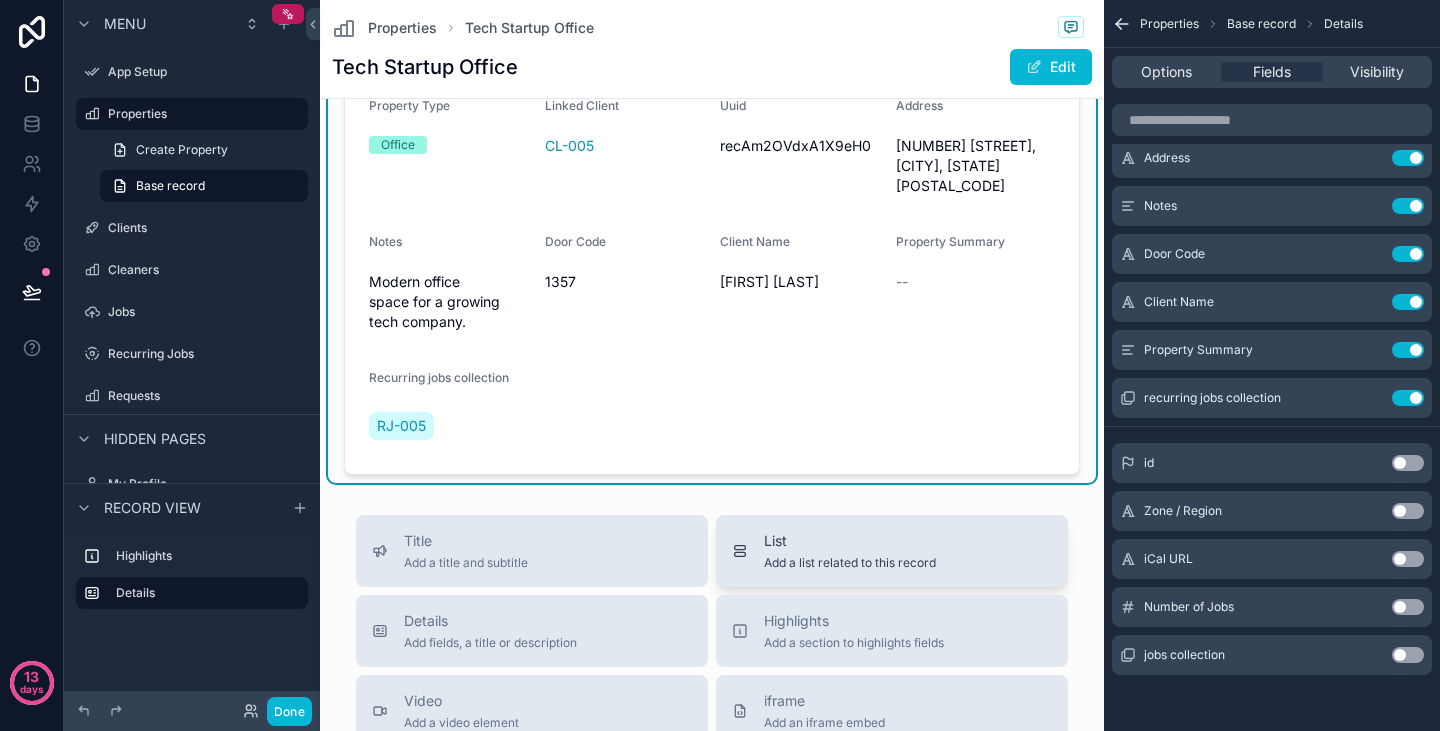 scroll, scrollTop: 307, scrollLeft: 0, axis: vertical 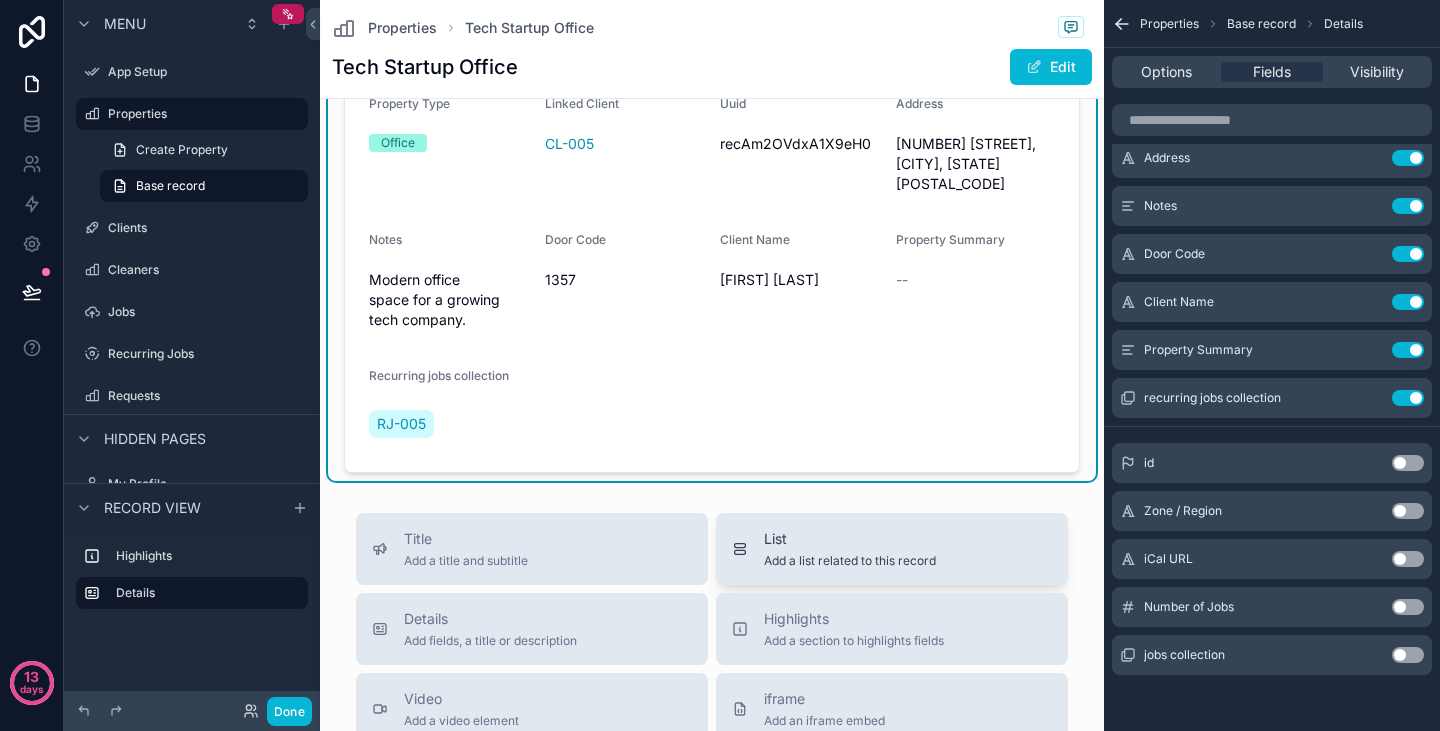 click on "List" at bounding box center (850, 539) 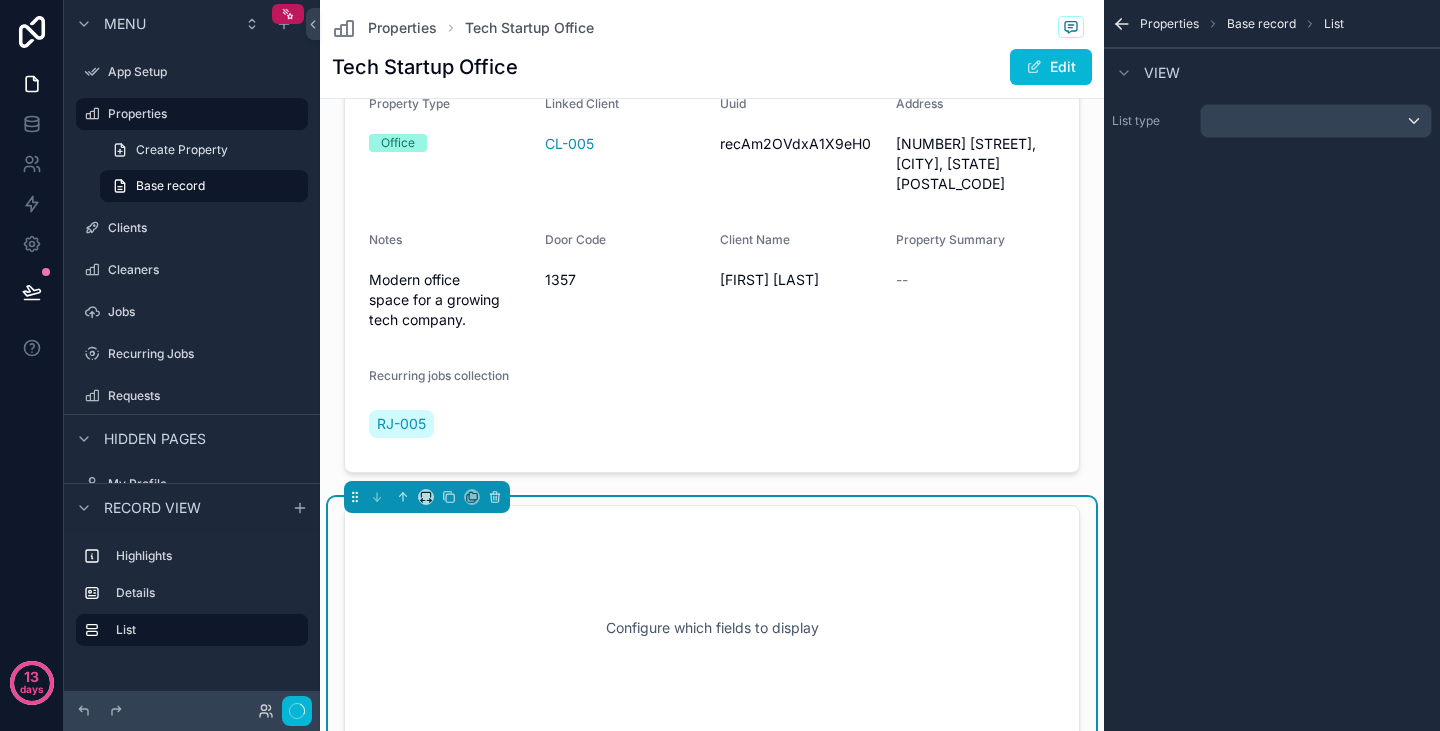 scroll, scrollTop: 0, scrollLeft: 0, axis: both 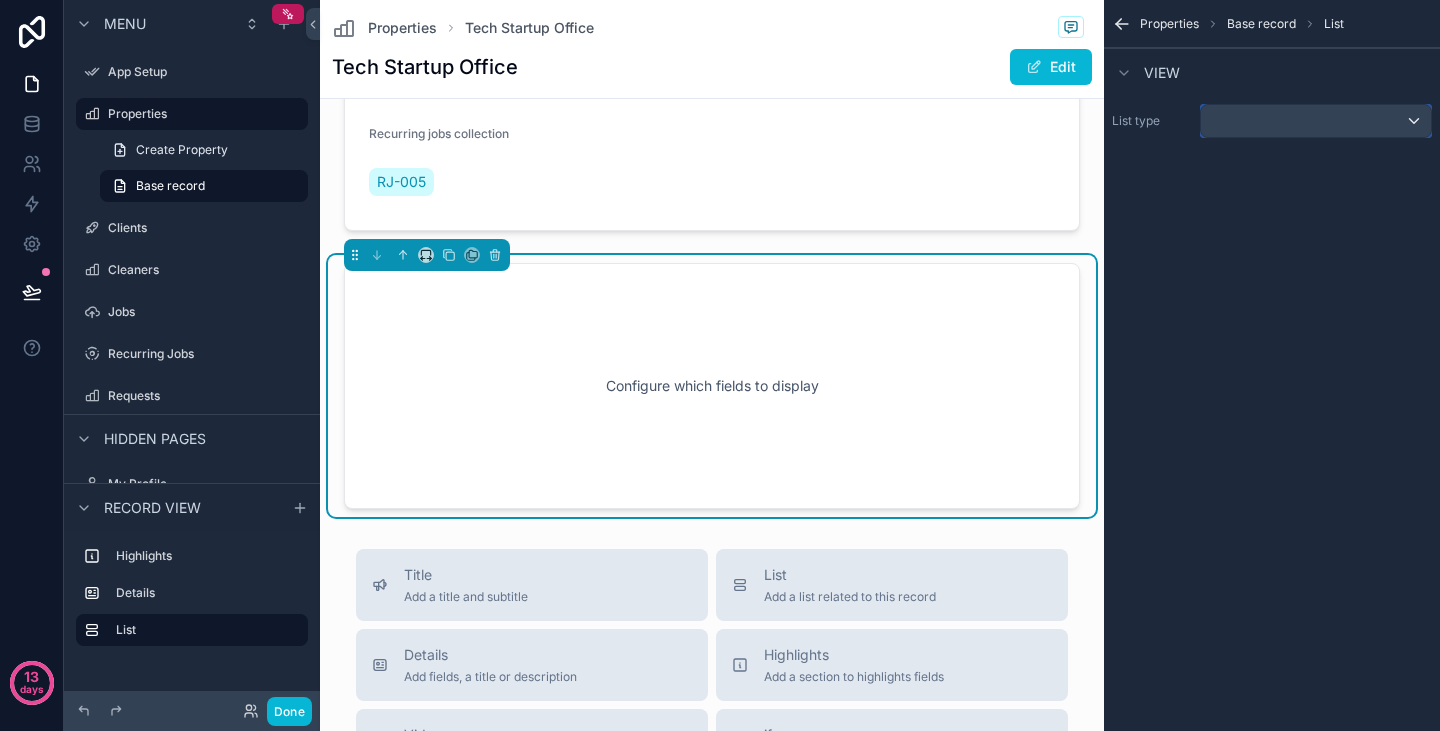 click at bounding box center (1316, 121) 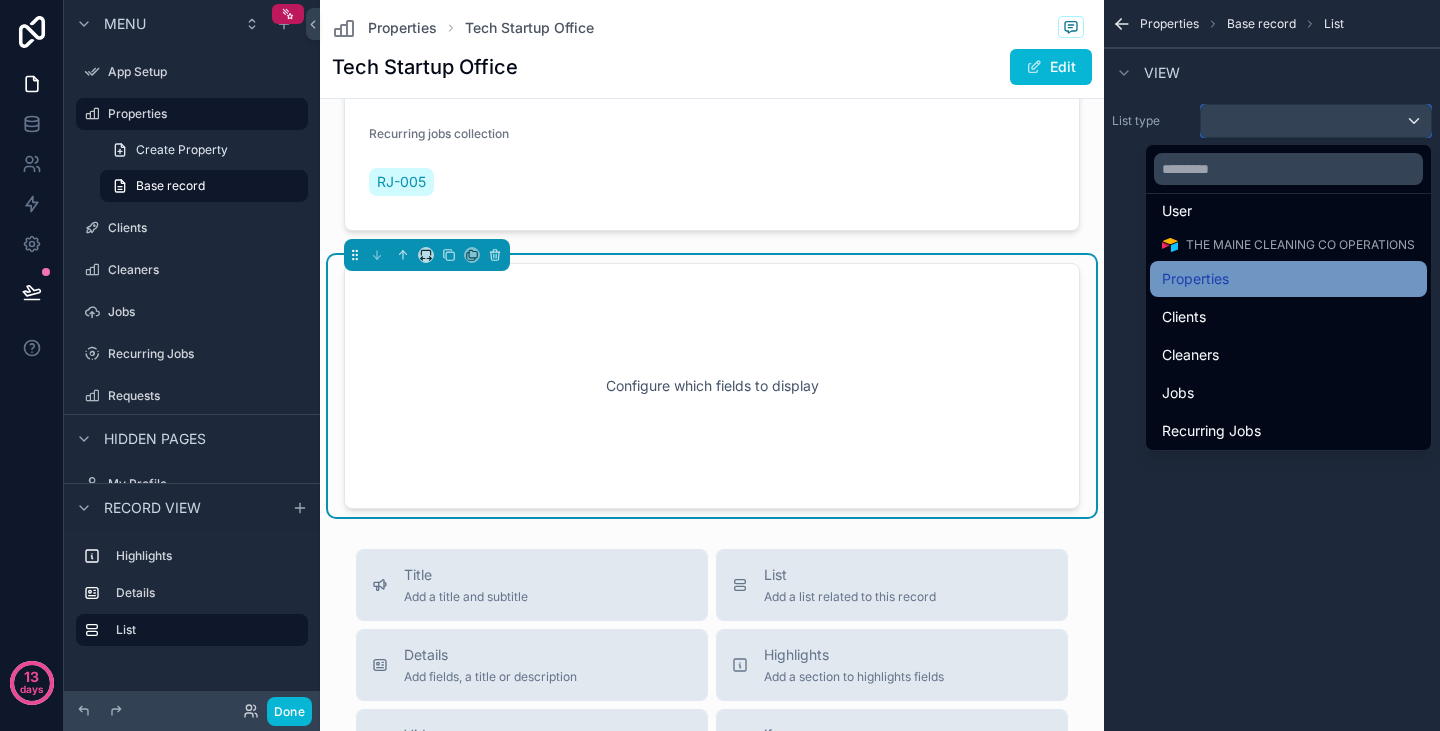 scroll, scrollTop: 88, scrollLeft: 0, axis: vertical 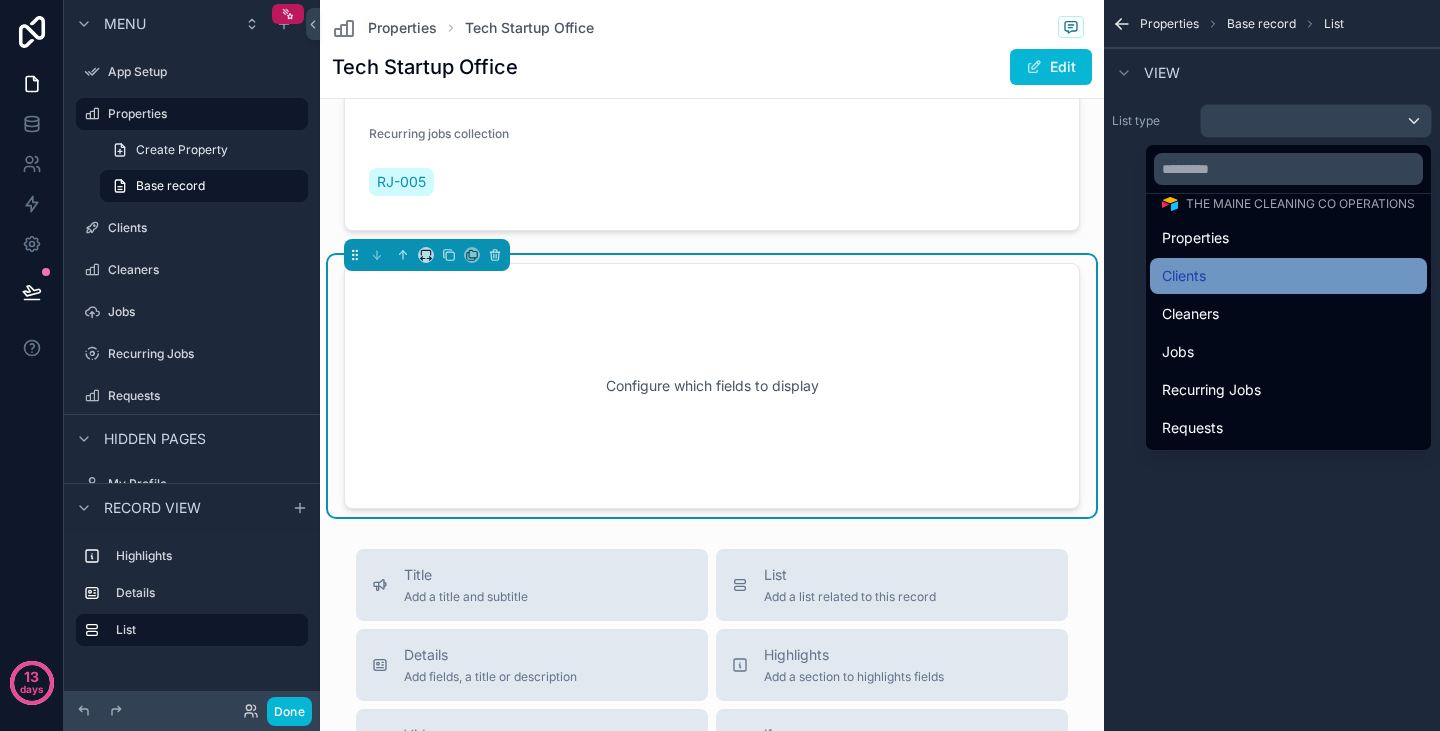 click on "Clients" at bounding box center [1288, 276] 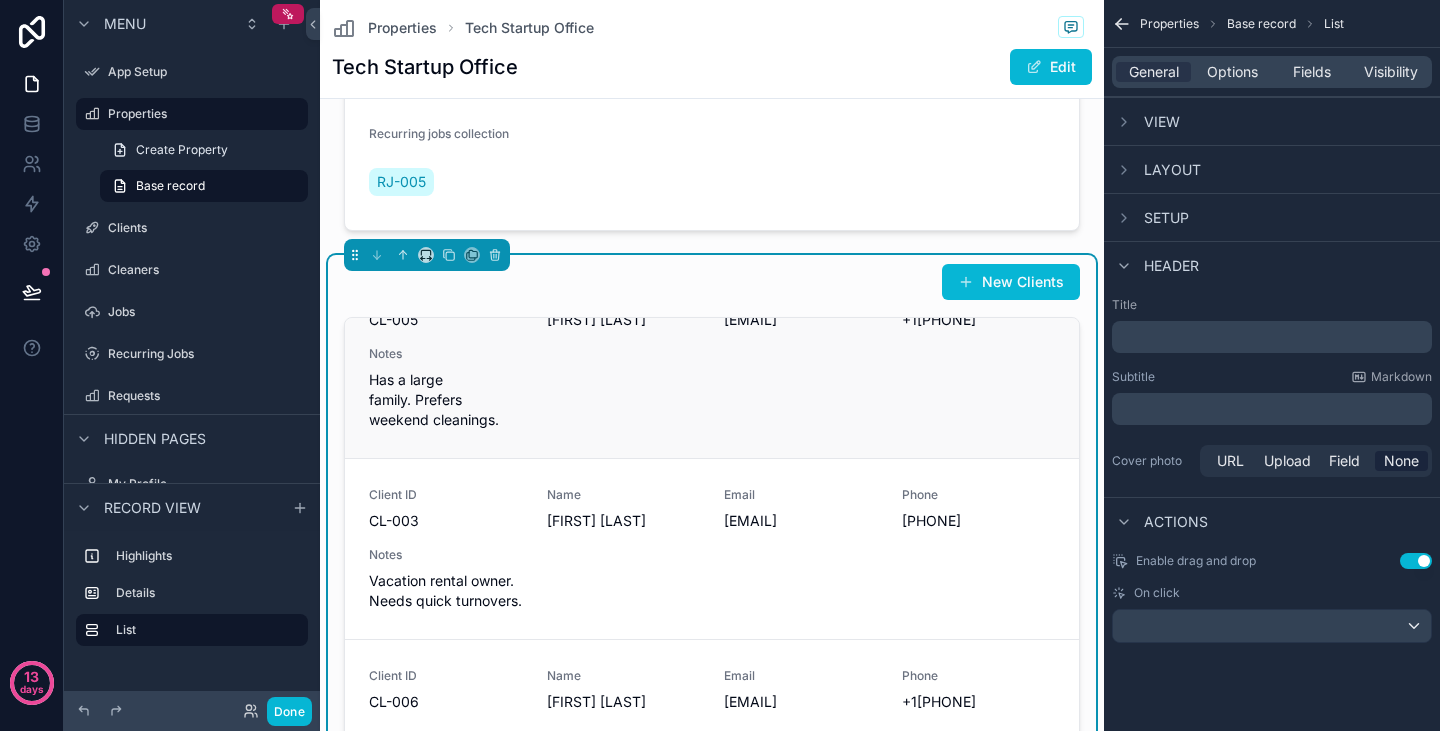 scroll, scrollTop: 0, scrollLeft: 0, axis: both 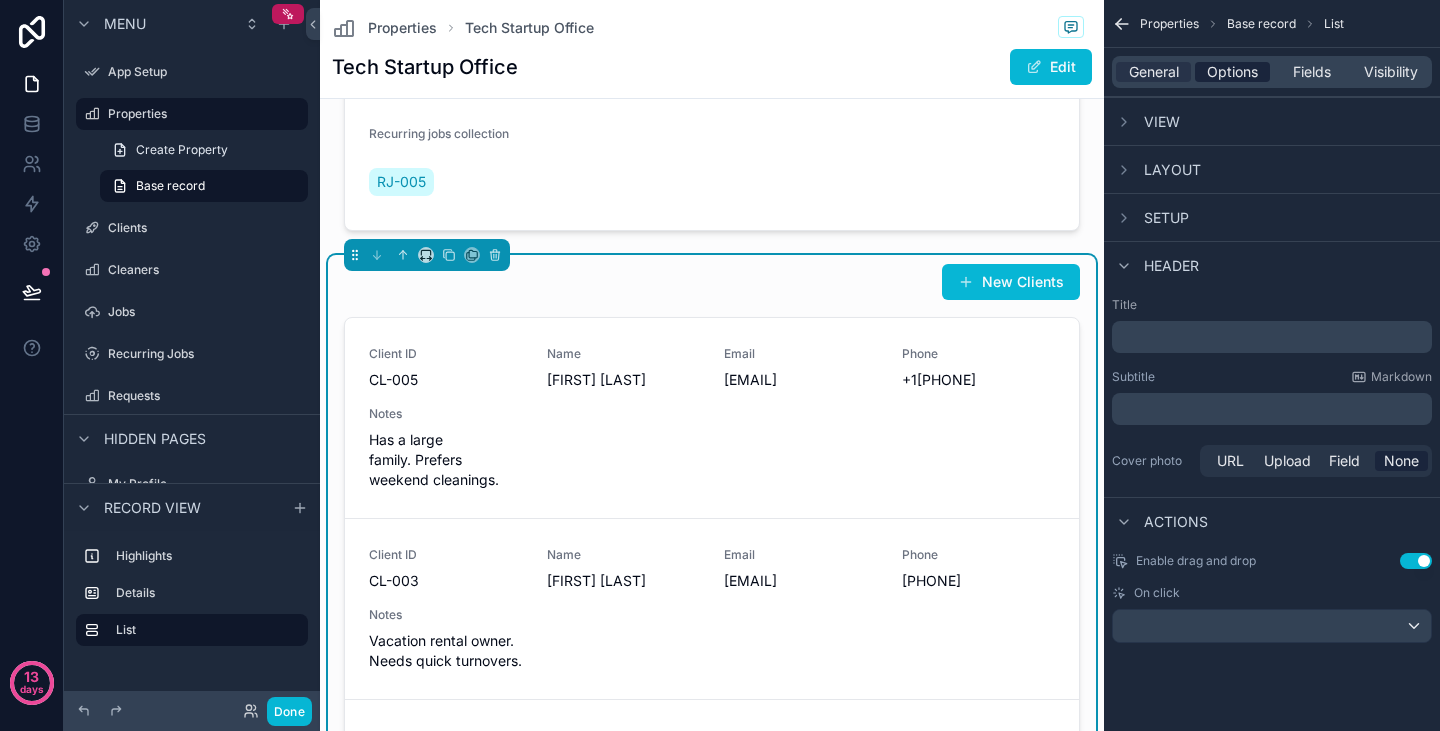 click on "Options" at bounding box center [1232, 72] 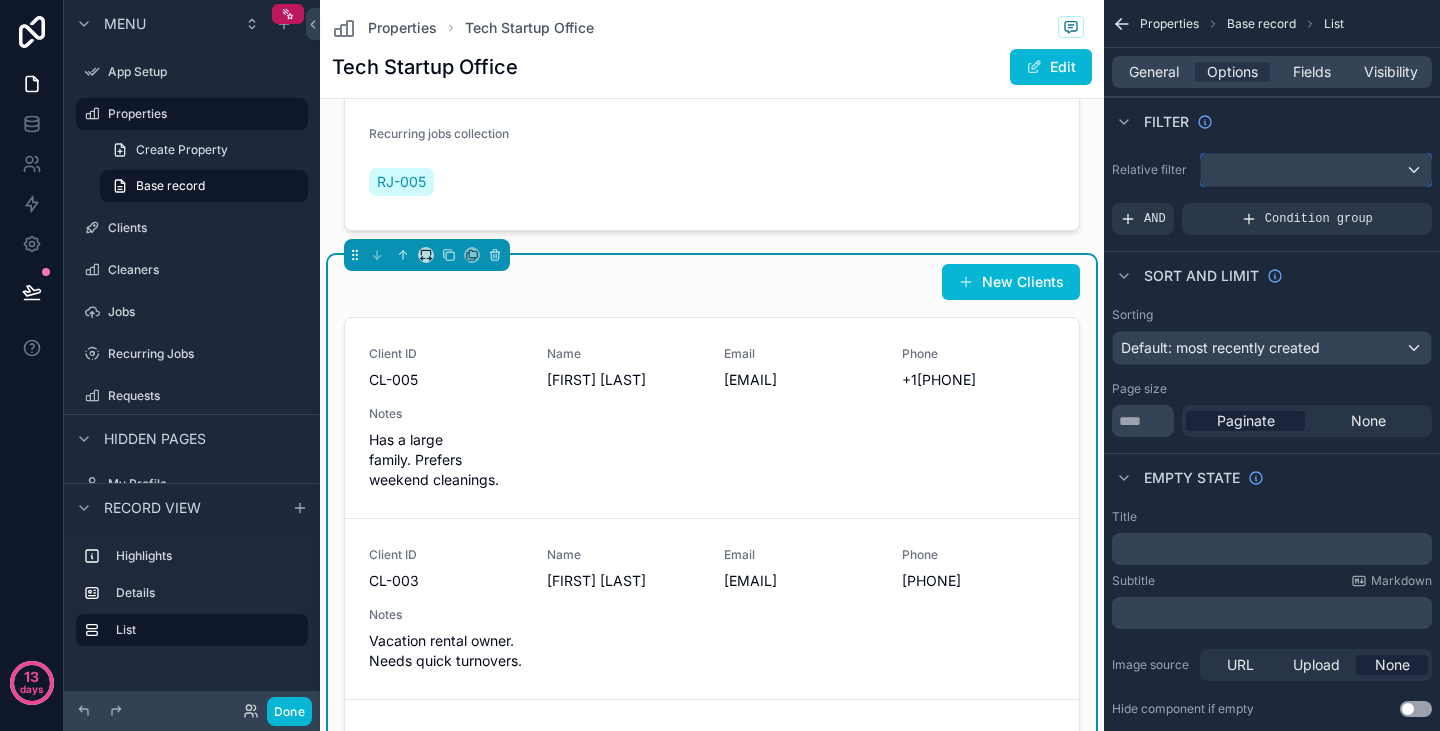 click at bounding box center [1316, 170] 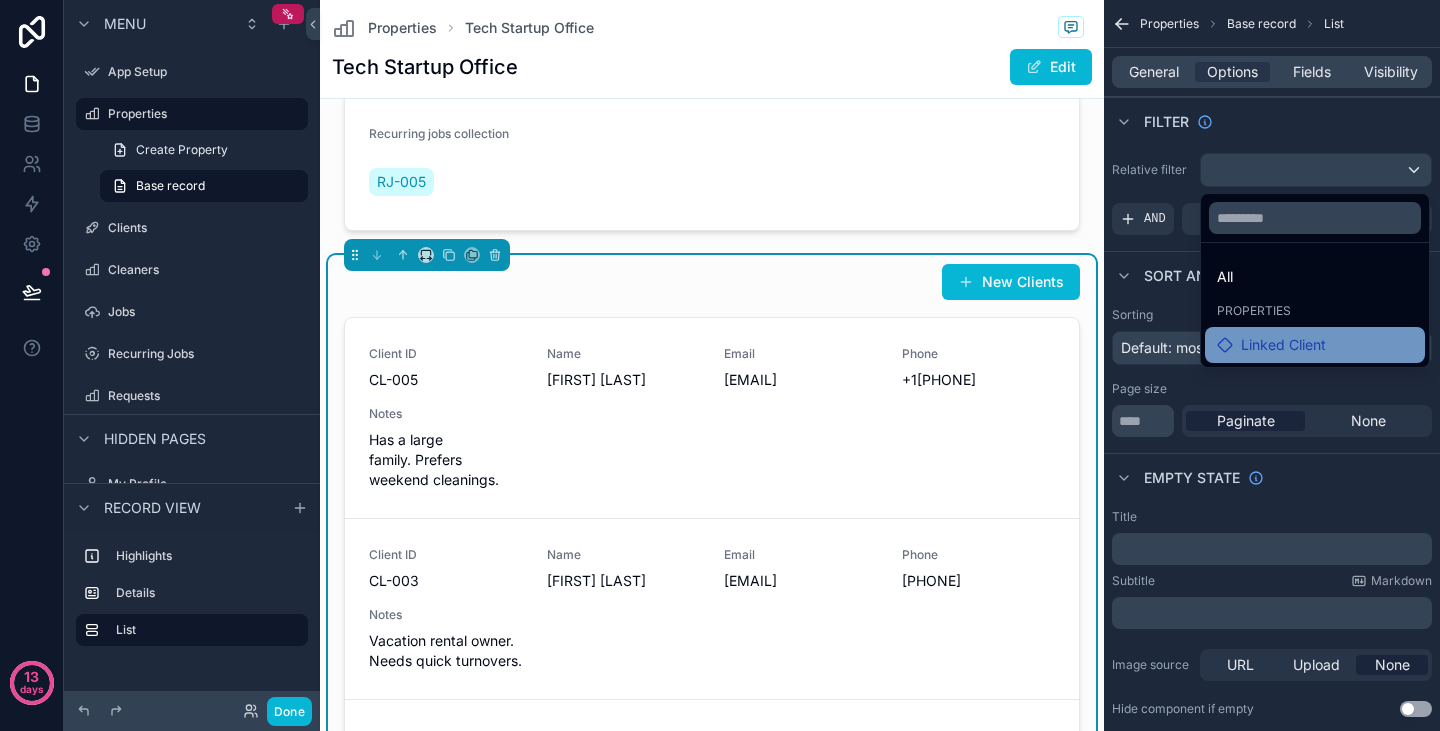 click on "Linked Client" at bounding box center (1283, 345) 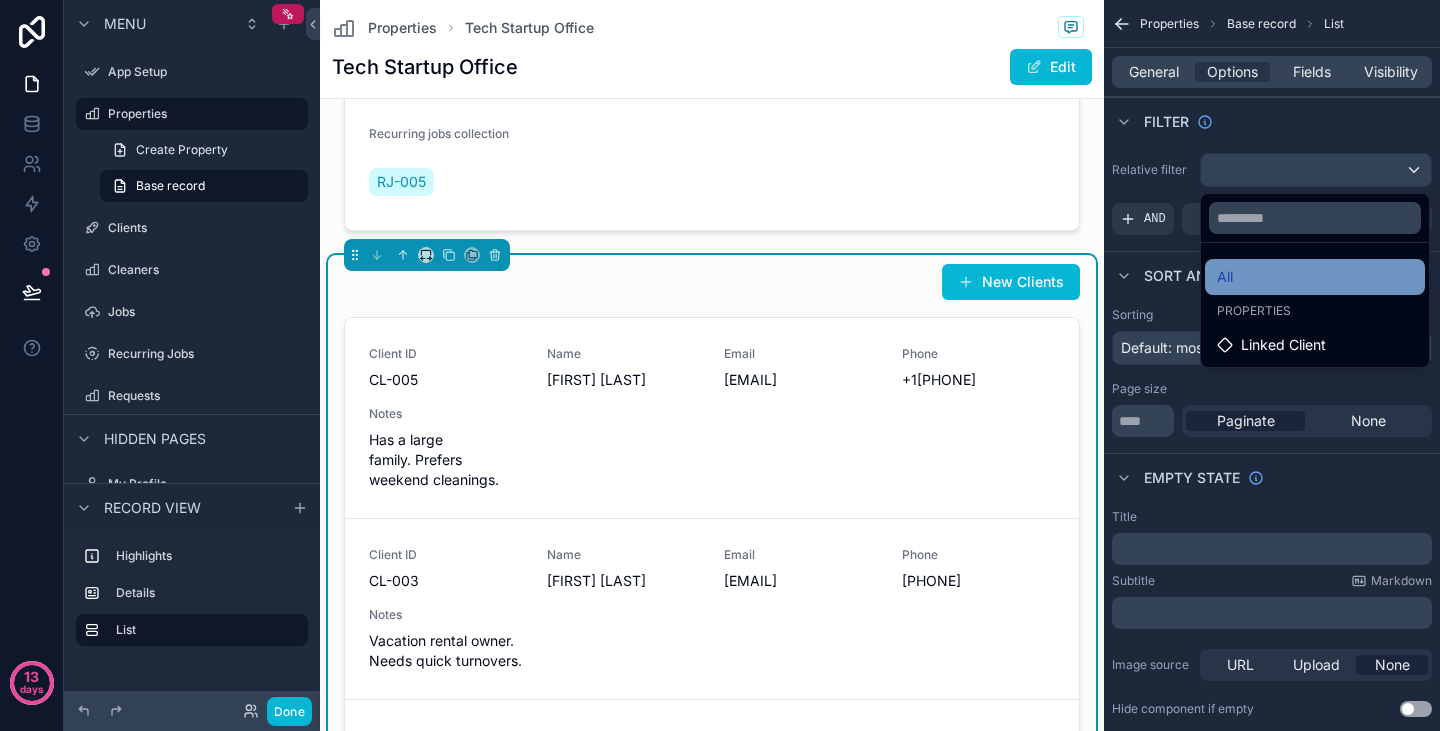 drag, startPoint x: 1275, startPoint y: 345, endPoint x: 1236, endPoint y: 277, distance: 78.39005 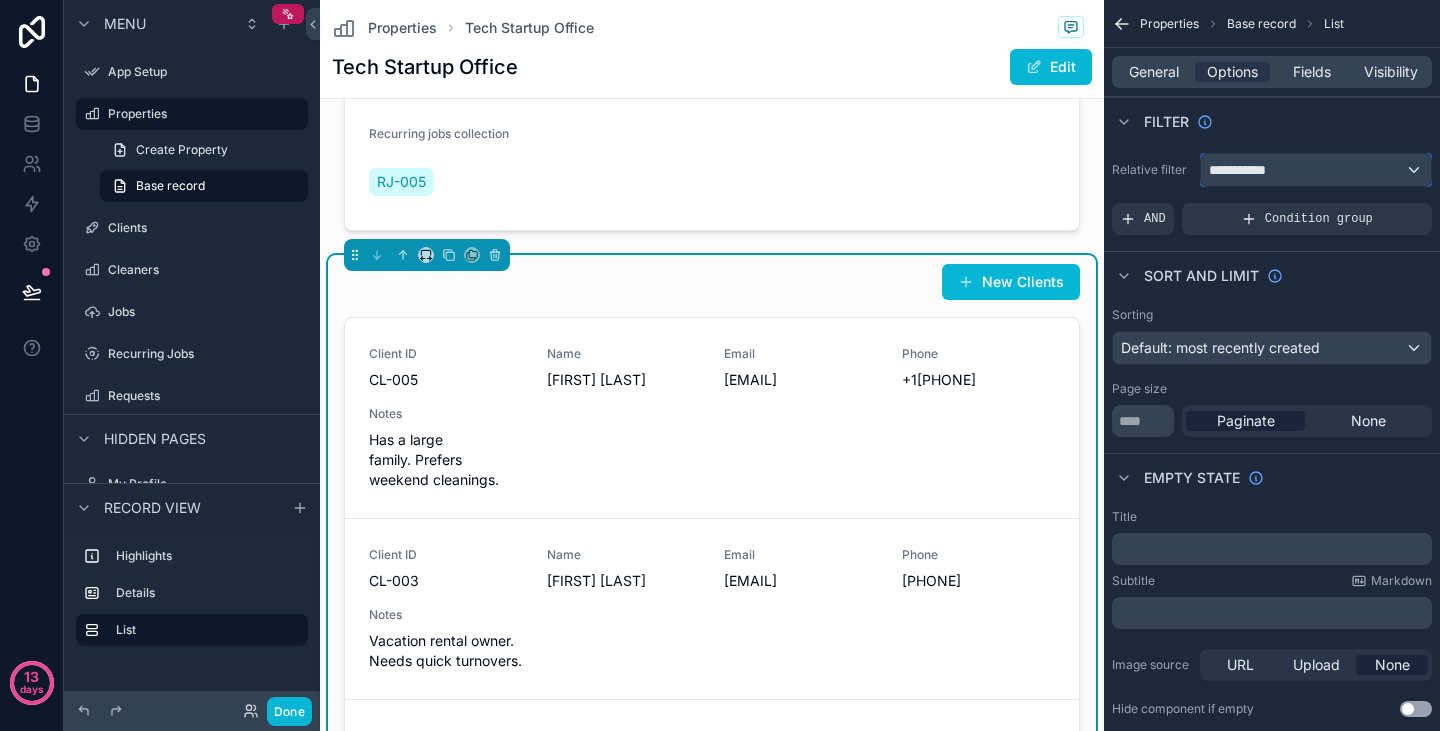 click on "**********" at bounding box center [1246, 170] 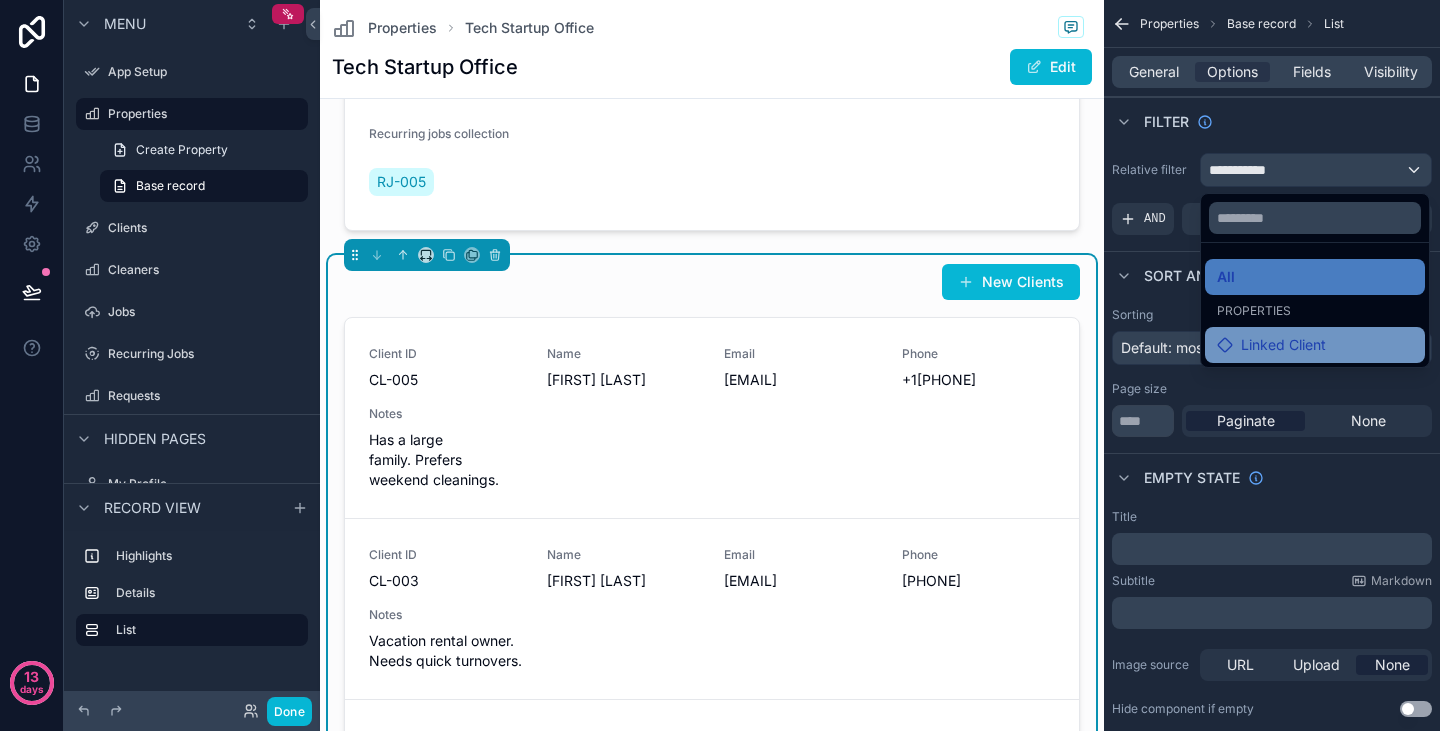 click on "Linked Client" at bounding box center [1283, 345] 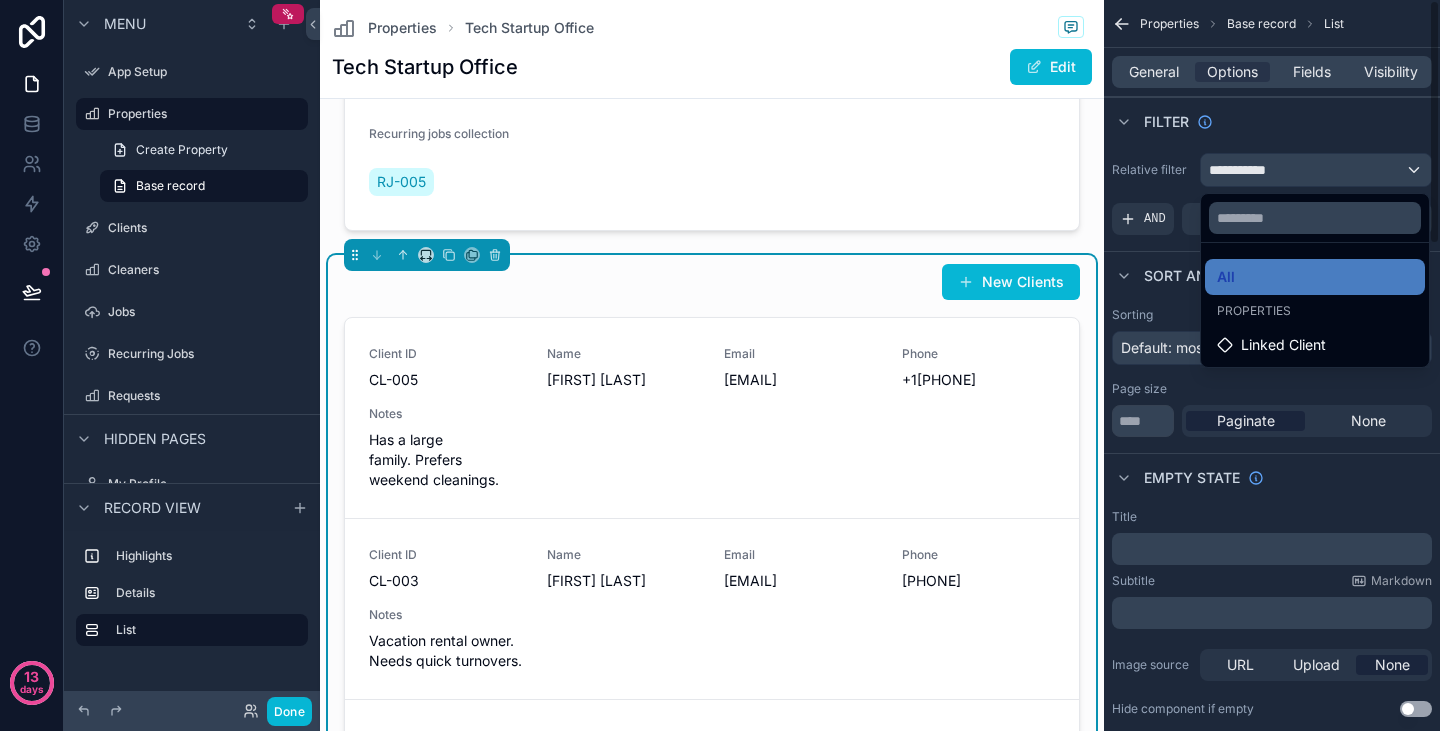 click at bounding box center (720, 365) 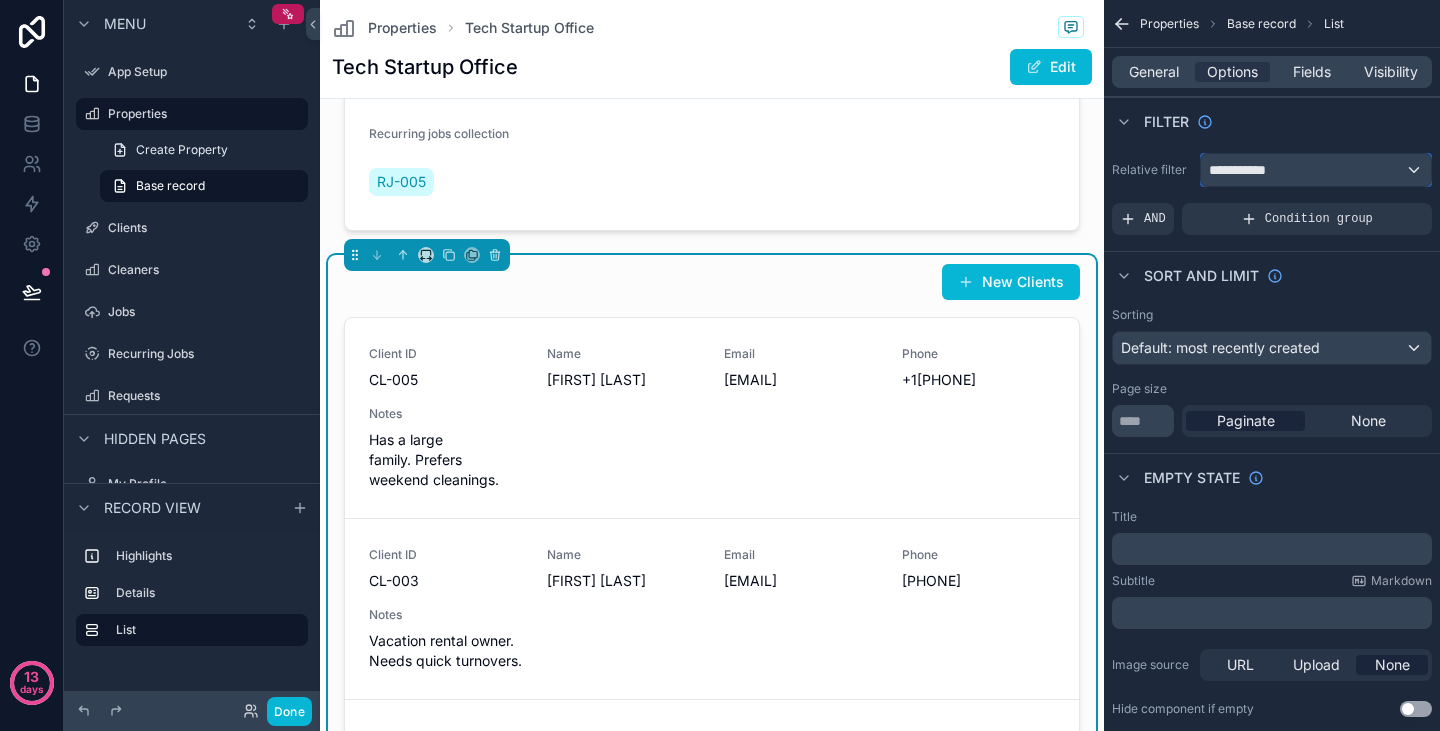 click on "**********" at bounding box center [1246, 170] 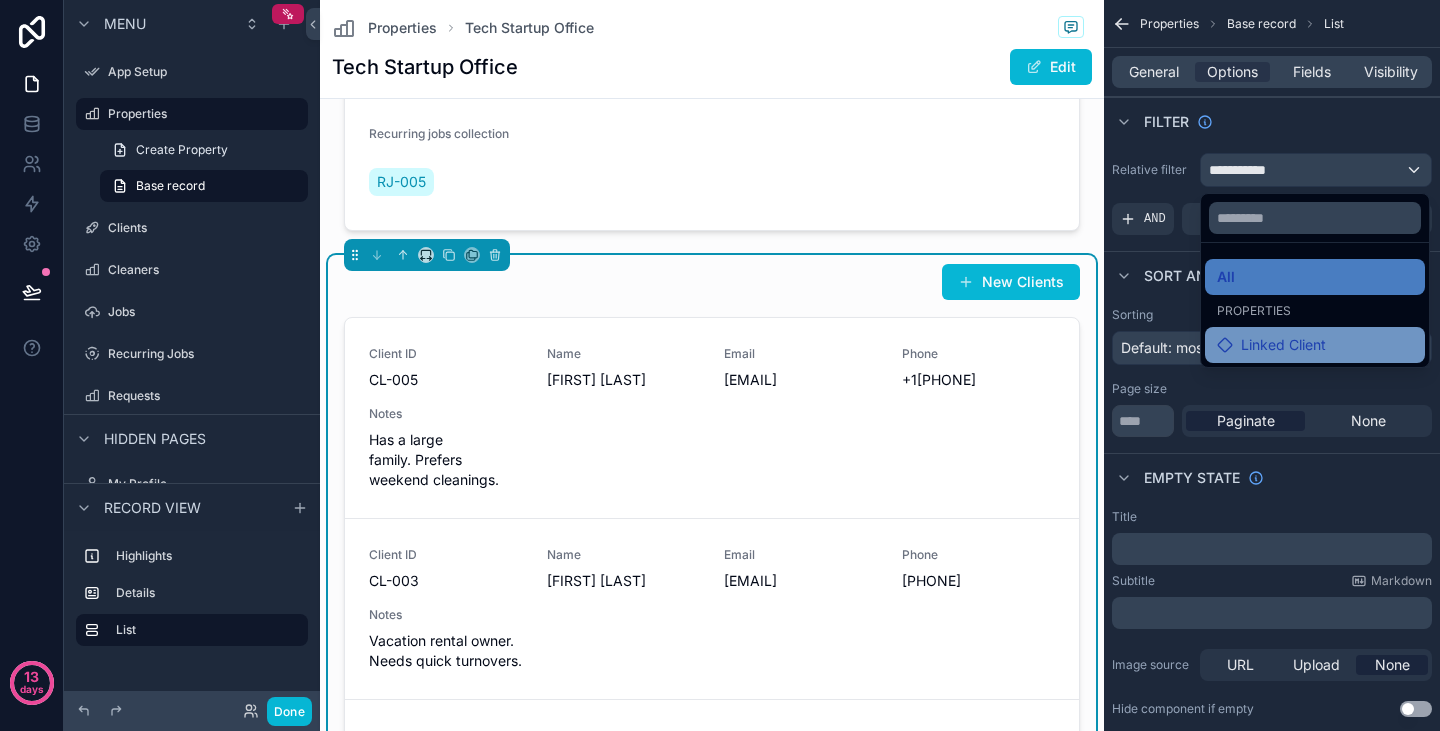 click on "Linked Client" at bounding box center (1283, 345) 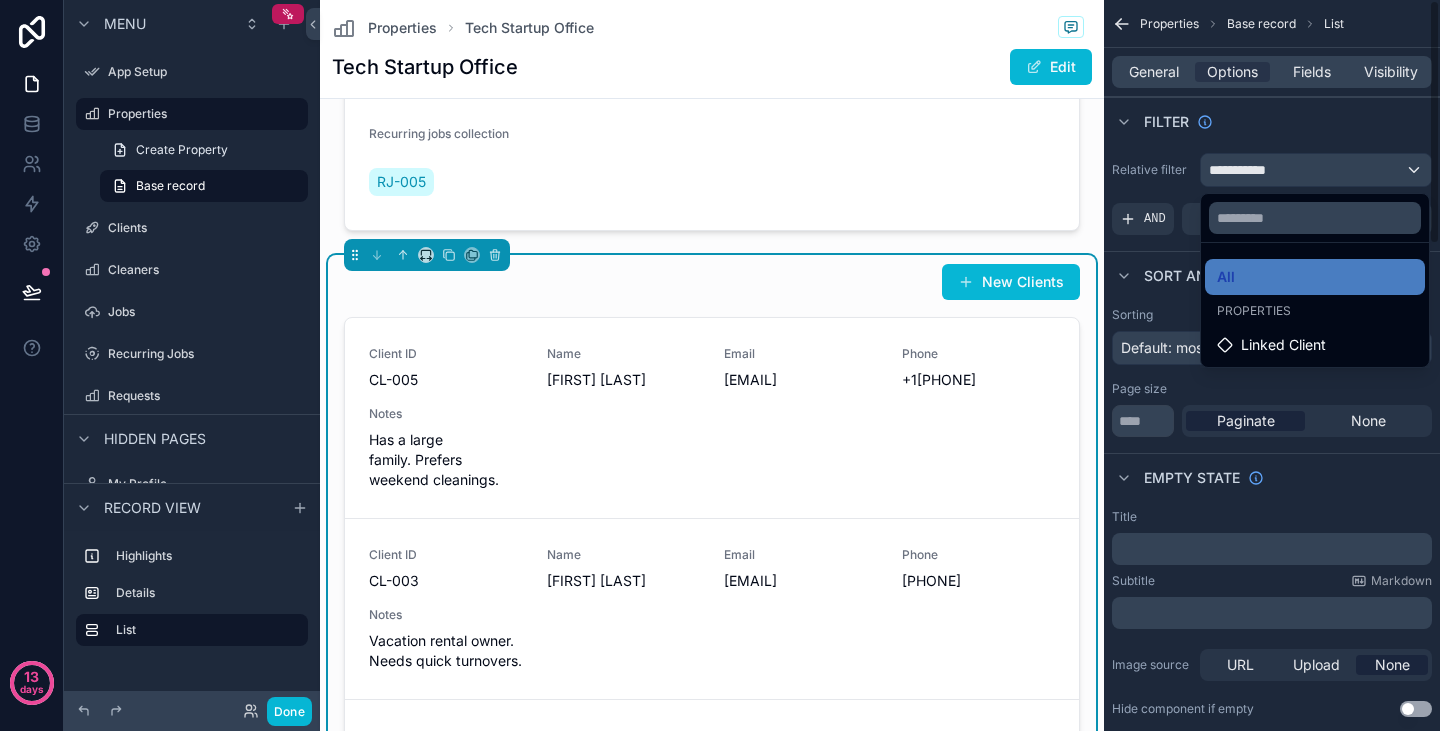 click at bounding box center [720, 365] 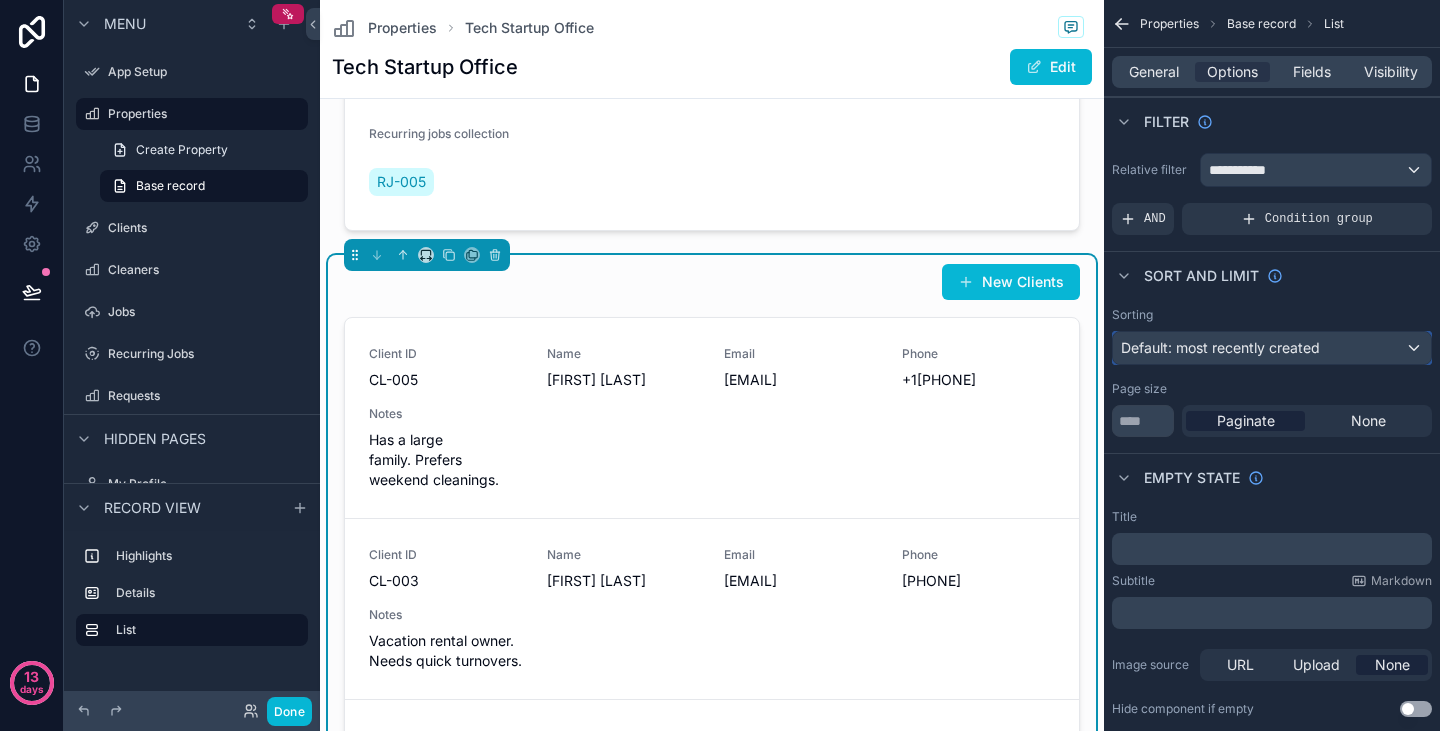 click on "Default: most recently created" at bounding box center (1220, 347) 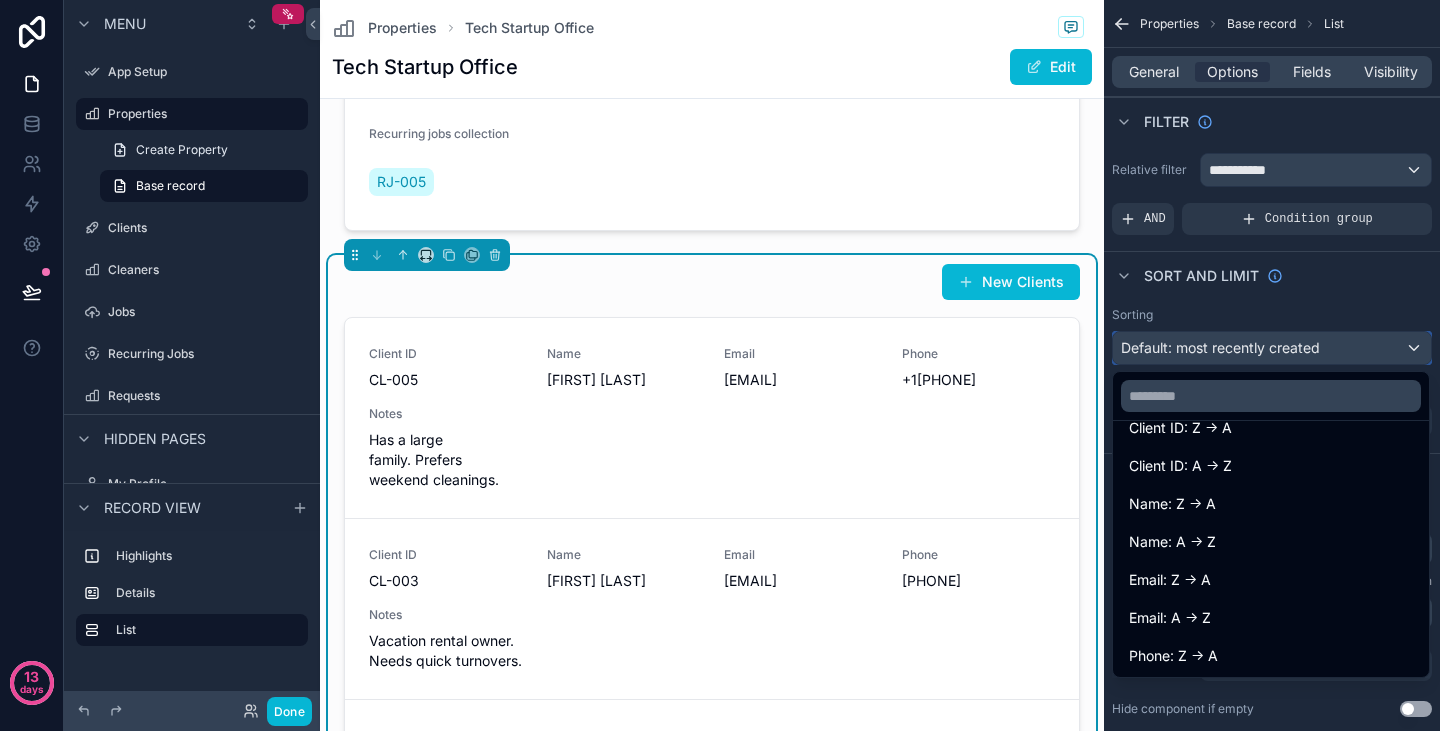 scroll, scrollTop: 218, scrollLeft: 0, axis: vertical 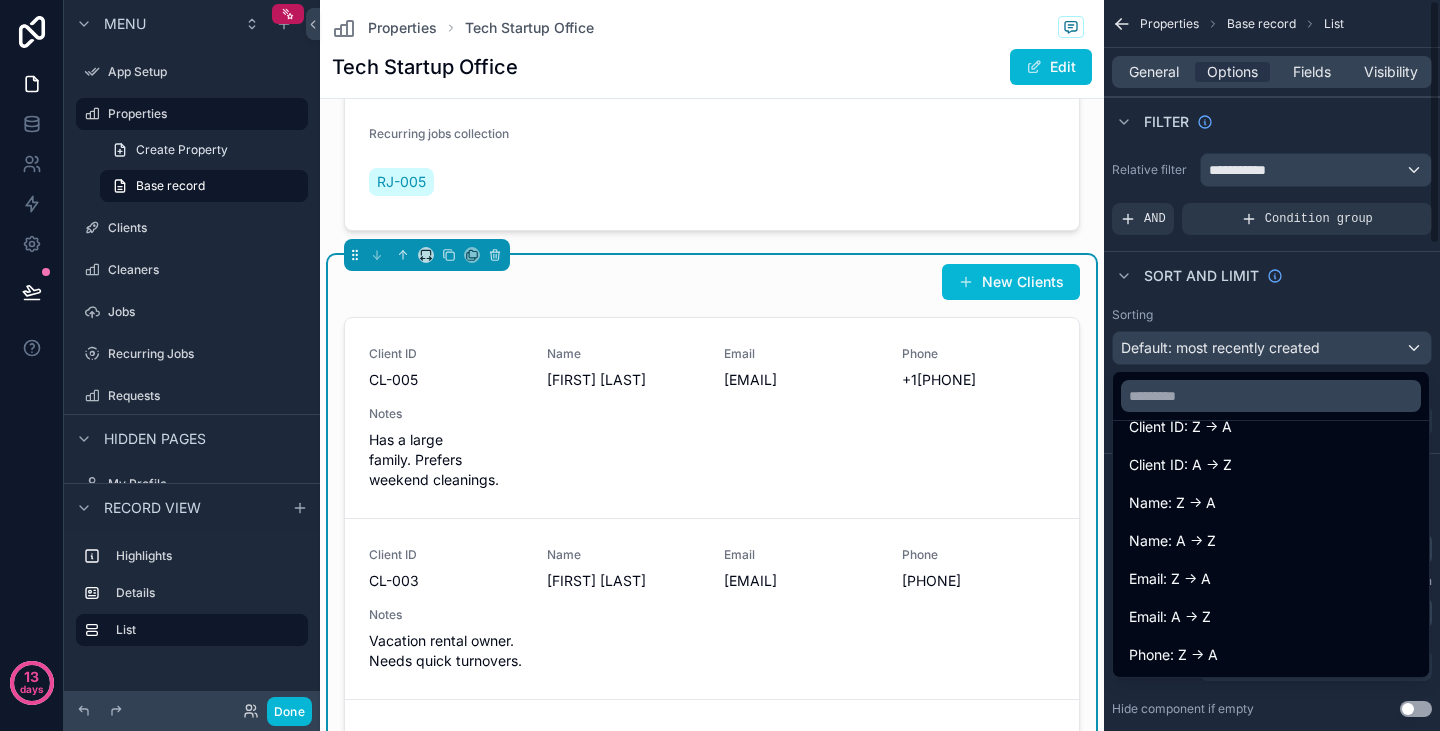 click at bounding box center [720, 365] 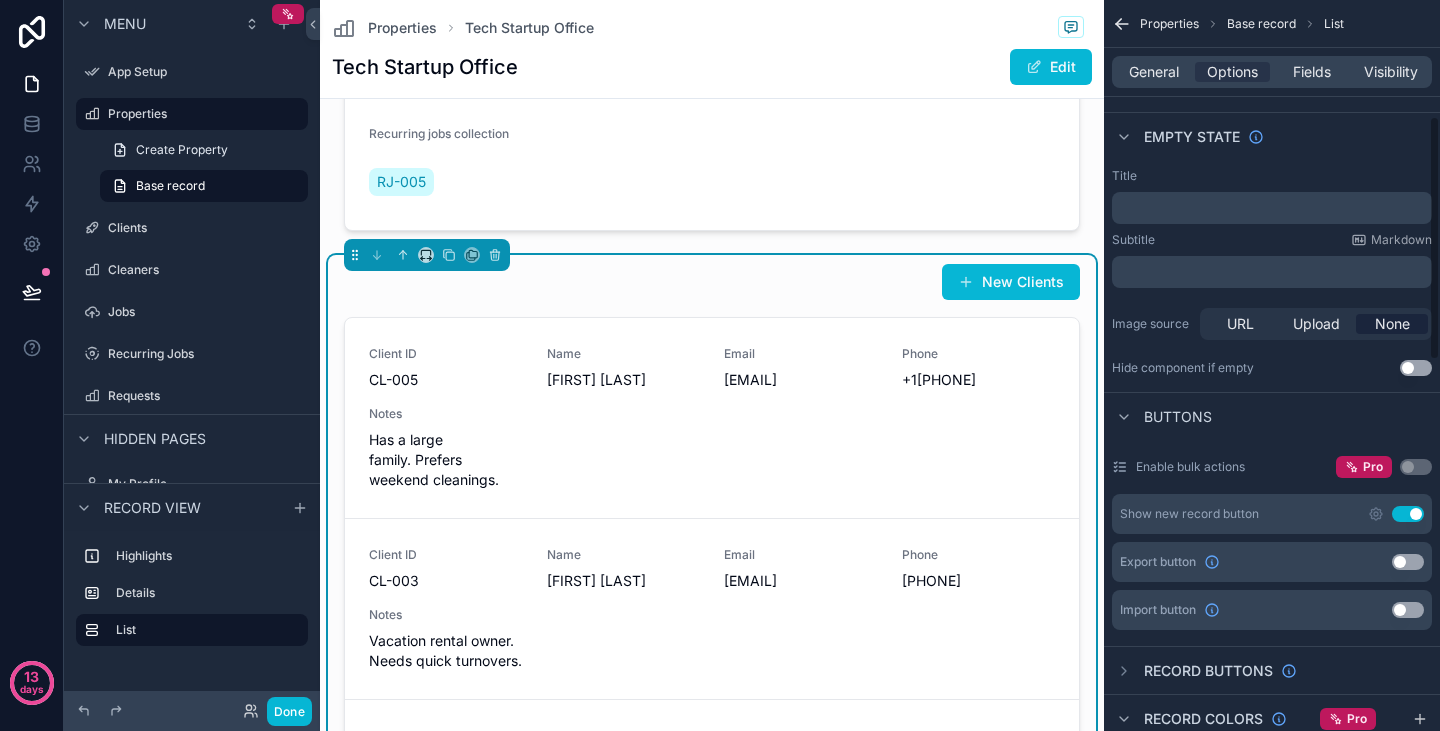 scroll, scrollTop: 350, scrollLeft: 0, axis: vertical 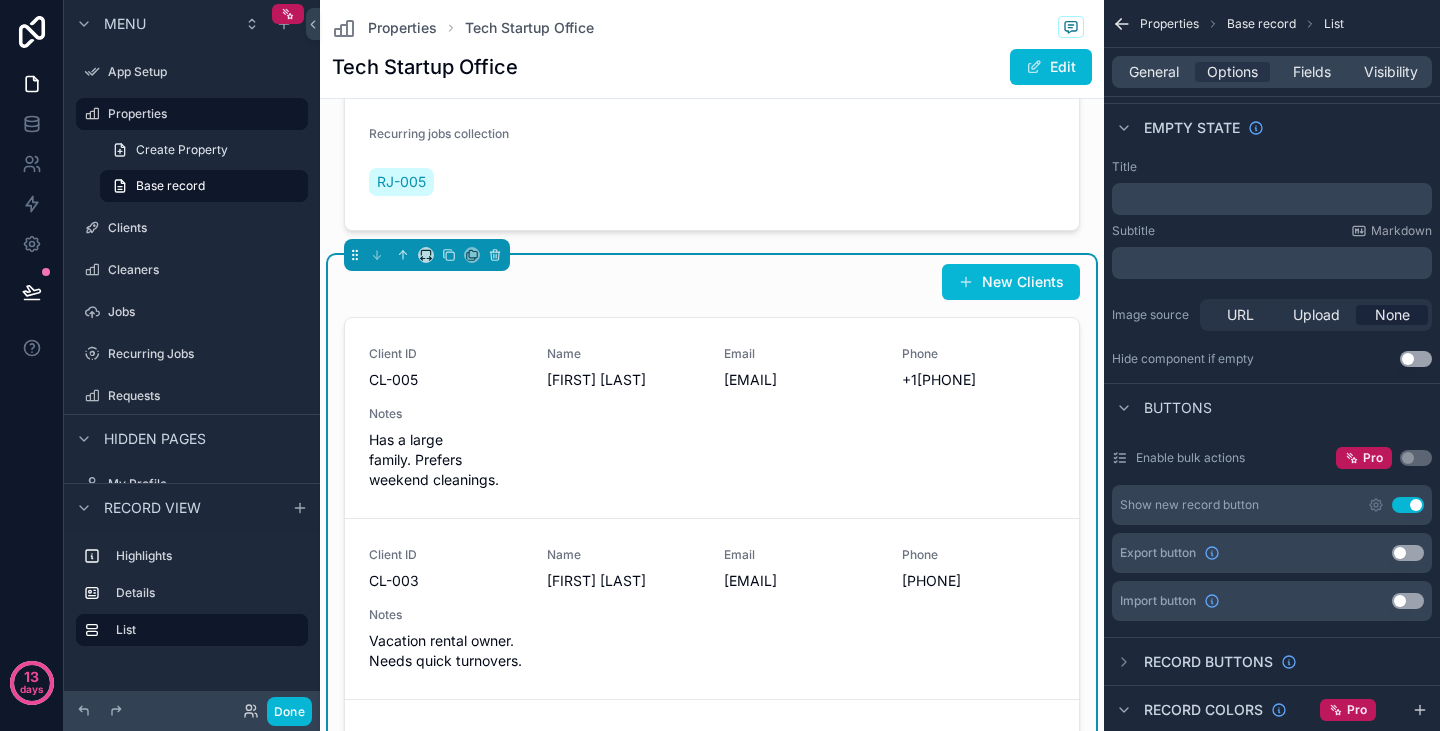 click on "New Clients" at bounding box center (712, 282) 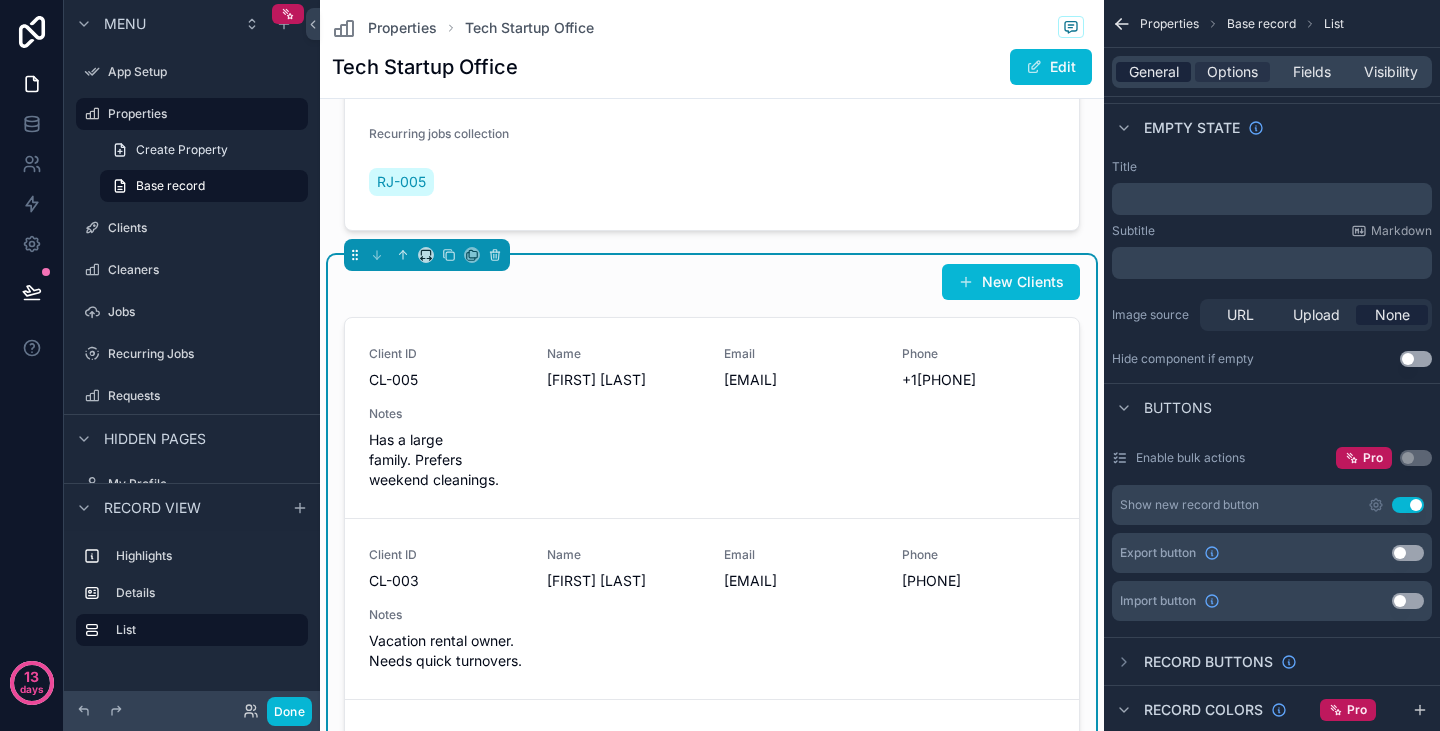 drag, startPoint x: 722, startPoint y: 270, endPoint x: 1135, endPoint y: 73, distance: 457.5784 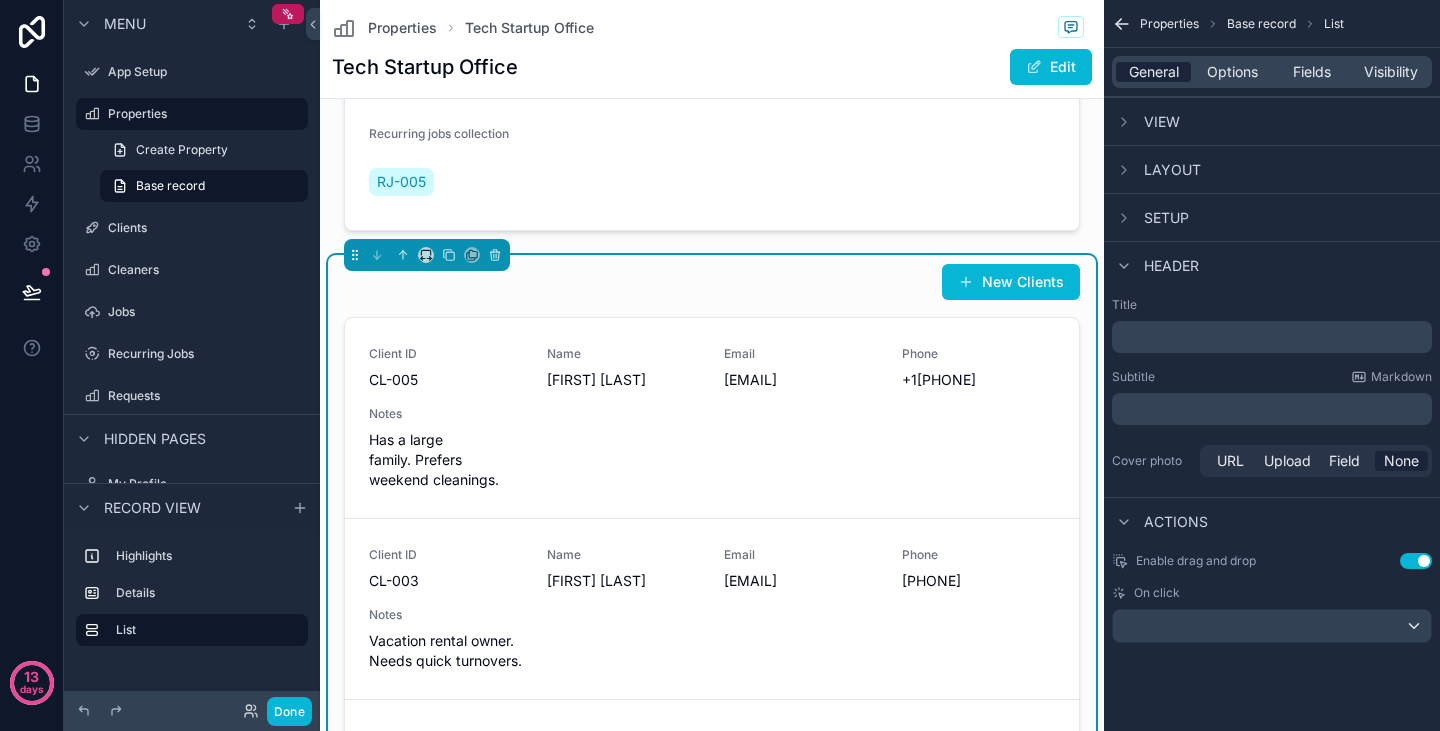 click on "General" at bounding box center [1154, 72] 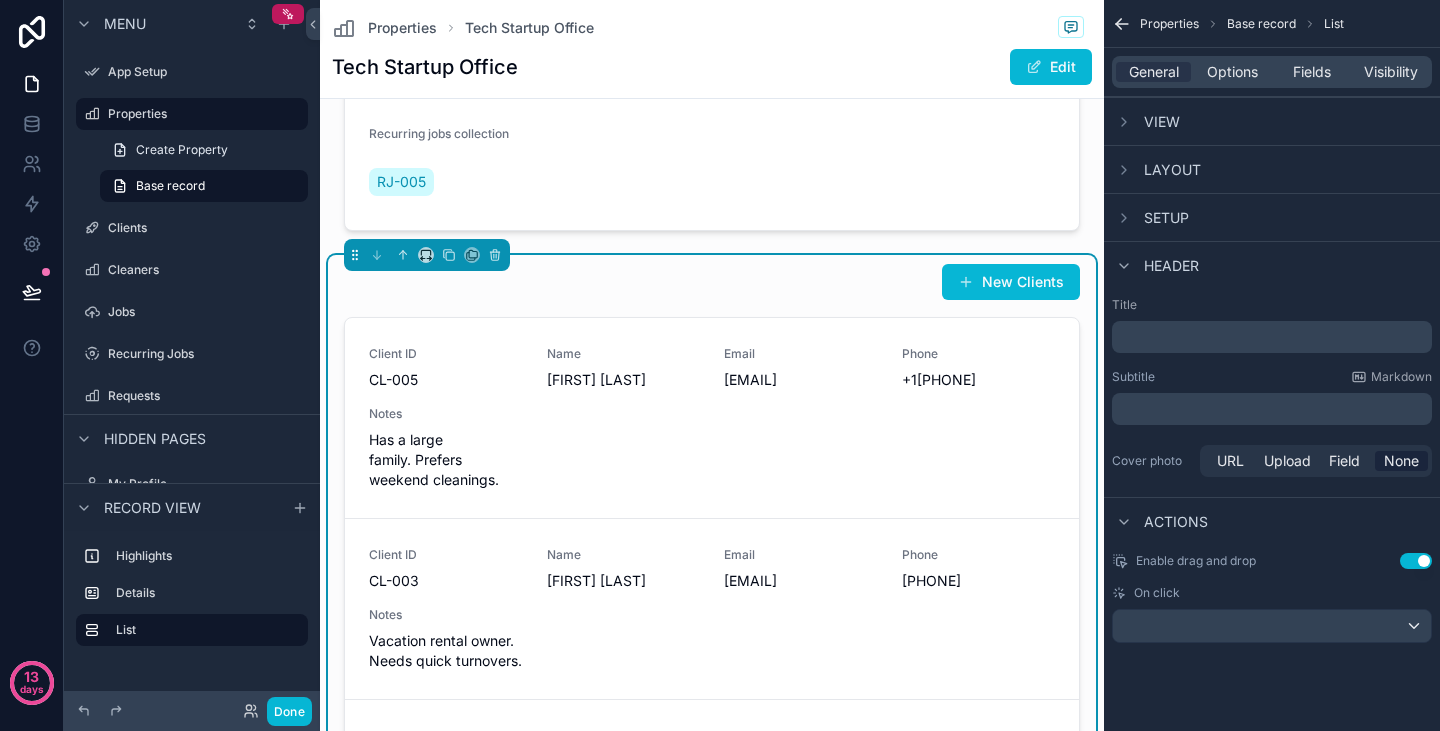 click on "Base record" at bounding box center (1261, 24) 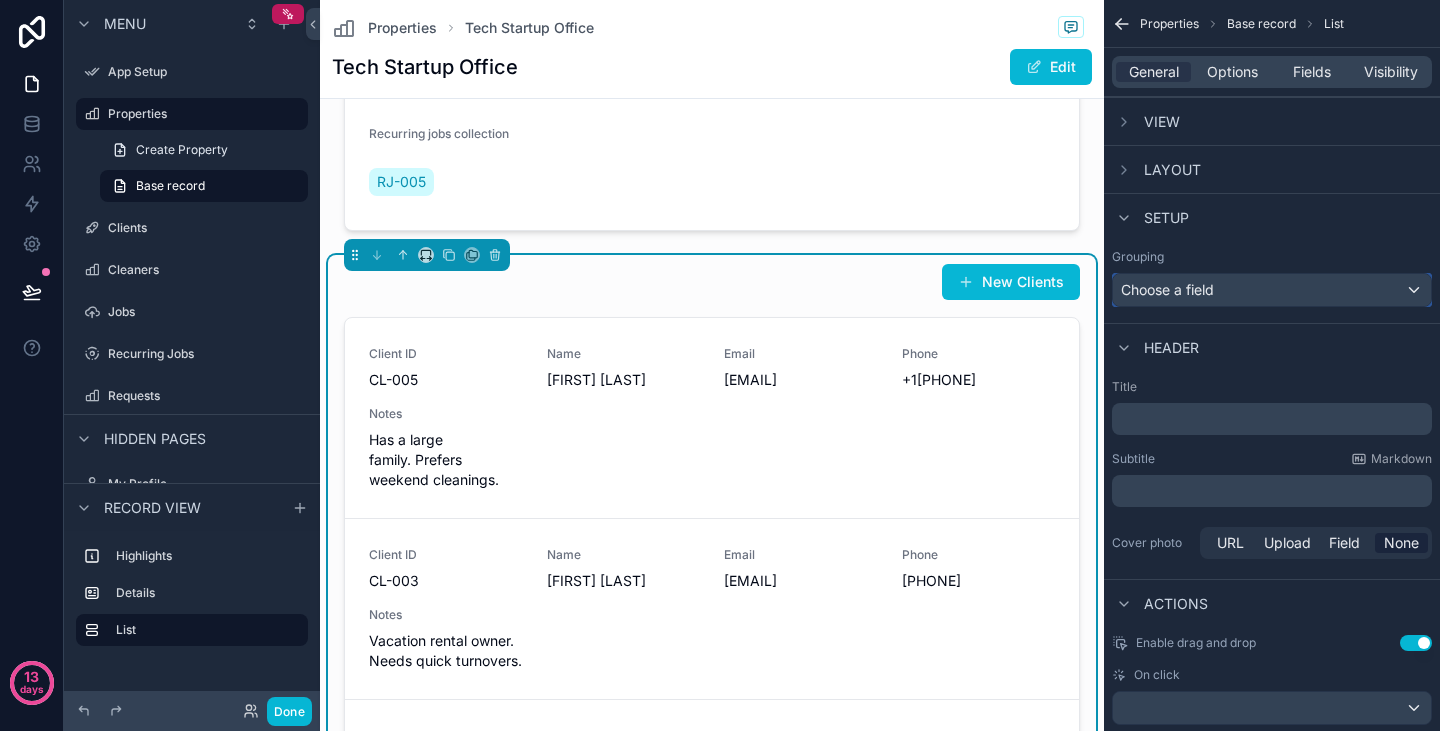 click on "Choose a field" at bounding box center (1167, 289) 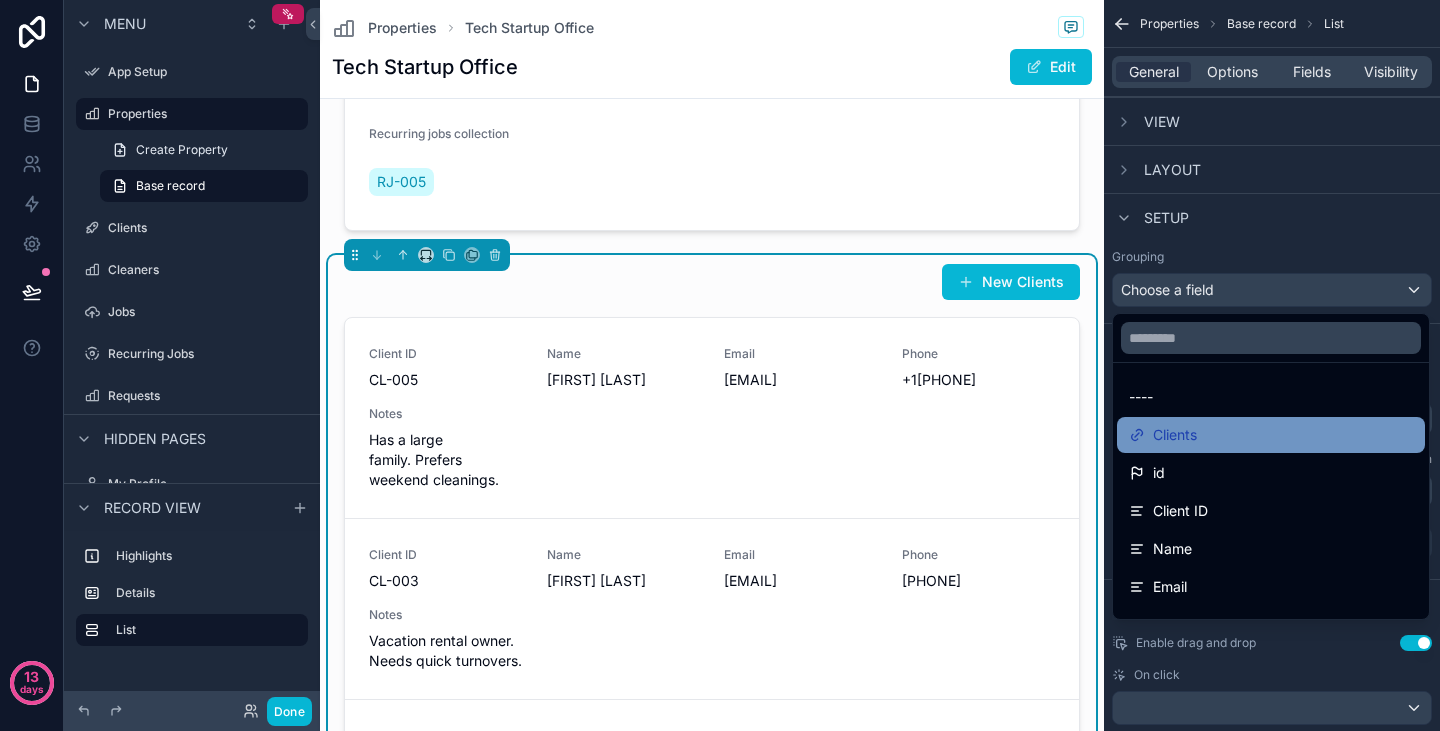 click on "Clients" at bounding box center (1271, 435) 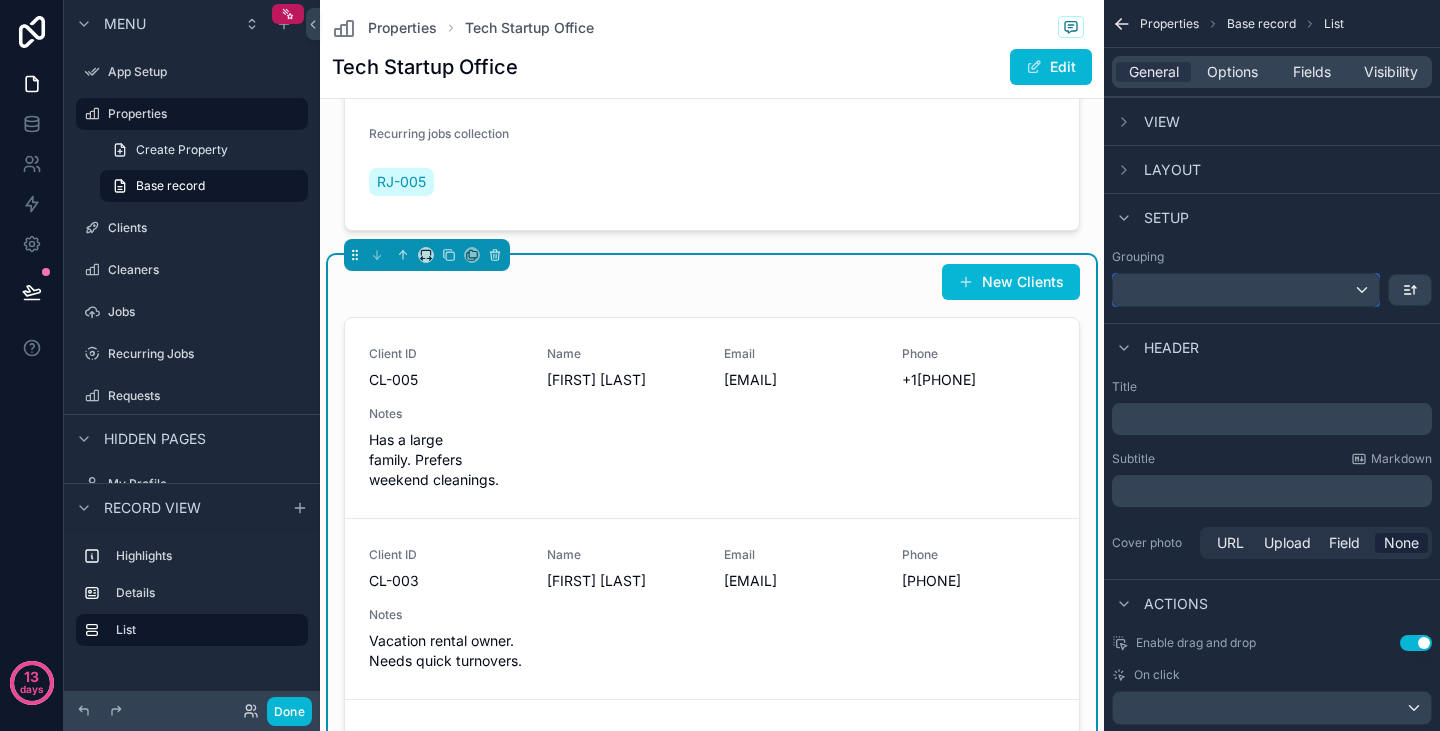 click at bounding box center (1246, 290) 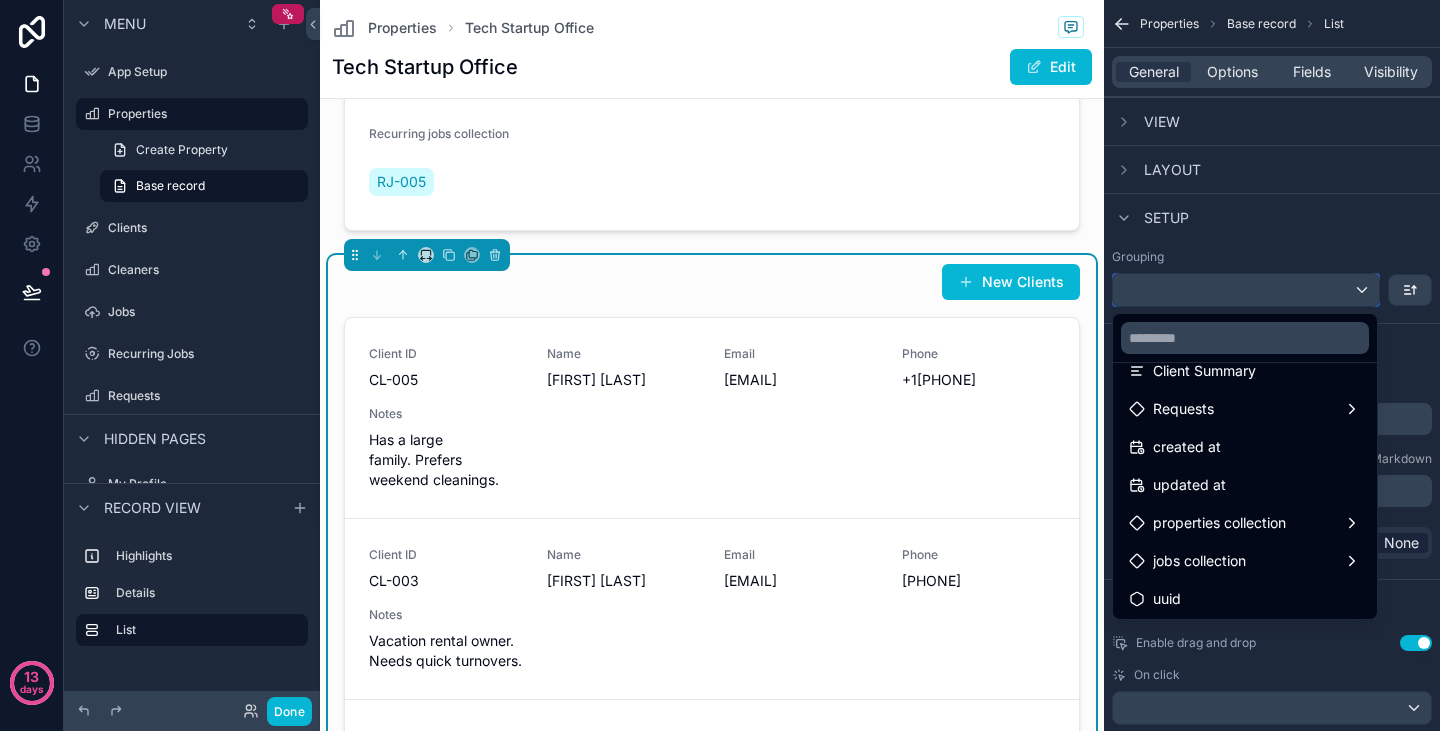 scroll, scrollTop: 446, scrollLeft: 0, axis: vertical 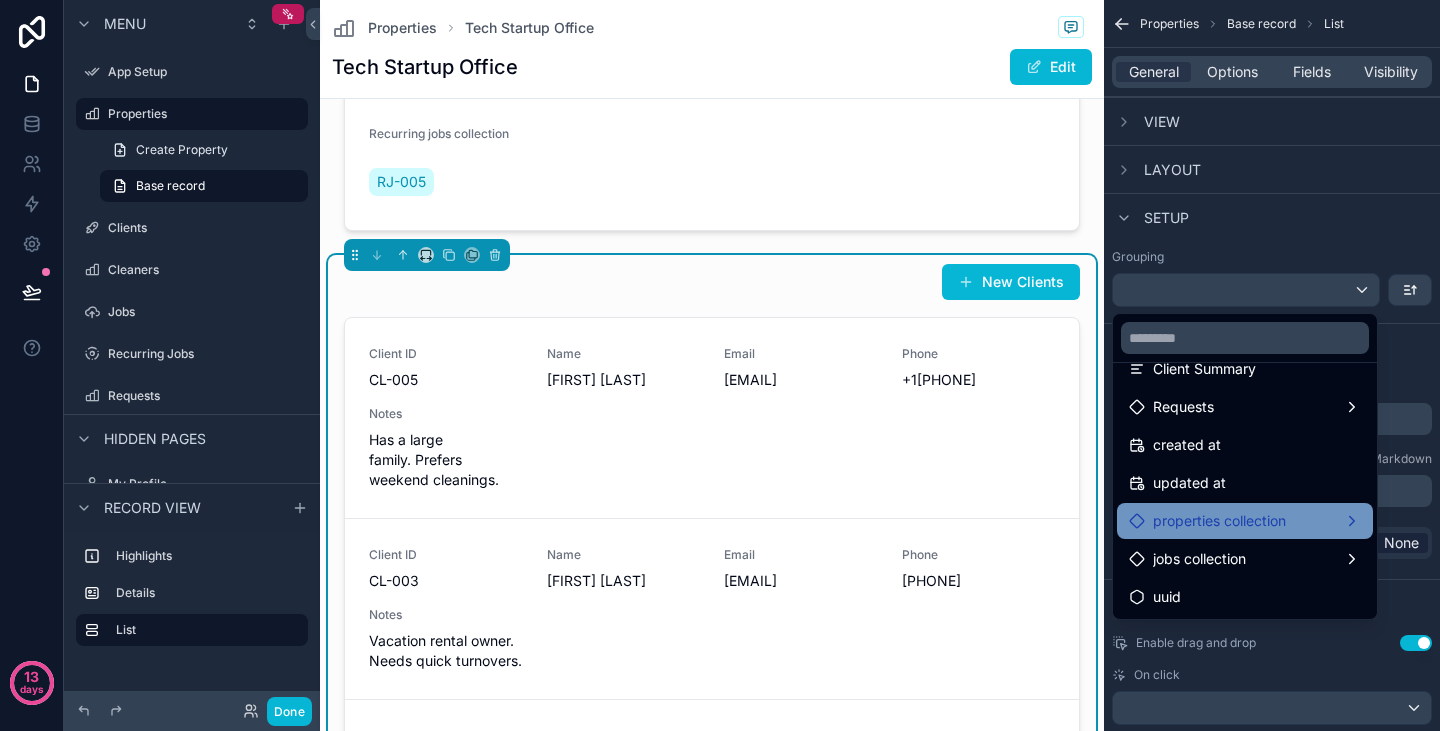 click on "properties collection" at bounding box center (1219, 521) 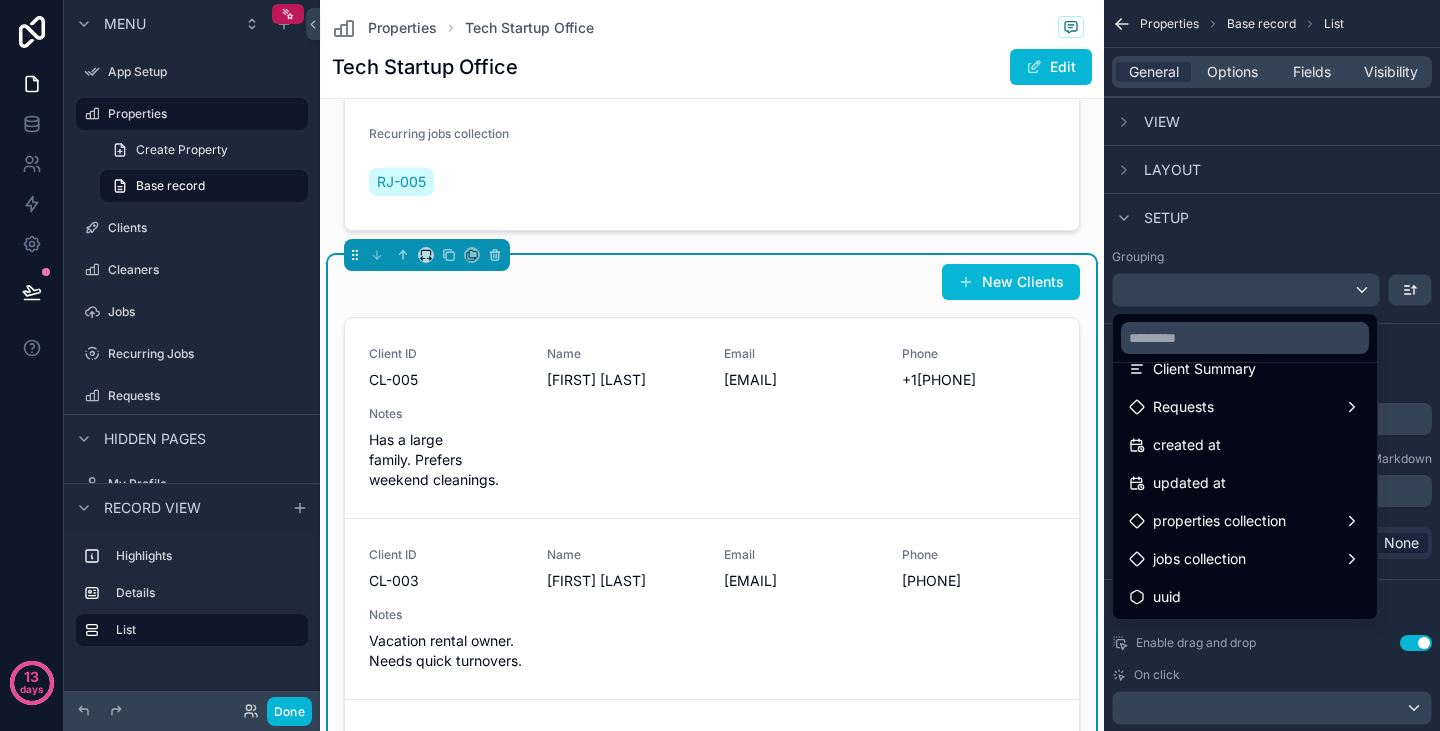 drag, startPoint x: 1206, startPoint y: 528, endPoint x: 1142, endPoint y: 501, distance: 69.46222 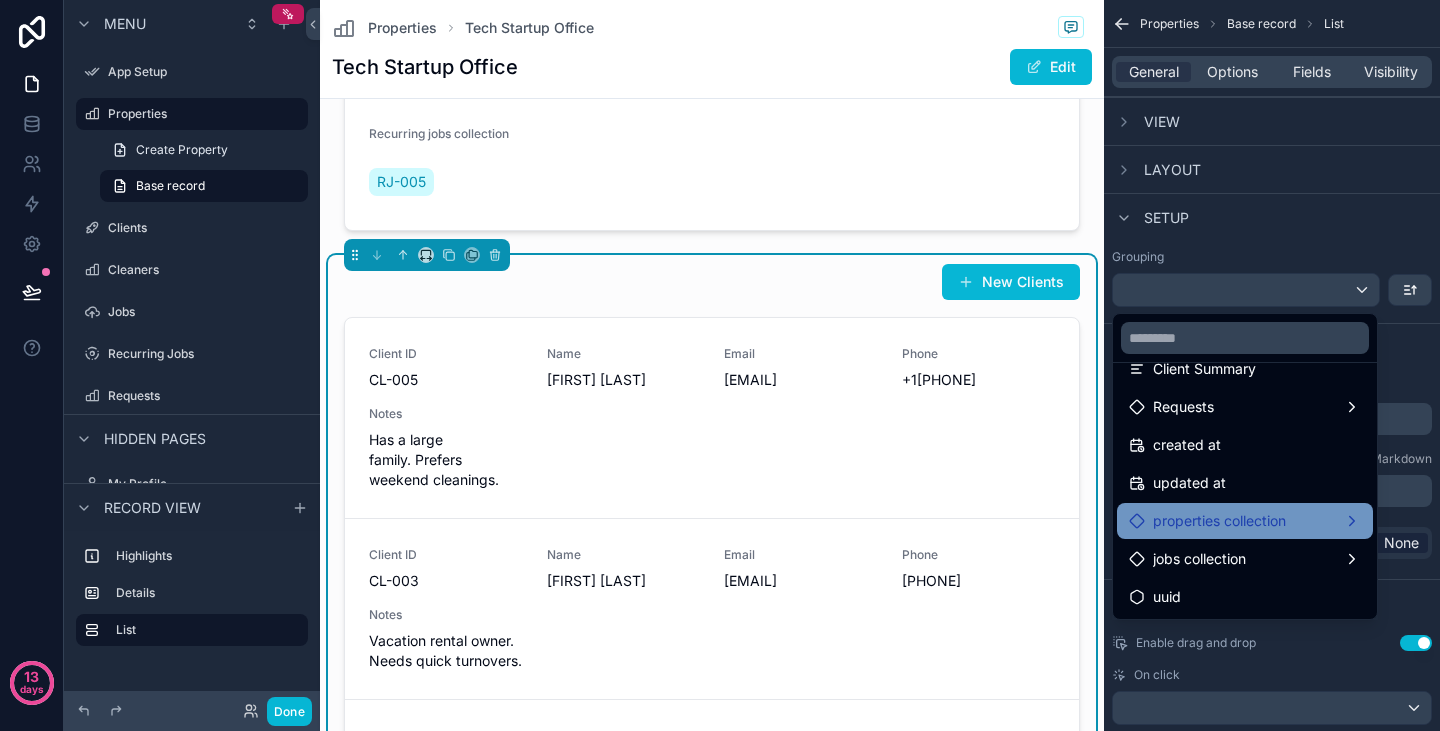 click on "properties collection" at bounding box center [1219, 521] 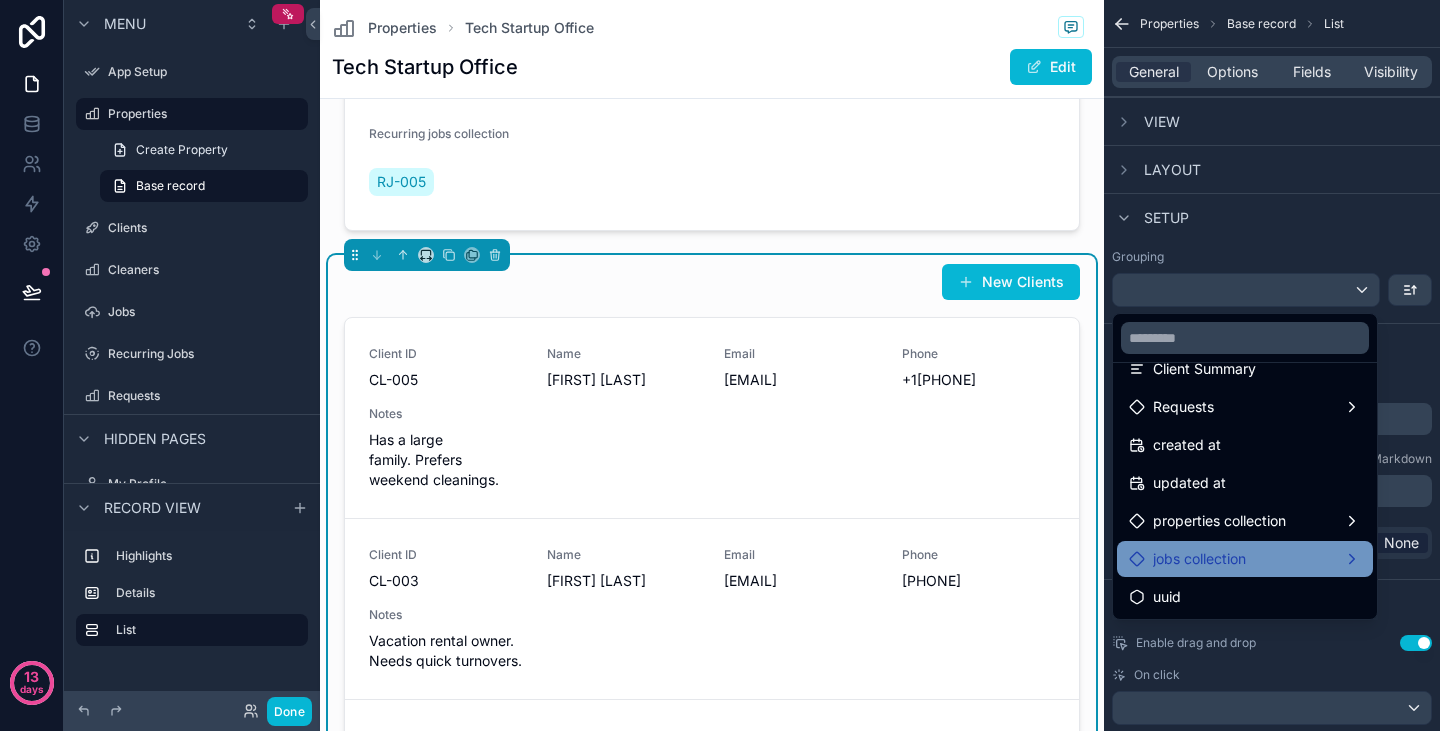 click on "jobs collection" at bounding box center [1199, 559] 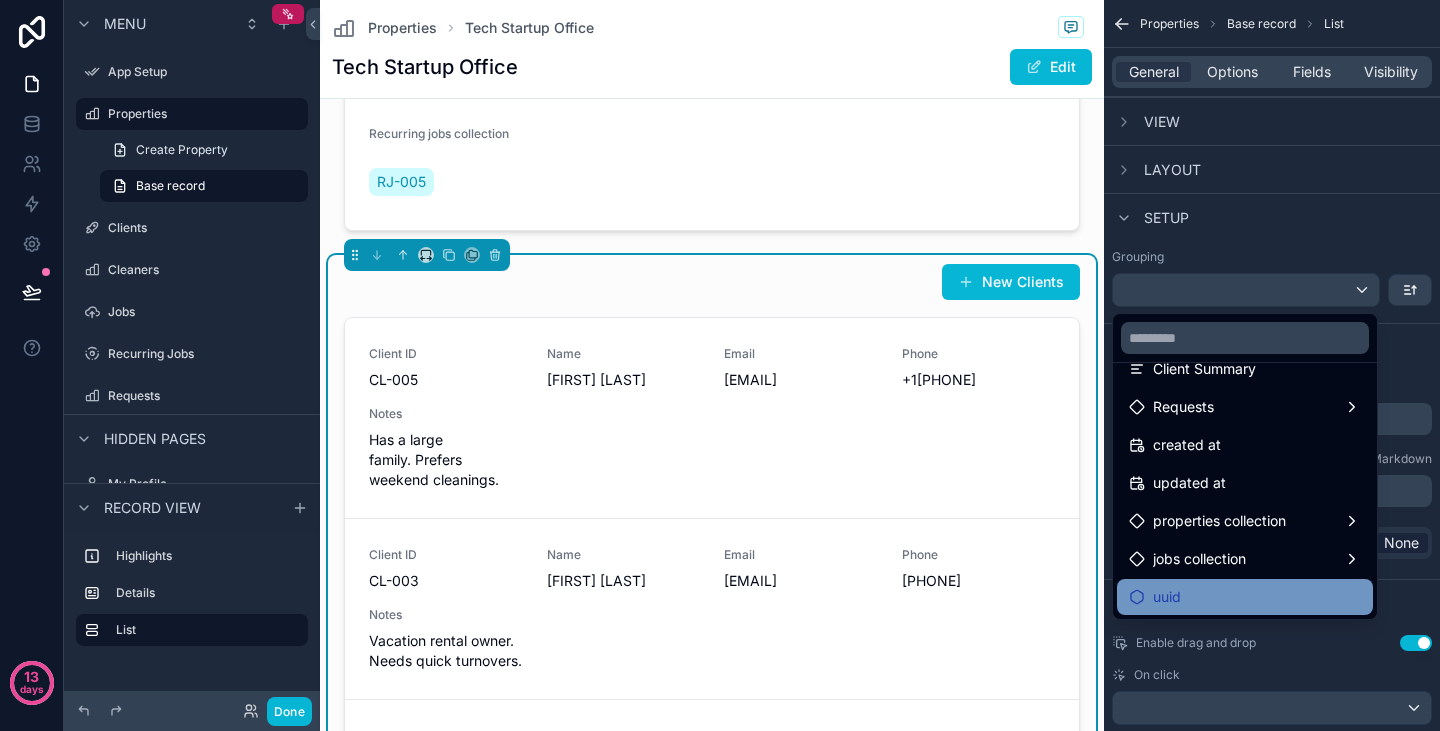 click on "uuid" at bounding box center [1167, 597] 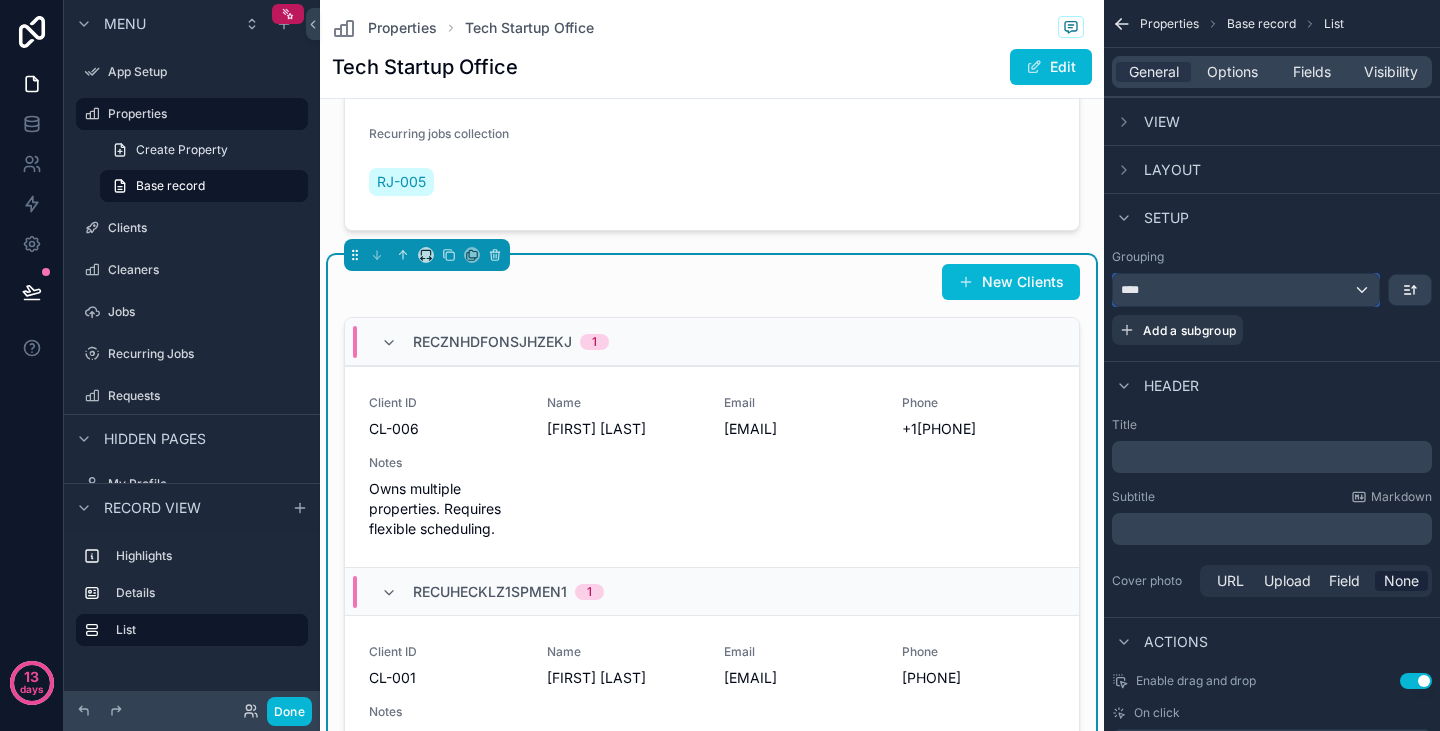 click on "****" at bounding box center (1246, 290) 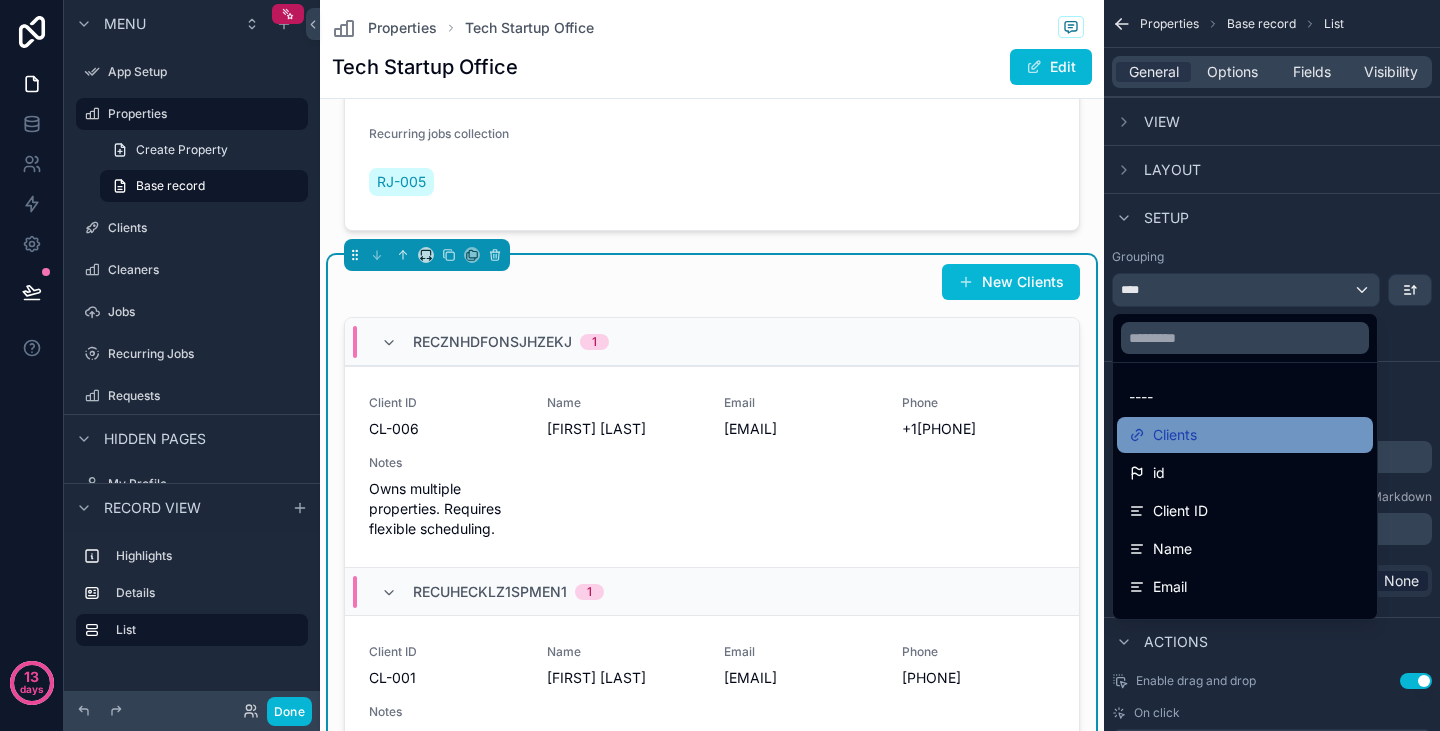 click on "Clients" at bounding box center (1245, 435) 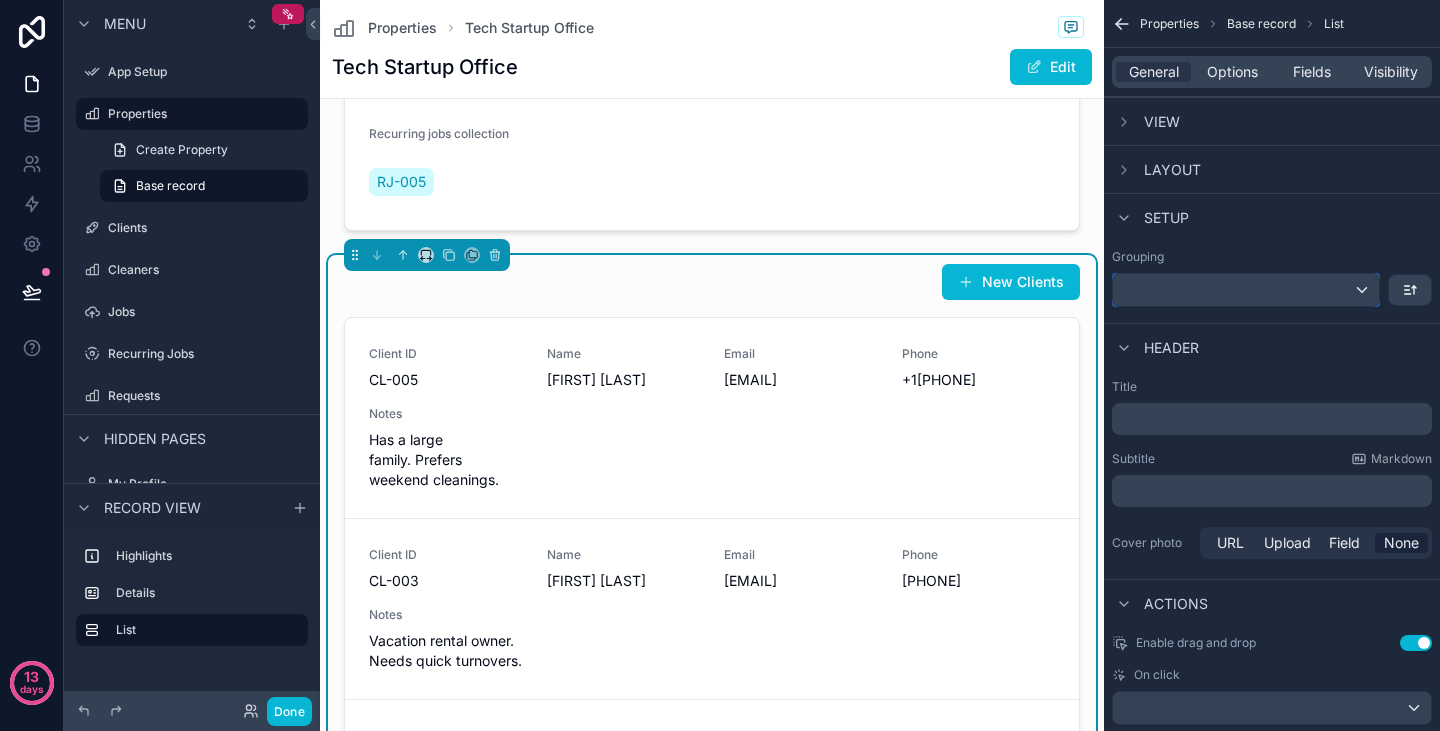 click at bounding box center (1246, 290) 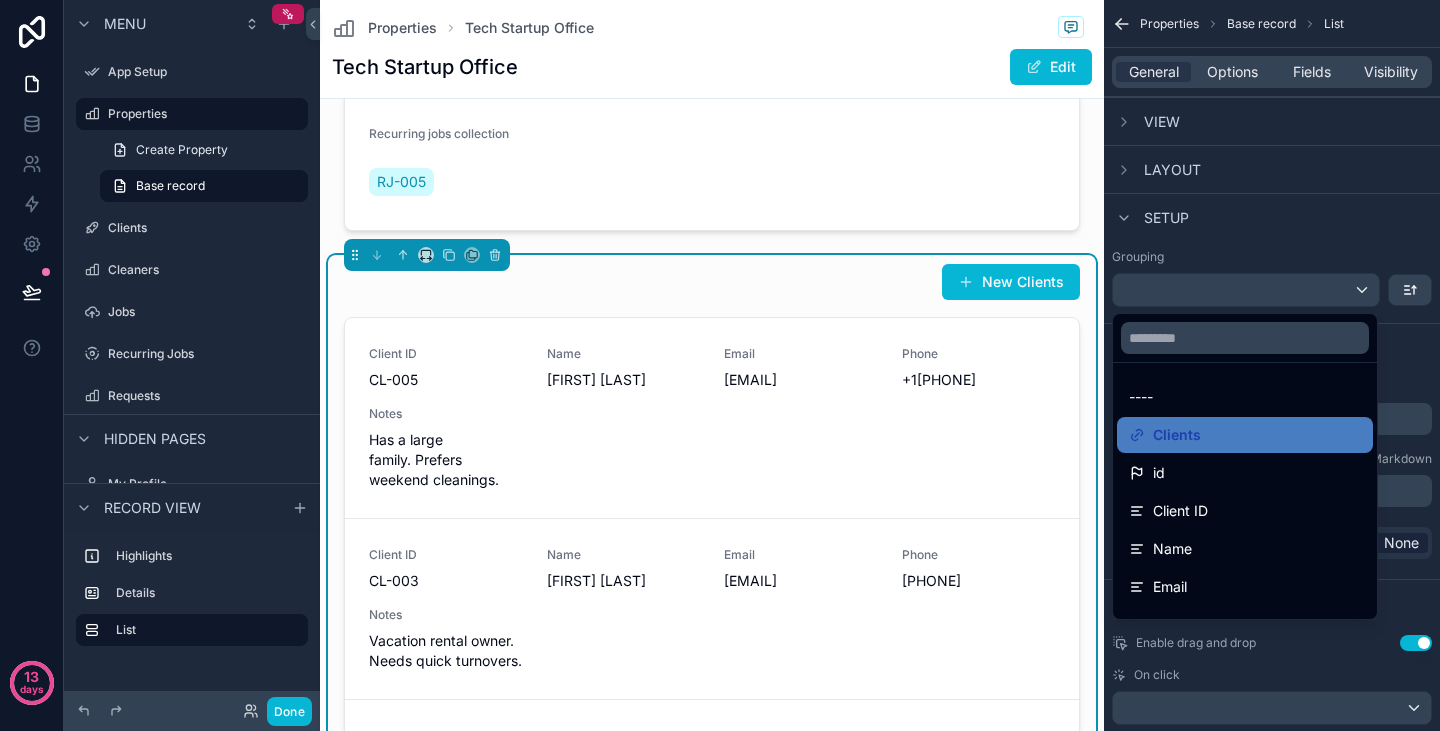 click at bounding box center [720, 365] 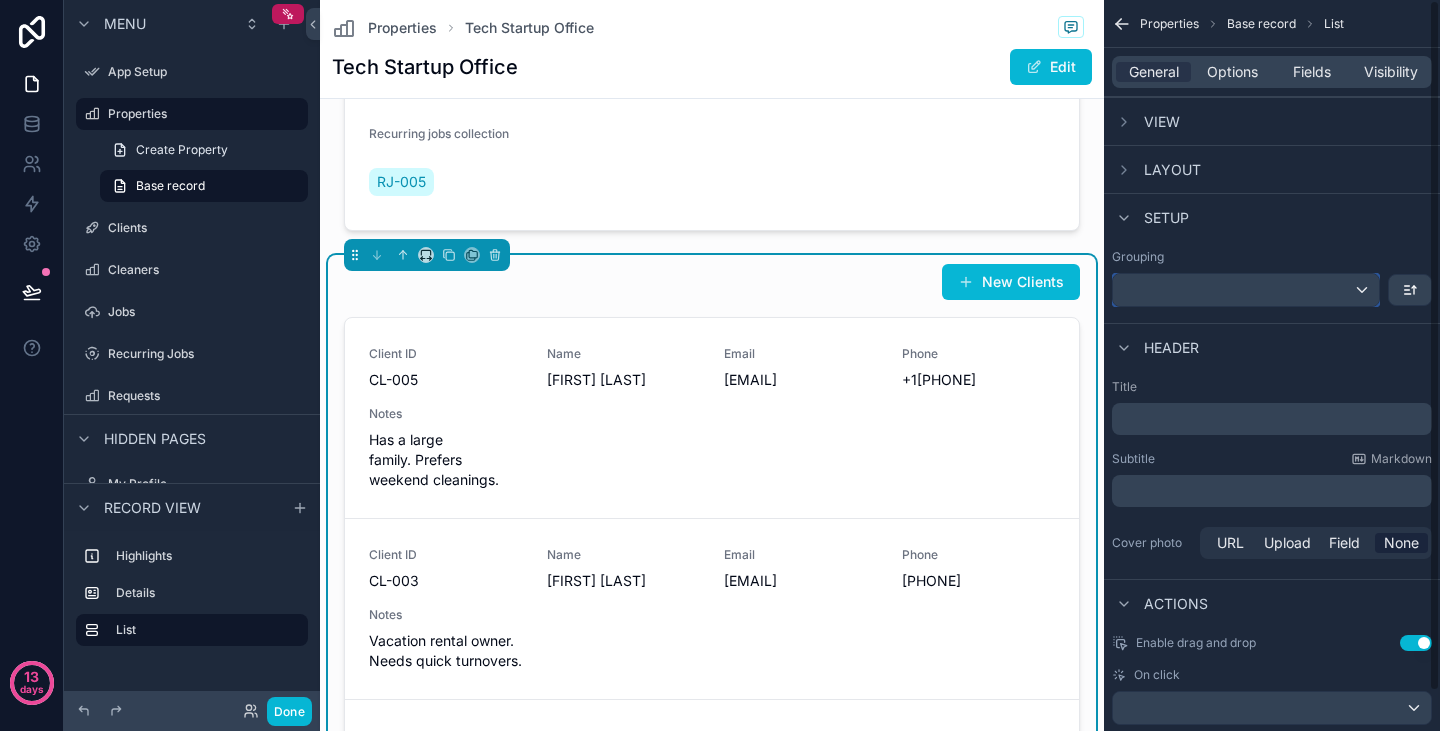 click at bounding box center (1246, 290) 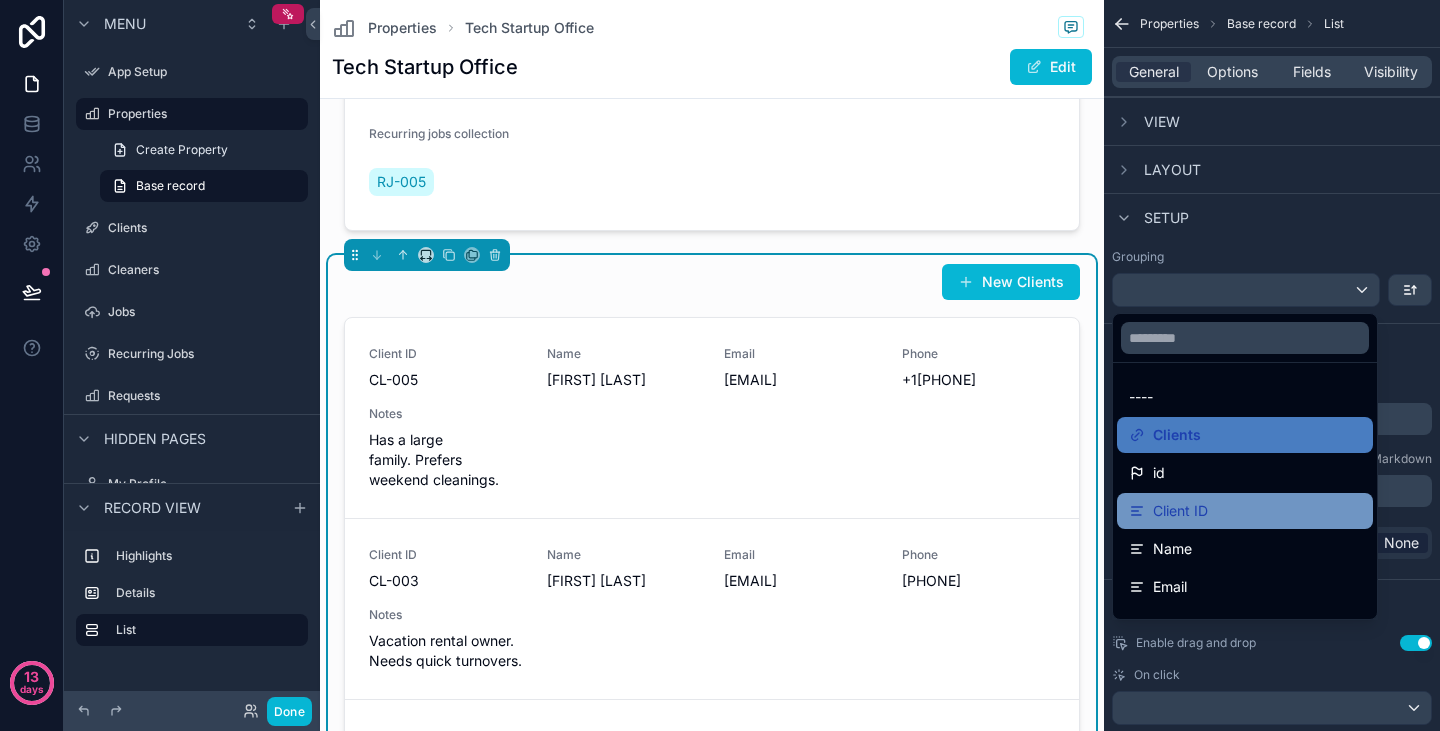 click on "Client ID" at bounding box center [1245, 511] 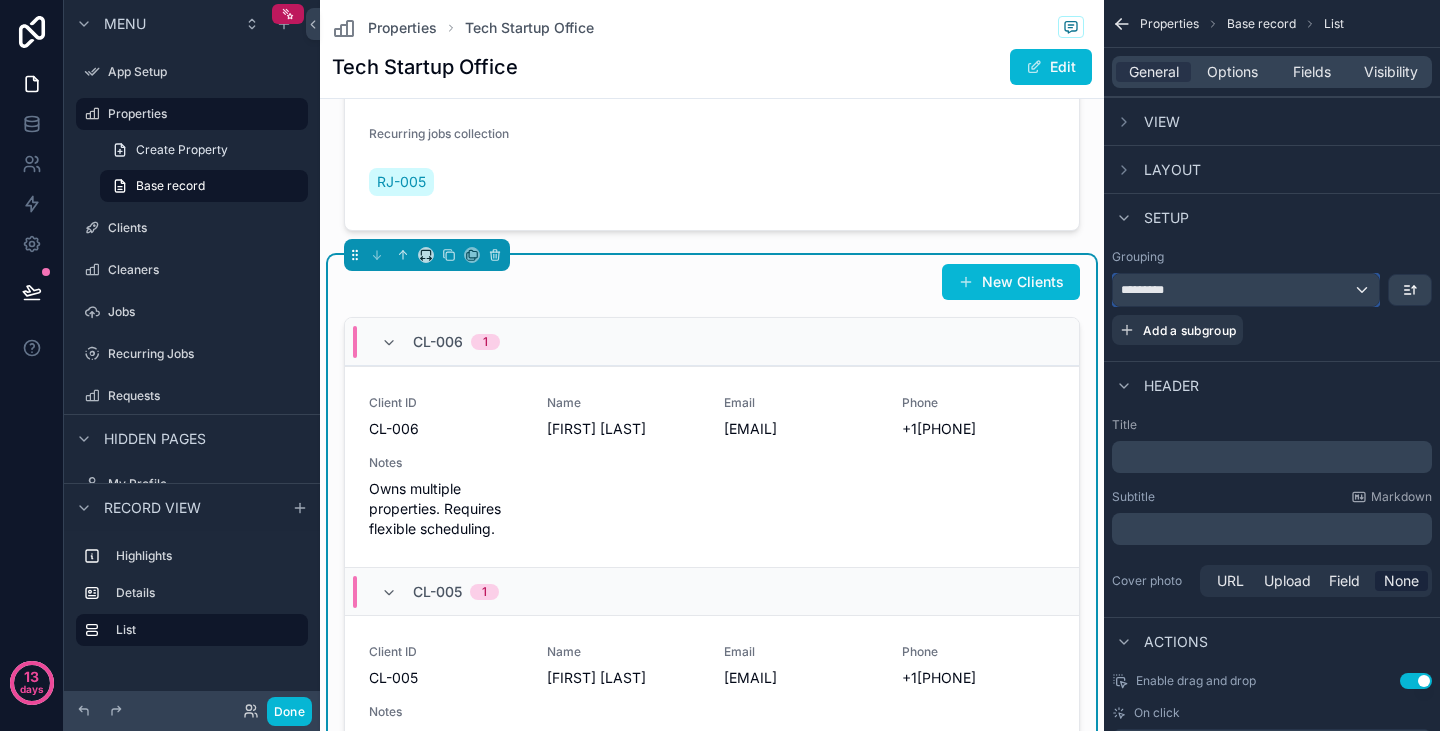 click on "*********" at bounding box center (1246, 290) 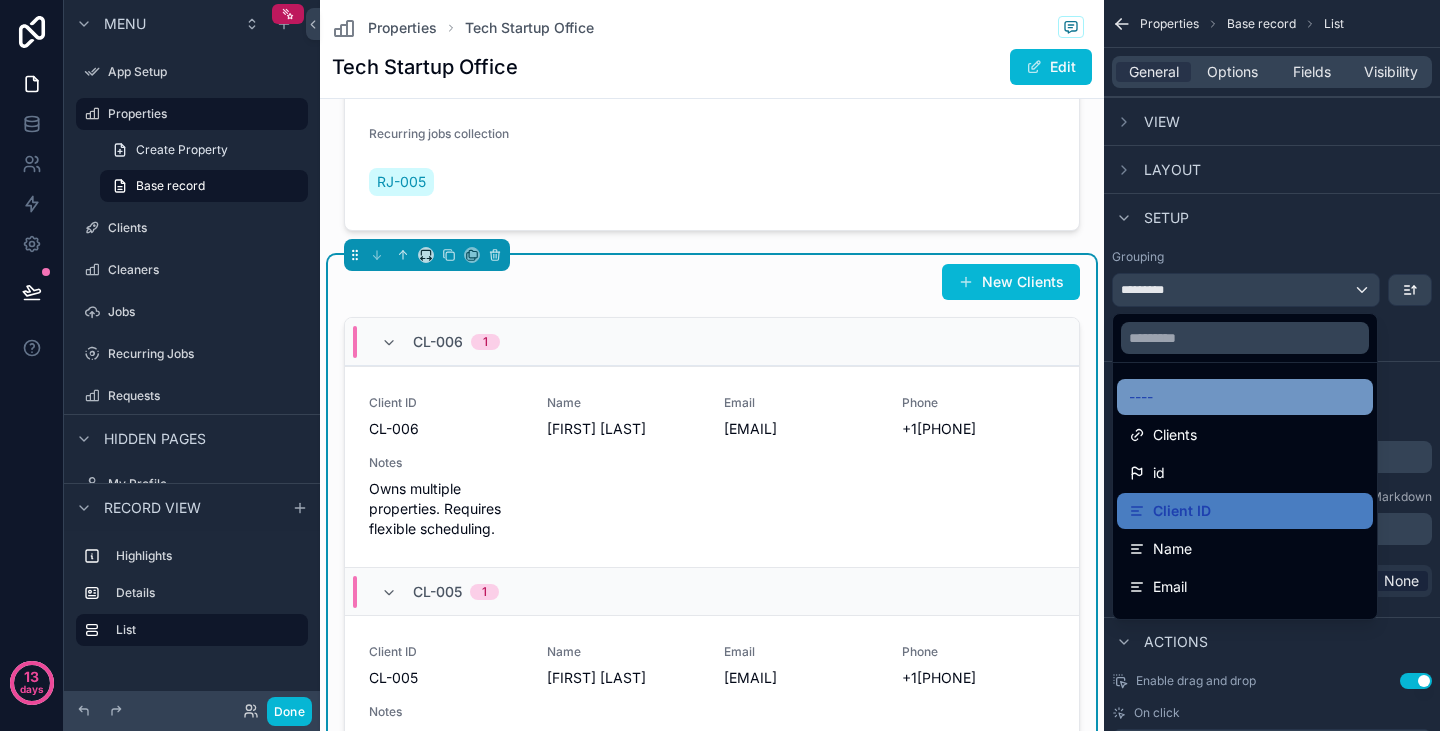 click on "----" at bounding box center (1141, 397) 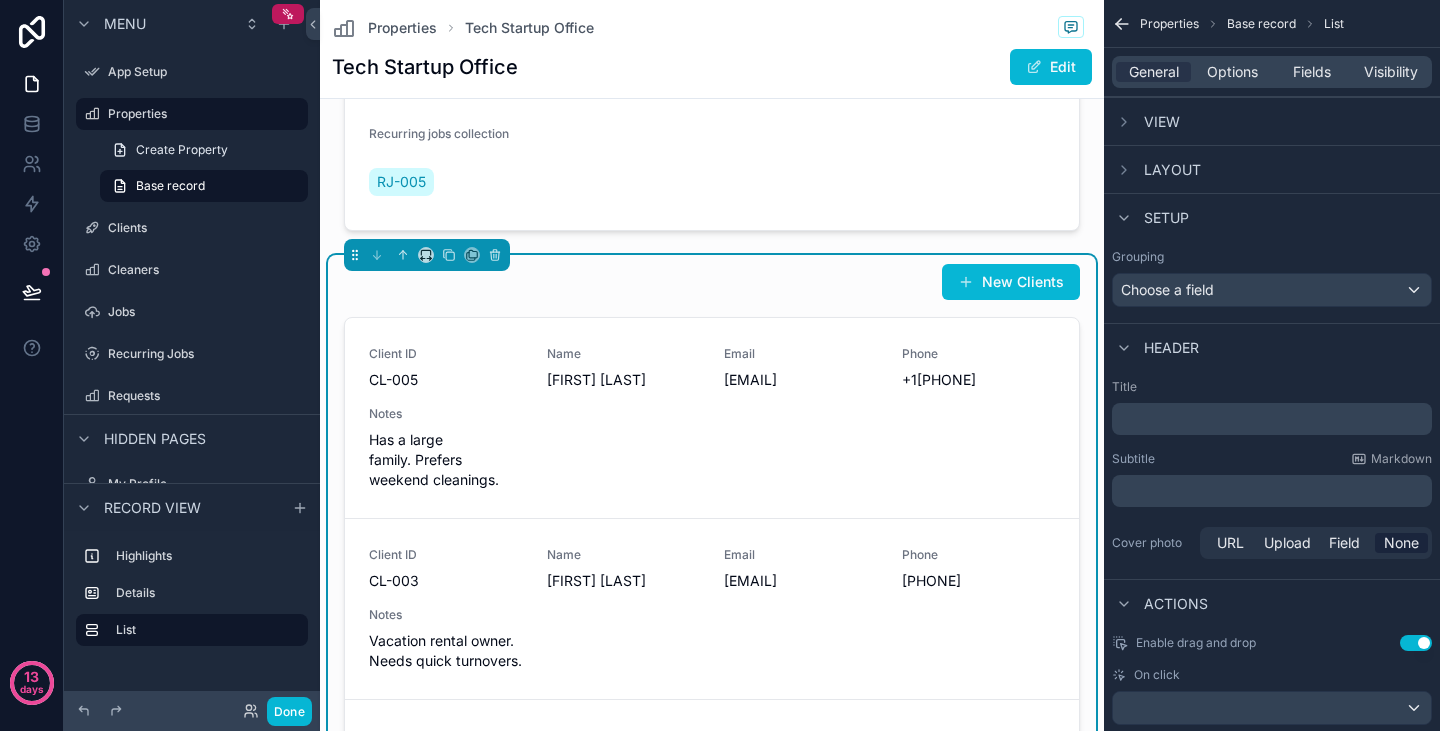 click on "Layout" at bounding box center [1172, 170] 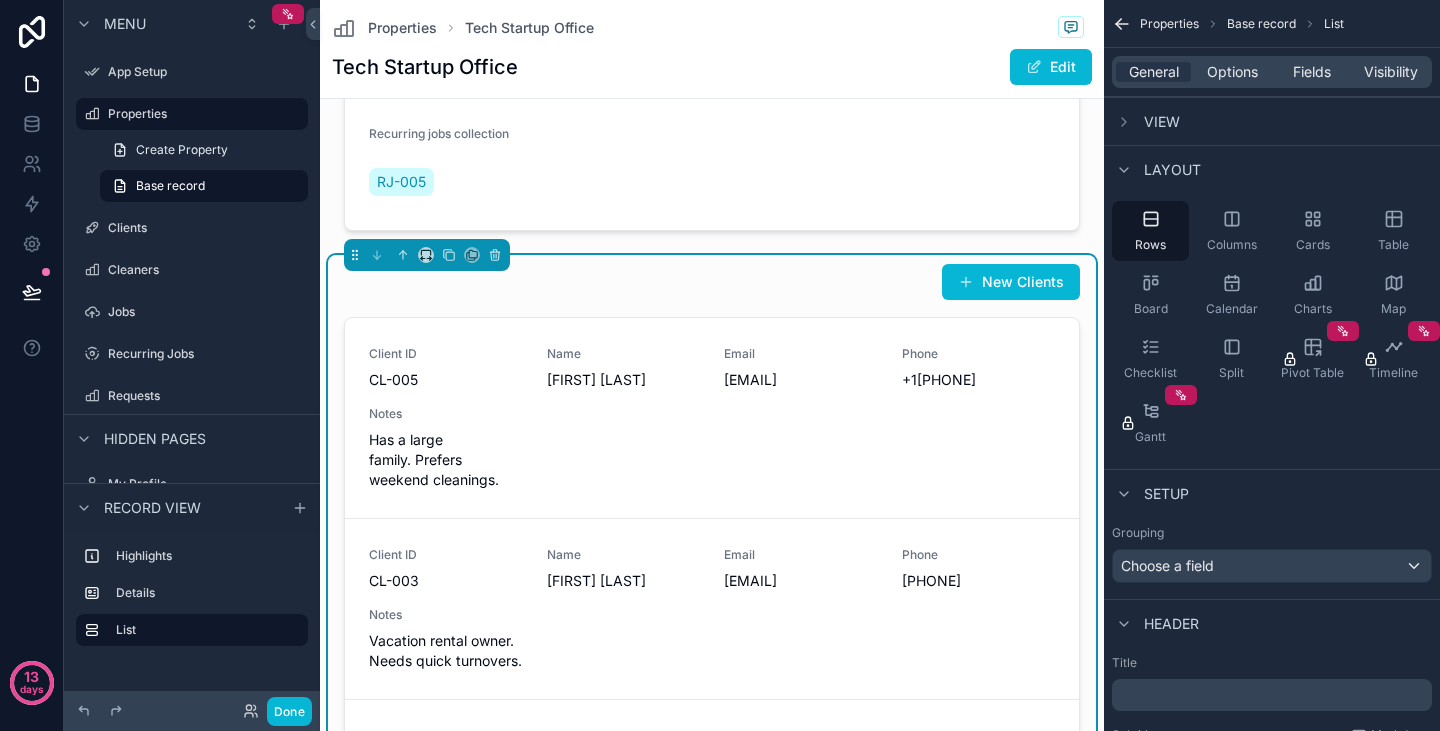 click on "View" at bounding box center (1146, 122) 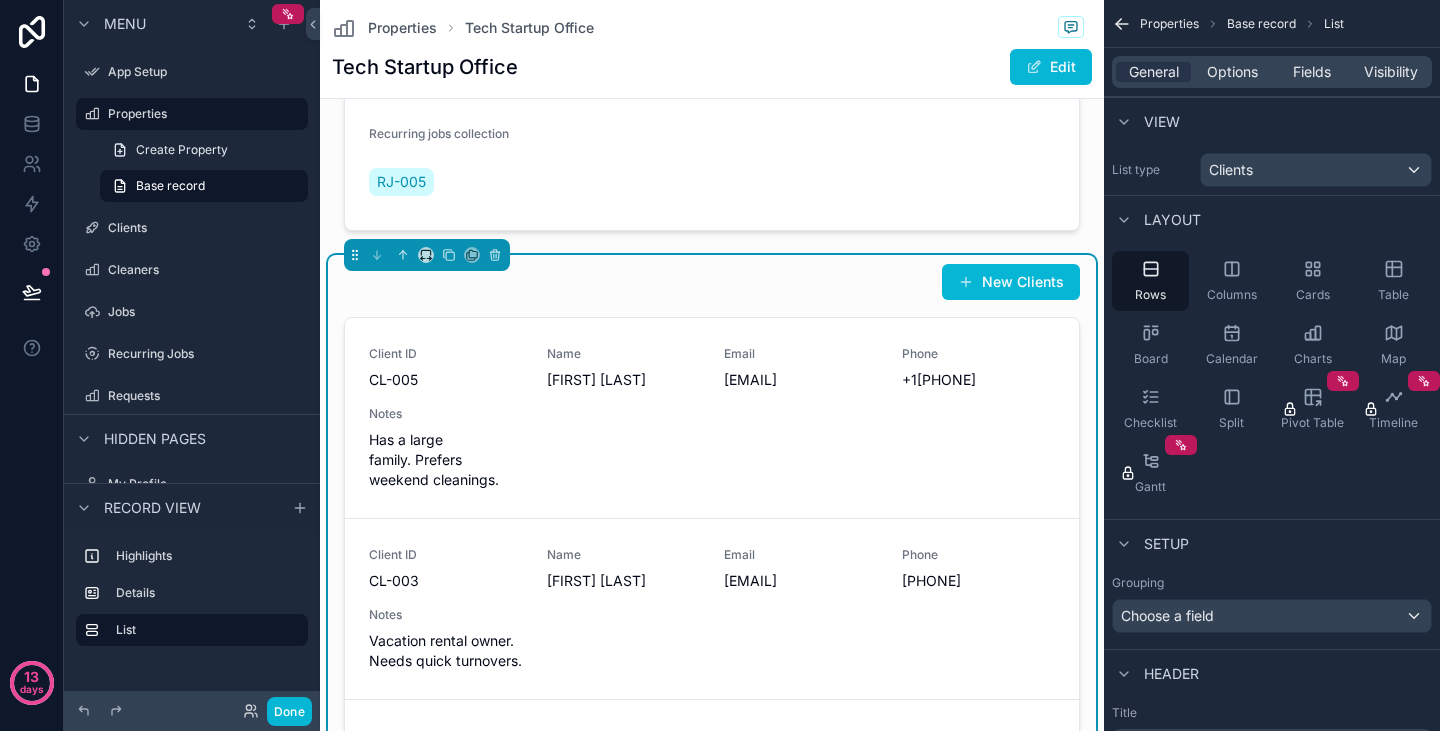 drag, startPoint x: 1225, startPoint y: 148, endPoint x: 1239, endPoint y: 160, distance: 18.439089 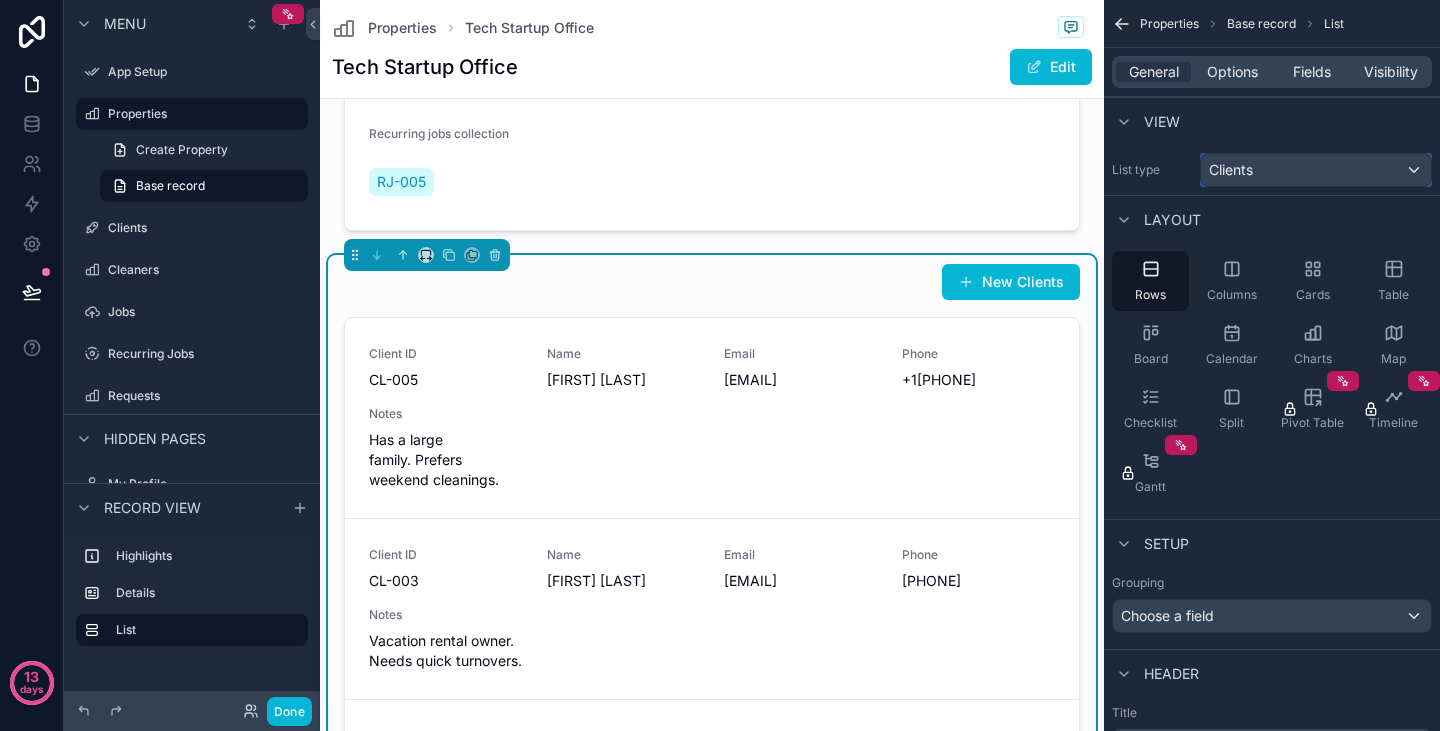 click on "Clients" at bounding box center [1231, 170] 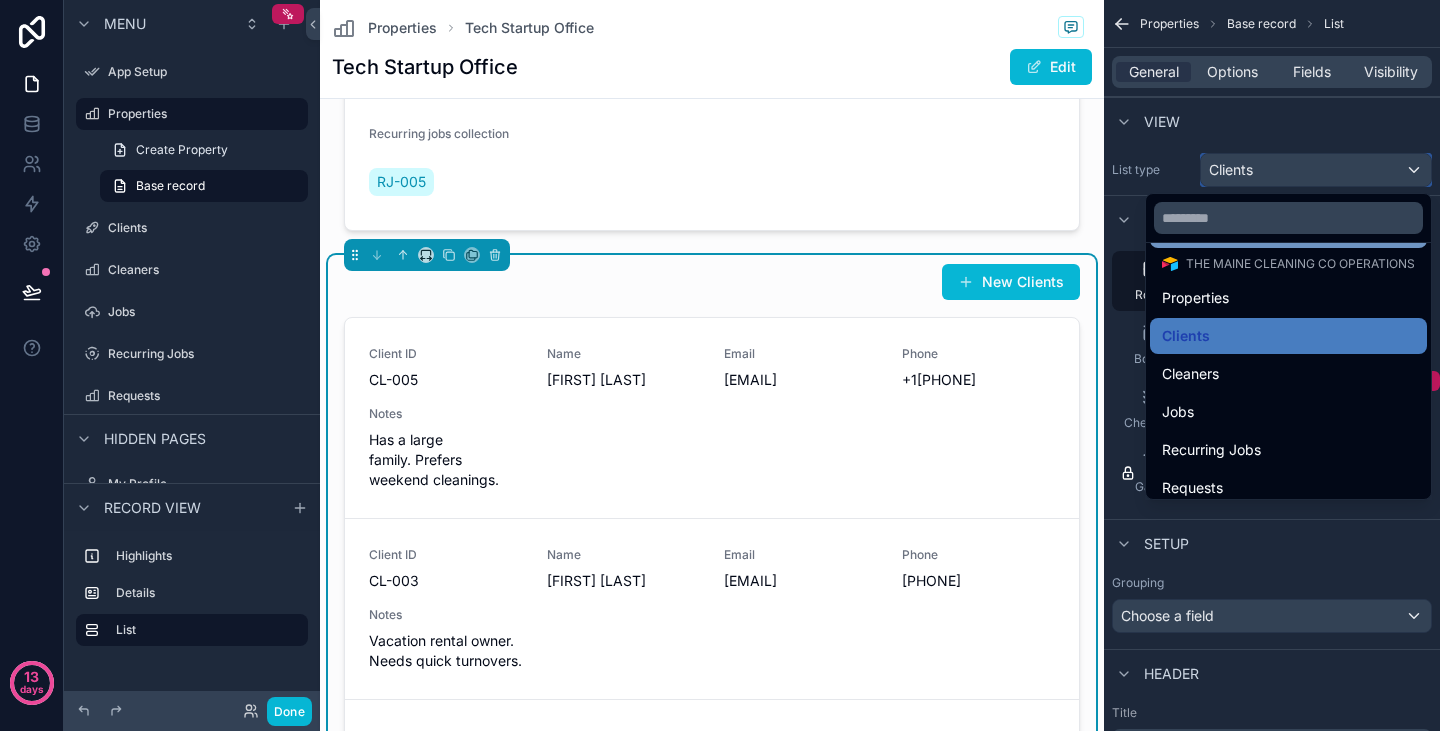 scroll, scrollTop: 88, scrollLeft: 0, axis: vertical 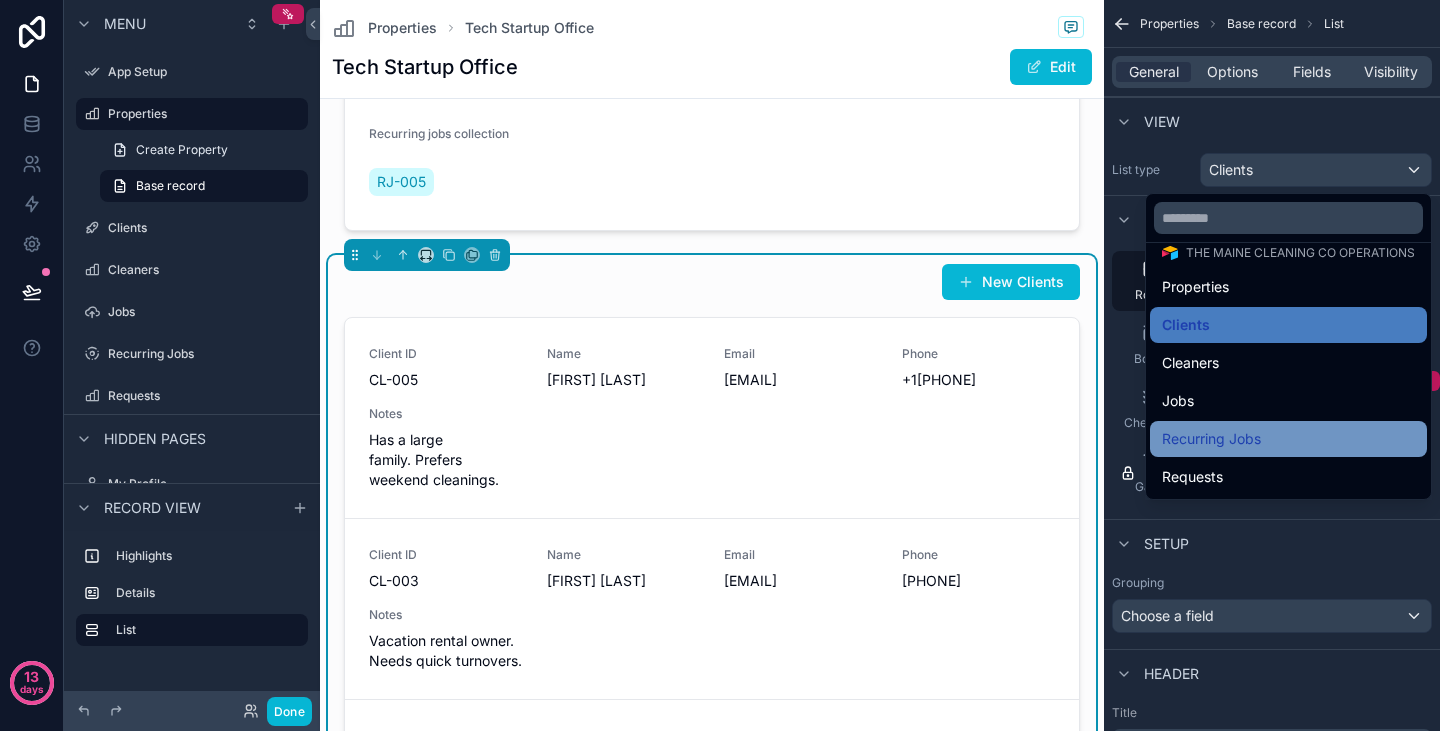 click on "Recurring Jobs" at bounding box center (1288, 439) 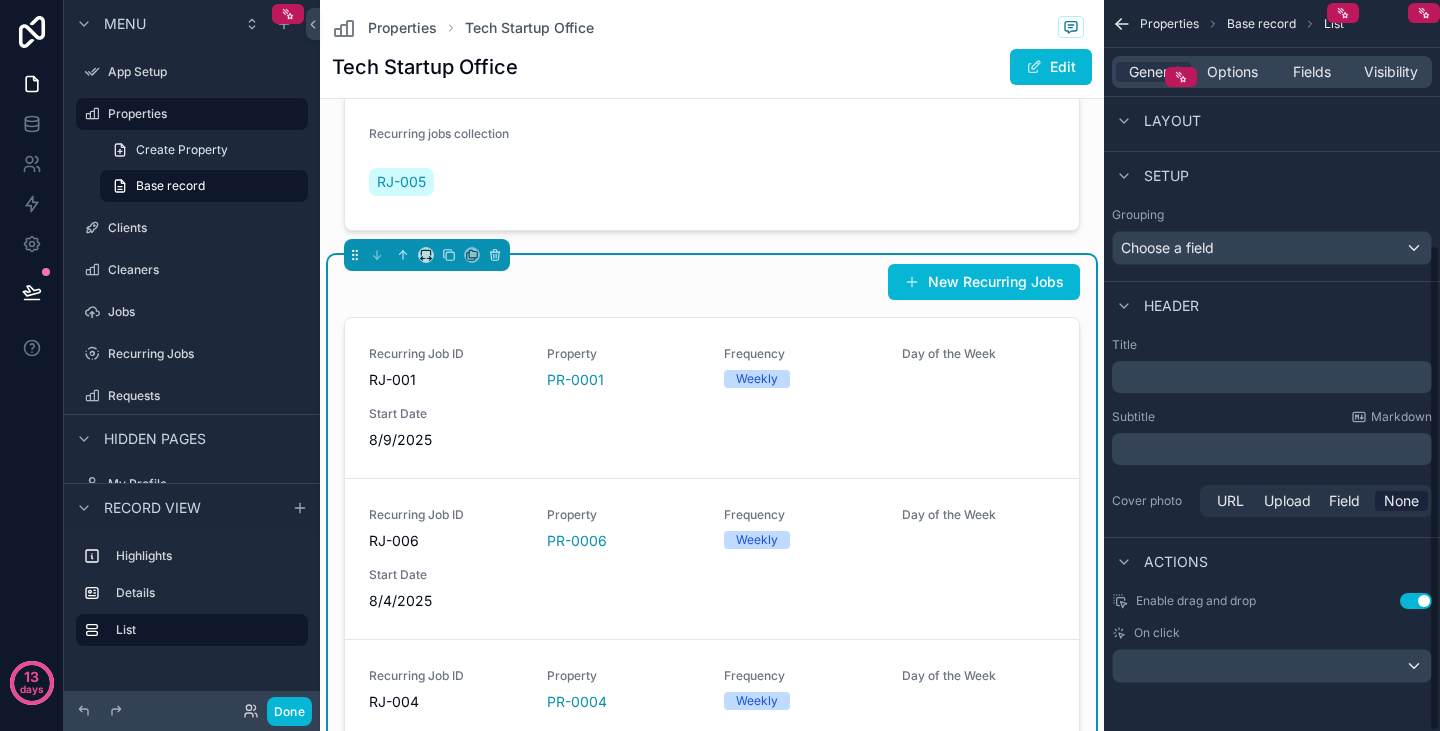 scroll, scrollTop: 0, scrollLeft: 0, axis: both 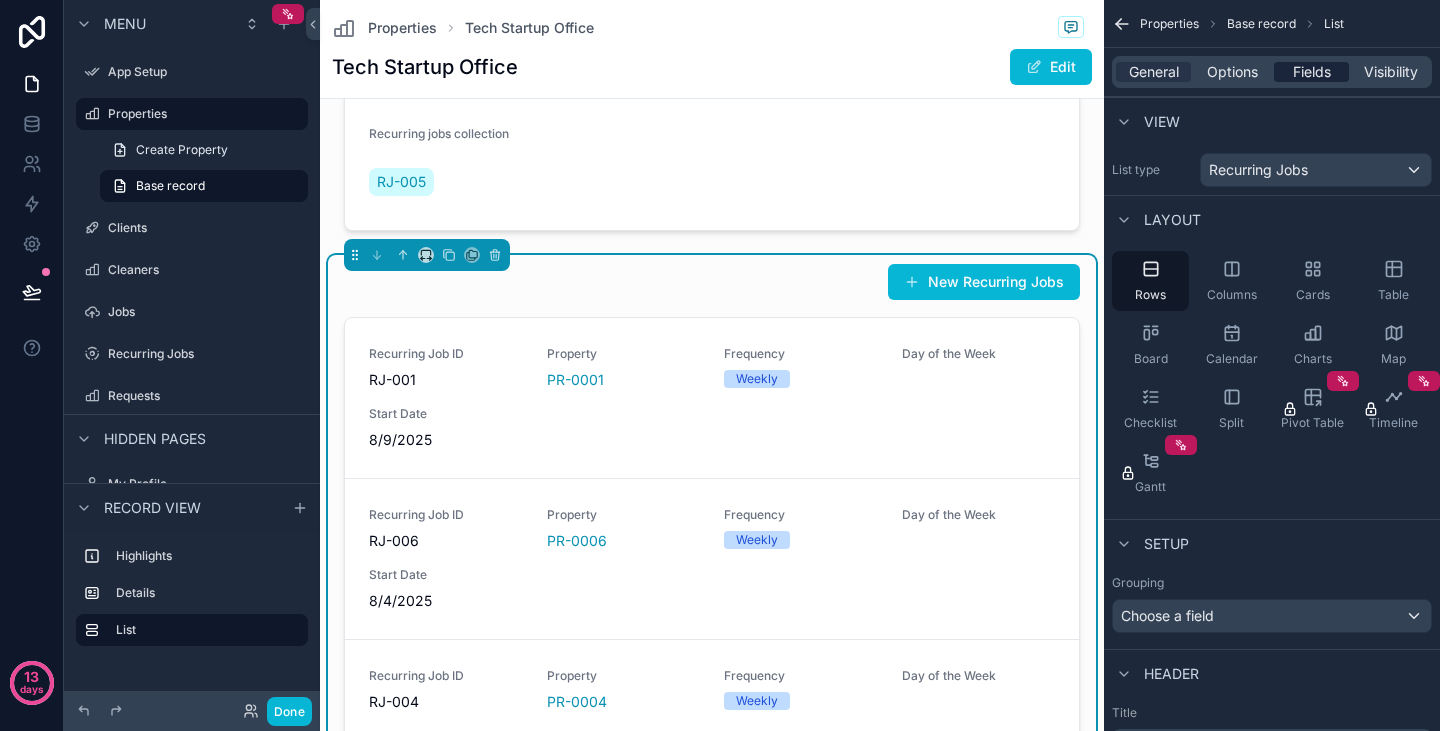 click on "Fields" at bounding box center (1312, 72) 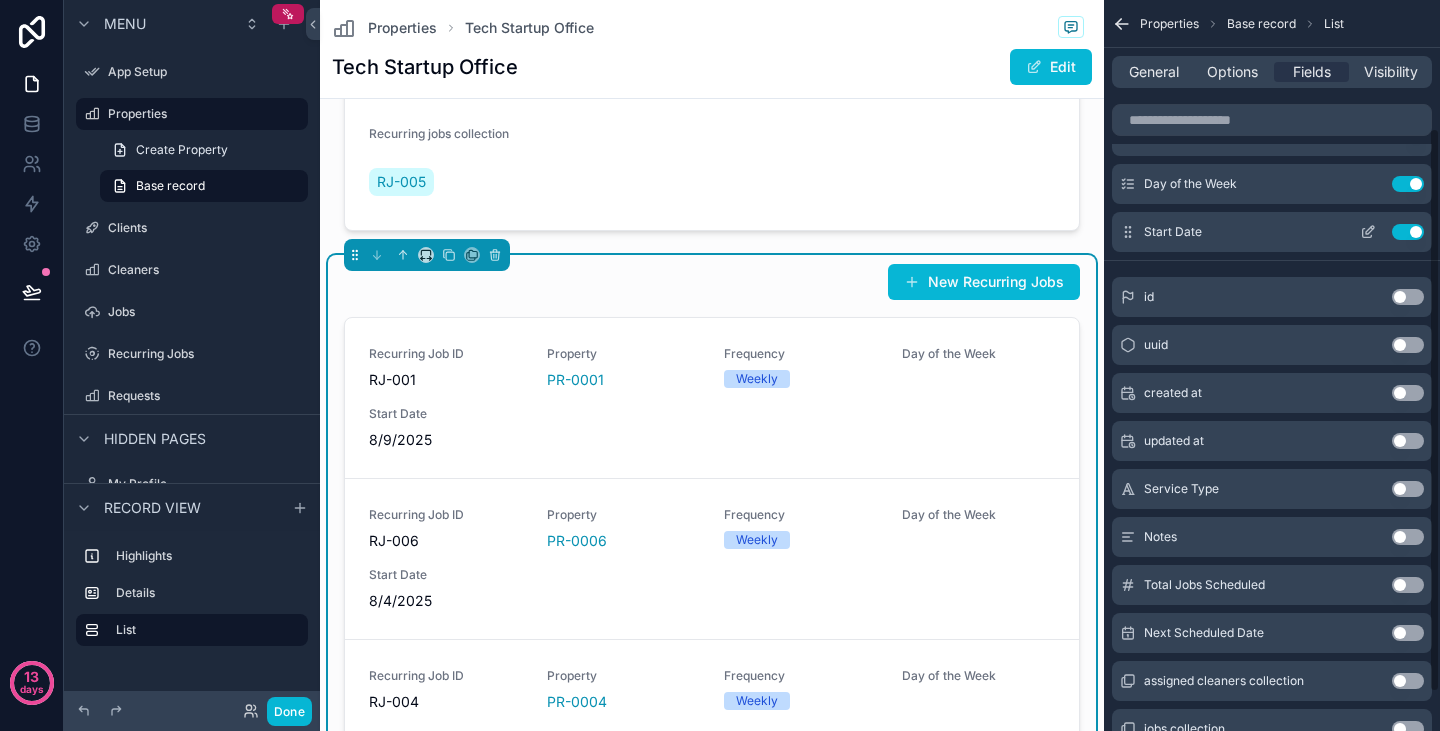 scroll, scrollTop: 216, scrollLeft: 0, axis: vertical 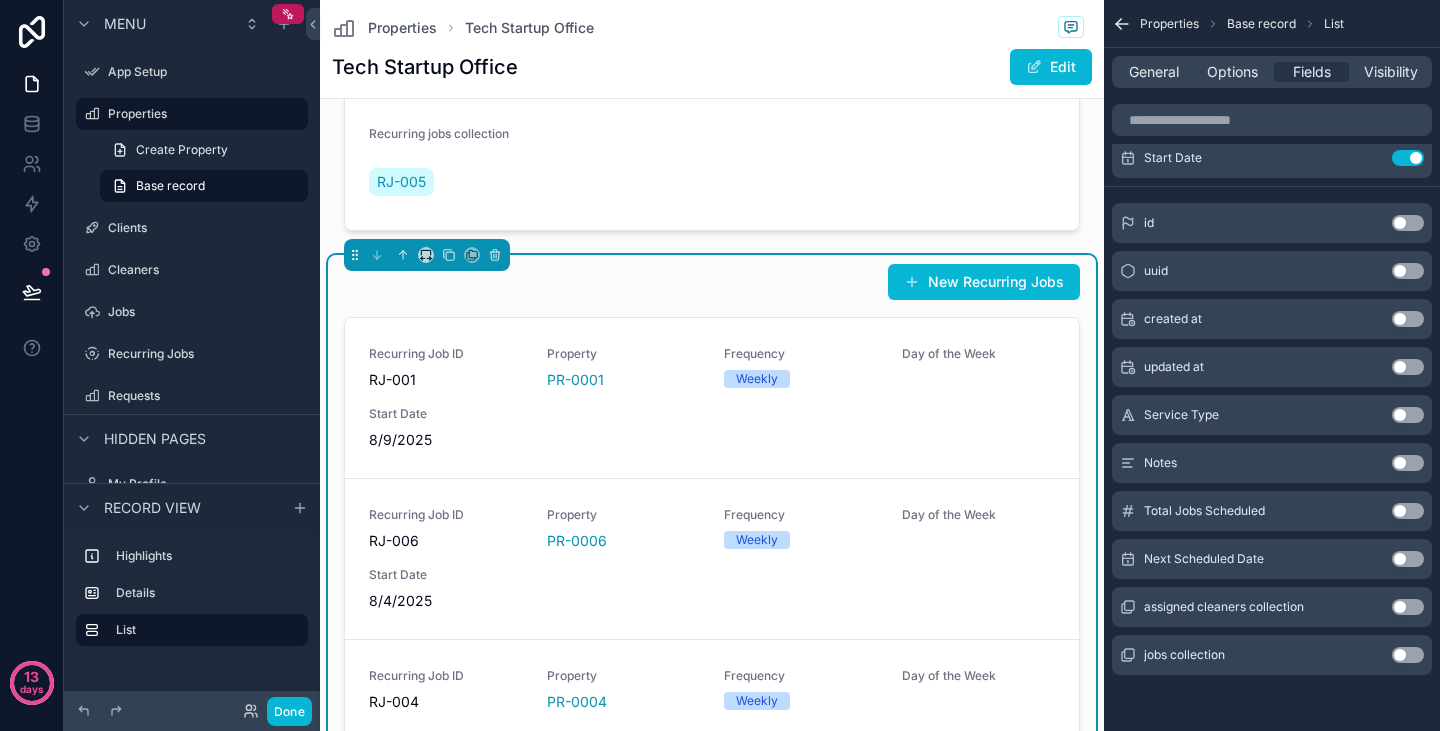 click on "Base record" at bounding box center [1261, 24] 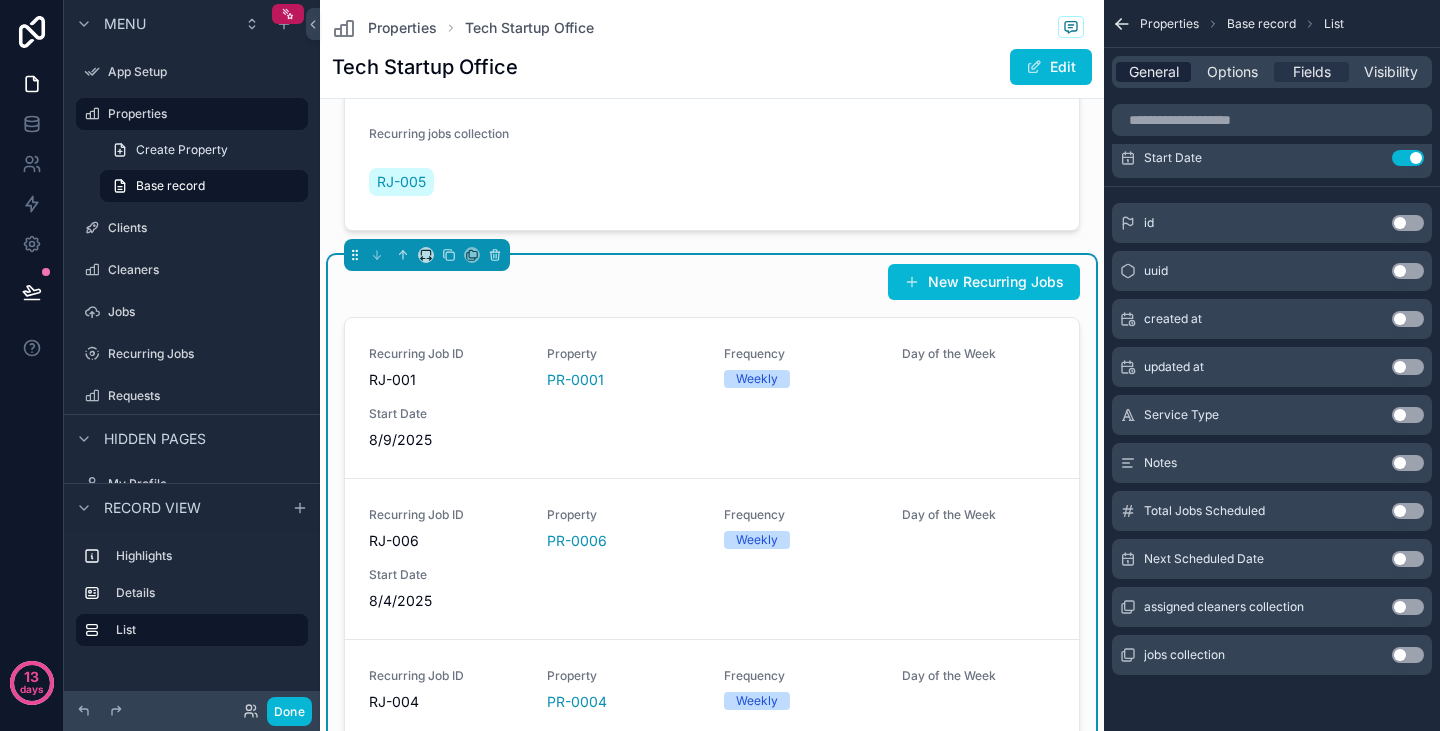 click on "General" at bounding box center (1154, 72) 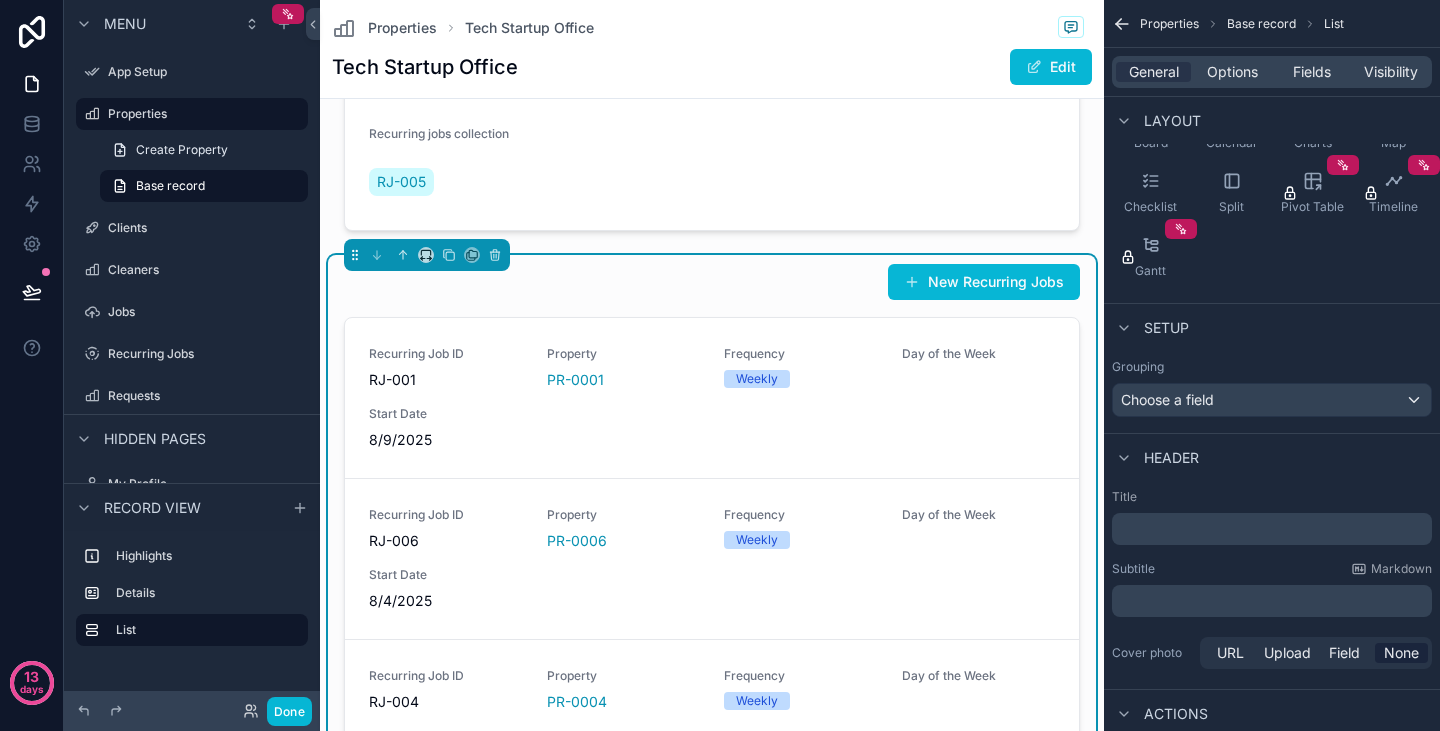 click on "New Recurring Jobs" at bounding box center (712, 282) 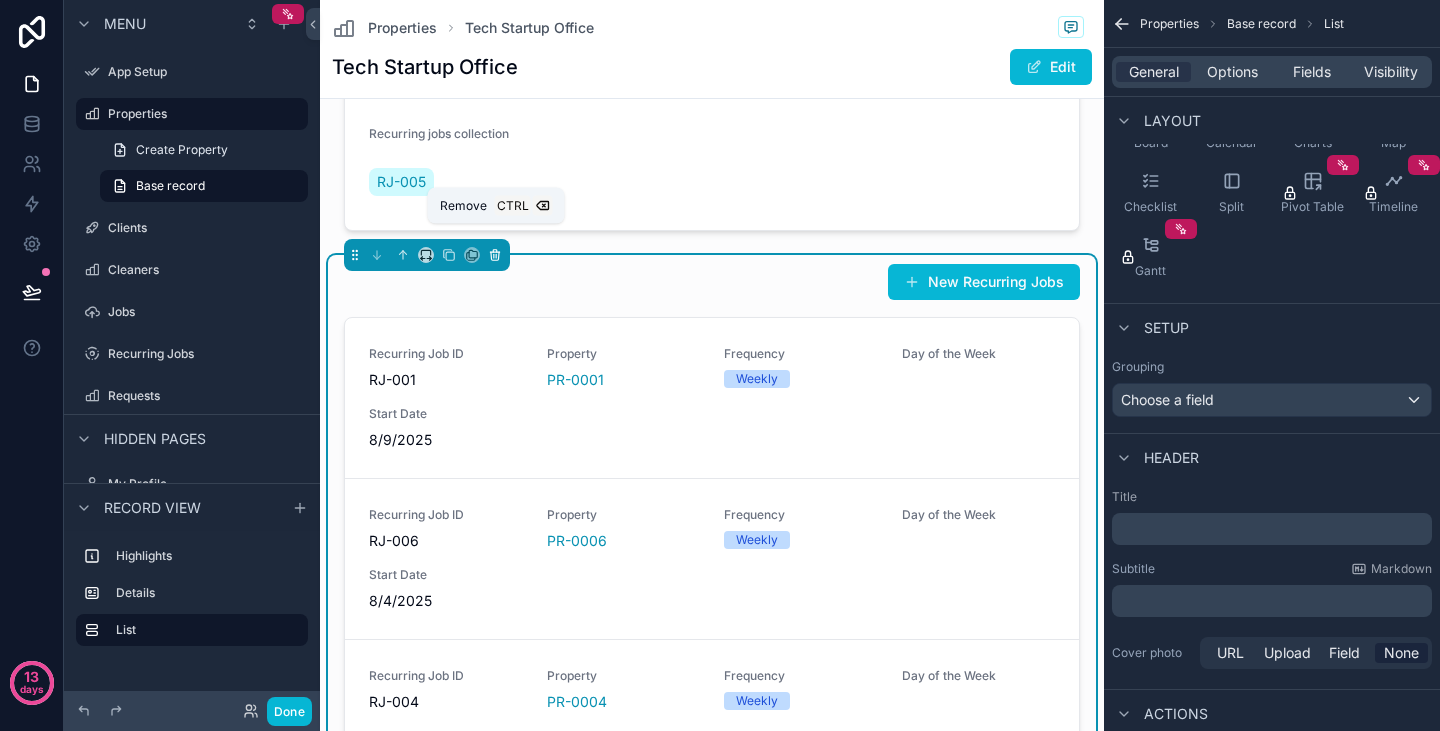 click 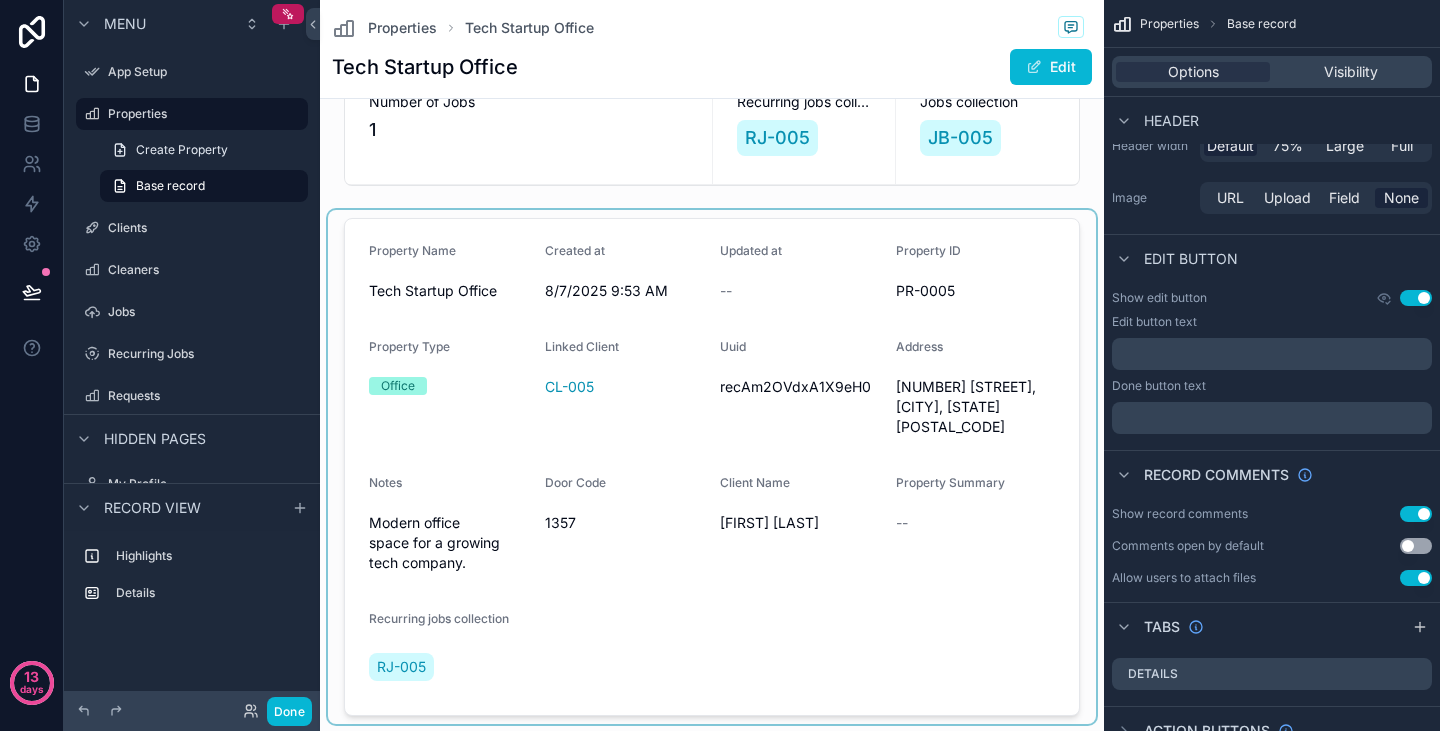 scroll, scrollTop: 0, scrollLeft: 0, axis: both 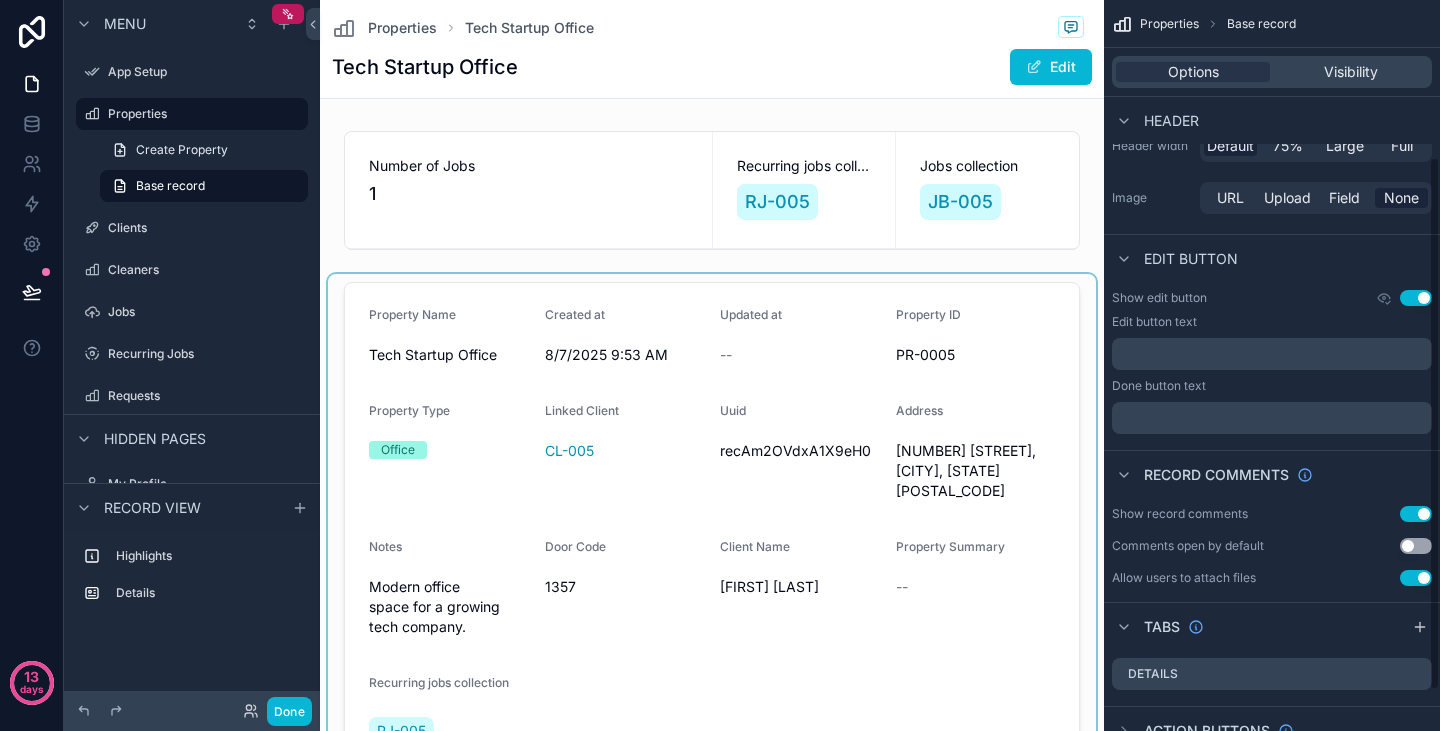 click at bounding box center [712, 531] 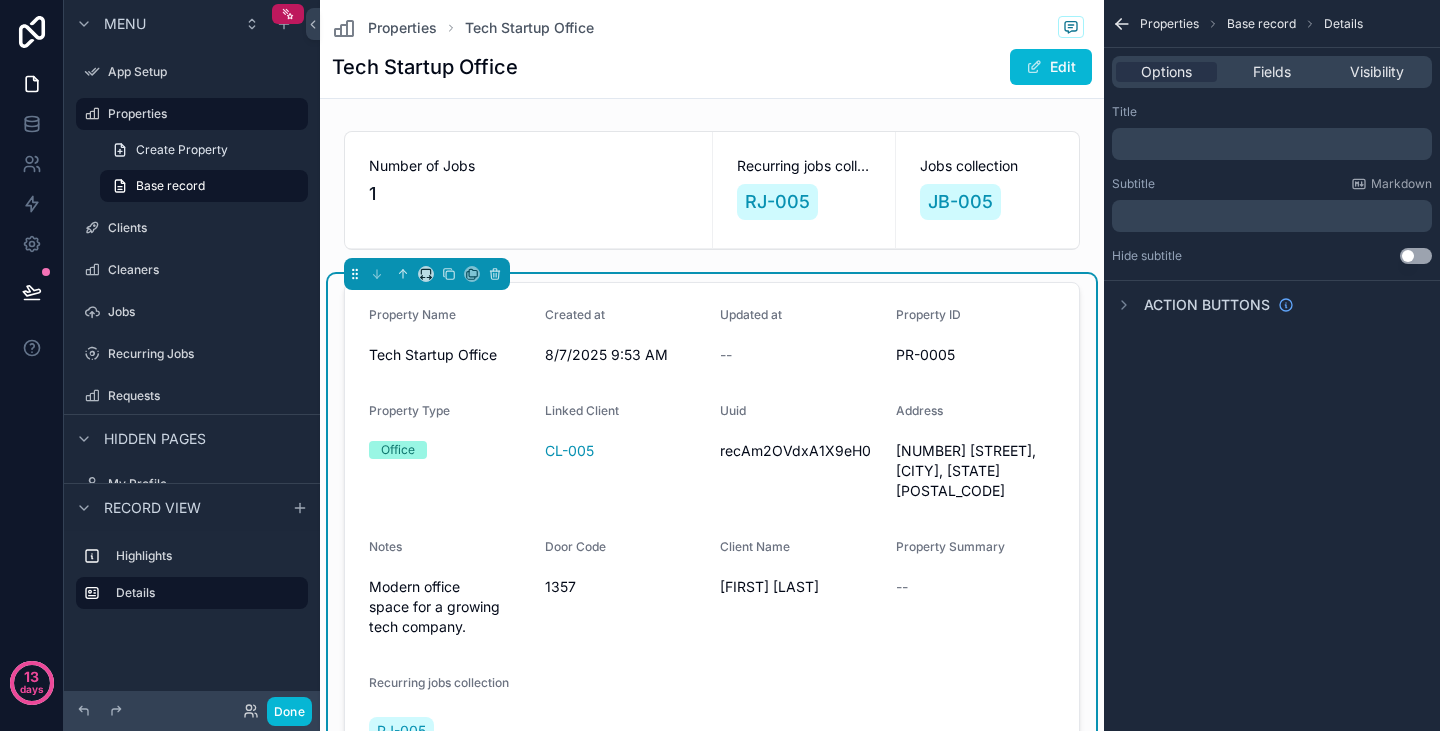scroll, scrollTop: 0, scrollLeft: 0, axis: both 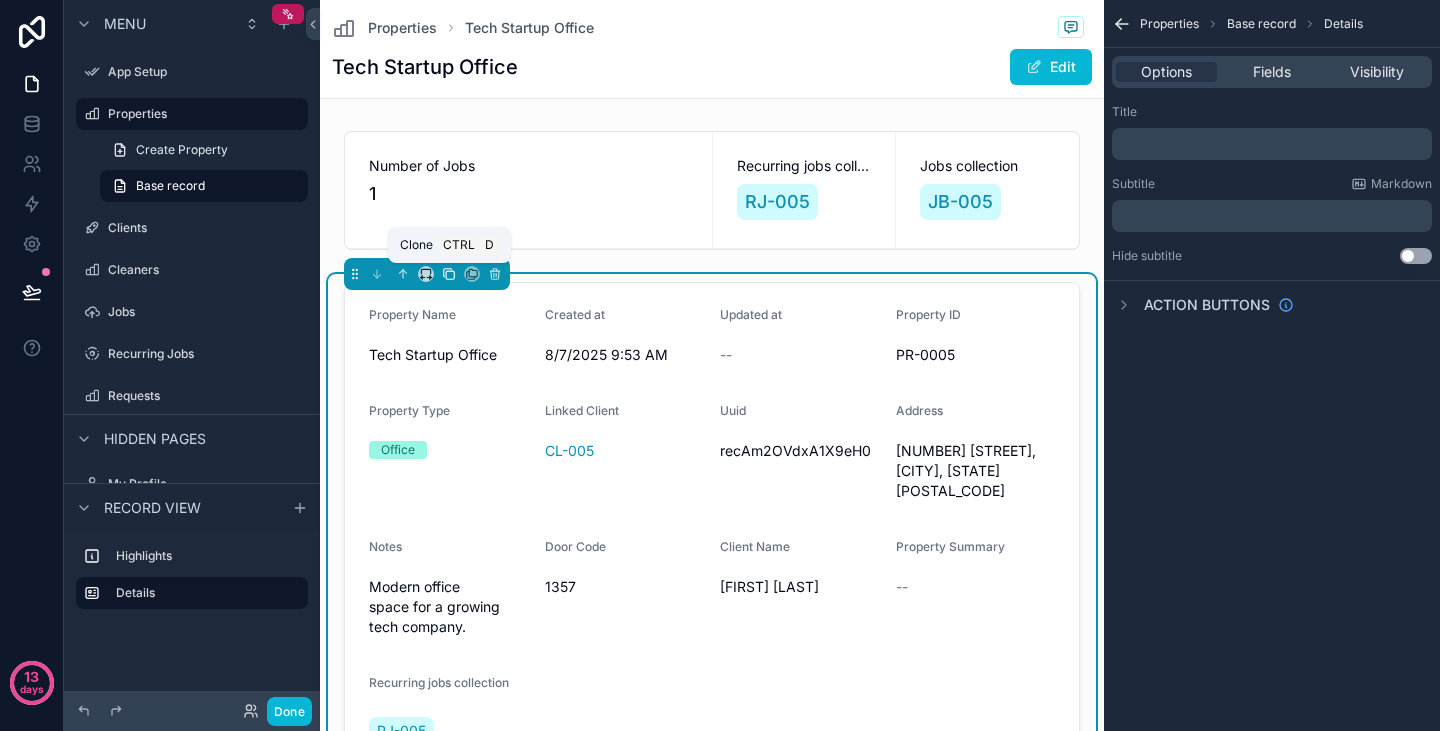 click 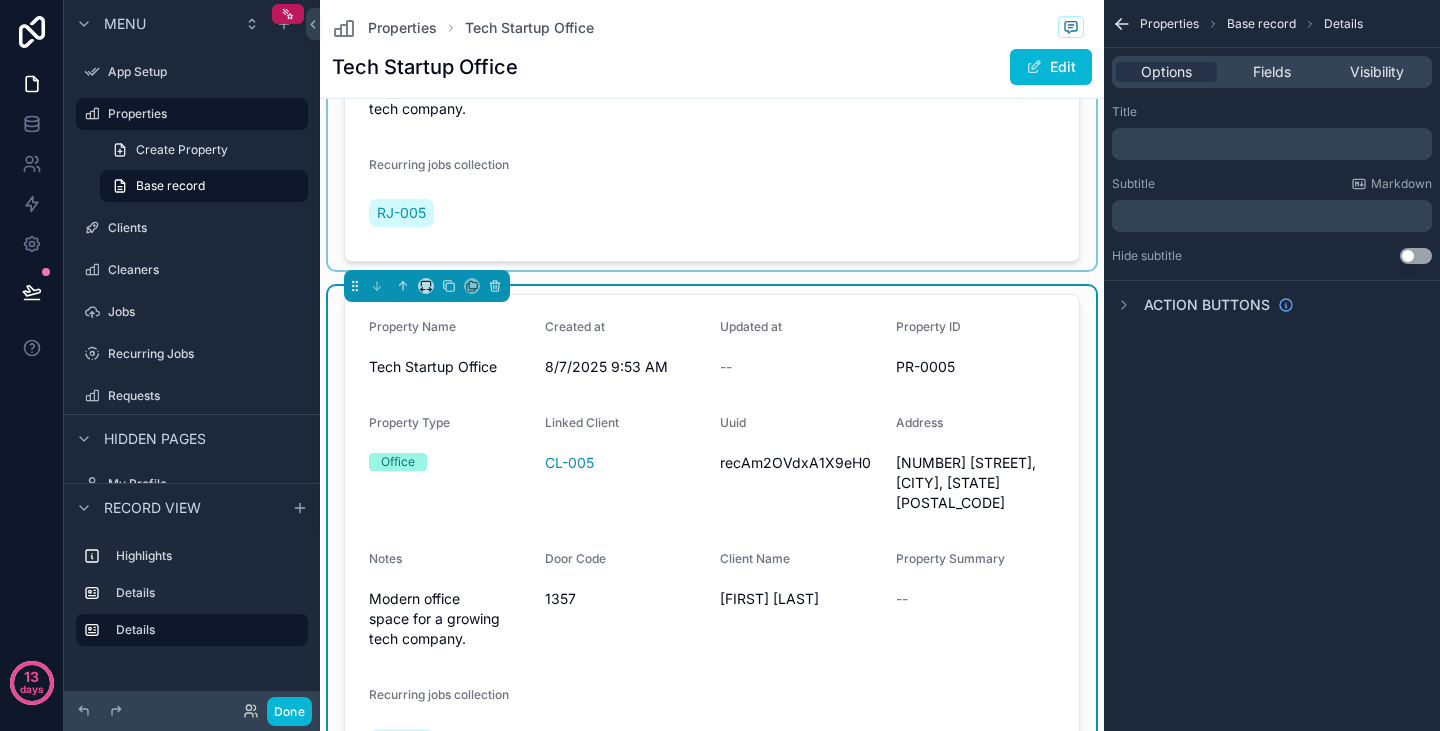 scroll, scrollTop: 520, scrollLeft: 0, axis: vertical 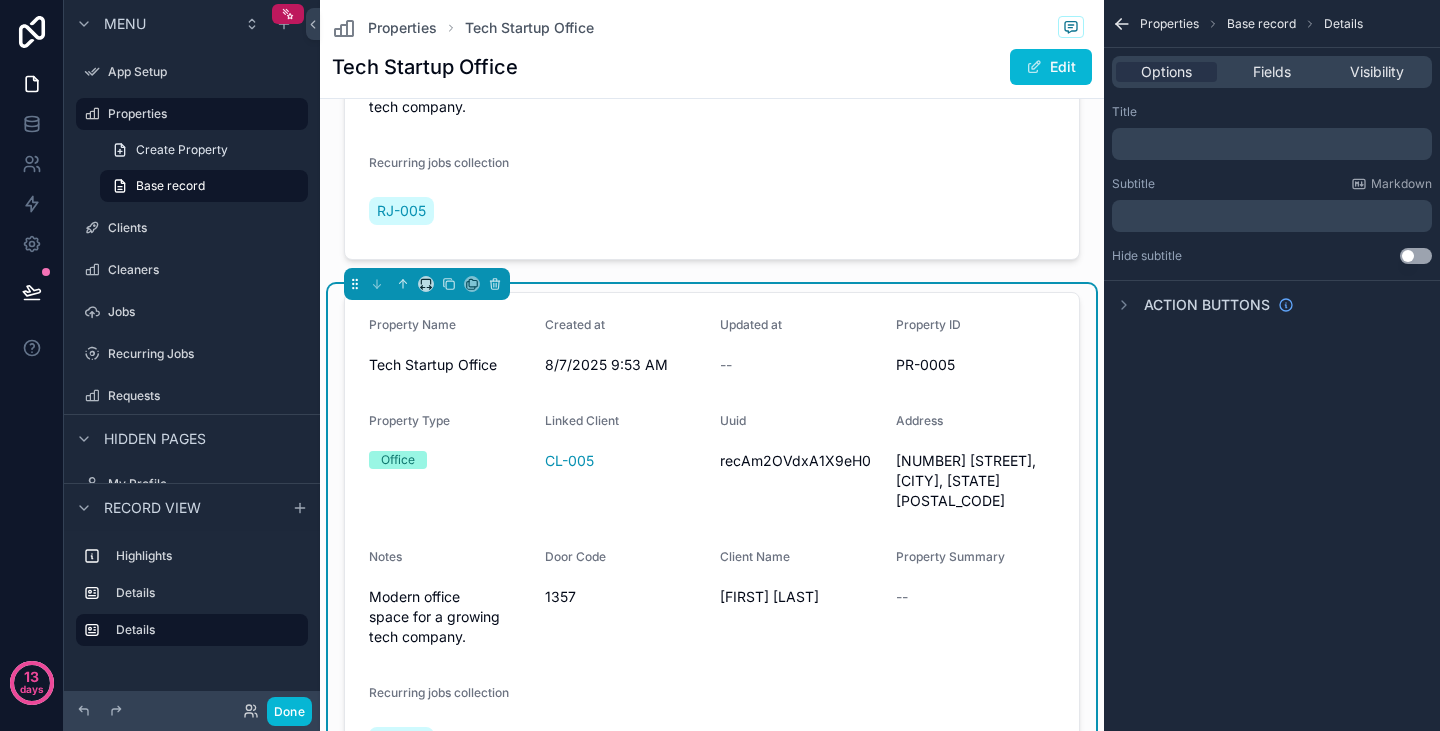 click on "Updated at" at bounding box center (751, 324) 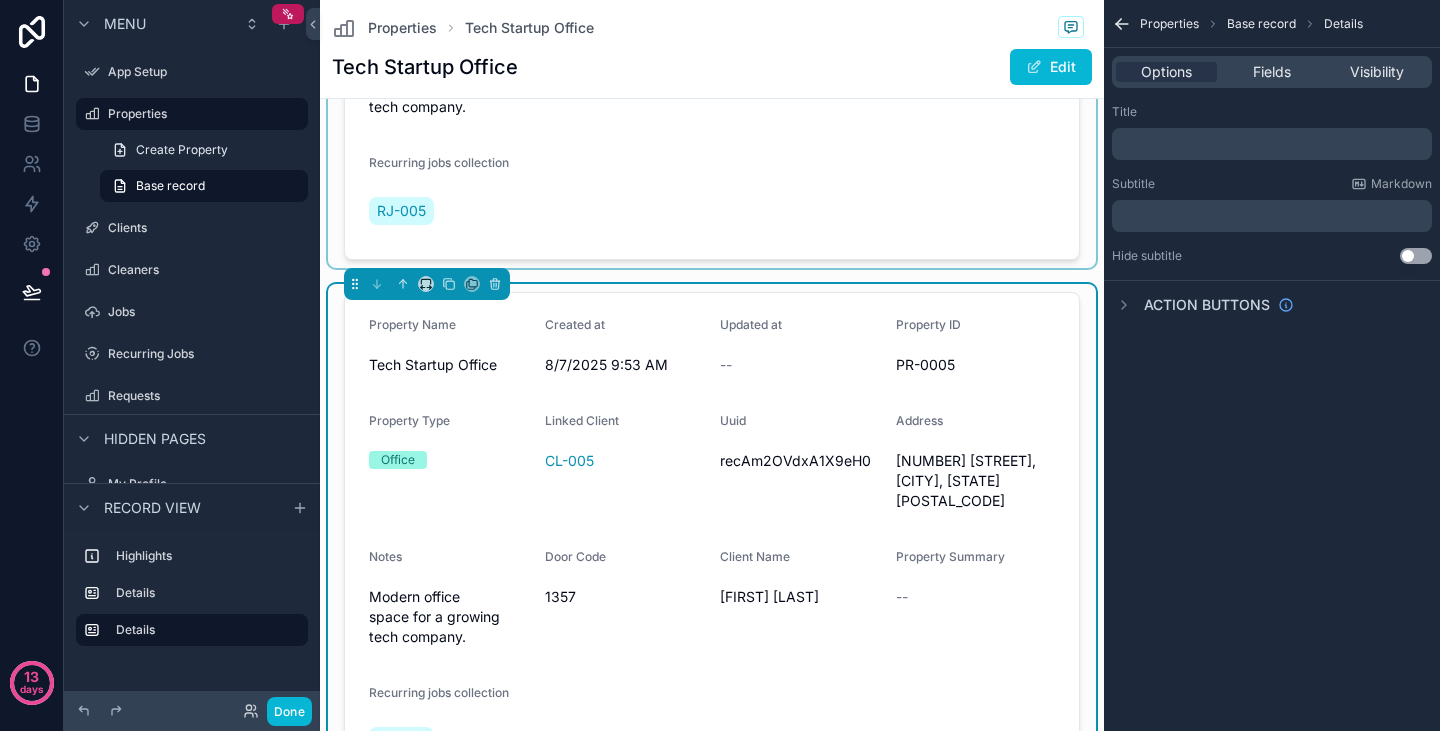 drag, startPoint x: 451, startPoint y: 236, endPoint x: 485, endPoint y: 183, distance: 62.968246 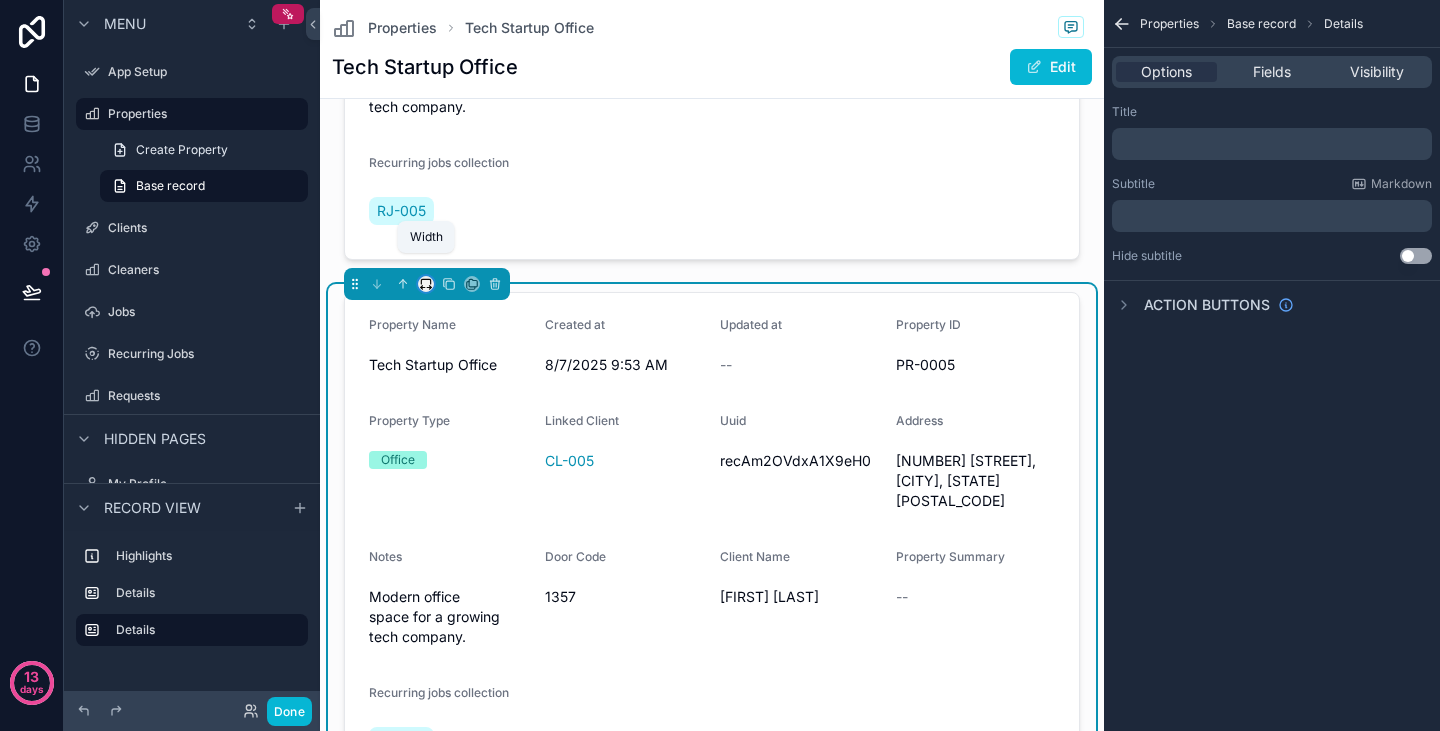 click 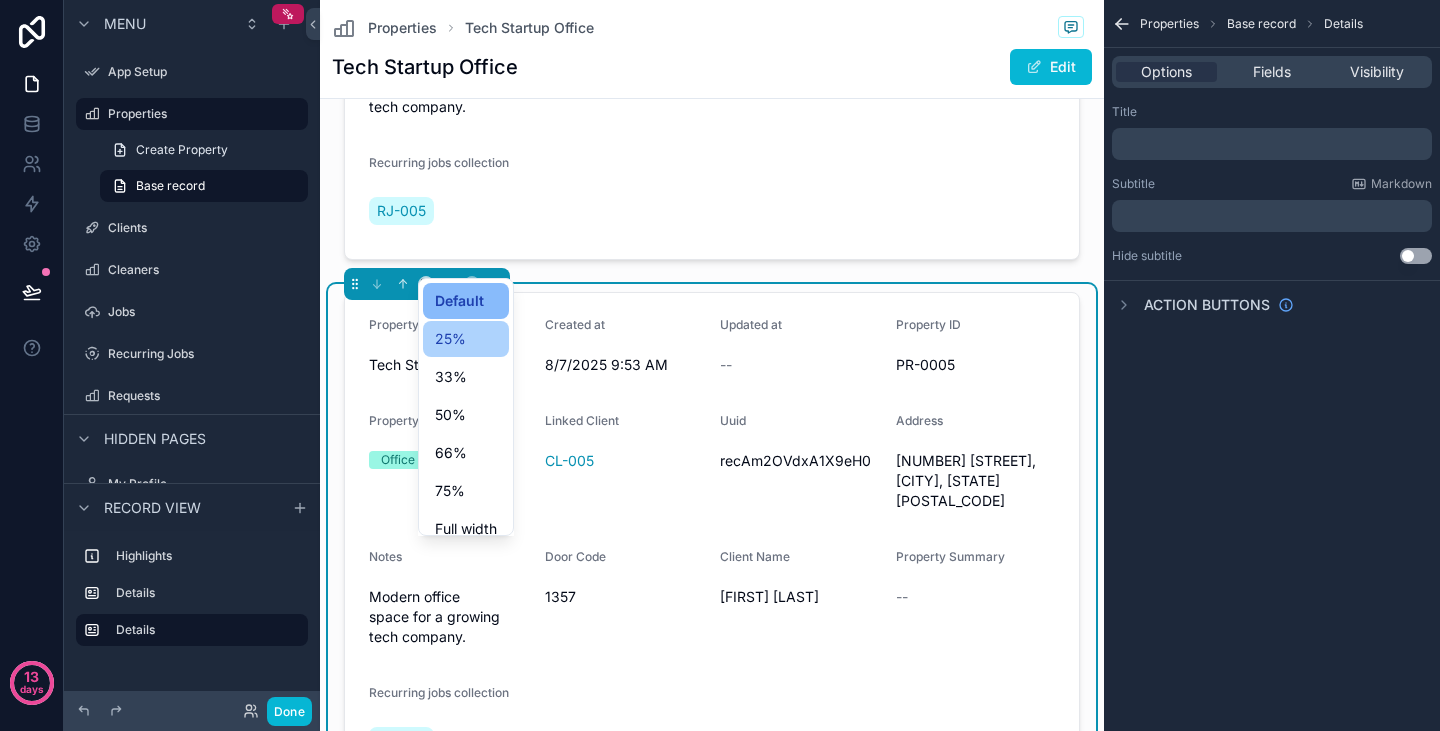 click on "25%" at bounding box center (450, 339) 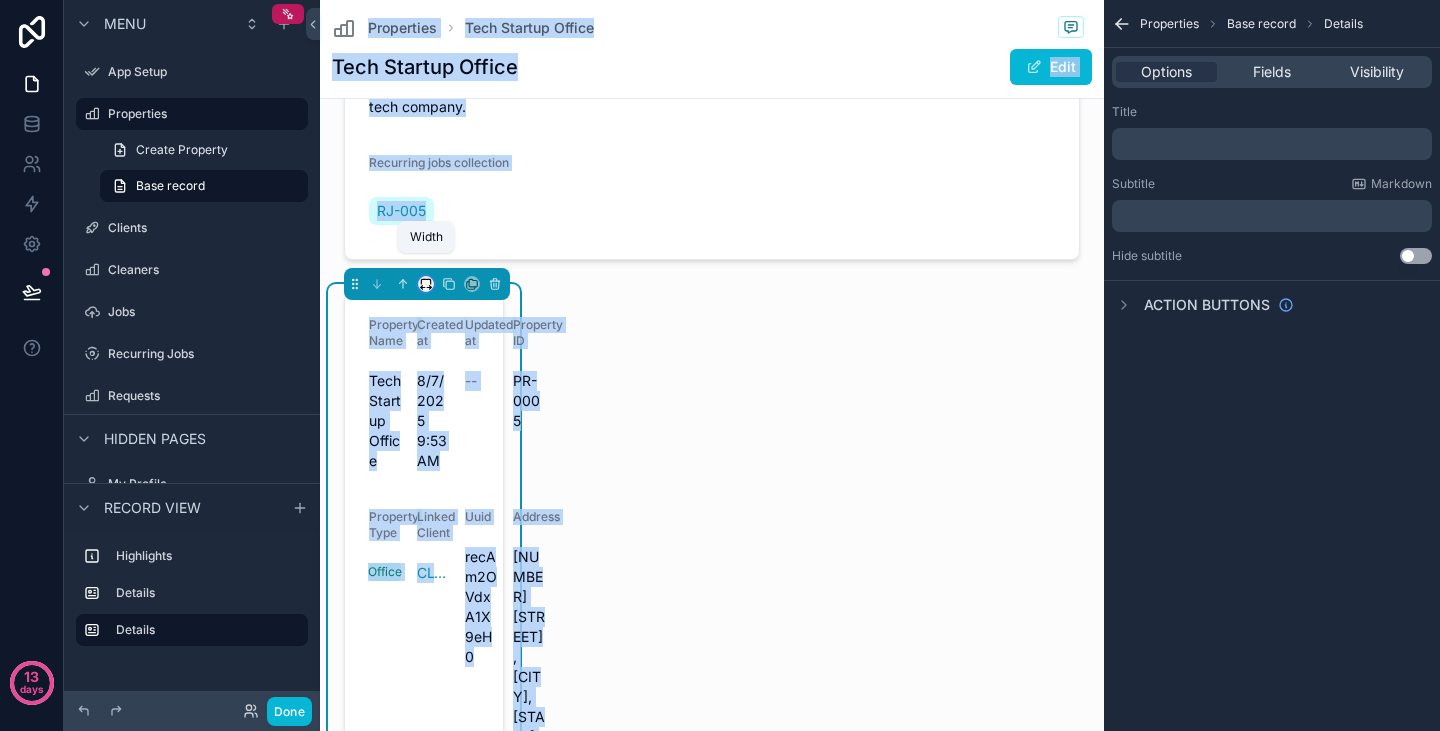 click 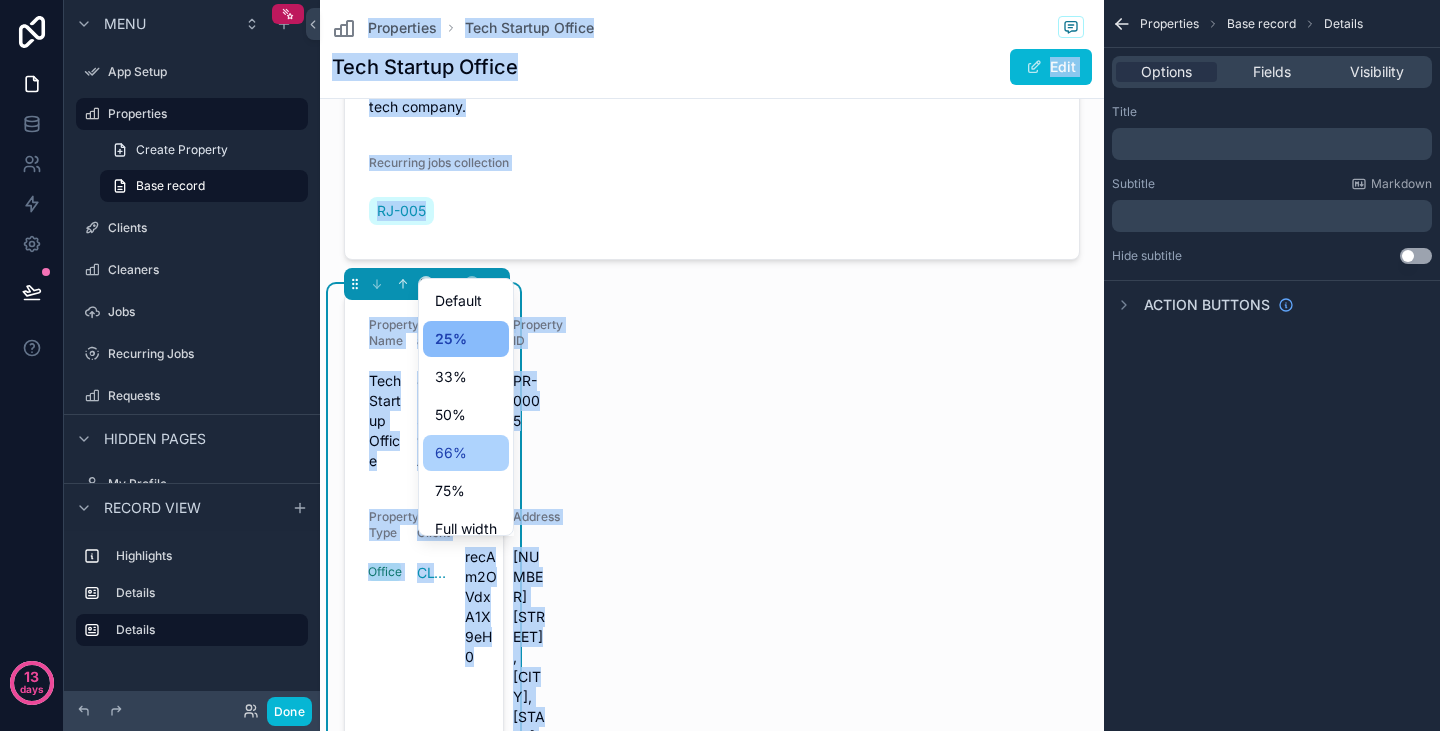 click on "66%" at bounding box center [451, 453] 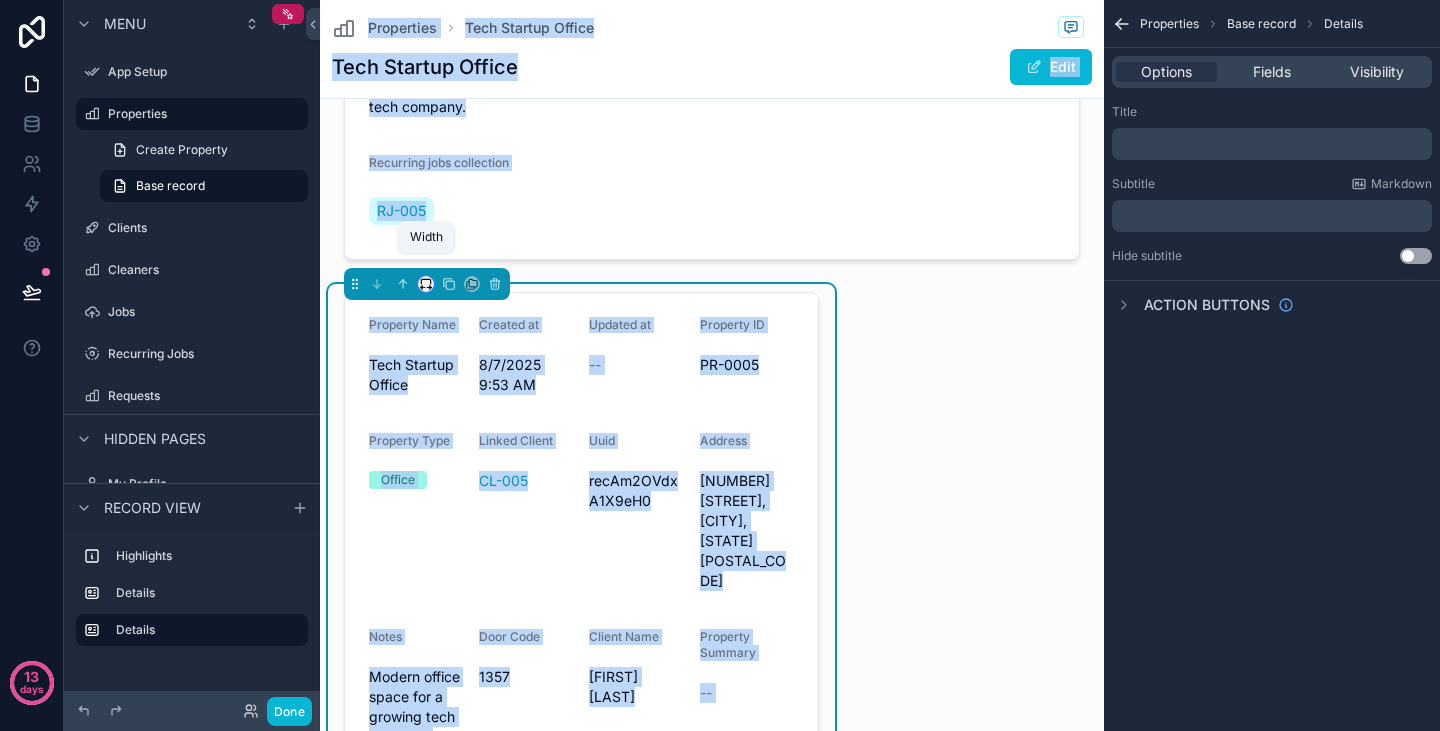 click 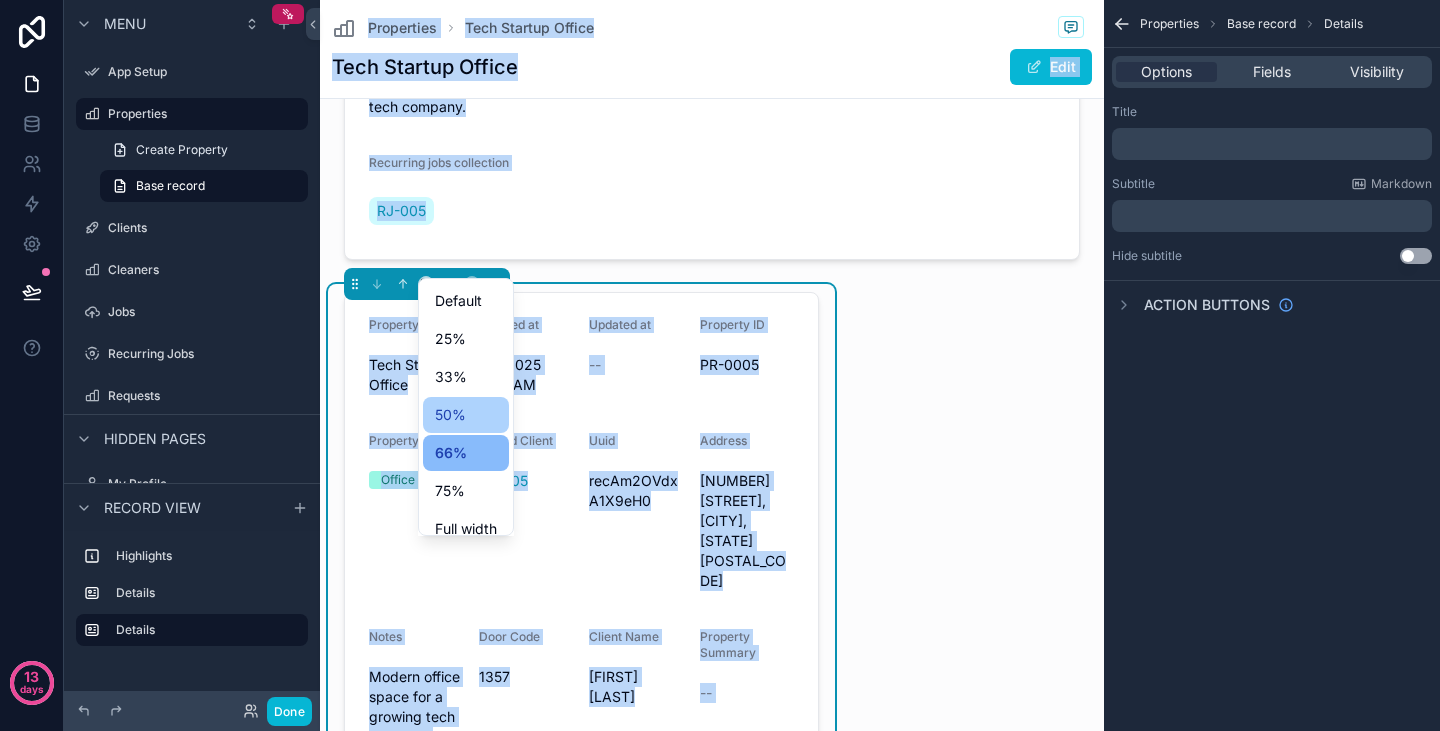 click on "50%" at bounding box center (466, 415) 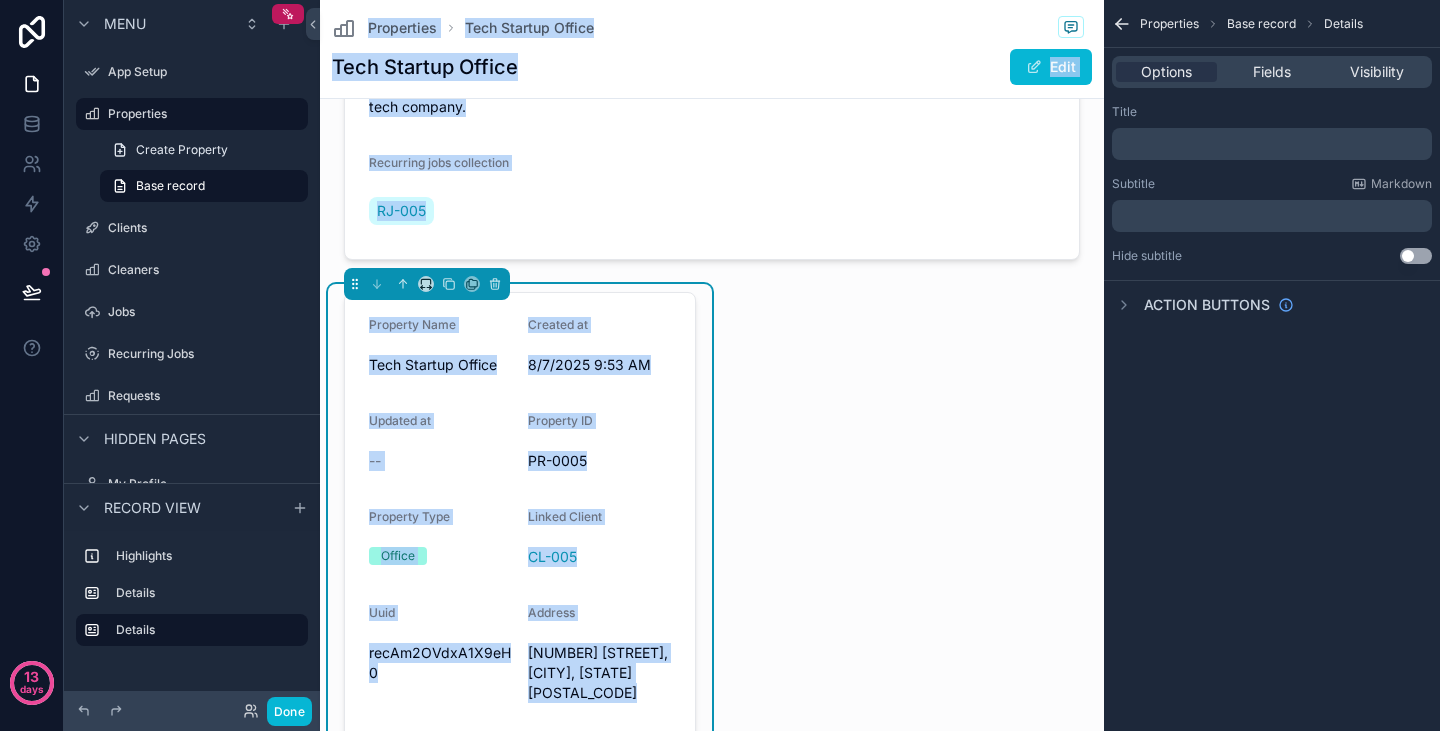 click on "Property Name Tech Startup Office Created at 8/7/2025 9:53 AM Updated at -- Property ID PR-0005 Property Type Office Linked Client CL-005 Uuid recAm2OVdxA1X9eH0 Address [NUMBER] [STREET], [CITY], [STATE] [ZIP] Notes Modern office space for a growing tech company. Door Code 1357 Client Name [FIRST] [LAST] Property Summary -- Recurring jobs collection RJ-005" at bounding box center [520, 685] 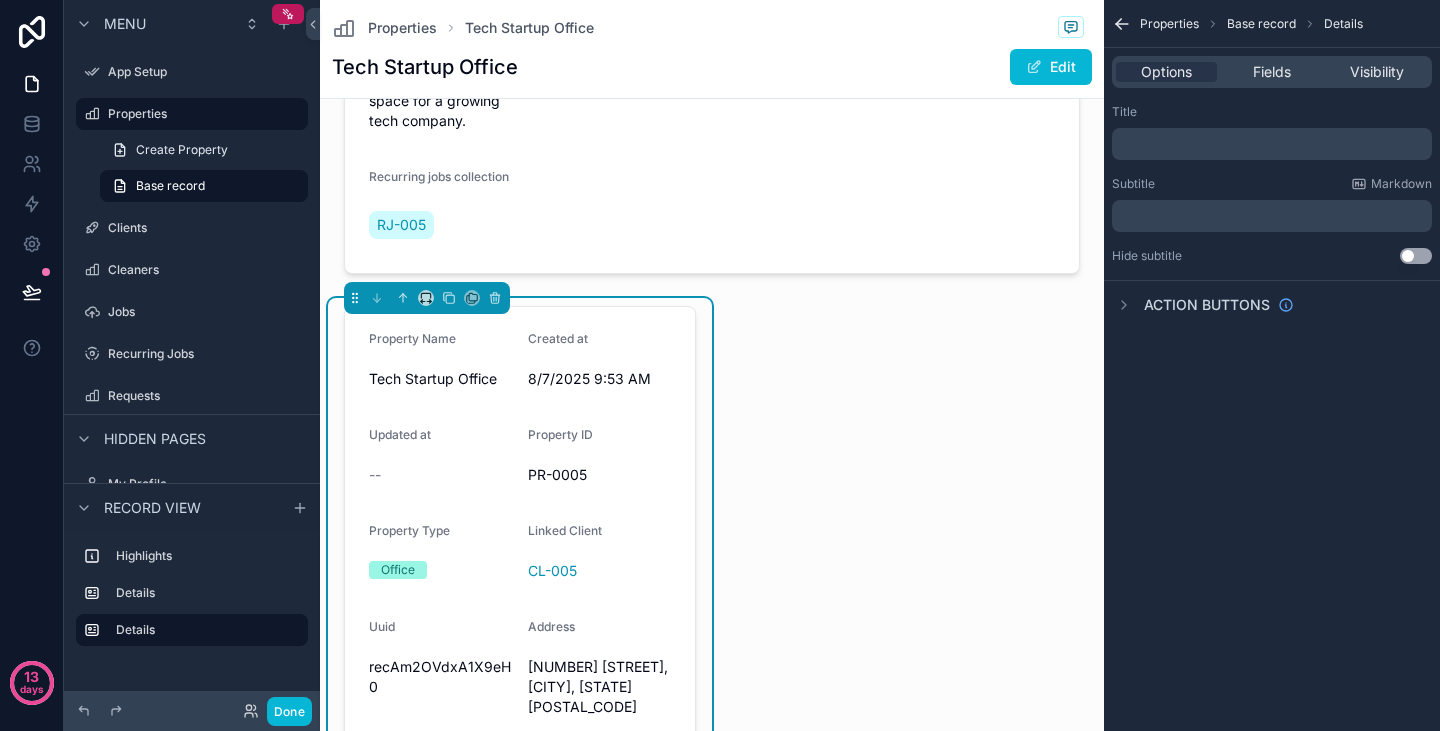 scroll, scrollTop: 502, scrollLeft: 0, axis: vertical 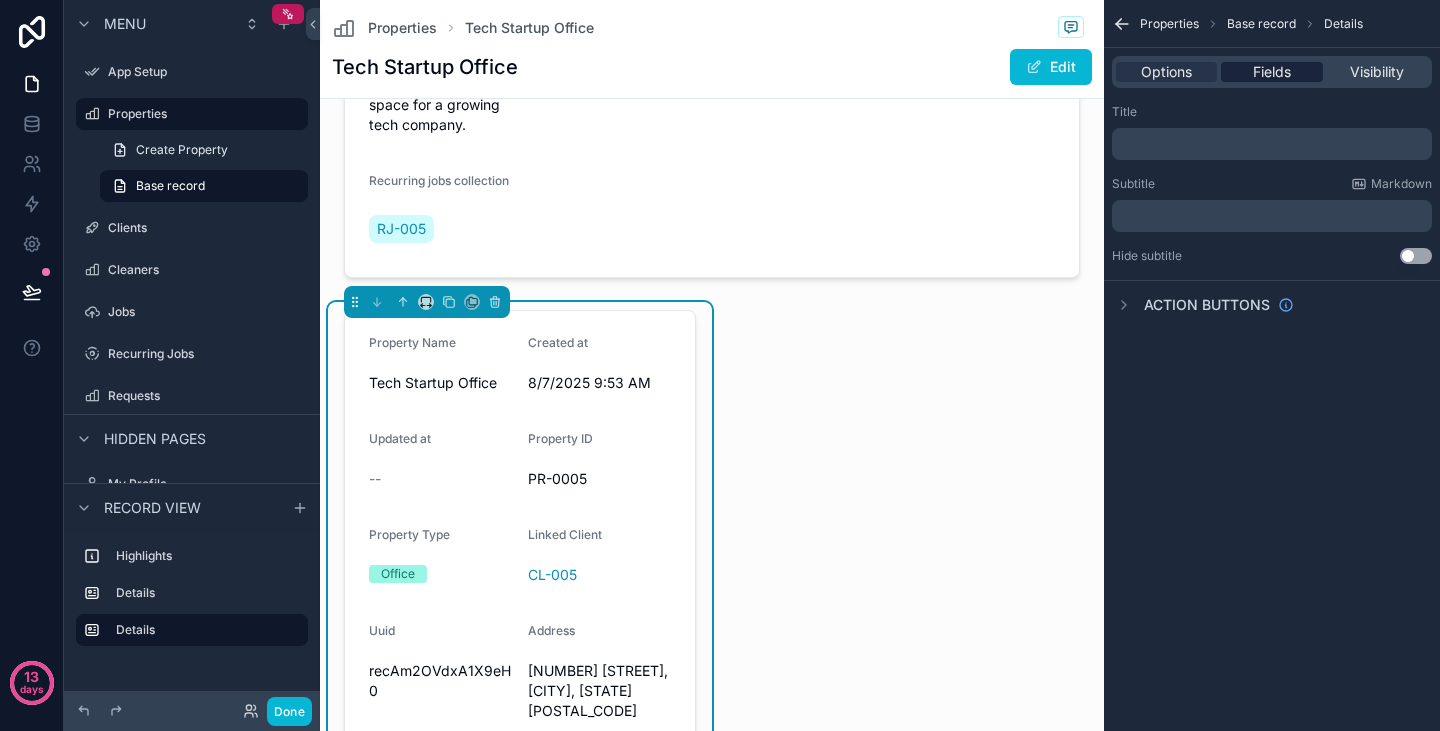 click on "Fields" at bounding box center [1272, 72] 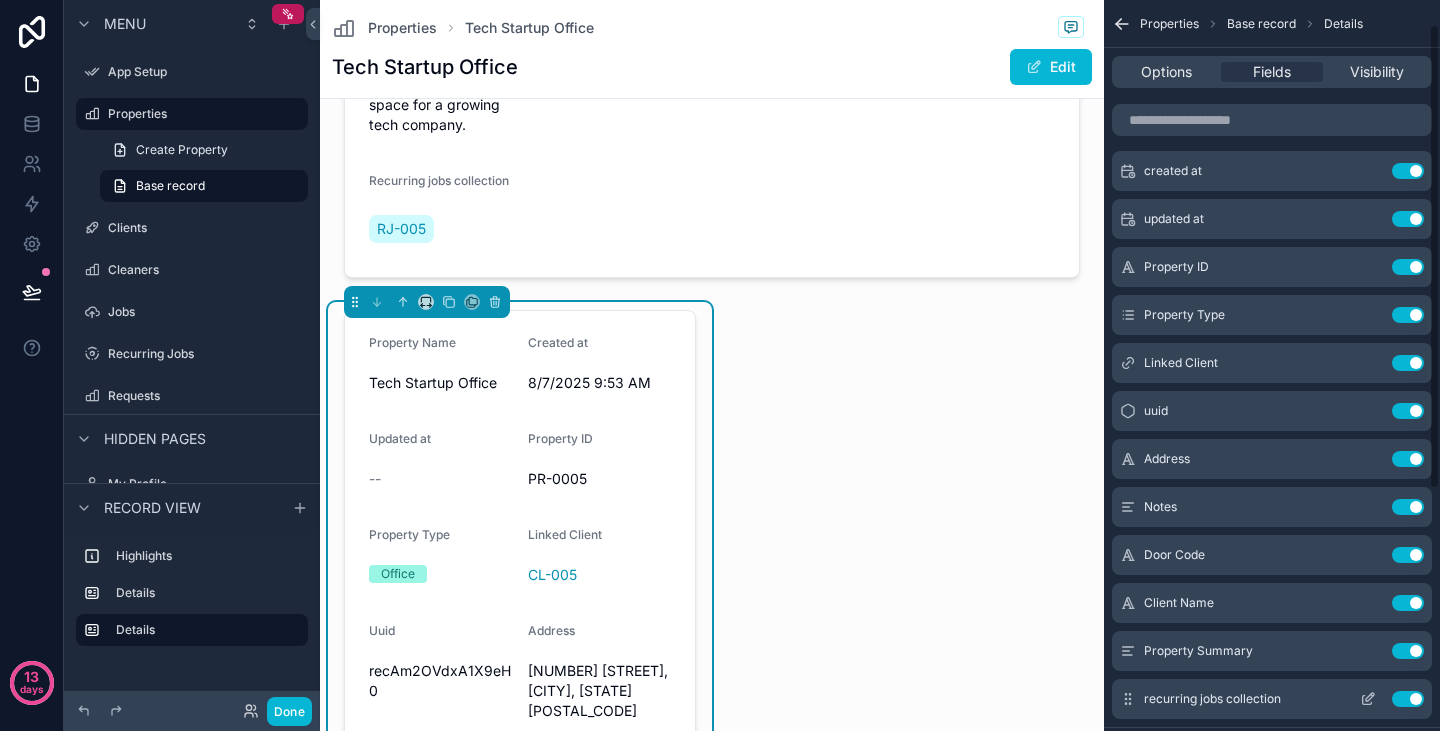 scroll, scrollTop: 0, scrollLeft: 0, axis: both 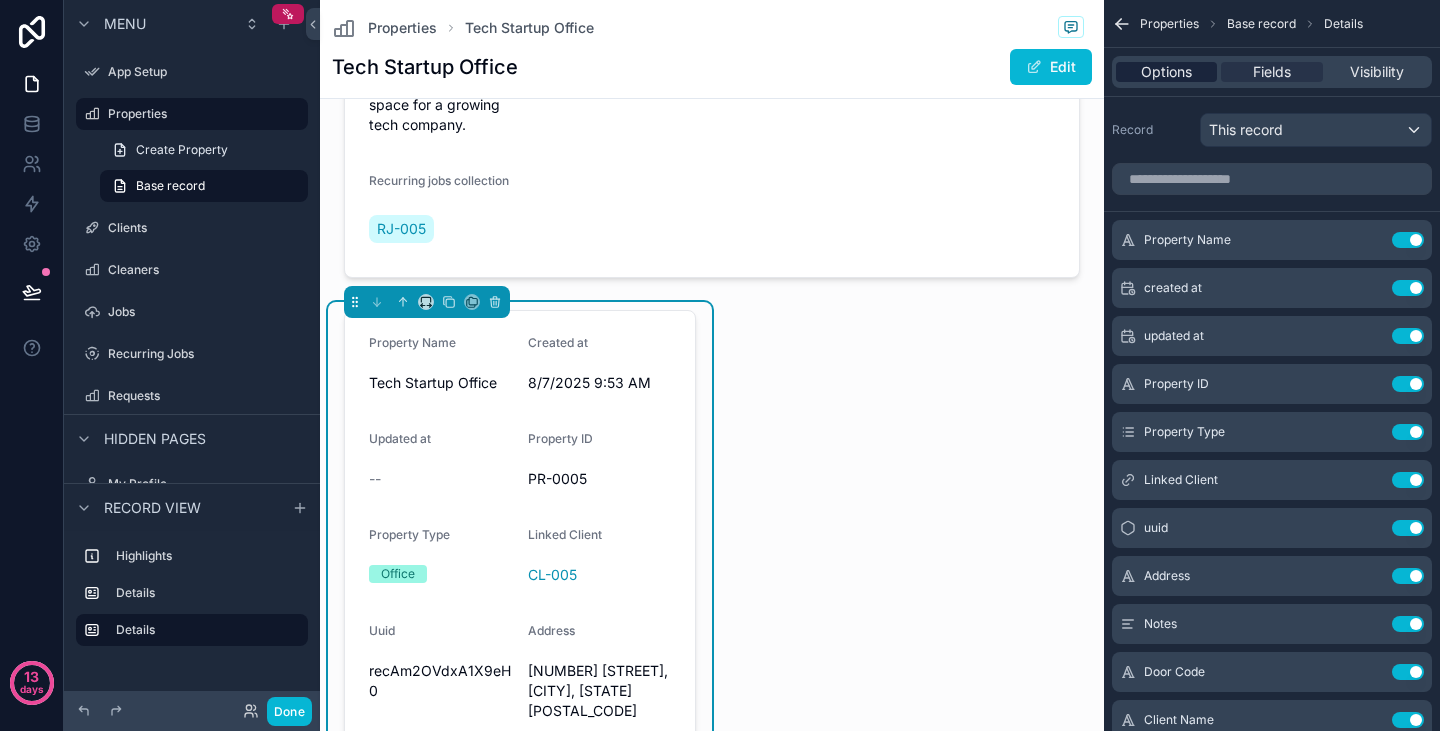 click on "Options" at bounding box center (1166, 72) 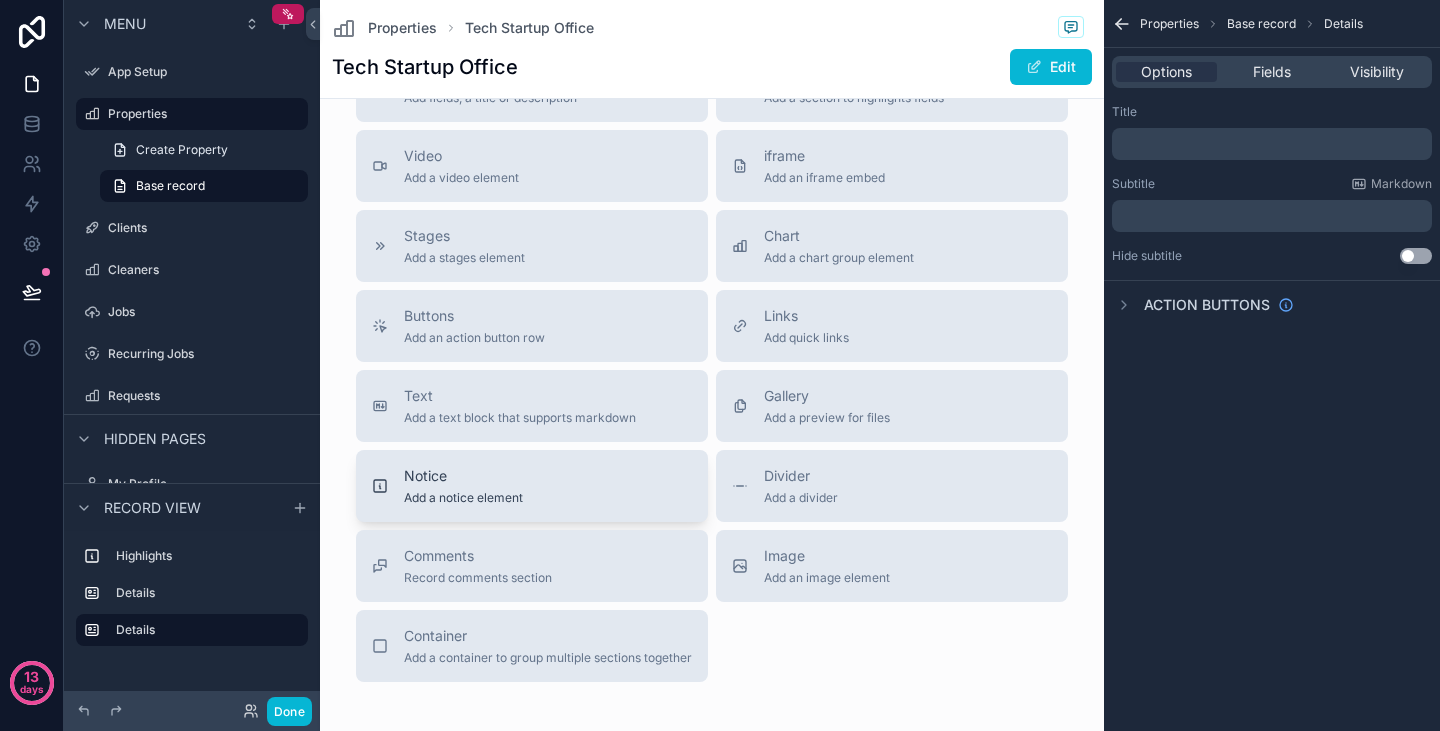 scroll, scrollTop: 1669, scrollLeft: 0, axis: vertical 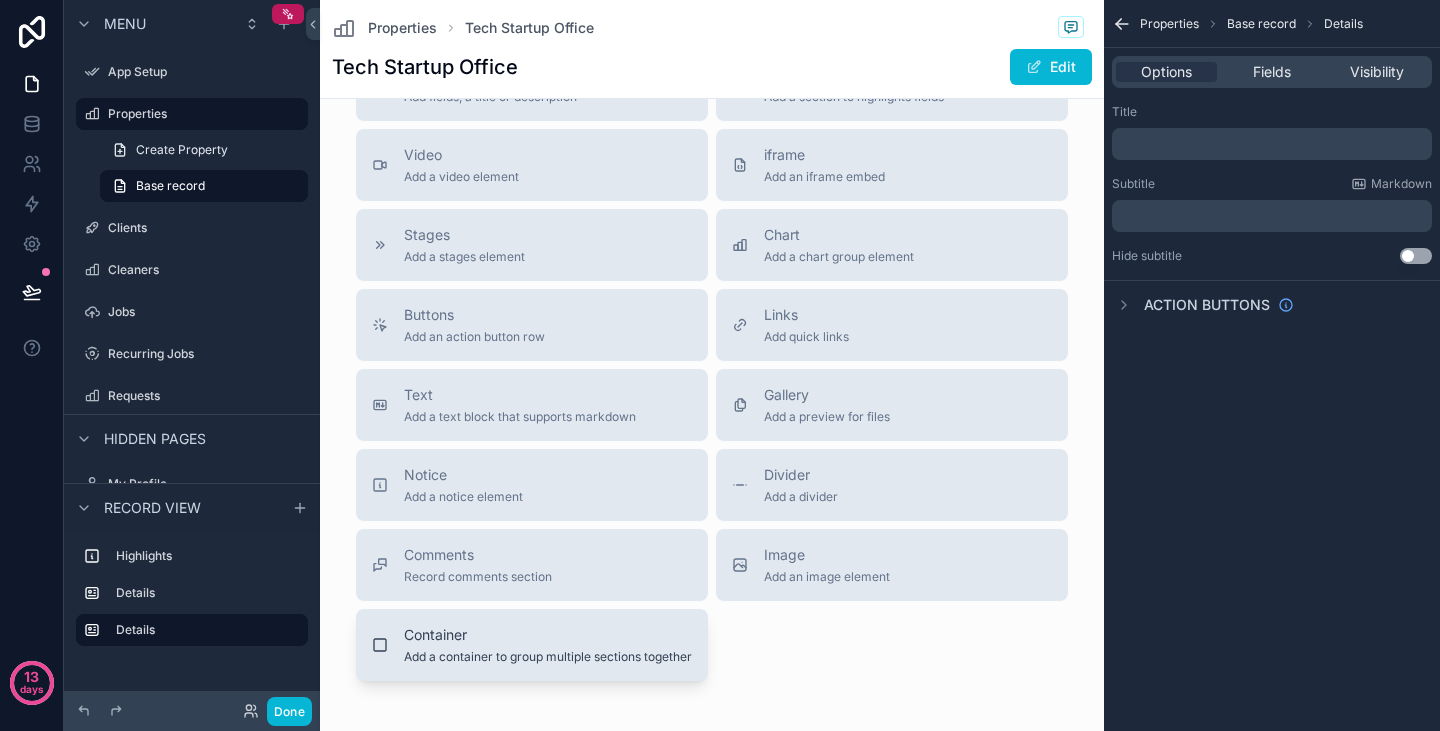 click on "Container Add a container to group multiple sections together" at bounding box center (548, 645) 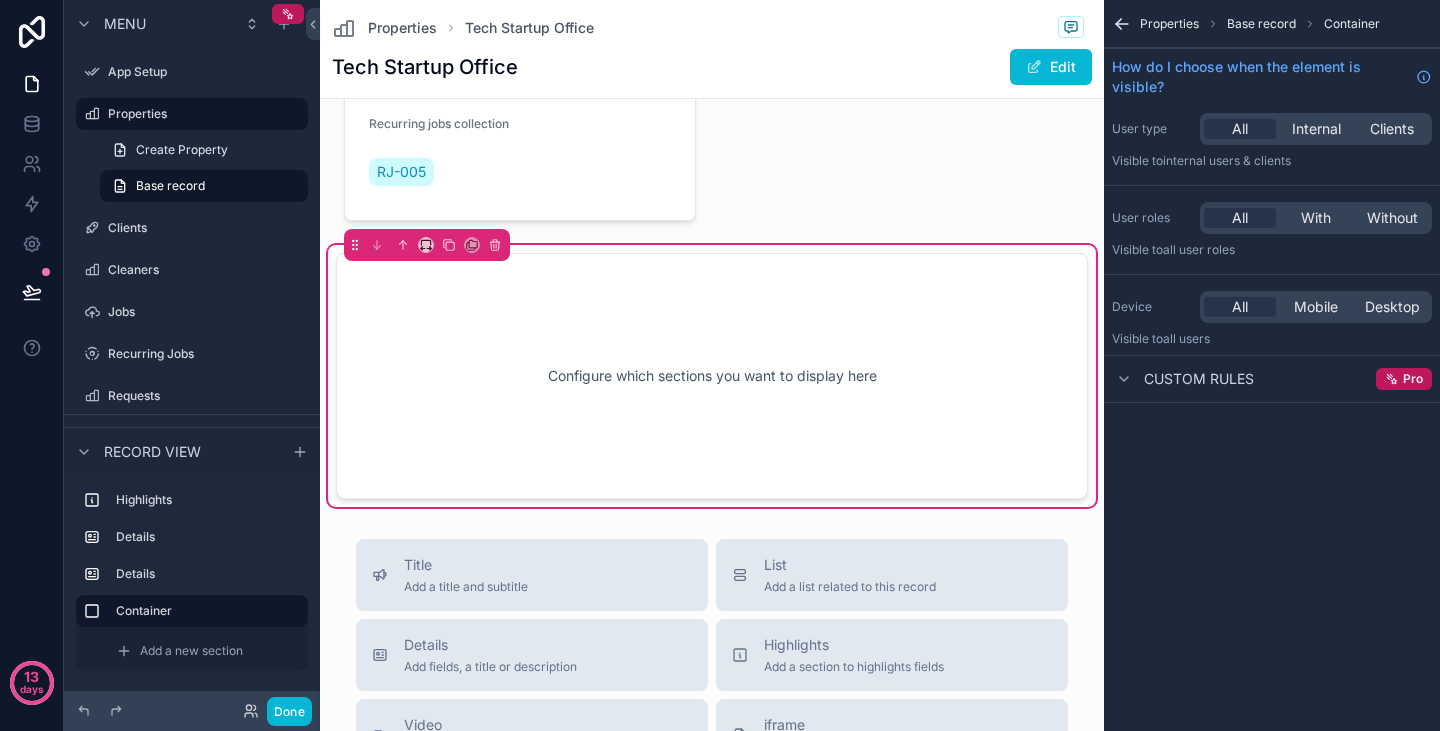 scroll, scrollTop: 1363, scrollLeft: 0, axis: vertical 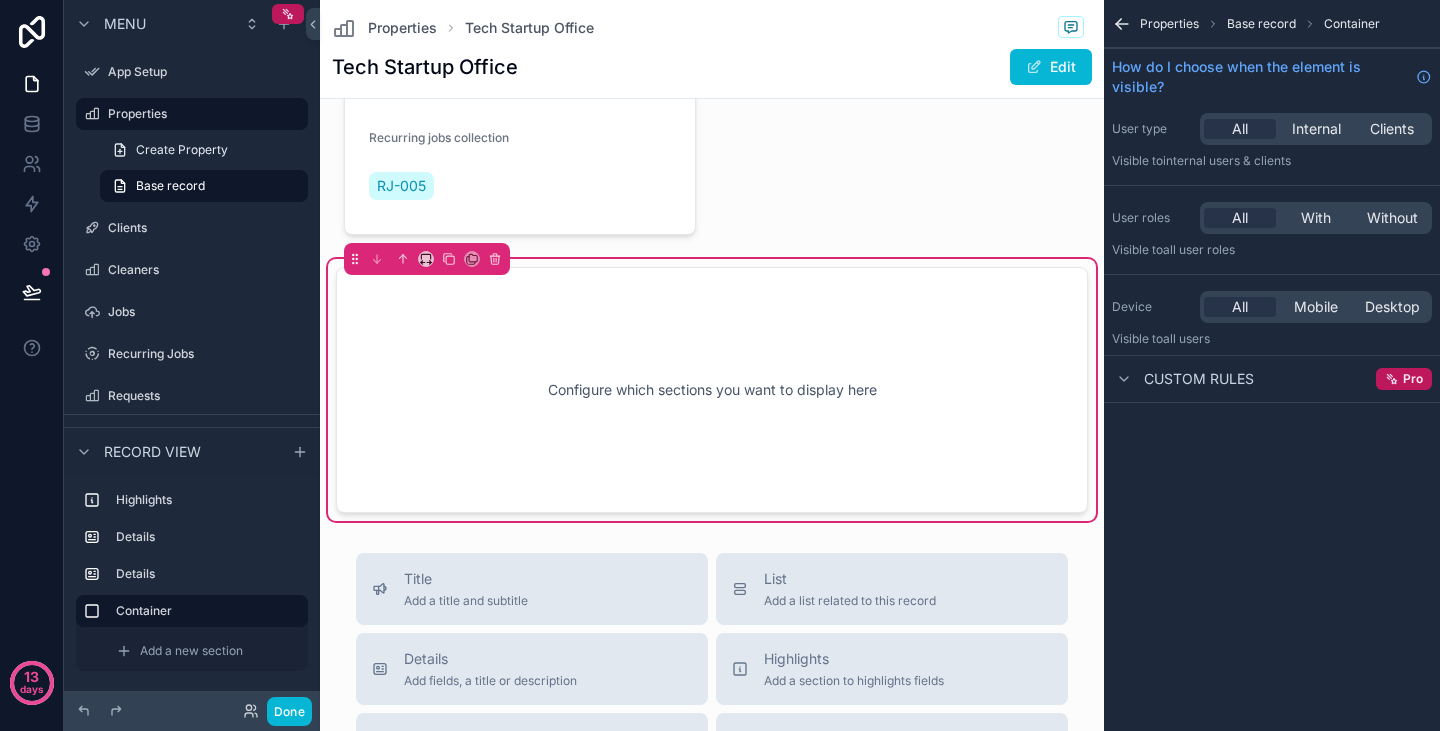 click on "Configure which sections you want to display here" at bounding box center [712, 390] 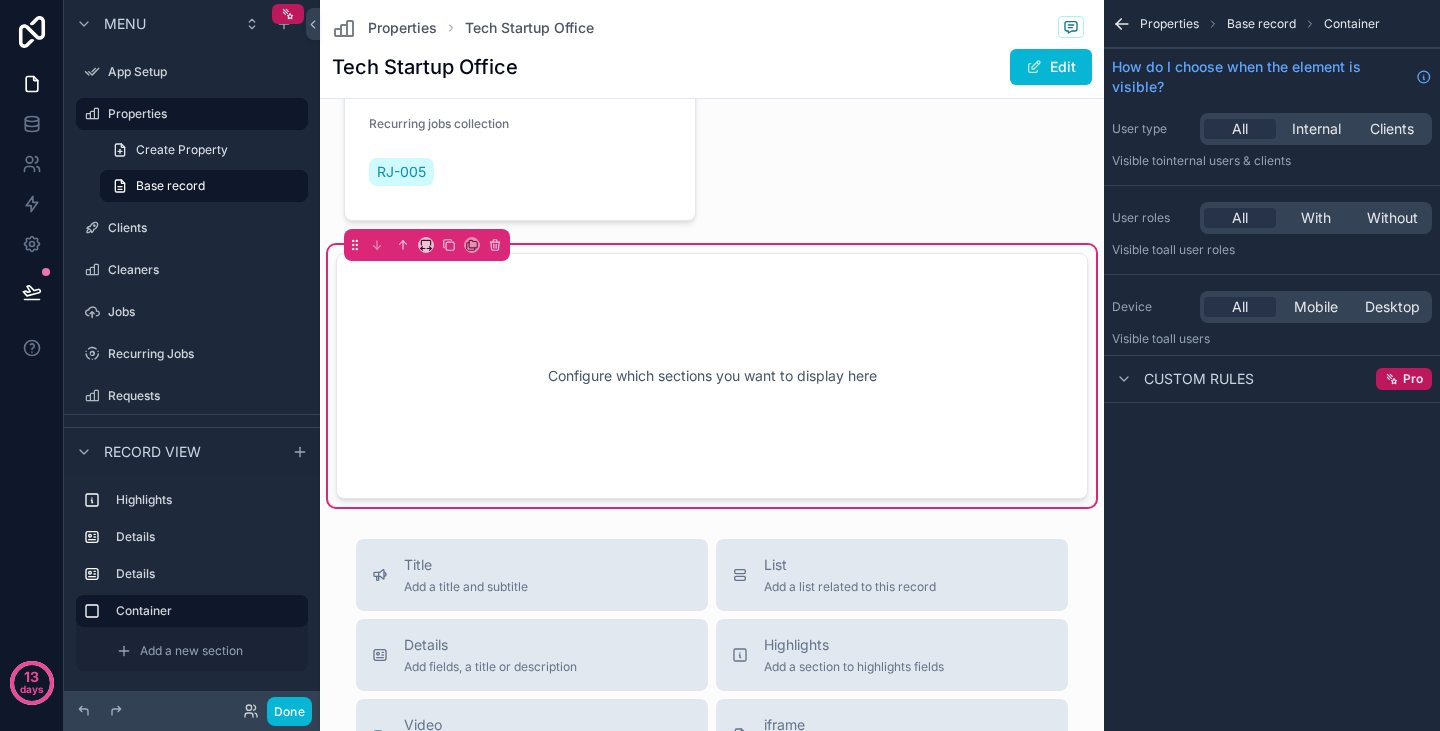 scroll, scrollTop: 1382, scrollLeft: 0, axis: vertical 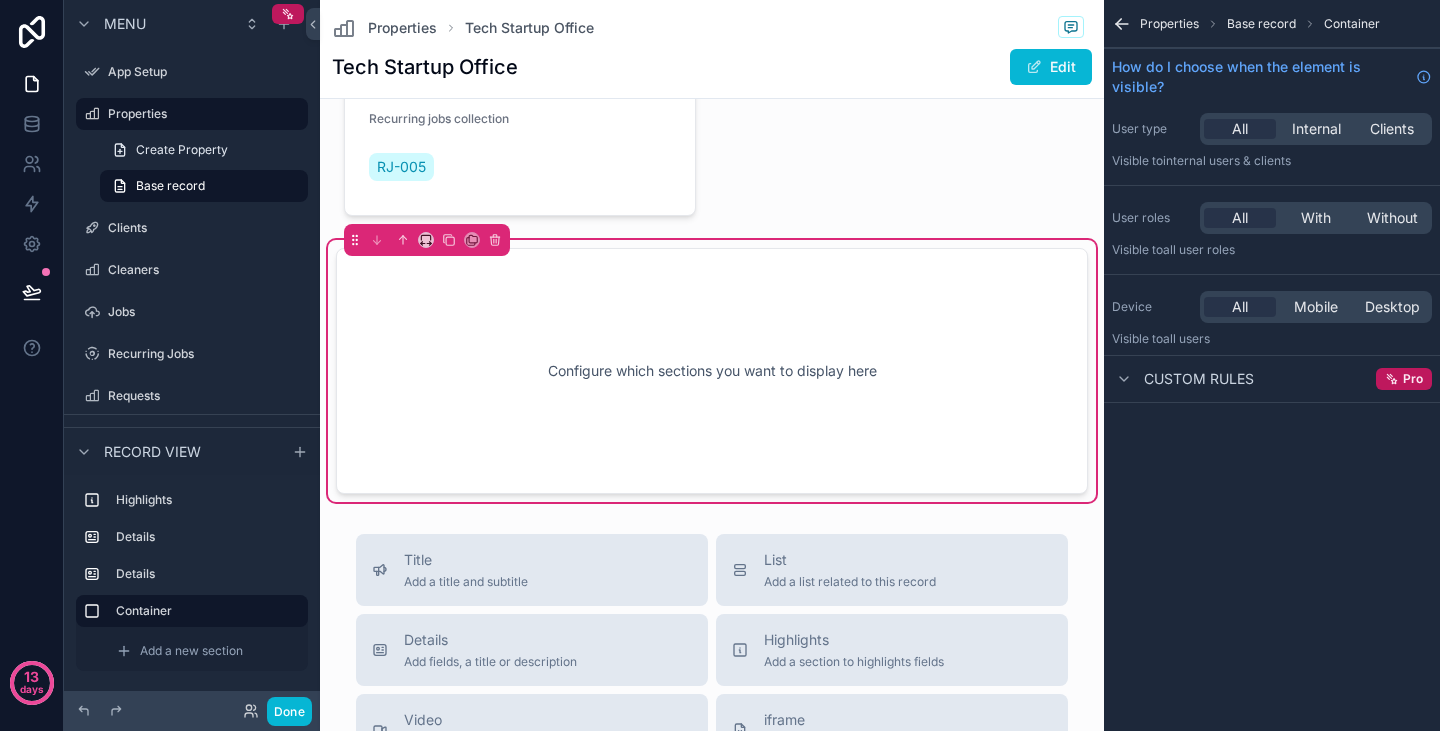 click on "Configure which sections you want to display here" at bounding box center (712, 371) 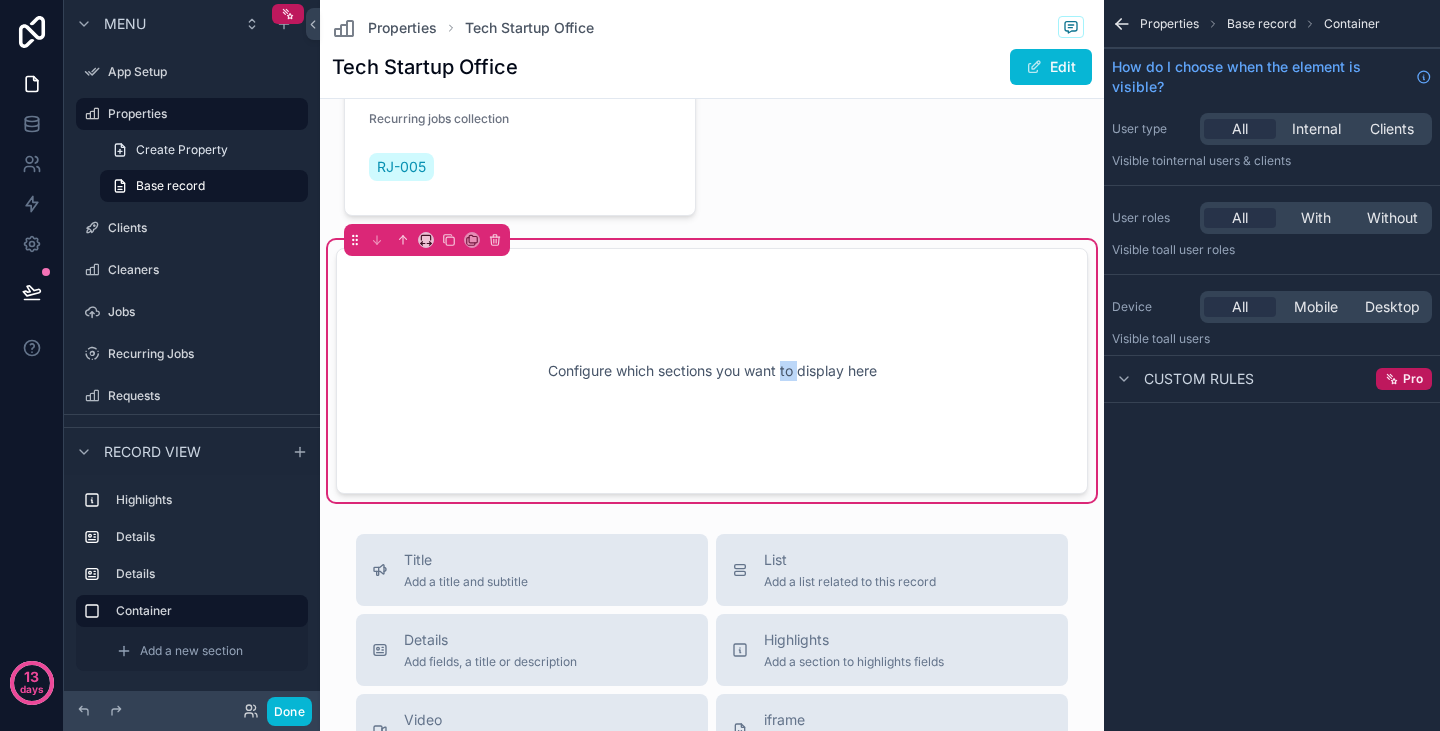 click on "Configure which sections you want to display here" at bounding box center [712, 371] 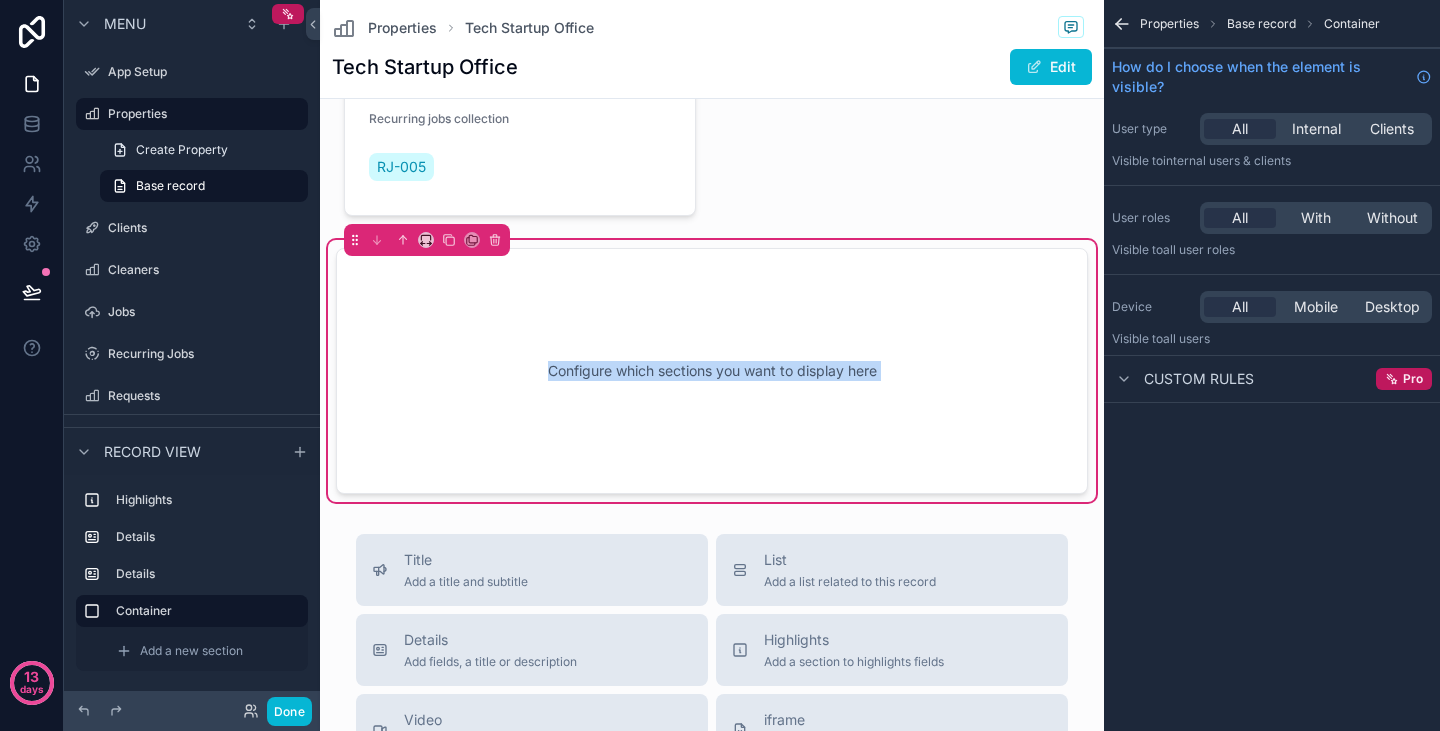 click on "Configure which sections you want to display here" at bounding box center (712, 371) 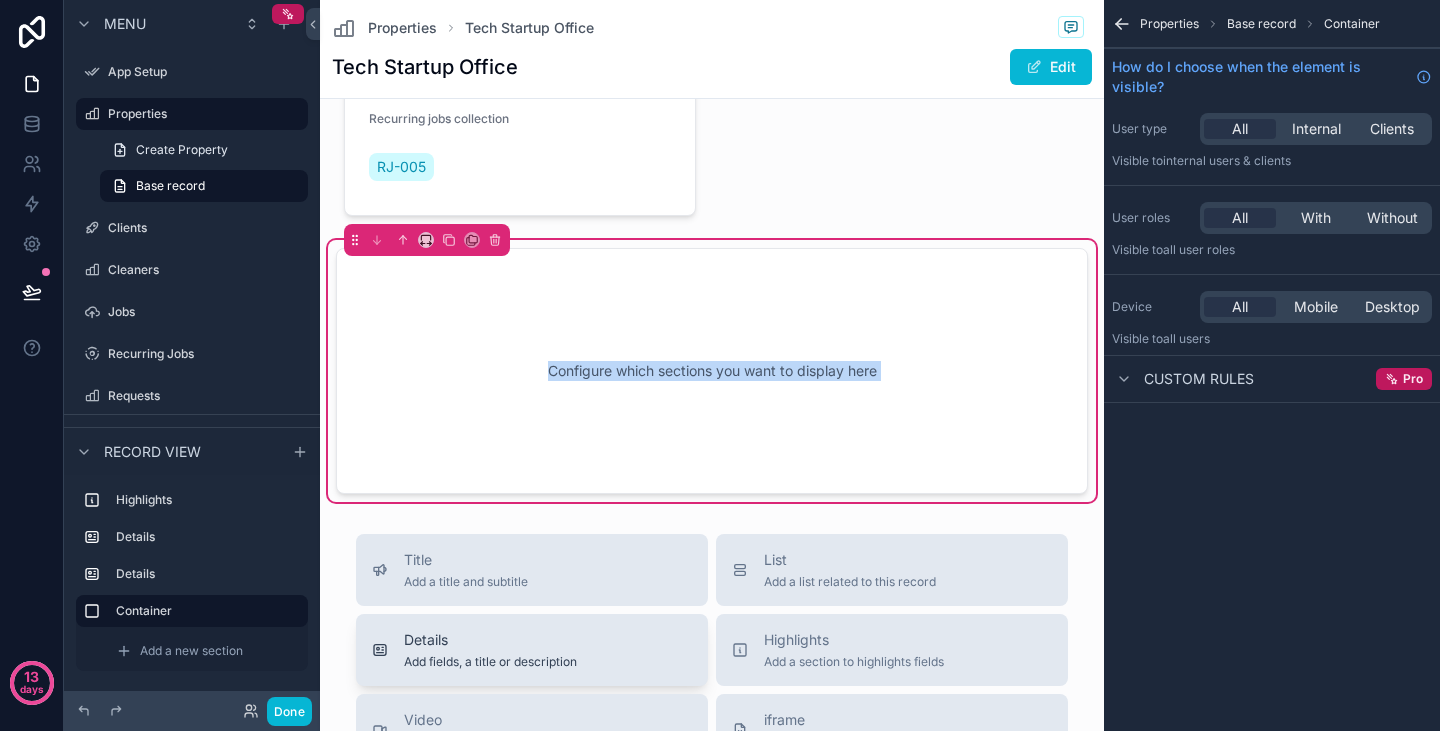 click on "Add fields, a title or description" at bounding box center (490, 662) 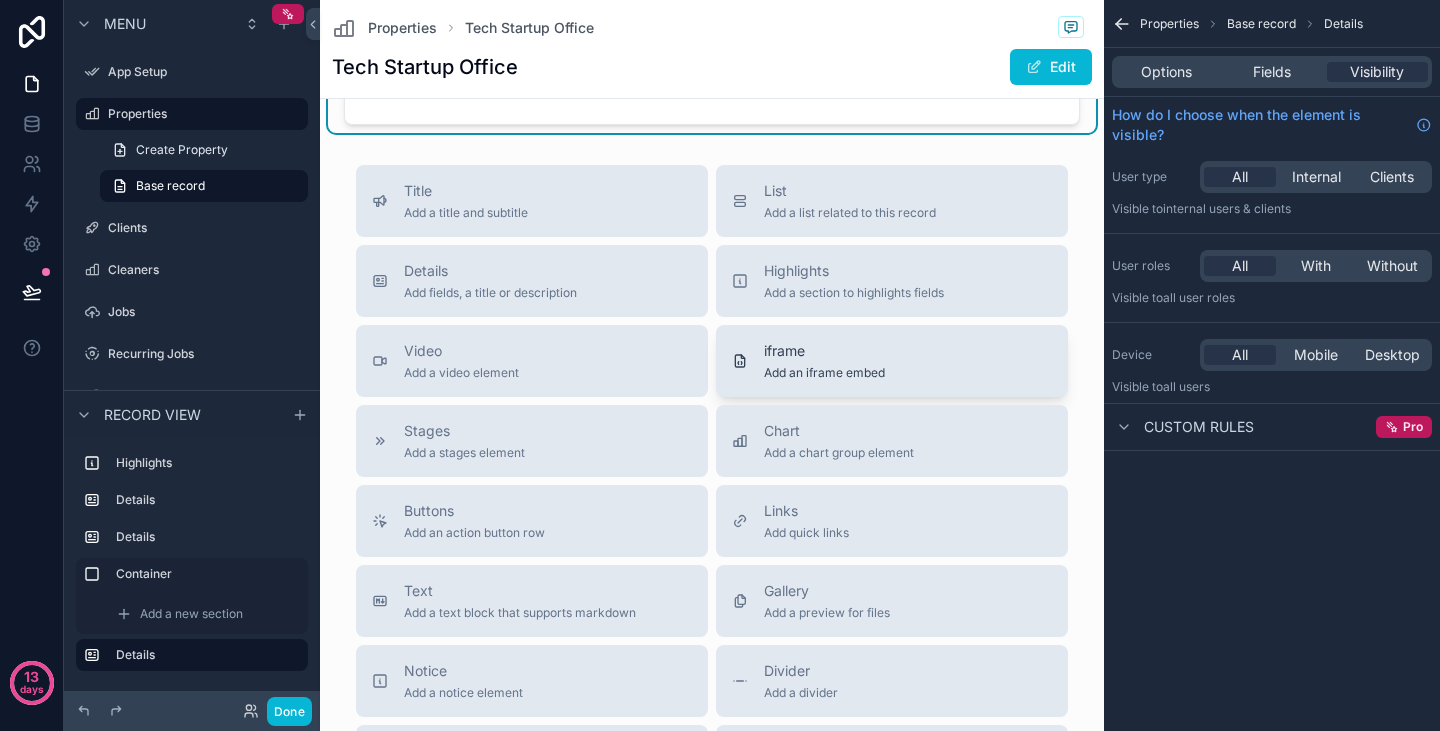 scroll, scrollTop: 2030, scrollLeft: 0, axis: vertical 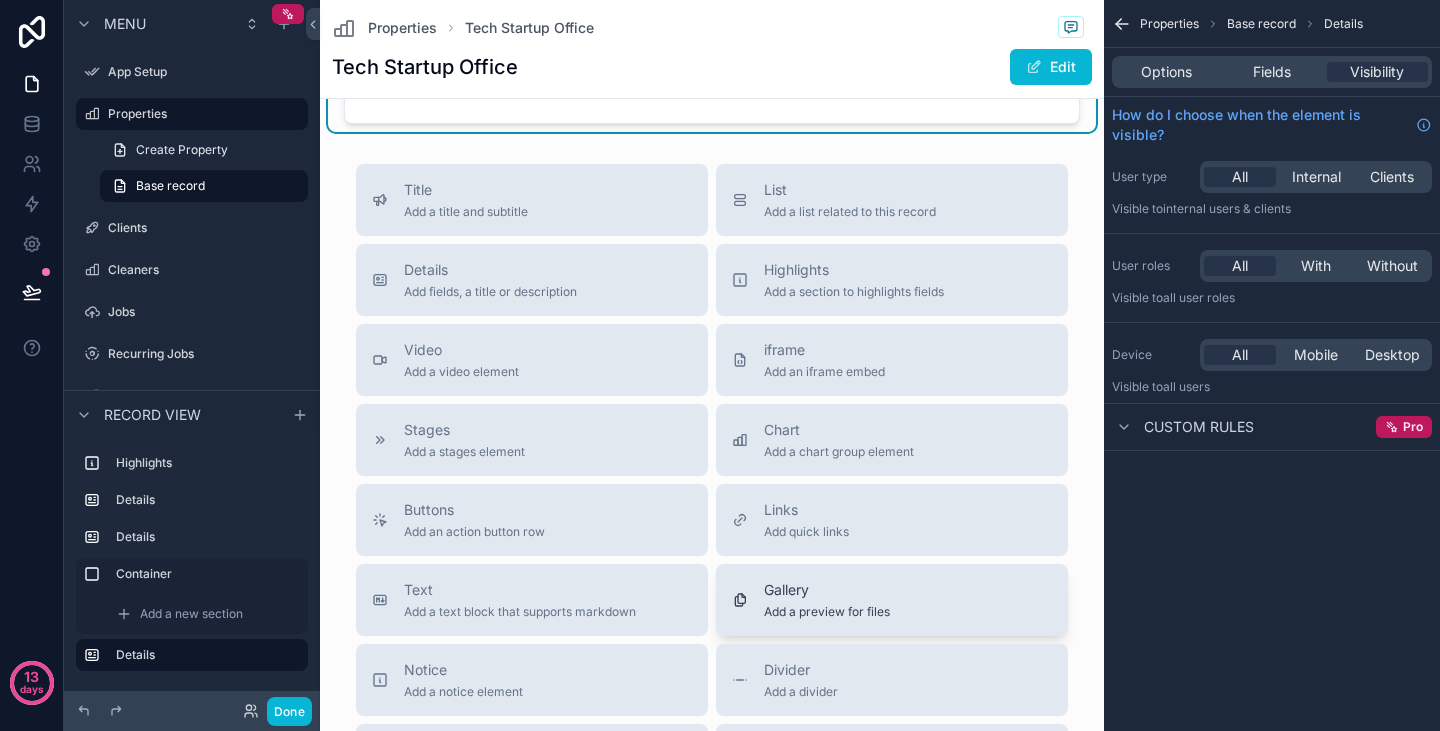 click on "Gallery Add a preview for files" at bounding box center (892, 600) 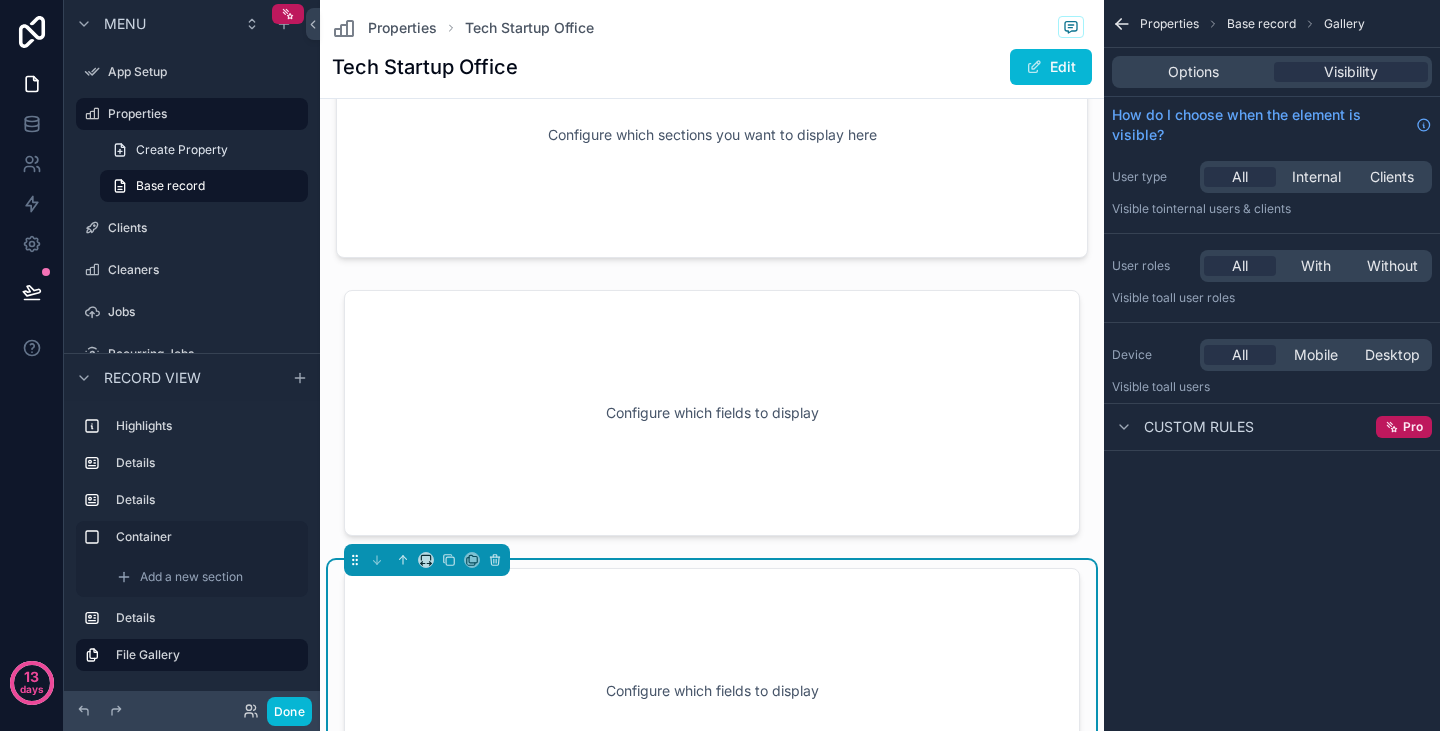 scroll, scrollTop: 1429, scrollLeft: 0, axis: vertical 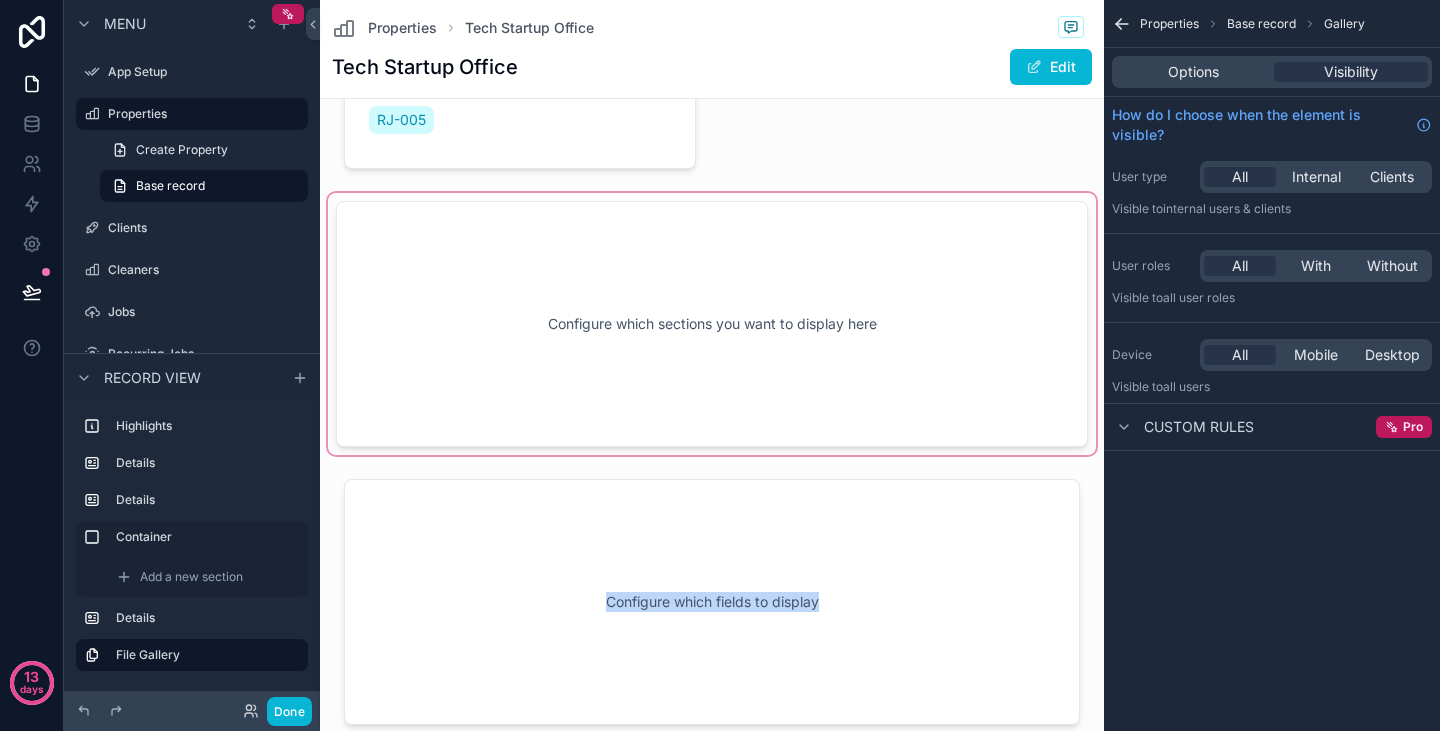 drag, startPoint x: 594, startPoint y: 527, endPoint x: 614, endPoint y: 393, distance: 135.48431 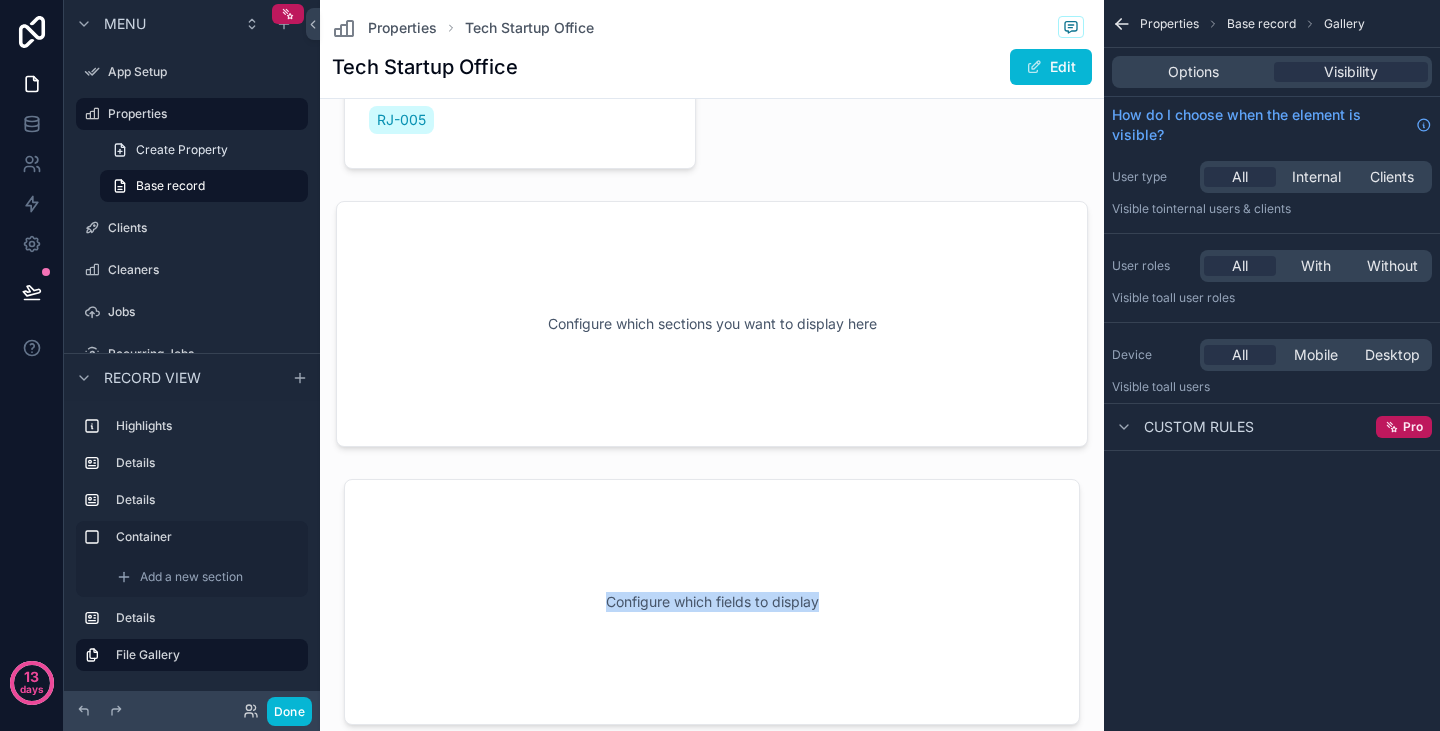 drag, startPoint x: 358, startPoint y: 706, endPoint x: 488, endPoint y: 445, distance: 291.58362 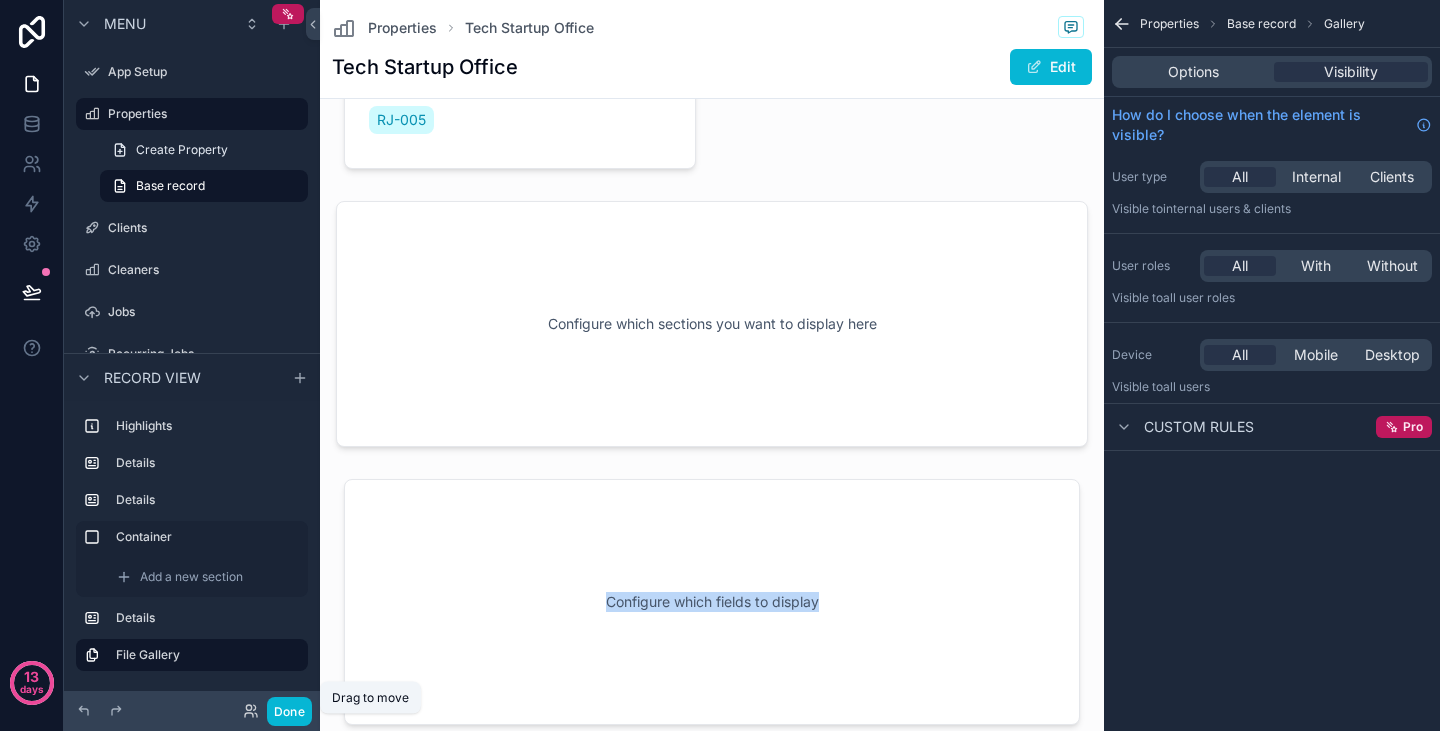 drag, startPoint x: 488, startPoint y: 445, endPoint x: 354, endPoint y: 721, distance: 306.8094 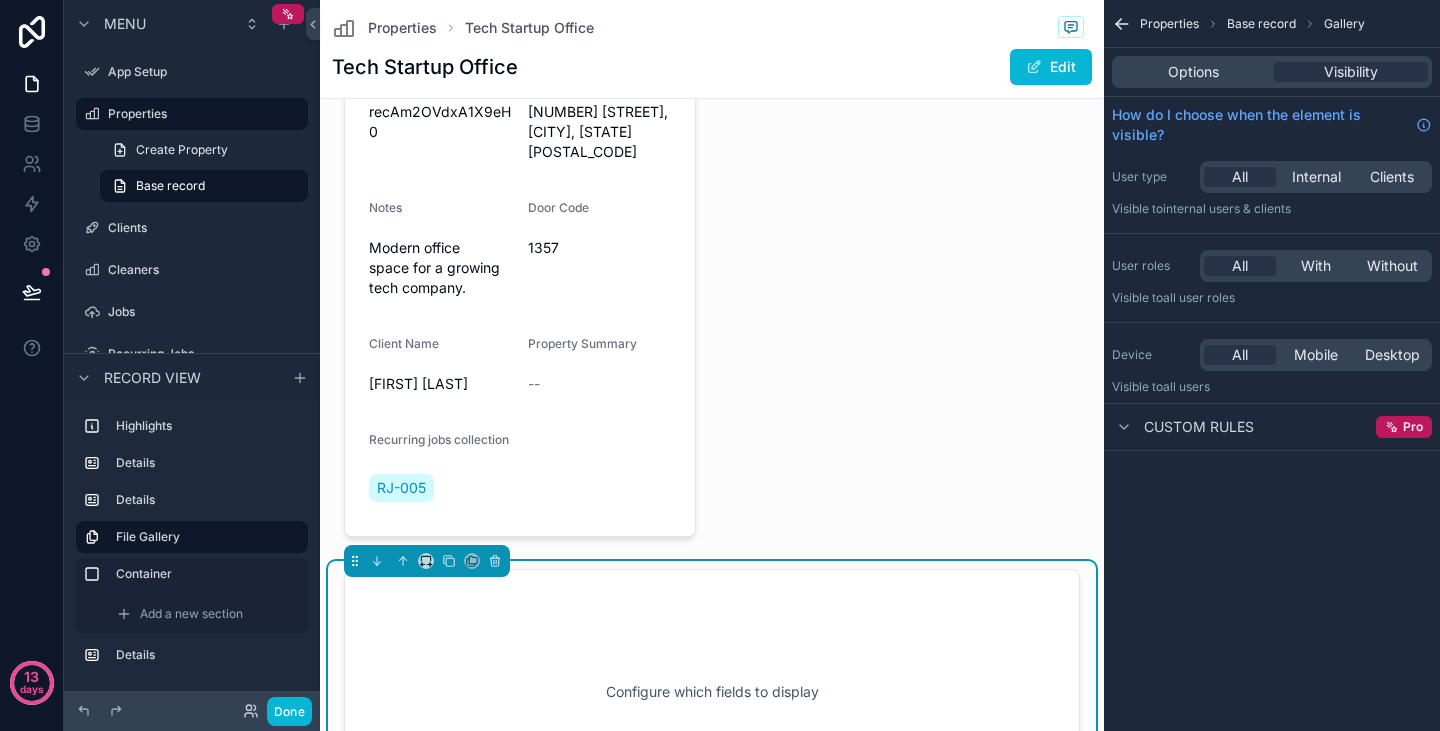 scroll, scrollTop: 1060, scrollLeft: 0, axis: vertical 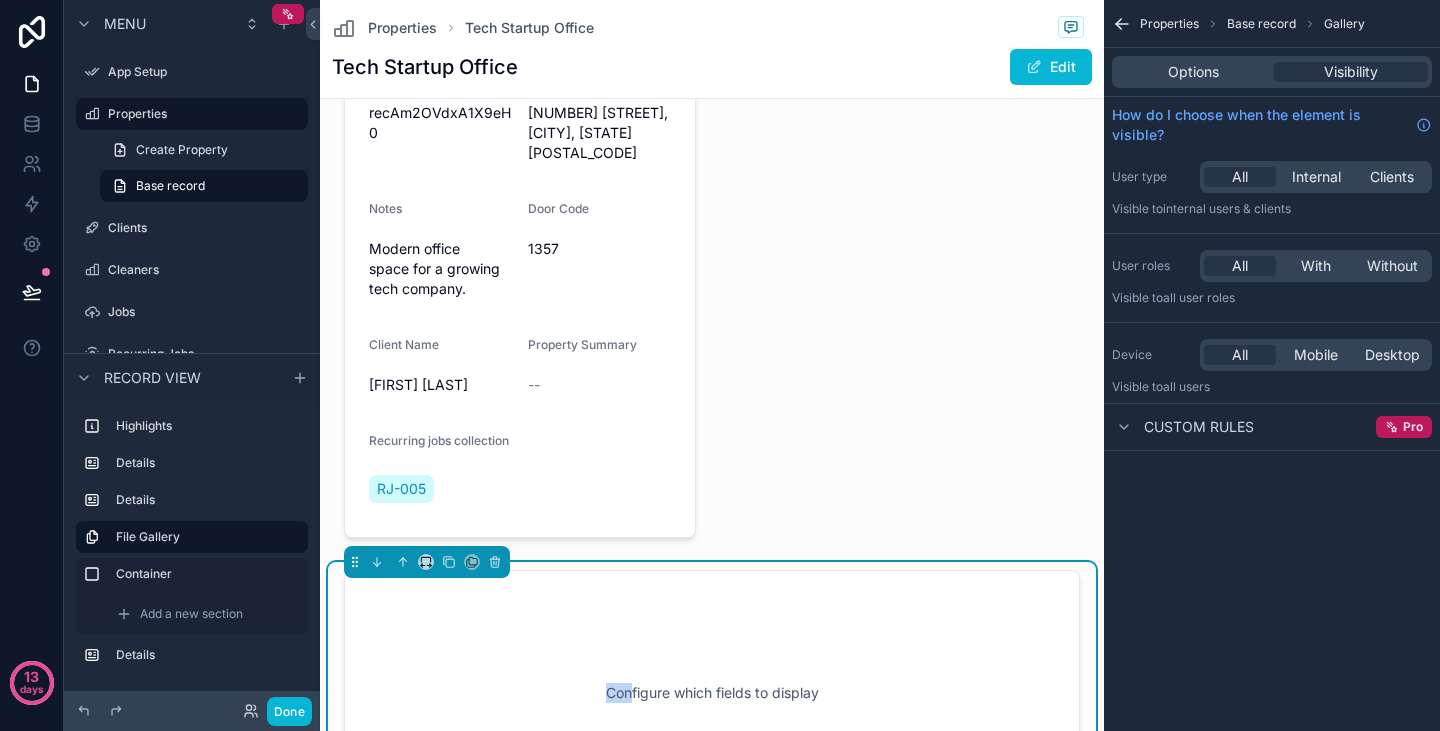 drag, startPoint x: 570, startPoint y: 357, endPoint x: 625, endPoint y: 537, distance: 188.2153 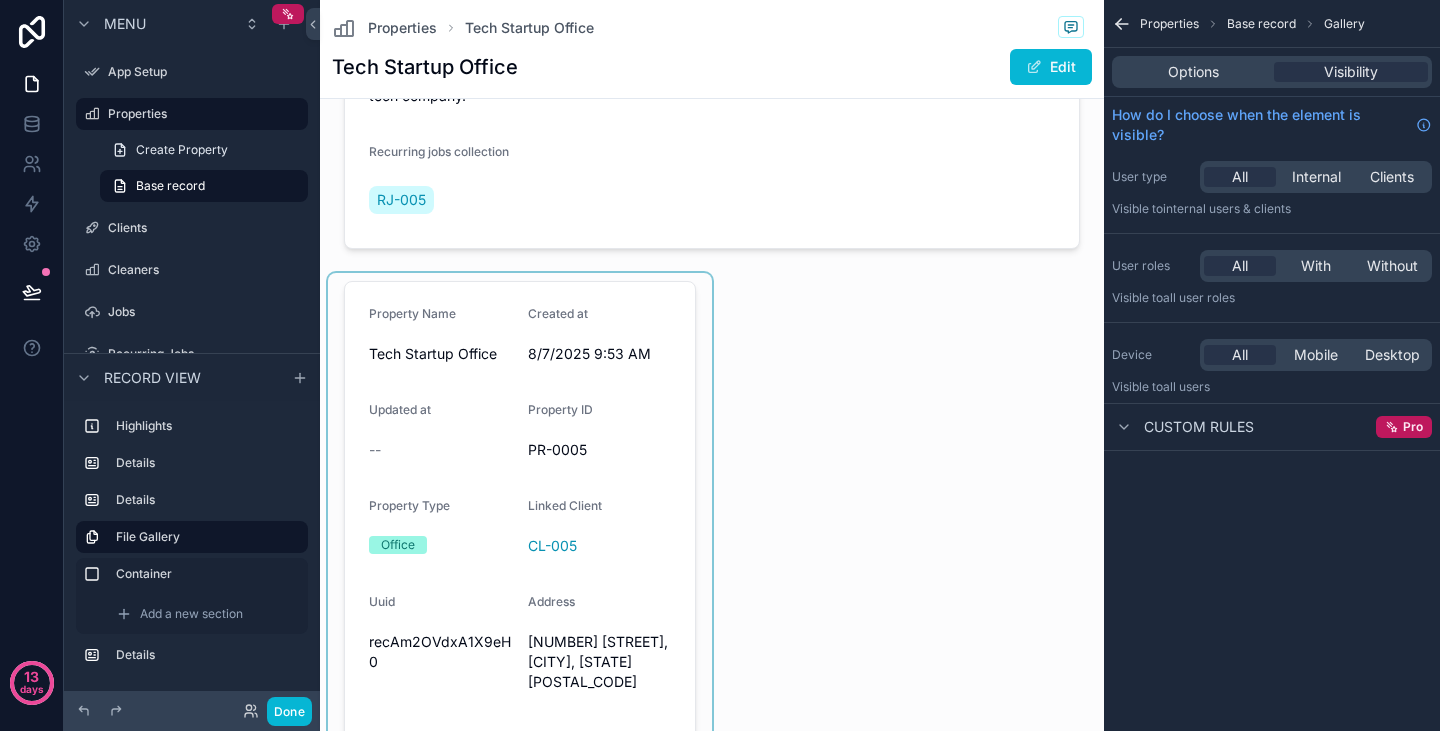 scroll, scrollTop: 530, scrollLeft: 0, axis: vertical 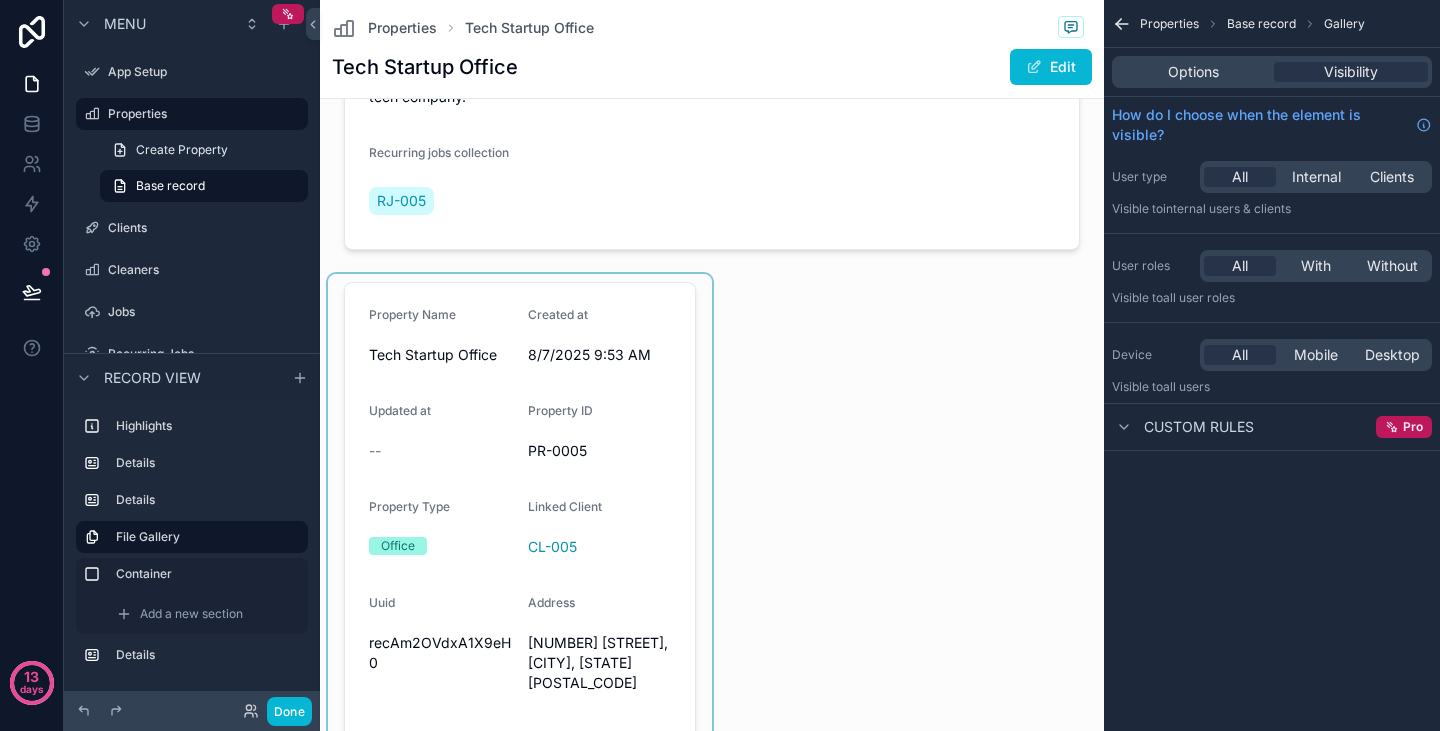 click at bounding box center (520, 675) 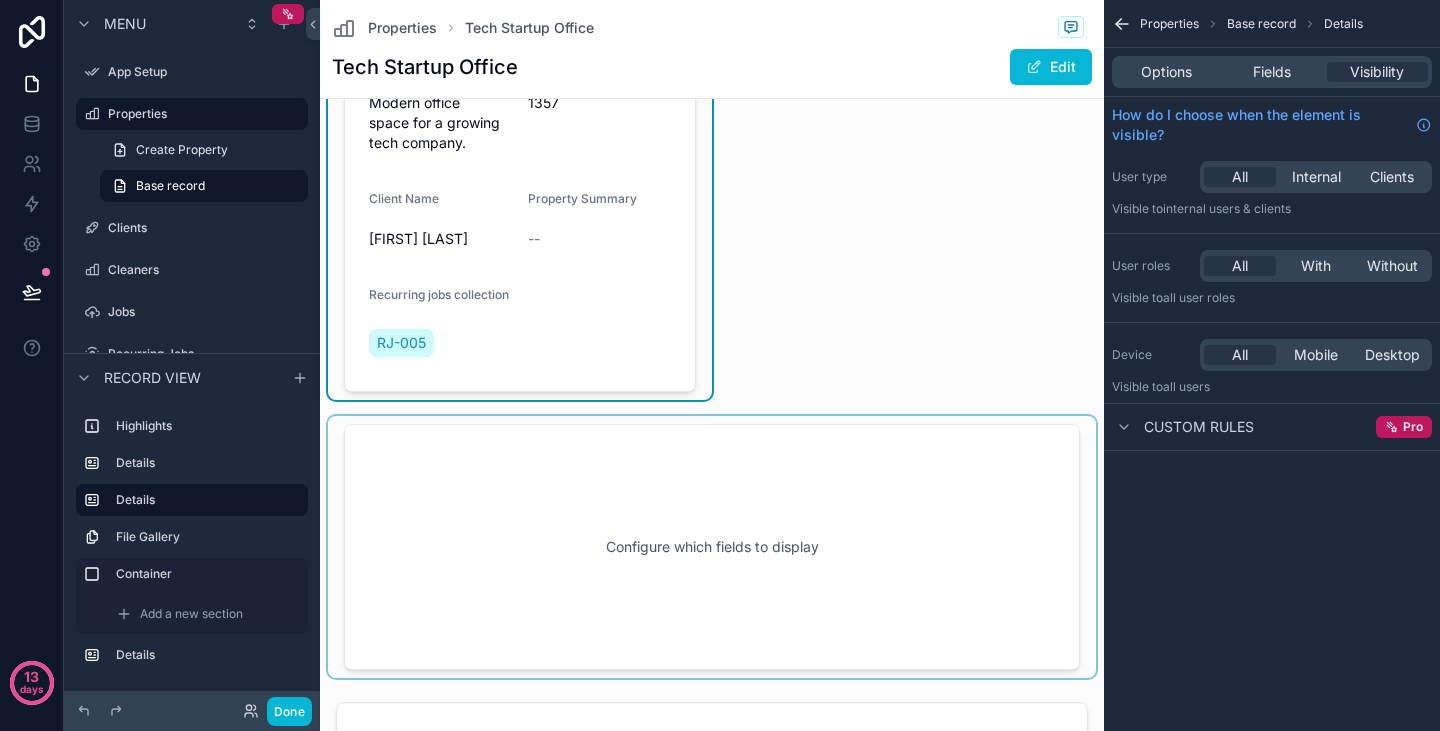 scroll, scrollTop: 1225, scrollLeft: 0, axis: vertical 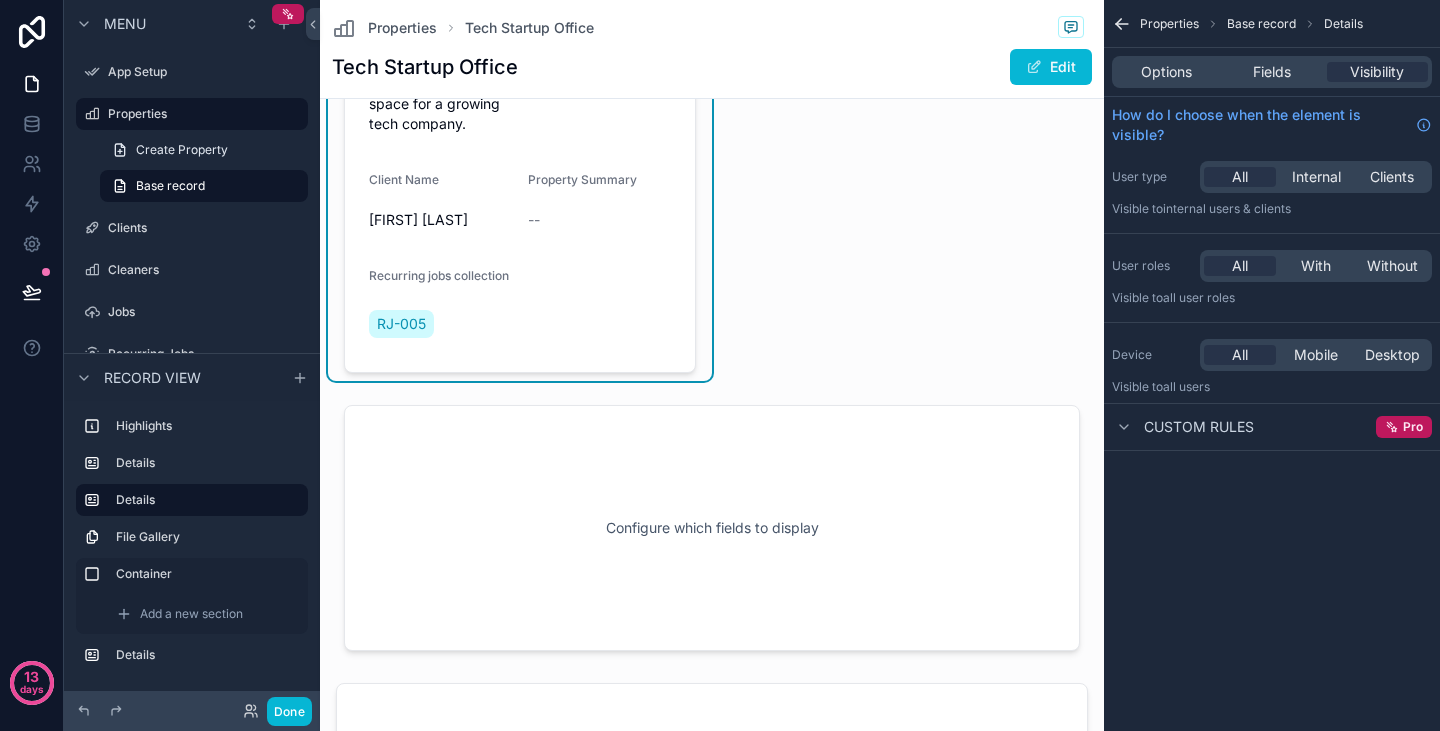 drag, startPoint x: 735, startPoint y: 491, endPoint x: 824, endPoint y: 349, distance: 167.5858 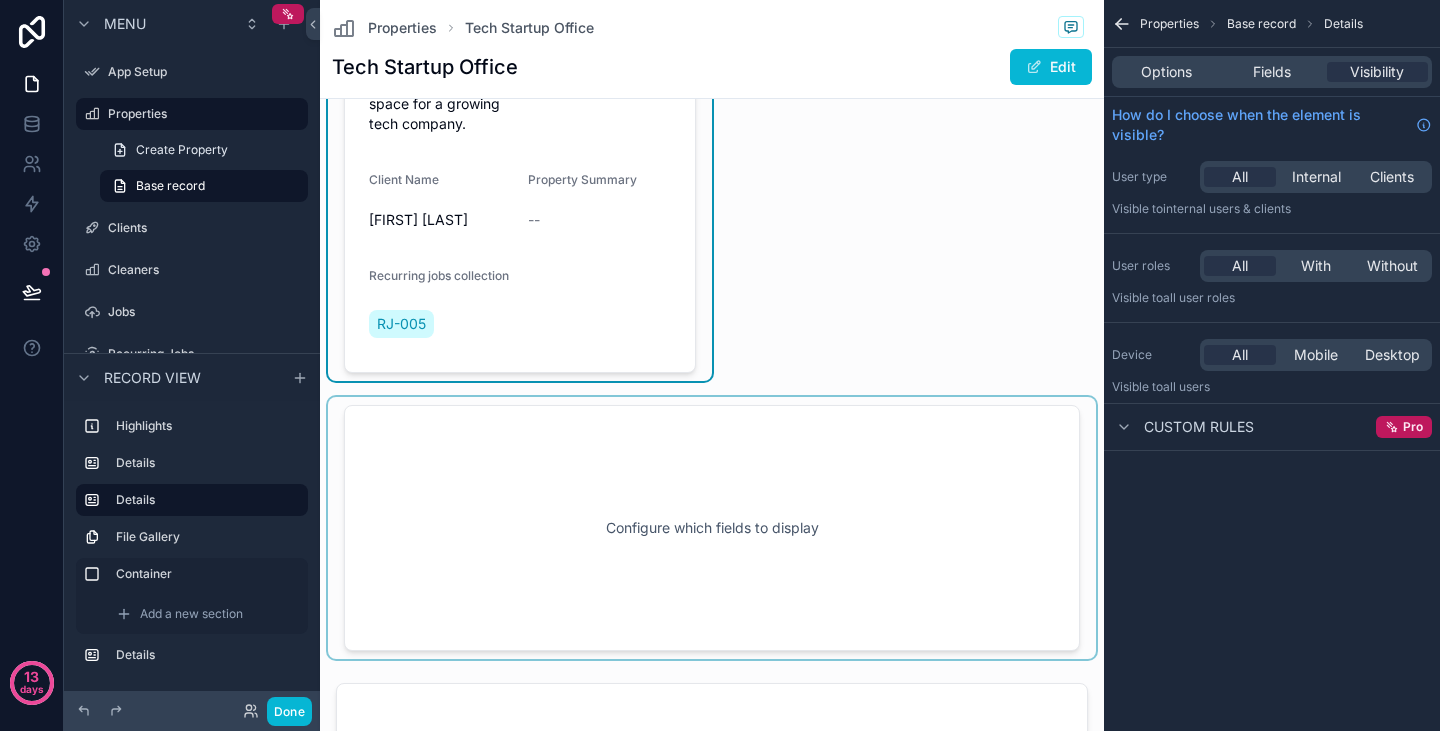 click at bounding box center (712, 528) 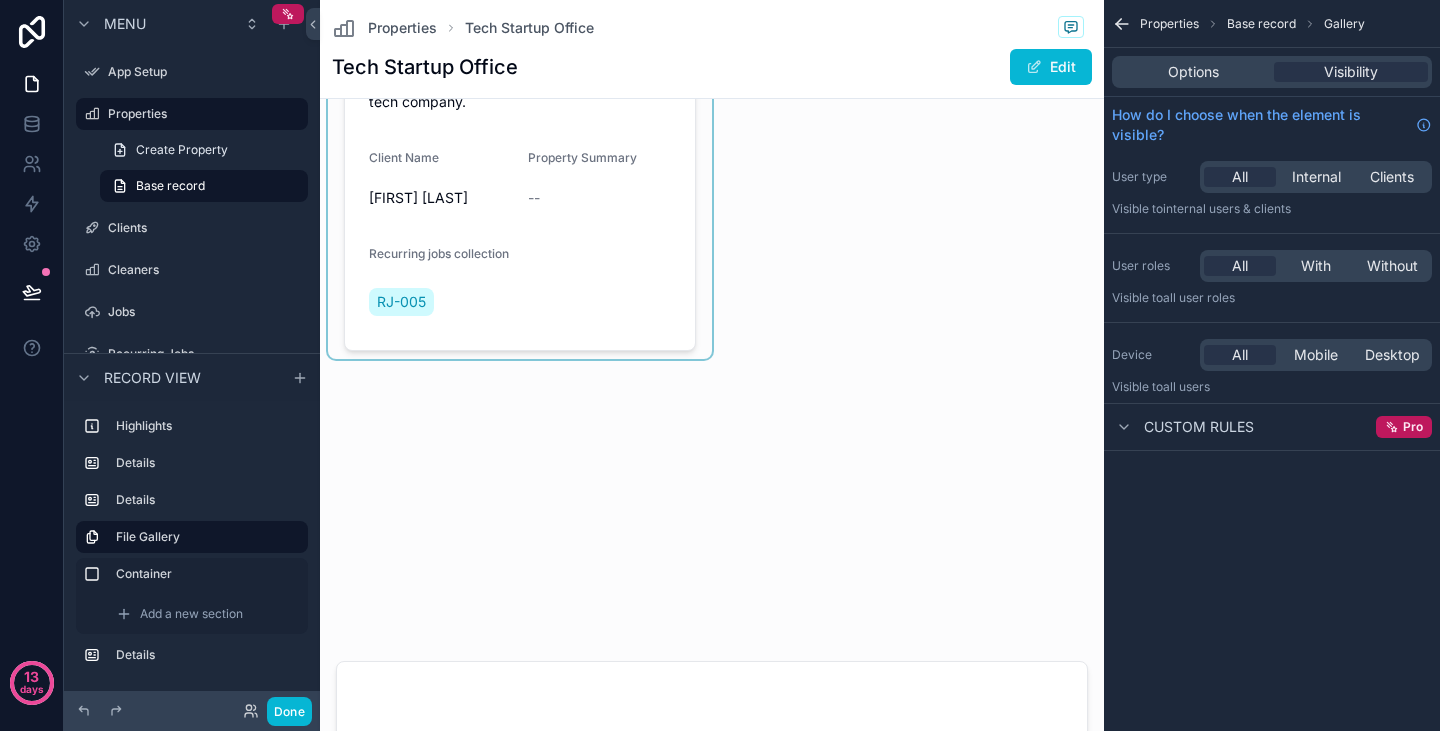 scroll, scrollTop: 1225, scrollLeft: 0, axis: vertical 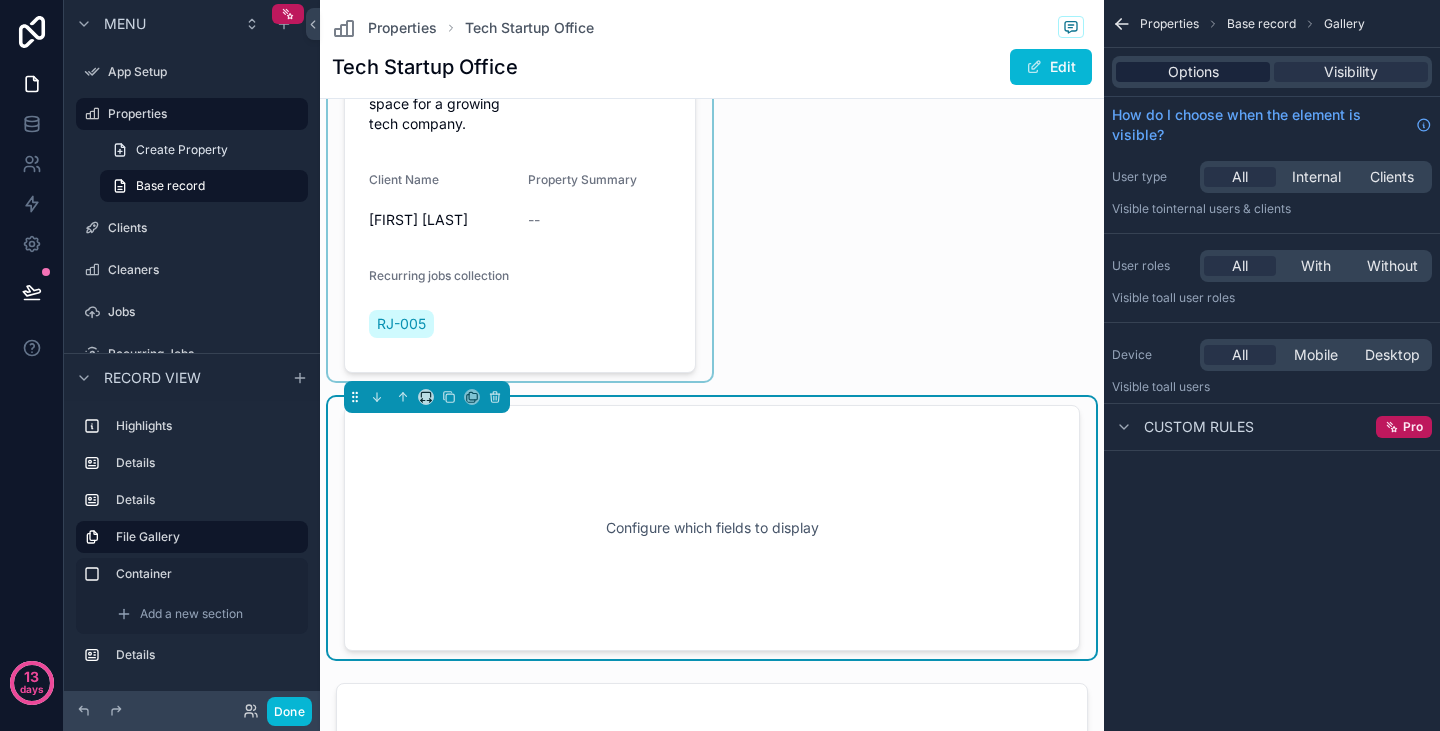 click on "Options" at bounding box center (1193, 72) 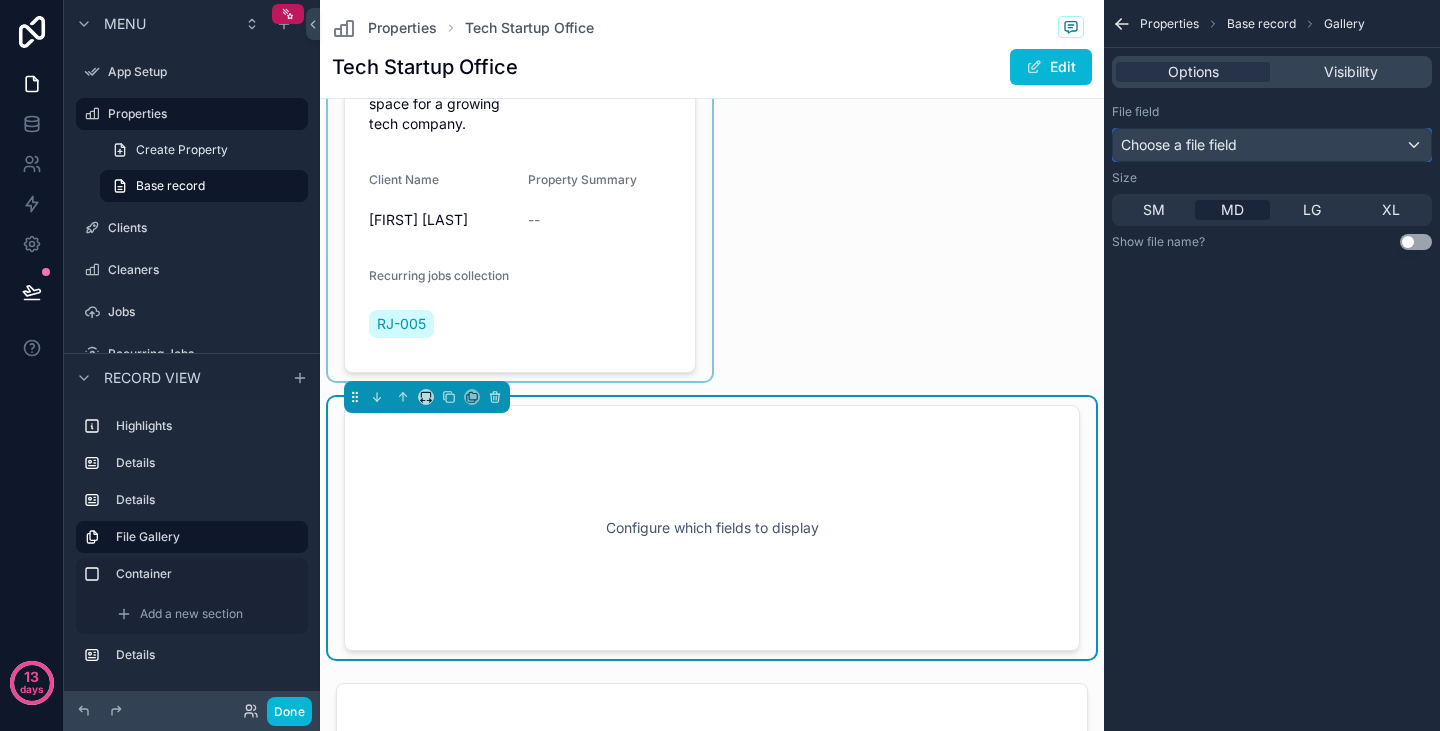 click on "Choose a file field" at bounding box center (1179, 144) 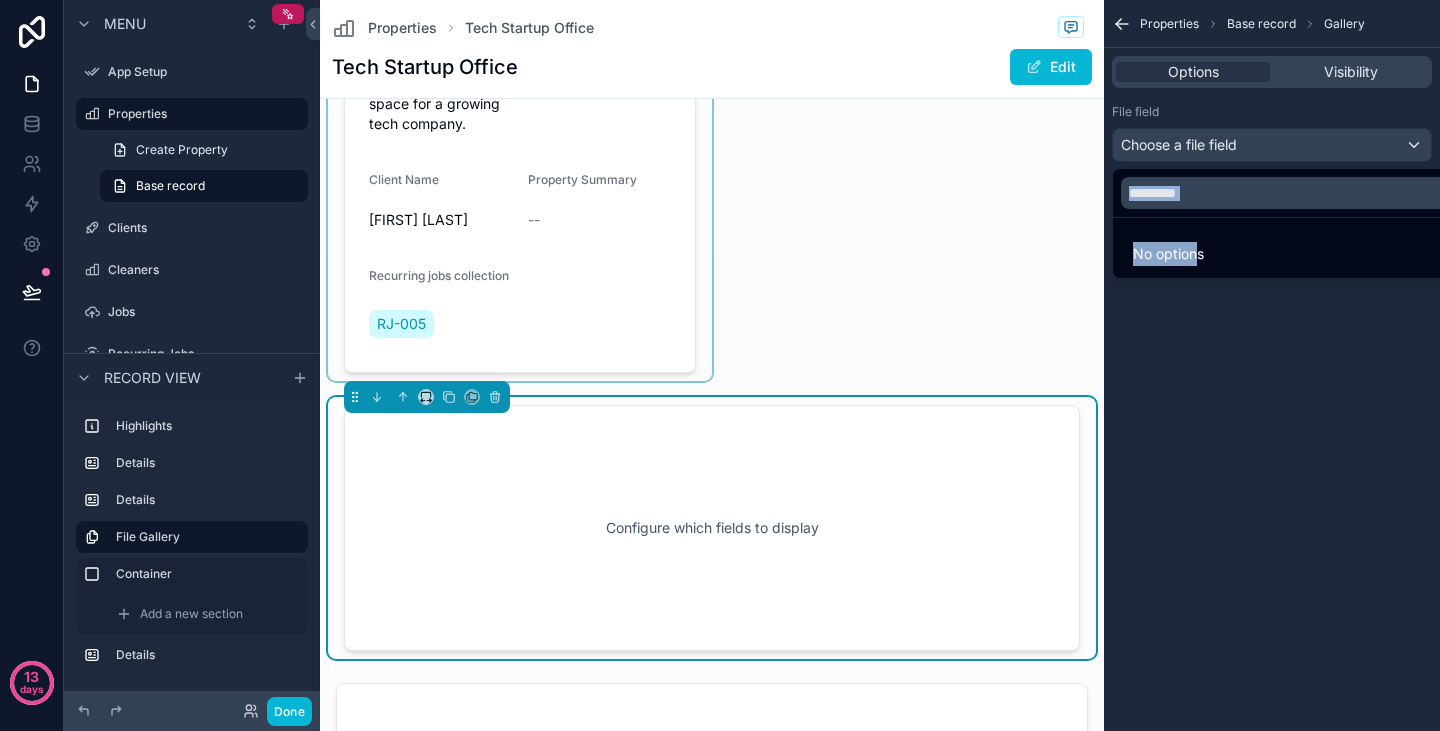drag, startPoint x: 1194, startPoint y: 255, endPoint x: 1195, endPoint y: 187, distance: 68.007355 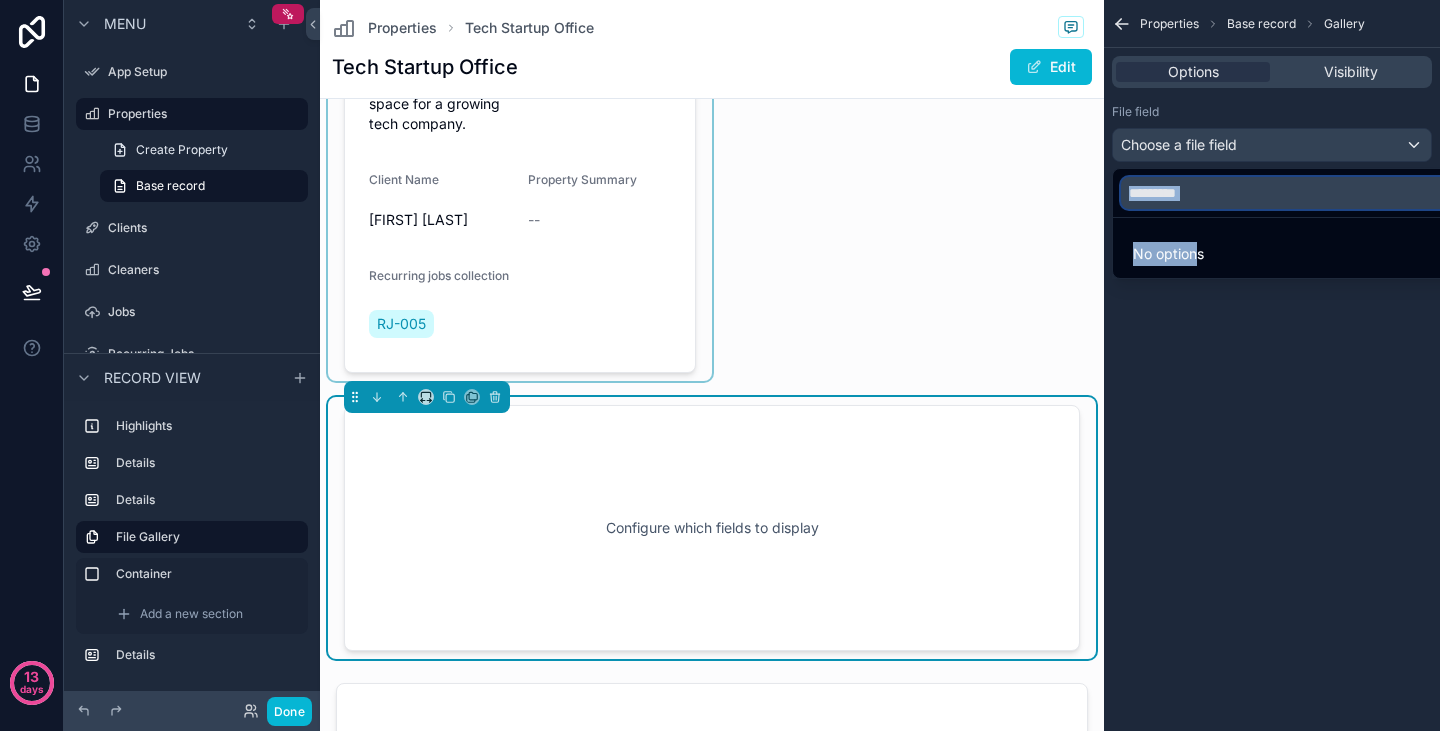 click at bounding box center [1295, 193] 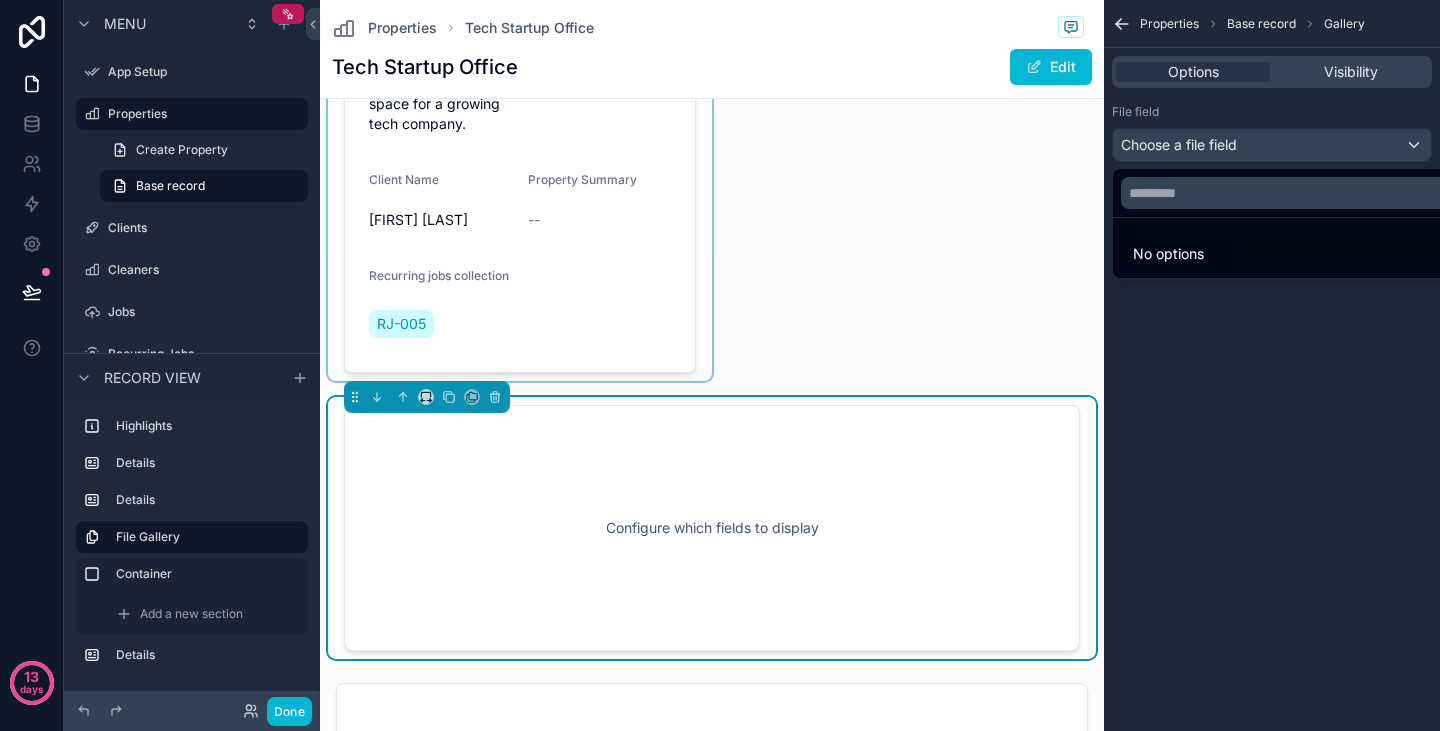 click at bounding box center (720, 365) 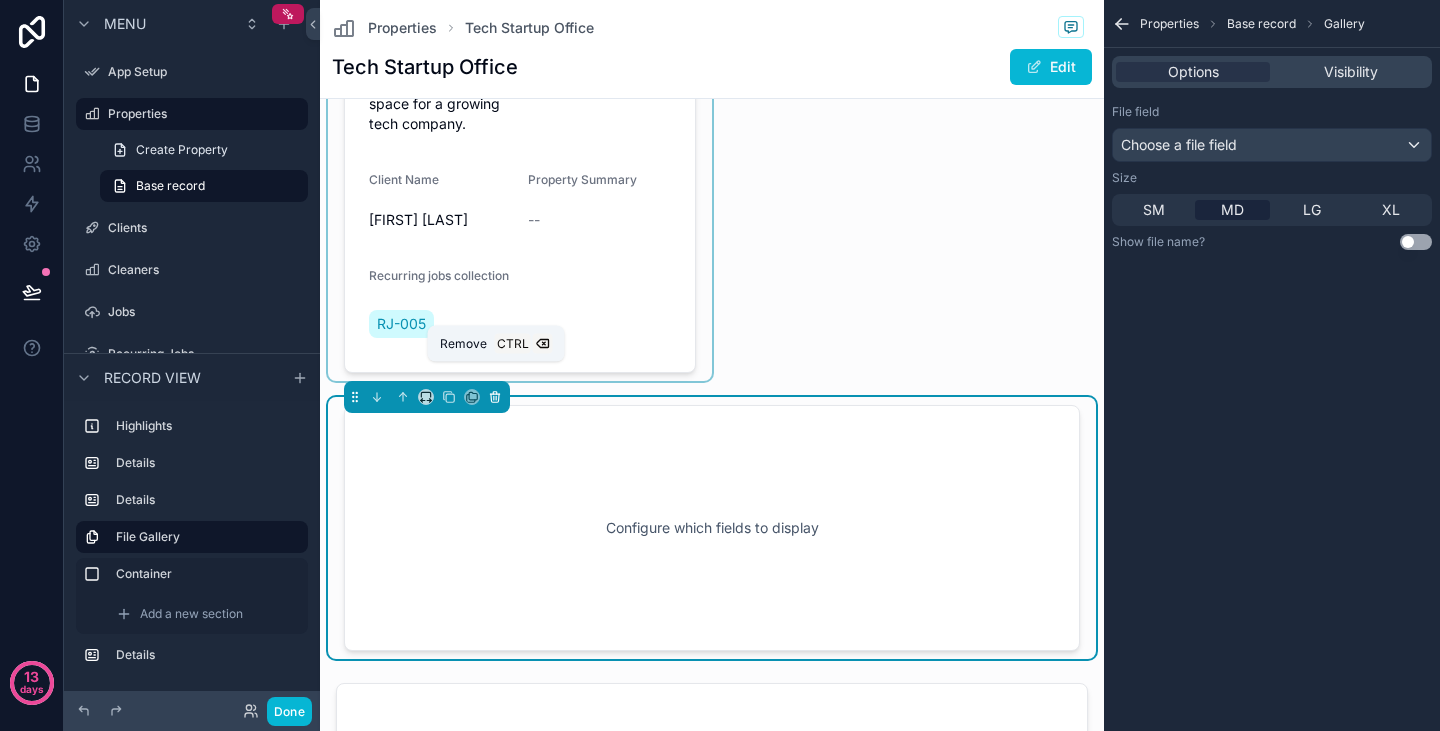 click 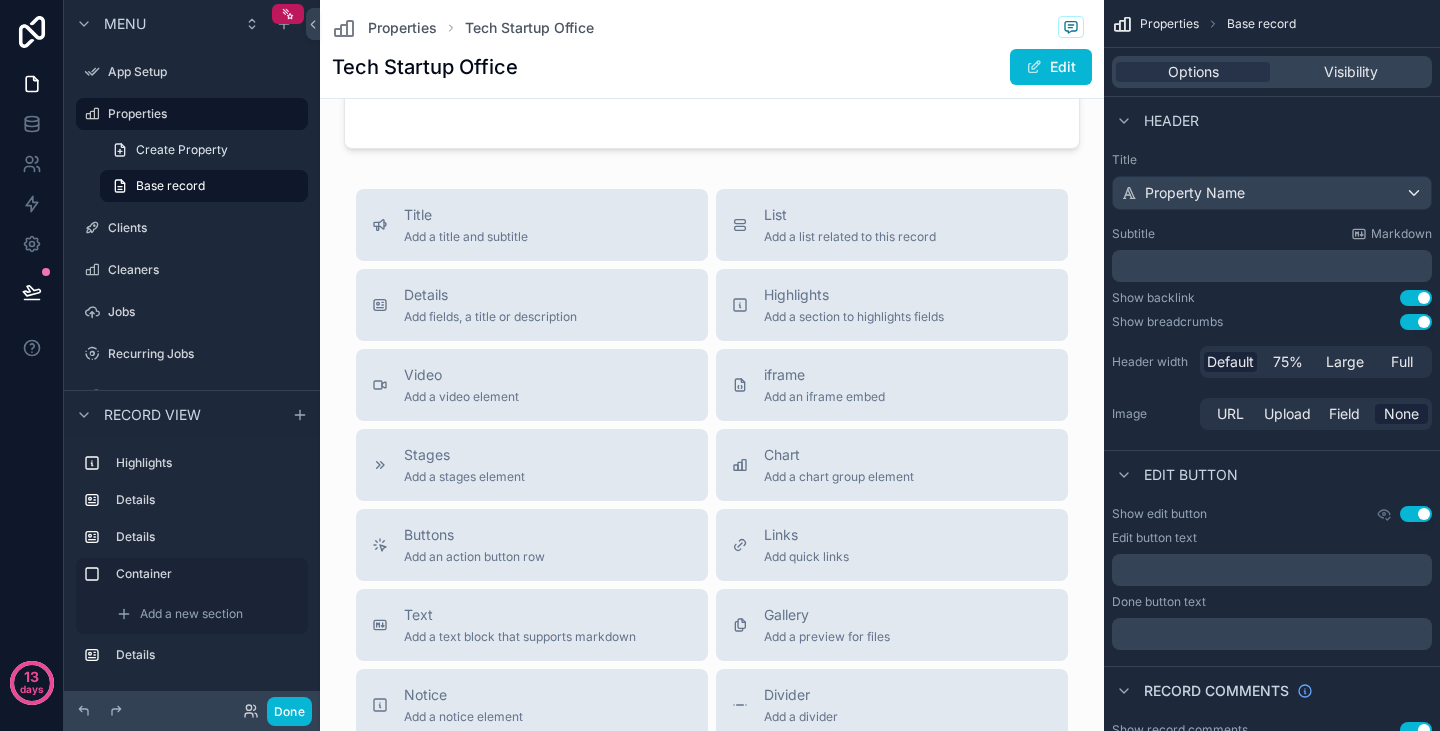 scroll, scrollTop: 2013, scrollLeft: 0, axis: vertical 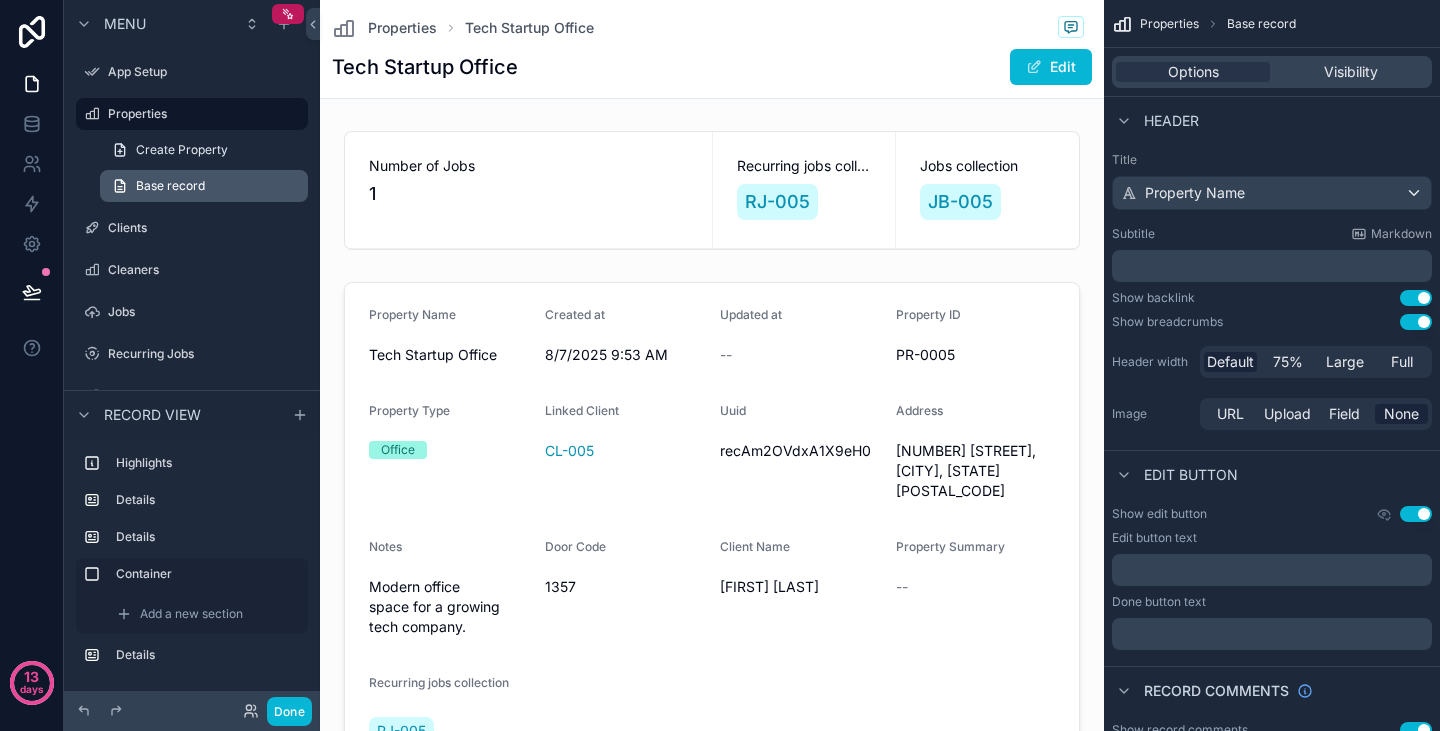 click on "Base record" at bounding box center [170, 186] 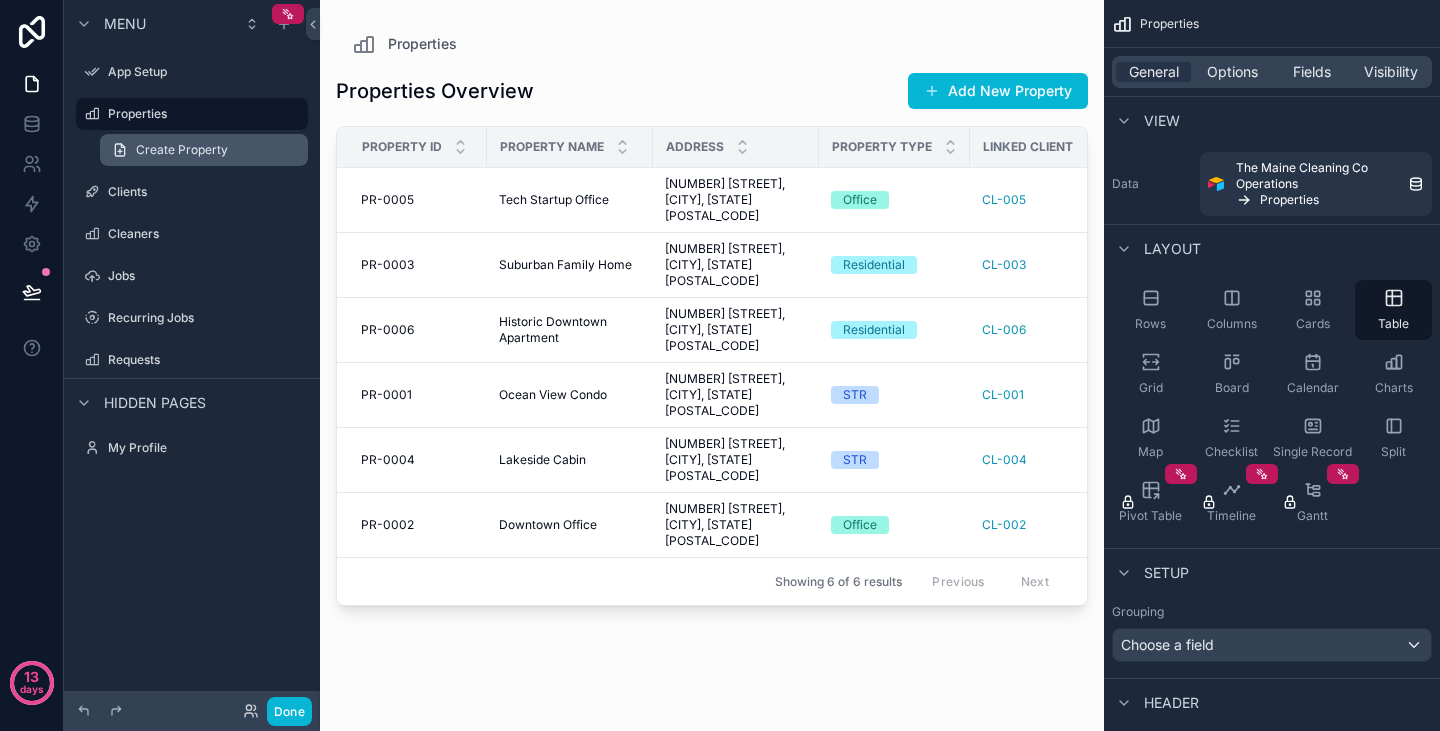 click on "Create Property" at bounding box center (182, 150) 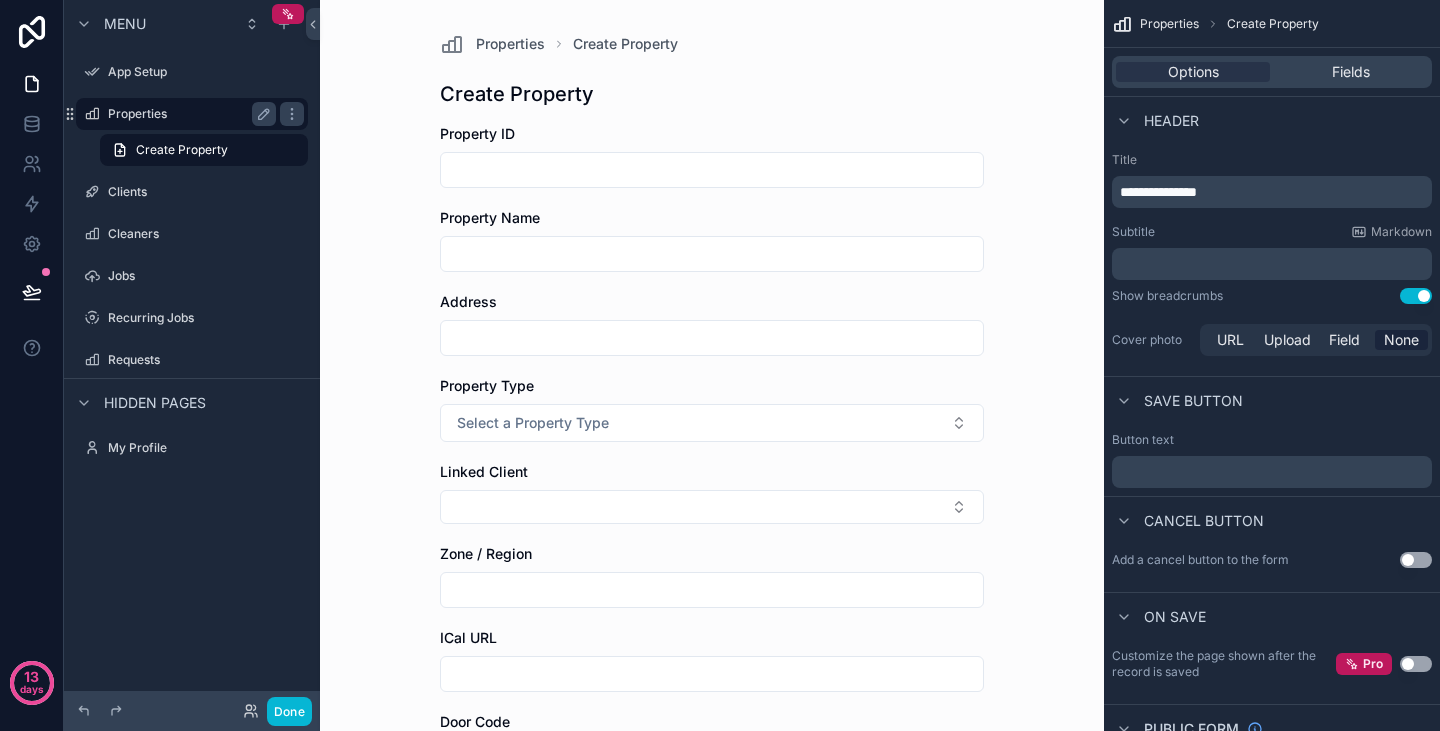 click on "Properties" at bounding box center (188, 114) 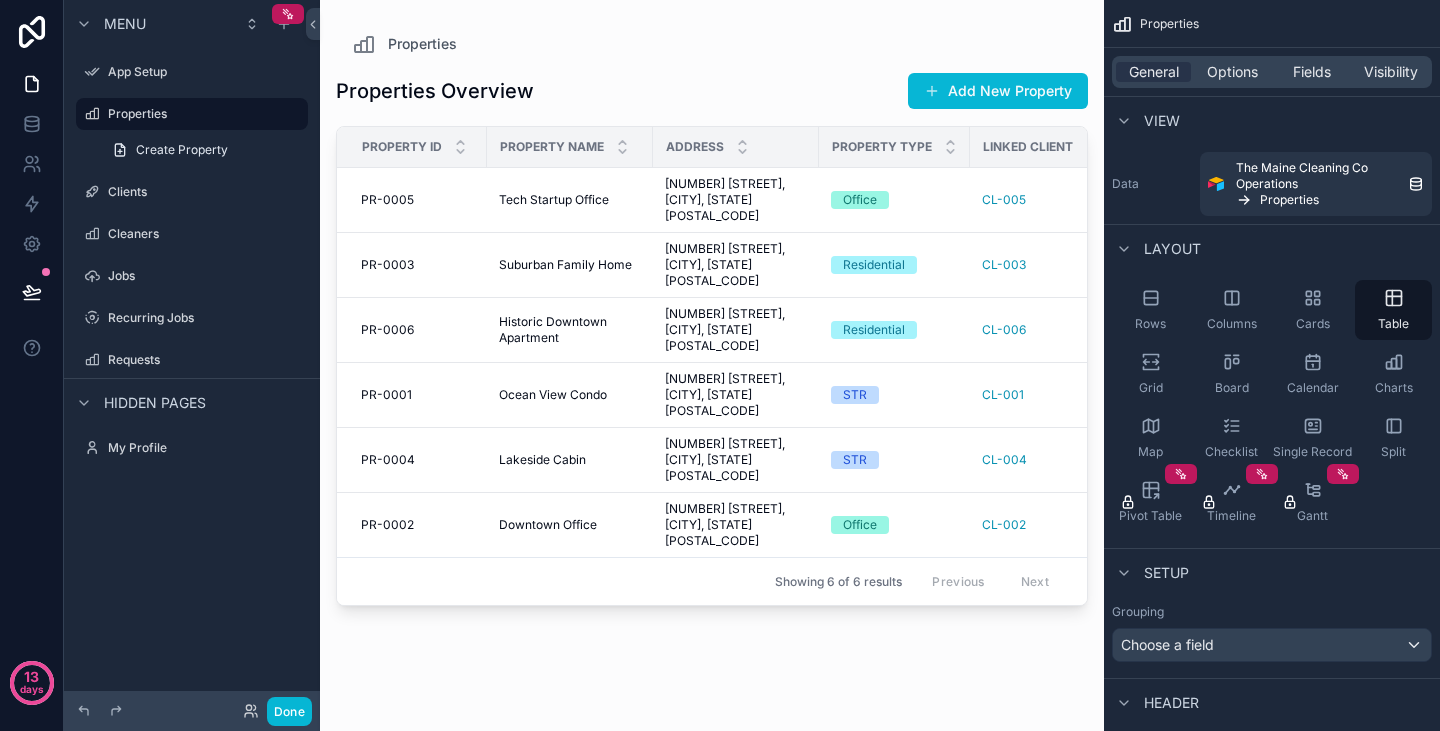 click at bounding box center [712, 353] 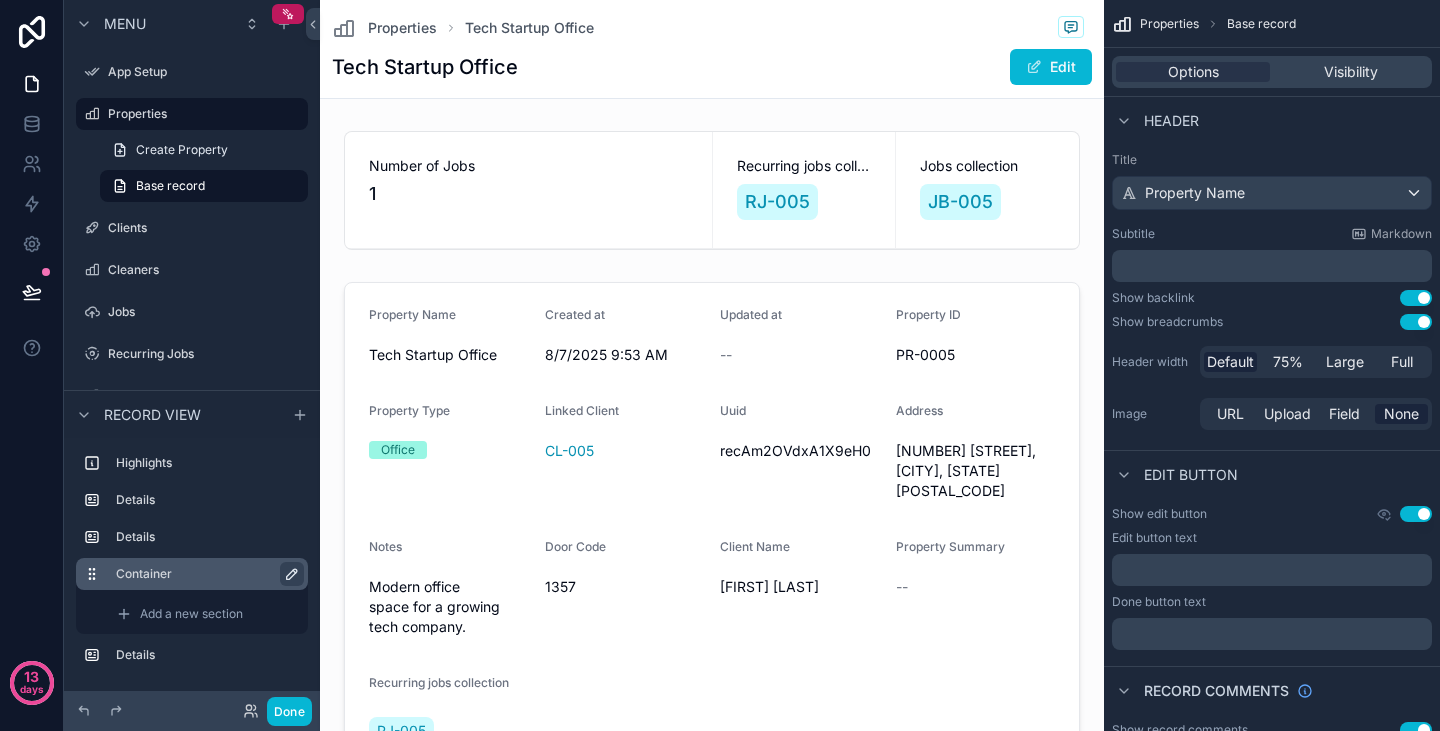 click 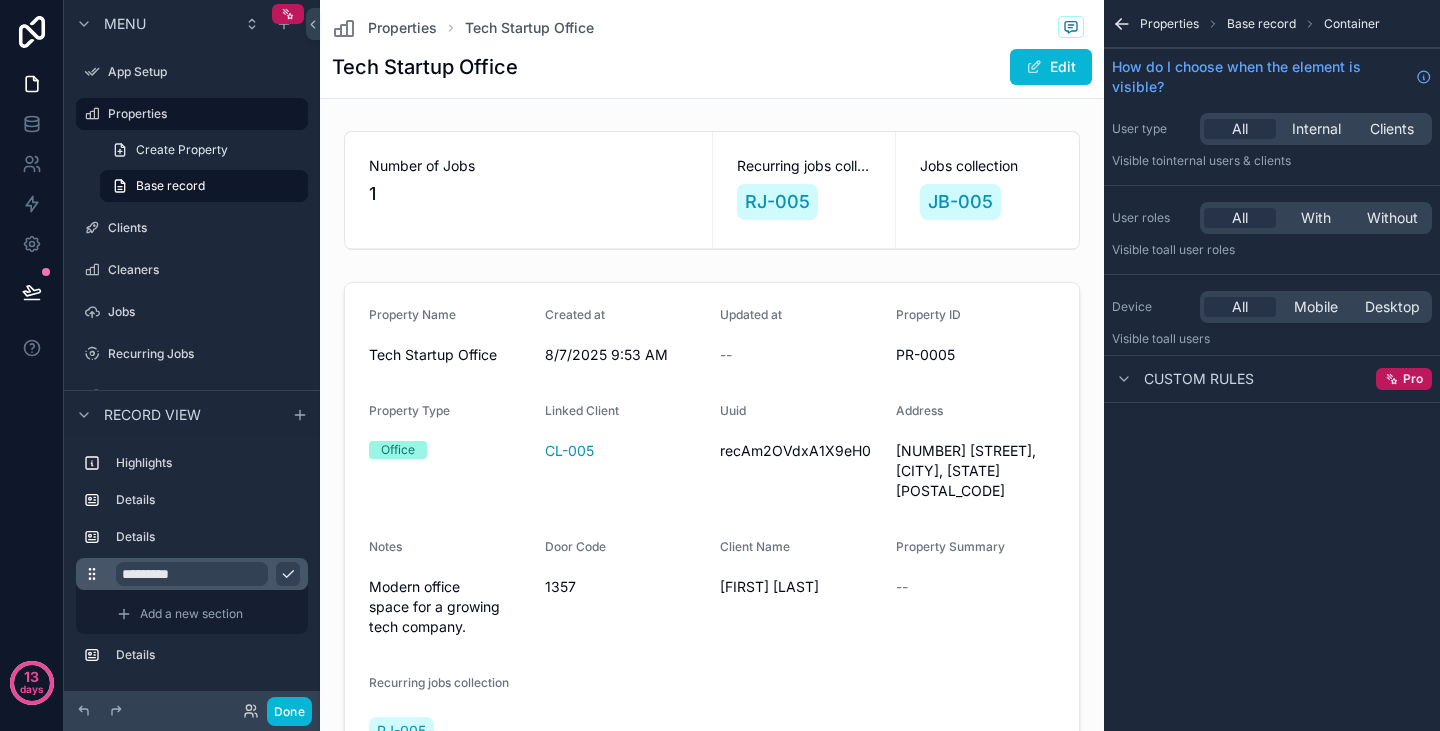 click 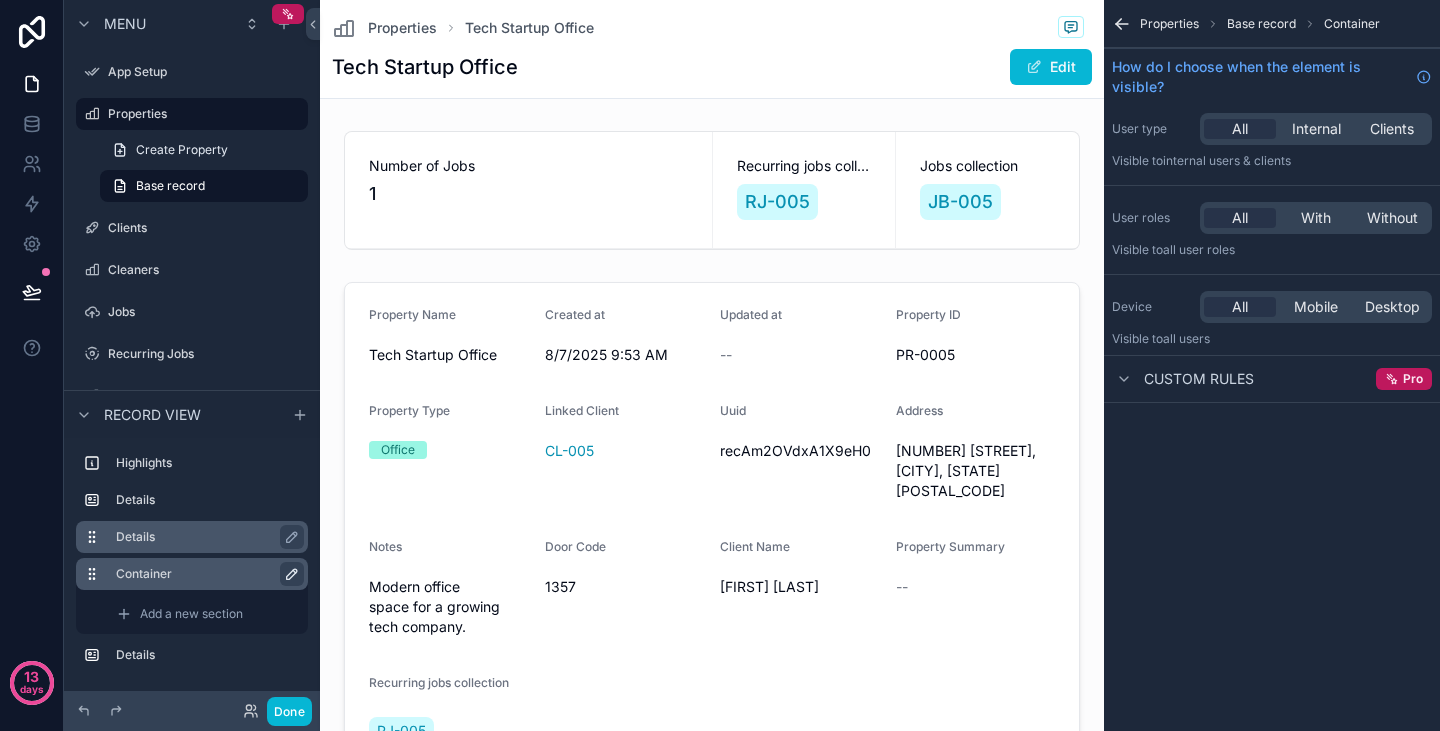 click on "Details" at bounding box center [204, 537] 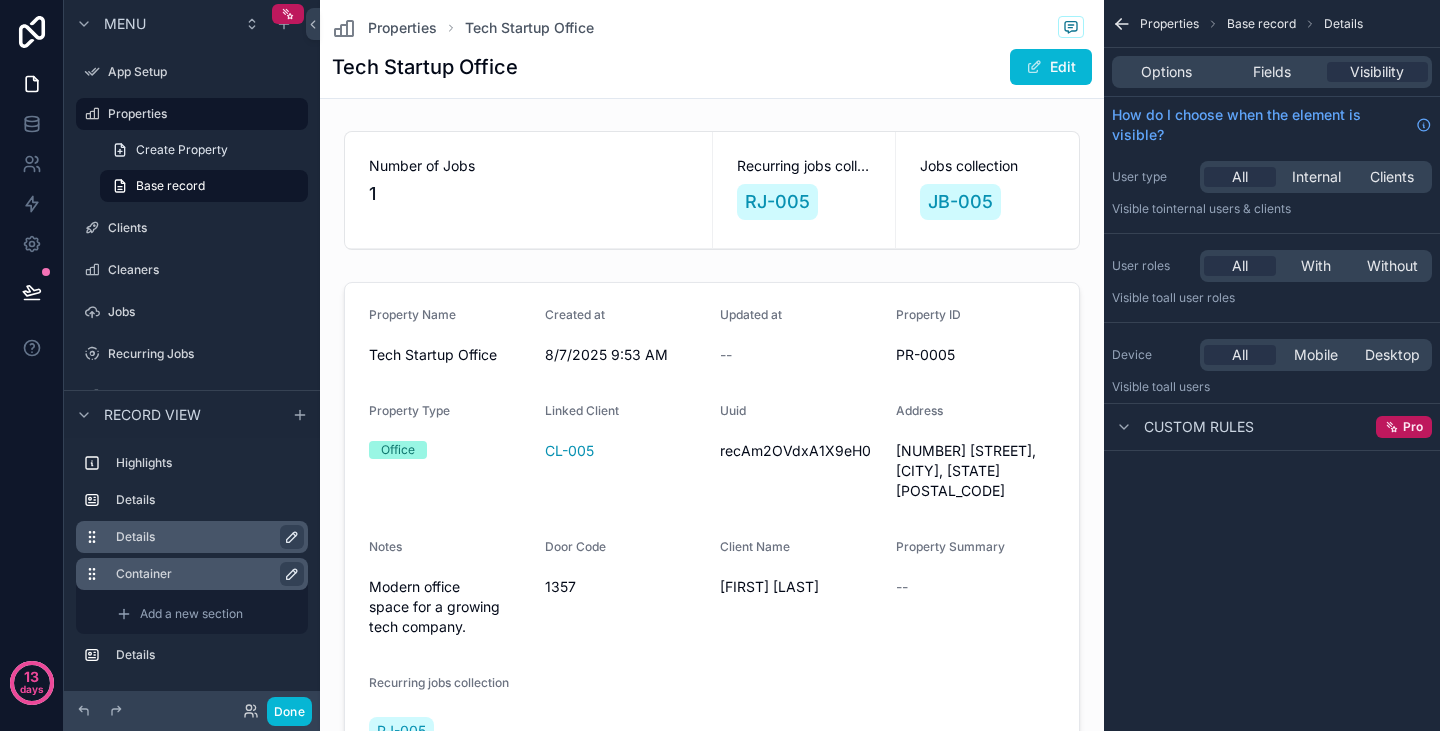 click 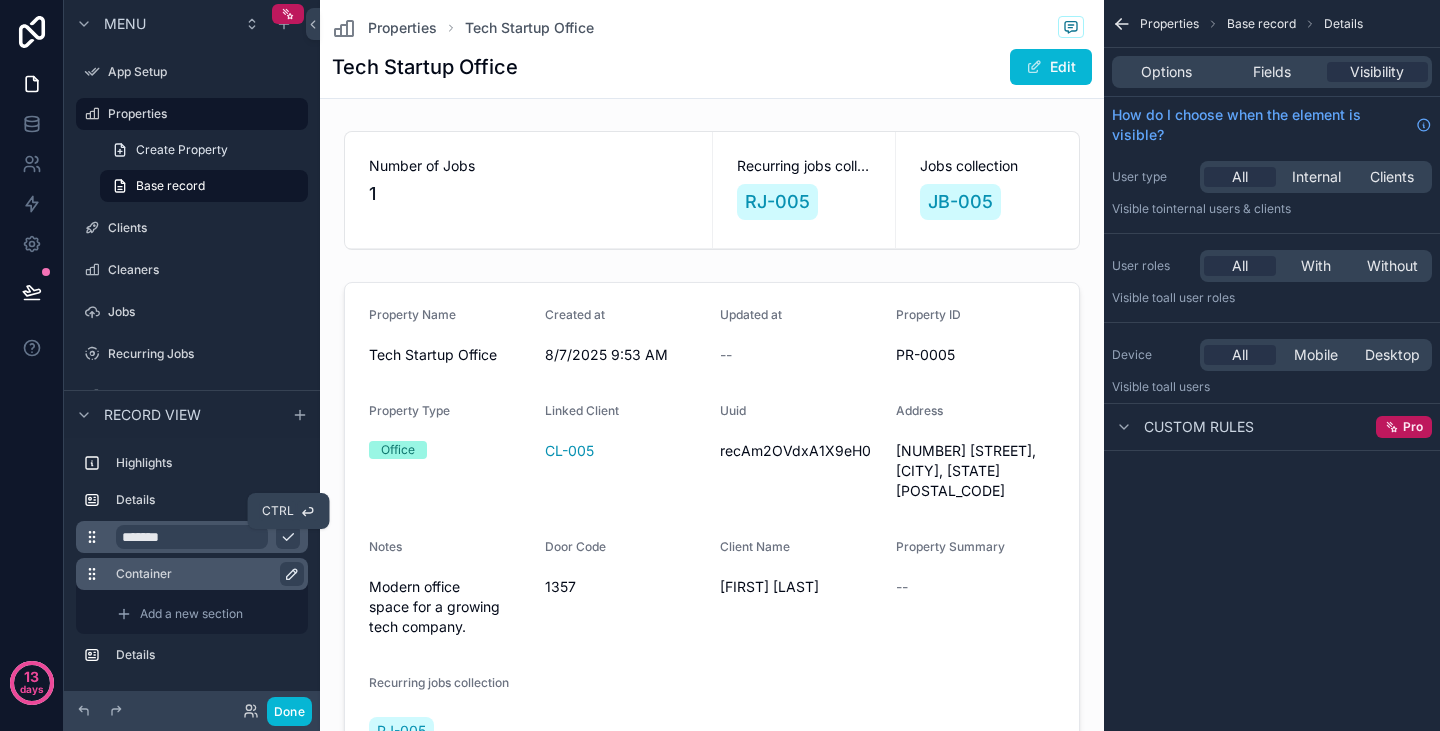 click 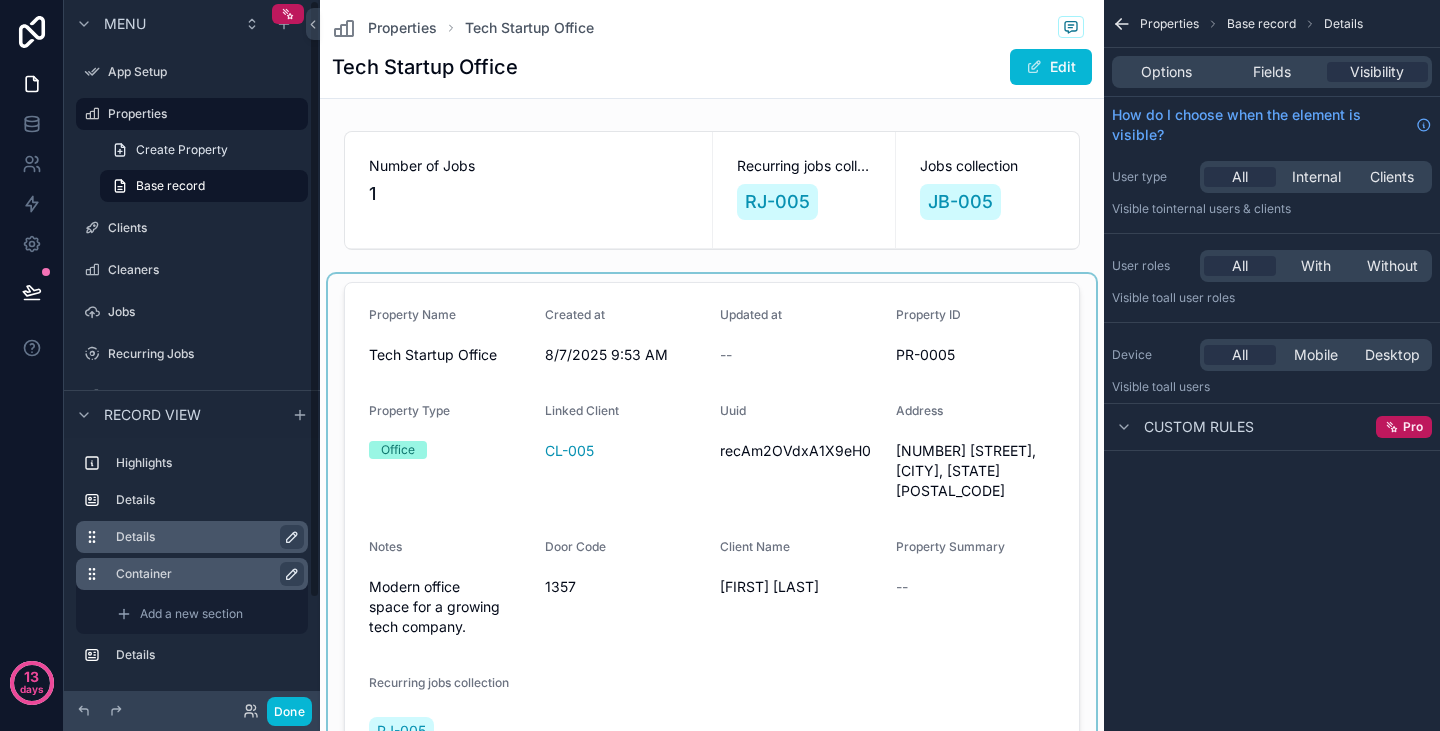 click at bounding box center [712, 531] 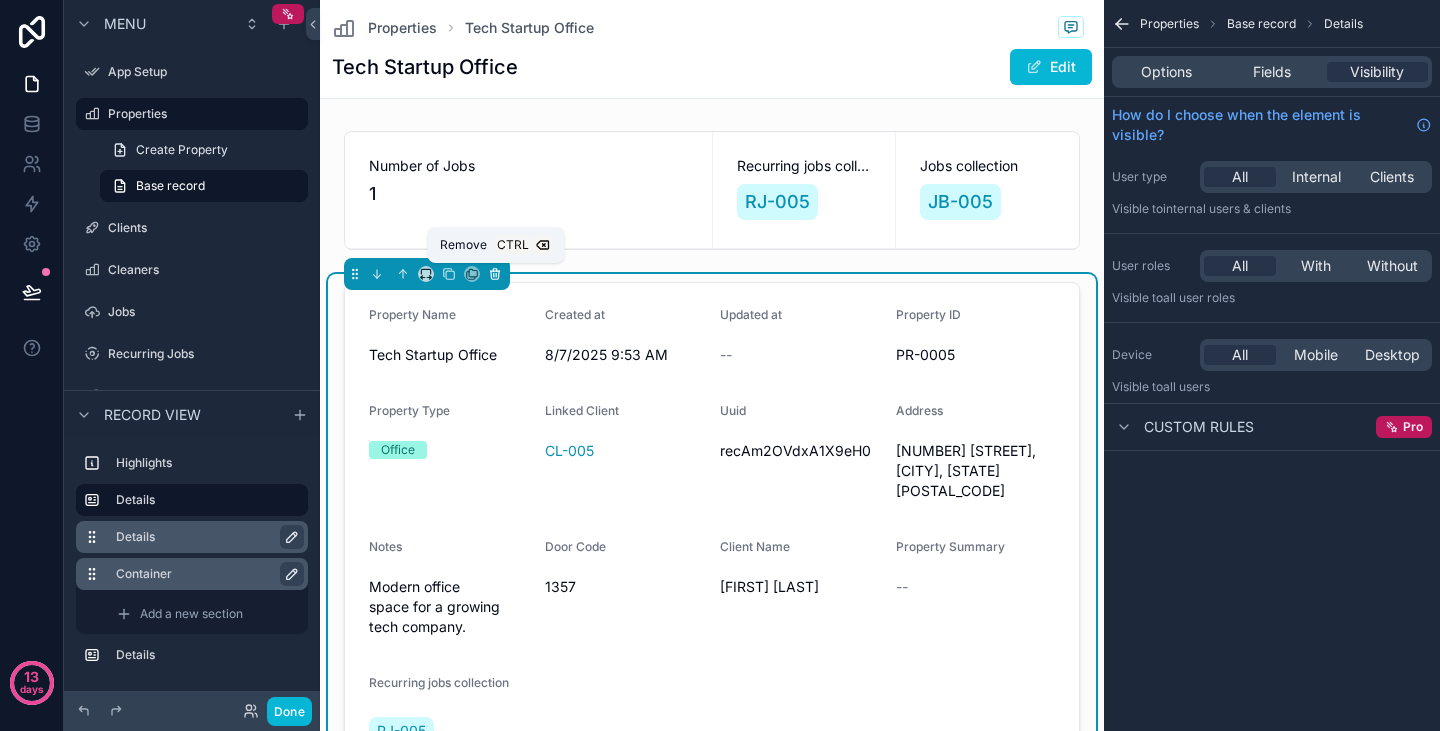 click 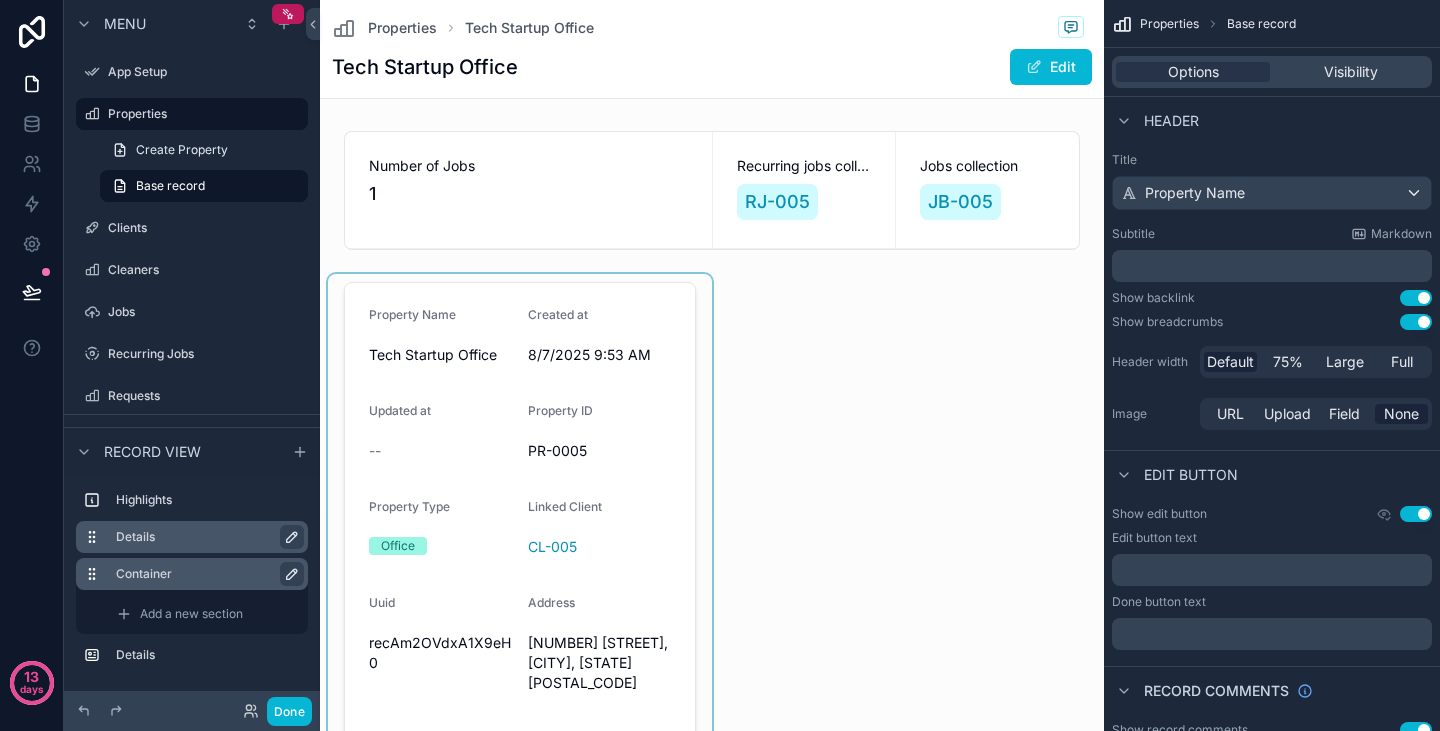 click at bounding box center (520, 675) 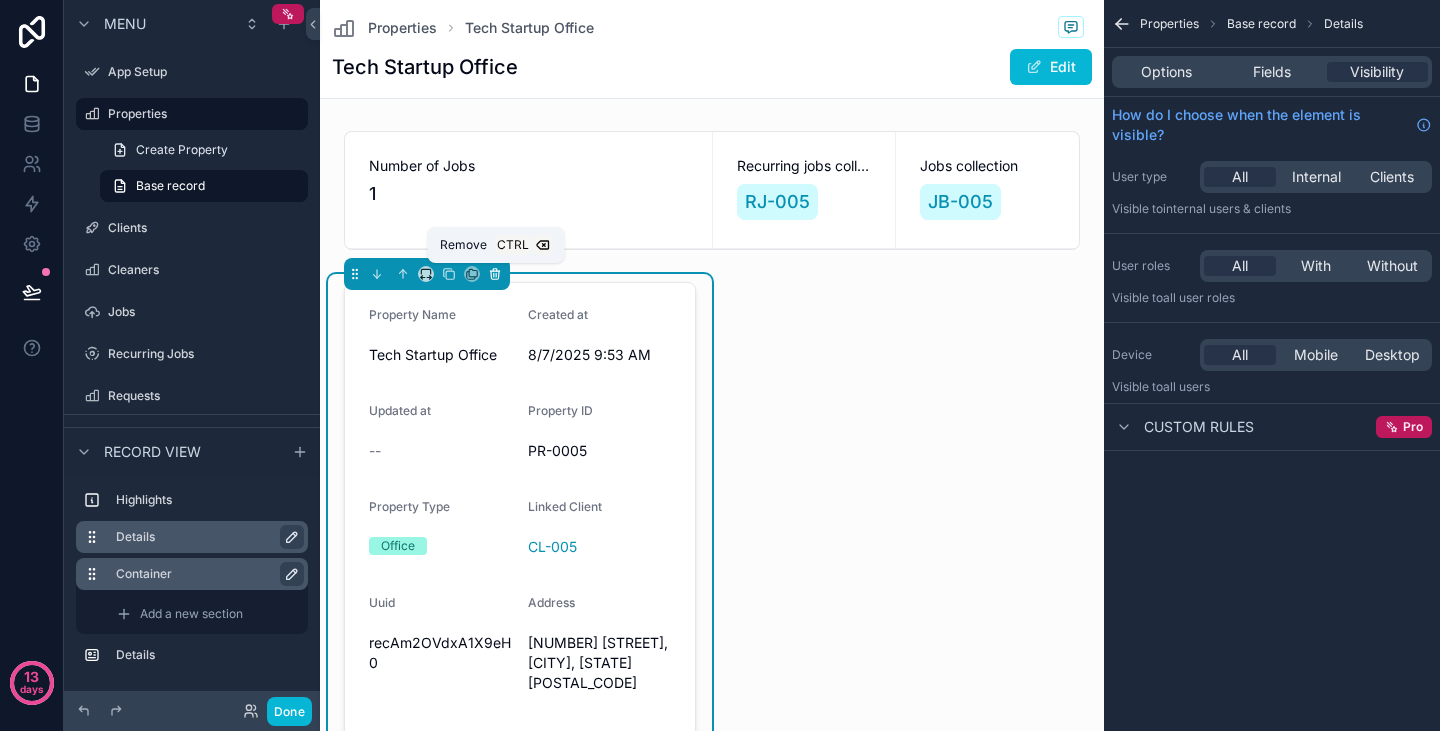click 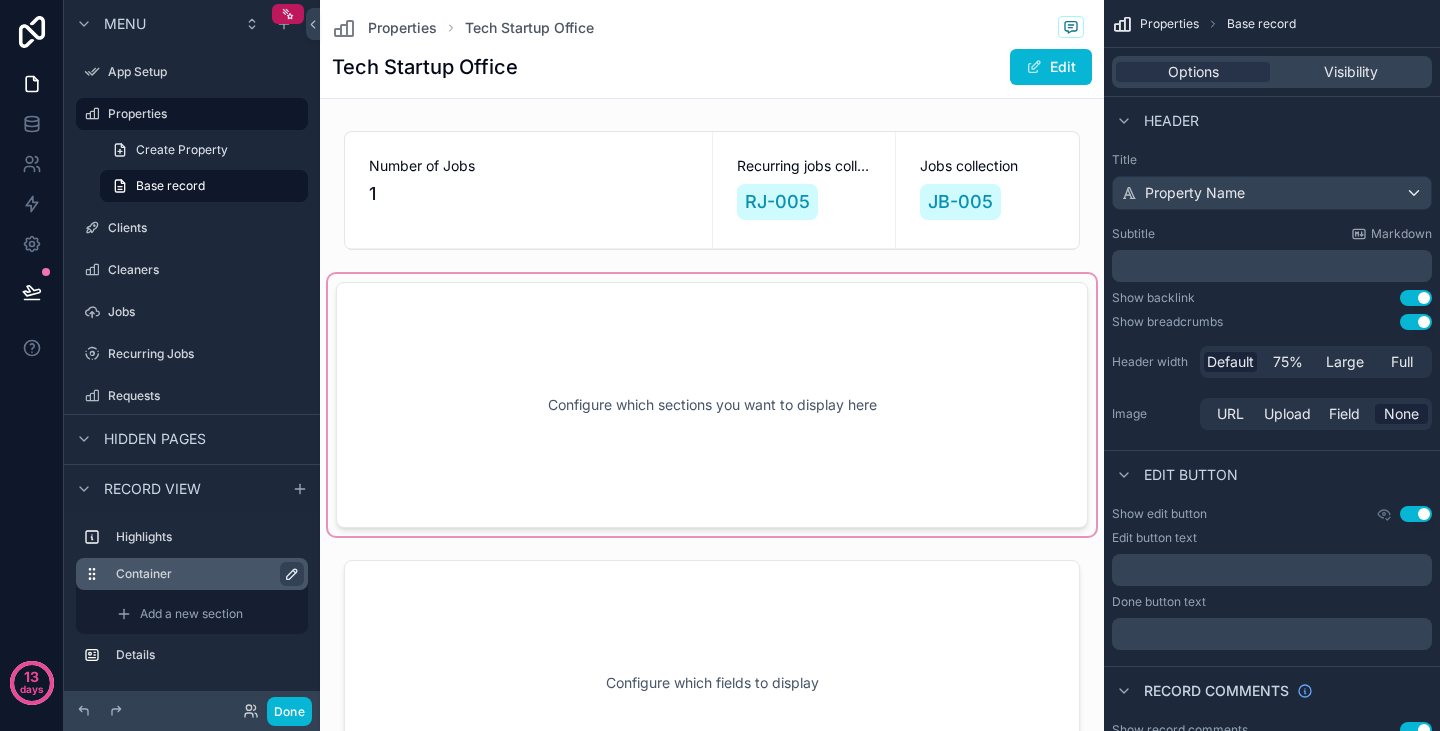 click at bounding box center (712, 405) 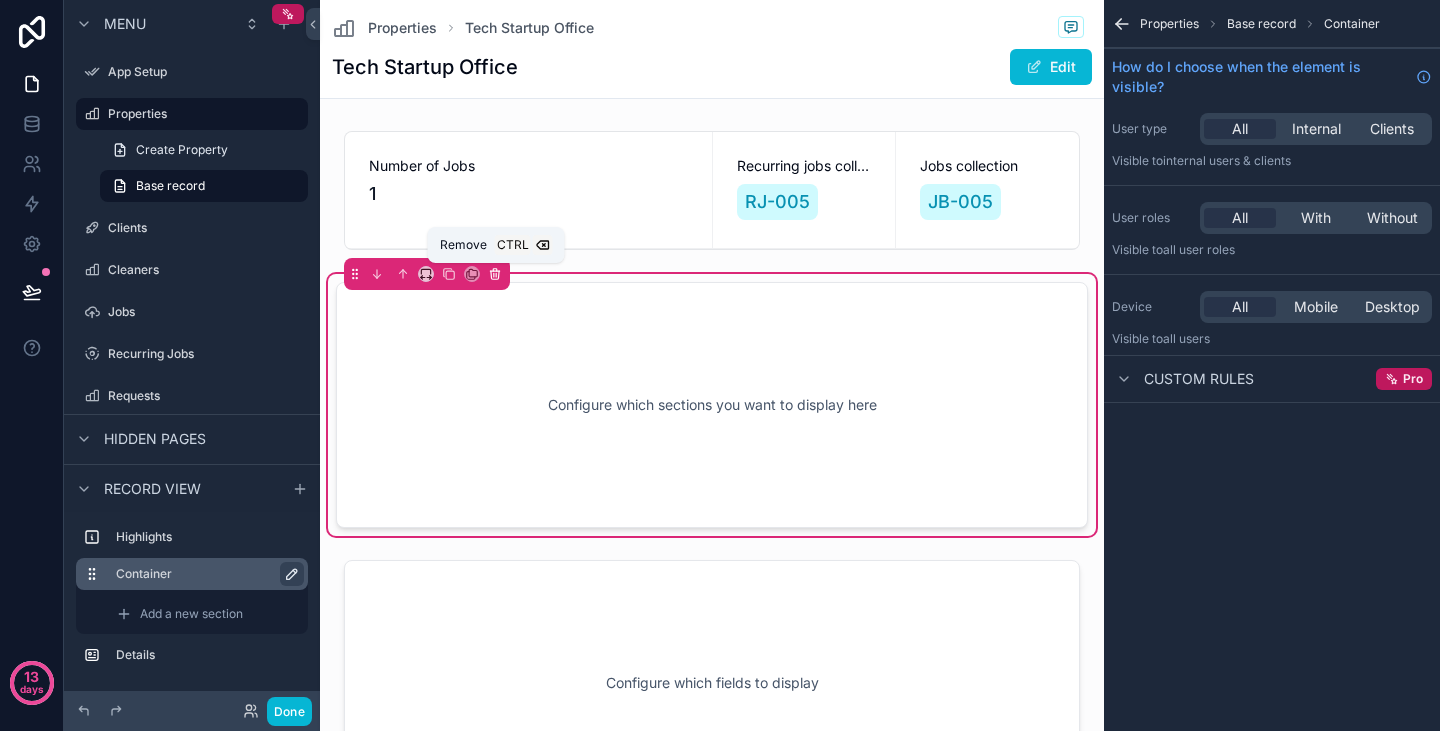 click 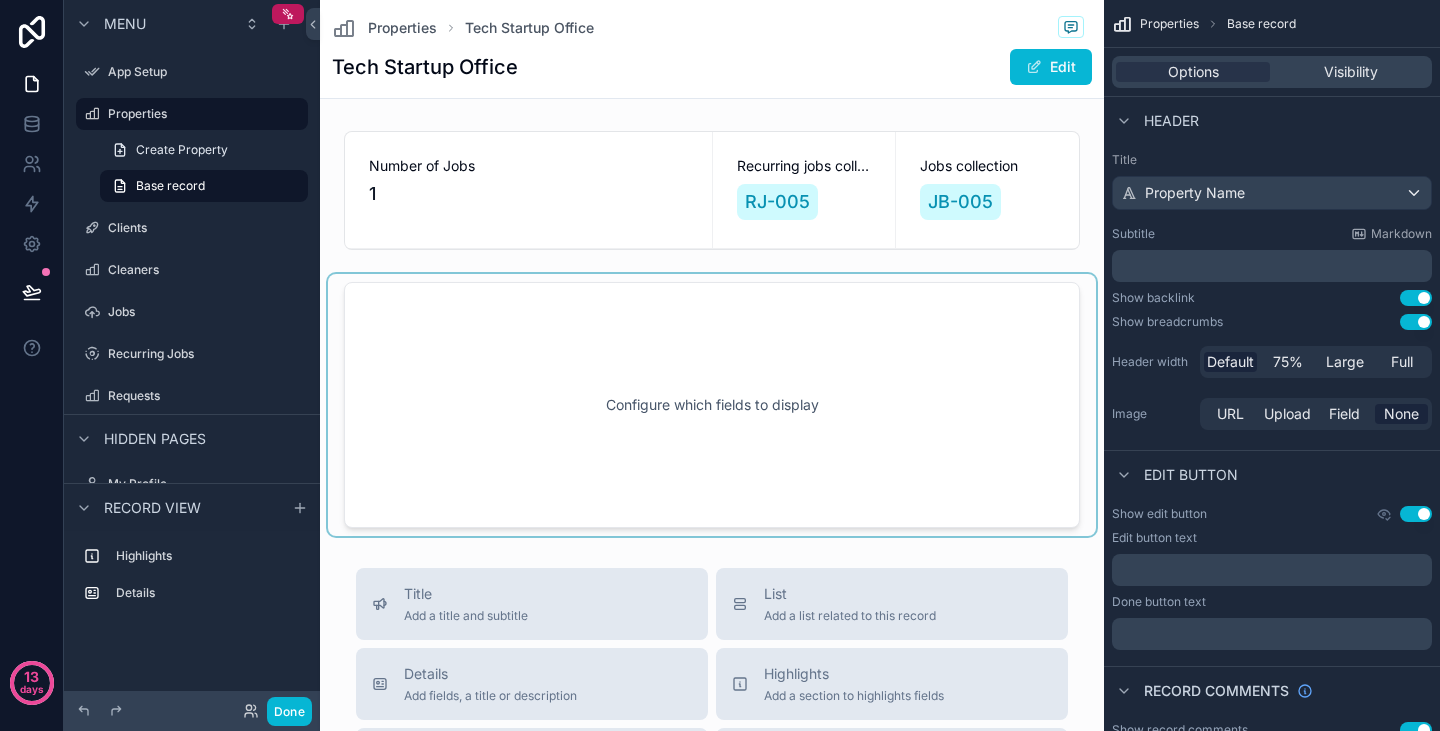 click at bounding box center (712, 405) 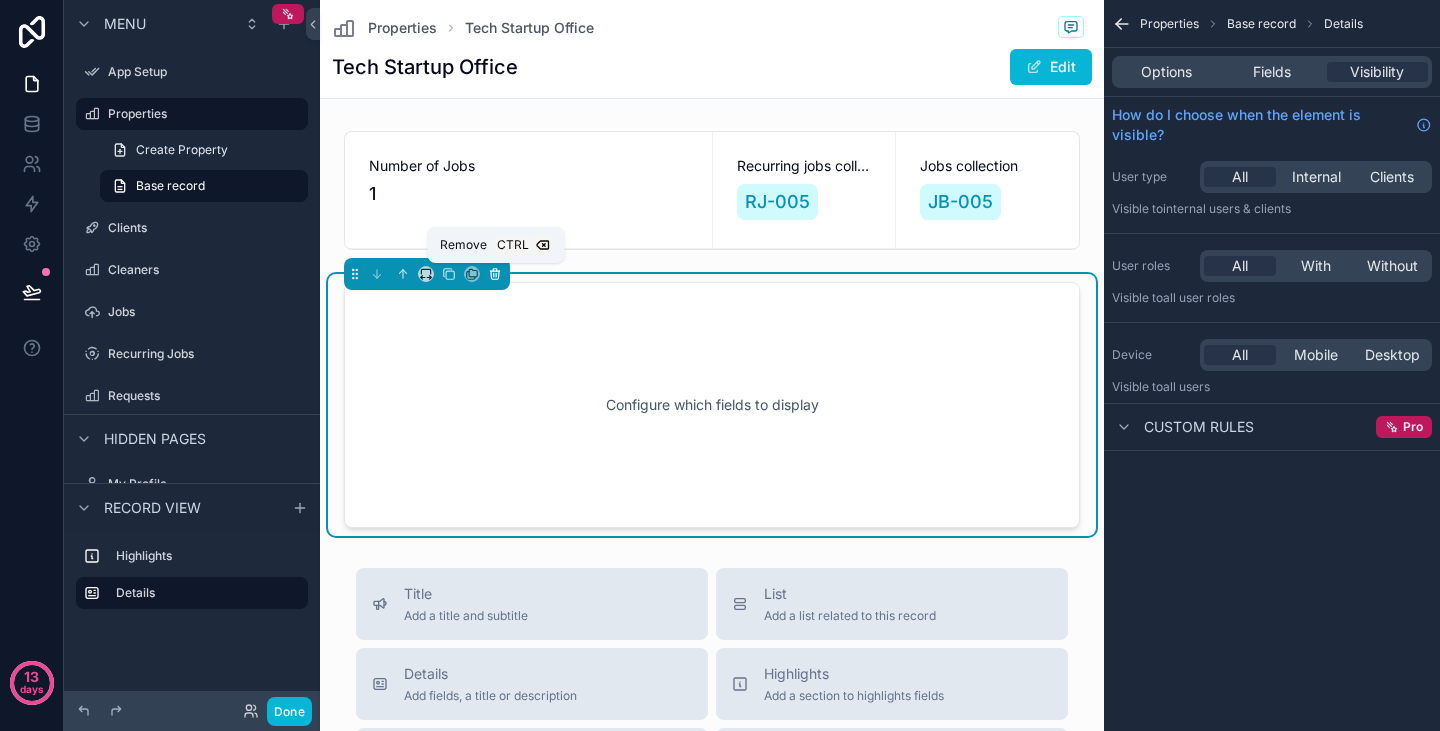 click 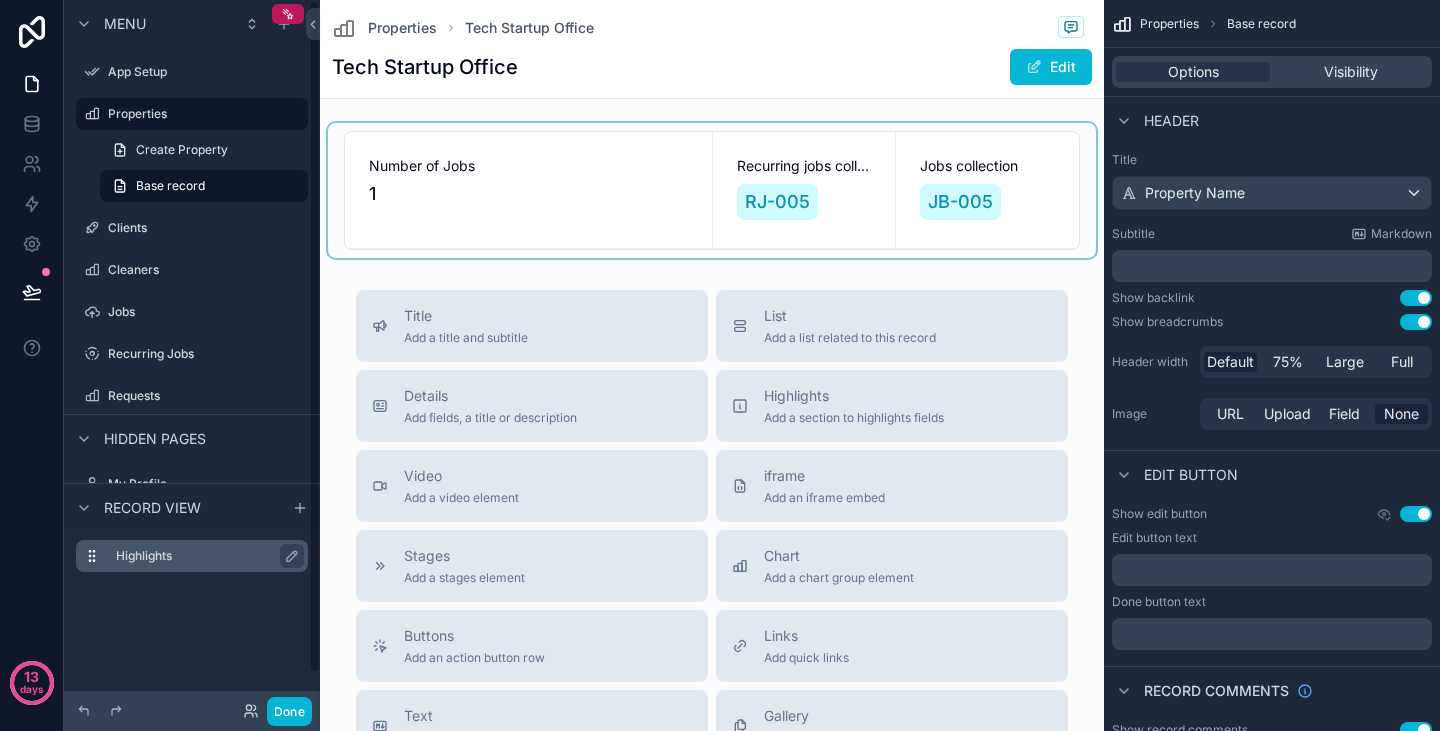 click on "Highlights" at bounding box center [204, 556] 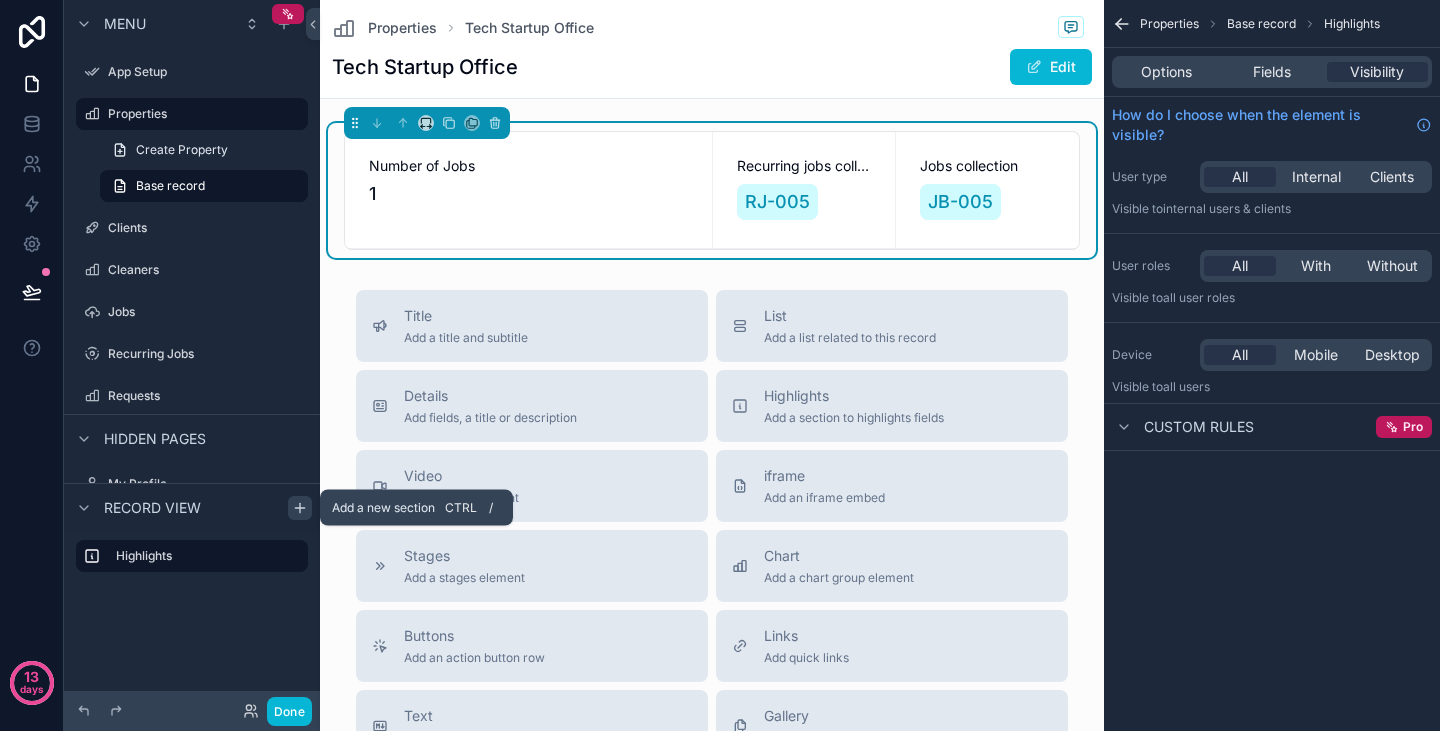 click 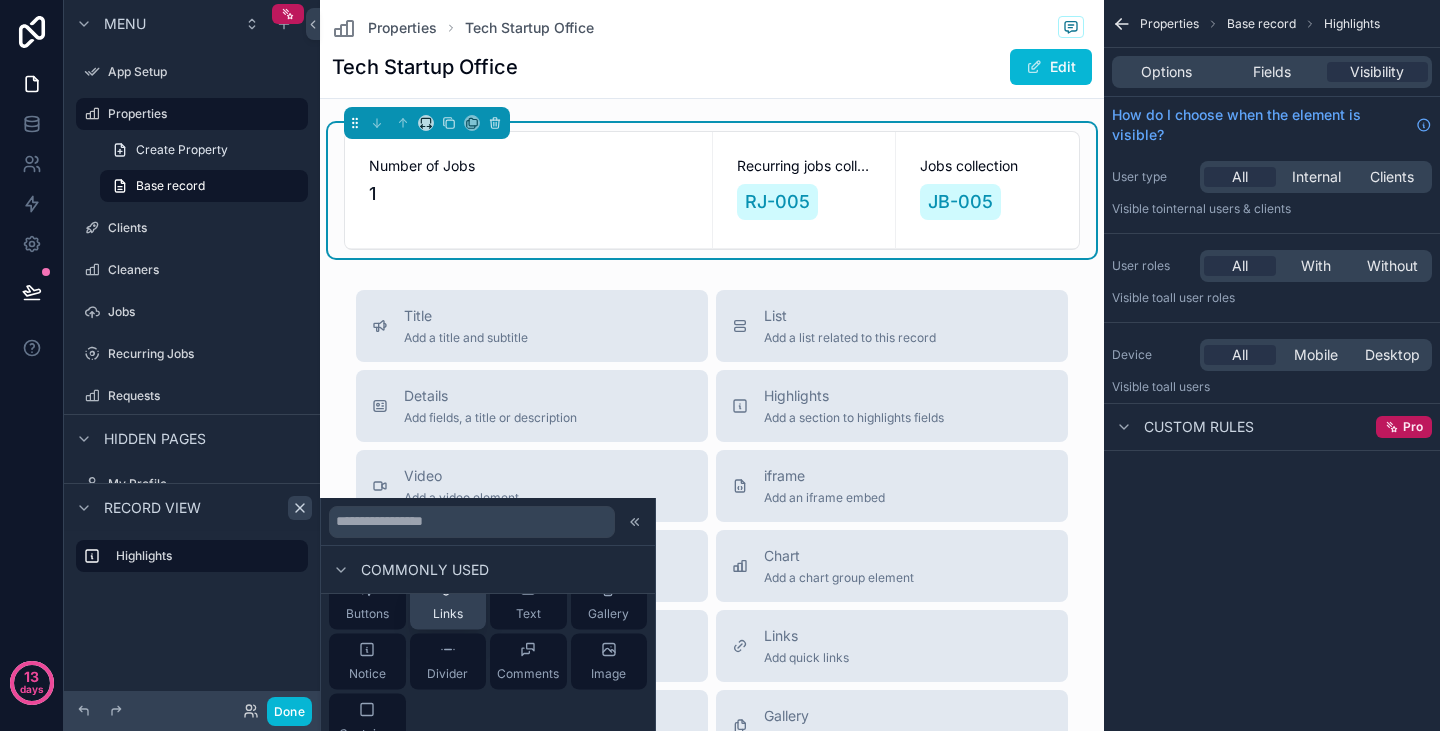 scroll, scrollTop: 149, scrollLeft: 0, axis: vertical 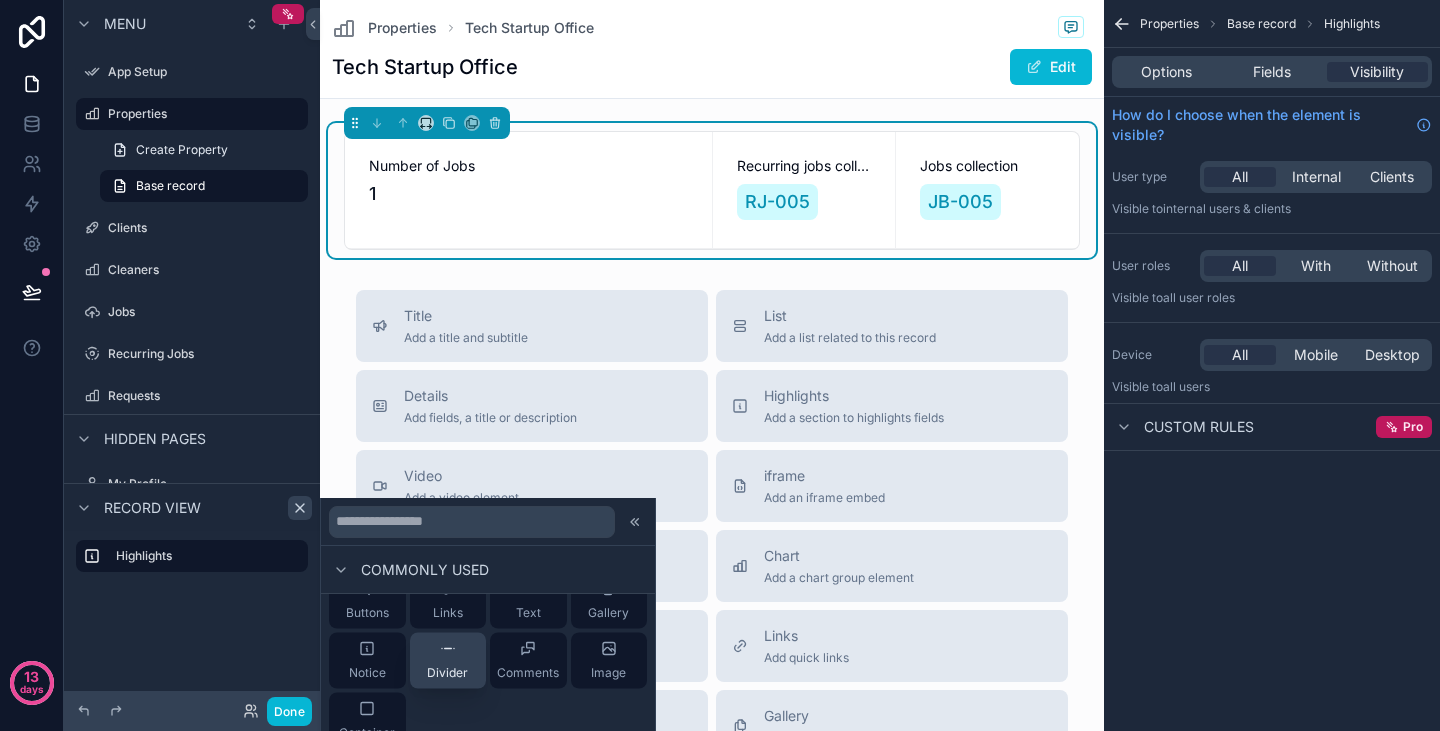 click 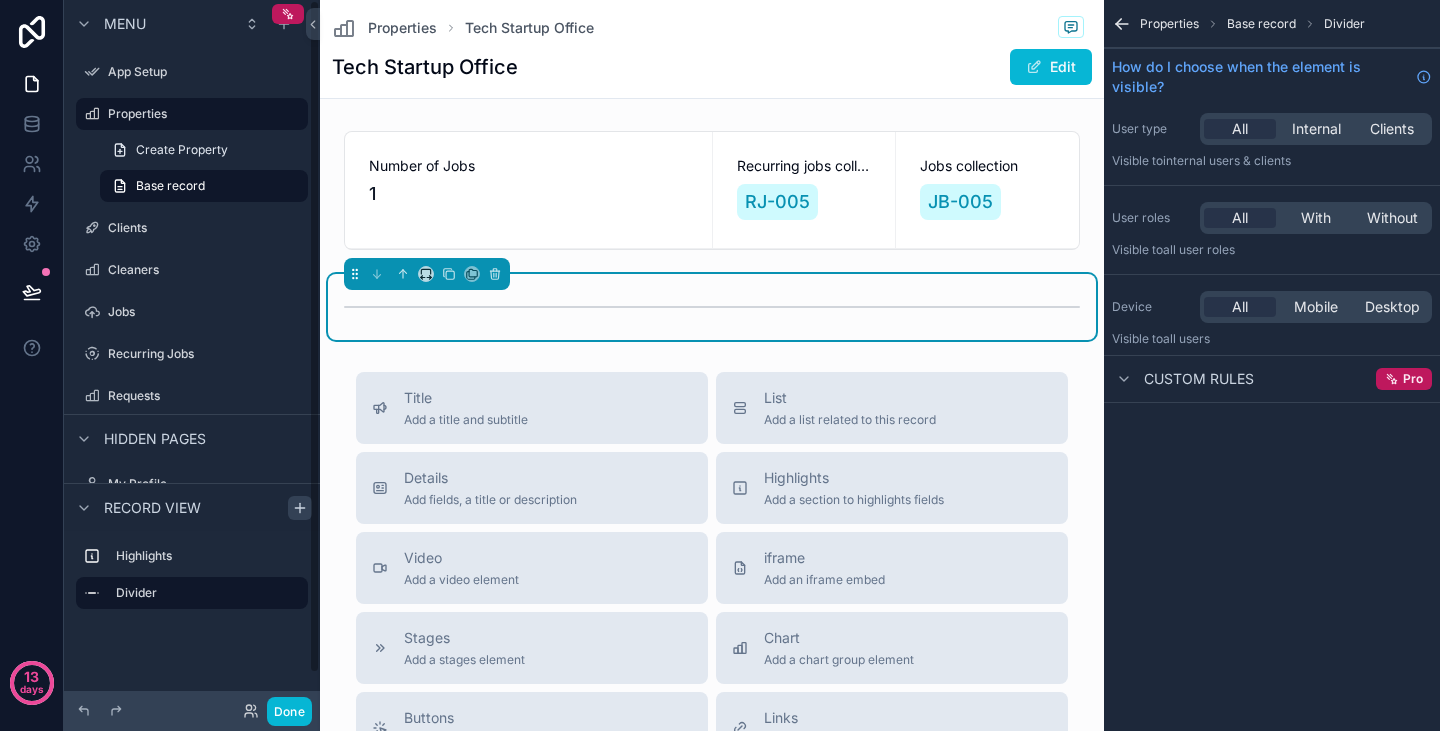 click at bounding box center (300, 508) 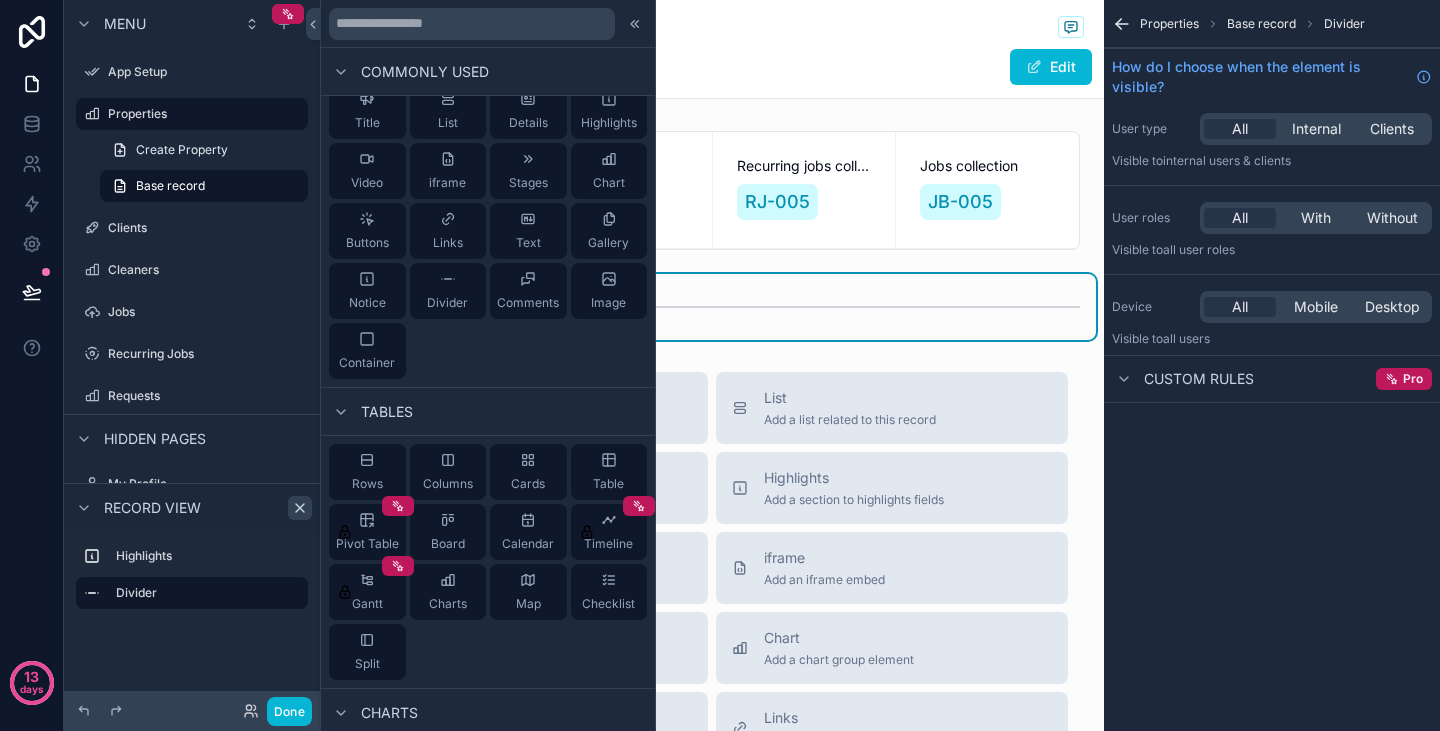 scroll, scrollTop: 0, scrollLeft: 0, axis: both 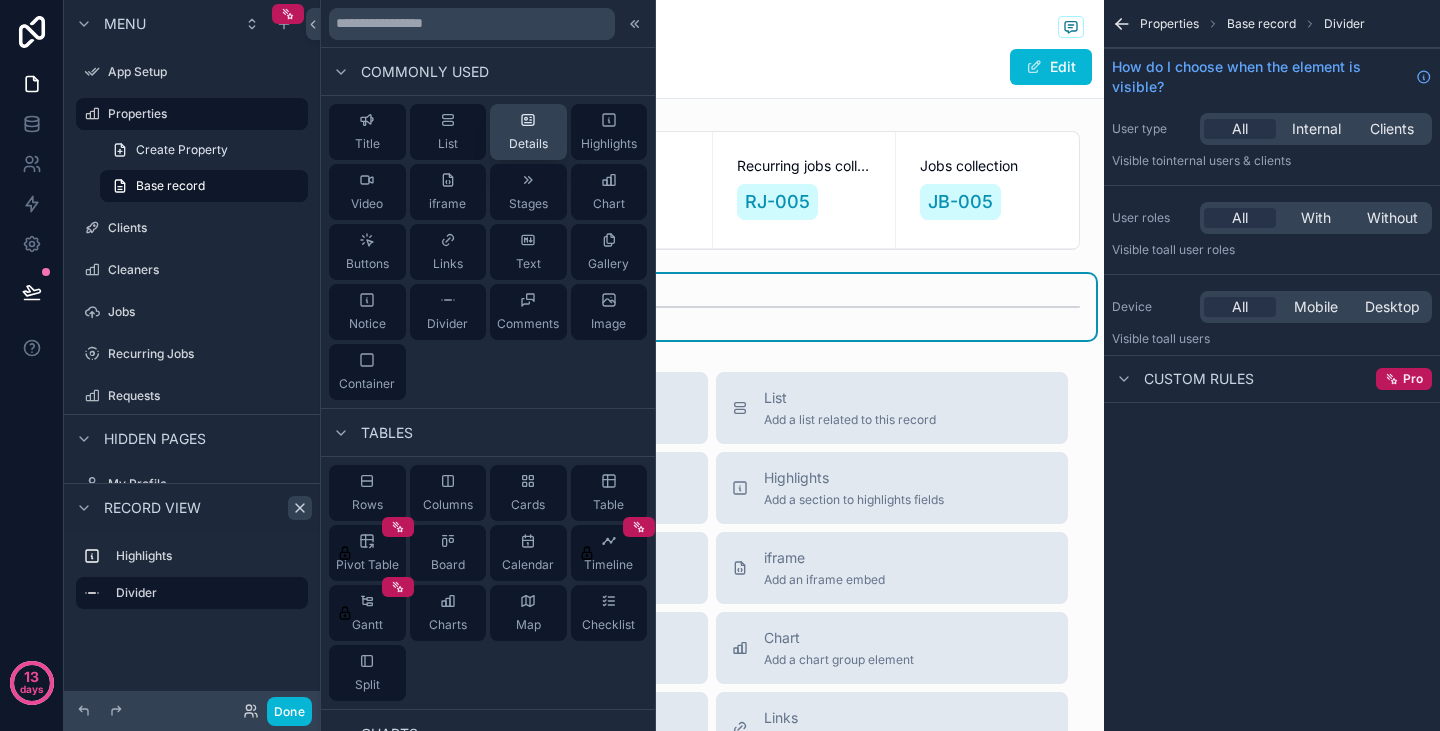 click on "Details" at bounding box center (528, 132) 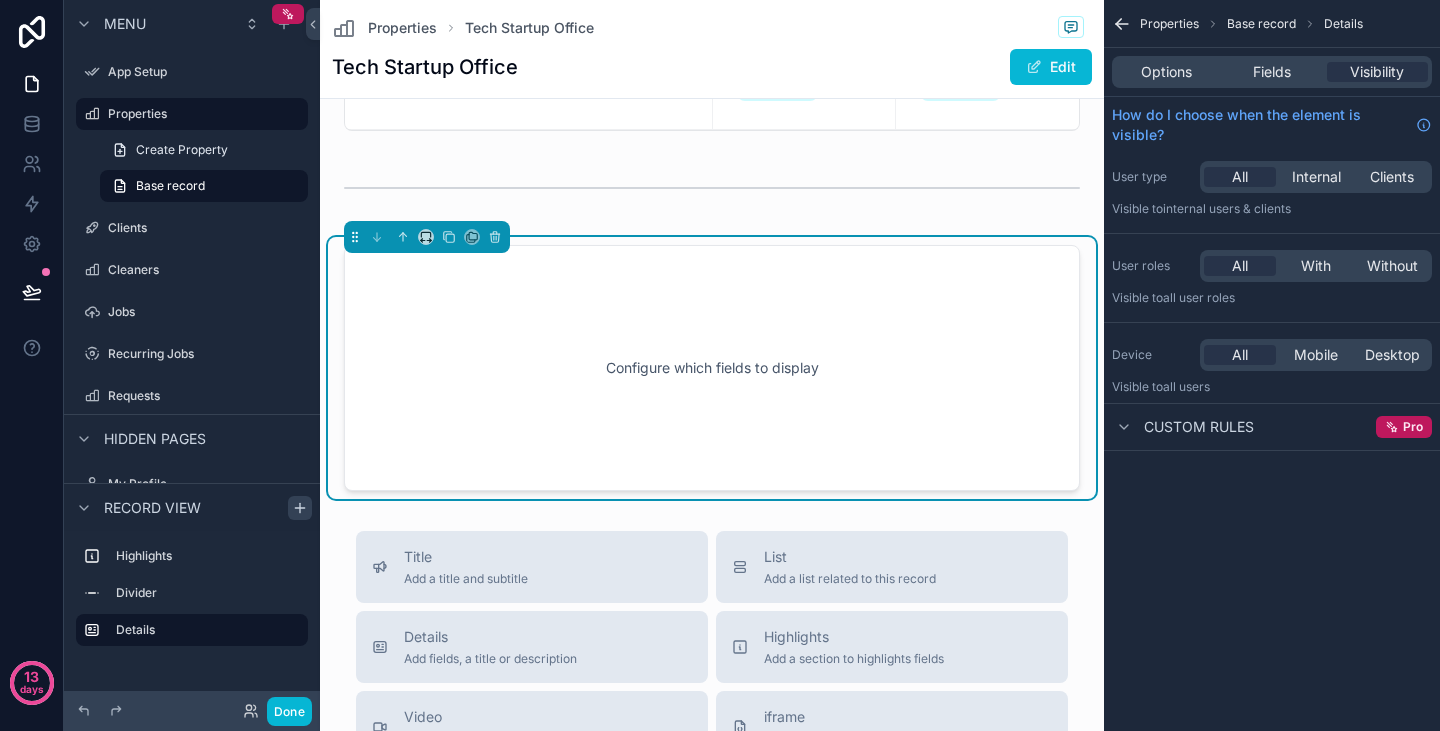 scroll, scrollTop: 121, scrollLeft: 0, axis: vertical 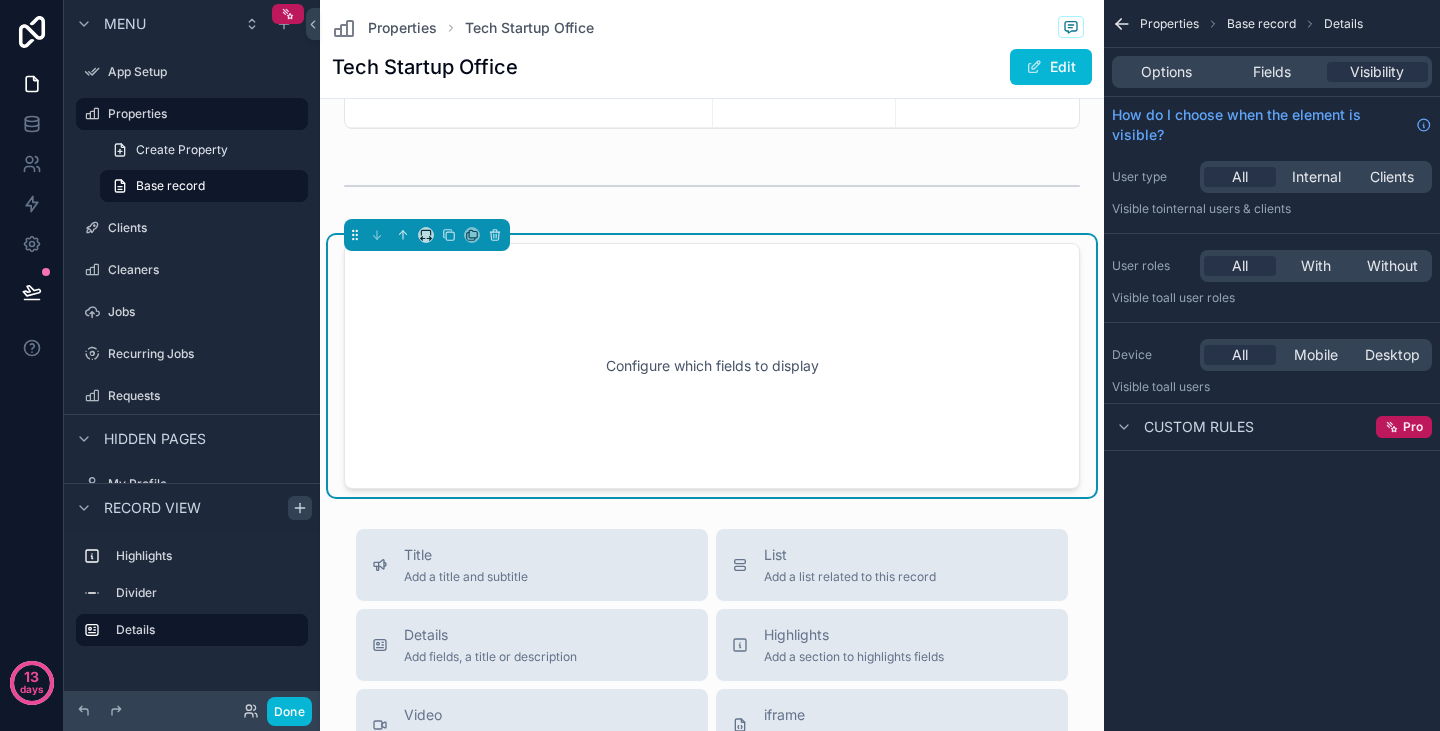 click on "Options Fields Visibility" at bounding box center (1272, 72) 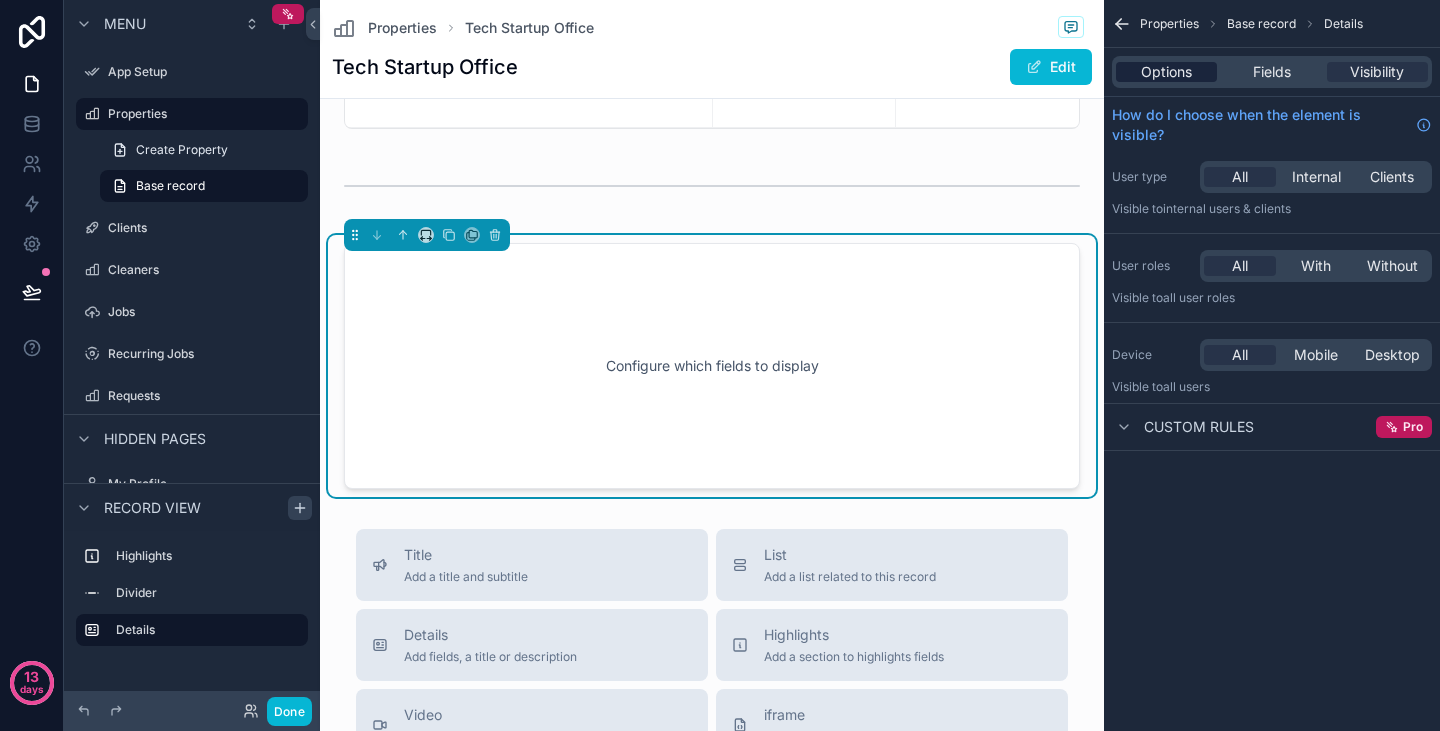 click on "Options" at bounding box center (1166, 72) 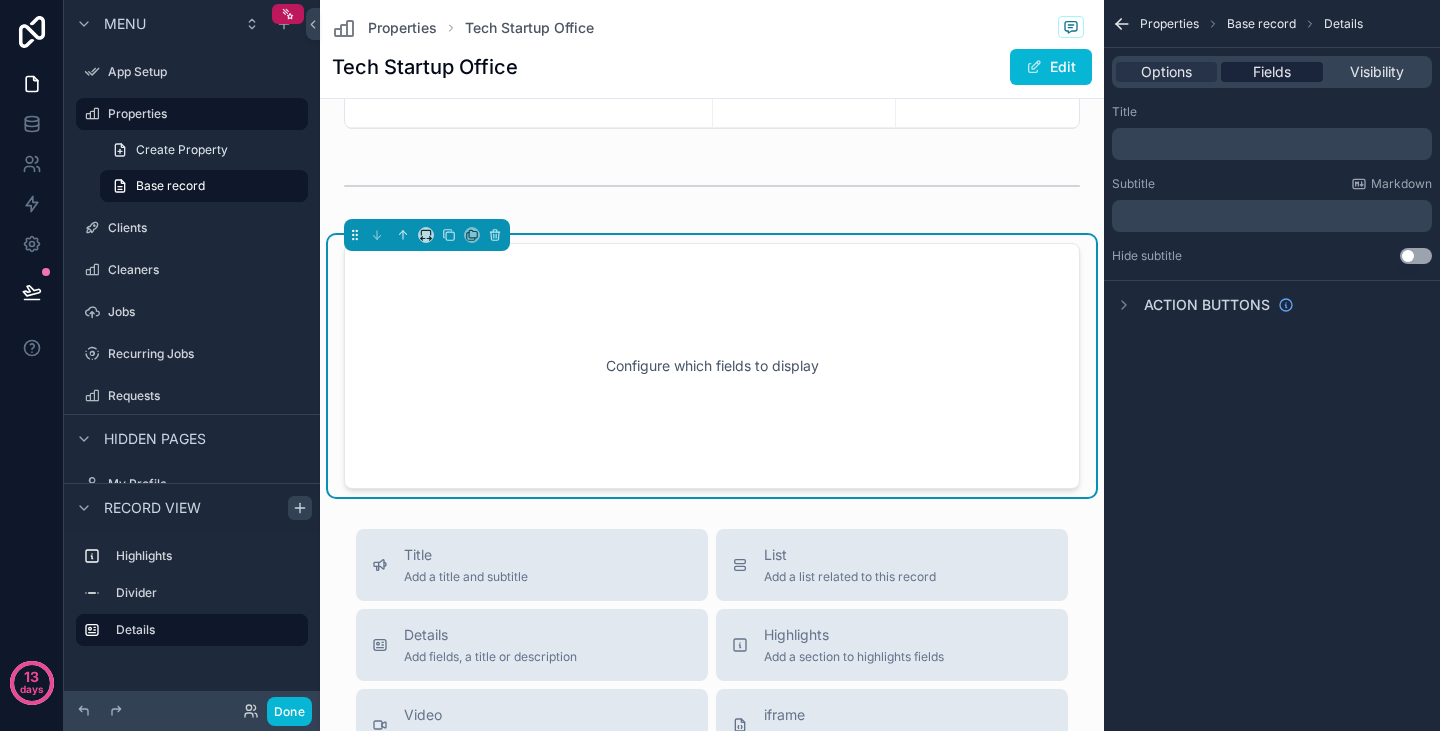 click on "Fields" at bounding box center (1272, 72) 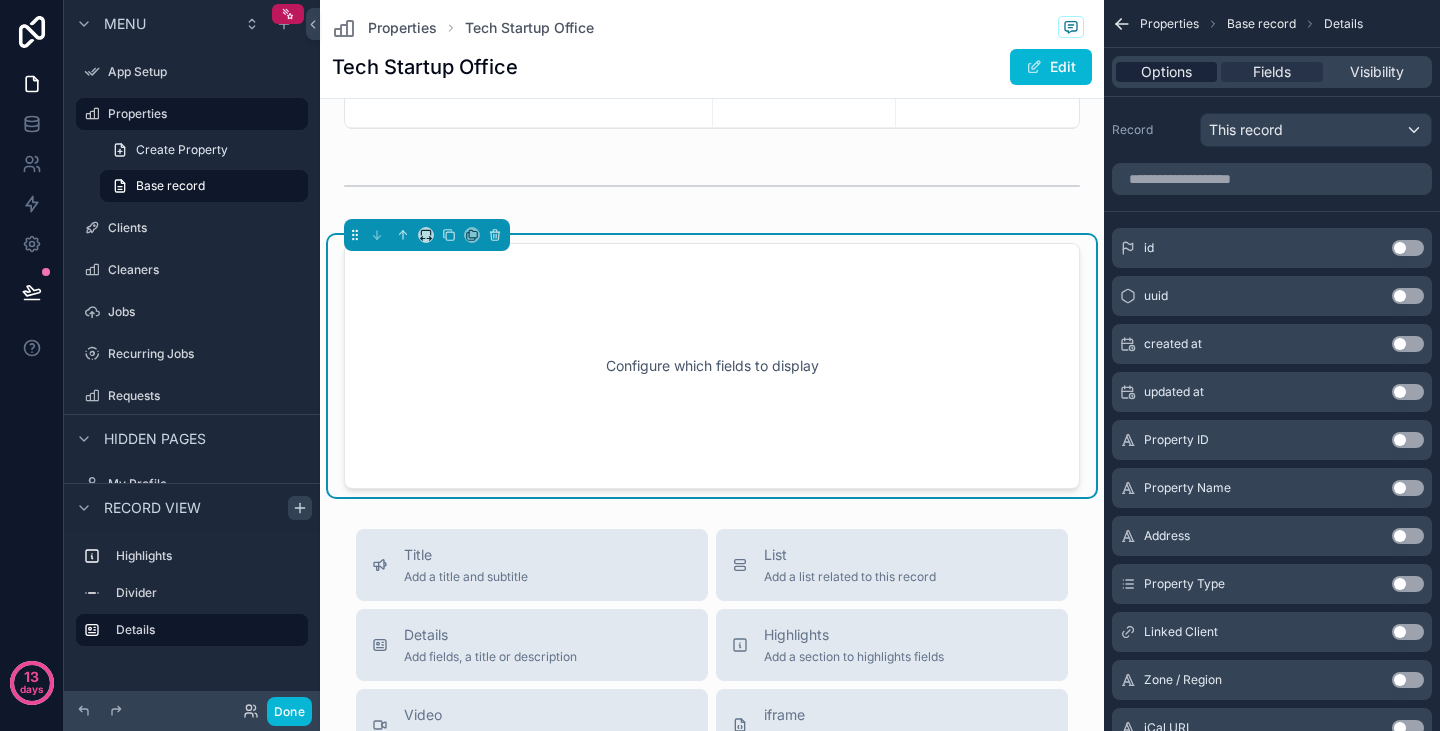 click on "Options" at bounding box center (1166, 72) 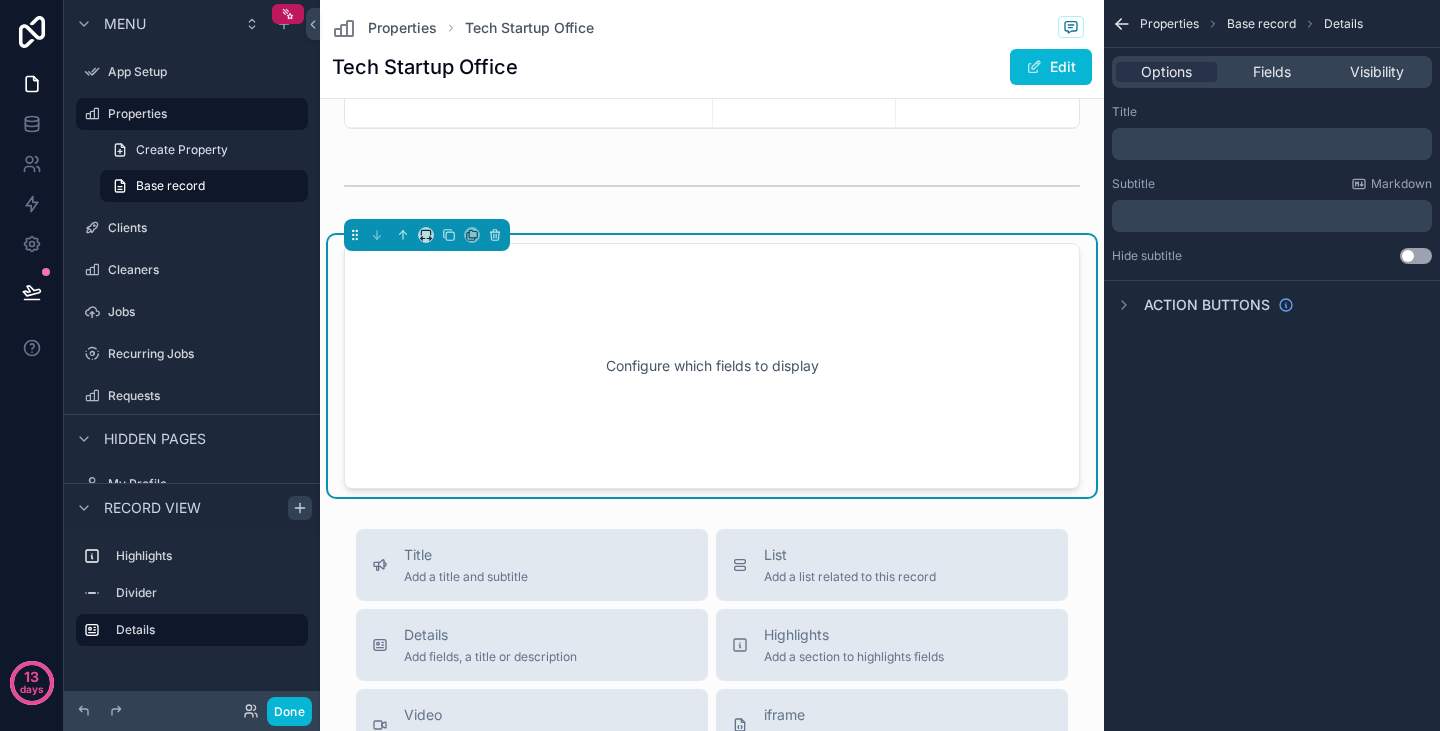 click on "﻿" at bounding box center (1272, 144) 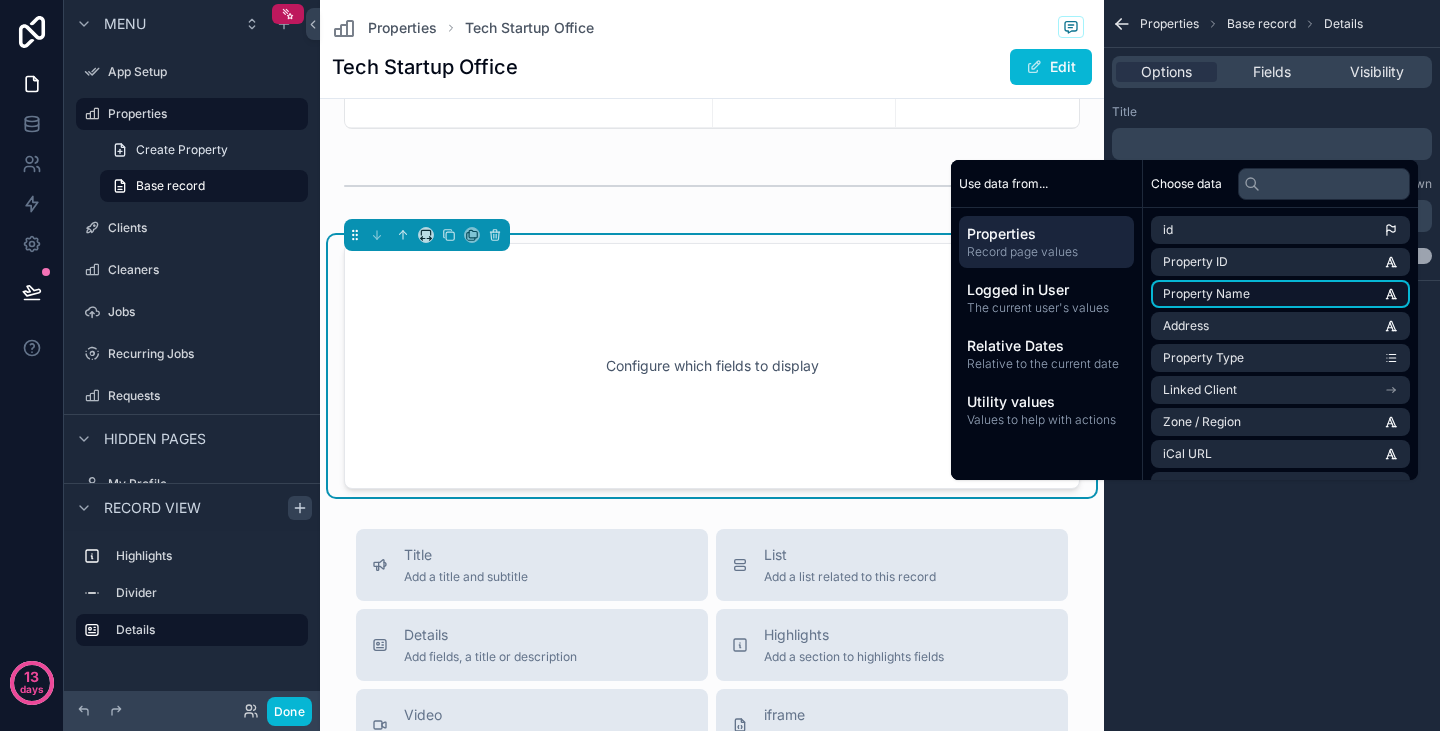 click on "Property Name" at bounding box center (1280, 294) 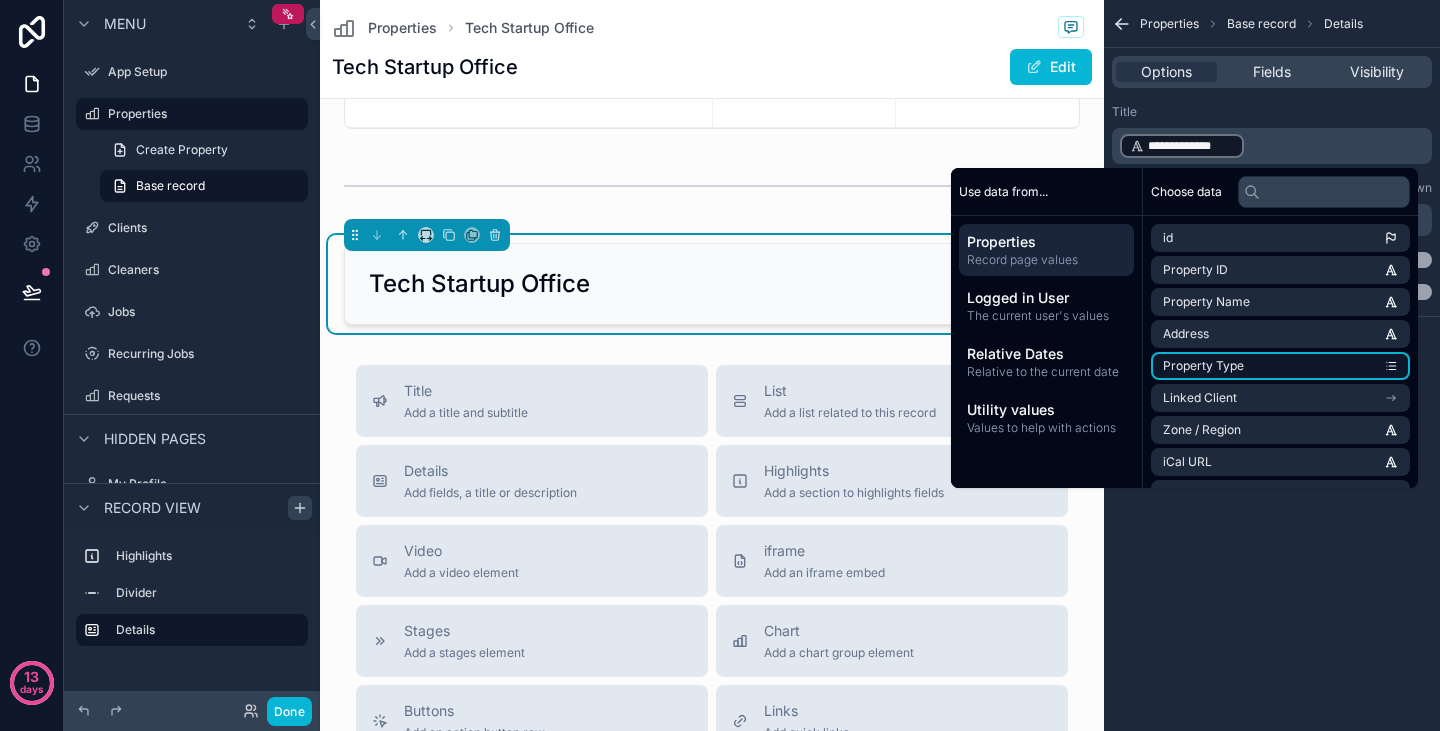 click on "Property Type" at bounding box center (1280, 366) 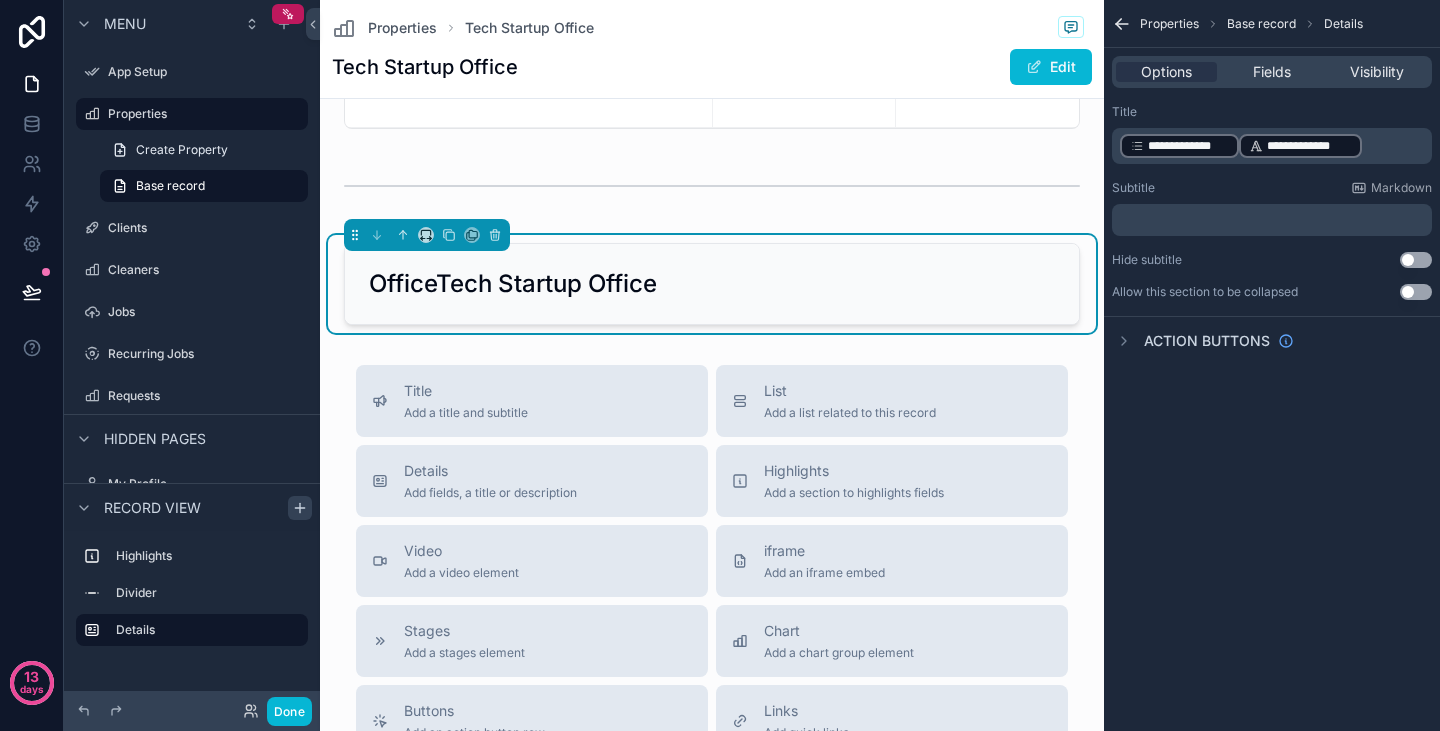 click on "**********" at bounding box center (1179, 146) 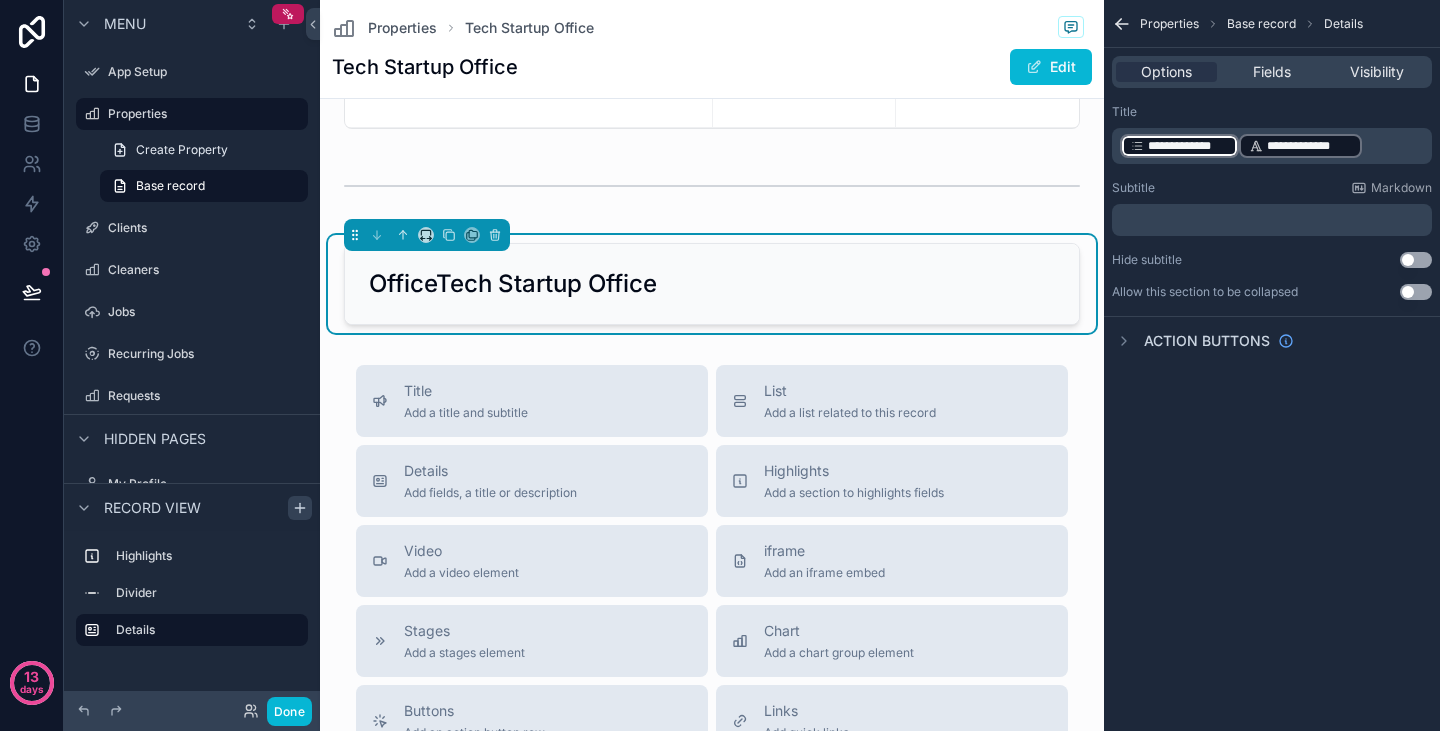 click on "**********" at bounding box center [1188, 146] 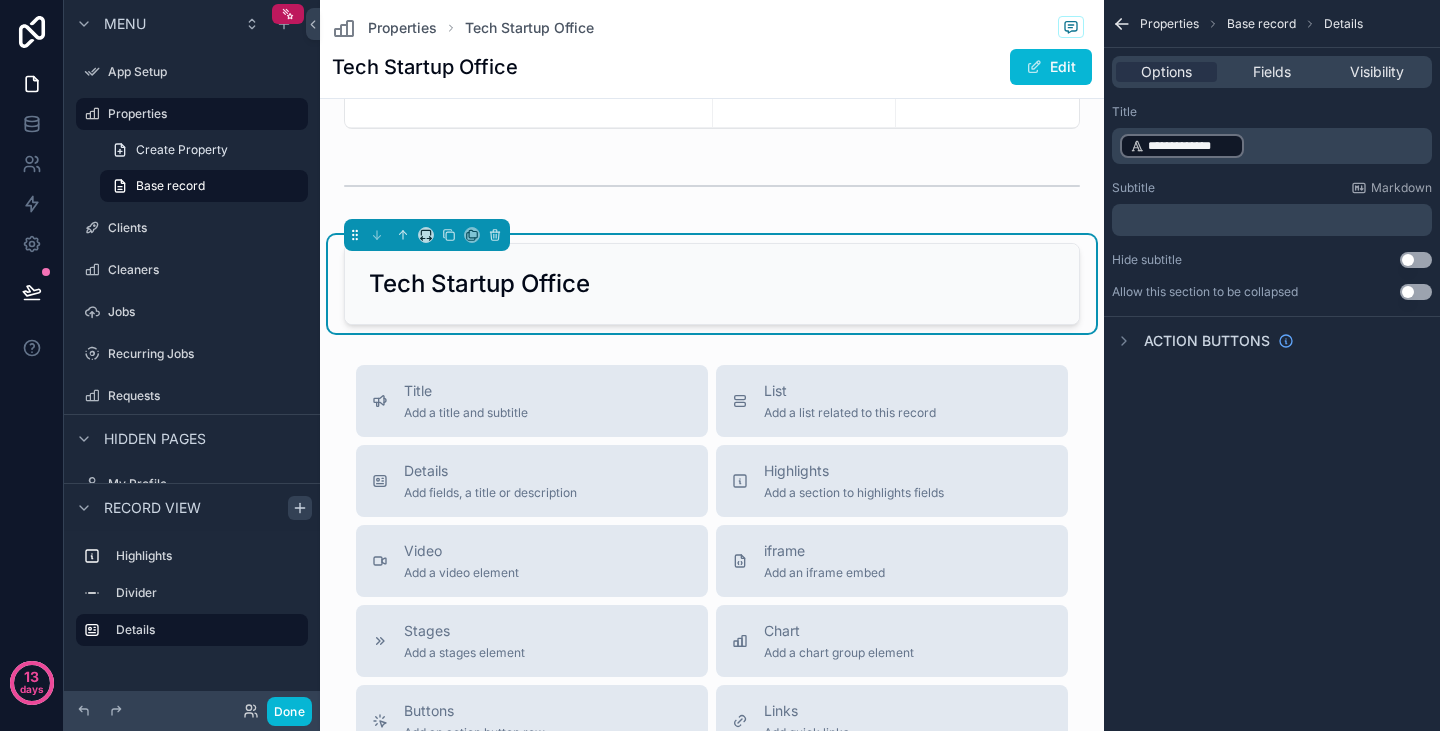 click on "**********" at bounding box center [1274, 146] 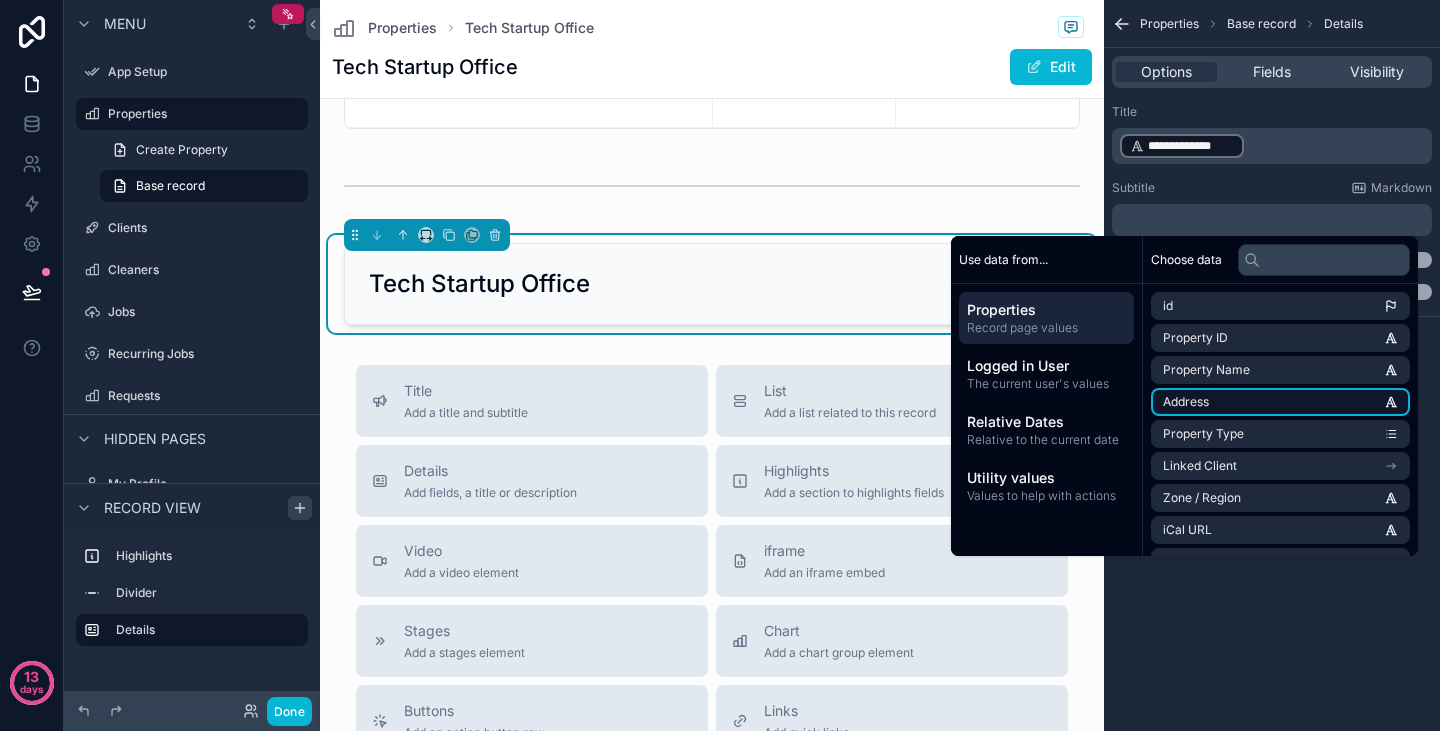 click on "Address" at bounding box center [1280, 402] 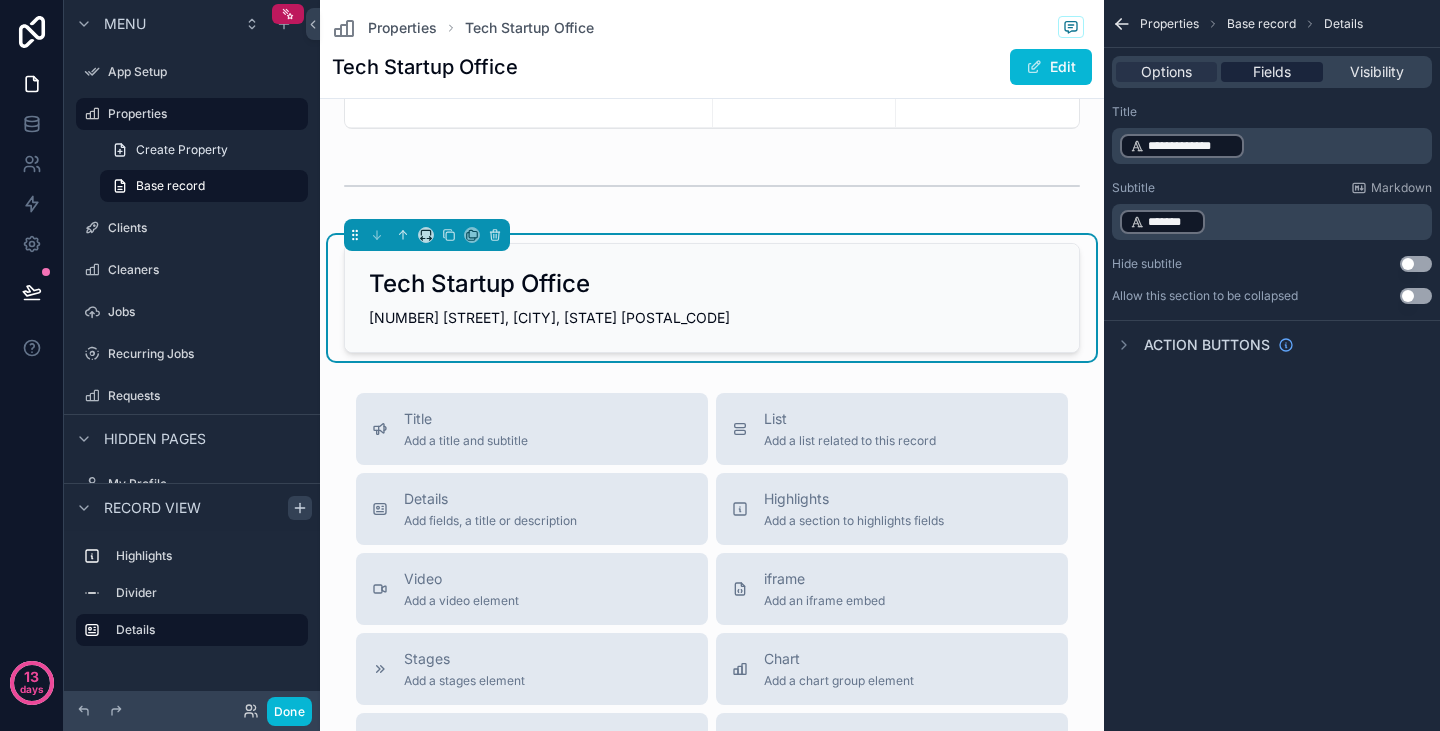 click on "Fields" at bounding box center (1271, 72) 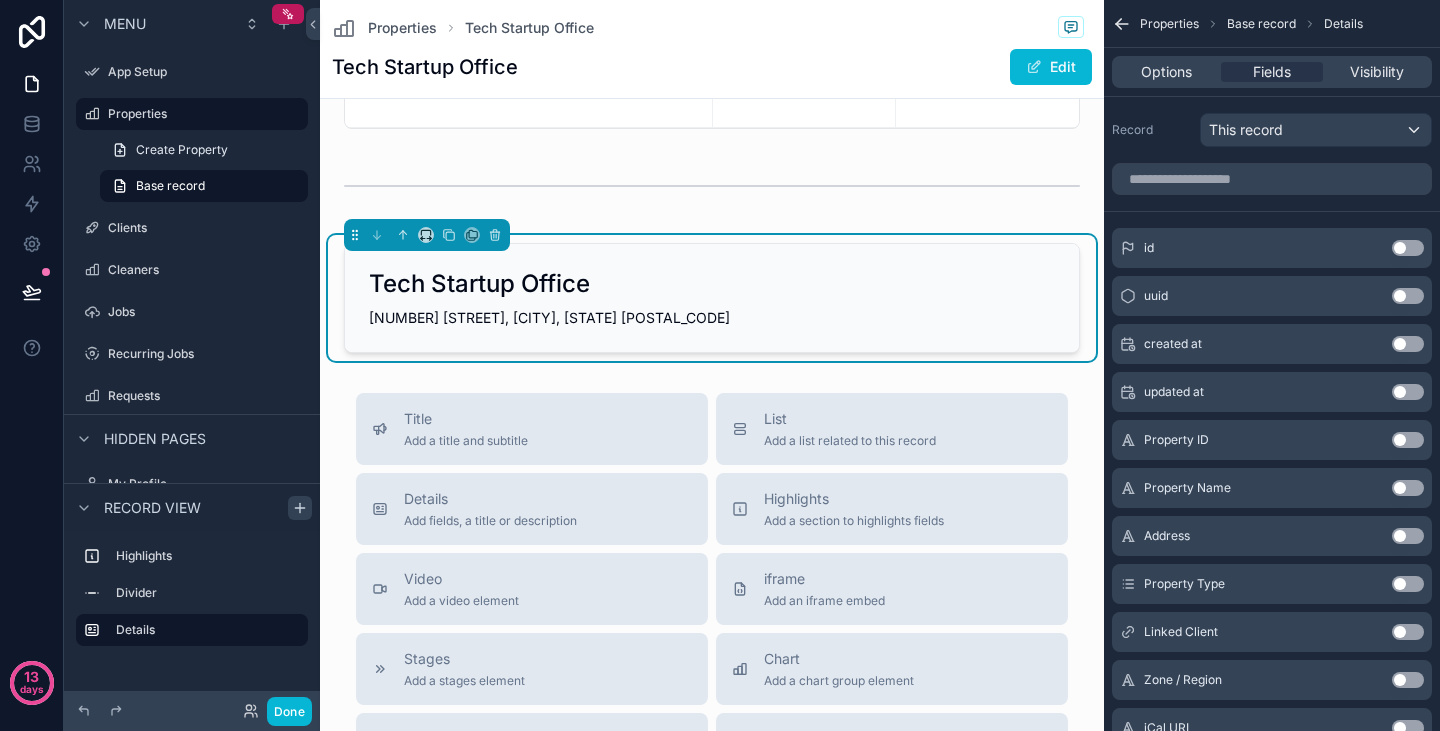 click on "Use setting" at bounding box center (1408, 344) 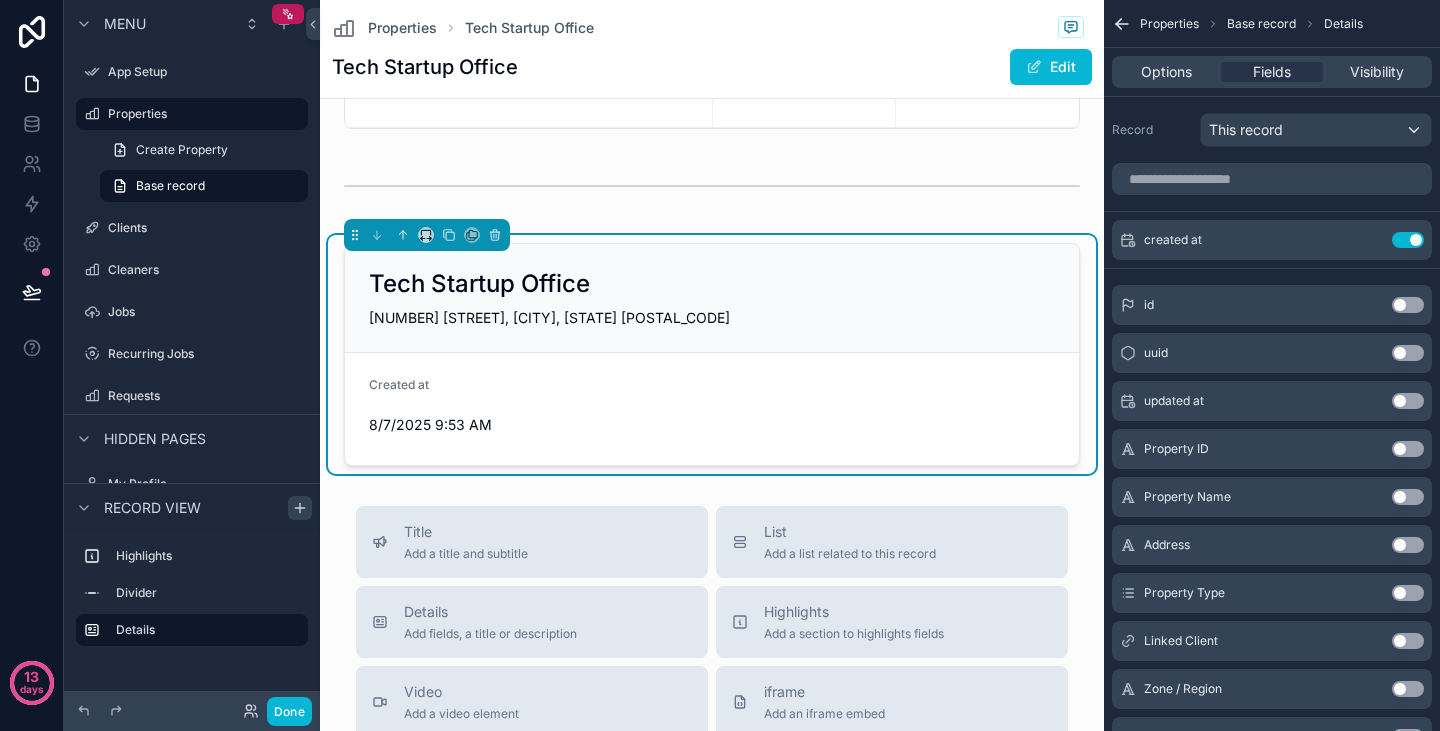 click on "Use setting" at bounding box center (1408, 401) 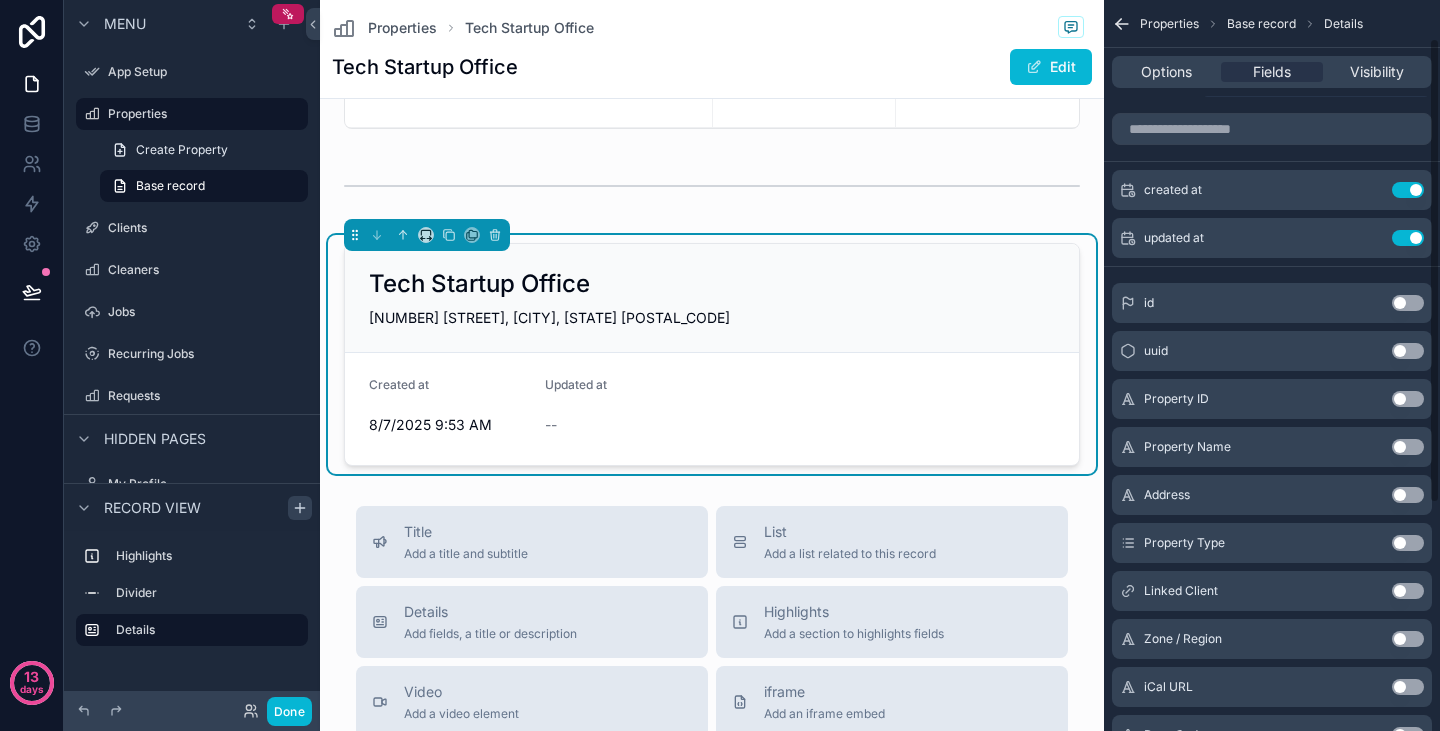 scroll, scrollTop: 62, scrollLeft: 0, axis: vertical 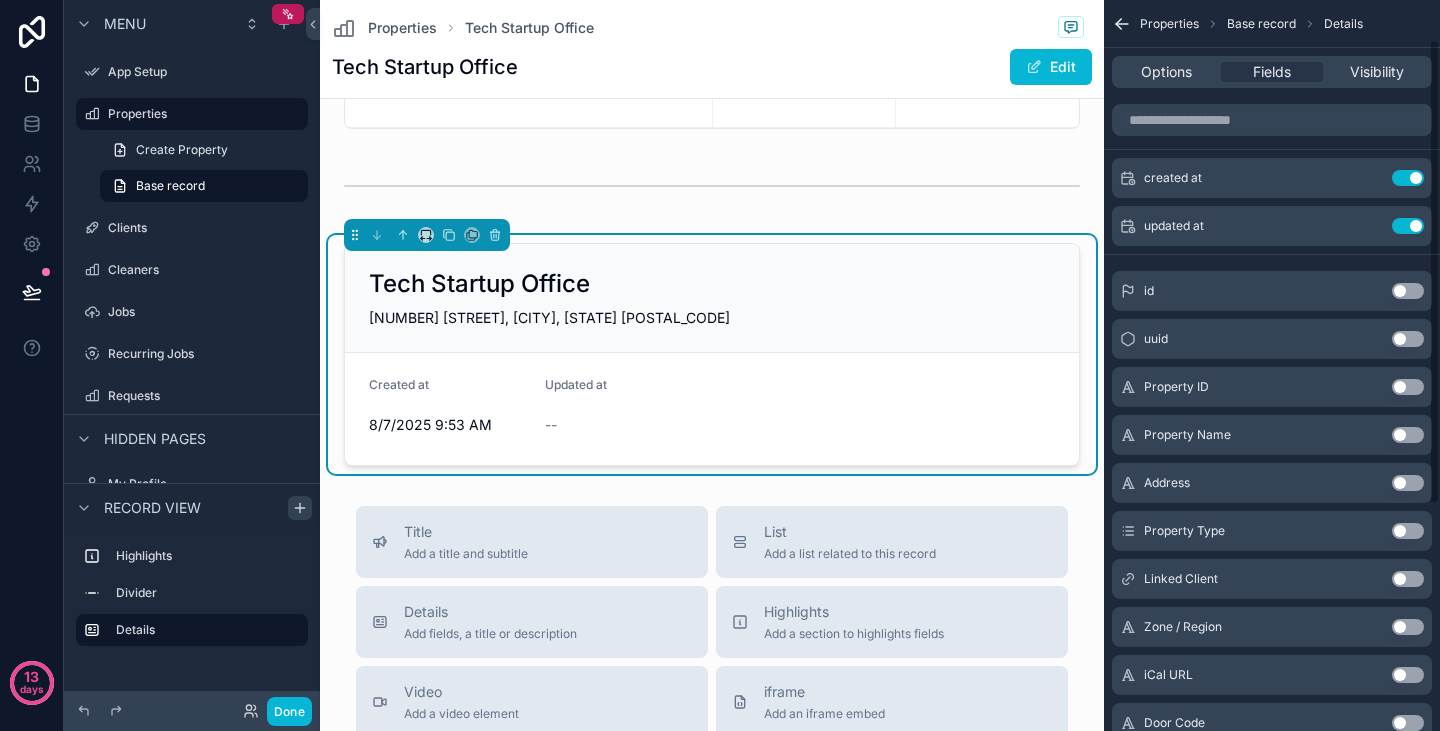 click on "Use setting" at bounding box center [1408, 483] 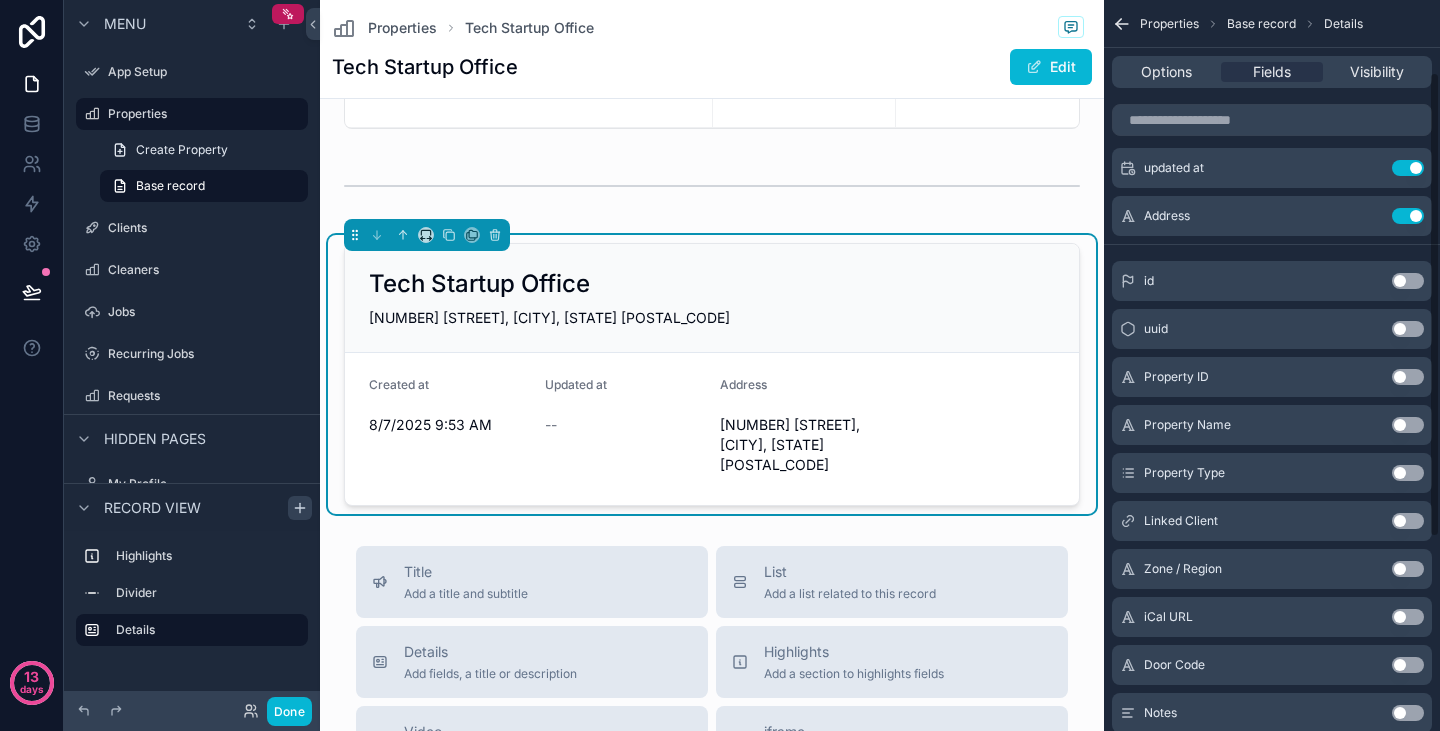 scroll, scrollTop: 123, scrollLeft: 0, axis: vertical 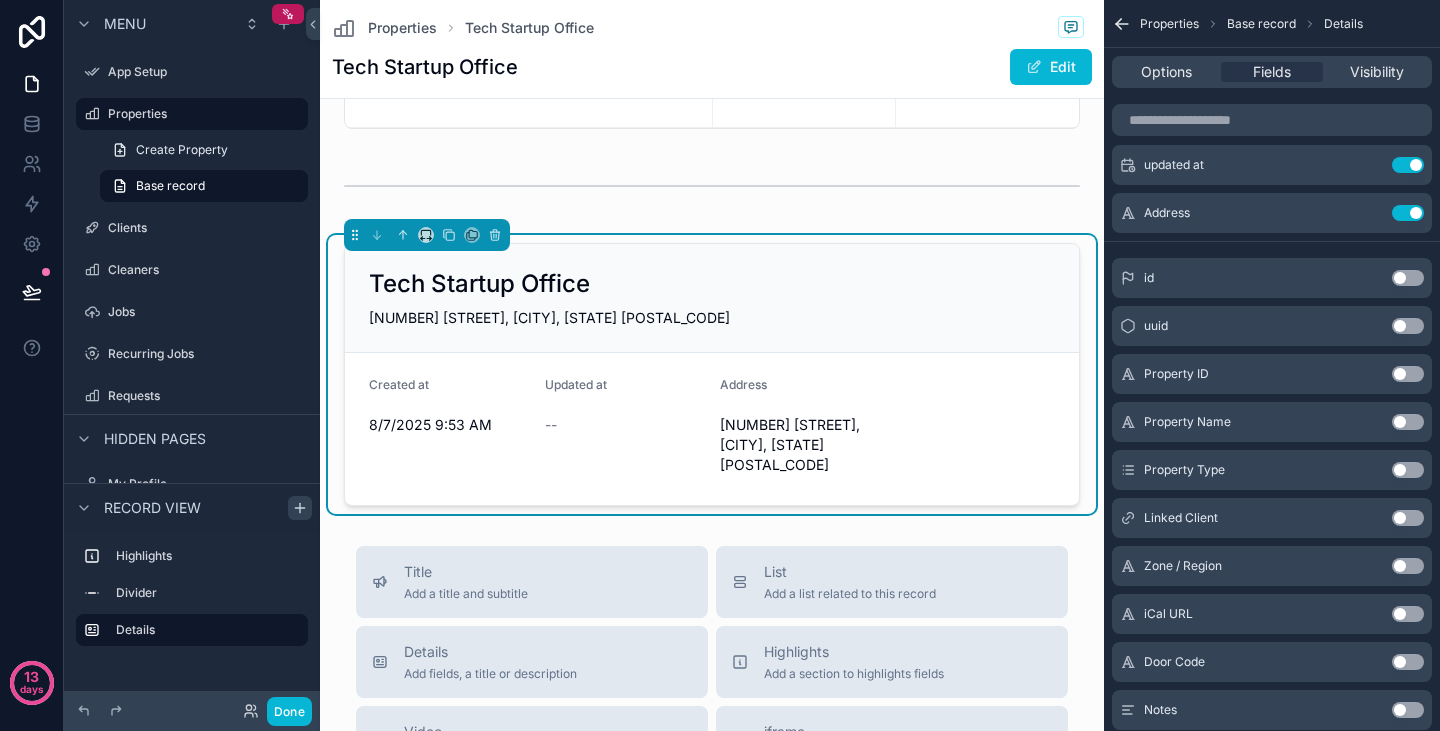 click on "Use setting" at bounding box center [1408, 518] 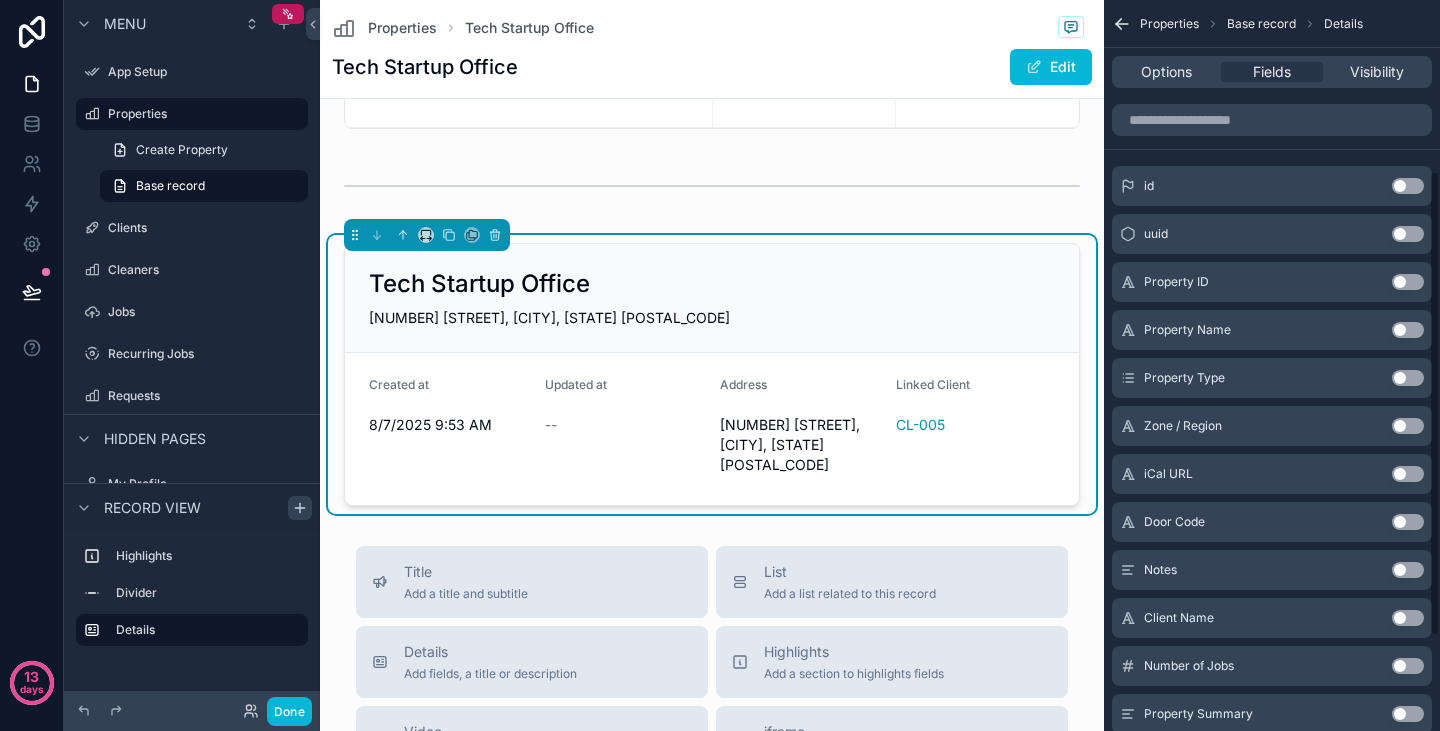 scroll, scrollTop: 274, scrollLeft: 0, axis: vertical 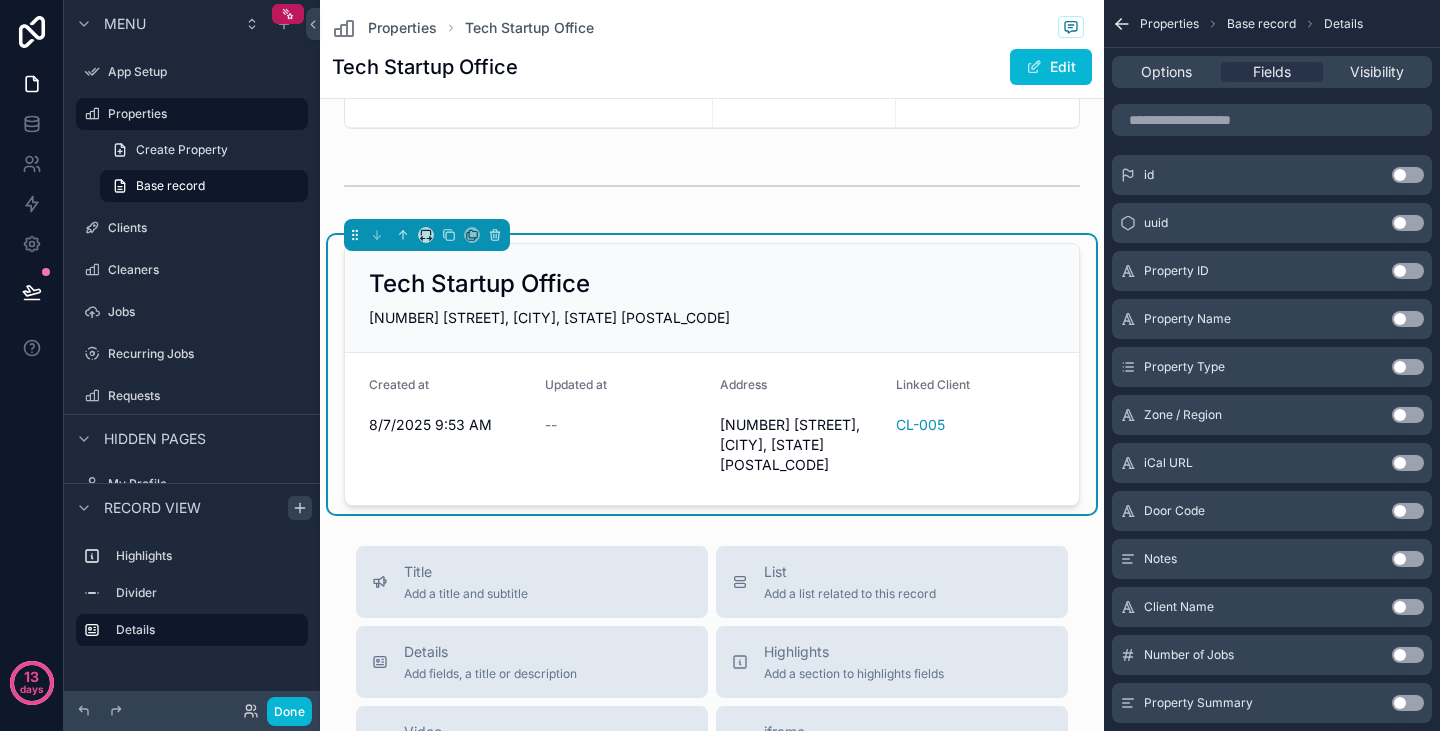 click on "Use setting" at bounding box center (1408, 511) 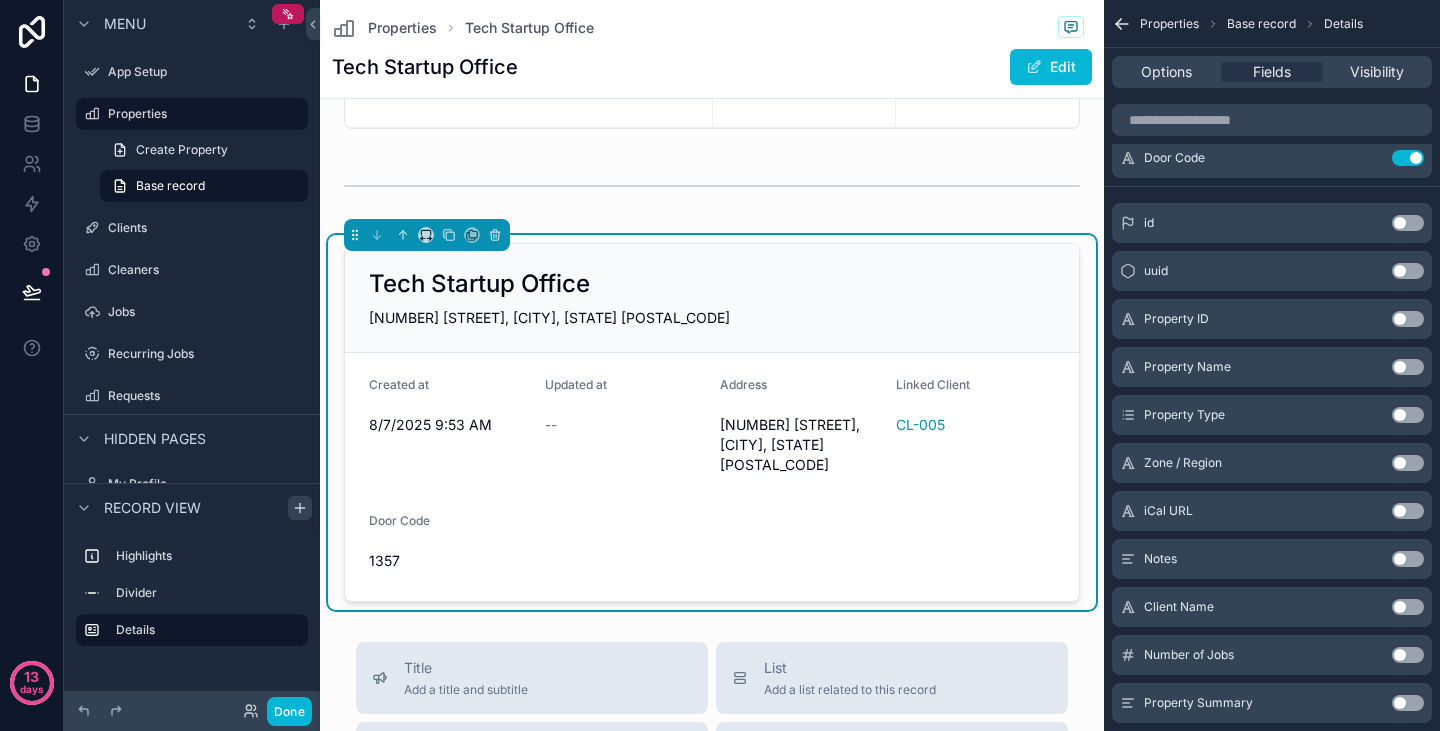 click on "Use setting" at bounding box center [1408, 559] 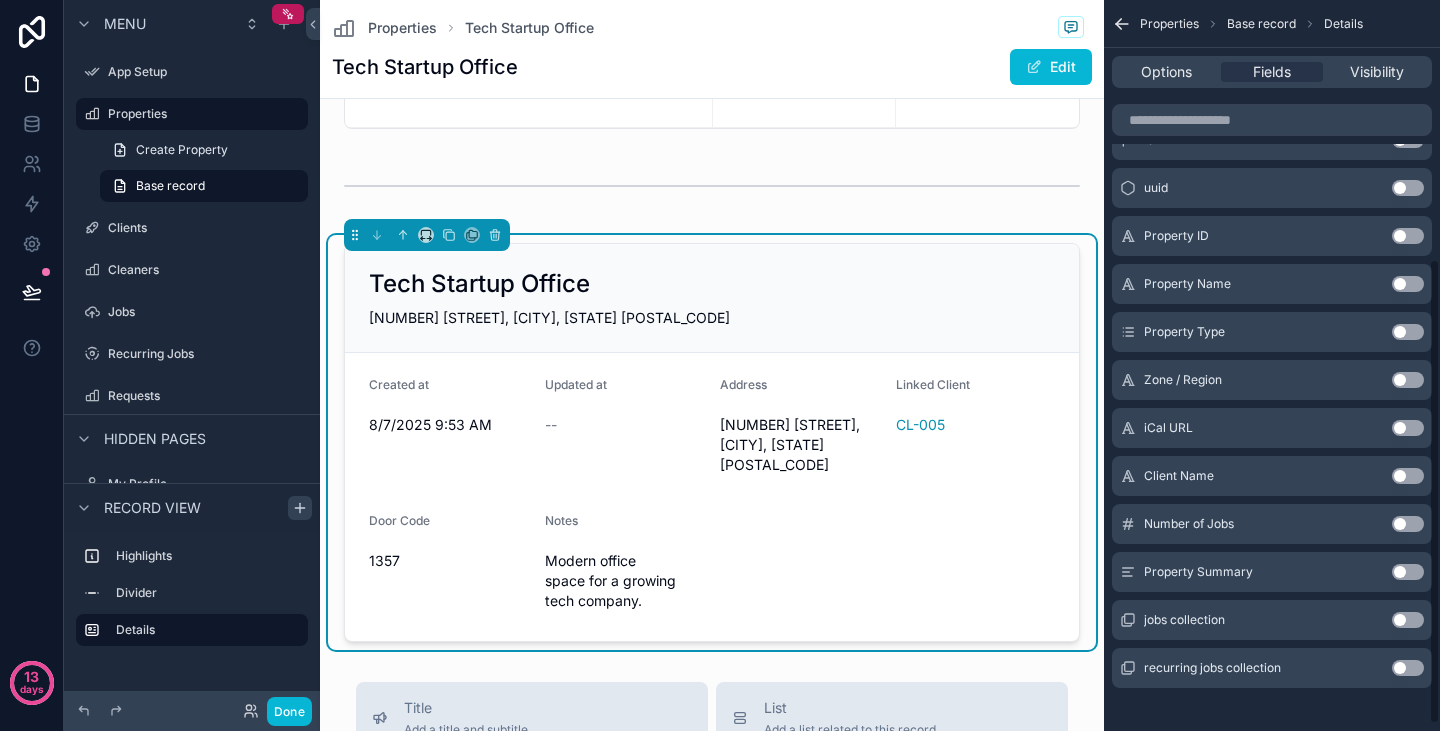 scroll, scrollTop: 418, scrollLeft: 0, axis: vertical 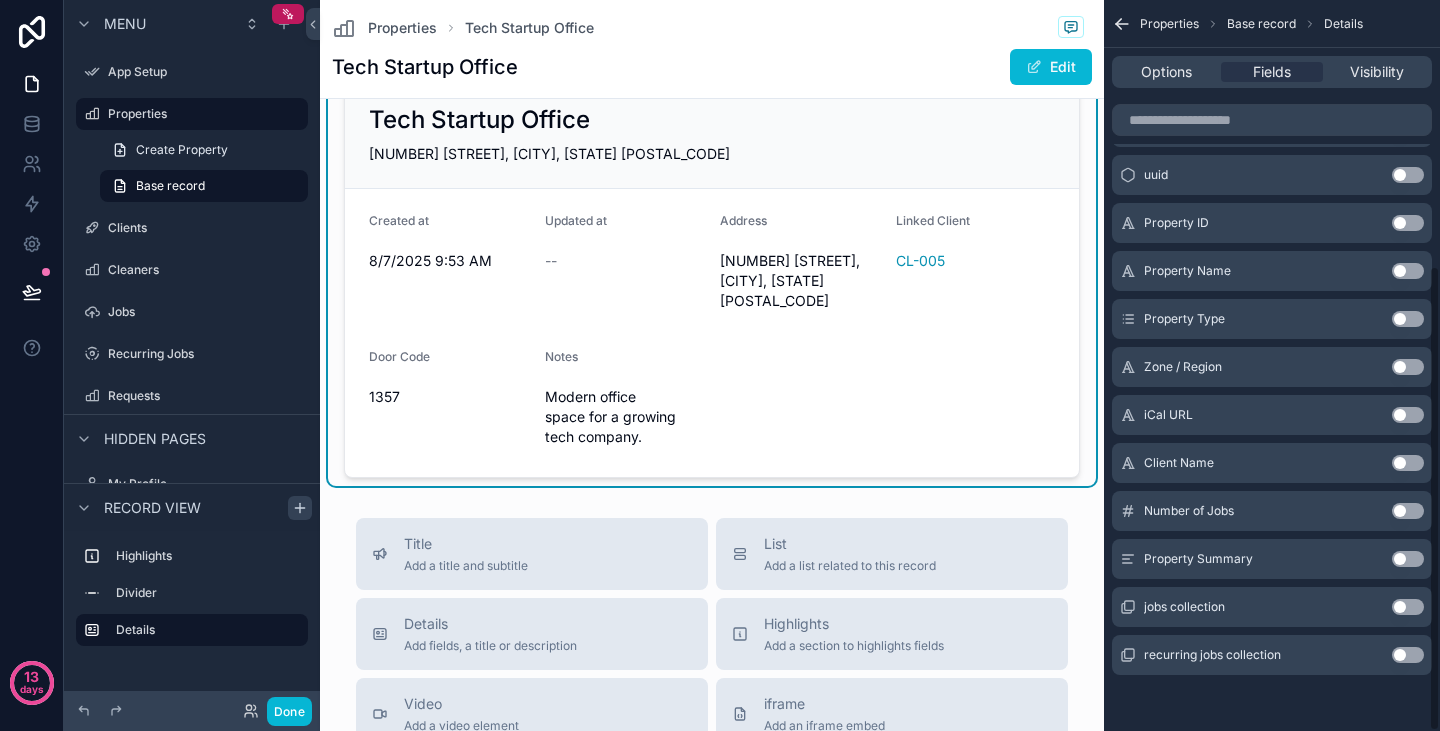 click on "Use setting" at bounding box center [1408, 559] 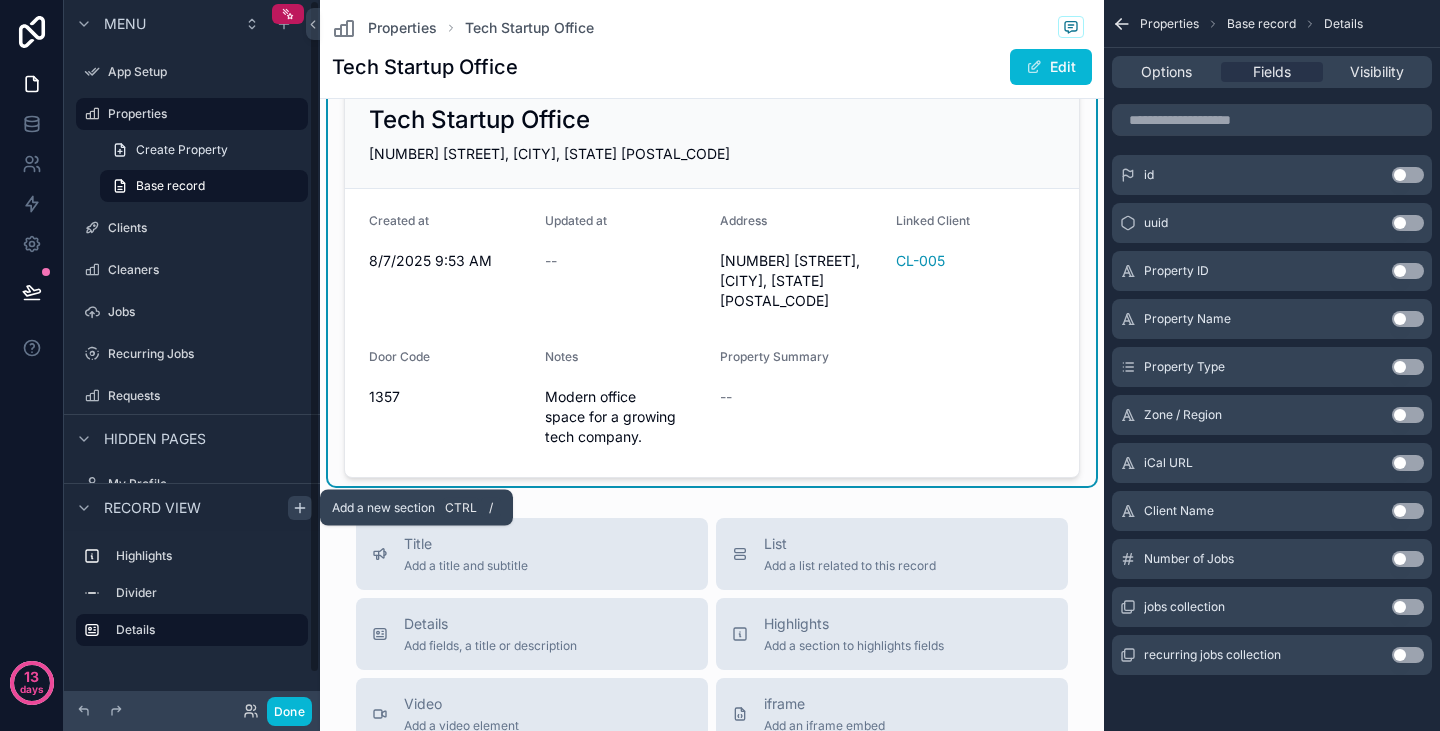 click 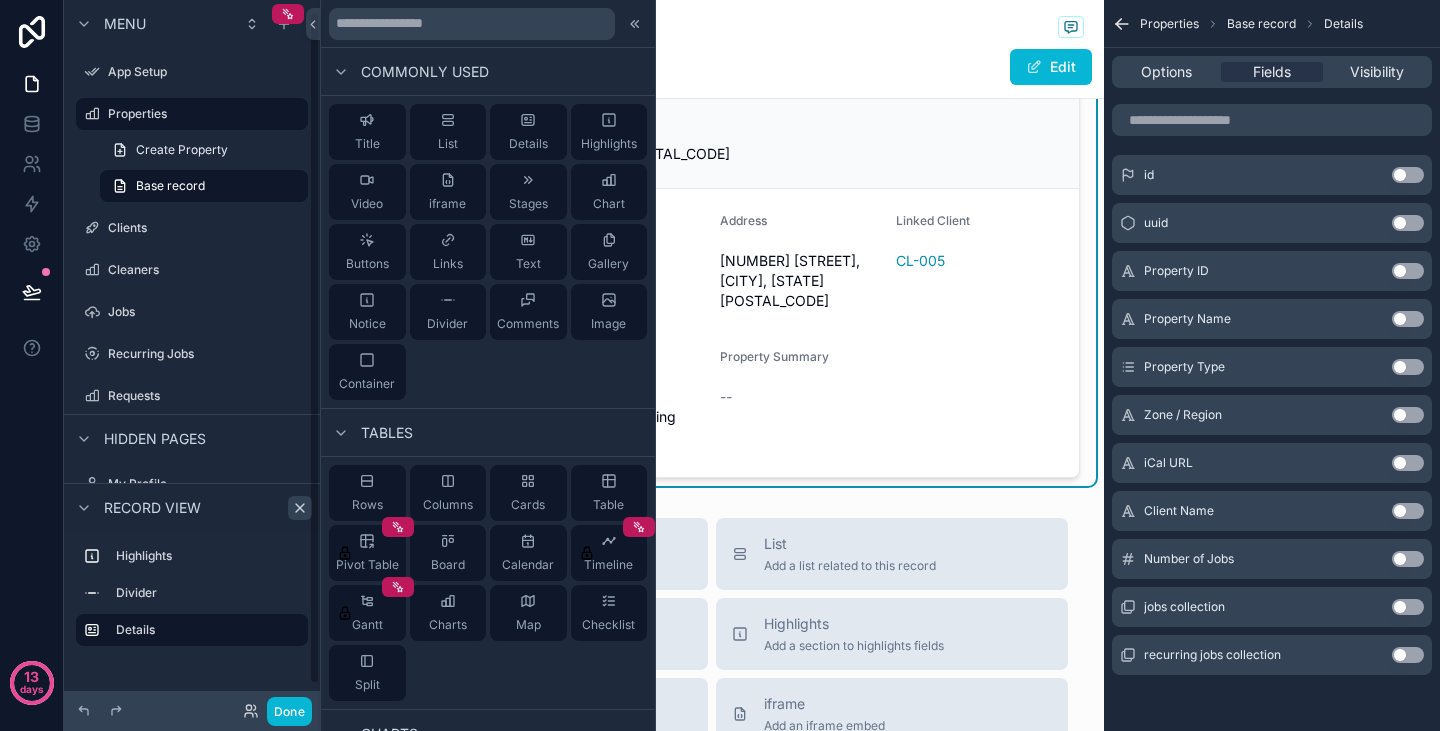 scroll, scrollTop: 35, scrollLeft: 0, axis: vertical 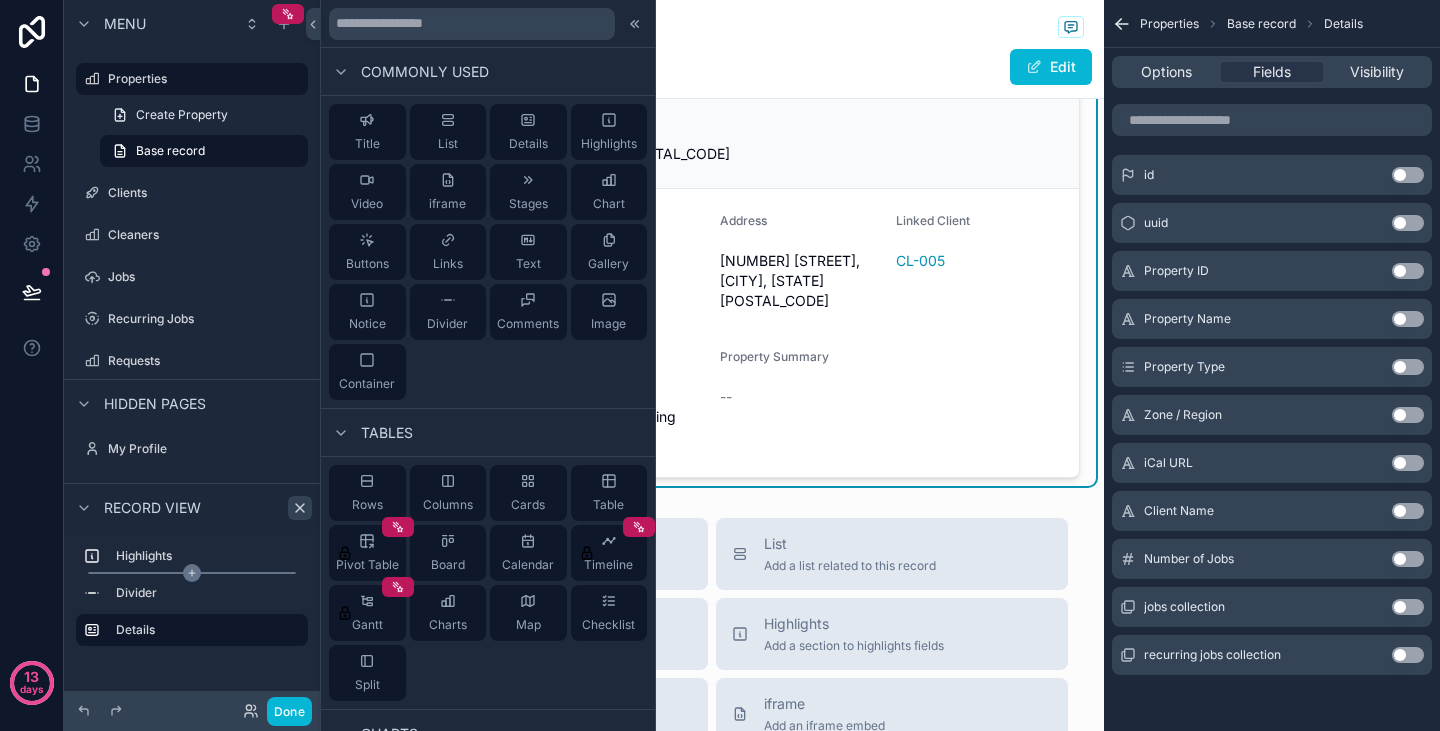 click 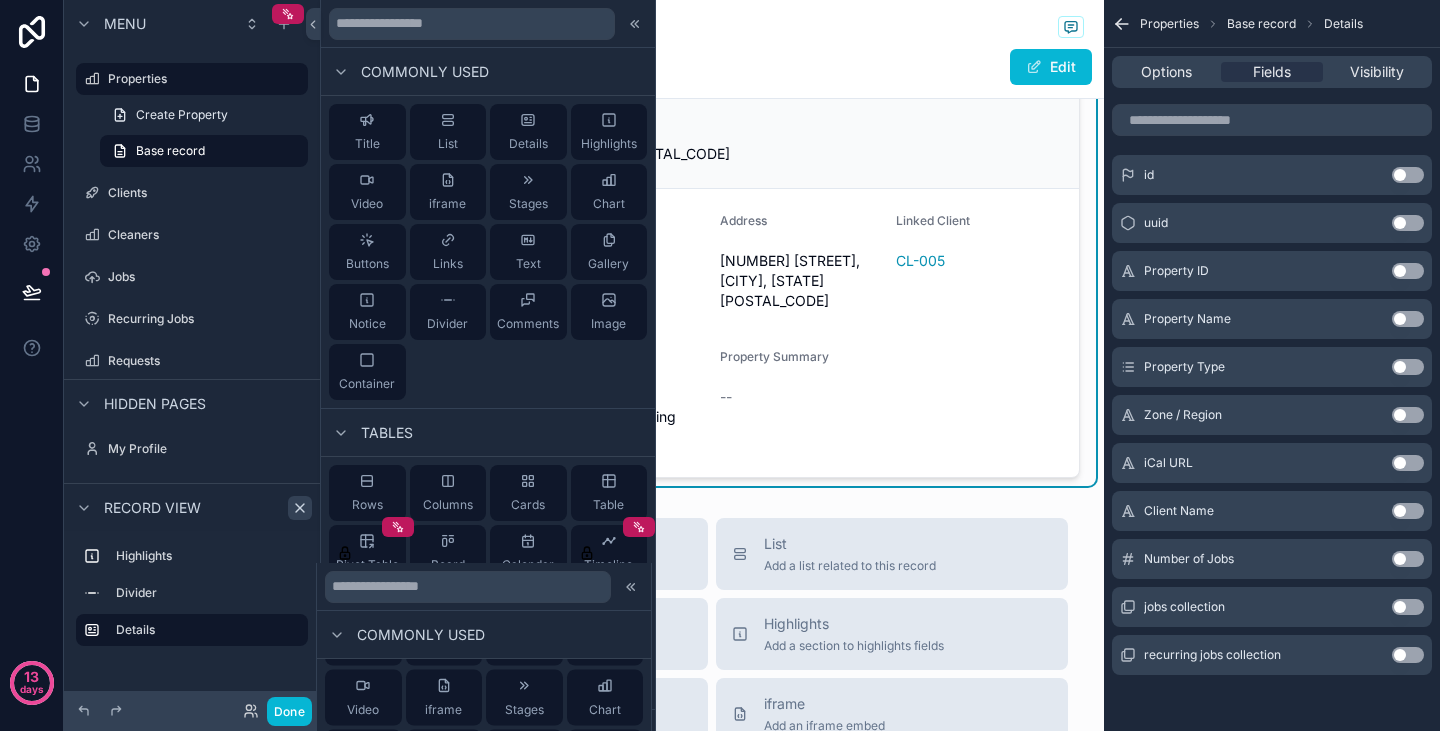 scroll, scrollTop: 0, scrollLeft: 0, axis: both 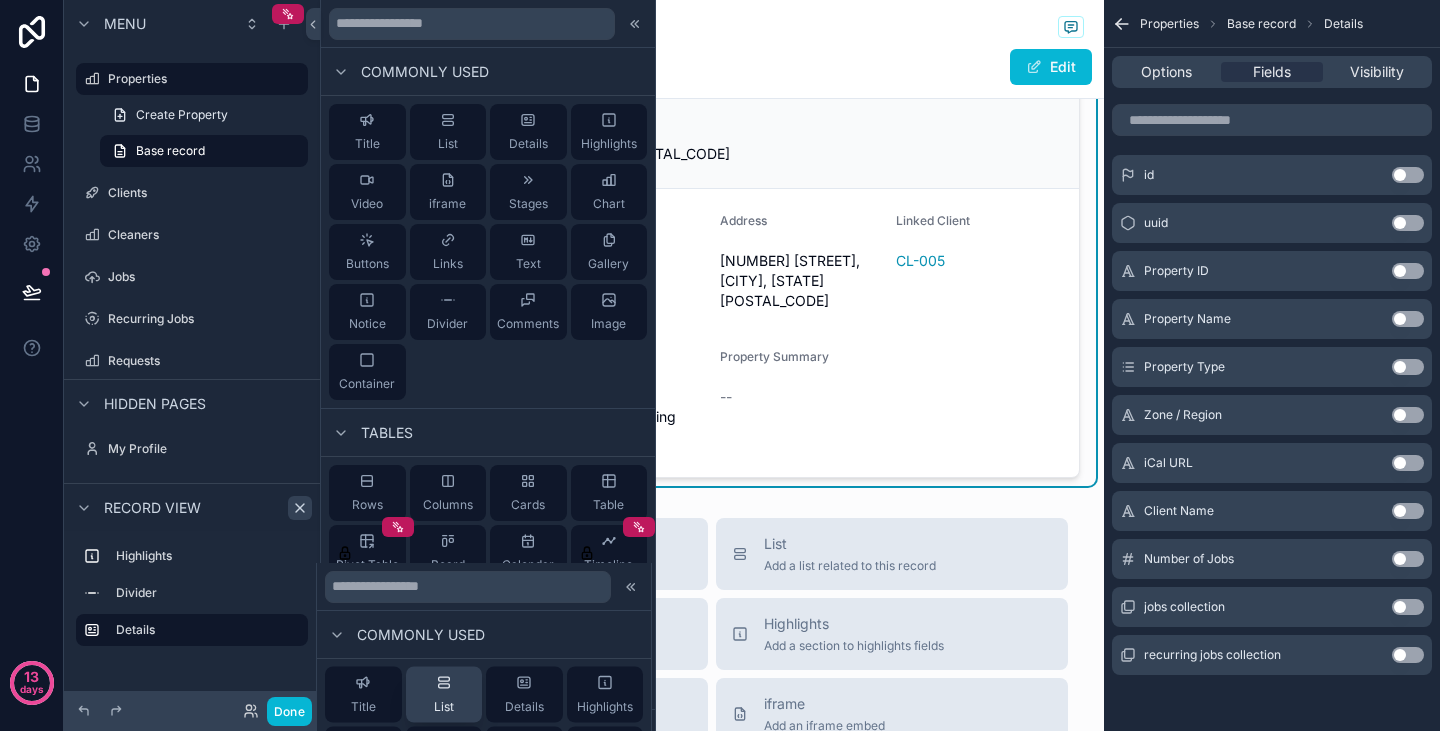click 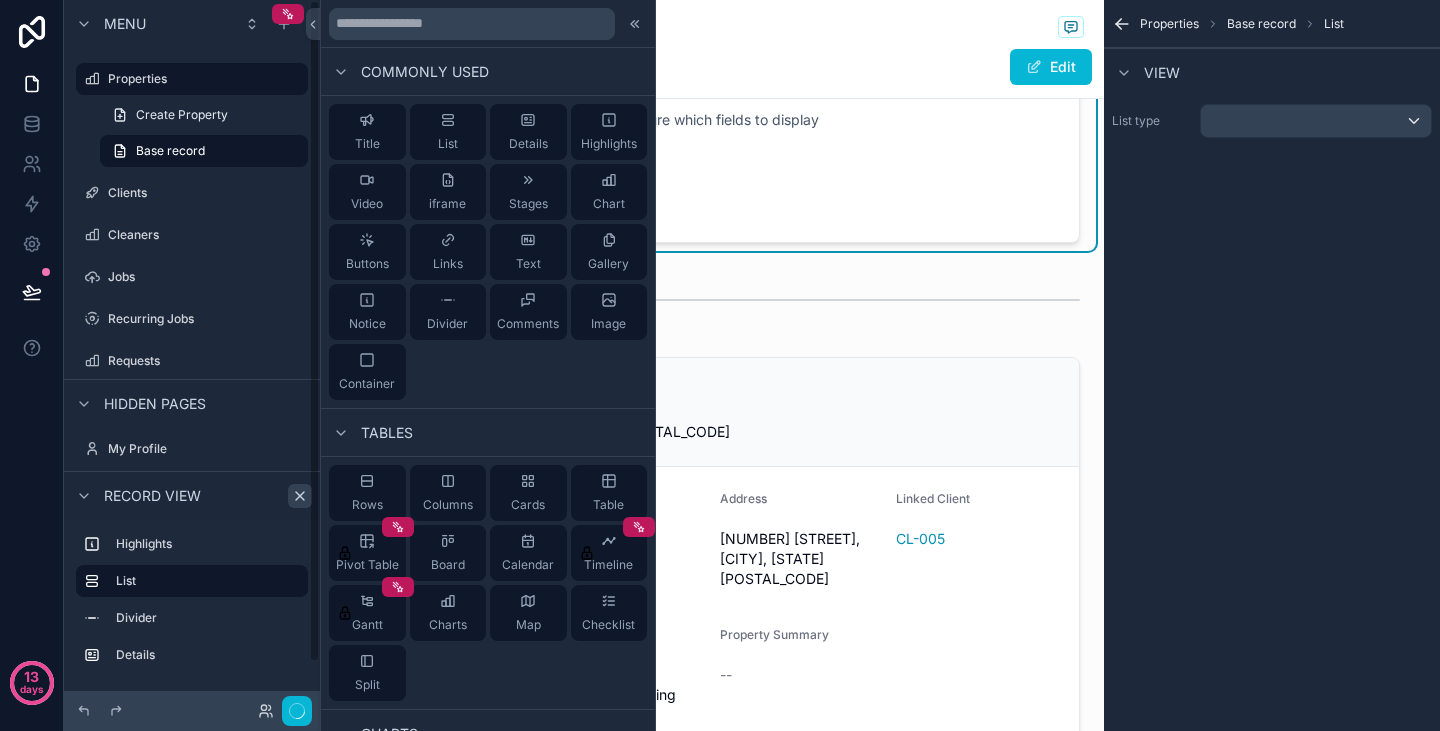 scroll, scrollTop: 0, scrollLeft: 0, axis: both 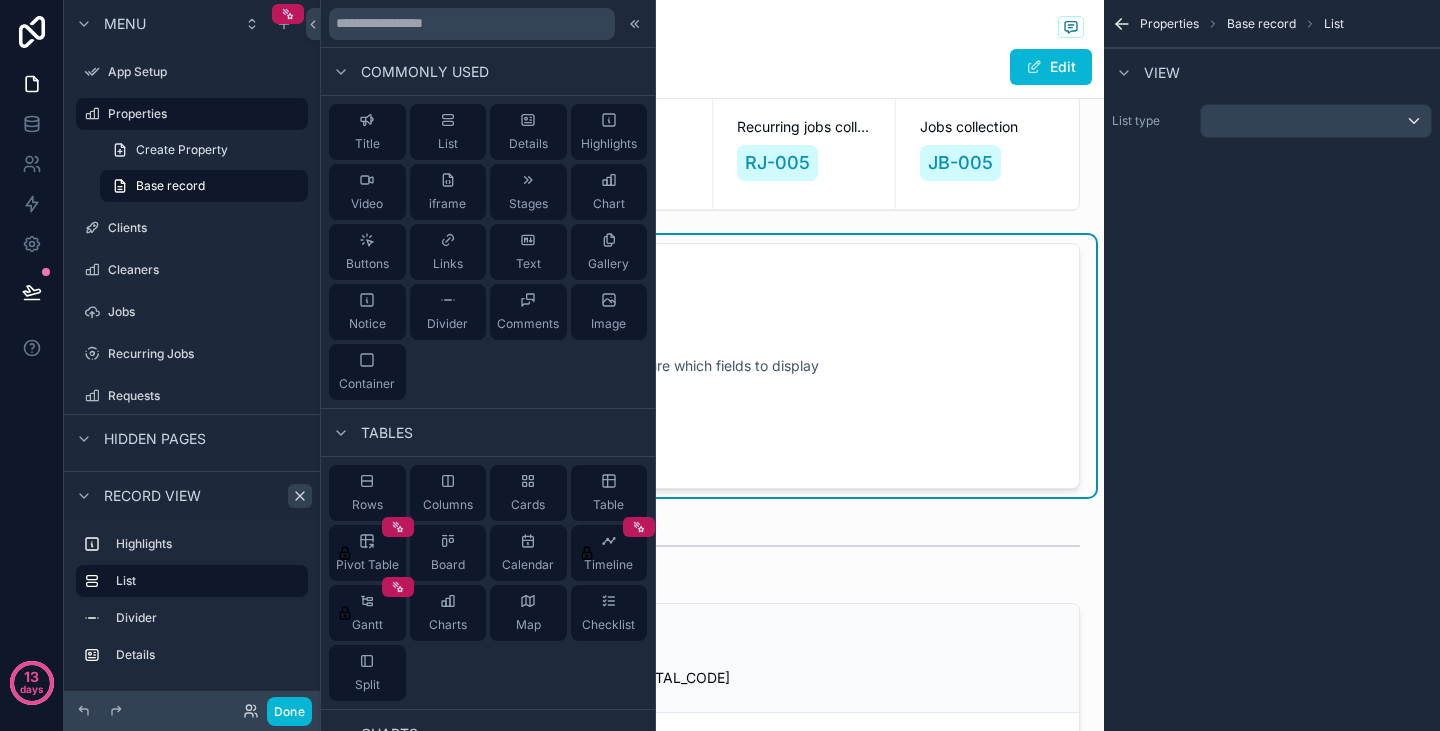 click on "Number of Jobs 1 Recurring jobs collection RJ-005 Jobs collection JB-005 Configure which fields to display Tech Startup Office [NUMBER] [STREET], [CITY], [STATE] [ZIP] Created at 8/7/2025 9:53 AM Updated at -- Address [NUMBER] [STREET], [CITY], [STATE] [ZIP] Linked Client CL-005 Door Code 1357 Notes Modern office space for a growing tech company. Property Summary --" at bounding box center [712, 547] 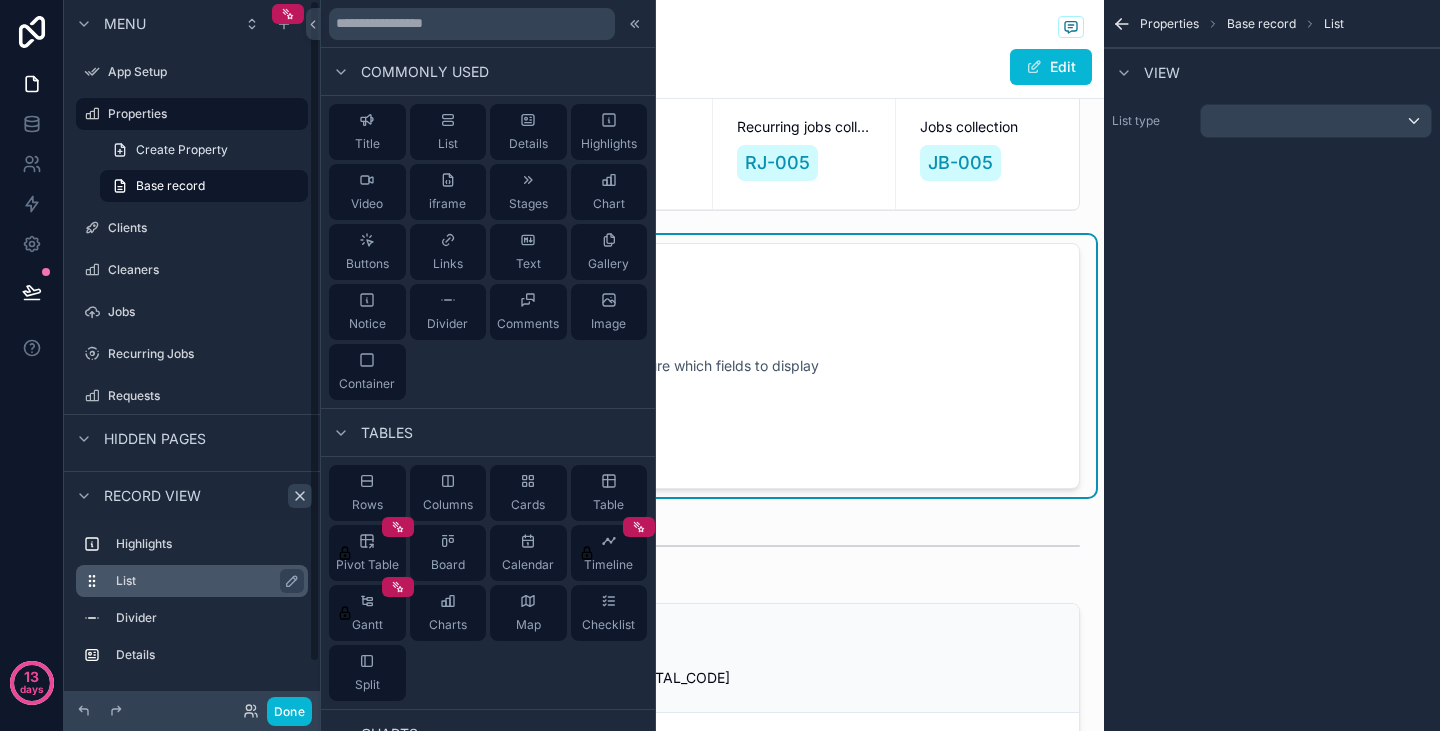 click on "List" at bounding box center [204, 581] 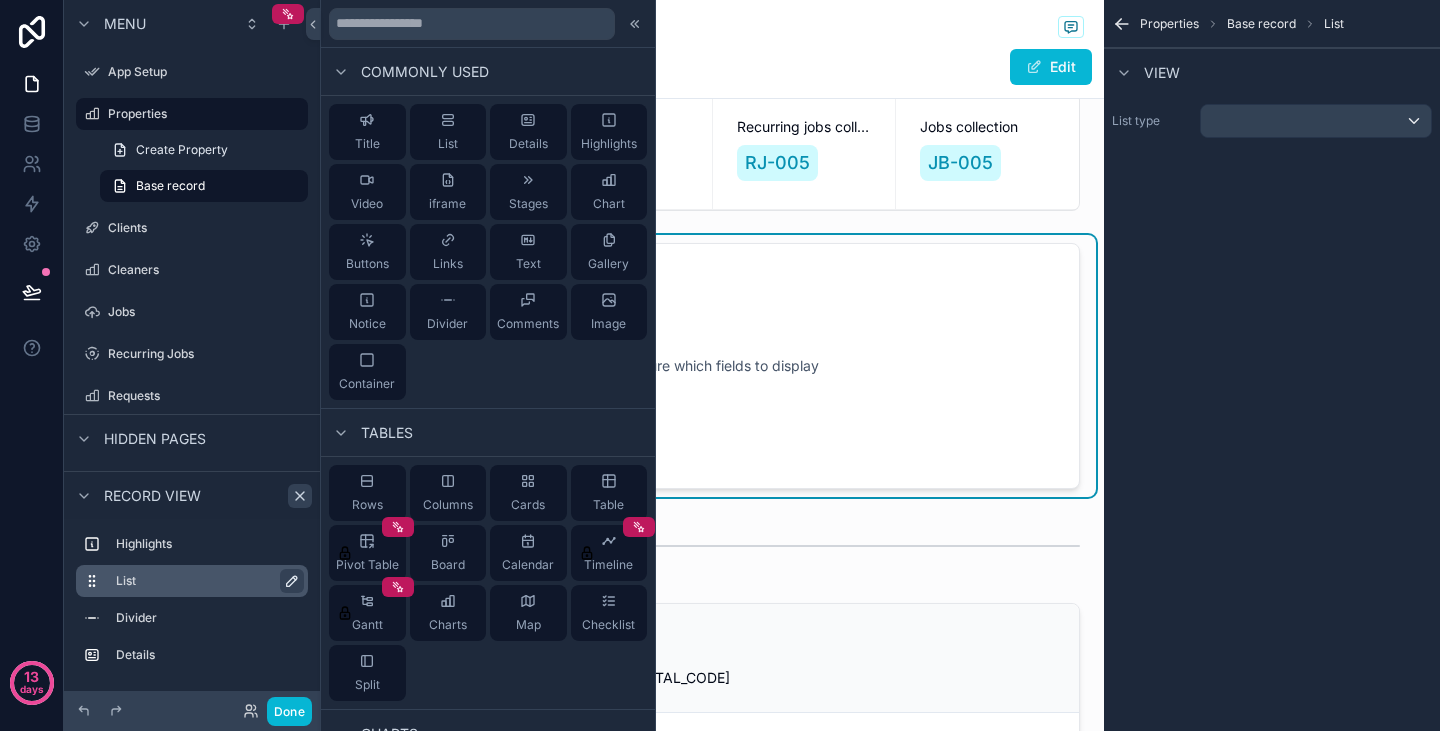 click 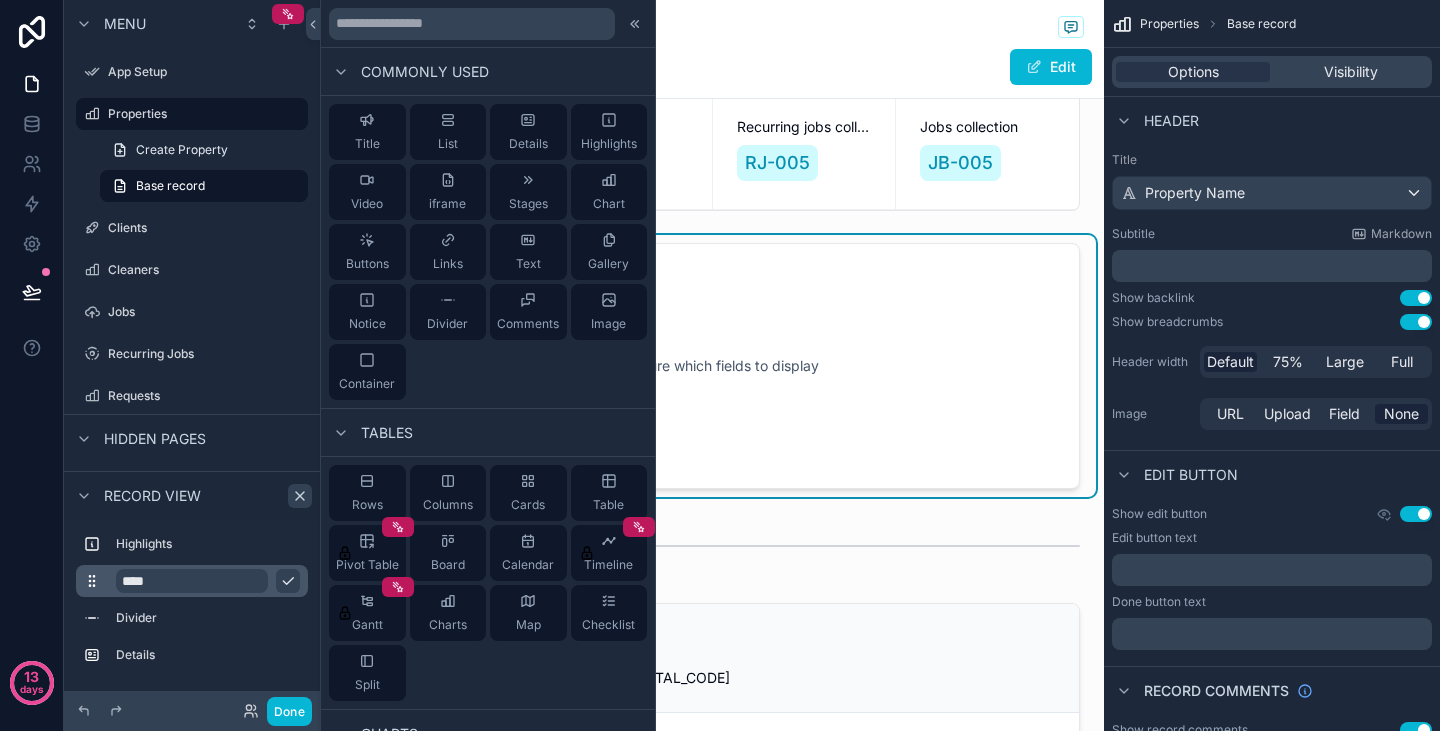 click on "****" at bounding box center (192, 581) 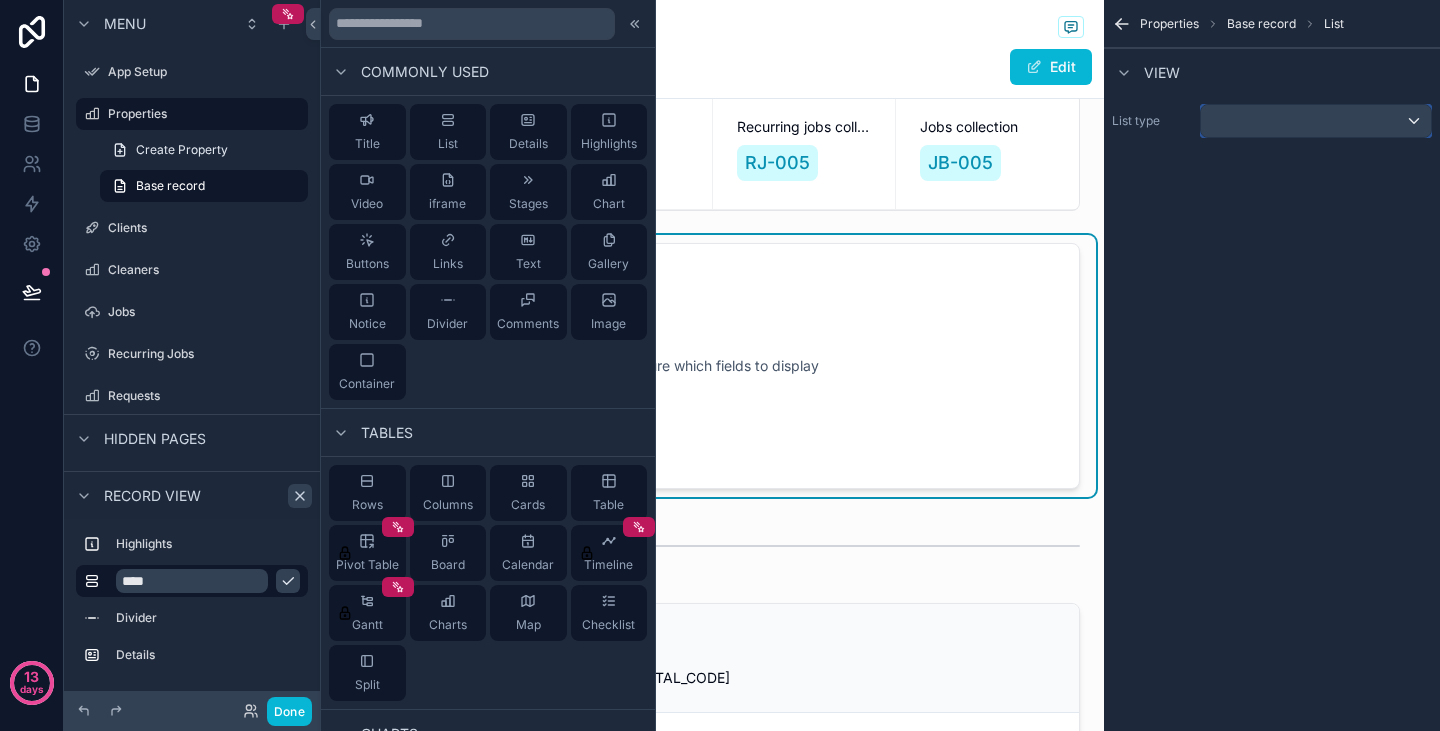 click at bounding box center [1316, 121] 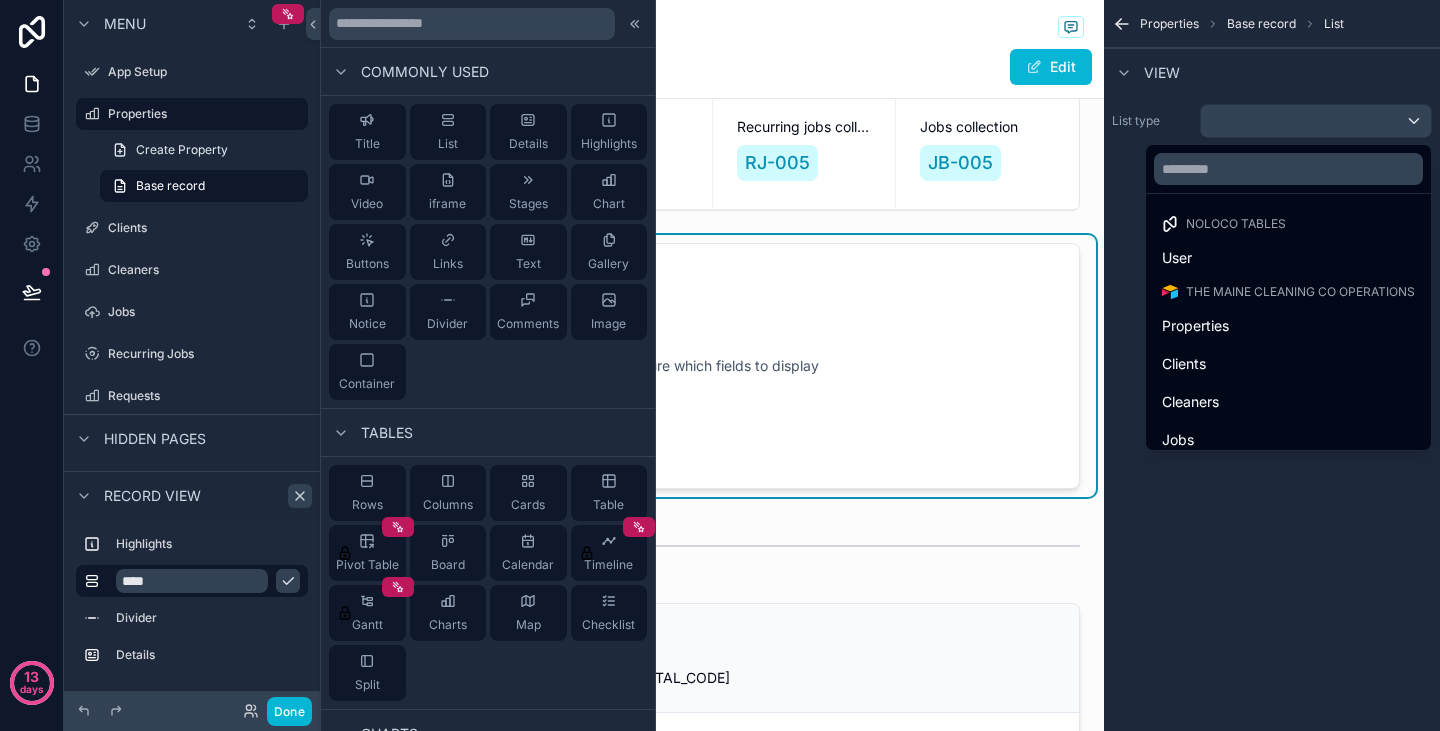 click at bounding box center (720, 365) 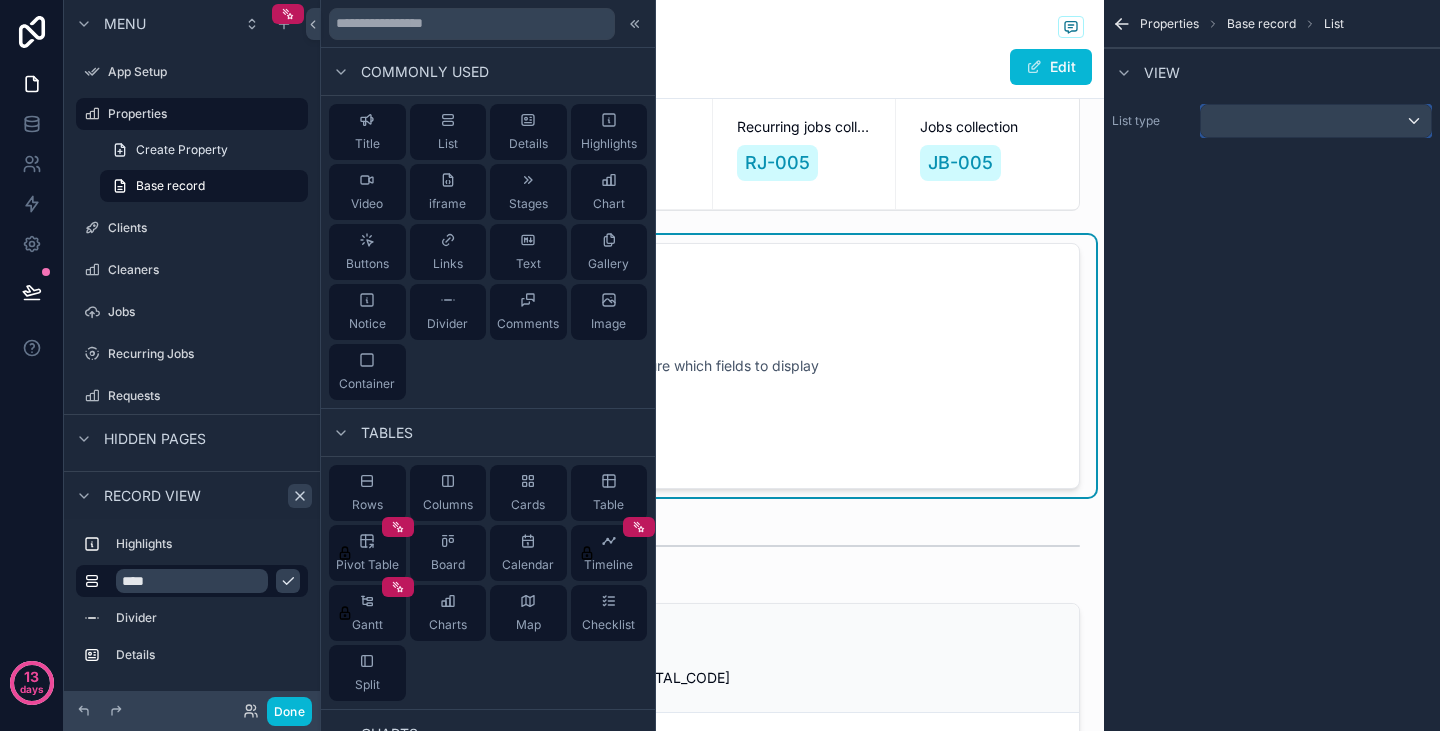 click at bounding box center (1316, 121) 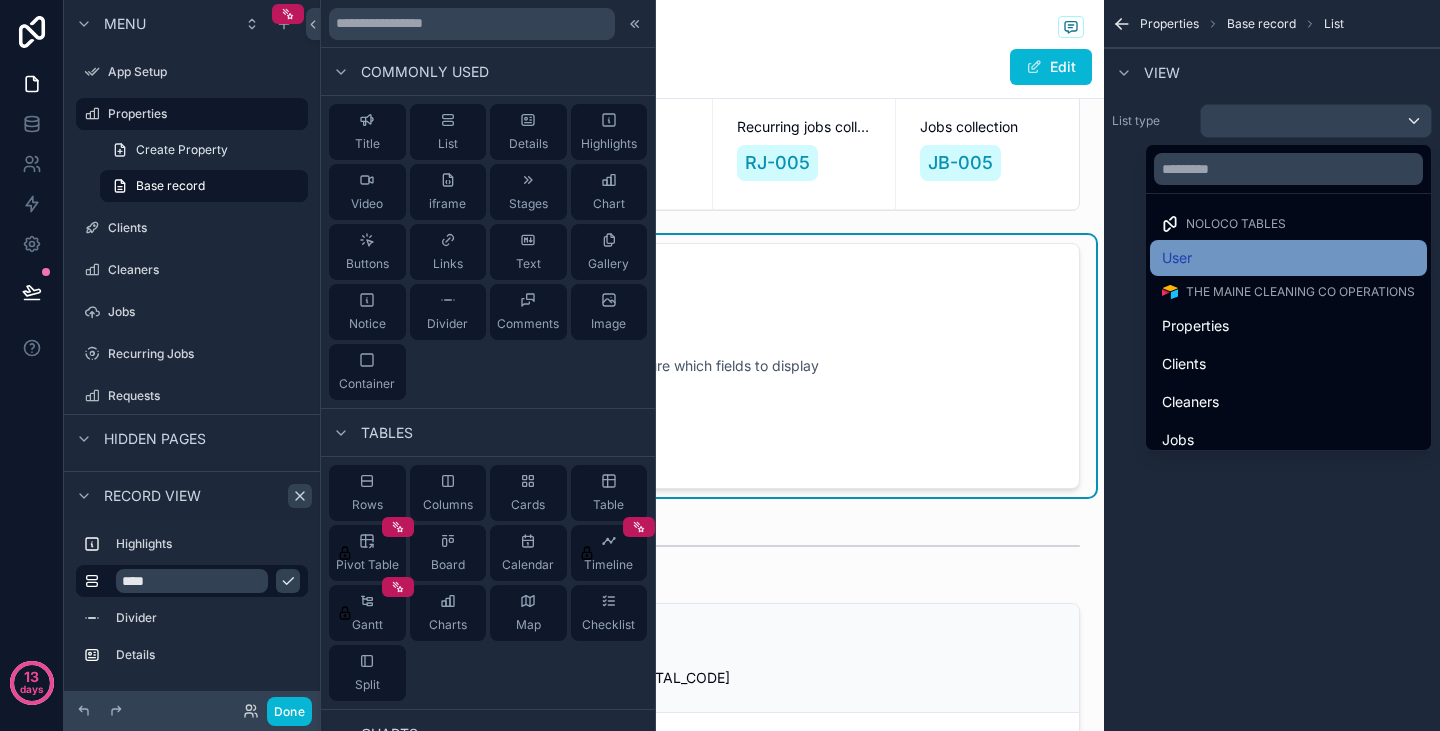 click on "User" at bounding box center (1288, 258) 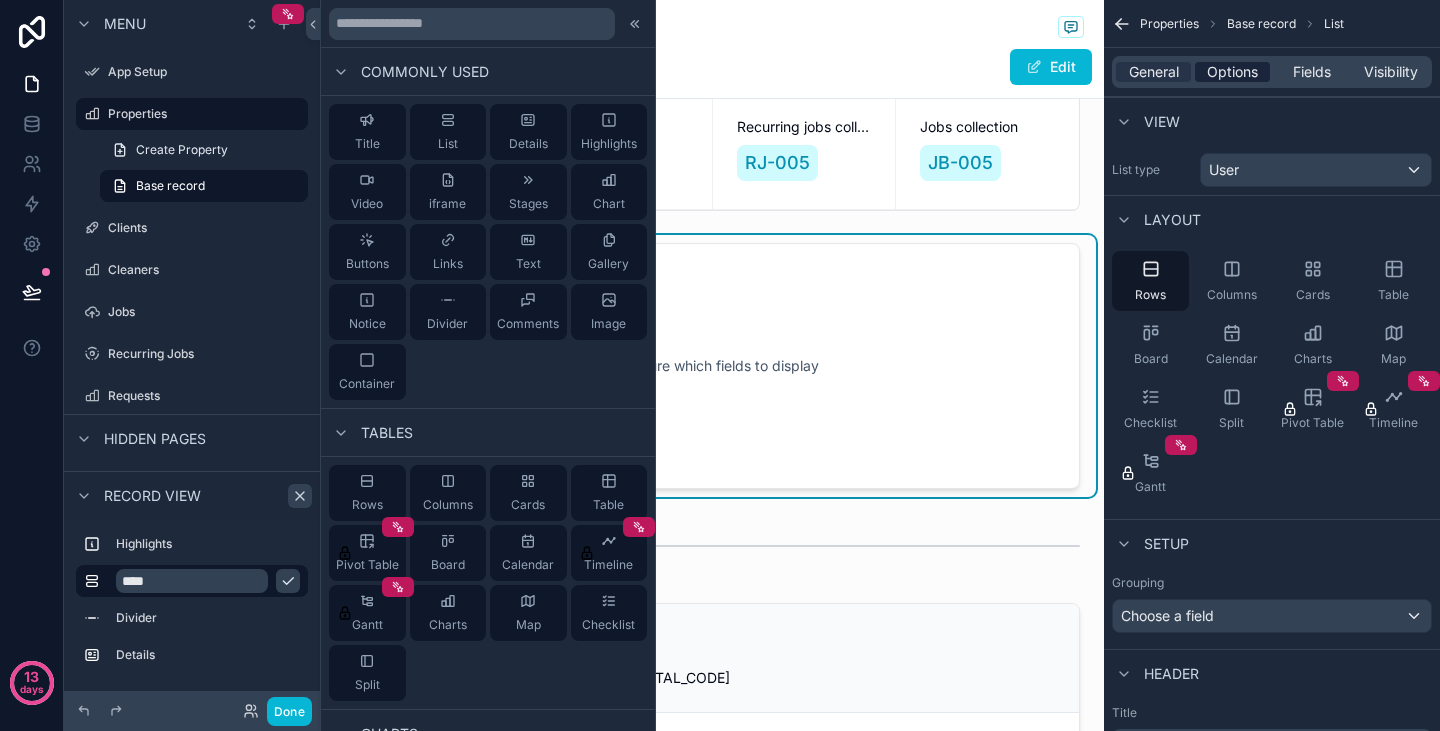 click on "Options" at bounding box center [1232, 72] 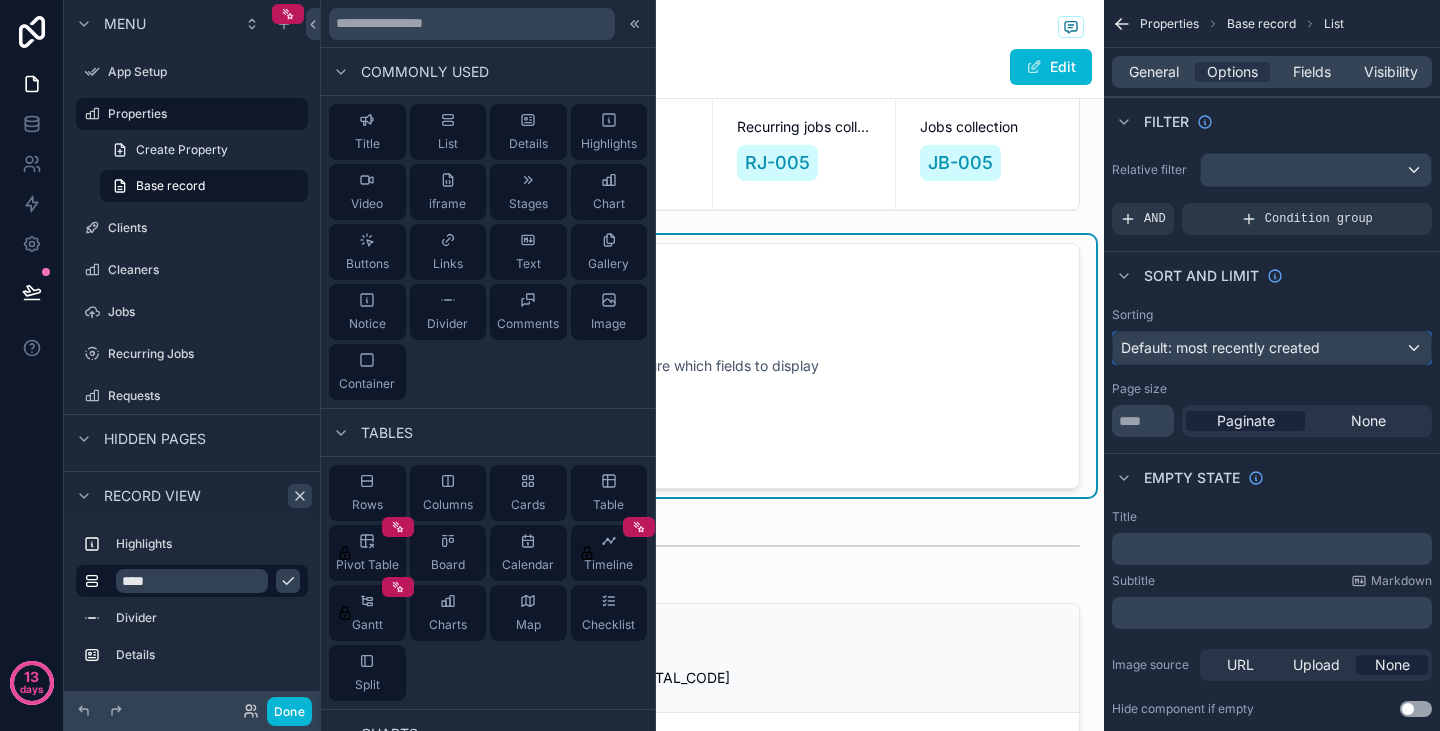 click on "Default: most recently created" at bounding box center (1220, 347) 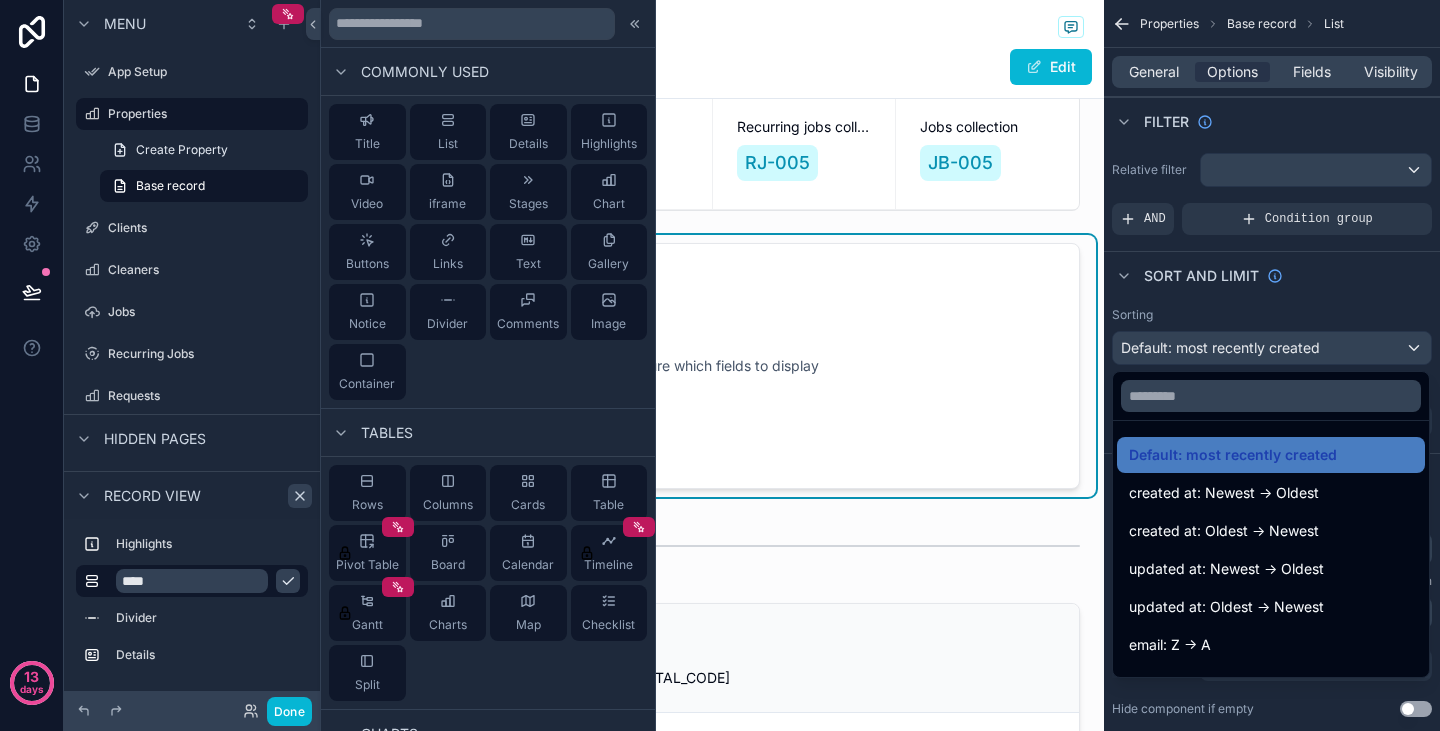 click at bounding box center [720, 365] 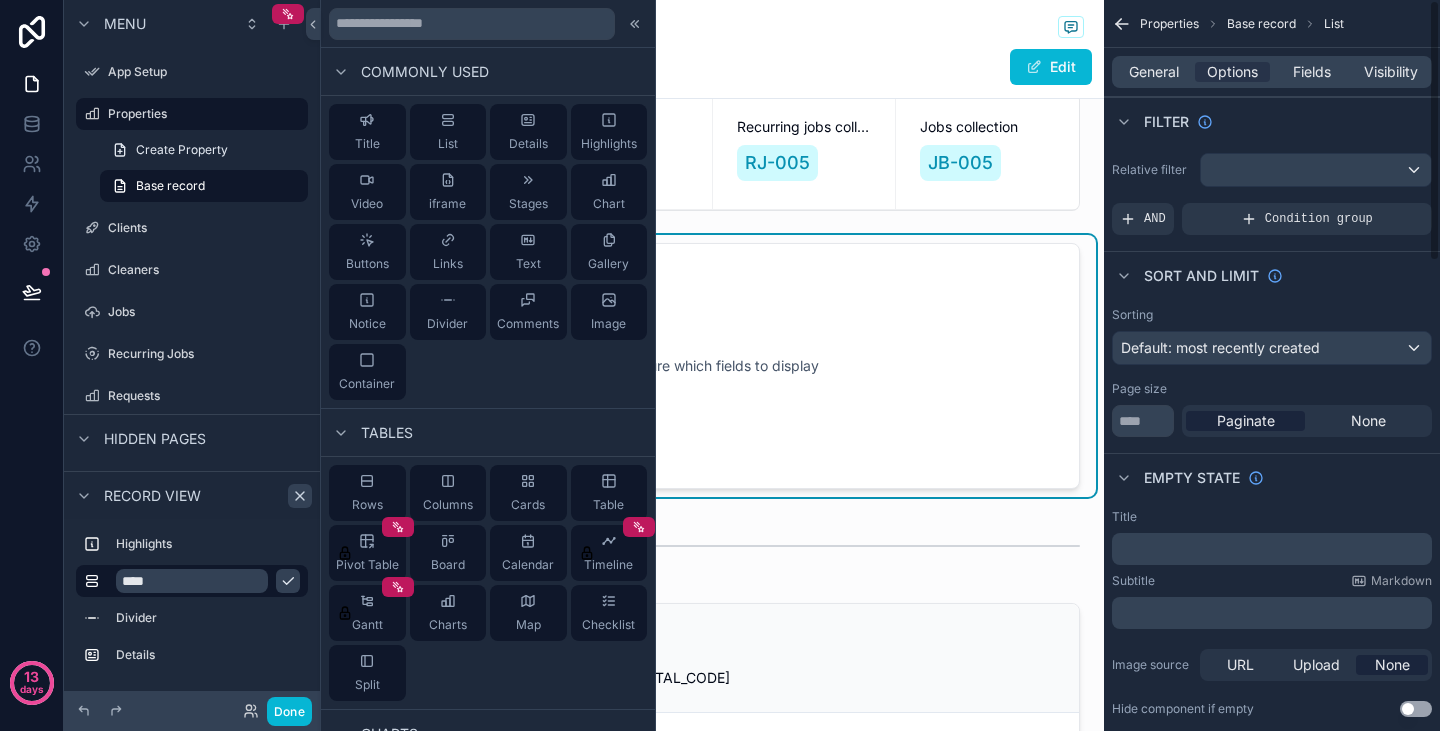 click on "Condition group" at bounding box center (1319, 219) 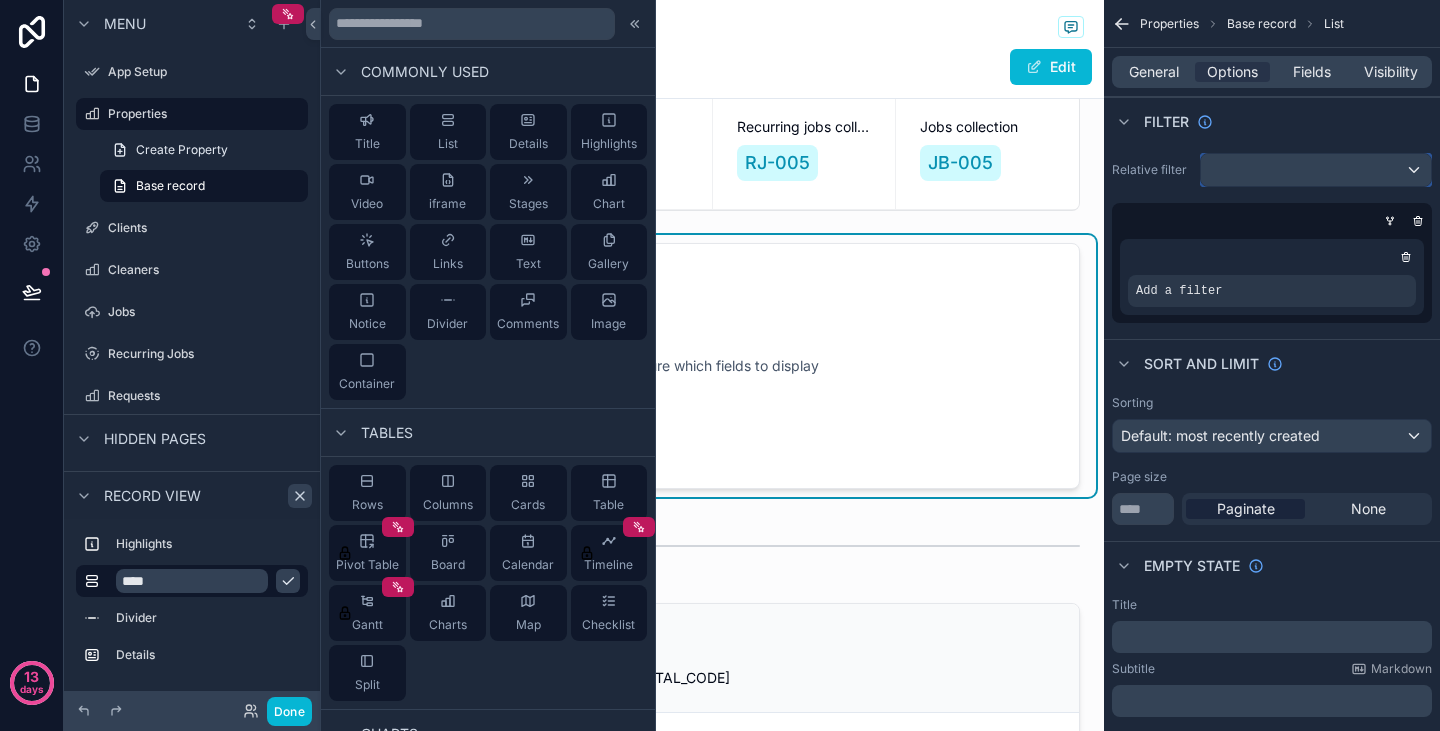click at bounding box center (1316, 170) 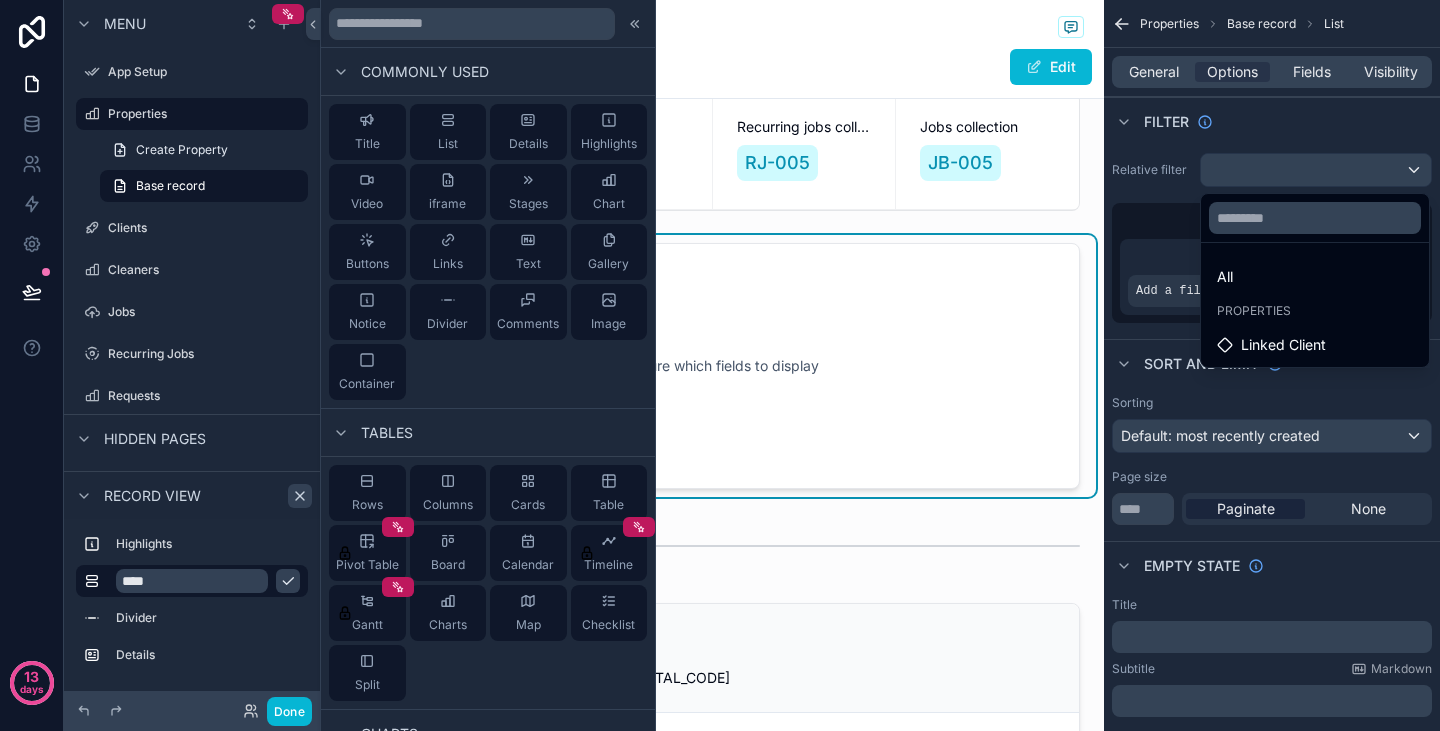 click at bounding box center [720, 365] 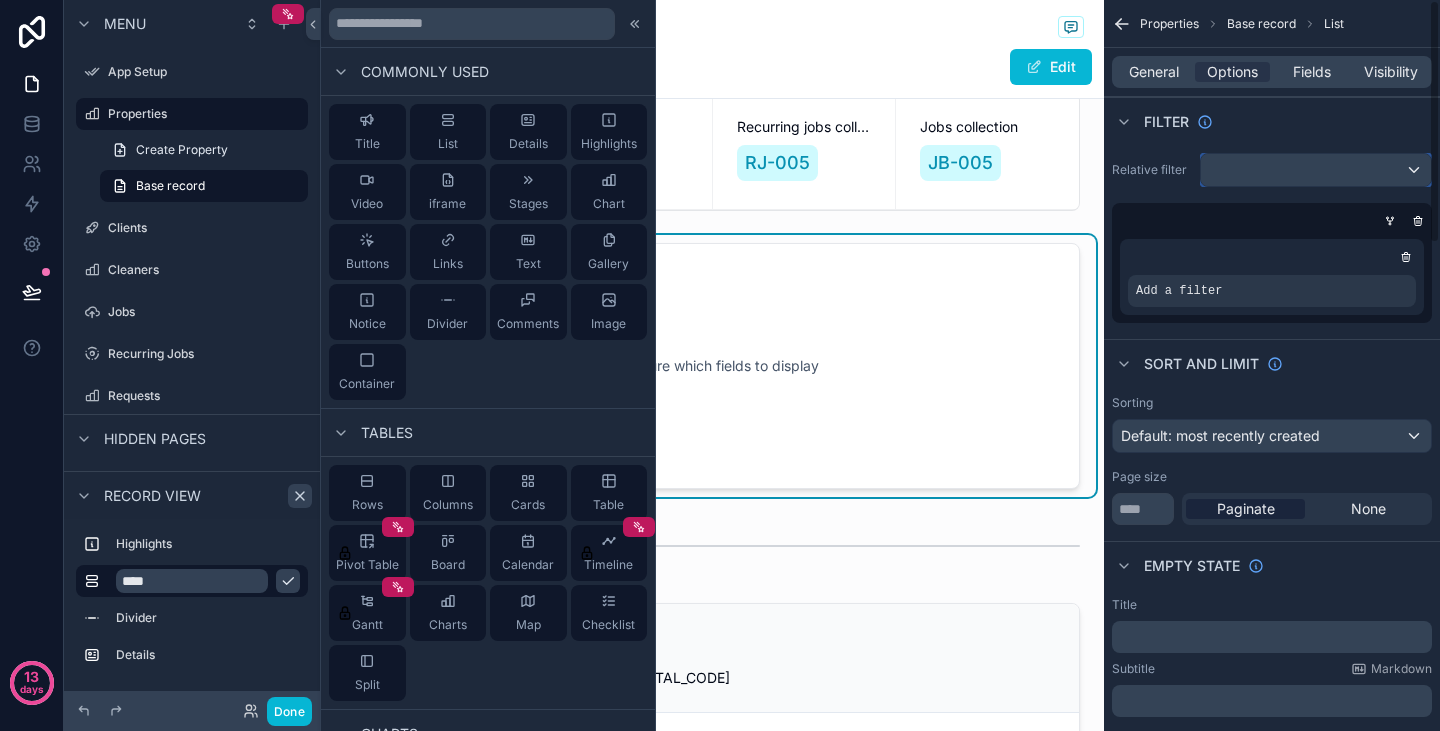 click at bounding box center [1316, 170] 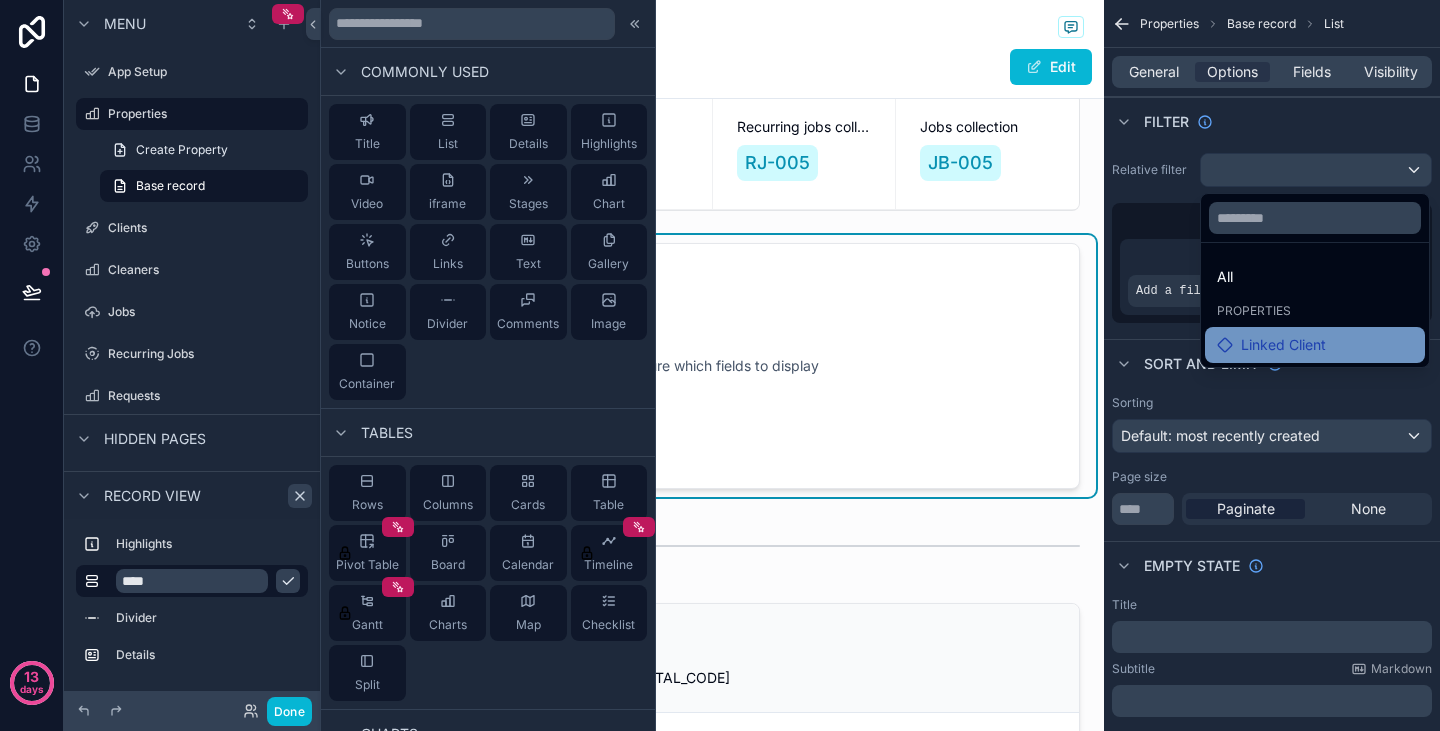 click on "Linked Client" at bounding box center [1283, 345] 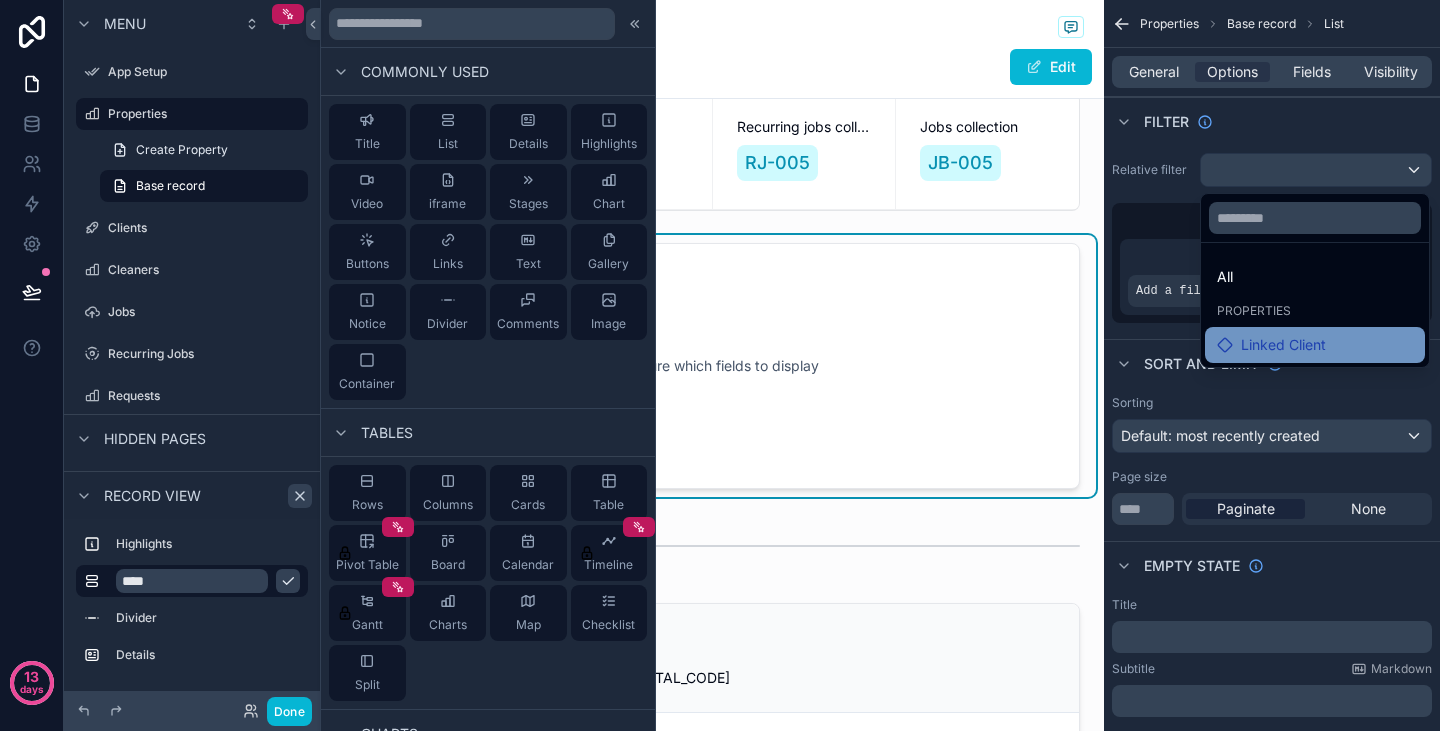 click on "Linked Client" at bounding box center [1283, 345] 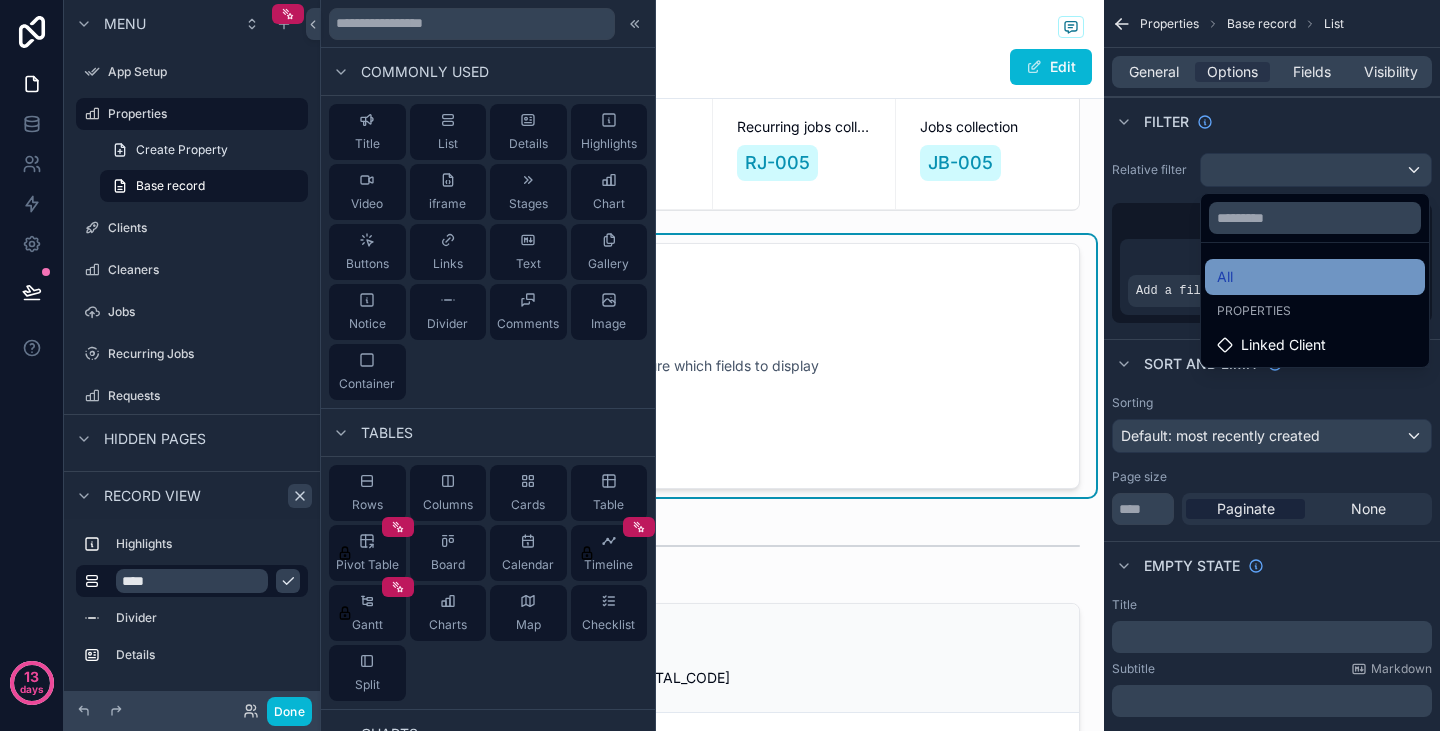 click on "All" at bounding box center (1315, 277) 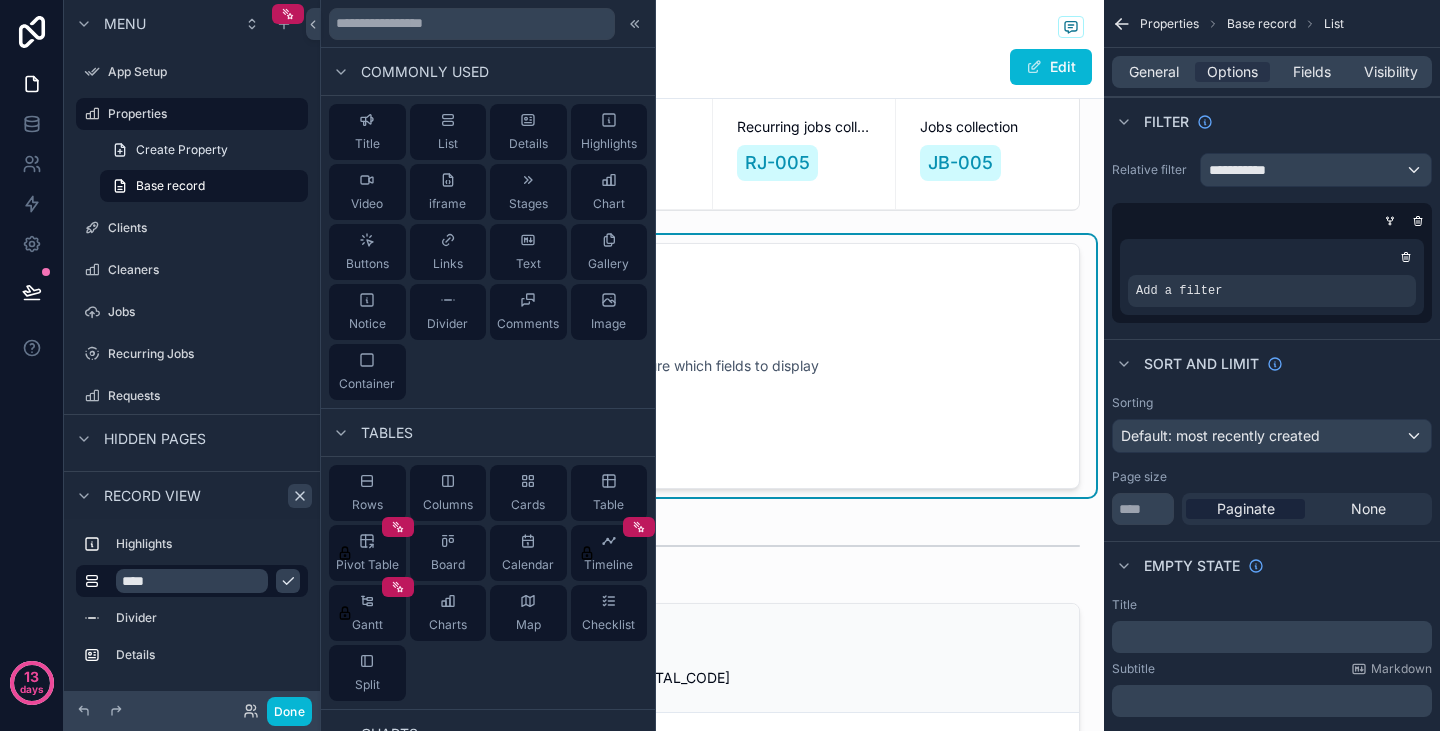 drag, startPoint x: 1175, startPoint y: 195, endPoint x: 1175, endPoint y: 218, distance: 23 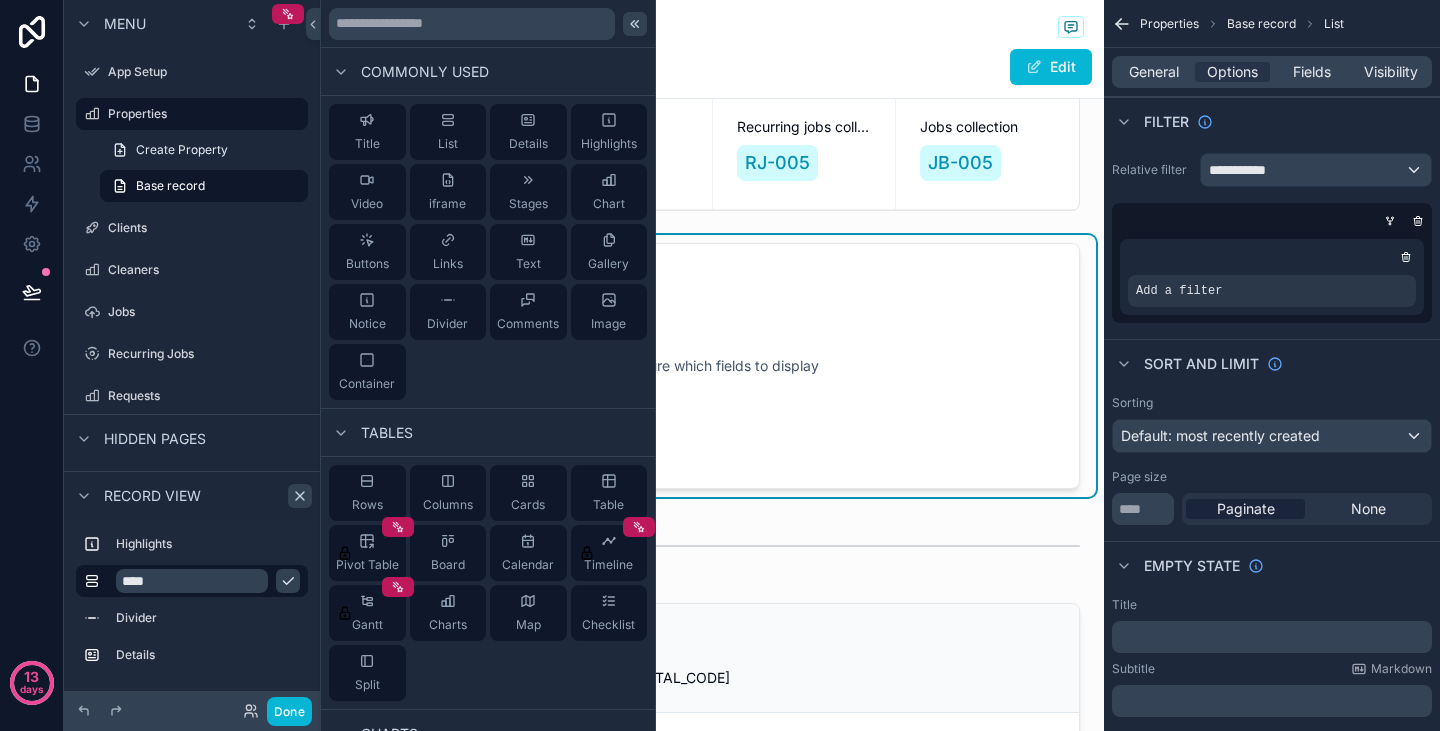 click at bounding box center [635, 24] 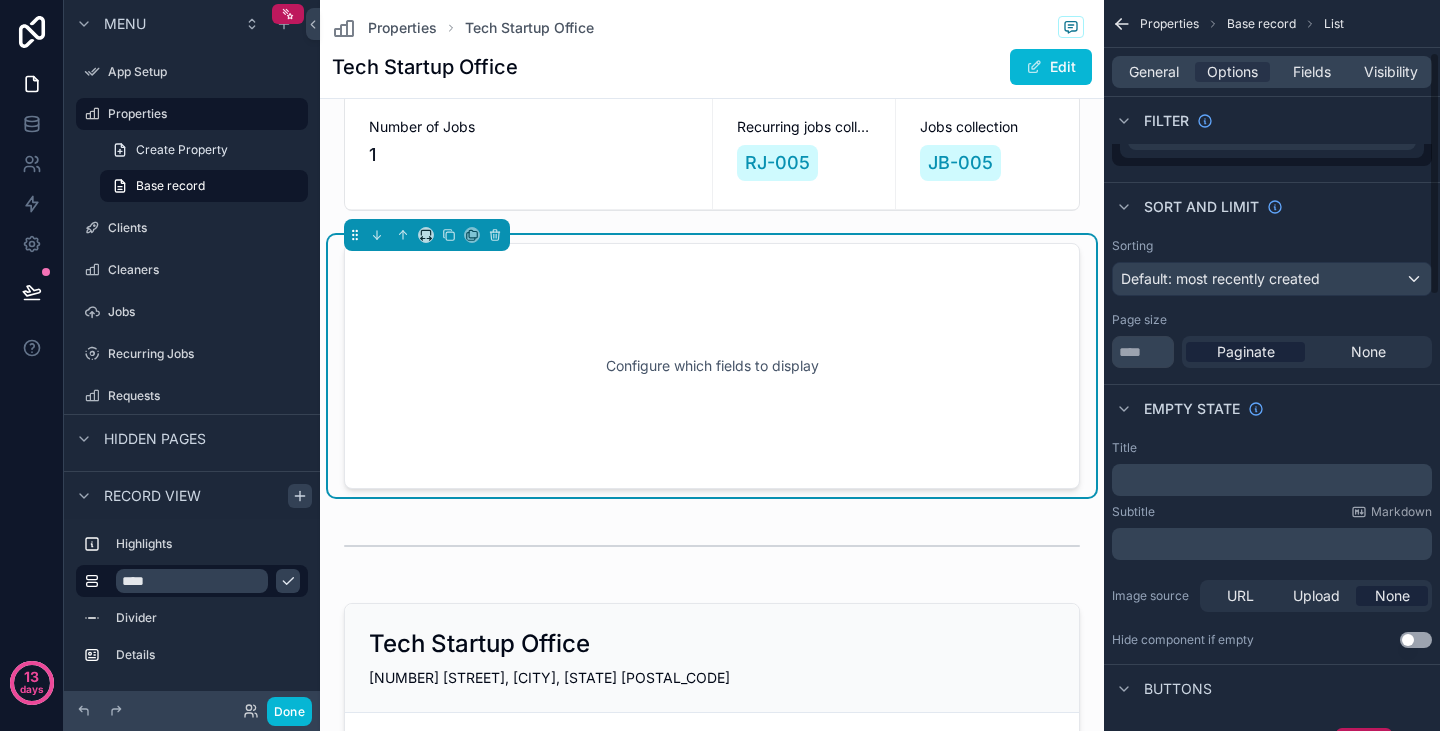scroll, scrollTop: 164, scrollLeft: 0, axis: vertical 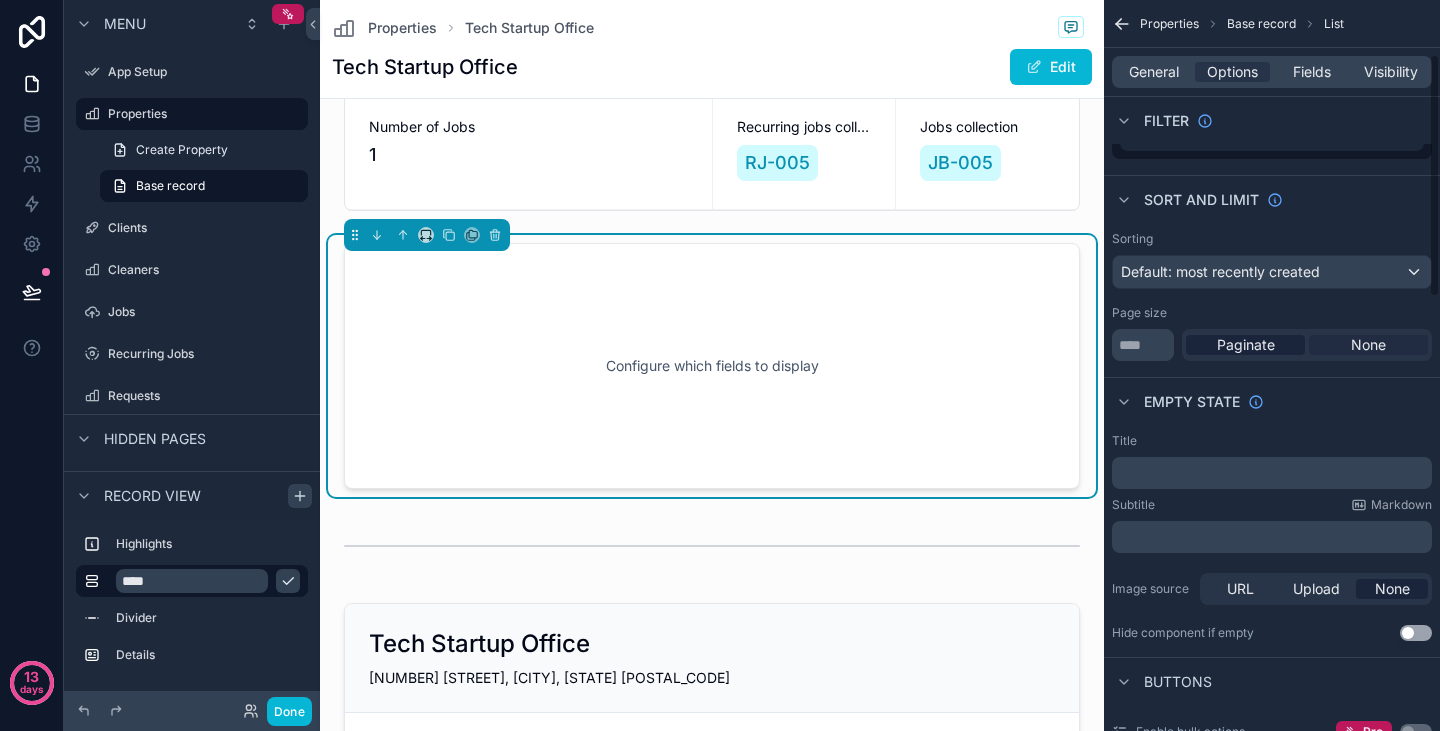 click on "None" at bounding box center [1368, 345] 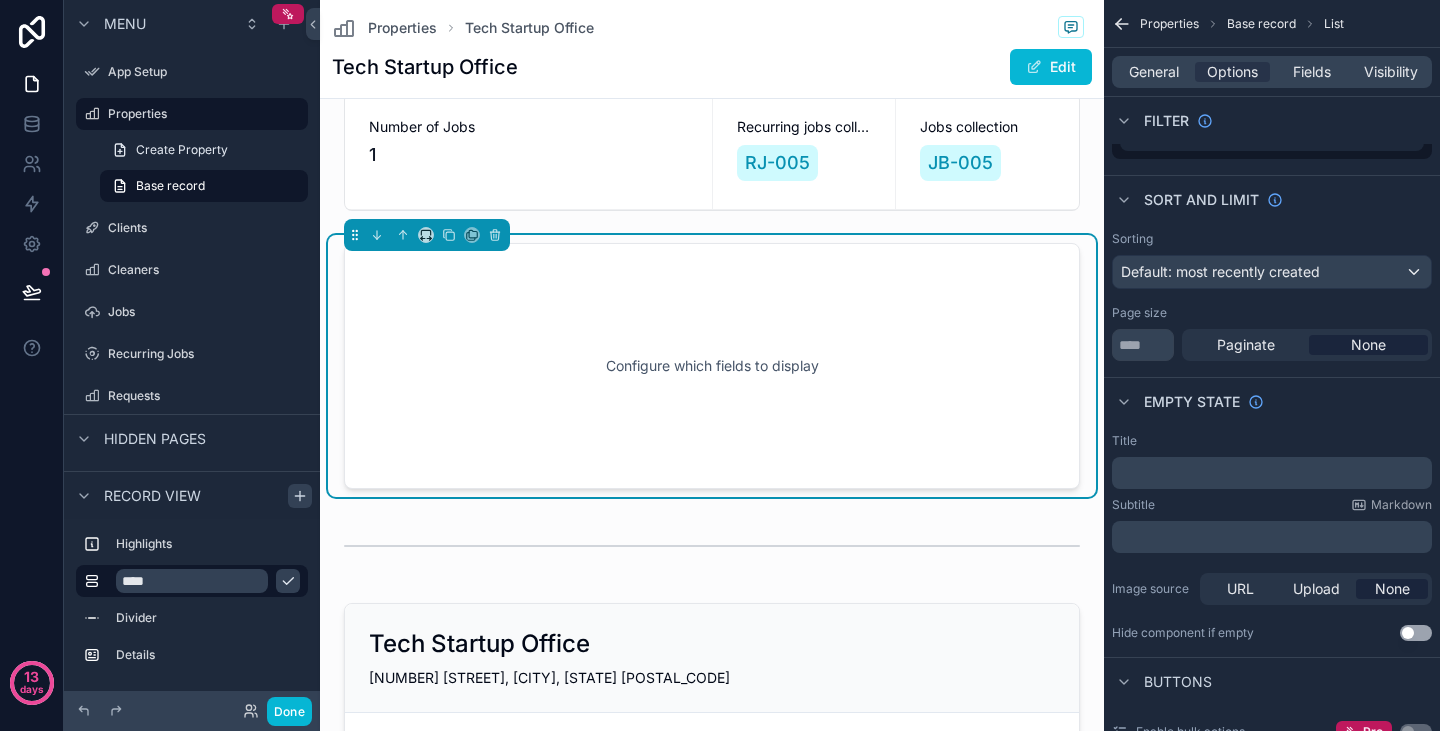 click on "﻿" at bounding box center [1272, 473] 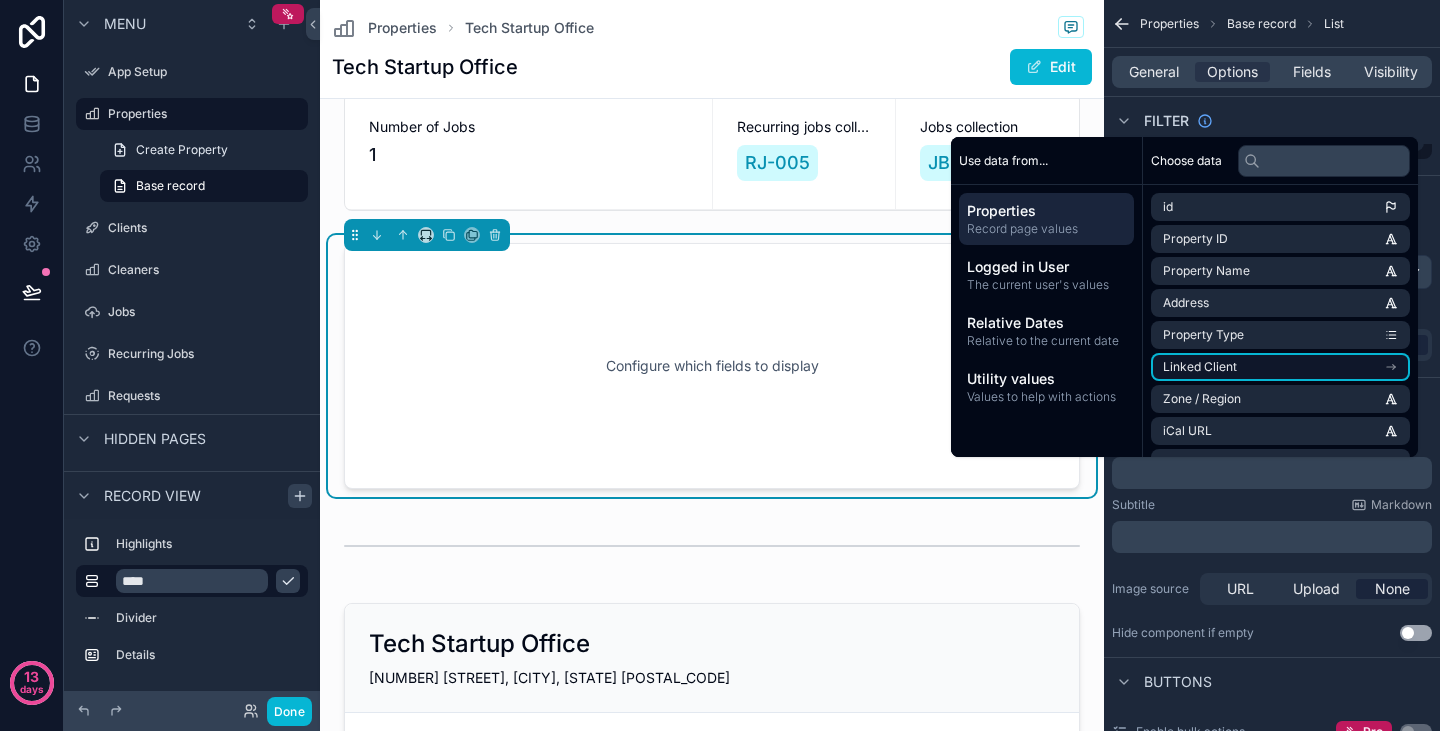 click on "Linked Client" at bounding box center [1280, 367] 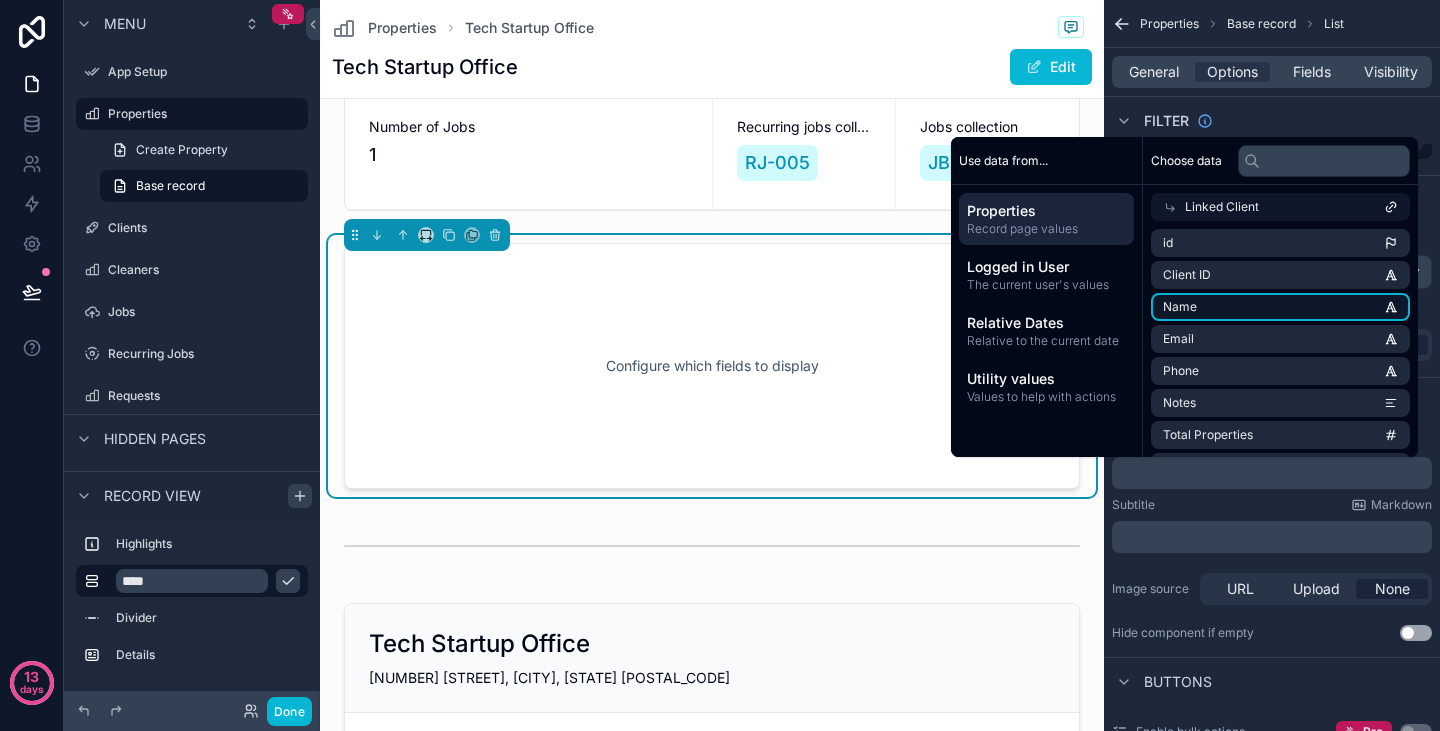 click on "Name" at bounding box center (1280, 307) 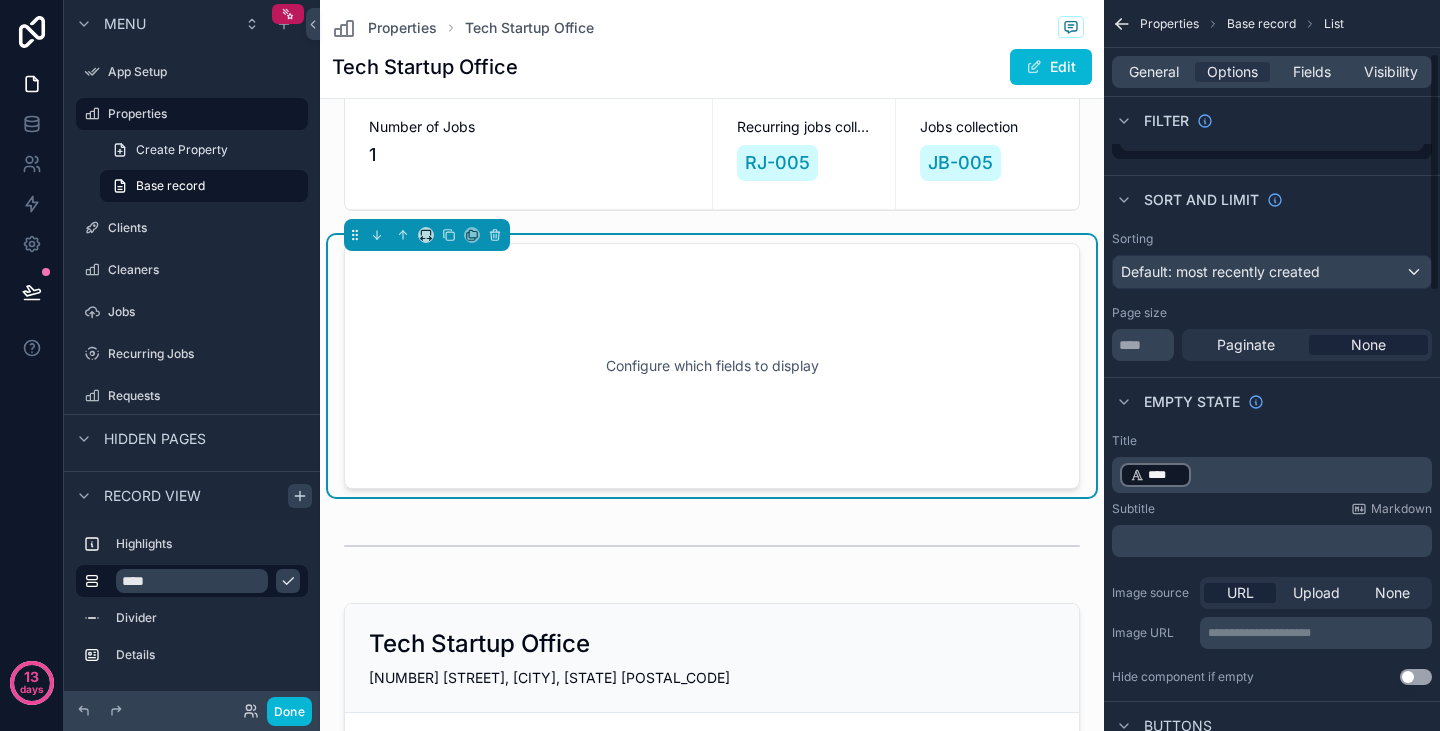 click on "**********" at bounding box center [1272, 559] 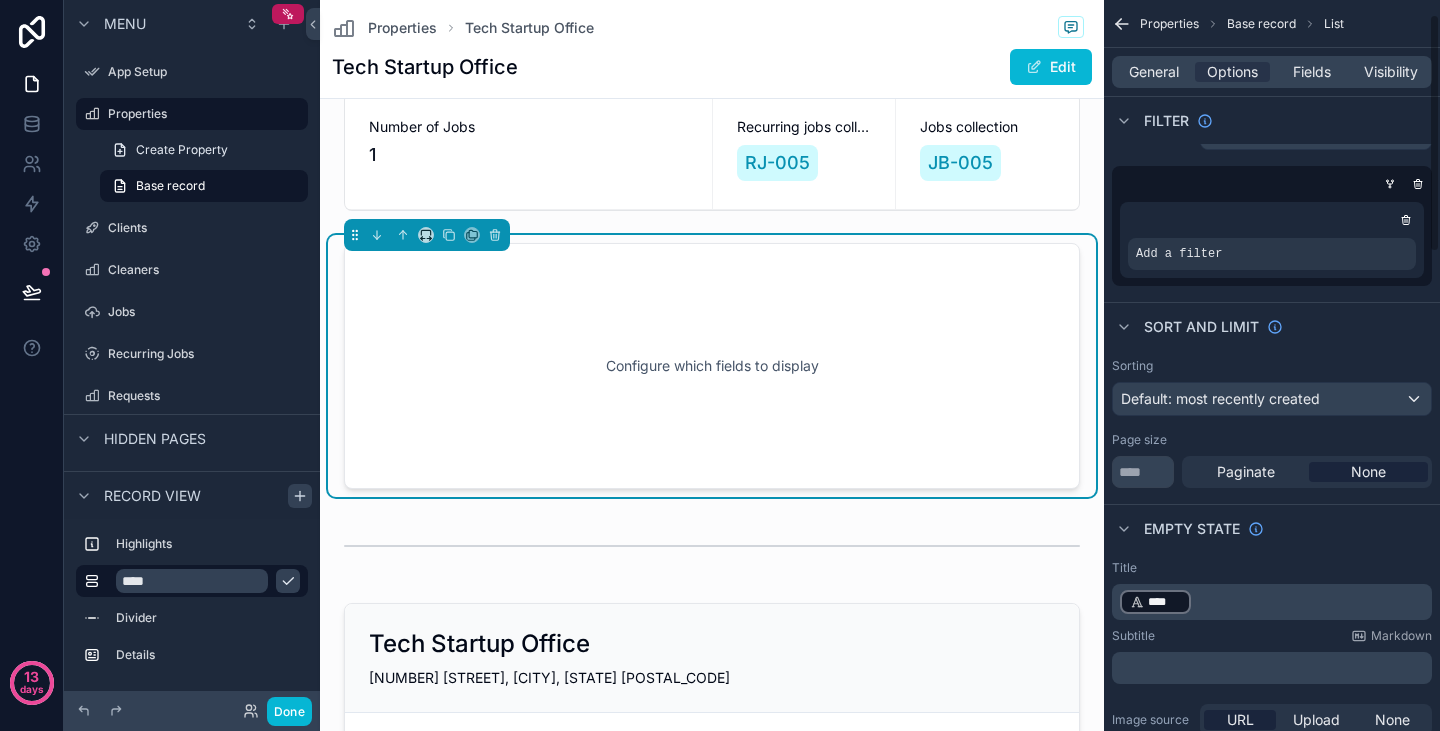 scroll, scrollTop: 0, scrollLeft: 0, axis: both 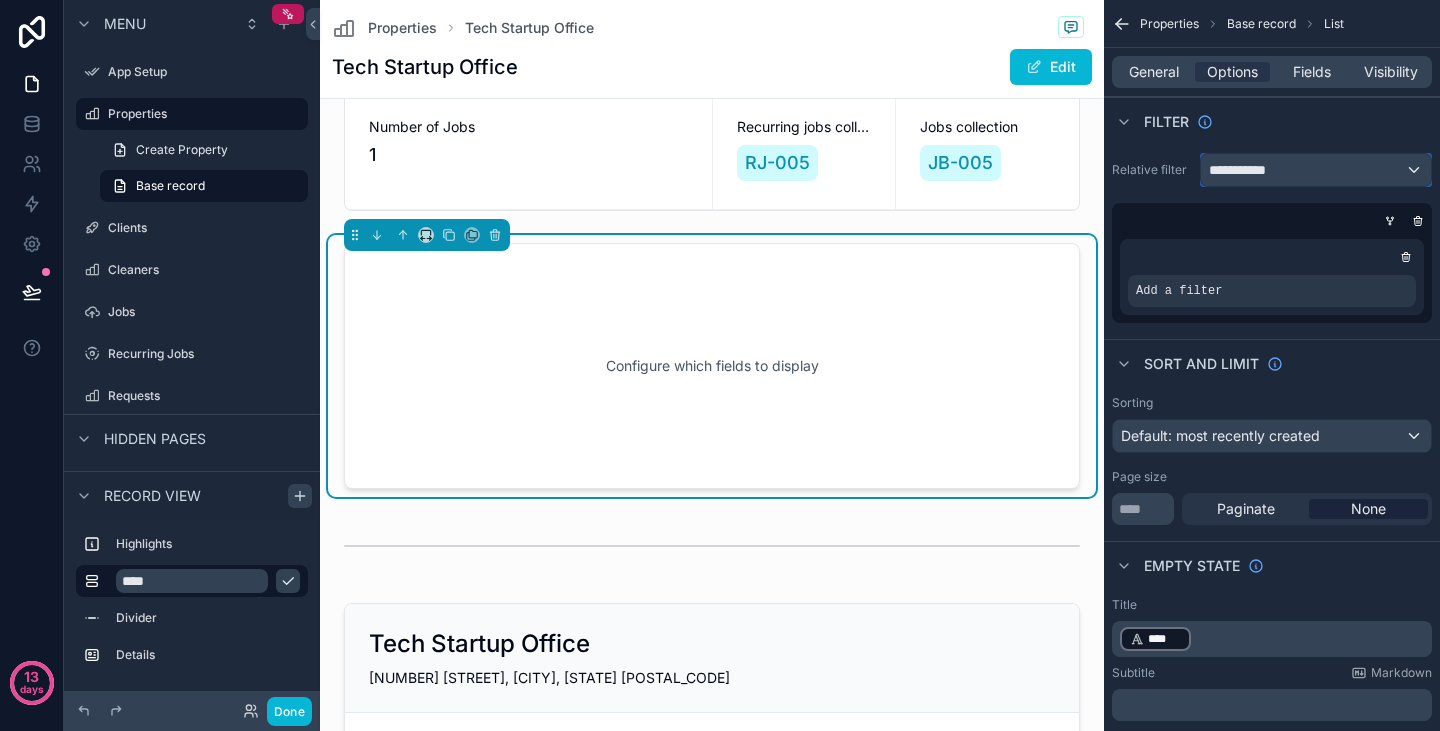 click on "**********" at bounding box center (1246, 170) 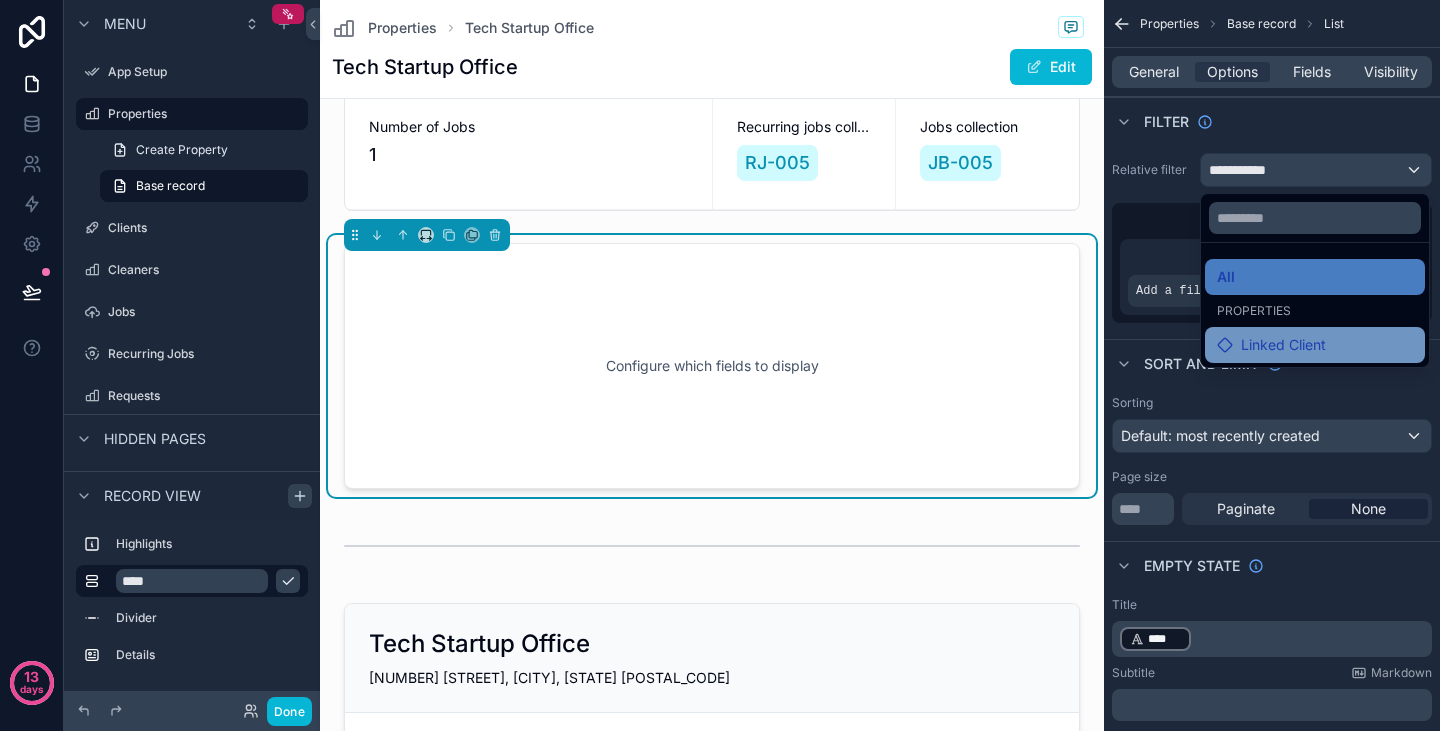 click on "Linked Client" at bounding box center (1283, 345) 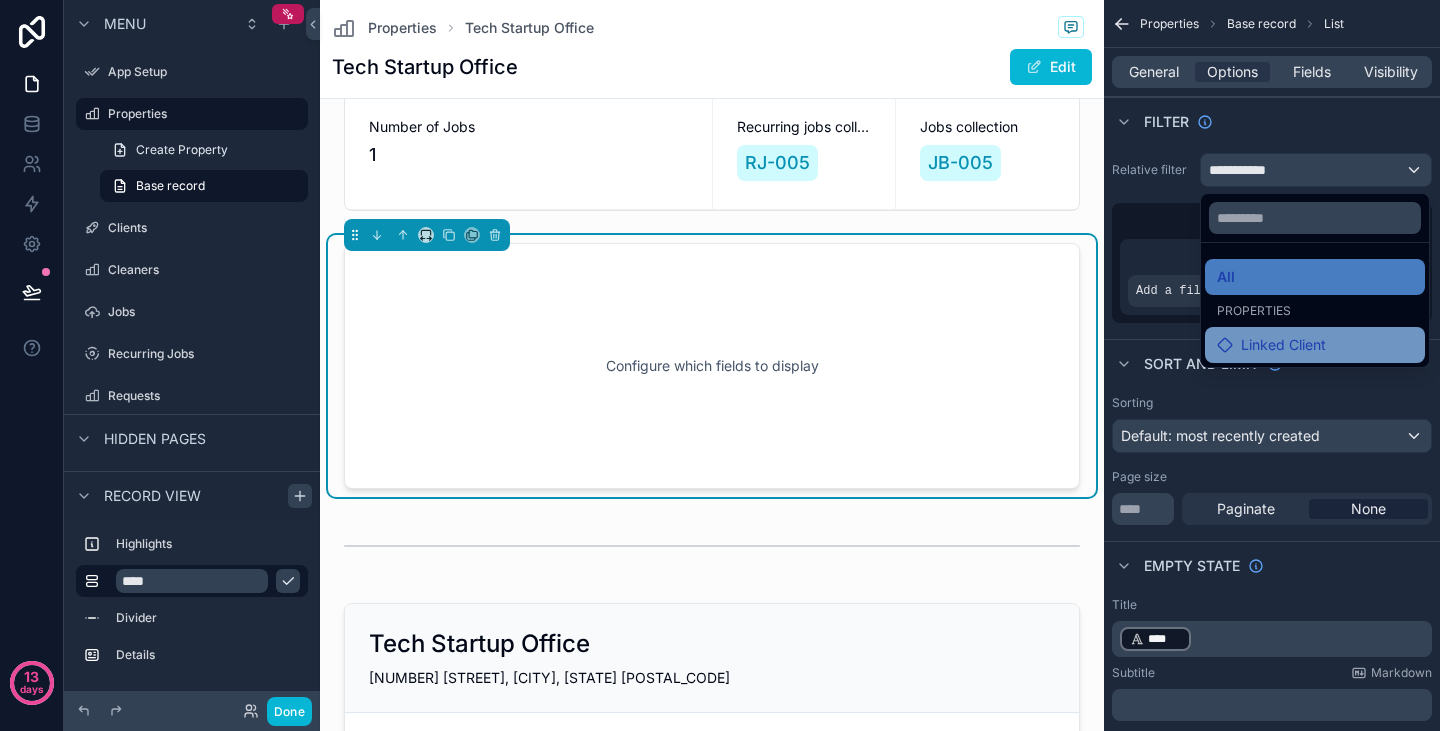 click on "Linked Client" at bounding box center (1283, 345) 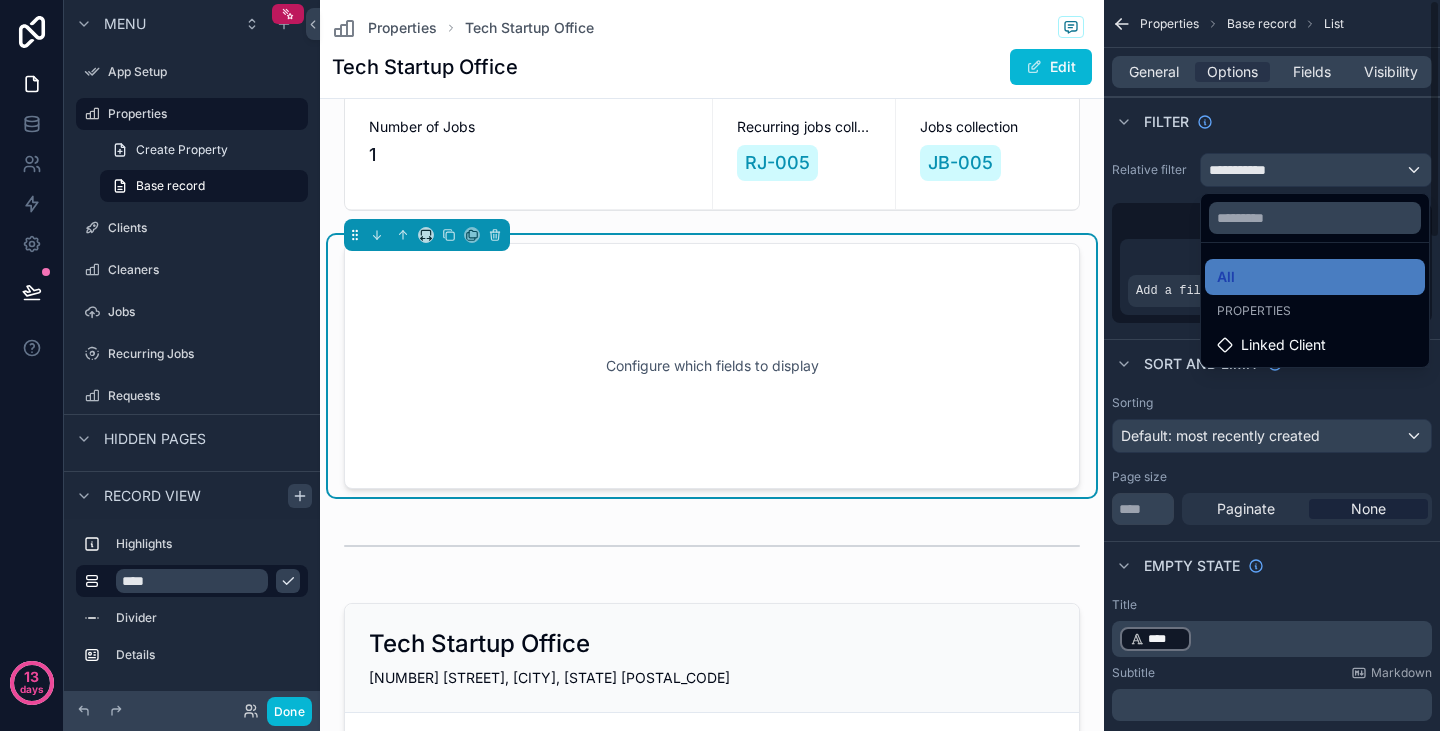 click at bounding box center (720, 365) 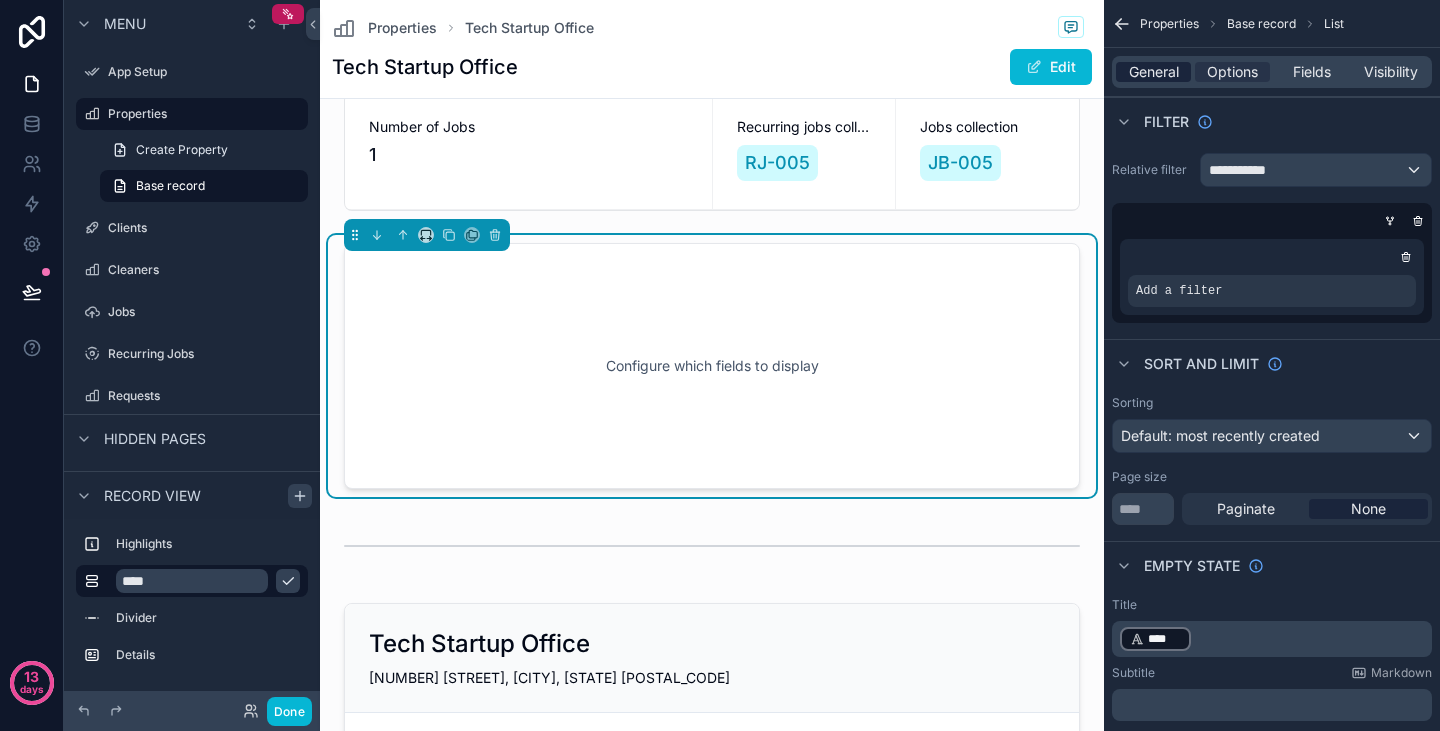 click on "General" at bounding box center (1154, 72) 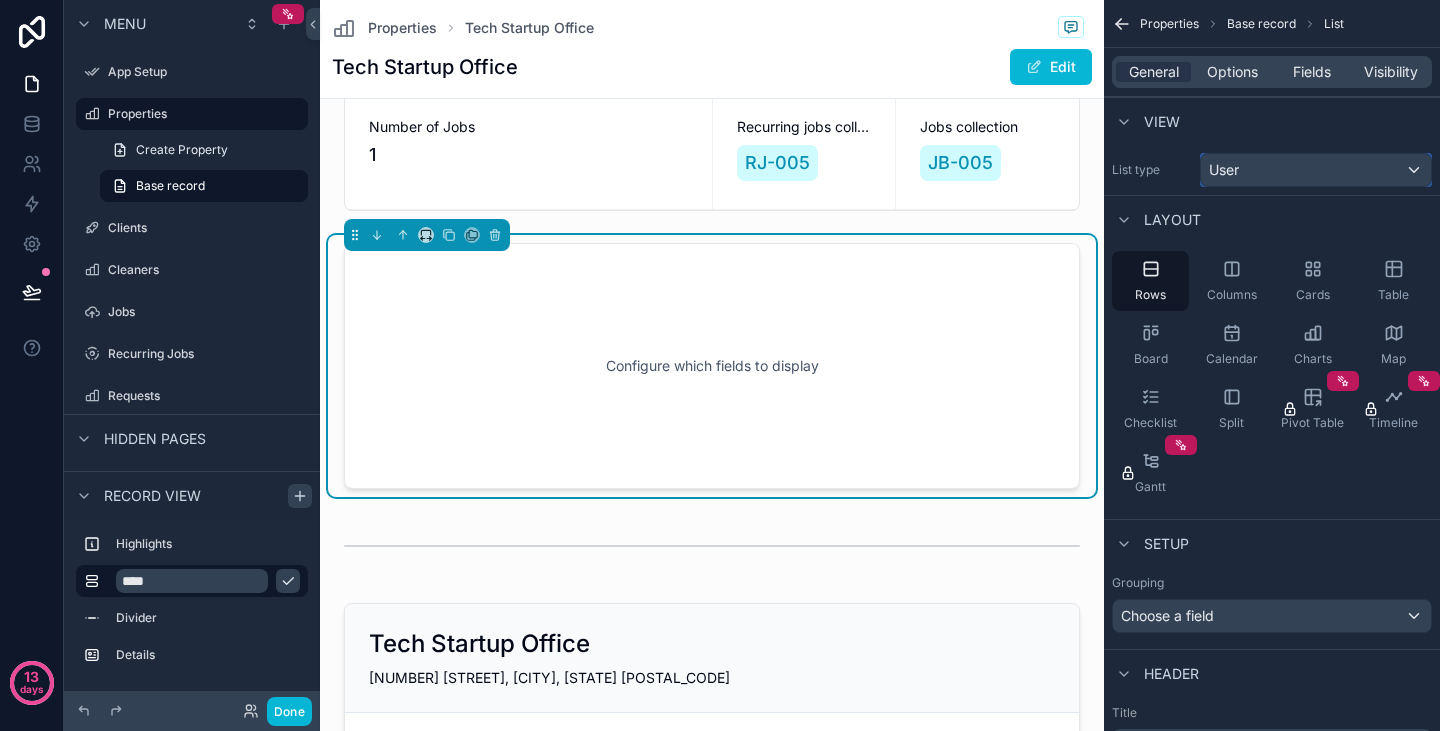 click on "User" at bounding box center [1316, 170] 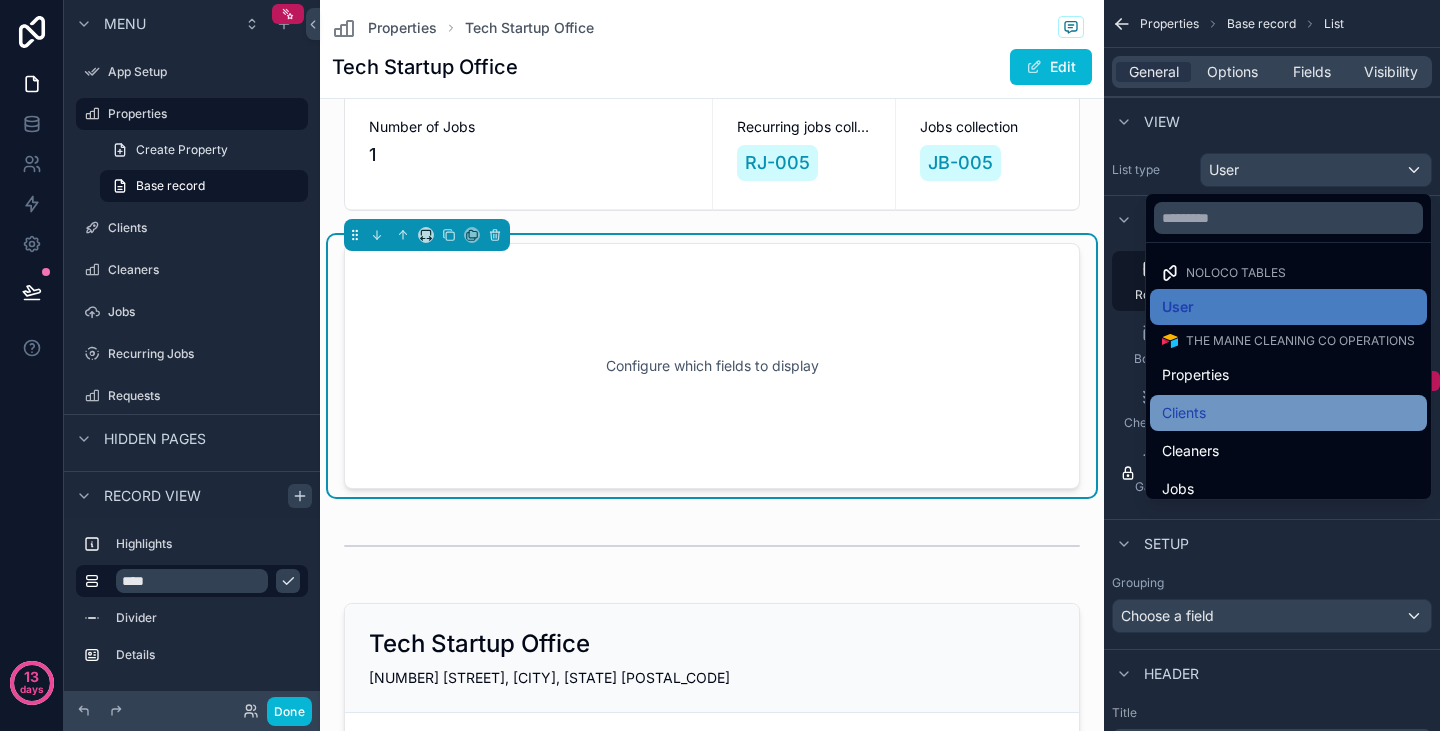 click on "Clients" at bounding box center [1288, 413] 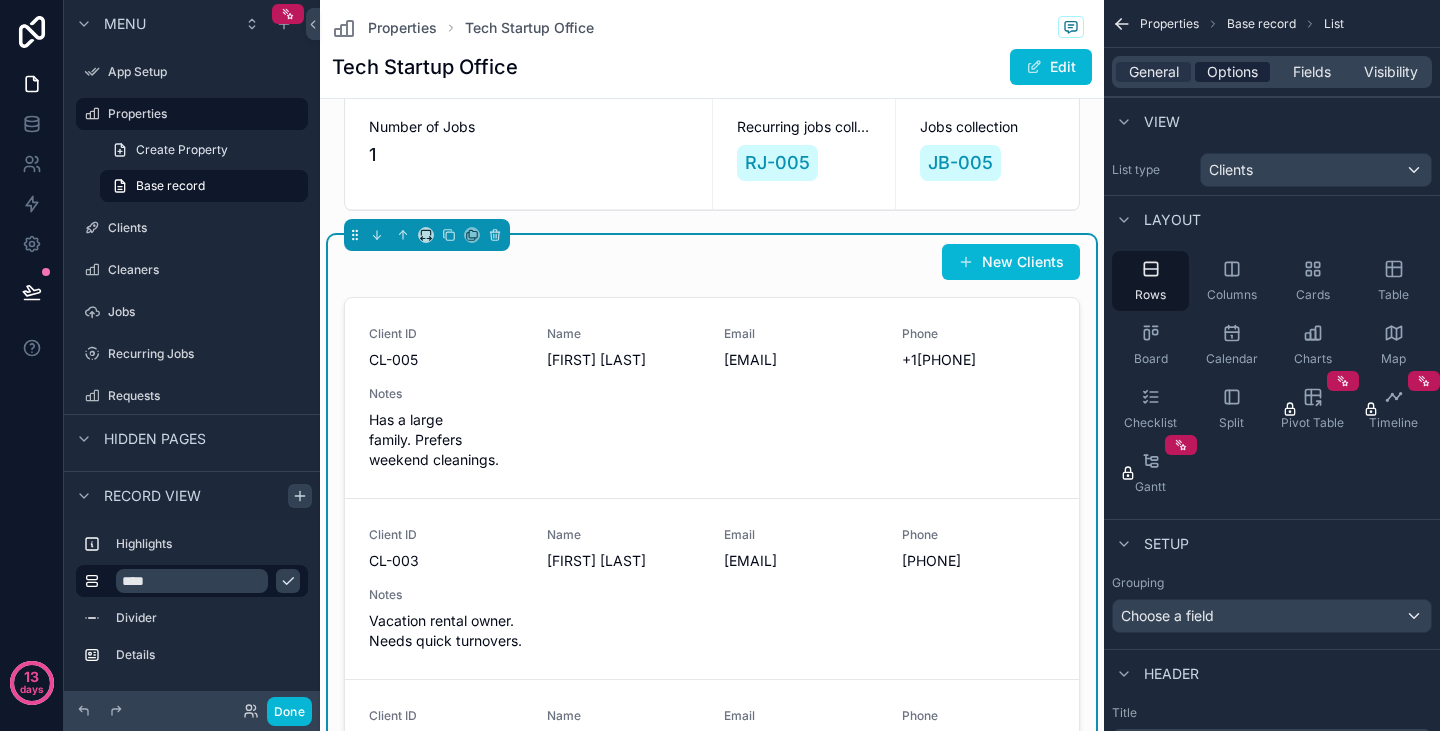 click on "Options" at bounding box center [1232, 72] 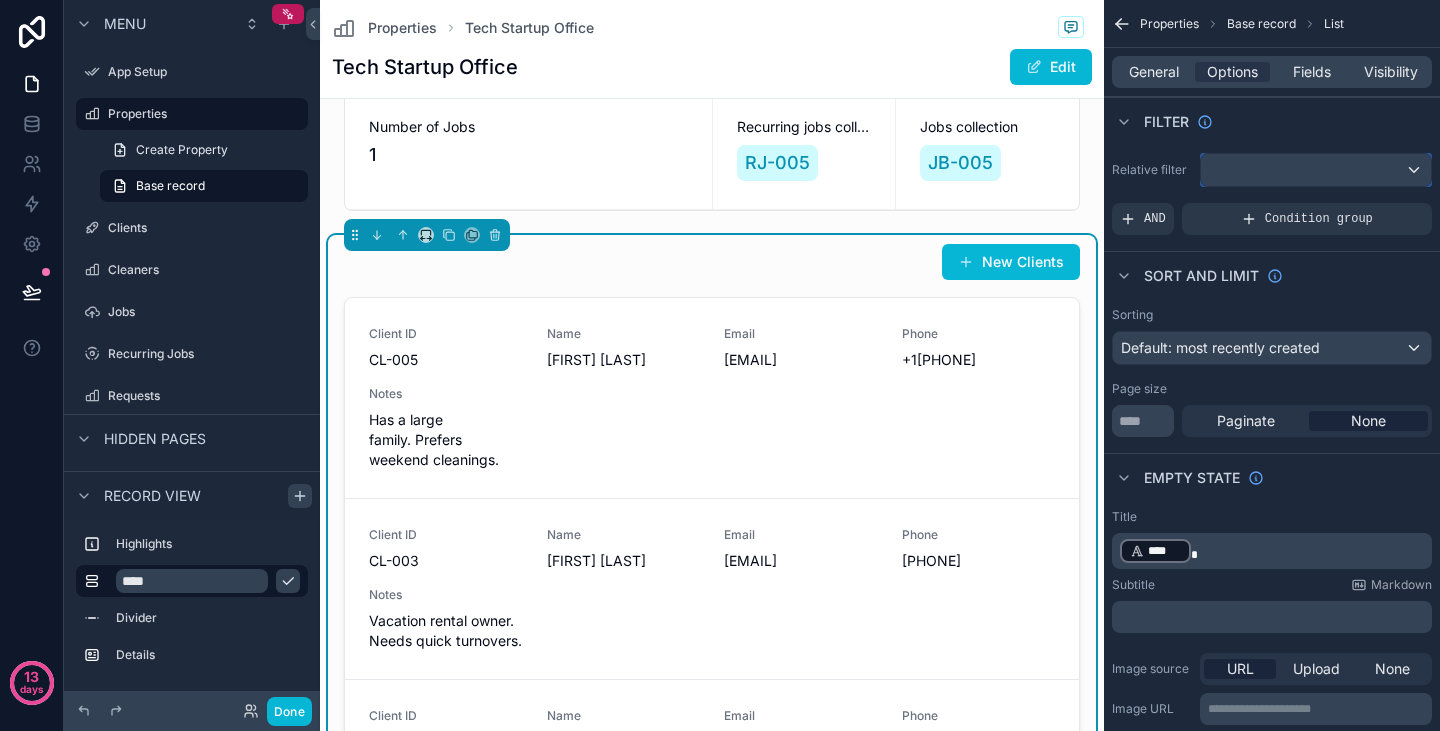click at bounding box center (1316, 170) 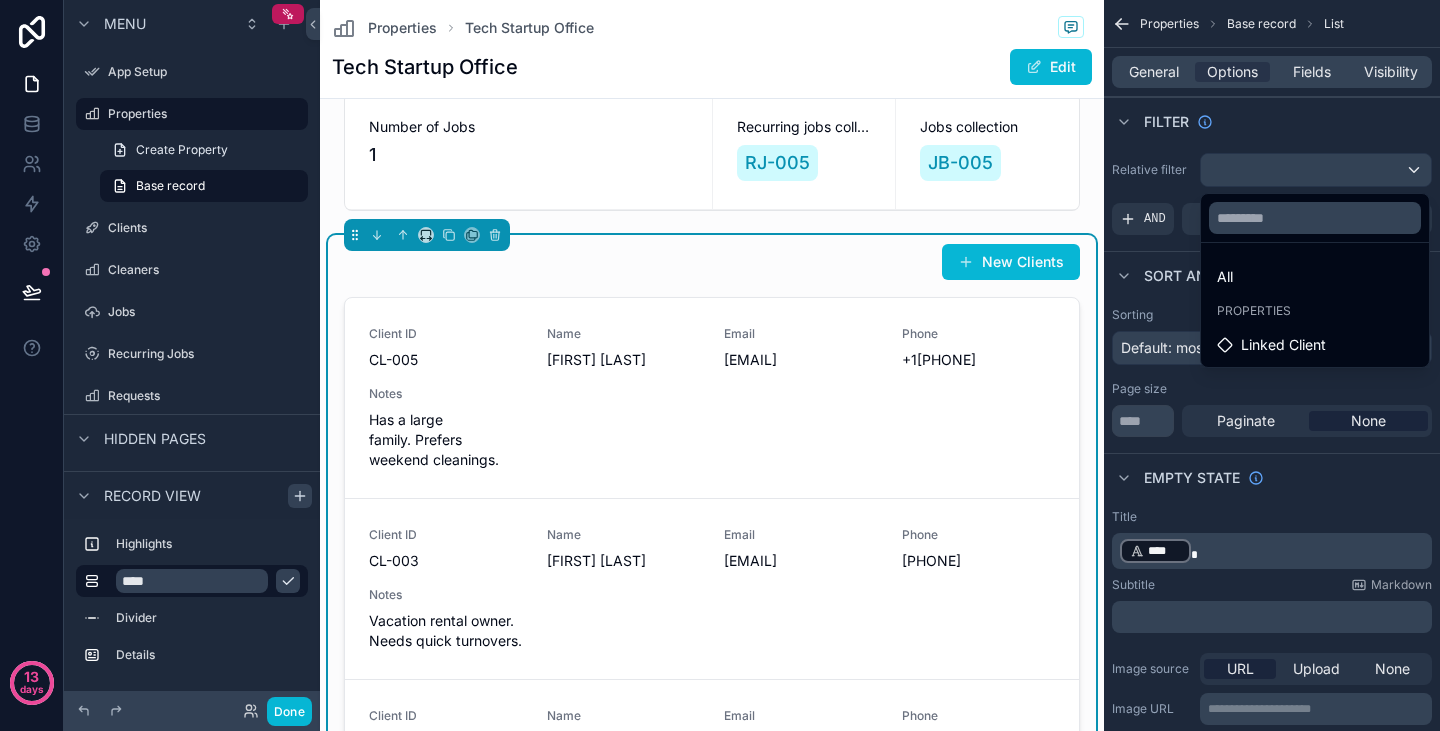 click at bounding box center [720, 365] 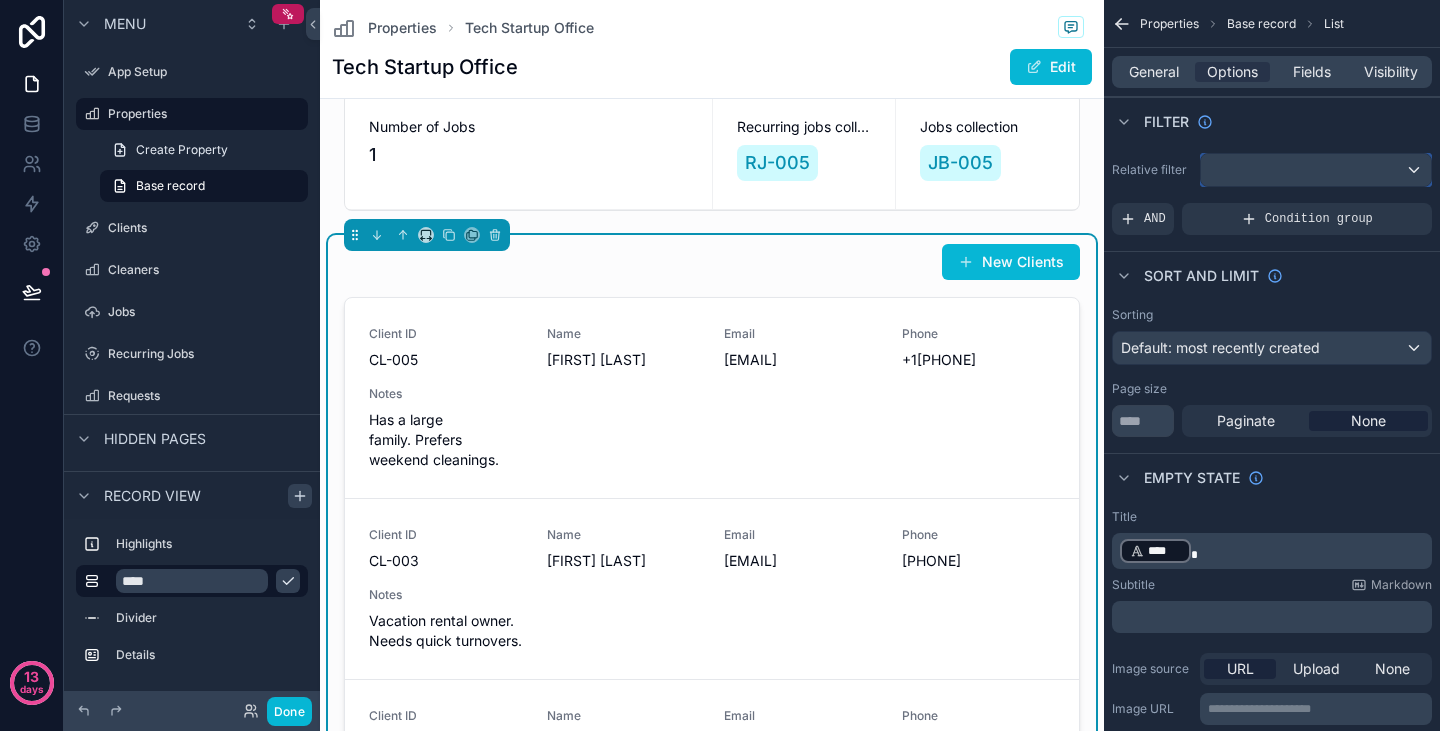 click at bounding box center (1316, 170) 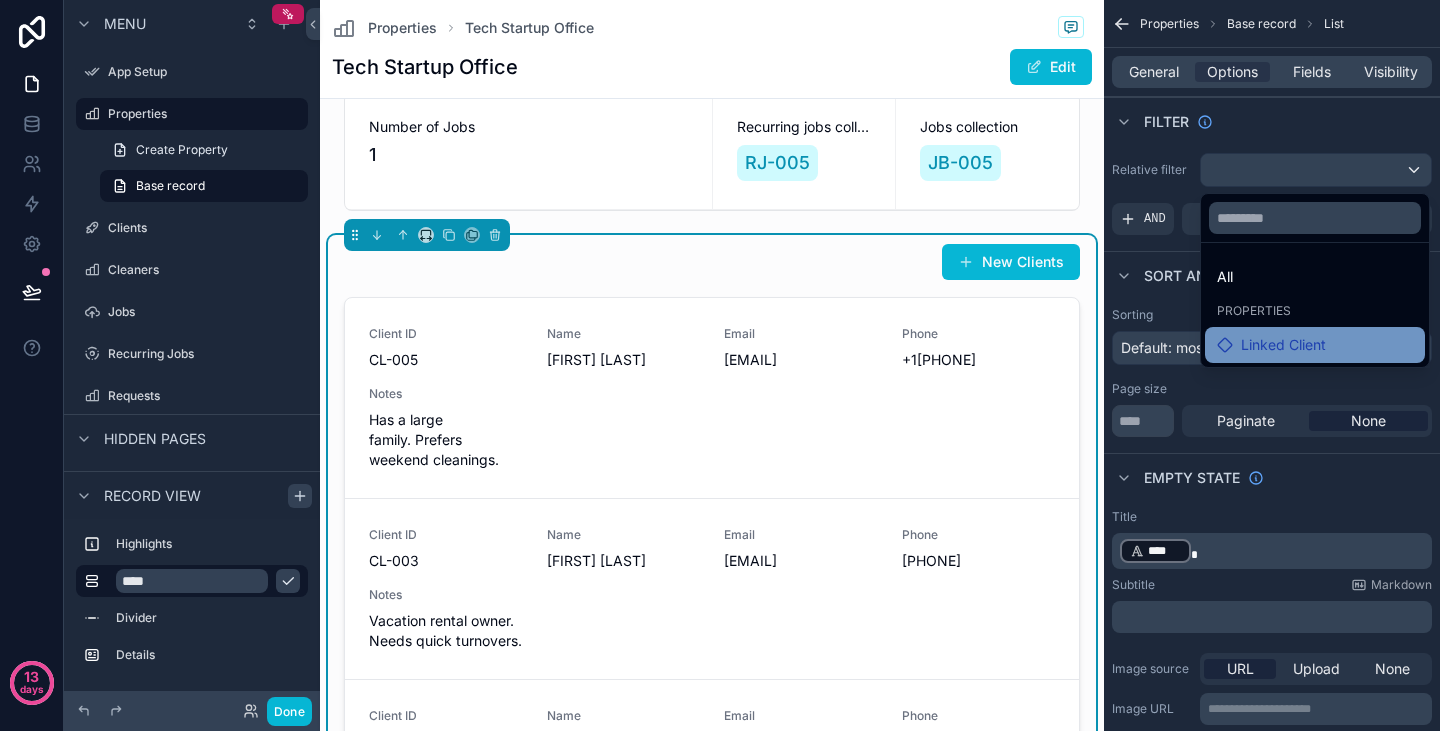 click on "Linked Client" at bounding box center [1315, 345] 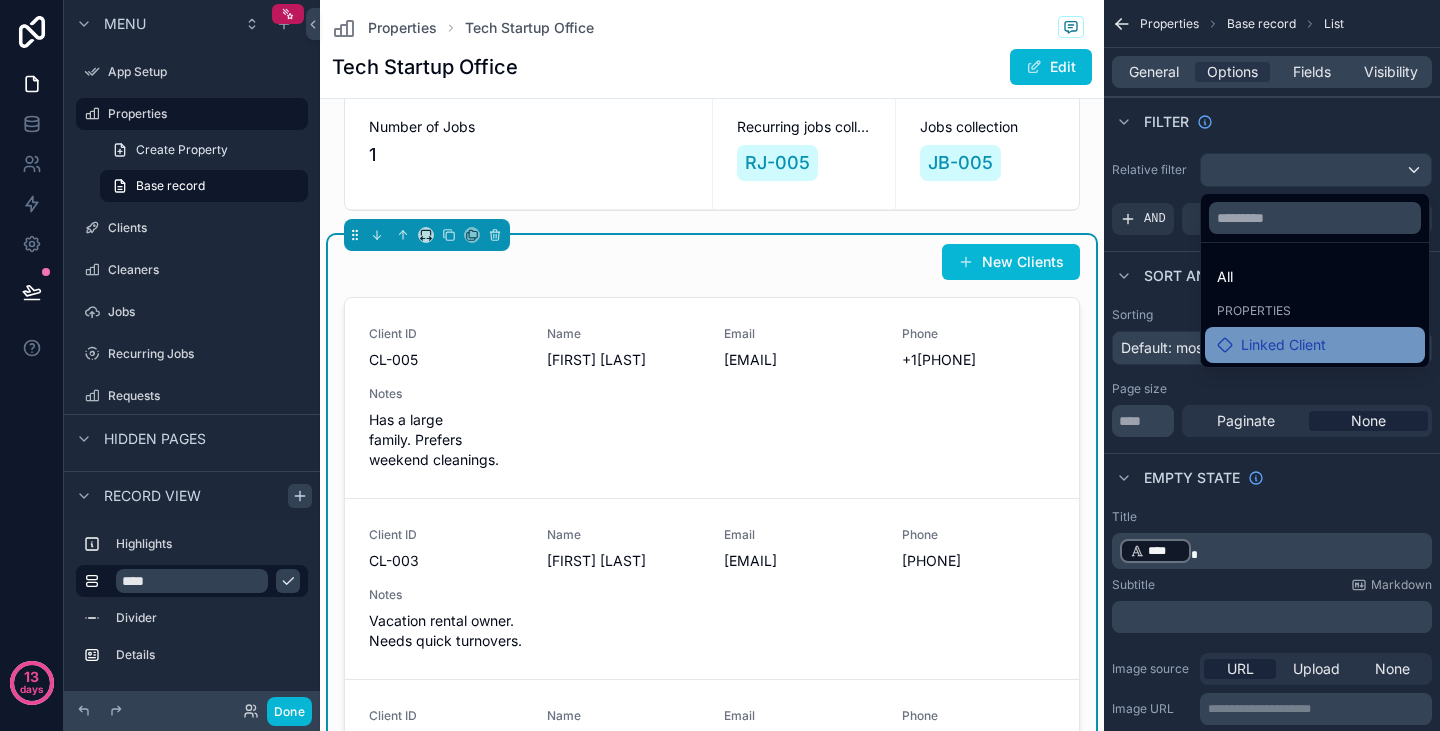 click on "Linked Client" at bounding box center [1315, 345] 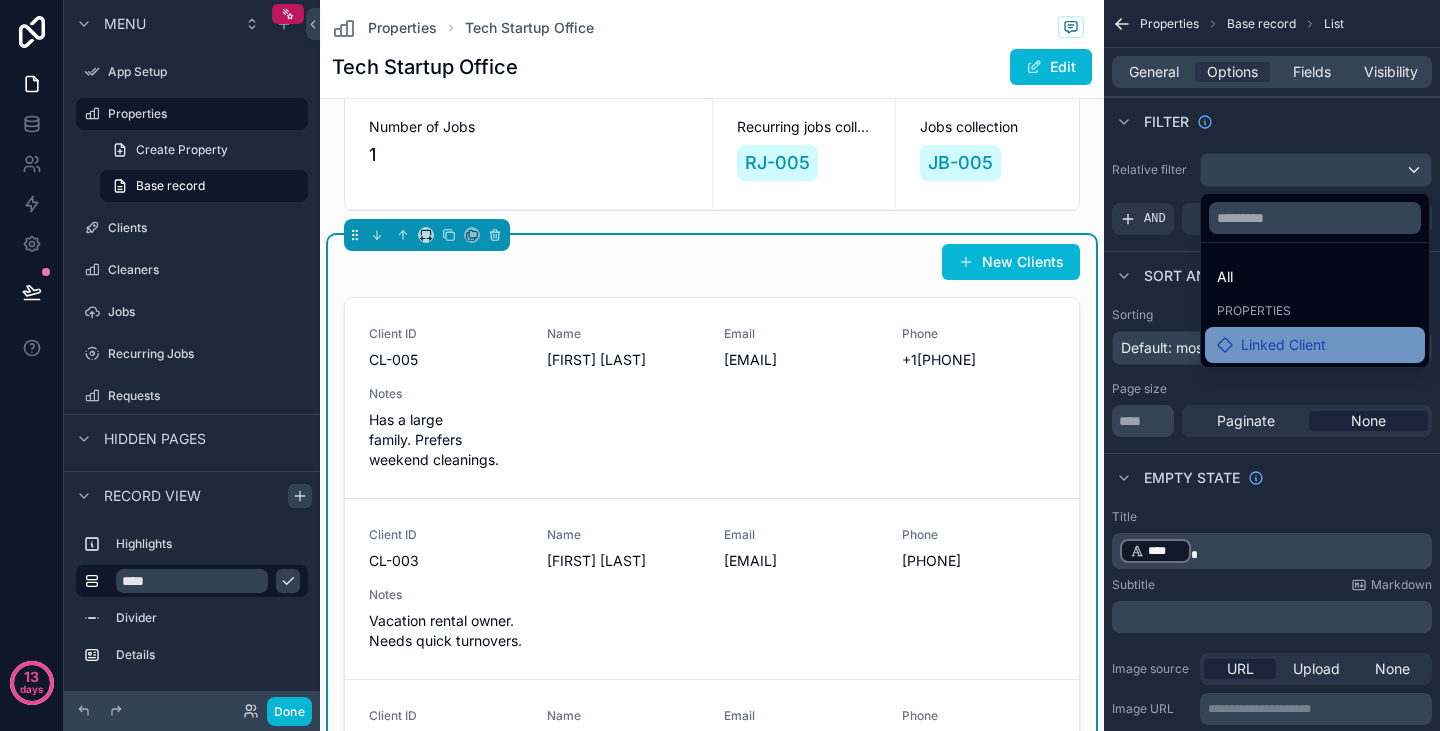 click on "Linked Client" at bounding box center (1315, 345) 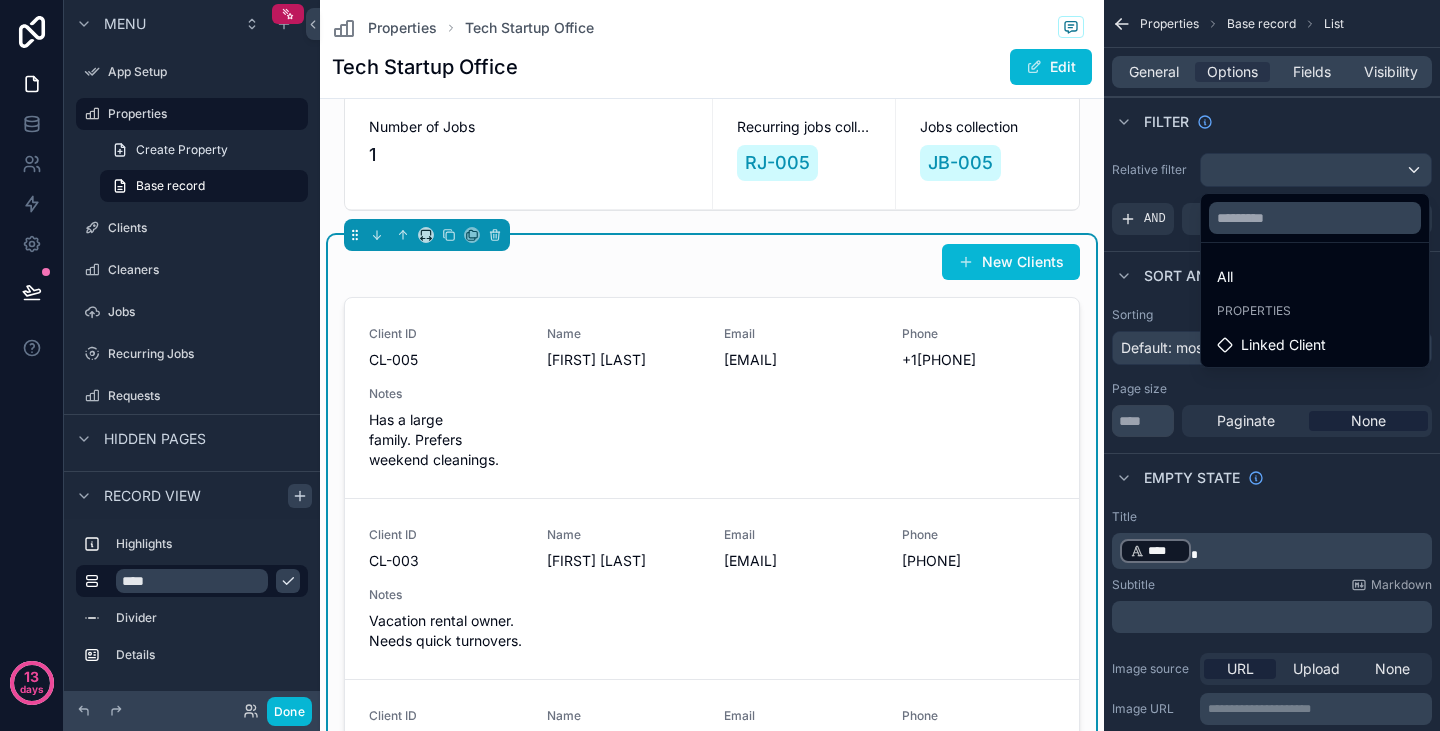 click at bounding box center (720, 365) 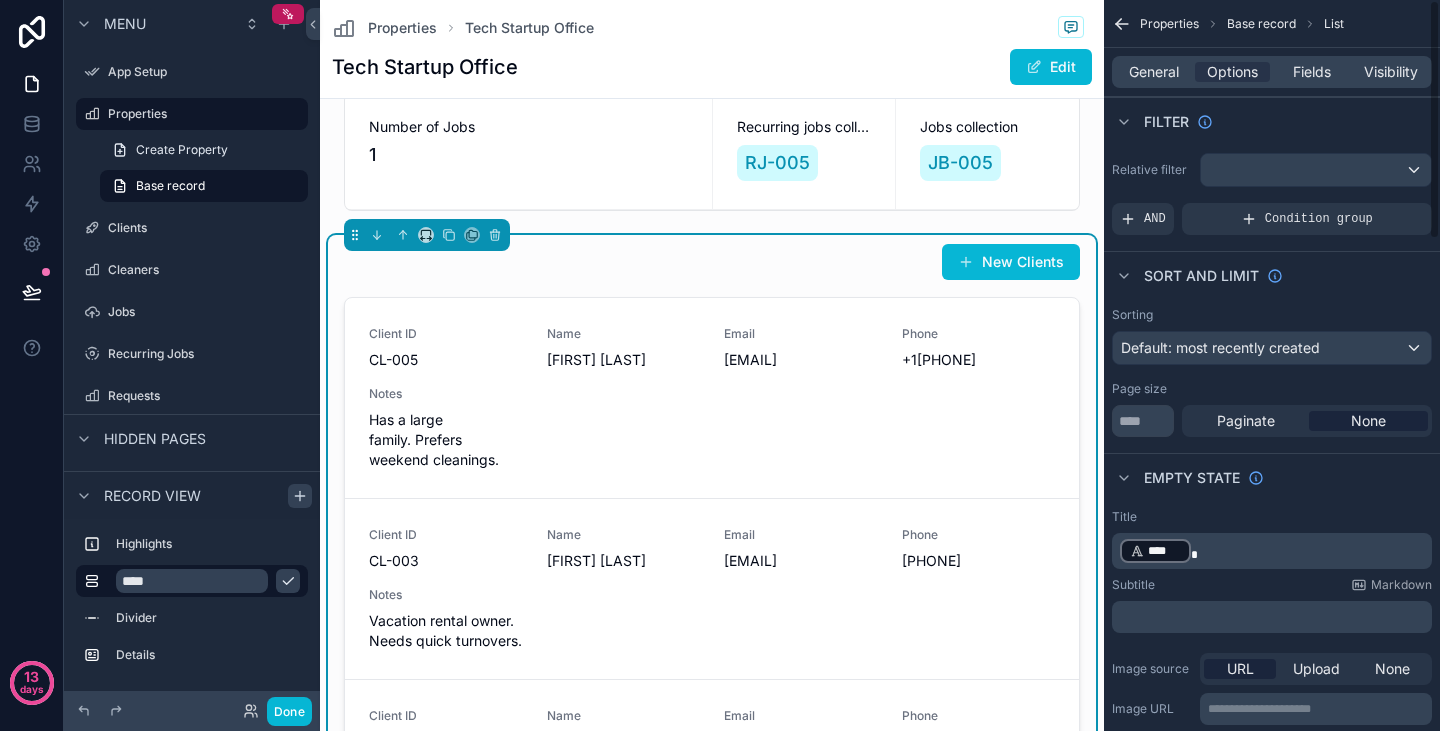click on "Paginate" at bounding box center [1246, 421] 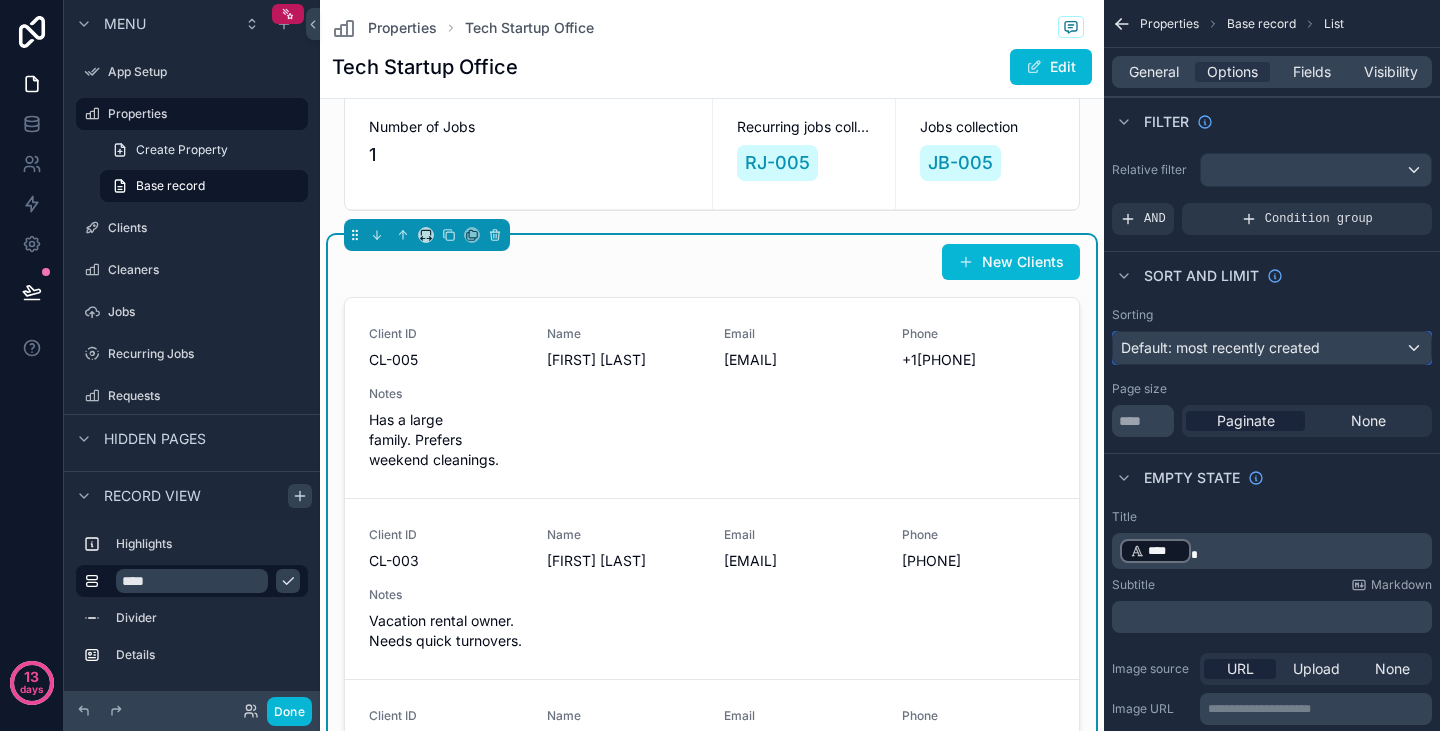 click on "Default: most recently created" at bounding box center (1220, 347) 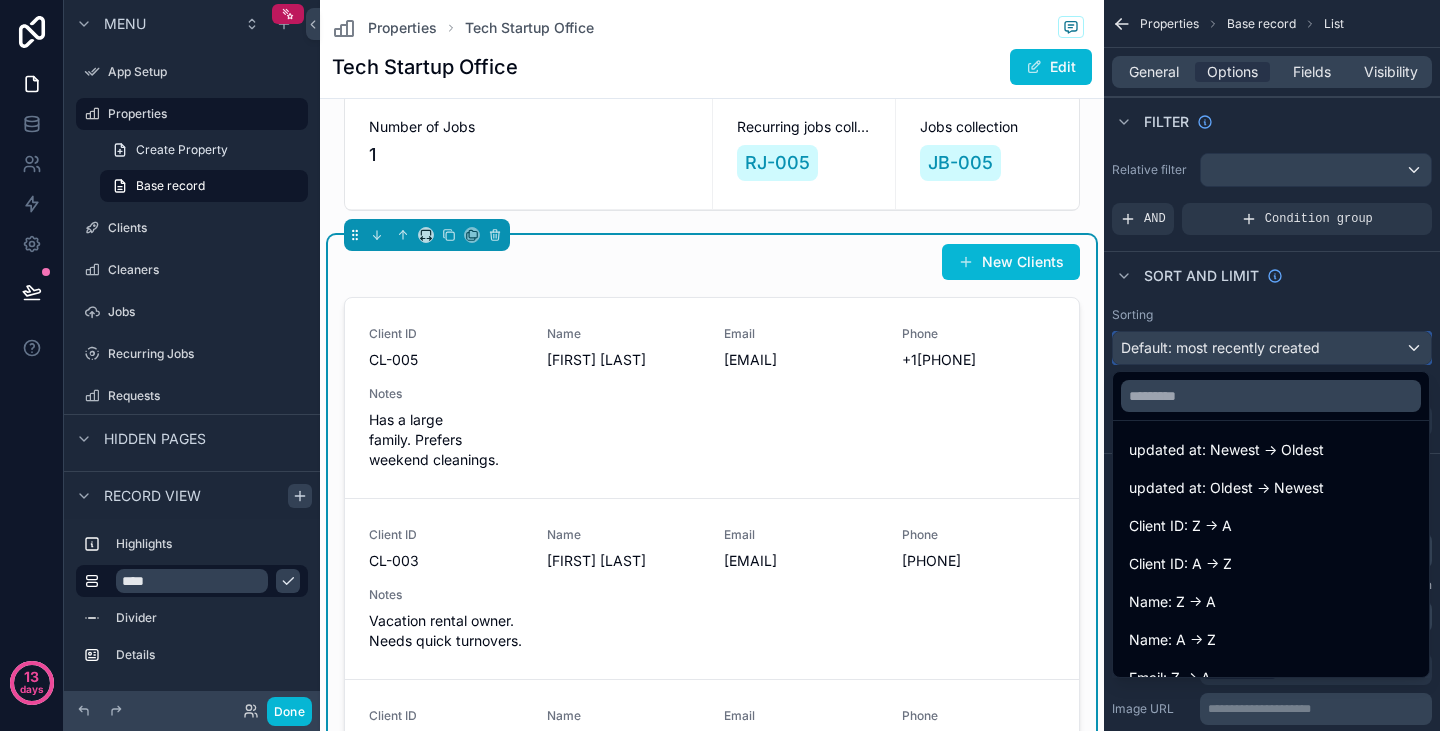 scroll, scrollTop: 636, scrollLeft: 0, axis: vertical 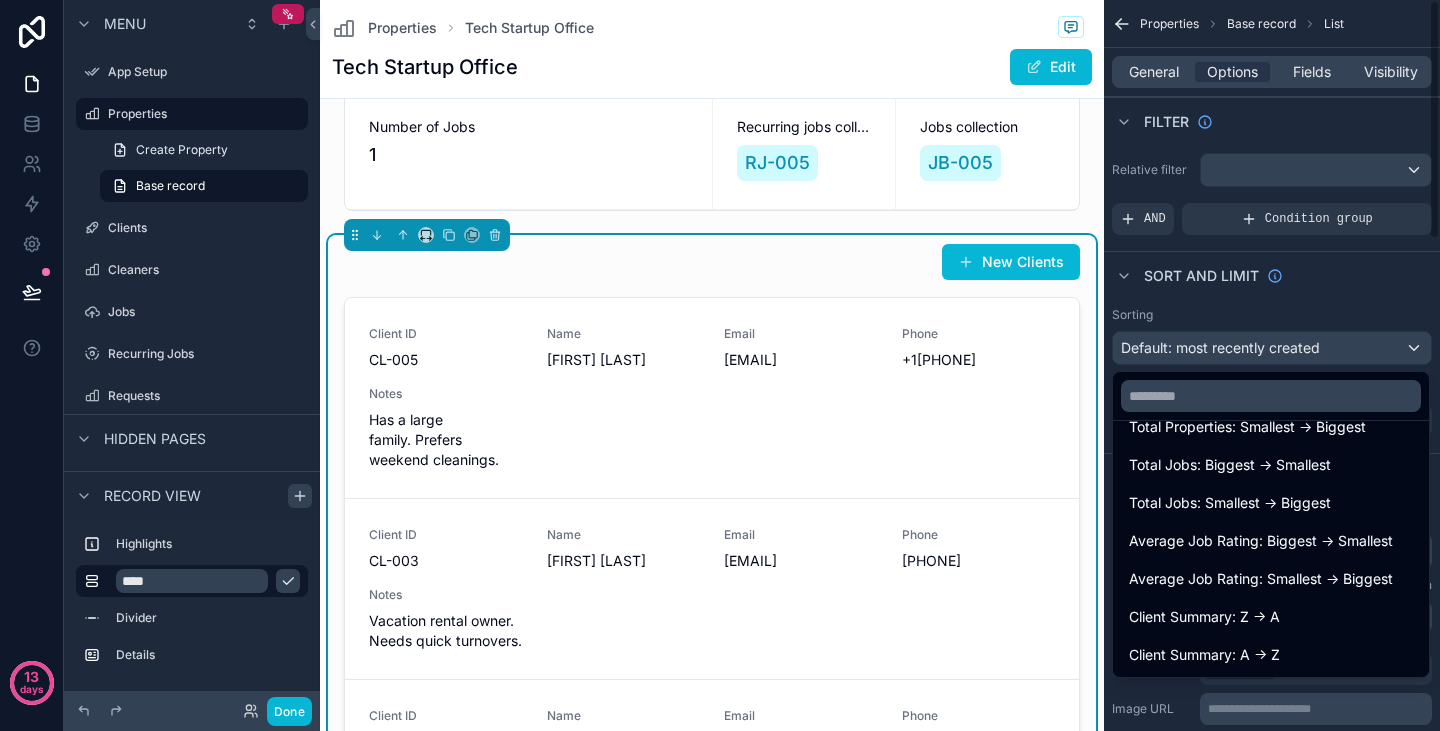 click at bounding box center (720, 365) 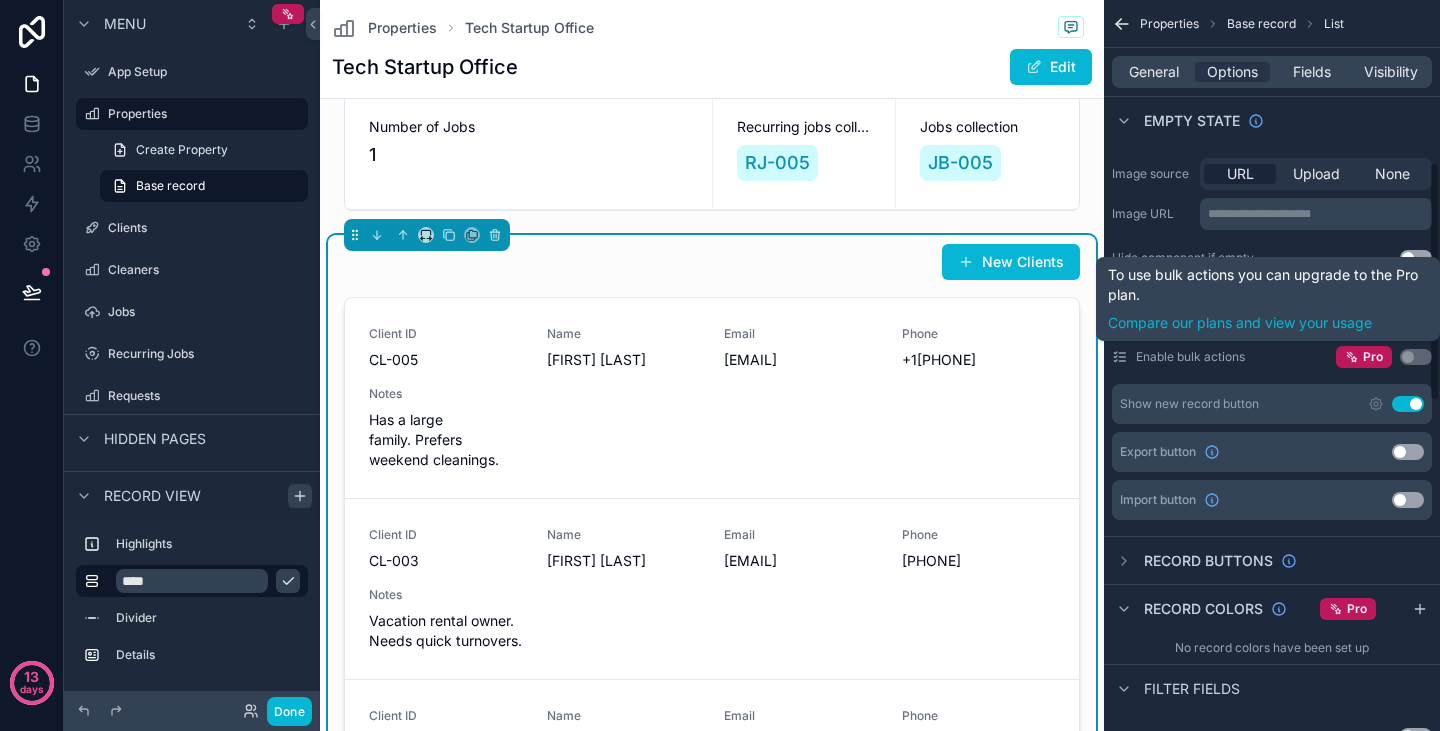 scroll, scrollTop: 499, scrollLeft: 0, axis: vertical 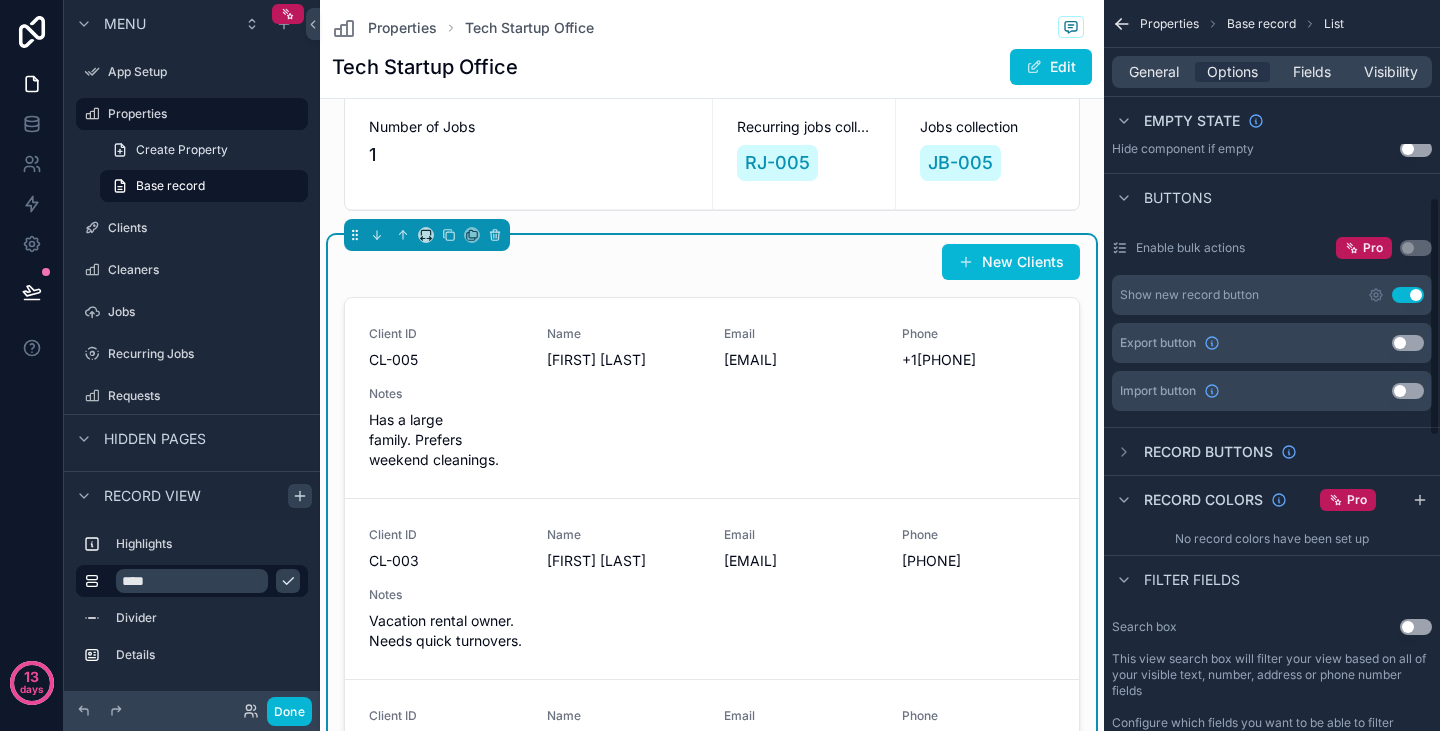 click on "Filter fields" at bounding box center (1192, 580) 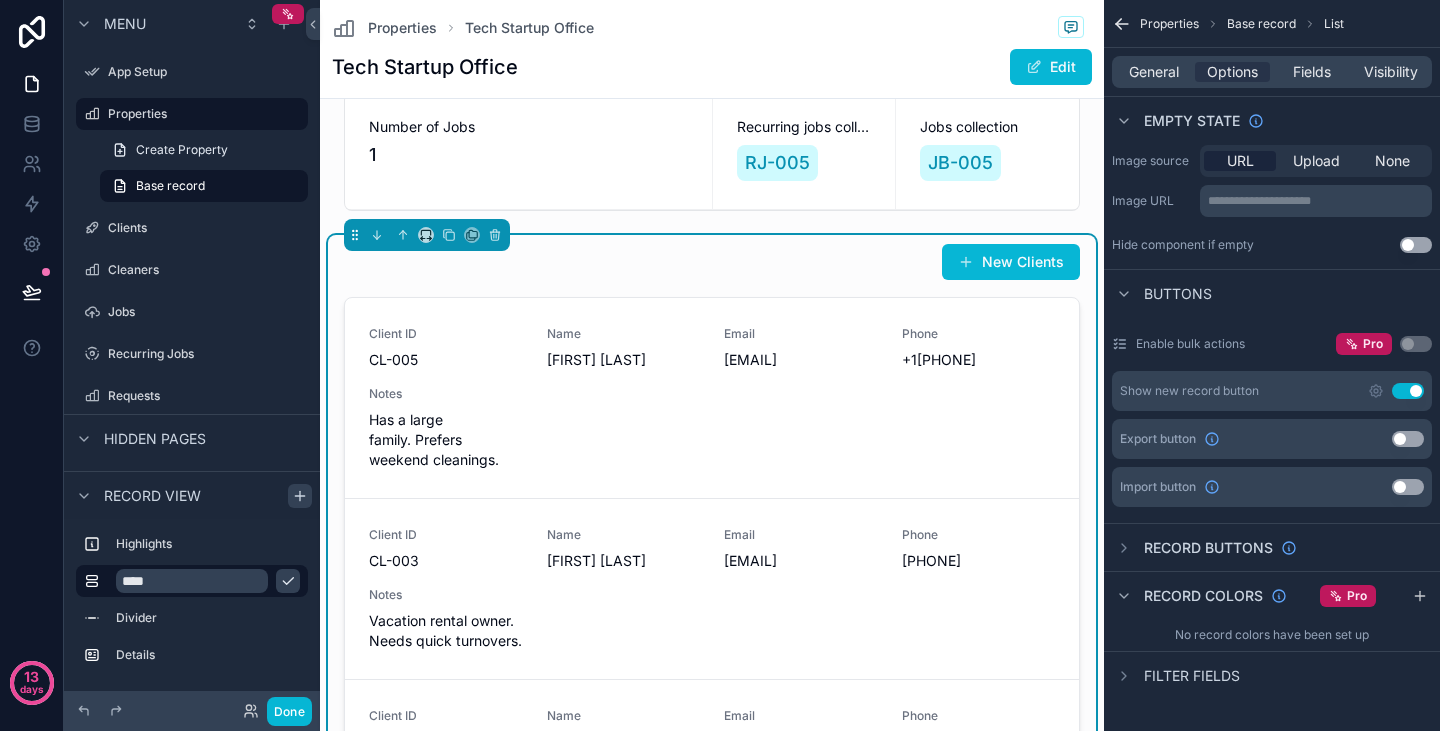 click on "Filter fields" at bounding box center [1192, 676] 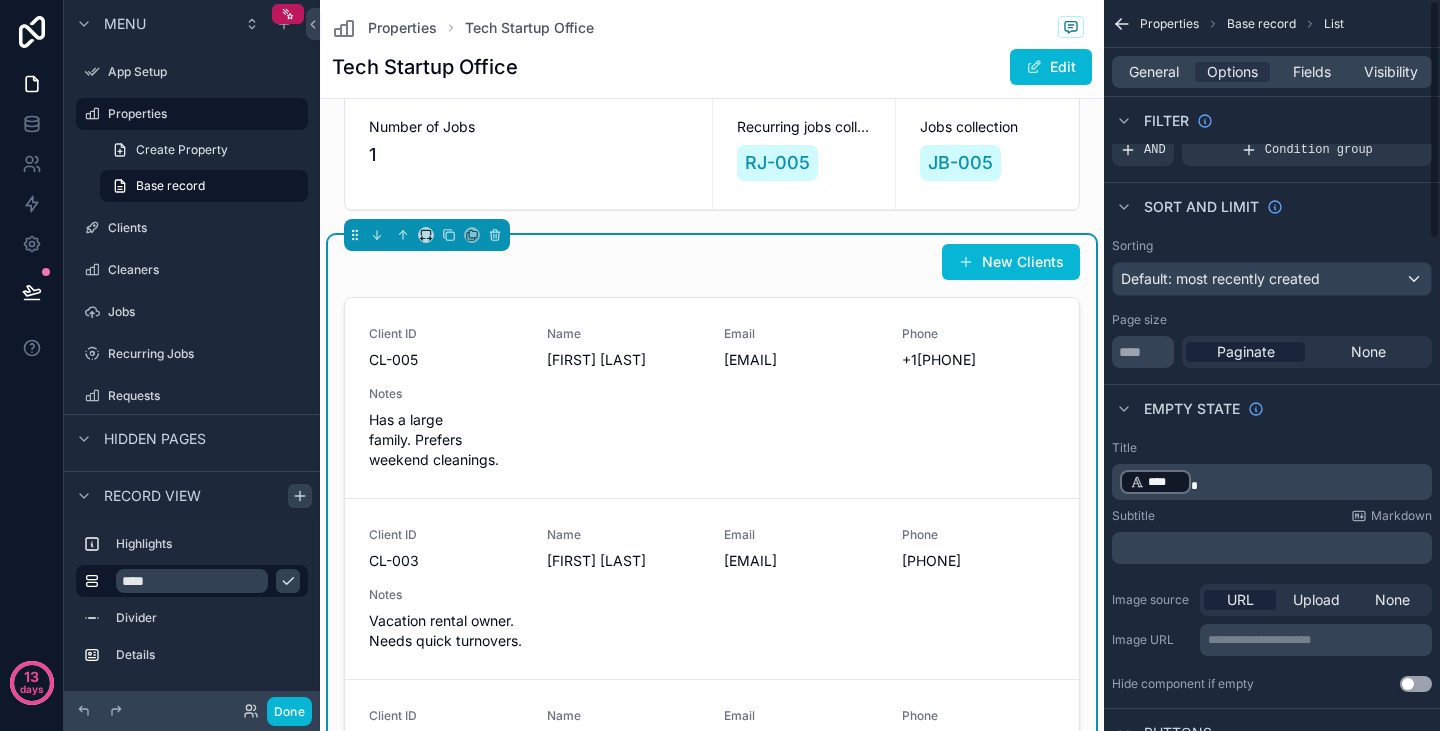 scroll, scrollTop: 0, scrollLeft: 0, axis: both 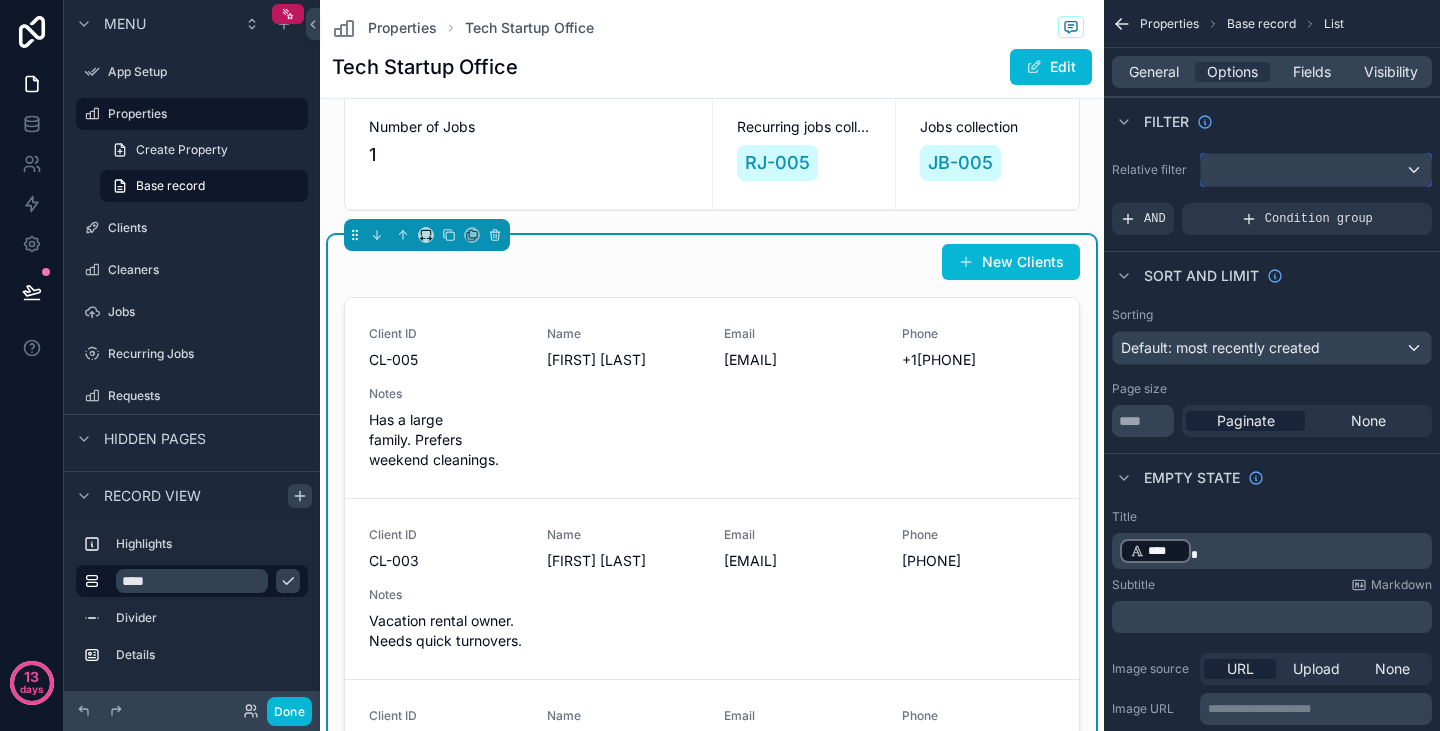 click at bounding box center (1316, 170) 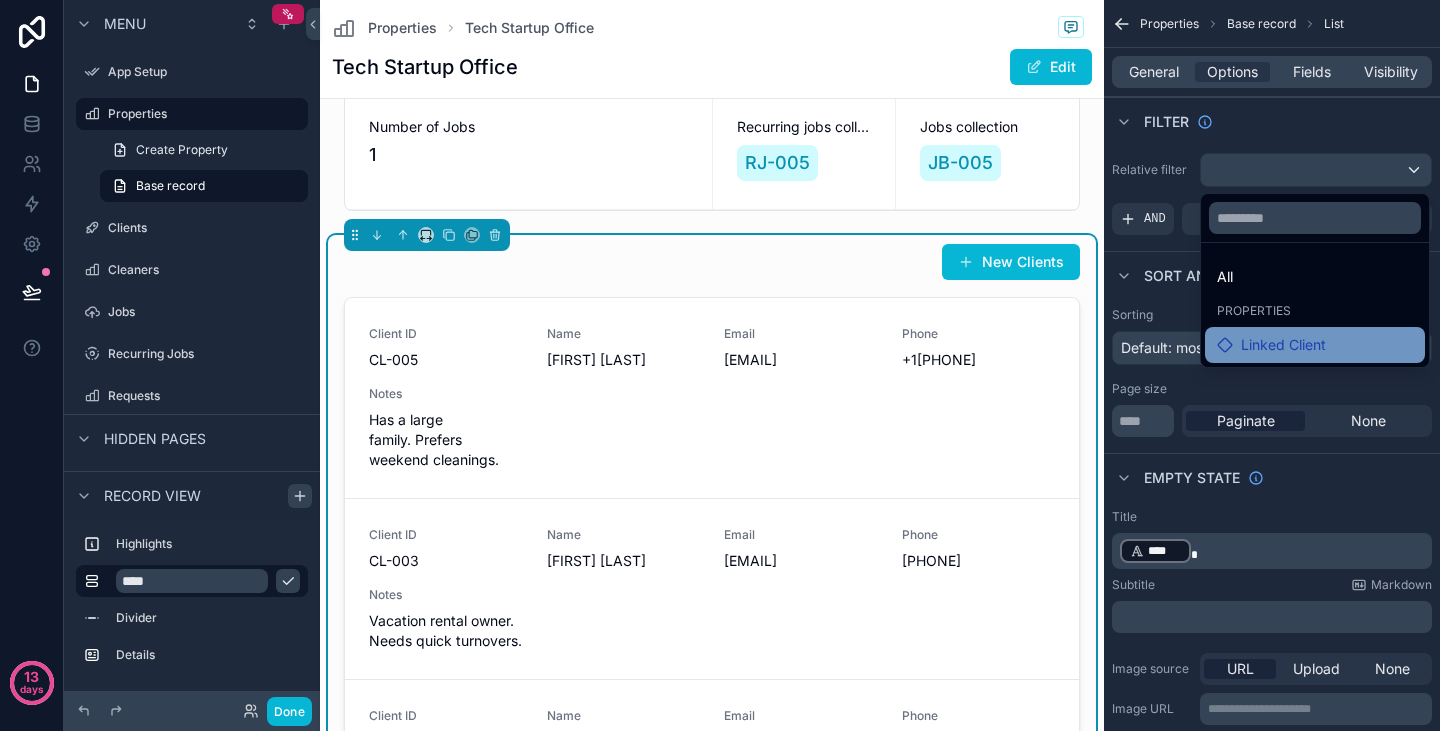 click on "Linked Client" at bounding box center (1283, 345) 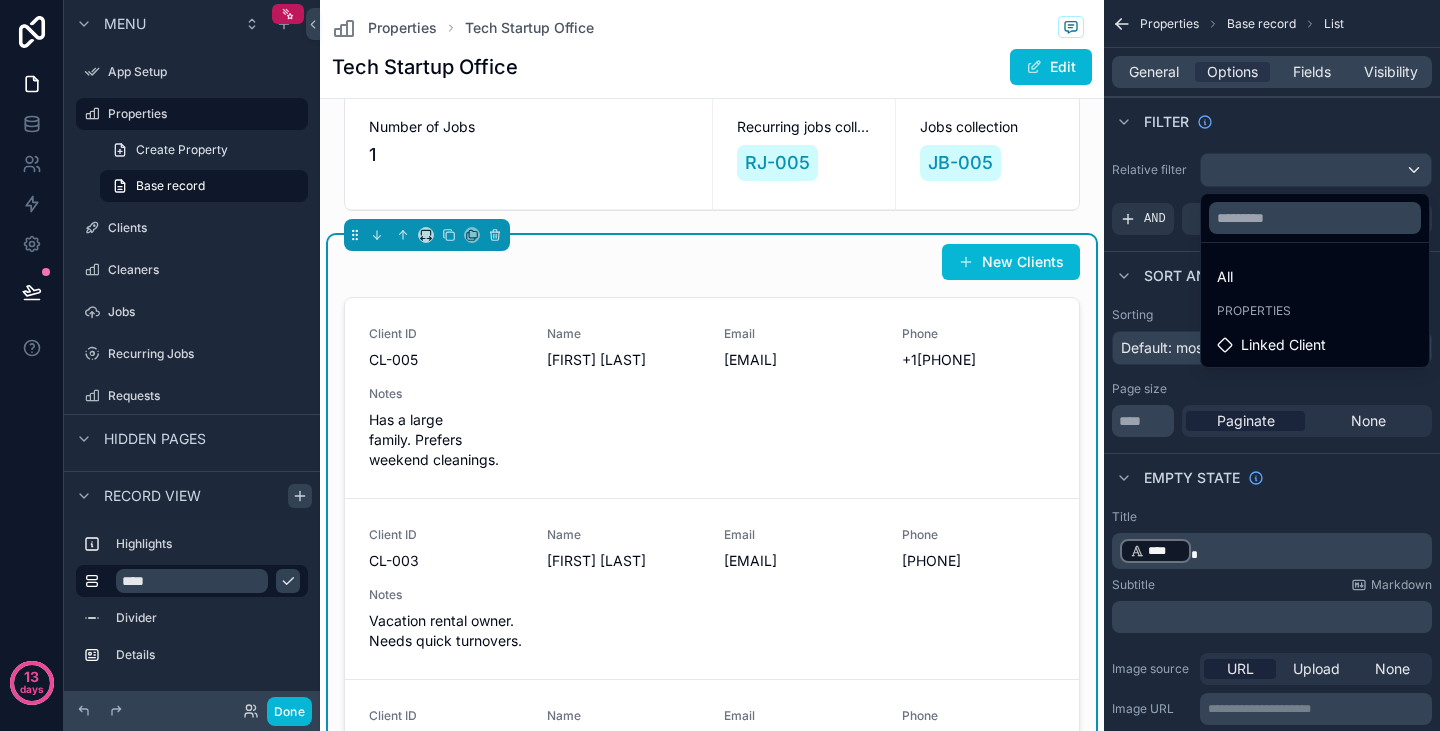 click on "Properties" at bounding box center (1254, 311) 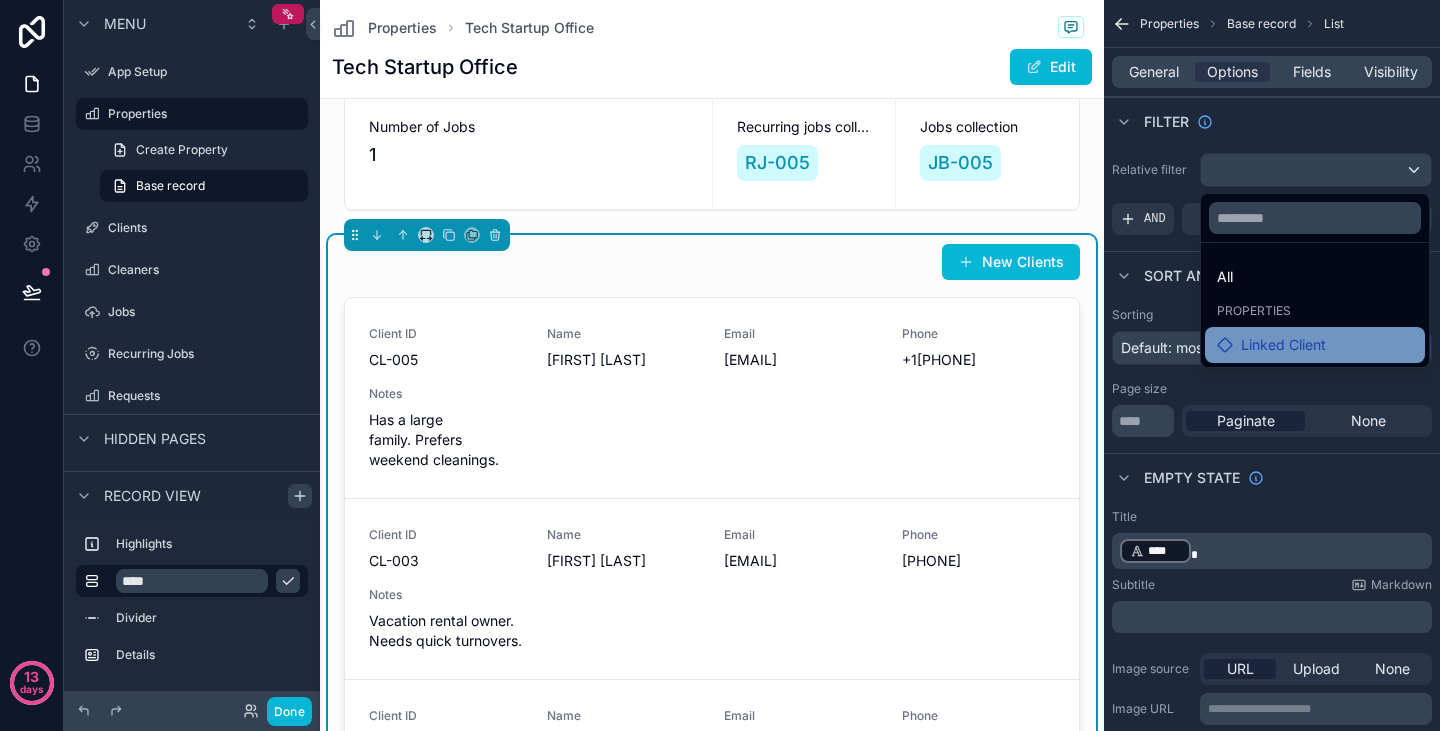 click on "Linked Client" at bounding box center (1271, 345) 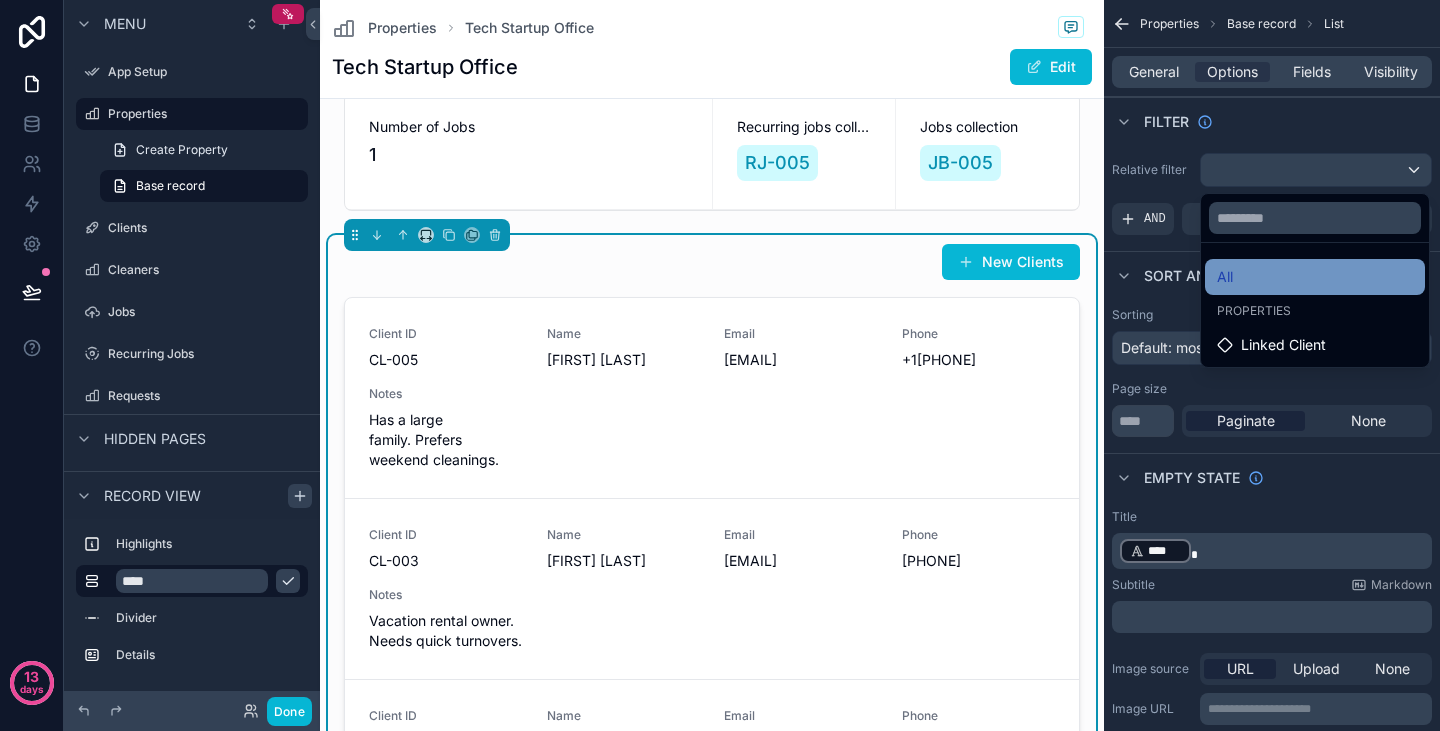 click on "All" at bounding box center [1225, 277] 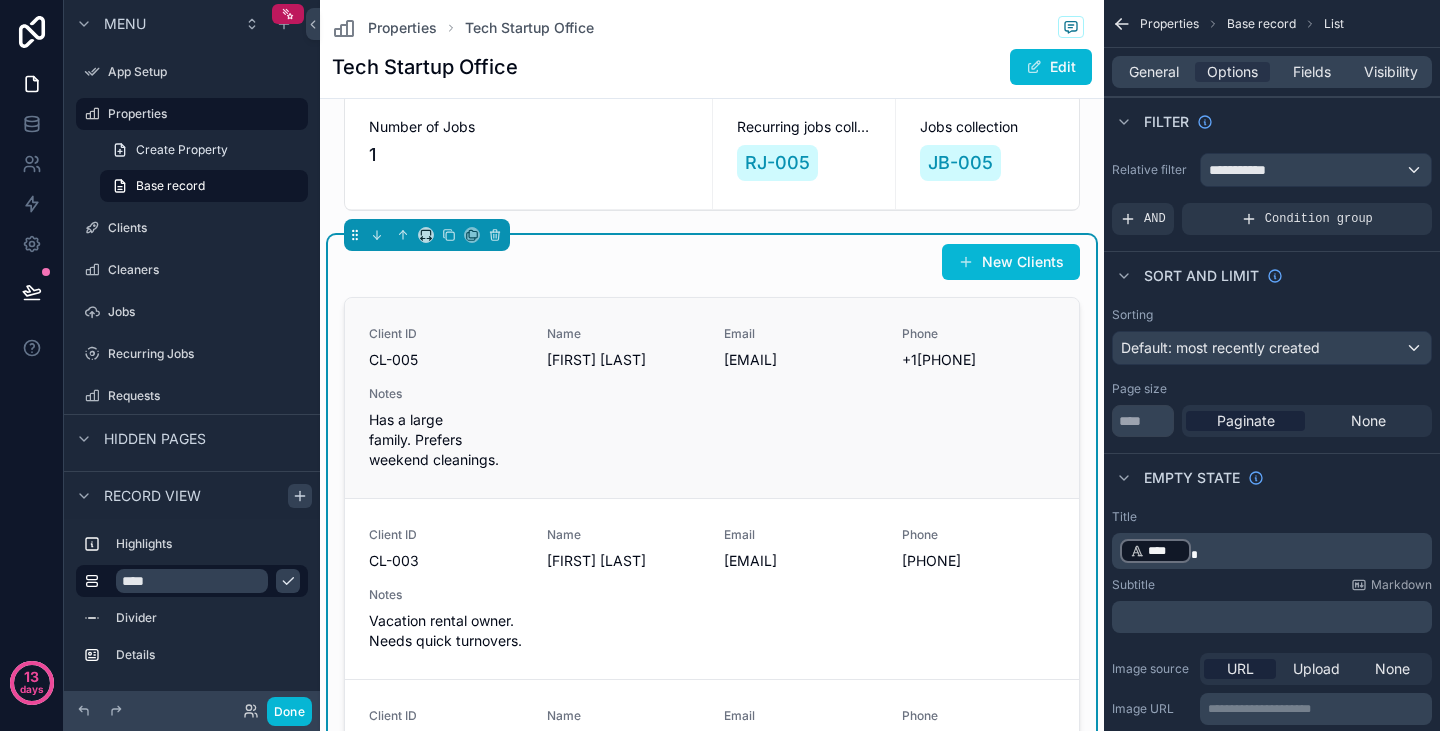 click on "[EMAIL]" at bounding box center [801, 360] 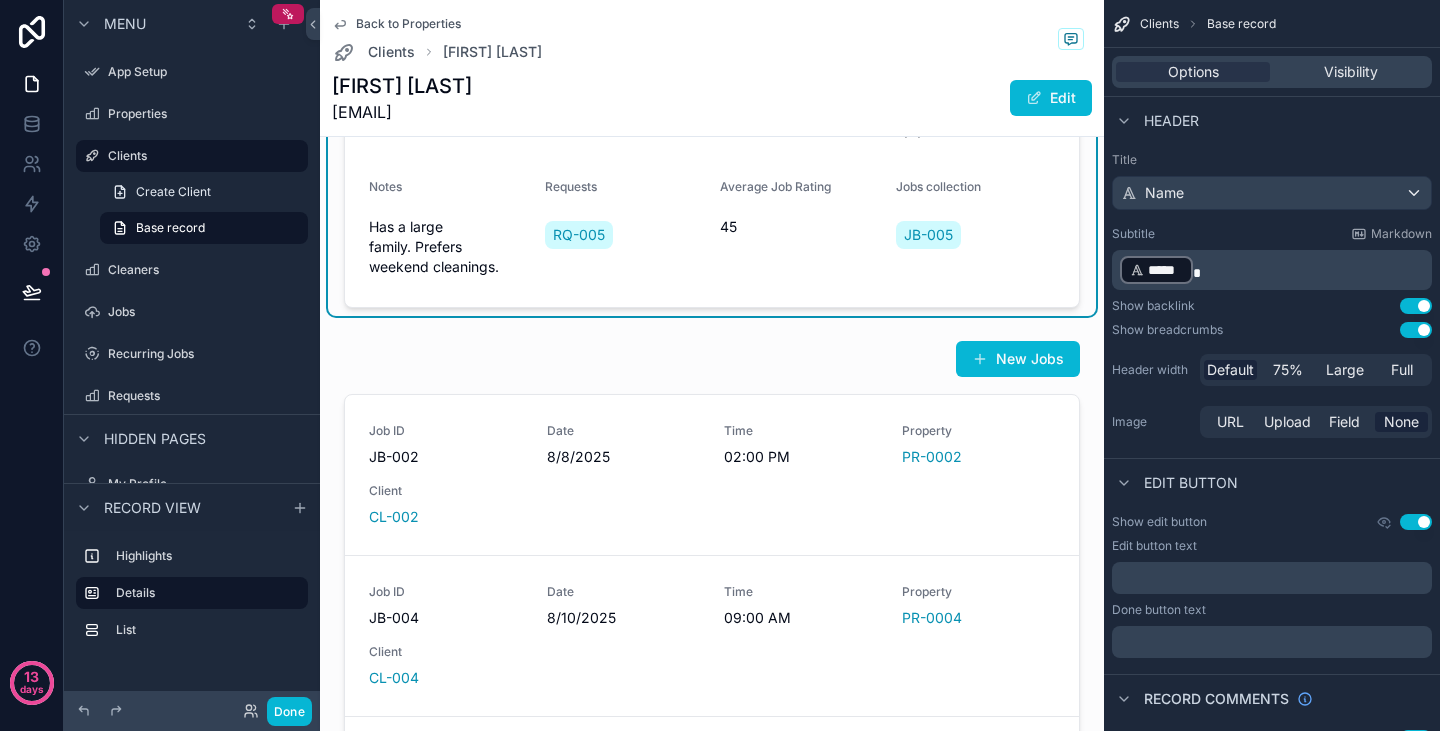 scroll, scrollTop: 242, scrollLeft: 0, axis: vertical 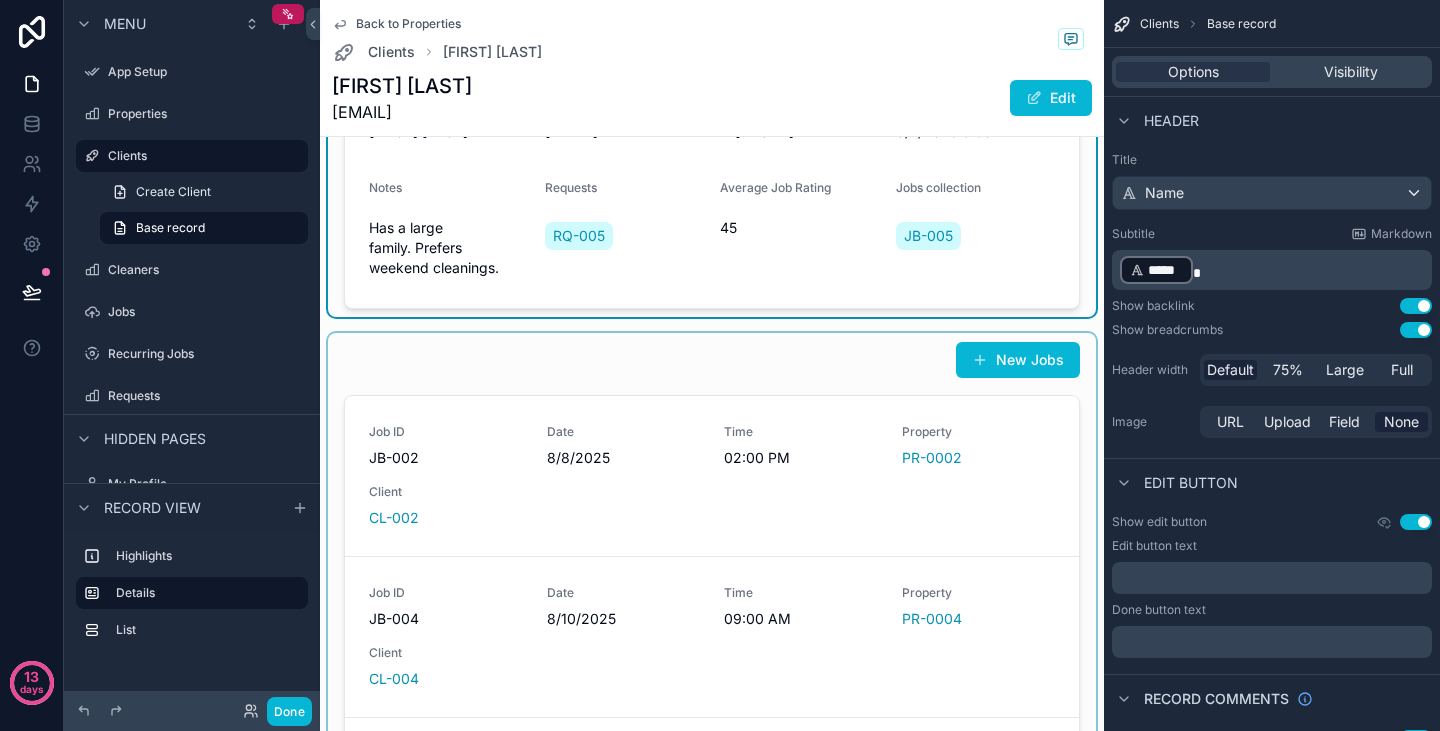 click at bounding box center [712, 646] 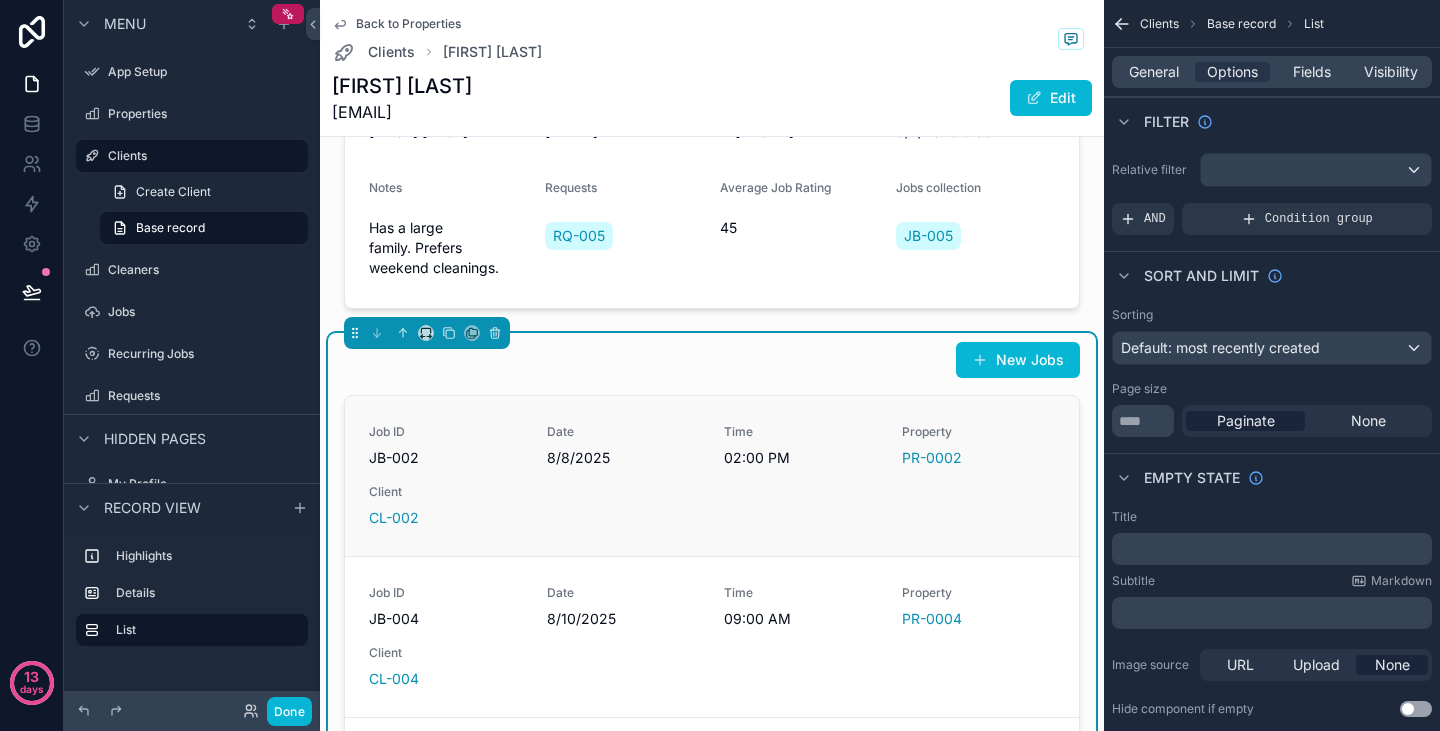 click on "8/8/2025" at bounding box center (624, 458) 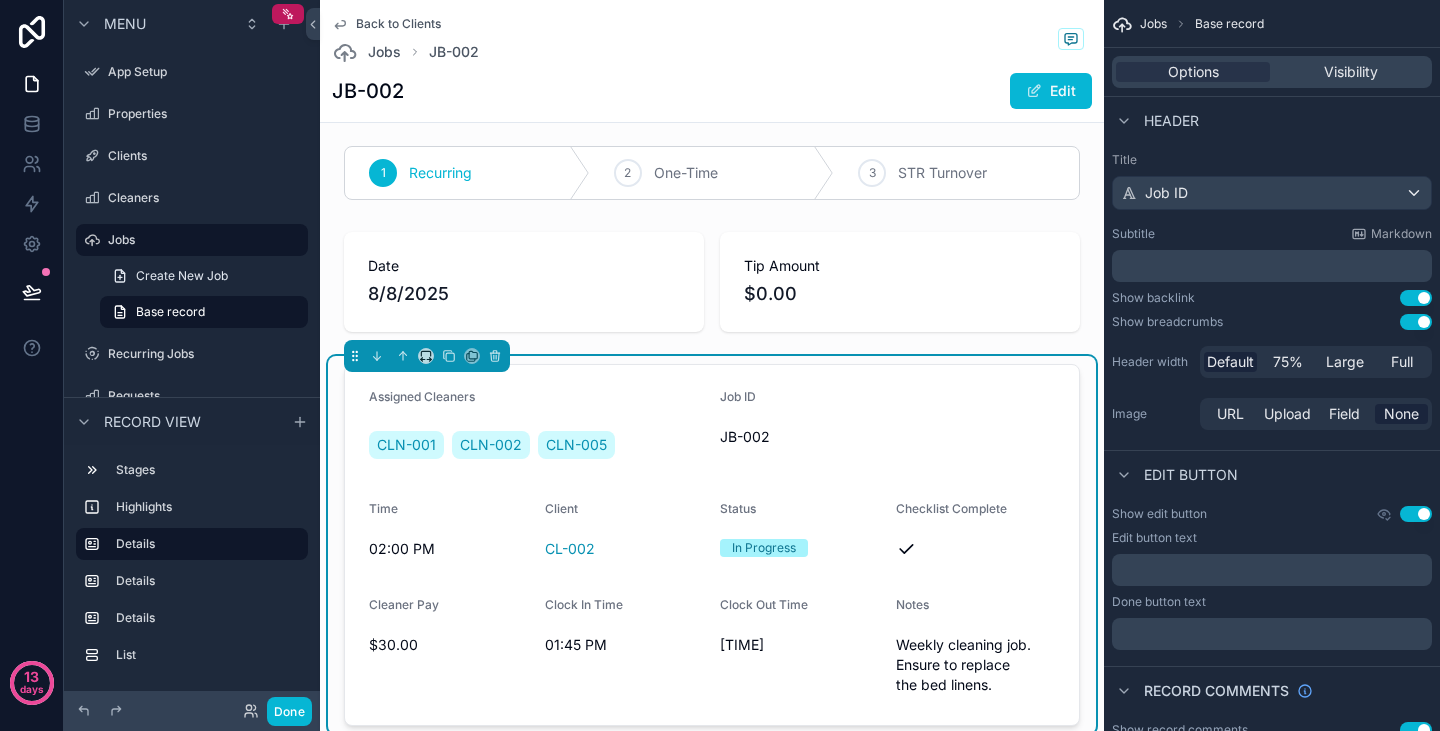 scroll, scrollTop: 0, scrollLeft: 0, axis: both 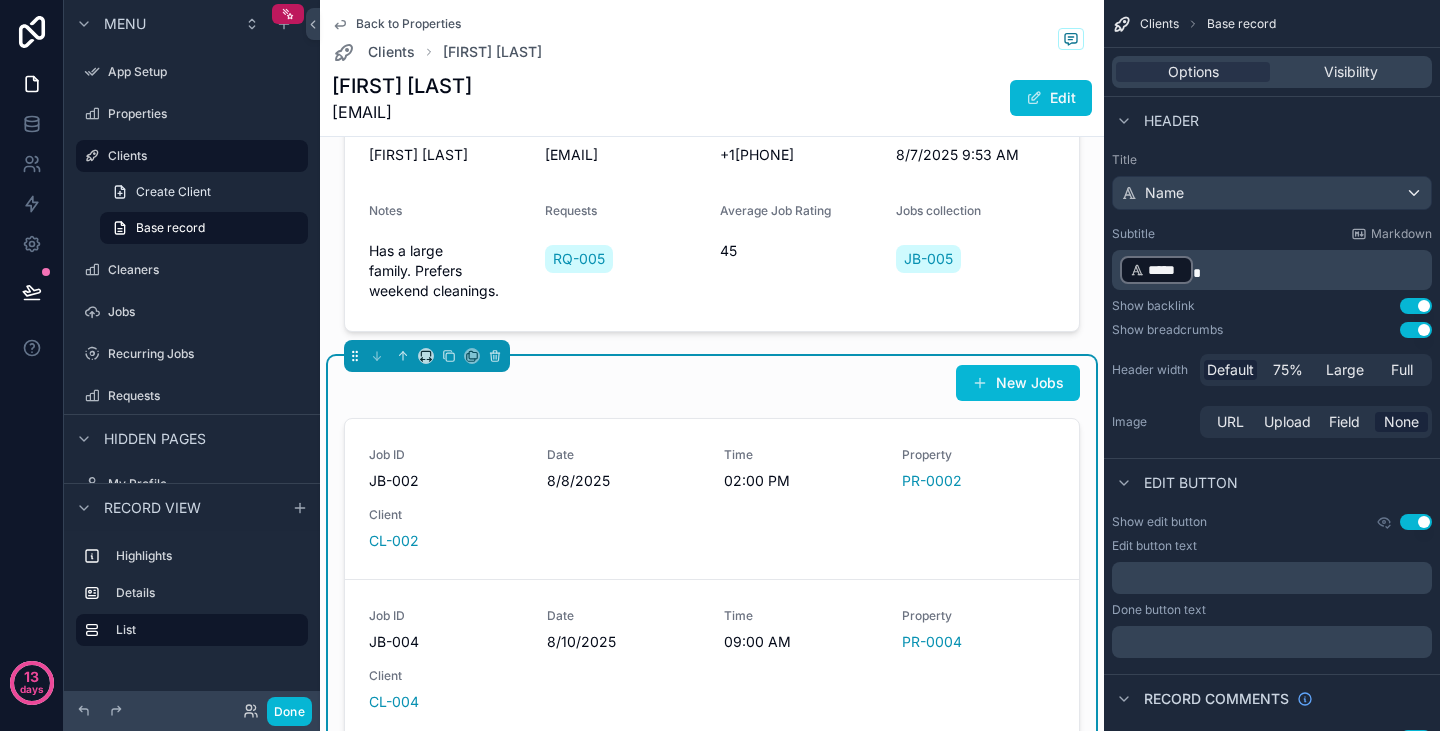 click on "New Jobs" at bounding box center [712, 383] 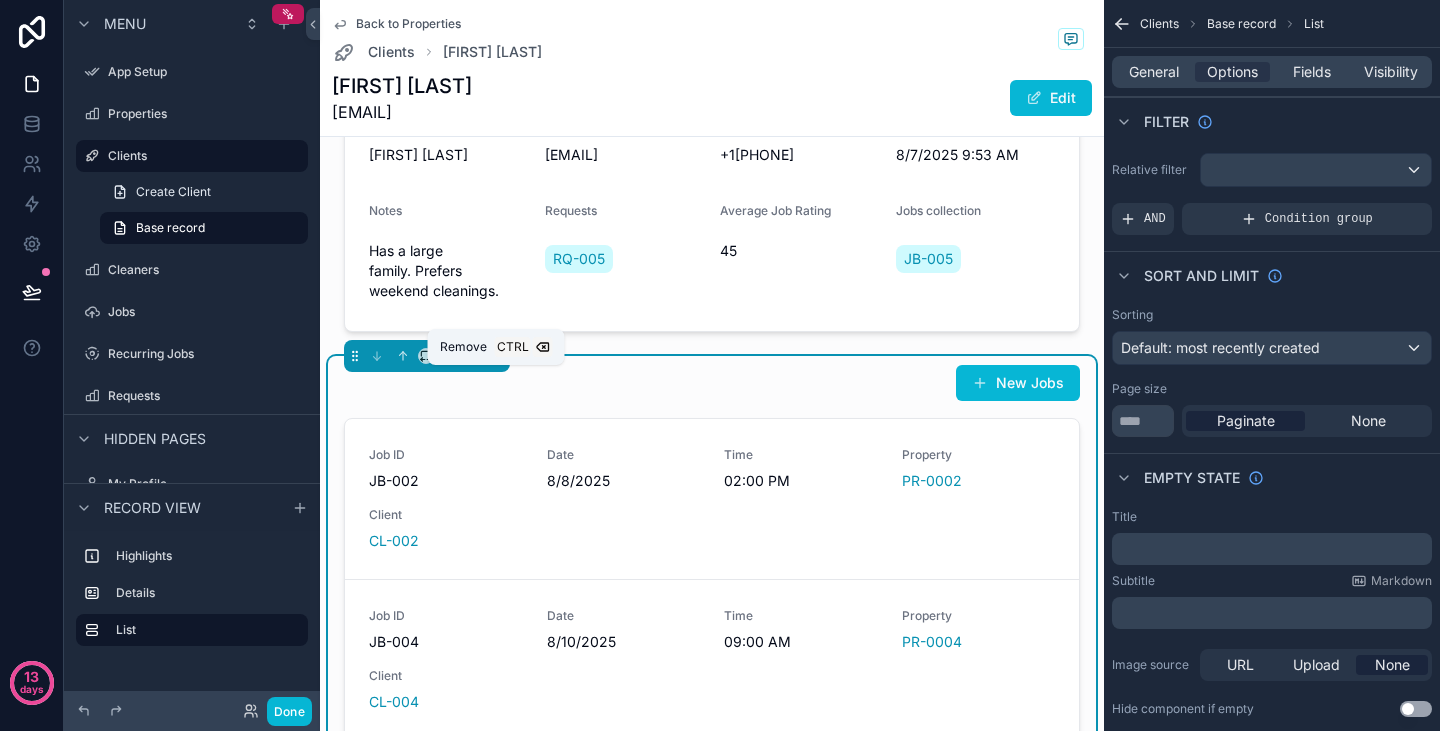 click 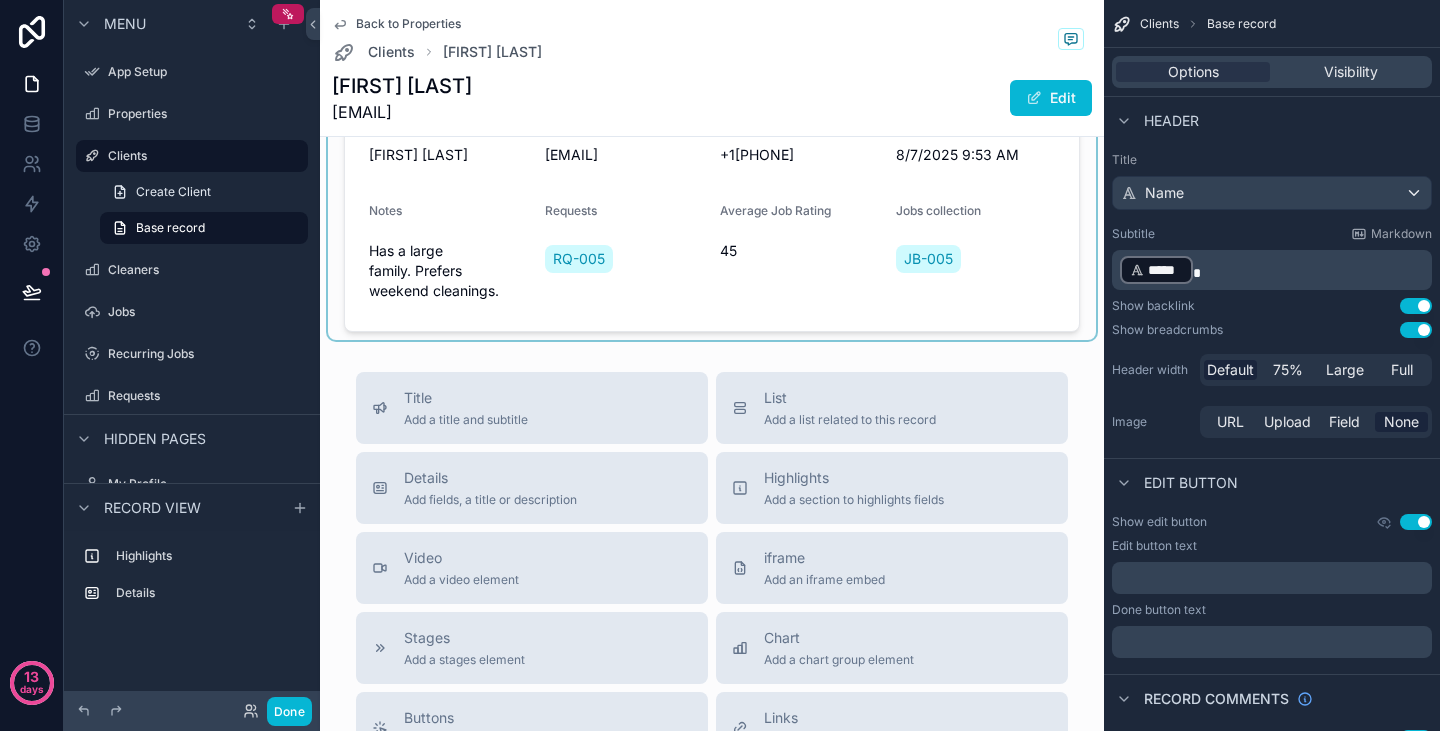click at bounding box center [712, 207] 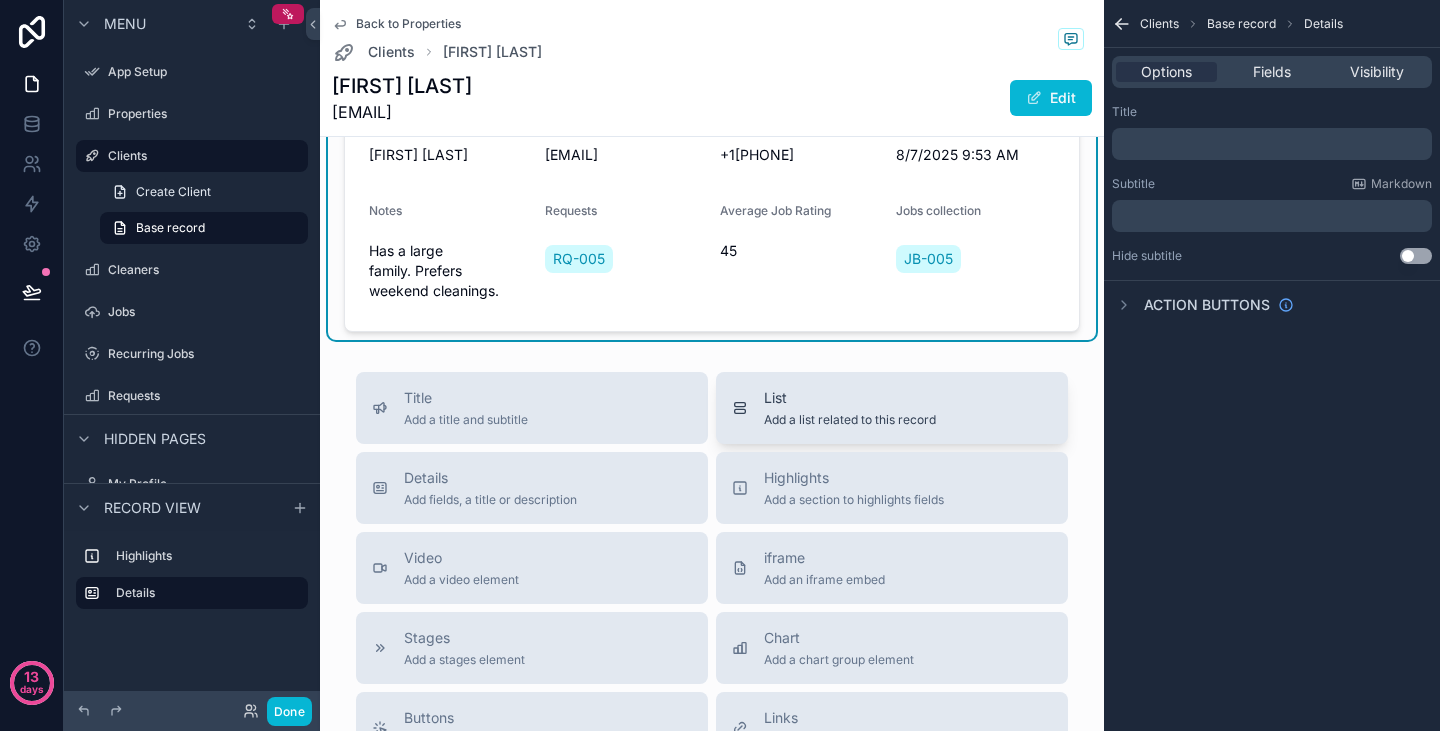 scroll, scrollTop: 0, scrollLeft: 0, axis: both 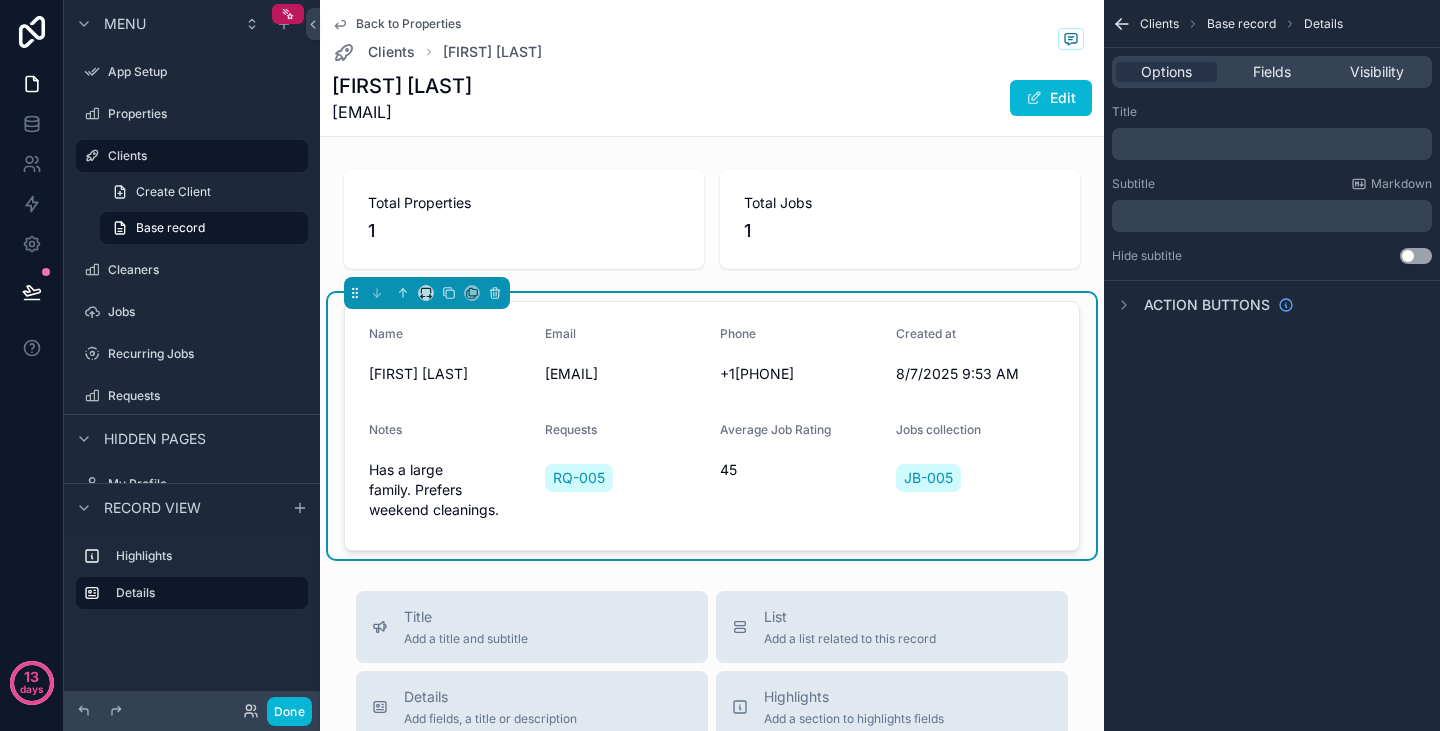 click on "﻿" at bounding box center (1272, 144) 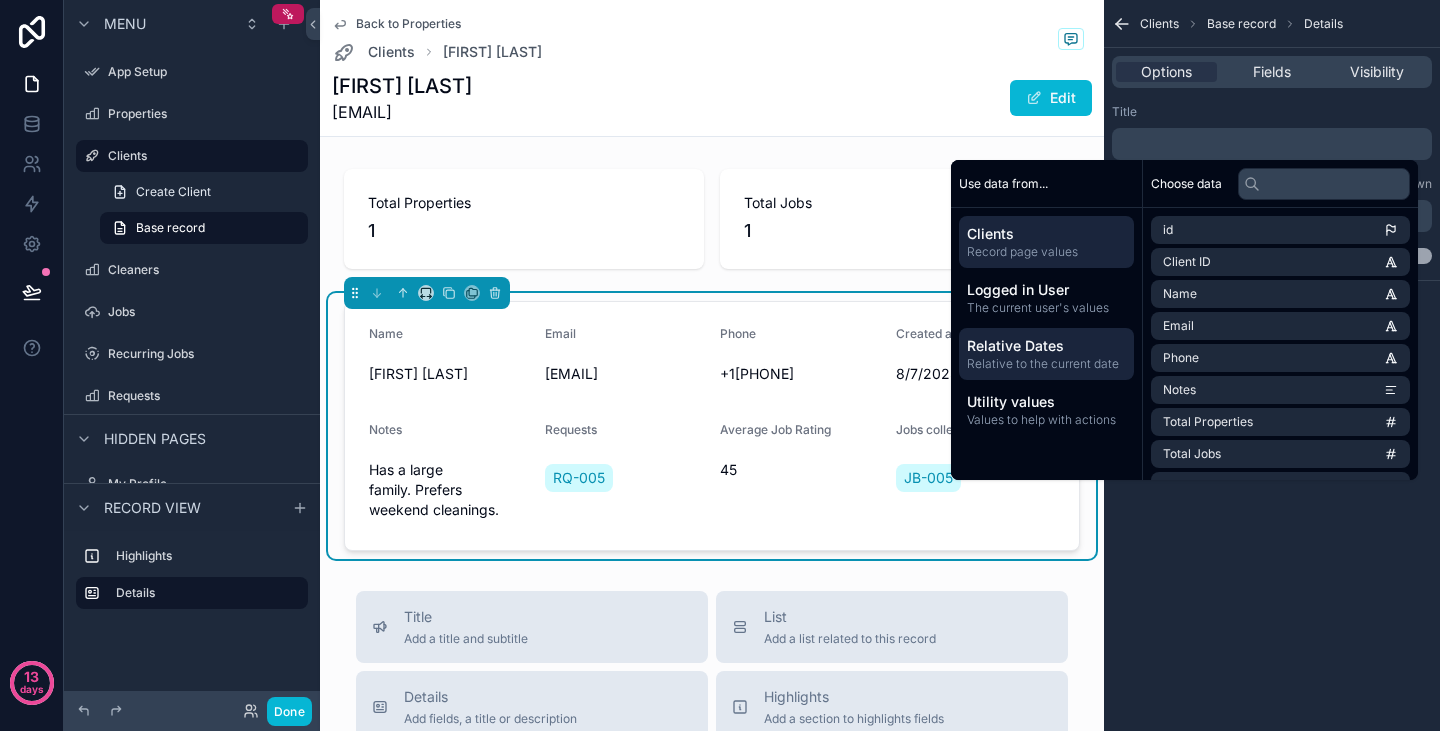 click on "Relative to the current date" at bounding box center [1046, 364] 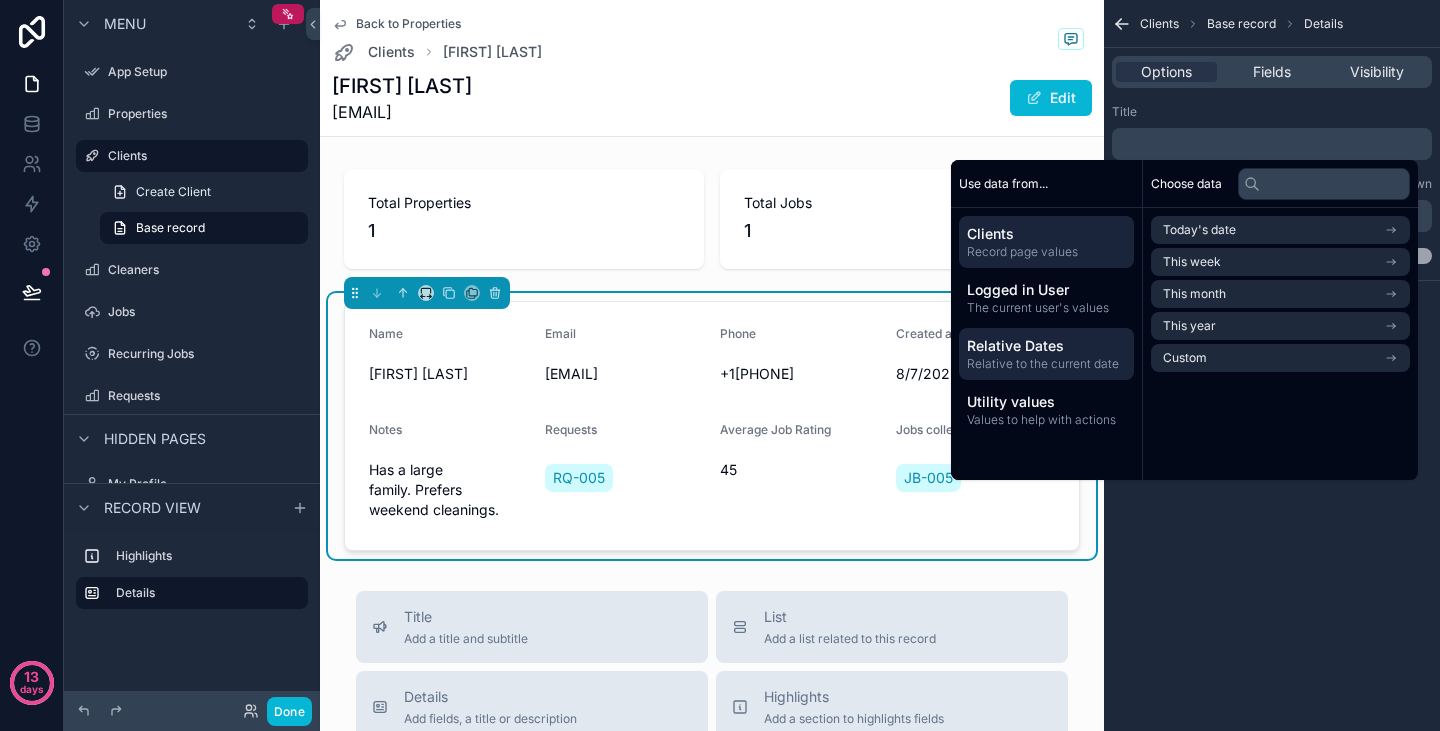 click on "Record page values" at bounding box center [1046, 252] 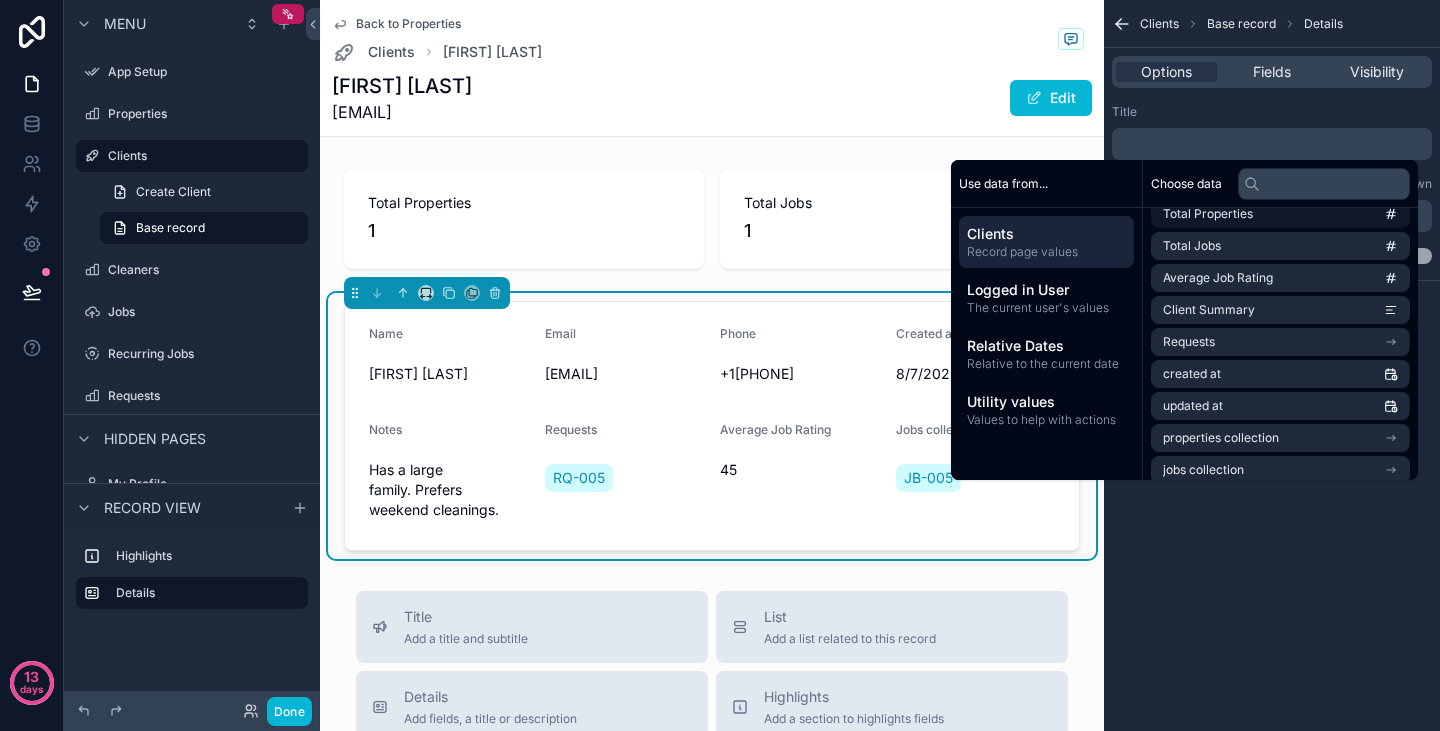 scroll, scrollTop: 252, scrollLeft: 0, axis: vertical 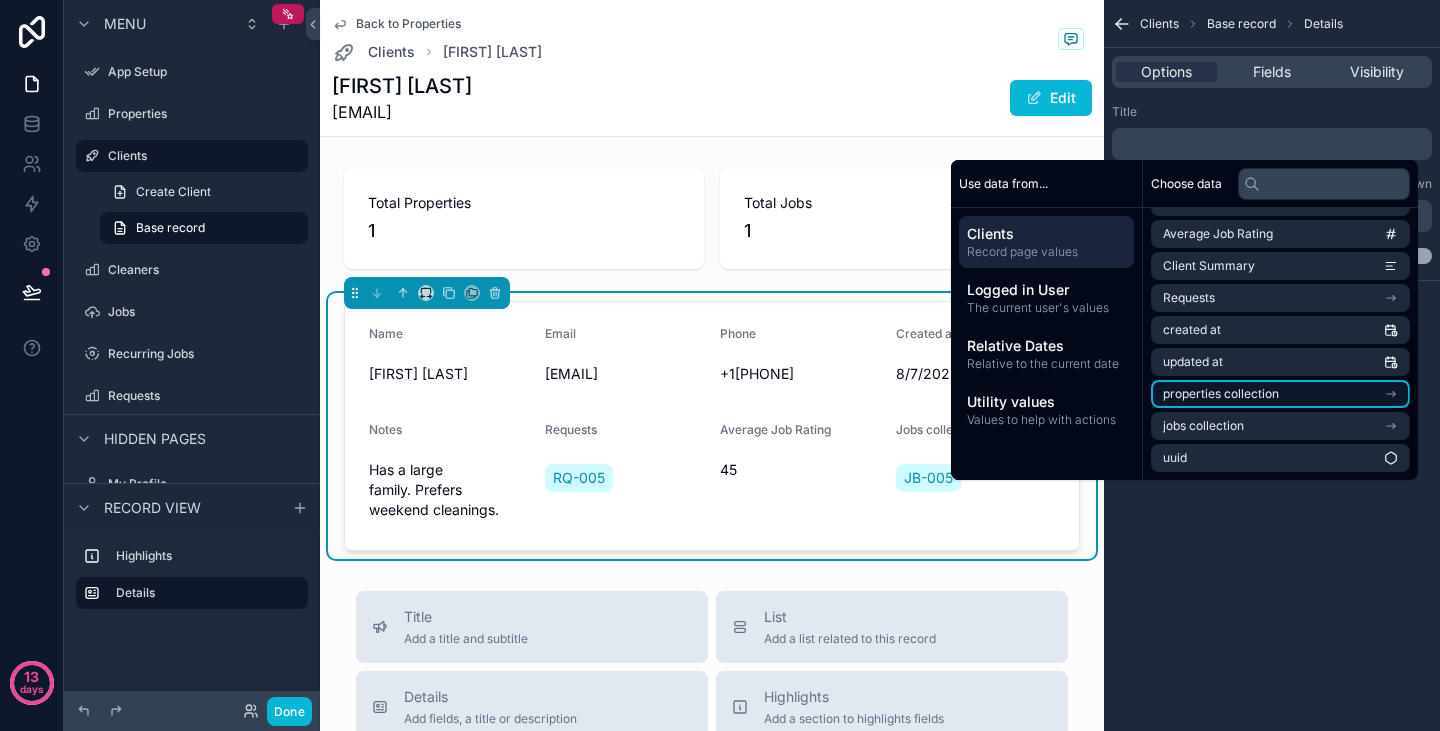 click on "properties collection" at bounding box center [1221, 394] 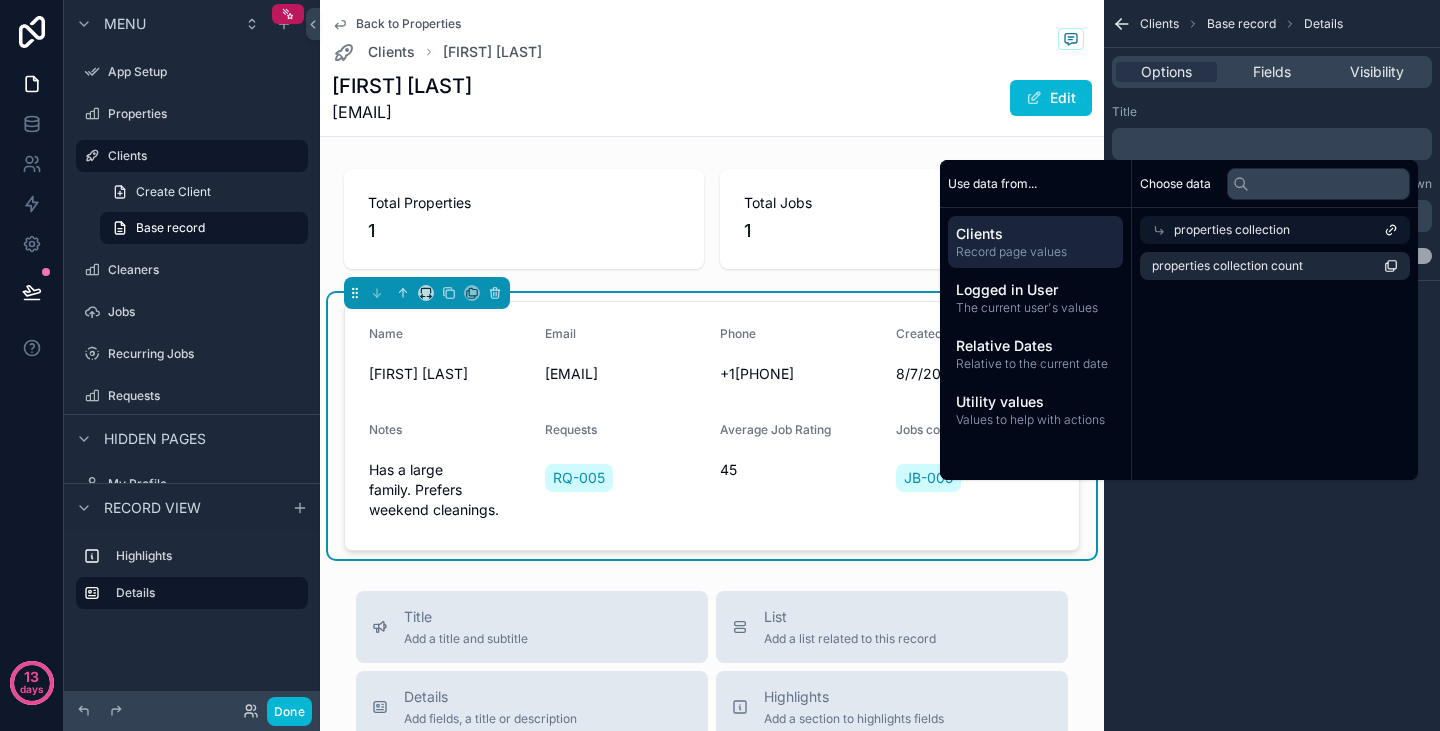 scroll, scrollTop: 0, scrollLeft: 0, axis: both 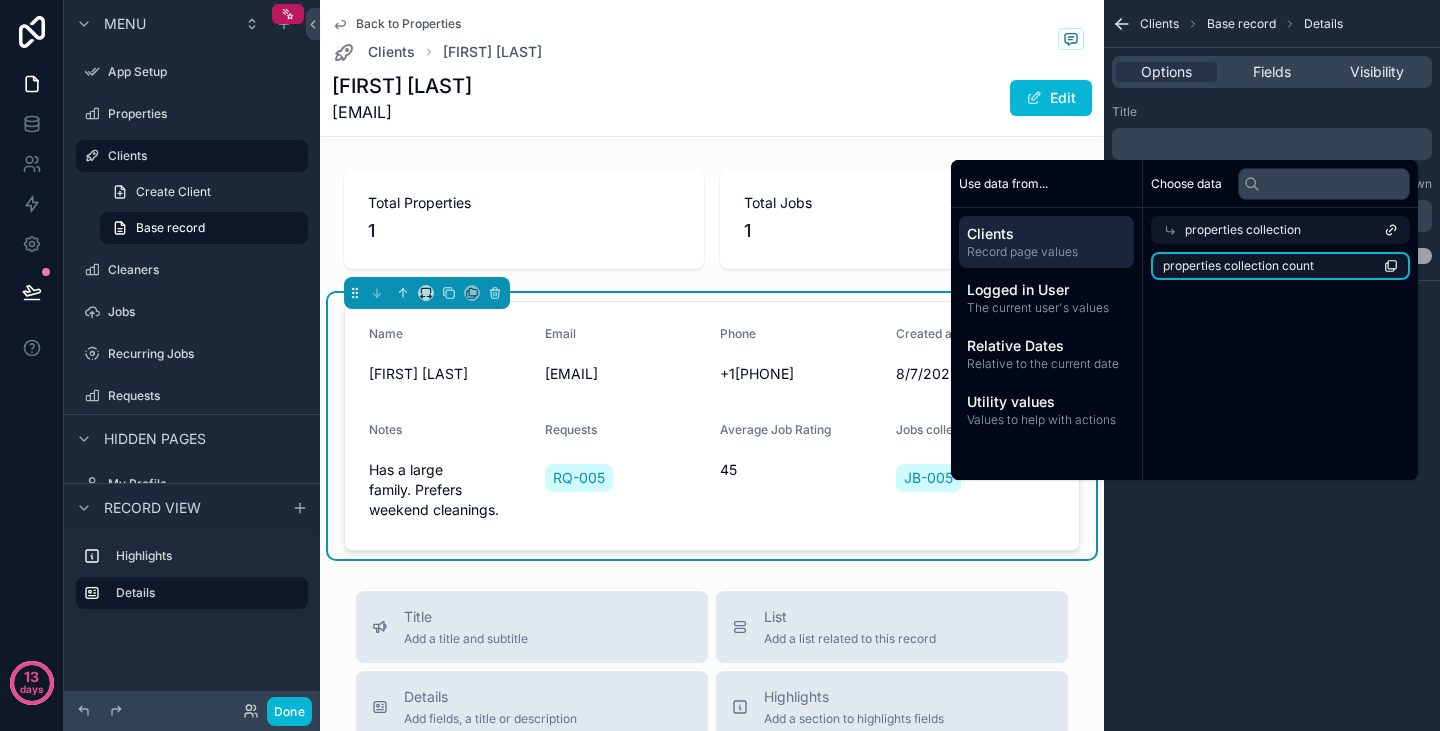 click on "properties collection count" at bounding box center (1238, 266) 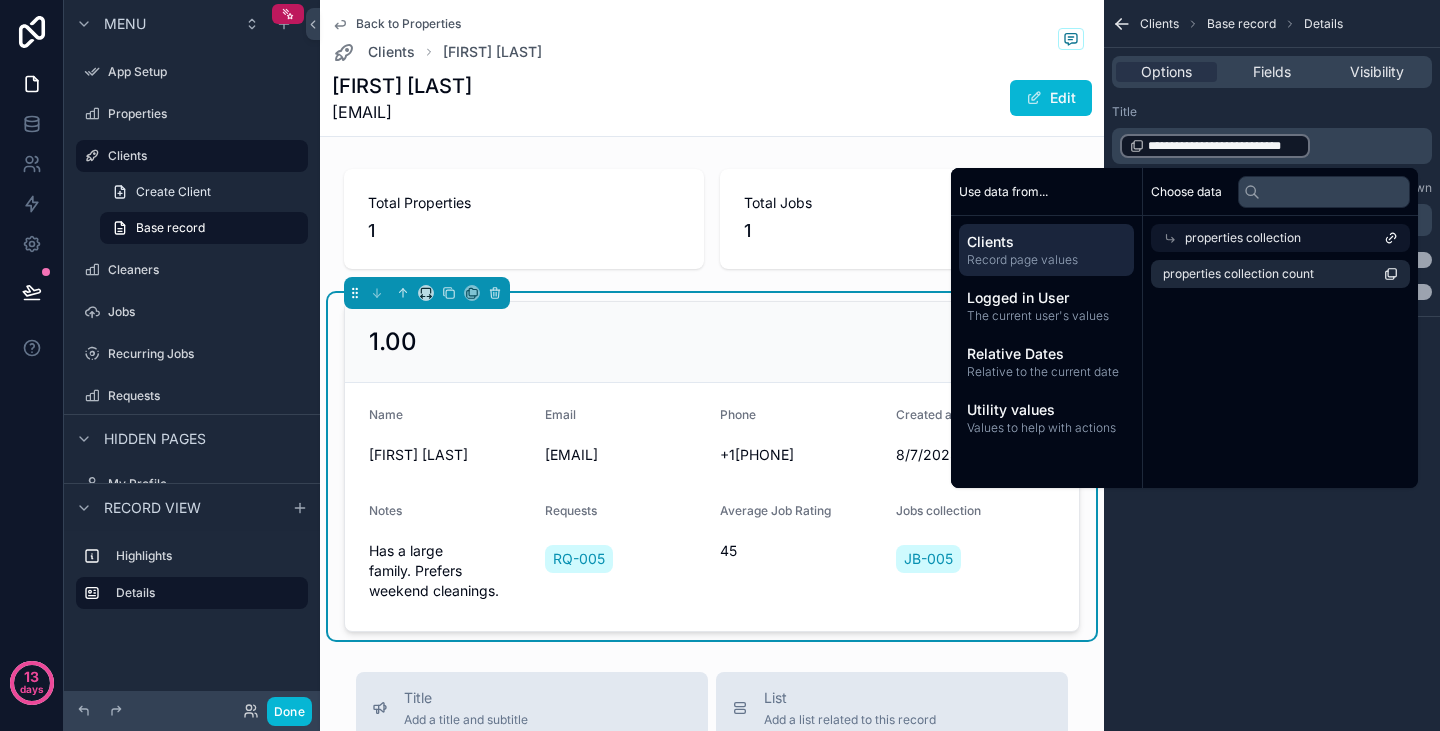 click on "properties collection" at bounding box center (1243, 238) 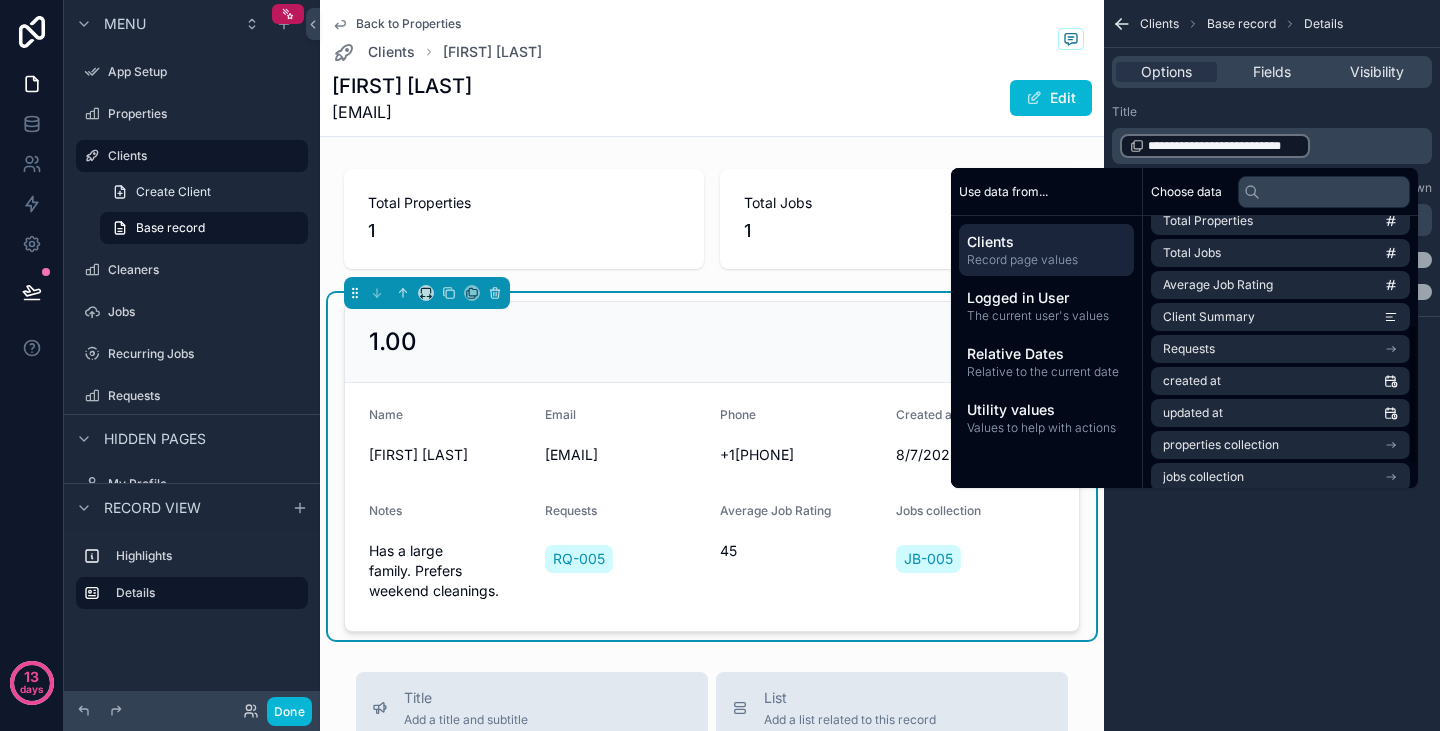 scroll, scrollTop: 252, scrollLeft: 0, axis: vertical 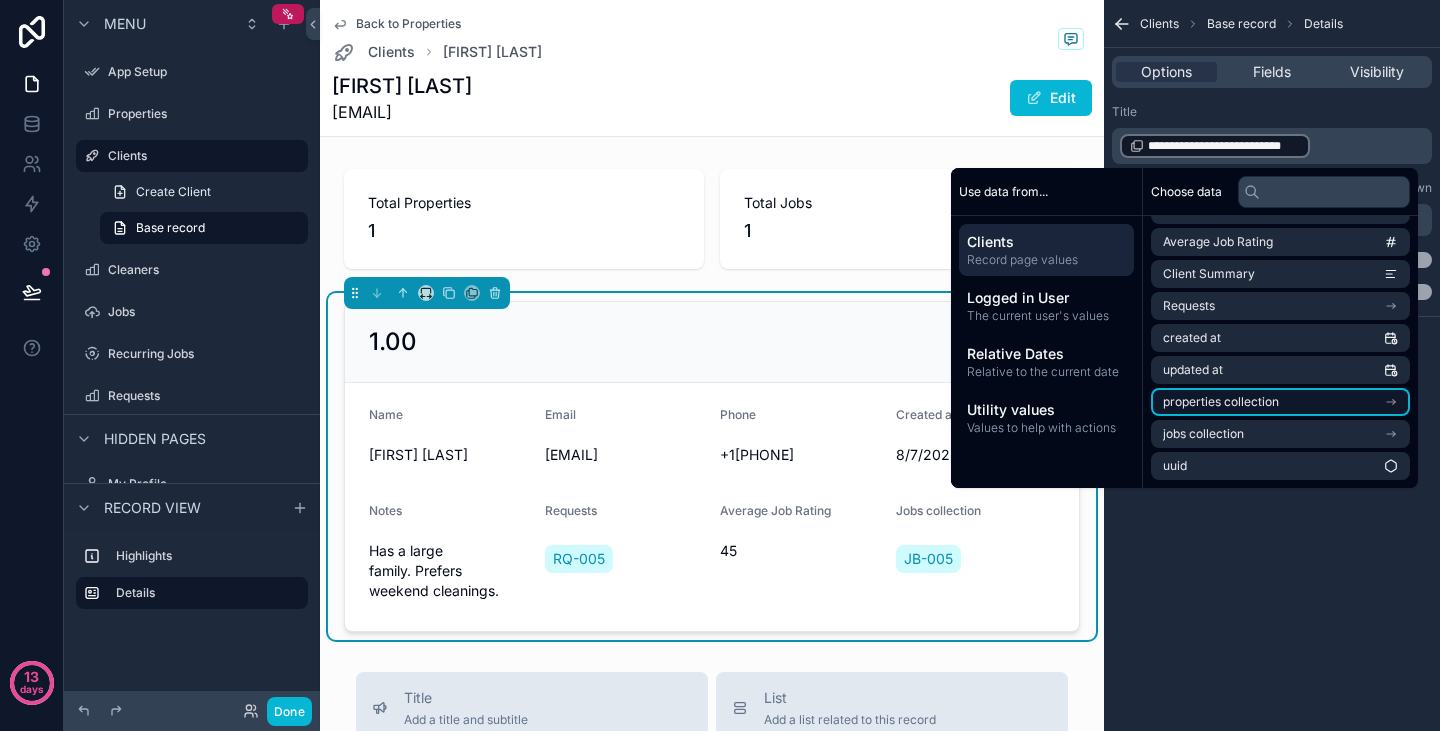 click on "properties collection" at bounding box center (1221, 402) 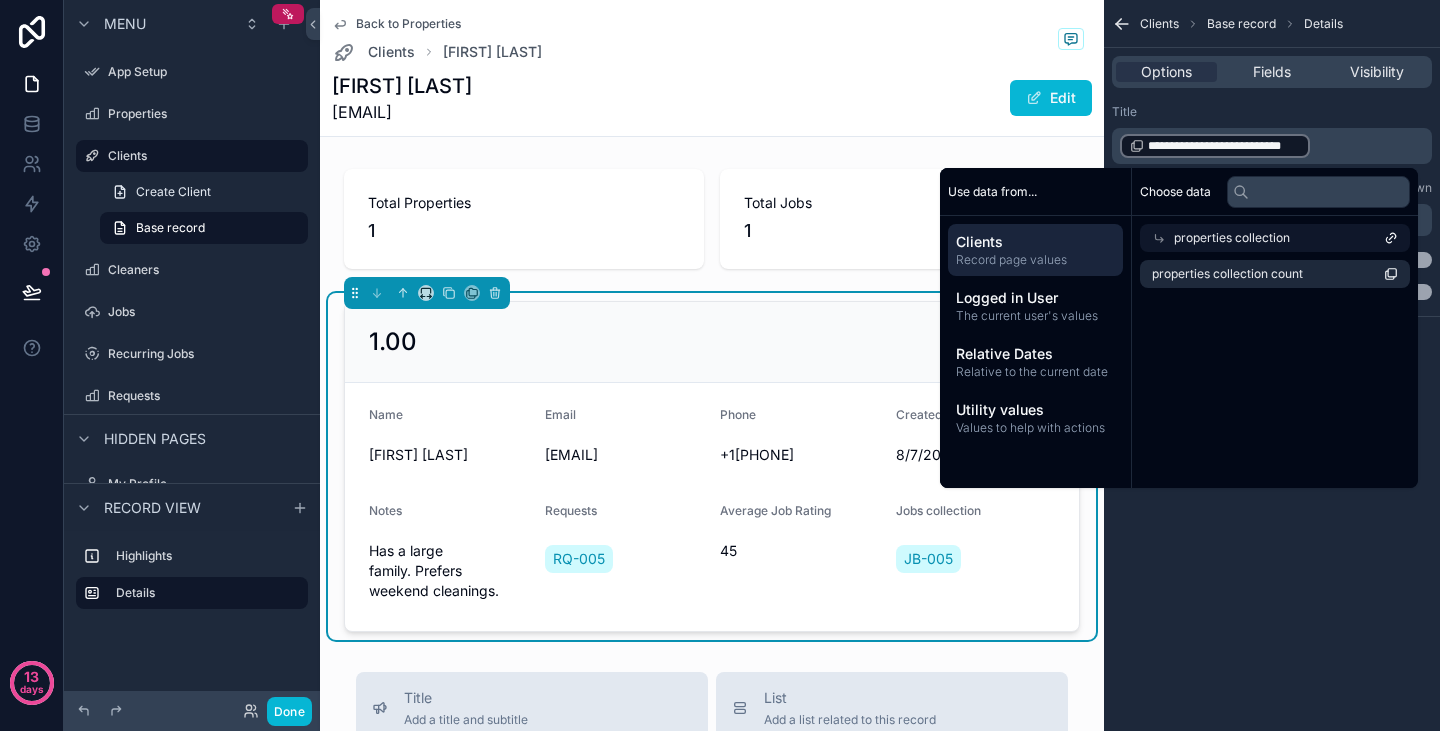 scroll, scrollTop: 0, scrollLeft: 0, axis: both 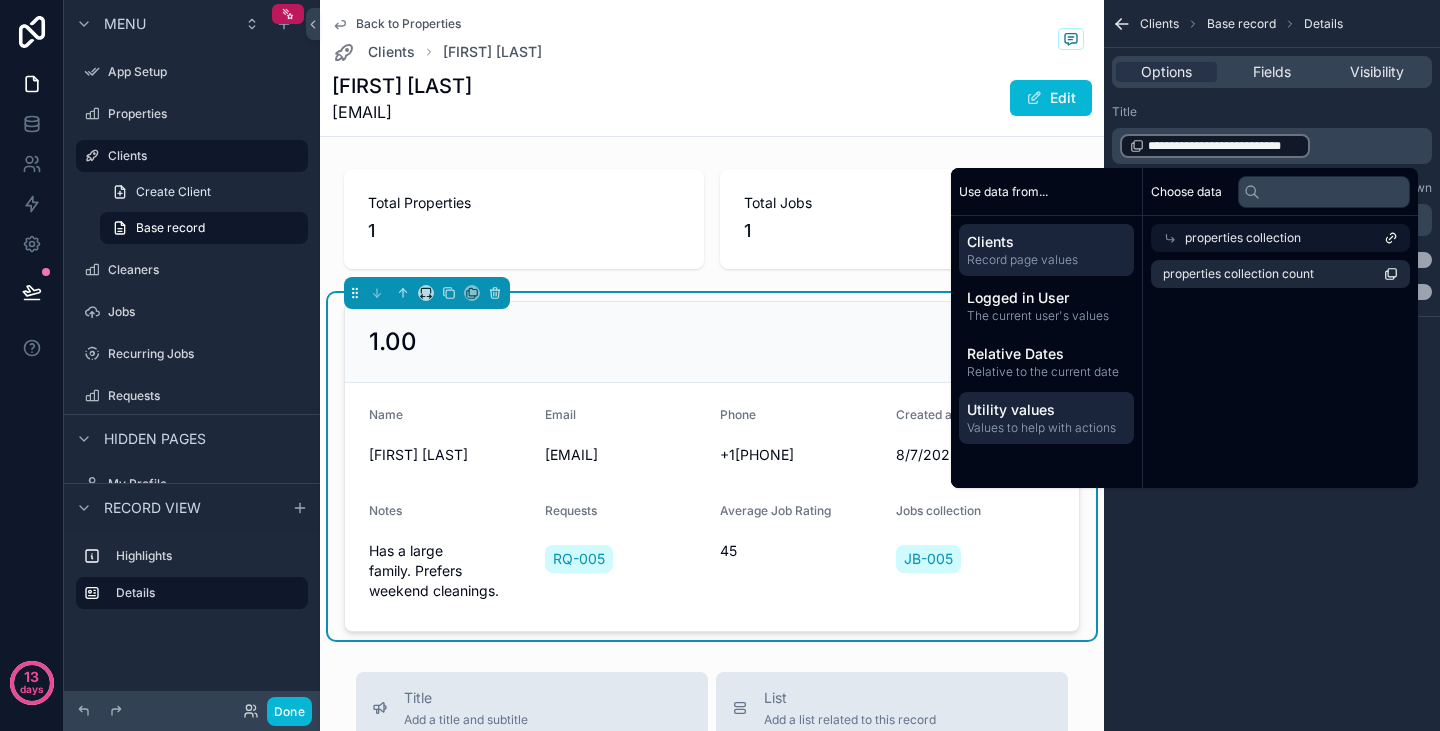 click on "Values to help with actions" at bounding box center [1046, 428] 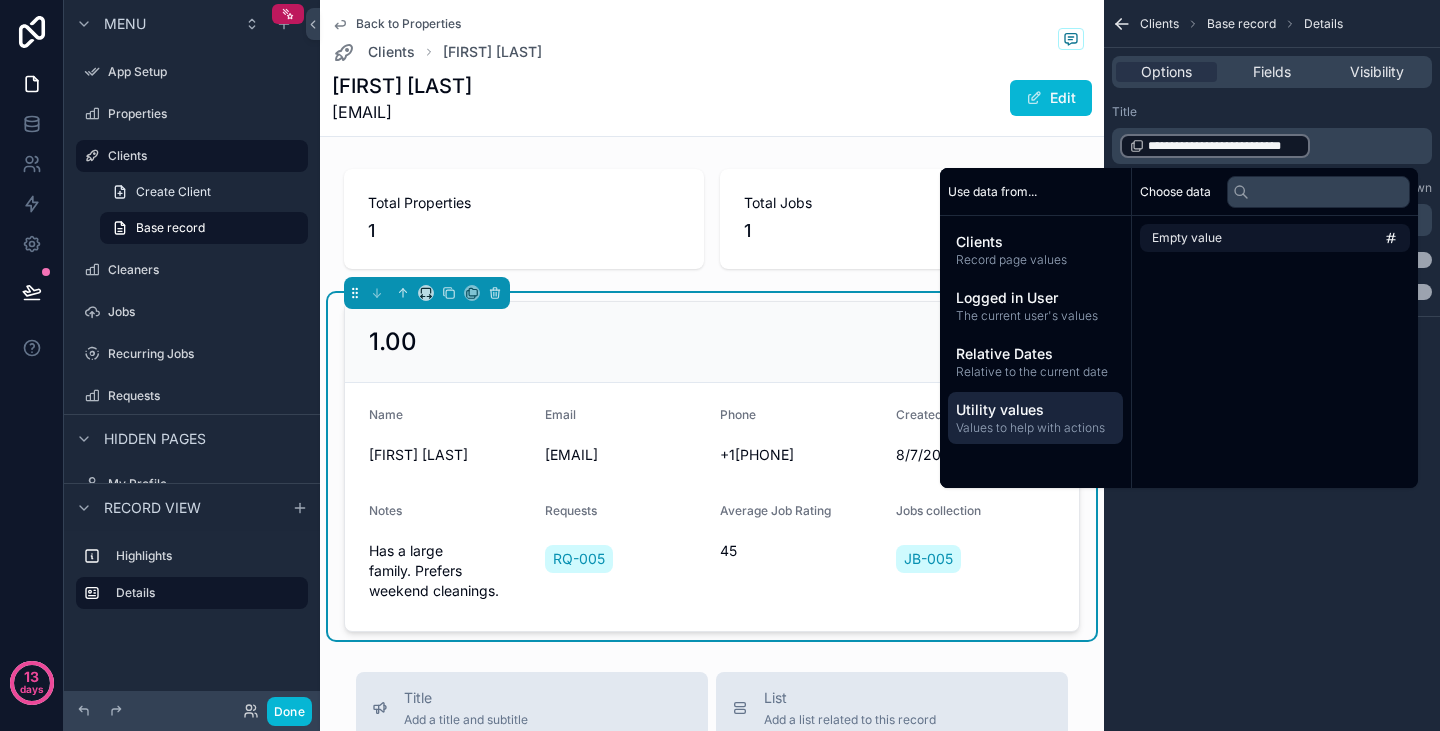 drag, startPoint x: 1230, startPoint y: 221, endPoint x: 1220, endPoint y: 237, distance: 18.867962 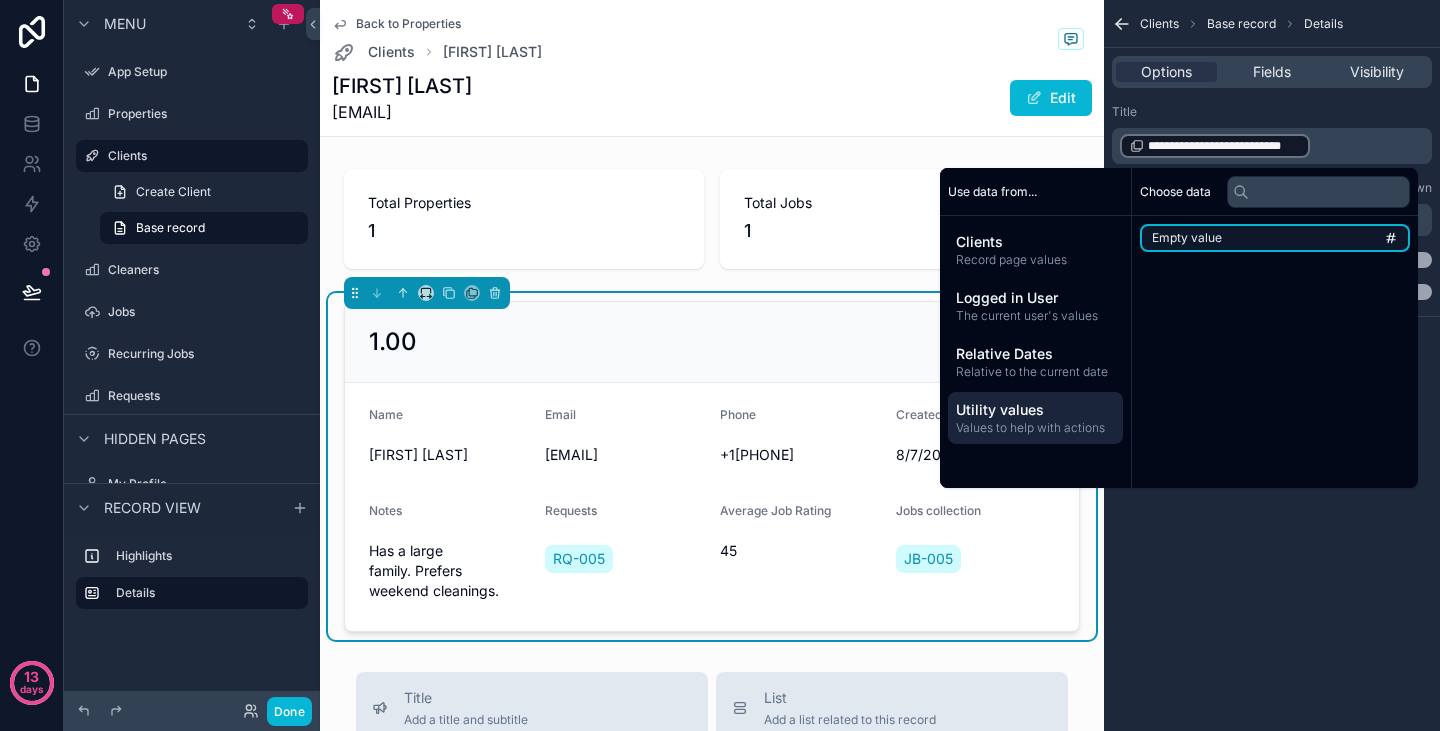 click on "Empty value" at bounding box center (1187, 238) 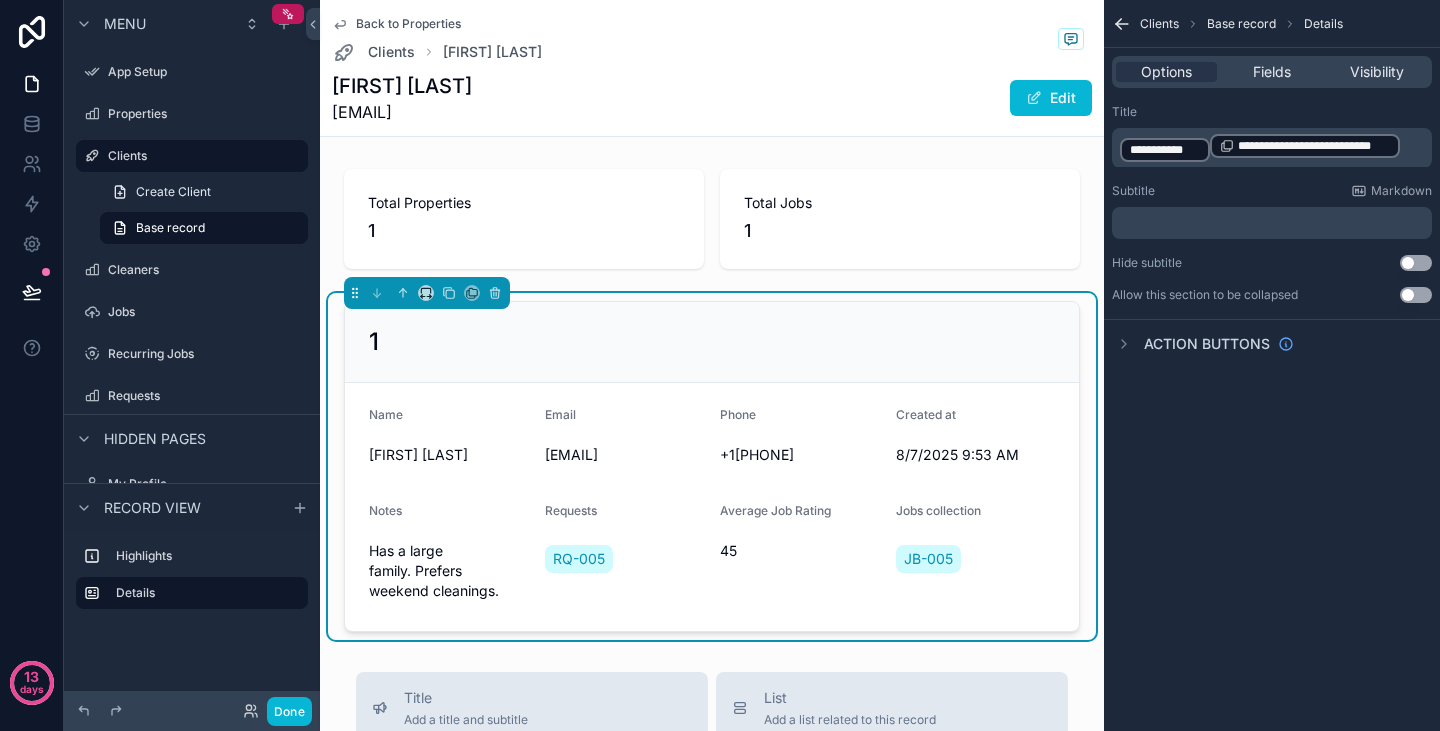 click on "**********" at bounding box center [1314, 146] 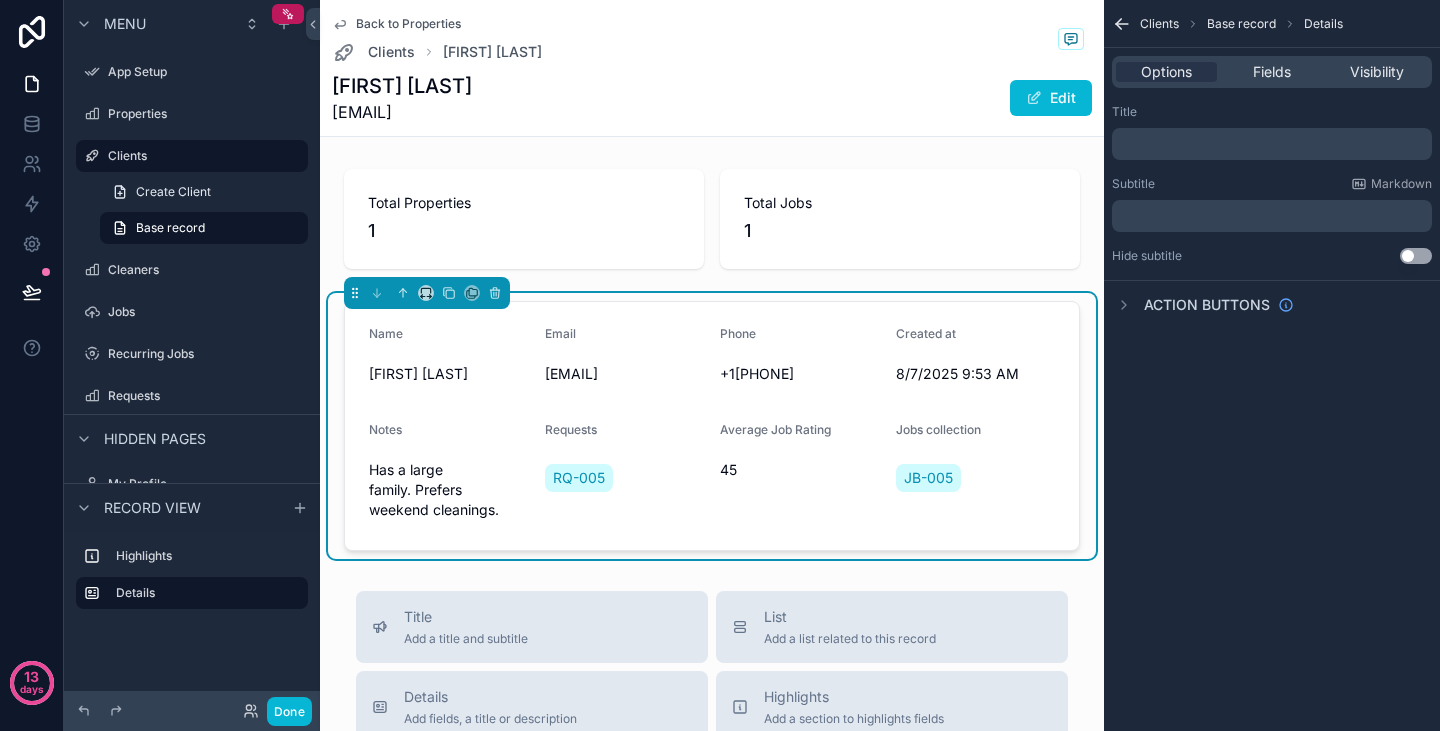 click on "Clients Base record Details Options Fields Visibility Title ﻿ Subtitle Markdown ﻿ Hide subtitle Use setting Action buttons" at bounding box center [1272, 365] 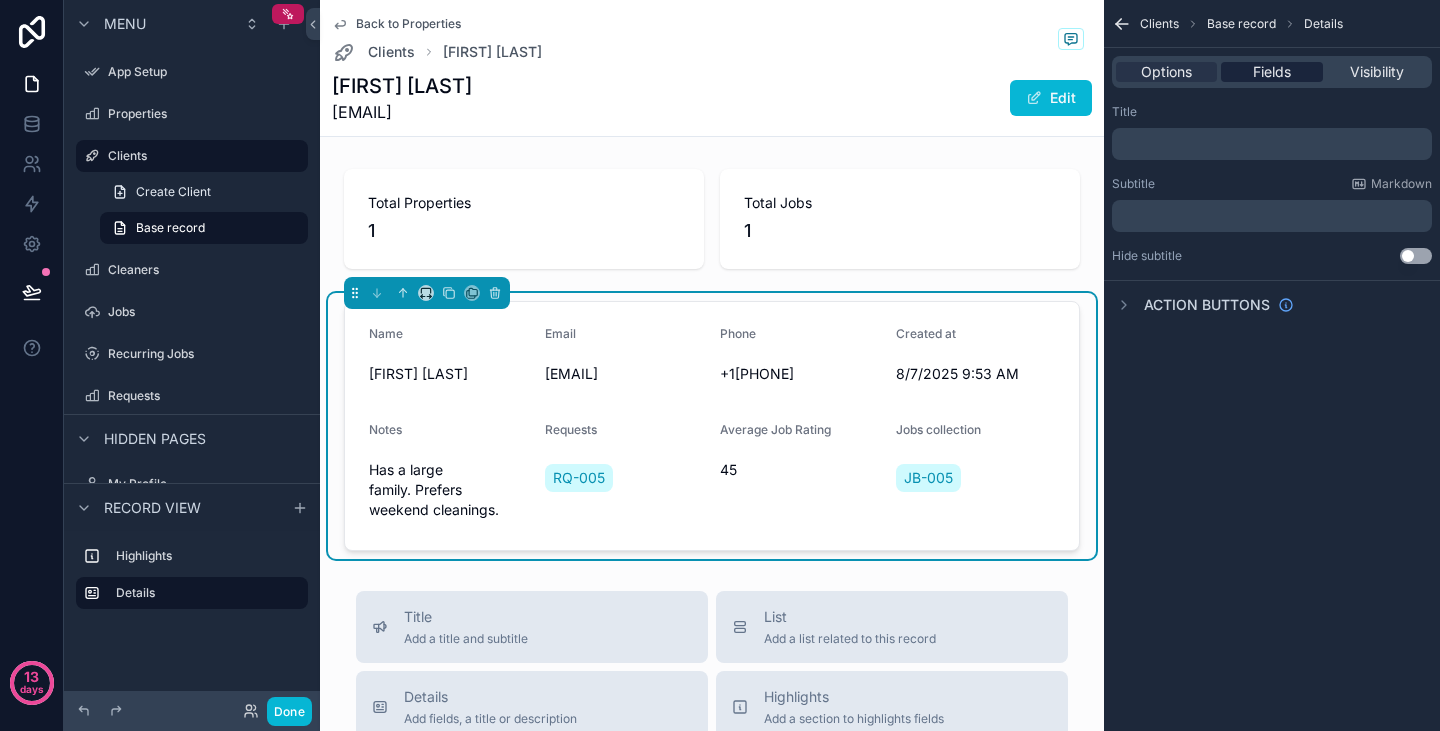 drag, startPoint x: 1257, startPoint y: 50, endPoint x: 1270, endPoint y: 70, distance: 23.853722 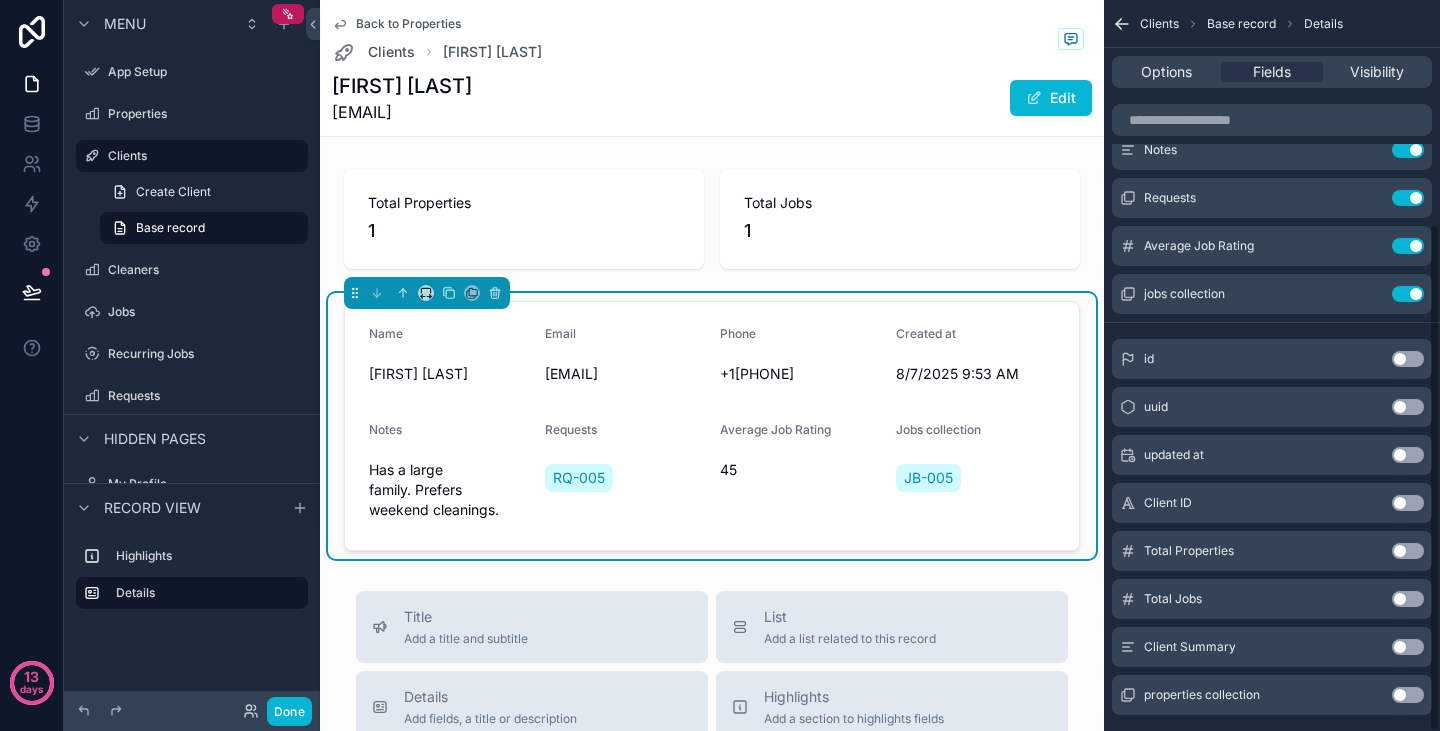 scroll, scrollTop: 322, scrollLeft: 0, axis: vertical 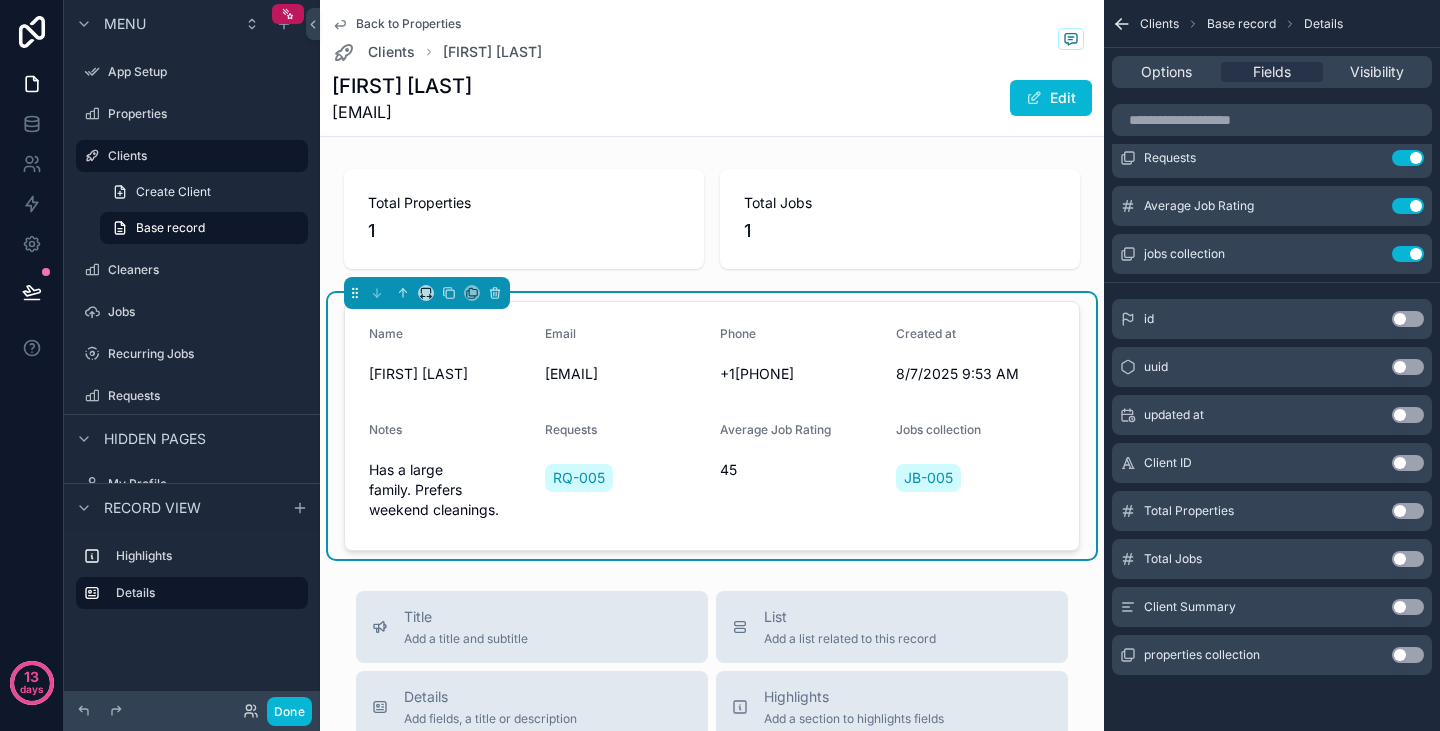 click on "Use setting" at bounding box center (1408, 607) 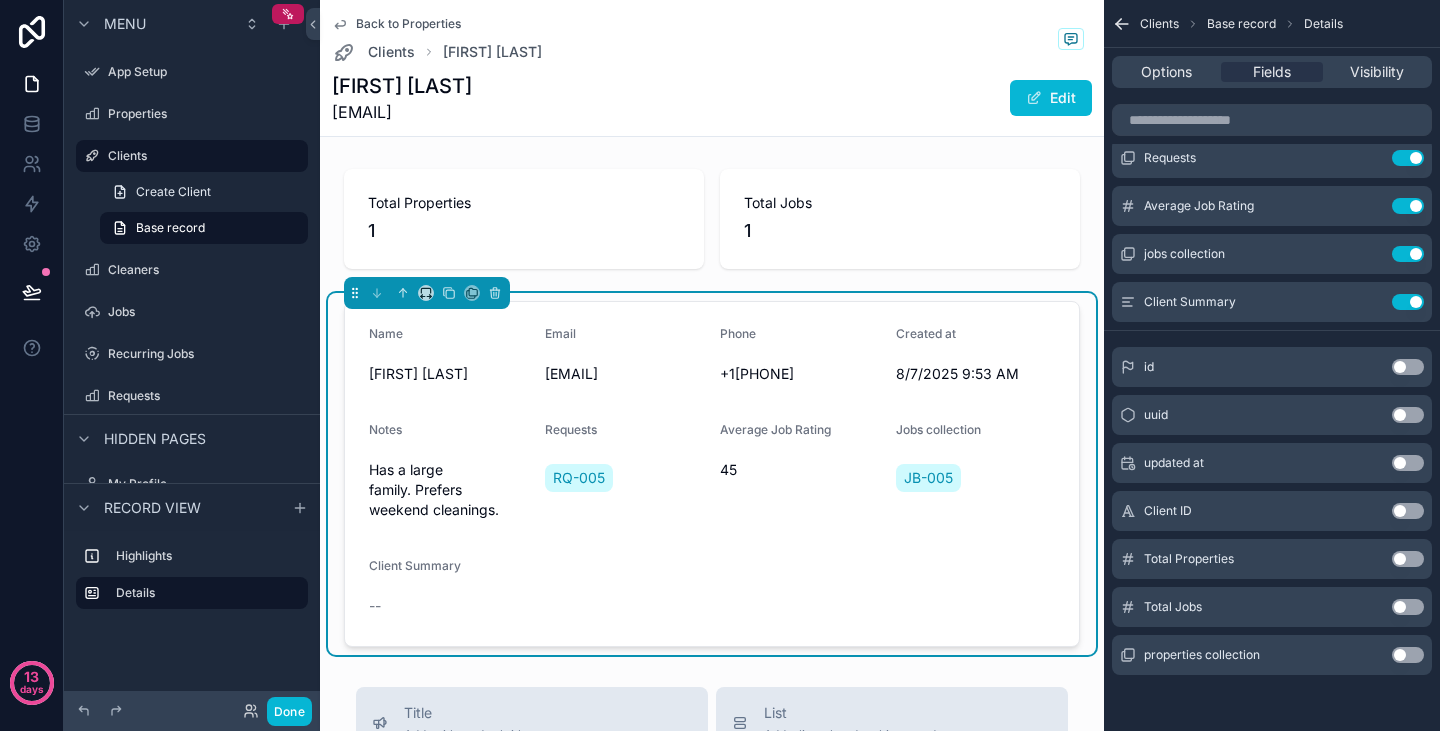 click on "Use setting" at bounding box center [1408, 559] 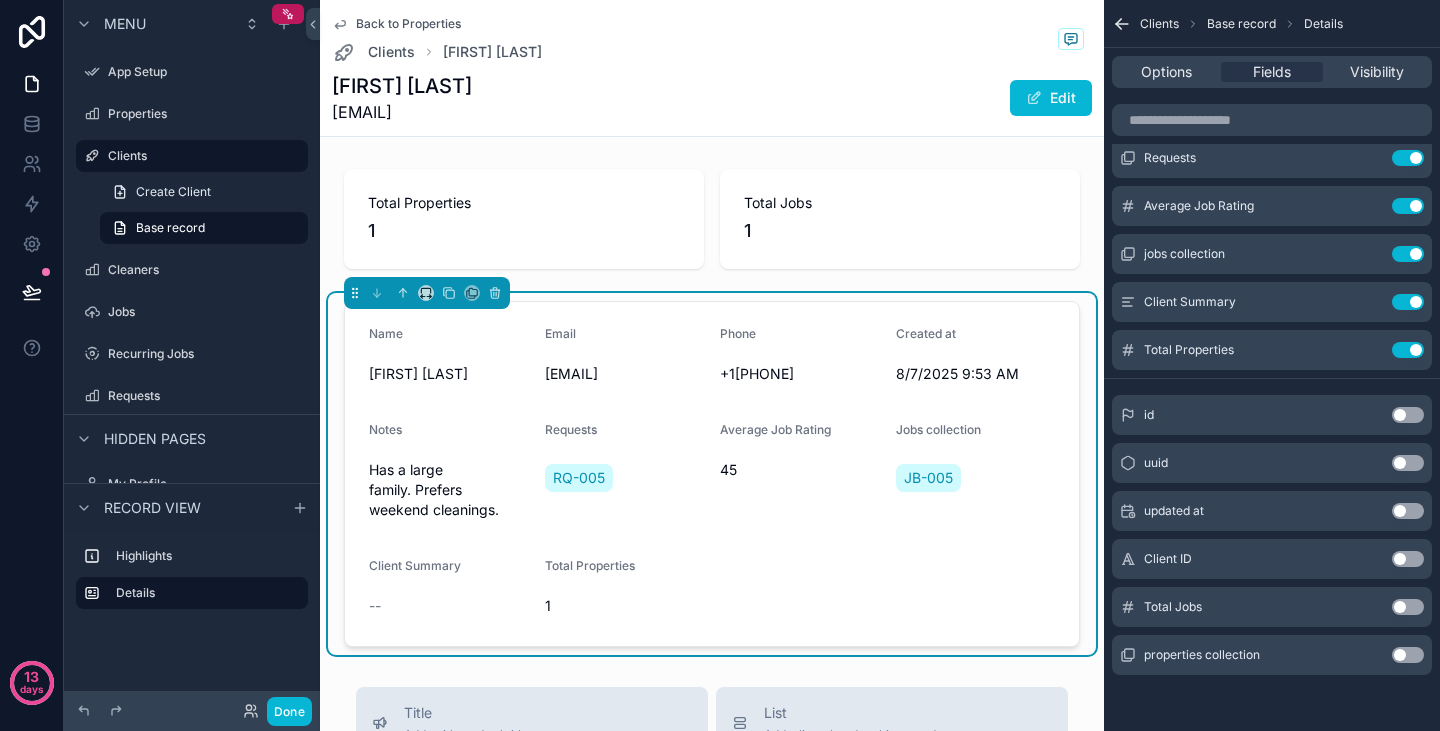 click on "Use setting" at bounding box center (1408, 655) 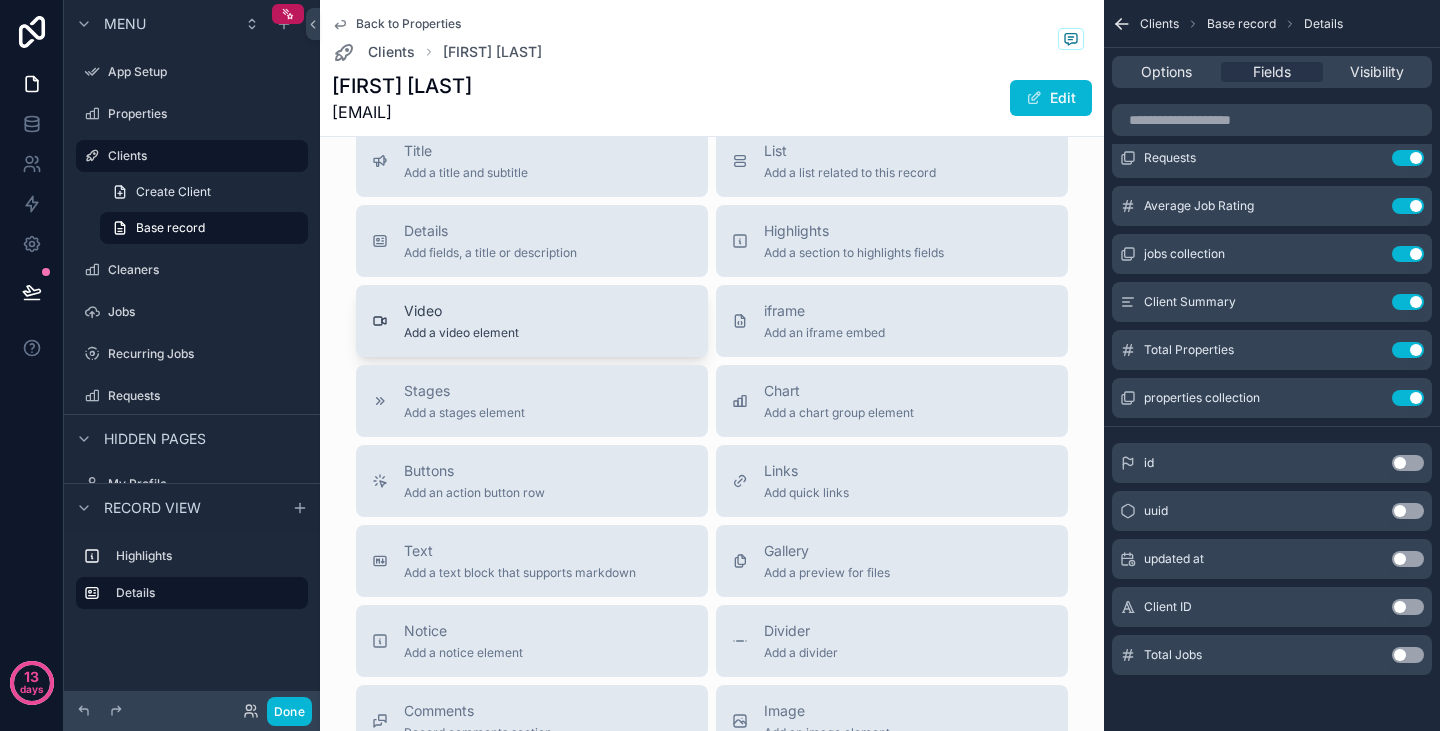 scroll, scrollTop: 0, scrollLeft: 0, axis: both 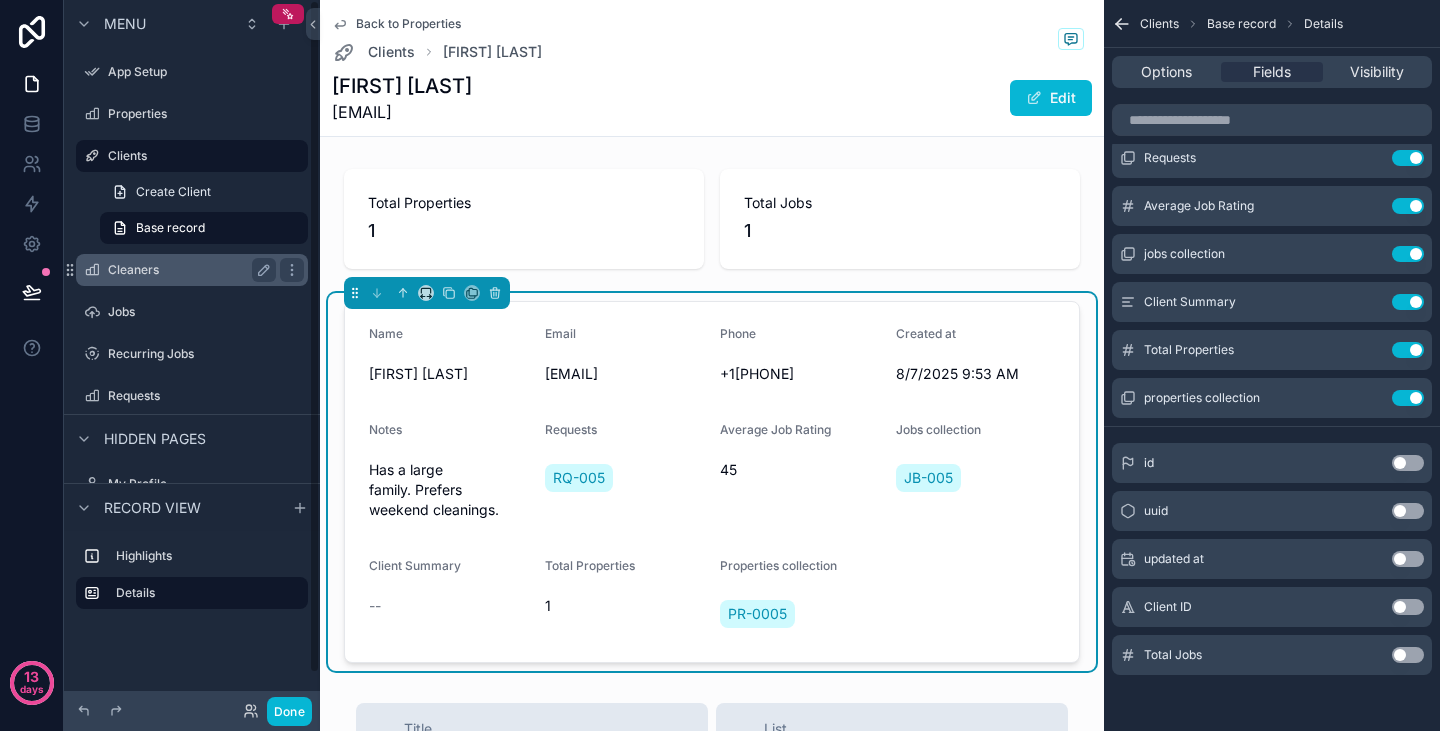 click on "Cleaners" at bounding box center (188, 270) 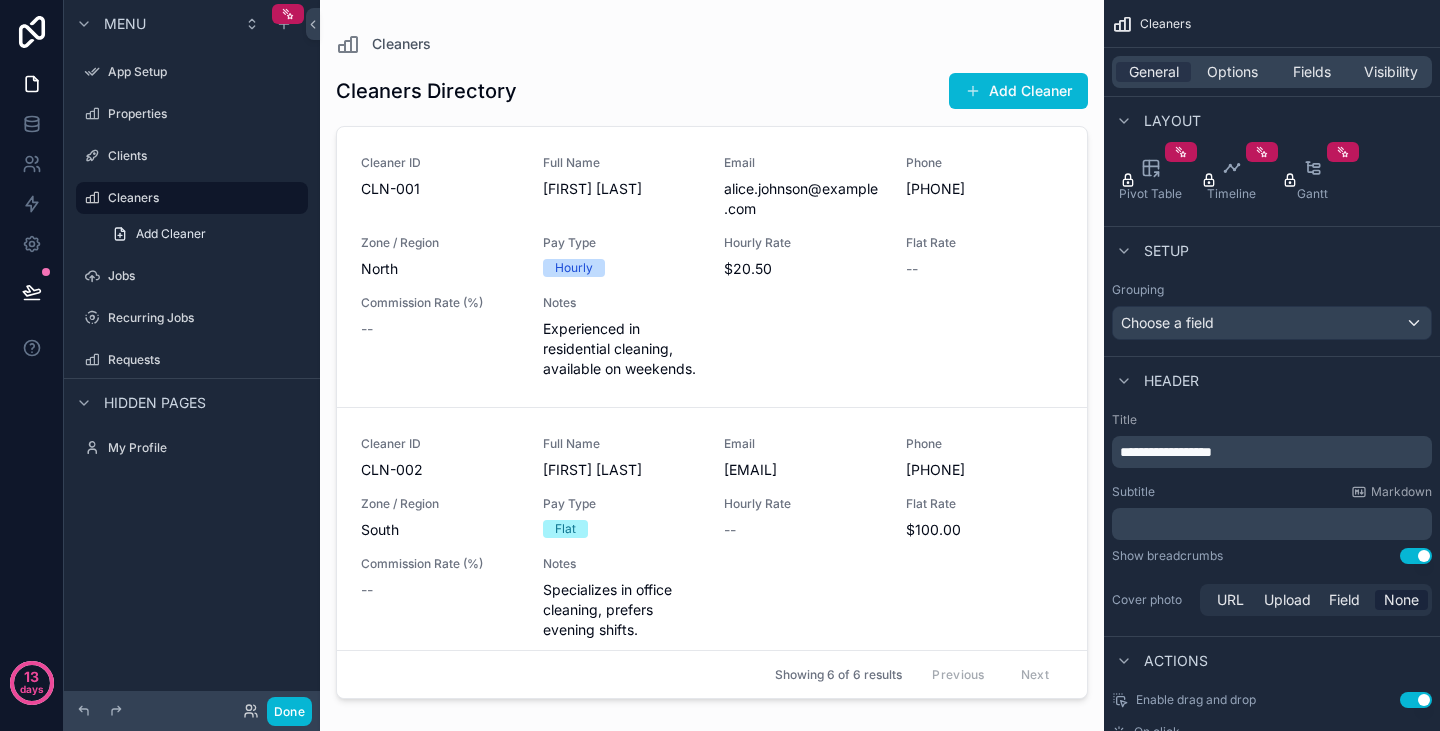 click at bounding box center (712, 353) 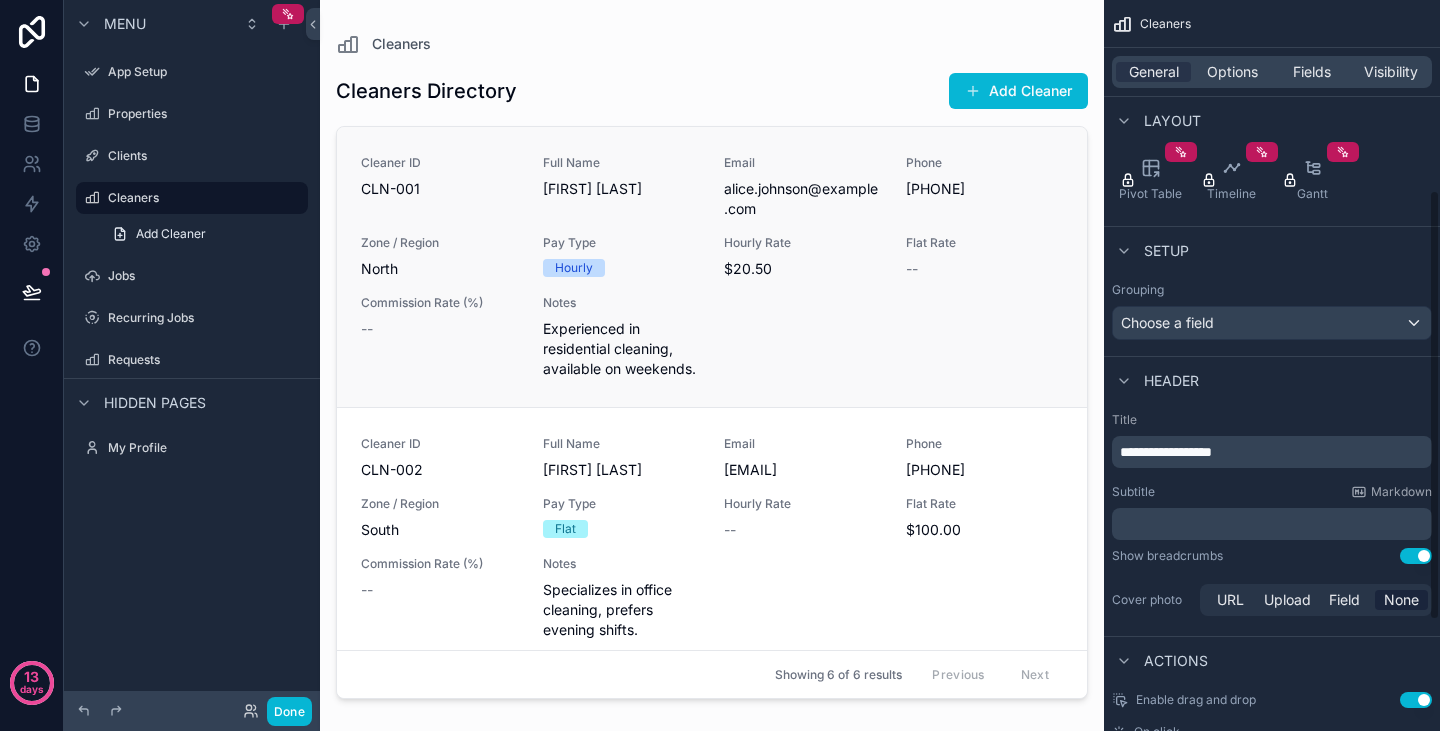 click on "Phone" at bounding box center [985, 163] 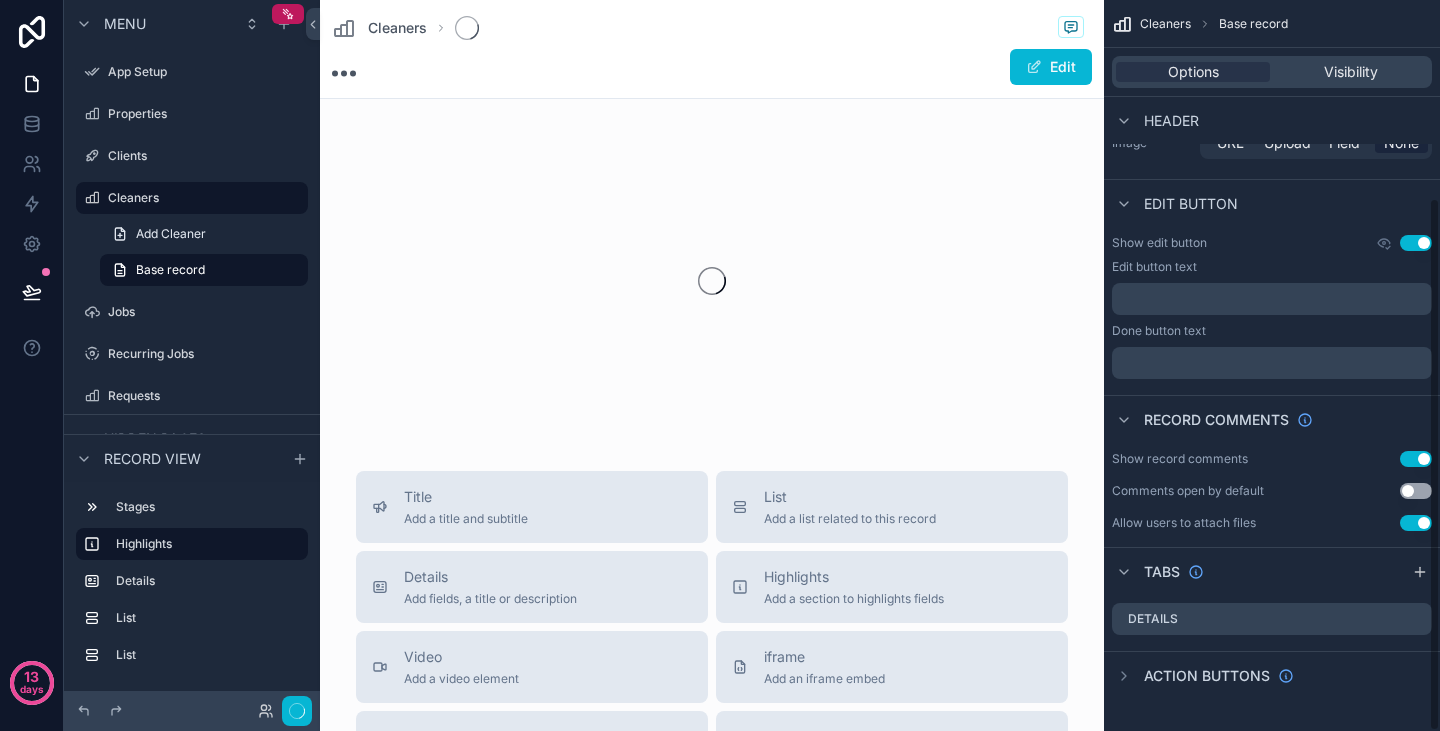 scroll, scrollTop: 271, scrollLeft: 0, axis: vertical 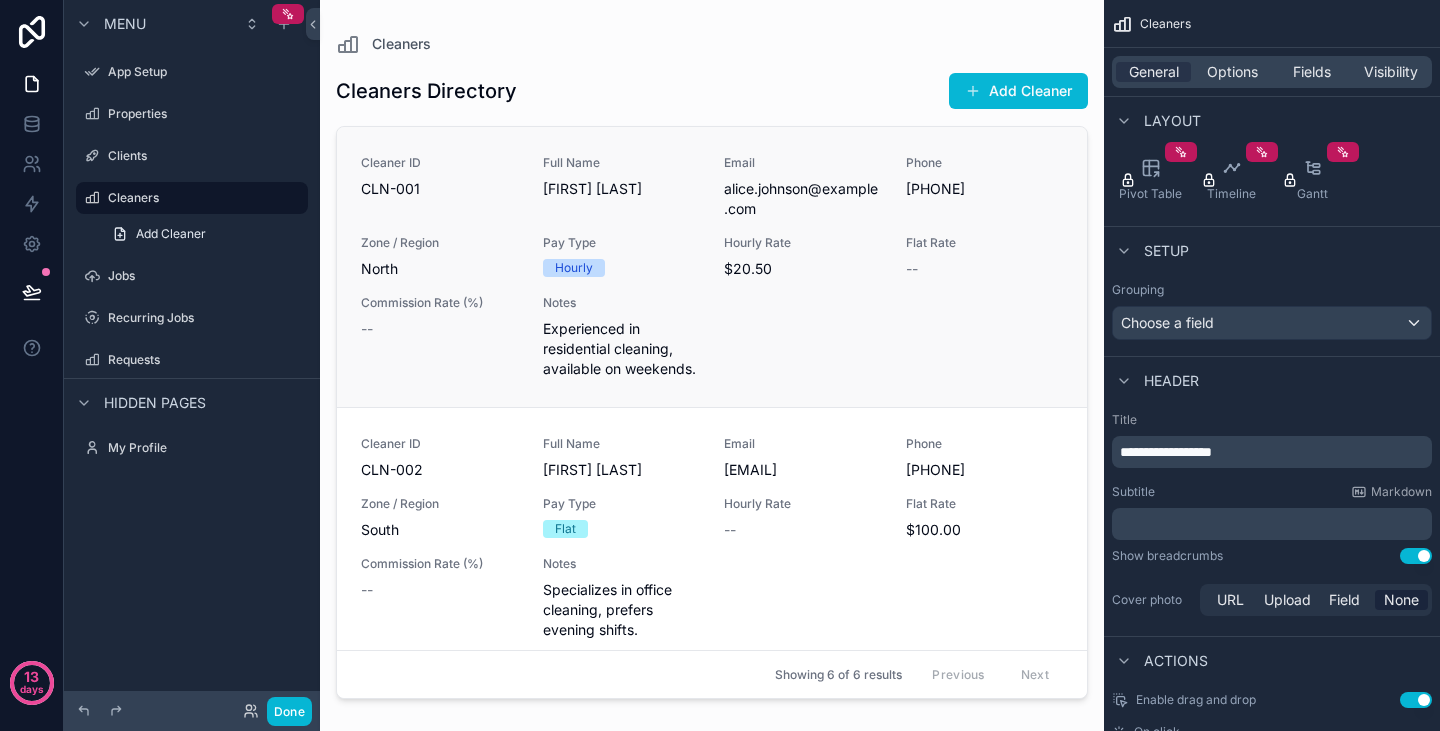 click on "Cleaner ID CLN-001 Full Name [FIRST] [LAST] Email [EMAIL] Phone [PHONE] Zone / Region North Pay Type Hourly Hourly Rate $20.50 Flat Rate -- Commission Rate (%) -- Notes Experienced in residential cleaning, available on weekends." at bounding box center (712, 267) 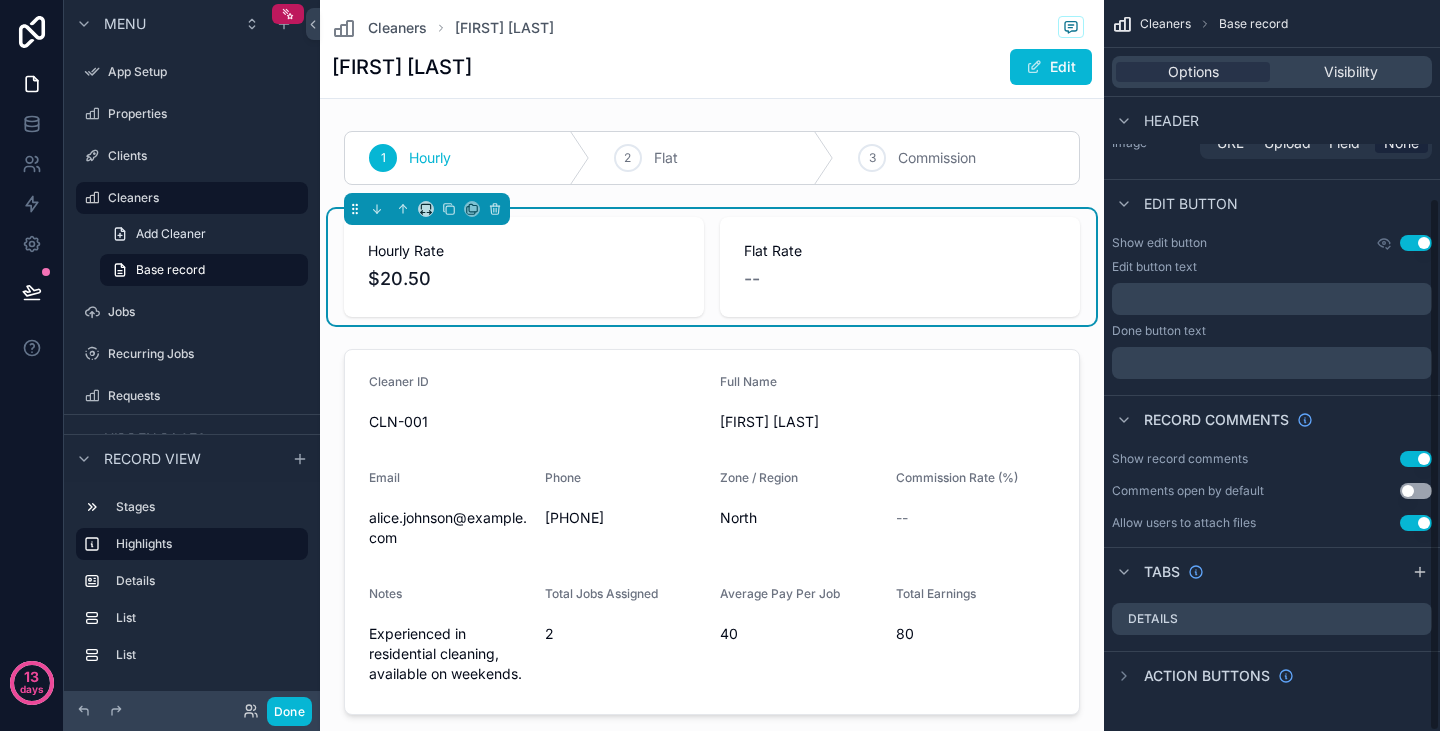 scroll, scrollTop: 271, scrollLeft: 0, axis: vertical 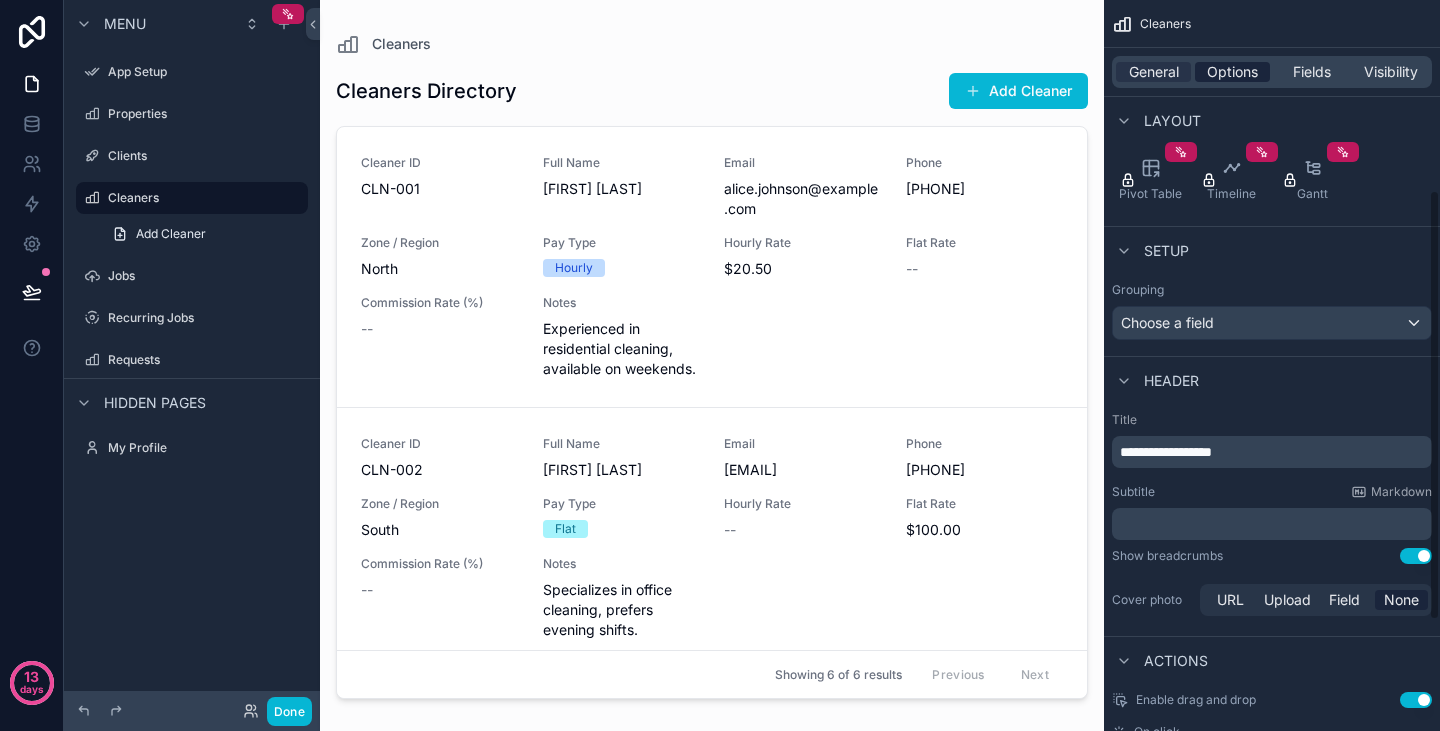 click on "Options" at bounding box center [1232, 72] 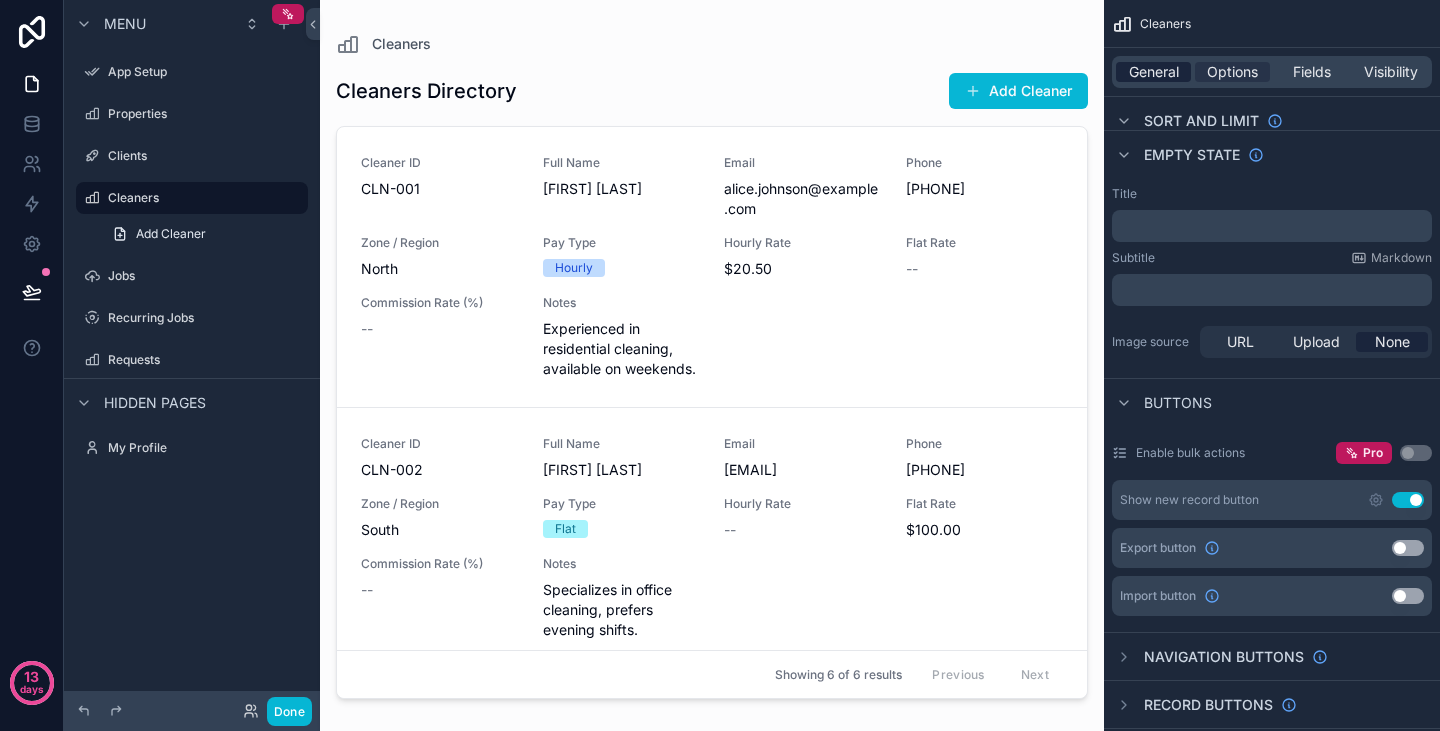 click on "General" at bounding box center (1154, 72) 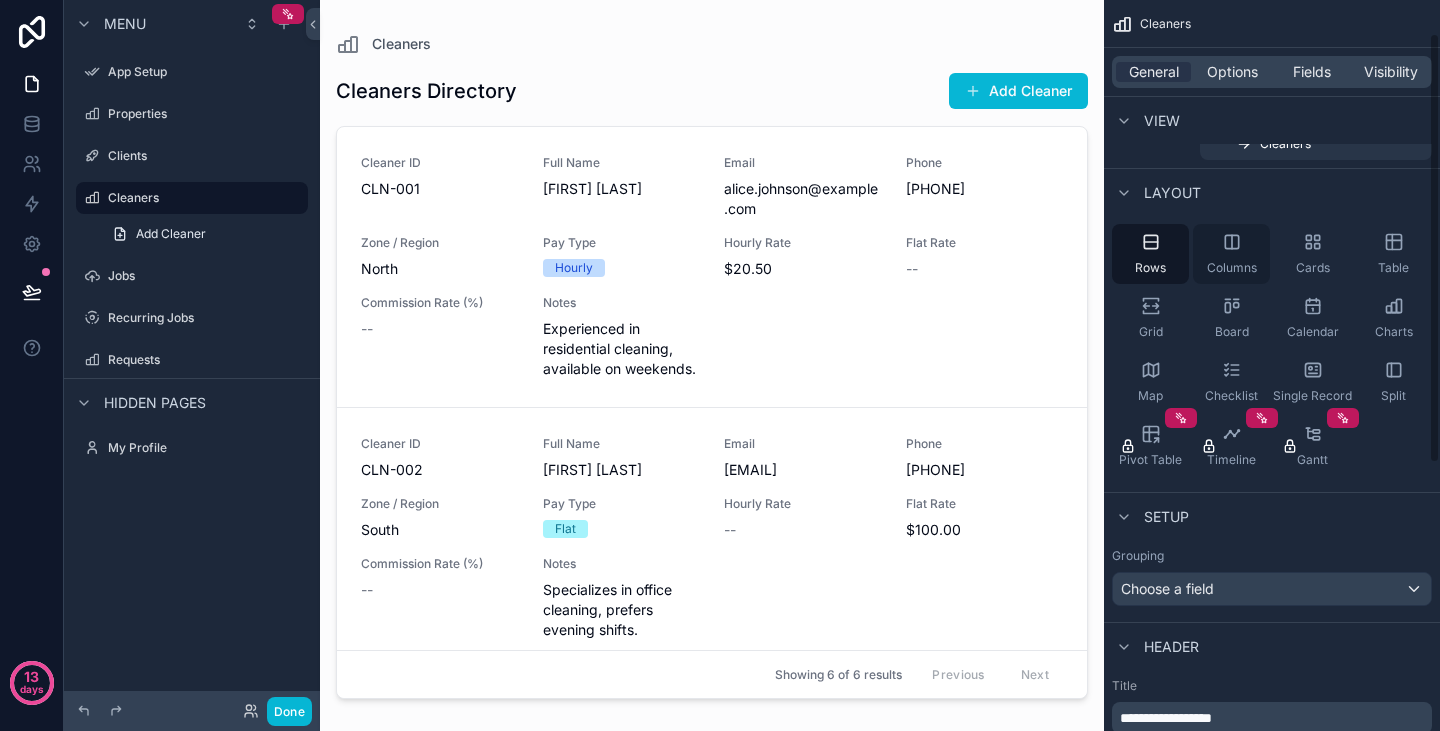 scroll, scrollTop: 55, scrollLeft: 0, axis: vertical 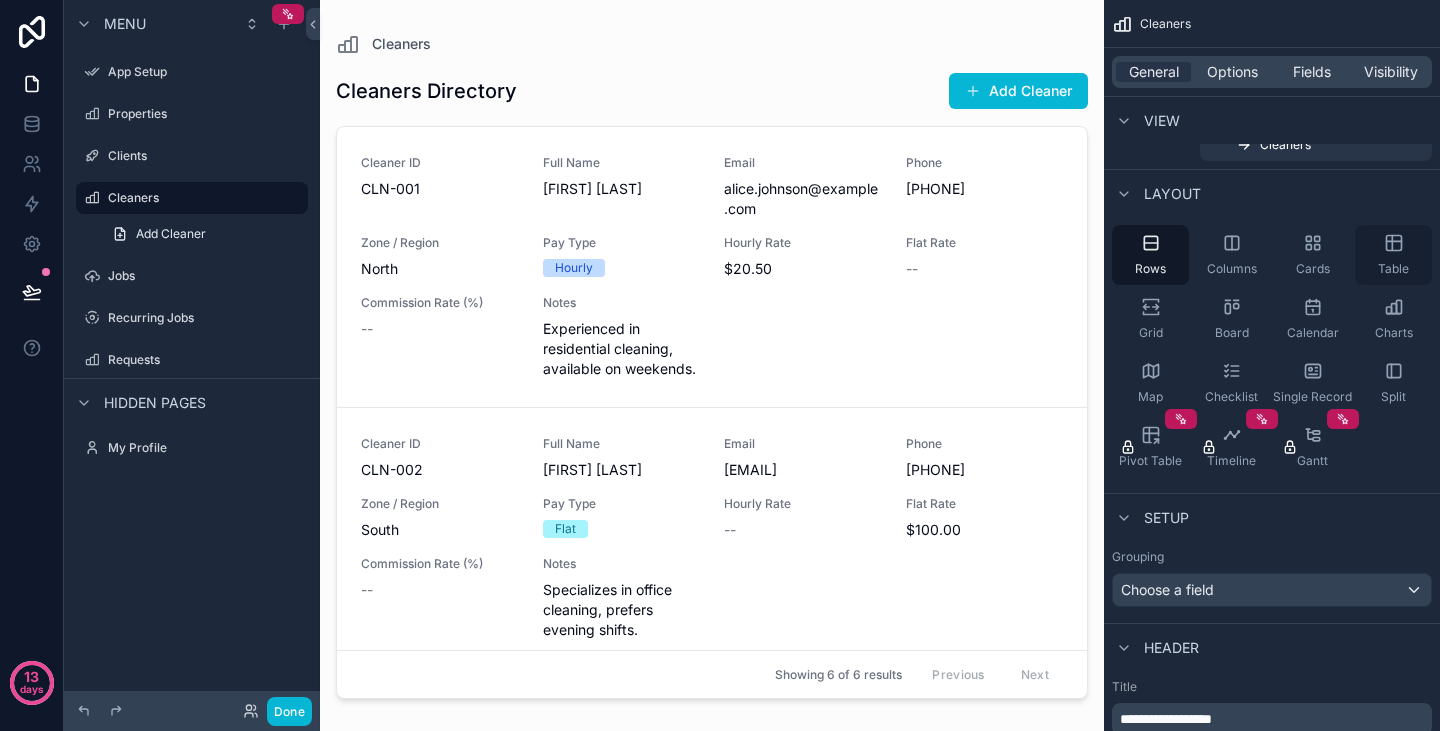 click on "Table" at bounding box center (1393, 255) 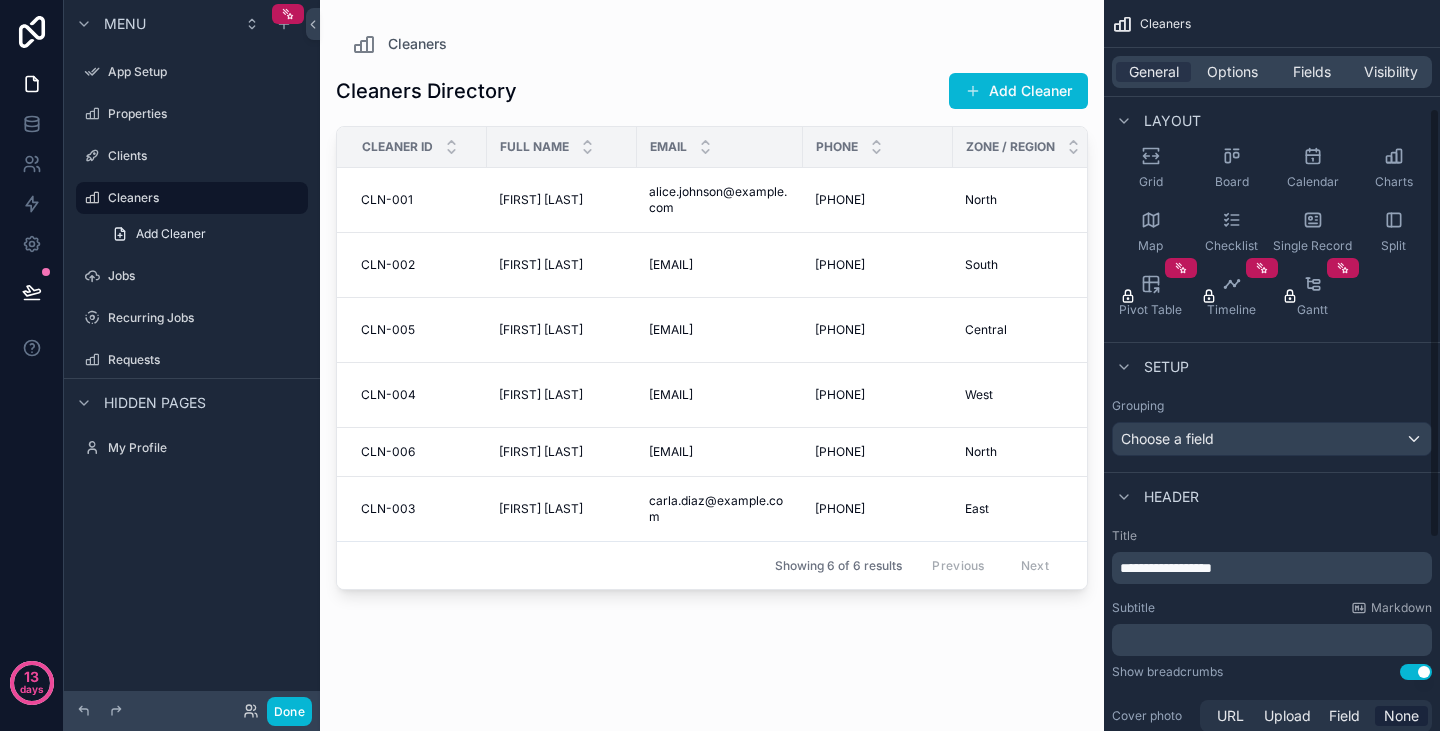 scroll, scrollTop: 208, scrollLeft: 0, axis: vertical 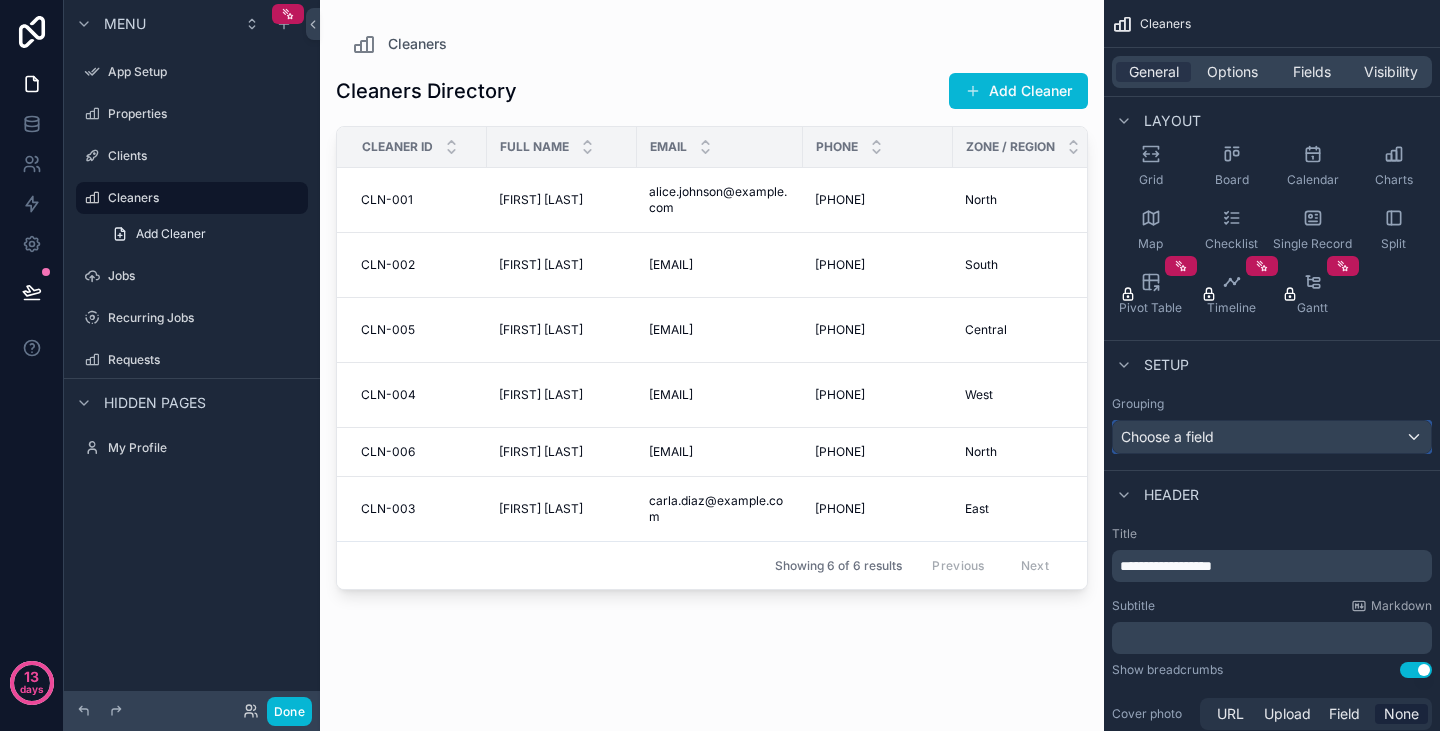 click on "Choose a field" at bounding box center (1272, 437) 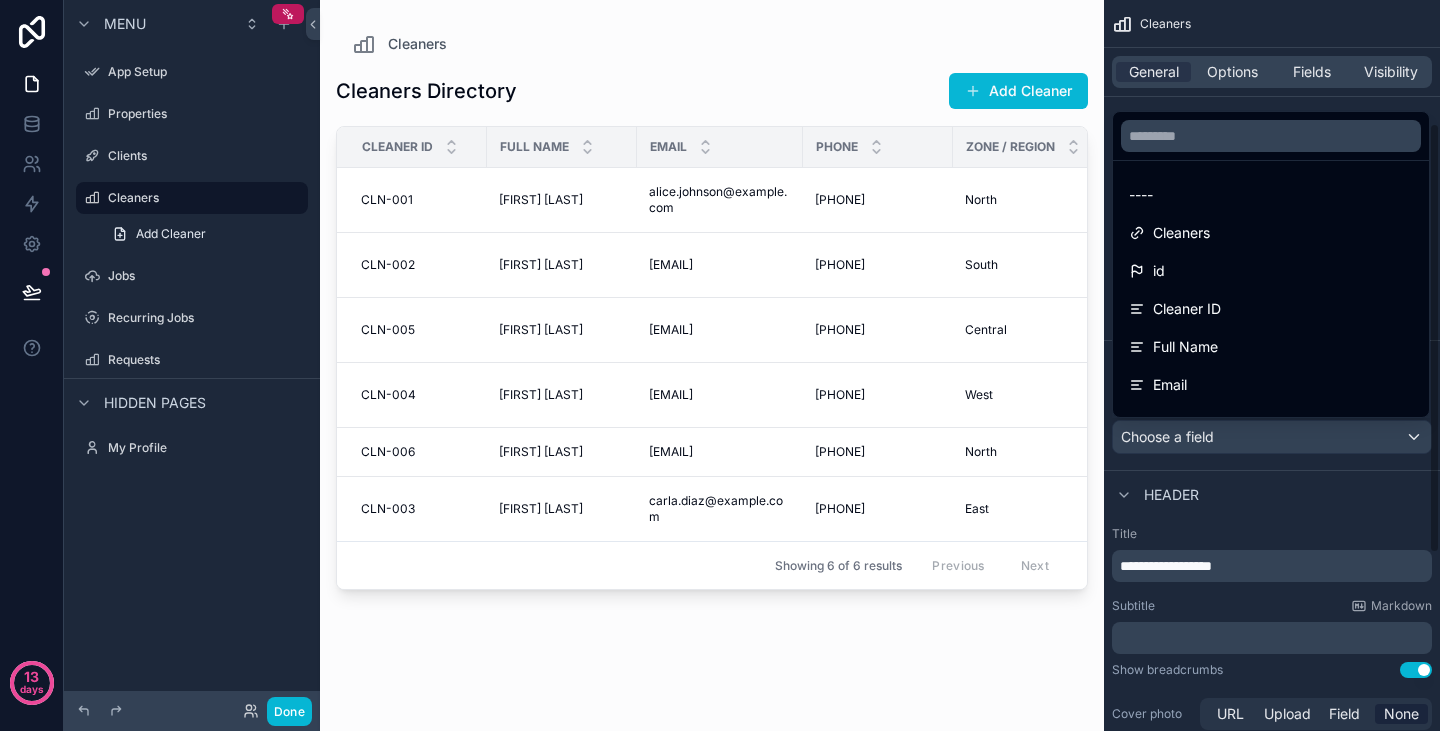 click at bounding box center [720, 365] 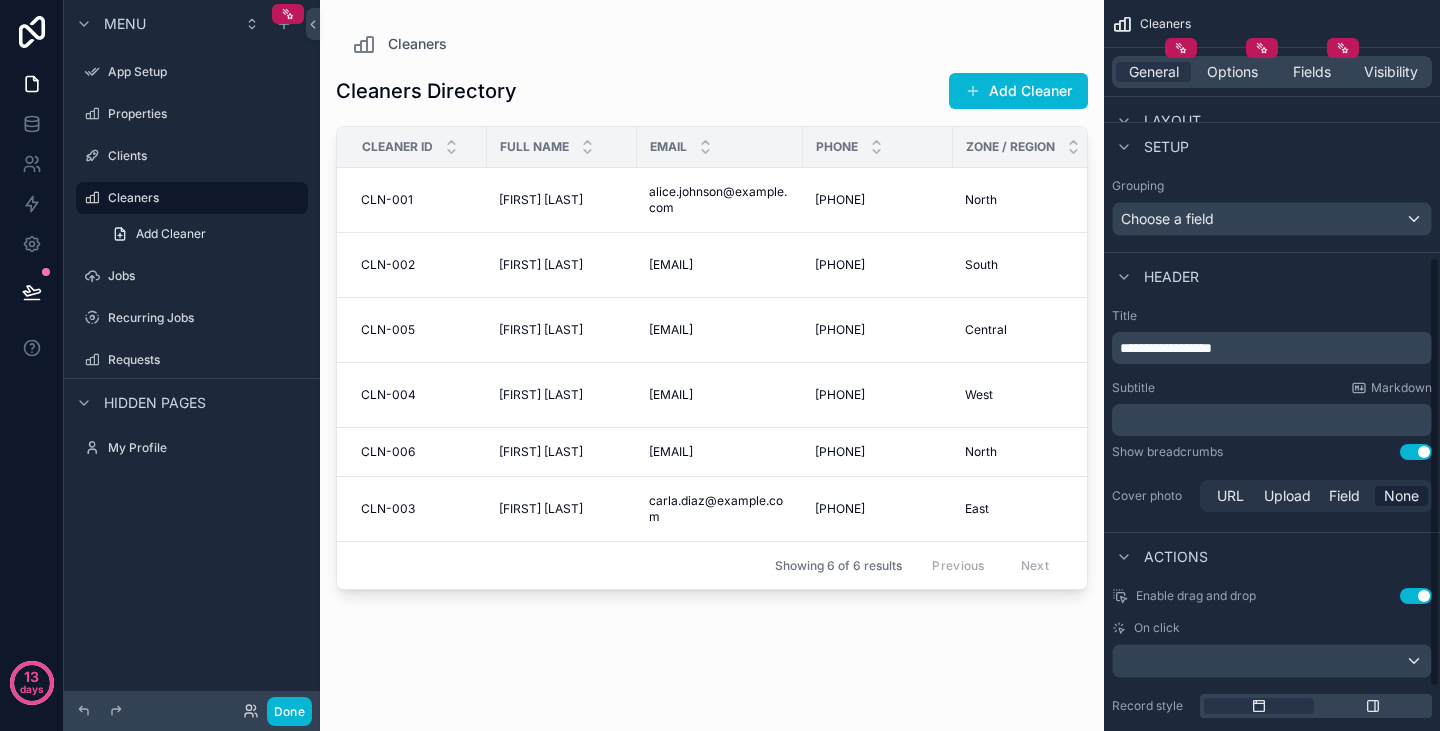 scroll, scrollTop: 509, scrollLeft: 0, axis: vertical 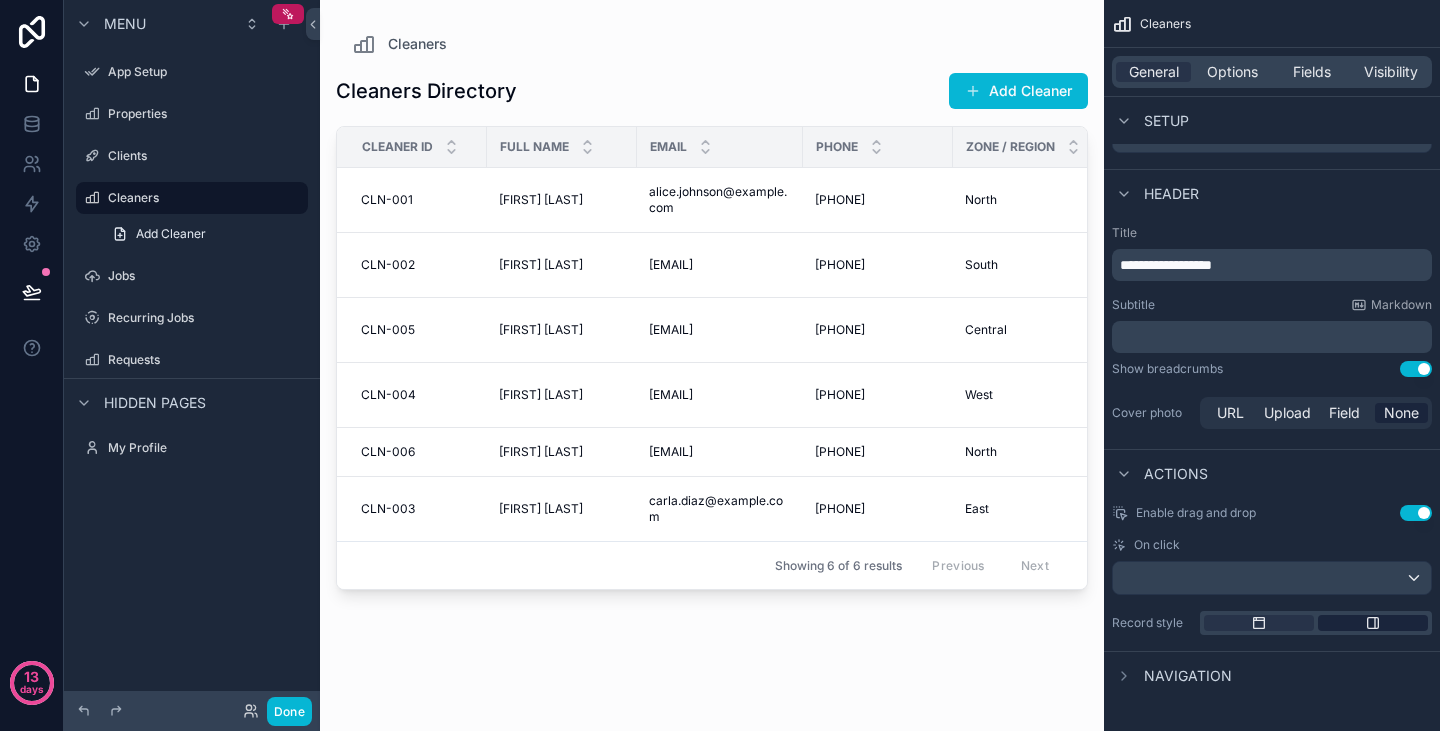 click 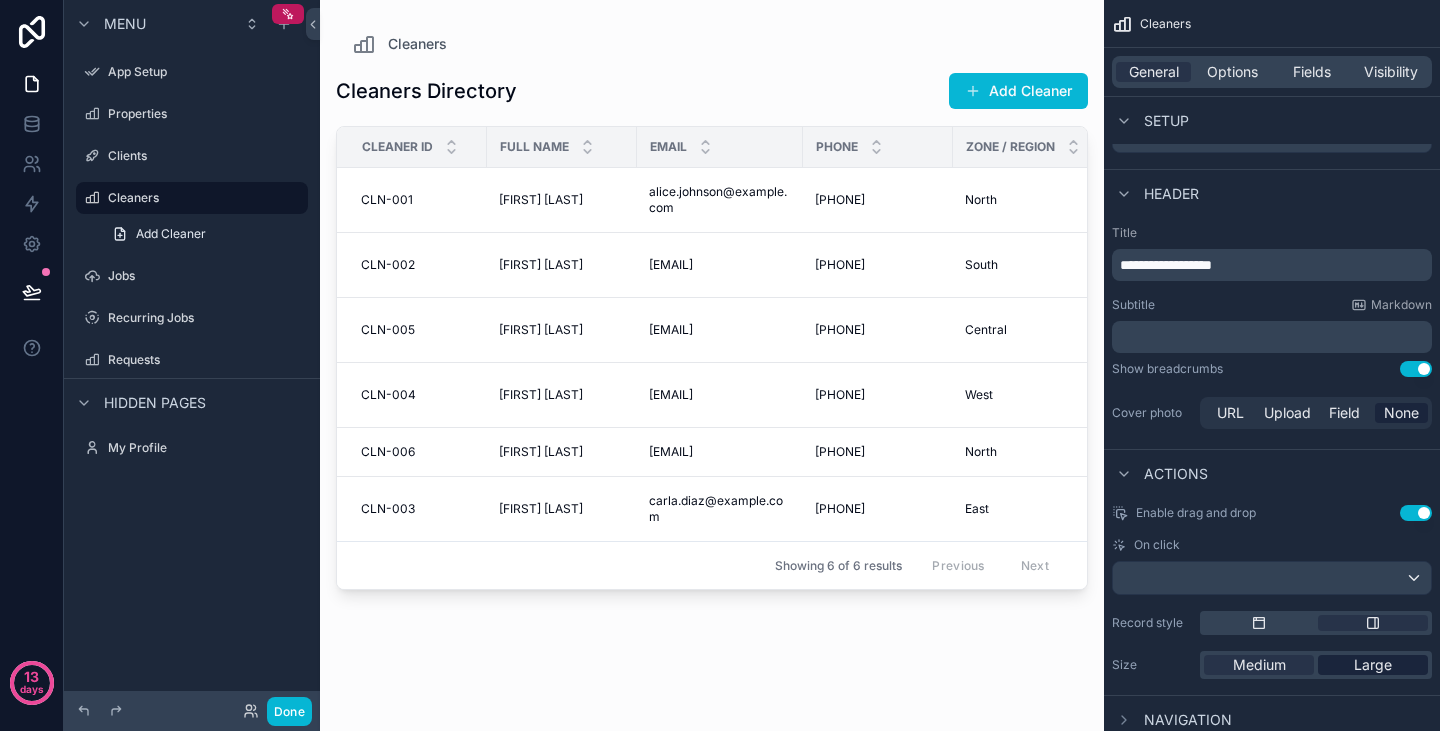 scroll, scrollTop: 553, scrollLeft: 0, axis: vertical 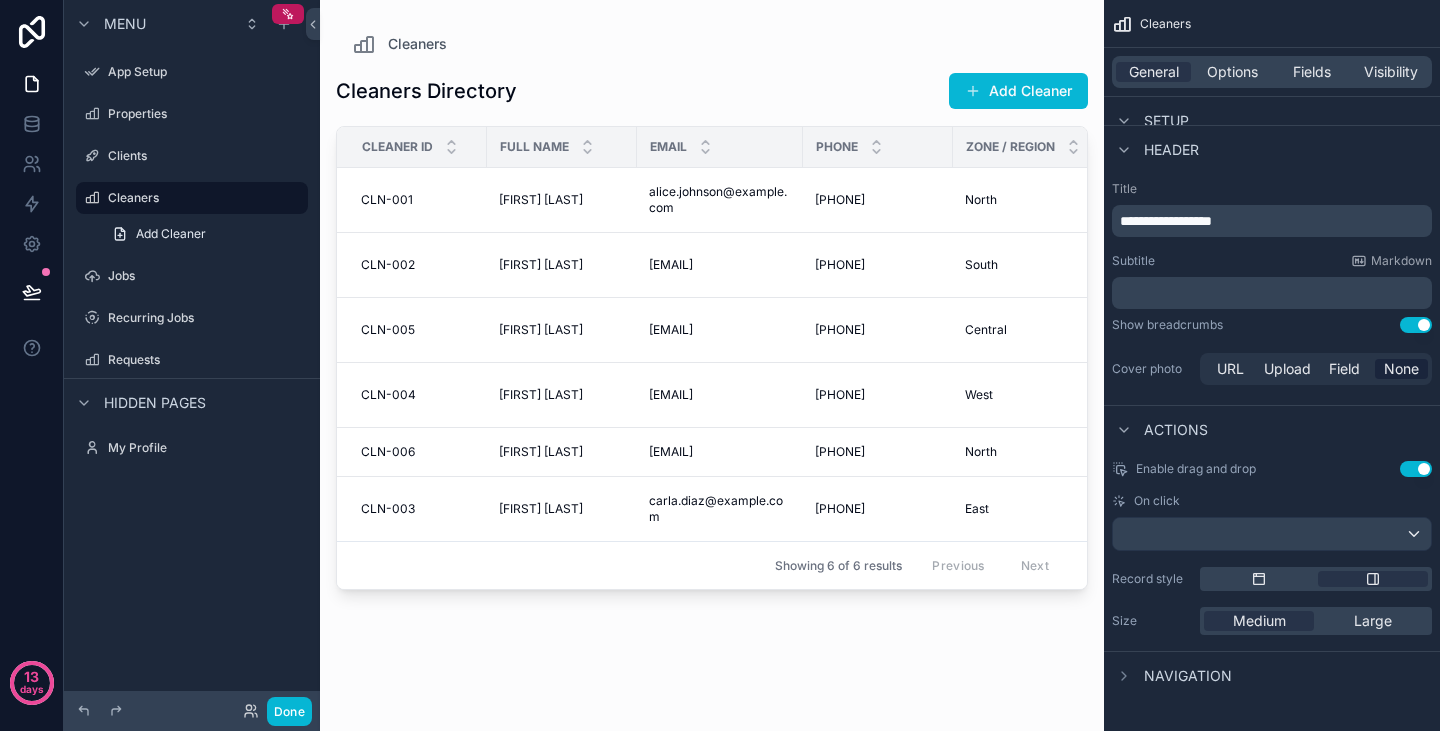 click on "Navigation" at bounding box center [1188, 676] 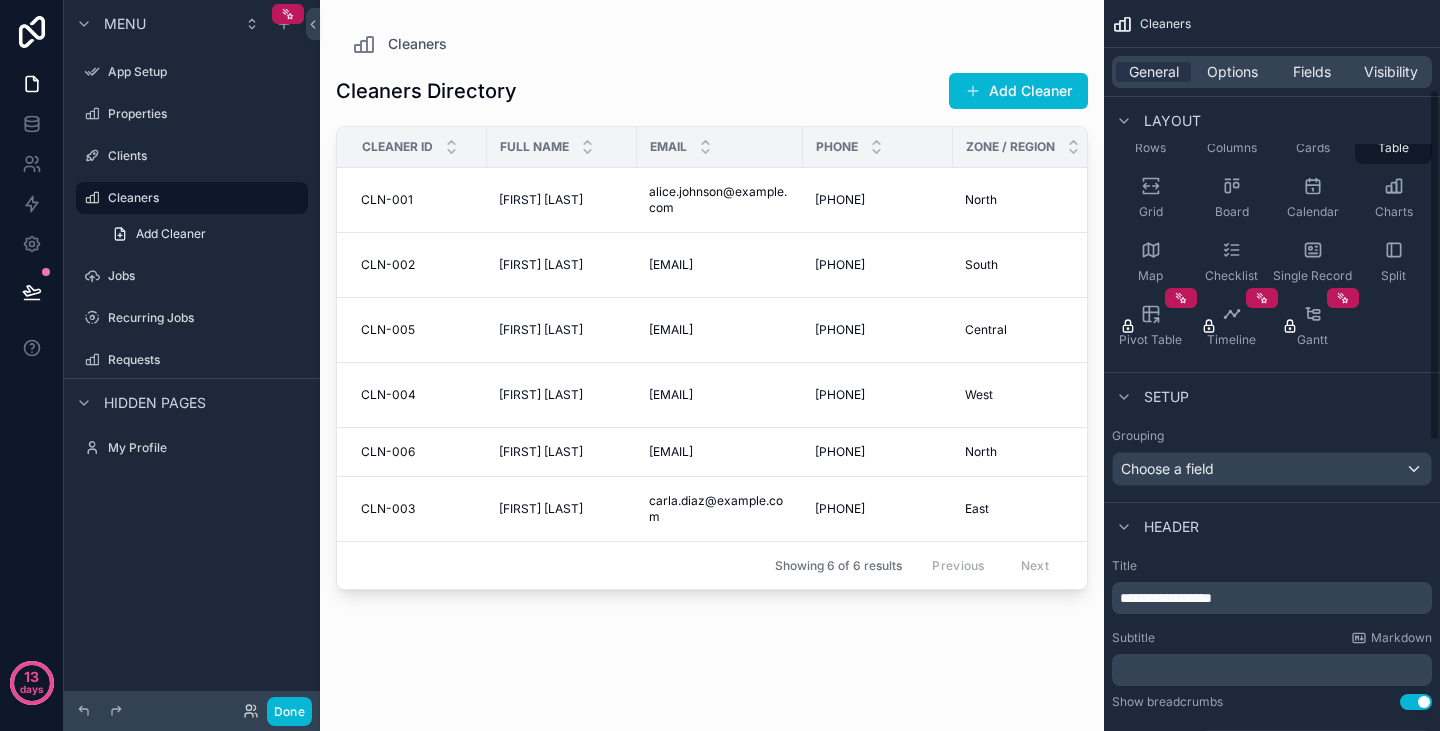 scroll, scrollTop: 147, scrollLeft: 0, axis: vertical 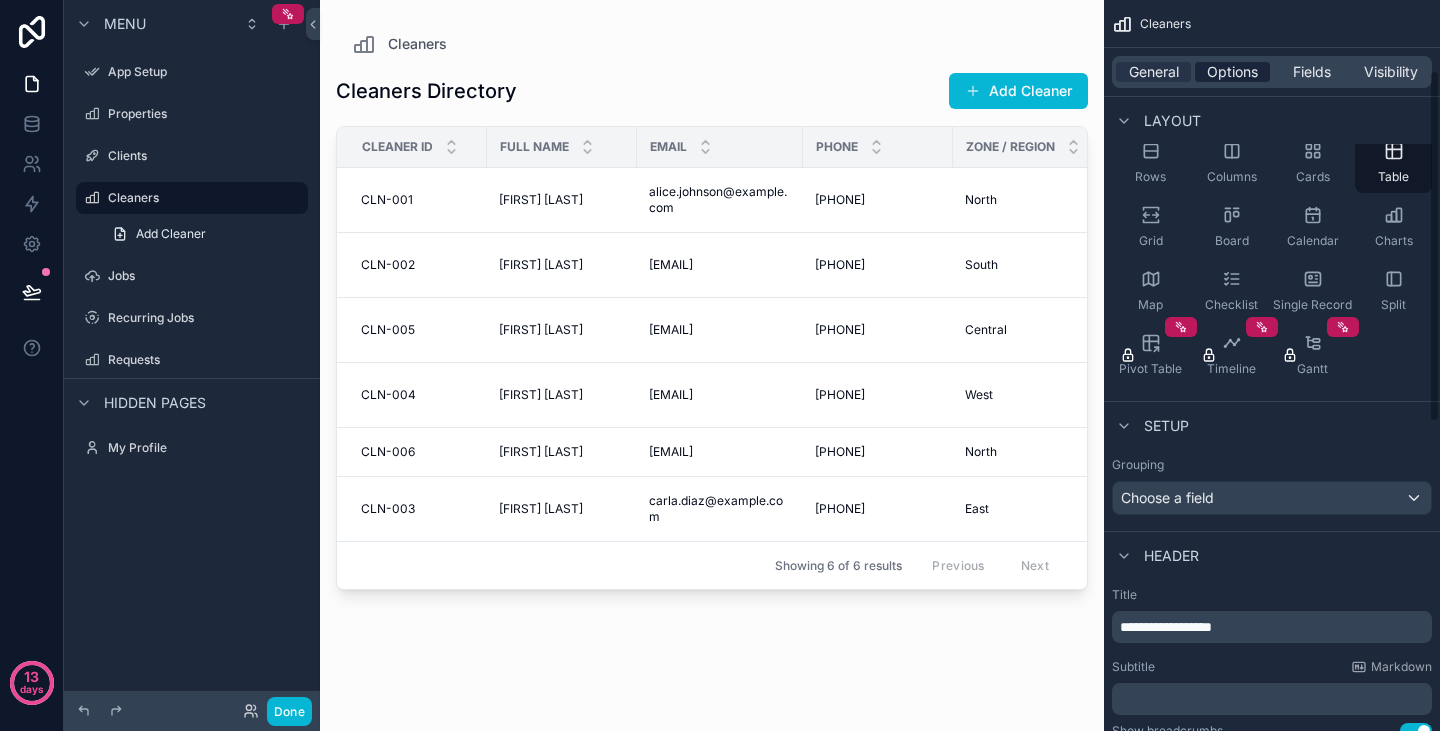 click on "Options" at bounding box center [1232, 72] 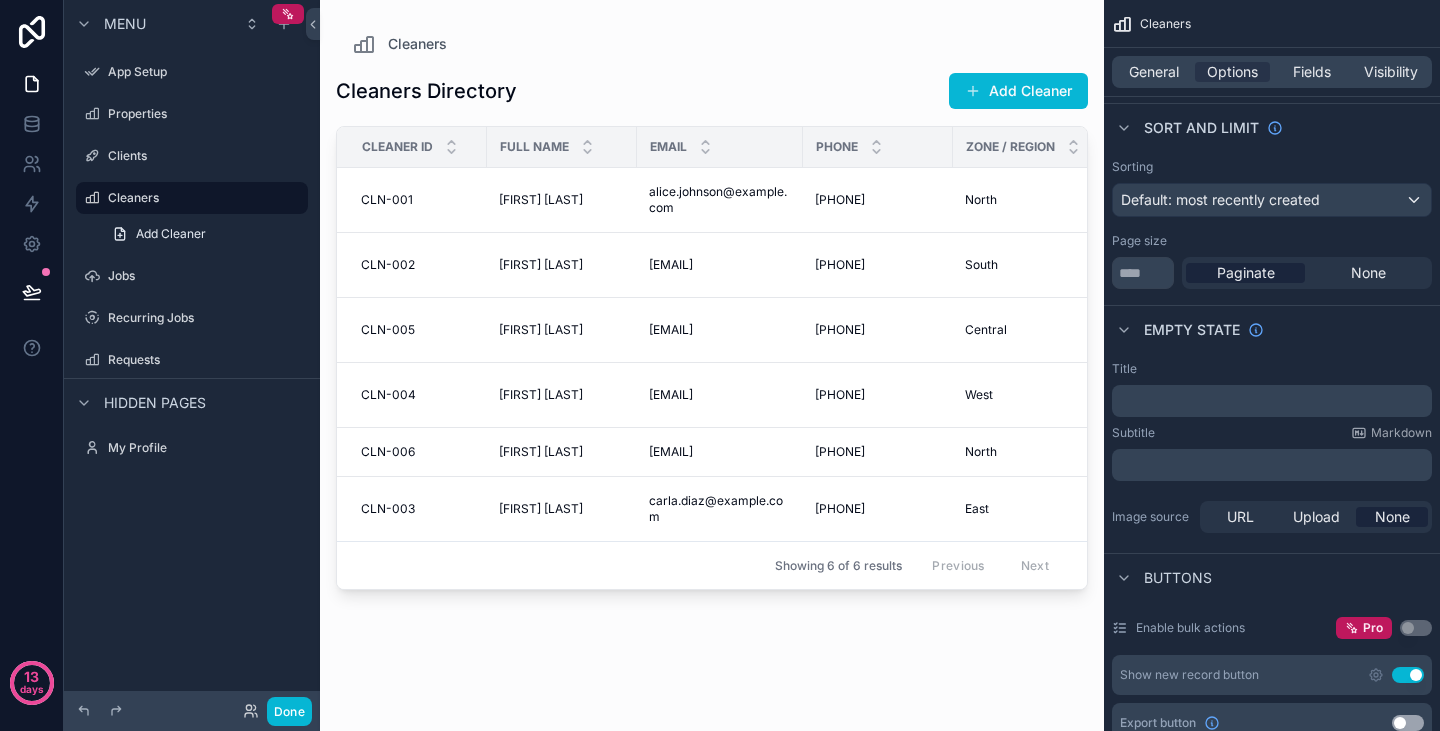 click on "Zone / Region" at bounding box center (1028, 147) 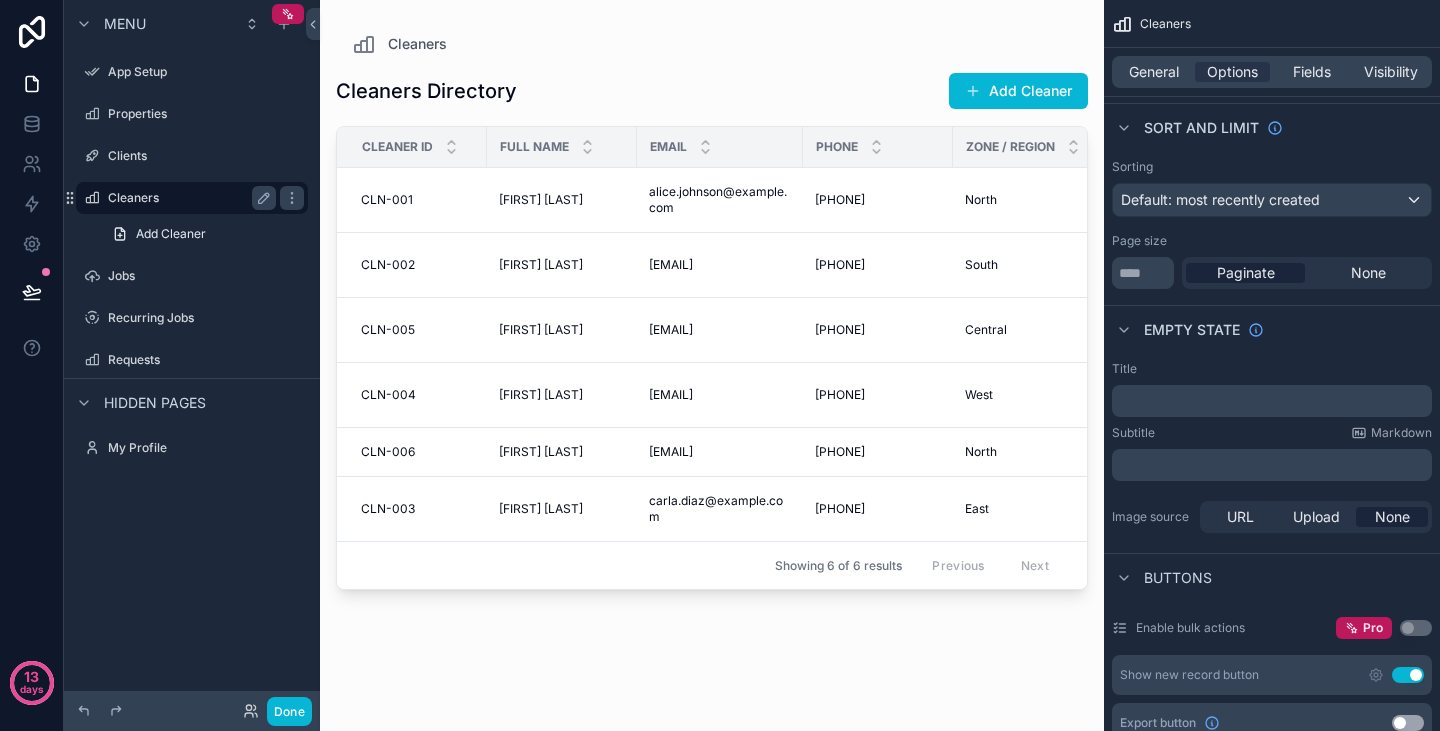 click on "Cleaners" at bounding box center [192, 198] 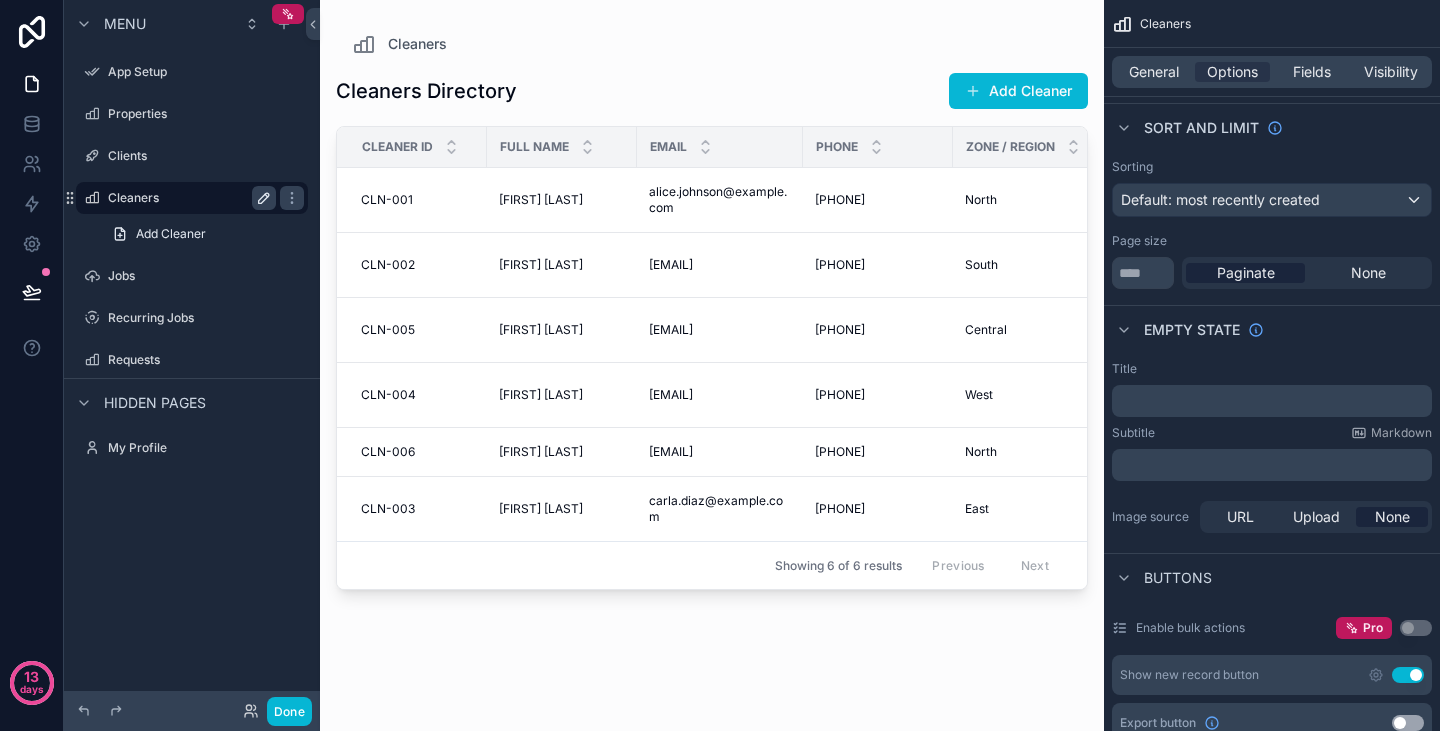 click 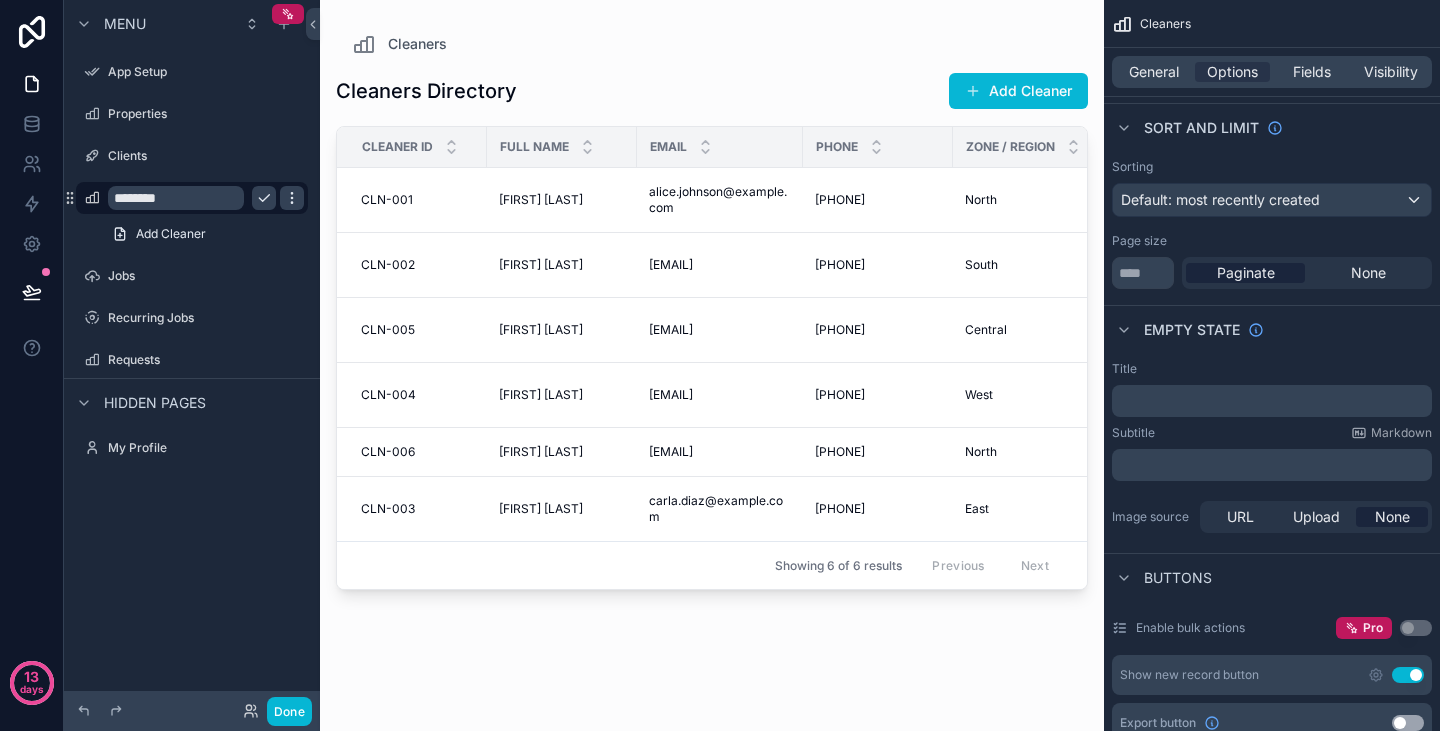 click 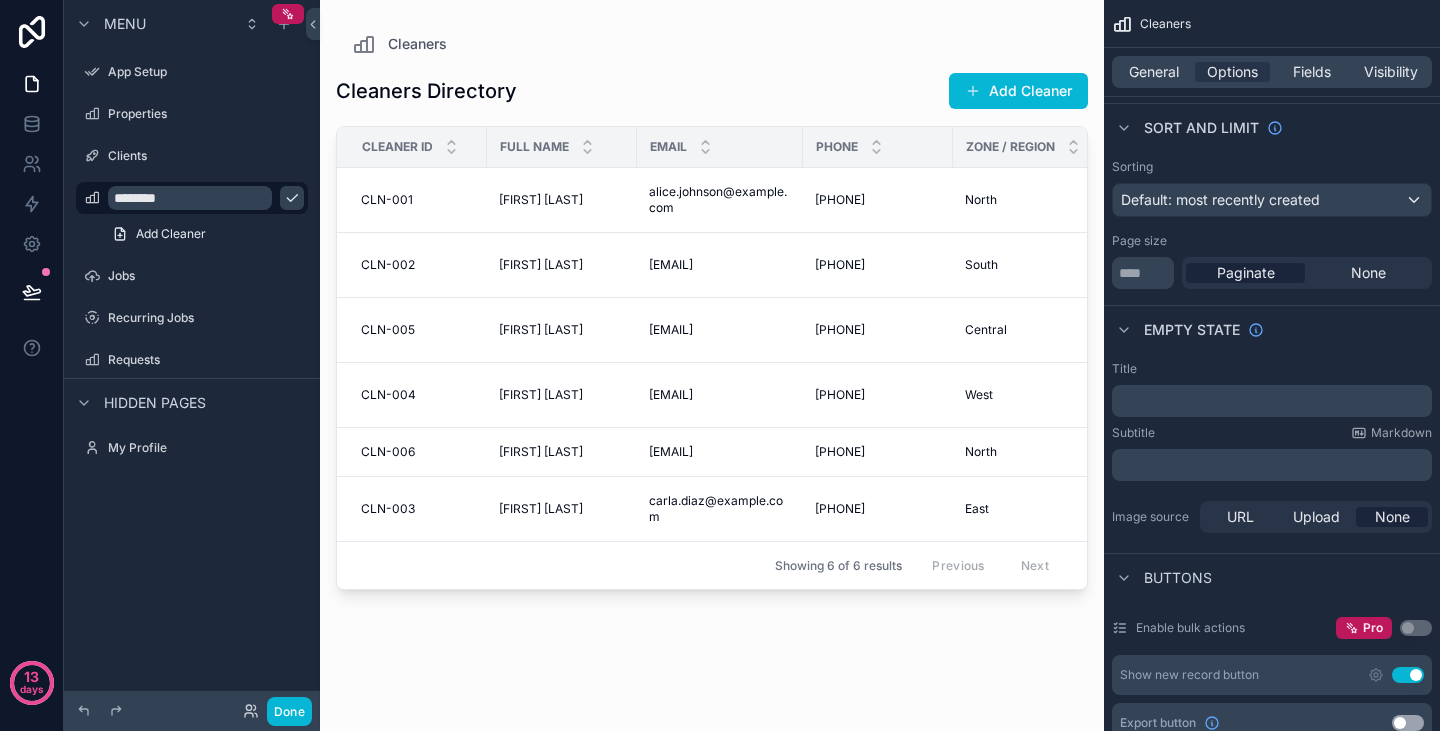 click on "Cleaners Directory Add Cleaner" at bounding box center [712, 95] 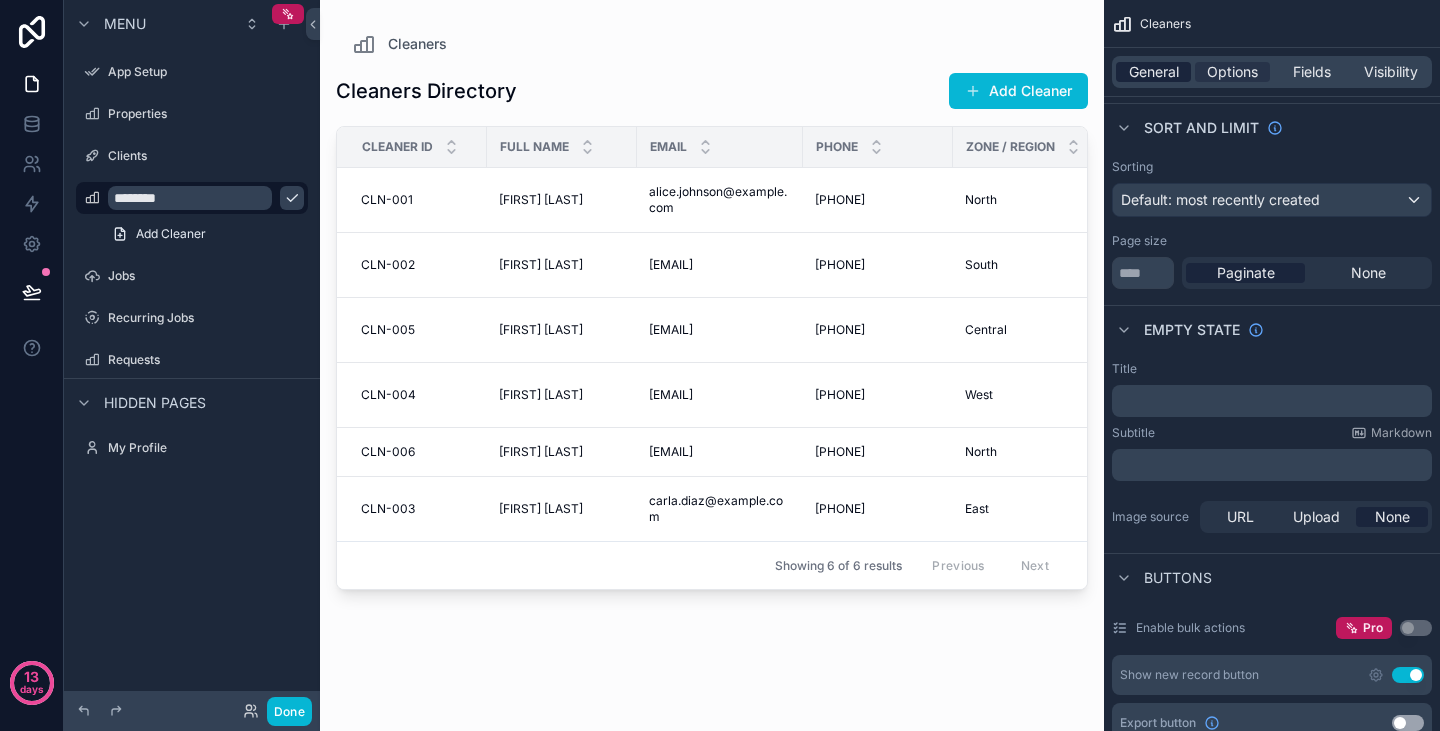 click on "General" at bounding box center (1154, 72) 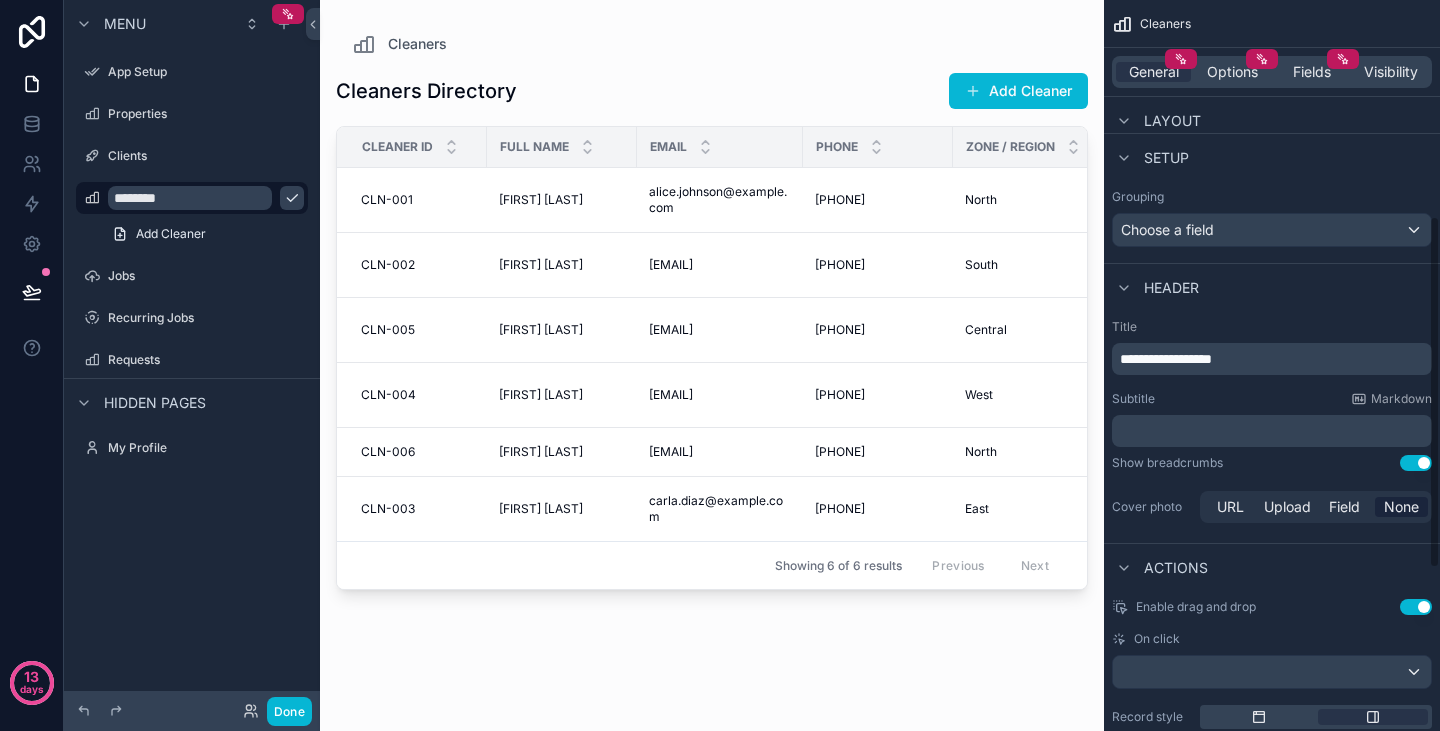 scroll, scrollTop: 389, scrollLeft: 0, axis: vertical 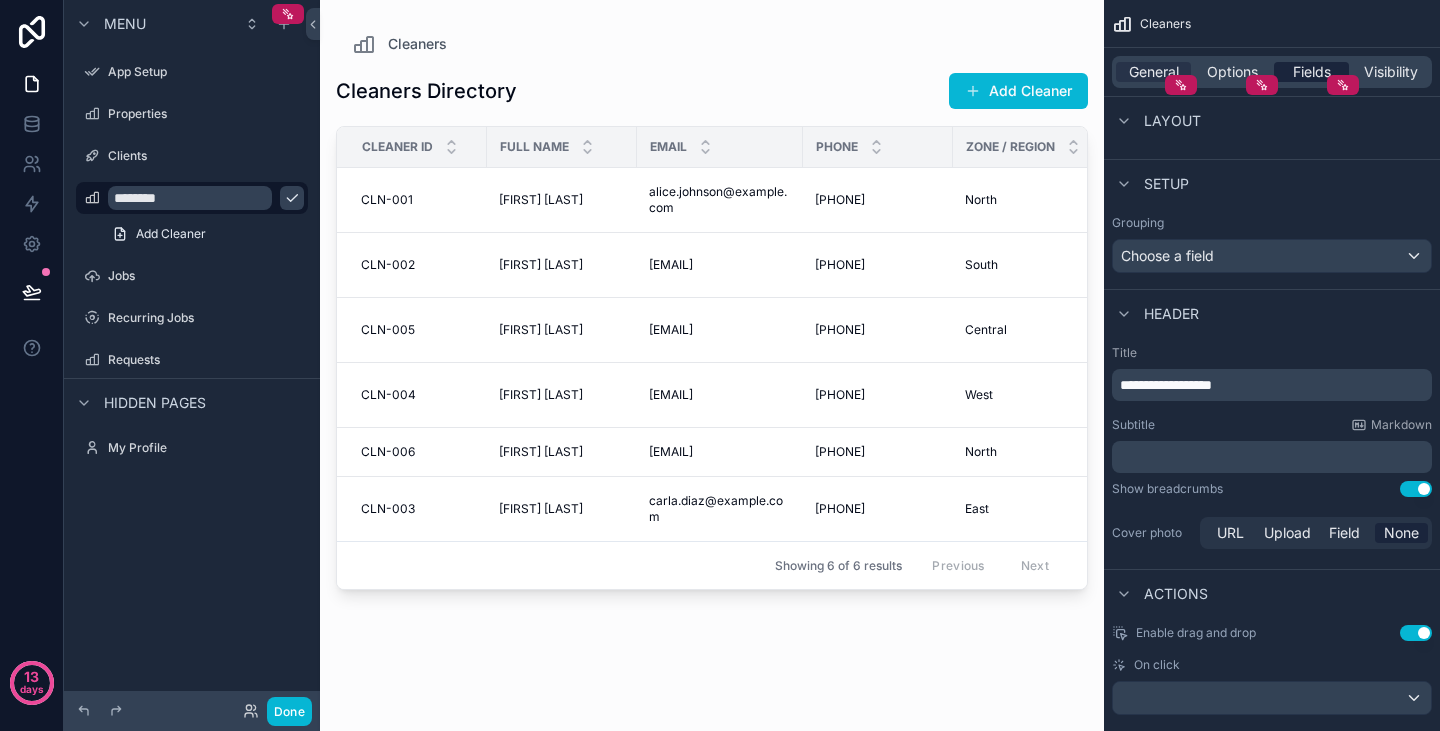 click on "Fields" at bounding box center (1312, 72) 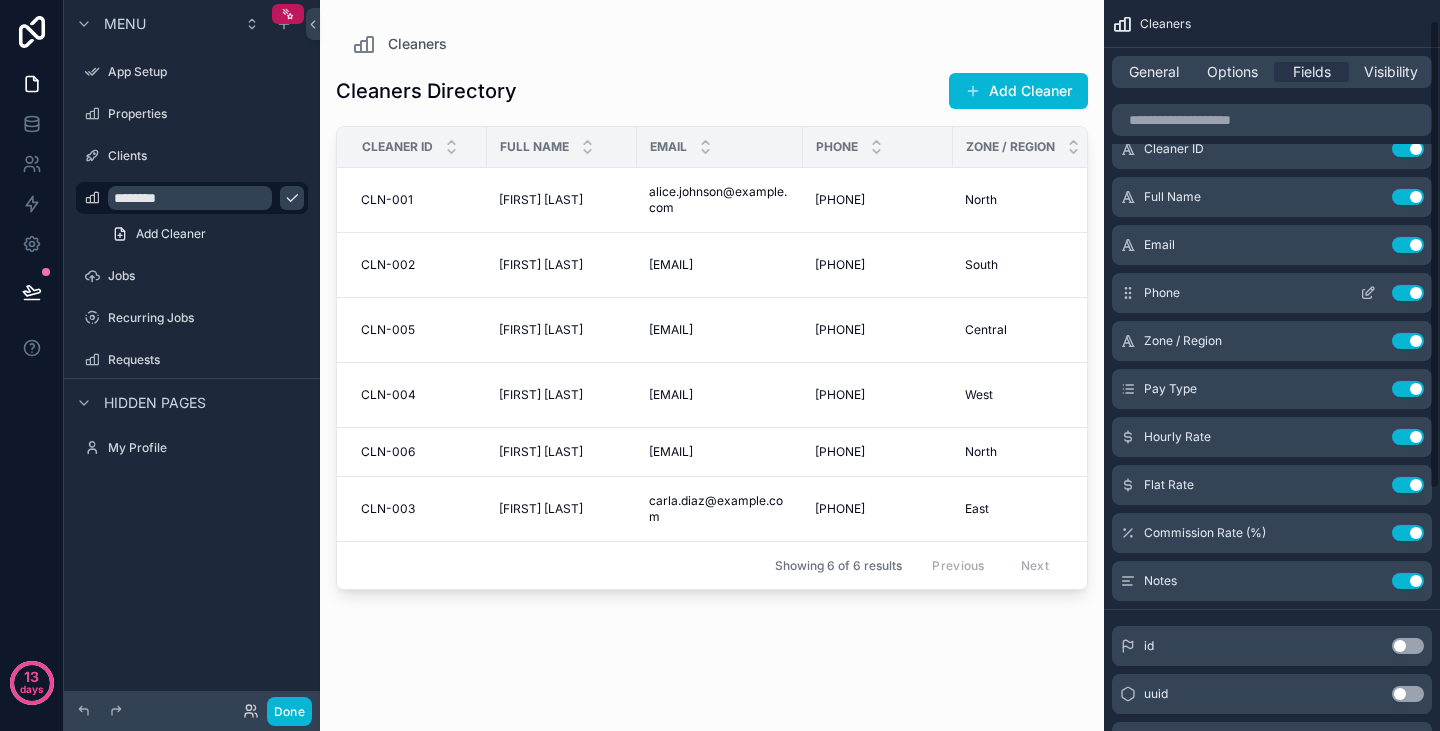 scroll, scrollTop: 0, scrollLeft: 0, axis: both 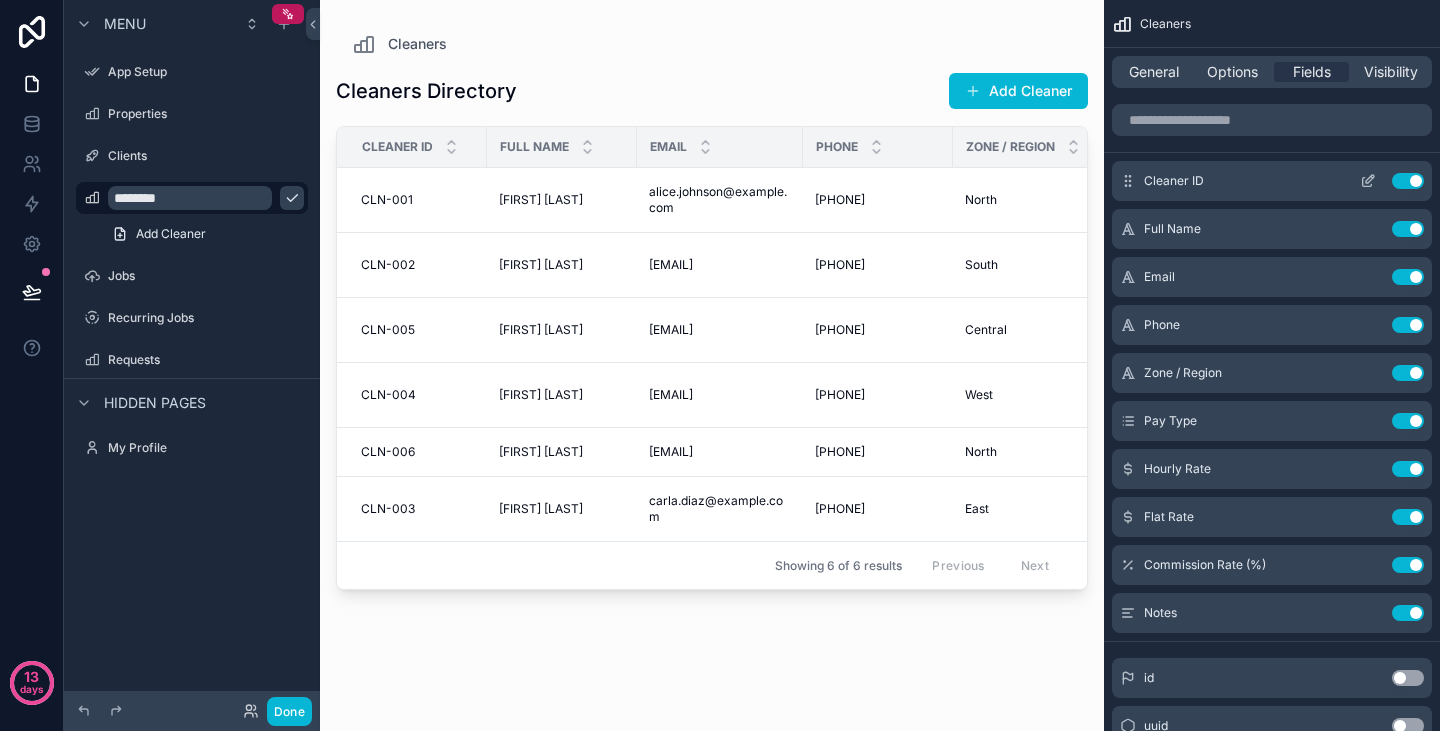 click on "Use setting" at bounding box center (1408, 181) 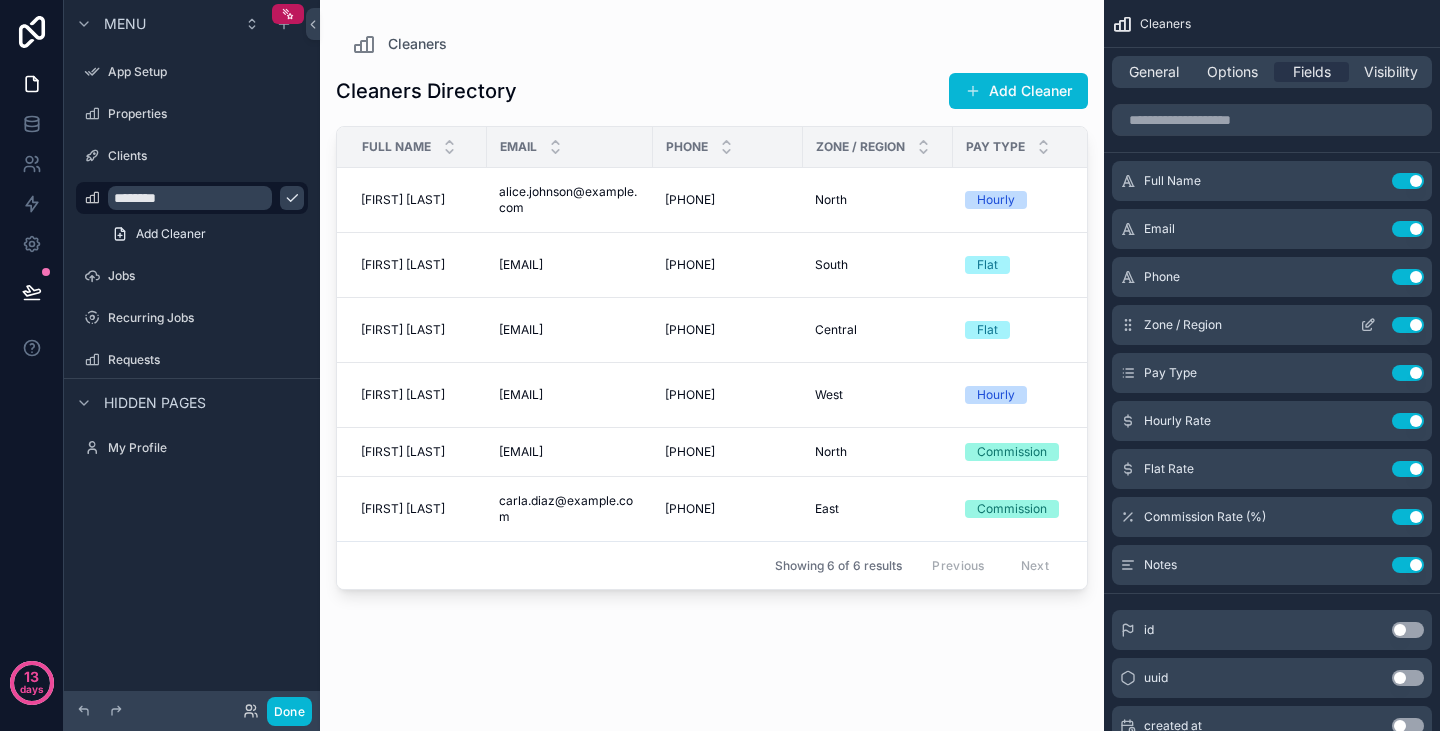 click 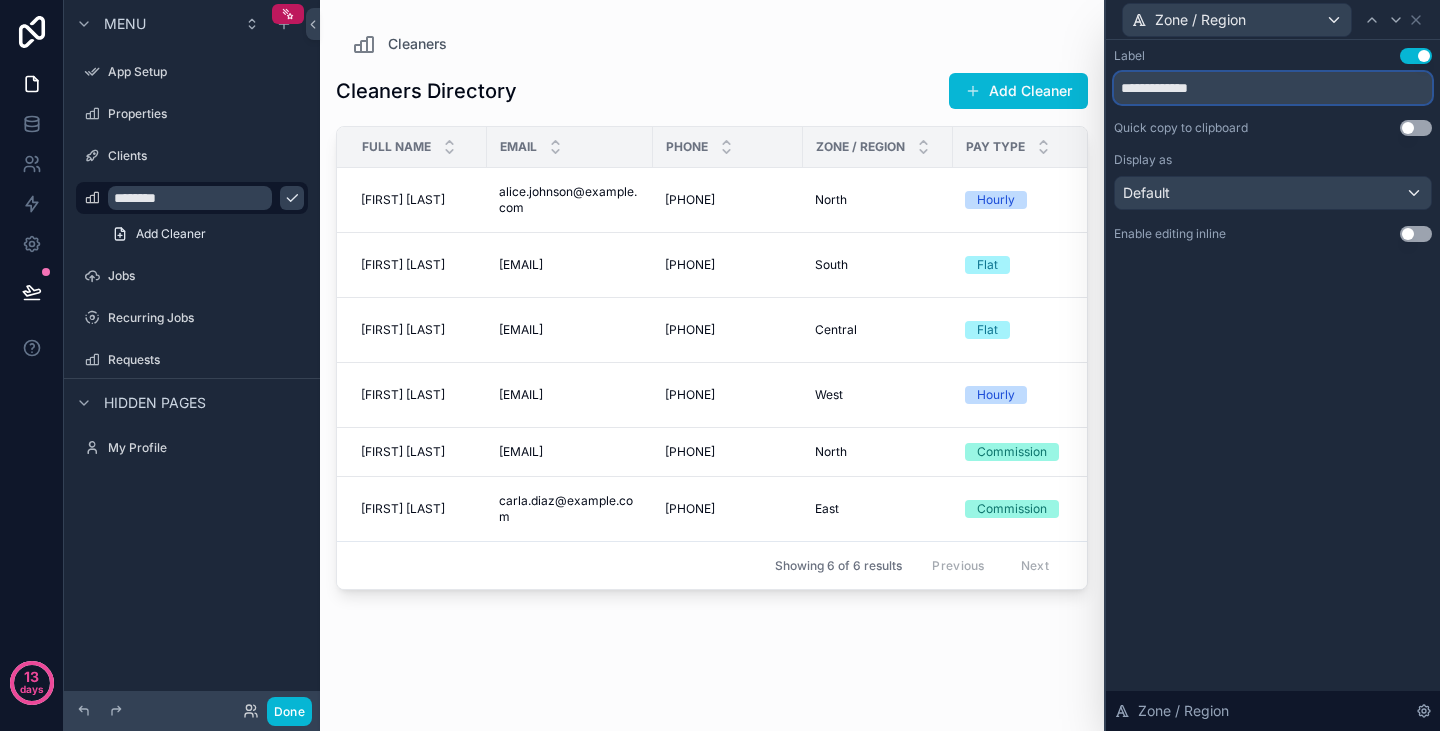 click on "**********" at bounding box center (1273, 88) 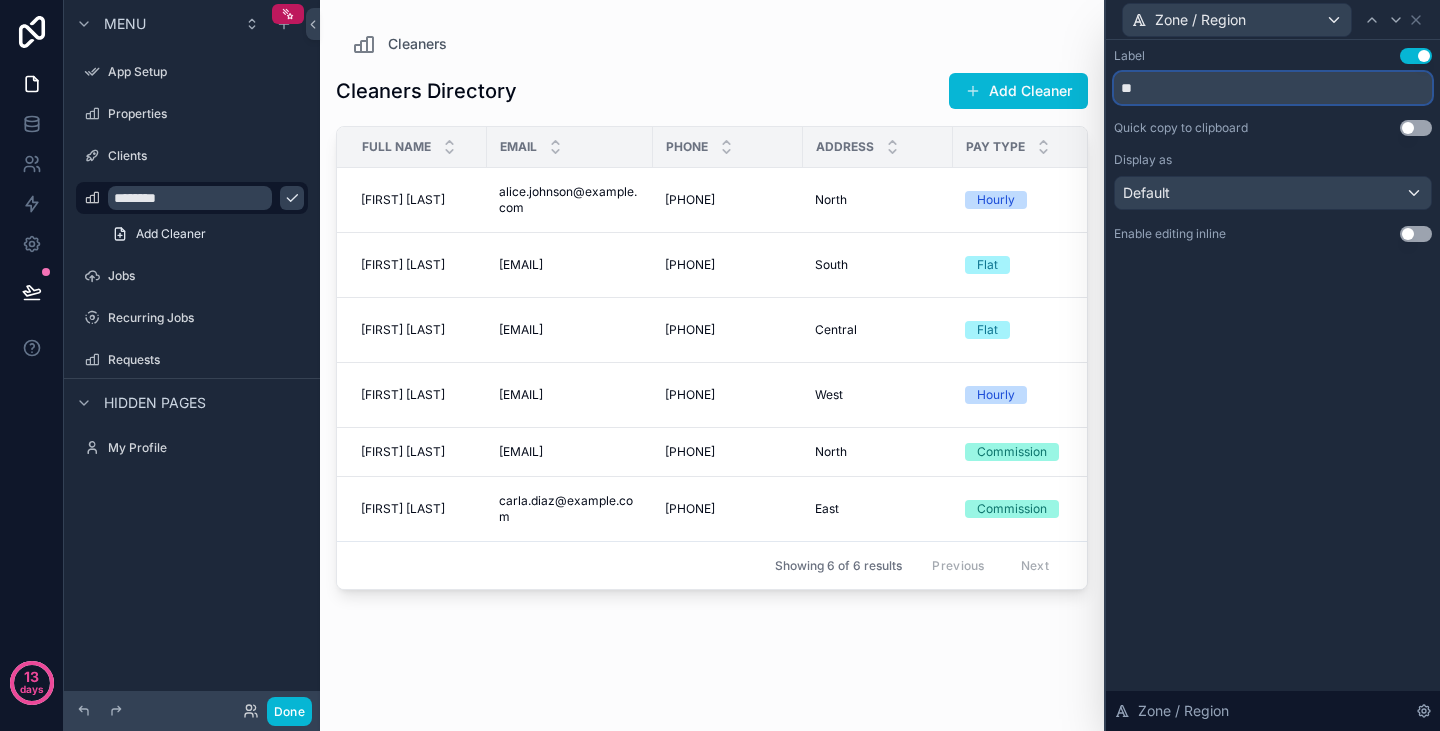 type on "*" 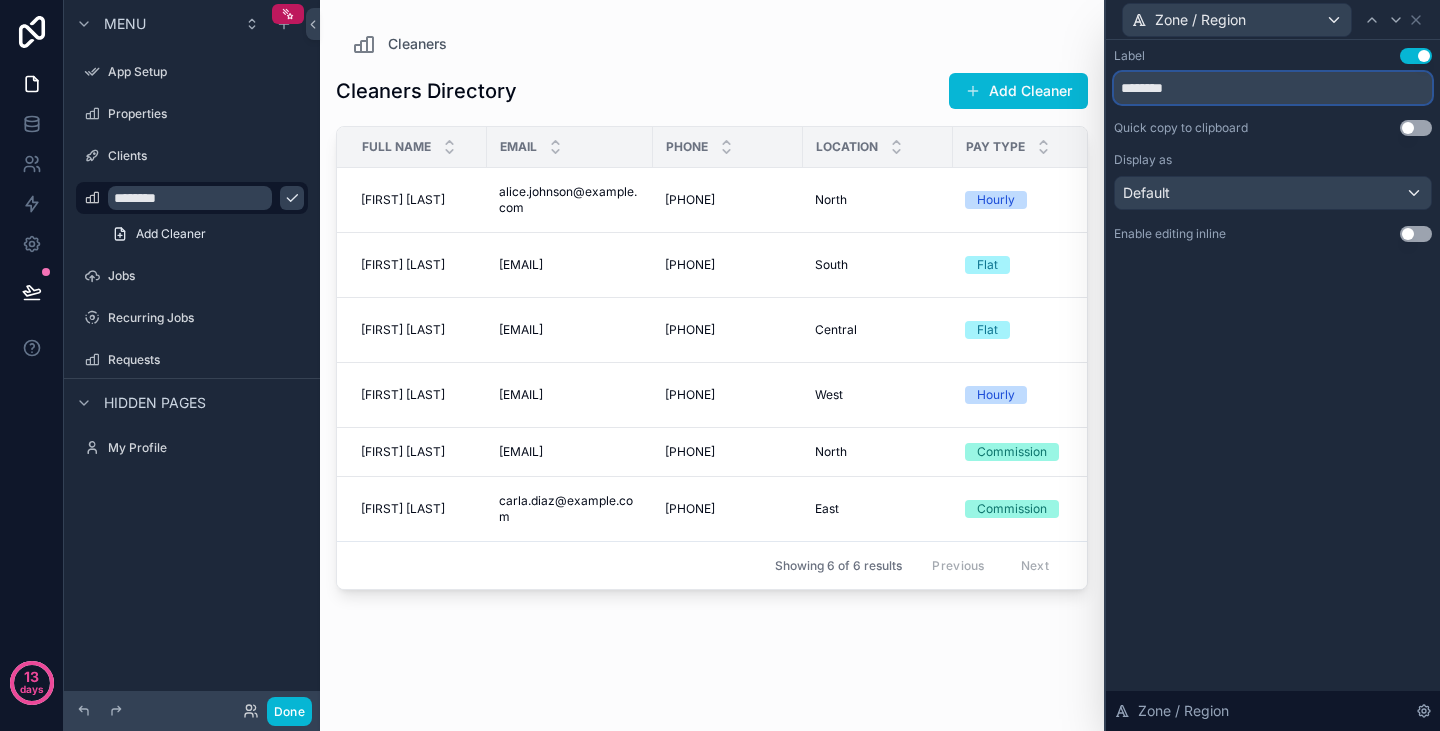 type on "********" 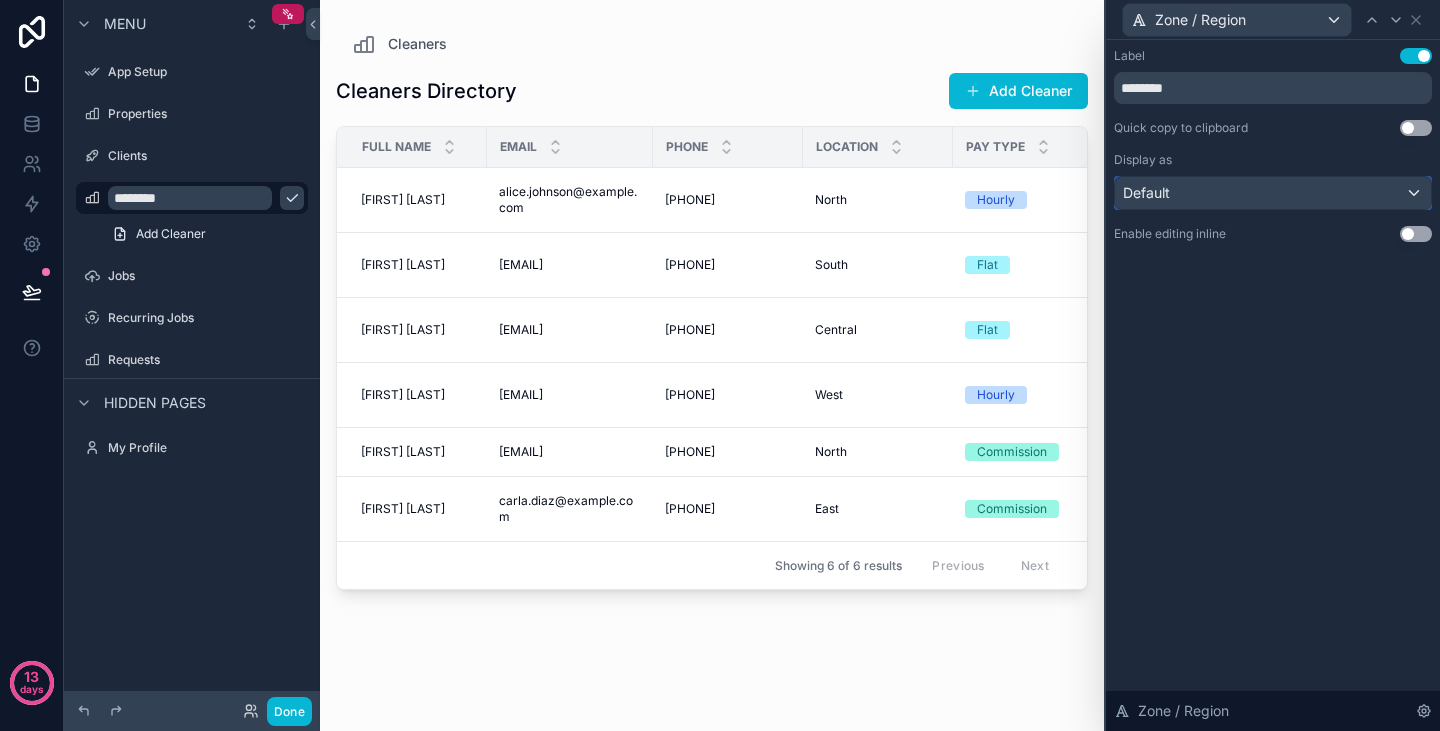 click on "Default" at bounding box center [1273, 193] 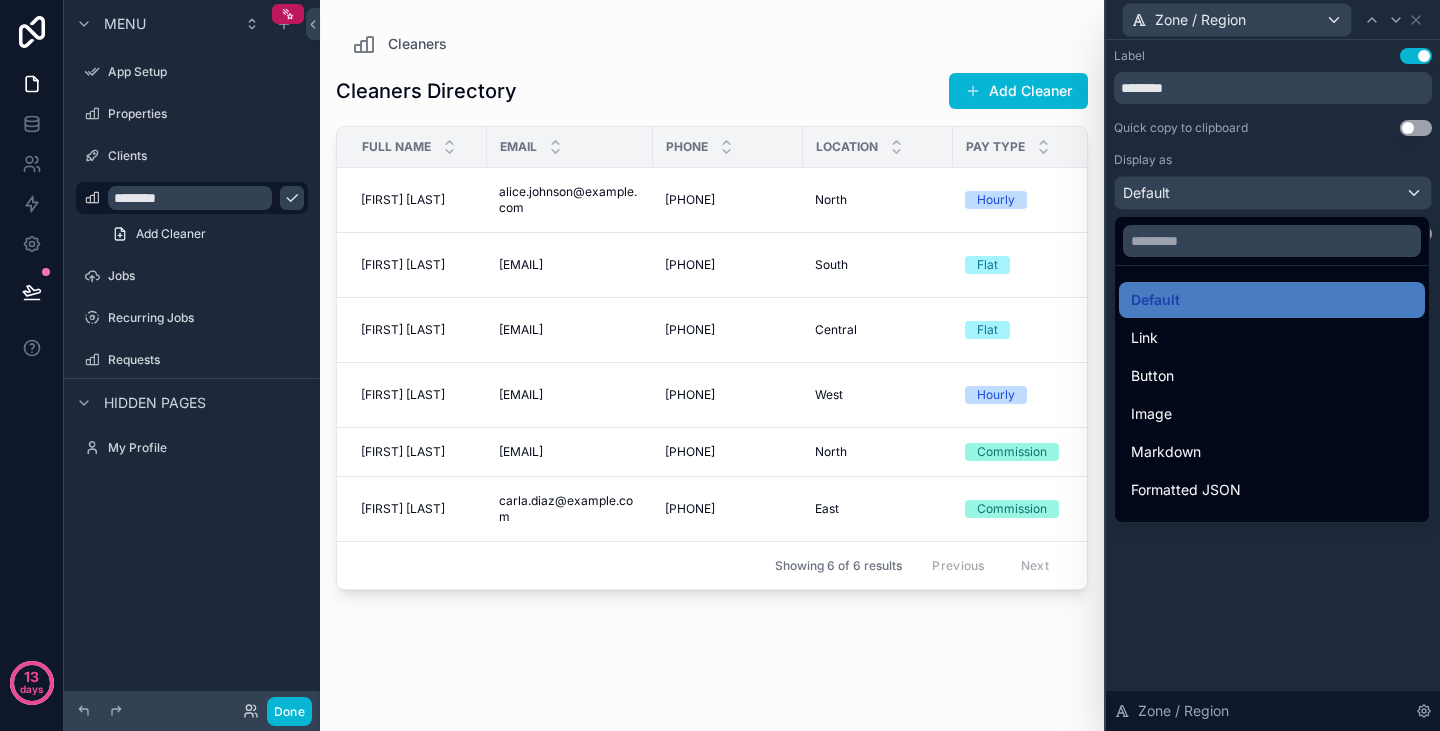 click at bounding box center [1273, 365] 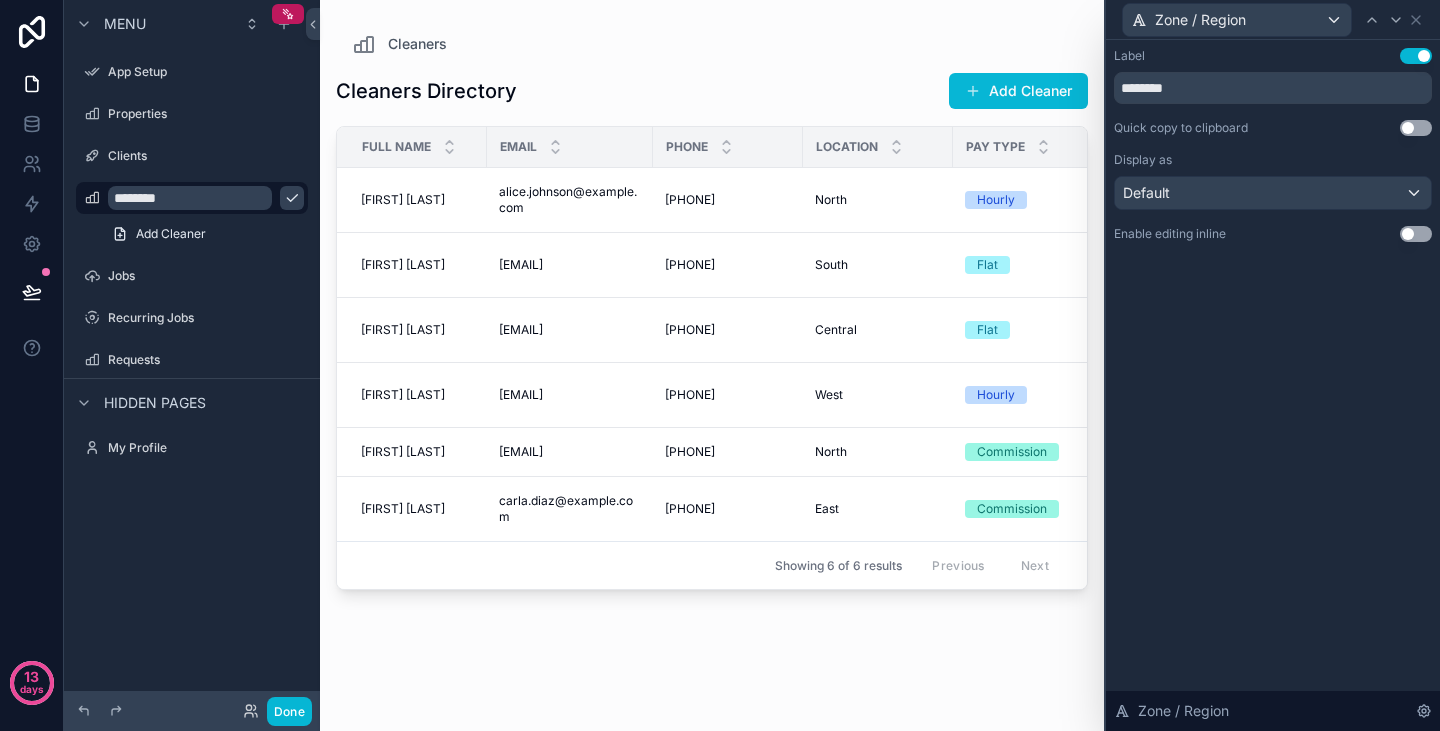 click on "Use setting" at bounding box center (1416, 234) 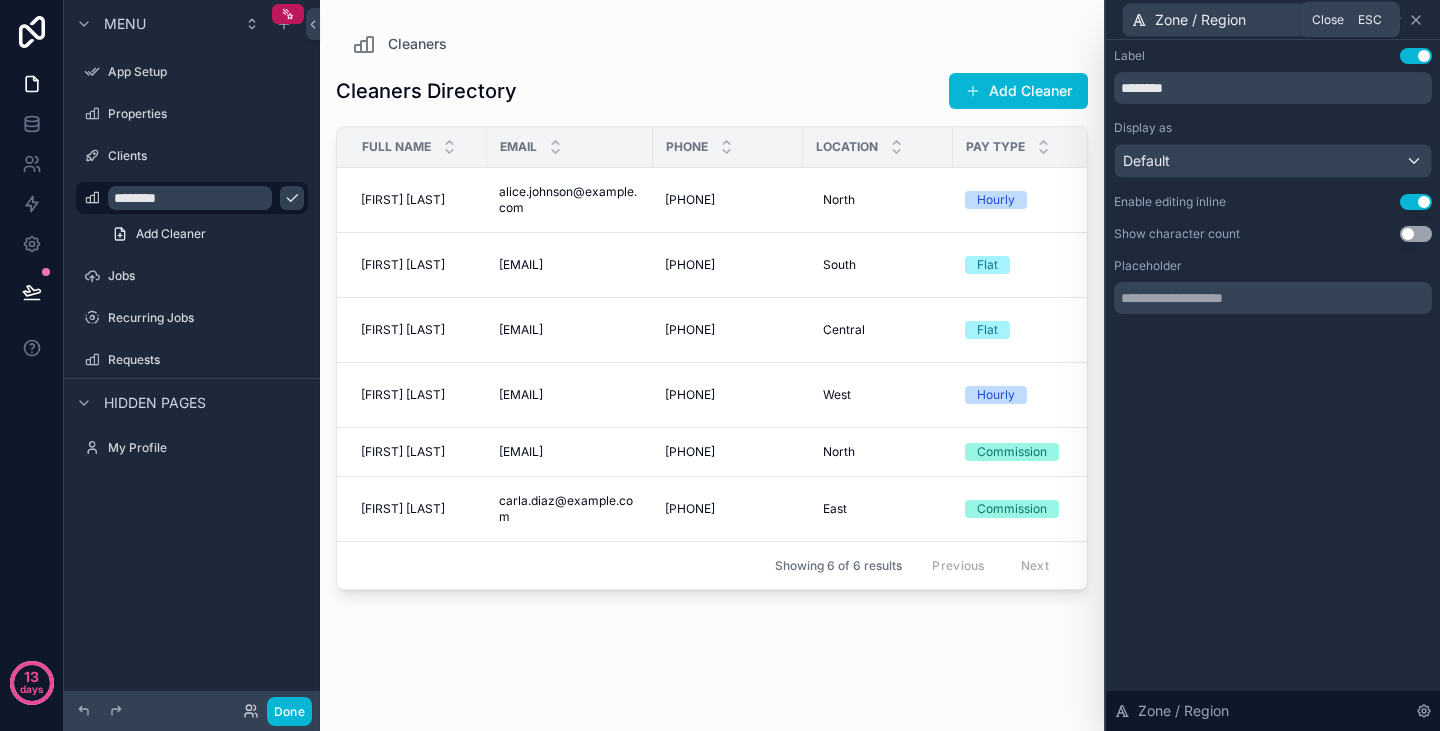click 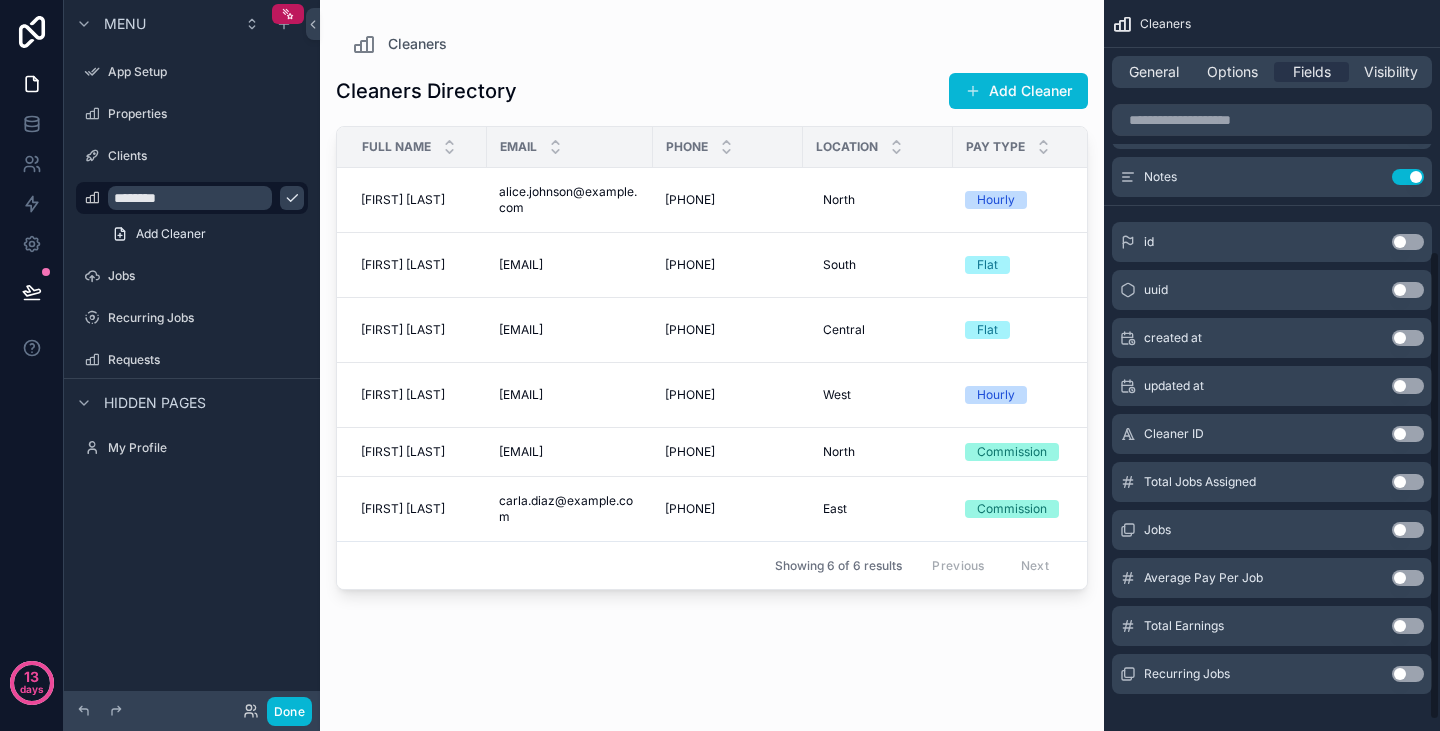 scroll, scrollTop: 390, scrollLeft: 0, axis: vertical 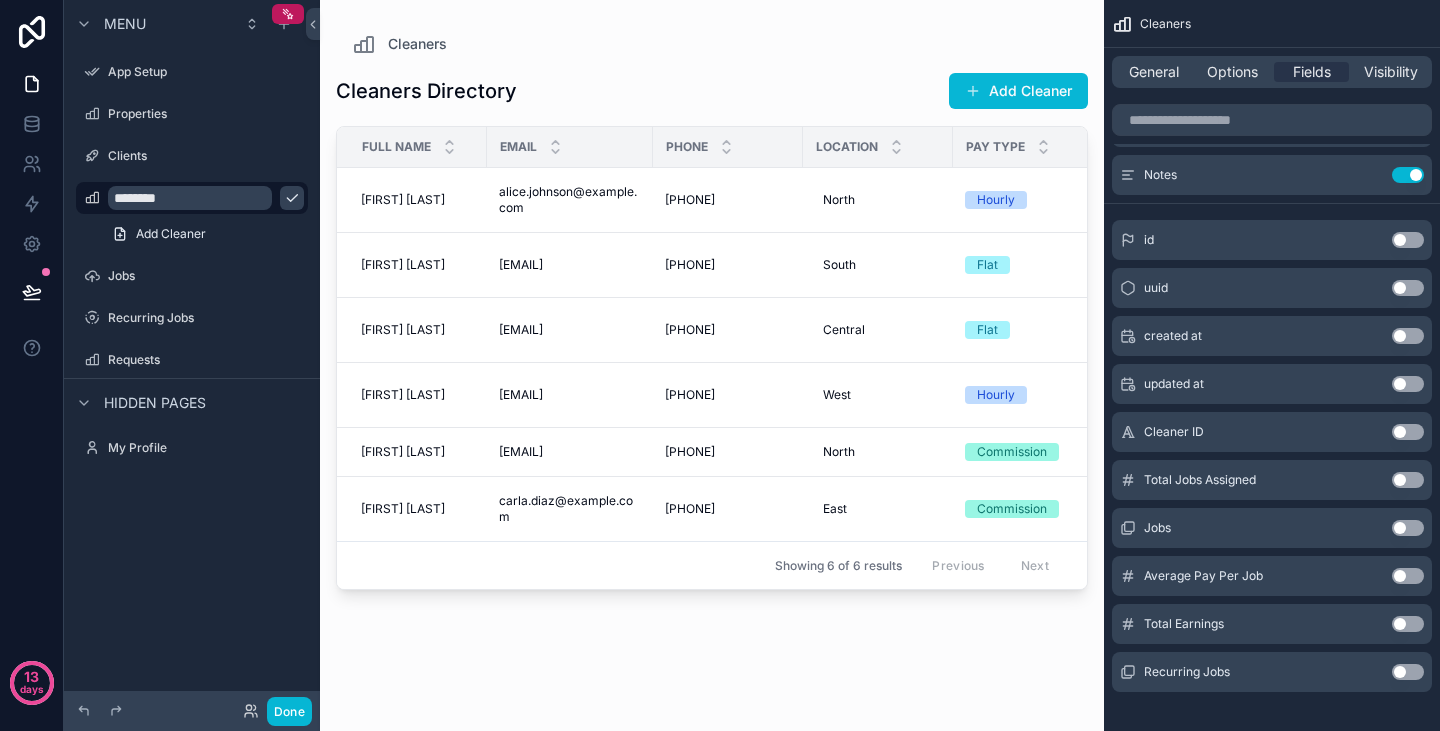 click on "Use setting" at bounding box center (1408, 336) 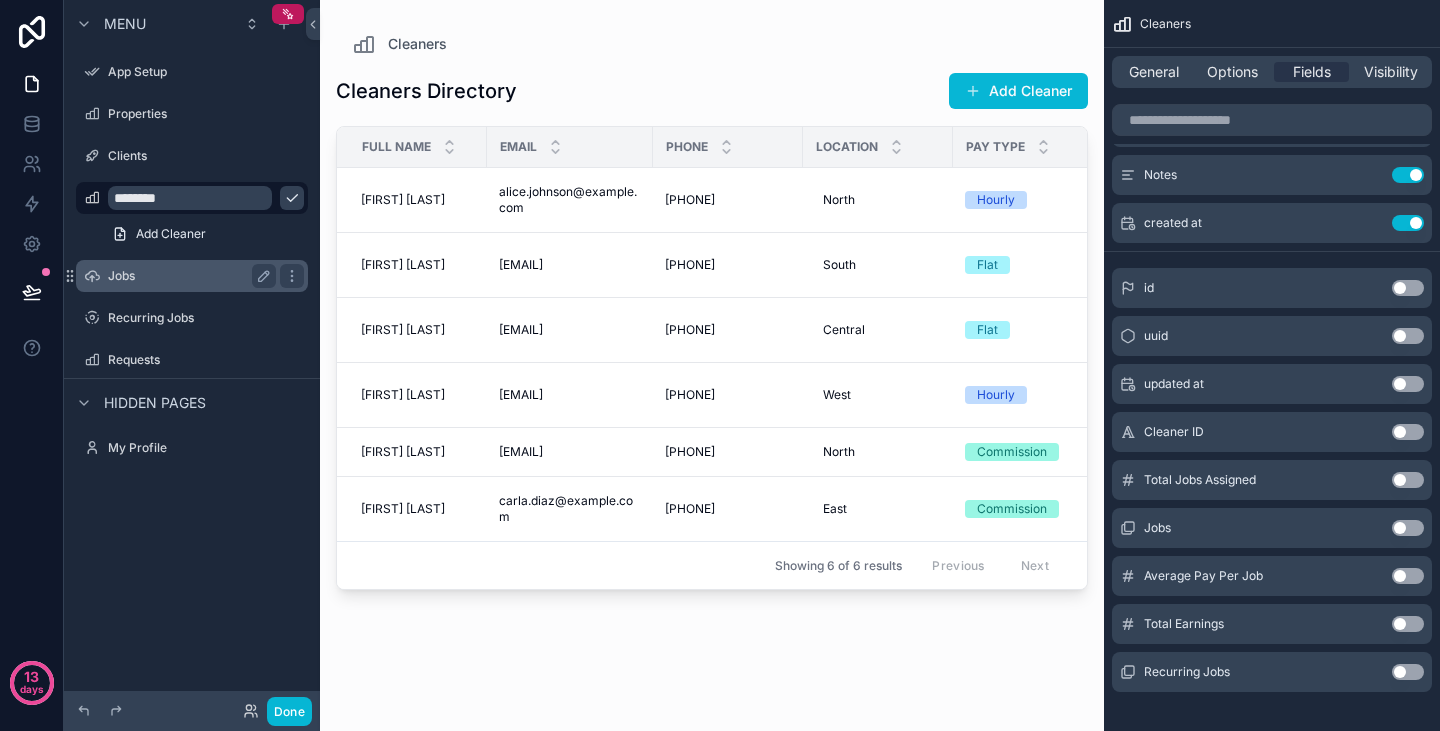 click on "Jobs" at bounding box center (188, 276) 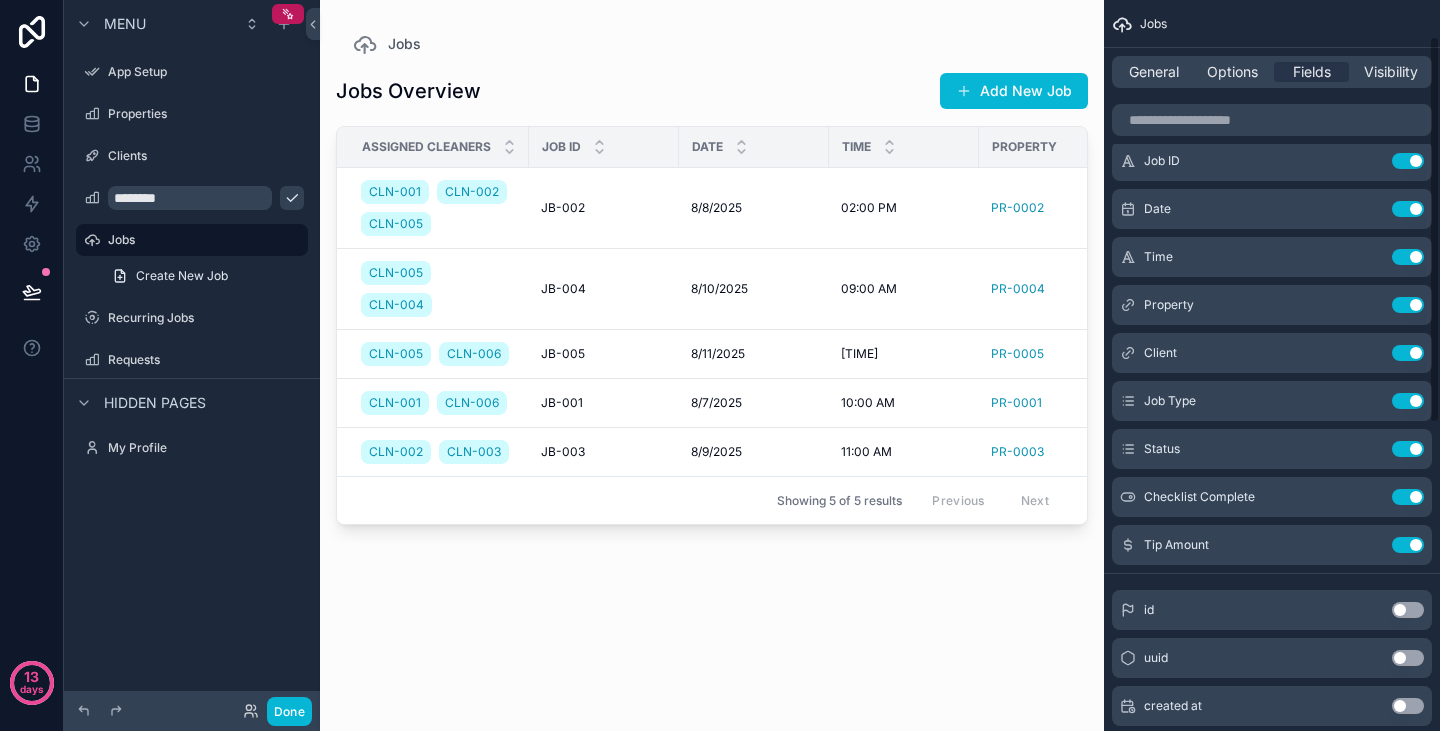 scroll, scrollTop: 0, scrollLeft: 0, axis: both 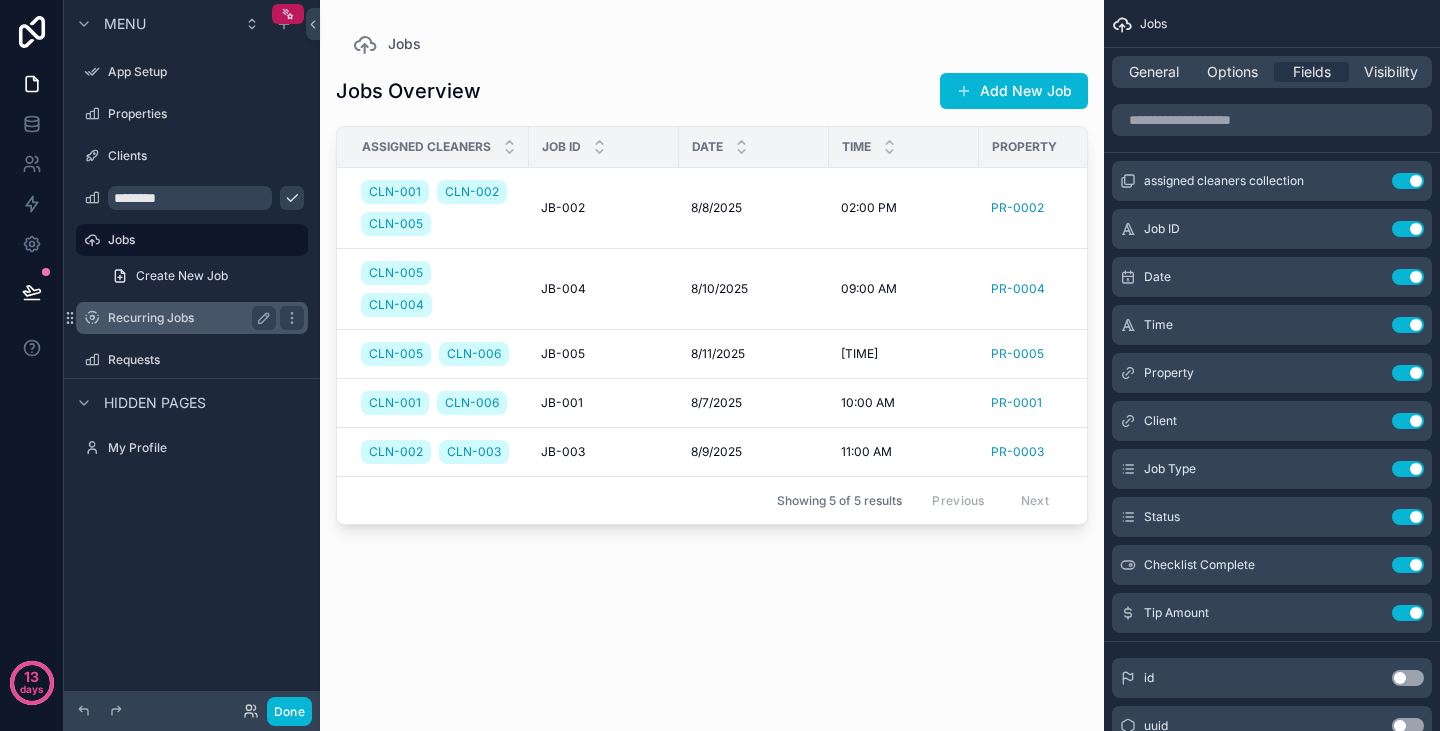 click on "Recurring Jobs" at bounding box center [188, 318] 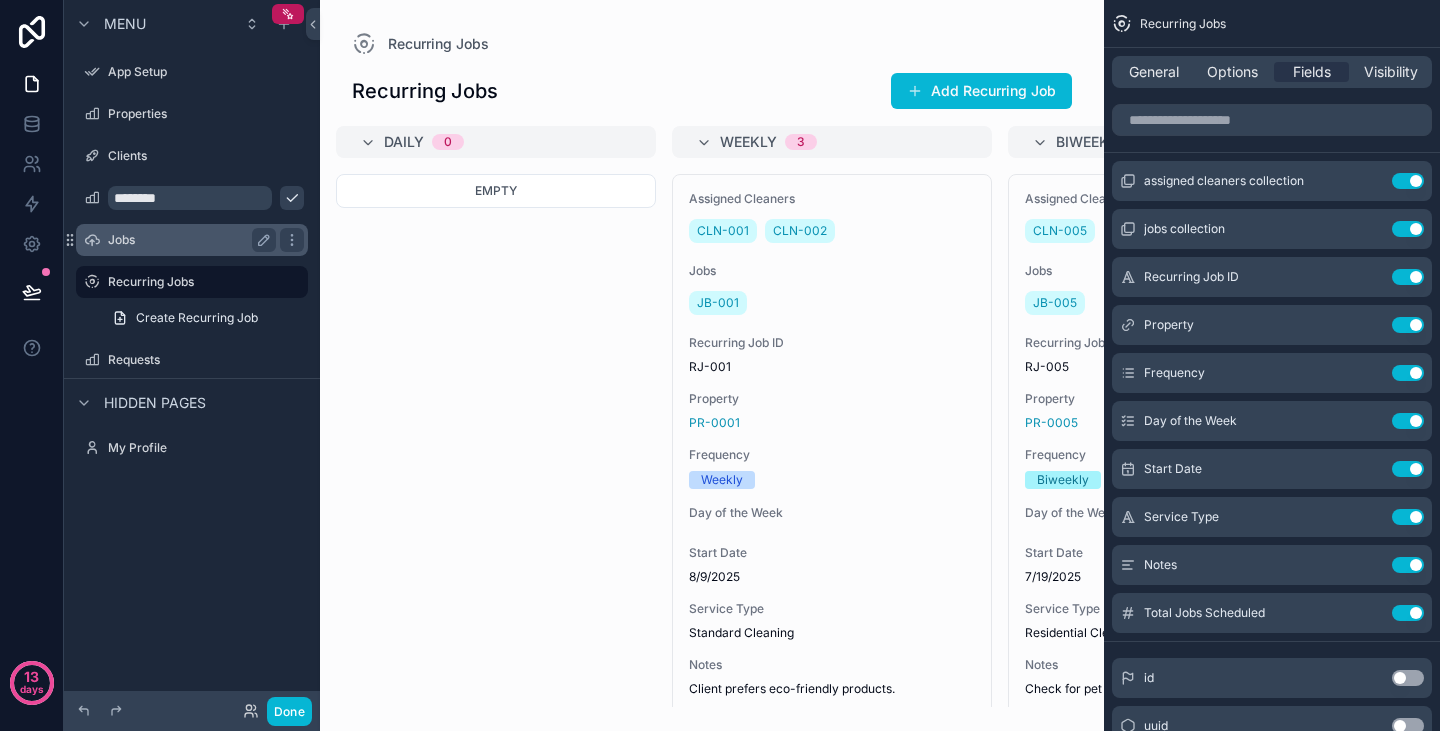 click on "Jobs" at bounding box center (188, 240) 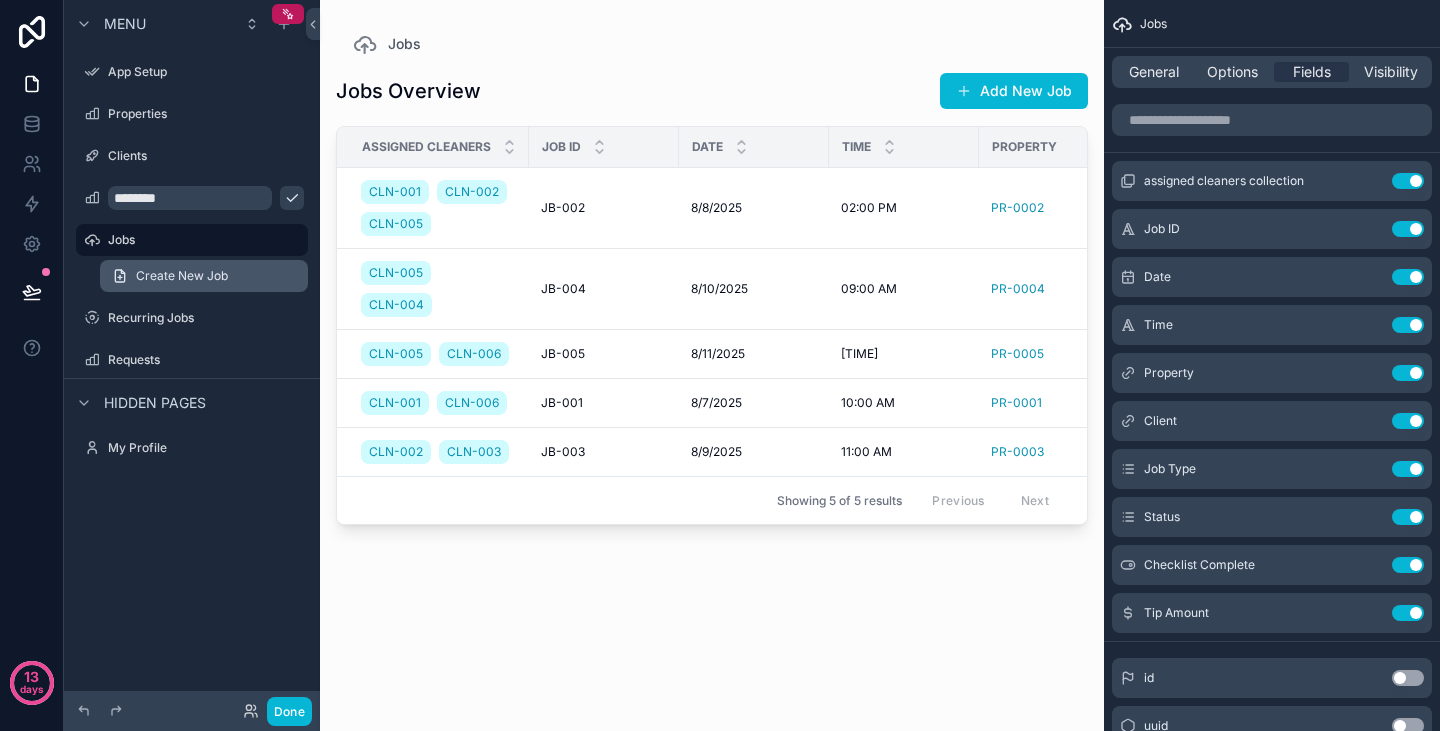 click on "Create New Job" at bounding box center [182, 276] 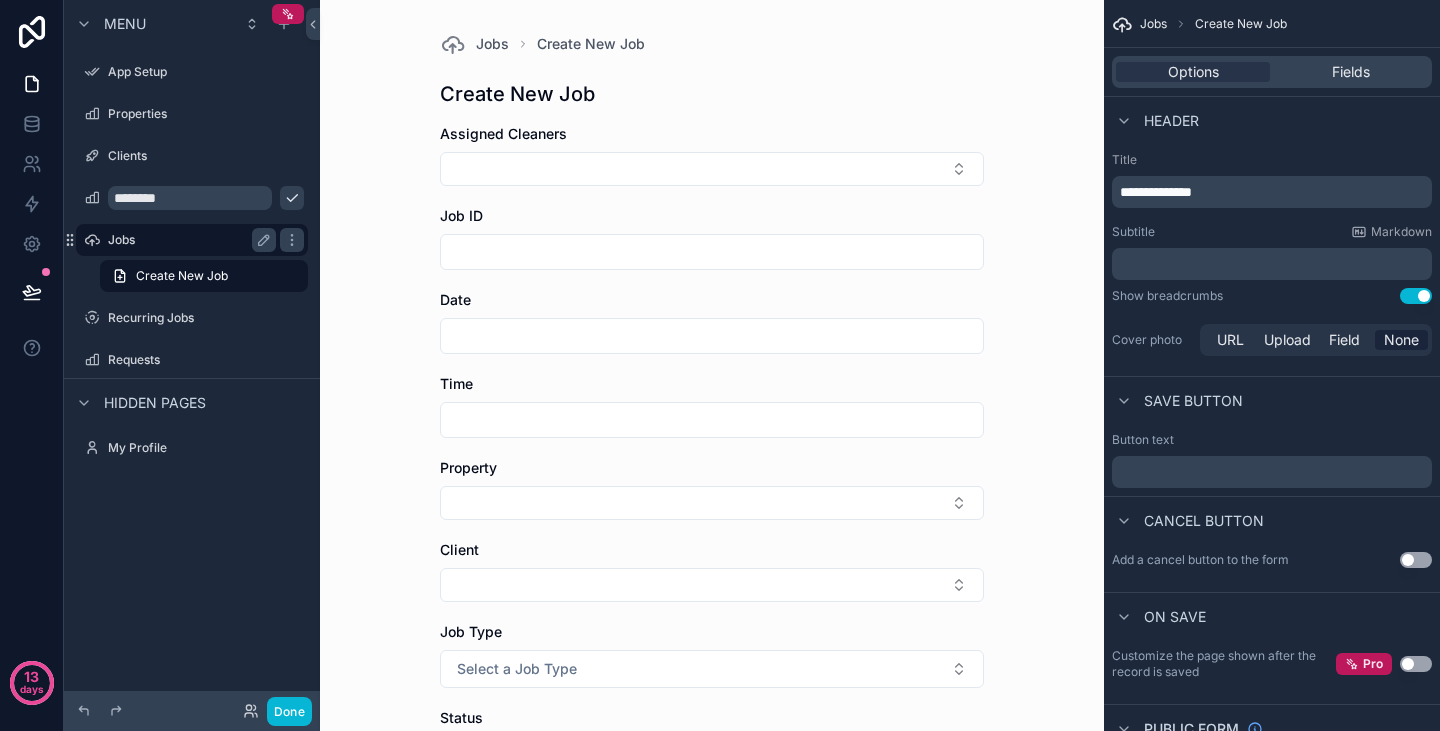 click on "Jobs" at bounding box center (188, 240) 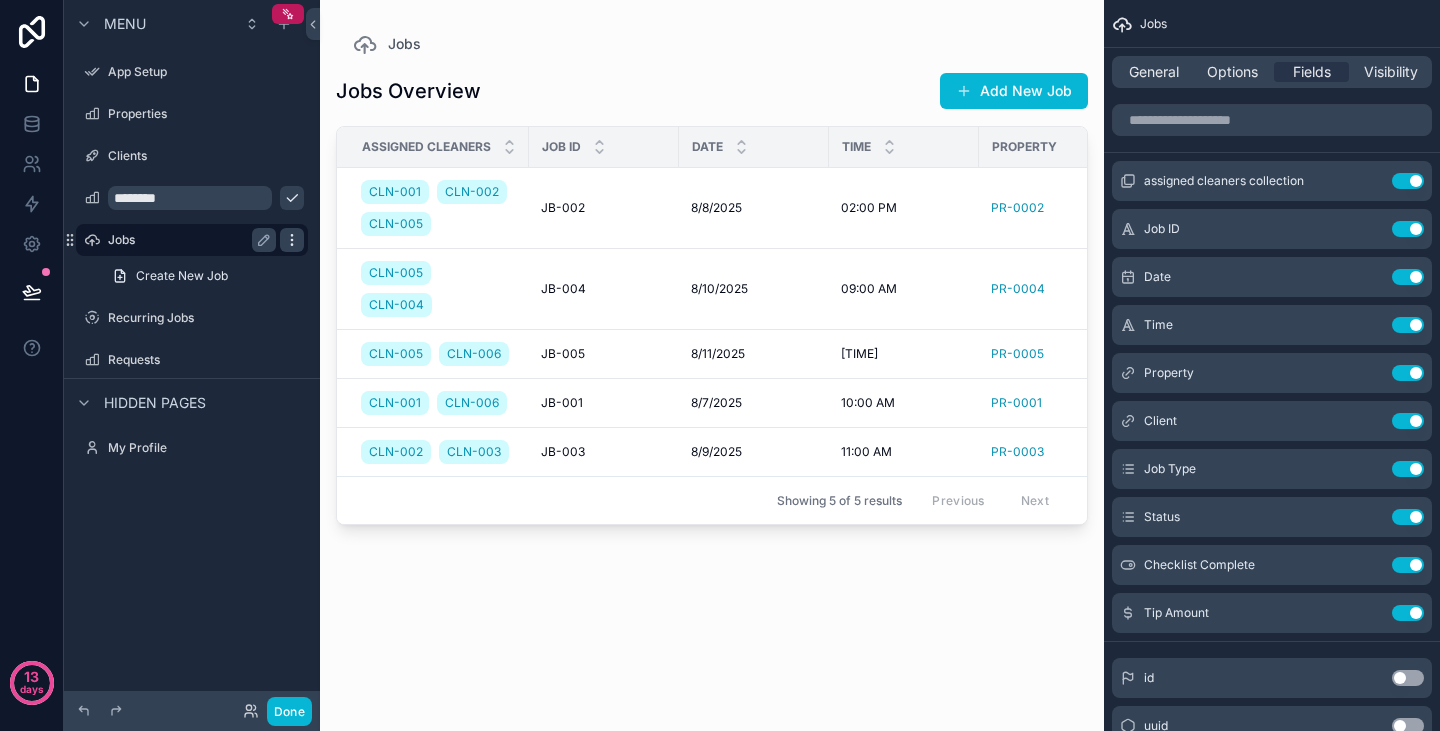 click 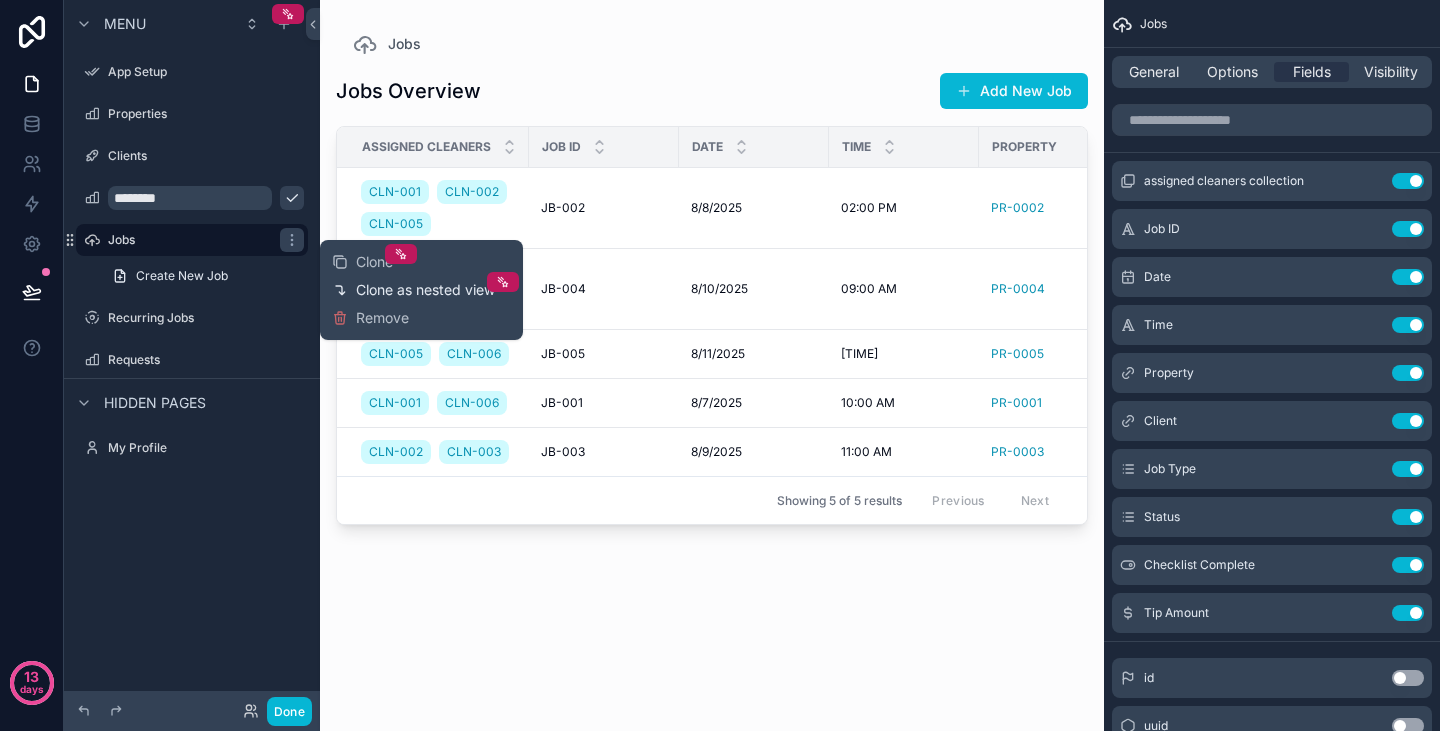 click on "Clone as nested view" at bounding box center [425, 290] 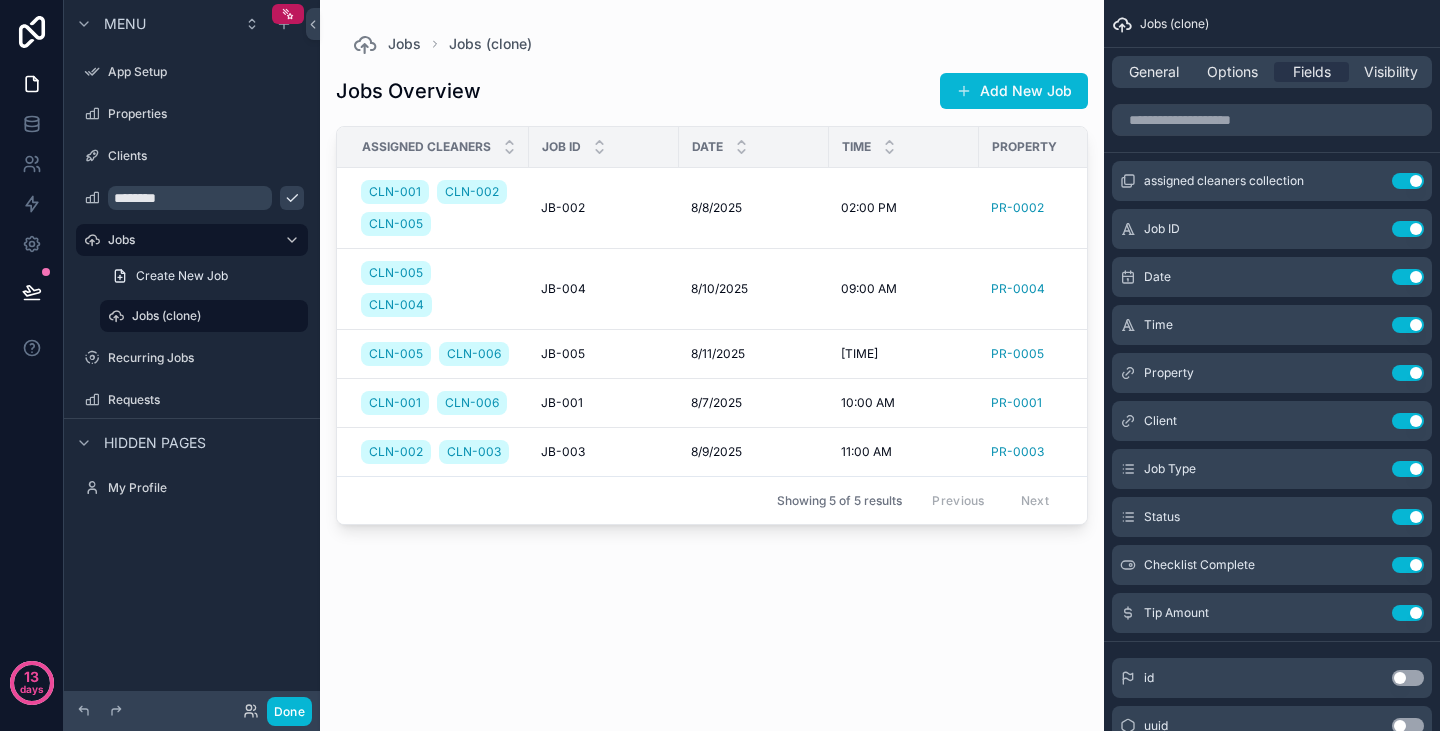click at bounding box center [712, 353] 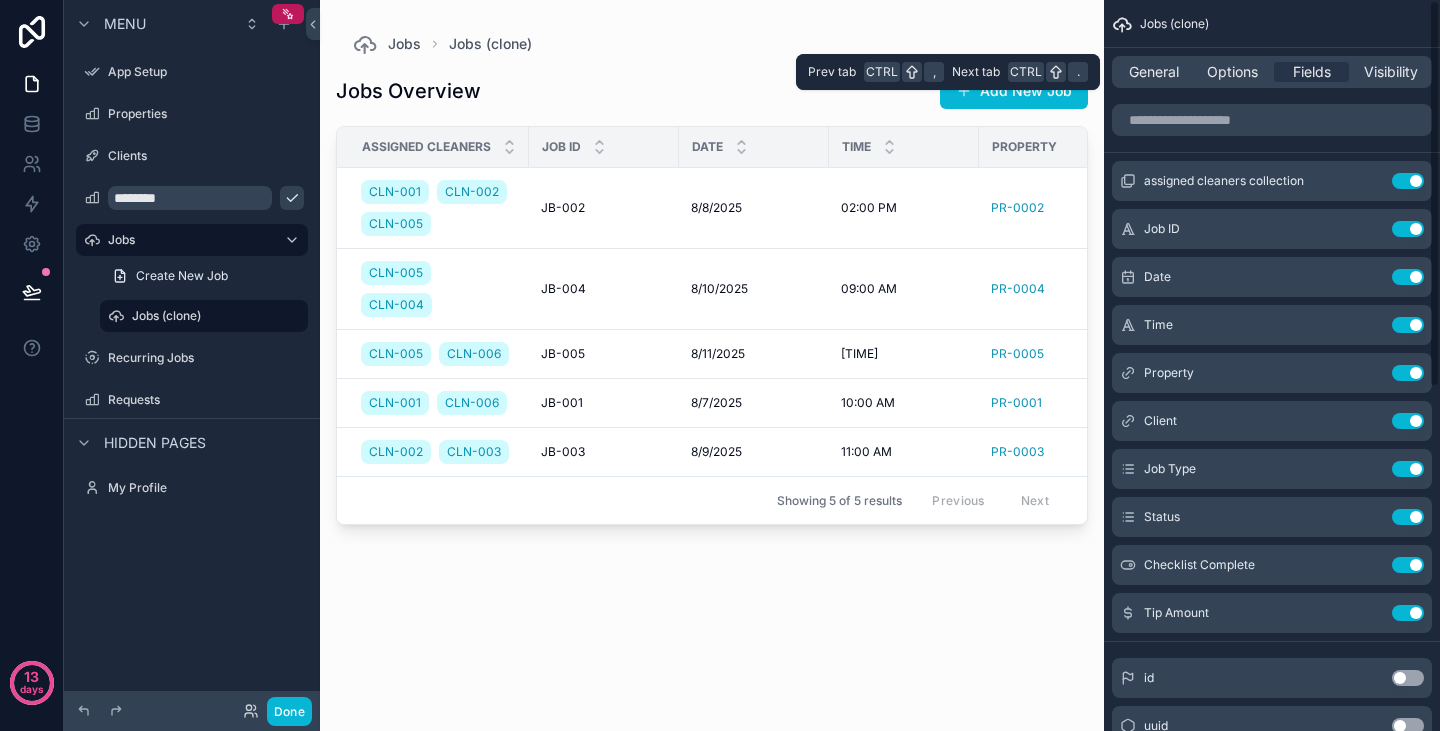 click on "General Options Fields Visibility" at bounding box center [1272, 72] 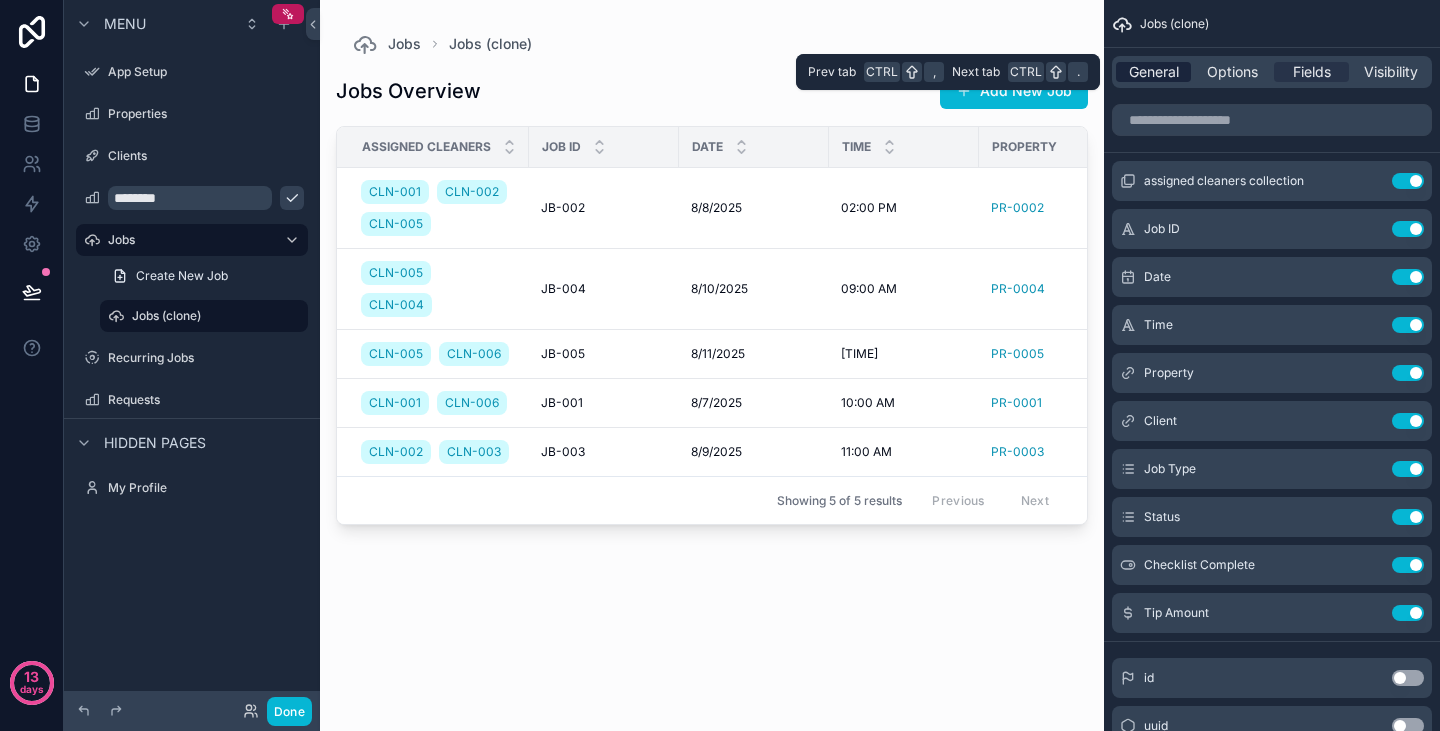 click on "General" at bounding box center (1154, 72) 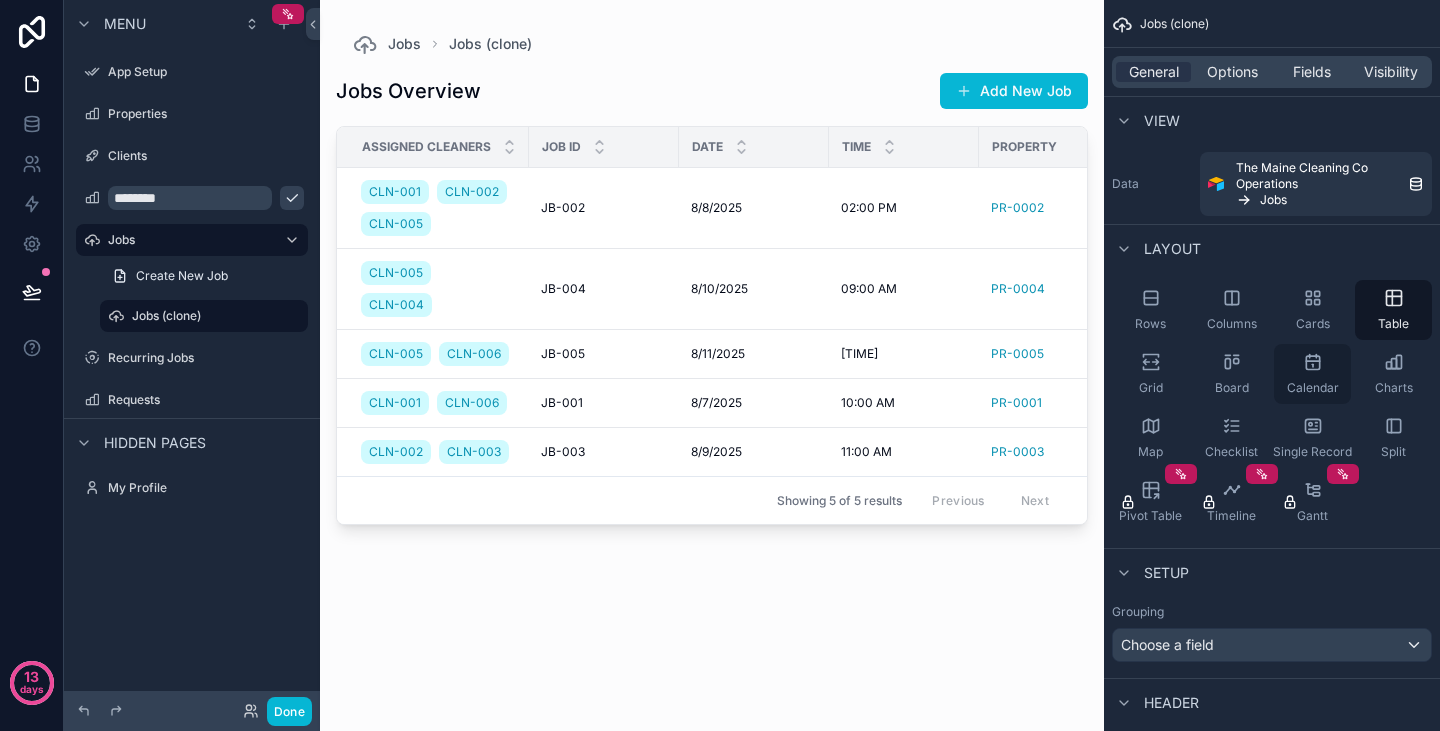 click 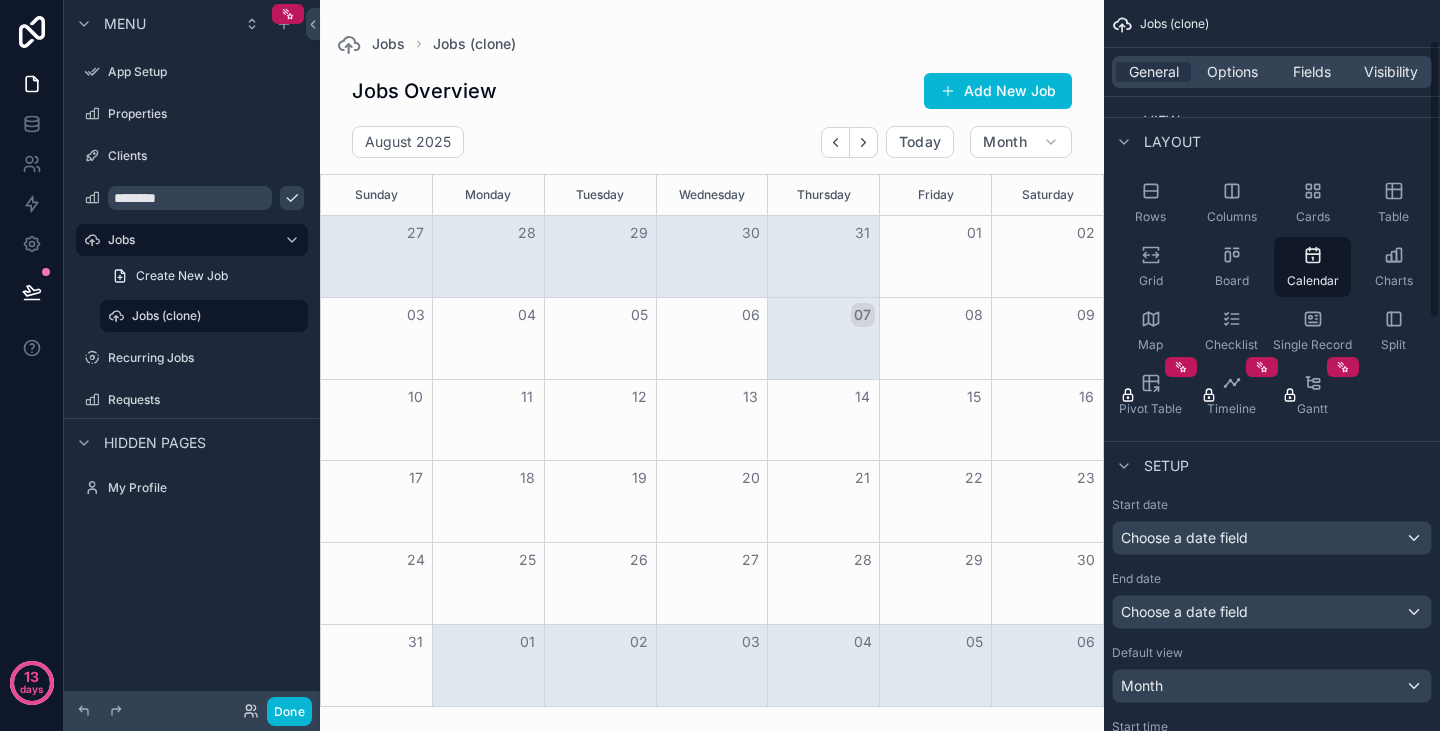 scroll, scrollTop: 108, scrollLeft: 0, axis: vertical 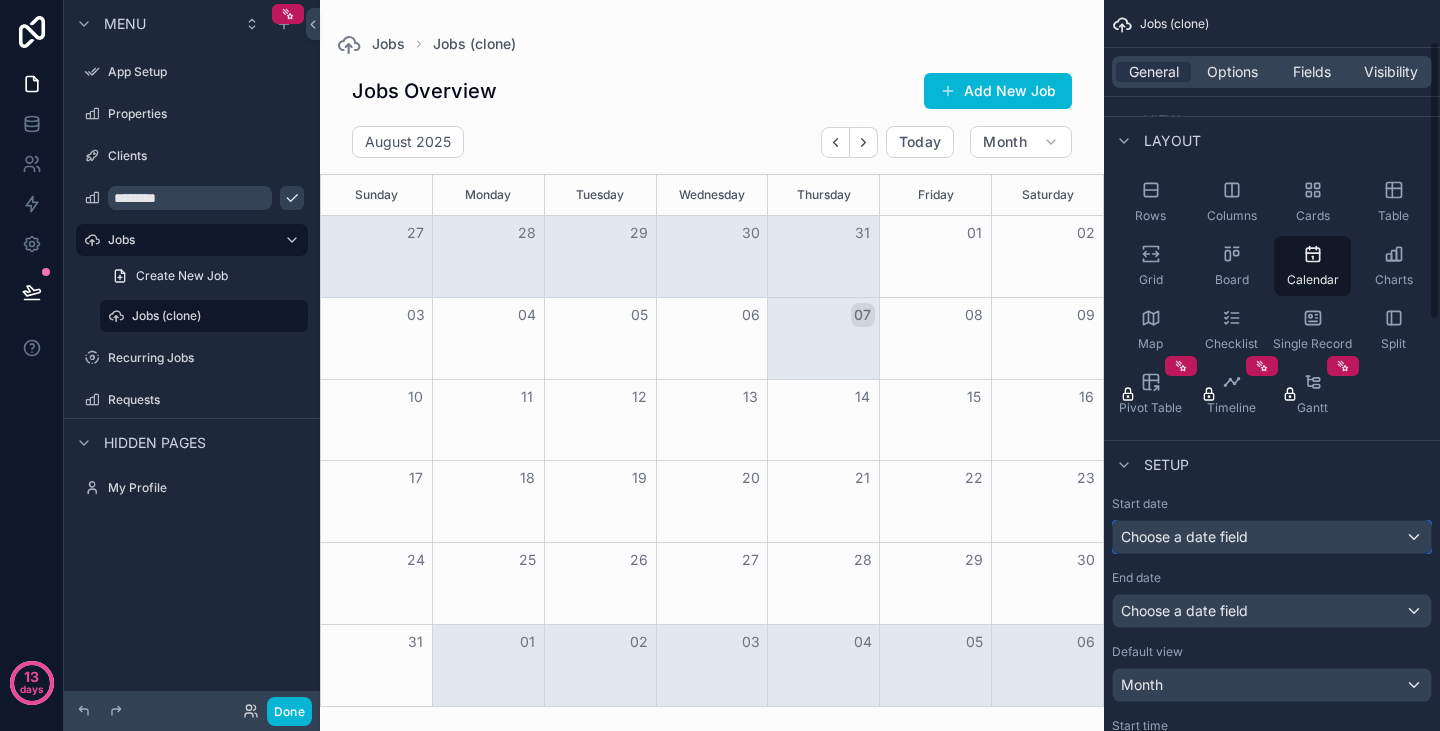 click on "Choose a date field" at bounding box center (1272, 537) 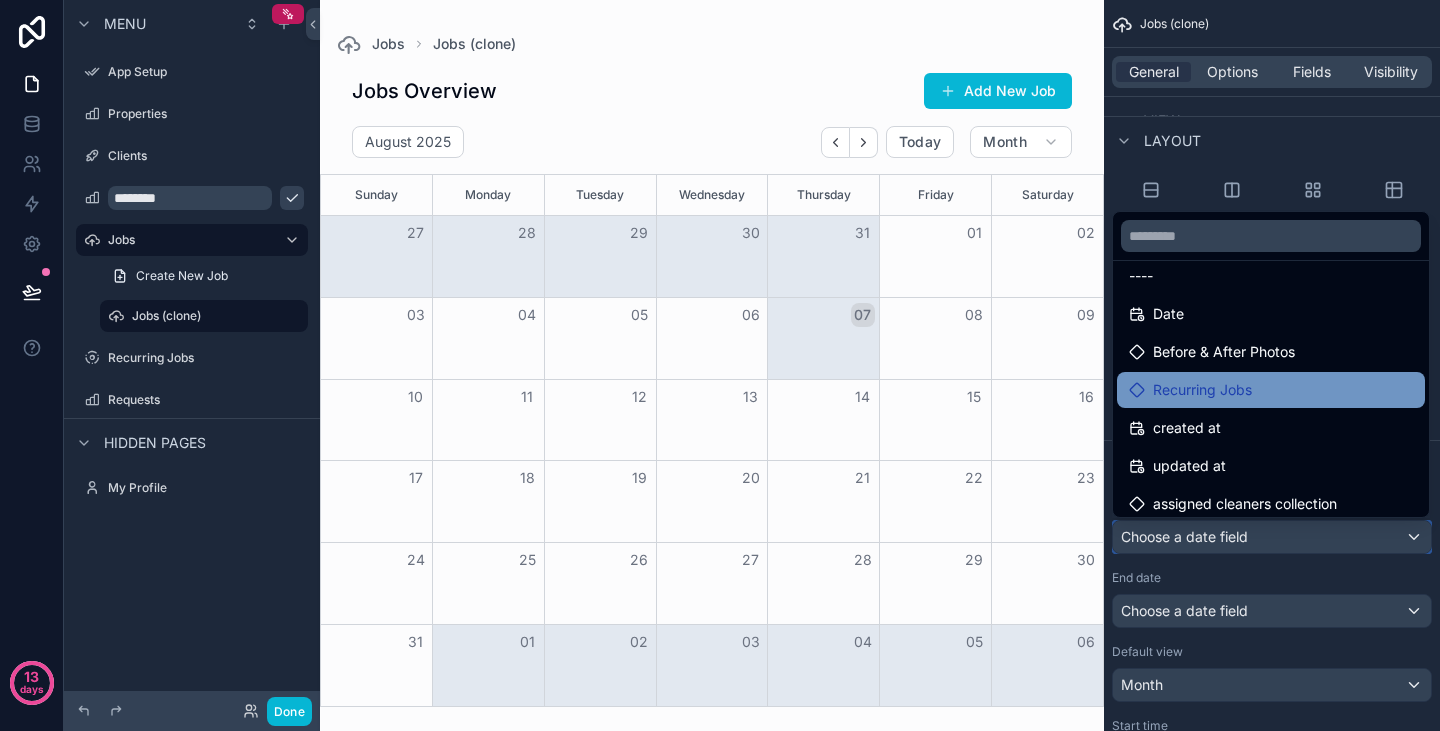 scroll, scrollTop: 20, scrollLeft: 0, axis: vertical 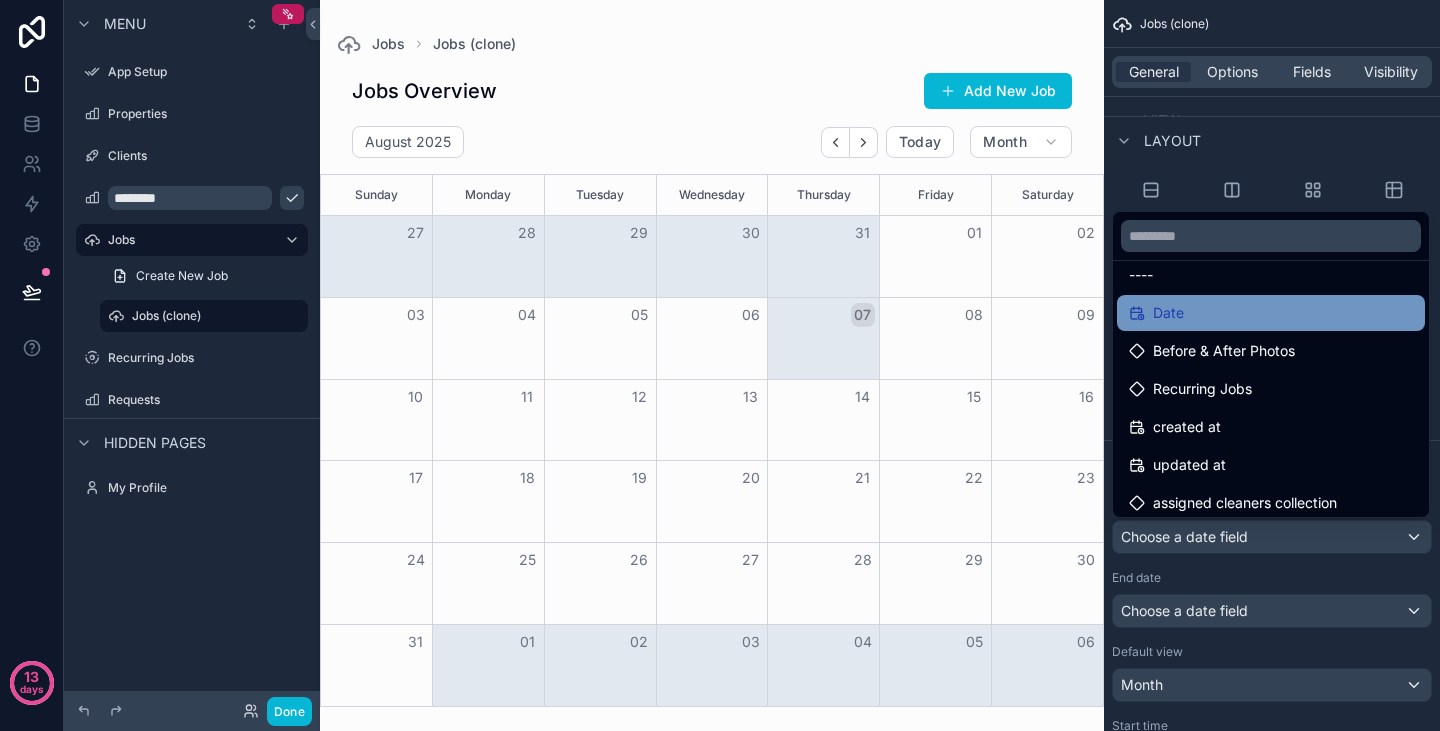 click on "Date" at bounding box center [1271, 313] 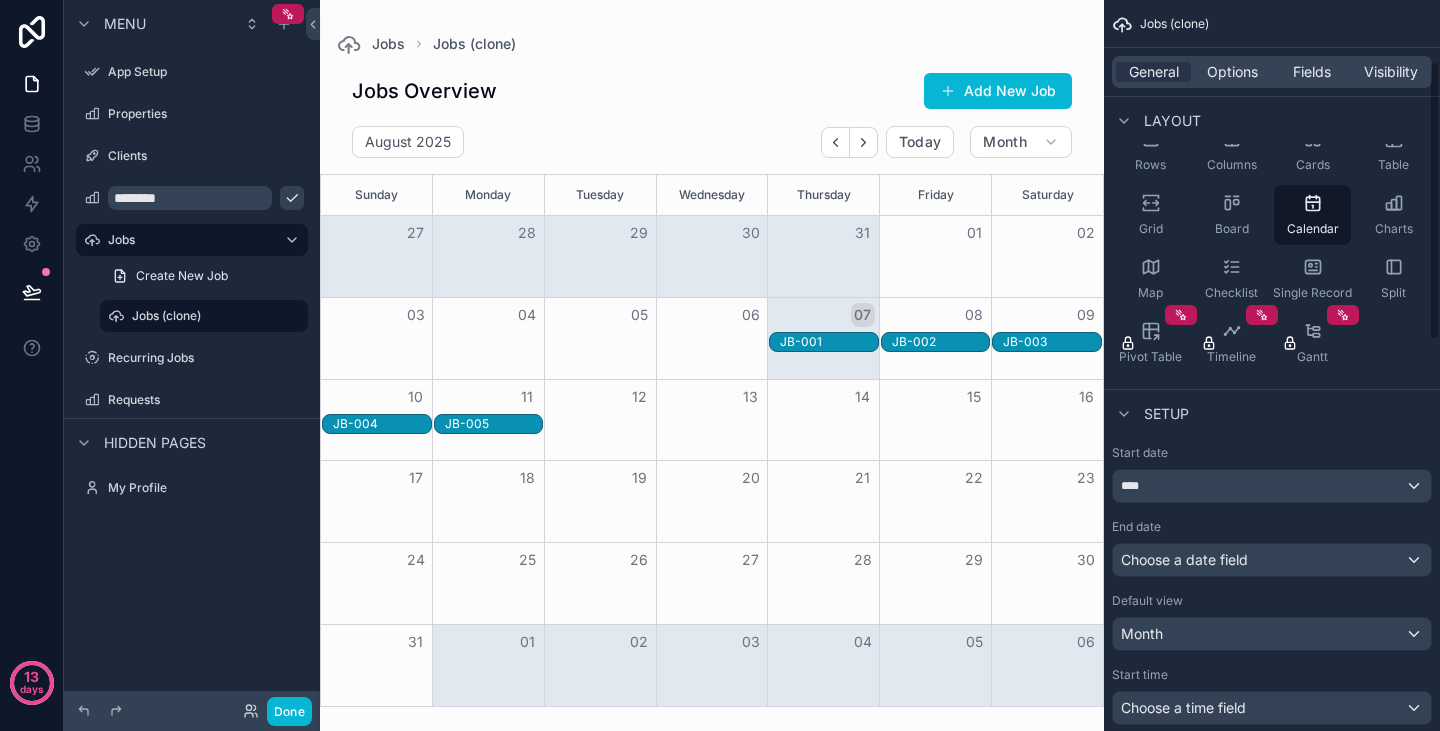 scroll, scrollTop: 161, scrollLeft: 0, axis: vertical 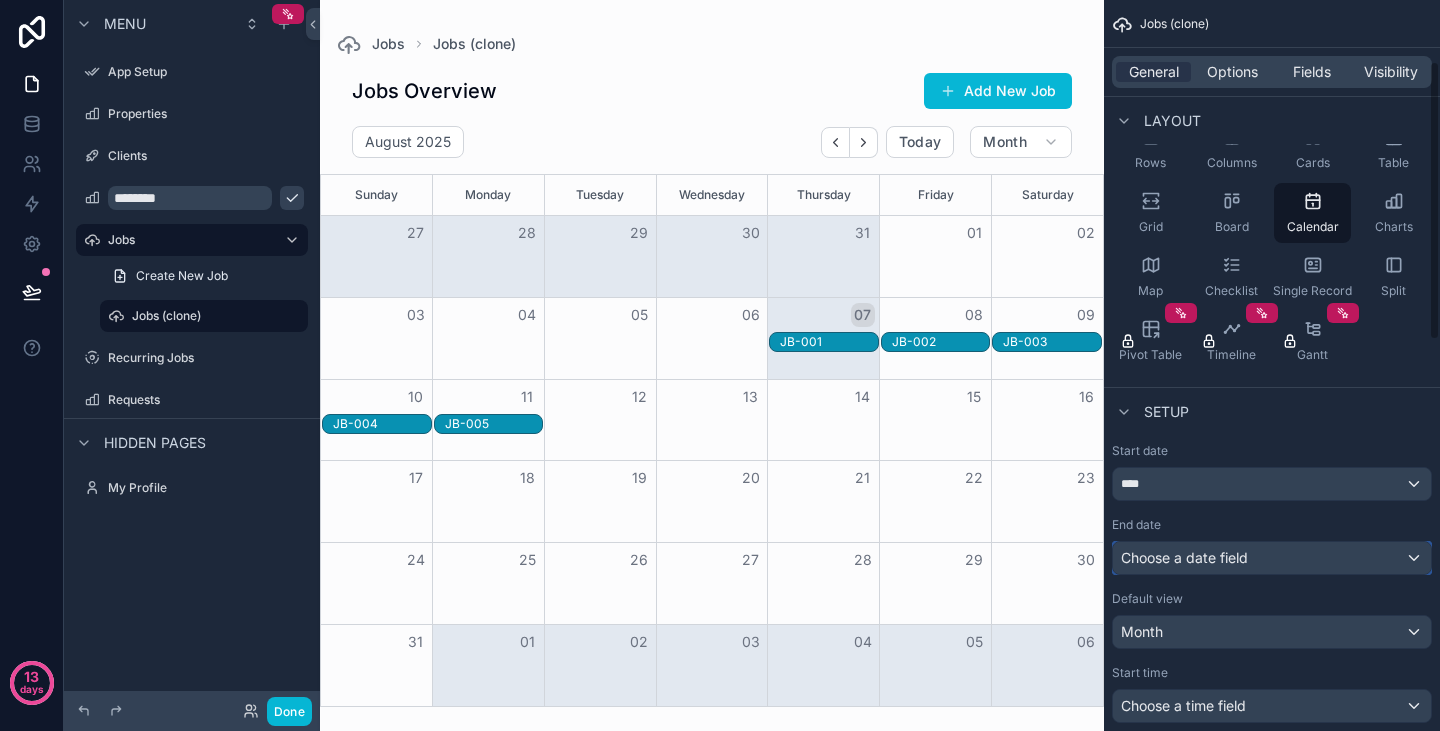 click on "Choose a date field" at bounding box center (1272, 558) 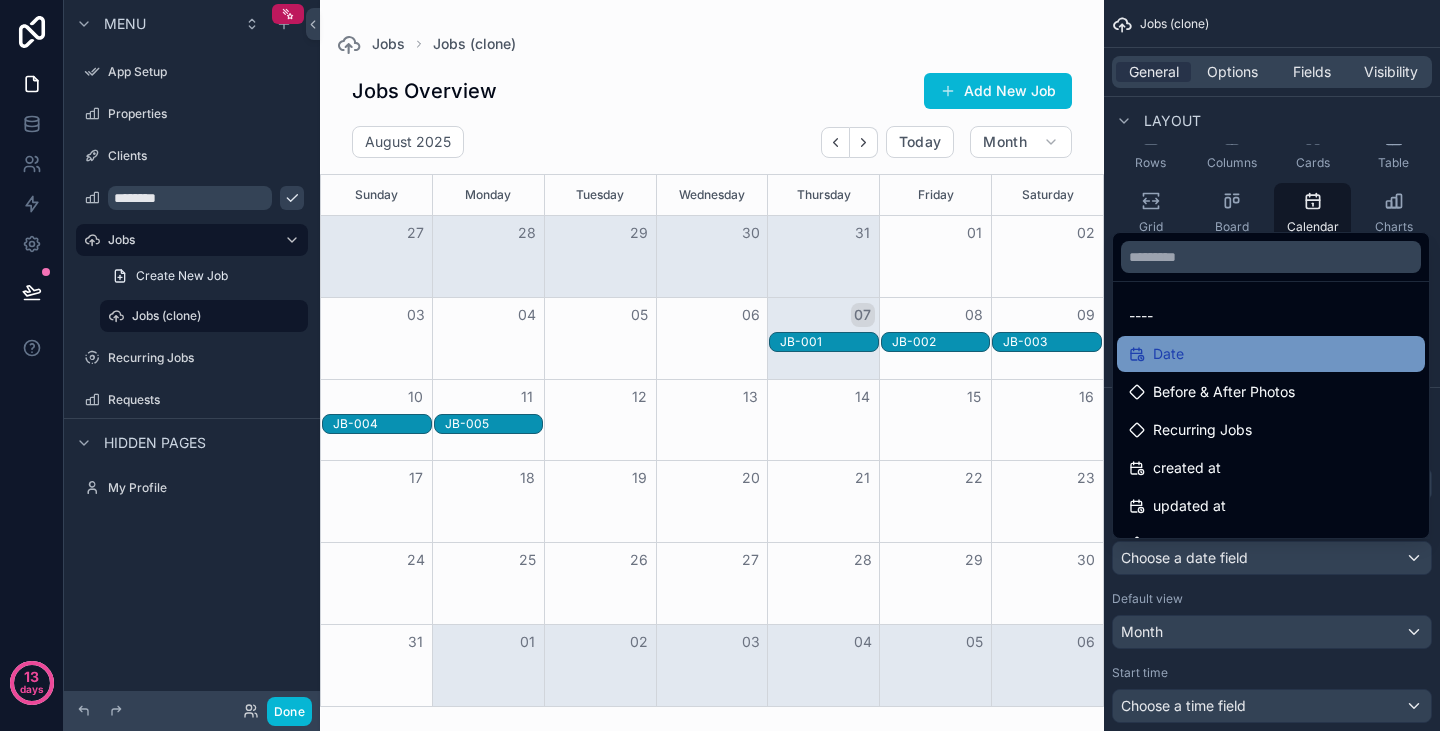 click on "Date" at bounding box center [1271, 354] 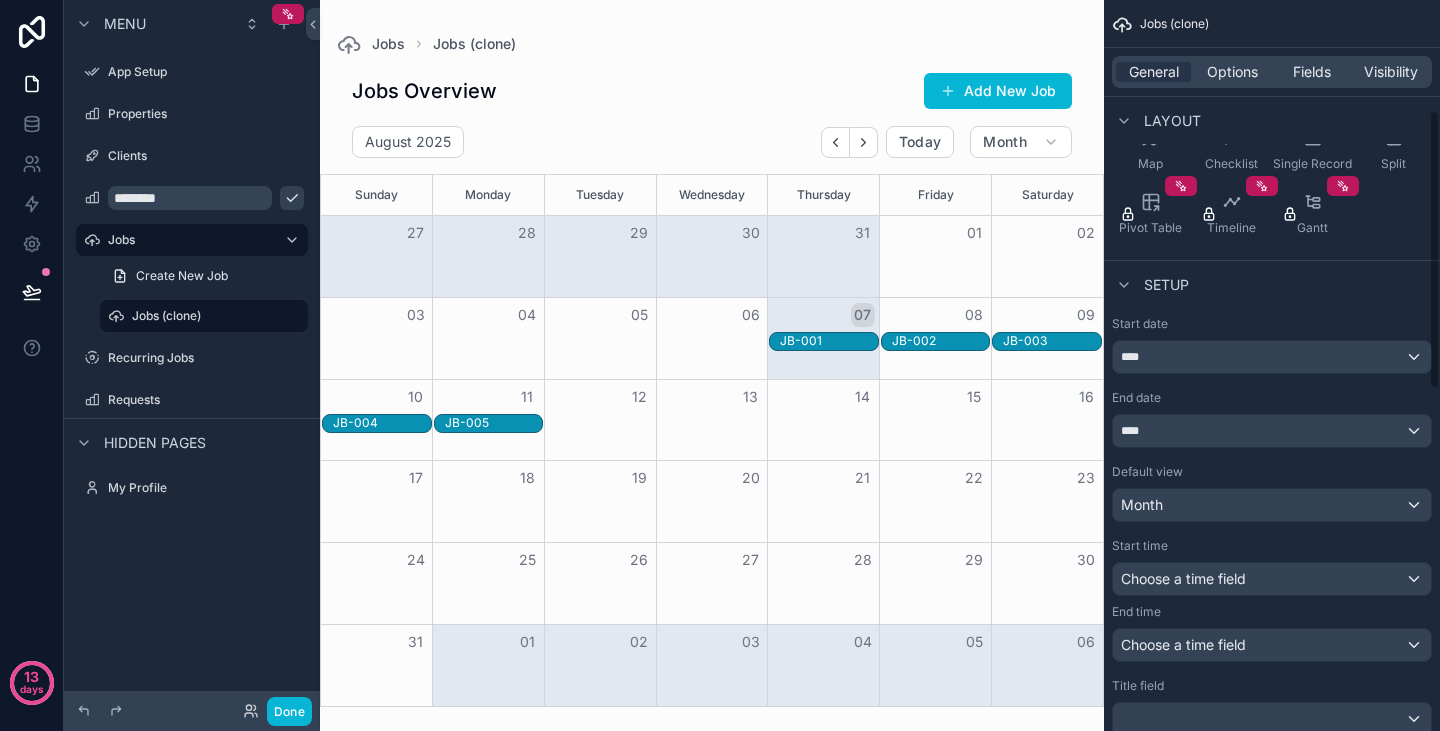 scroll, scrollTop: 290, scrollLeft: 0, axis: vertical 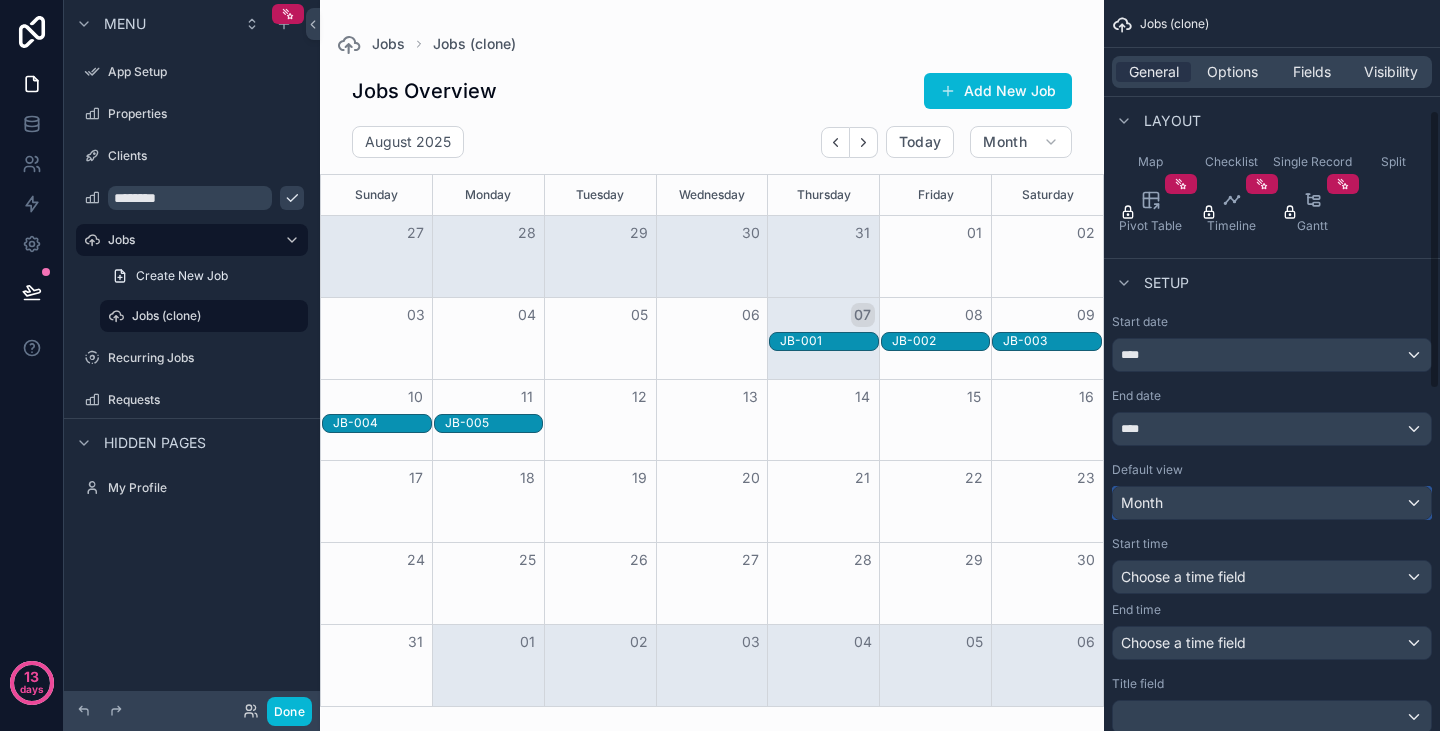 click on "Month" at bounding box center [1272, 503] 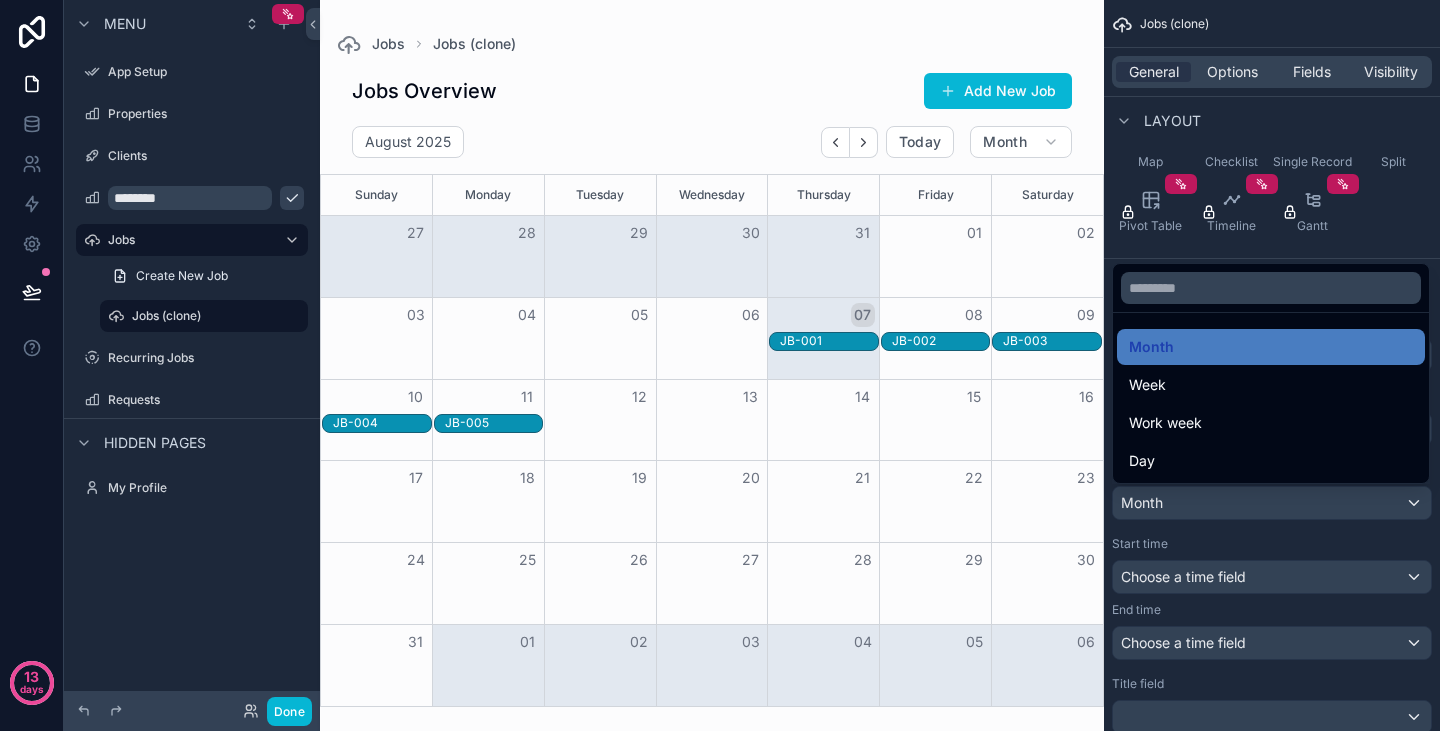 click at bounding box center (720, 365) 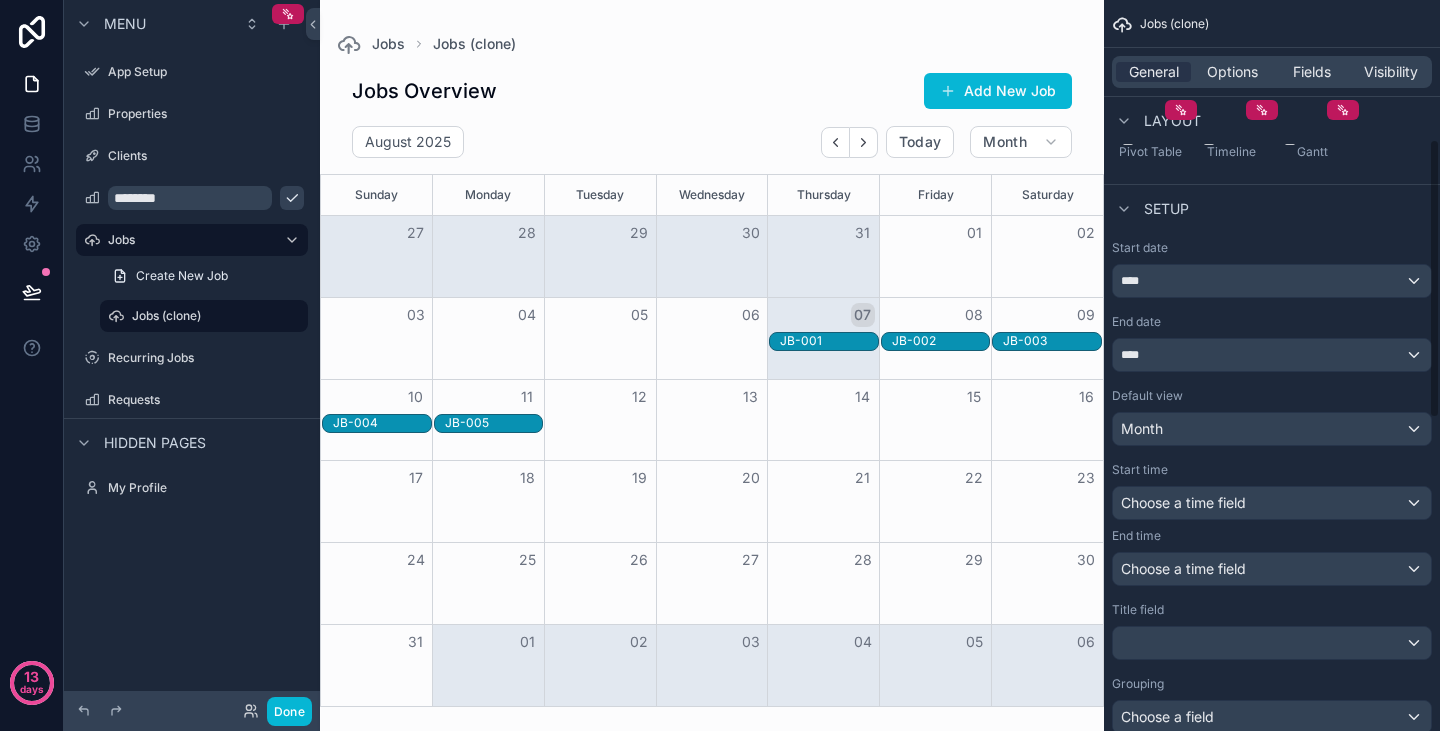 scroll, scrollTop: 365, scrollLeft: 0, axis: vertical 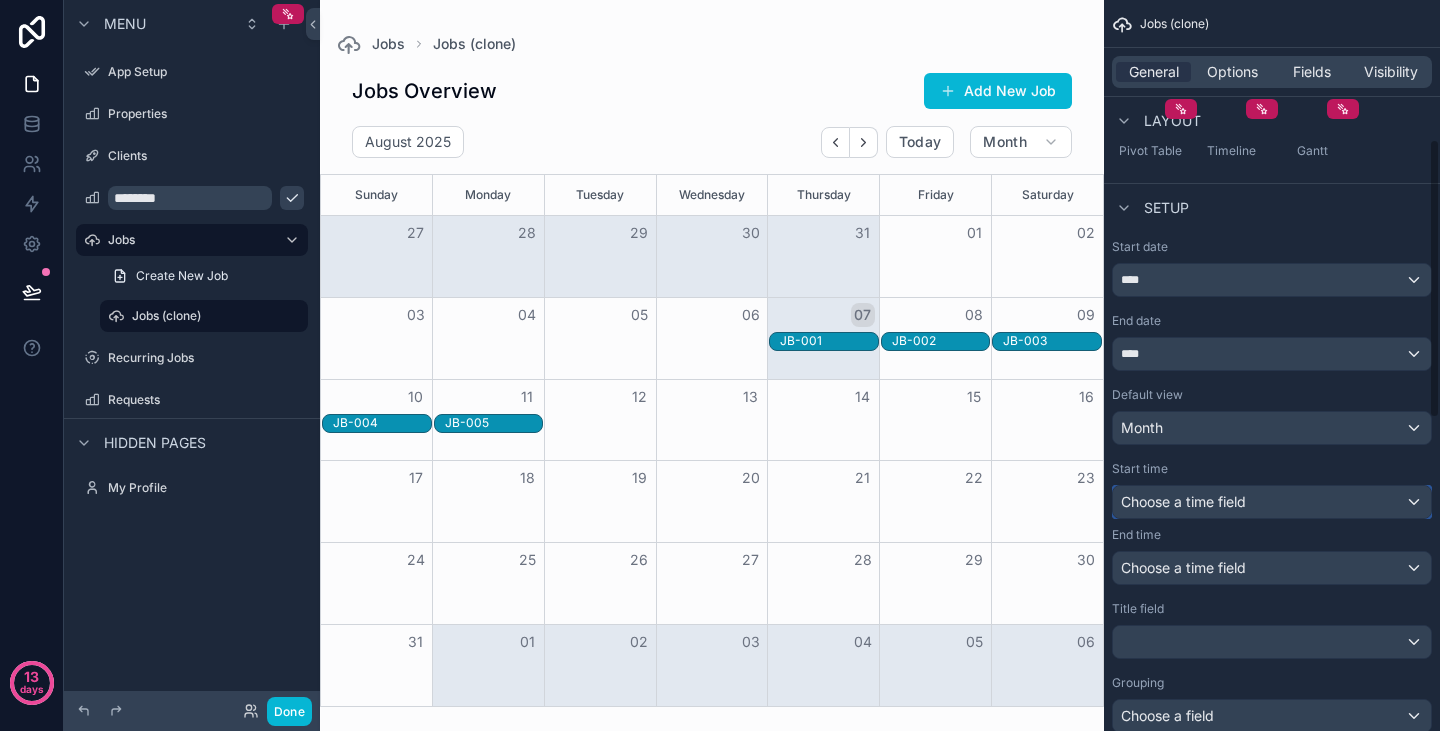click on "Choose a time field" at bounding box center [1183, 501] 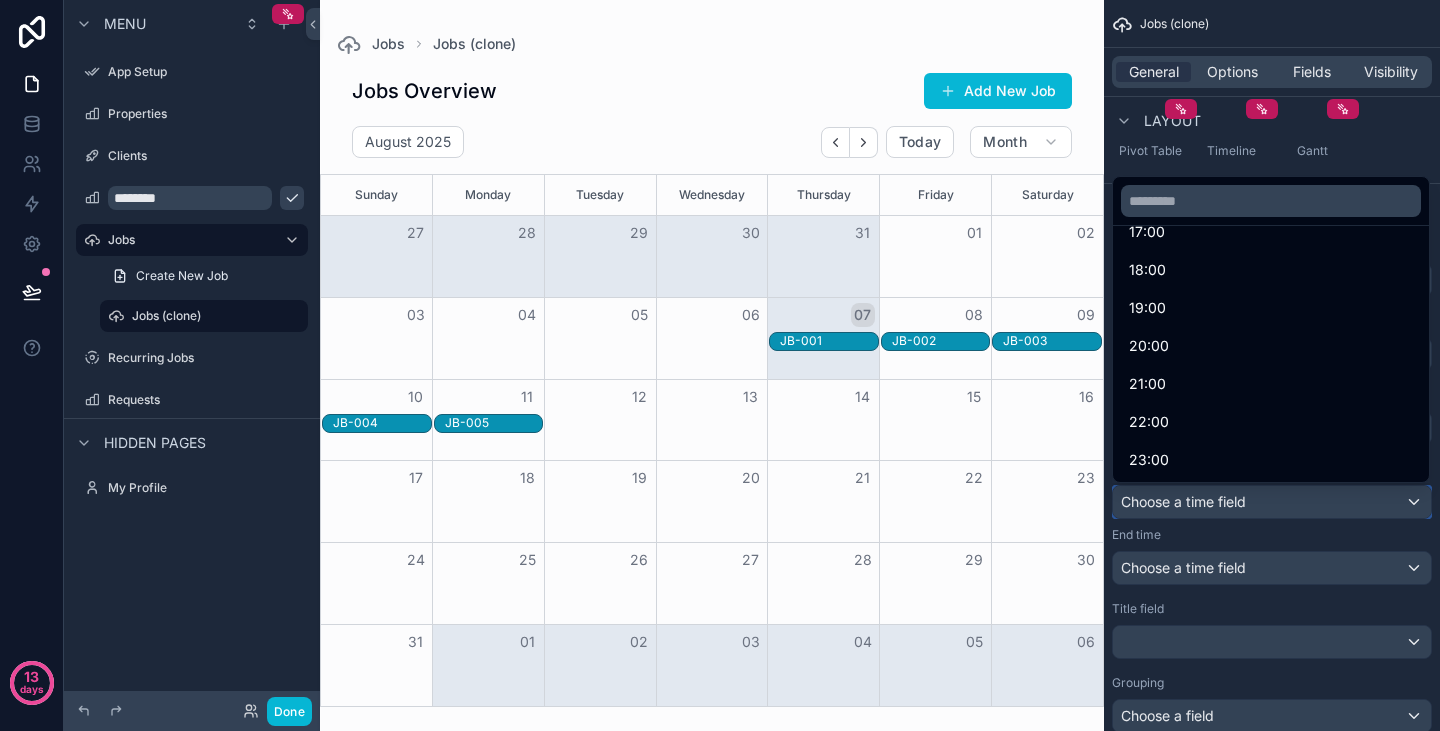 scroll, scrollTop: 0, scrollLeft: 0, axis: both 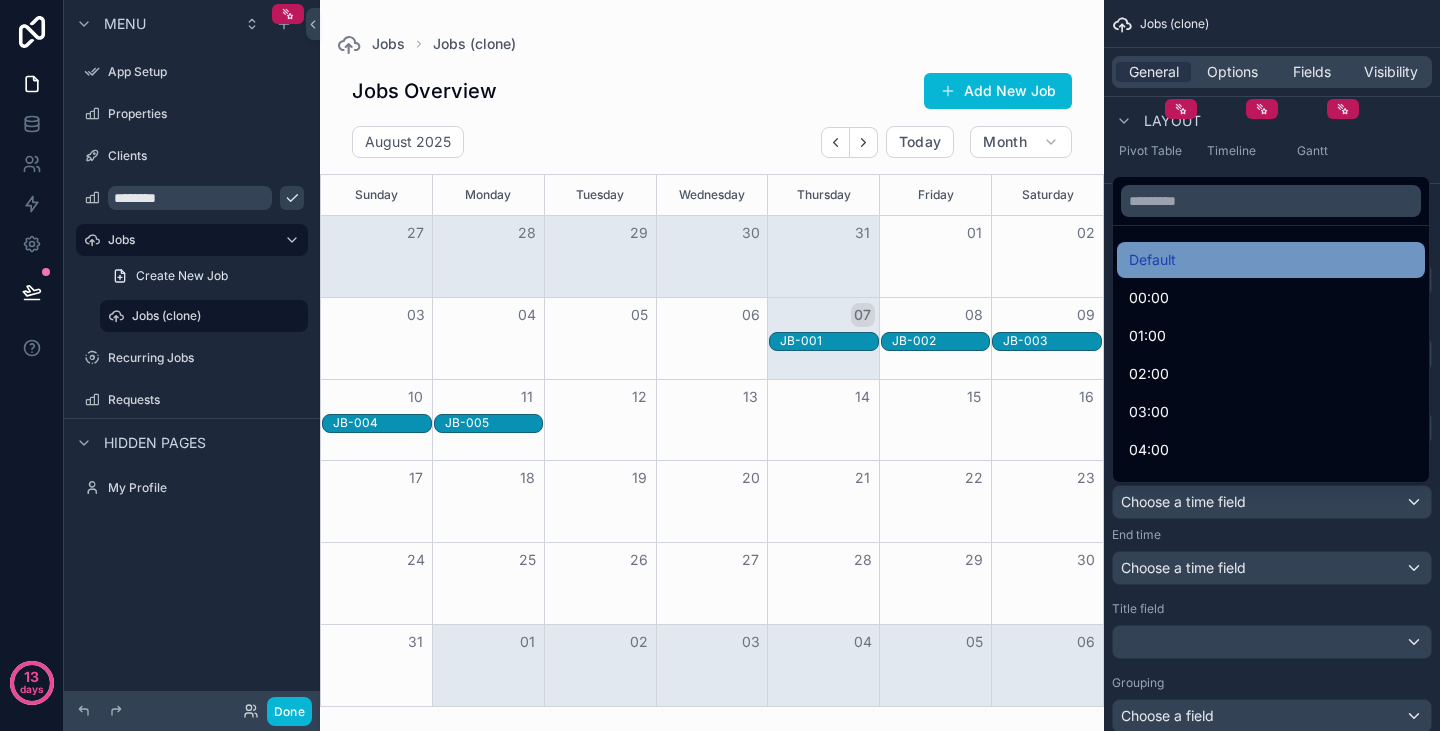 click on "Default" at bounding box center [1271, 260] 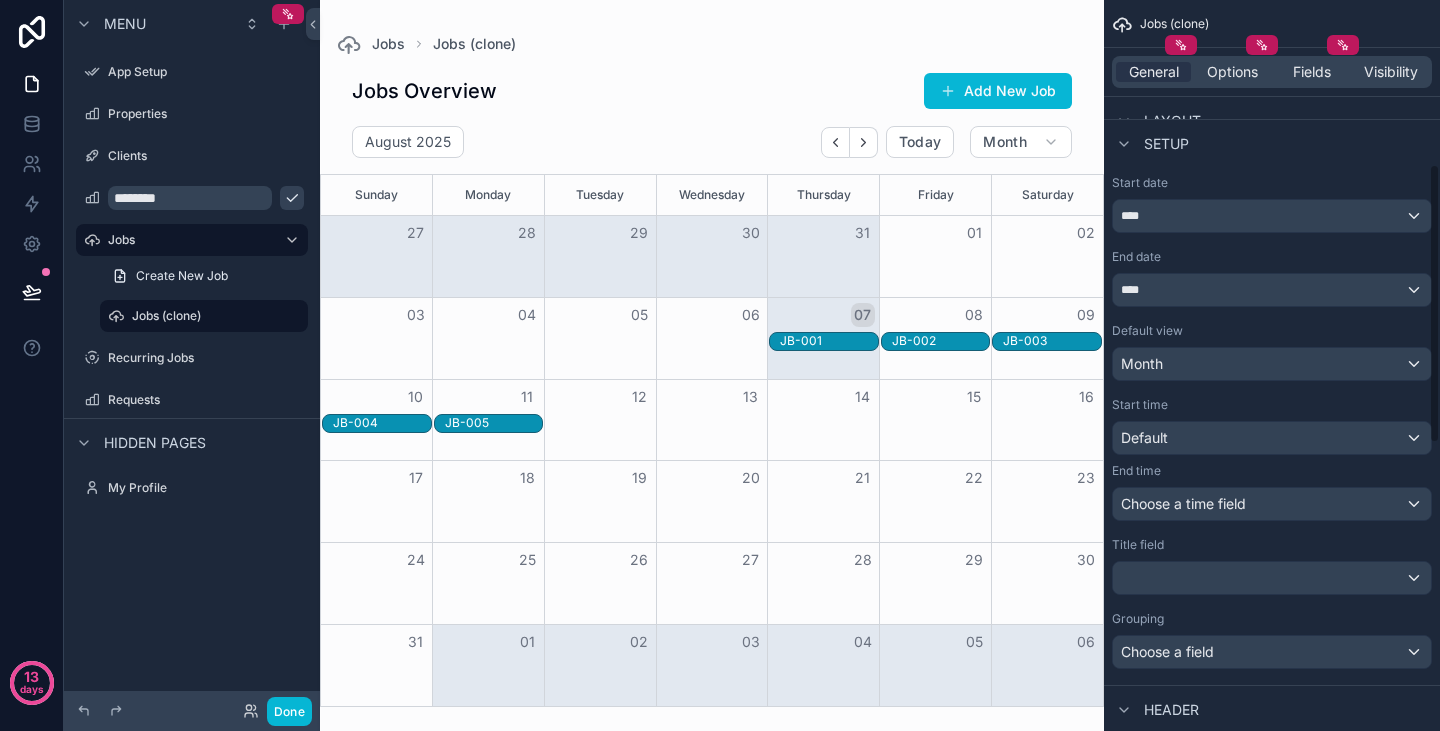 scroll, scrollTop: 430, scrollLeft: 0, axis: vertical 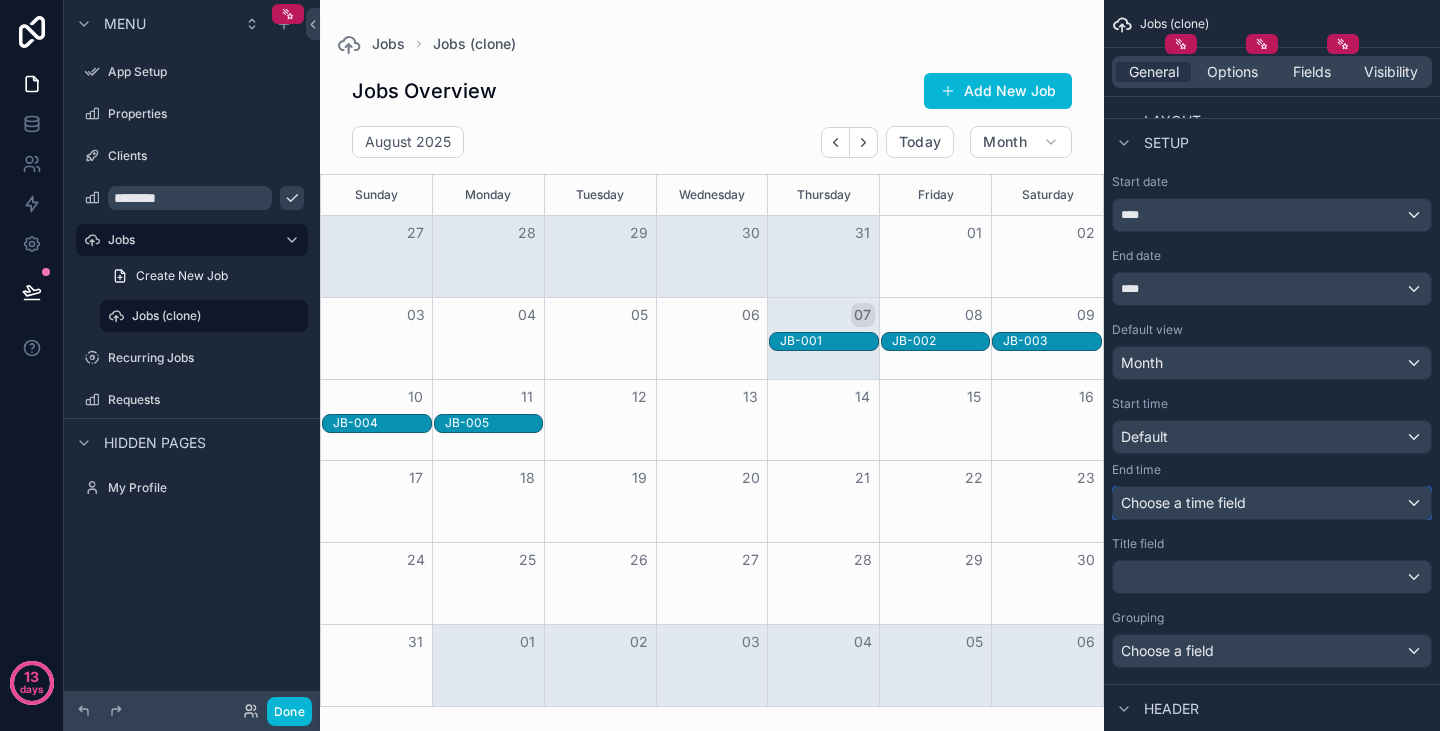 click on "Choose a time field" at bounding box center (1183, 502) 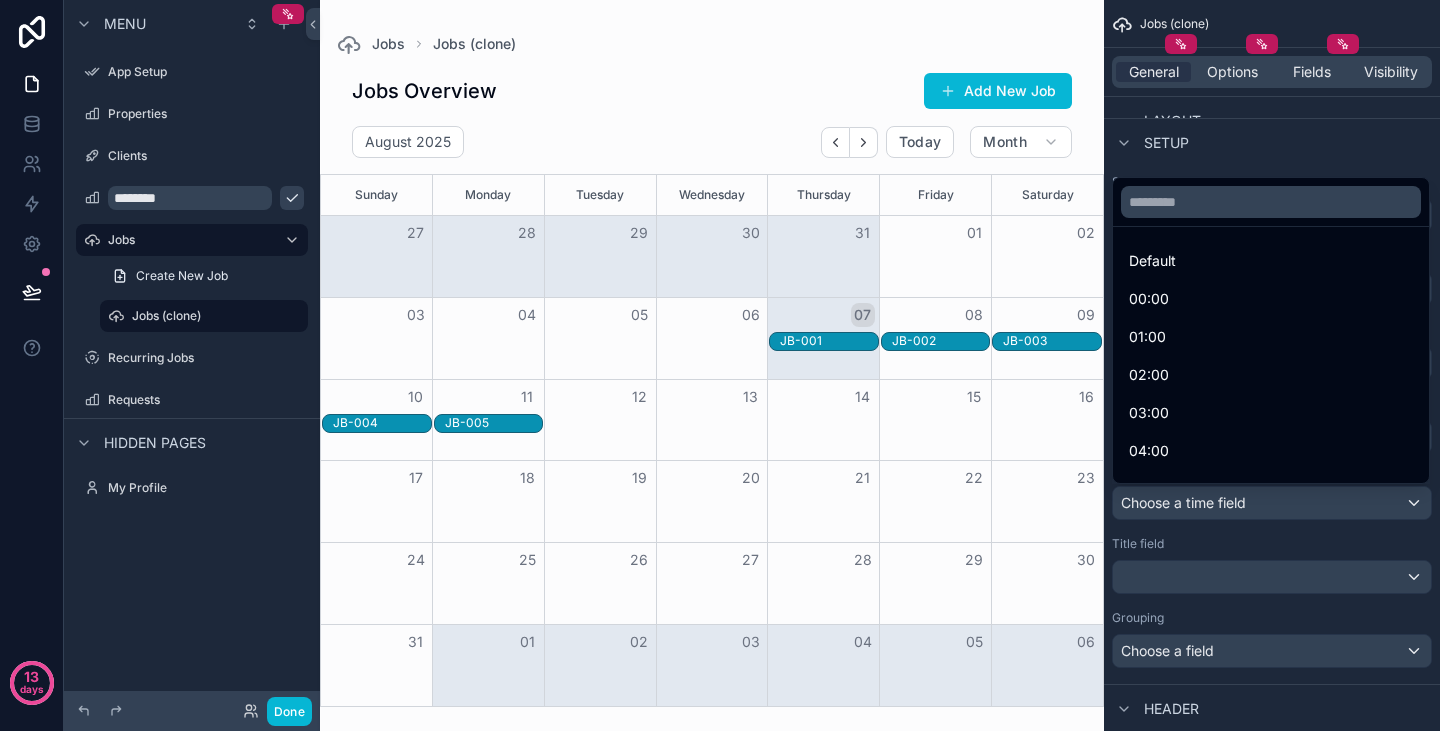 click at bounding box center [720, 365] 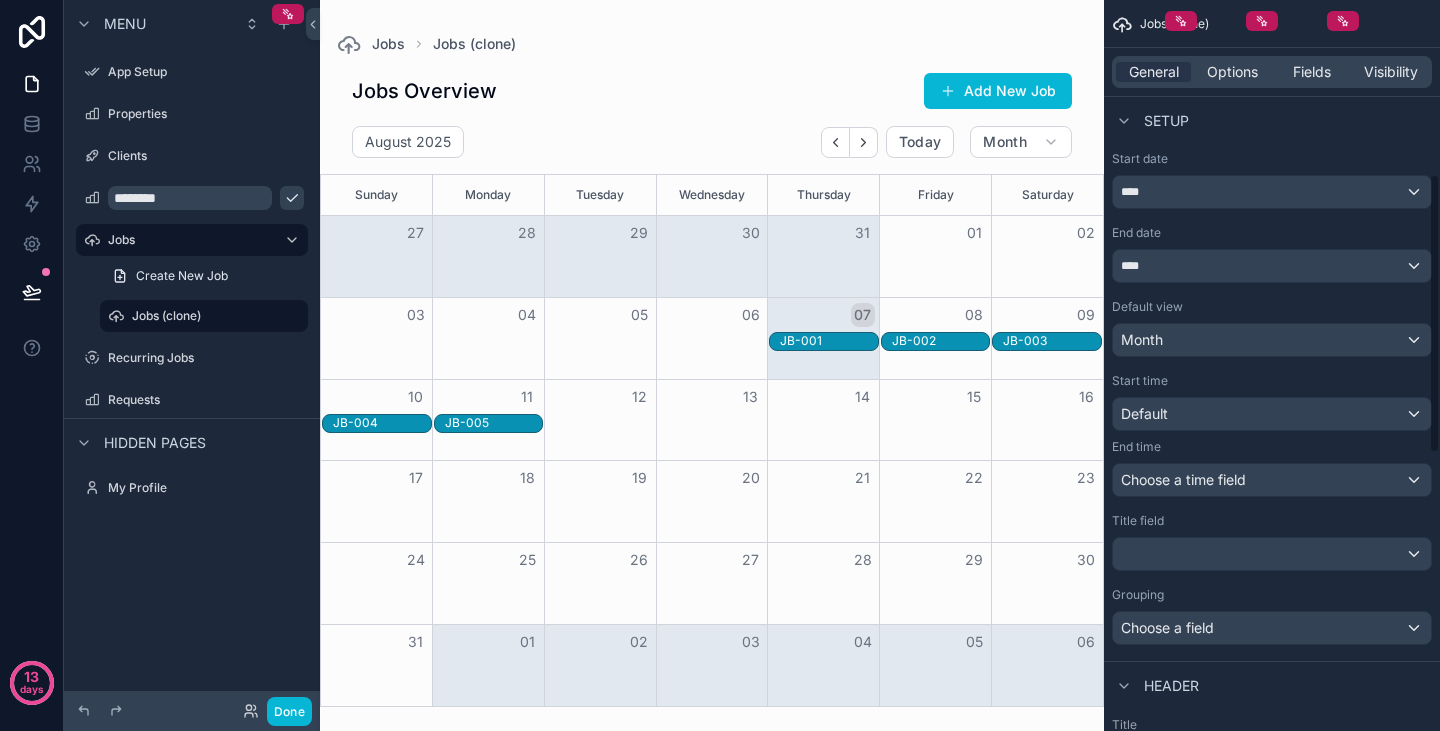 scroll, scrollTop: 458, scrollLeft: 0, axis: vertical 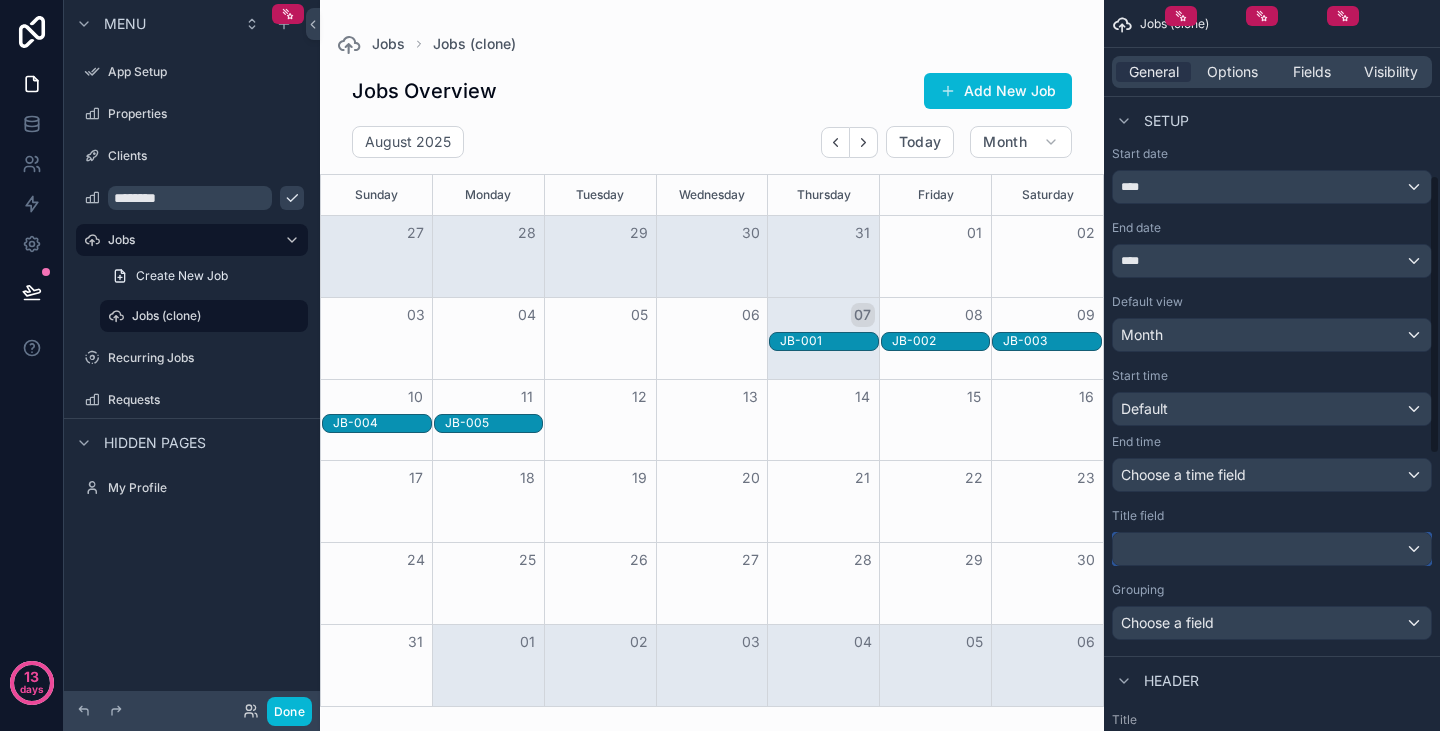 click at bounding box center (1272, 549) 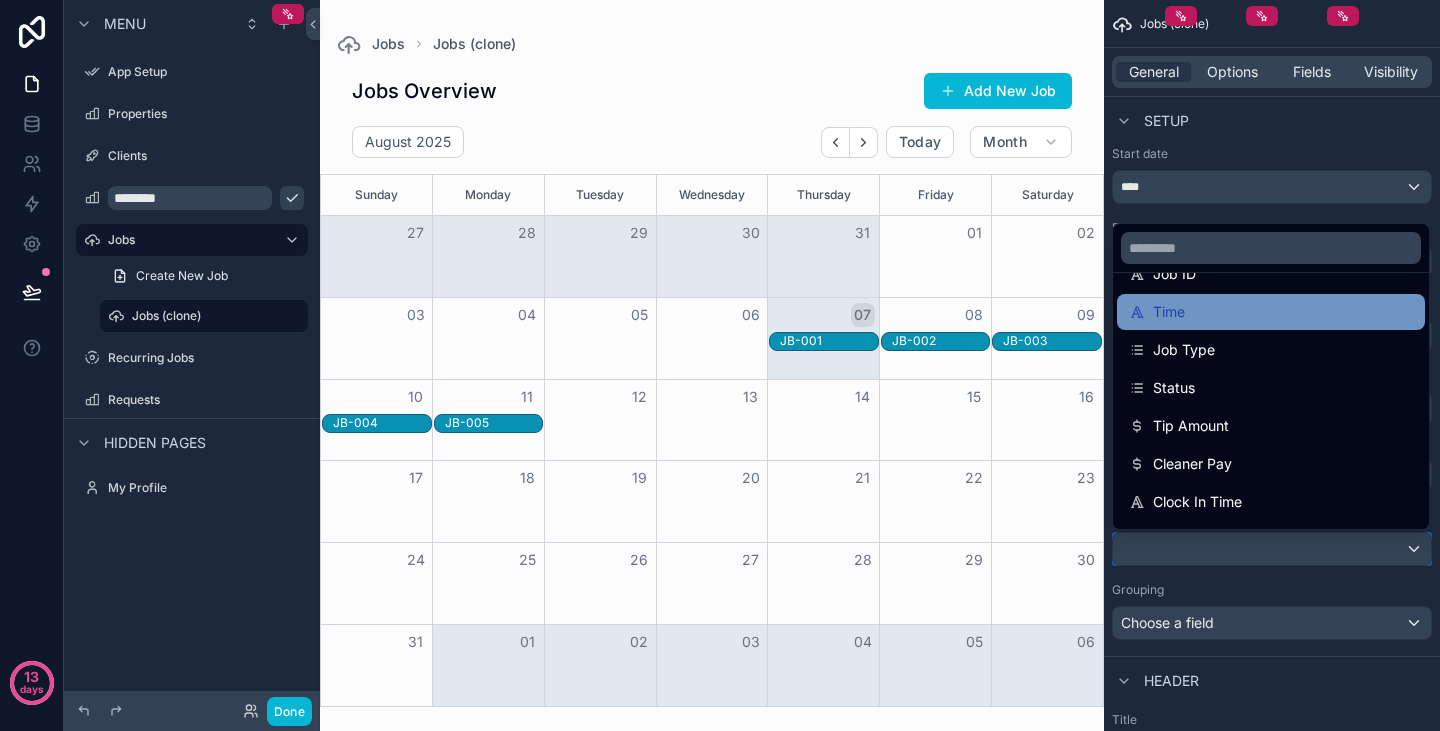 scroll, scrollTop: 111, scrollLeft: 0, axis: vertical 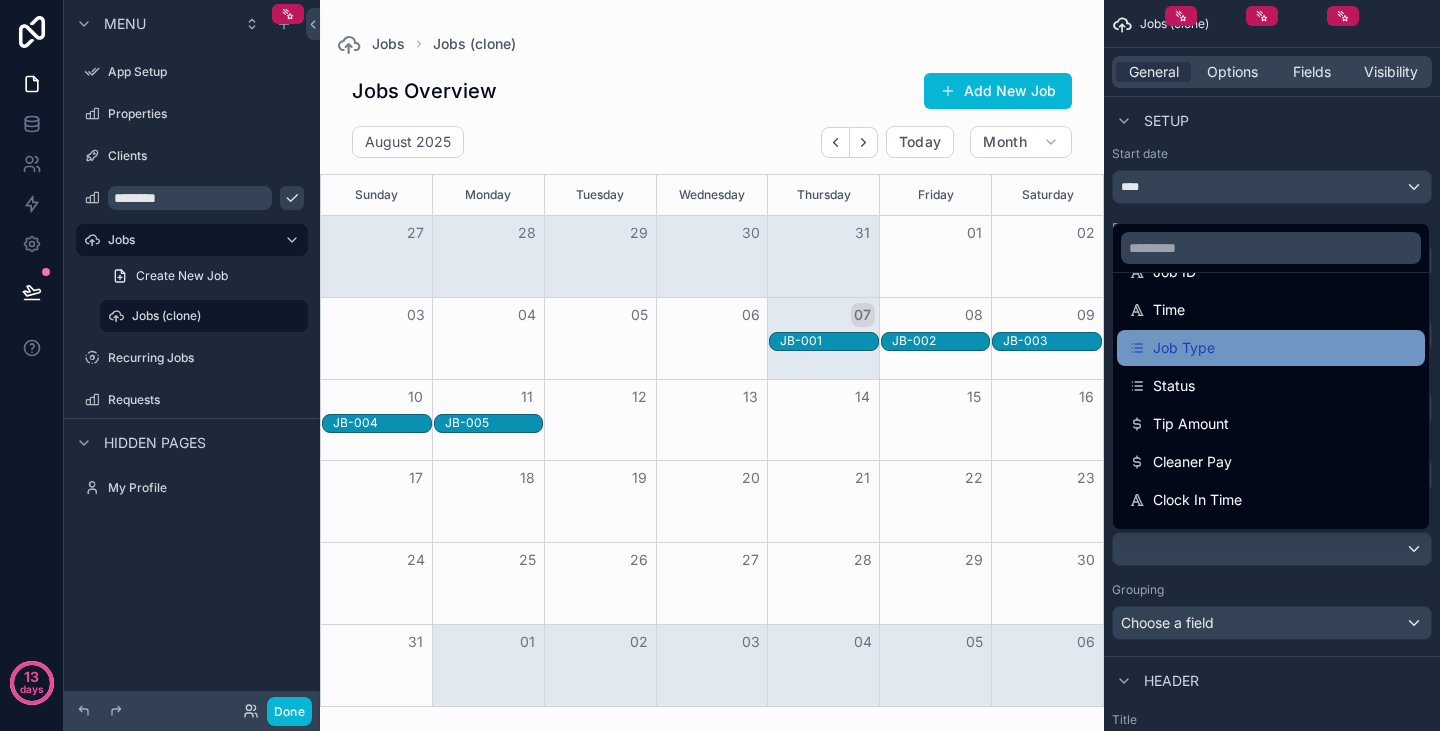 click on "Job Type" at bounding box center [1184, 348] 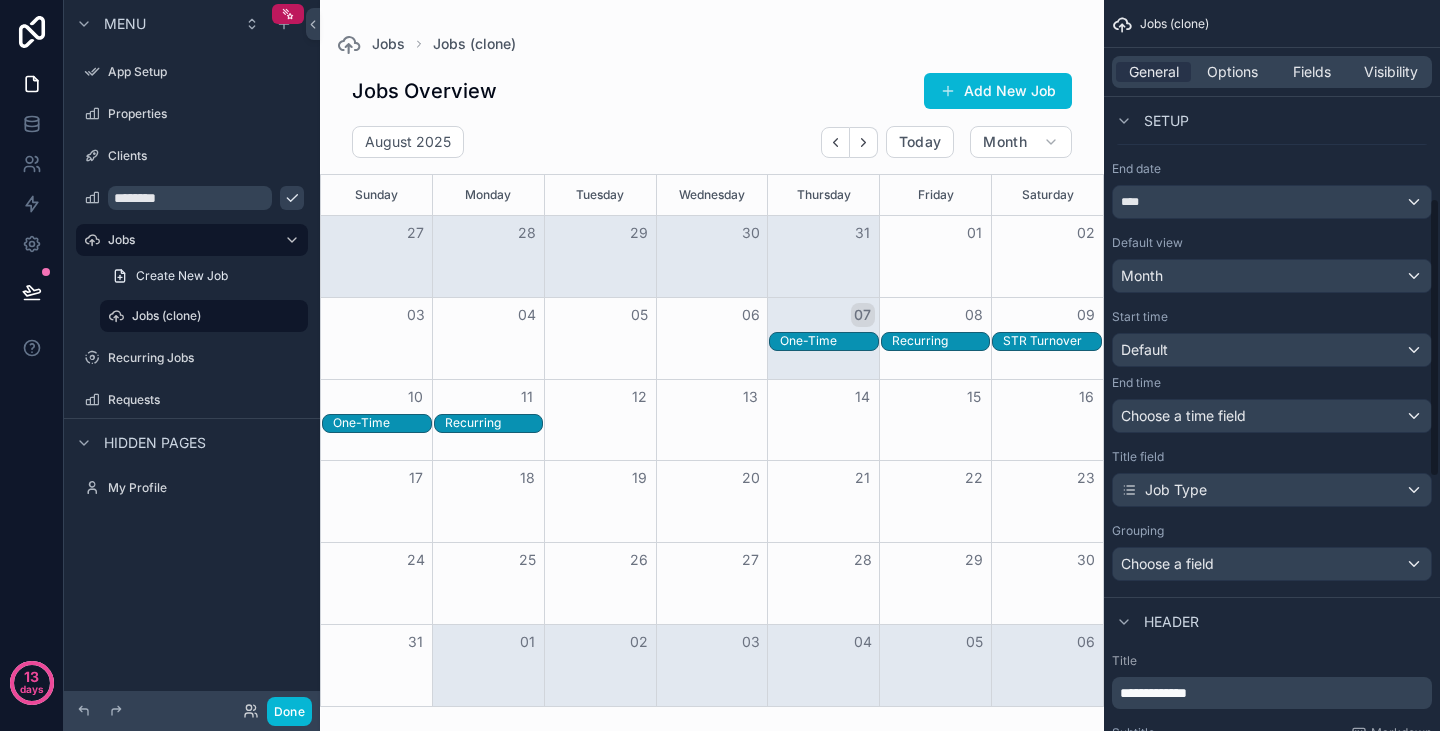 scroll, scrollTop: 519, scrollLeft: 0, axis: vertical 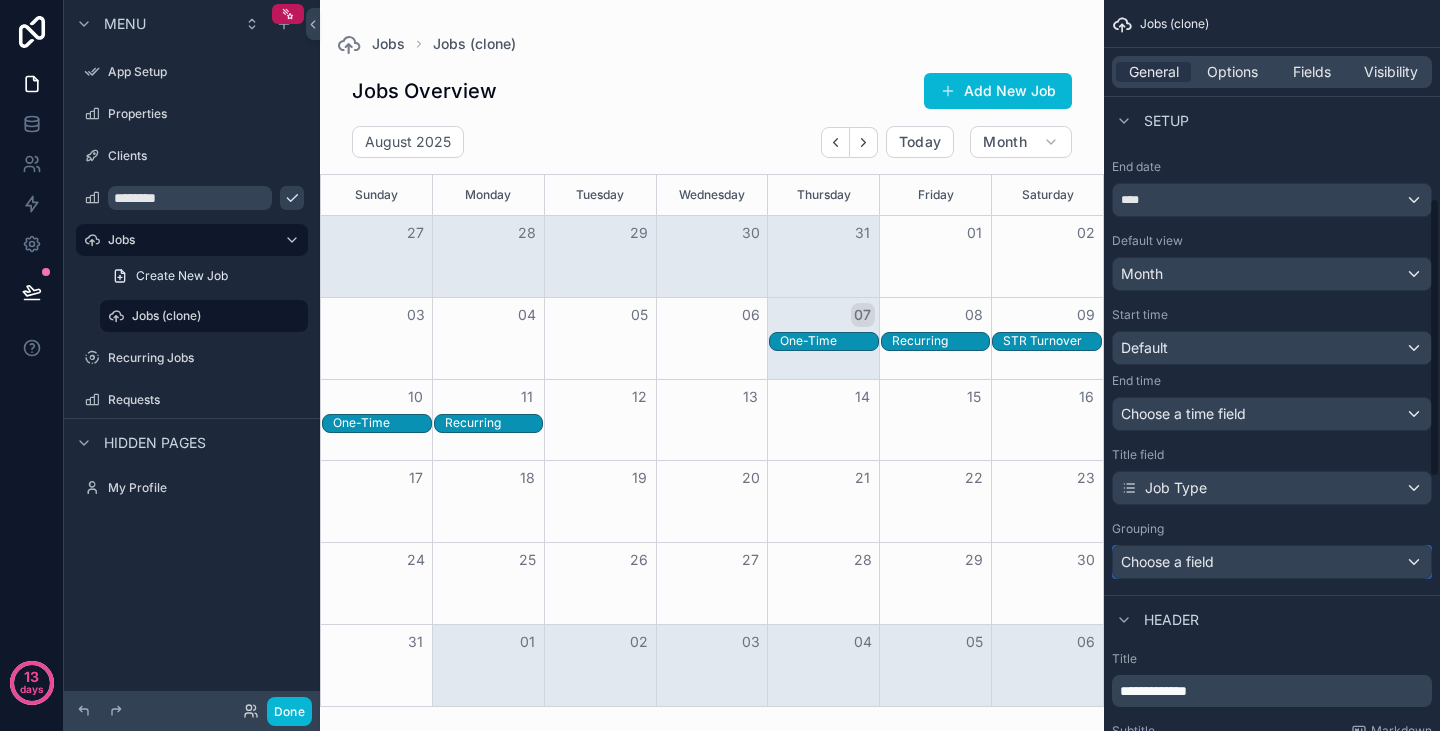 click on "Choose a field" at bounding box center [1272, 562] 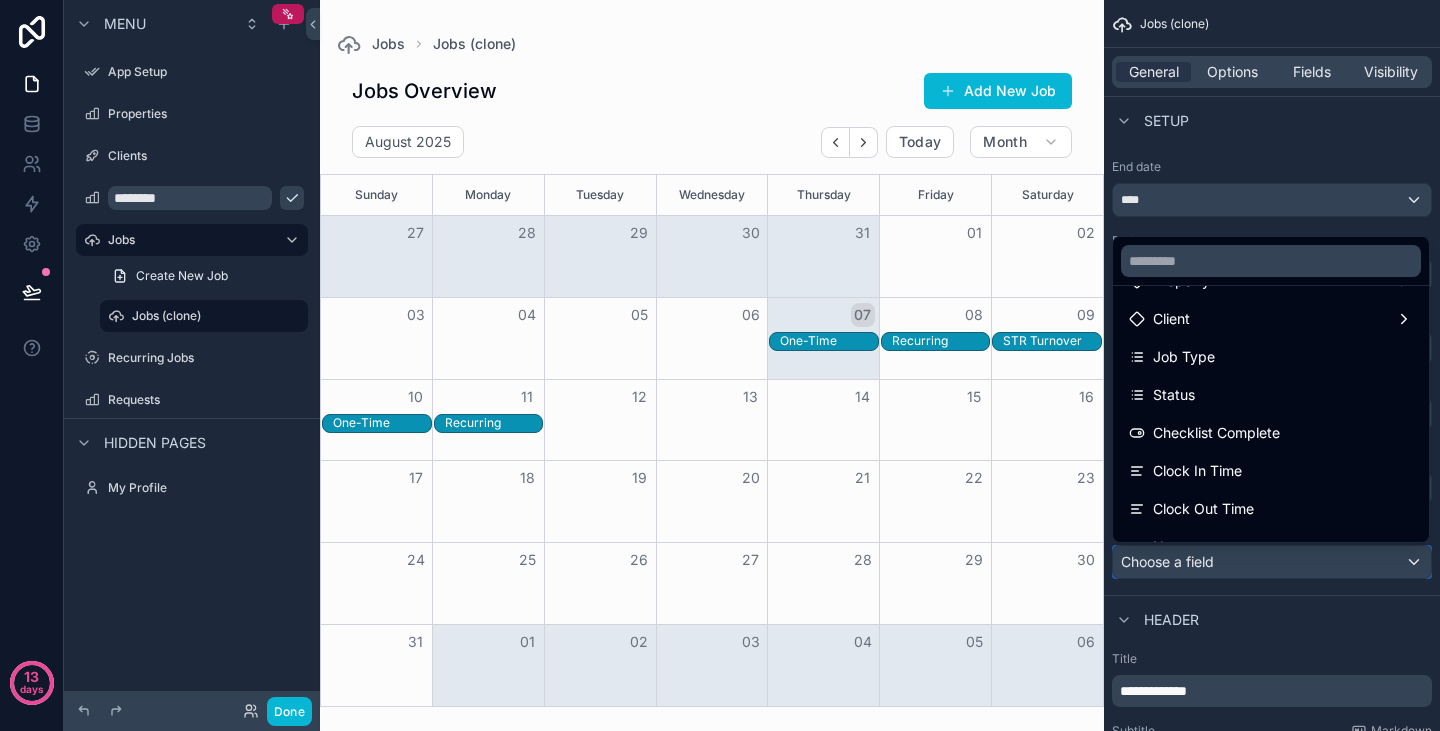 scroll, scrollTop: 268, scrollLeft: 0, axis: vertical 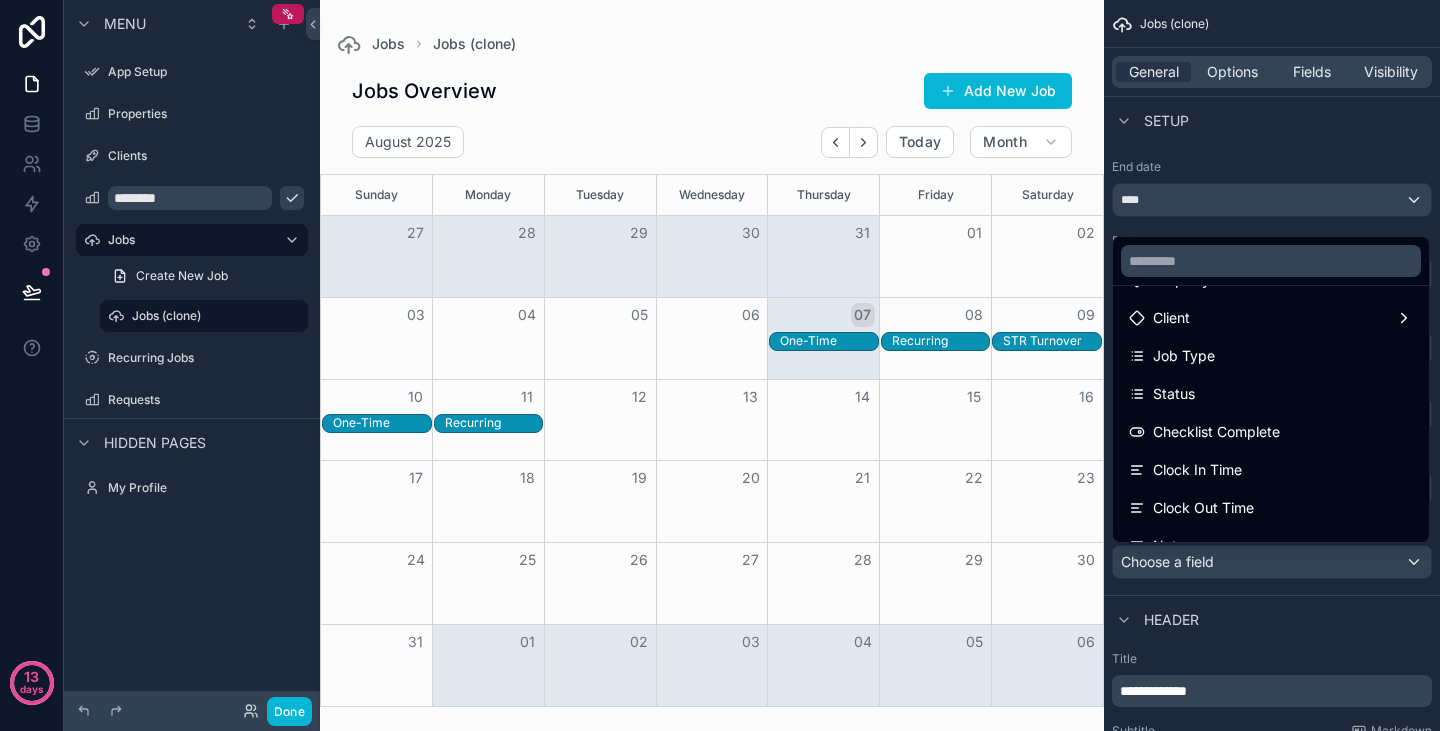 click at bounding box center [720, 365] 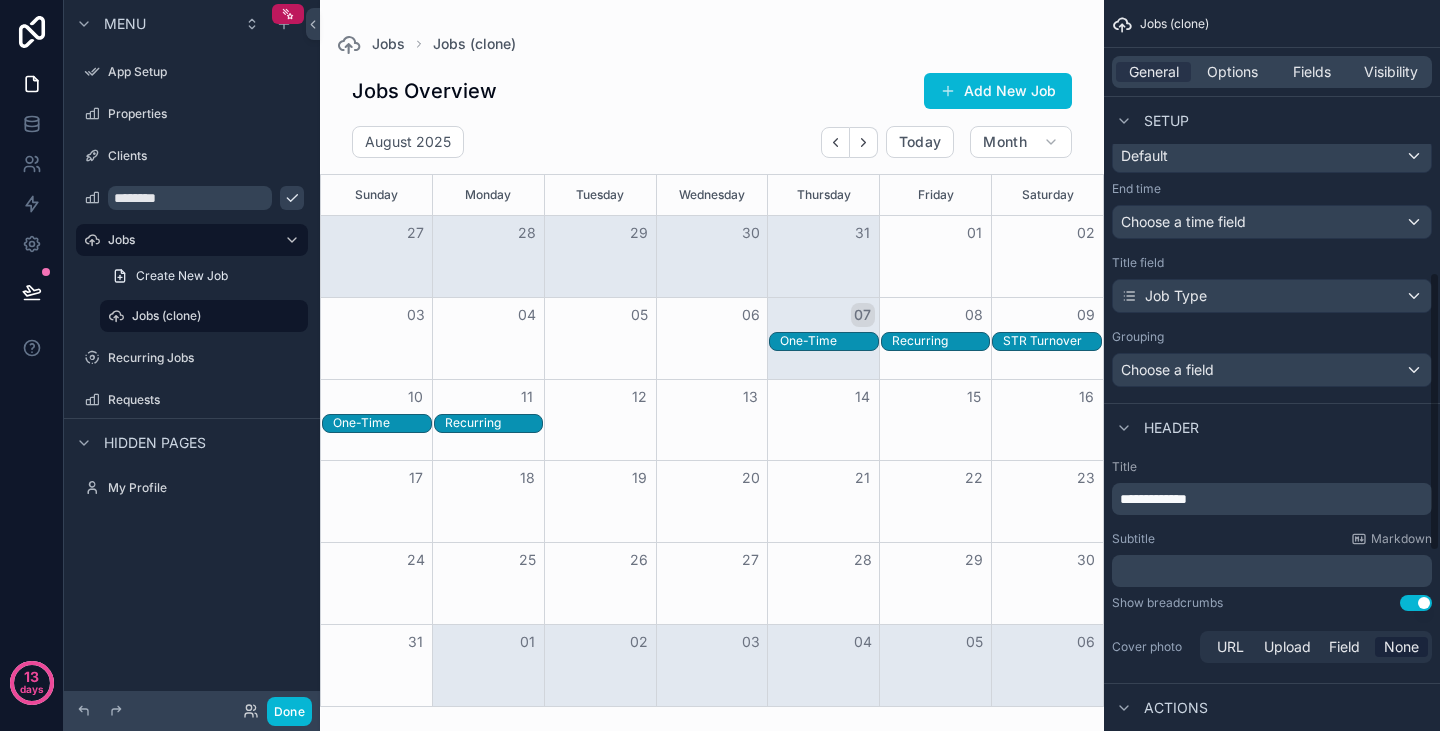 scroll, scrollTop: 712, scrollLeft: 0, axis: vertical 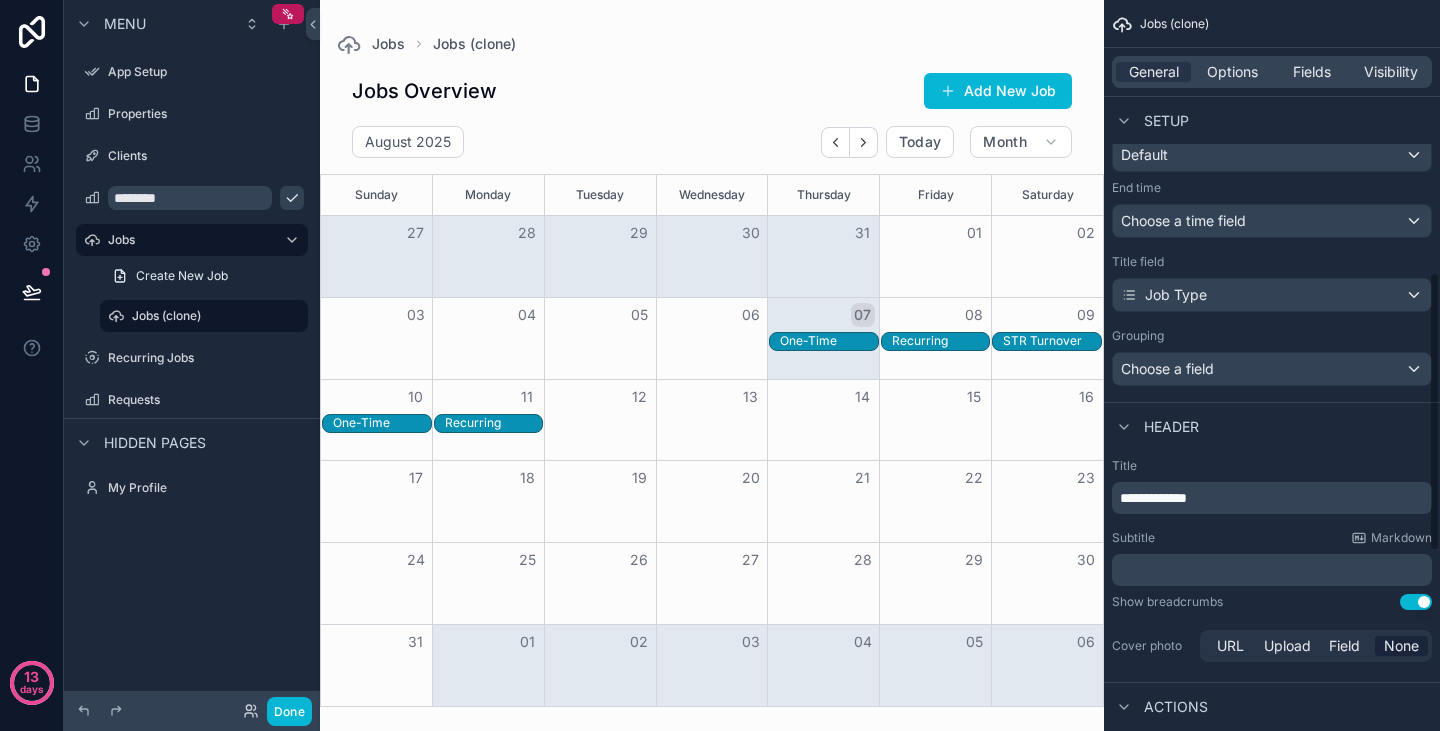 click on "**********" at bounding box center [1274, 498] 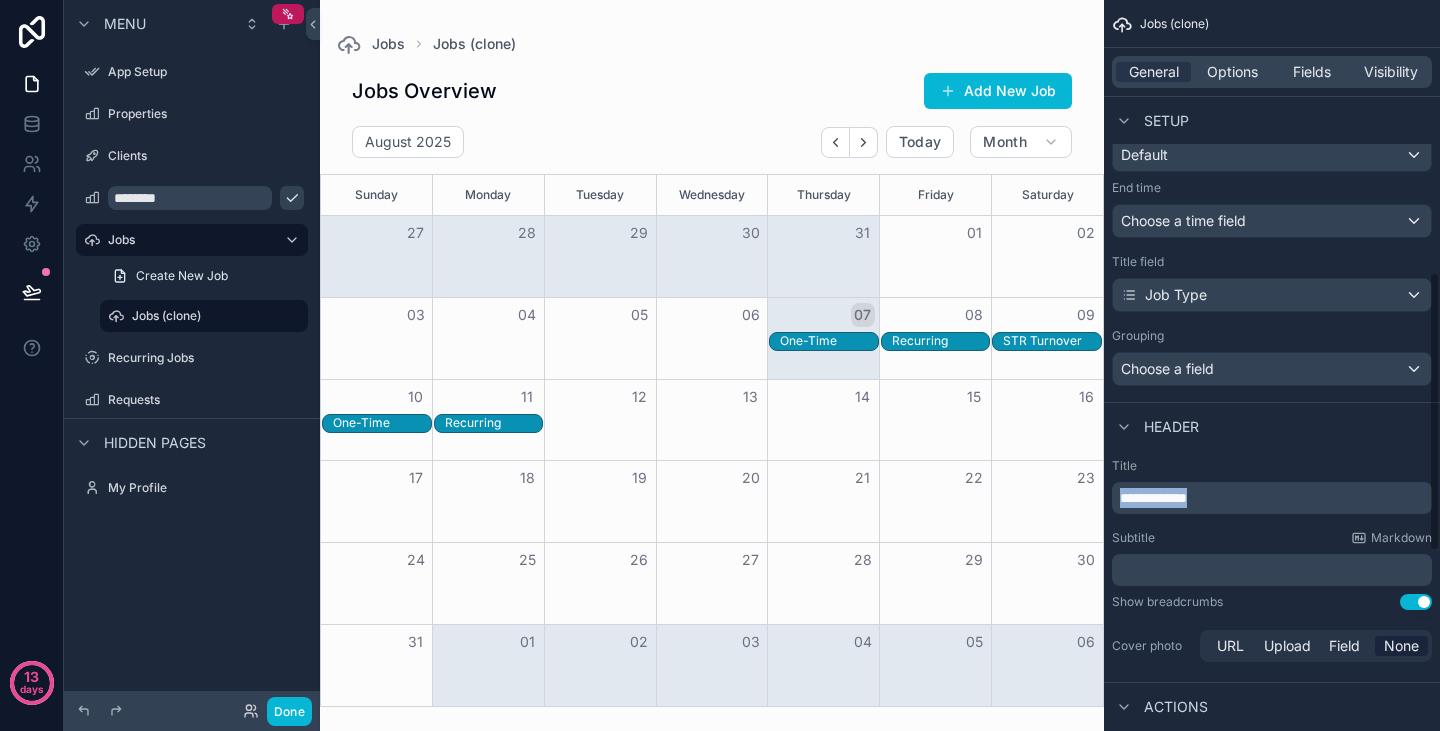 click on "**********" at bounding box center (1274, 498) 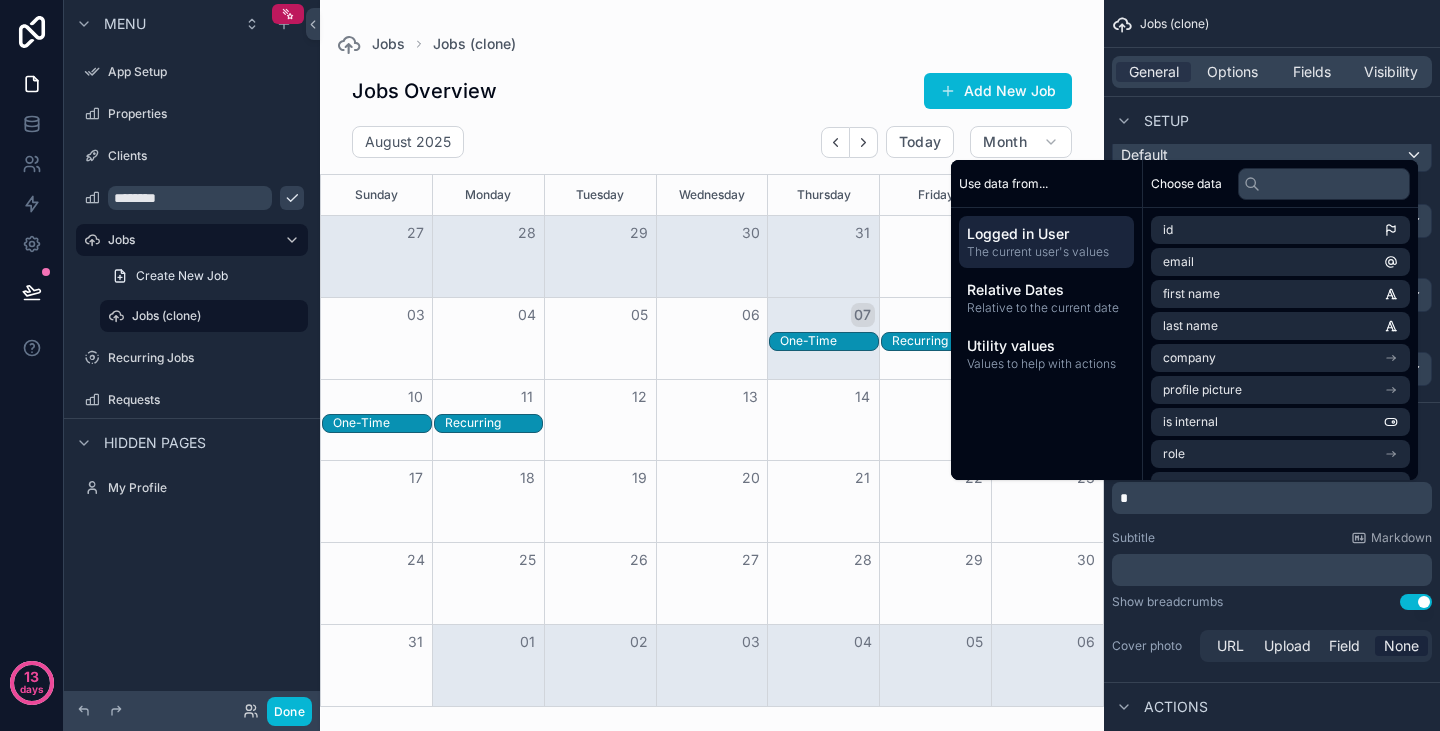 type 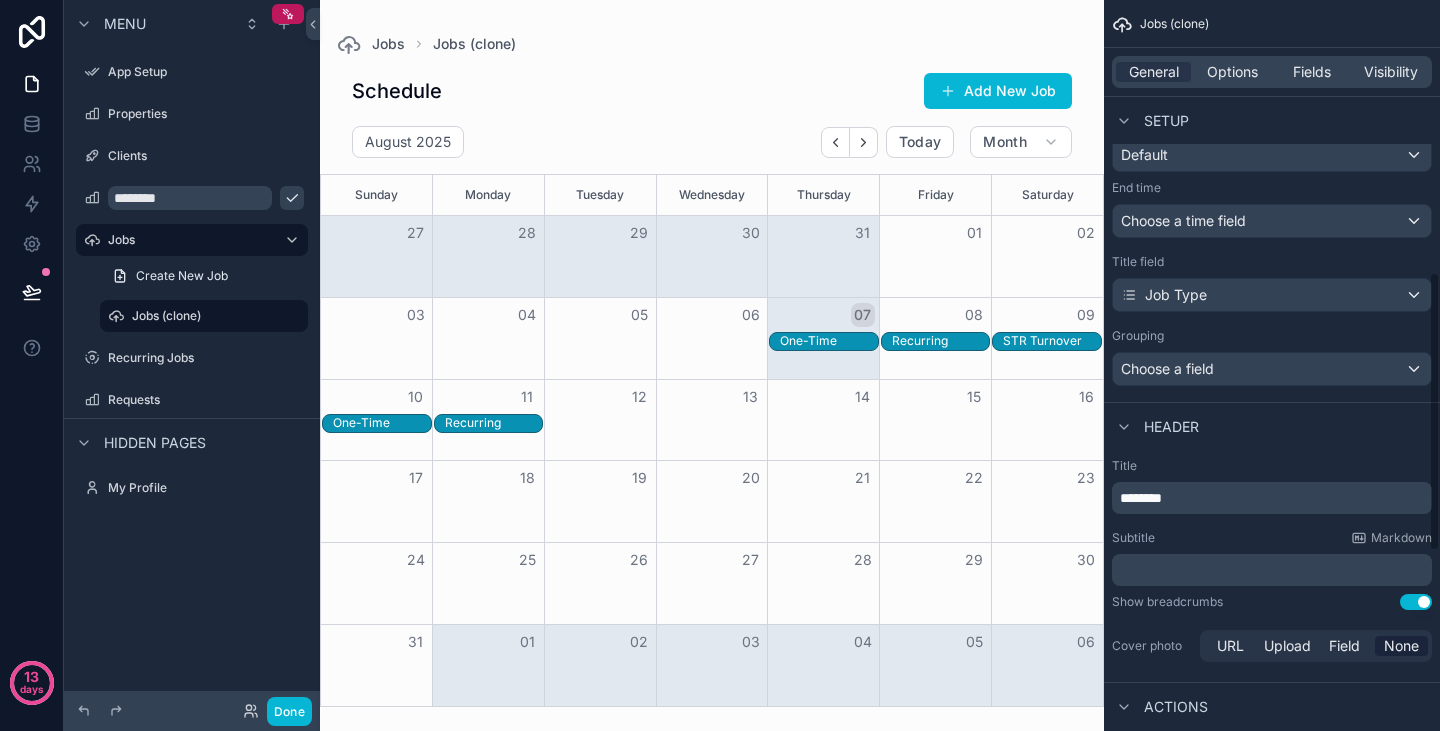 click on "Subtitle Markdown" at bounding box center (1272, 538) 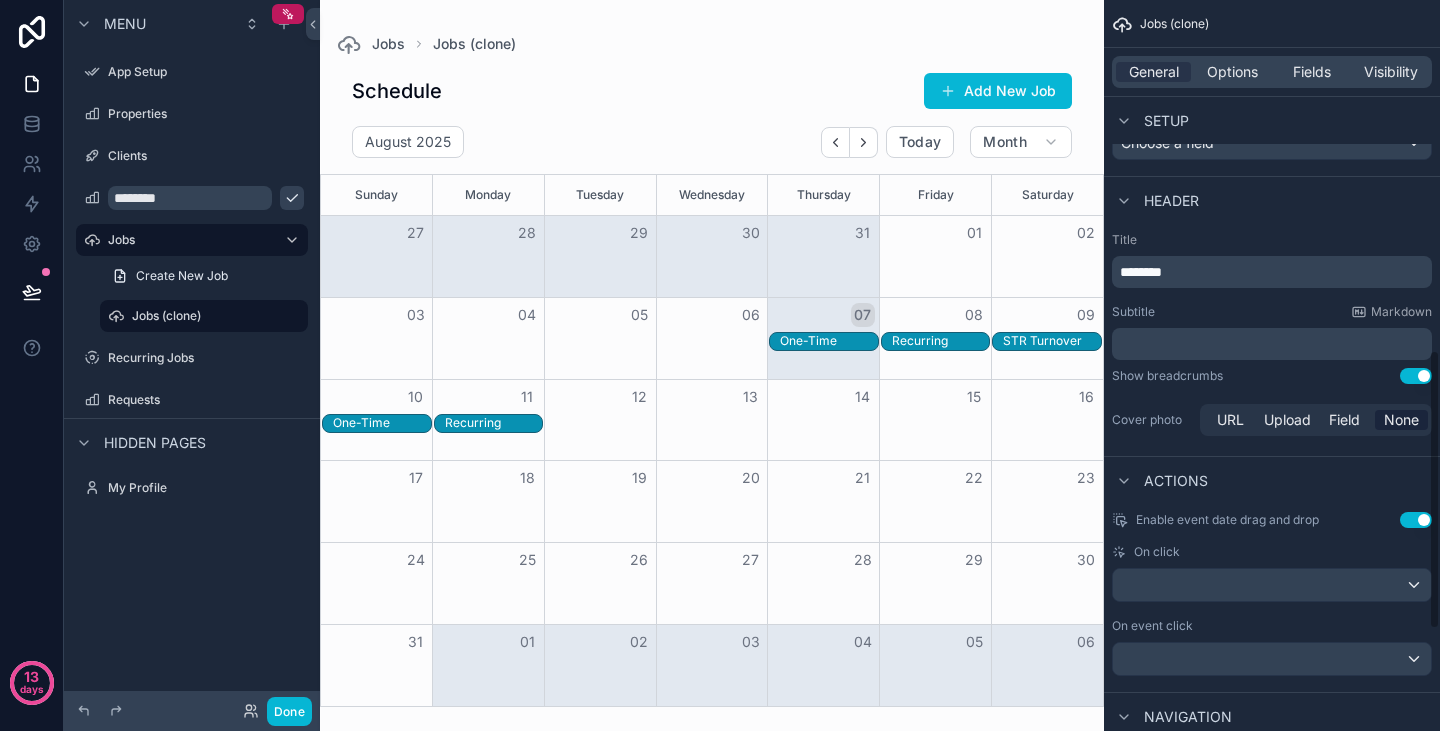 scroll, scrollTop: 942, scrollLeft: 0, axis: vertical 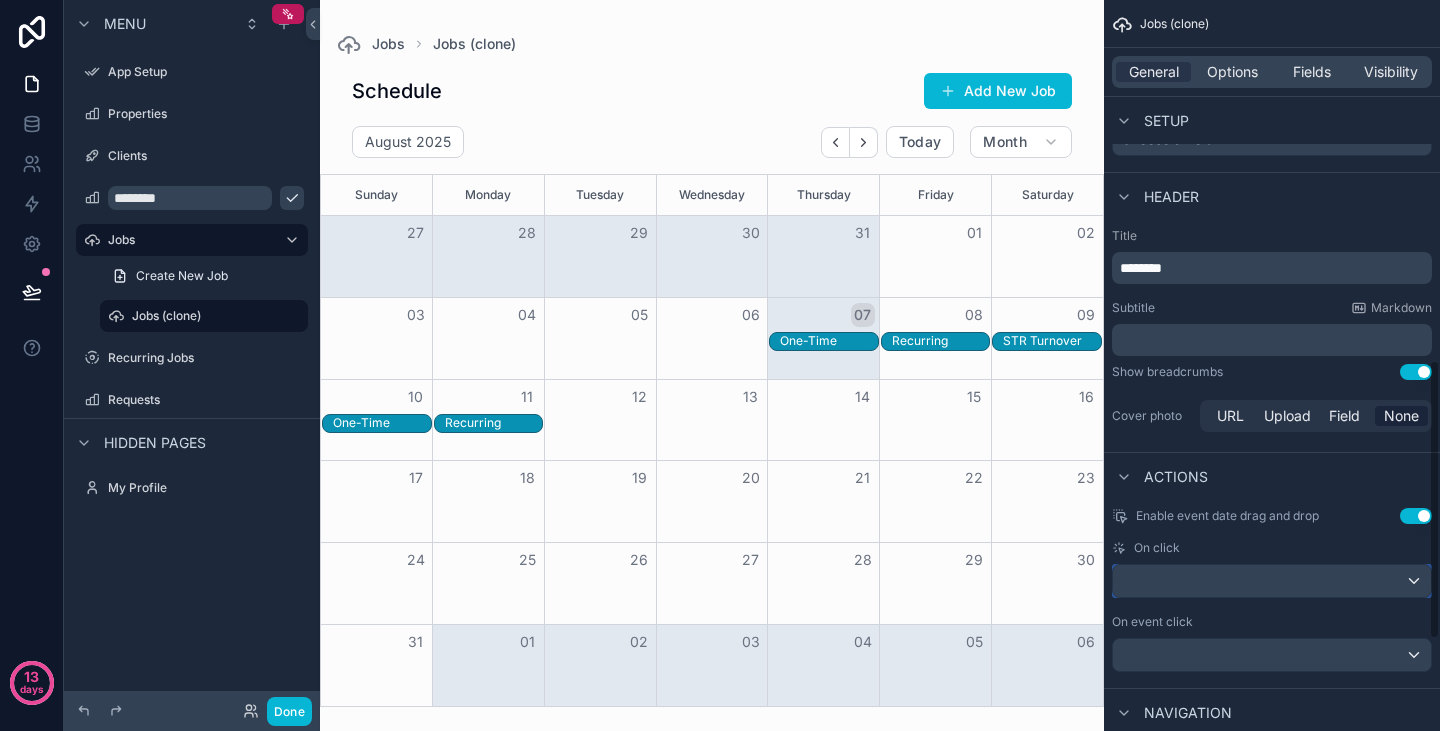 click at bounding box center [1272, 581] 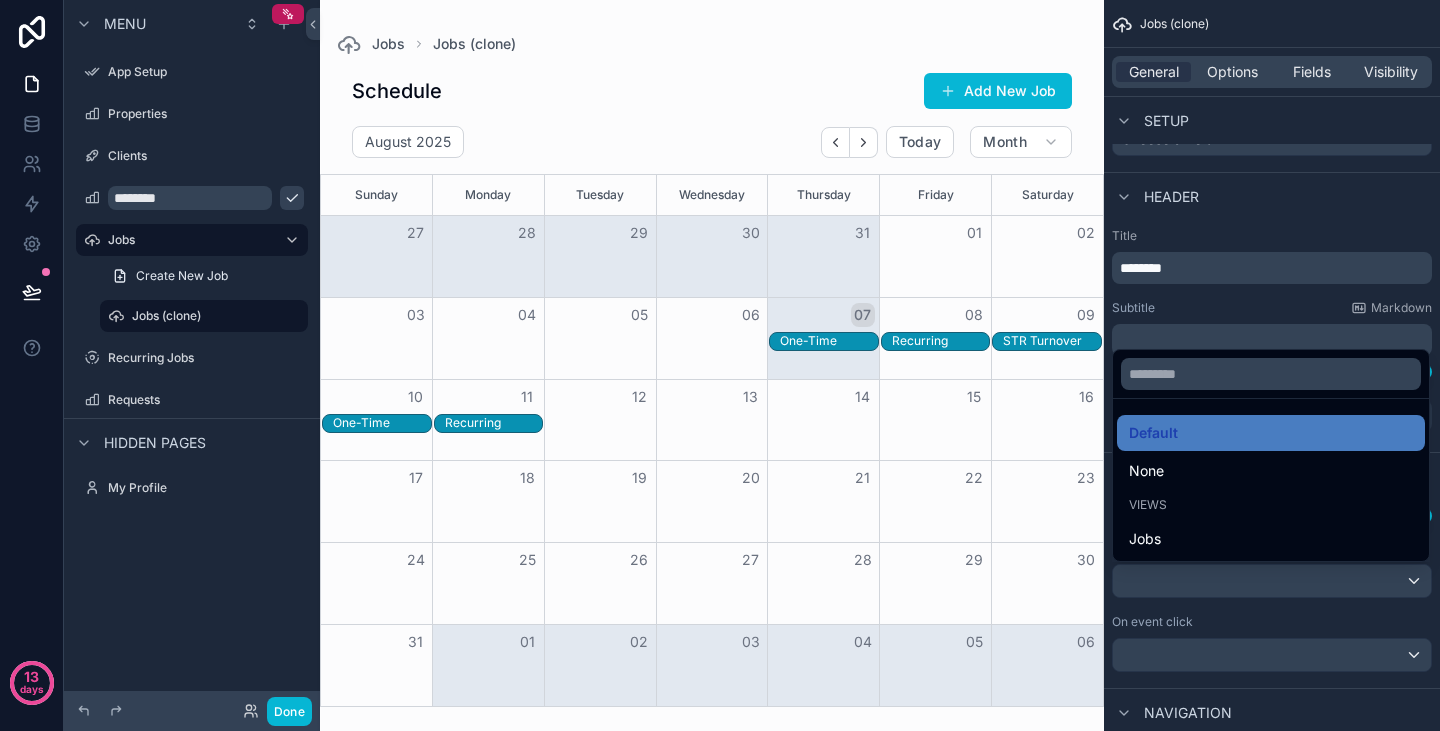 click at bounding box center (720, 365) 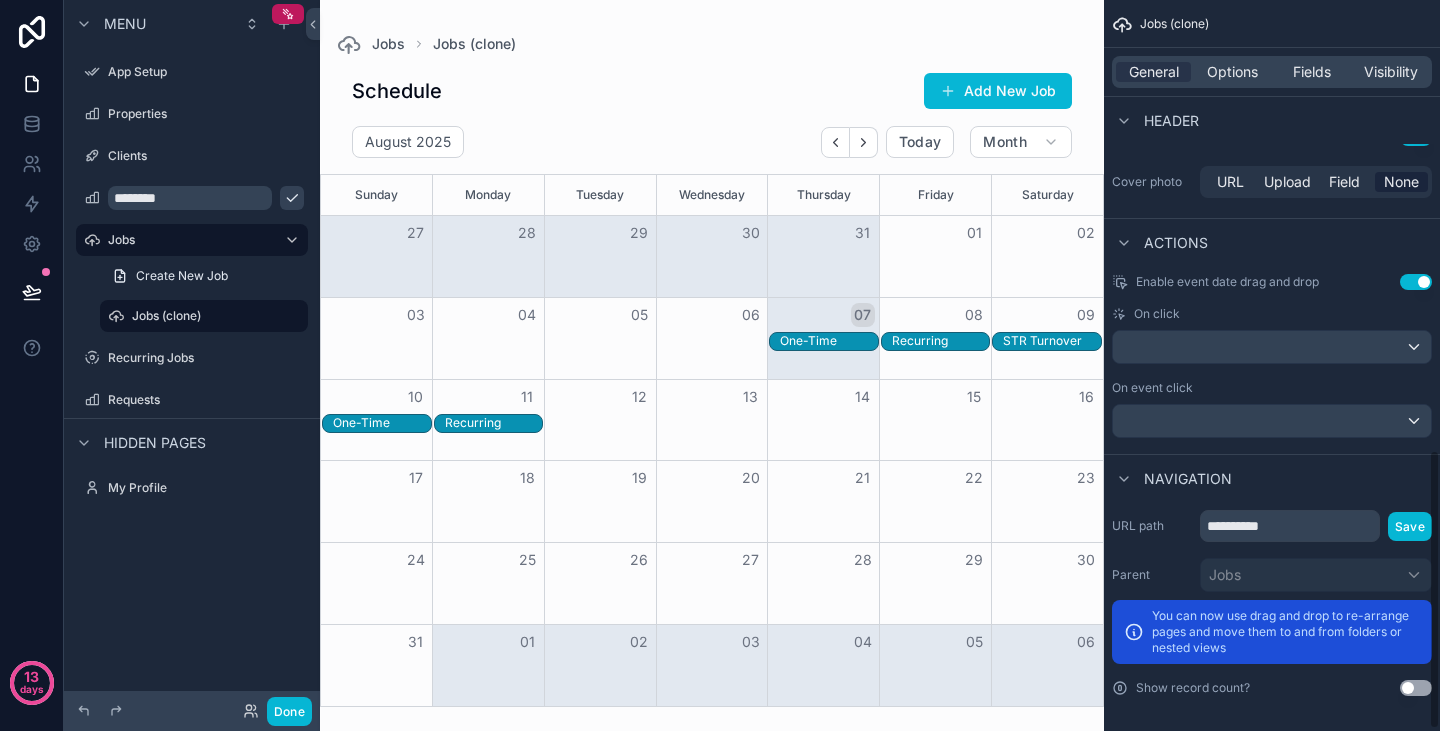 scroll, scrollTop: 1181, scrollLeft: 0, axis: vertical 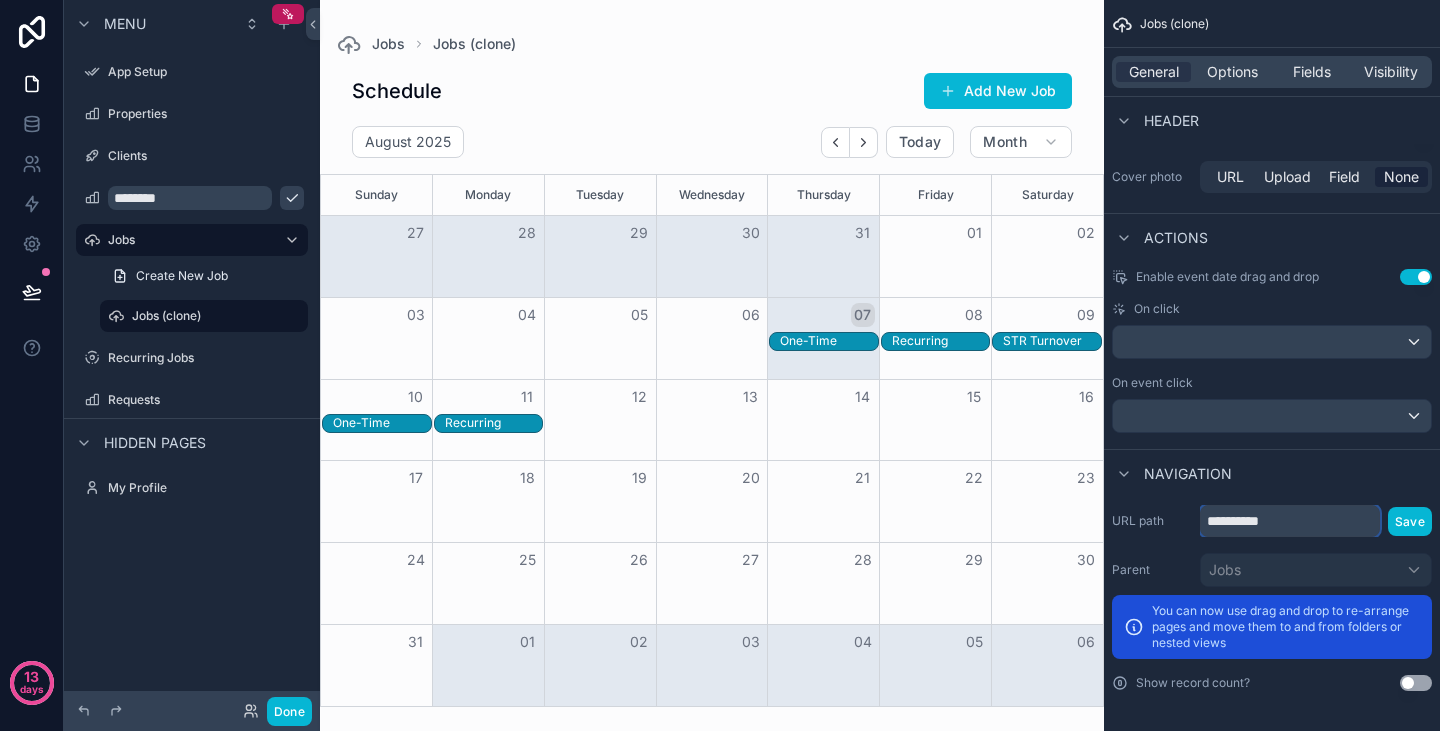 click on "**********" at bounding box center [1290, 521] 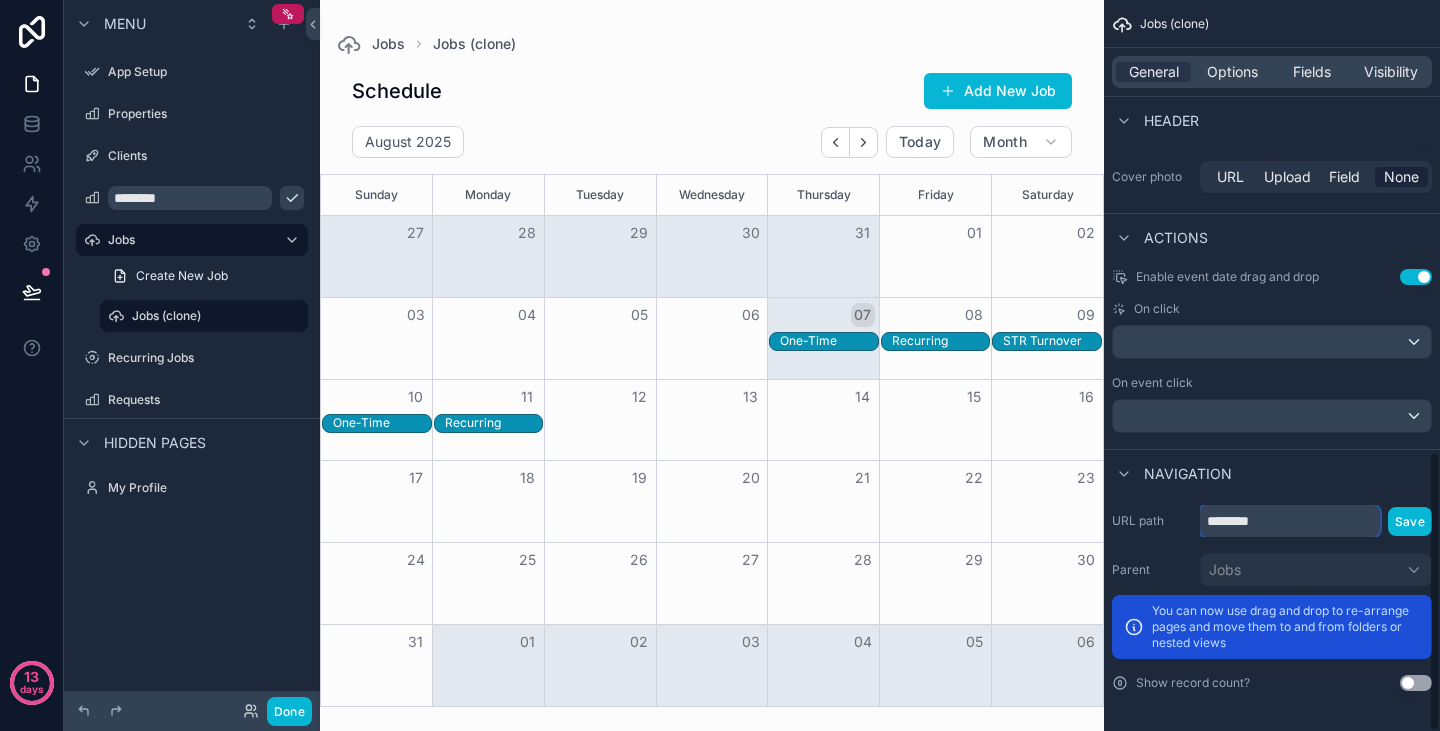 type on "********" 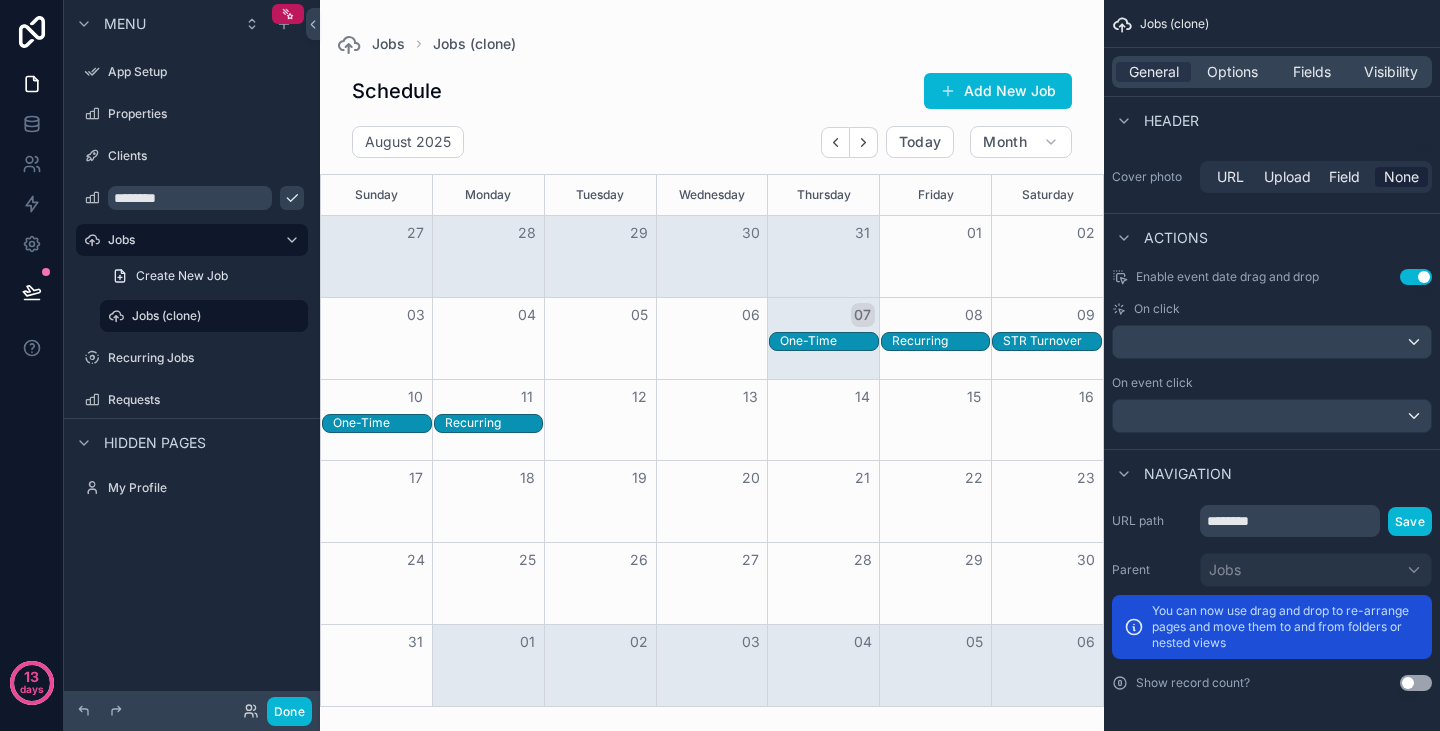 click on "Use setting" at bounding box center (1416, 683) 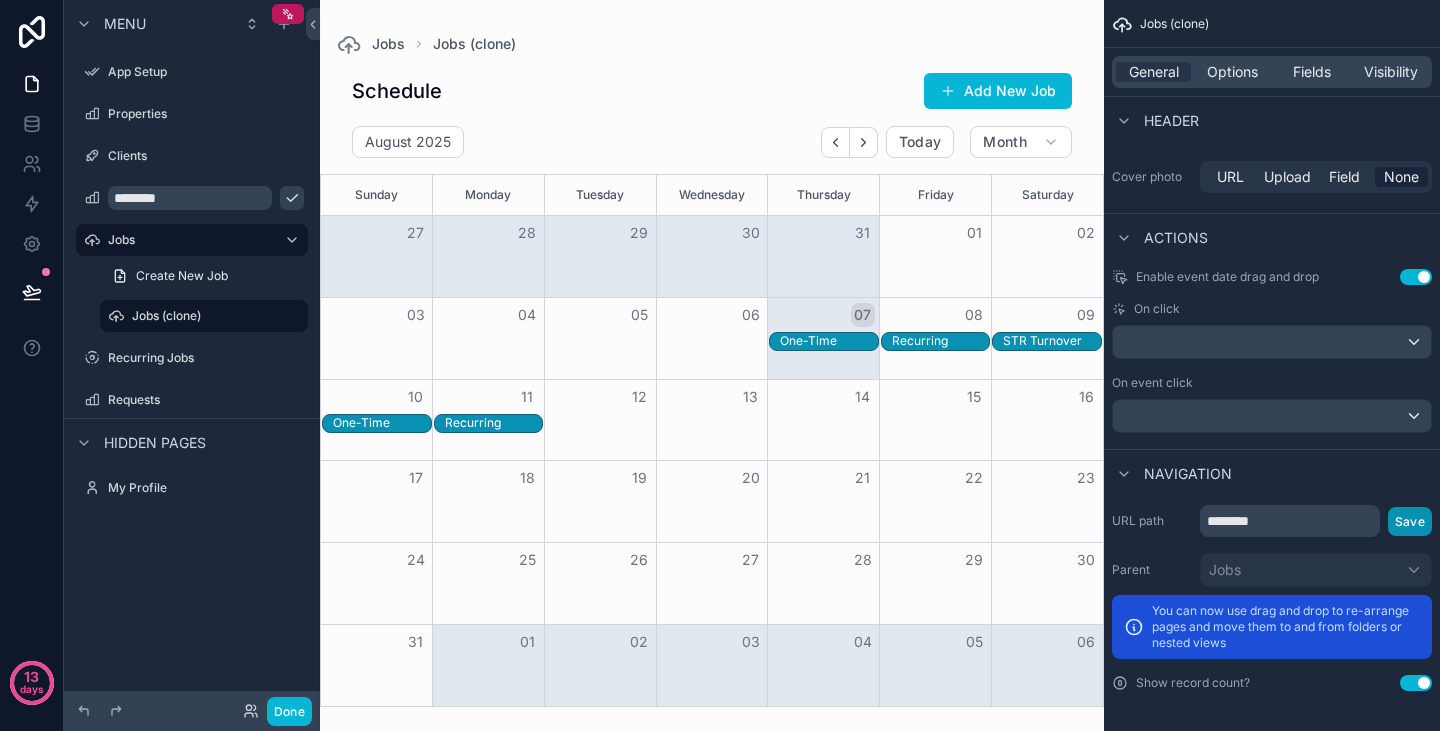 click on "Save" at bounding box center [1410, 521] 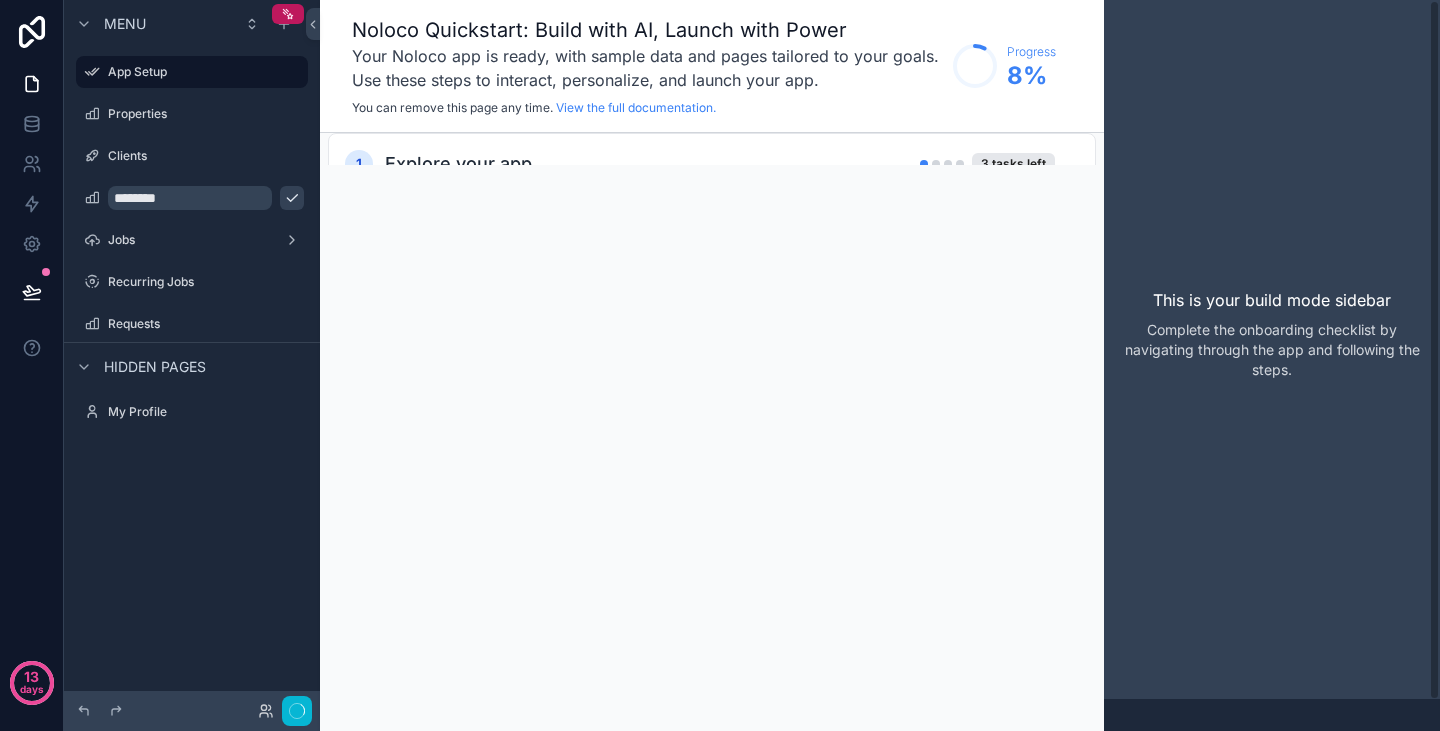 scroll, scrollTop: 0, scrollLeft: 0, axis: both 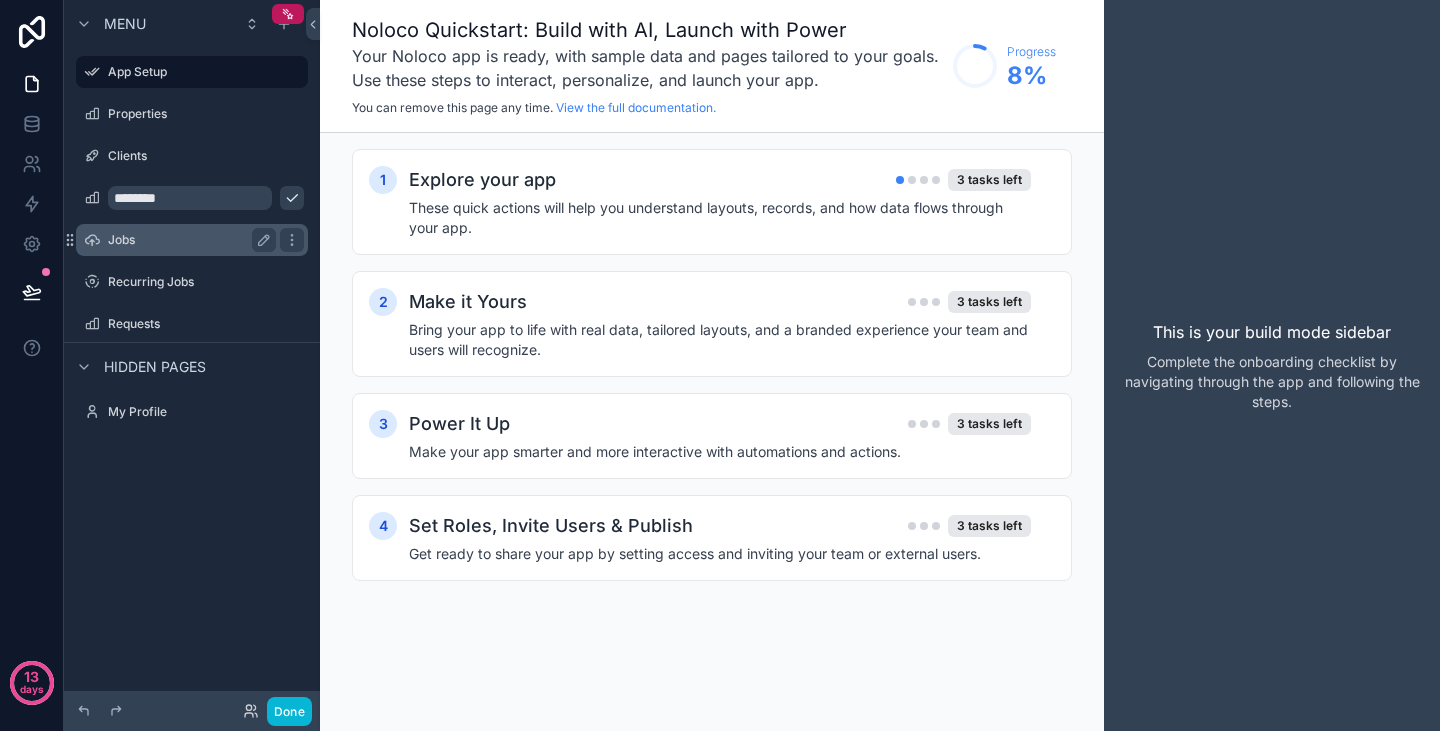 click on "Jobs" at bounding box center [192, 240] 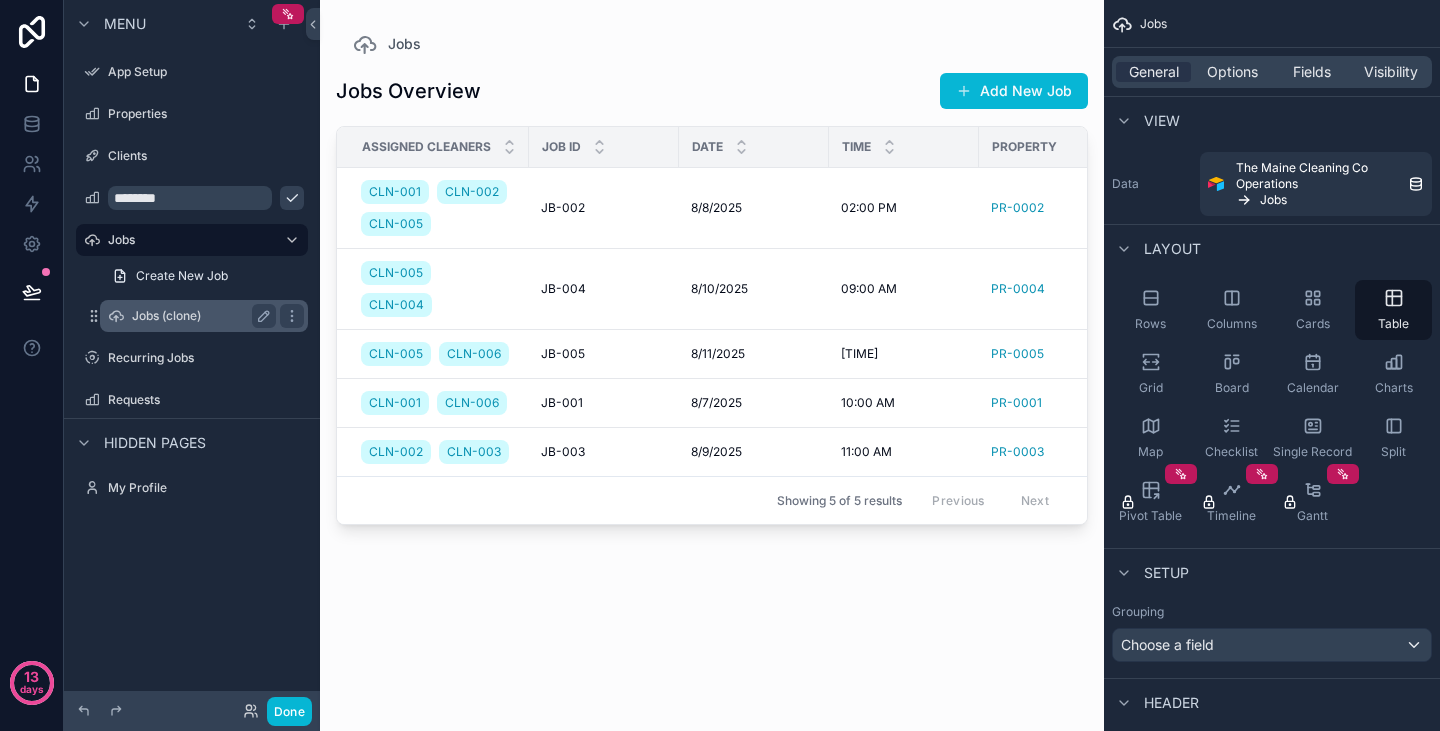 click on "Jobs (clone)" at bounding box center (200, 316) 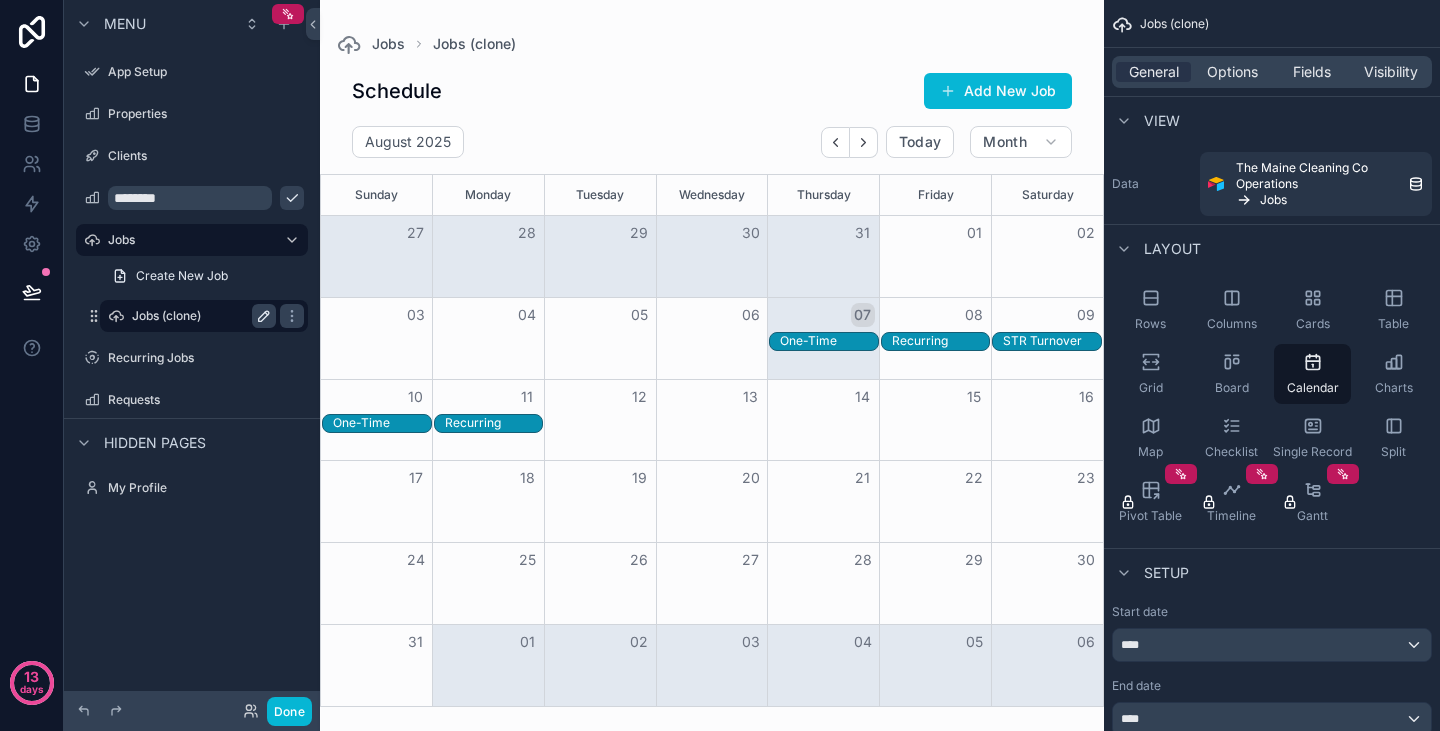 click 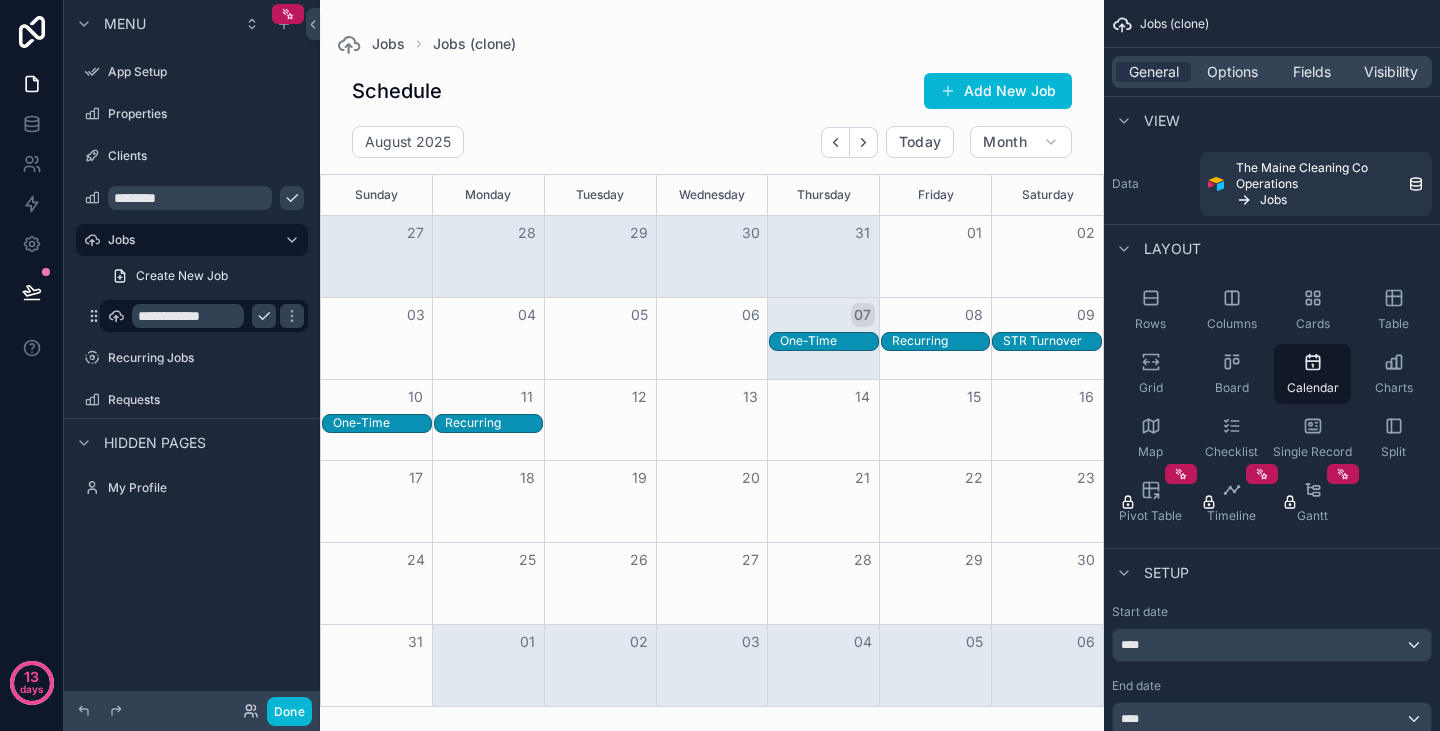 click on "**********" at bounding box center [188, 316] 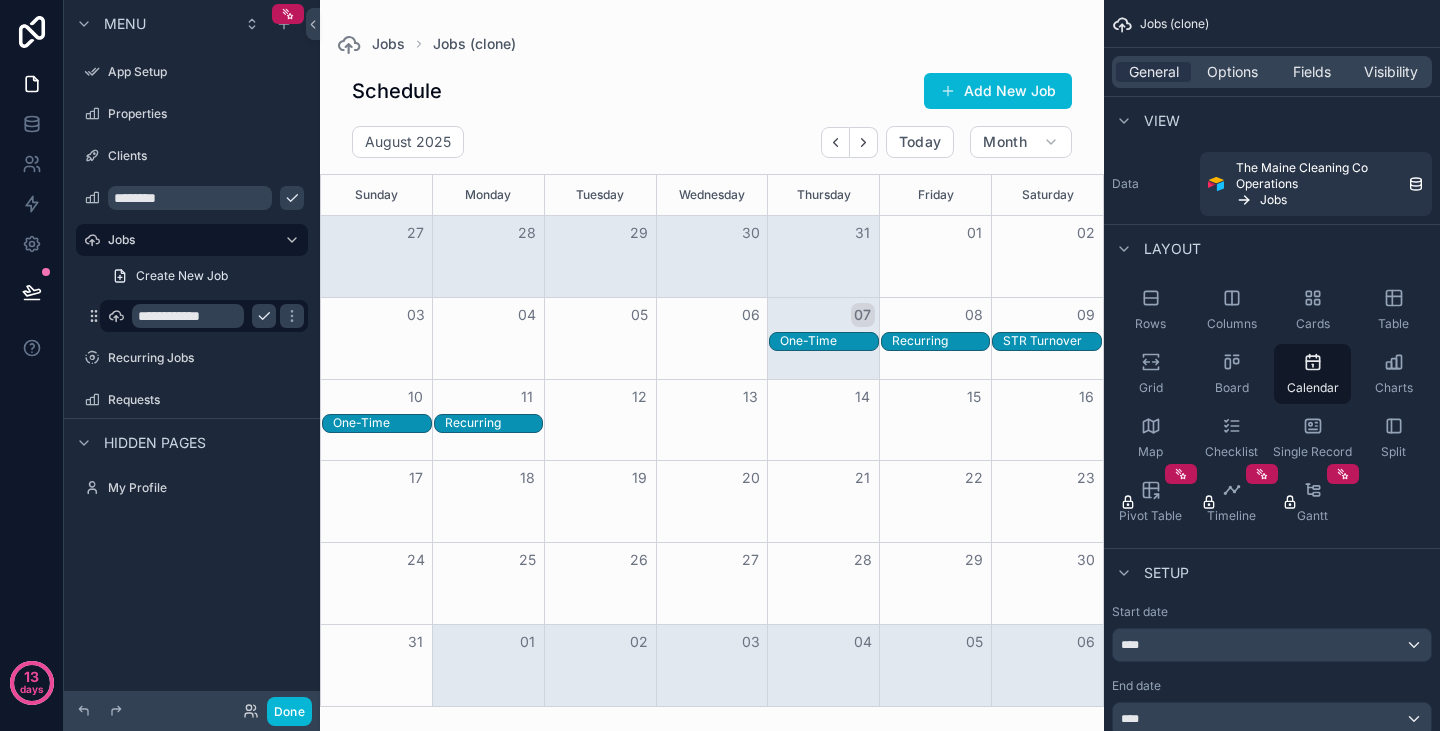 click on "**********" at bounding box center (188, 316) 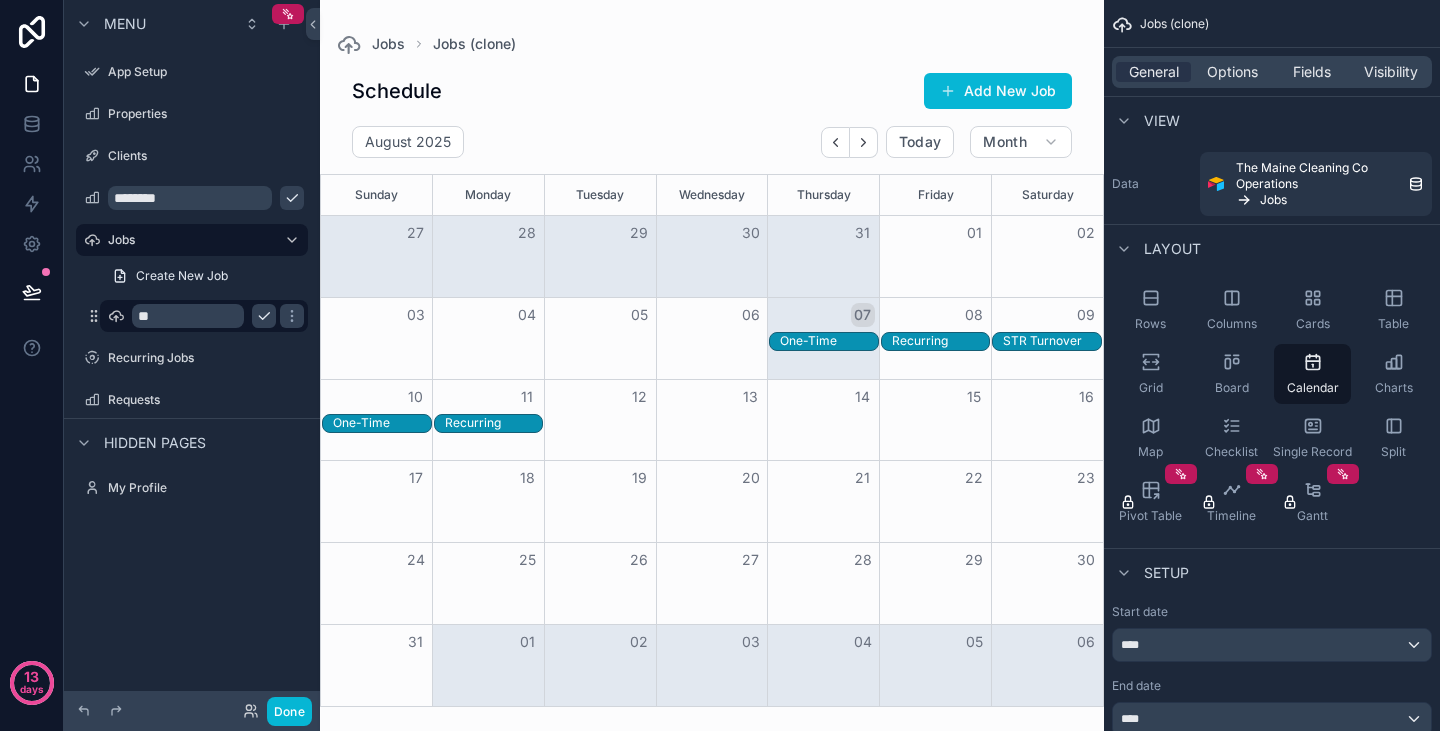 type on "*" 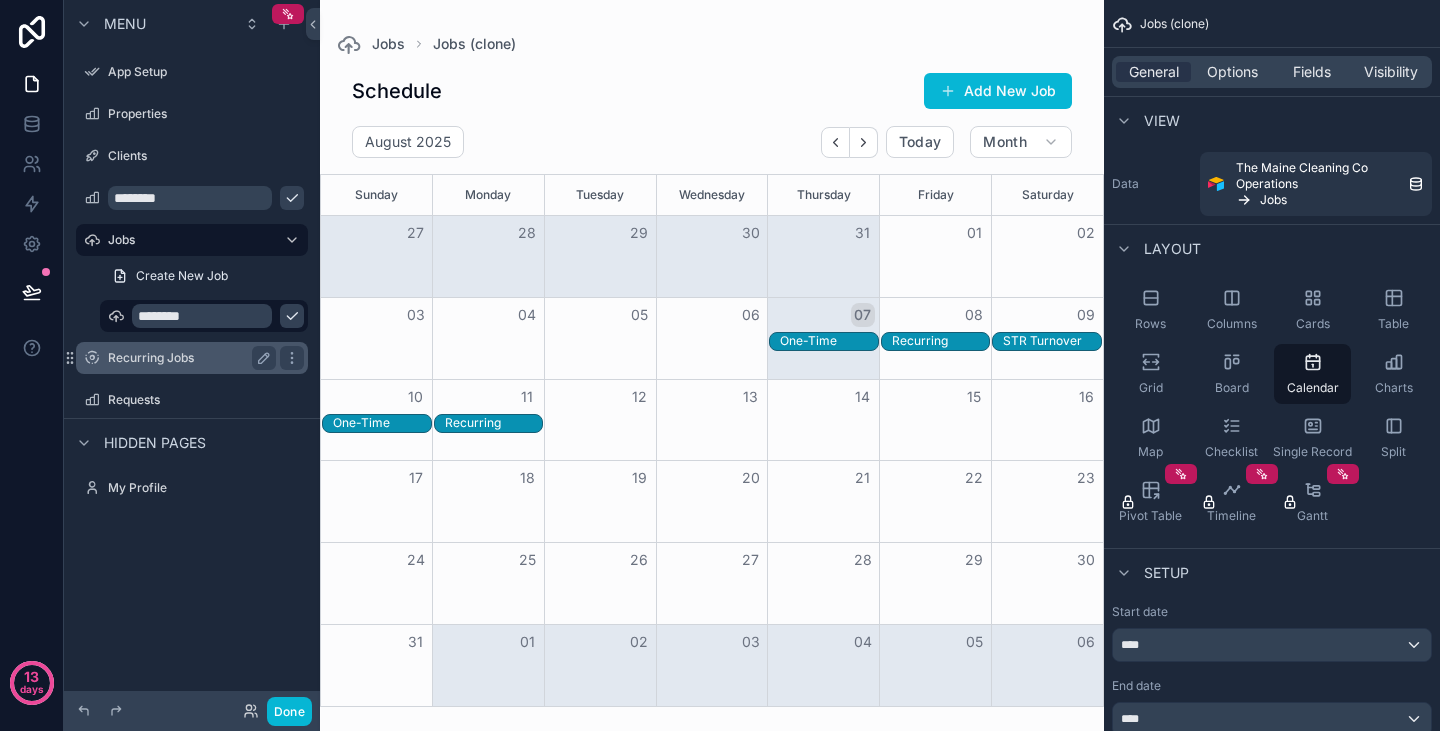 type on "********" 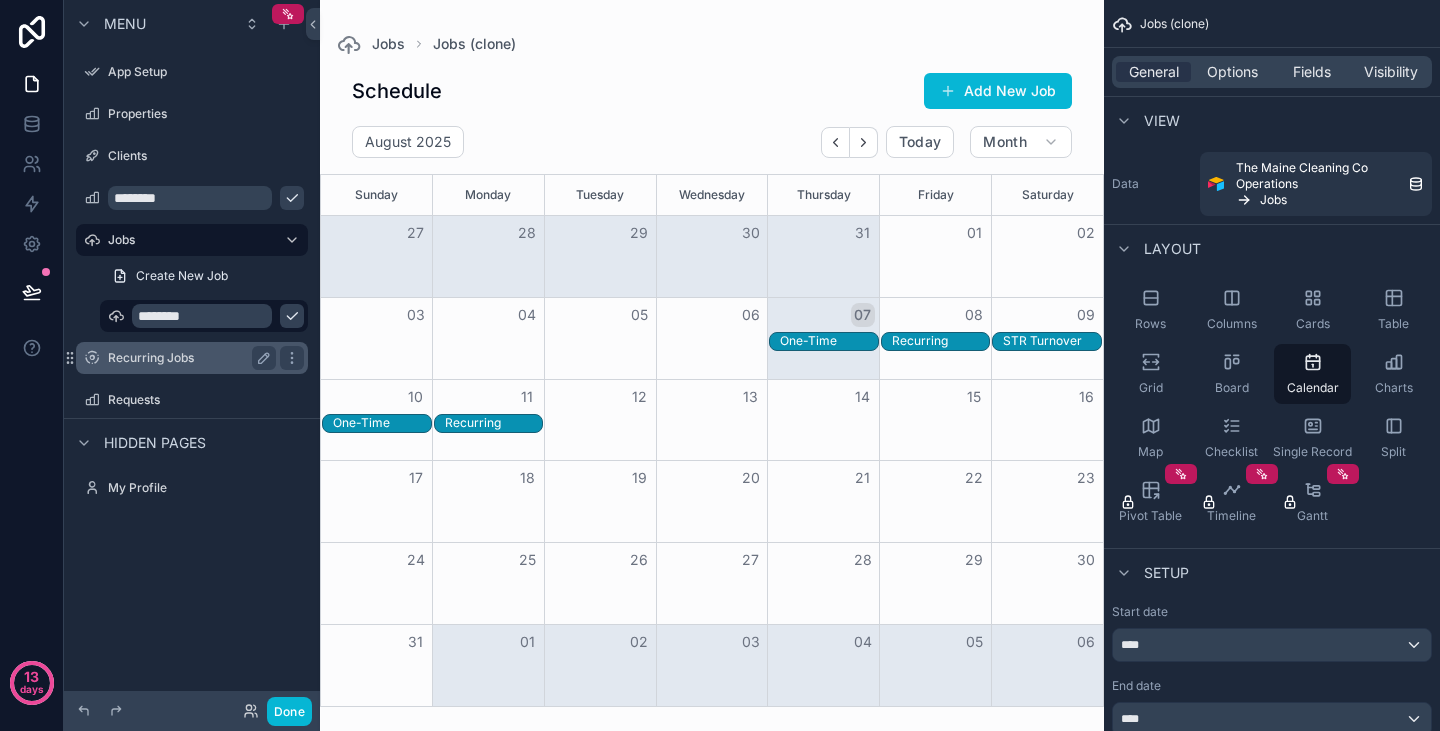 click on "Recurring Jobs" at bounding box center [192, 358] 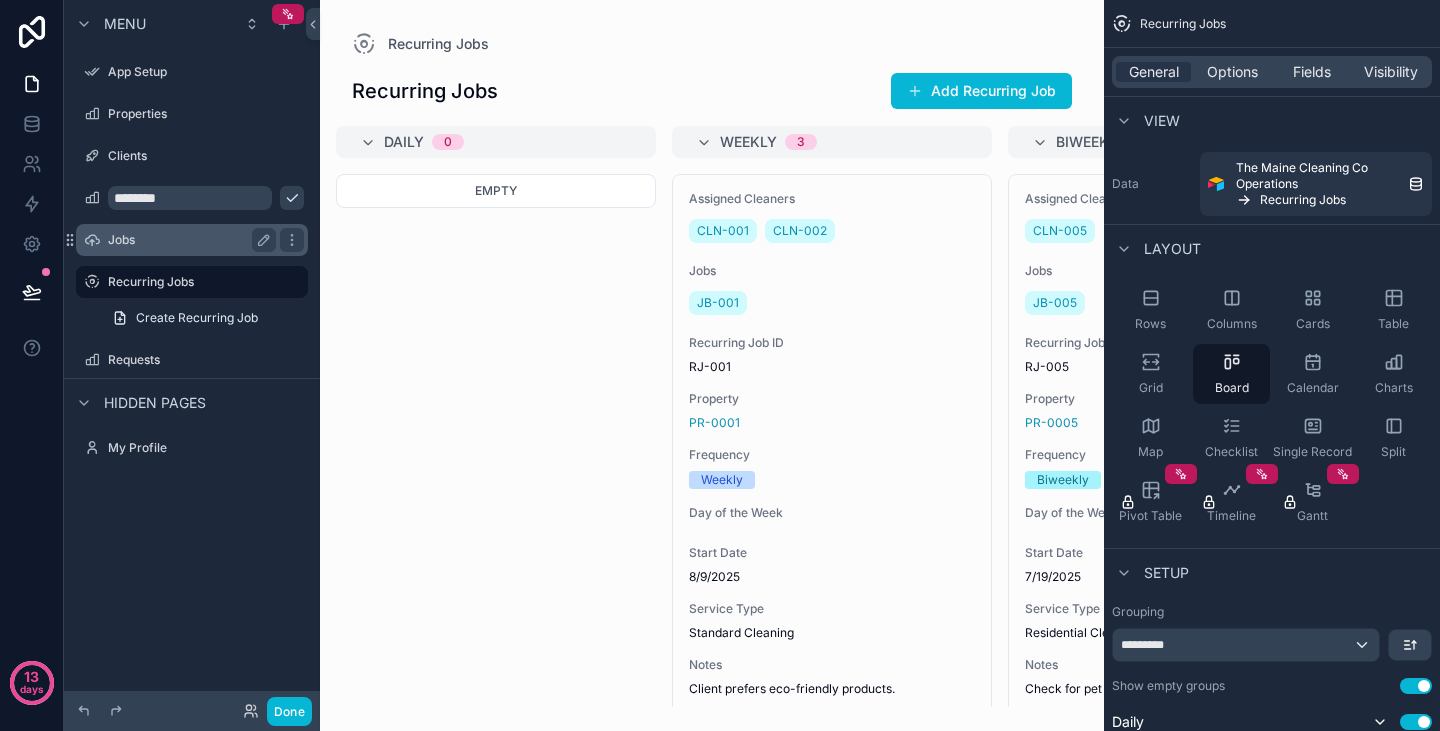 click on "Jobs" at bounding box center [188, 240] 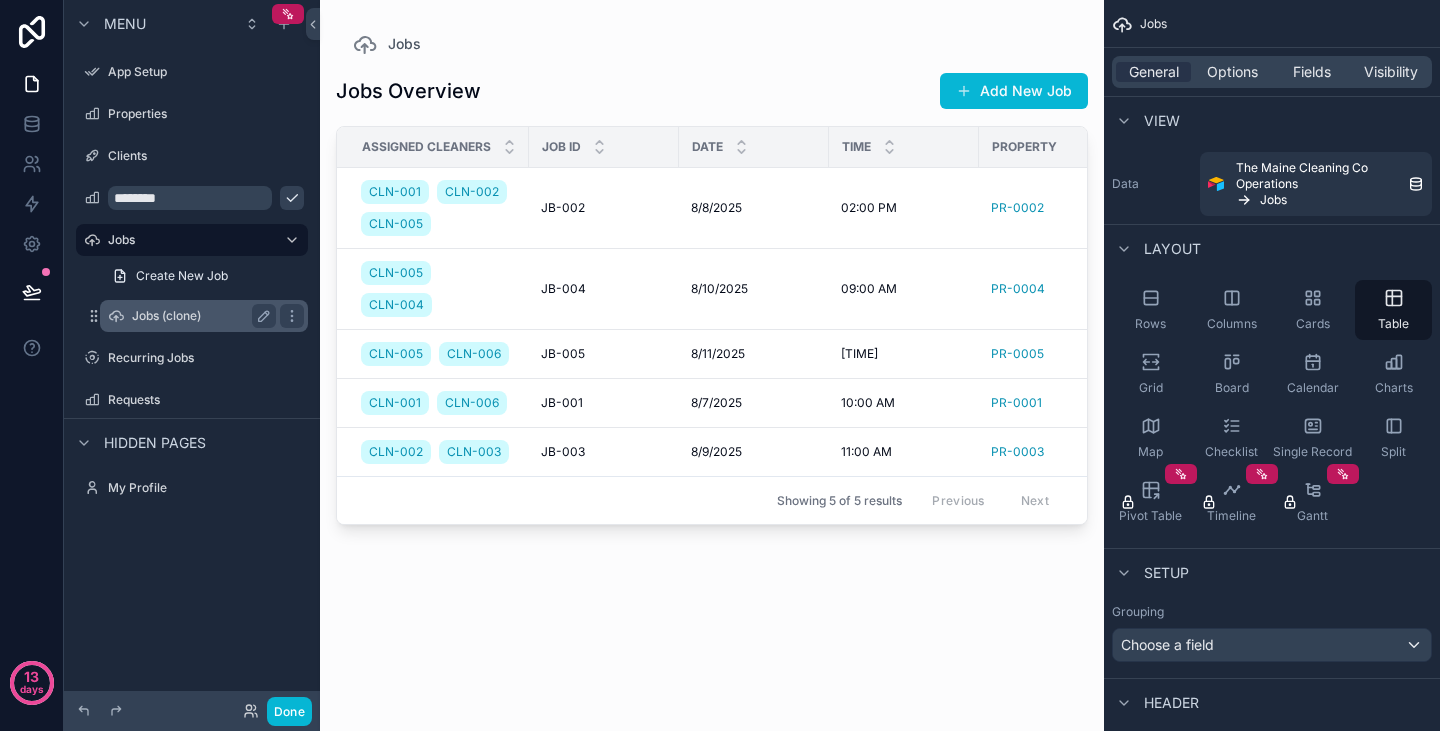 click on "Jobs (clone)" at bounding box center (200, 316) 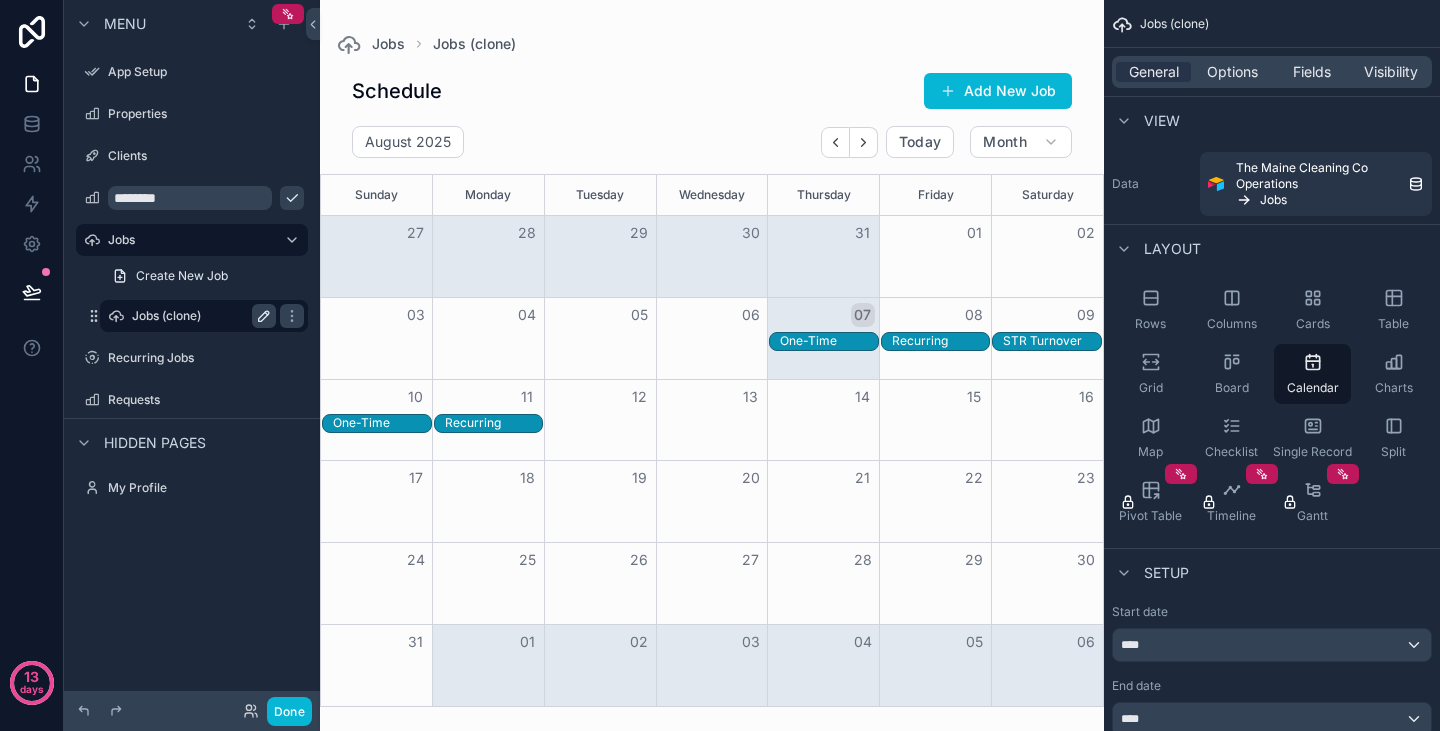 click 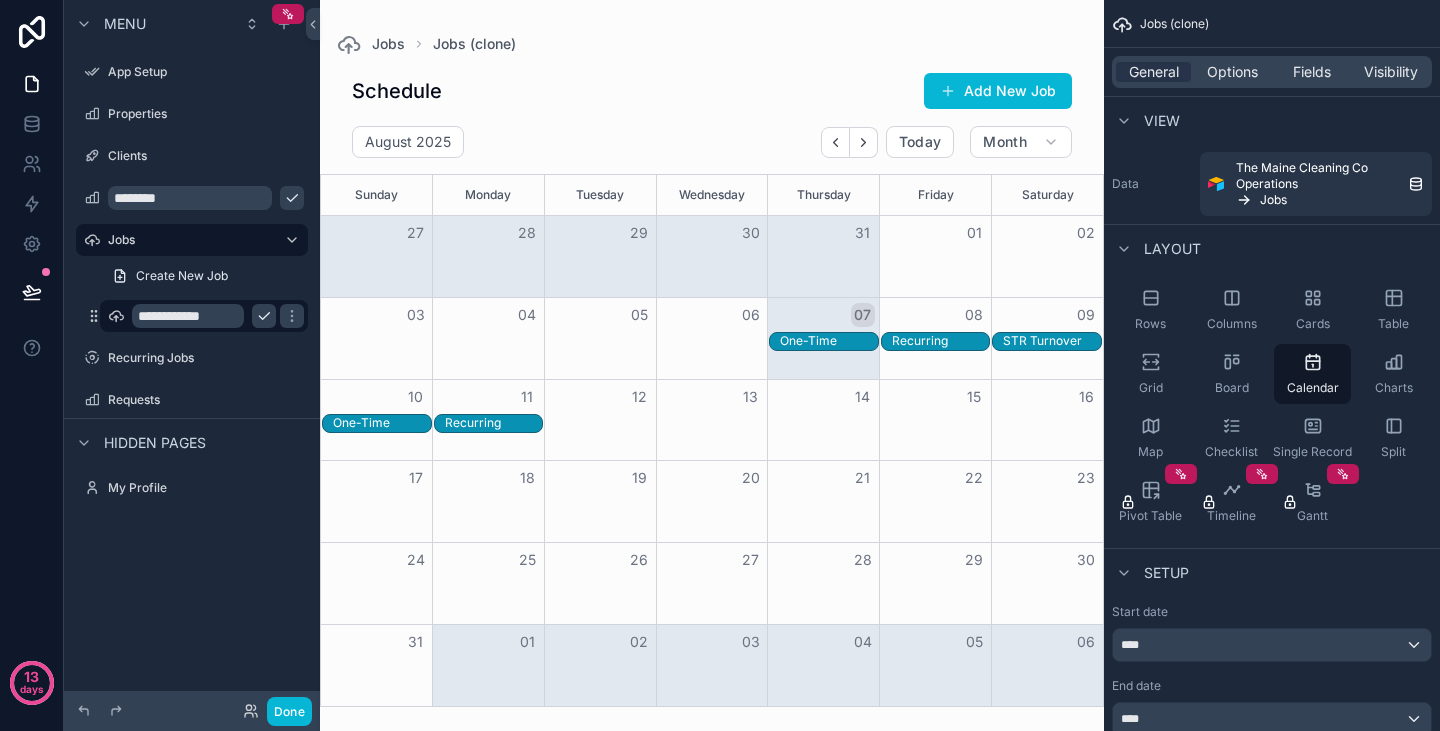 click on "**********" at bounding box center [188, 316] 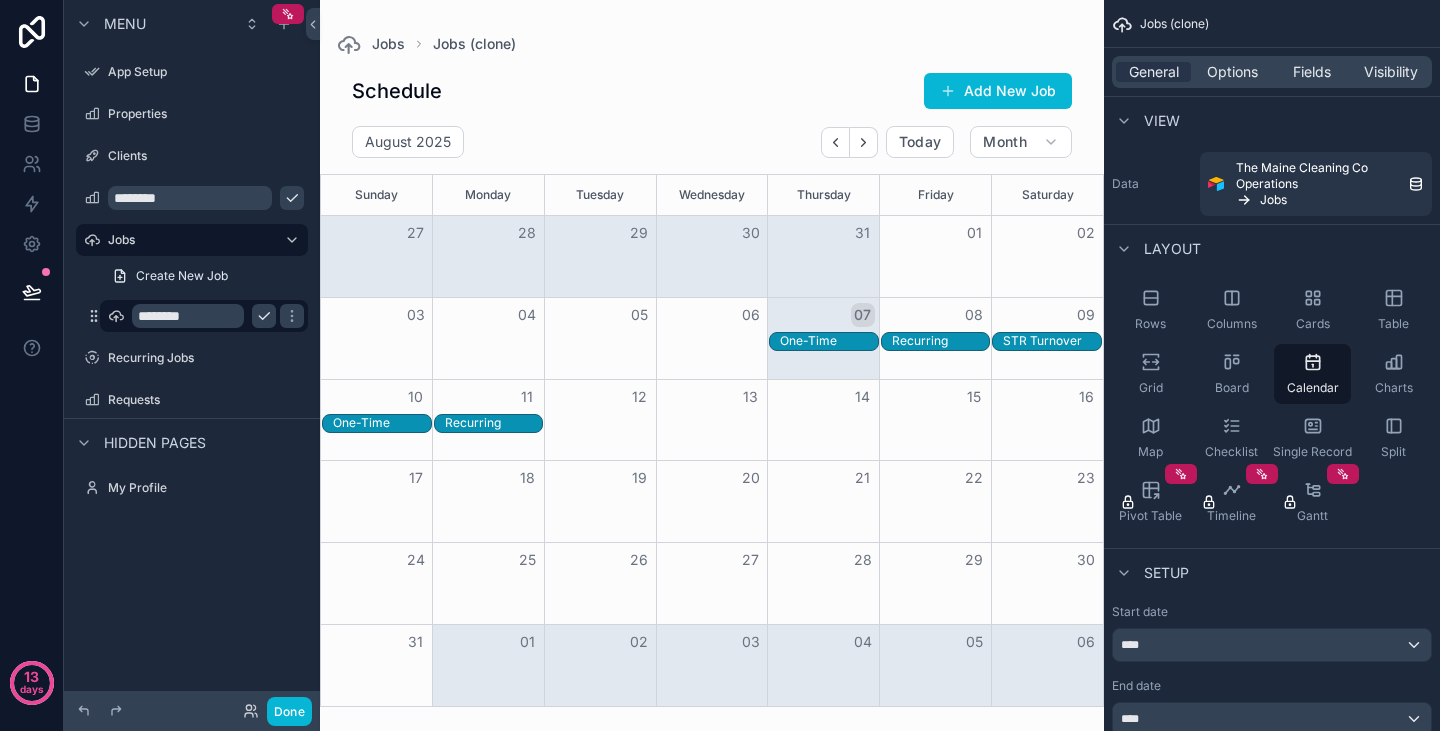 type on "********" 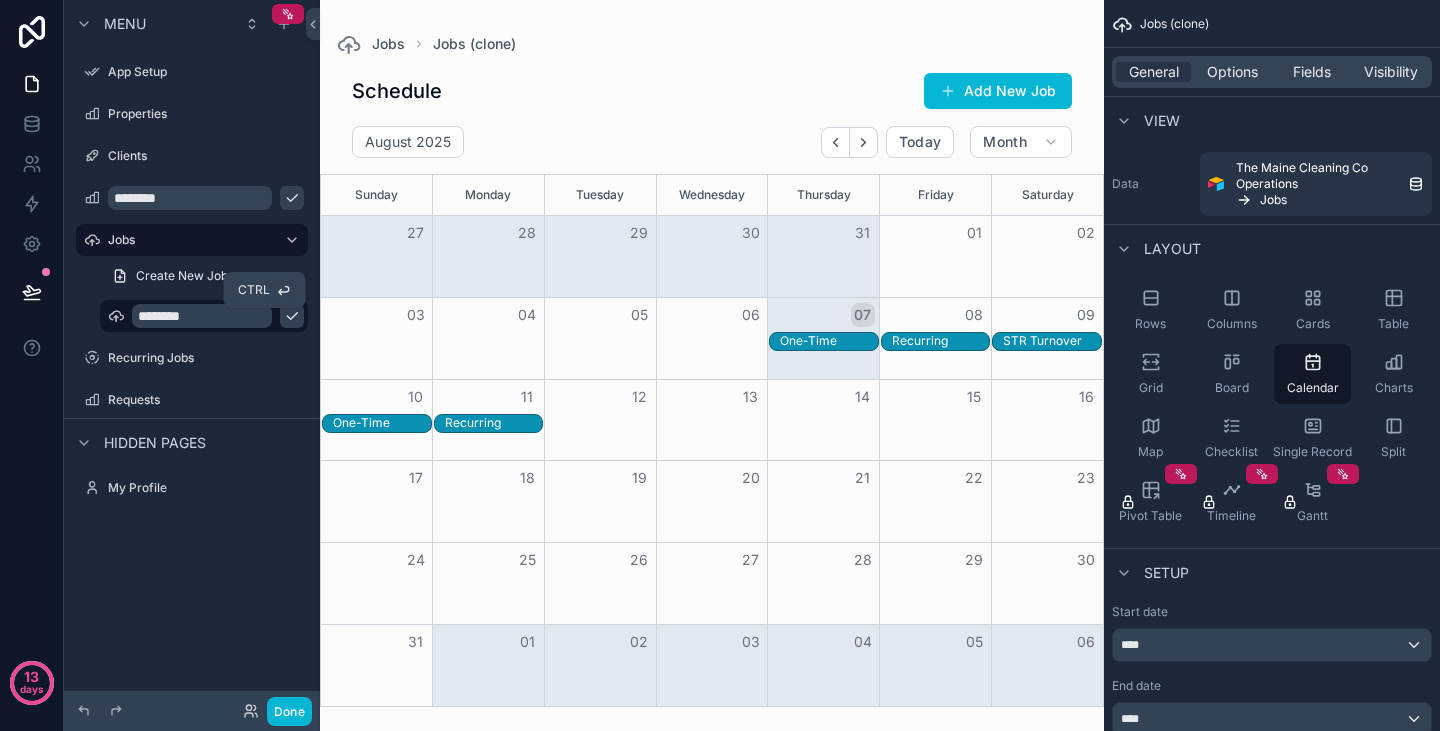 click 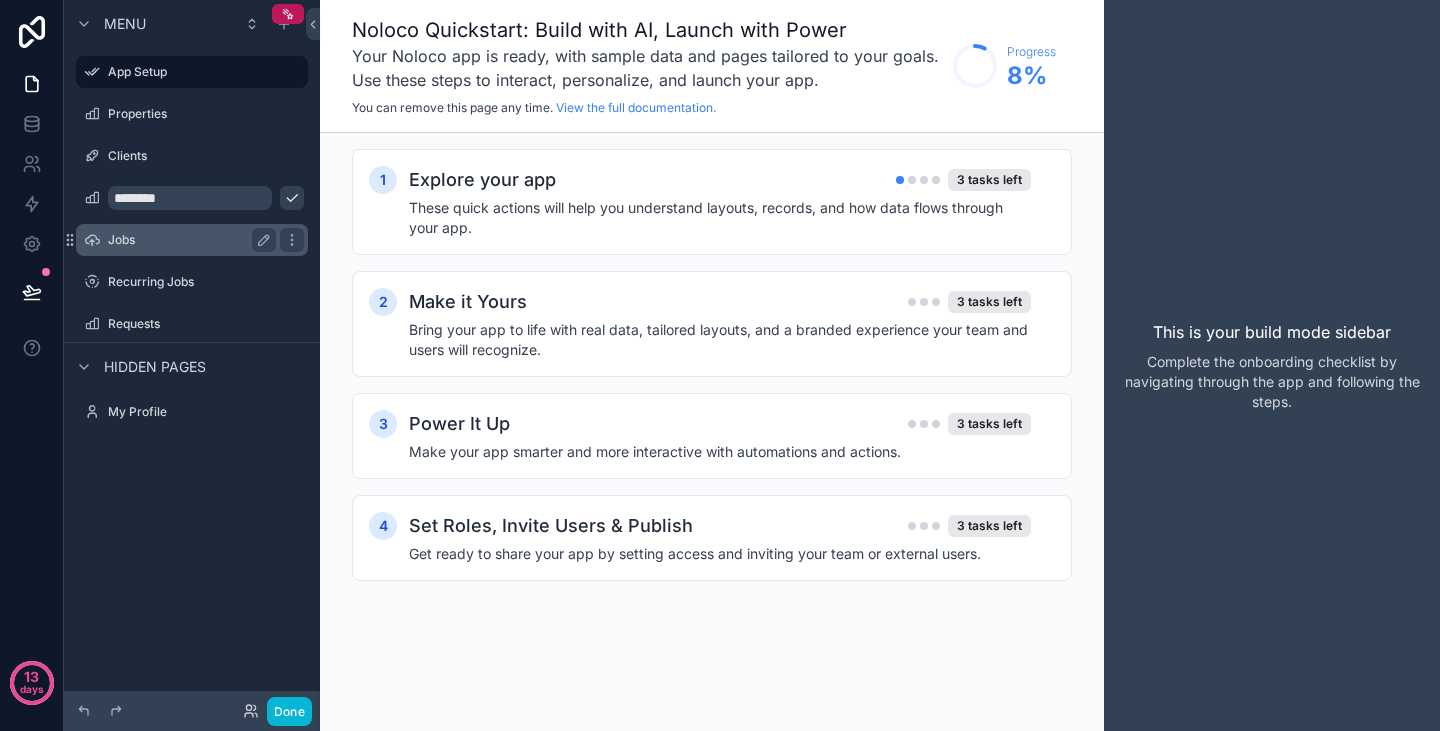click on "Jobs" at bounding box center [188, 240] 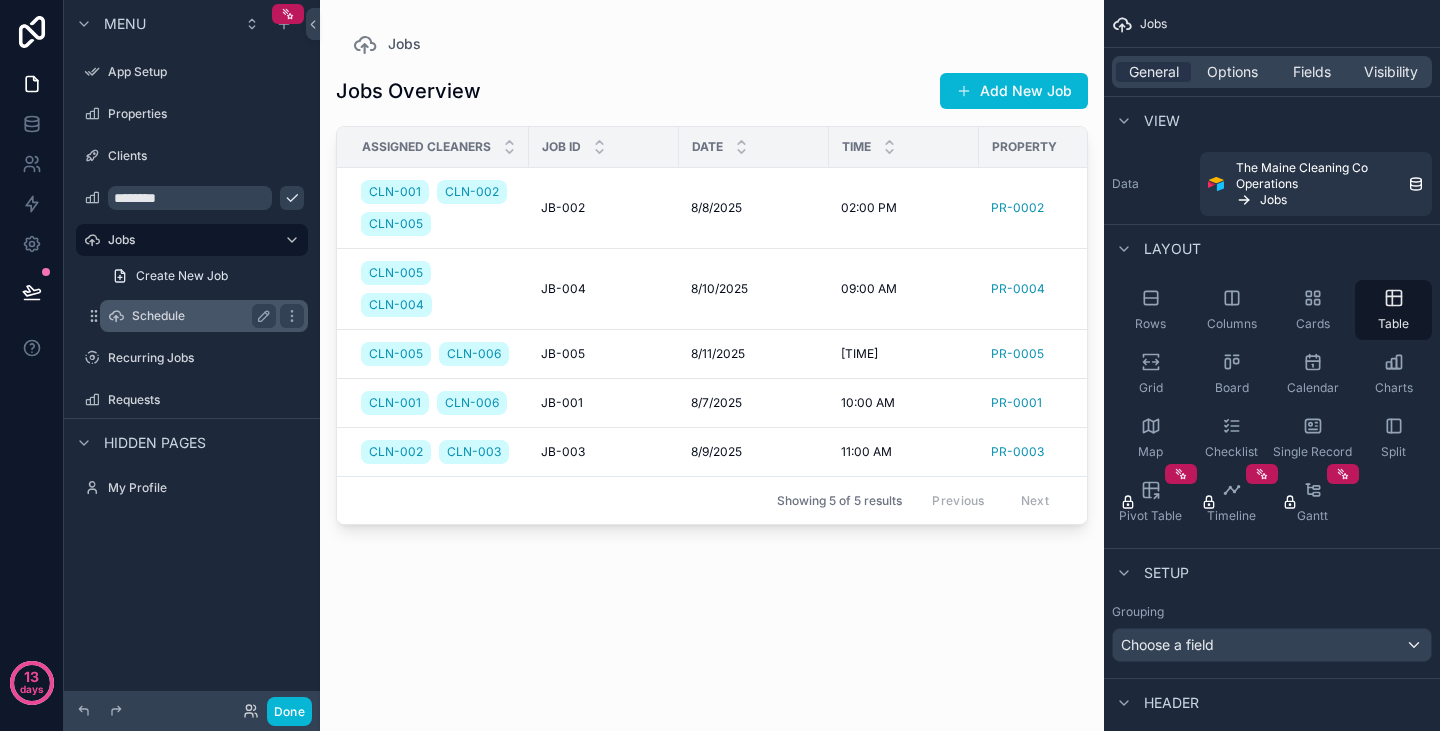 click on "Schedule" at bounding box center (200, 316) 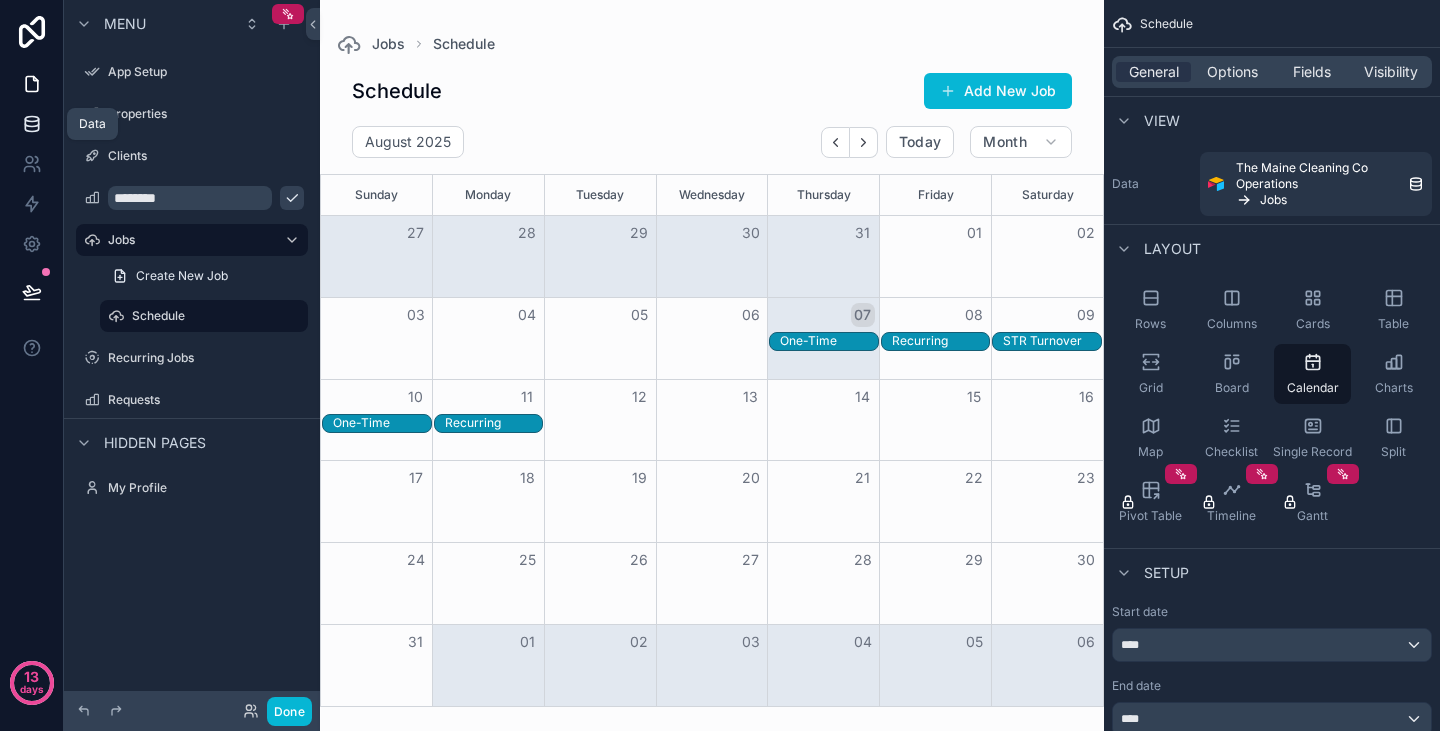 click 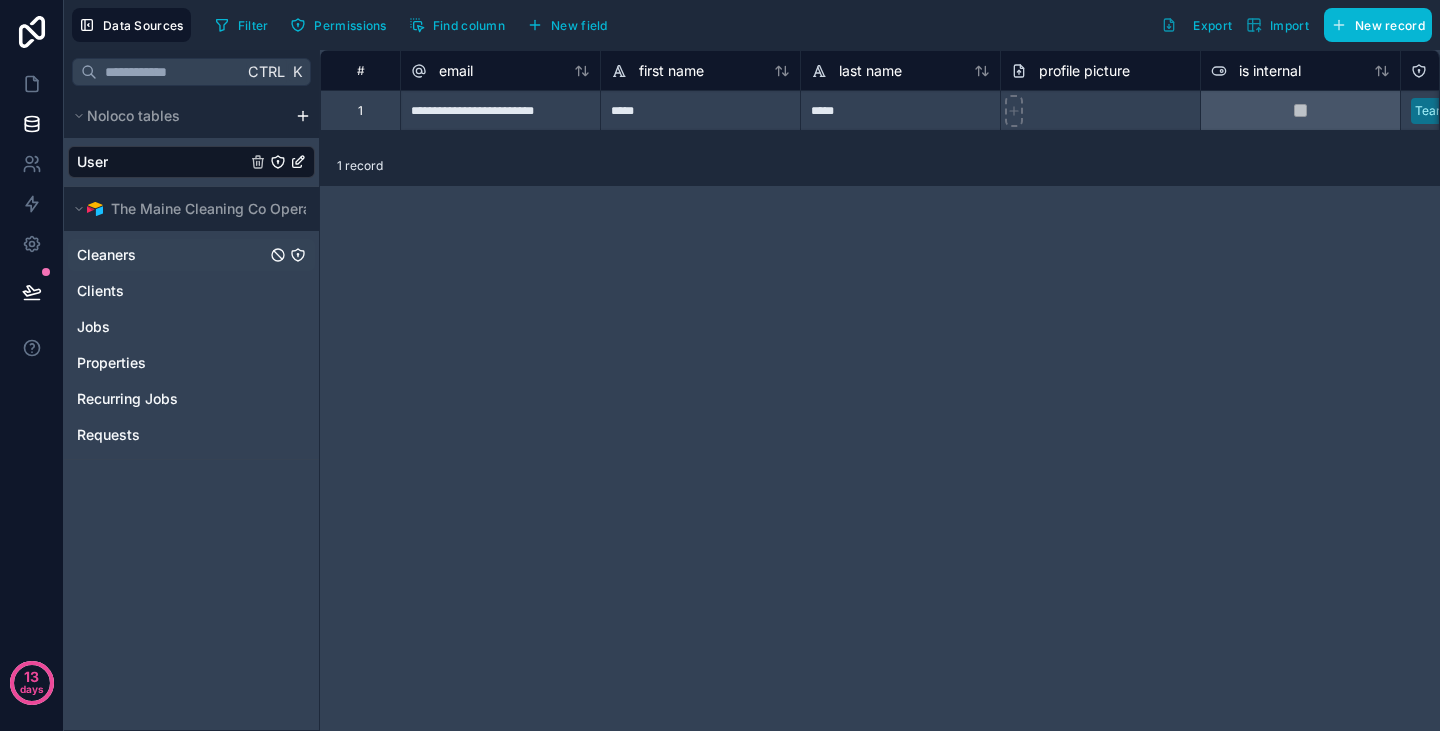 click on "Cleaners" at bounding box center [191, 255] 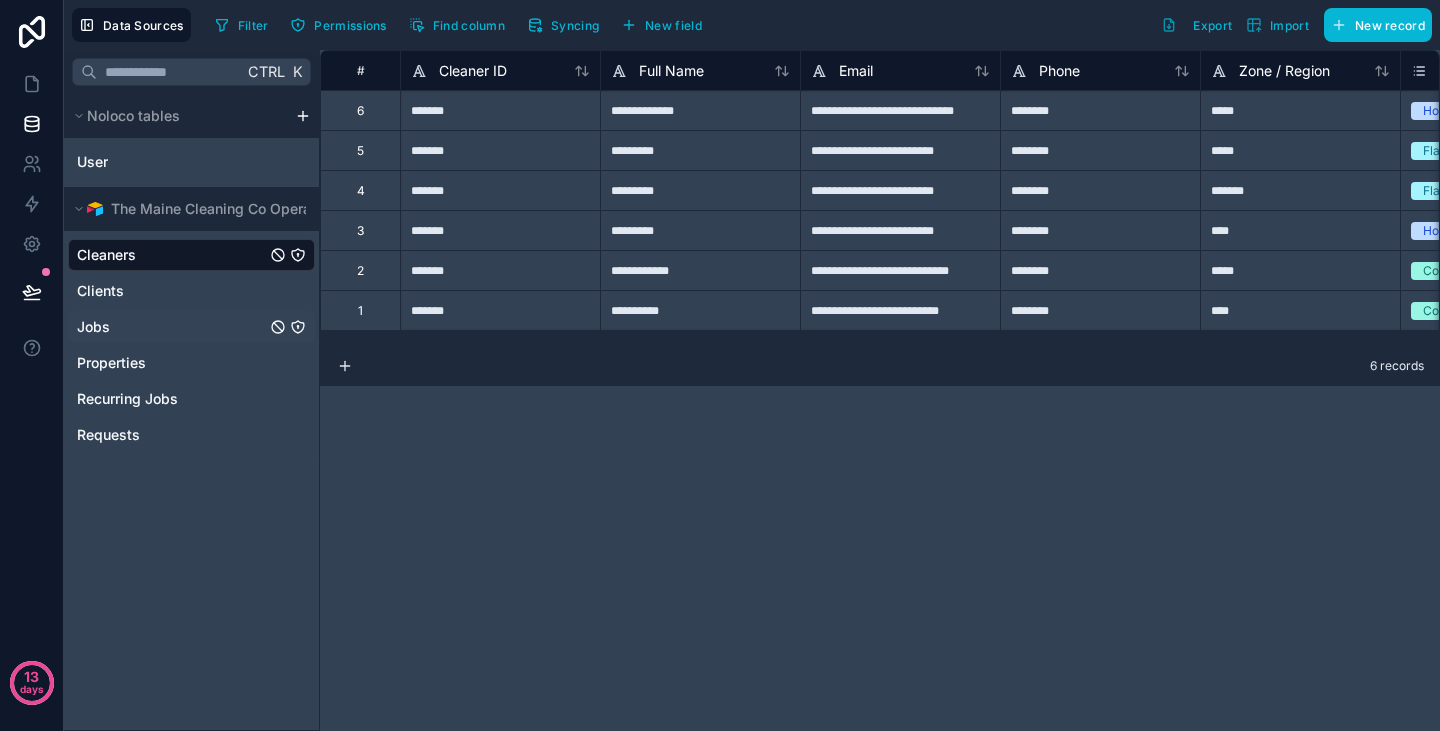 click on "Jobs" at bounding box center [191, 327] 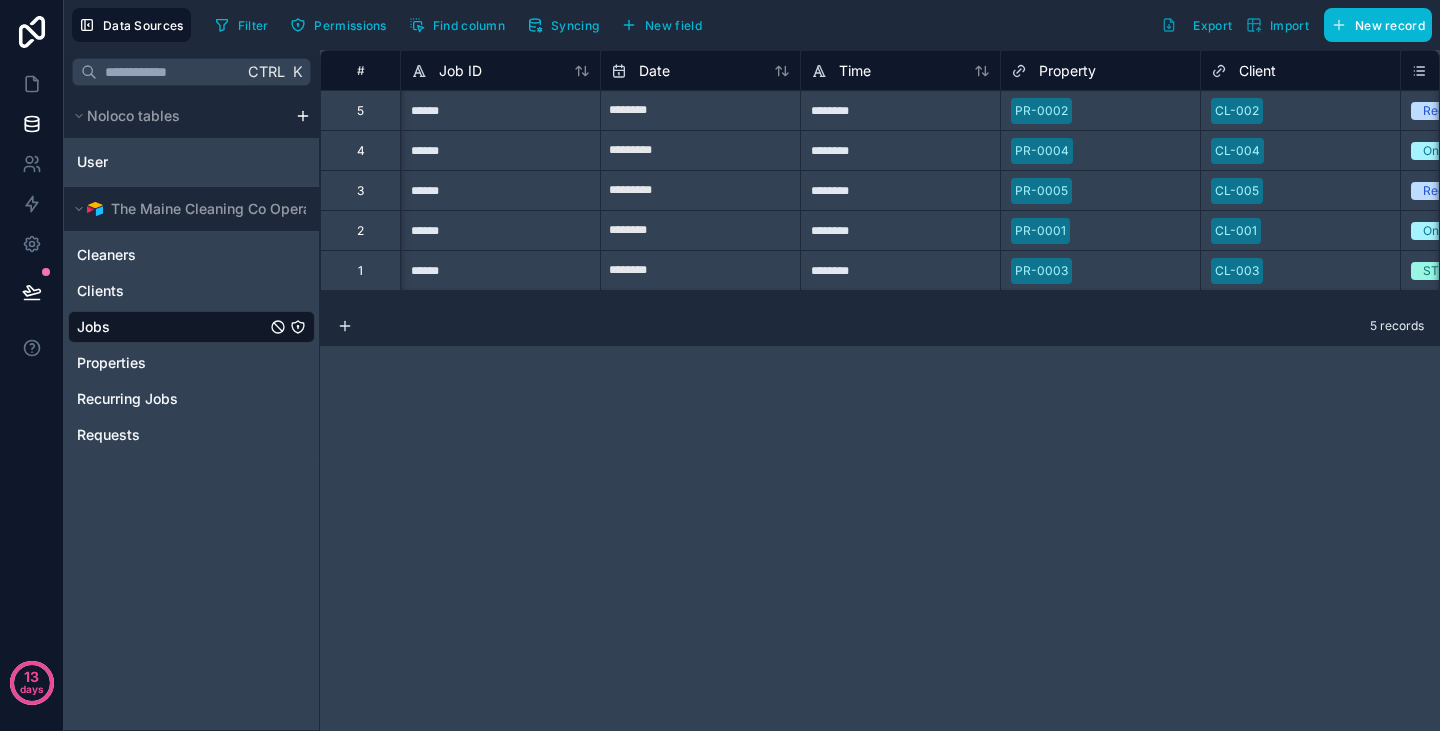 scroll, scrollTop: 0, scrollLeft: 26, axis: horizontal 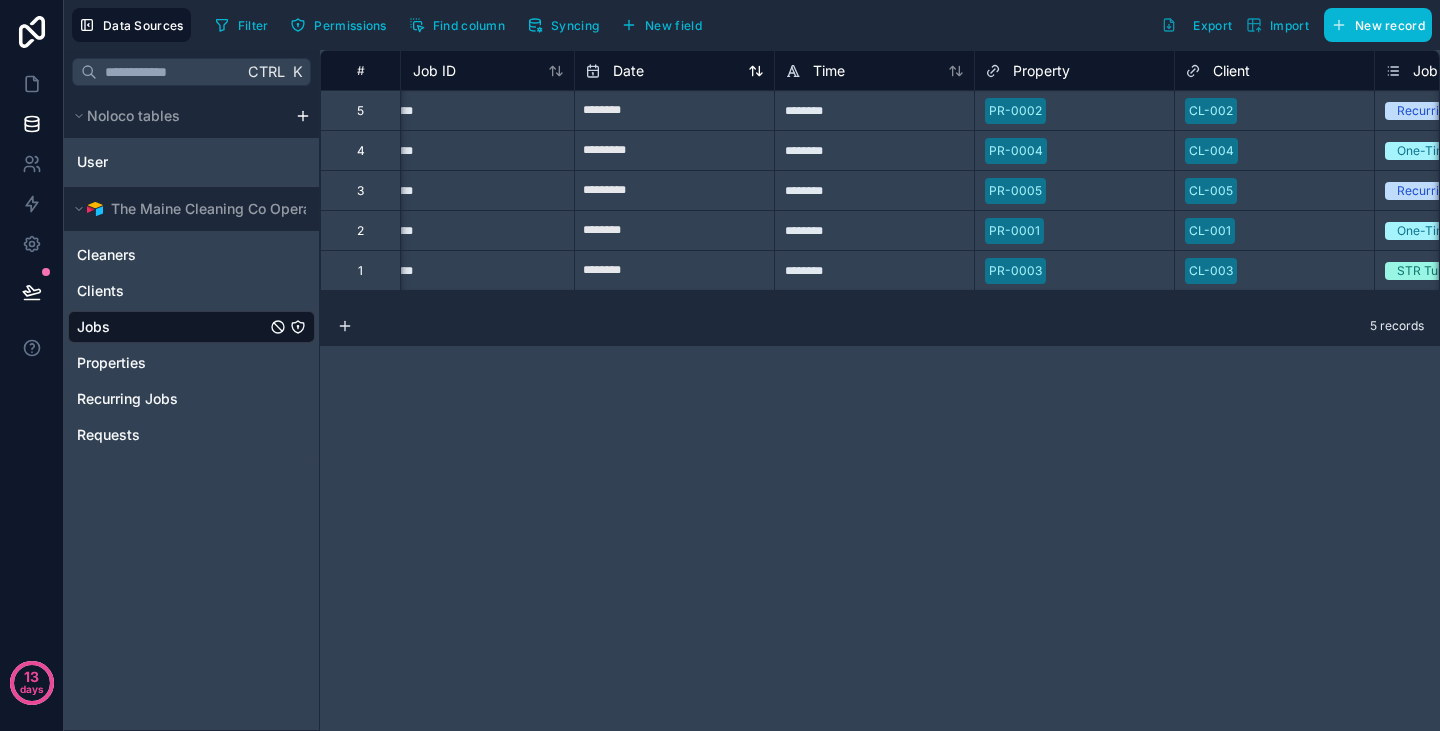 click on "Date" at bounding box center (674, 71) 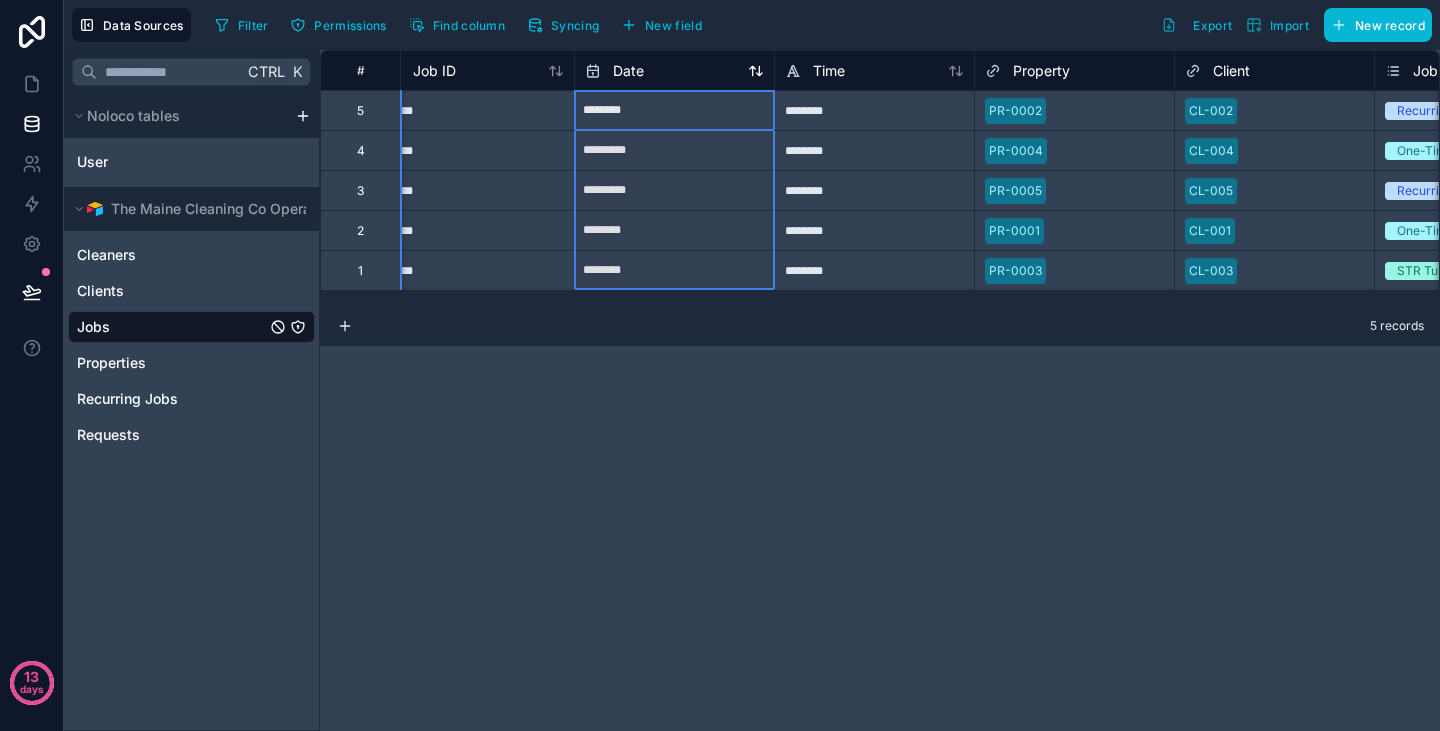 click on "Date" at bounding box center (674, 71) 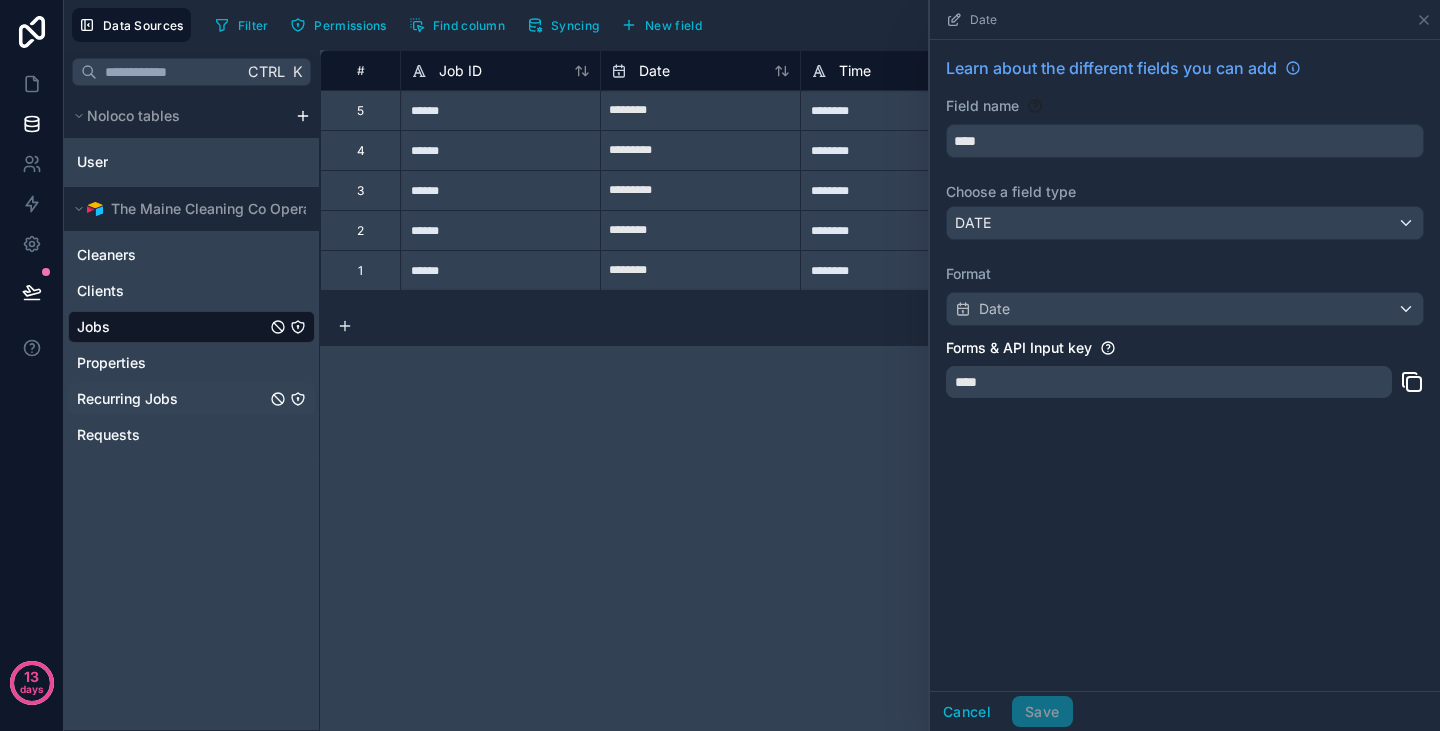 click on "Recurring Jobs" at bounding box center (127, 399) 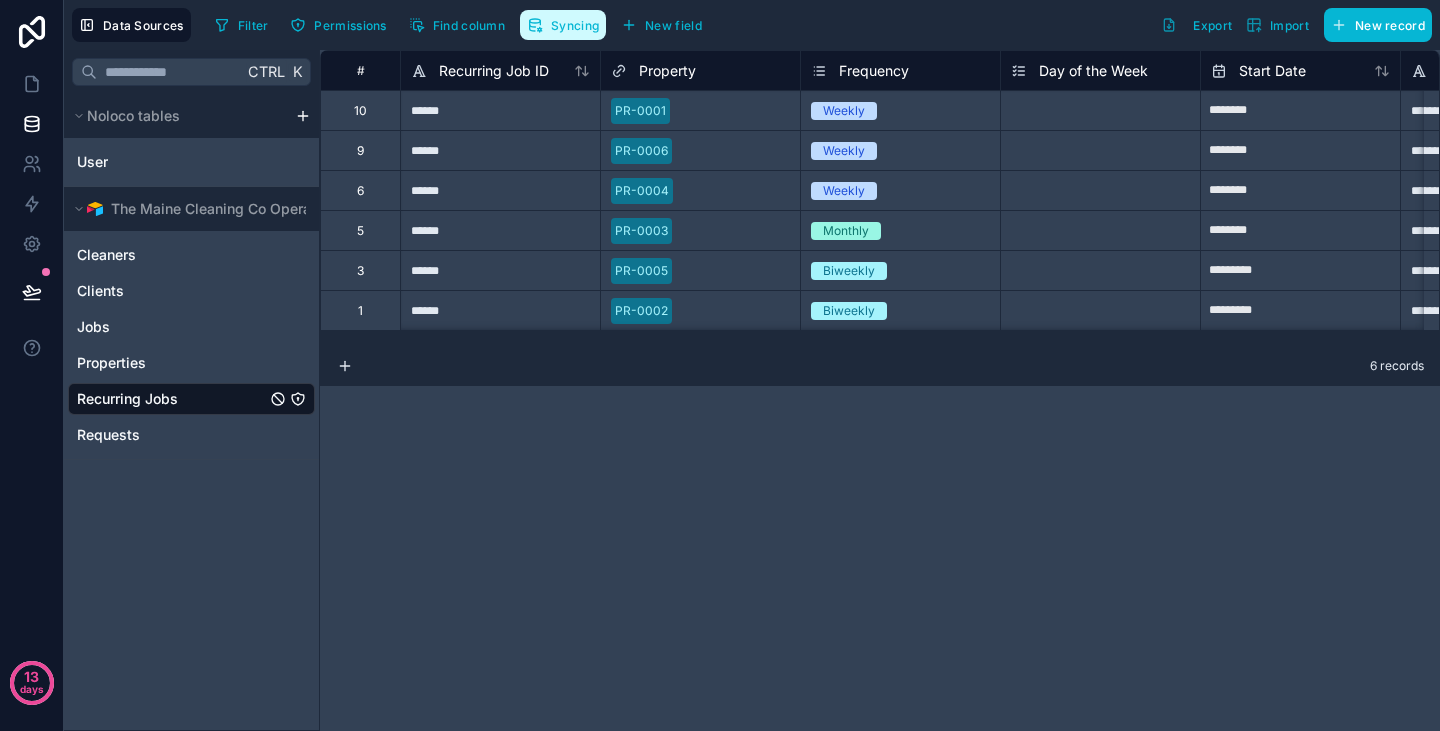 click on "Syncing" at bounding box center (575, 25) 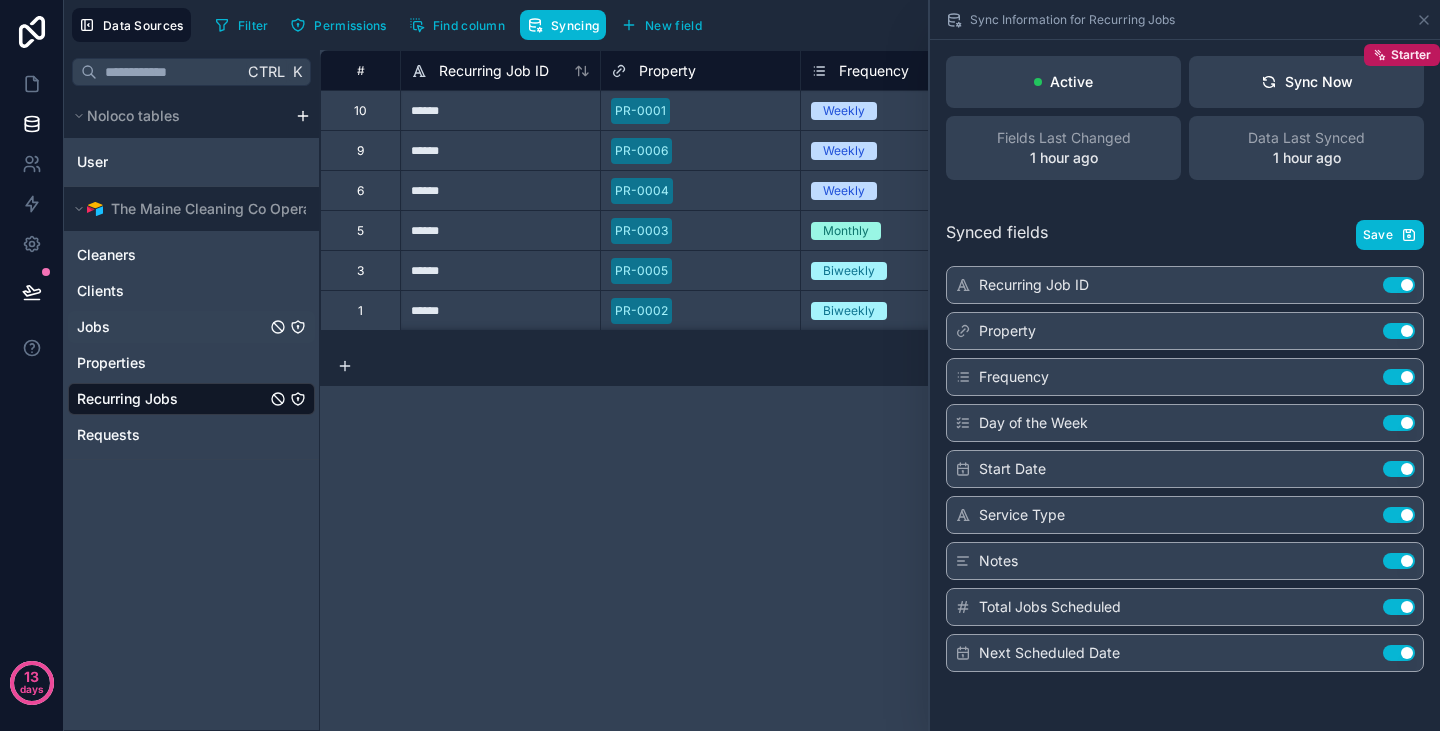 click on "Jobs" at bounding box center [191, 327] 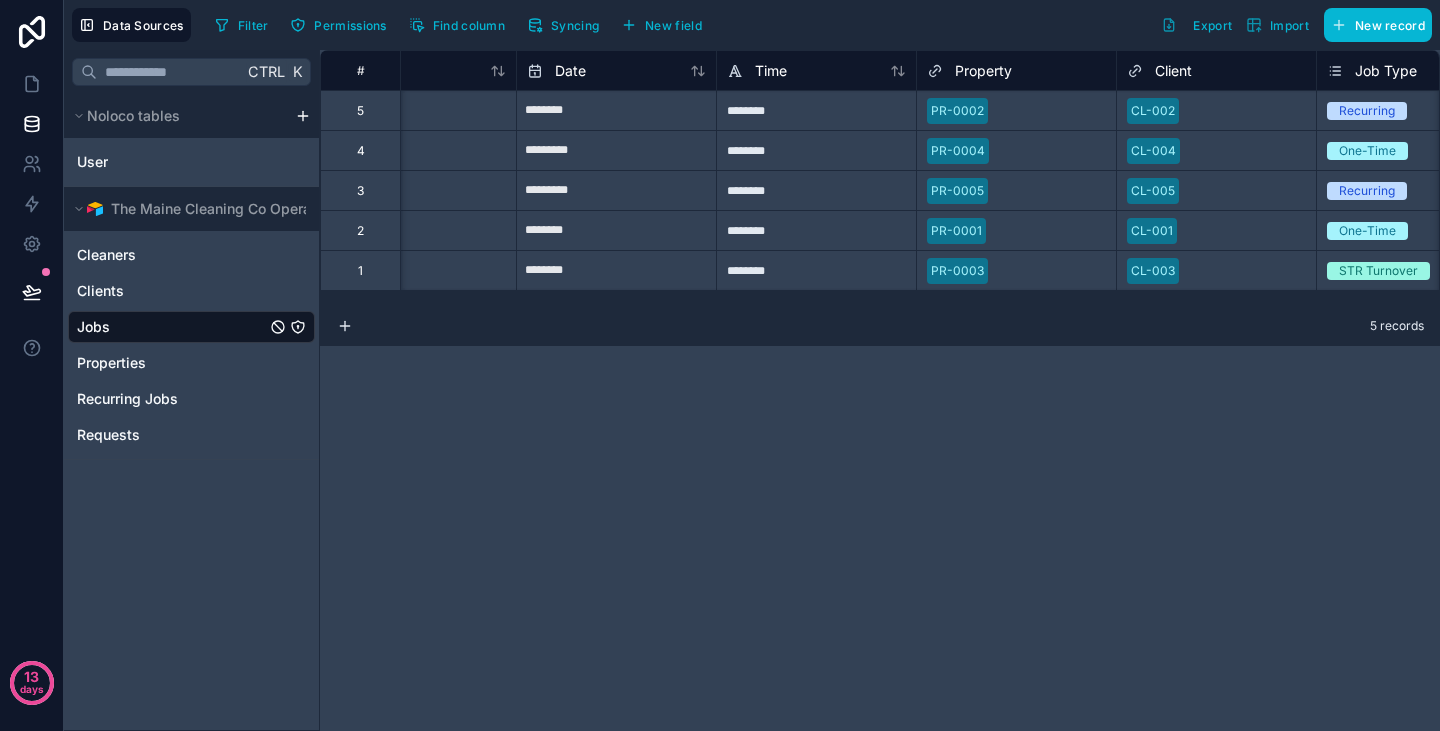 scroll, scrollTop: 0, scrollLeft: 87, axis: horizontal 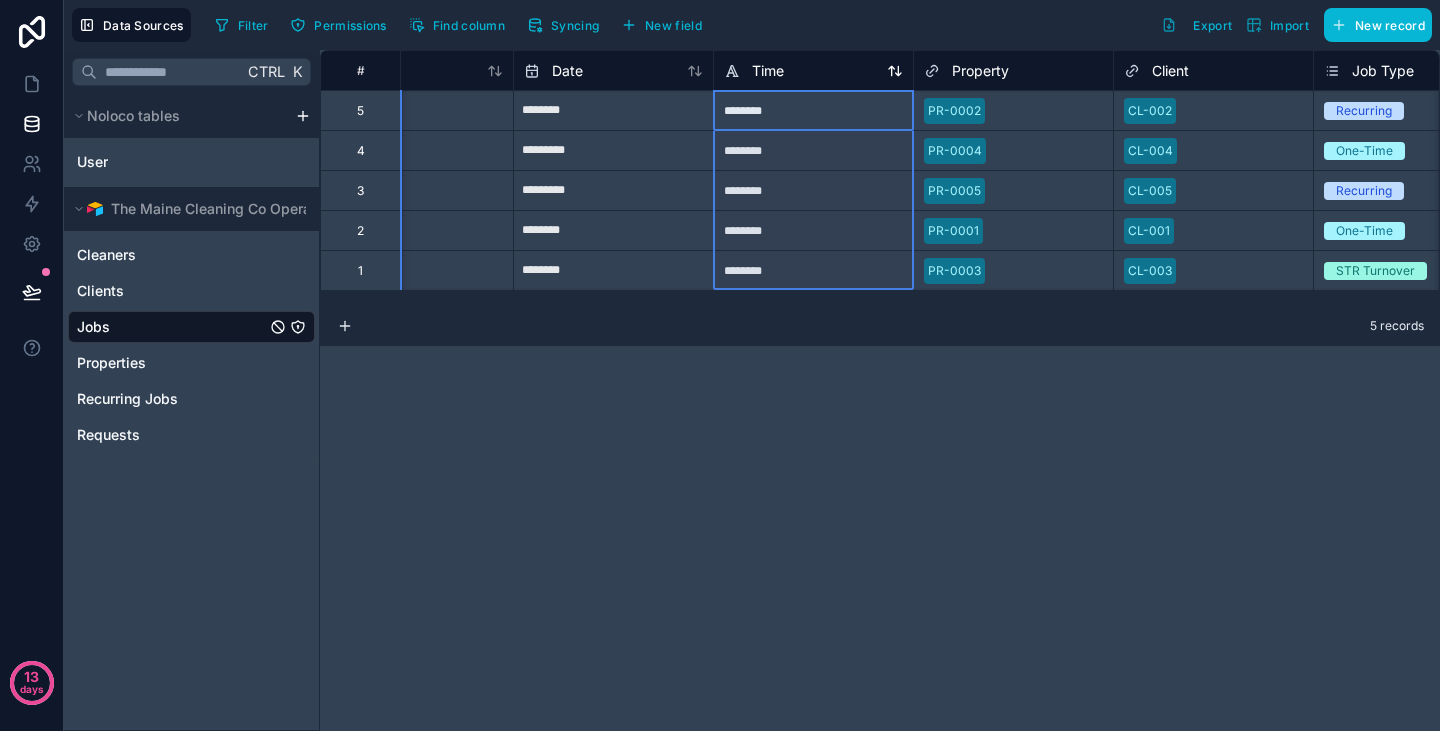 click on "Time" at bounding box center [768, 71] 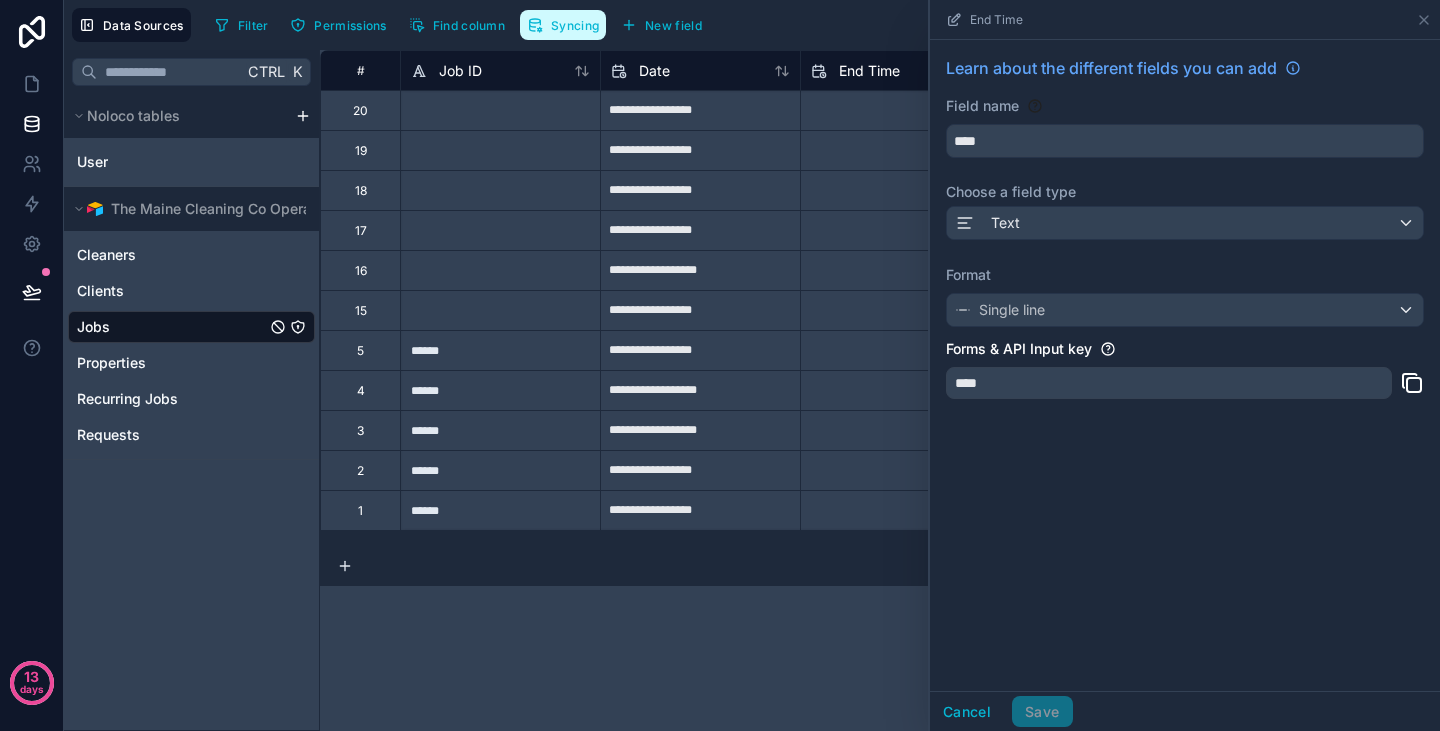 click on "Syncing" at bounding box center (575, 25) 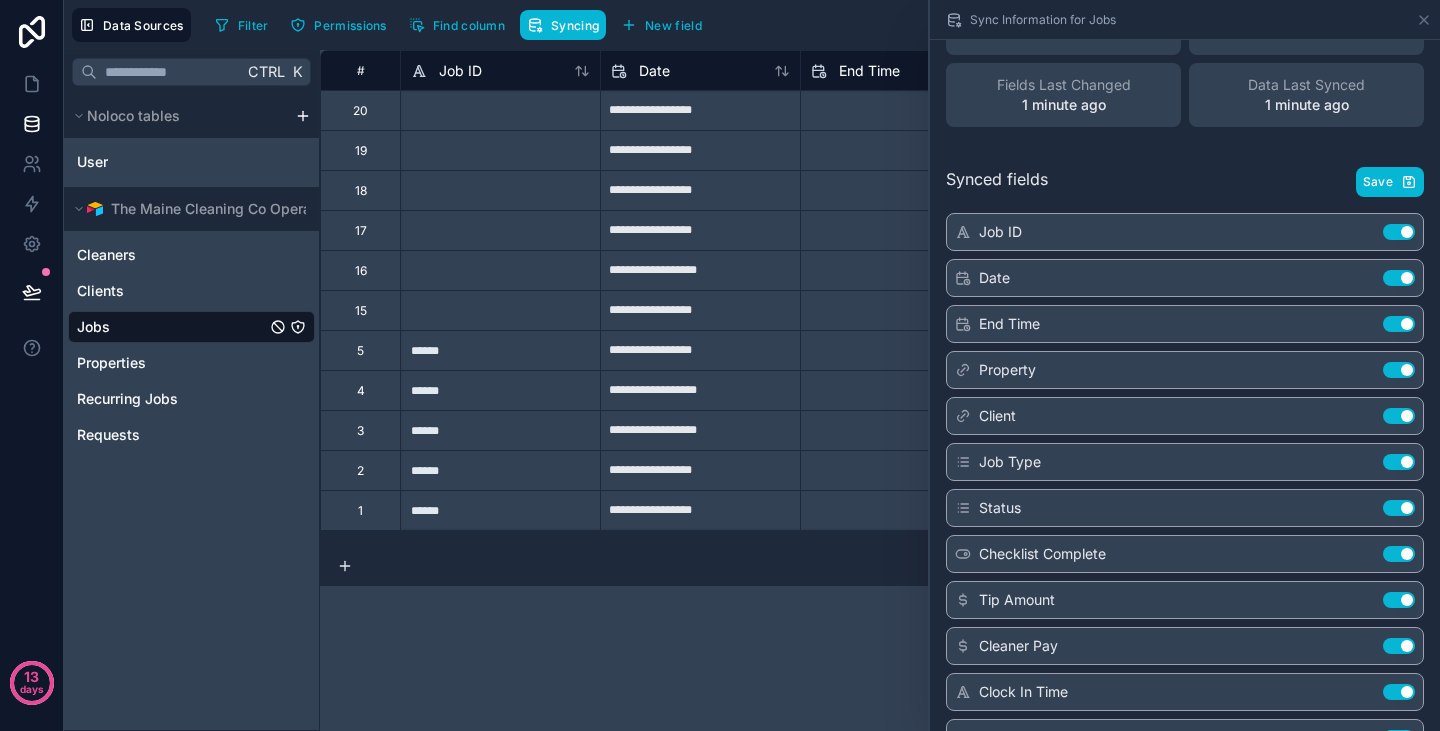 scroll, scrollTop: 0, scrollLeft: 0, axis: both 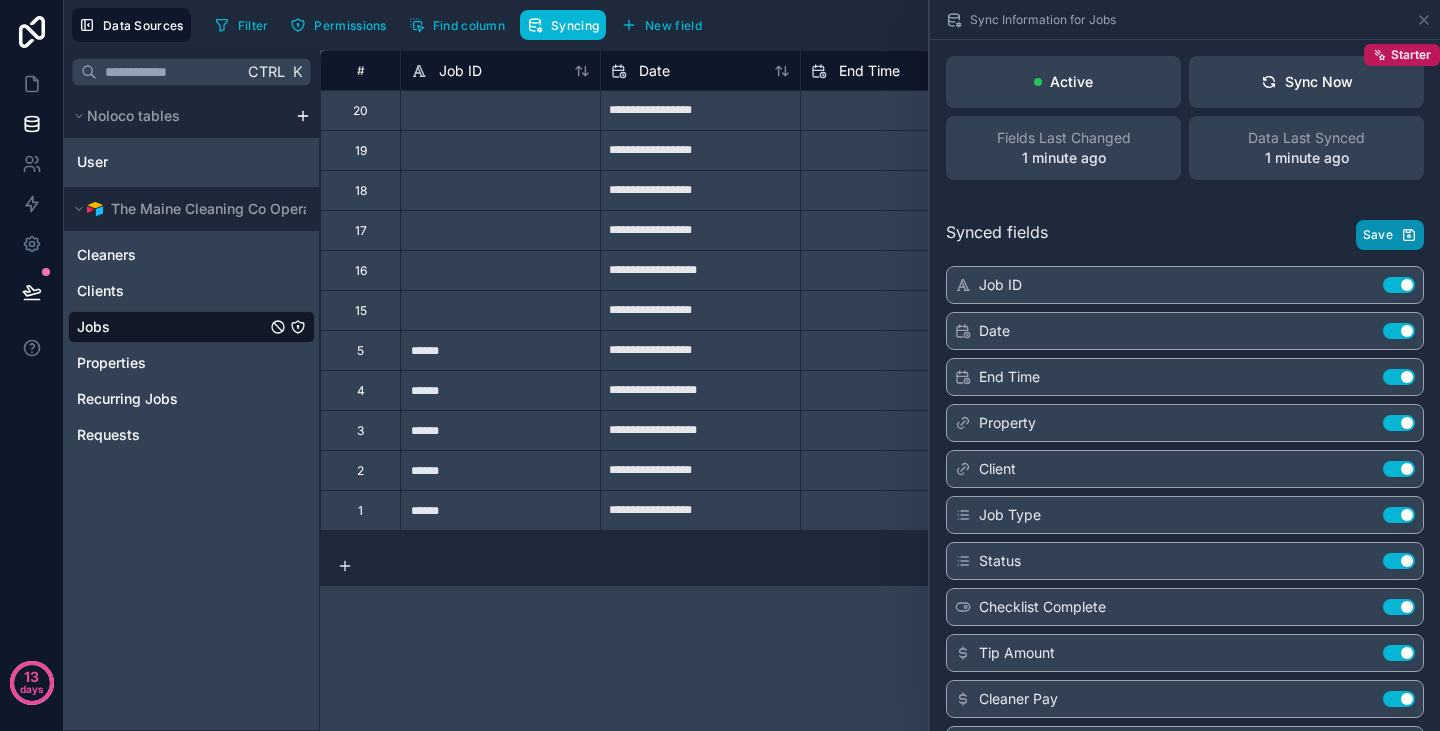 click on "Save" at bounding box center (1390, 235) 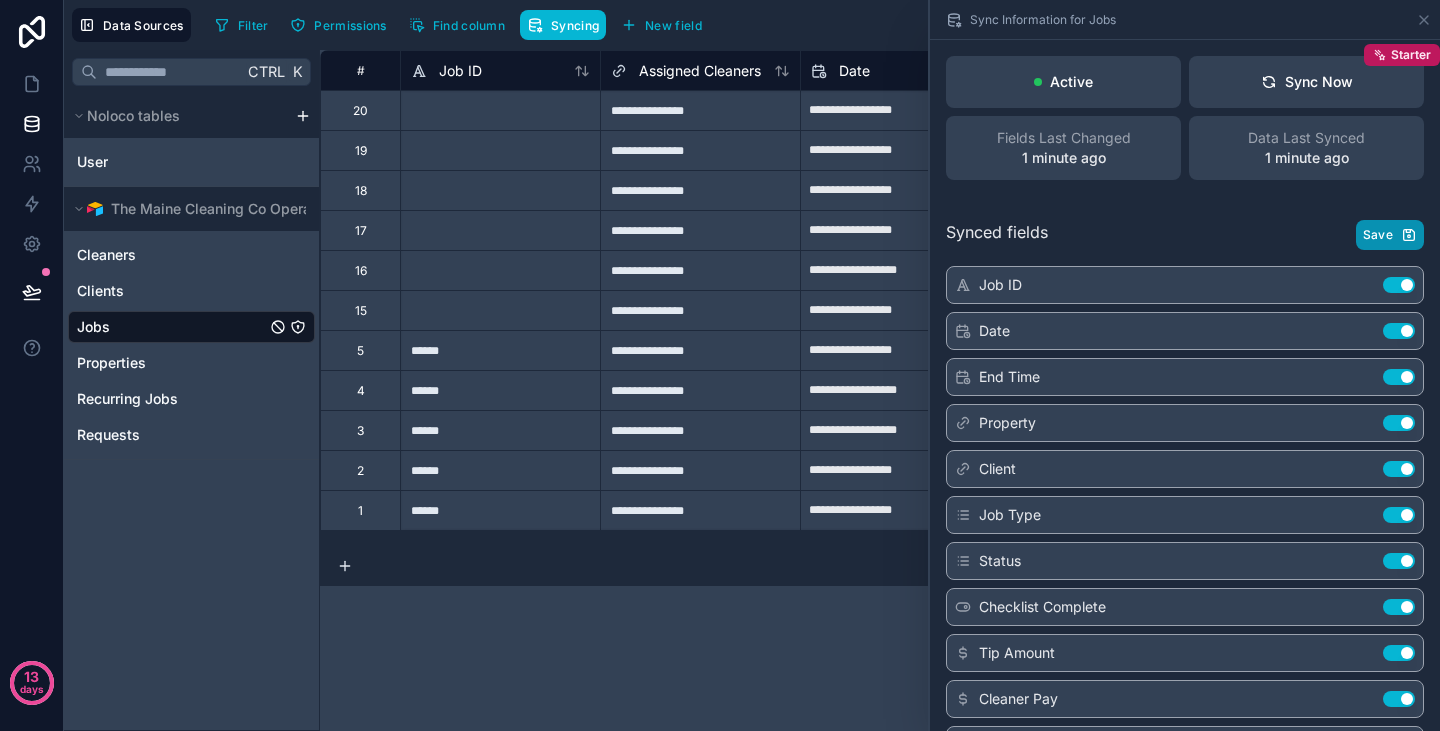 click on "Save" at bounding box center (1378, 235) 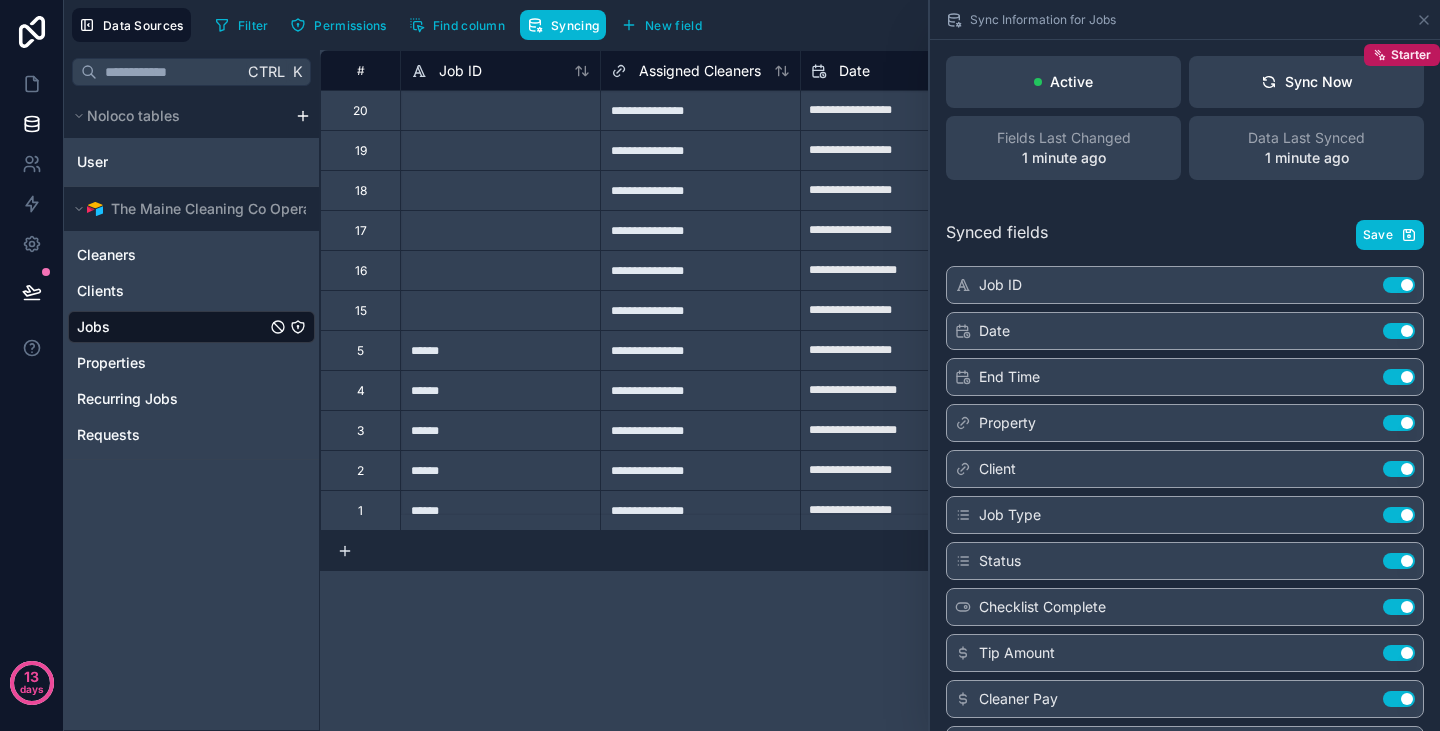 click on "**********" at bounding box center (880, 390) 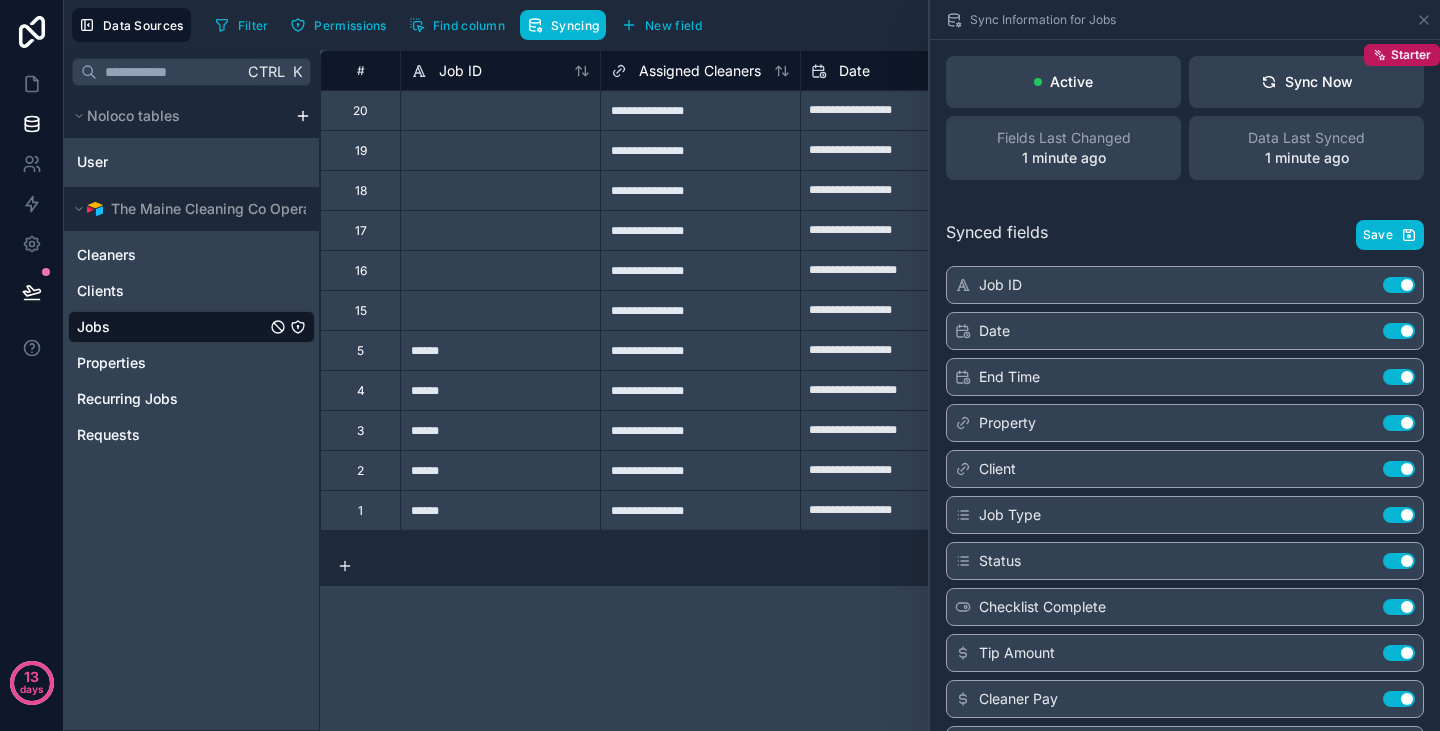 click on "**********" at bounding box center (880, 390) 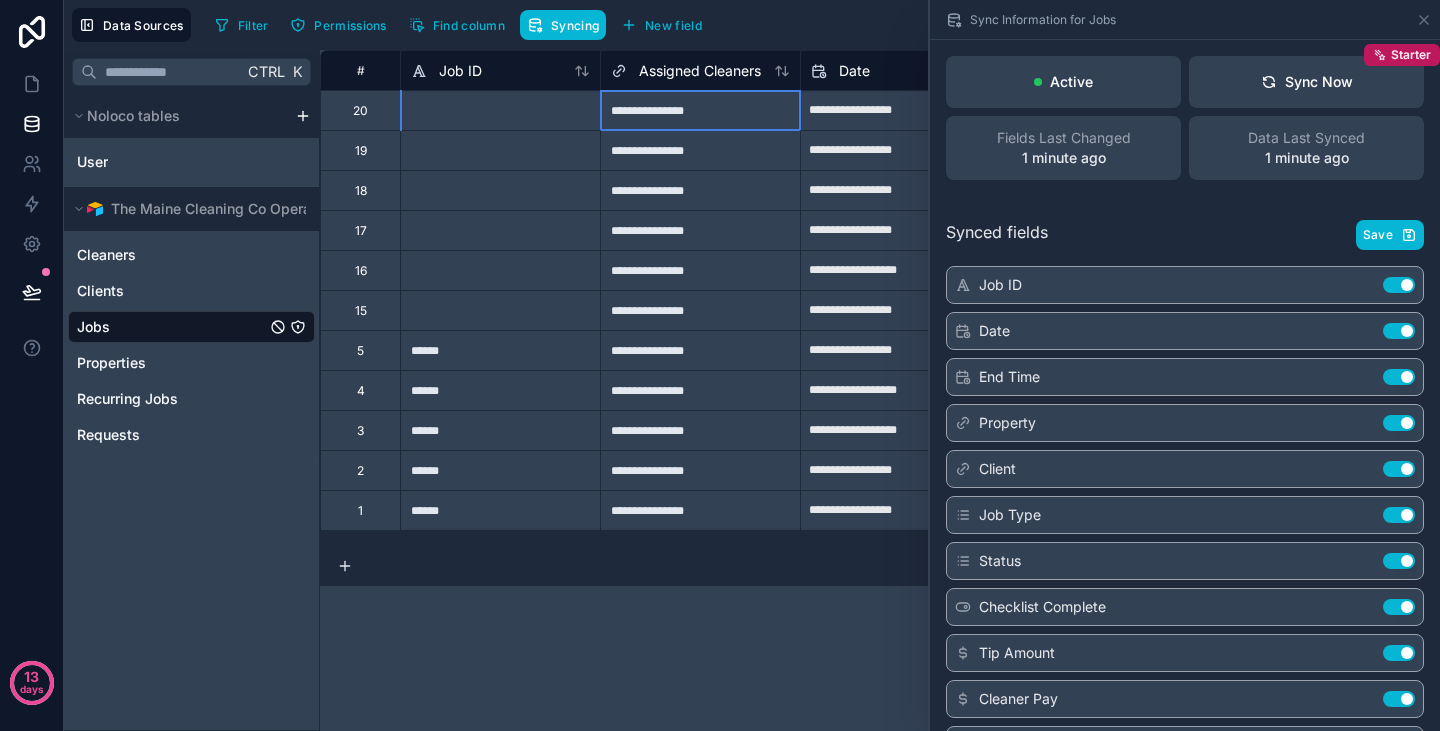 click on "**********" at bounding box center (700, 110) 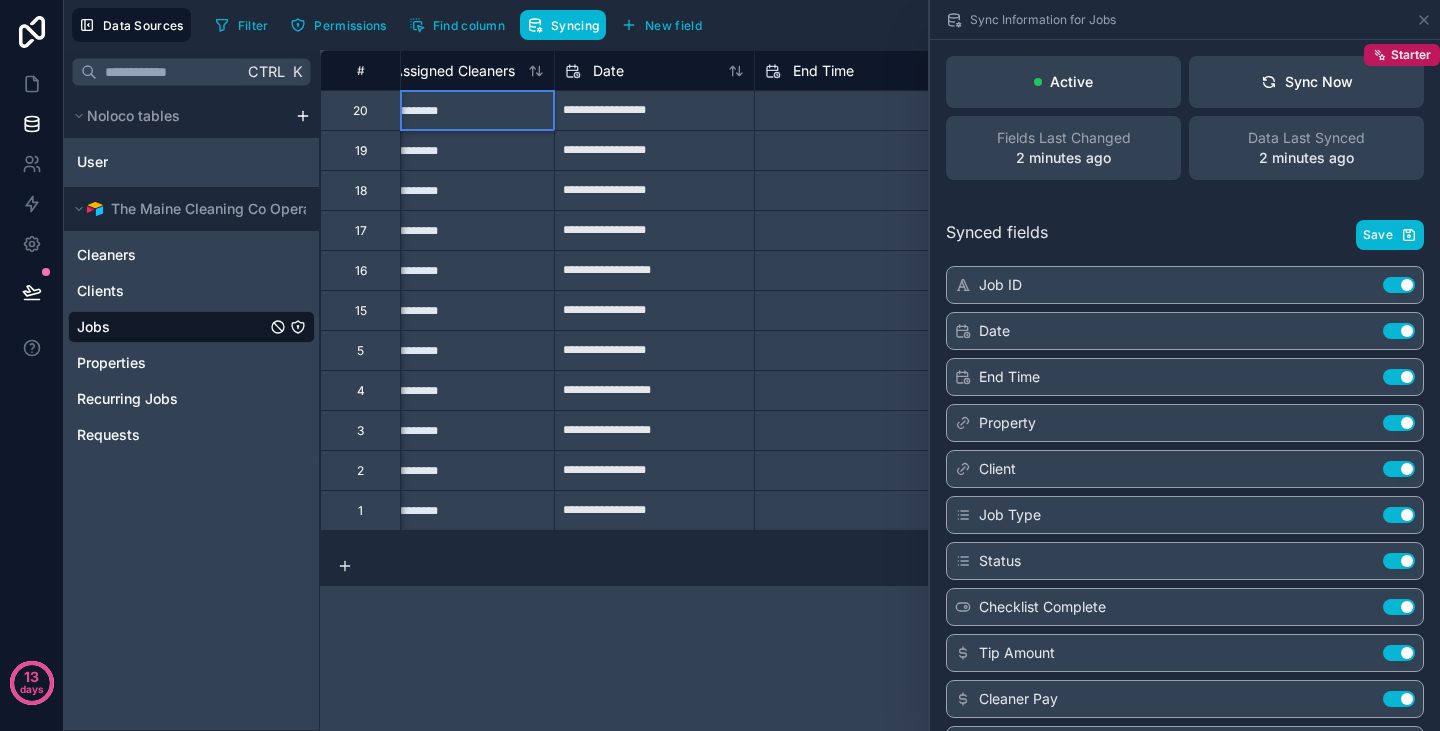 scroll, scrollTop: 0, scrollLeft: 0, axis: both 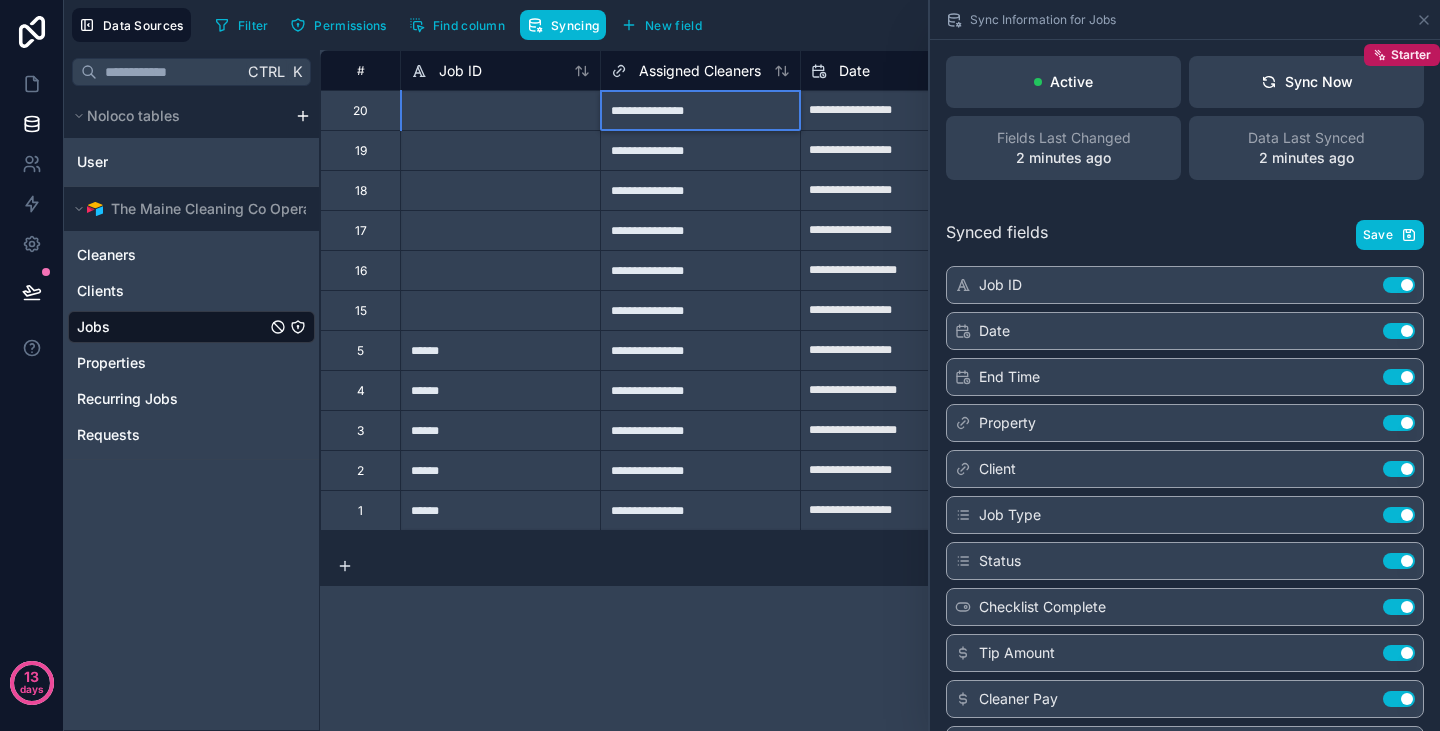 click on "**********" at bounding box center [700, 110] 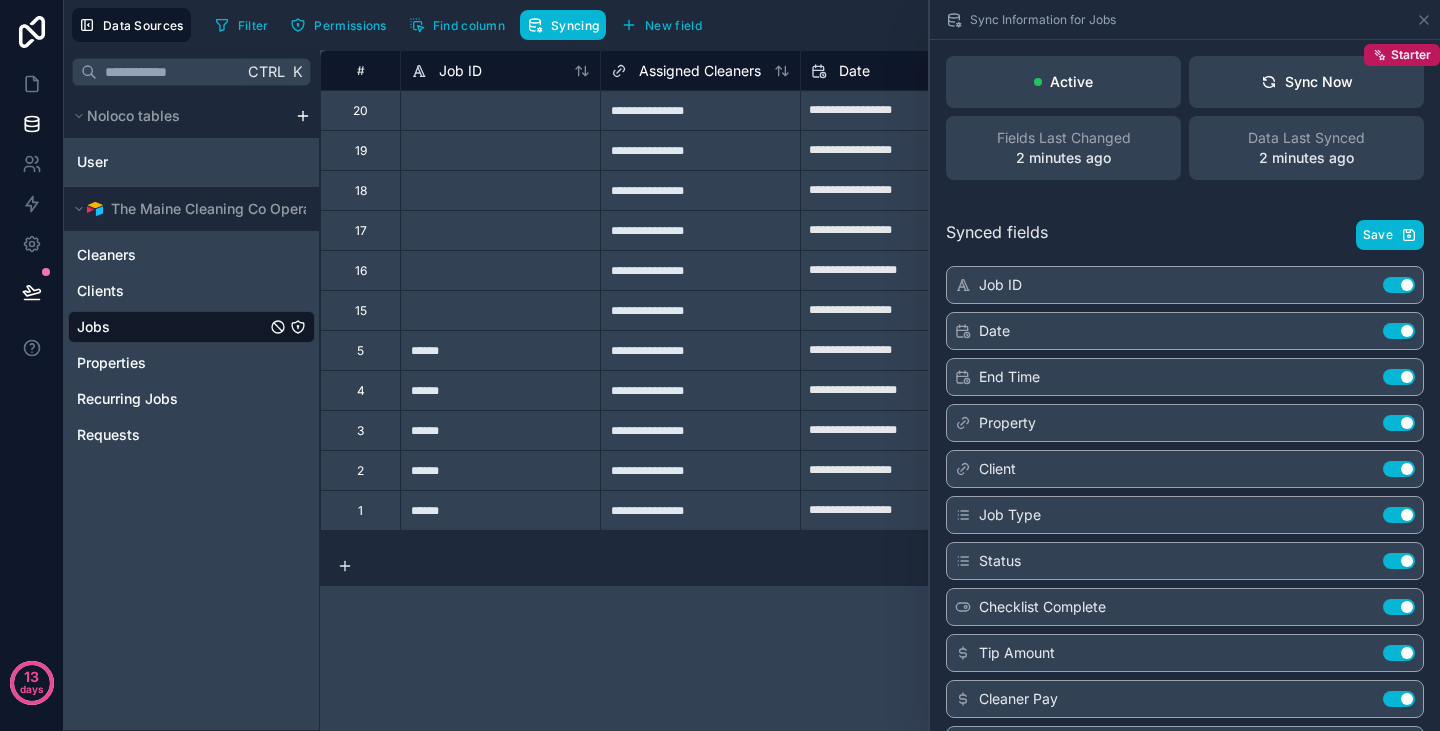 click on "**********" at bounding box center [880, 390] 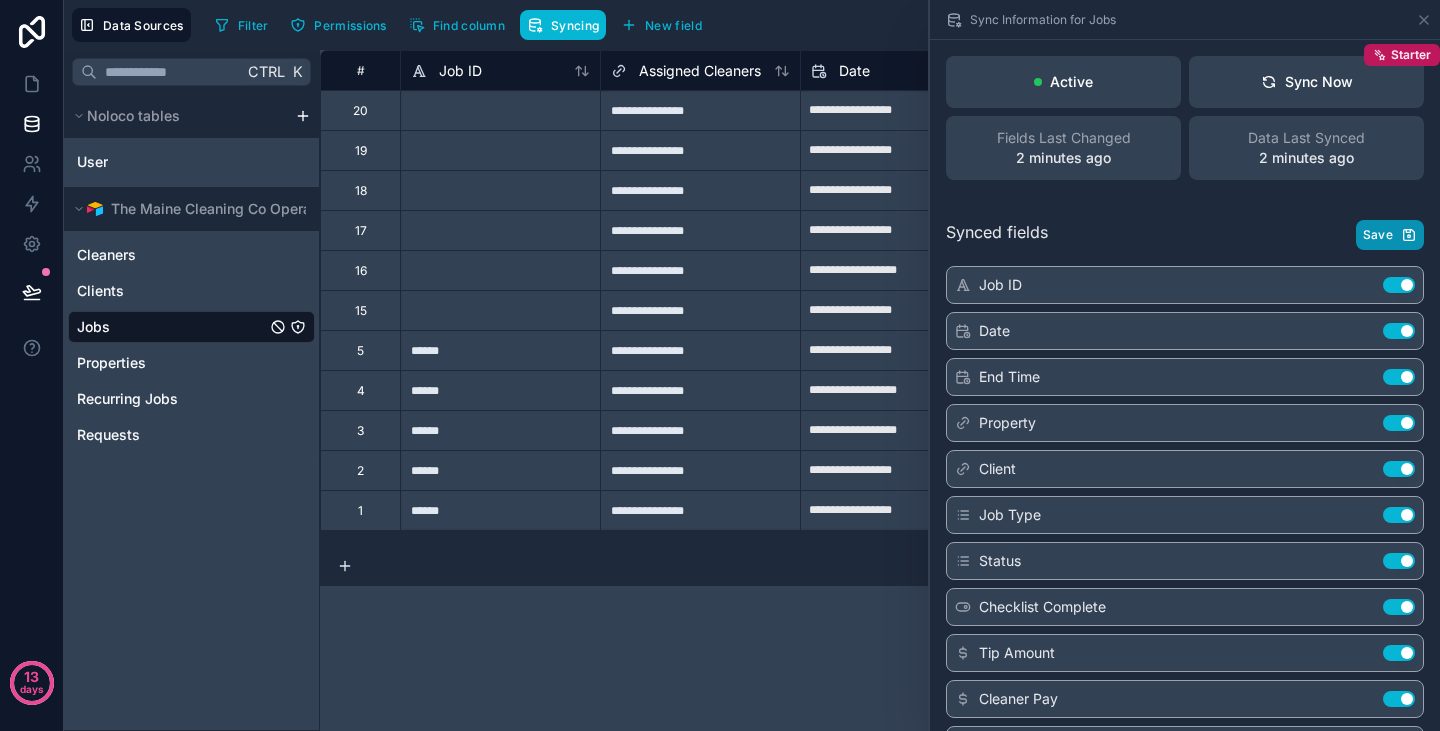 click on "Save" at bounding box center (1378, 235) 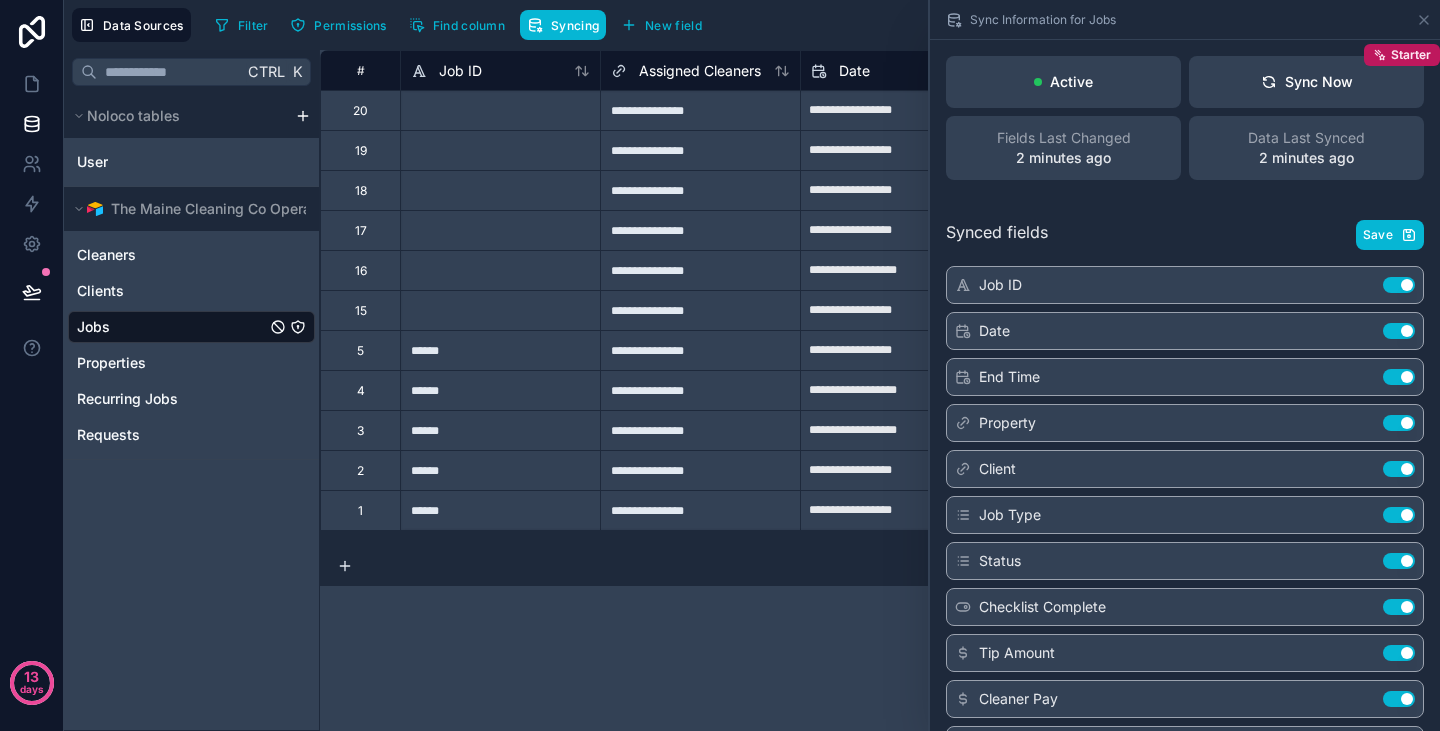 click 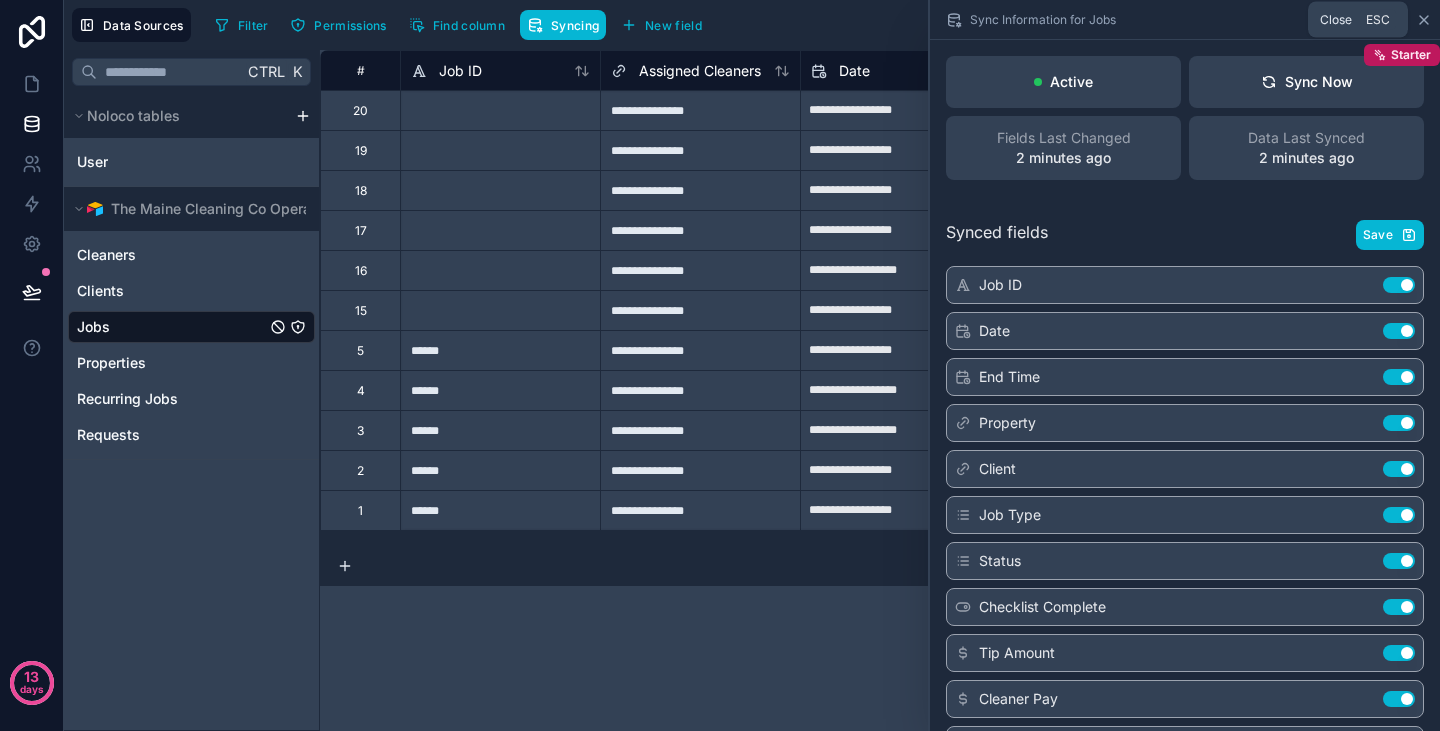 click 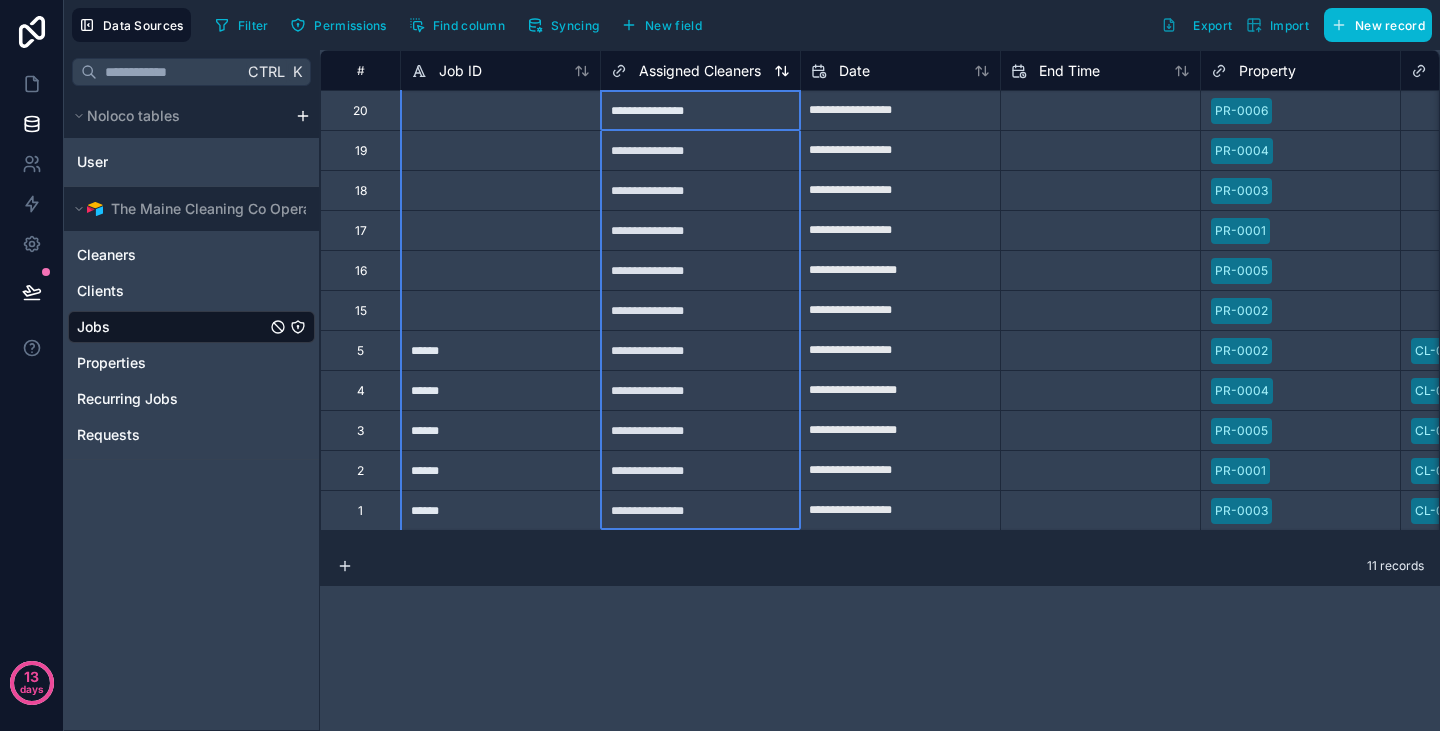 click on "Assigned Cleaners" at bounding box center [700, 71] 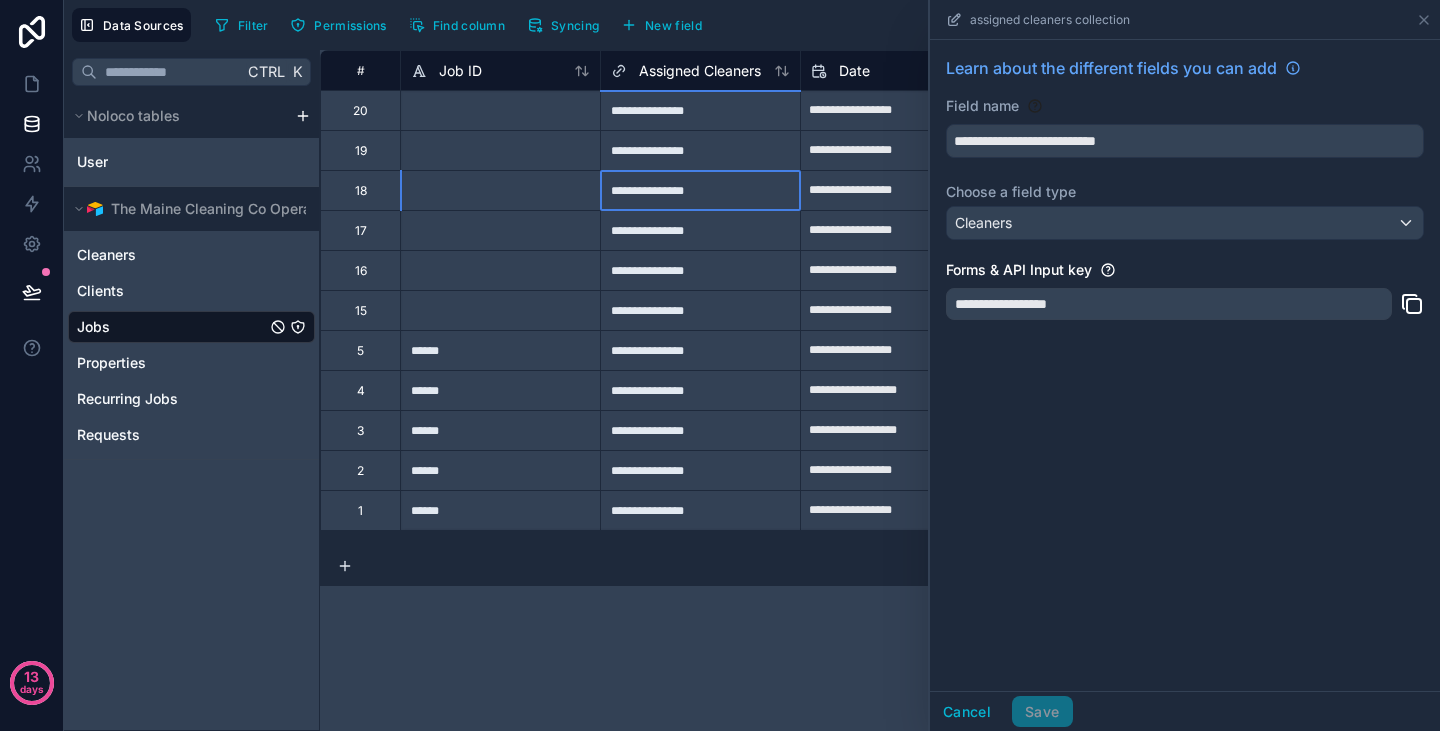 click on "**********" at bounding box center (700, 190) 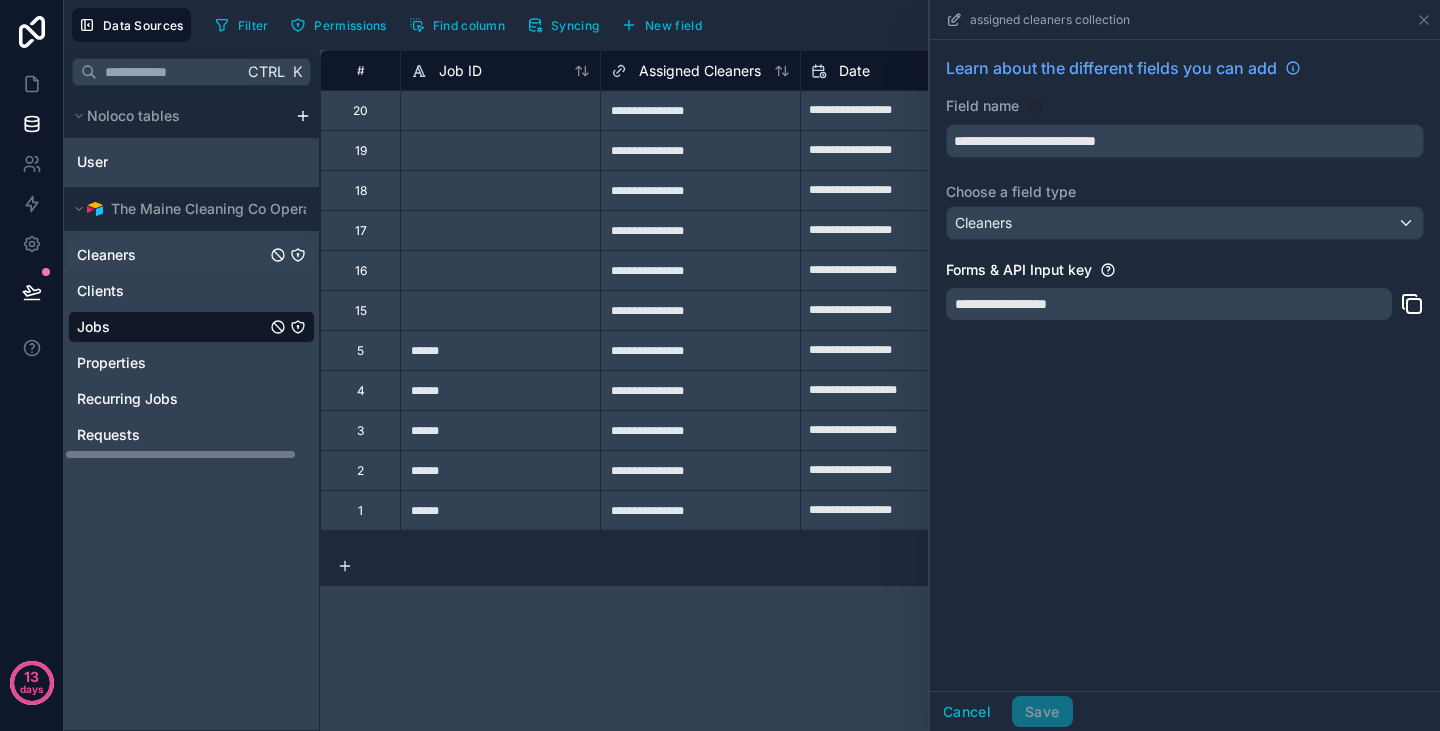 click on "Cleaners" at bounding box center (191, 255) 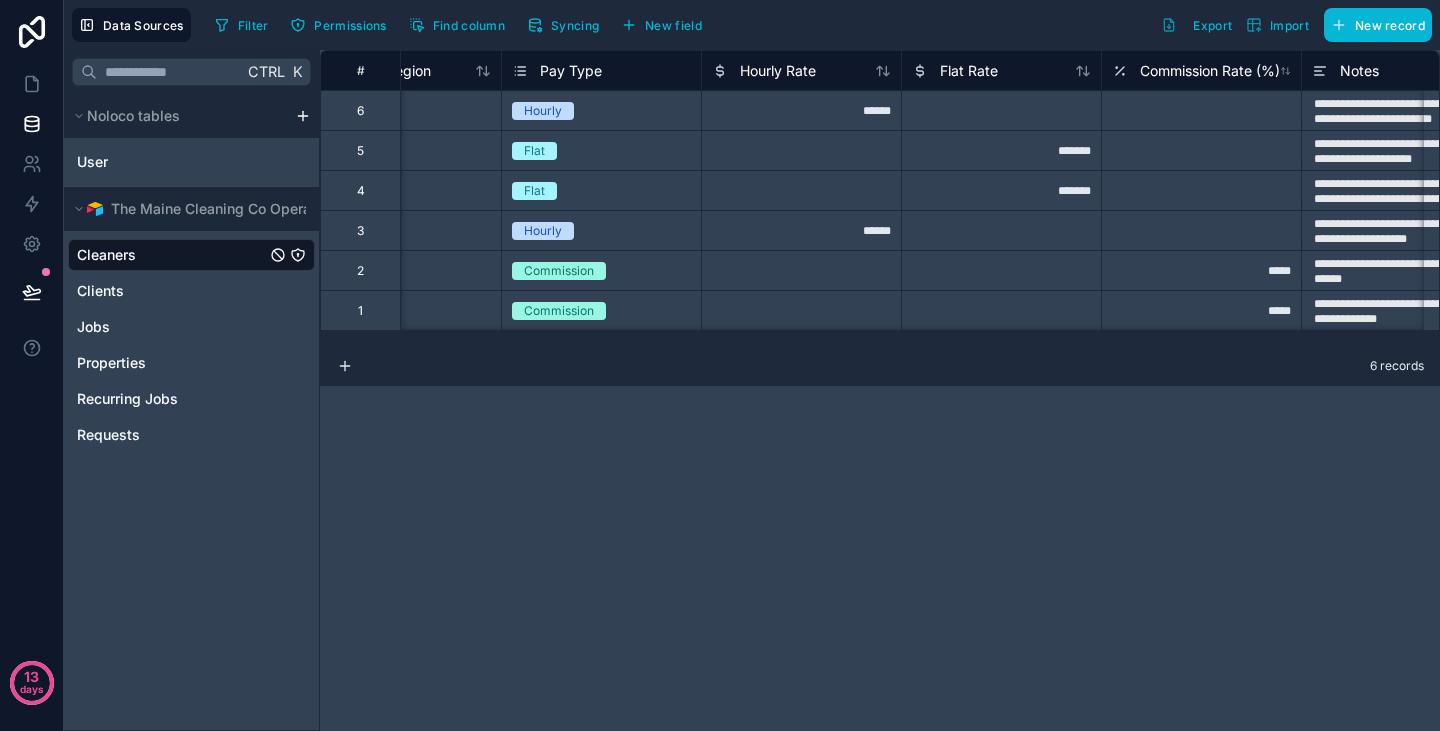 scroll, scrollTop: 0, scrollLeft: 900, axis: horizontal 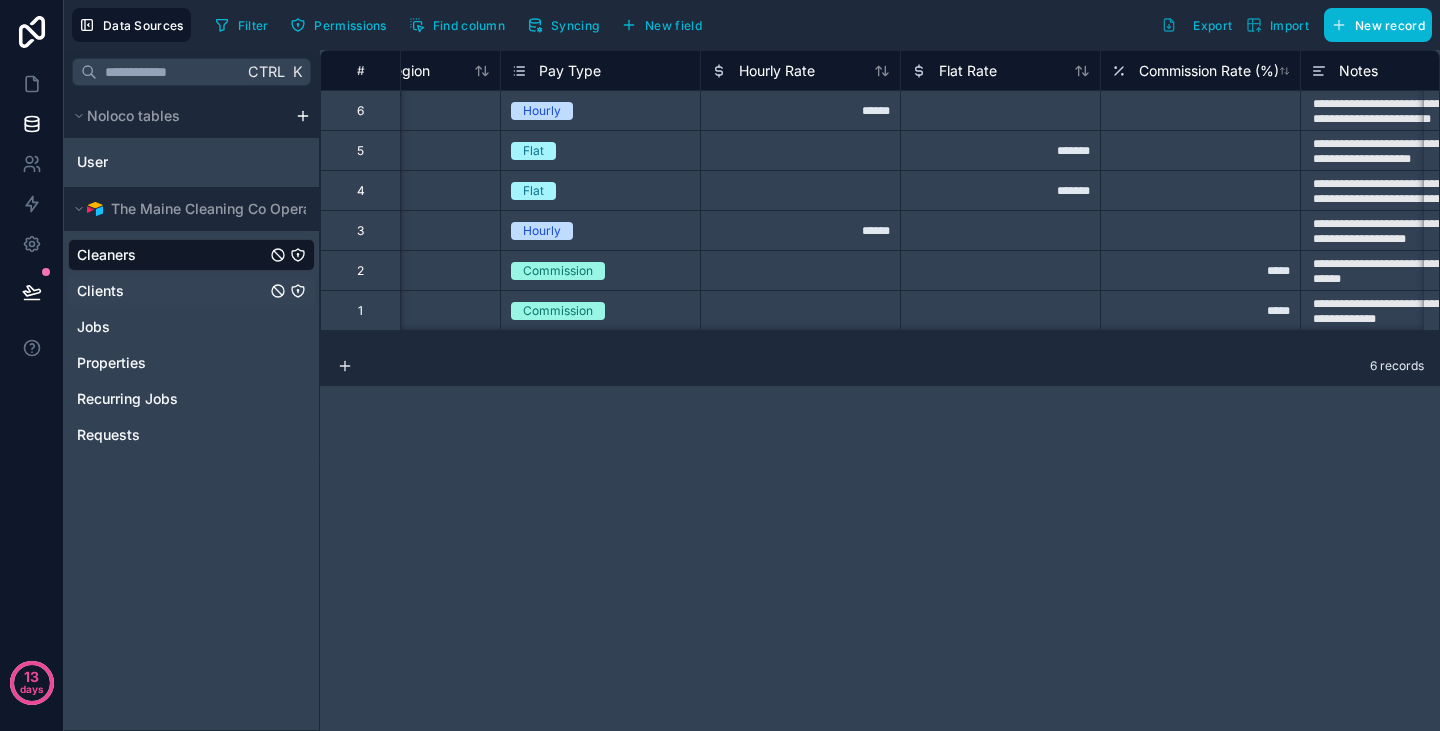 click on "Clients" at bounding box center [191, 291] 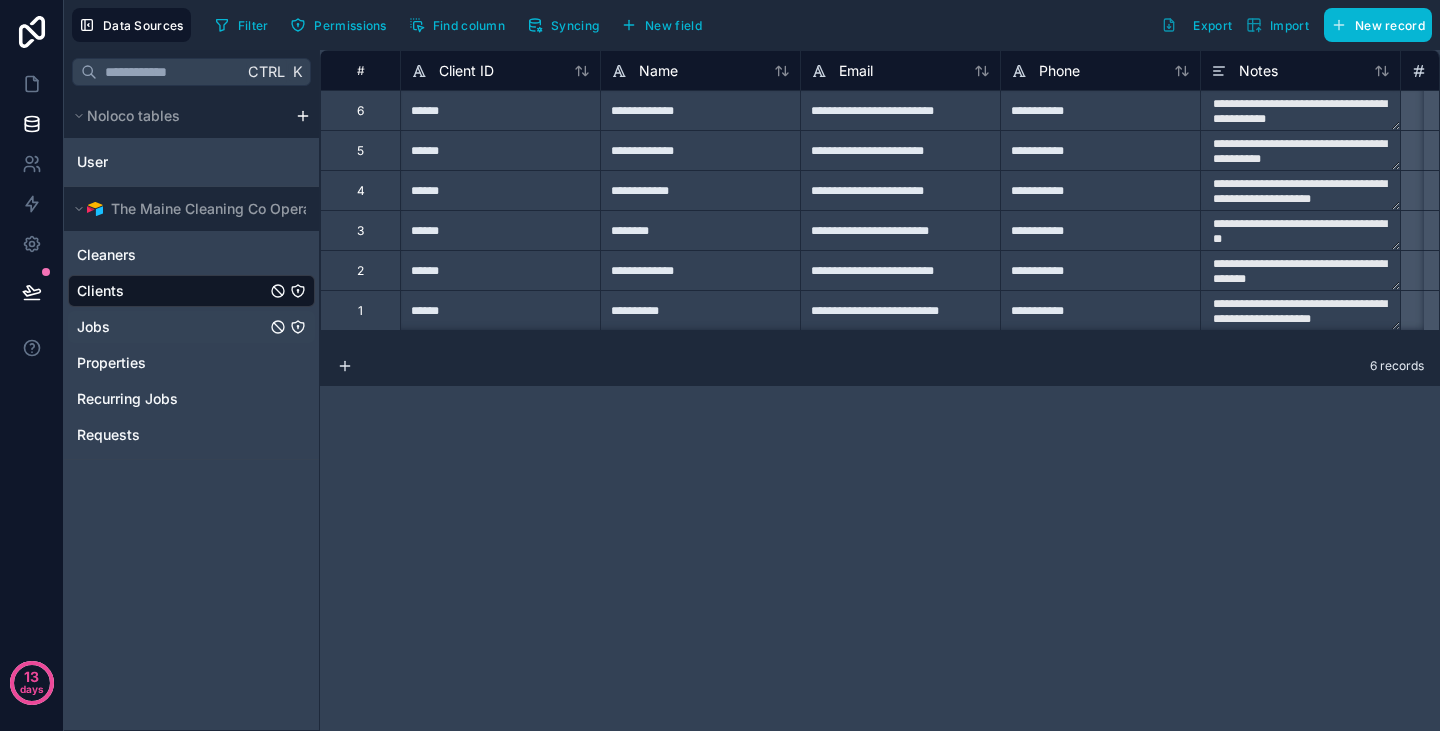click on "Jobs" at bounding box center (191, 327) 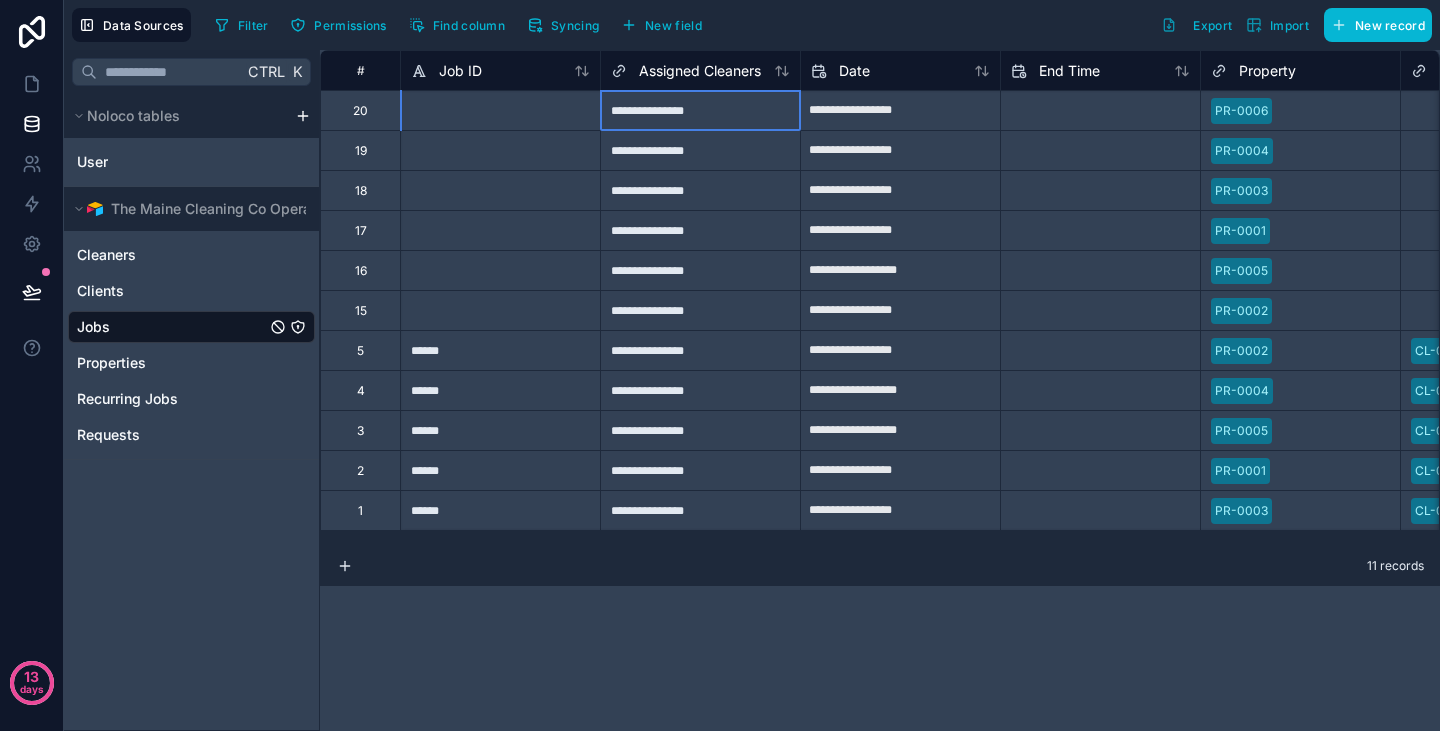 click on "**********" at bounding box center [700, 110] 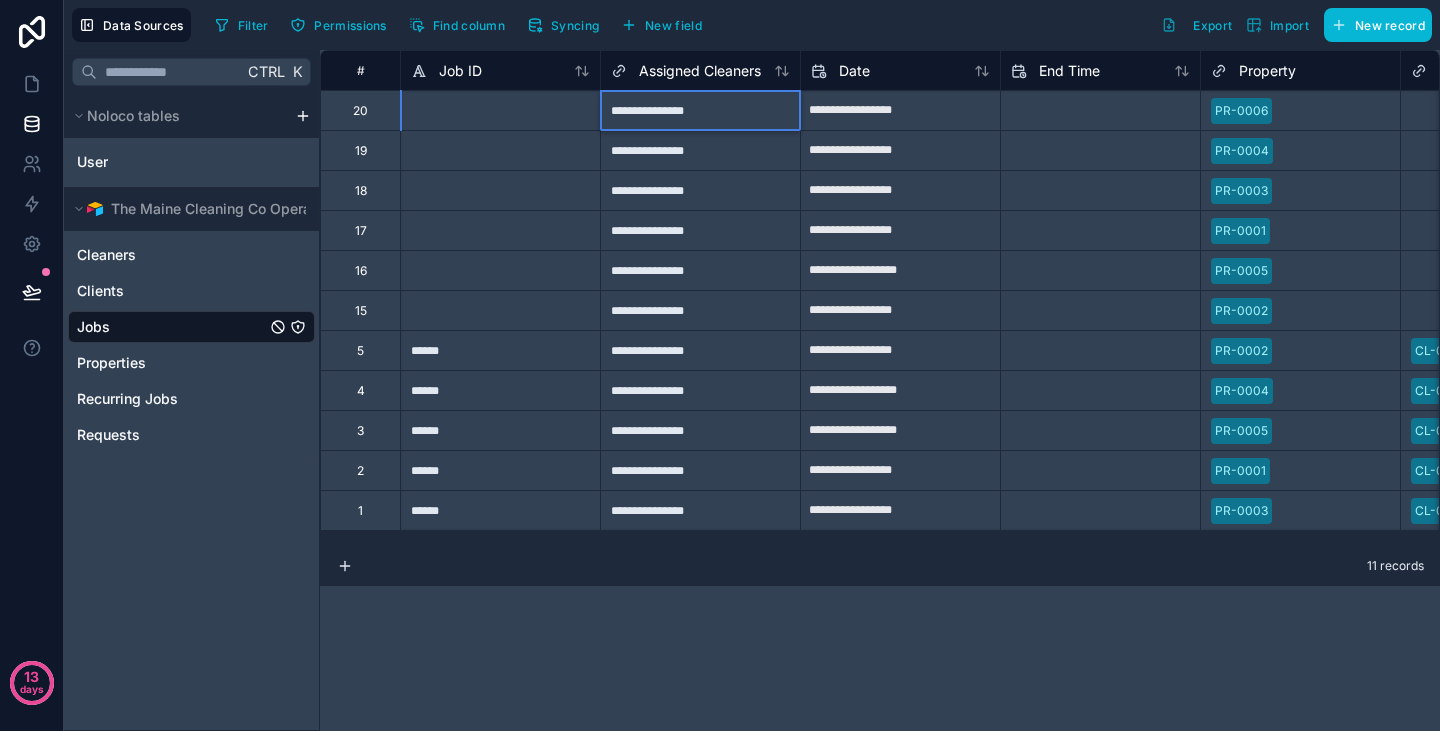 click on "**********" at bounding box center (700, 110) 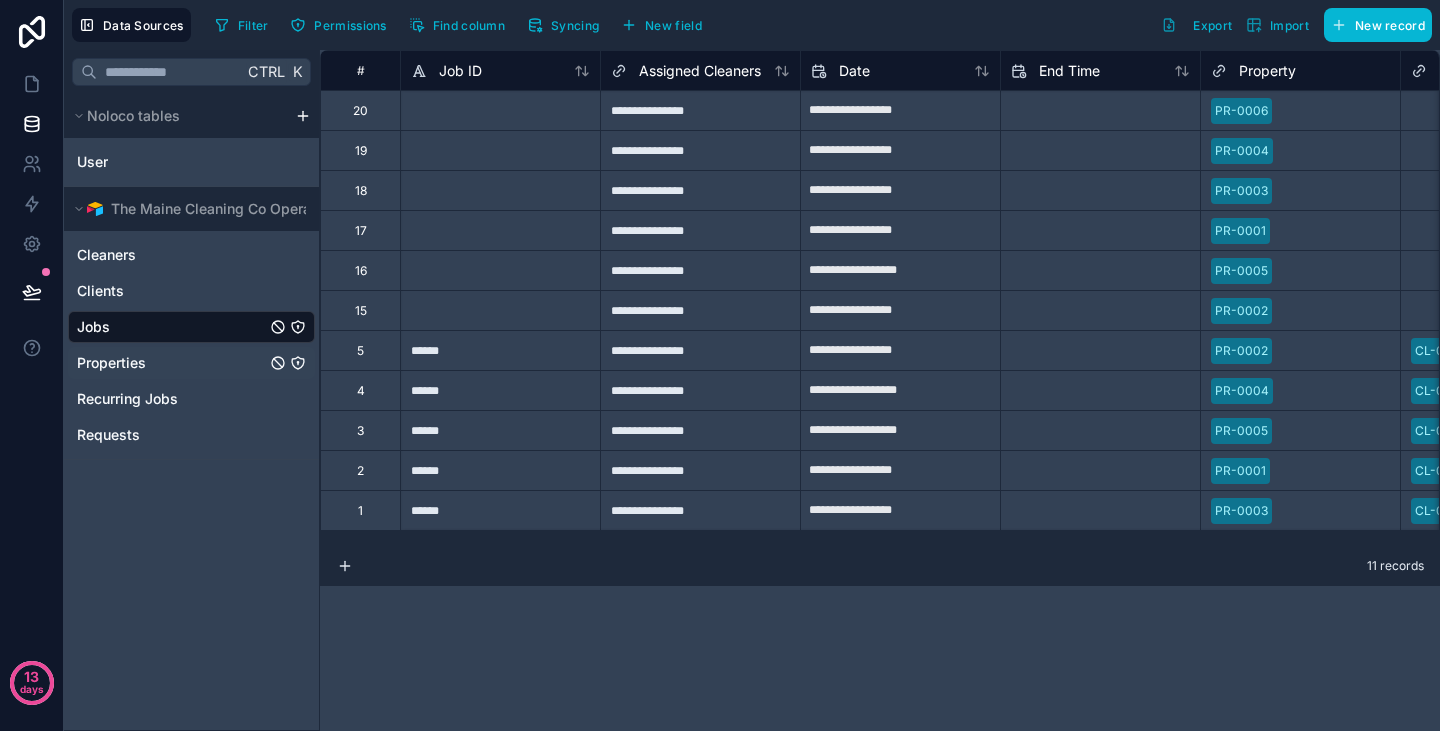 click on "Properties" at bounding box center (111, 363) 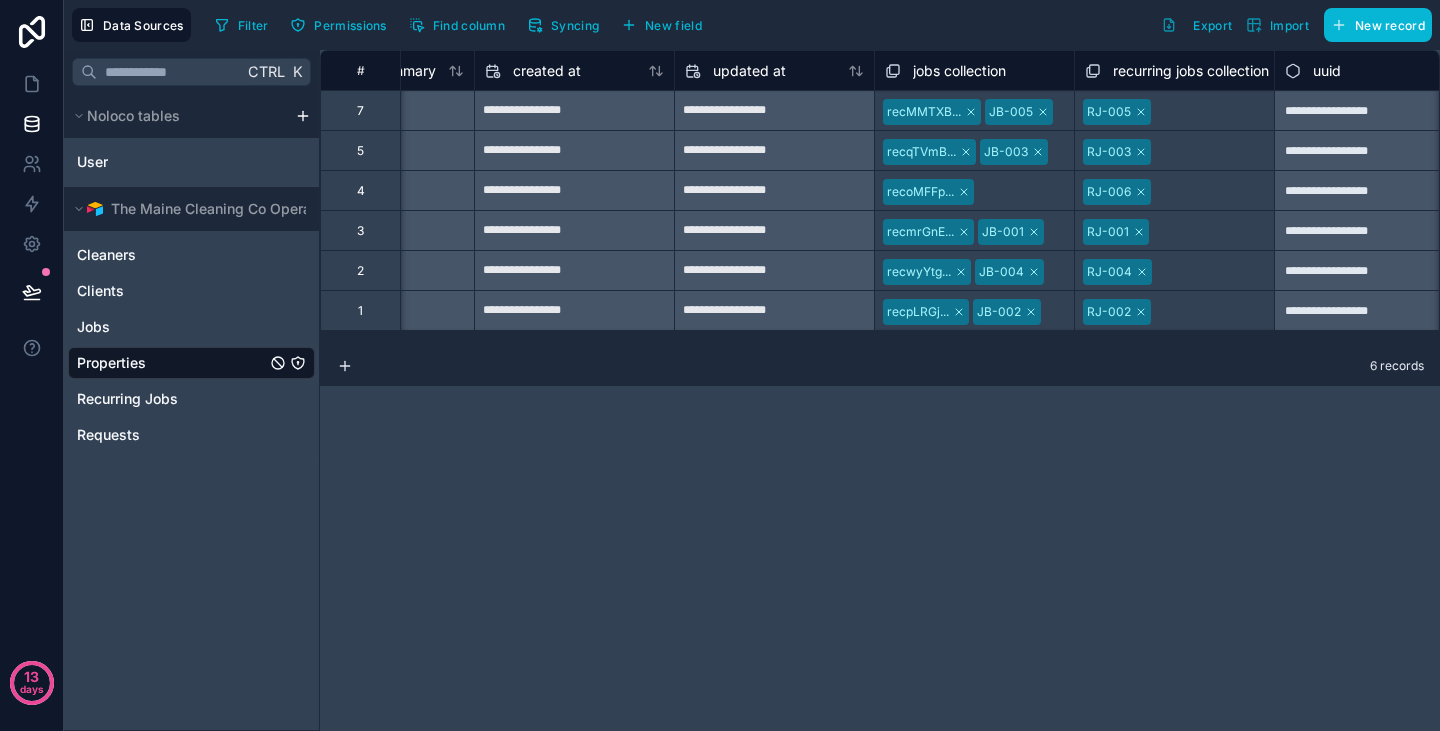 scroll, scrollTop: 0, scrollLeft: 2361, axis: horizontal 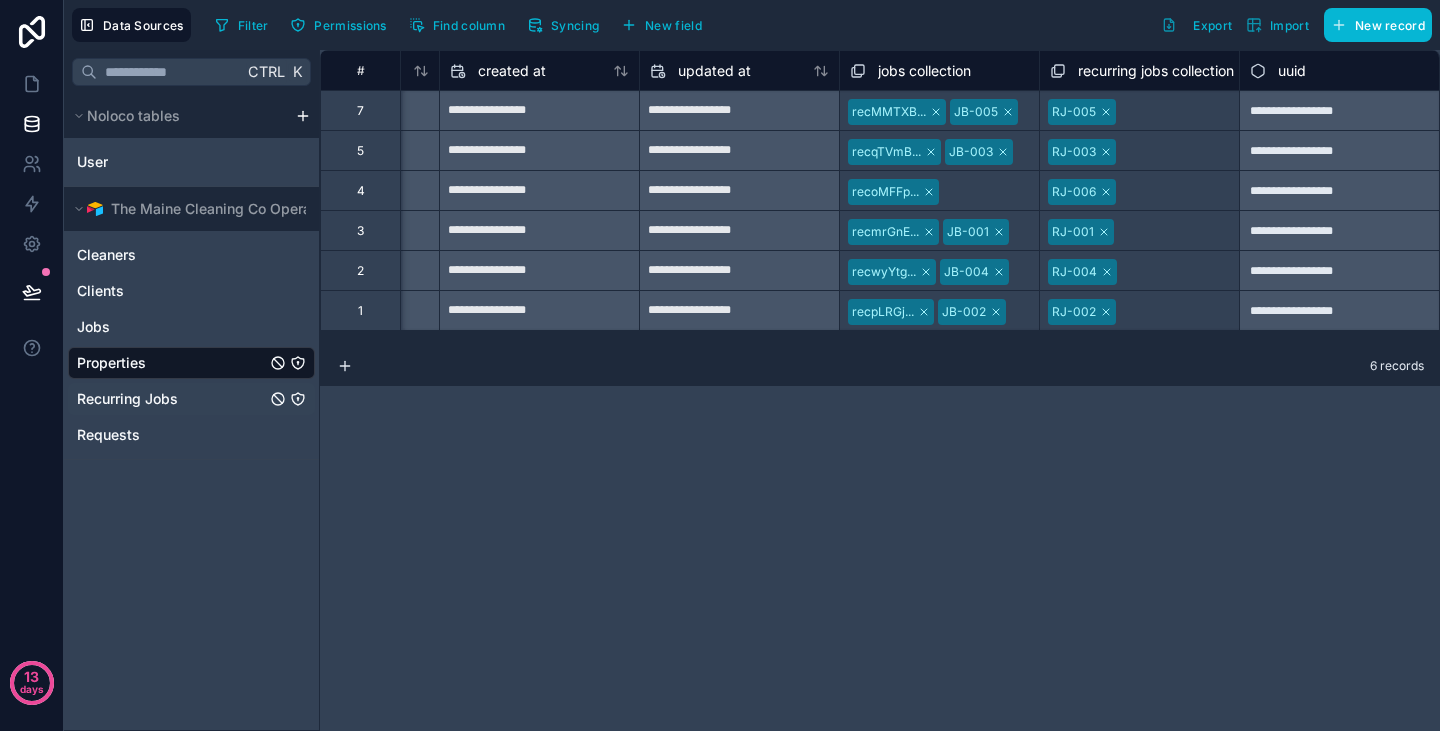 click on "Recurring Jobs" at bounding box center [127, 399] 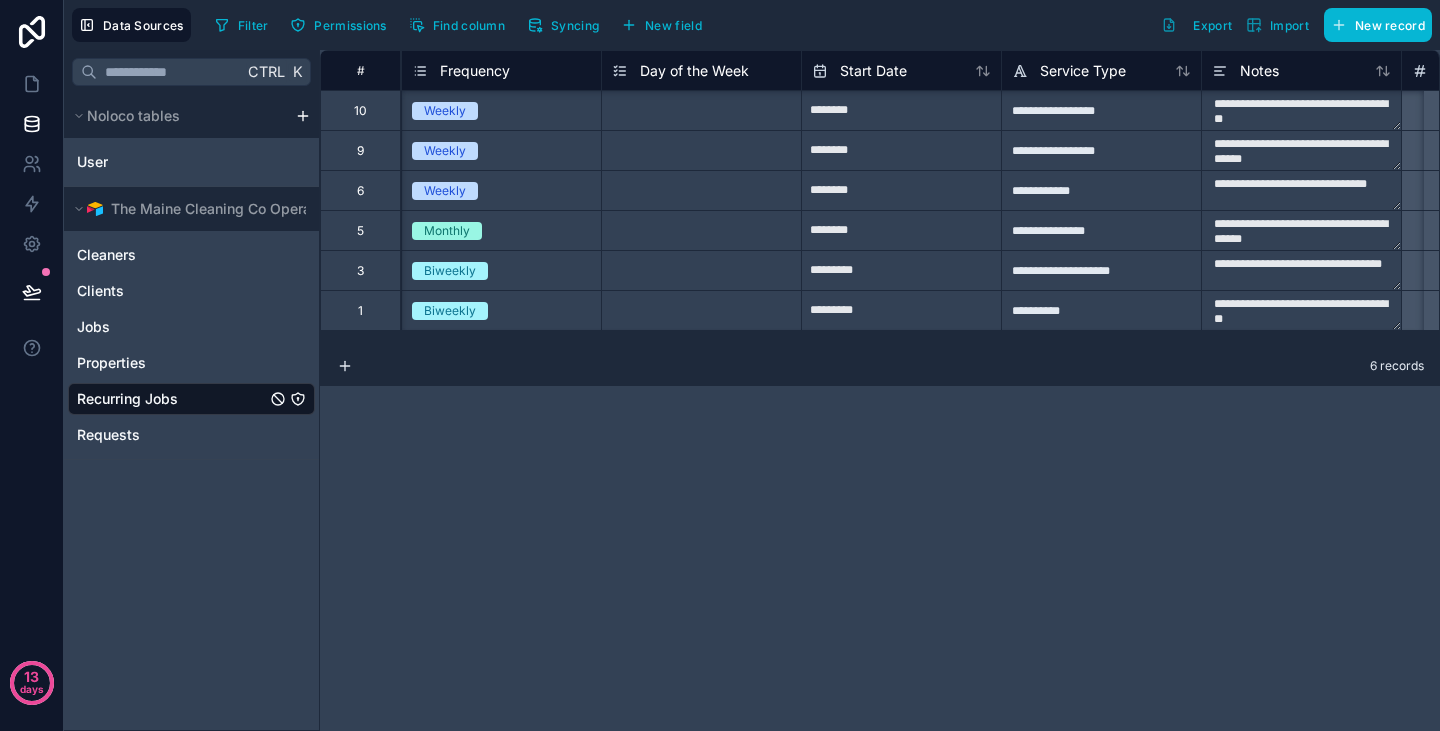 scroll, scrollTop: 4, scrollLeft: 400, axis: both 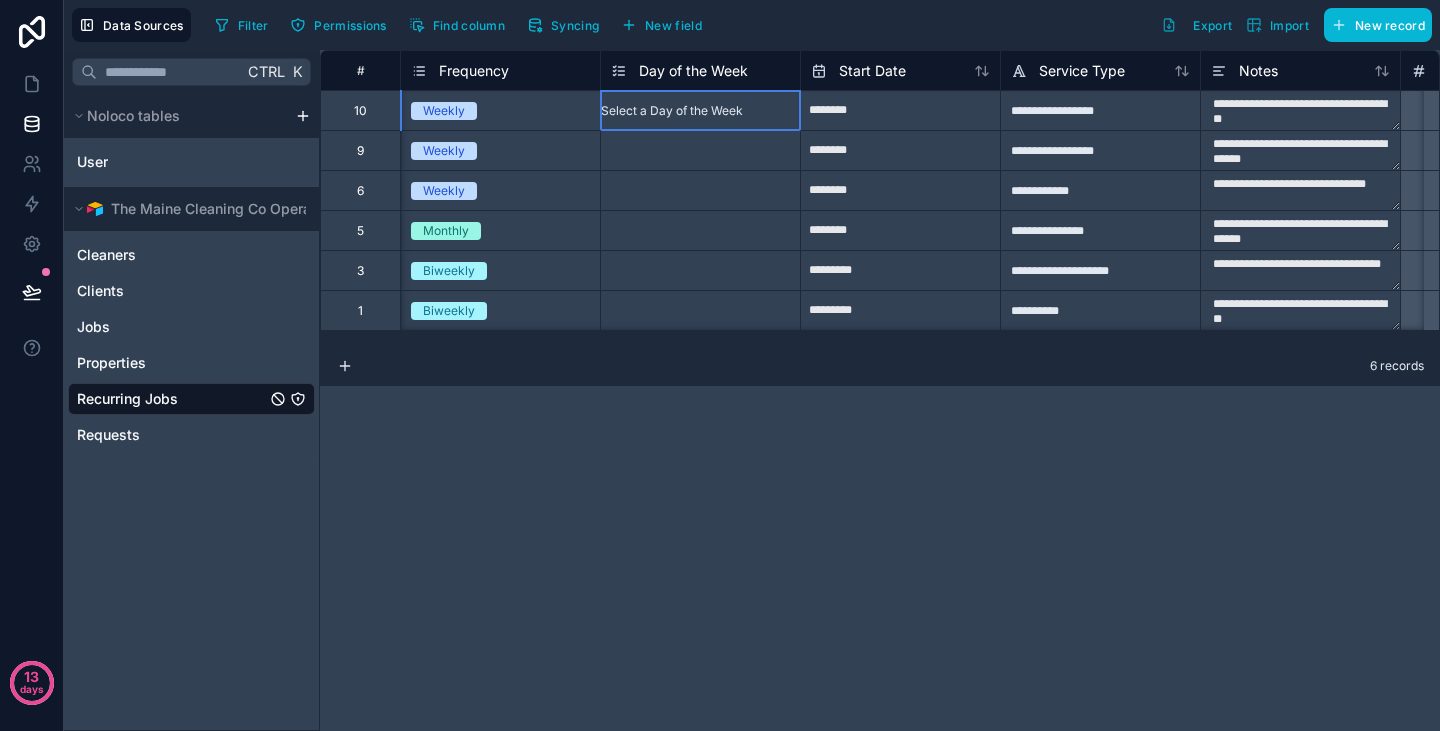 click on "Select a Day of the Week" at bounding box center [672, 111] 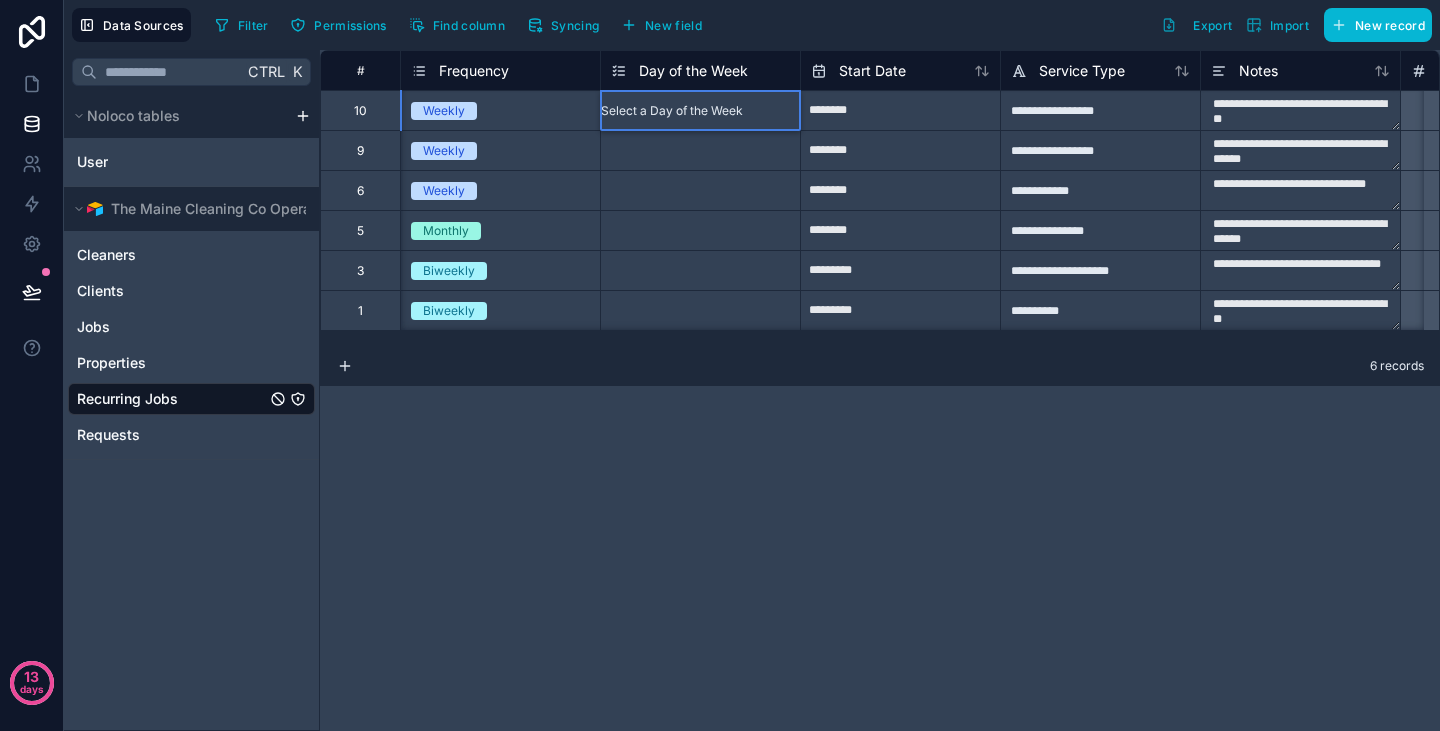 click on "Select a Day of the Week" at bounding box center [672, 111] 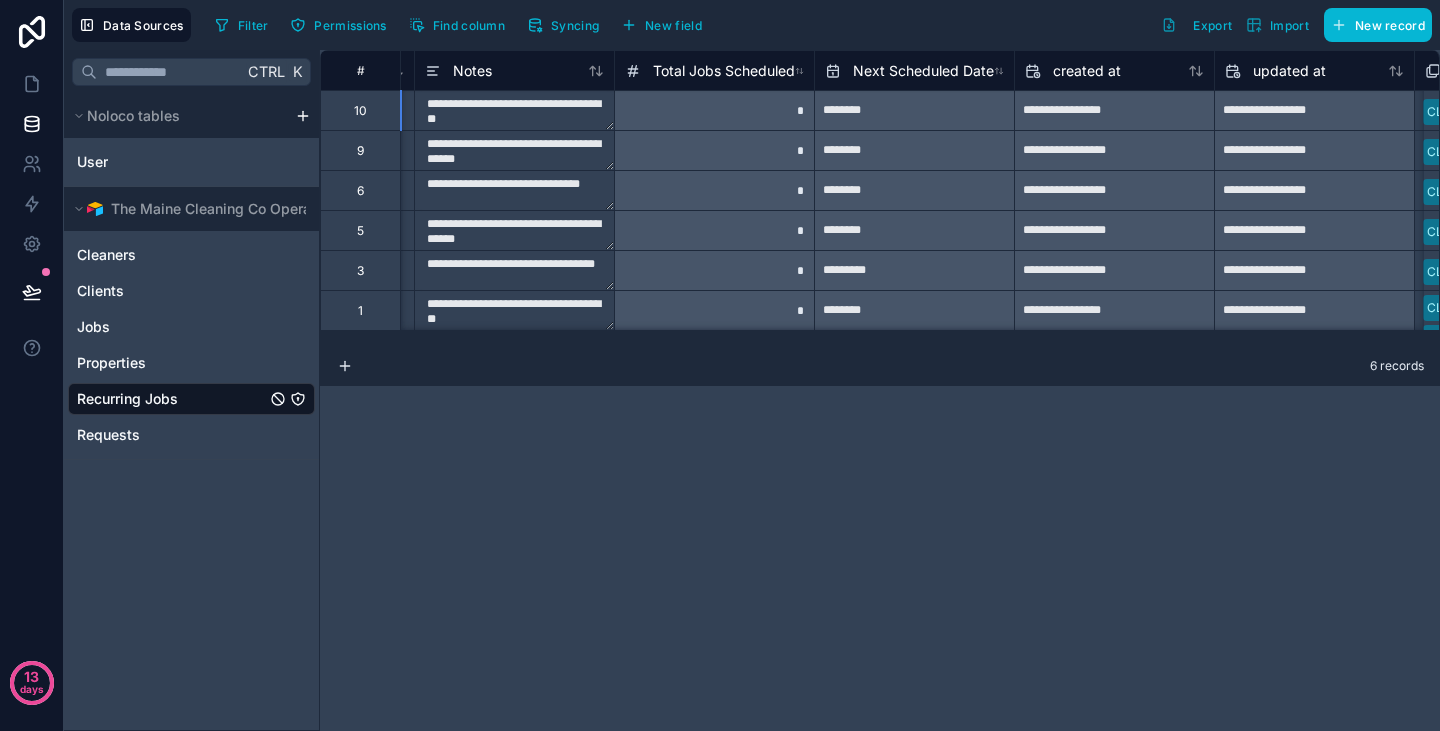 scroll, scrollTop: 0, scrollLeft: 1187, axis: horizontal 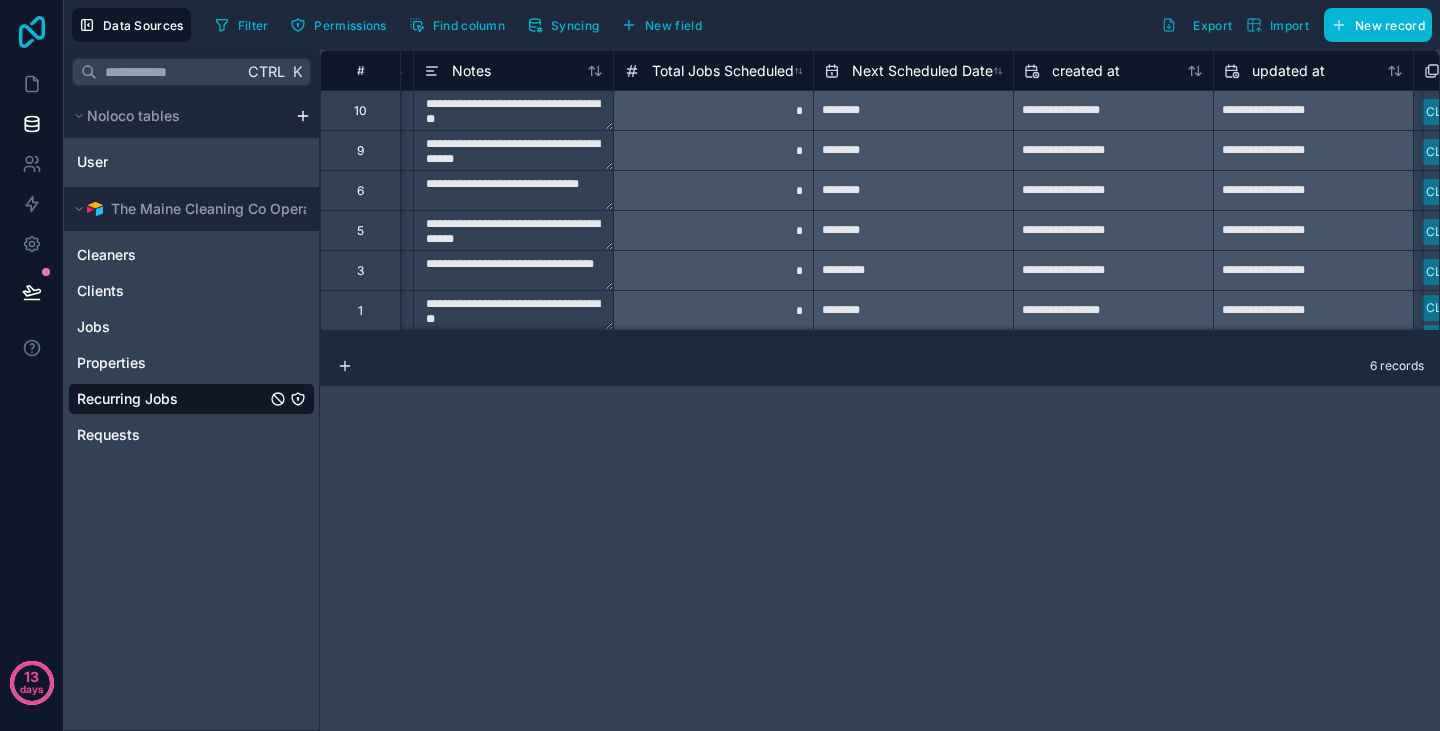 click 